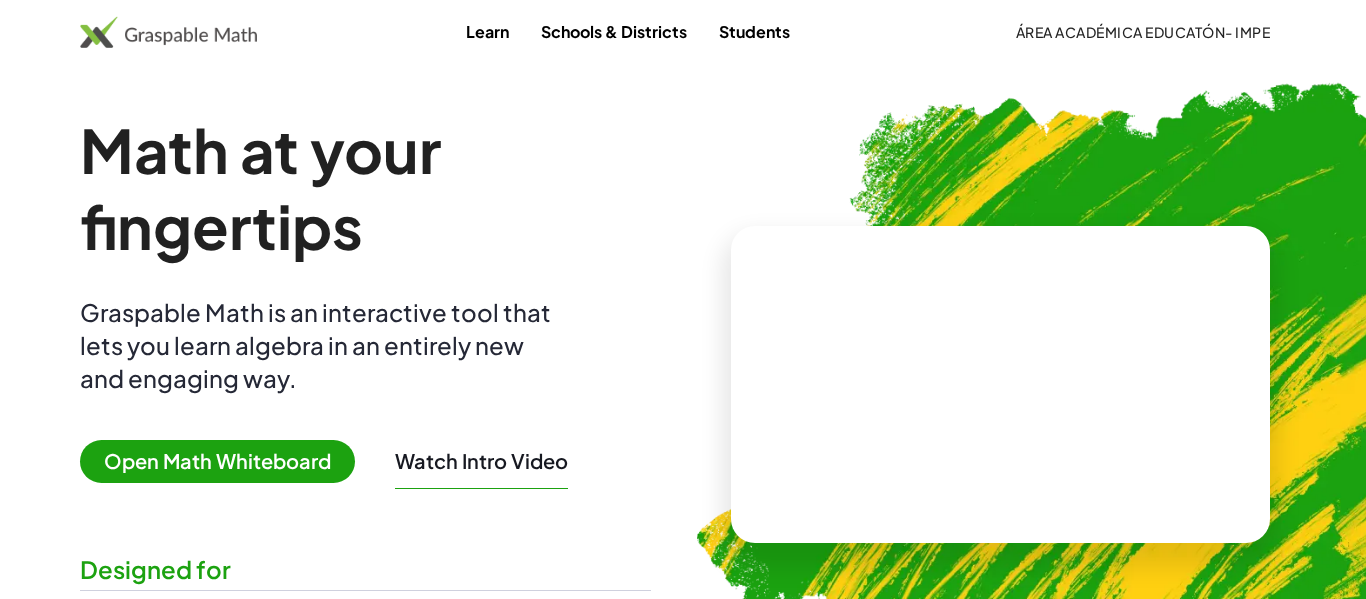 scroll, scrollTop: 0, scrollLeft: 0, axis: both 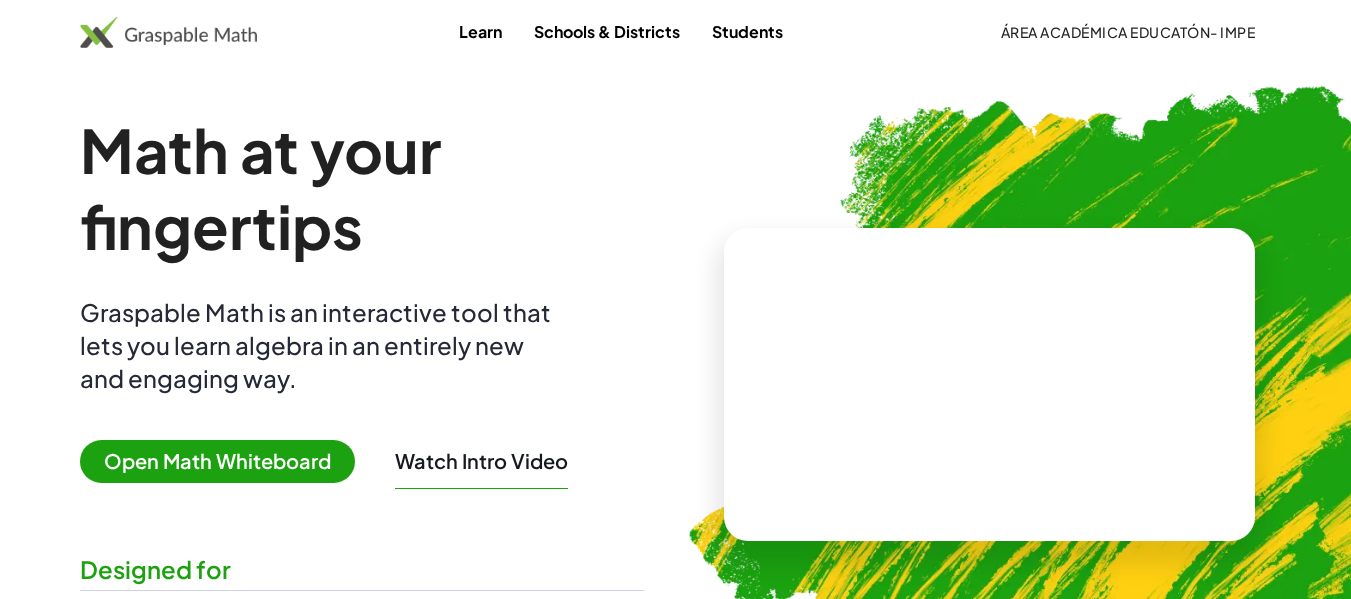 click at bounding box center [1090, 375] 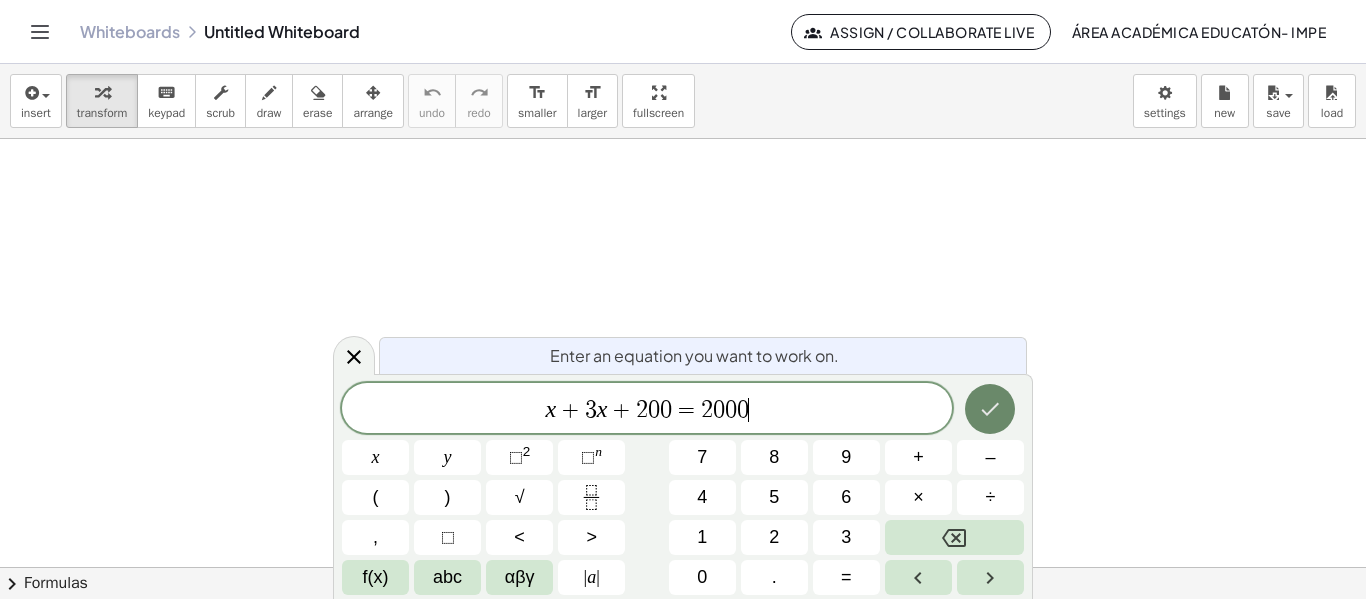 click 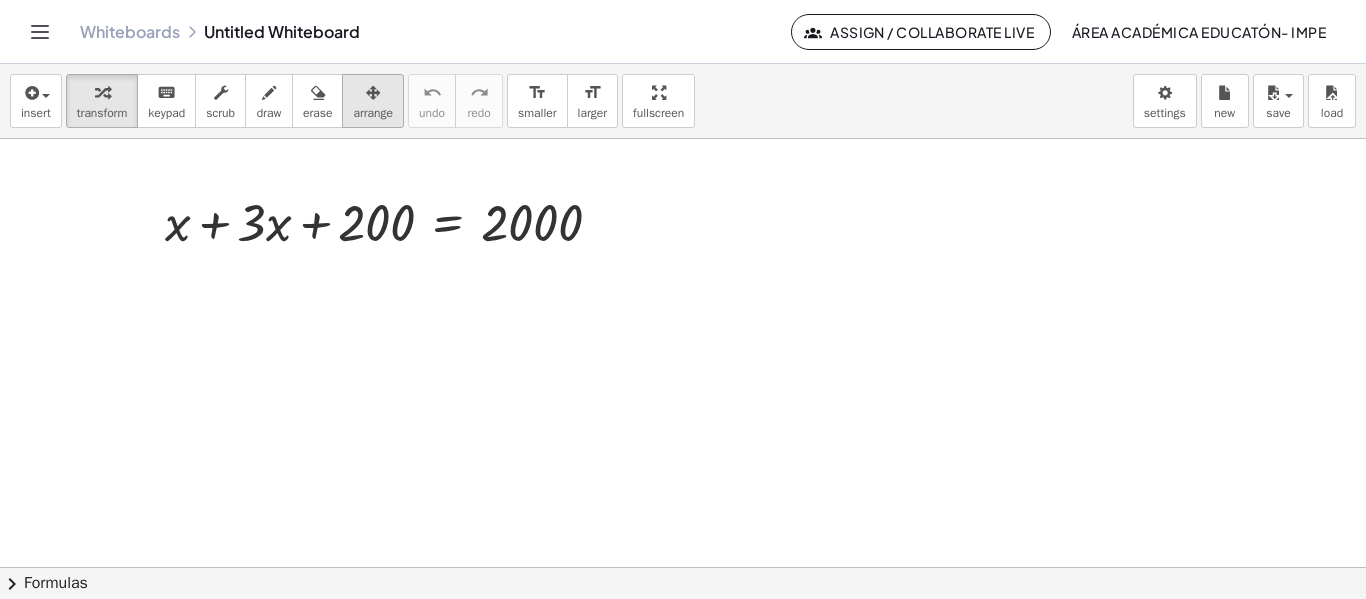 click at bounding box center (373, 92) 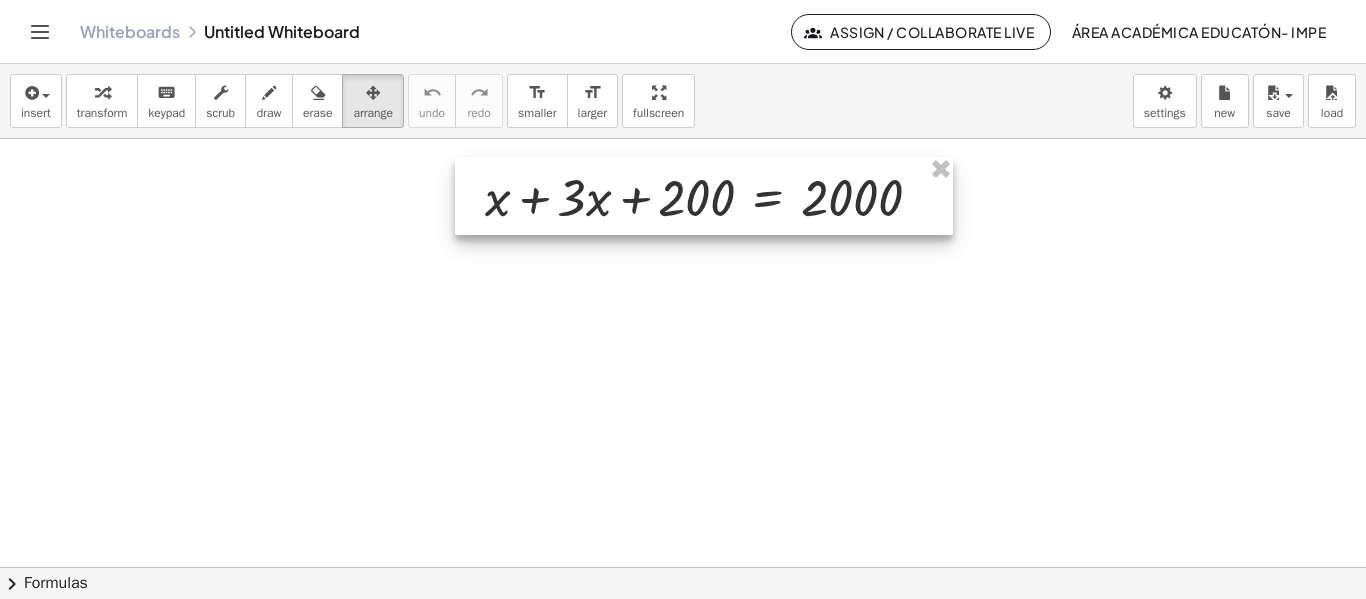 drag, startPoint x: 379, startPoint y: 235, endPoint x: 699, endPoint y: 210, distance: 320.97507 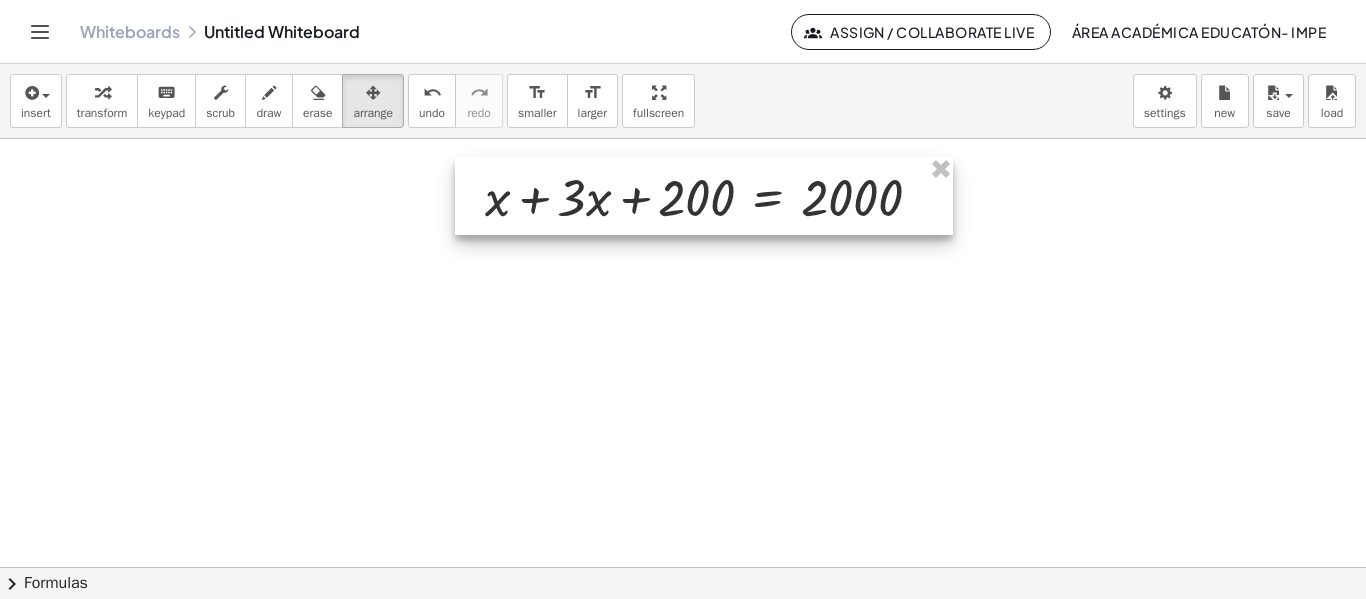 click at bounding box center (683, 567) 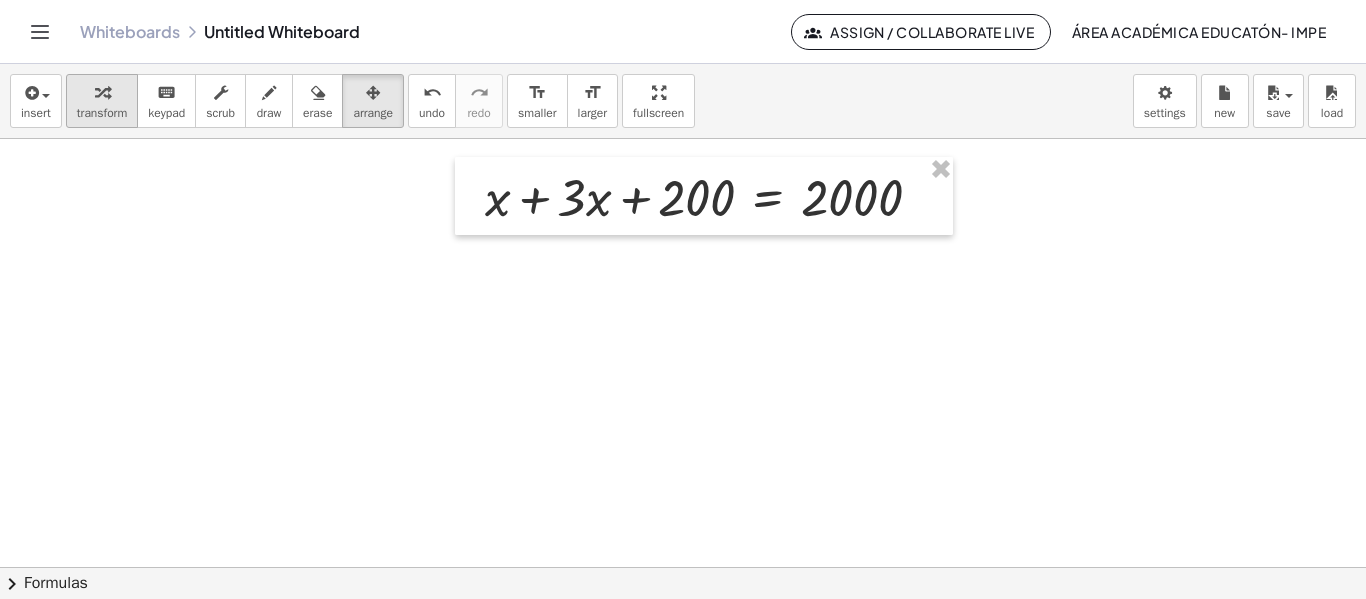 click at bounding box center [102, 93] 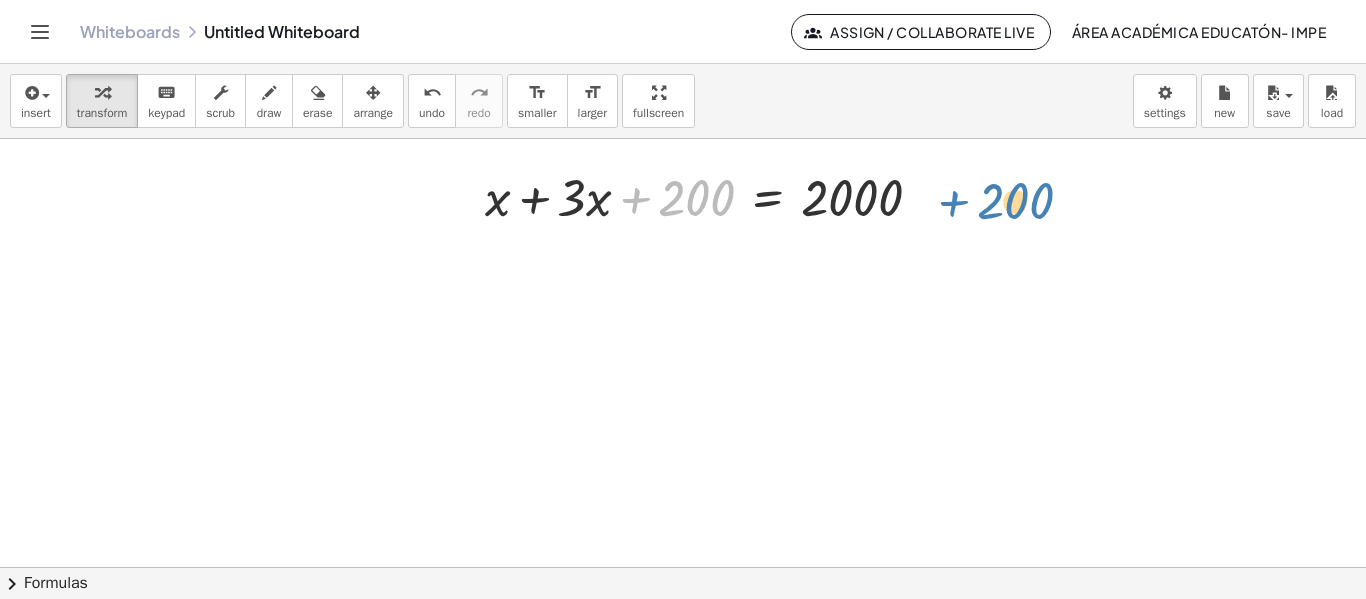 drag, startPoint x: 668, startPoint y: 193, endPoint x: 986, endPoint y: 196, distance: 318.01416 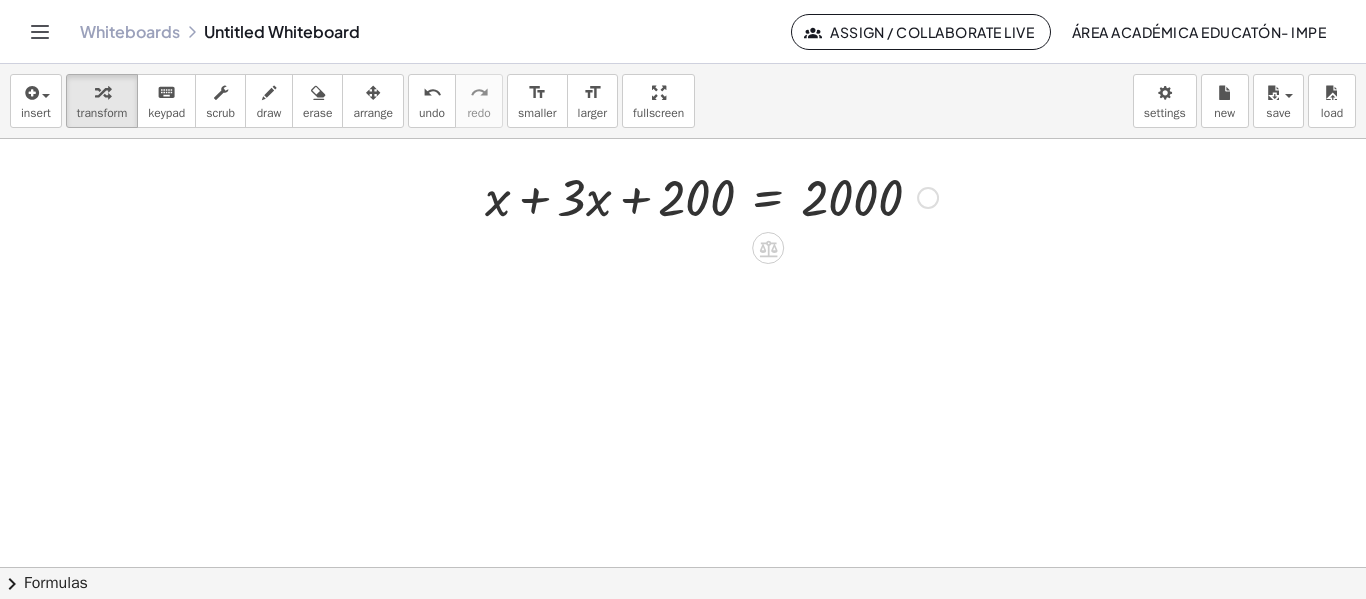 click at bounding box center (711, 196) 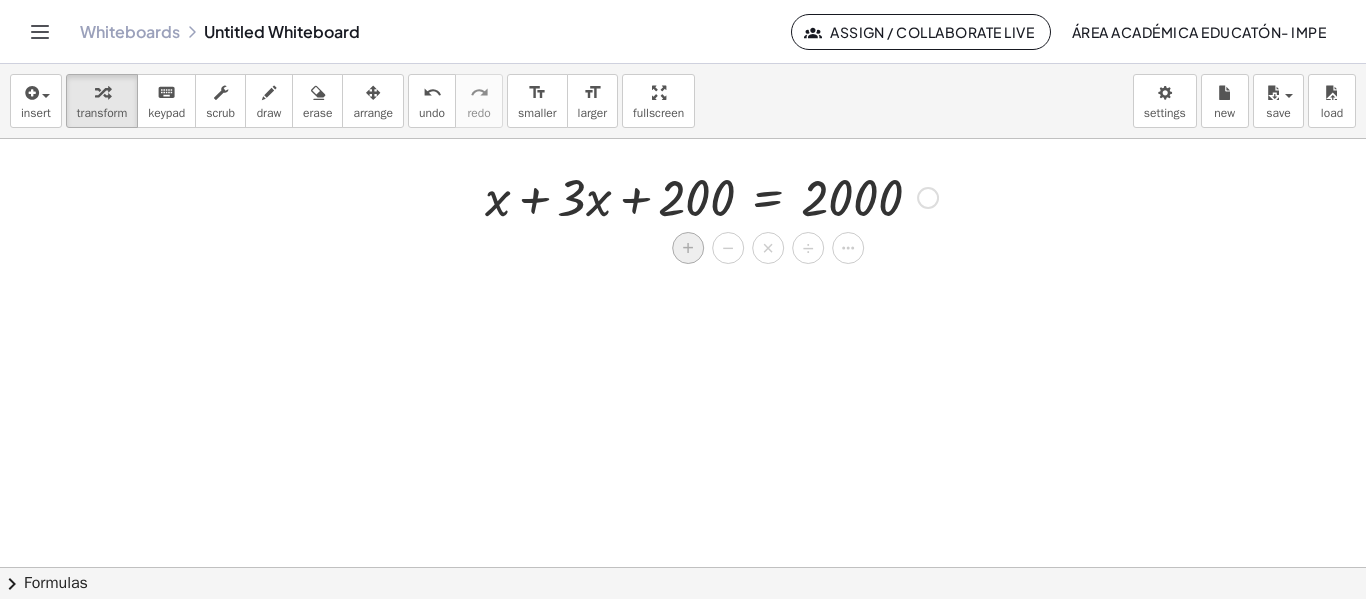 click on "+" at bounding box center [688, 248] 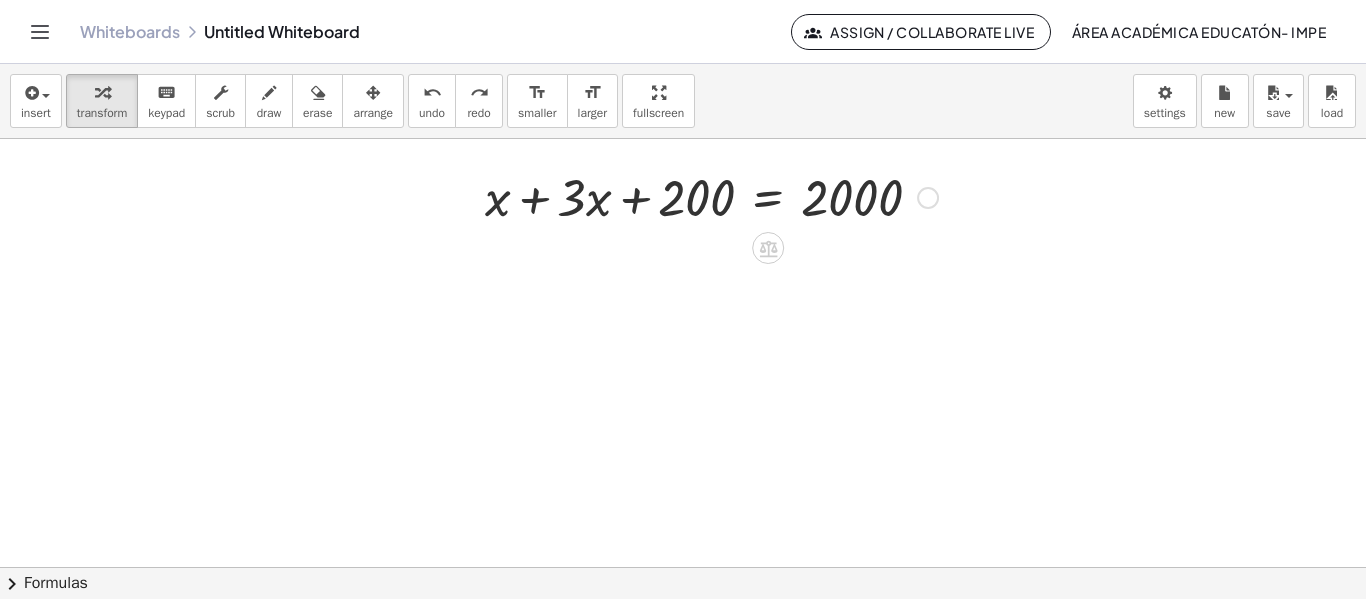 click 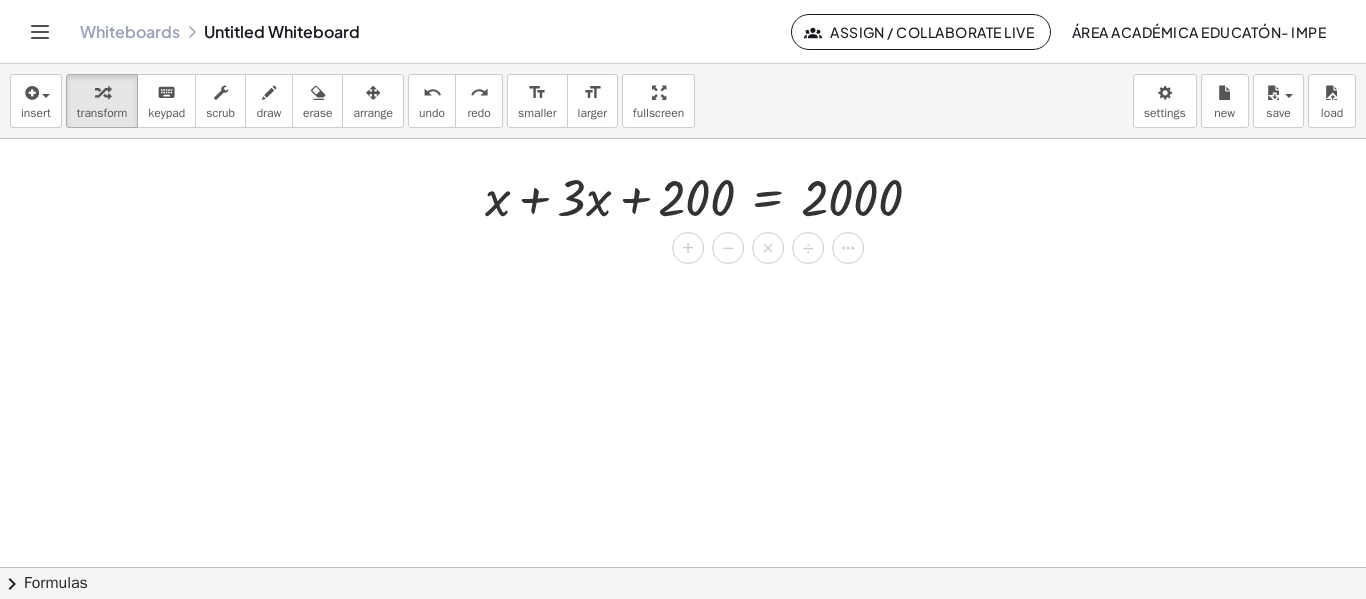 click at bounding box center [683, 567] 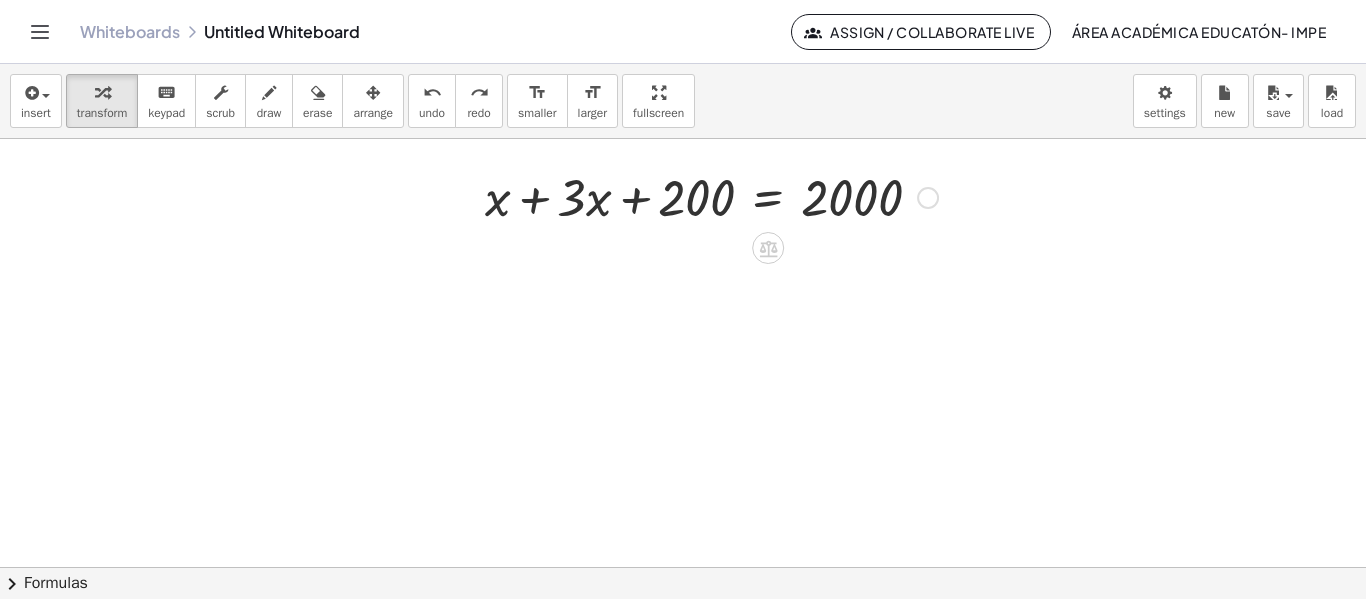 click at bounding box center (776, 245) 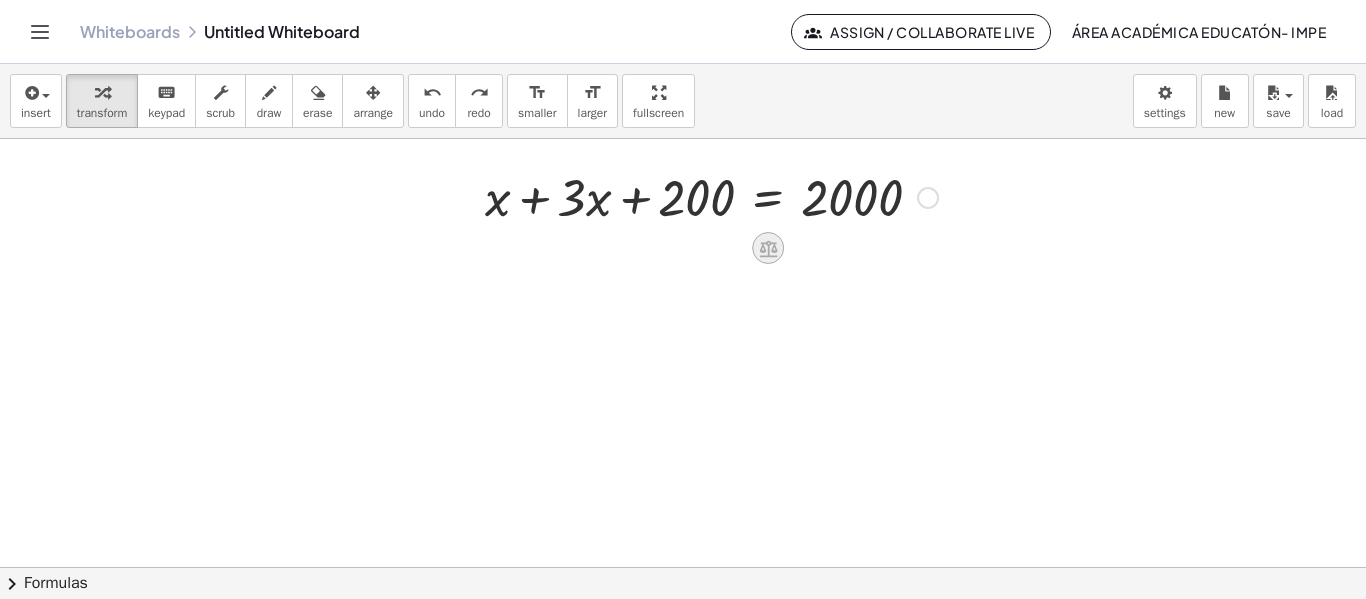click 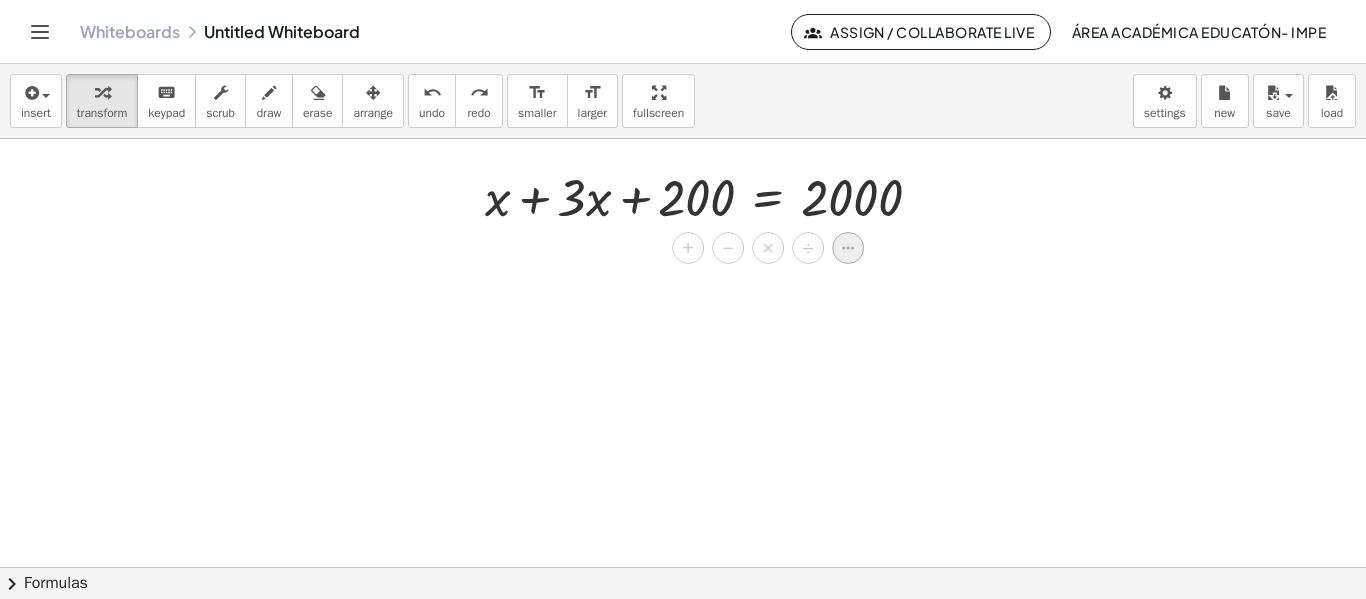 click 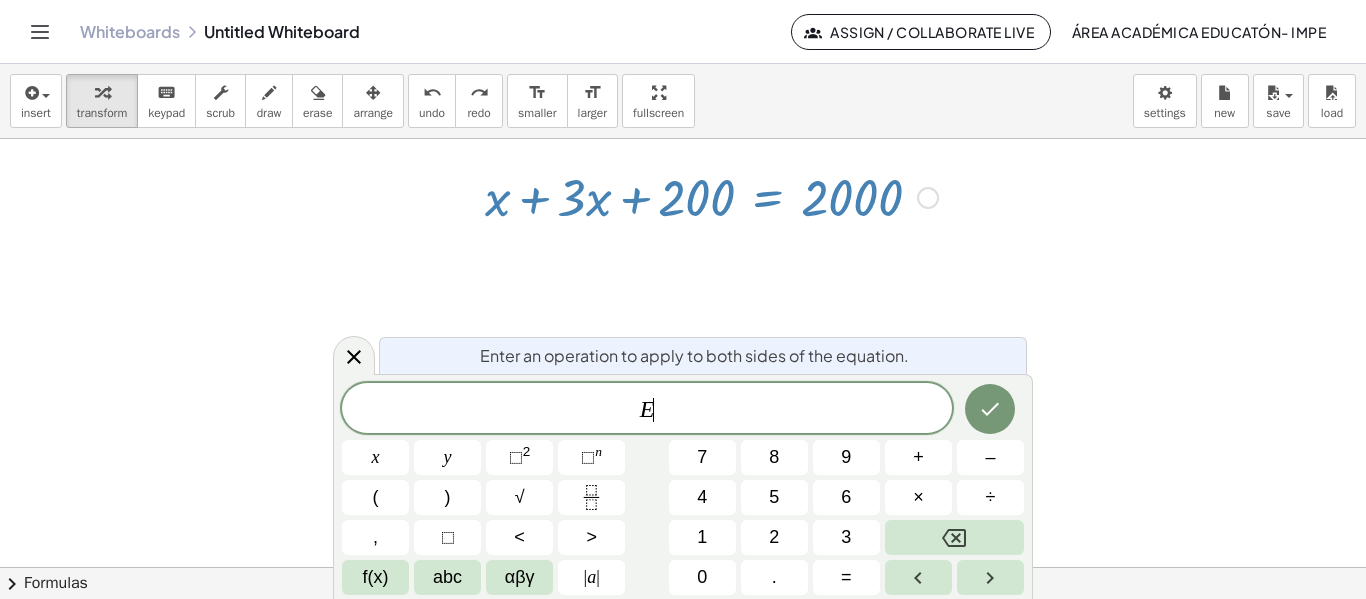 click at bounding box center (683, 567) 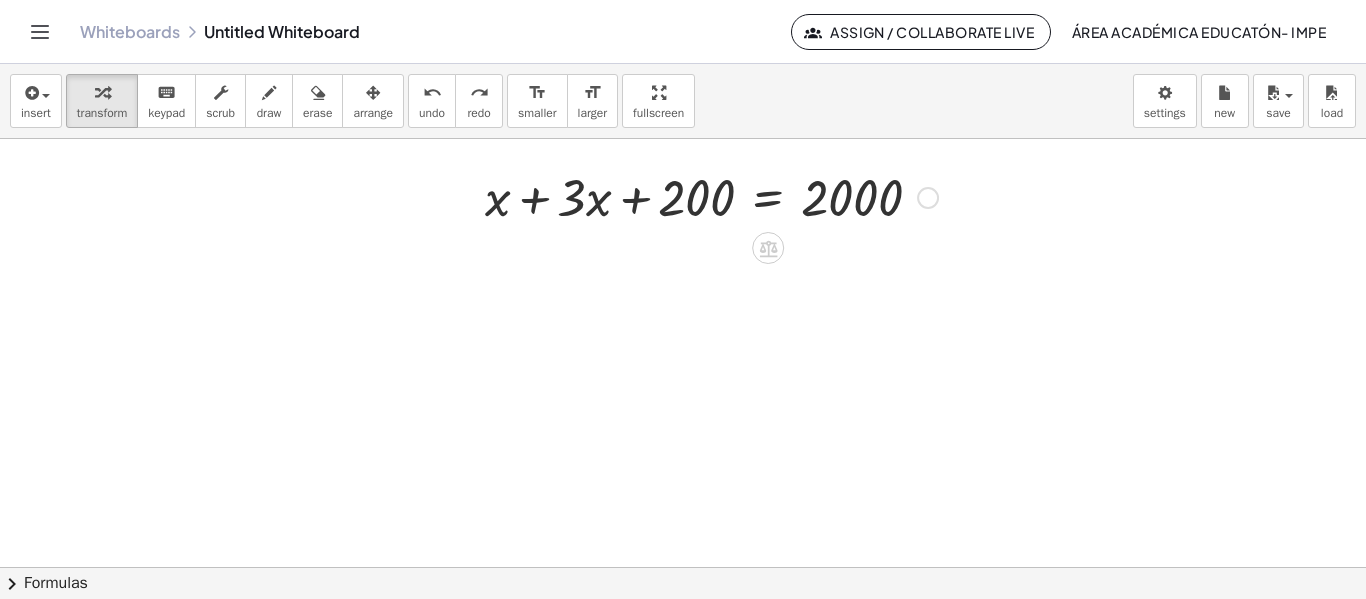 click at bounding box center [711, 196] 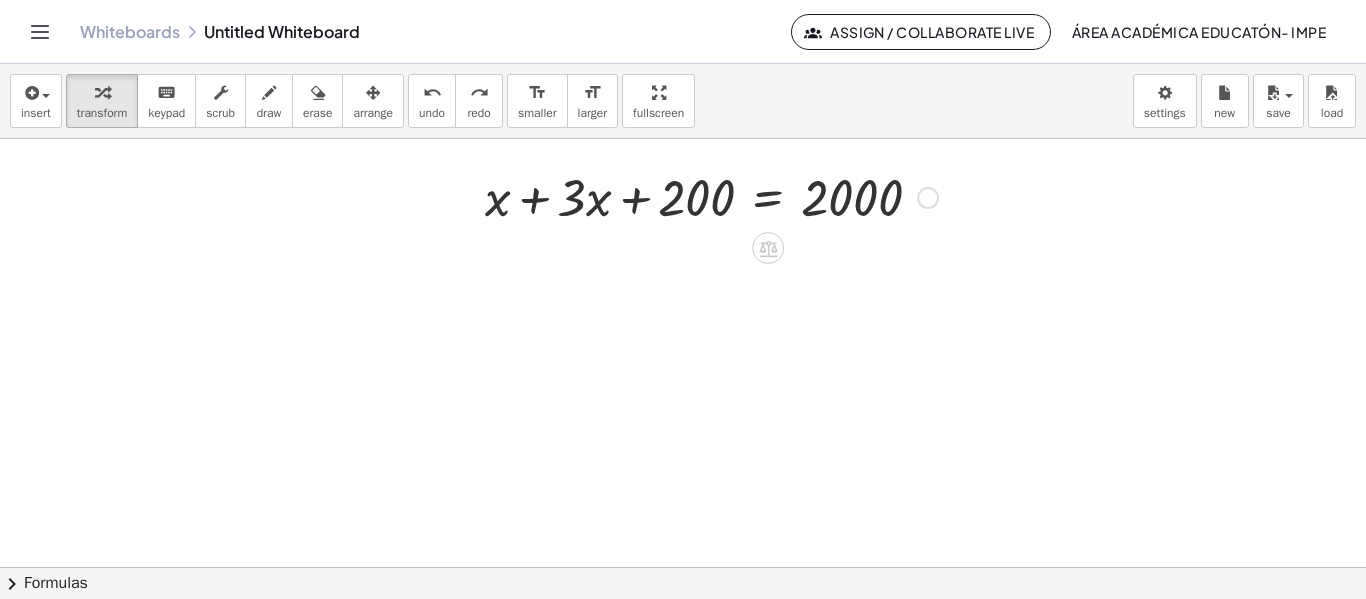 click at bounding box center (711, 196) 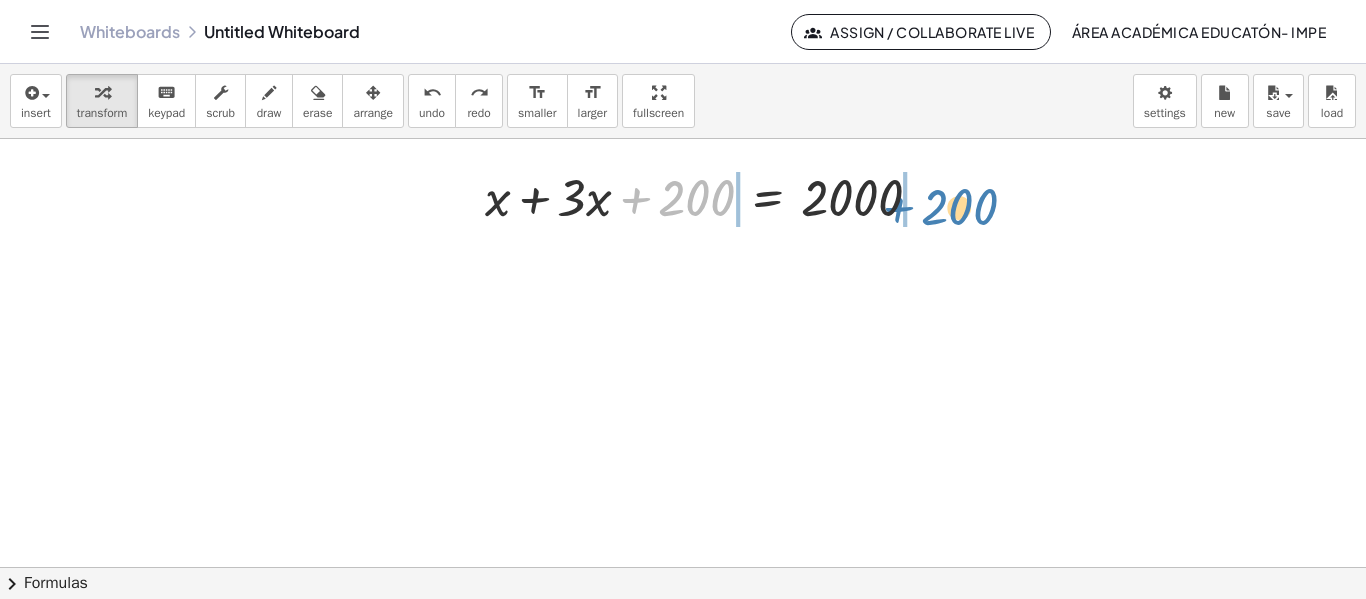 drag, startPoint x: 679, startPoint y: 199, endPoint x: 946, endPoint y: 208, distance: 267.15164 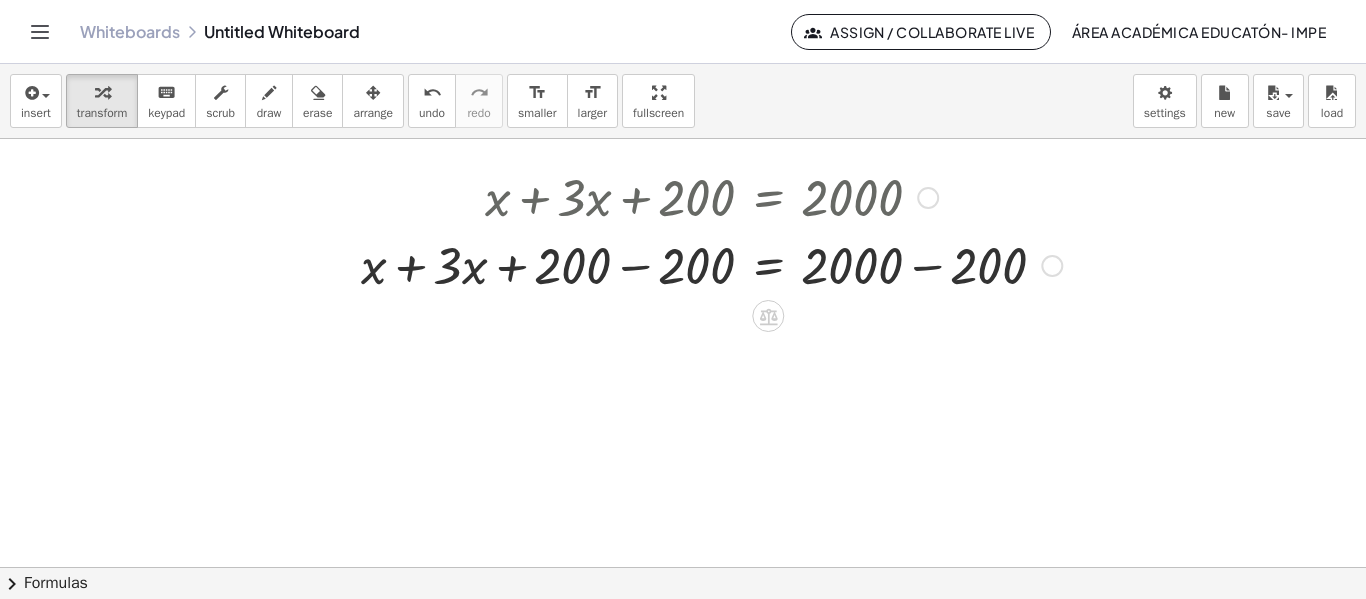 drag, startPoint x: 496, startPoint y: 334, endPoint x: 683, endPoint y: 249, distance: 205.41179 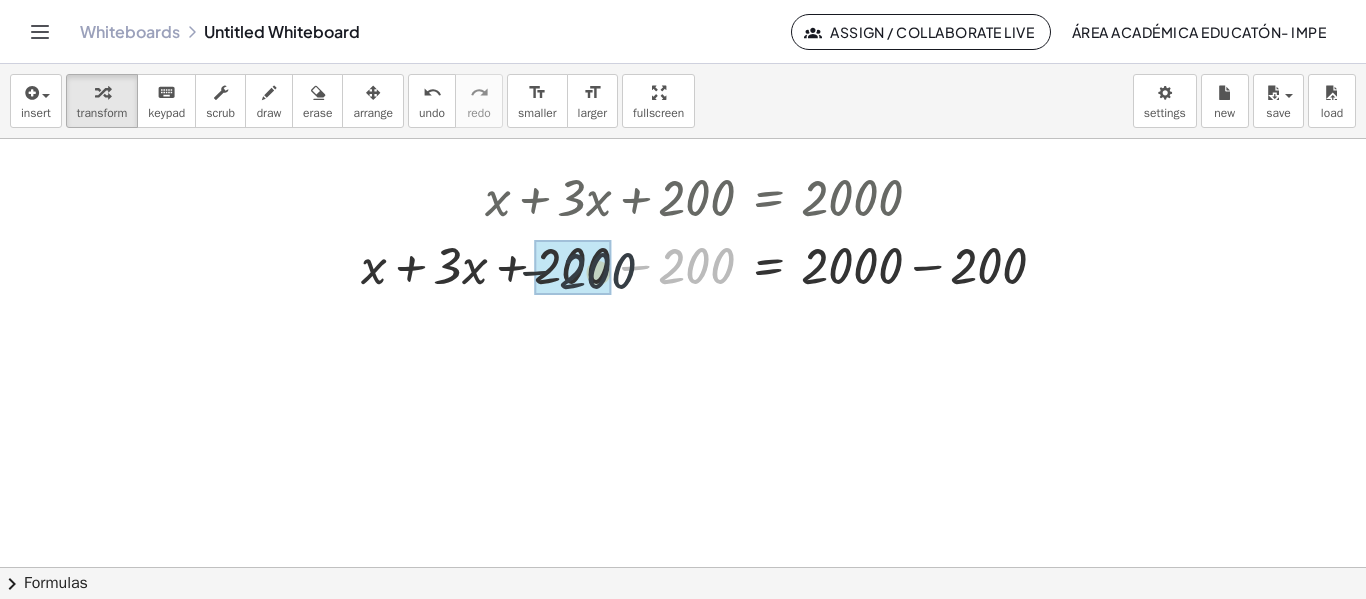 drag, startPoint x: 682, startPoint y: 249, endPoint x: 565, endPoint y: 255, distance: 117.15375 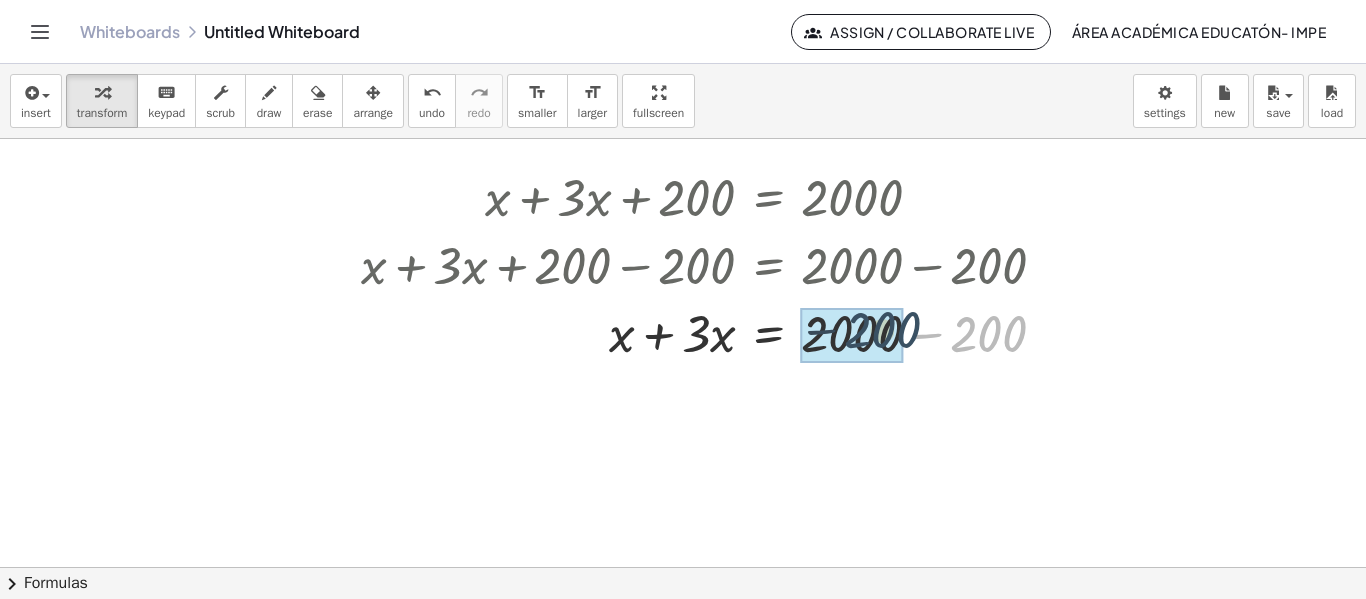drag, startPoint x: 1001, startPoint y: 336, endPoint x: 889, endPoint y: 332, distance: 112.0714 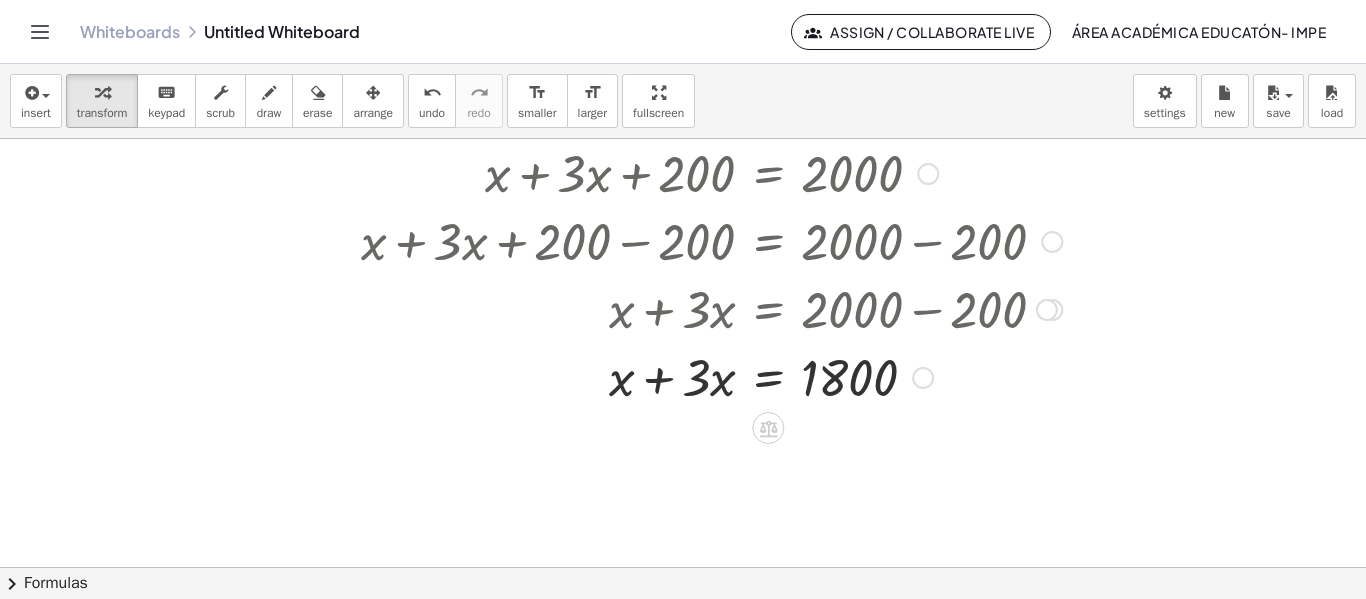 scroll, scrollTop: 25, scrollLeft: 0, axis: vertical 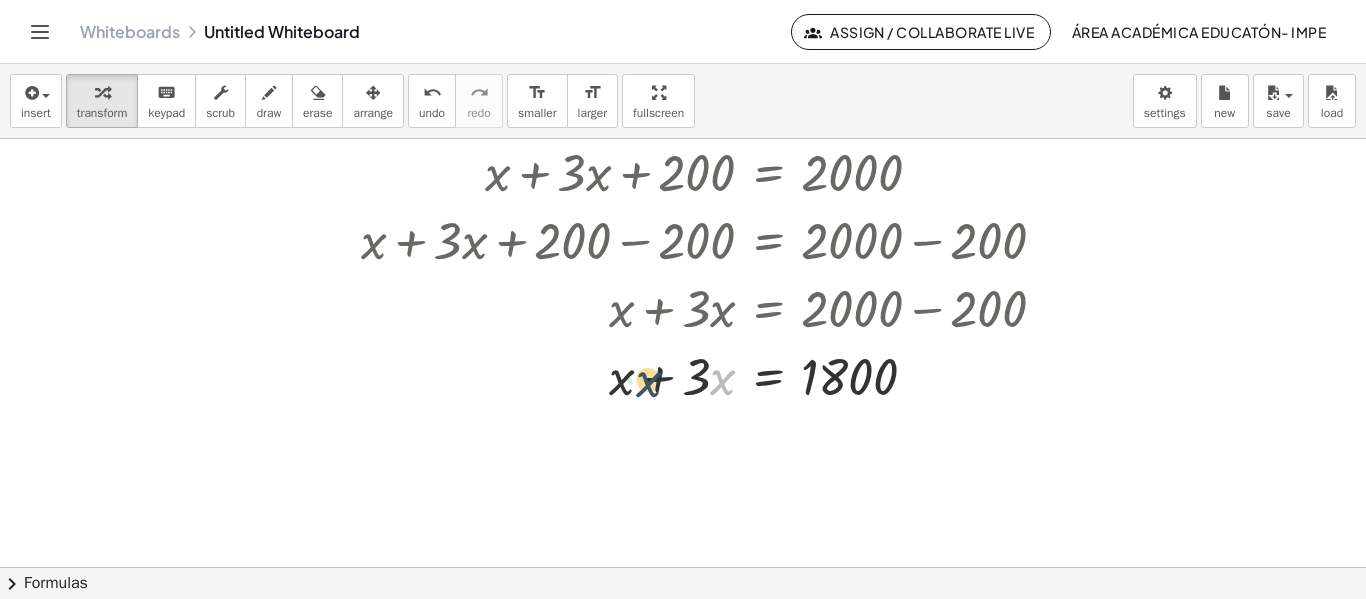 drag, startPoint x: 713, startPoint y: 379, endPoint x: 634, endPoint y: 379, distance: 79 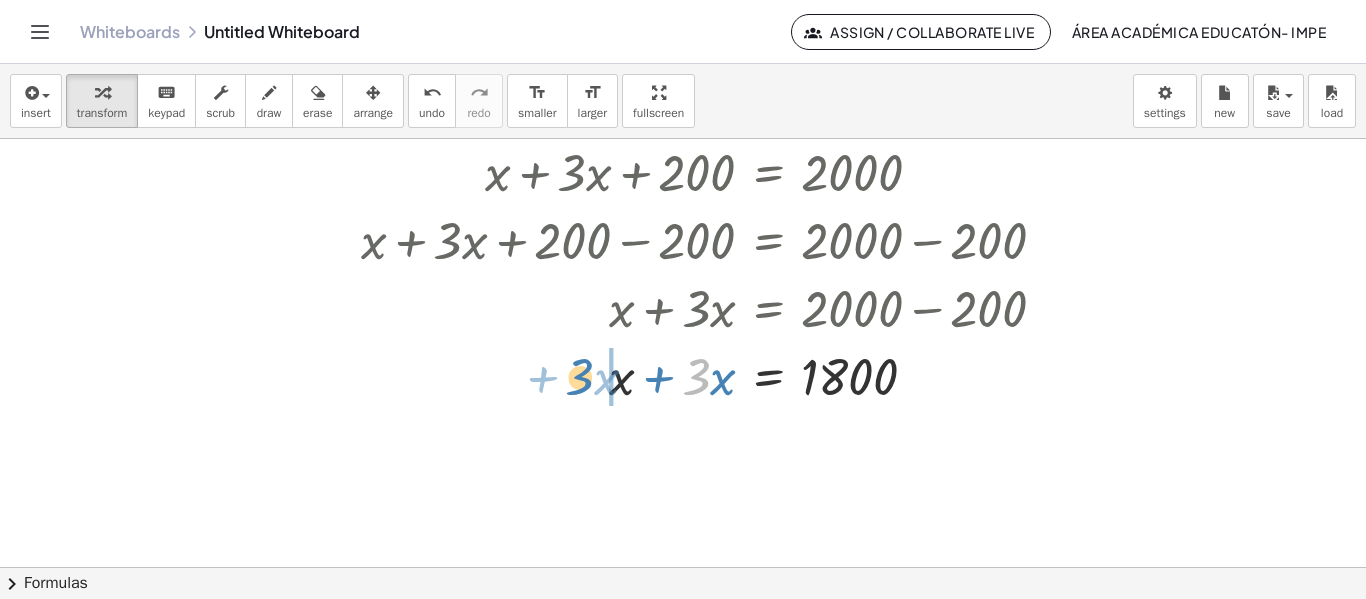 drag, startPoint x: 701, startPoint y: 390, endPoint x: 587, endPoint y: 391, distance: 114.00439 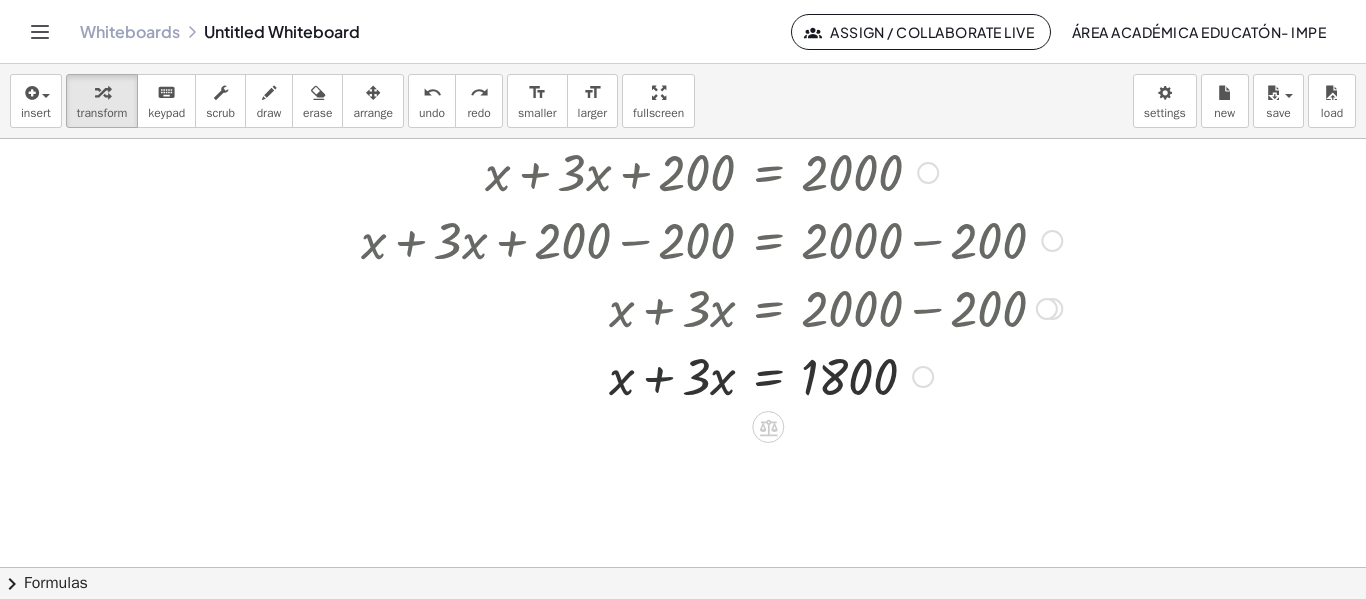 click at bounding box center [711, 375] 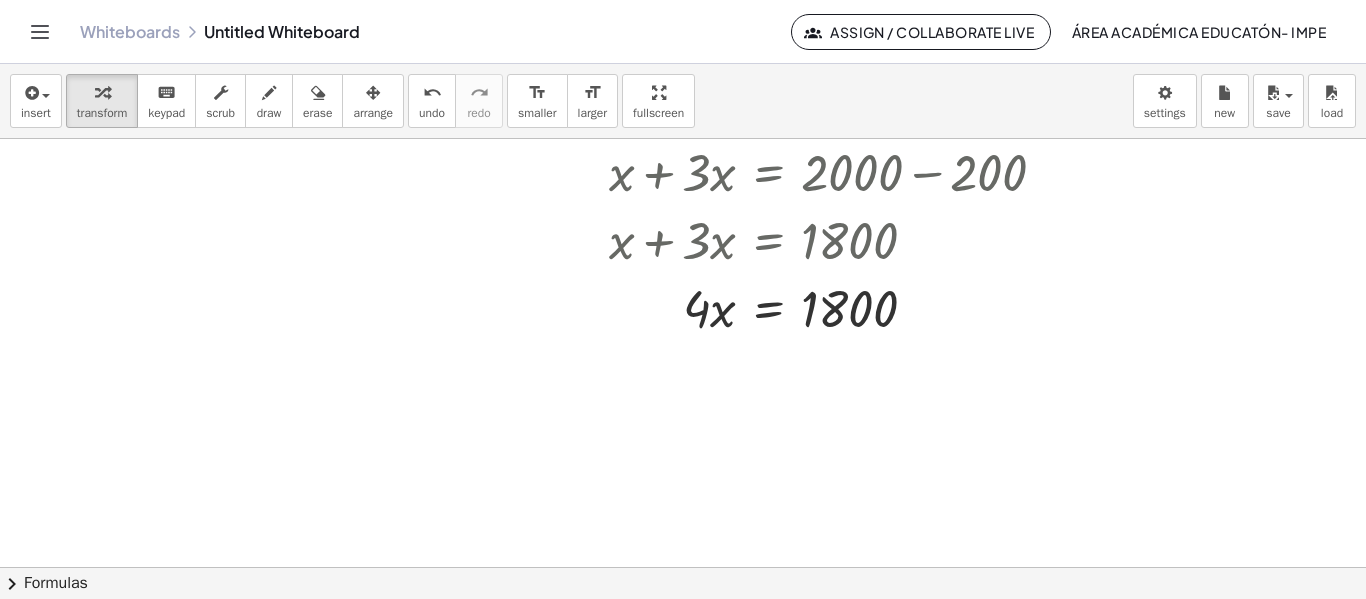 scroll, scrollTop: 0, scrollLeft: 0, axis: both 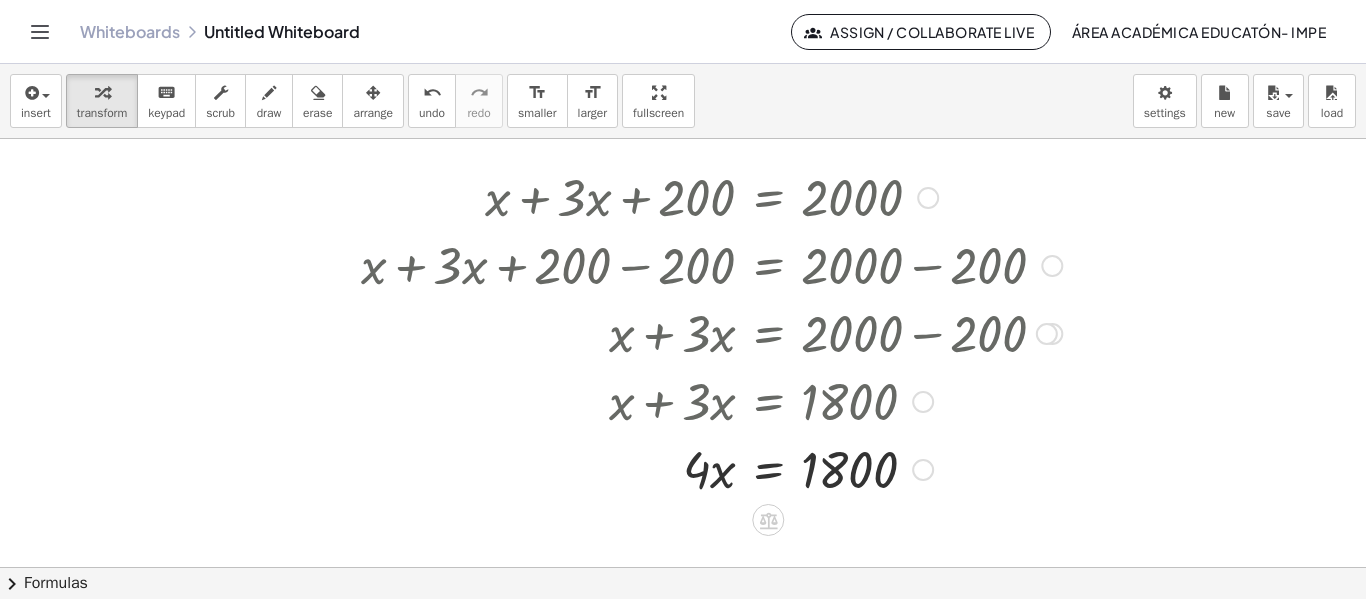 drag, startPoint x: 920, startPoint y: 406, endPoint x: 972, endPoint y: 422, distance: 54.405884 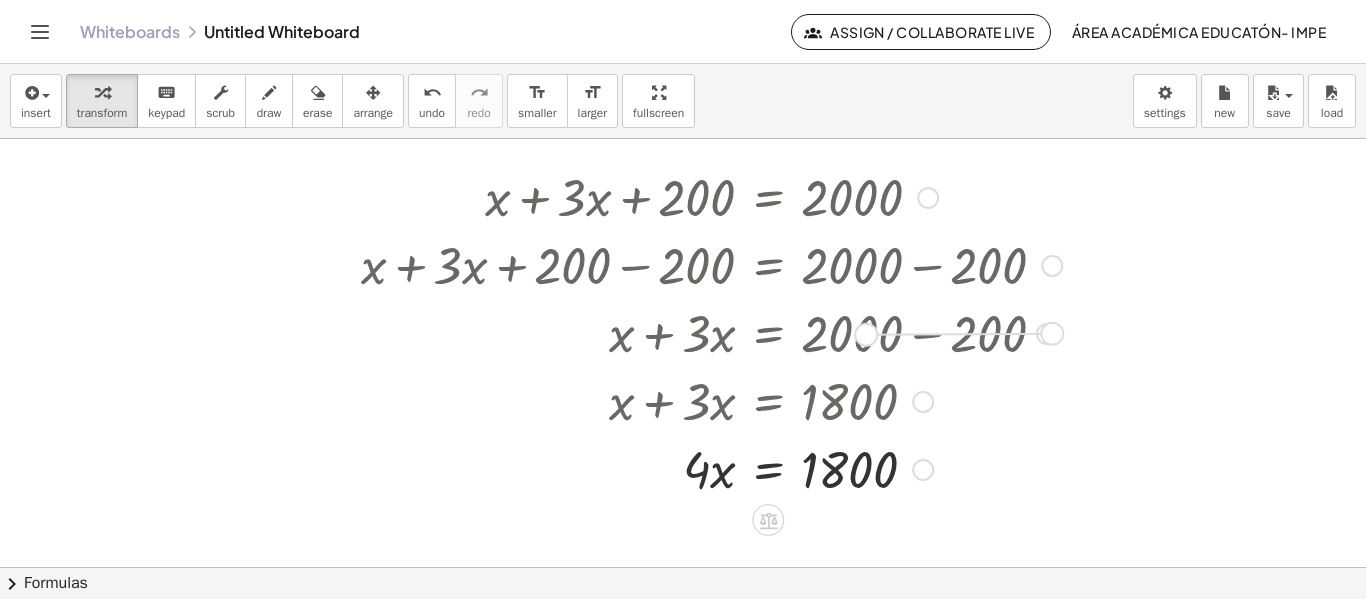 drag, startPoint x: 1053, startPoint y: 339, endPoint x: 866, endPoint y: 340, distance: 187.00267 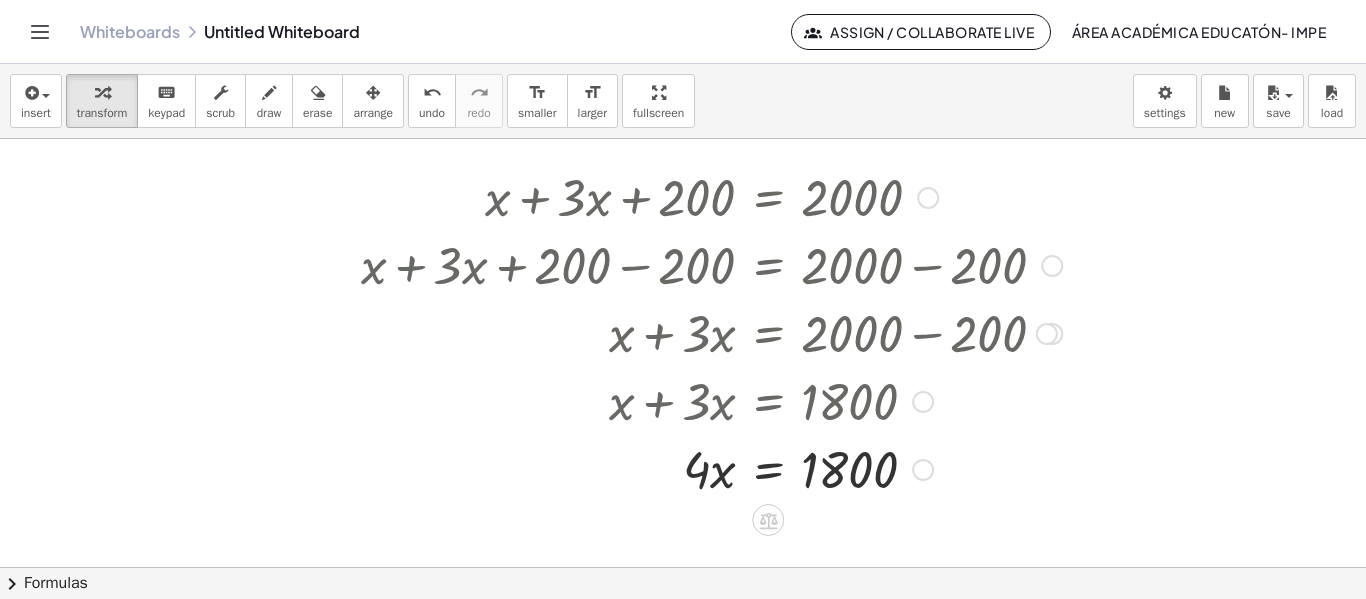click at bounding box center [711, 468] 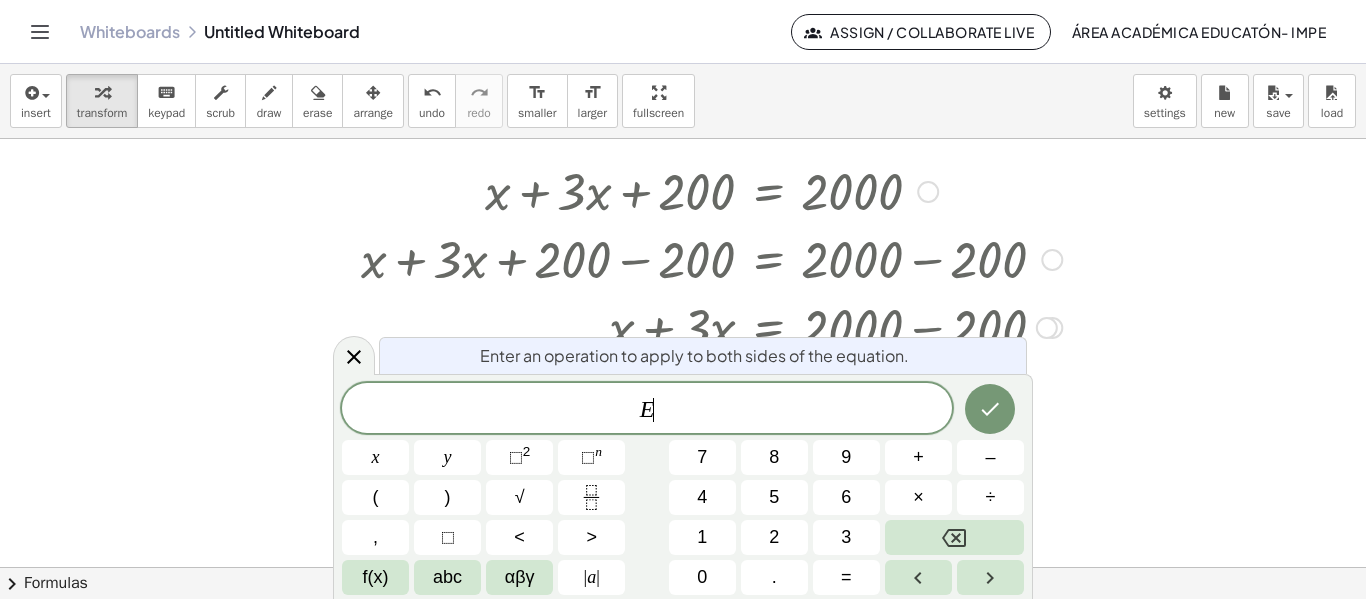 scroll, scrollTop: 8, scrollLeft: 0, axis: vertical 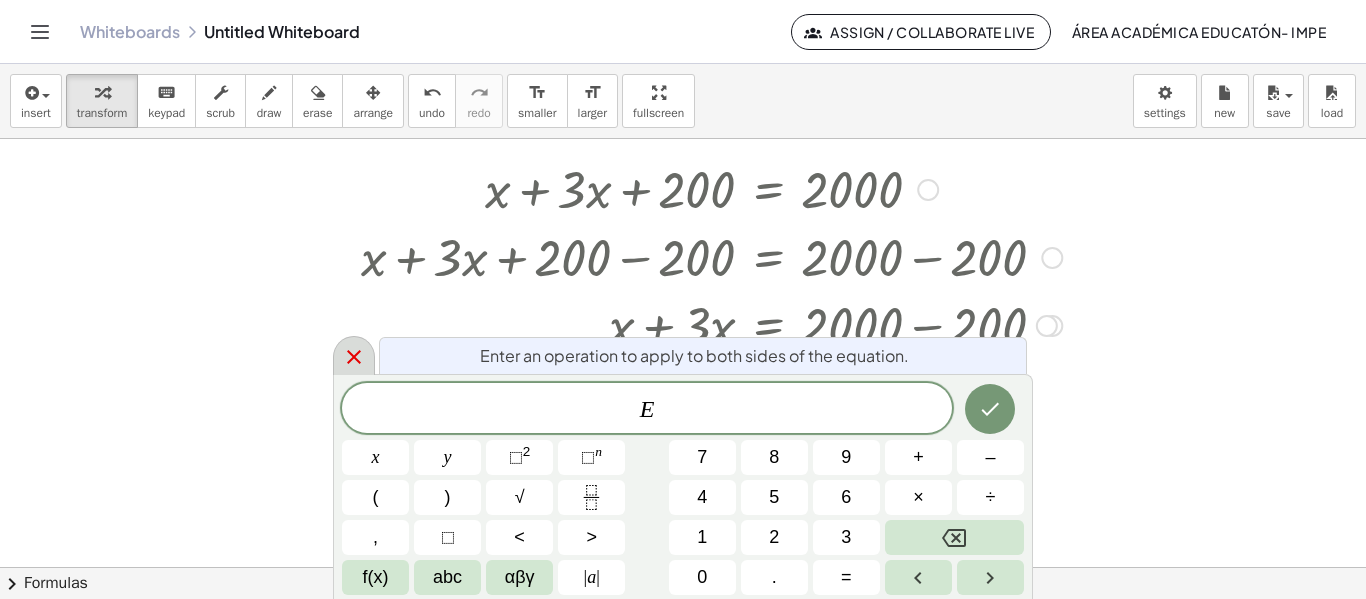 click 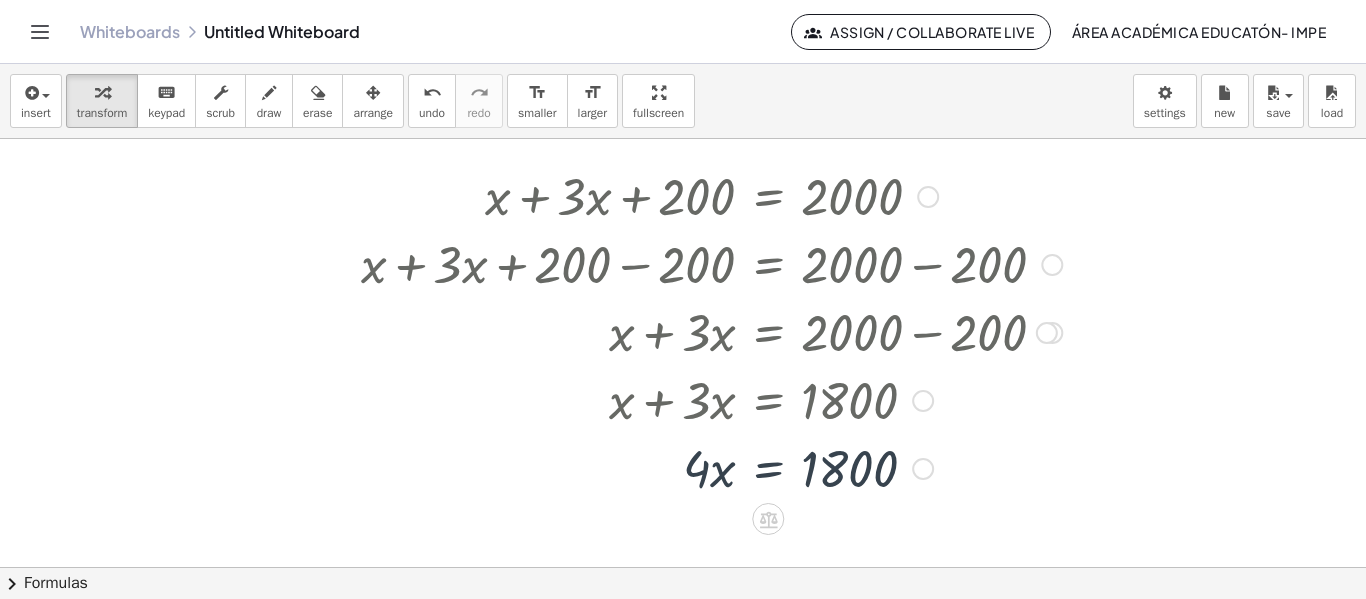 scroll, scrollTop: 0, scrollLeft: 0, axis: both 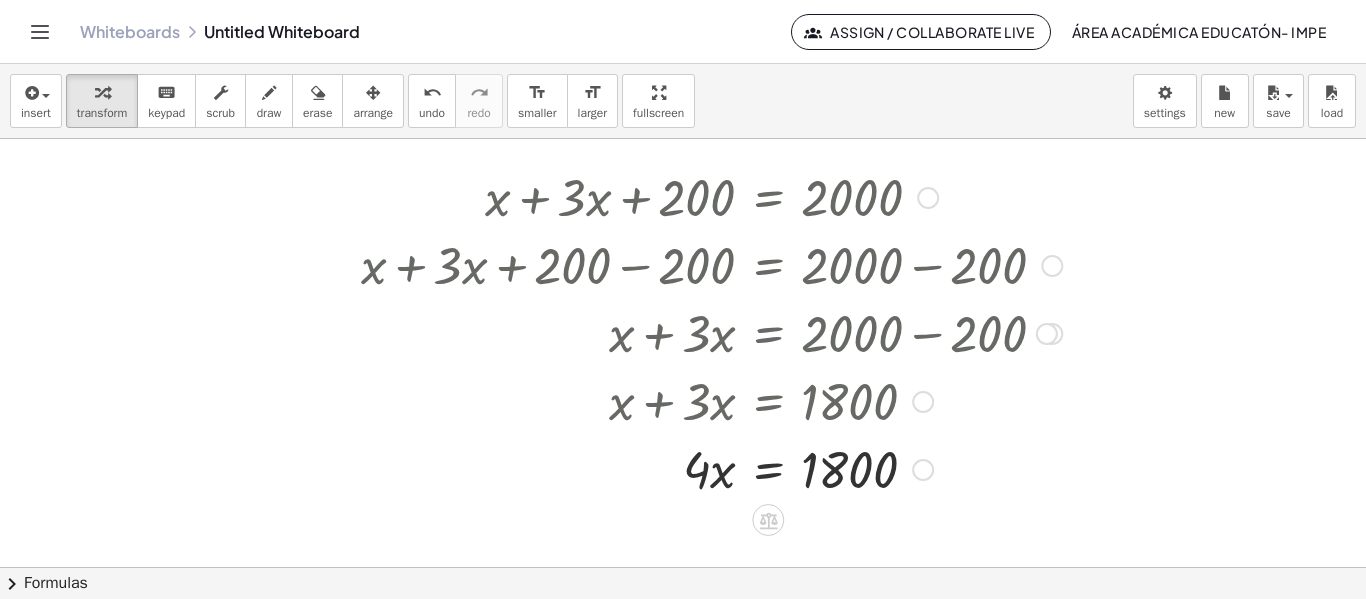 click at bounding box center (711, 468) 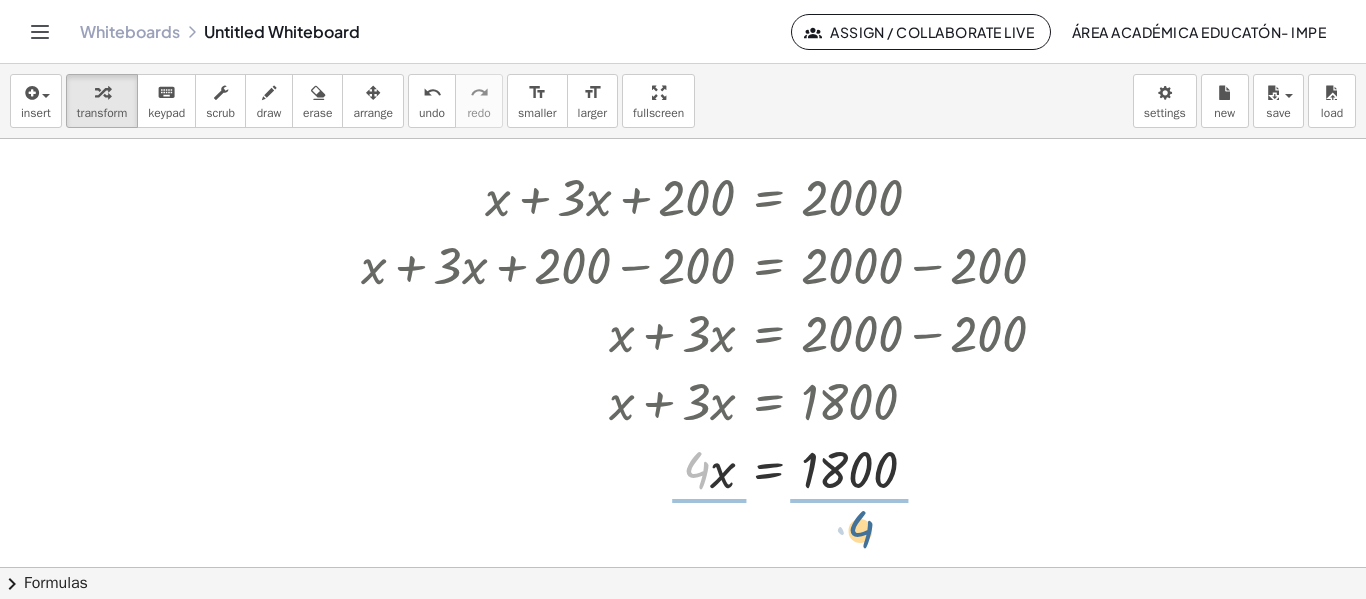 drag, startPoint x: 696, startPoint y: 471, endPoint x: 869, endPoint y: 524, distance: 180.93645 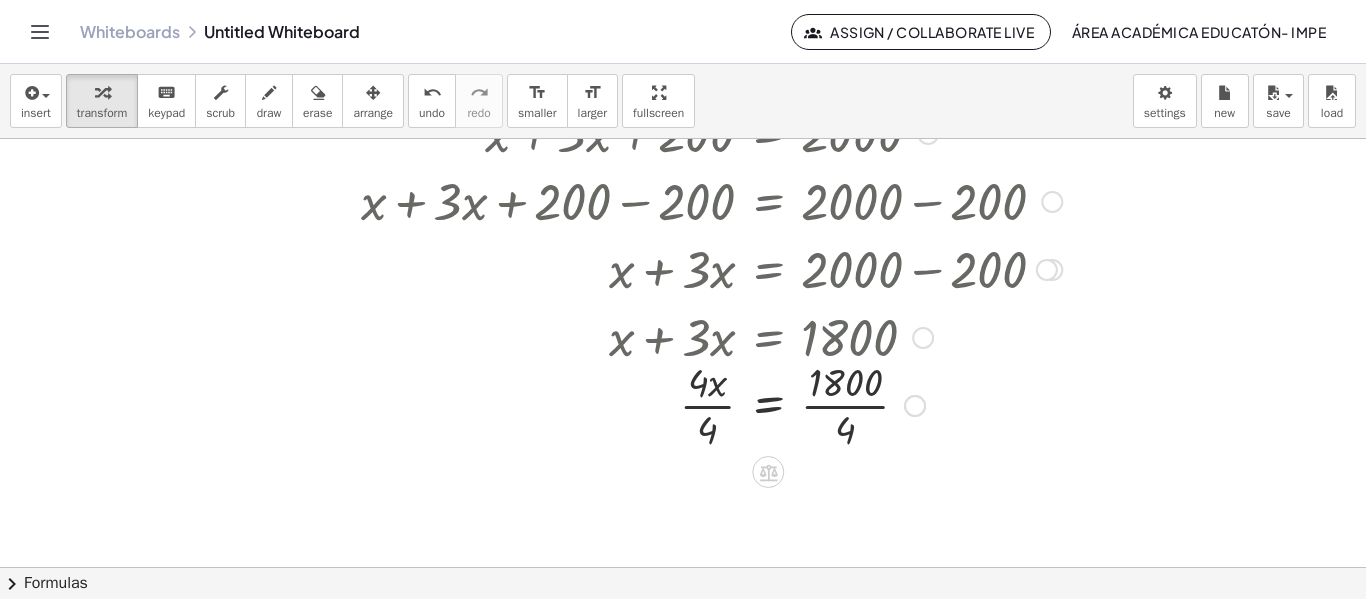 scroll, scrollTop: 65, scrollLeft: 0, axis: vertical 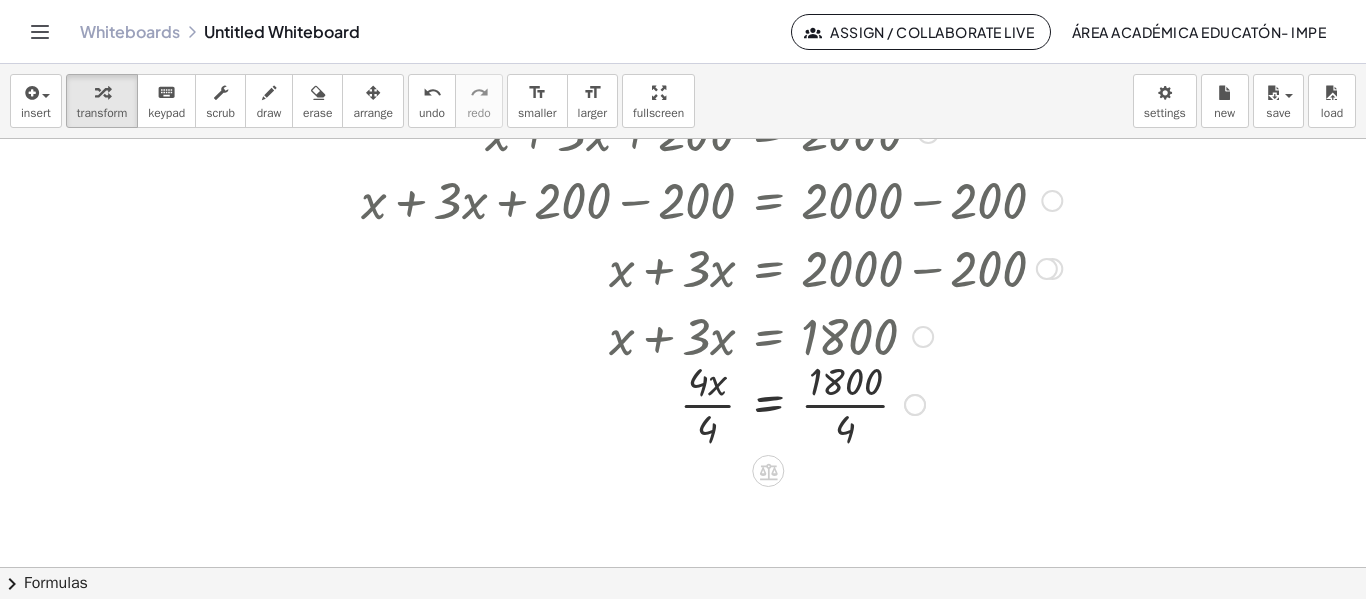 click at bounding box center (711, 403) 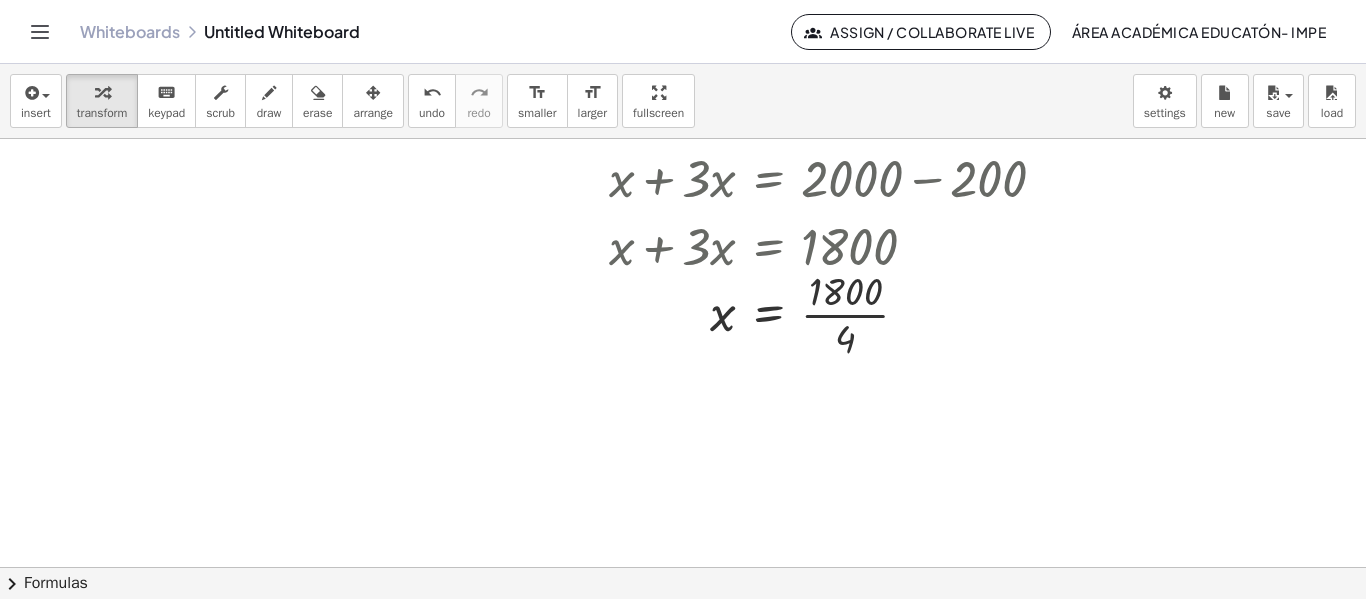 scroll, scrollTop: 156, scrollLeft: 0, axis: vertical 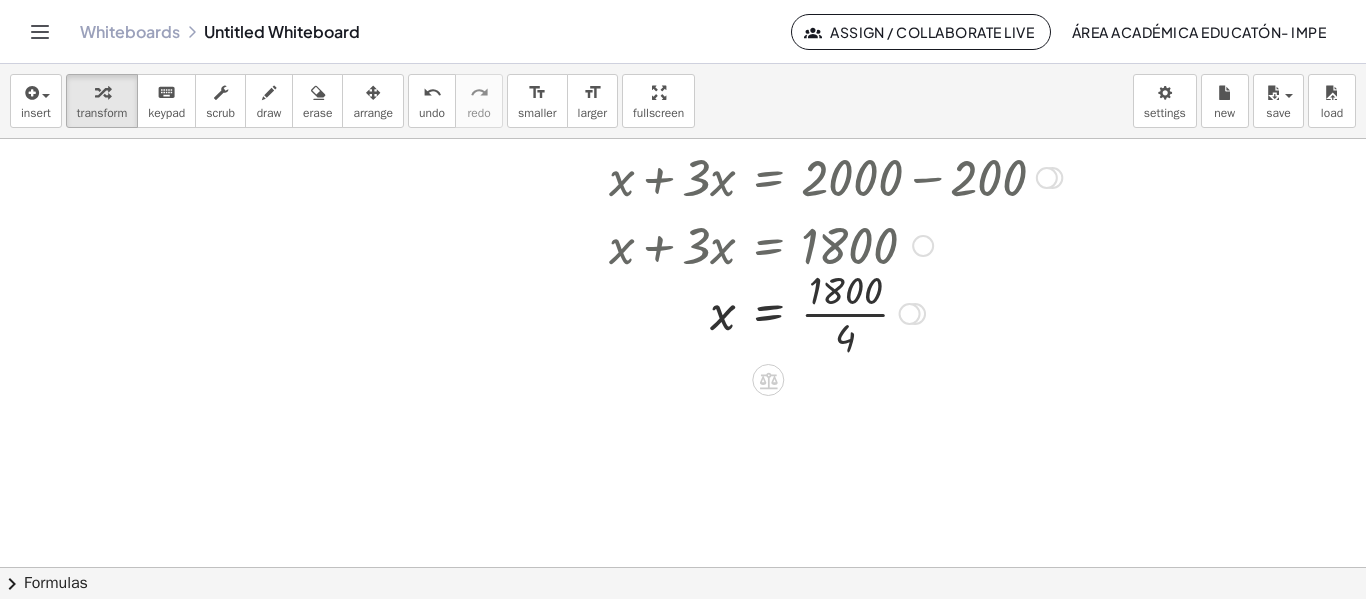 click at bounding box center (711, 312) 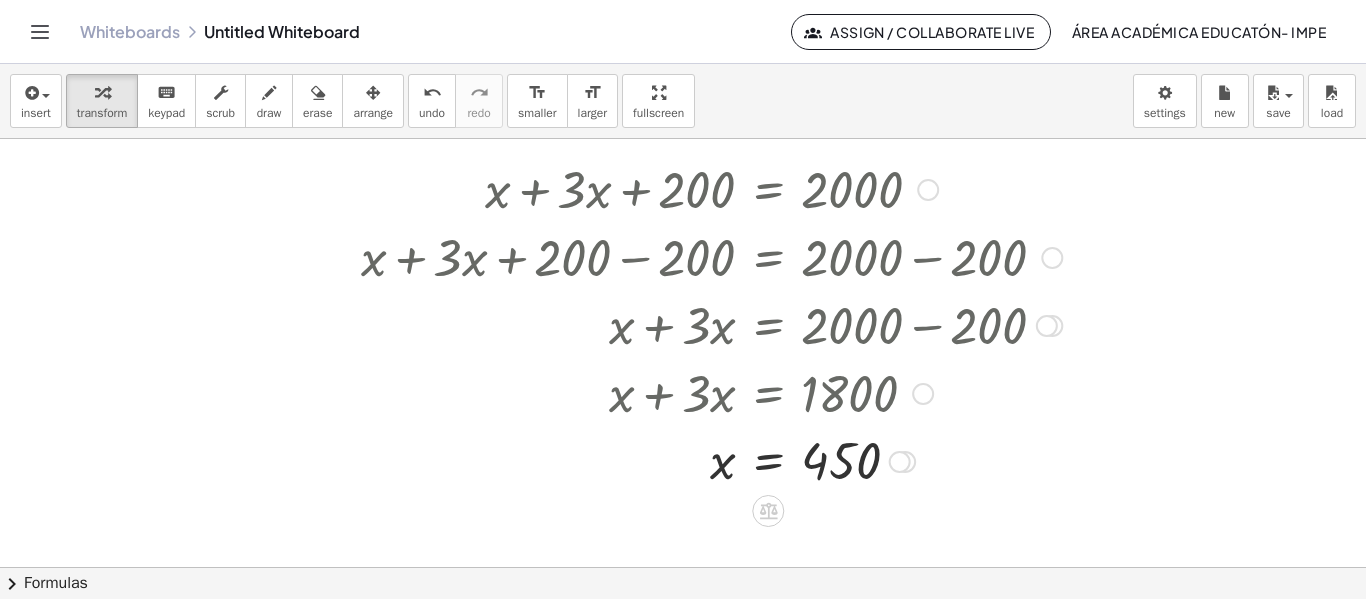 scroll, scrollTop: 0, scrollLeft: 0, axis: both 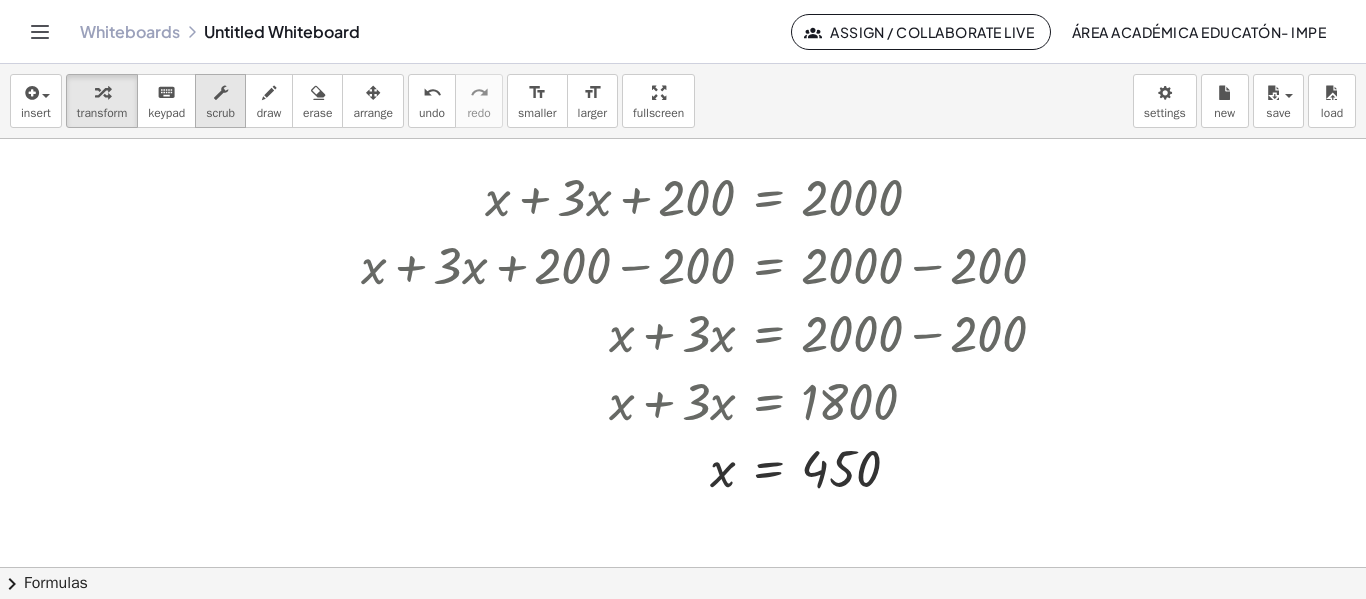 click on "scrub" at bounding box center [220, 113] 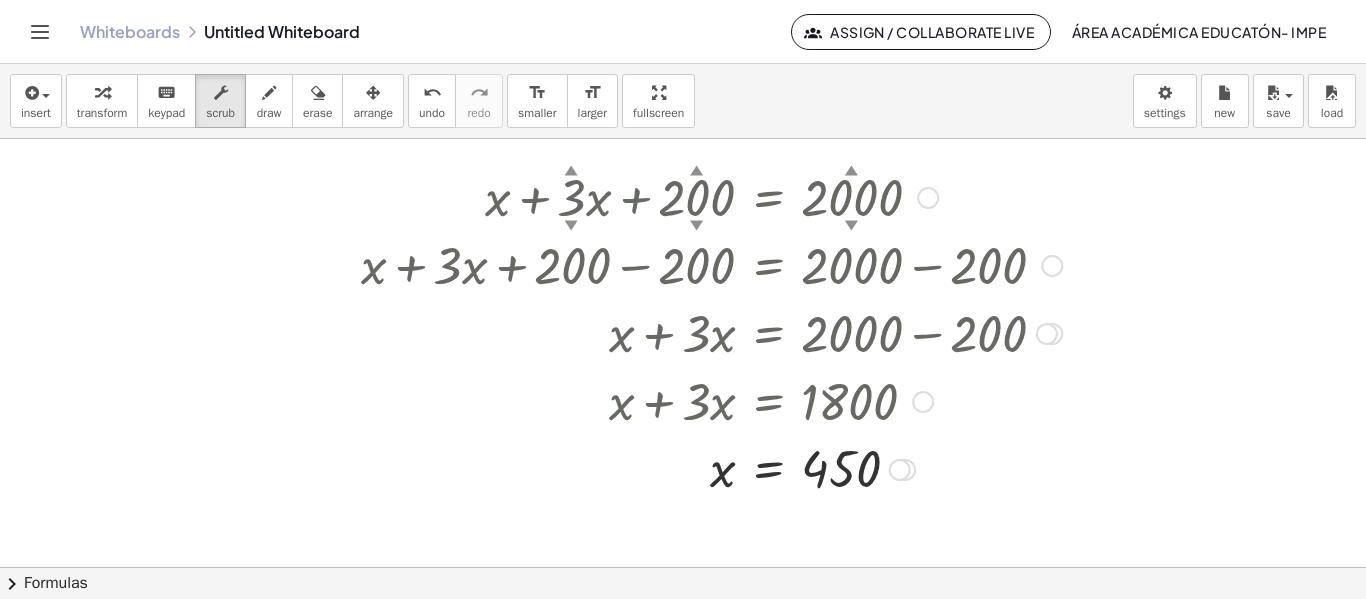 click at bounding box center [711, 196] 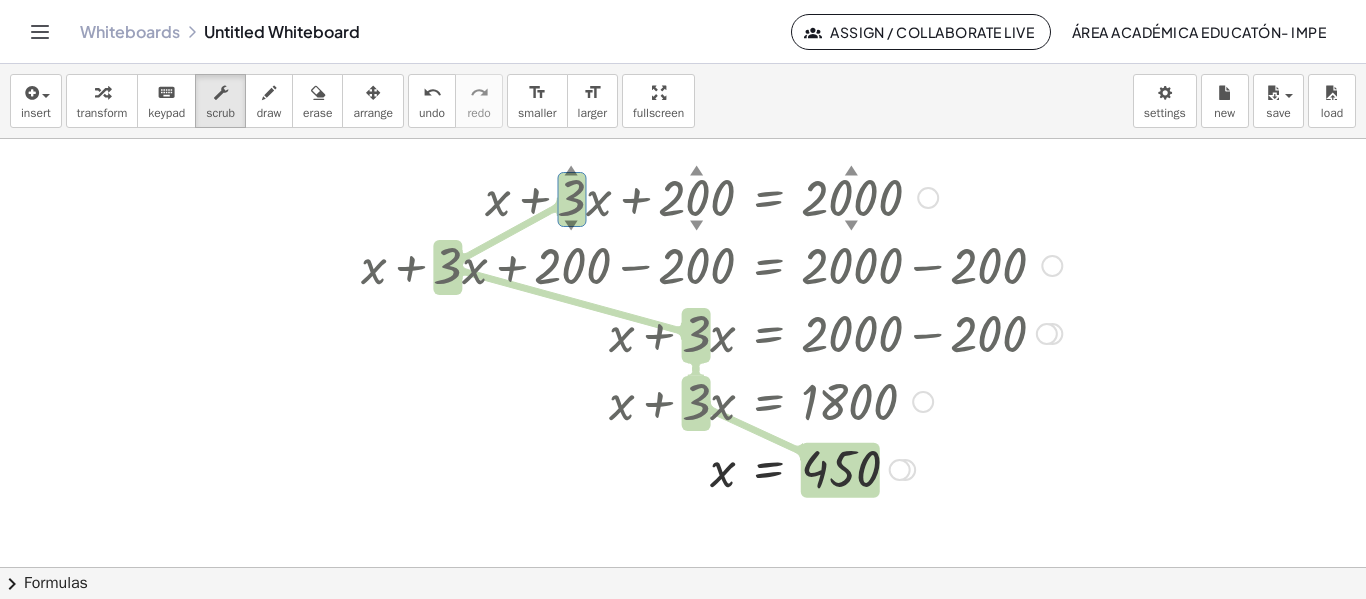 click at bounding box center [711, 196] 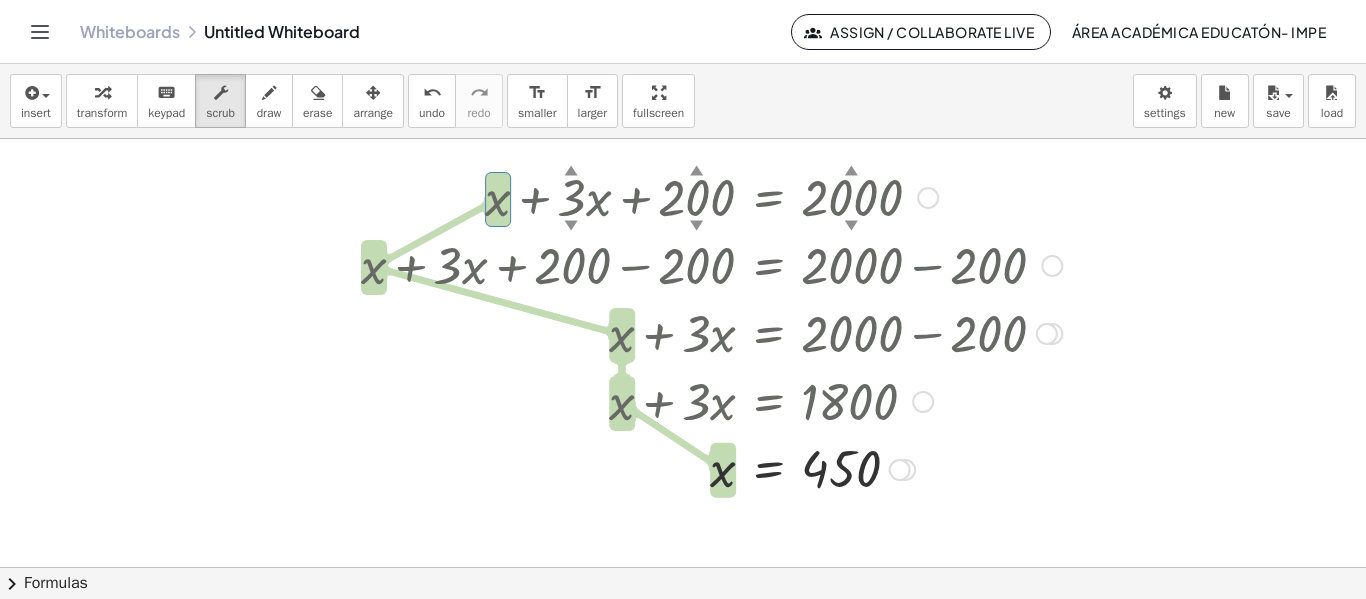 click at bounding box center (711, 196) 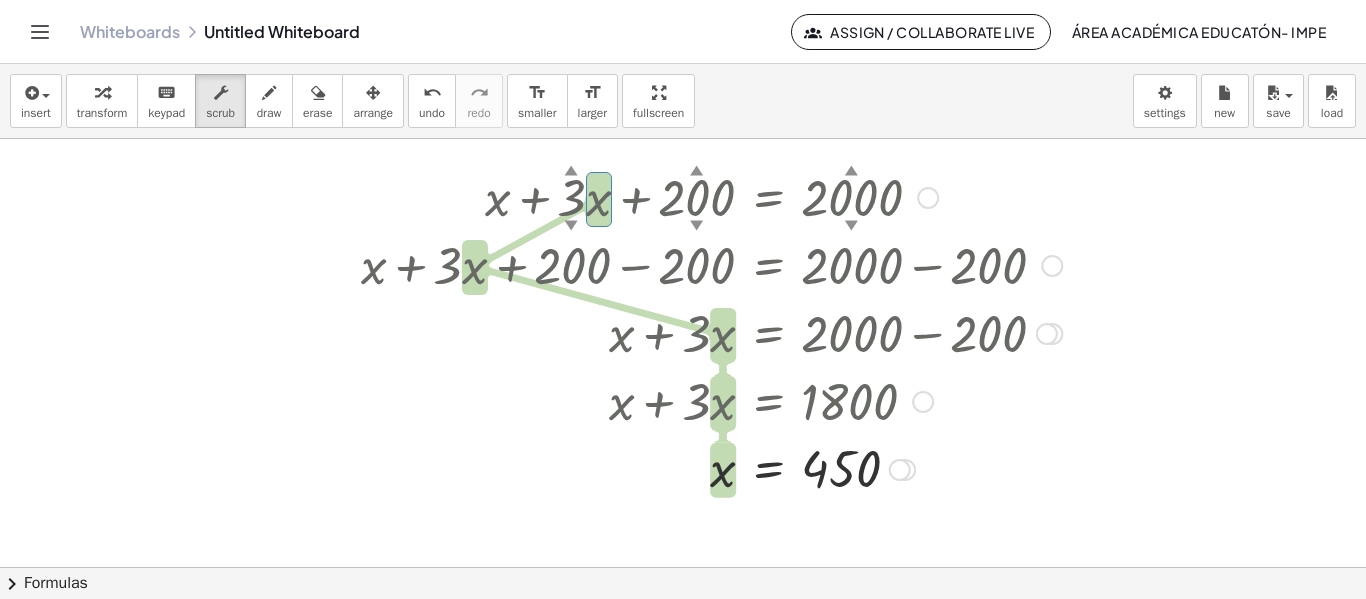 click at bounding box center [711, 196] 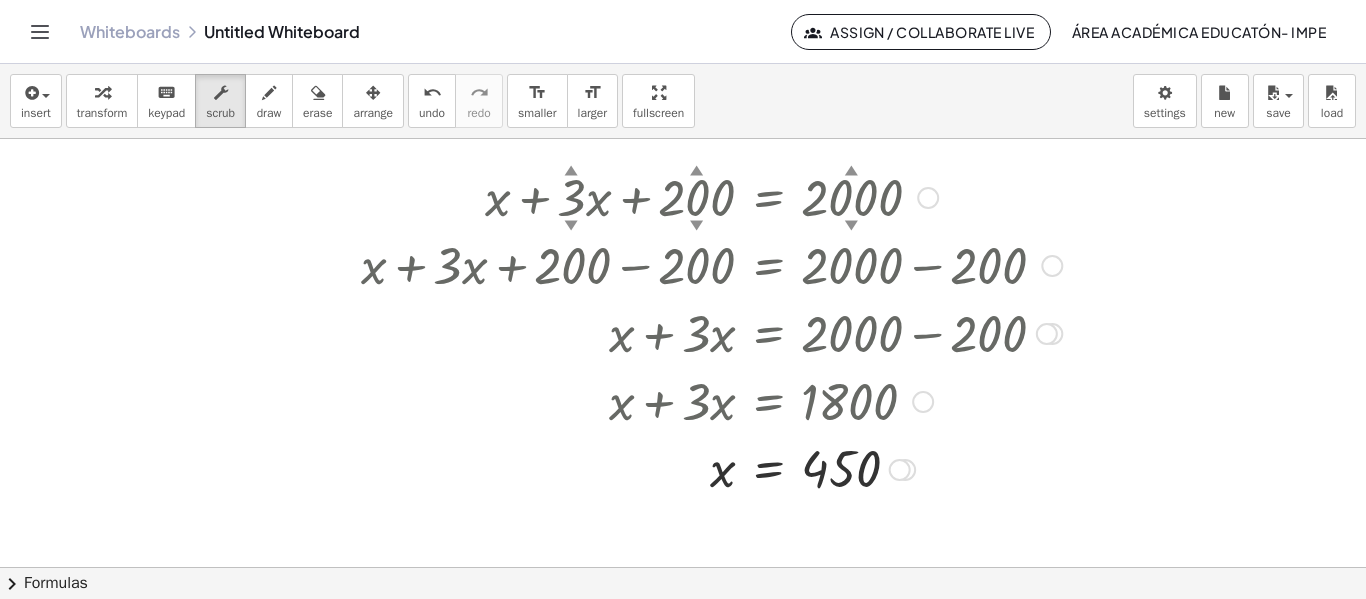 click at bounding box center [711, 196] 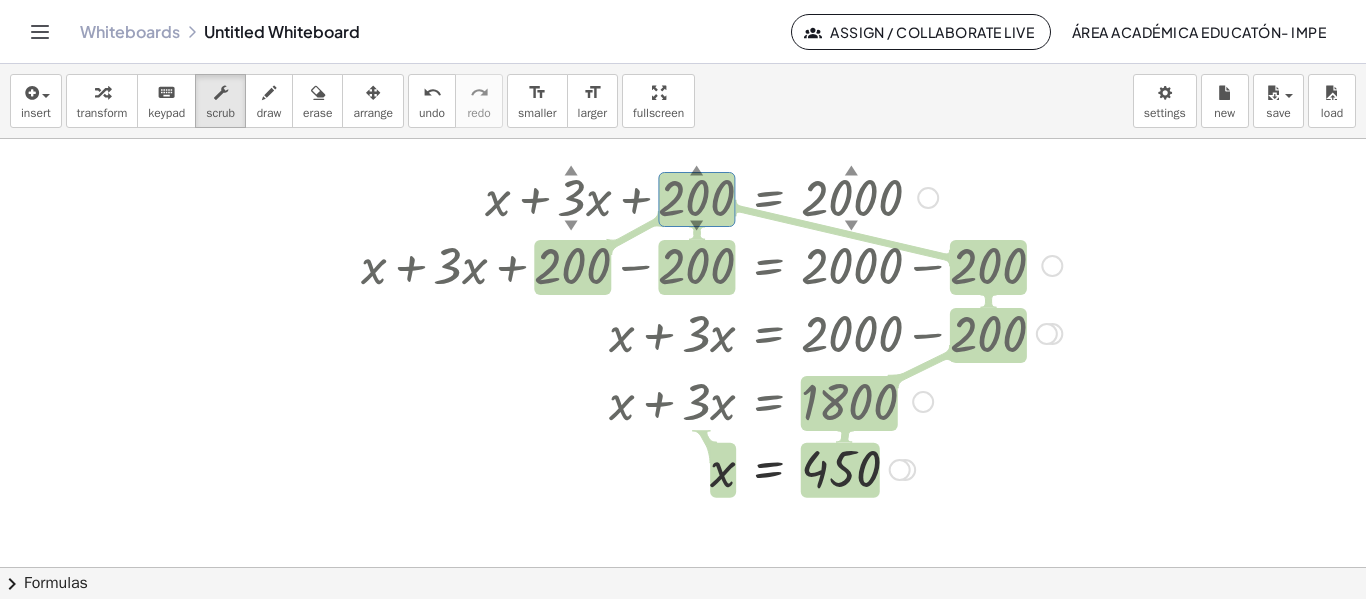 click at bounding box center [711, 196] 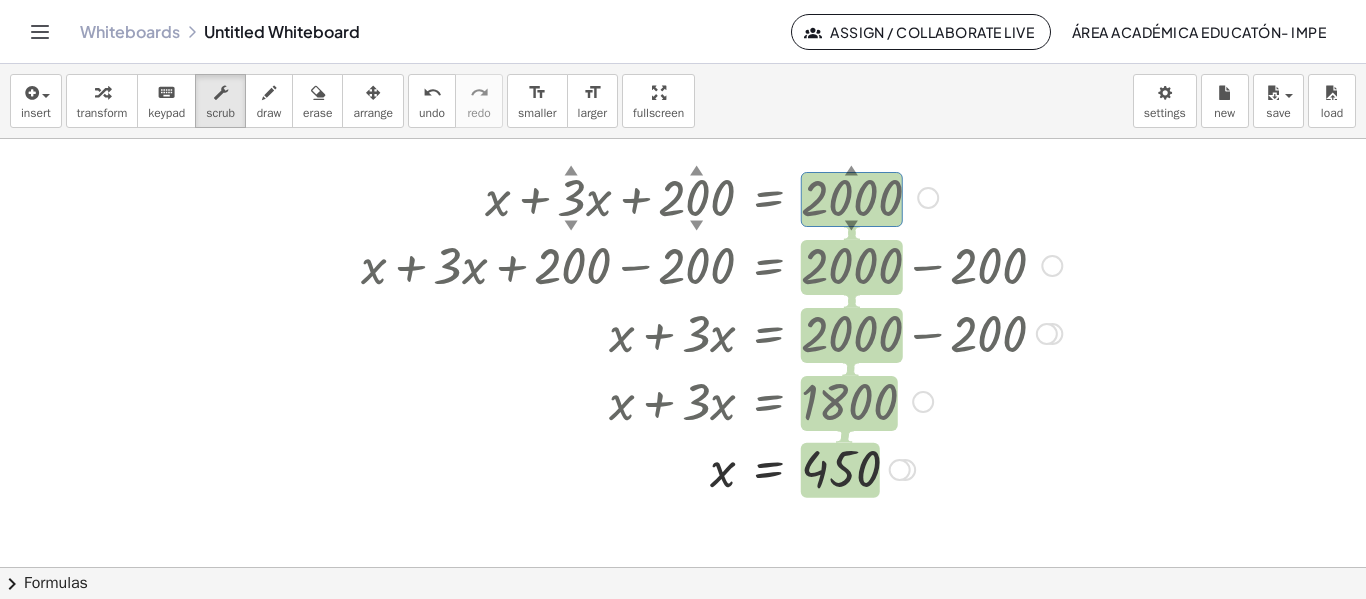 click at bounding box center [711, 468] 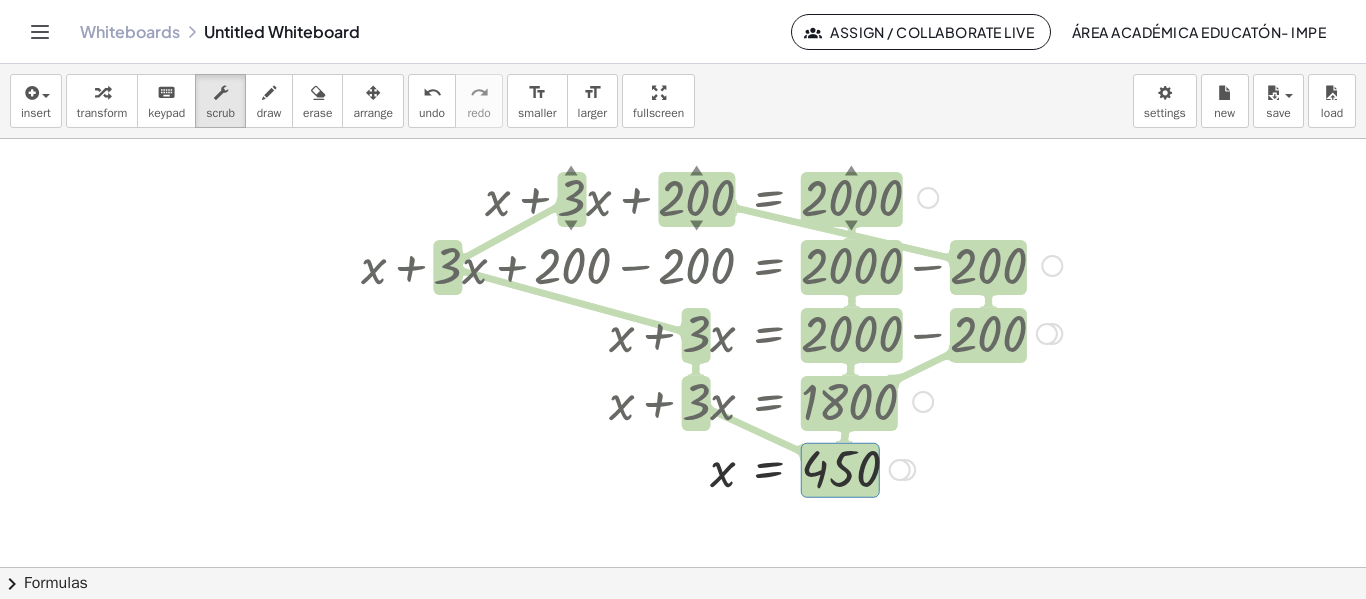 click at bounding box center (711, 468) 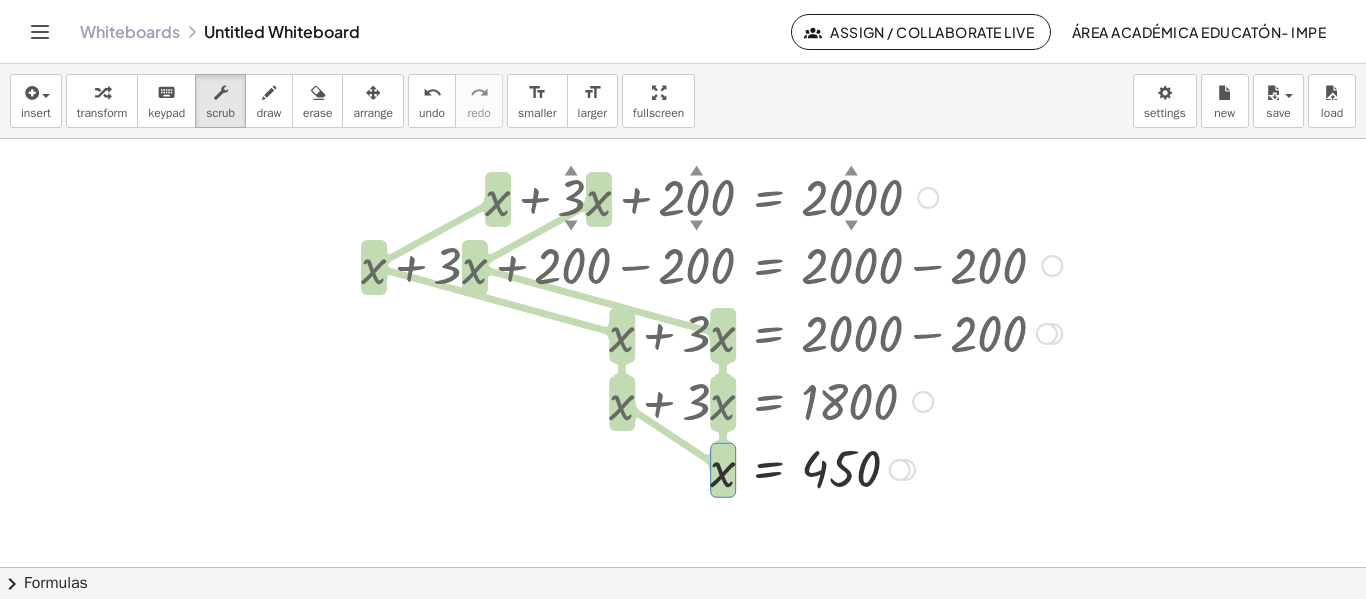 scroll, scrollTop: 42, scrollLeft: 0, axis: vertical 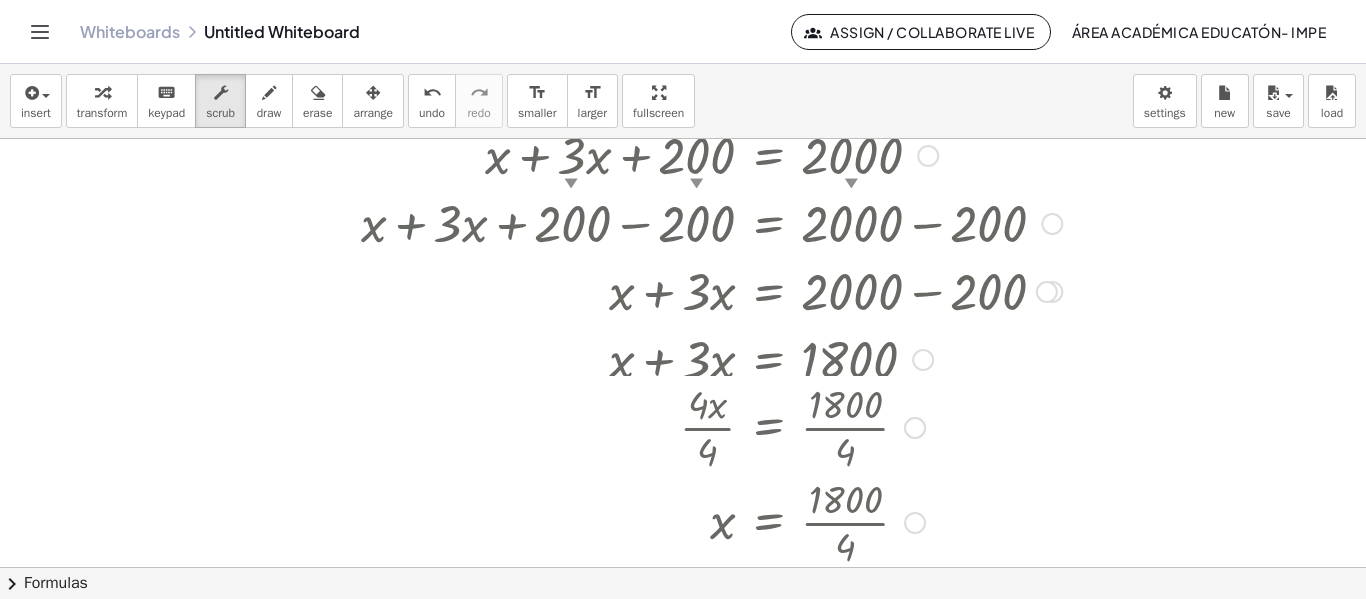 drag, startPoint x: 898, startPoint y: 427, endPoint x: 901, endPoint y: 611, distance: 184.02446 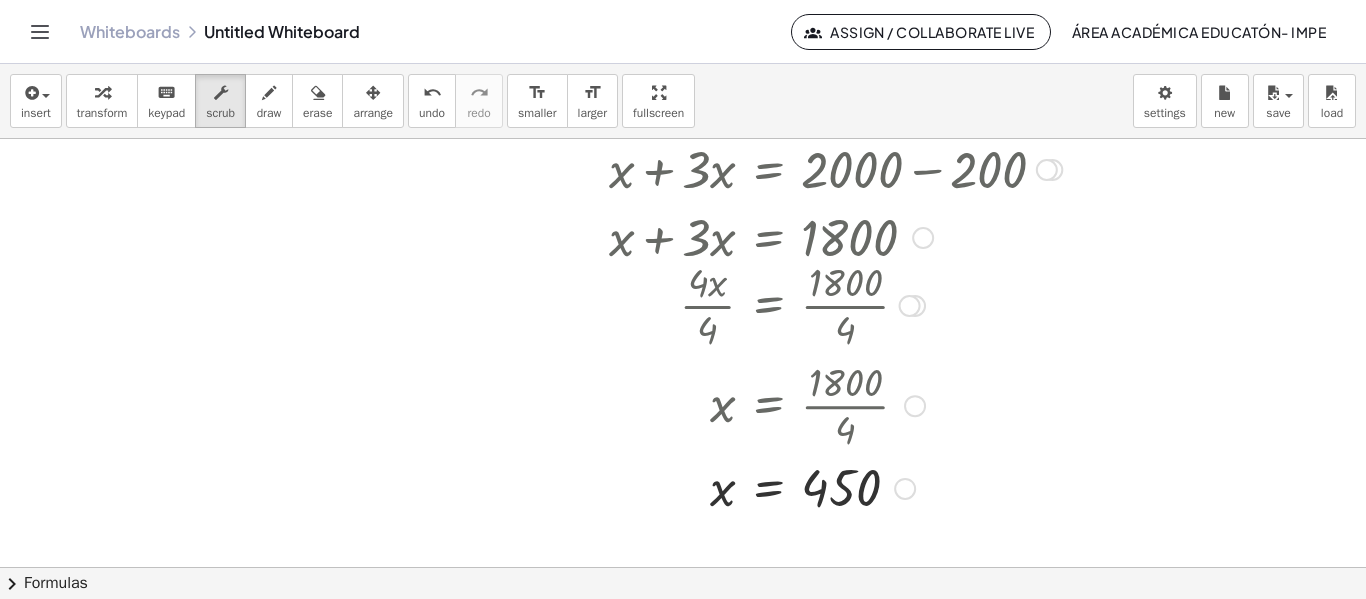 scroll, scrollTop: 167, scrollLeft: 0, axis: vertical 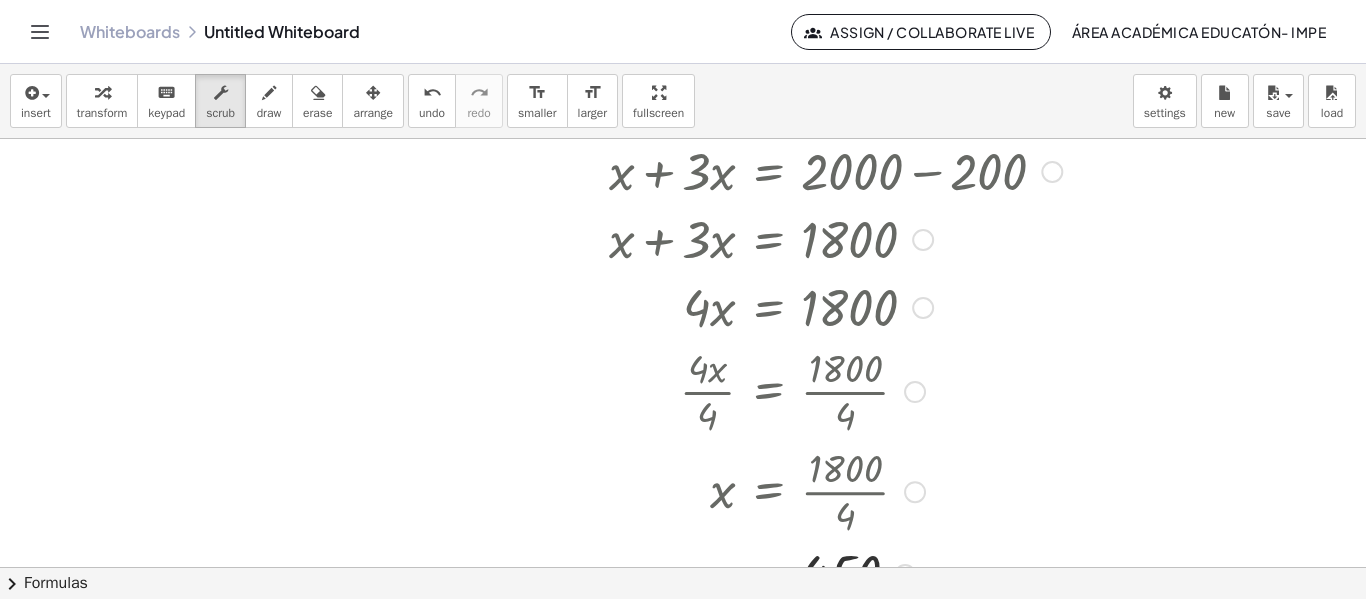 drag, startPoint x: 917, startPoint y: 309, endPoint x: 909, endPoint y: 410, distance: 101.31634 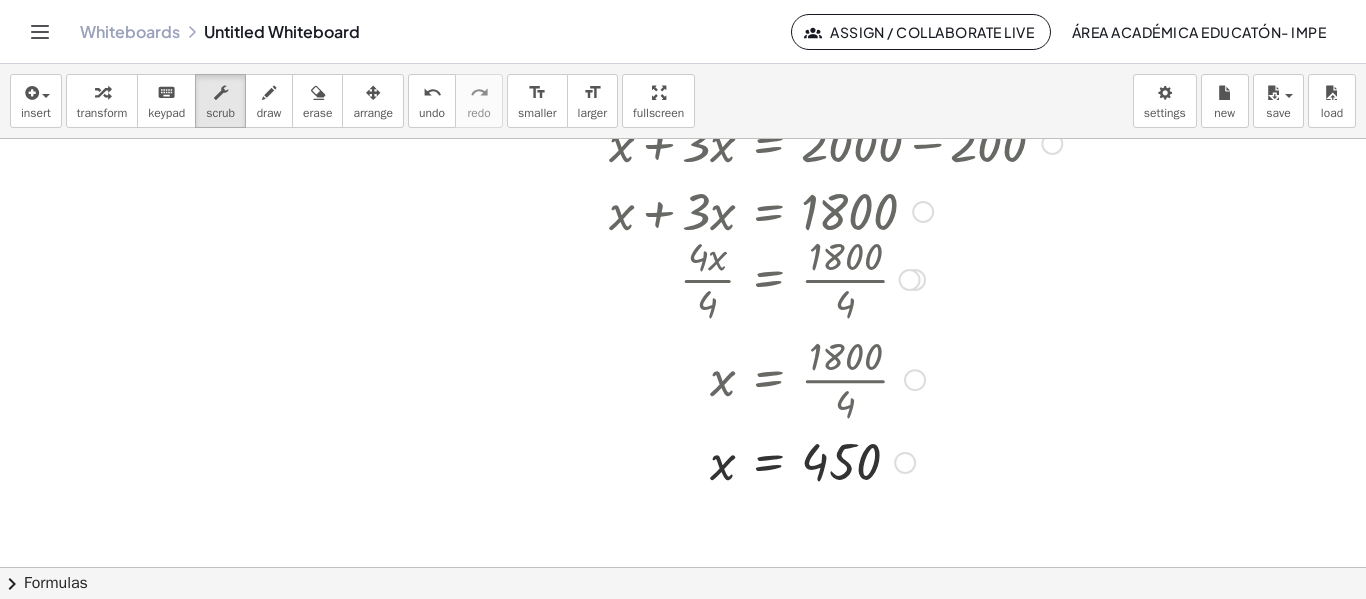 scroll, scrollTop: 257, scrollLeft: 0, axis: vertical 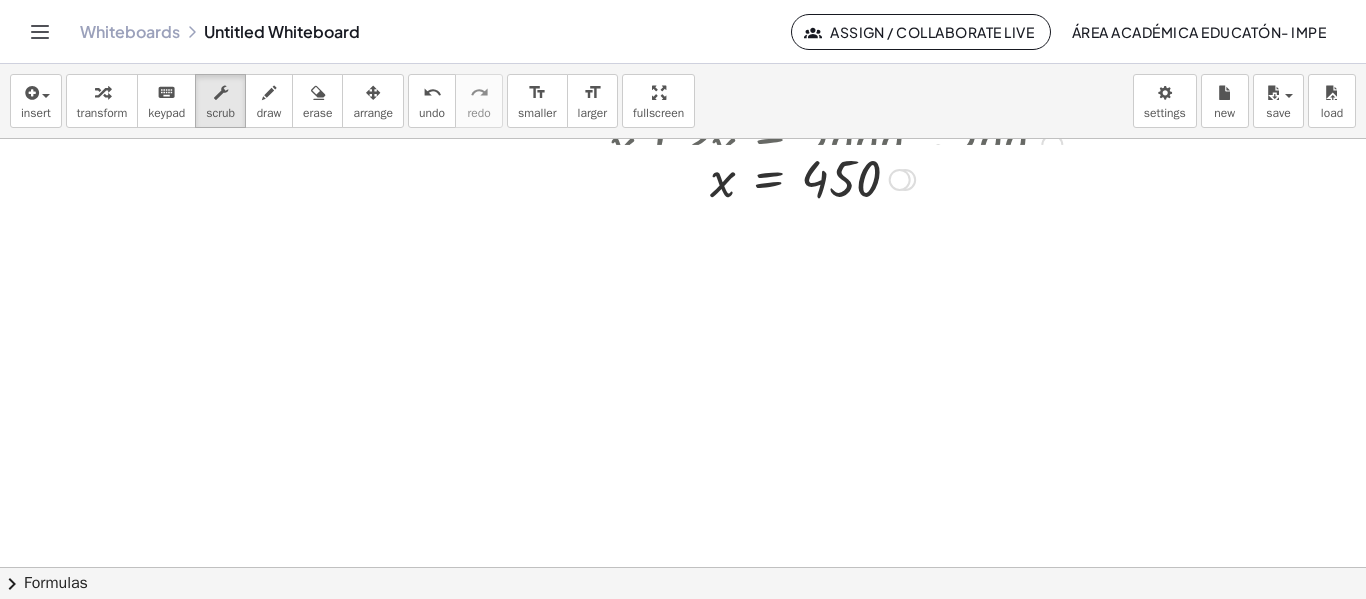 drag, startPoint x: 906, startPoint y: 469, endPoint x: 935, endPoint y: 180, distance: 290.4514 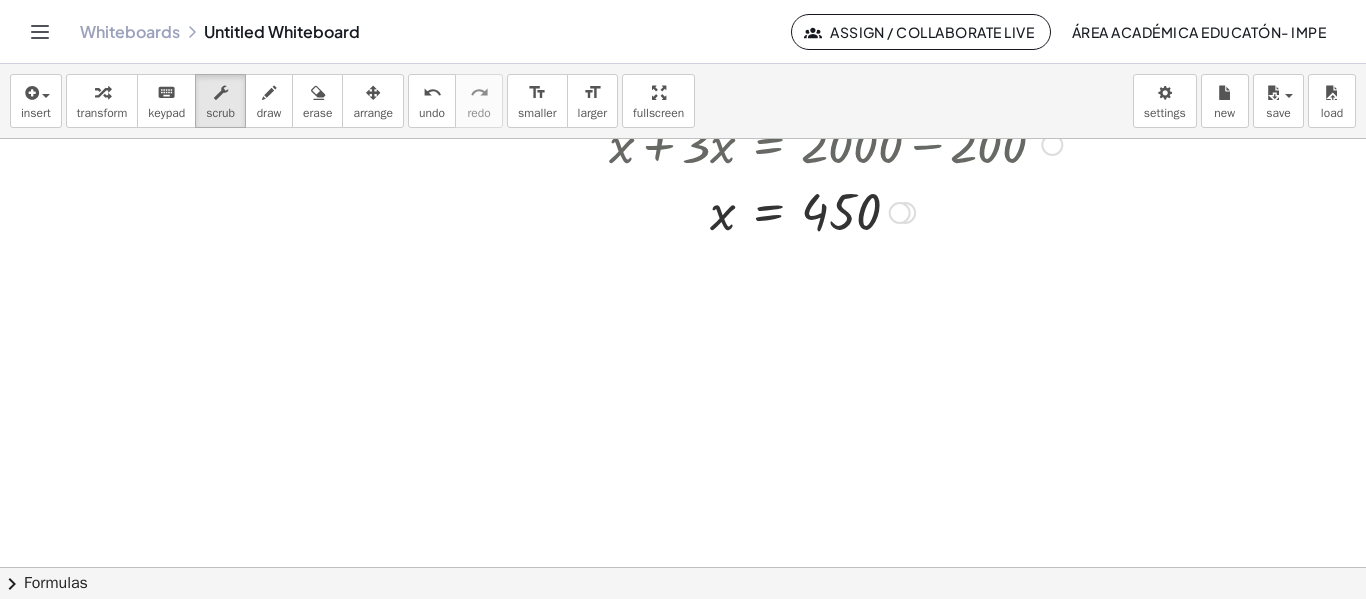 scroll, scrollTop: 0, scrollLeft: 0, axis: both 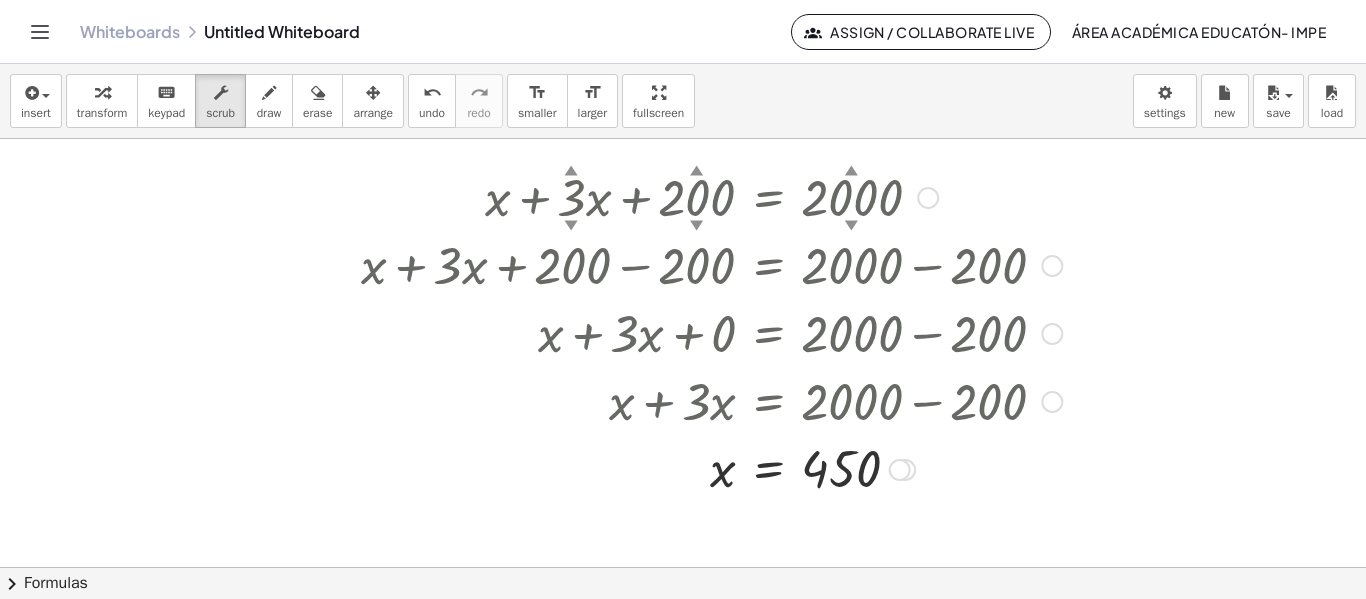 drag, startPoint x: 895, startPoint y: 468, endPoint x: 905, endPoint y: 290, distance: 178.28067 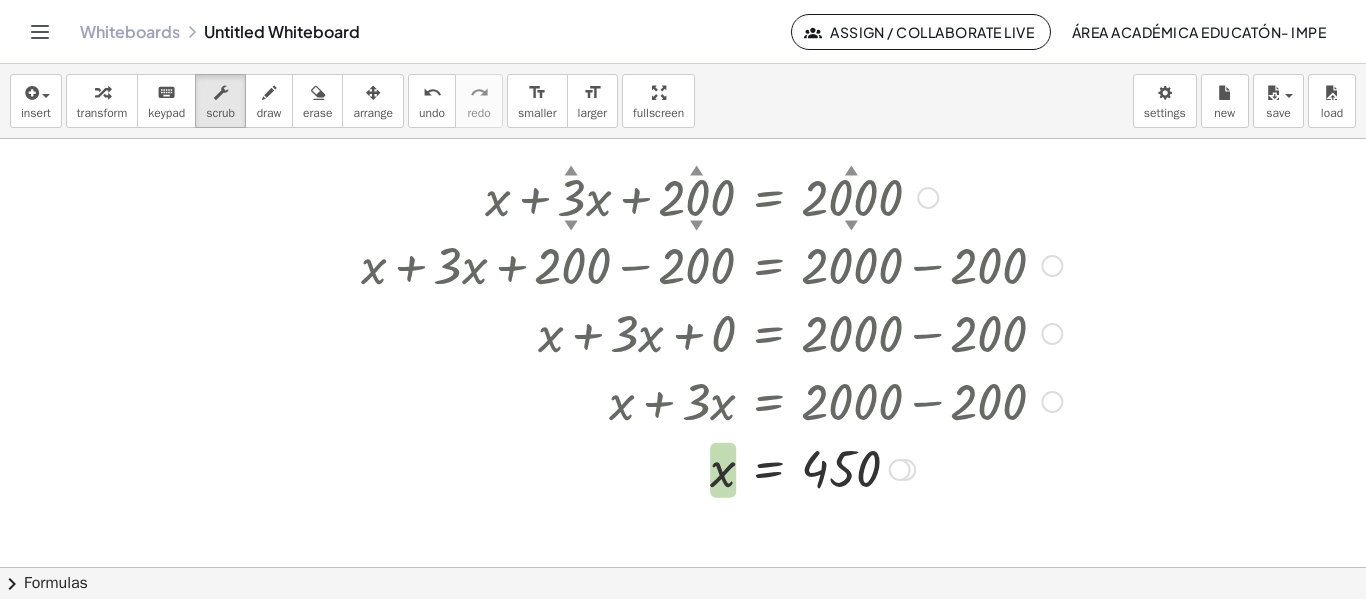 drag, startPoint x: 905, startPoint y: 290, endPoint x: 865, endPoint y: 491, distance: 204.94145 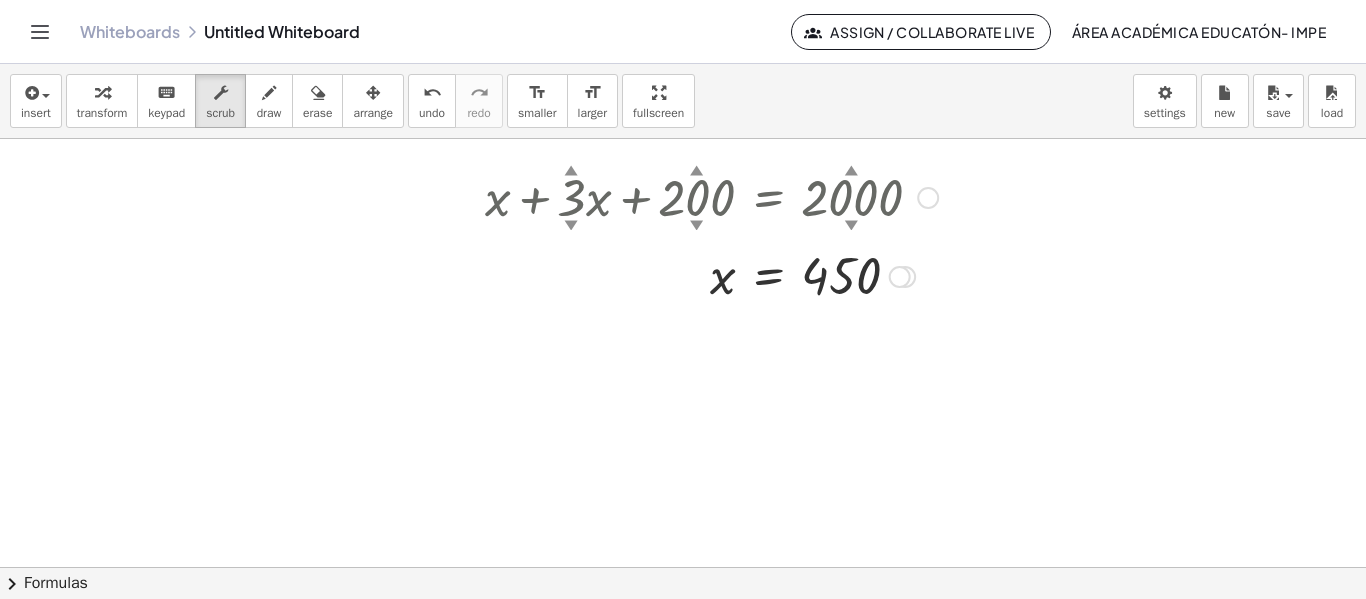 drag, startPoint x: 901, startPoint y: 468, endPoint x: 935, endPoint y: 263, distance: 207.80038 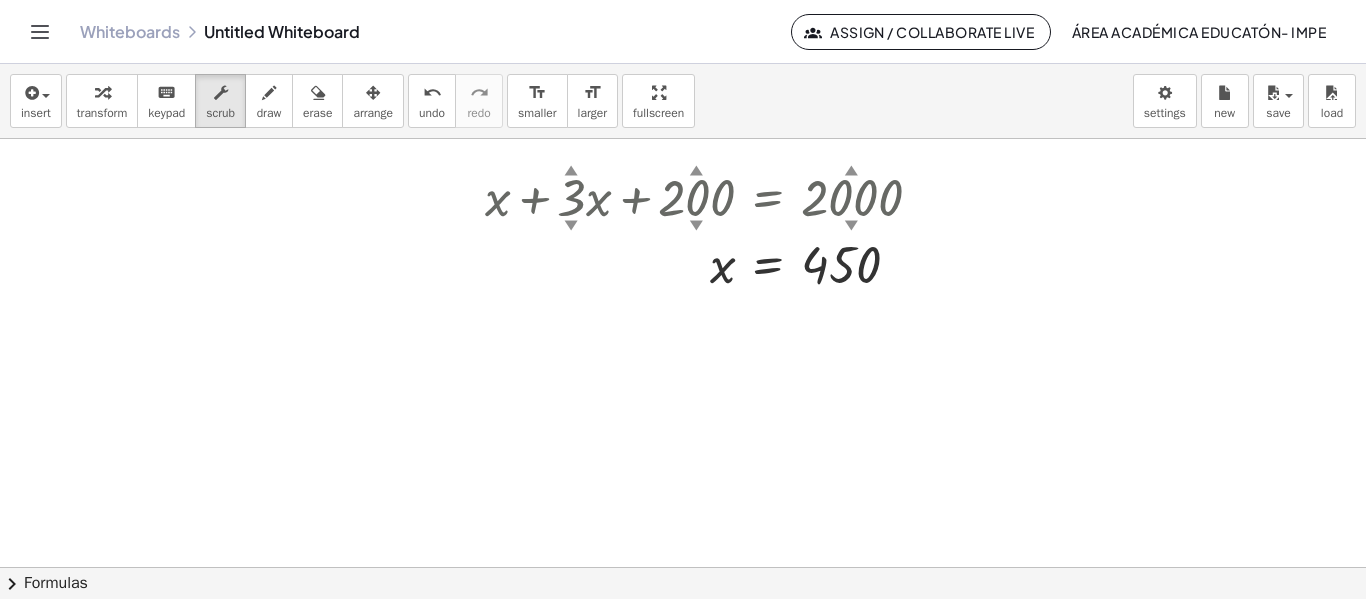 click at bounding box center (683, 567) 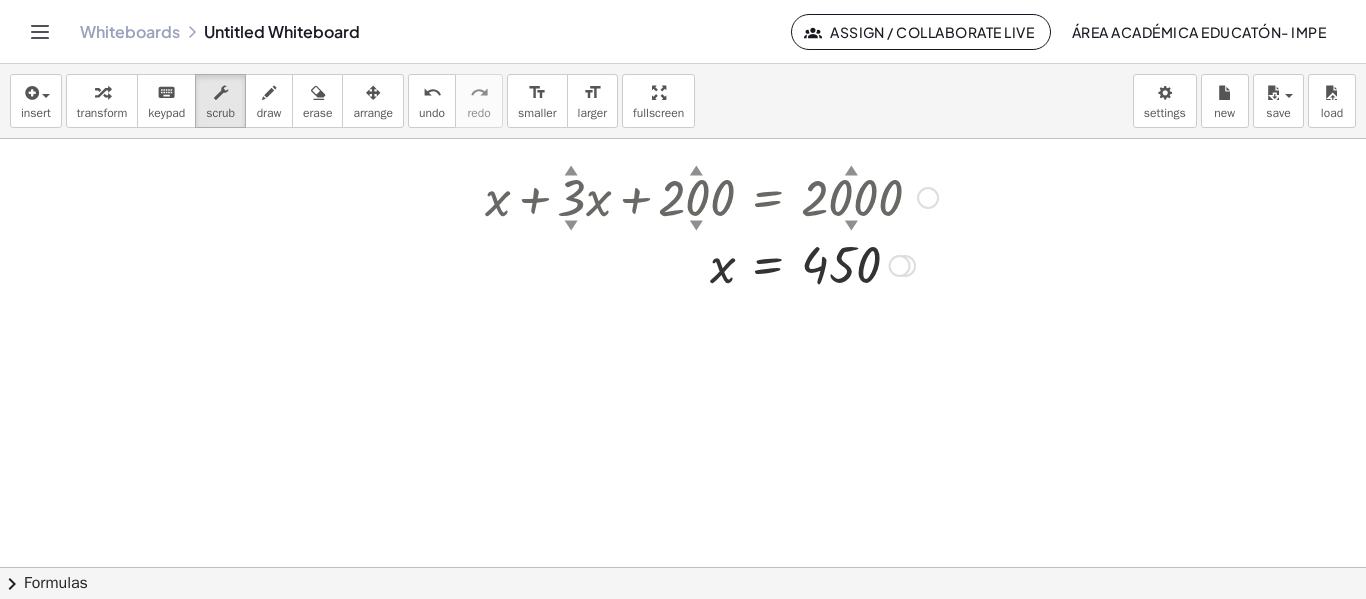drag, startPoint x: 904, startPoint y: 265, endPoint x: 819, endPoint y: 294, distance: 89.81091 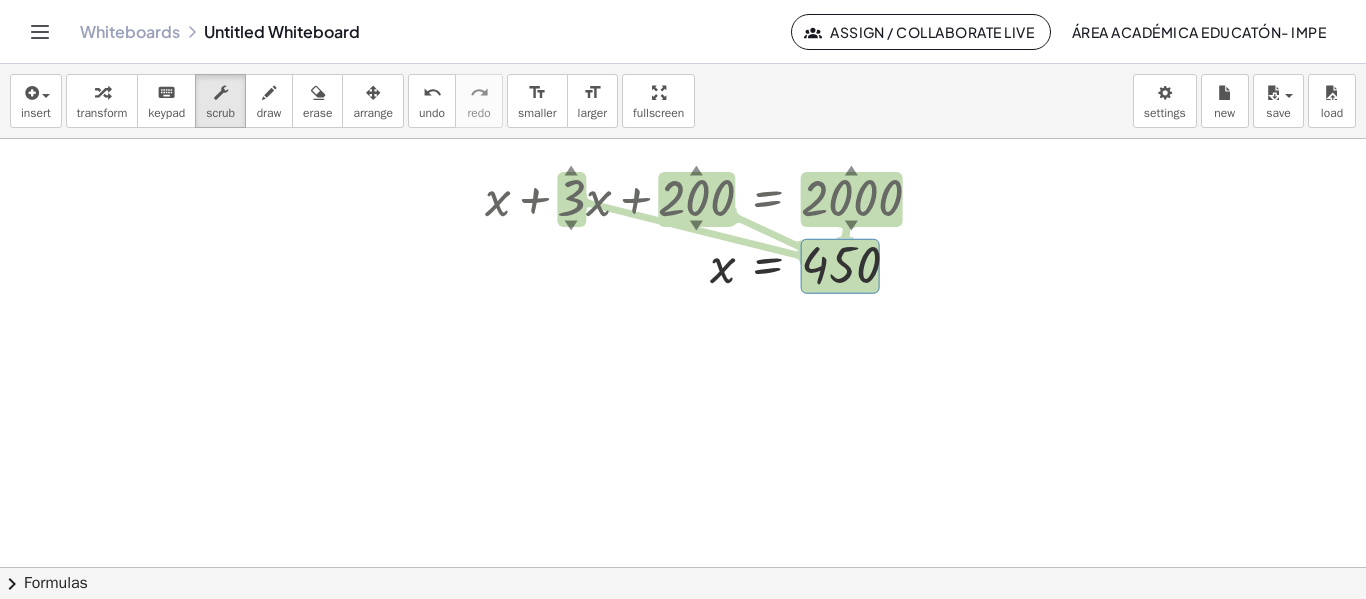 drag, startPoint x: 910, startPoint y: 266, endPoint x: 853, endPoint y: 332, distance: 87.20665 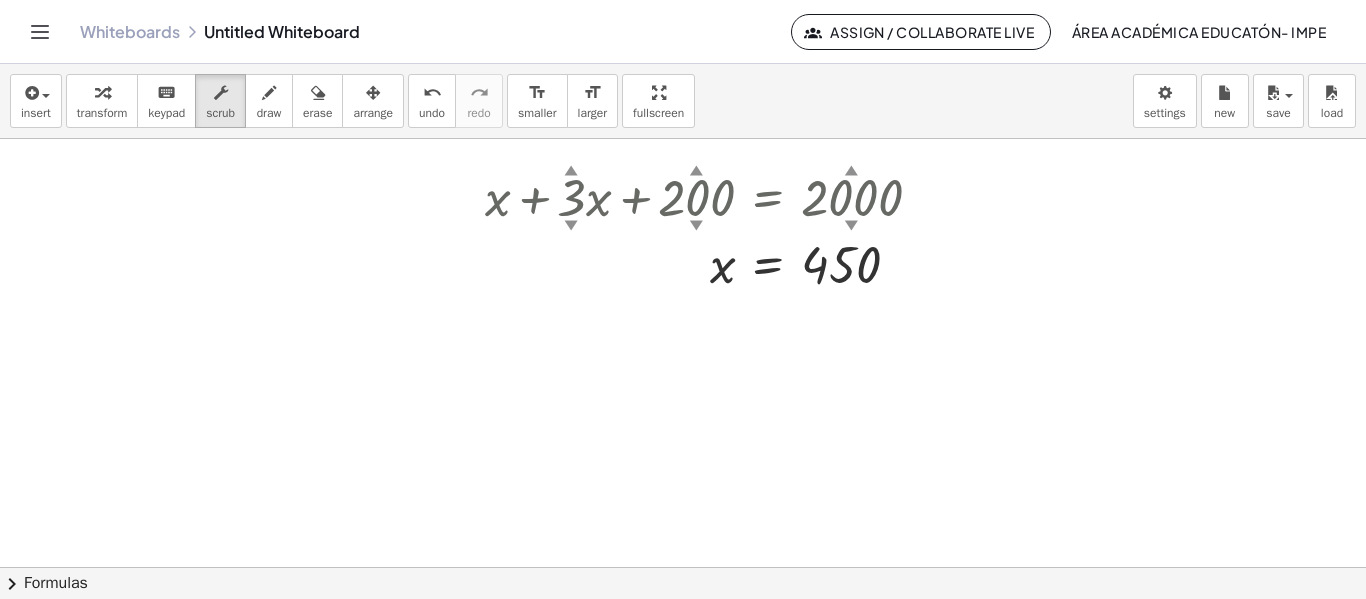 drag, startPoint x: 896, startPoint y: 263, endPoint x: 878, endPoint y: 359, distance: 97.67292 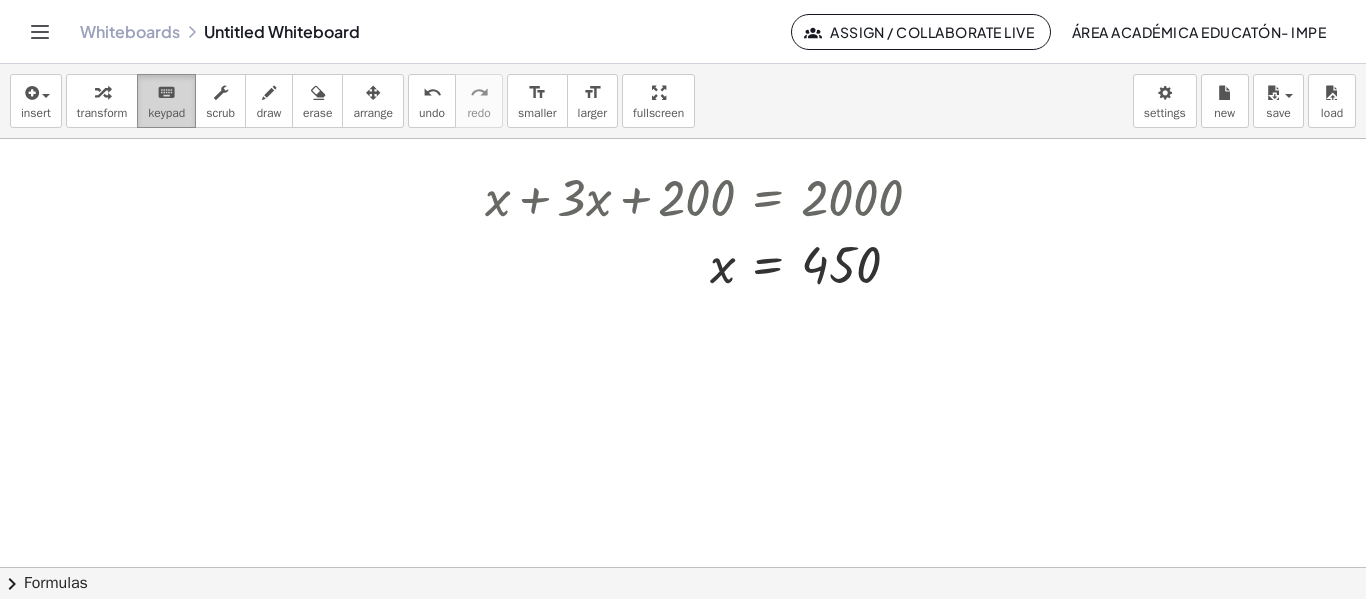 drag, startPoint x: 878, startPoint y: 359, endPoint x: 156, endPoint y: 108, distance: 764.3854 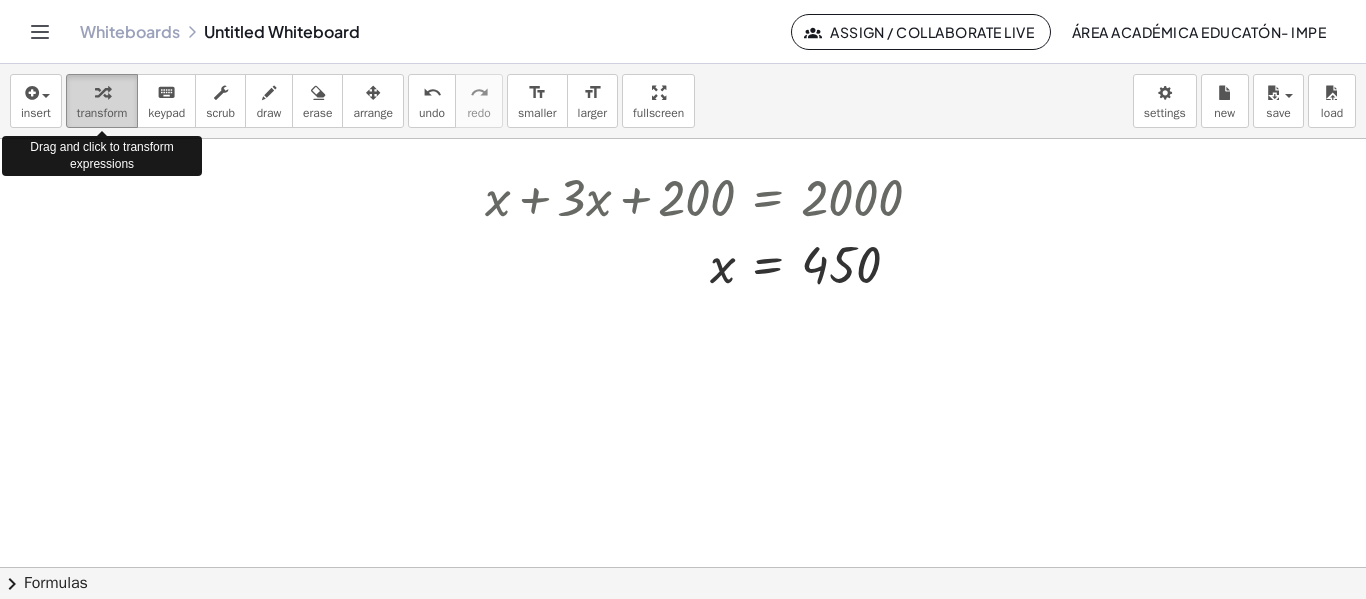 click on "transform" at bounding box center [102, 113] 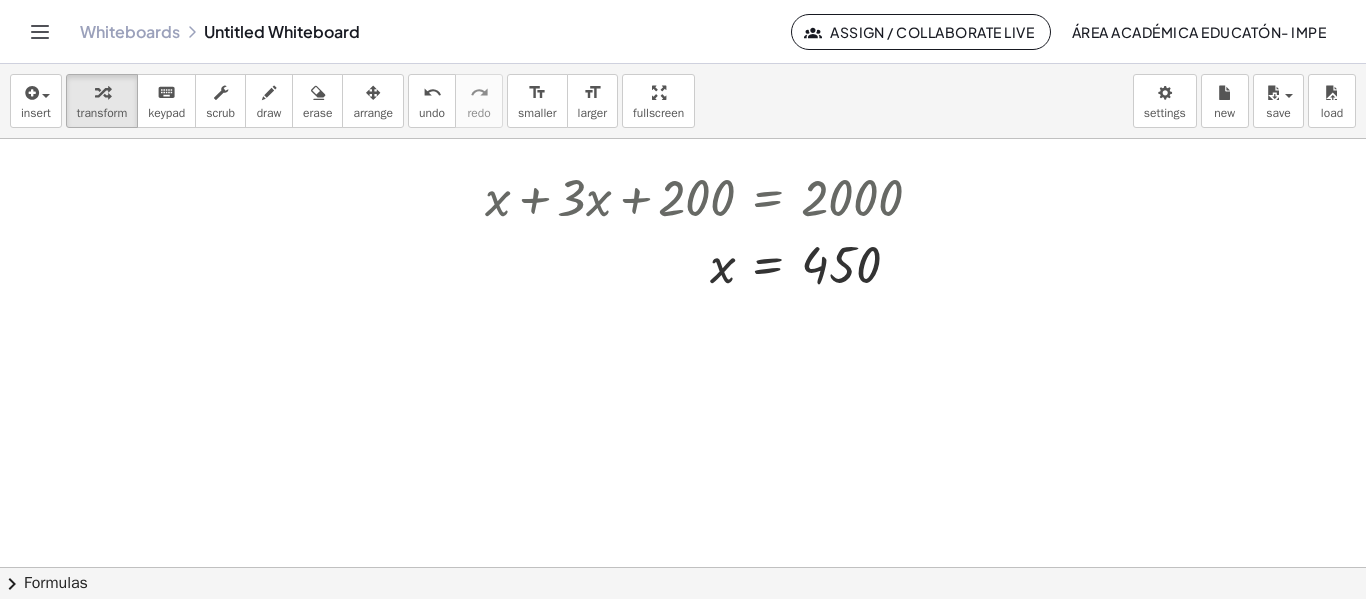 drag, startPoint x: 899, startPoint y: 261, endPoint x: 885, endPoint y: 353, distance: 93.05912 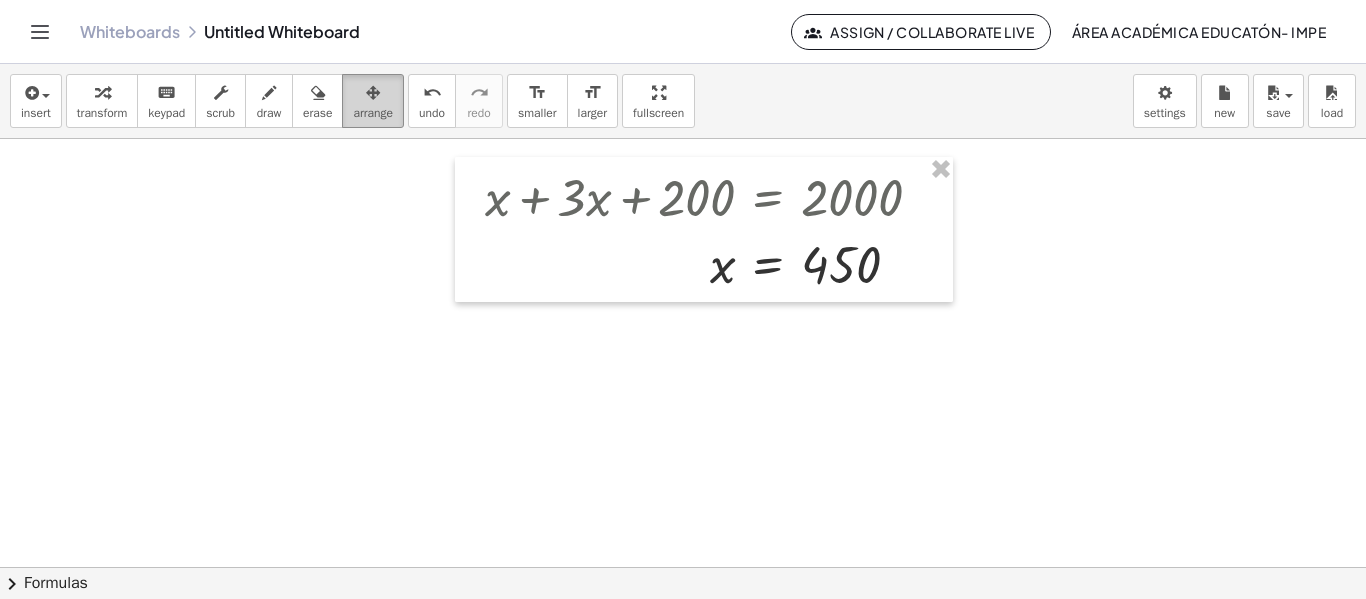 click at bounding box center [373, 93] 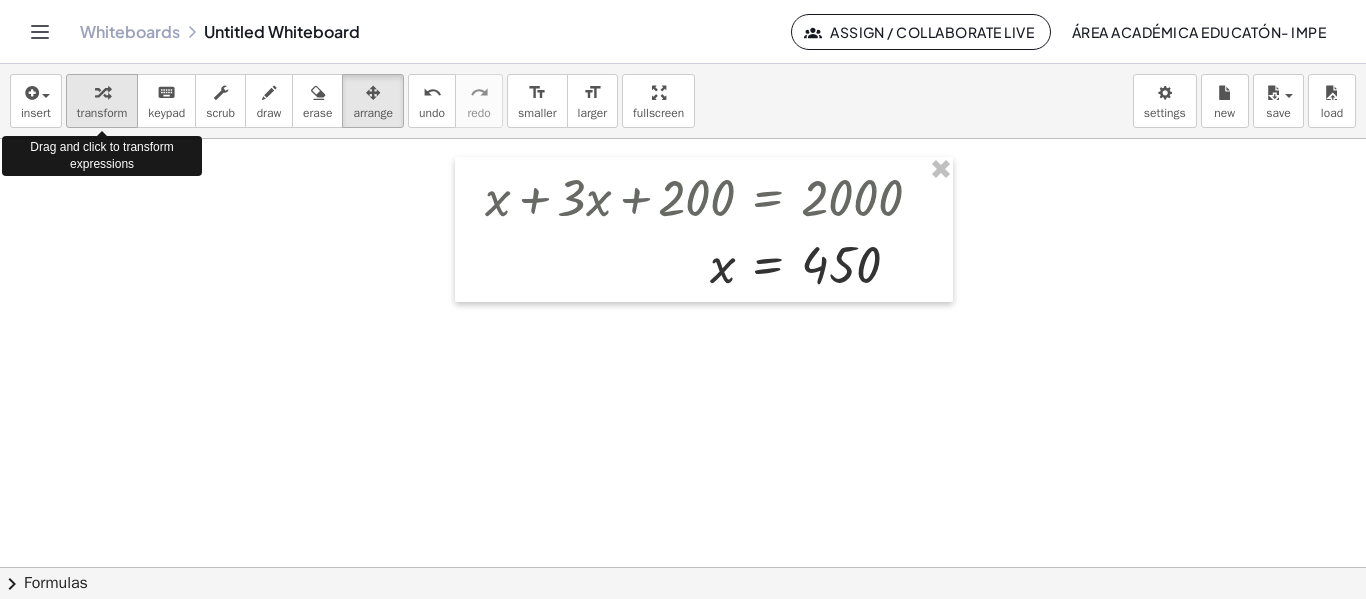 click at bounding box center [102, 92] 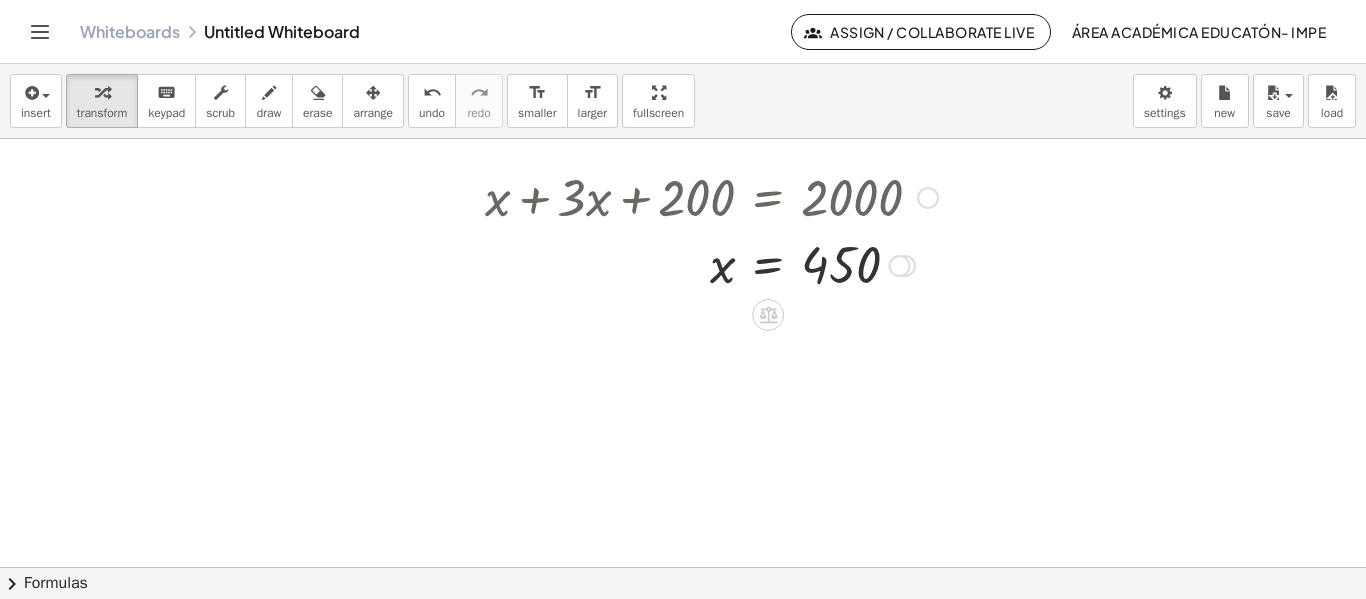 click at bounding box center [900, 266] 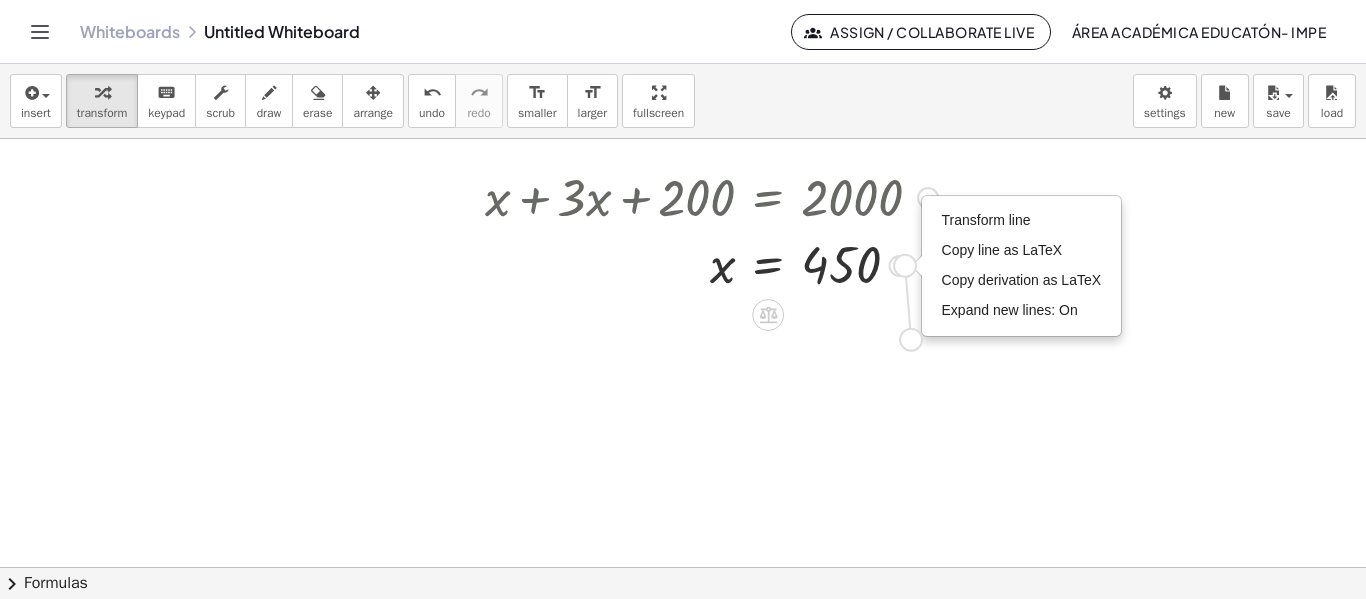 drag, startPoint x: 907, startPoint y: 270, endPoint x: 911, endPoint y: 347, distance: 77.10383 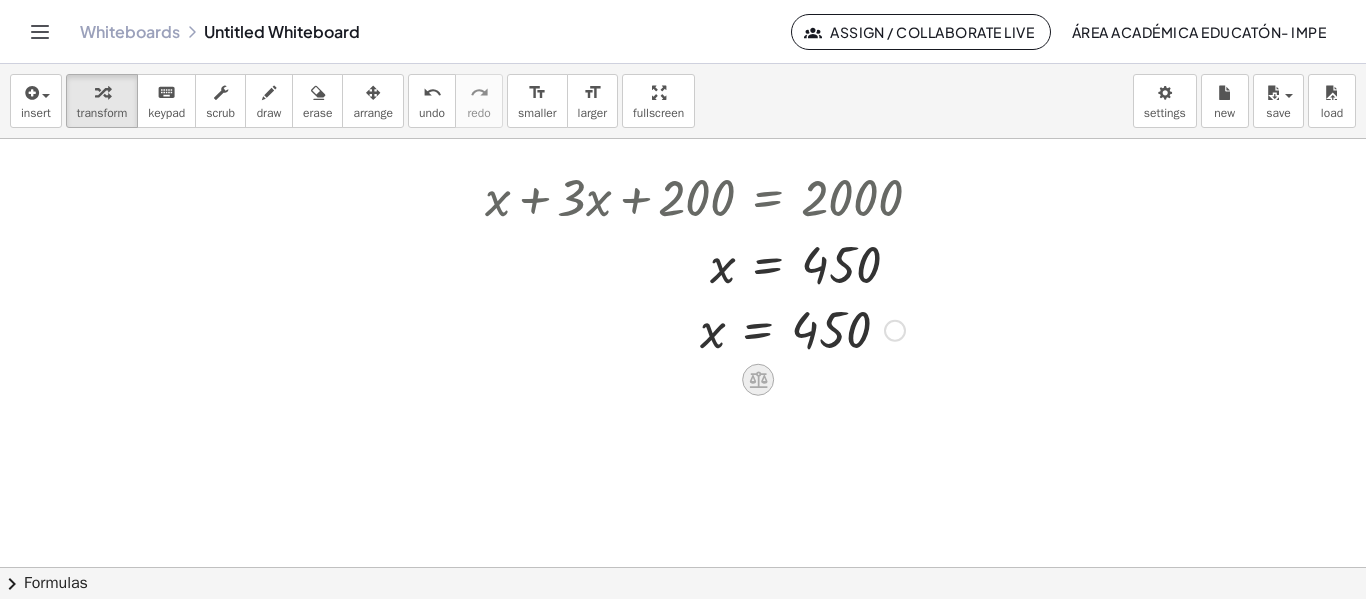 click 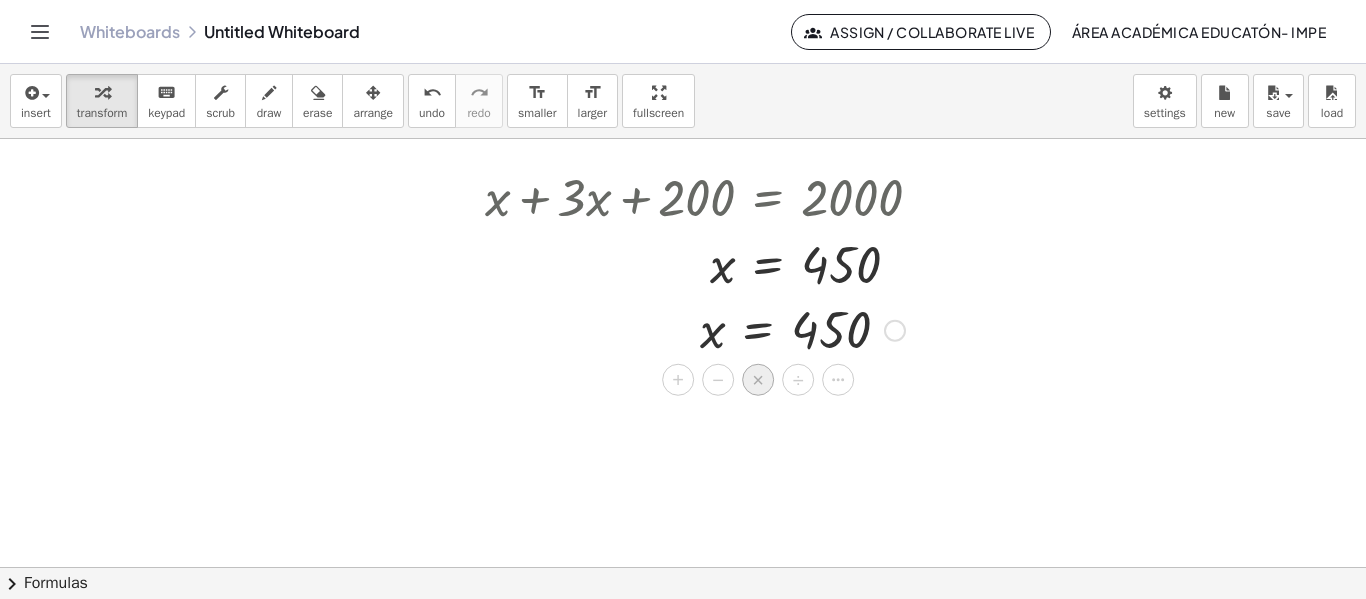 click on "×" at bounding box center [758, 380] 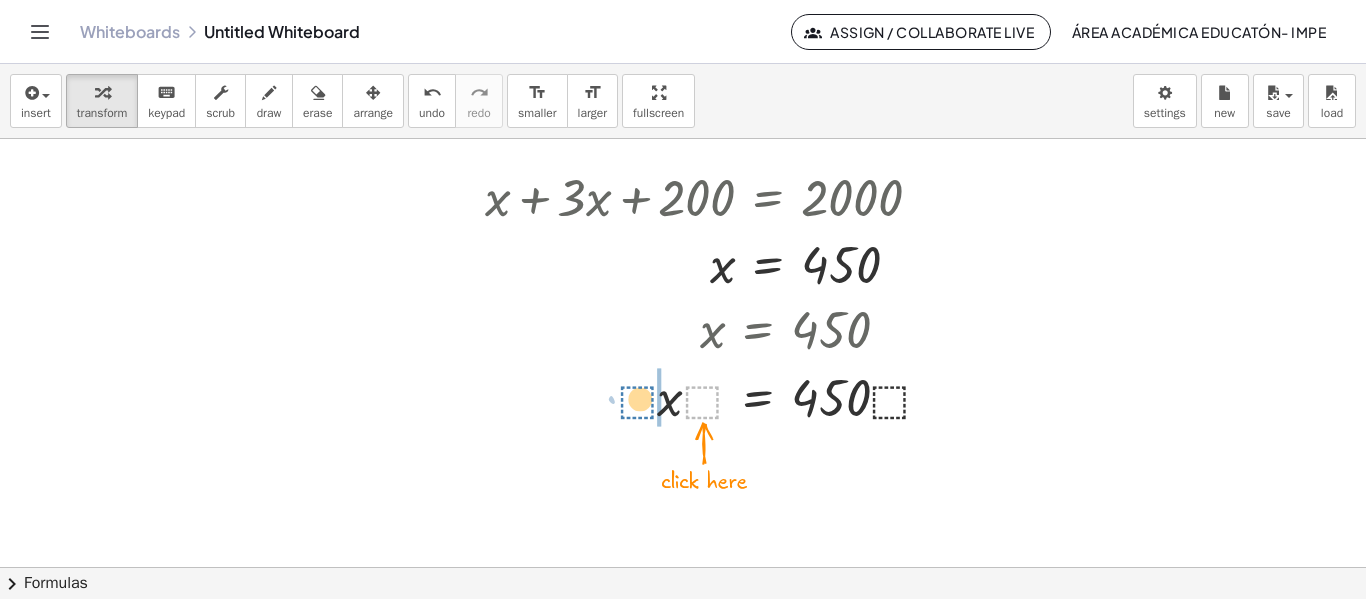 drag, startPoint x: 703, startPoint y: 399, endPoint x: 634, endPoint y: 403, distance: 69.115845 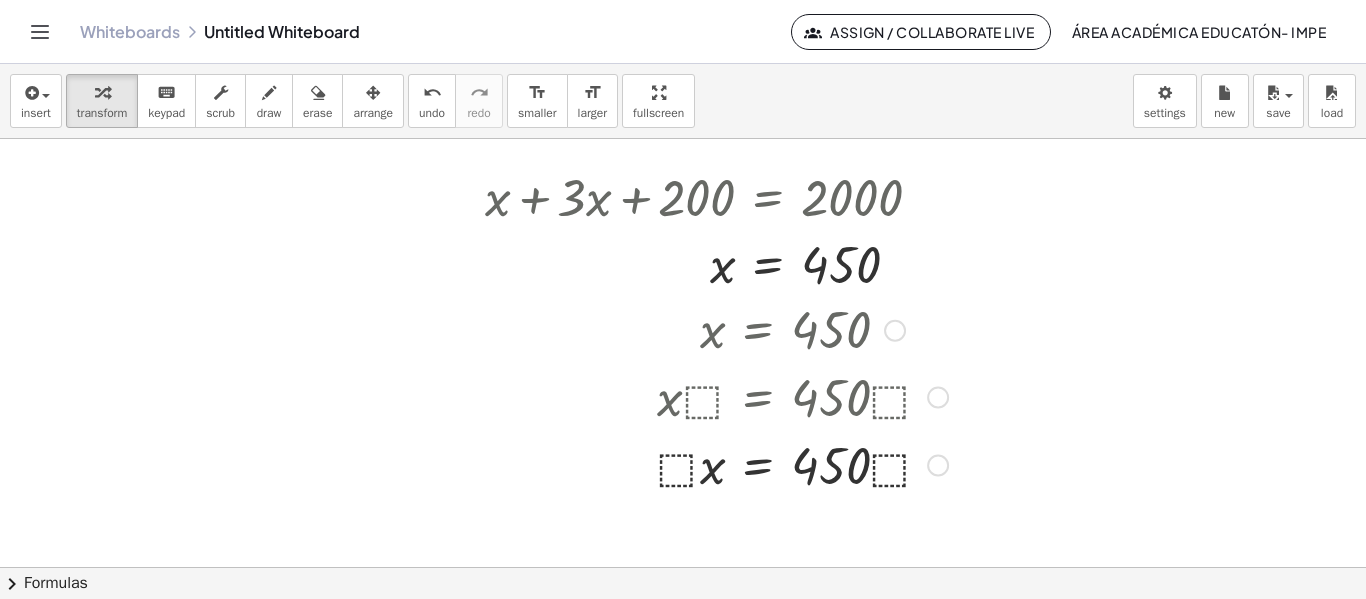 click at bounding box center [802, 464] 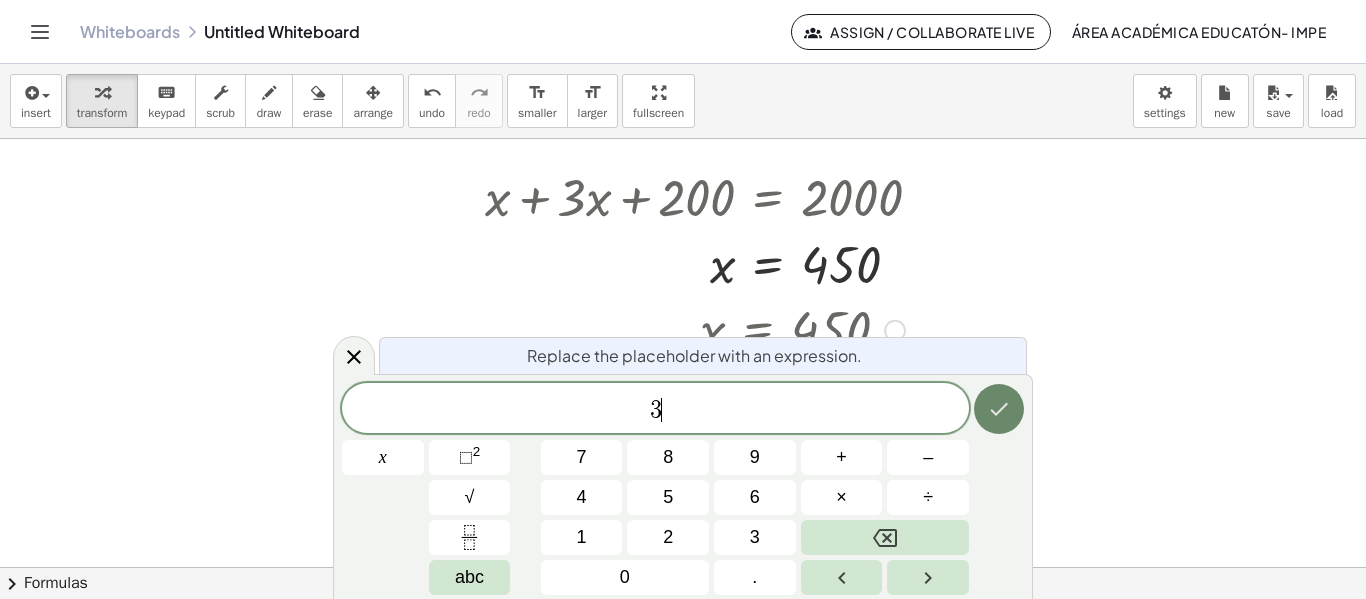 click 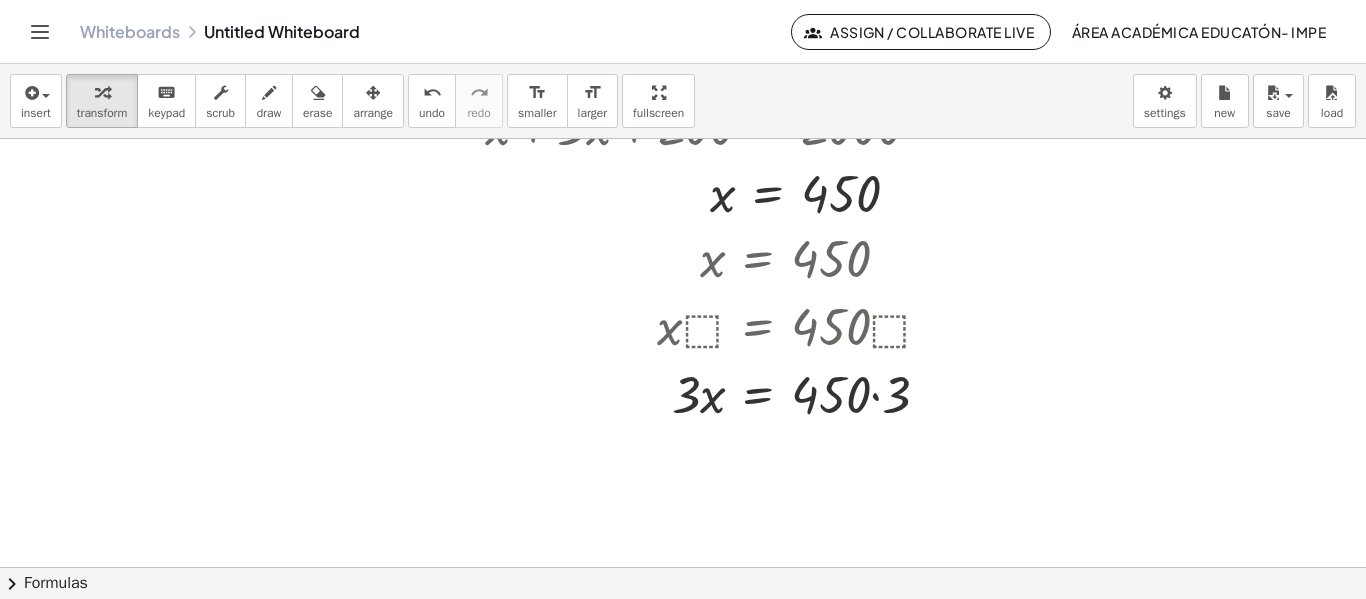 scroll, scrollTop: 72, scrollLeft: 0, axis: vertical 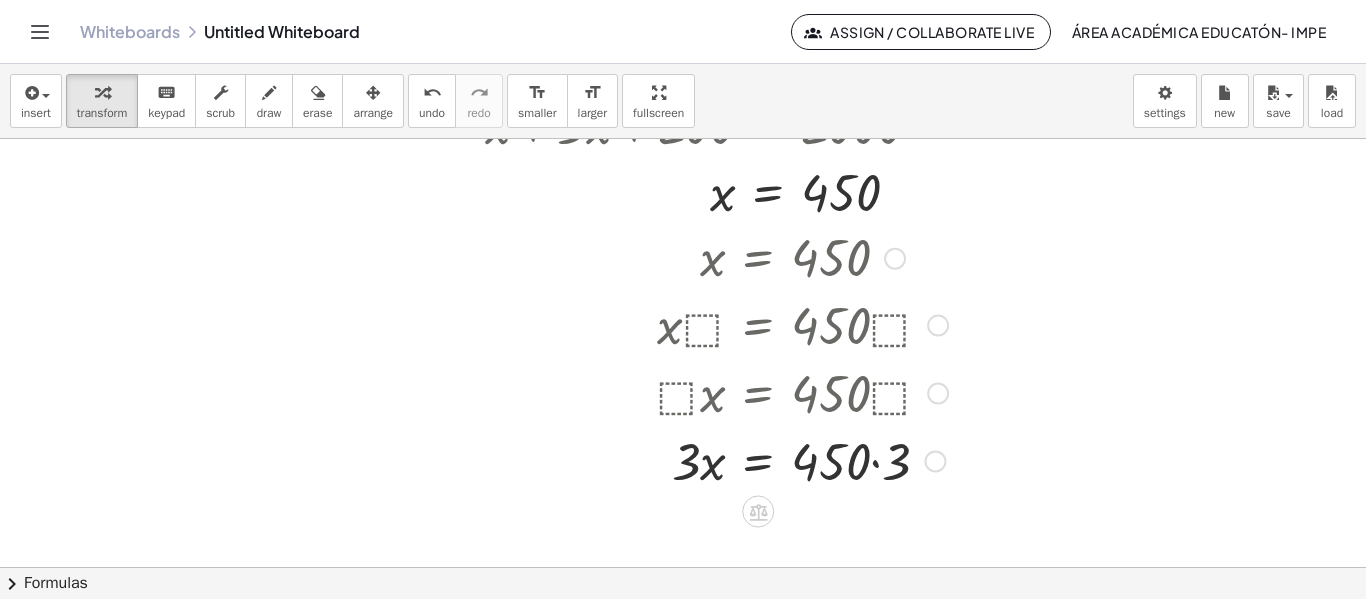 drag, startPoint x: 935, startPoint y: 392, endPoint x: 932, endPoint y: 547, distance: 155.02902 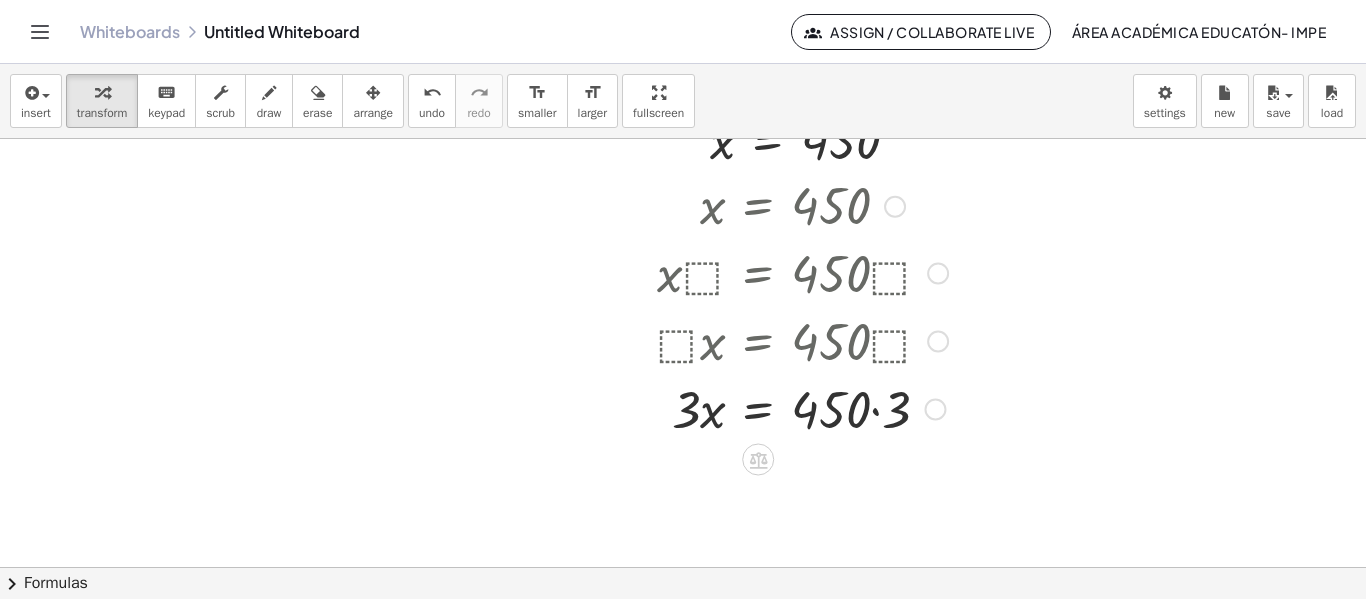 scroll, scrollTop: 125, scrollLeft: 0, axis: vertical 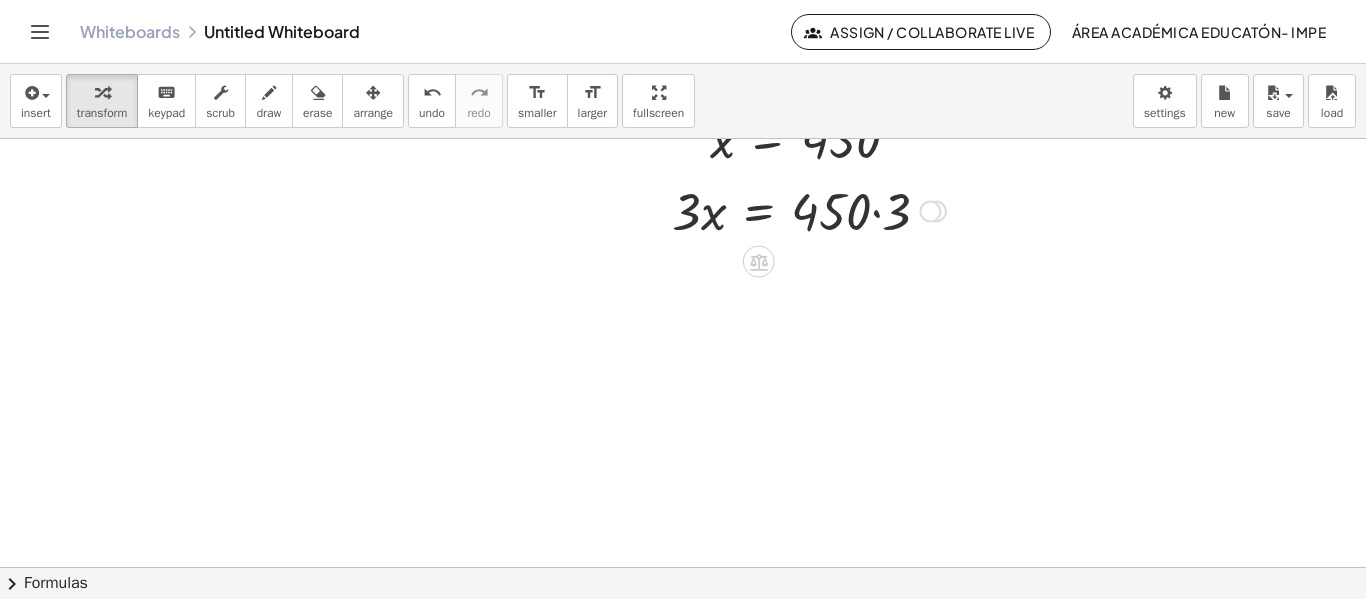 drag, startPoint x: 939, startPoint y: 401, endPoint x: 895, endPoint y: 200, distance: 205.75957 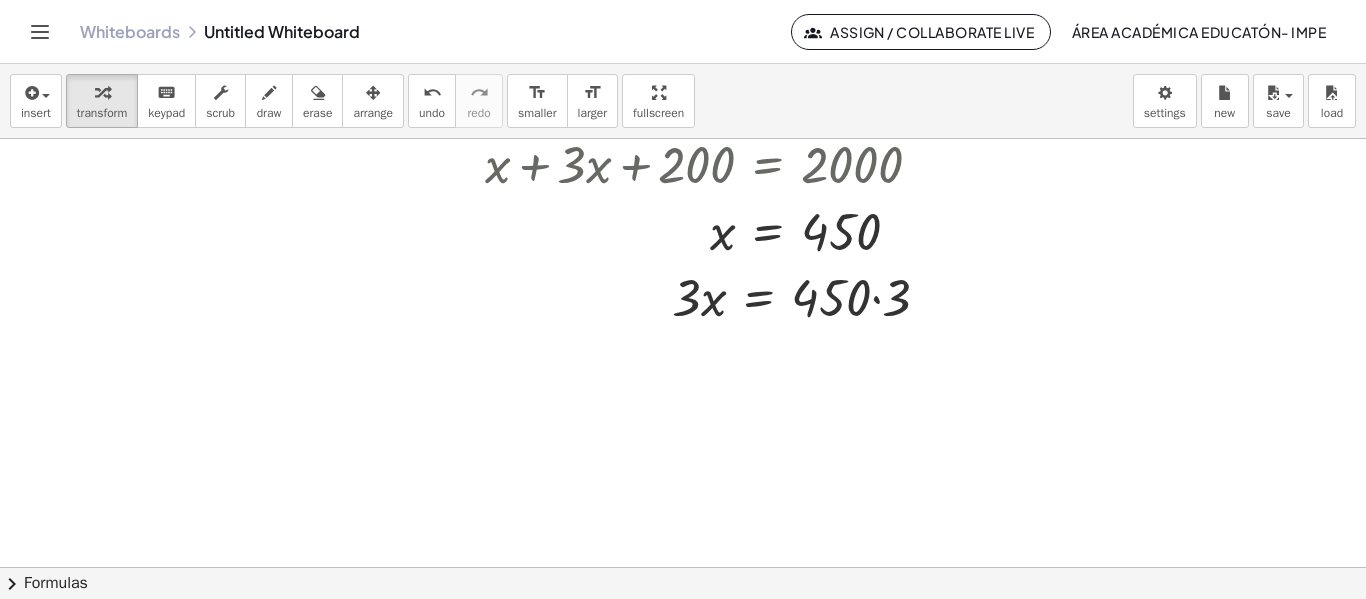 scroll, scrollTop: 30, scrollLeft: 0, axis: vertical 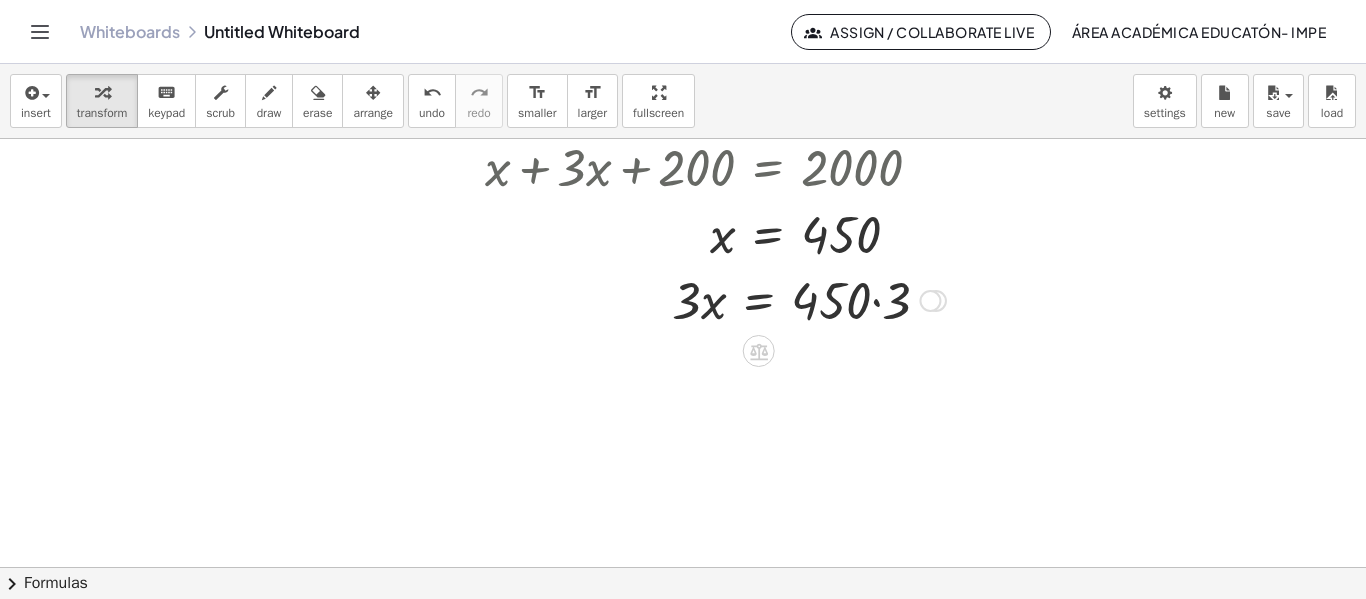 click at bounding box center [809, 299] 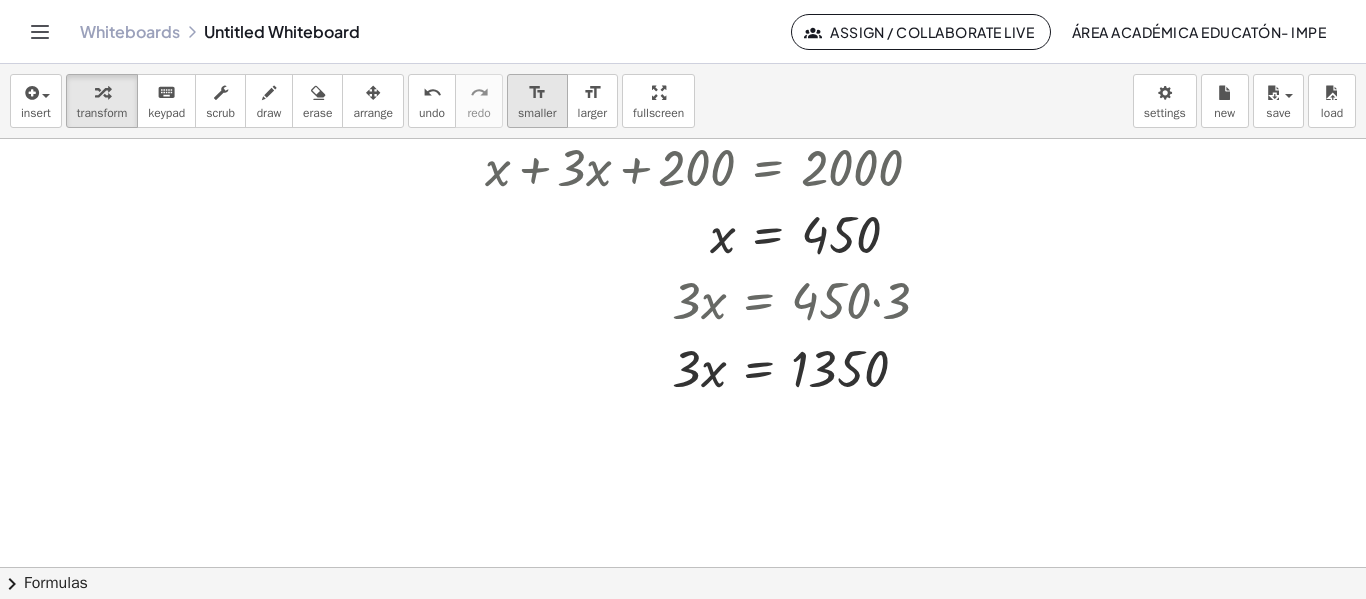 click on "format_size" at bounding box center [537, 92] 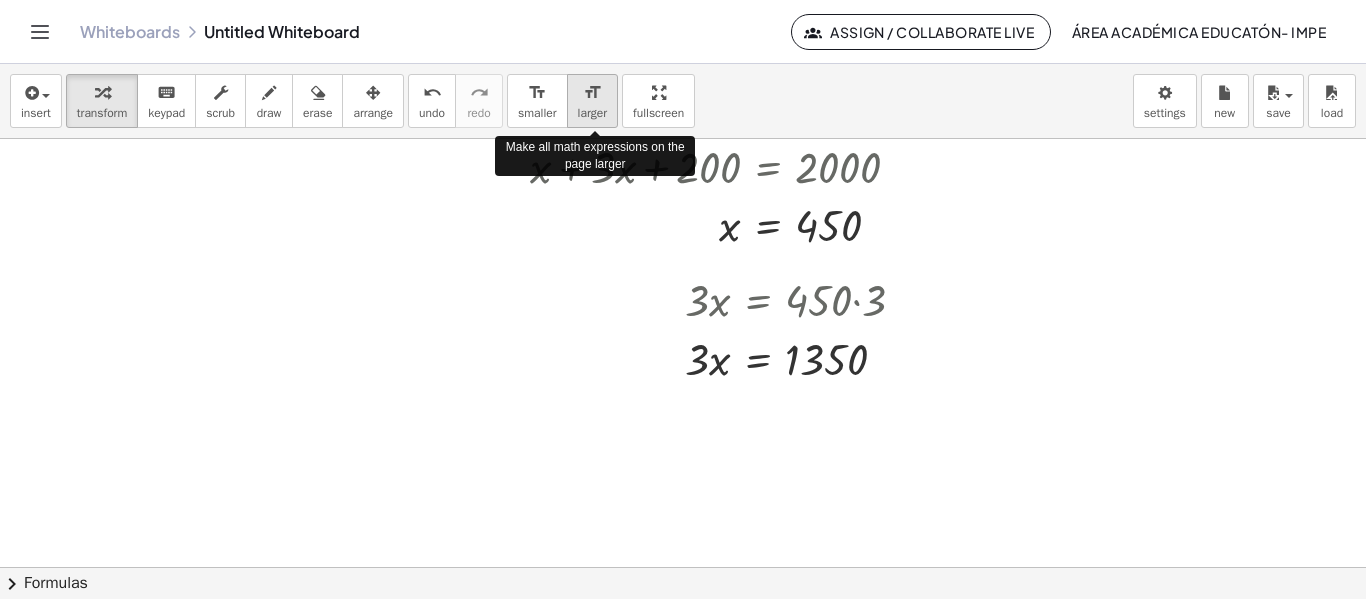 click on "format_size larger" at bounding box center (592, 101) 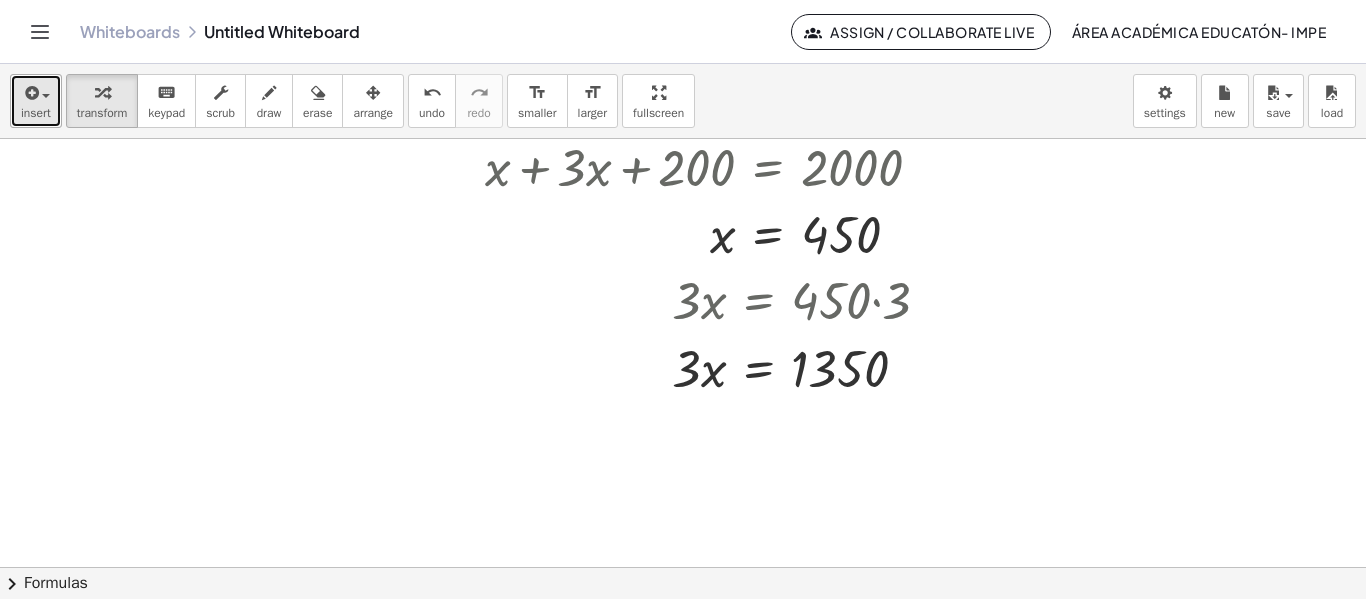 click on "insert" at bounding box center [36, 101] 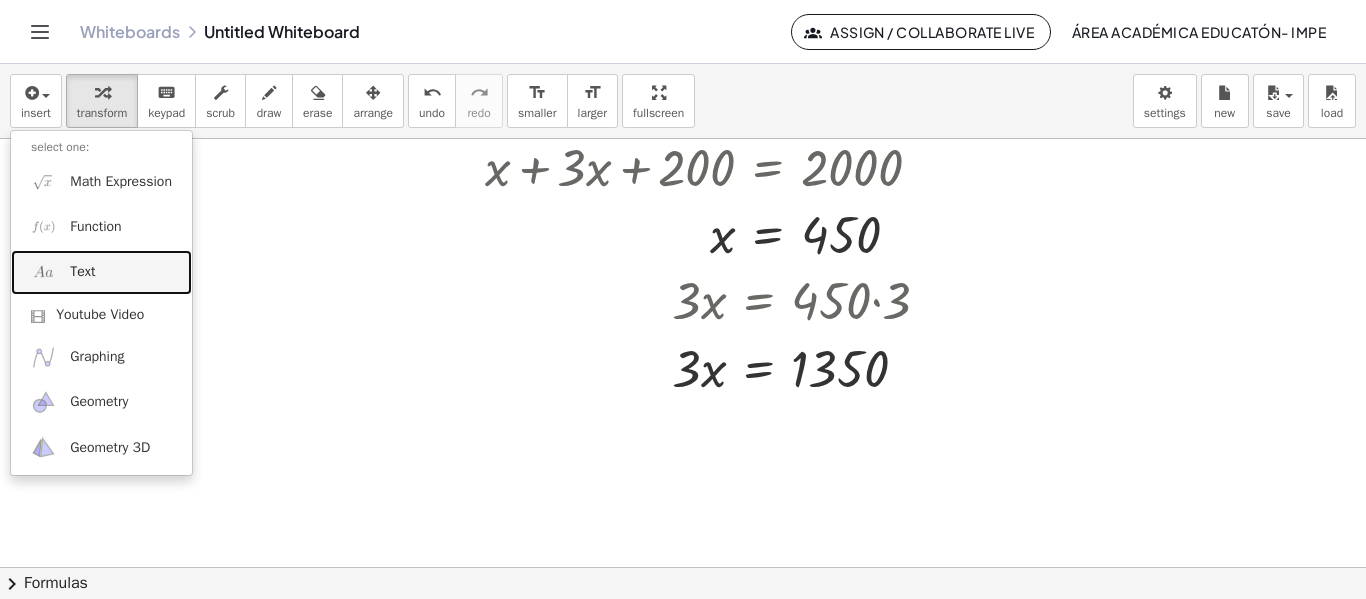 click on "Text" at bounding box center [101, 272] 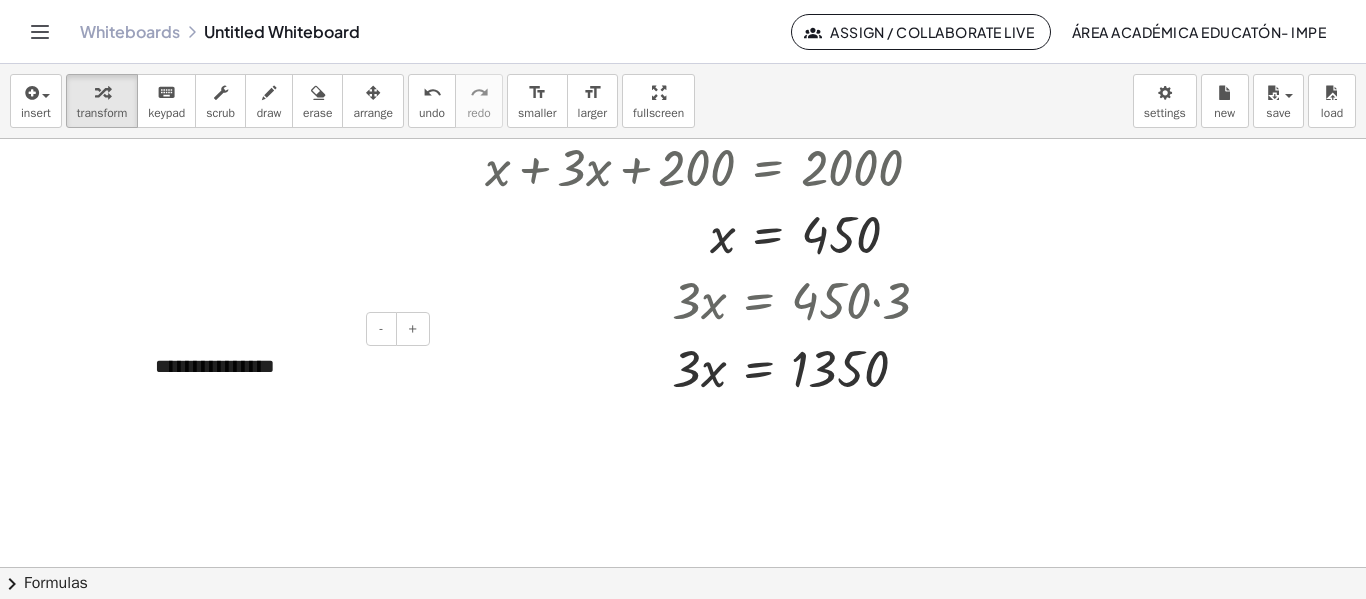 type 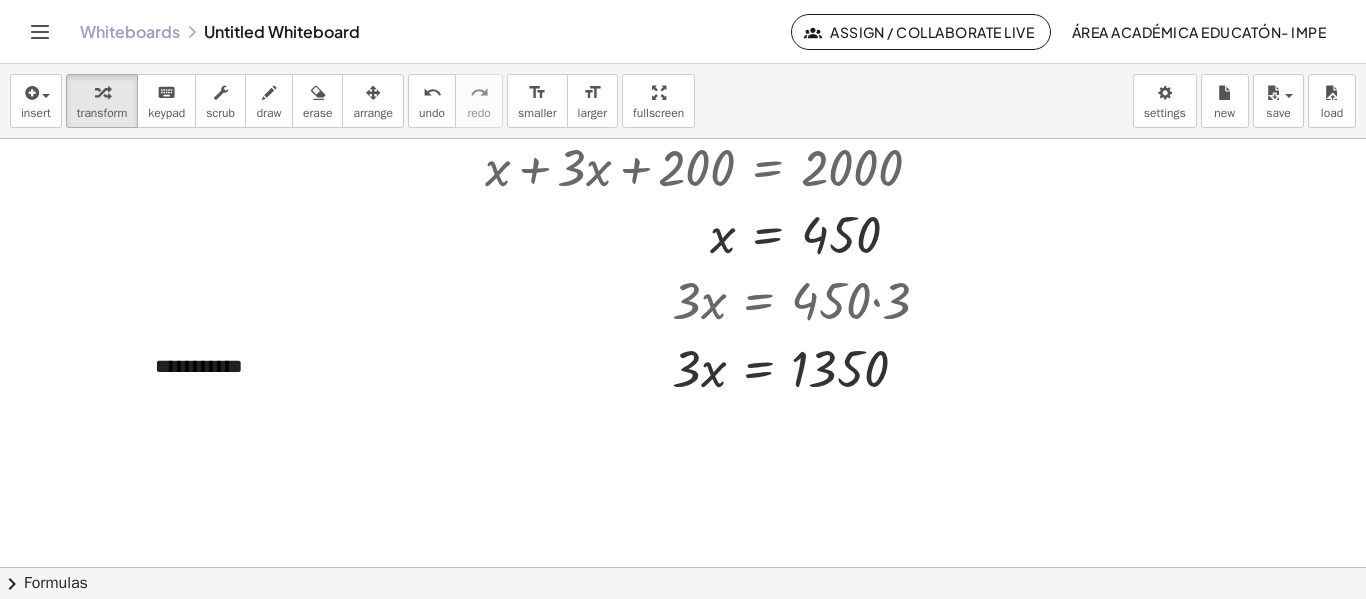 click at bounding box center [683, 537] 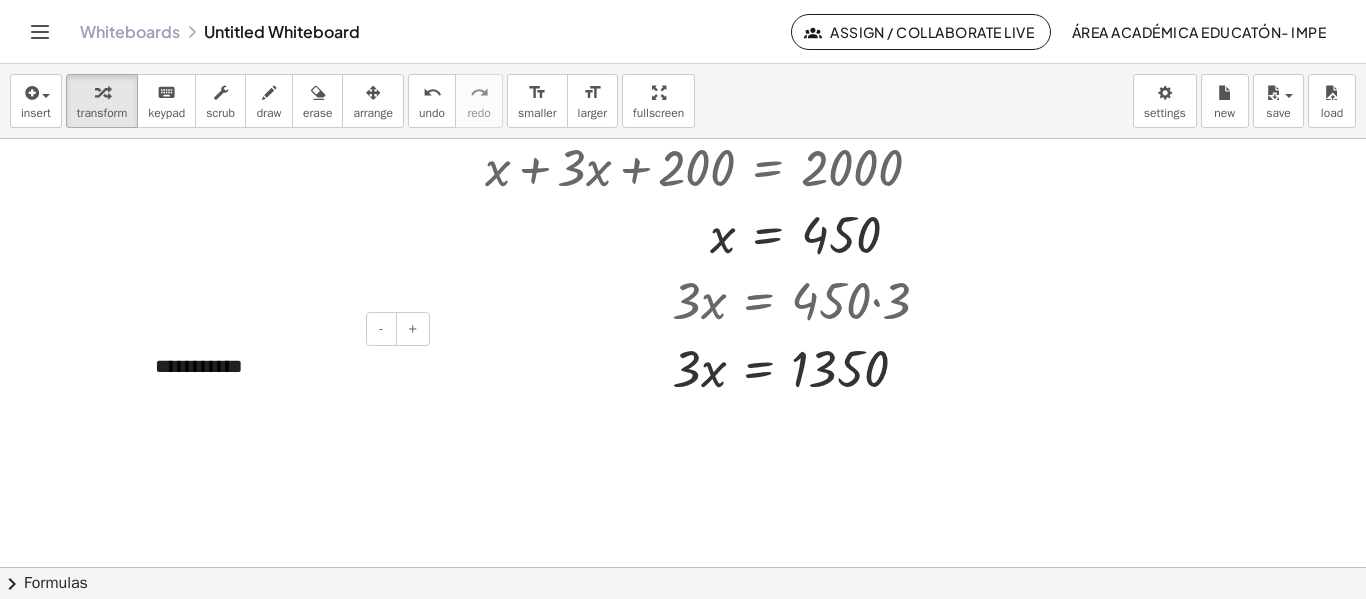 click on "**********" at bounding box center [285, 366] 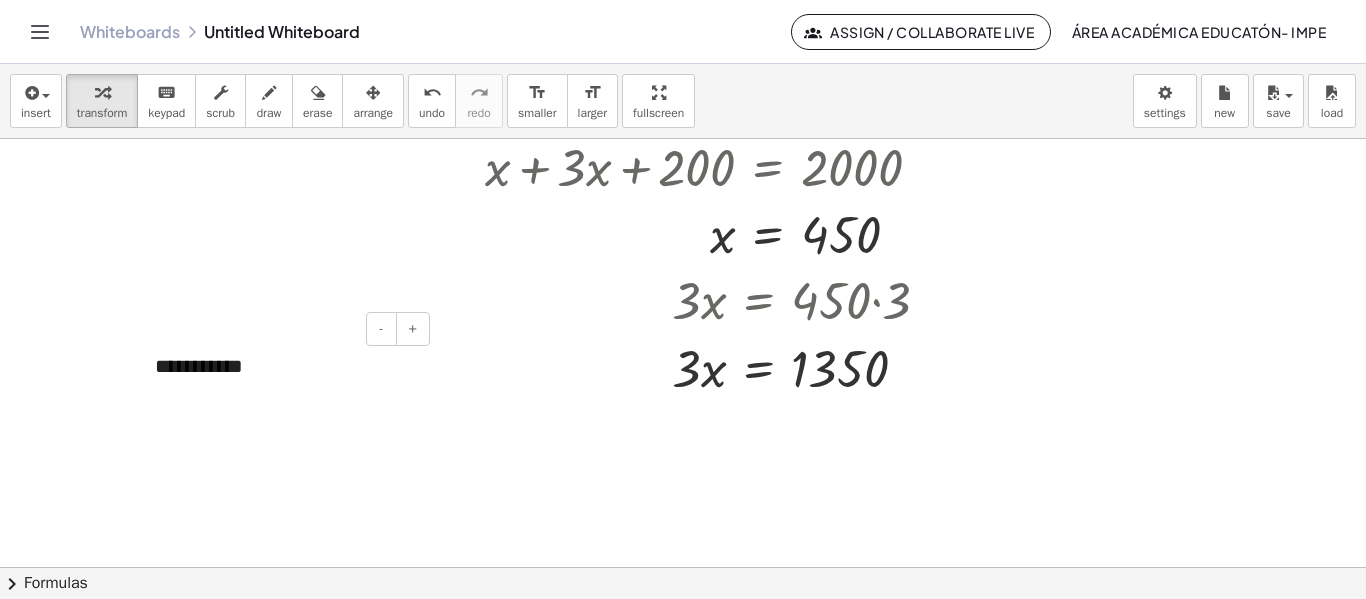 drag, startPoint x: 432, startPoint y: 402, endPoint x: 252, endPoint y: 351, distance: 187.08554 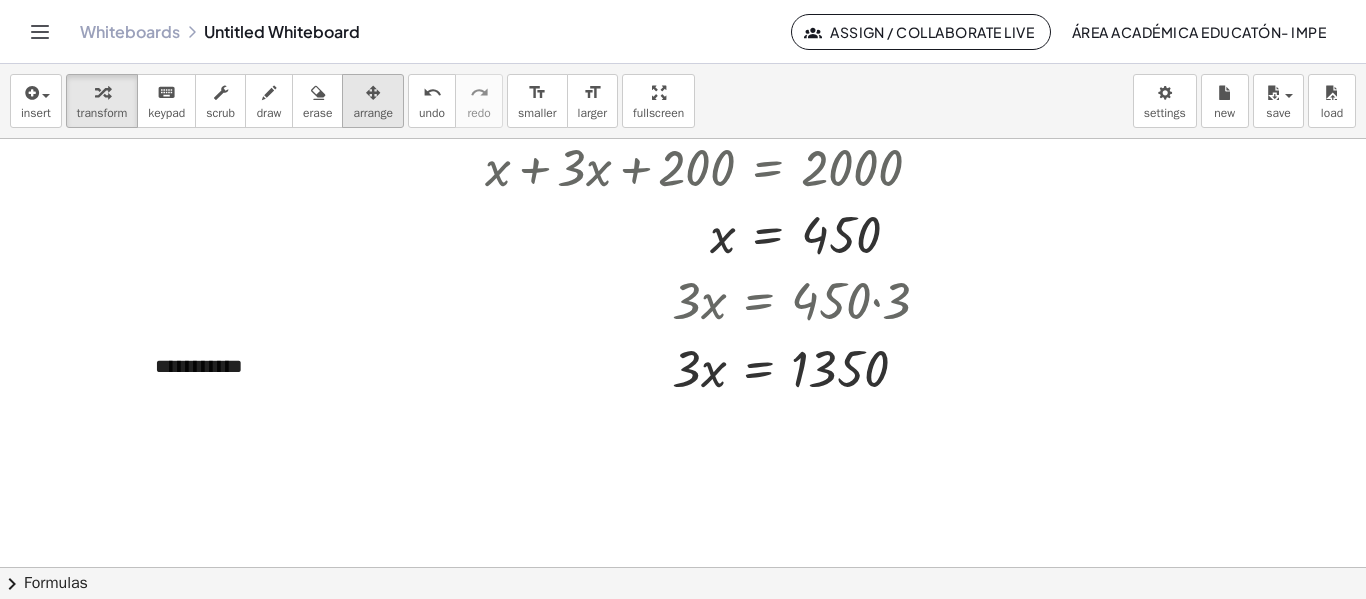 click at bounding box center (373, 92) 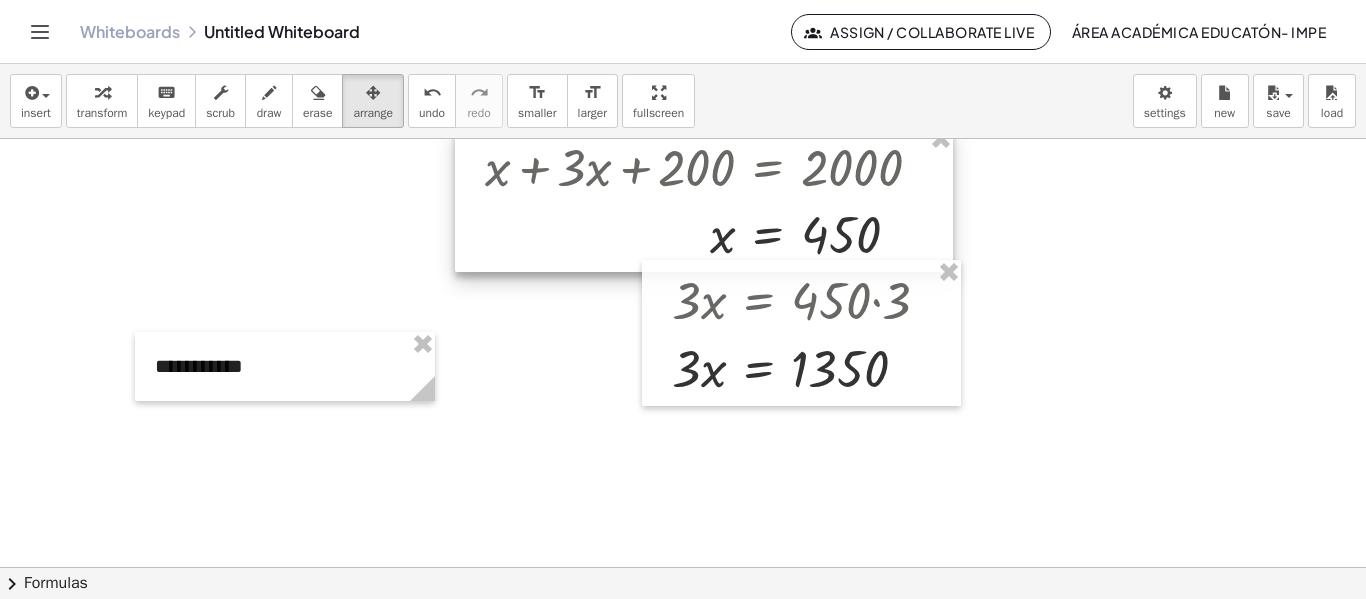 drag, startPoint x: 353, startPoint y: 372, endPoint x: 587, endPoint y: 225, distance: 276.3422 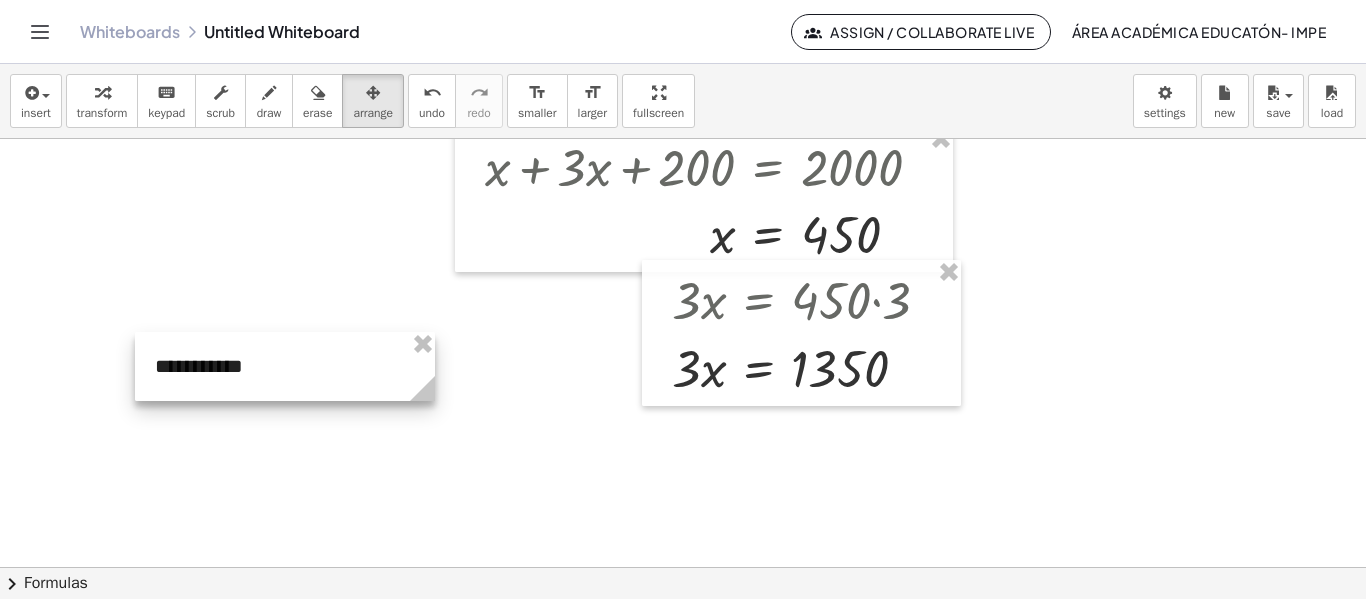 drag, startPoint x: 587, startPoint y: 225, endPoint x: 391, endPoint y: 381, distance: 250.5035 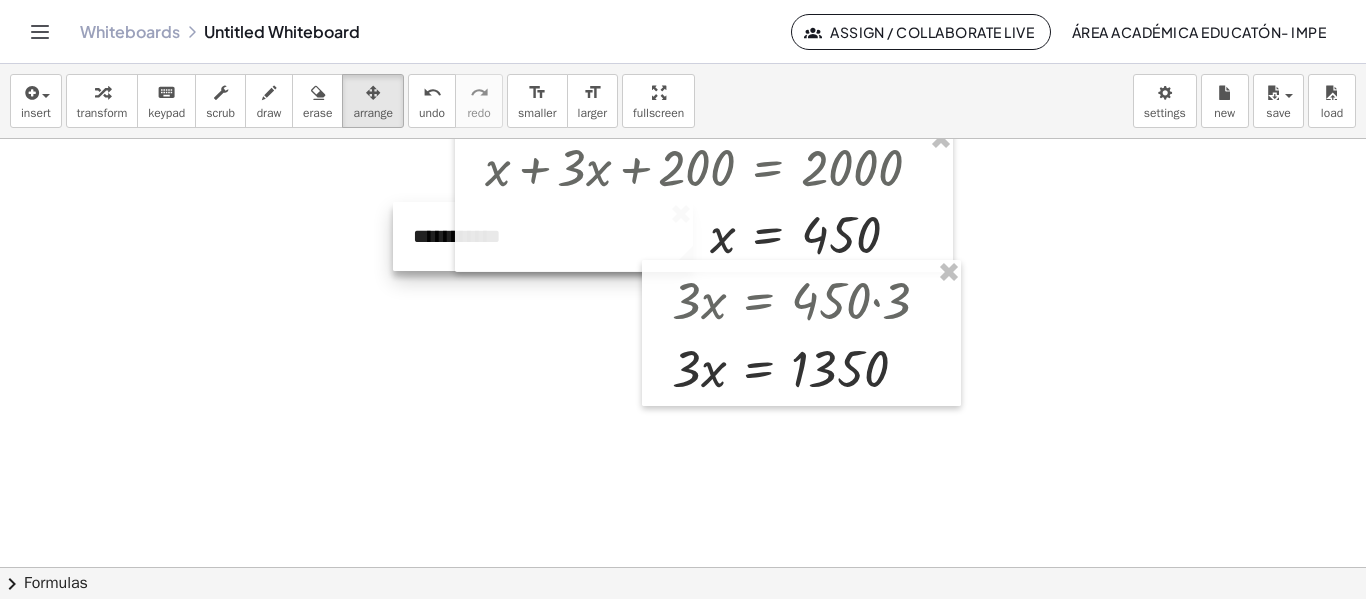 drag, startPoint x: 391, startPoint y: 381, endPoint x: 649, endPoint y: 254, distance: 287.5639 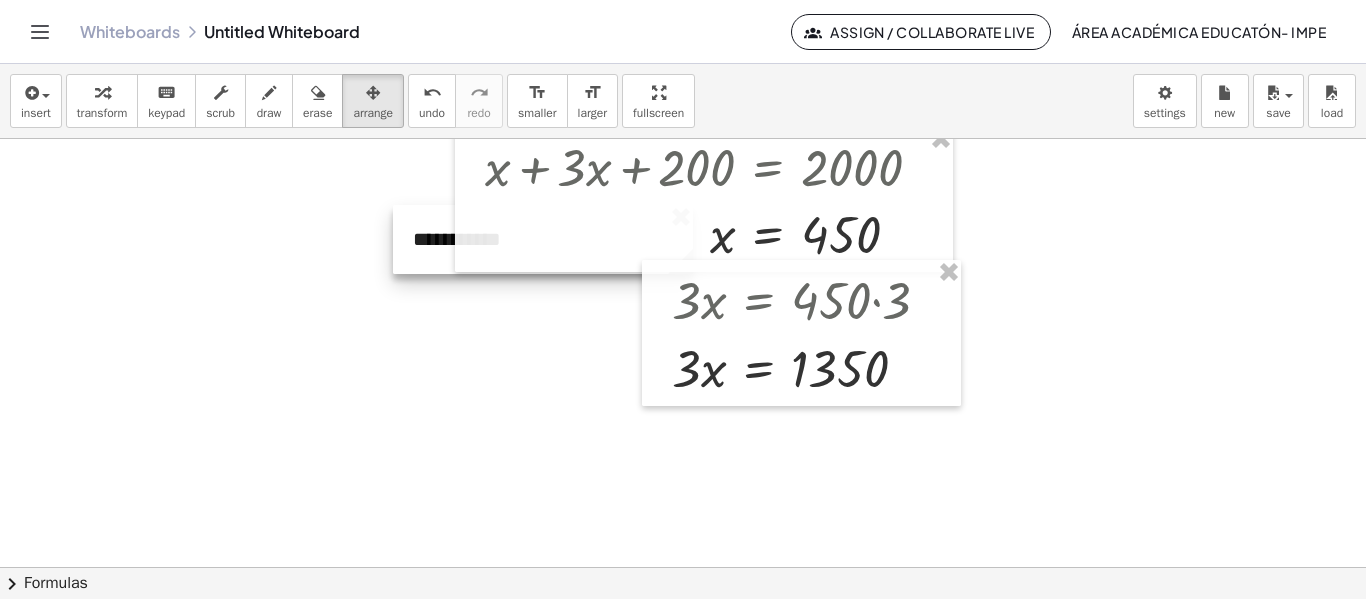 click at bounding box center [683, 537] 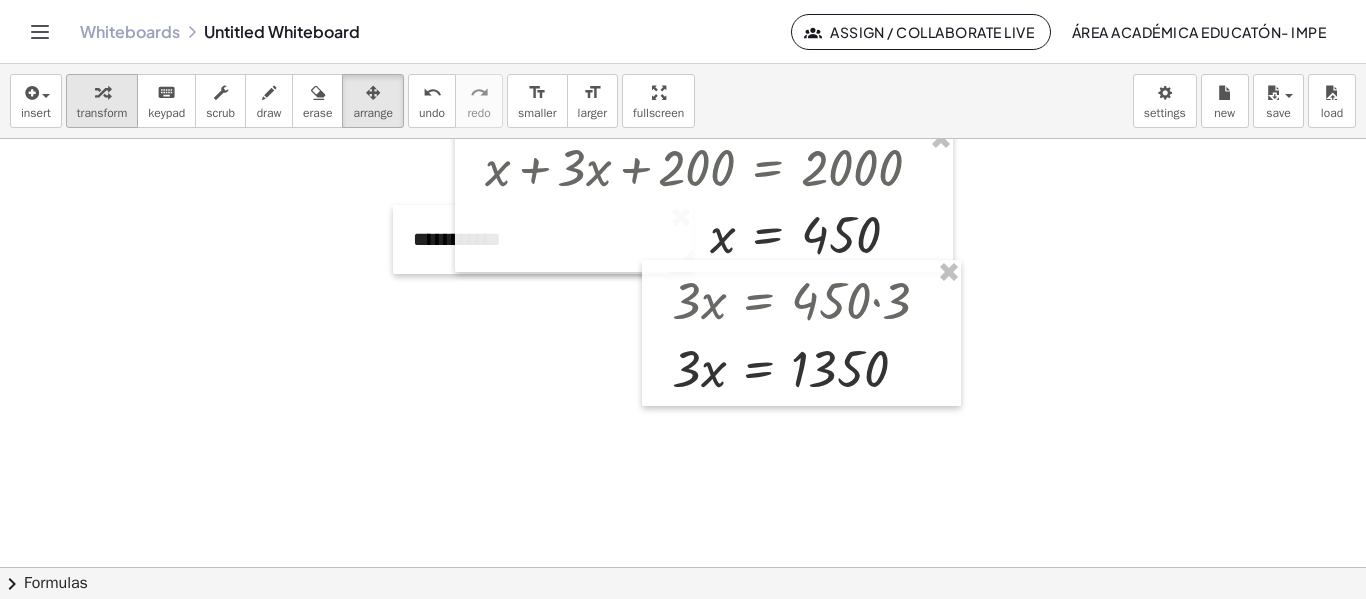 click on "transform" at bounding box center (102, 113) 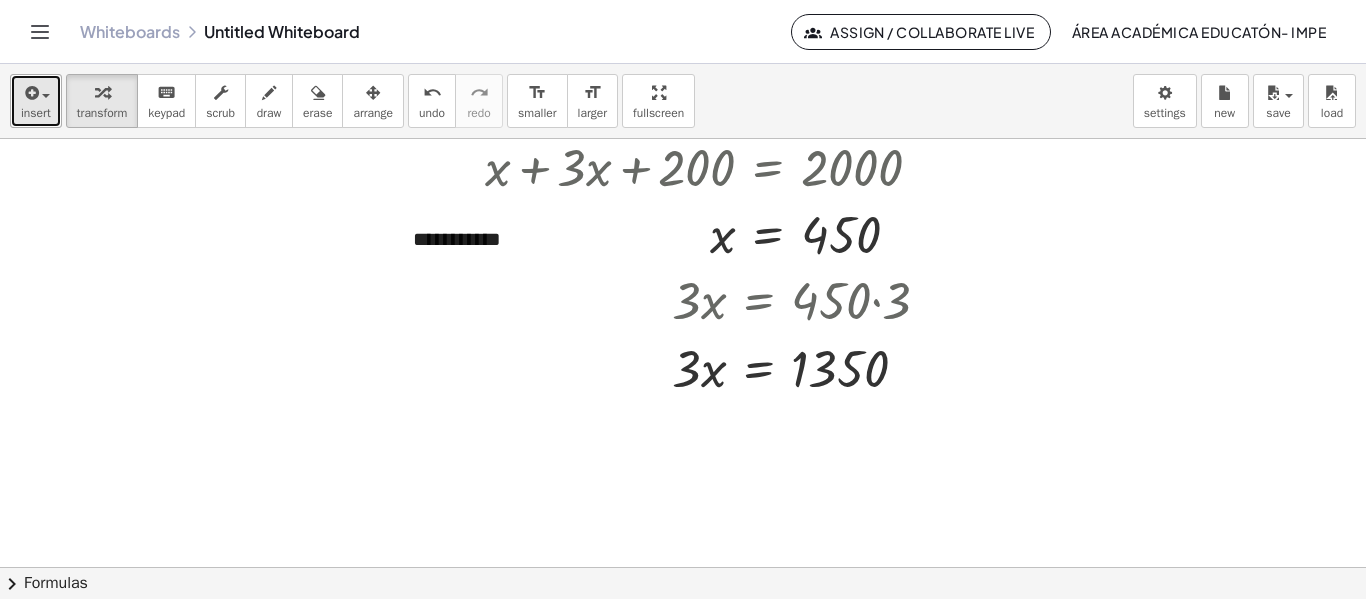 click at bounding box center [30, 93] 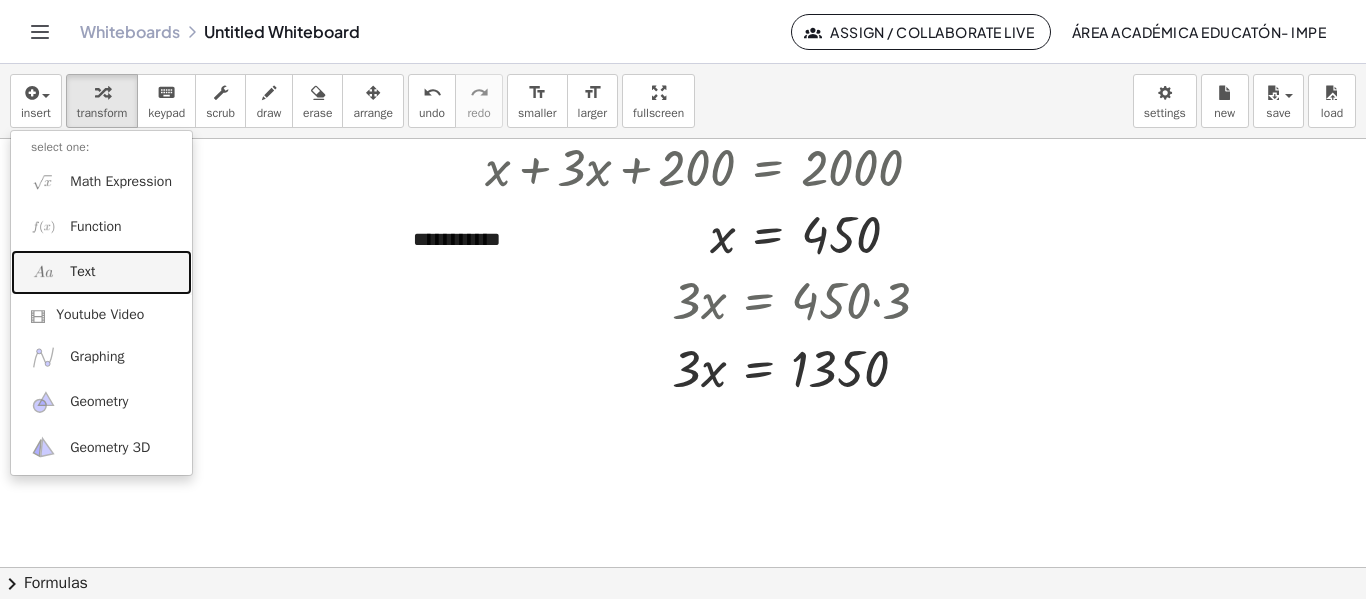 click on "Text" at bounding box center [101, 272] 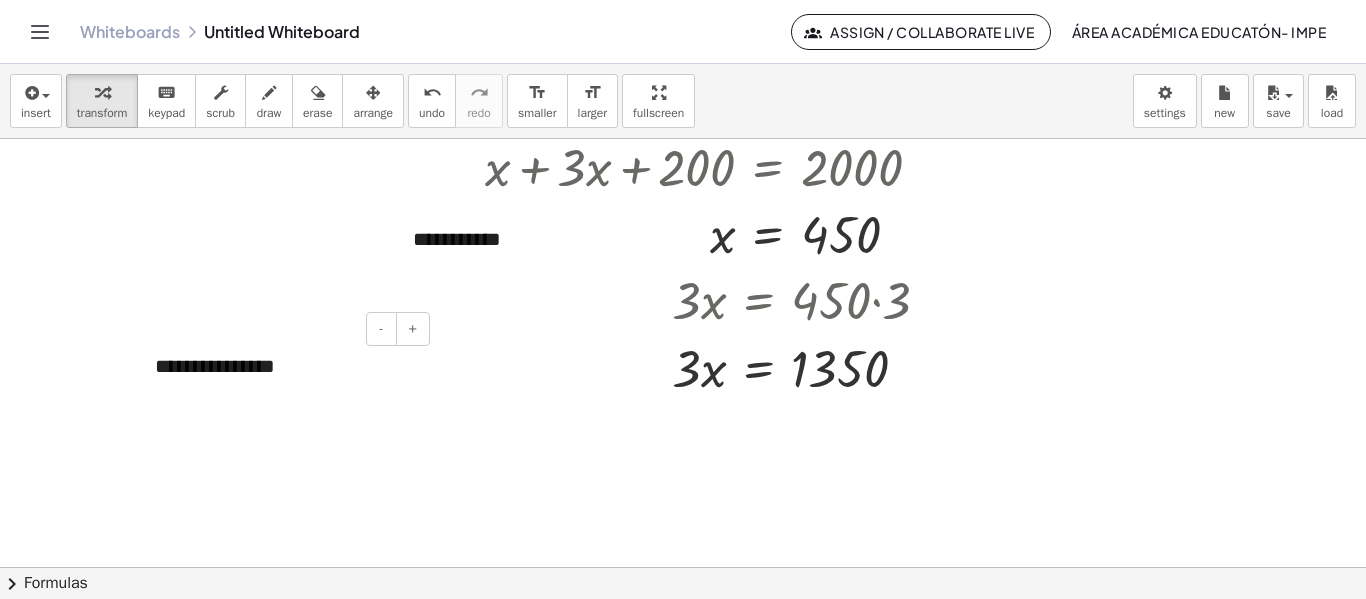 type 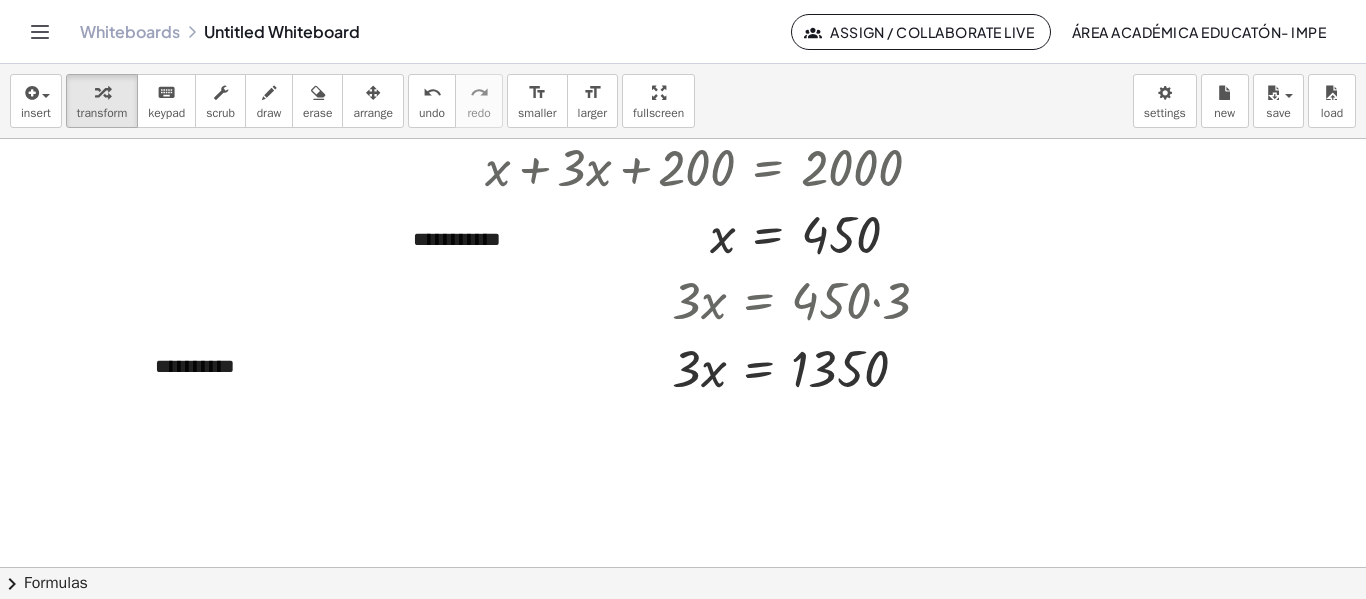 click at bounding box center [683, 537] 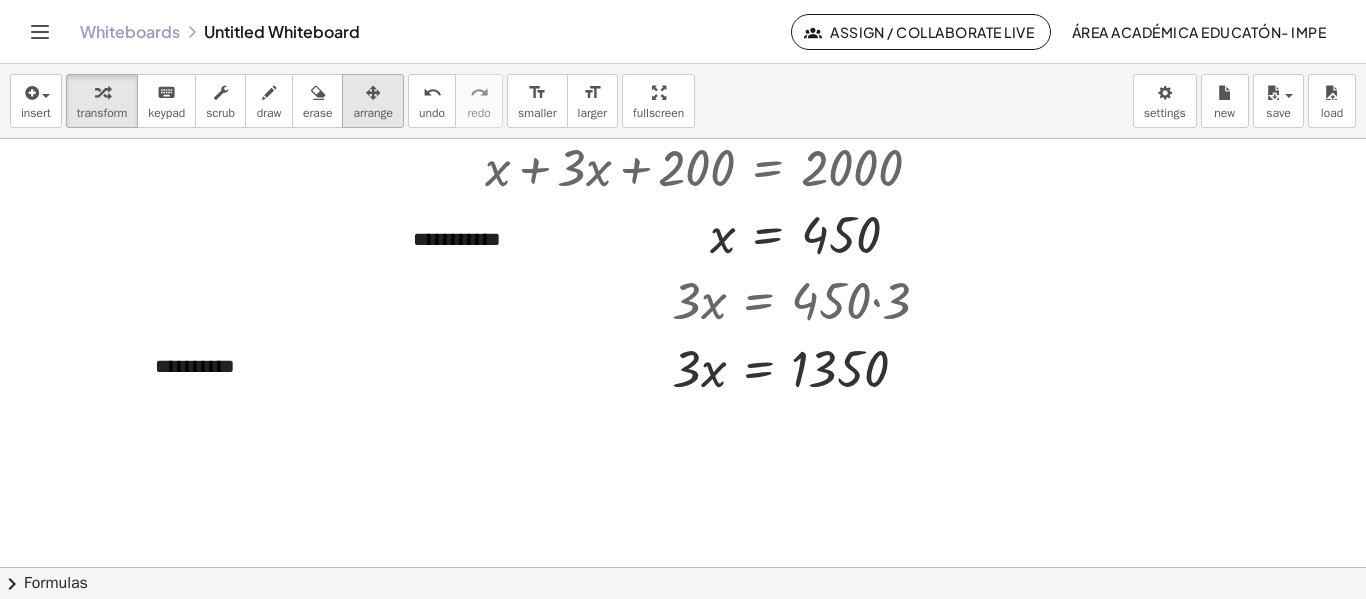 click at bounding box center [373, 92] 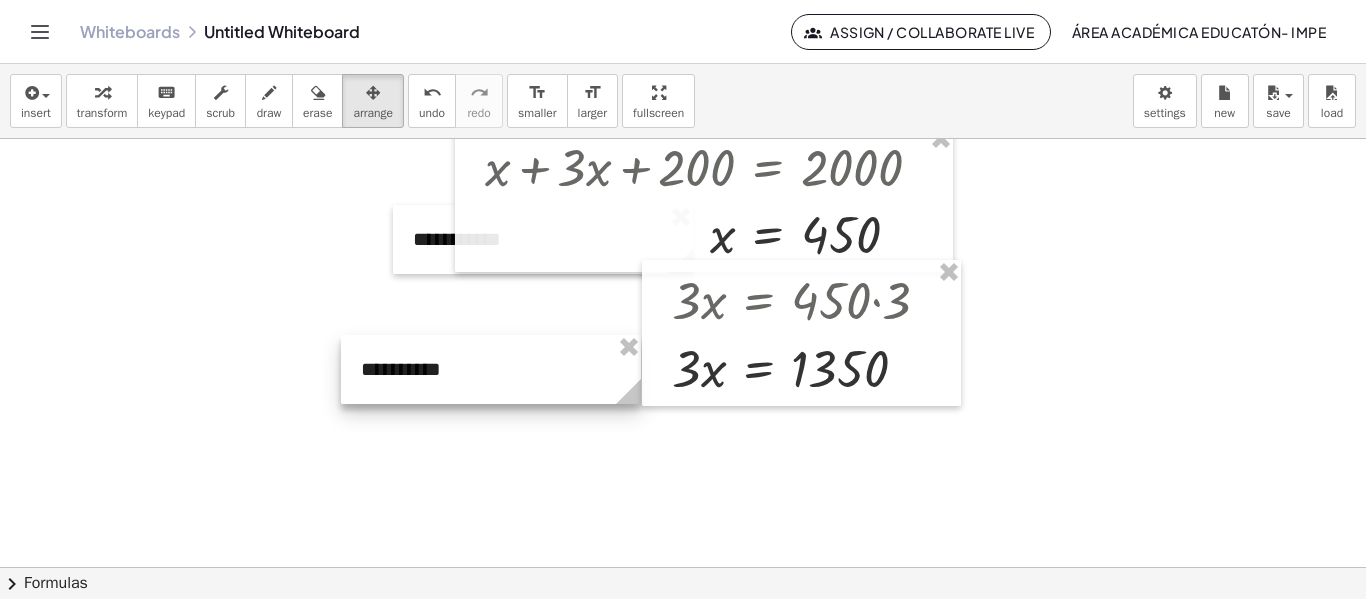 drag, startPoint x: 335, startPoint y: 363, endPoint x: 541, endPoint y: 366, distance: 206.02185 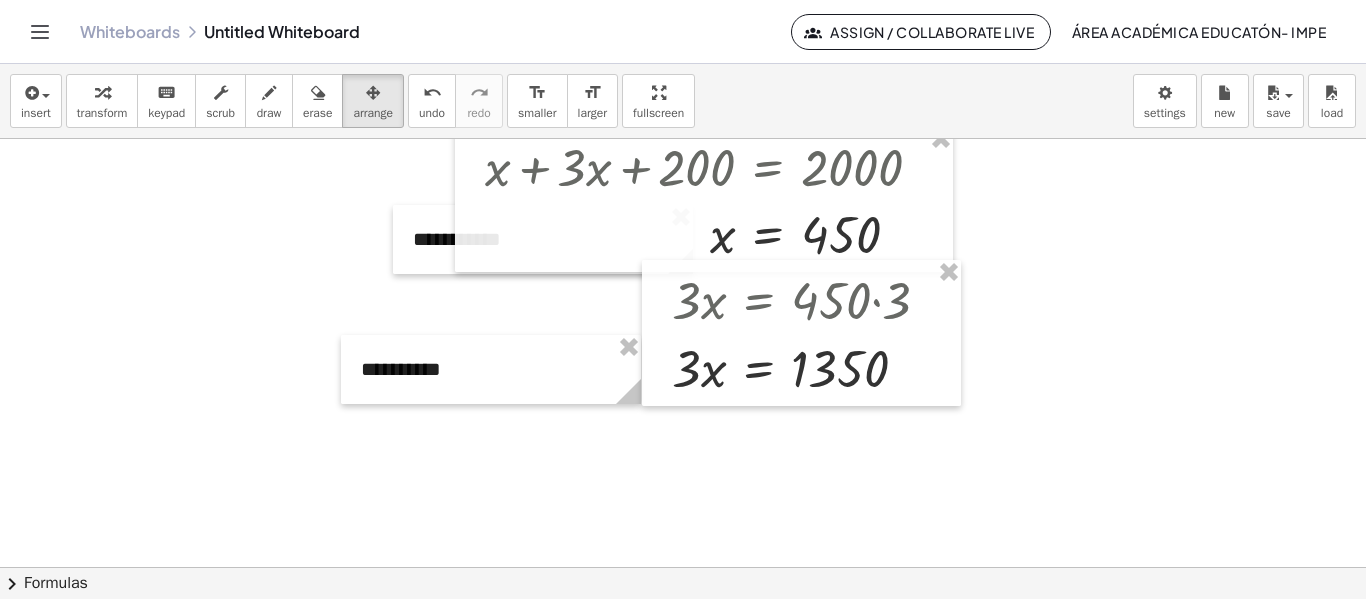 click at bounding box center [683, 537] 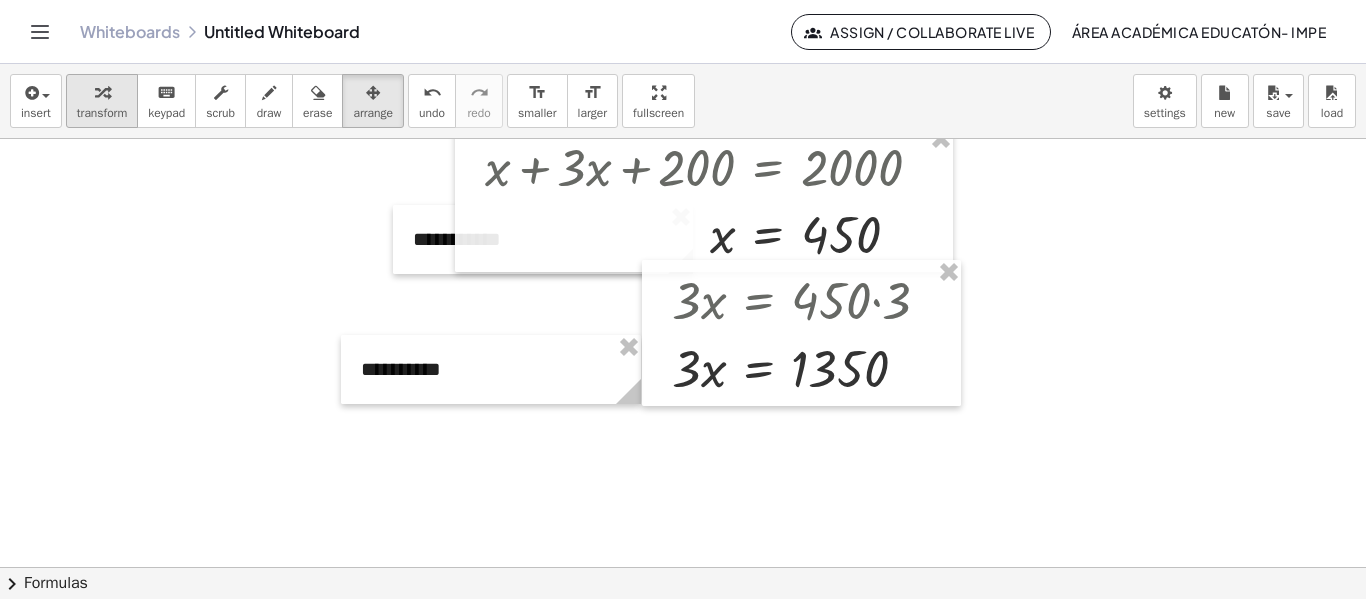 click at bounding box center [102, 93] 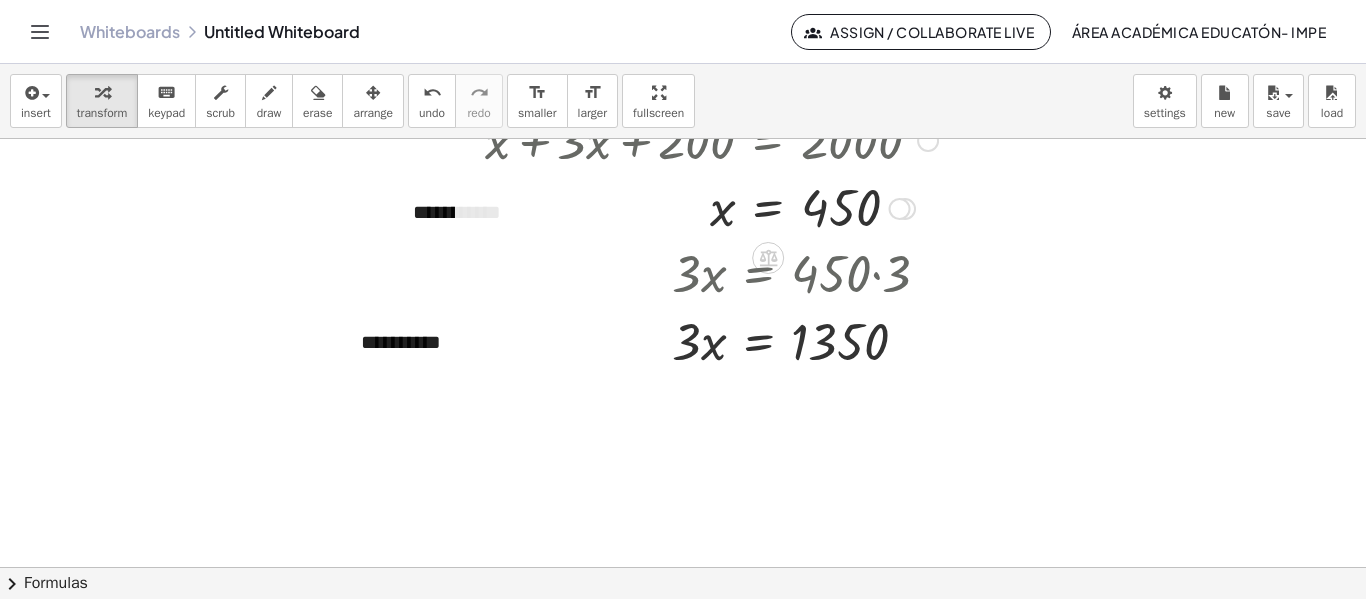 scroll, scrollTop: 0, scrollLeft: 0, axis: both 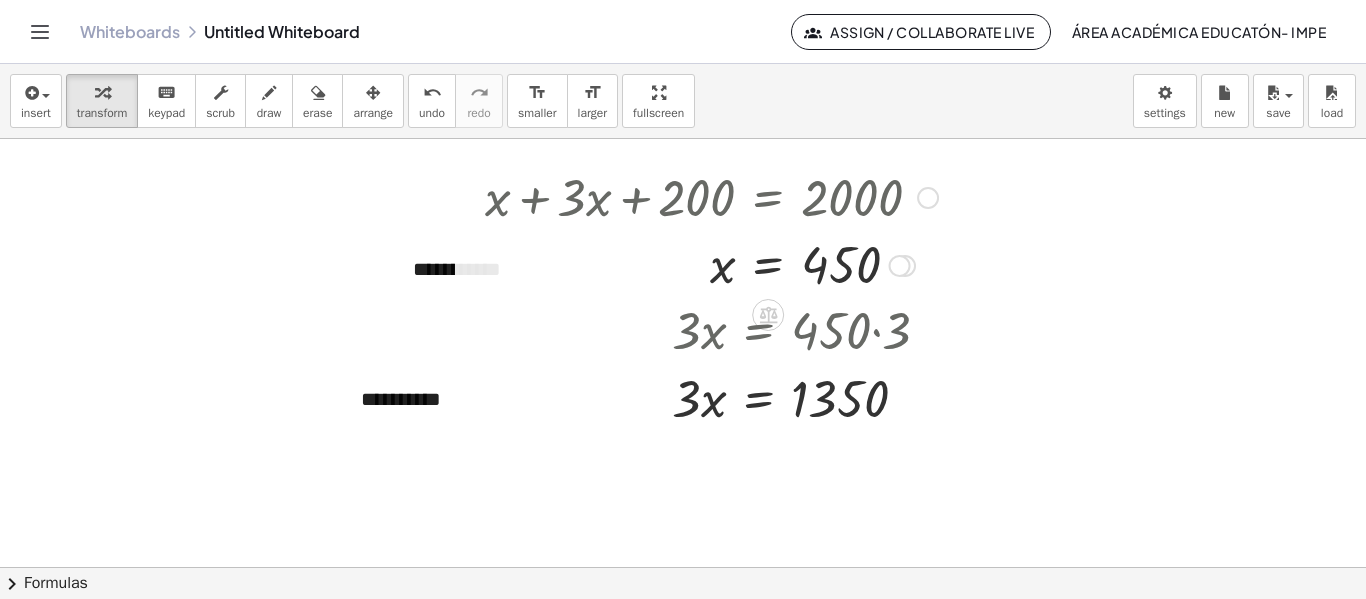drag, startPoint x: 926, startPoint y: 199, endPoint x: 916, endPoint y: 257, distance: 58.855755 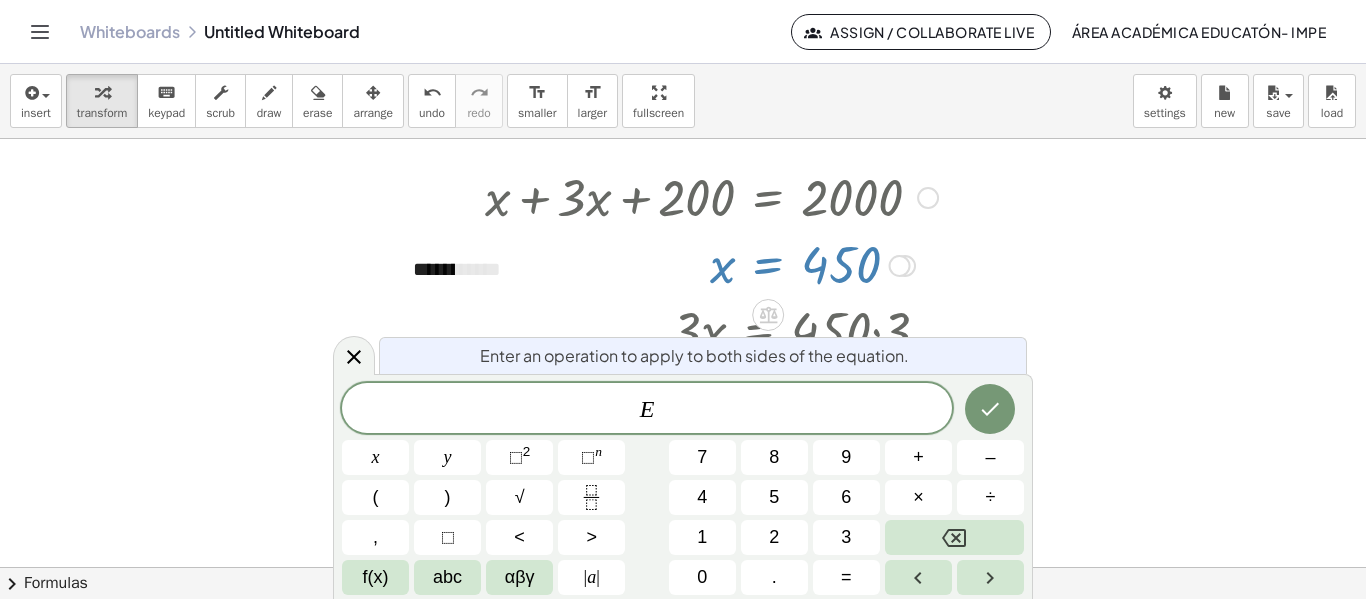 drag, startPoint x: 980, startPoint y: 232, endPoint x: 226, endPoint y: 251, distance: 754.2394 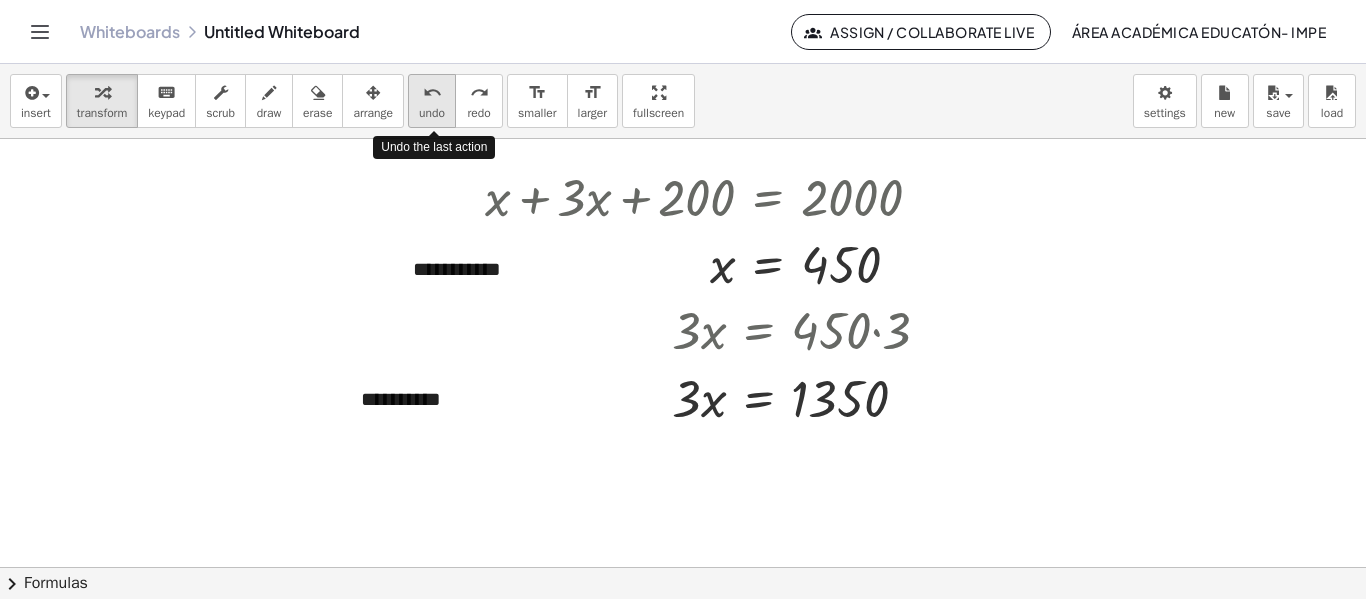 click on "undo" at bounding box center (432, 113) 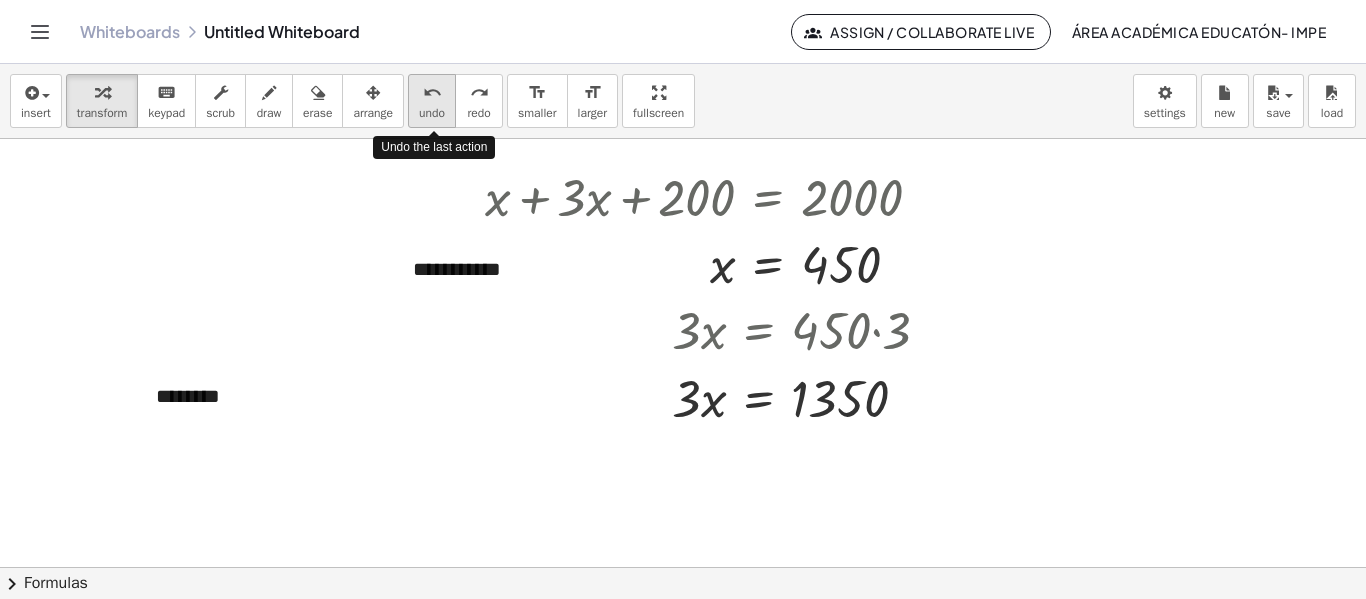 click on "undo" at bounding box center (432, 113) 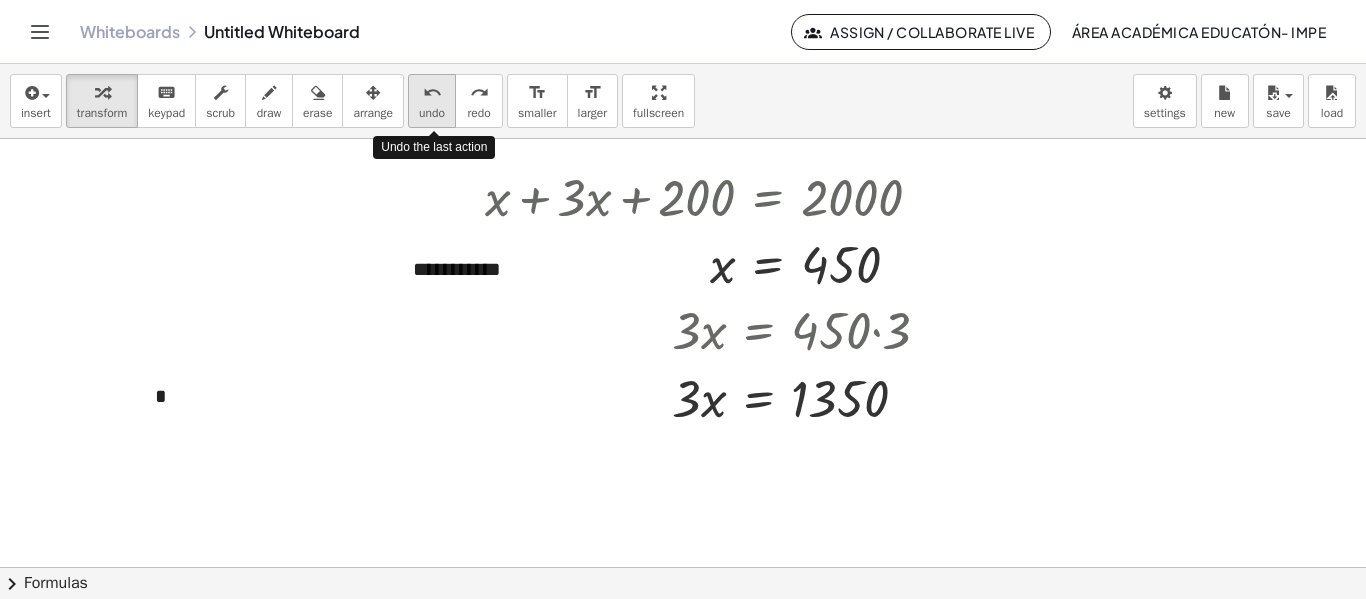 click on "undo" at bounding box center [432, 113] 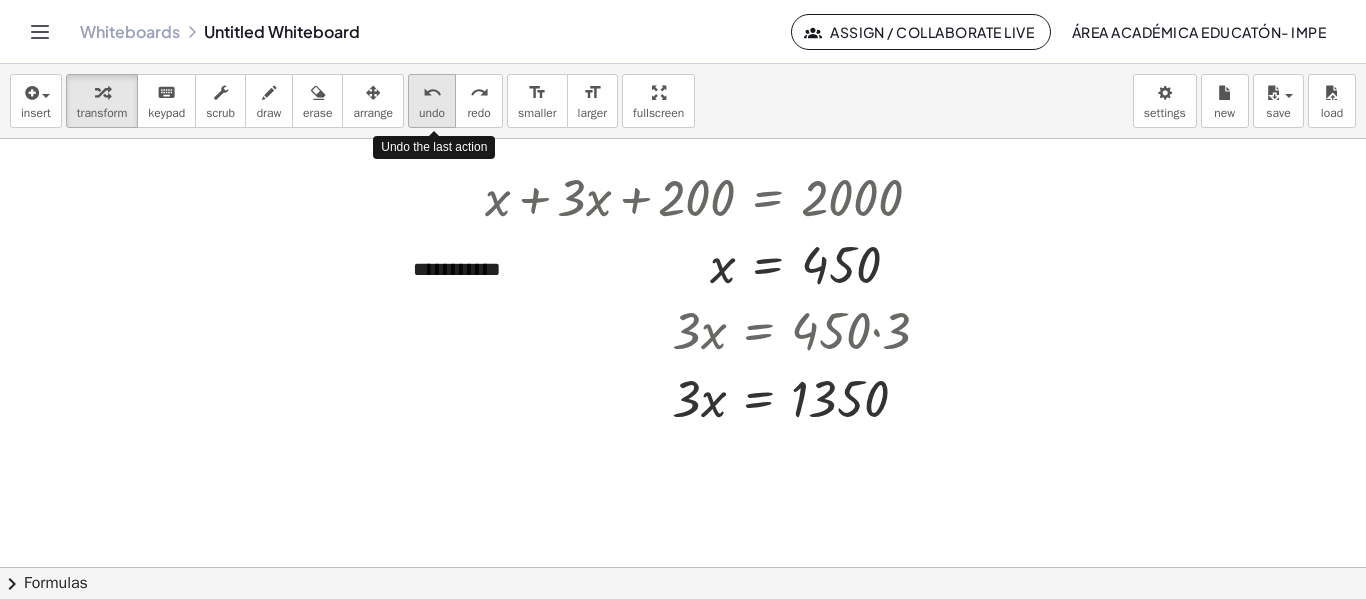 click on "undo" at bounding box center (432, 113) 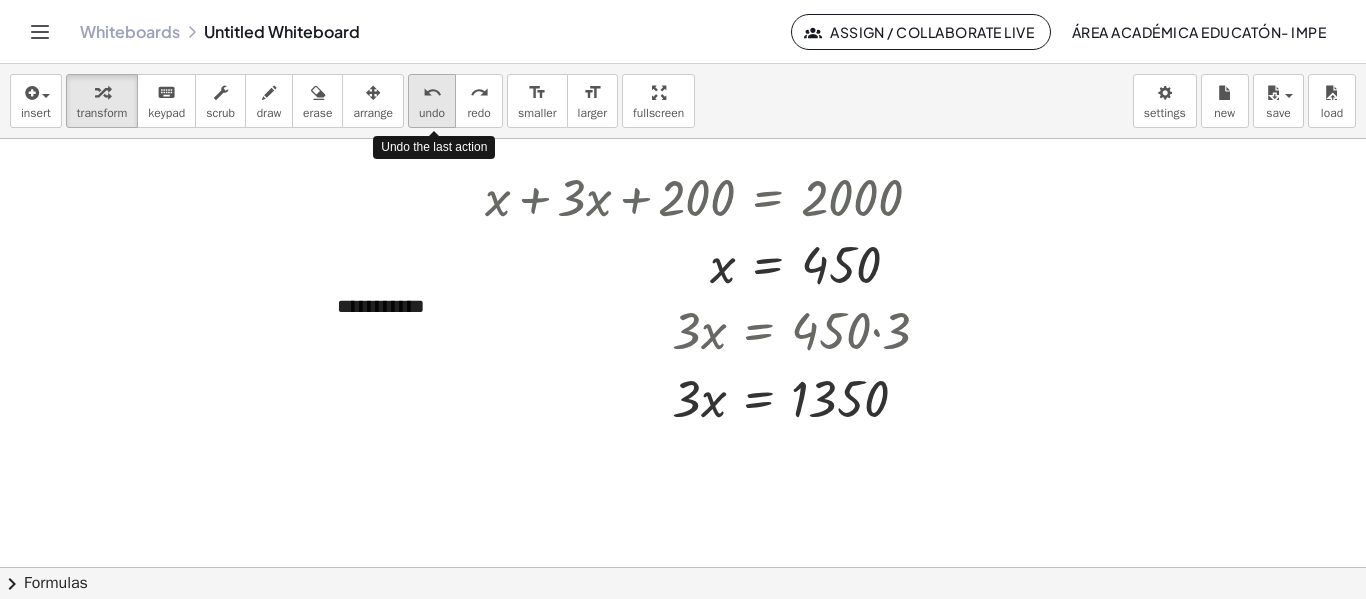 click on "undo" at bounding box center (432, 113) 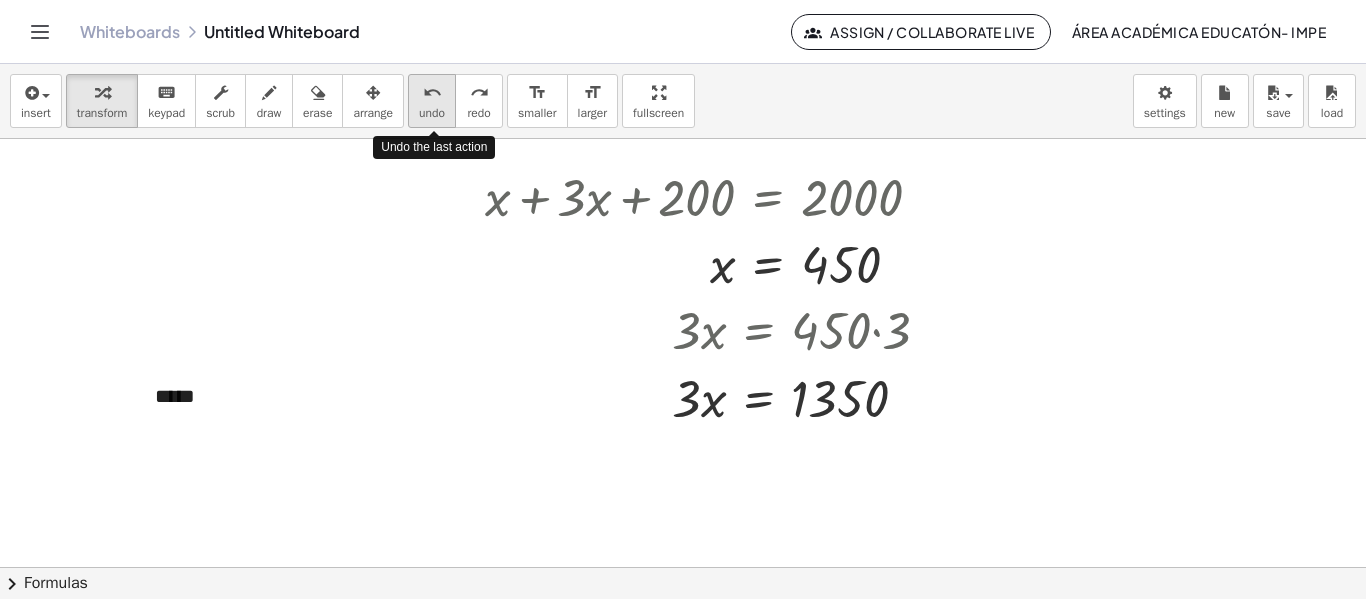click on "undo" at bounding box center [432, 113] 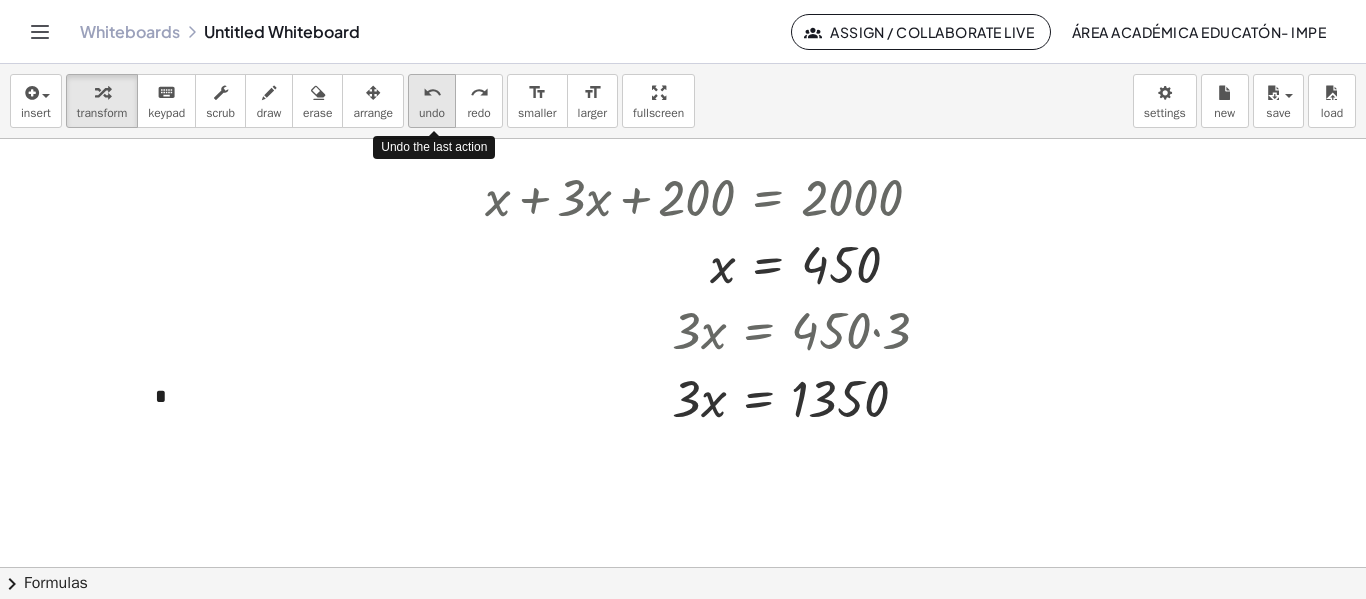 click on "undo" at bounding box center [432, 113] 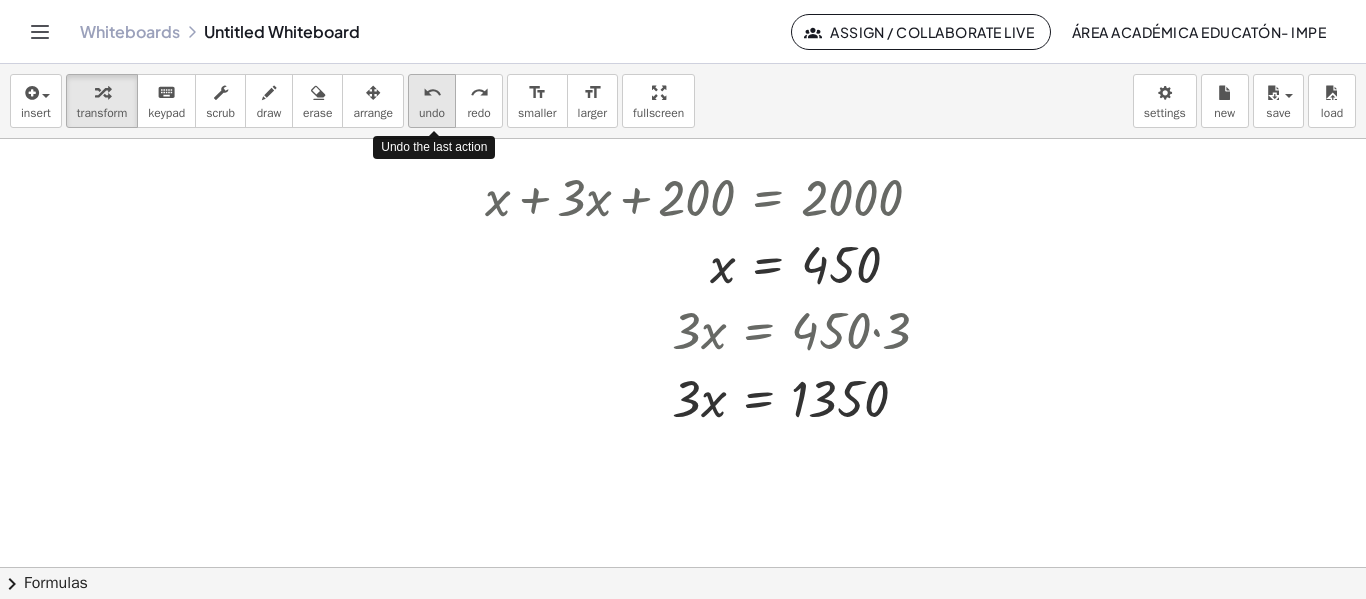 click on "undo" at bounding box center (432, 113) 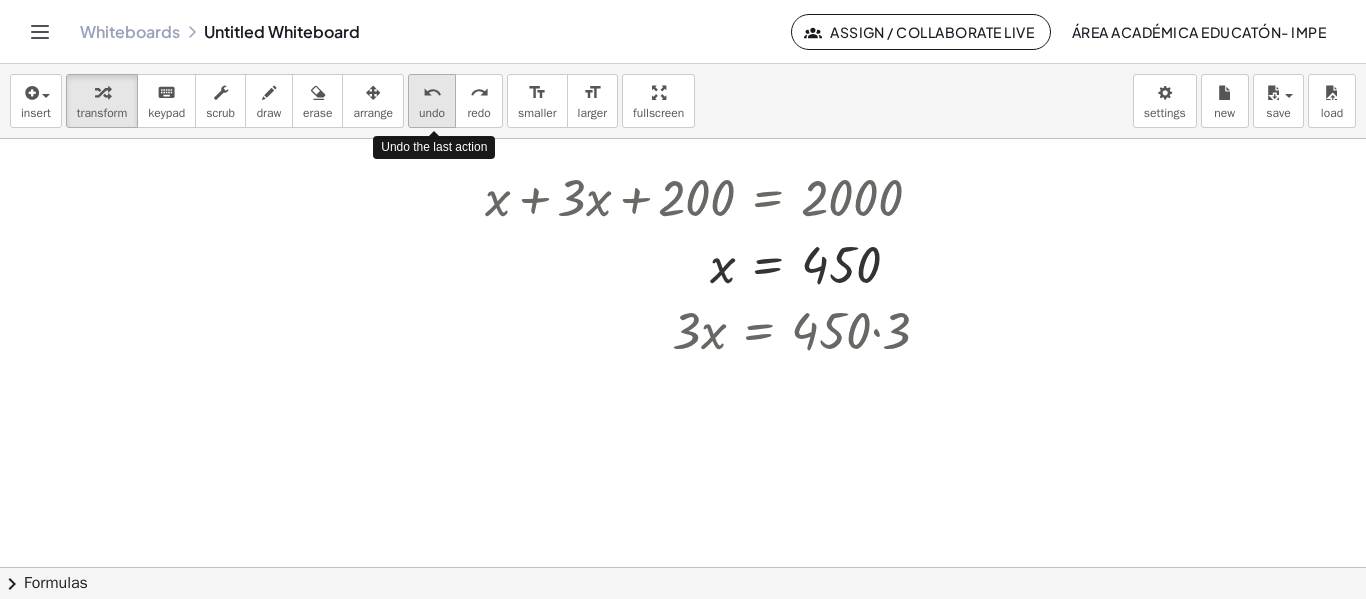 click on "undo" at bounding box center (432, 113) 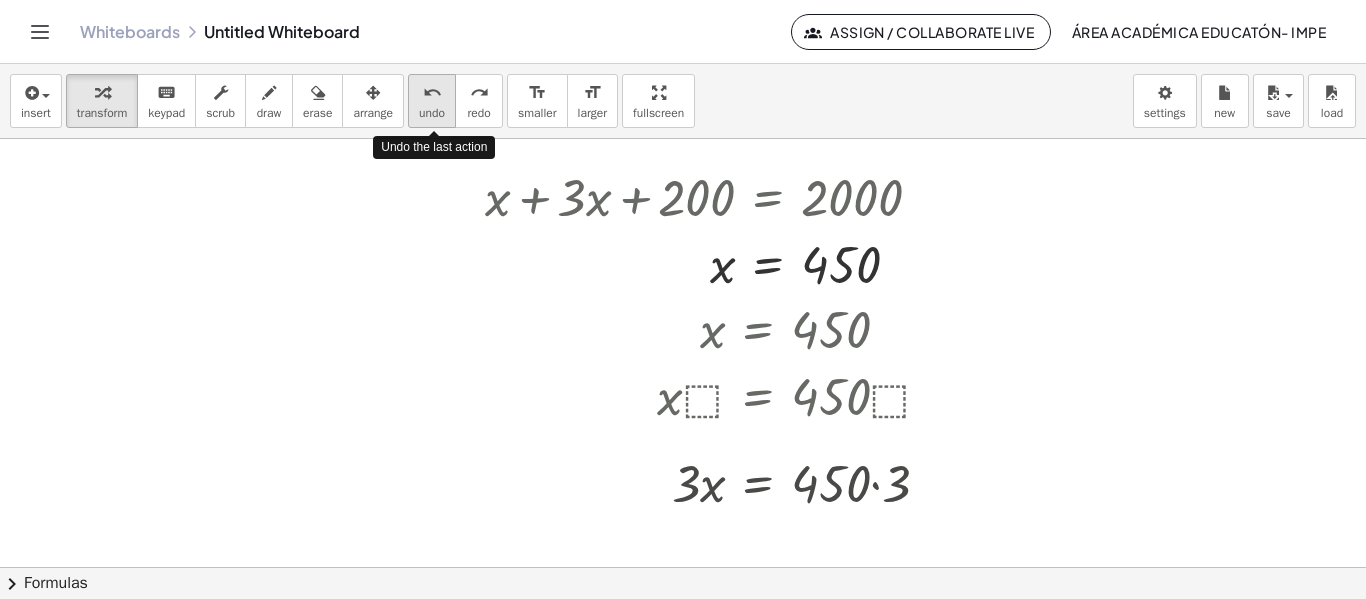 click on "undo" at bounding box center (432, 113) 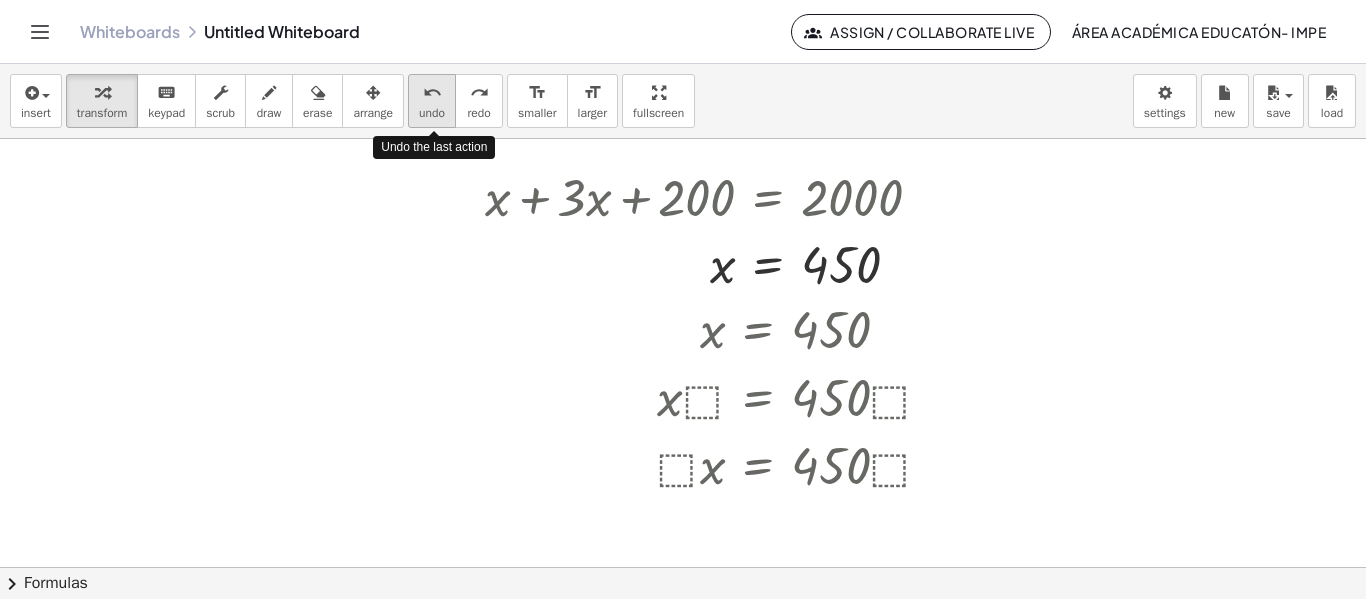 click on "undo" at bounding box center [432, 113] 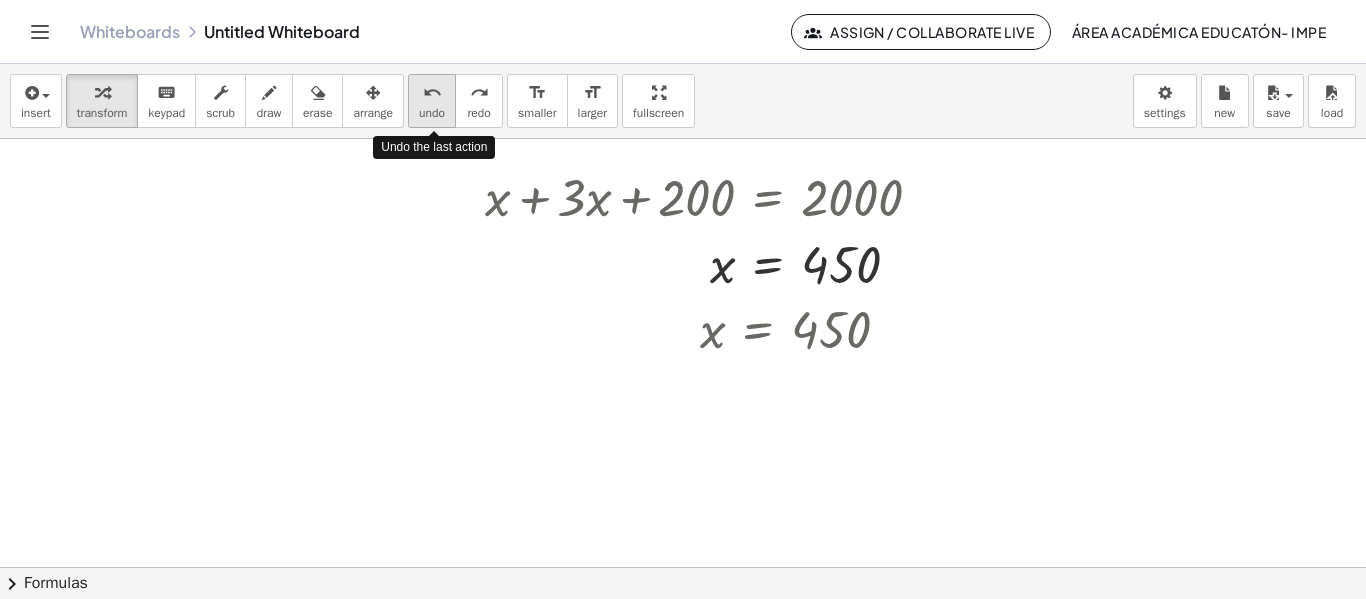 click on "undo" at bounding box center (432, 113) 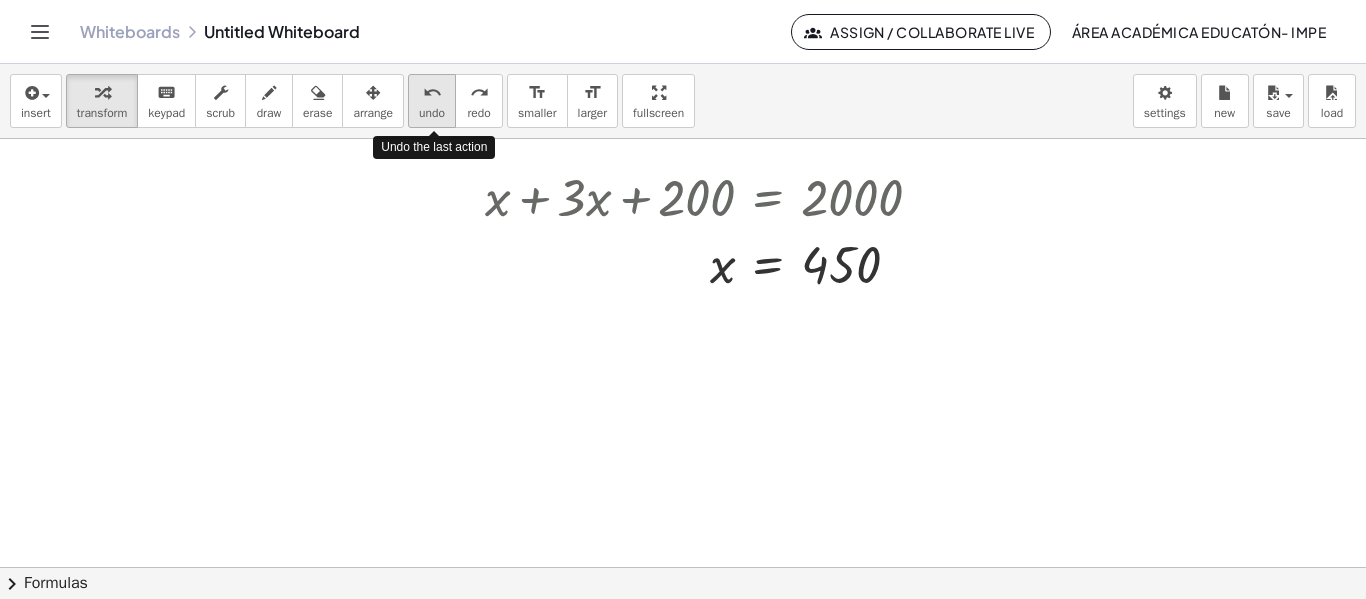 click on "undo" at bounding box center (432, 113) 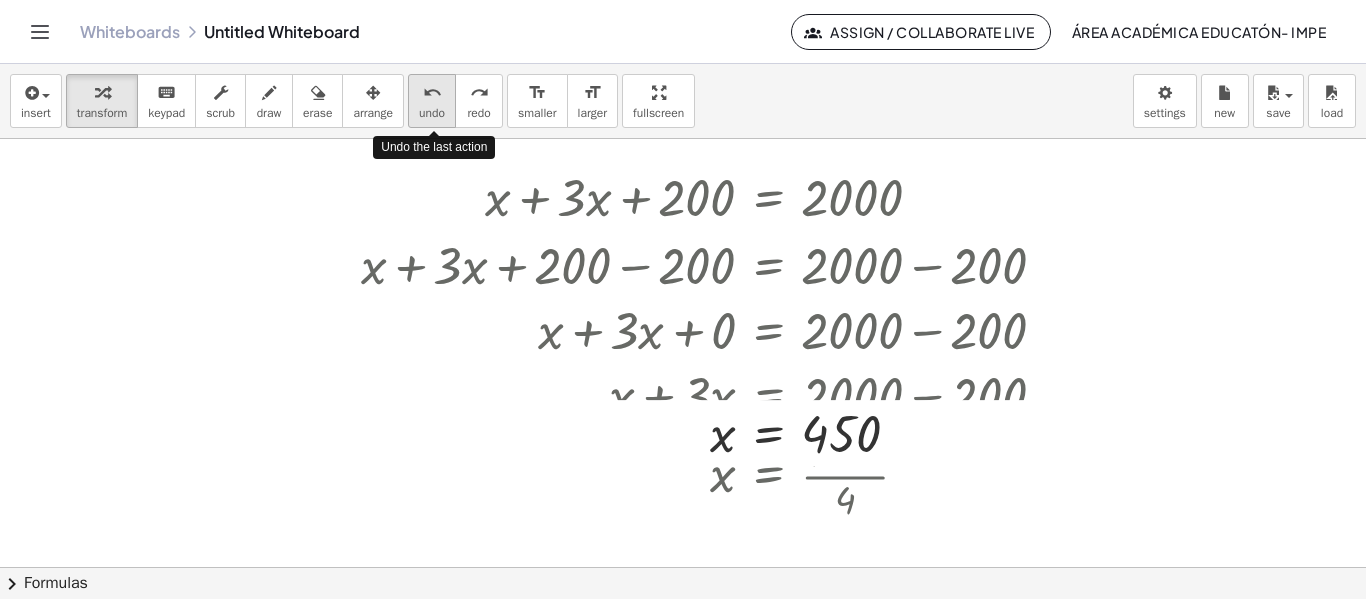 click on "undo" at bounding box center (432, 113) 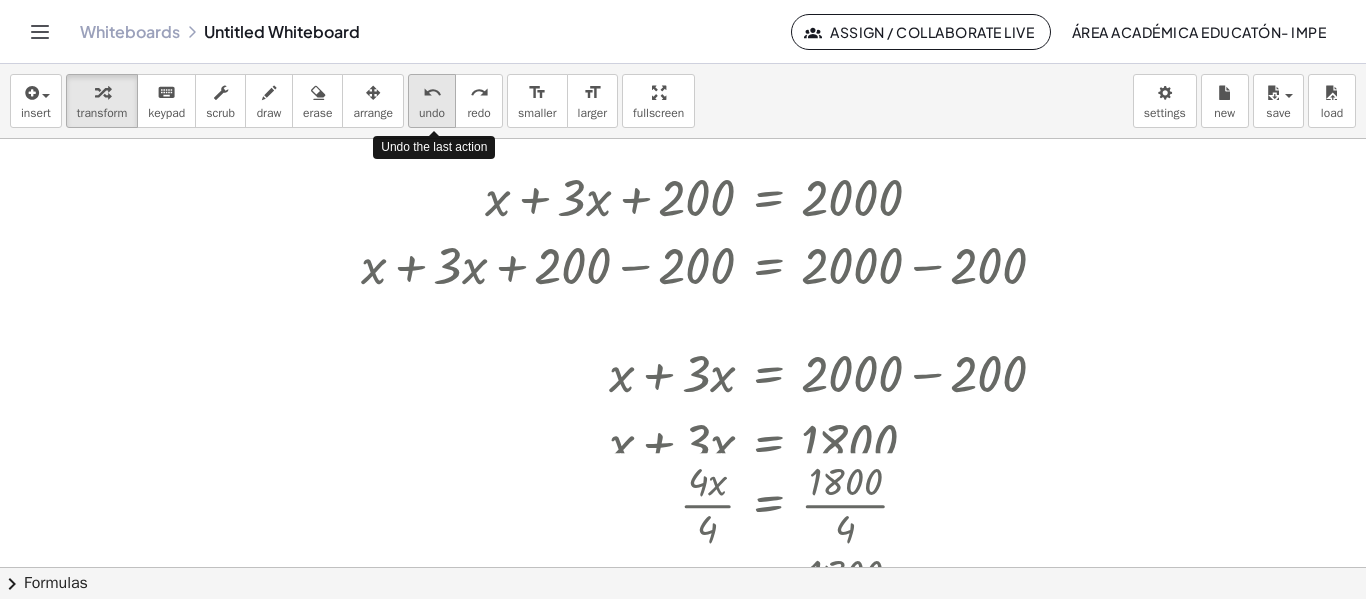 click on "undo" at bounding box center [432, 113] 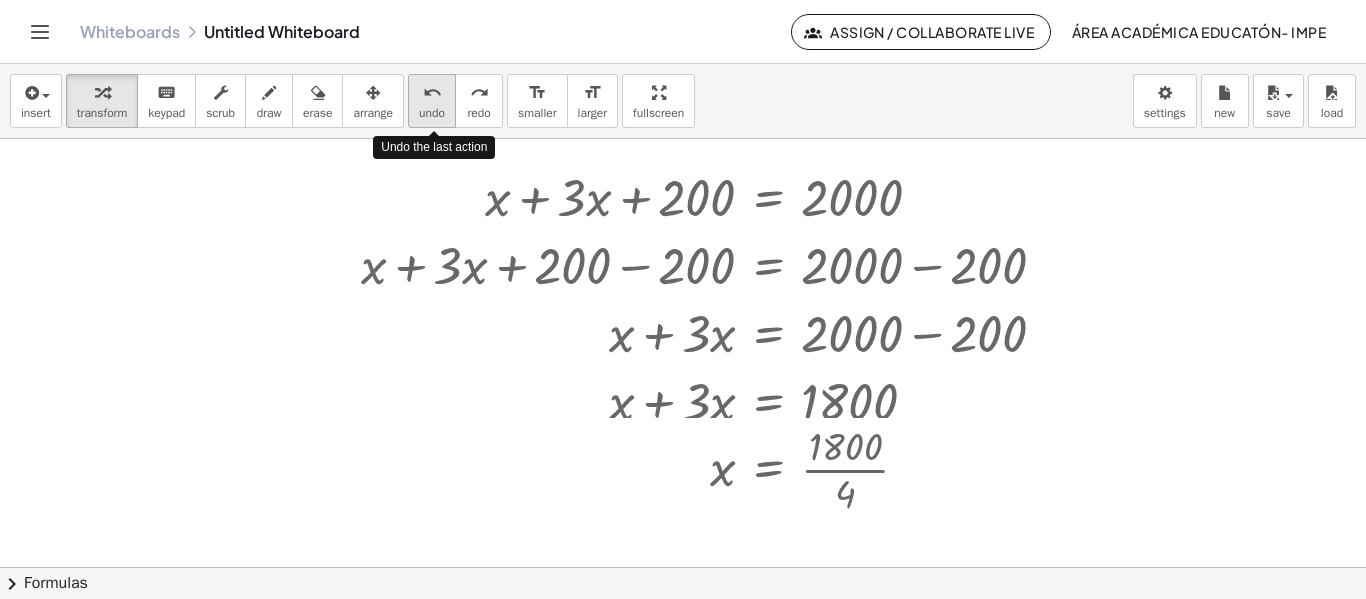 click on "undo" at bounding box center [432, 113] 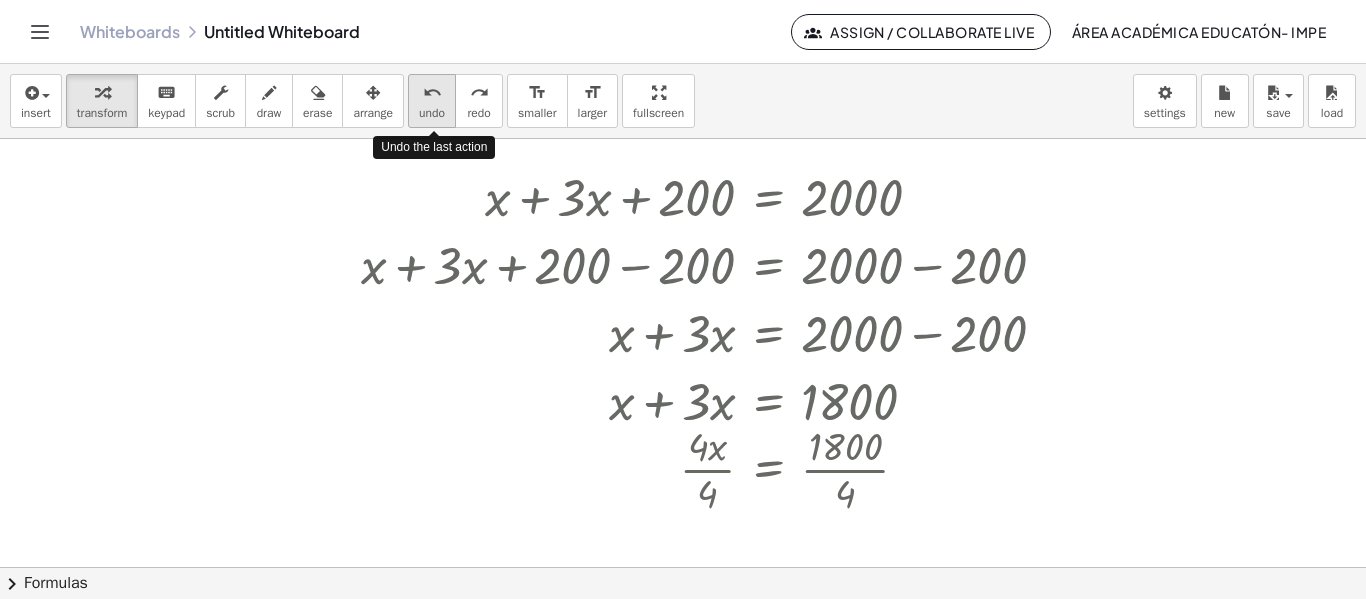 click on "undo" at bounding box center (432, 113) 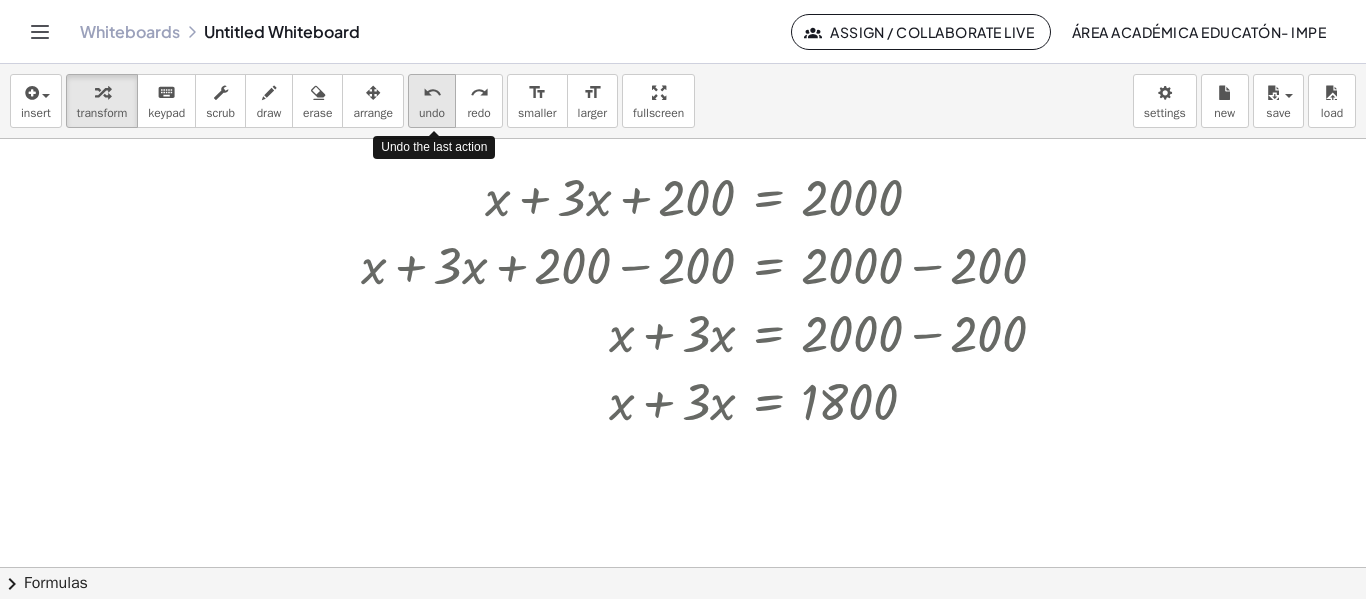 click on "undo" at bounding box center (432, 113) 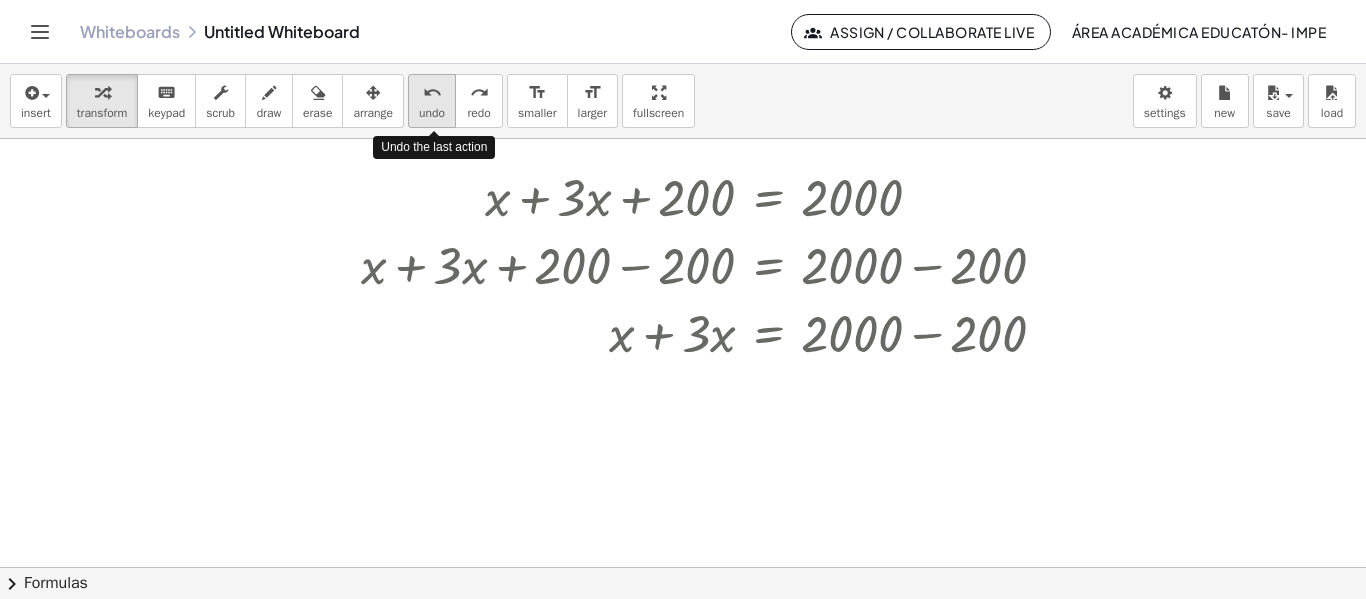 click on "undo" at bounding box center [432, 113] 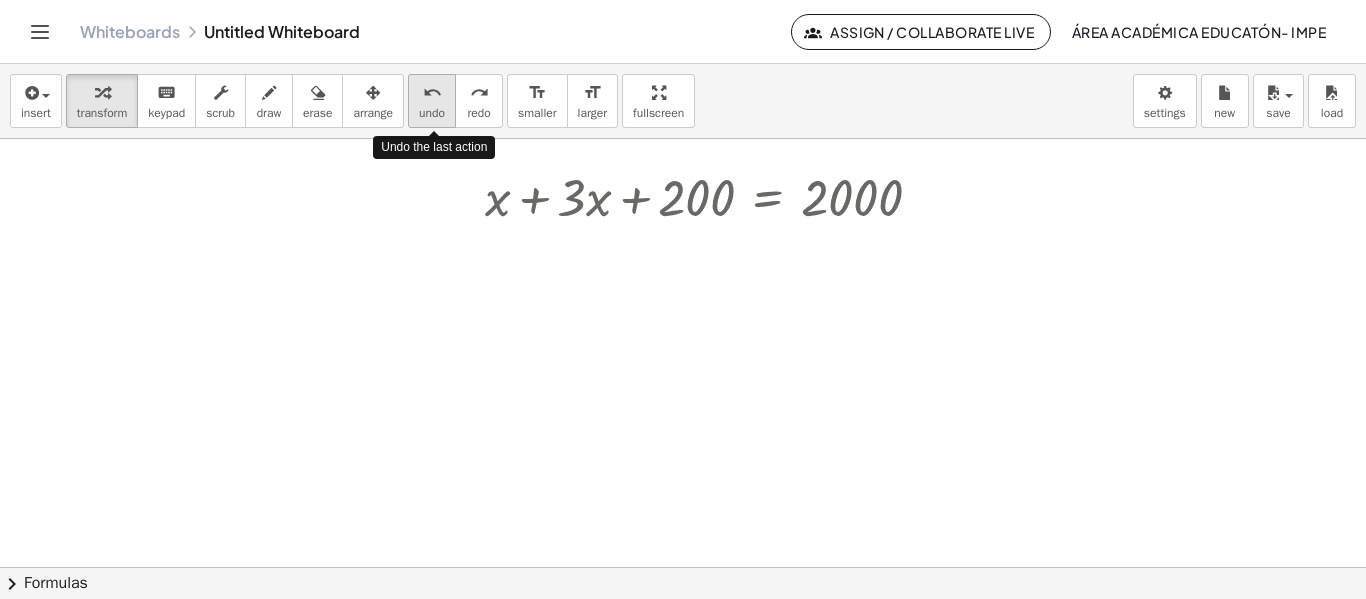 click on "undo" at bounding box center [432, 113] 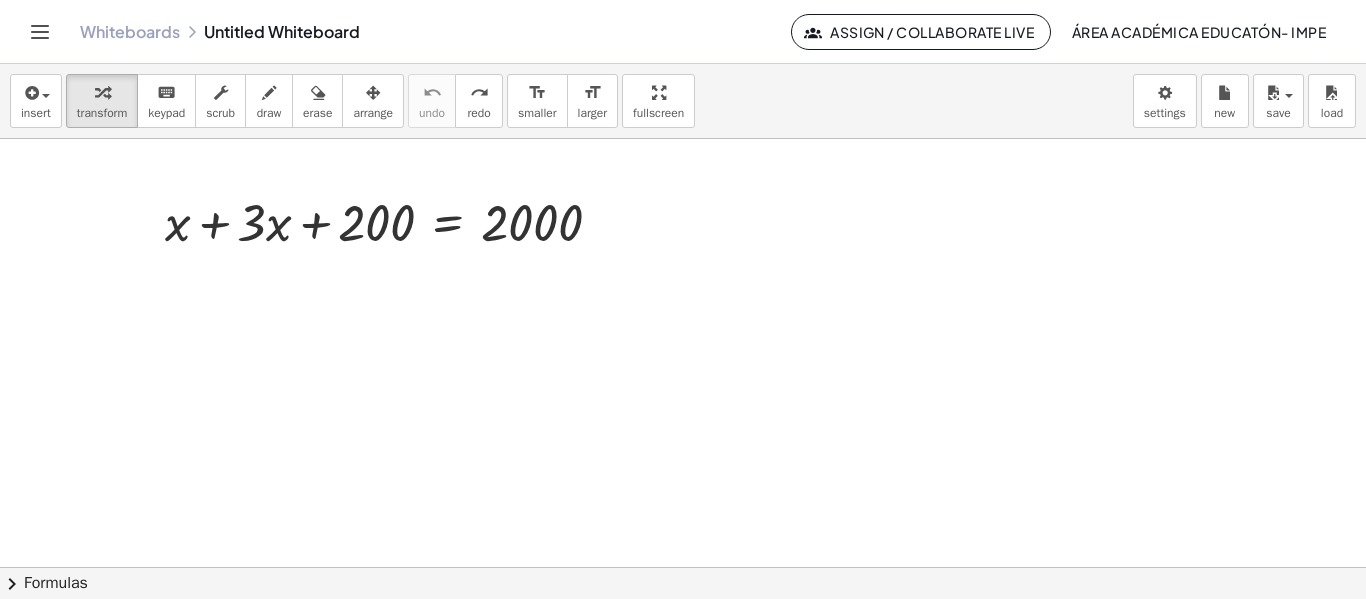 click at bounding box center (683, 567) 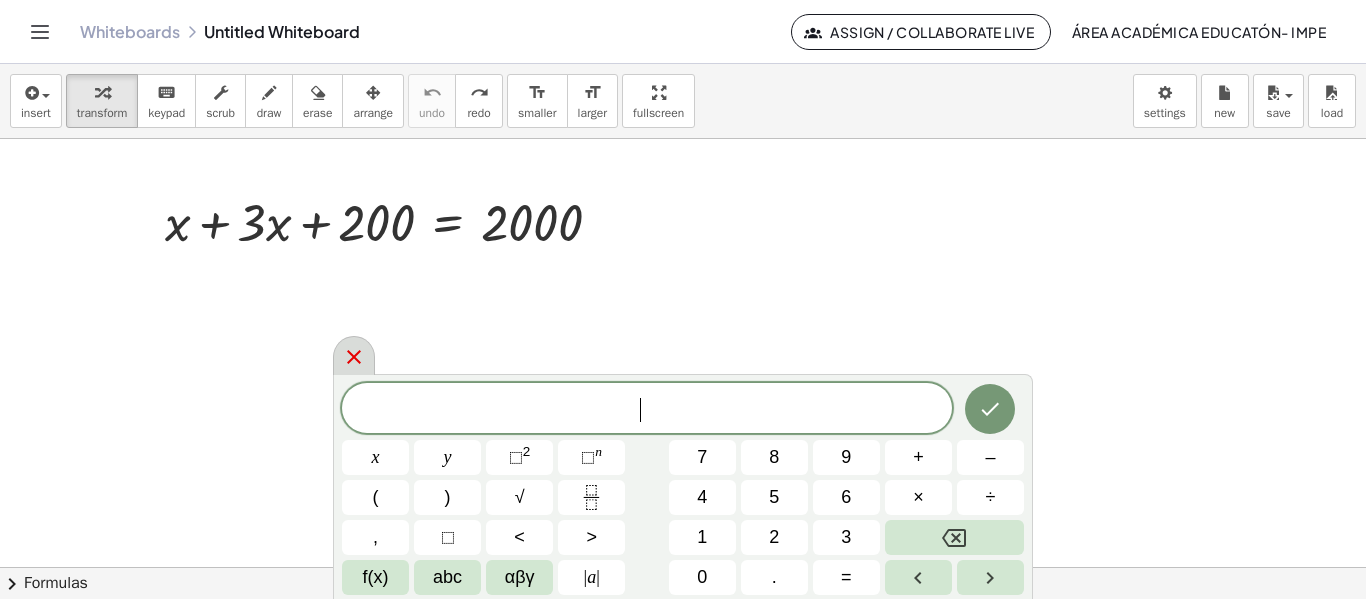 click 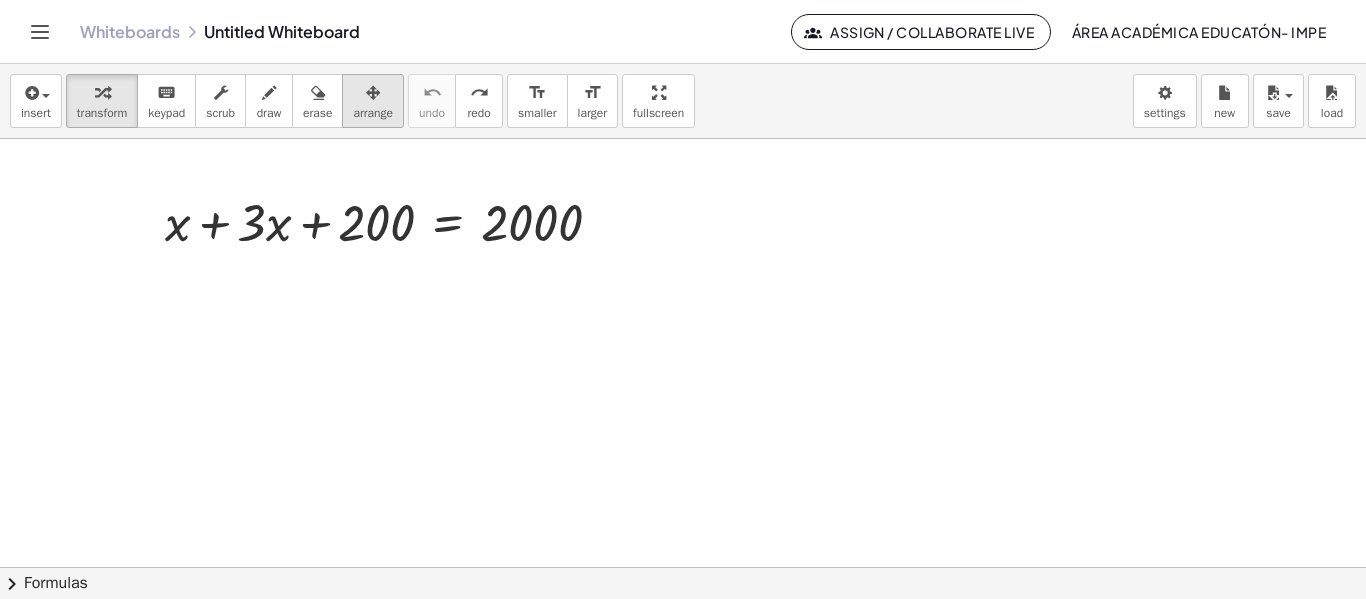 click on "arrange" at bounding box center (373, 113) 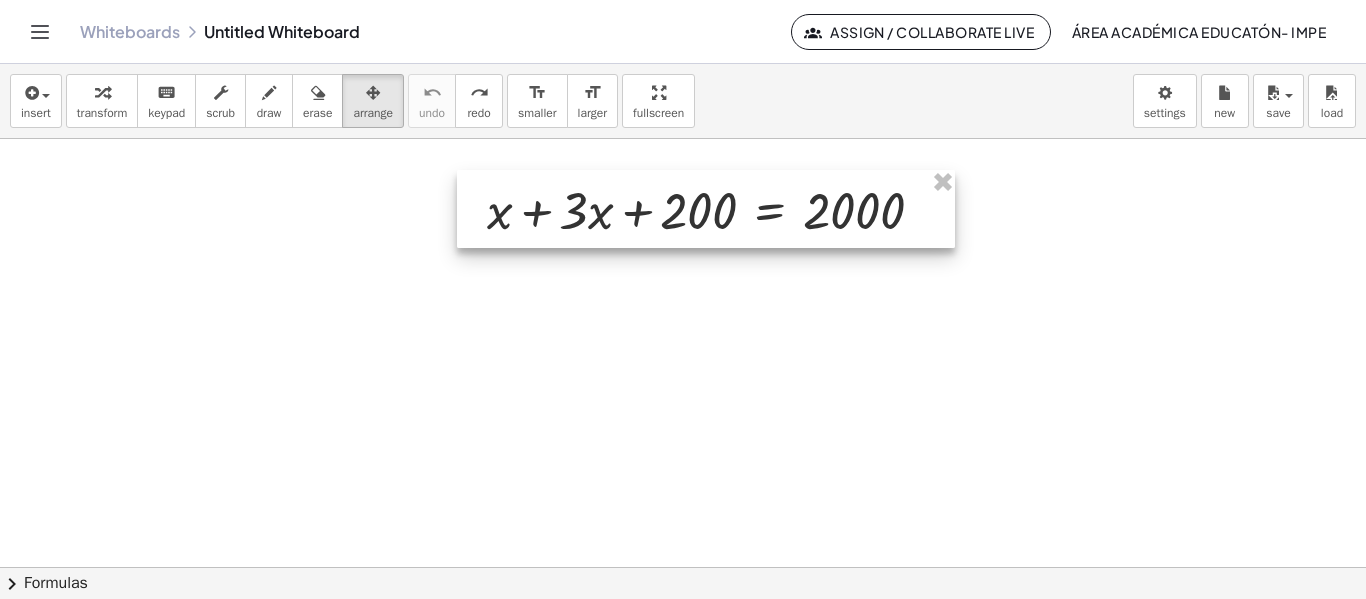 drag, startPoint x: 369, startPoint y: 208, endPoint x: 691, endPoint y: 196, distance: 322.2235 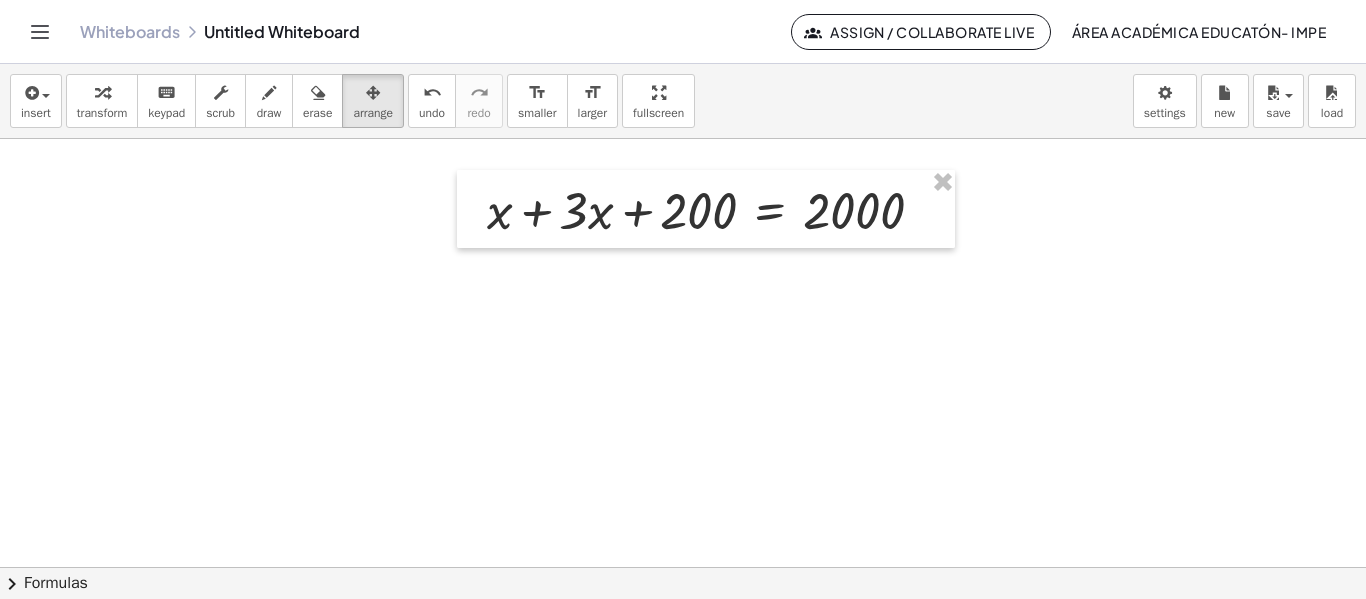 click at bounding box center [683, 567] 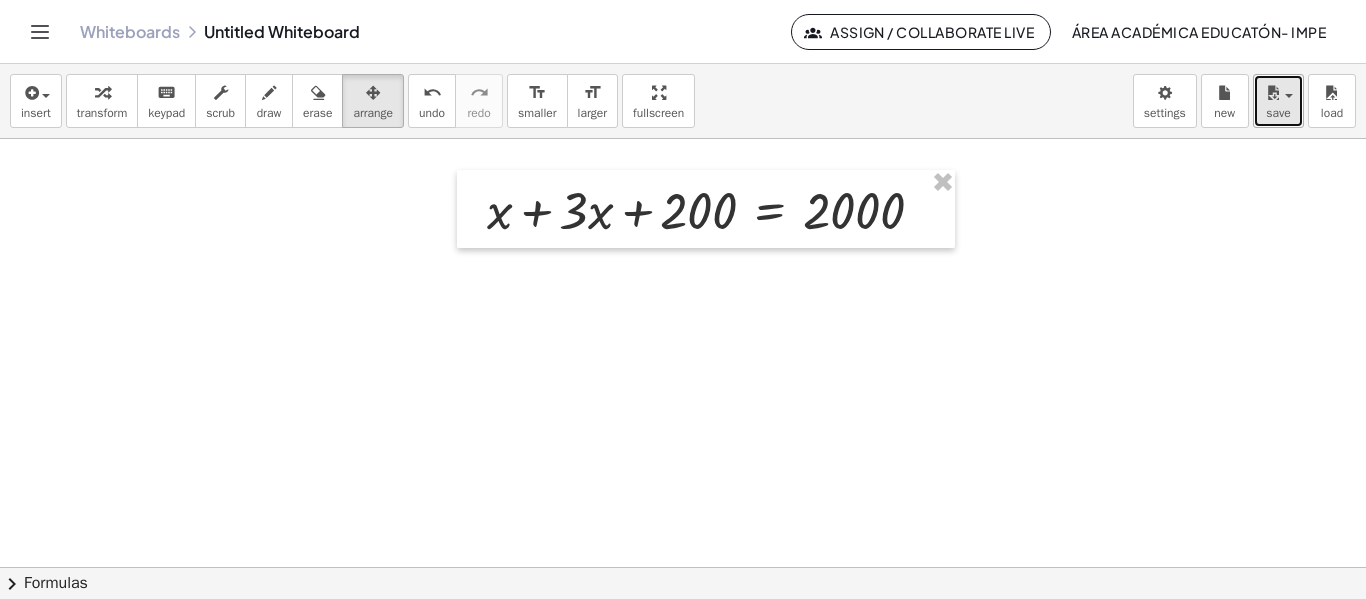 click on "save" at bounding box center [1278, 101] 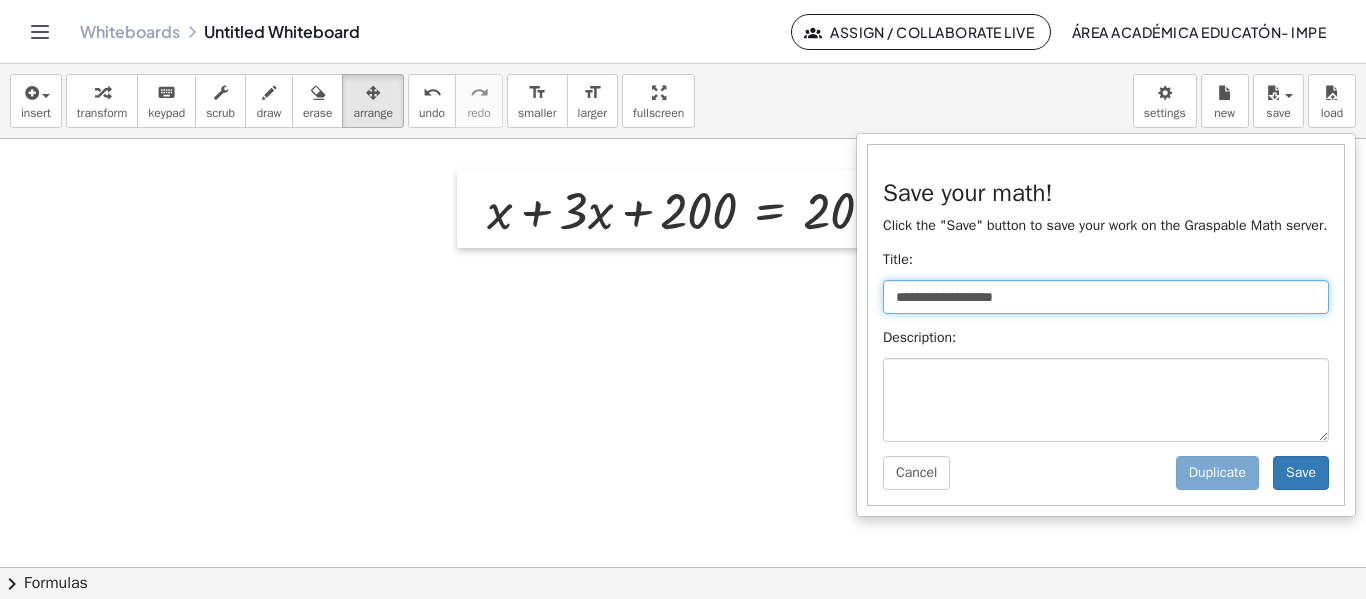 click on "**********" at bounding box center (1106, 297) 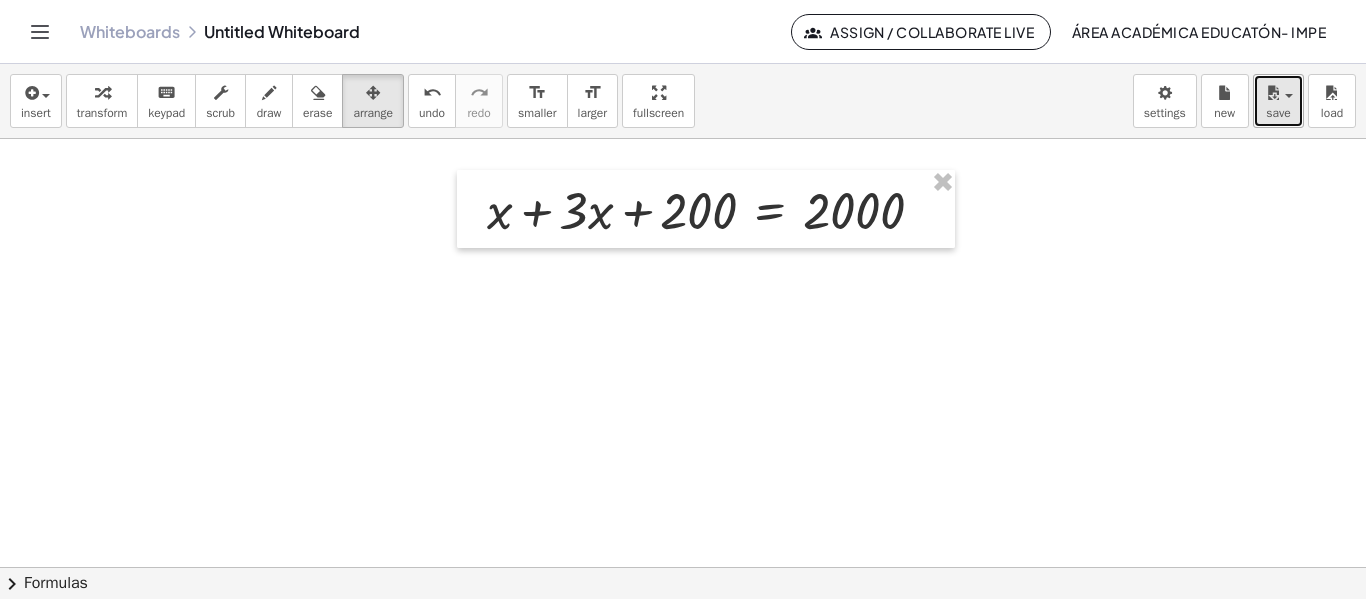 click on "save" at bounding box center [1278, 113] 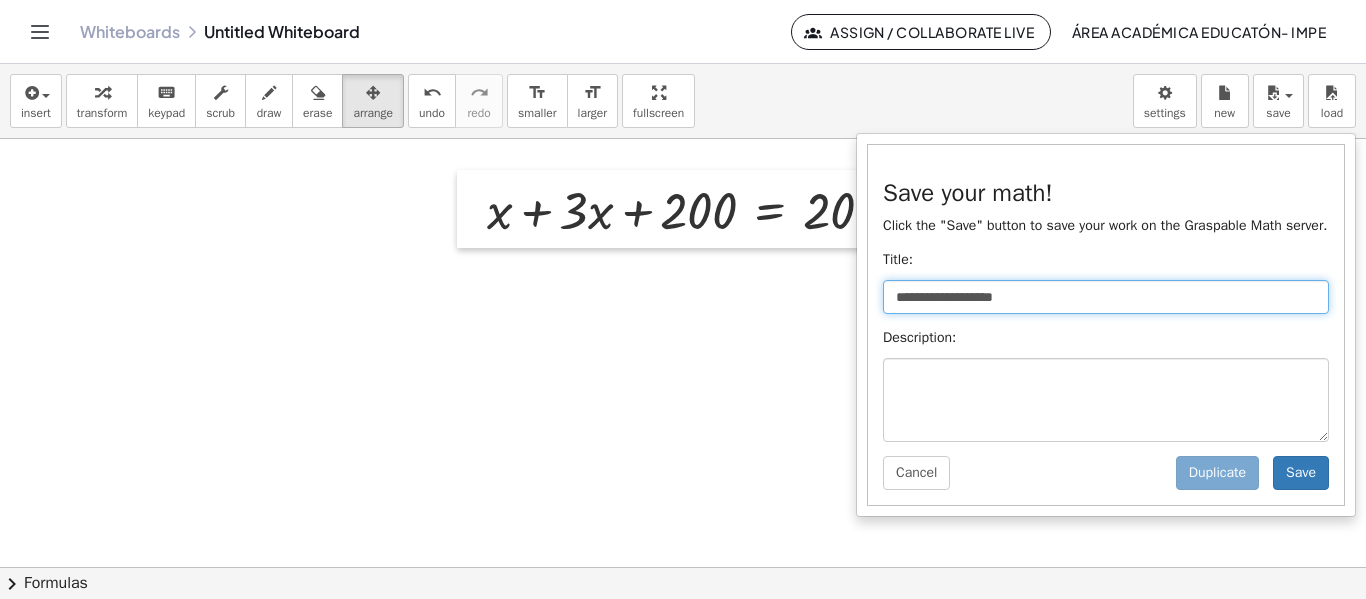 click on "**********" at bounding box center (1106, 297) 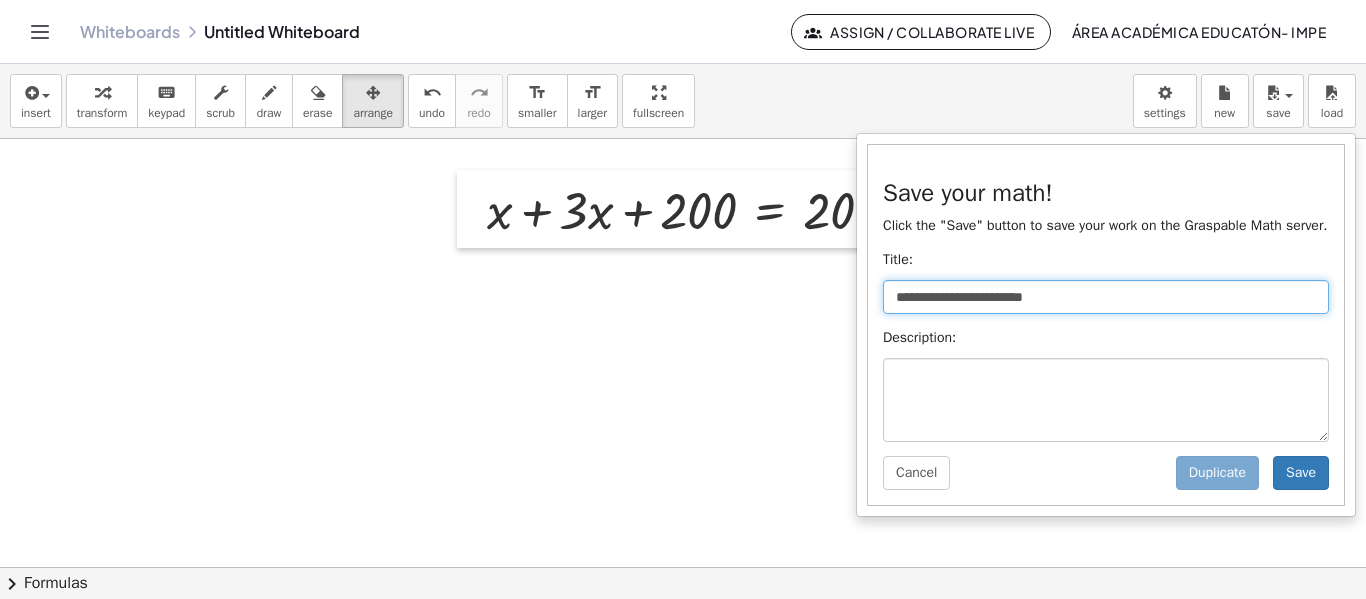 type on "**********" 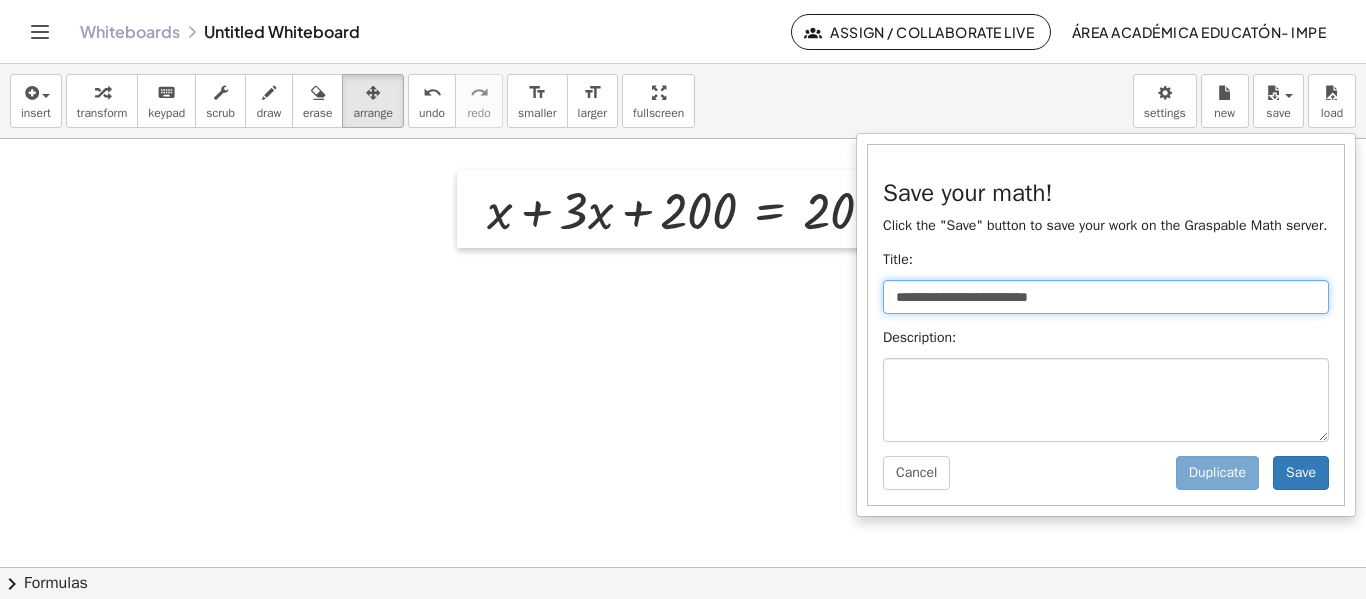 drag, startPoint x: 1089, startPoint y: 302, endPoint x: 763, endPoint y: 291, distance: 326.18552 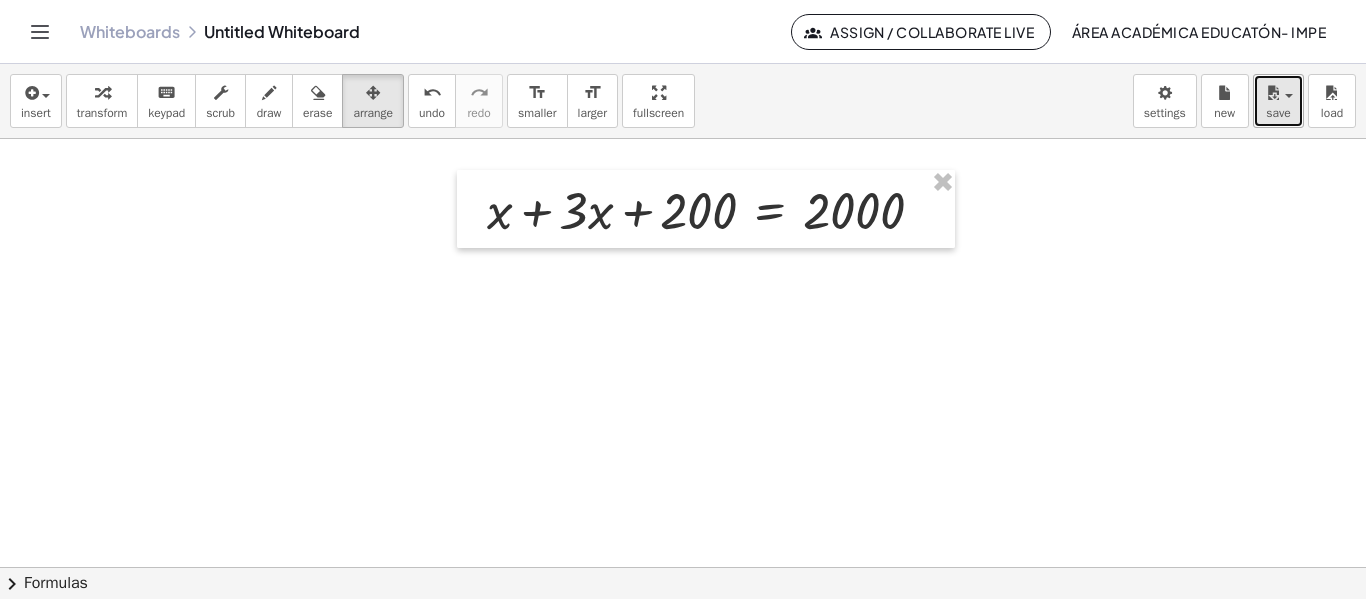 click at bounding box center [1278, 92] 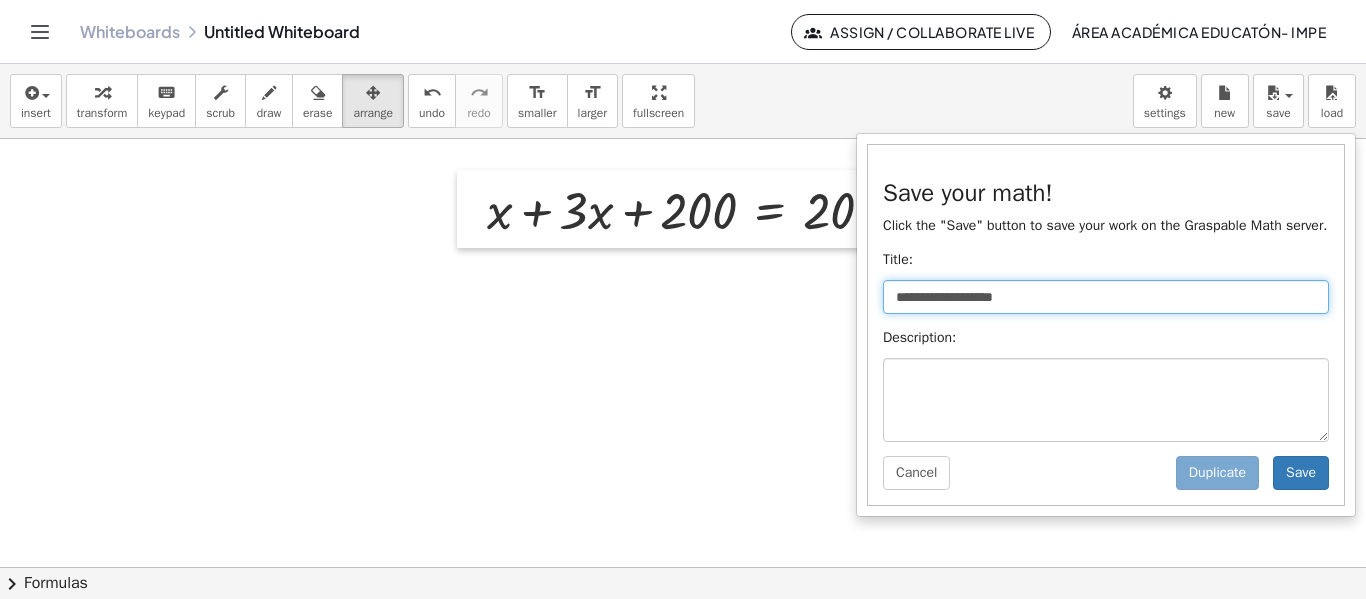drag, startPoint x: 1057, startPoint y: 299, endPoint x: 762, endPoint y: 298, distance: 295.0017 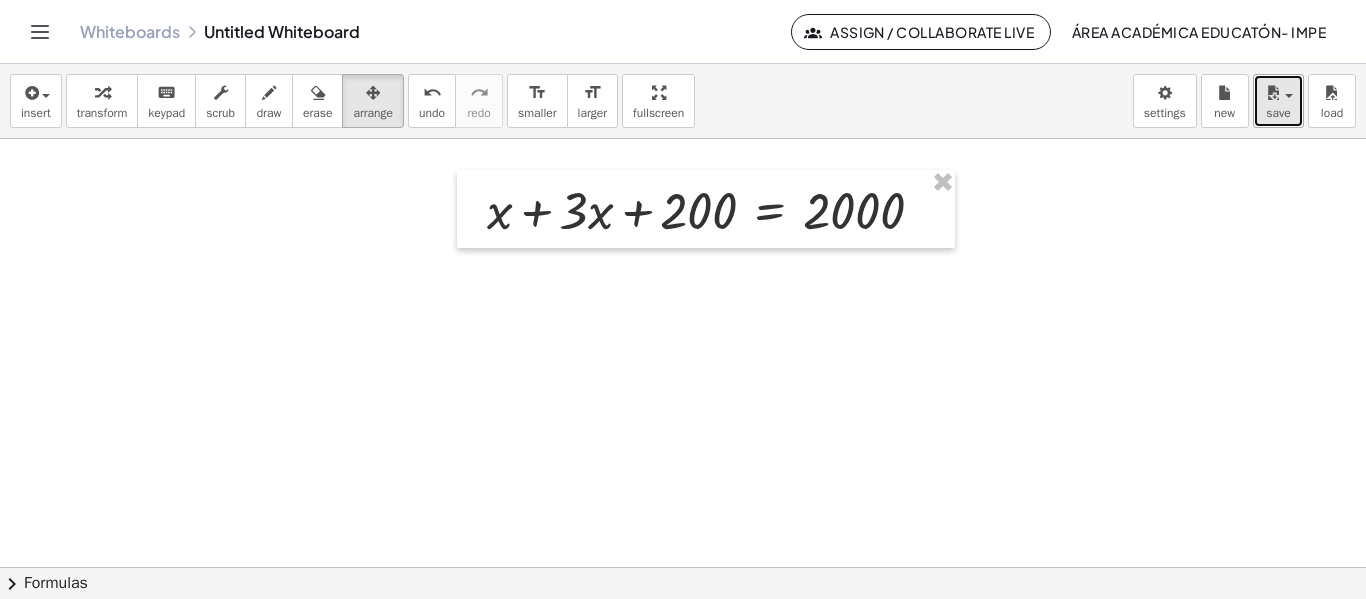 click at bounding box center [1289, 96] 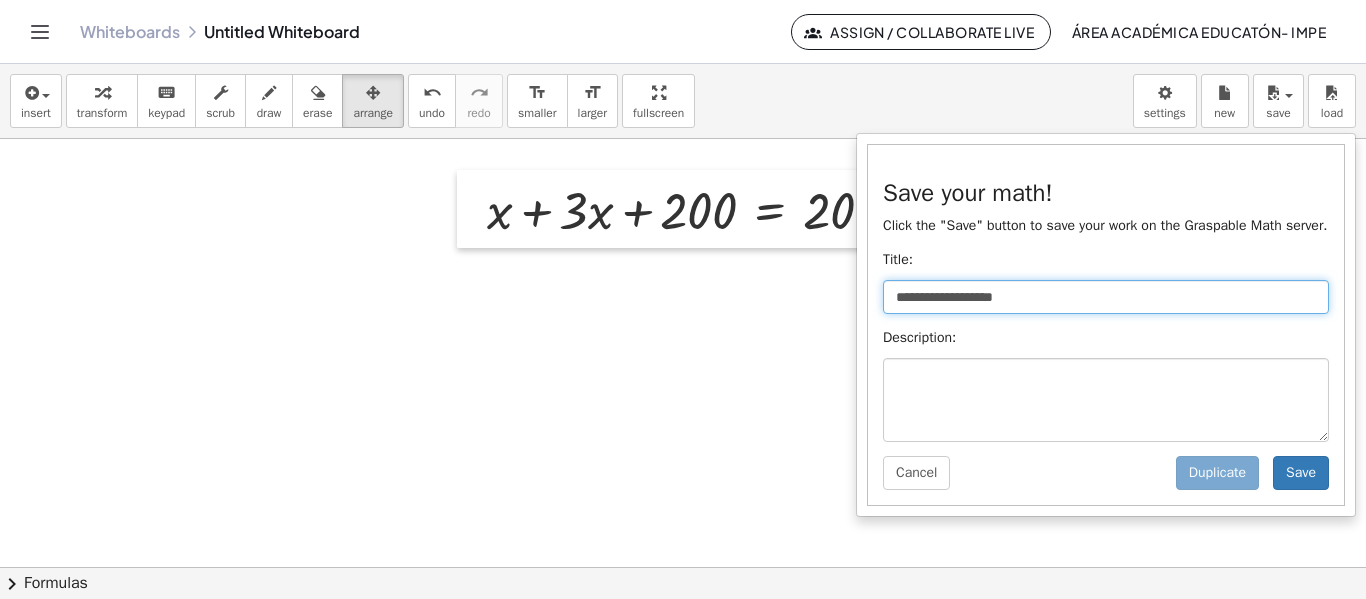 click on "**********" at bounding box center (1106, 297) 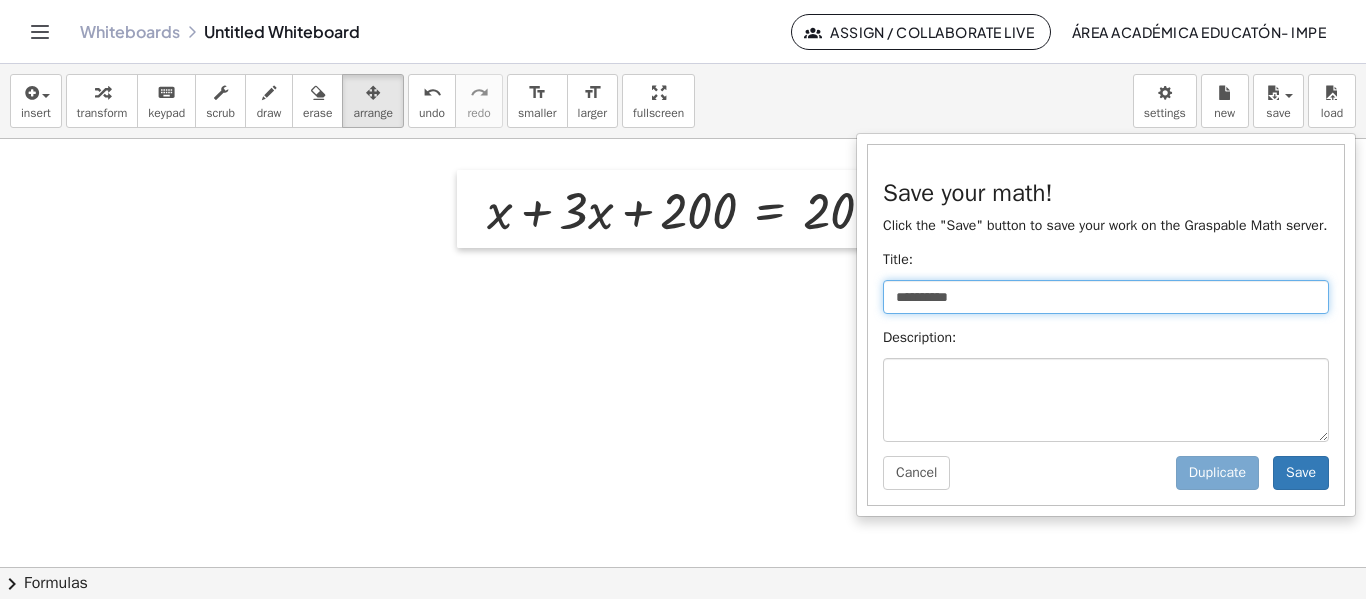 type on "**********" 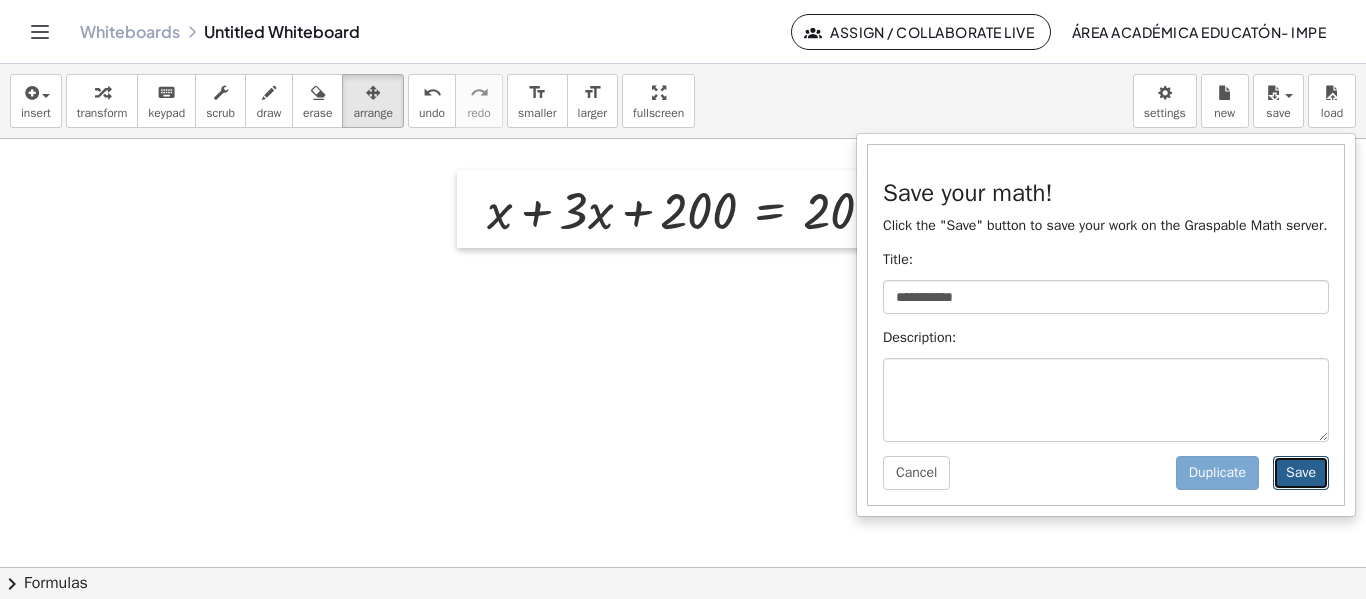 click on "Save" at bounding box center (1301, 473) 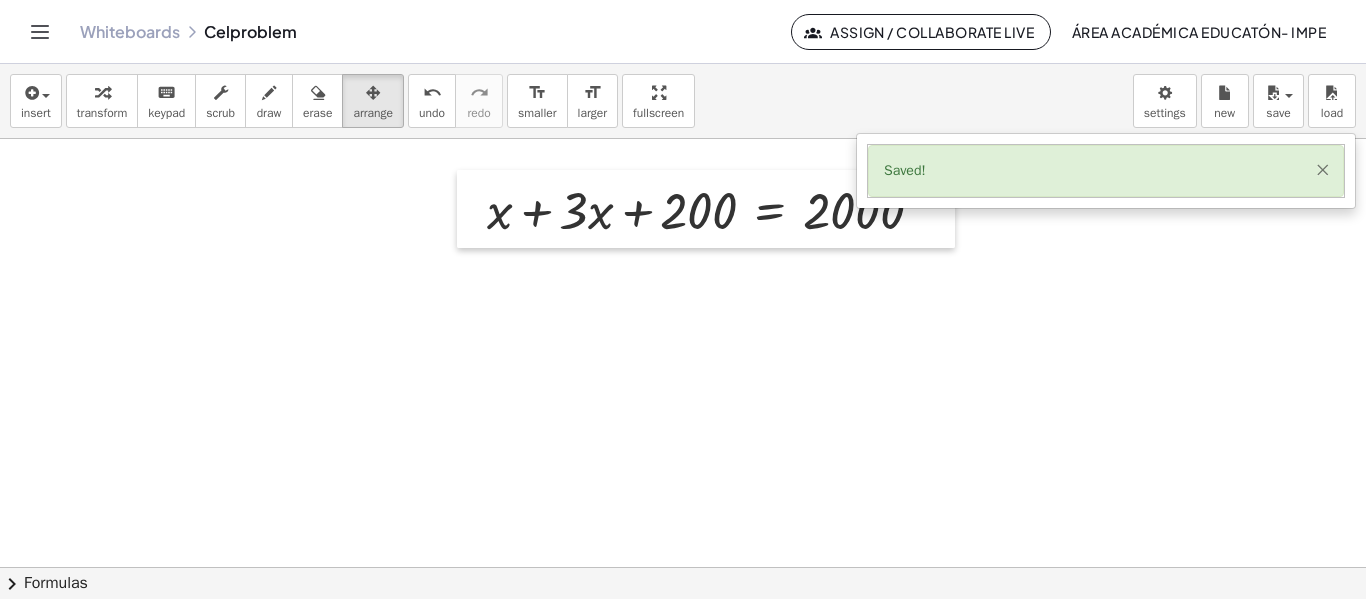 click on "×" at bounding box center [1322, 169] 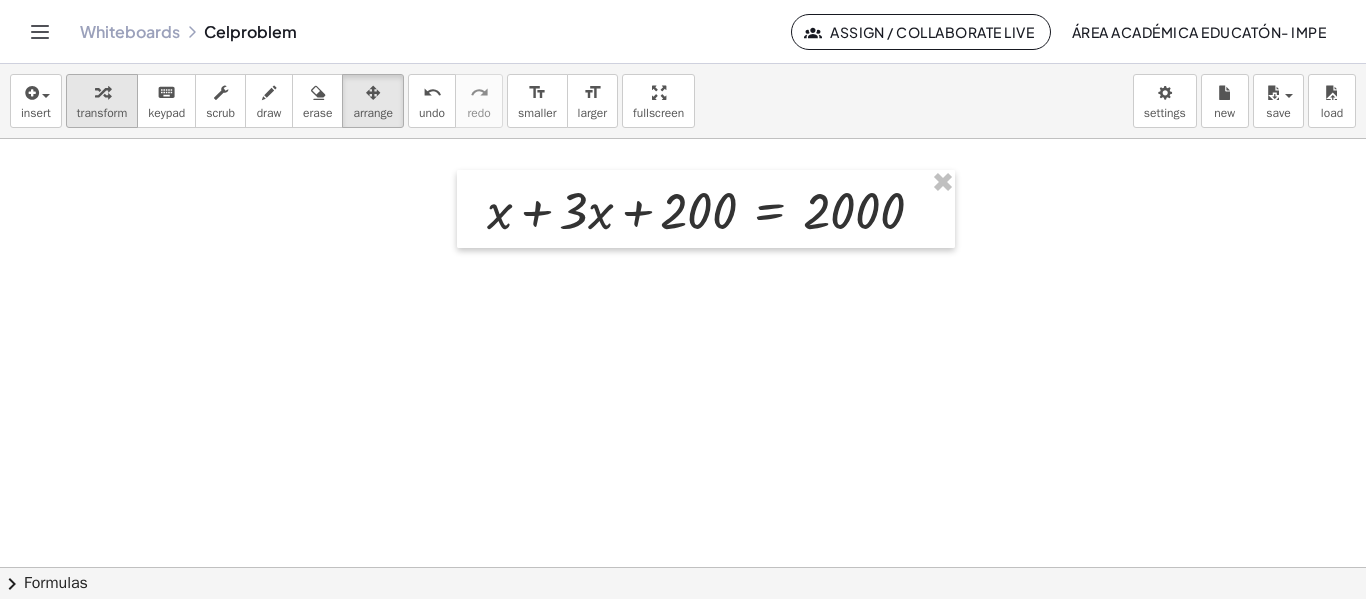 click on "transform" at bounding box center [102, 113] 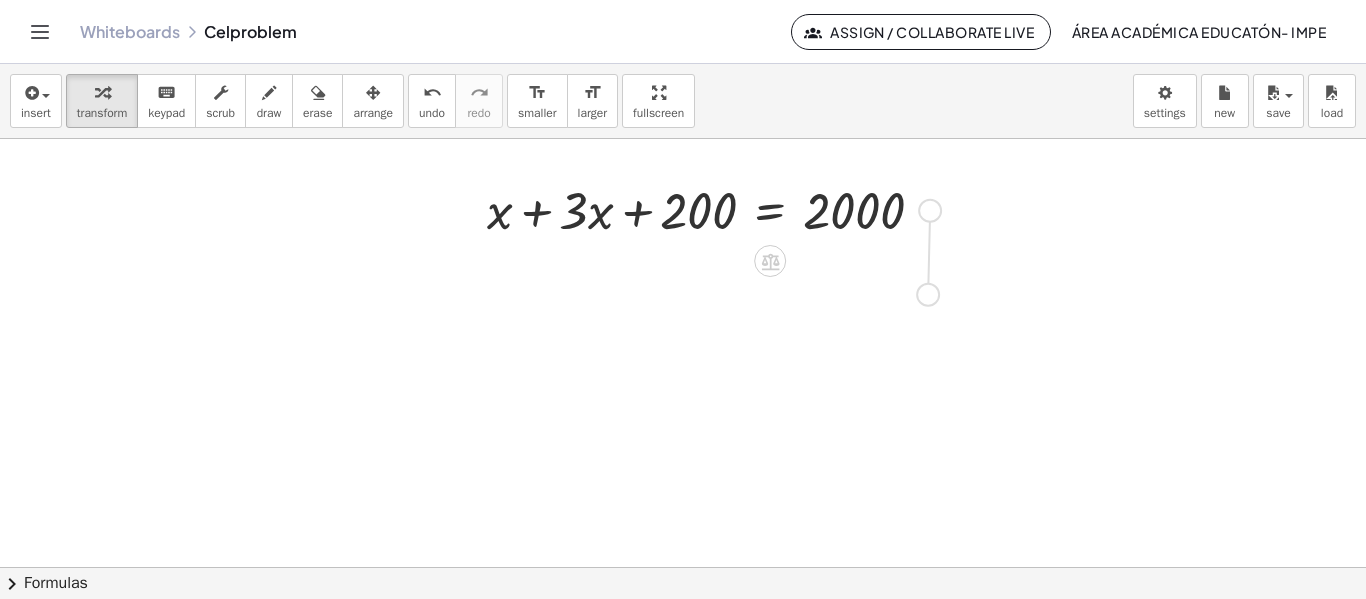 drag, startPoint x: 932, startPoint y: 212, endPoint x: 932, endPoint y: 305, distance: 93 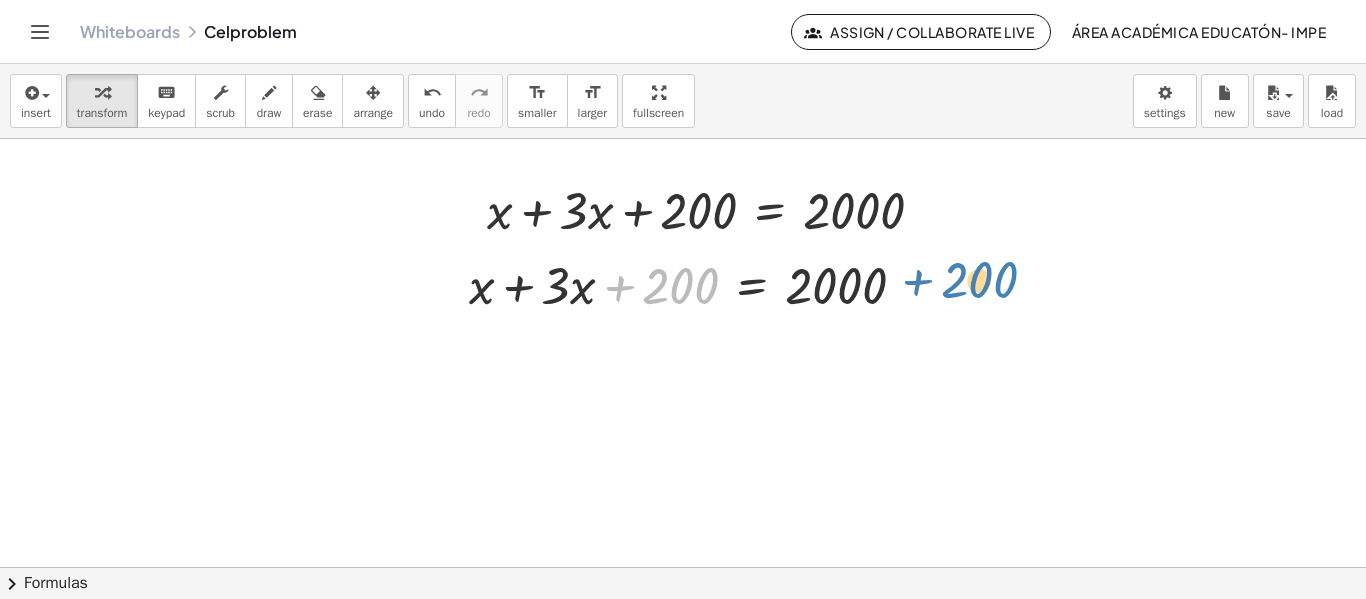 drag, startPoint x: 659, startPoint y: 296, endPoint x: 975, endPoint y: 290, distance: 316.05695 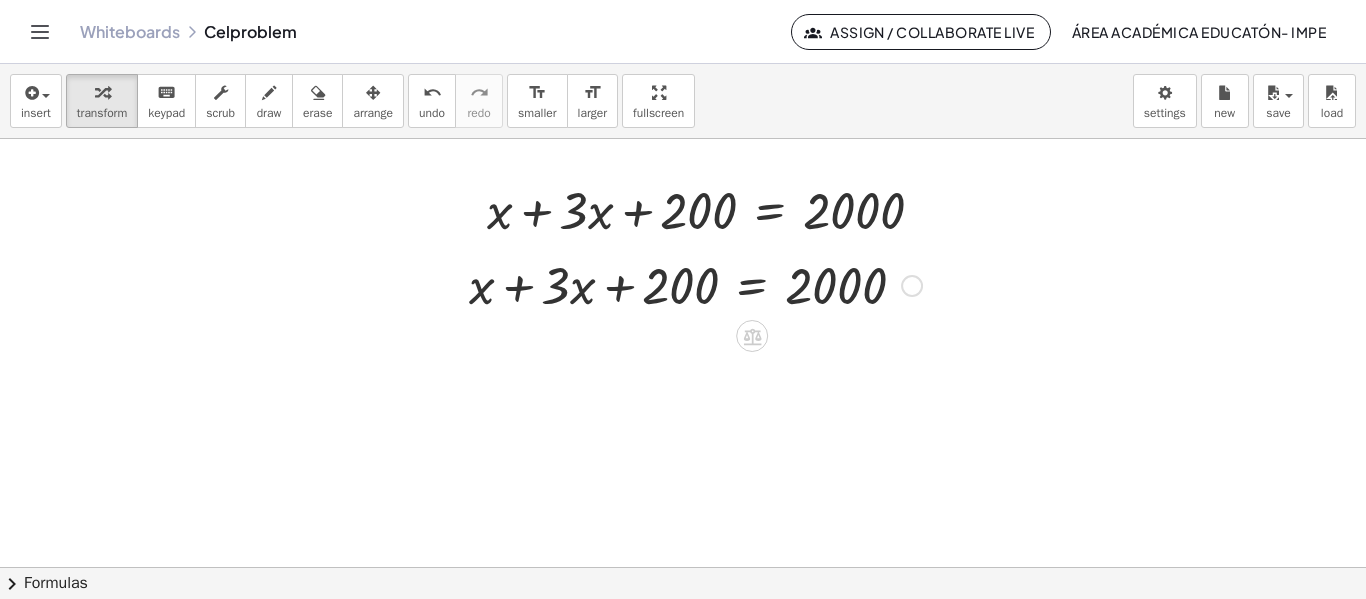 click at bounding box center (695, 284) 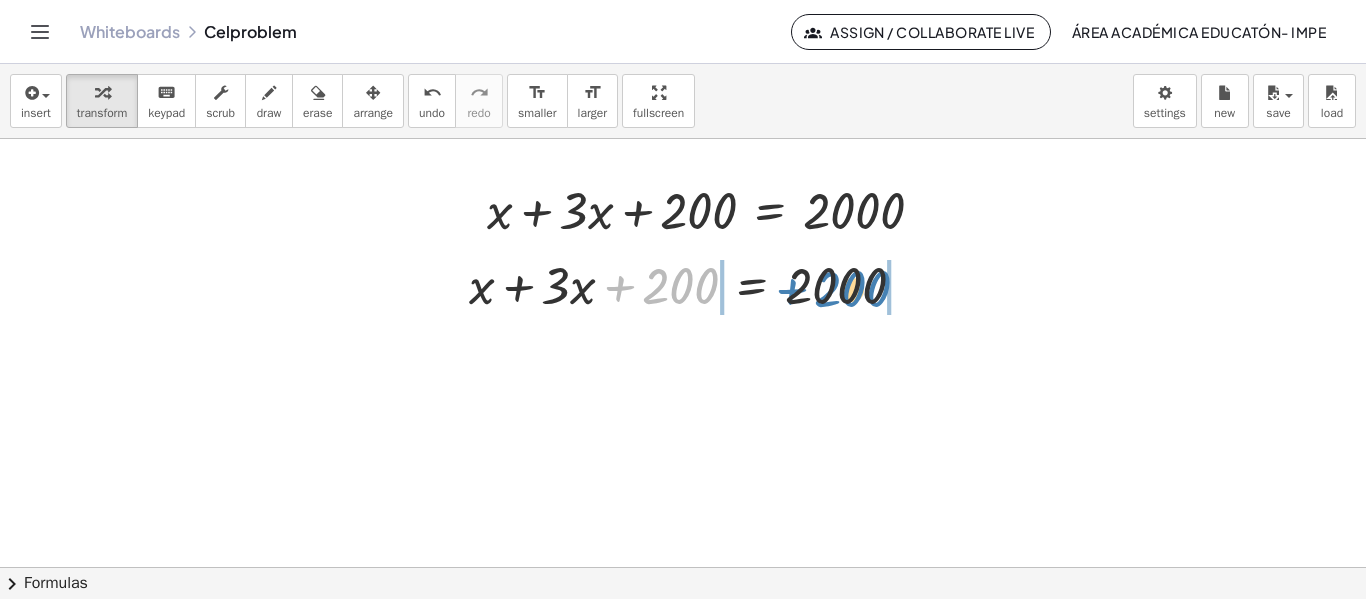 drag, startPoint x: 660, startPoint y: 289, endPoint x: 824, endPoint y: 292, distance: 164.02744 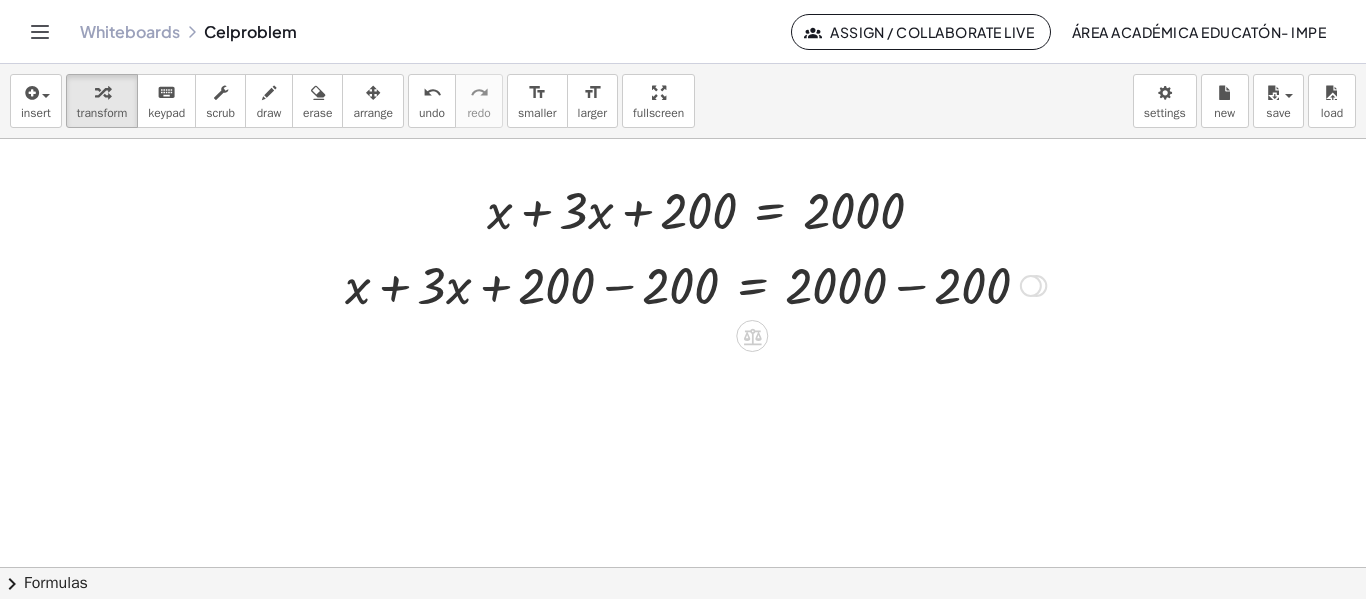 drag, startPoint x: 1041, startPoint y: 352, endPoint x: 999, endPoint y: 245, distance: 114.947815 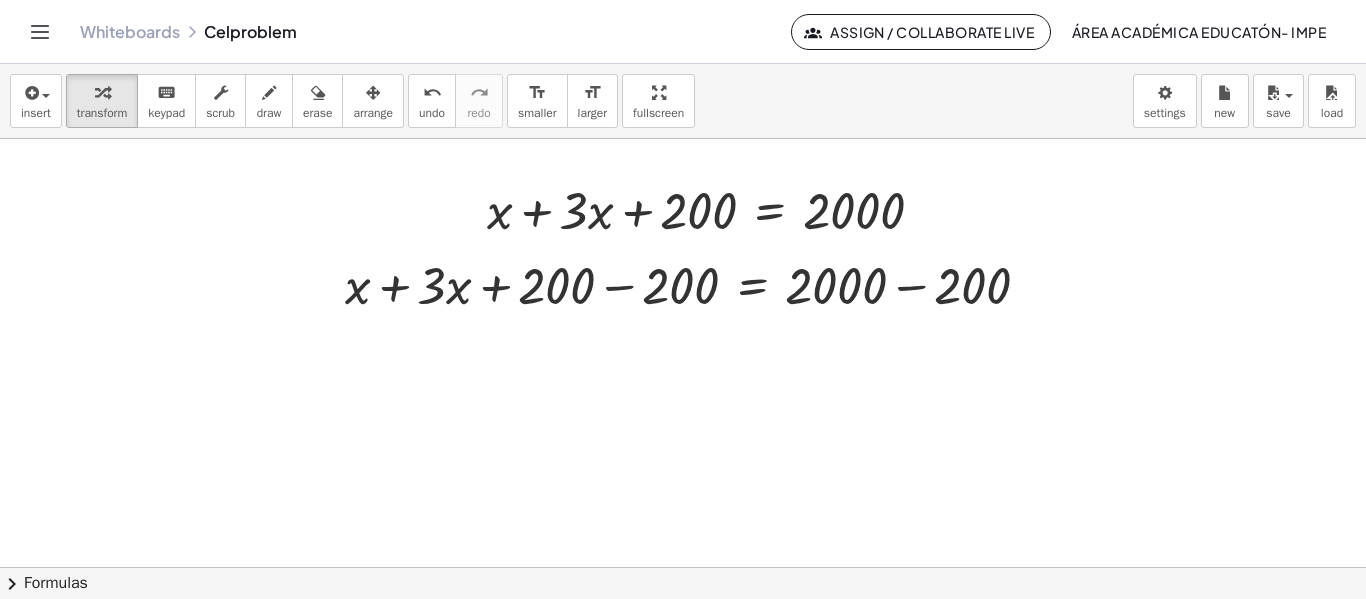 click at bounding box center [683, 567] 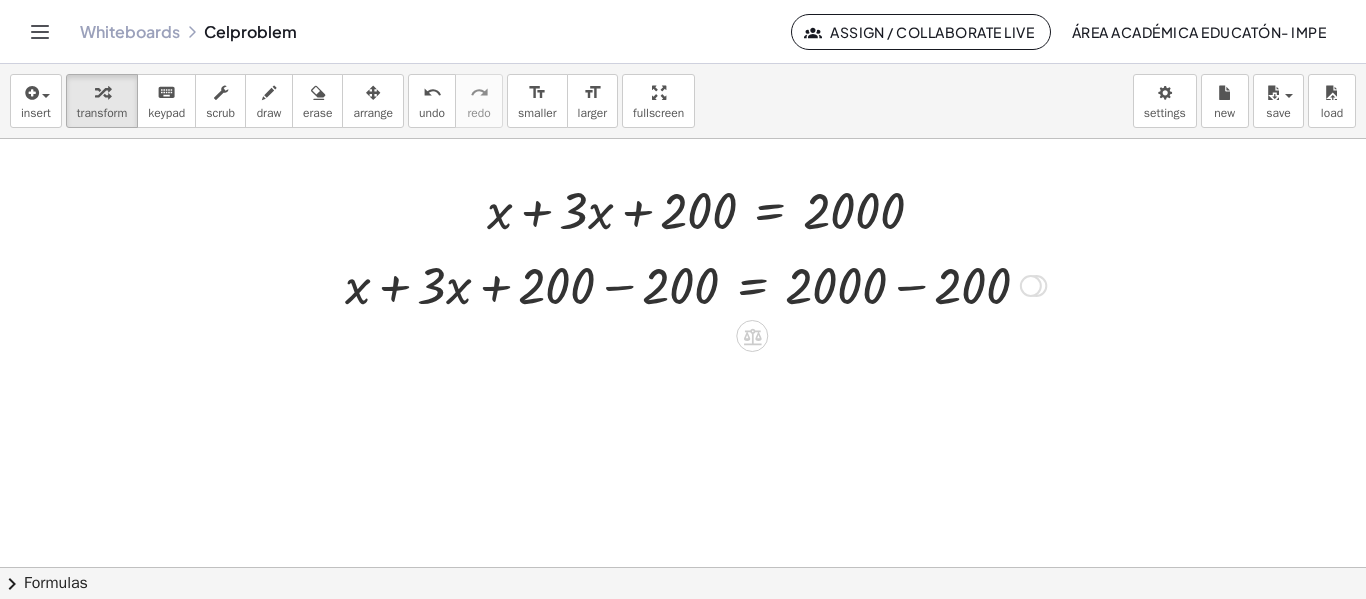 click at bounding box center [695, 284] 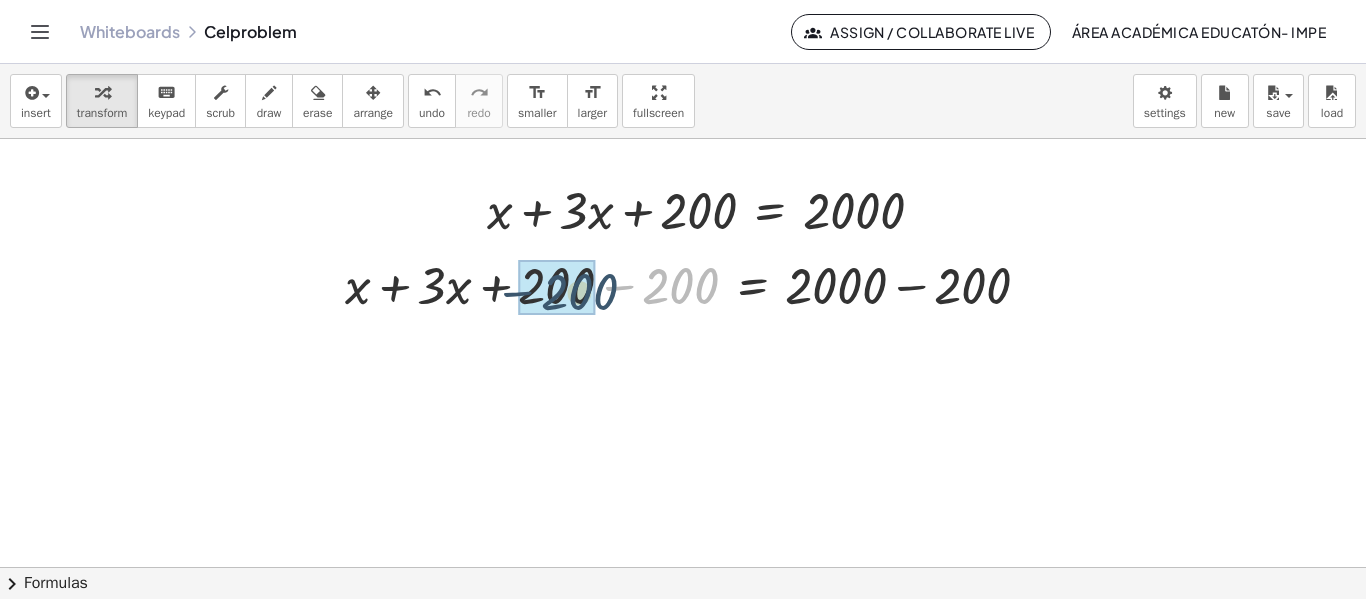 drag, startPoint x: 691, startPoint y: 282, endPoint x: 597, endPoint y: 289, distance: 94.26028 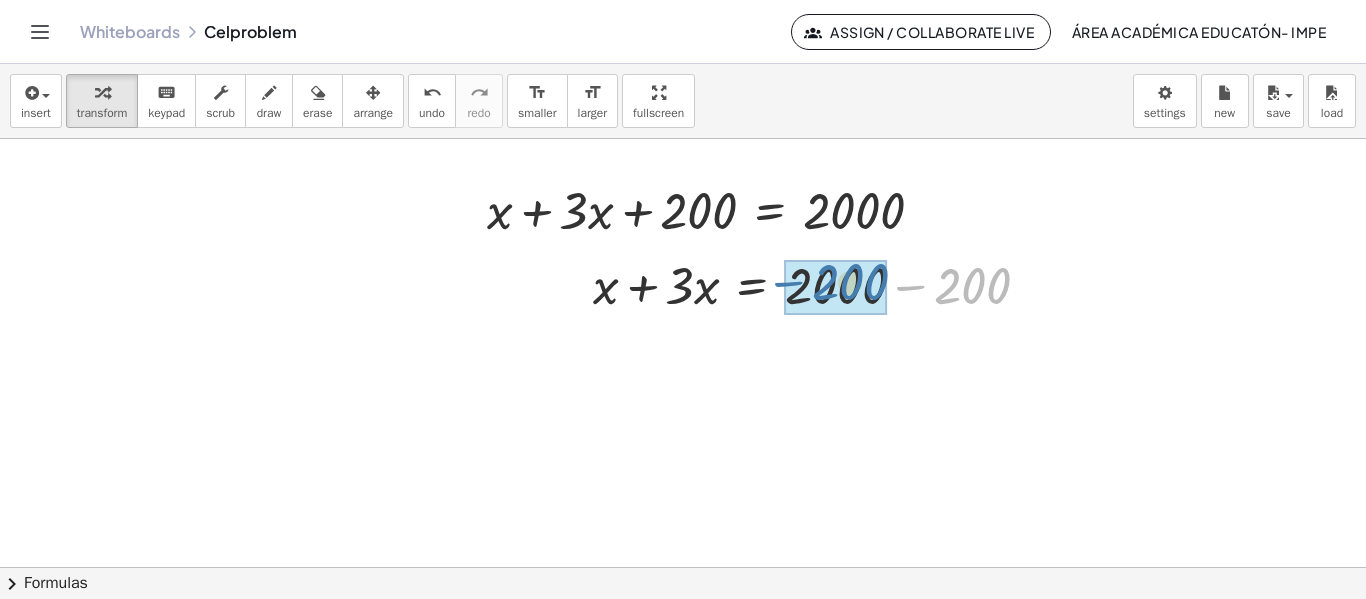drag, startPoint x: 952, startPoint y: 292, endPoint x: 814, endPoint y: 290, distance: 138.0145 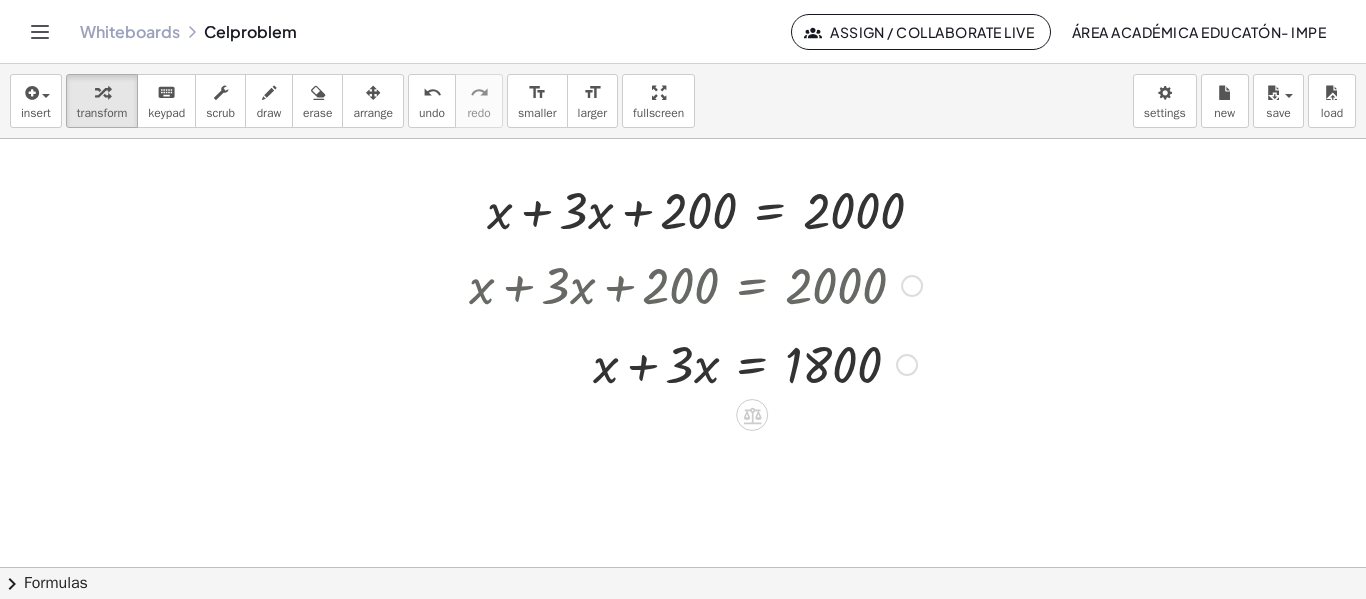 drag, startPoint x: 908, startPoint y: 292, endPoint x: 908, endPoint y: 373, distance: 81 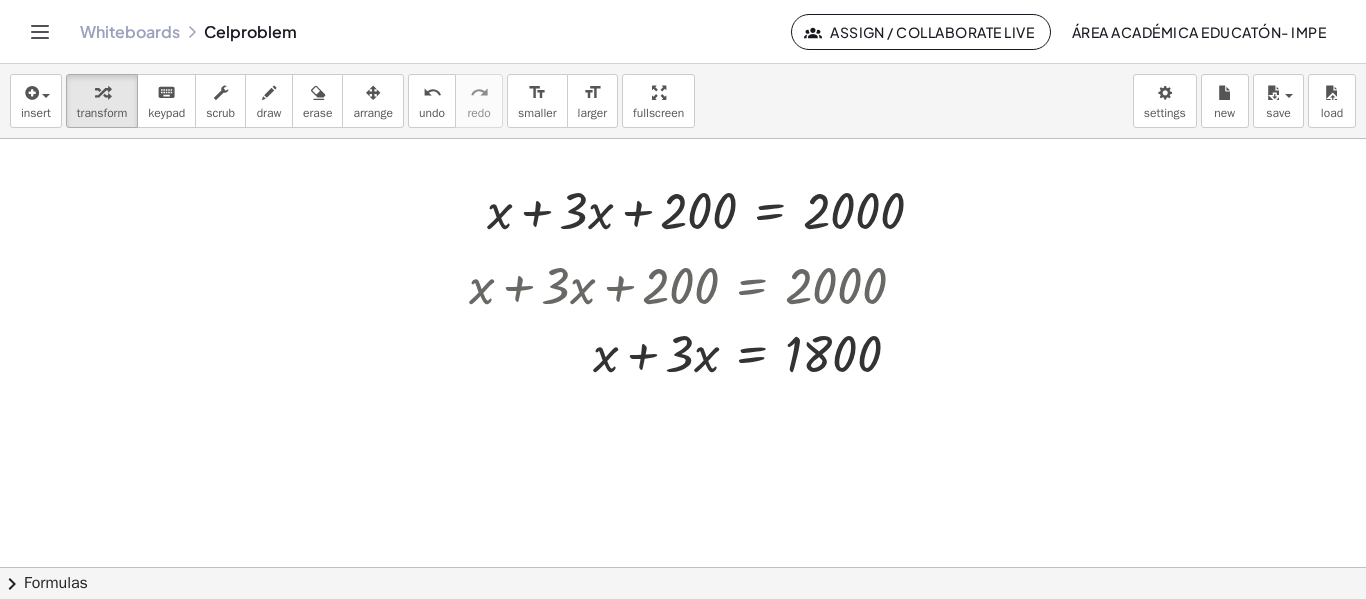 click at bounding box center (683, 567) 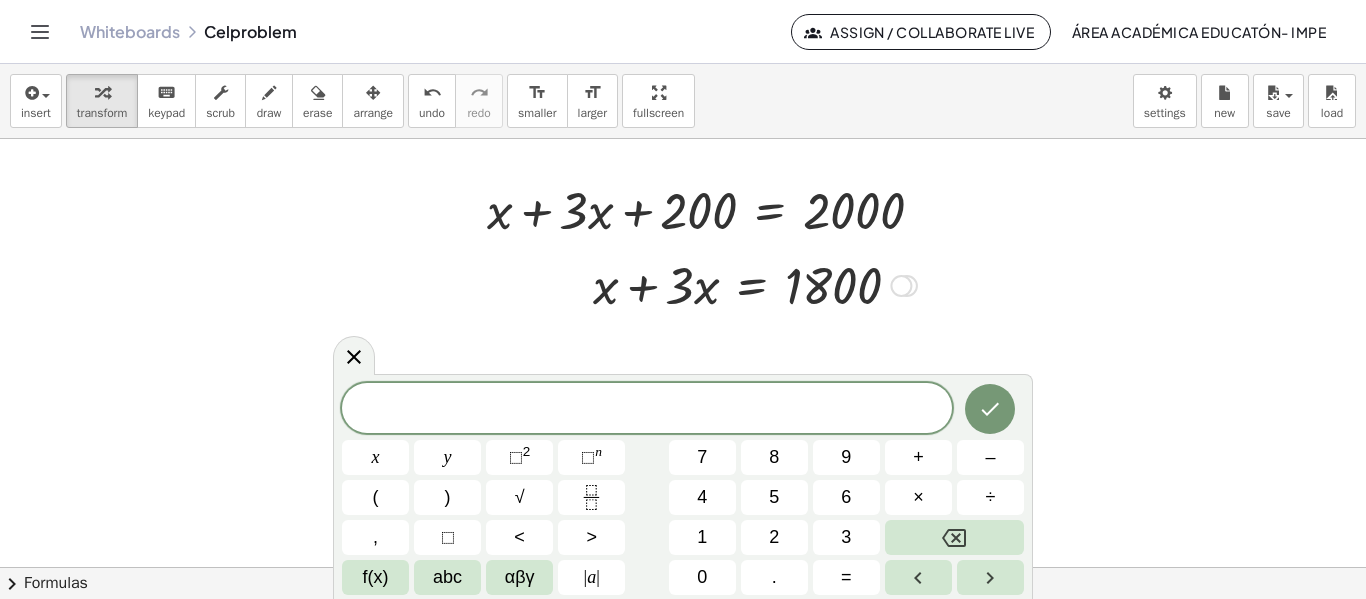 drag, startPoint x: 903, startPoint y: 357, endPoint x: 924, endPoint y: 271, distance: 88.52683 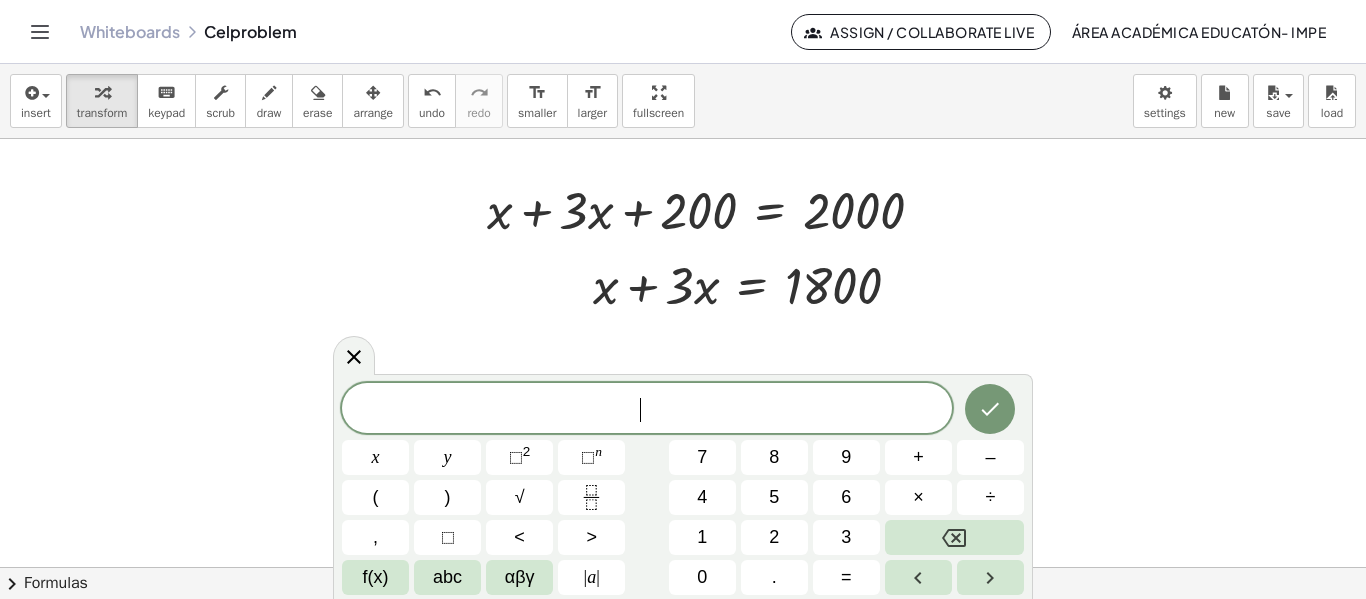 click at bounding box center (683, 567) 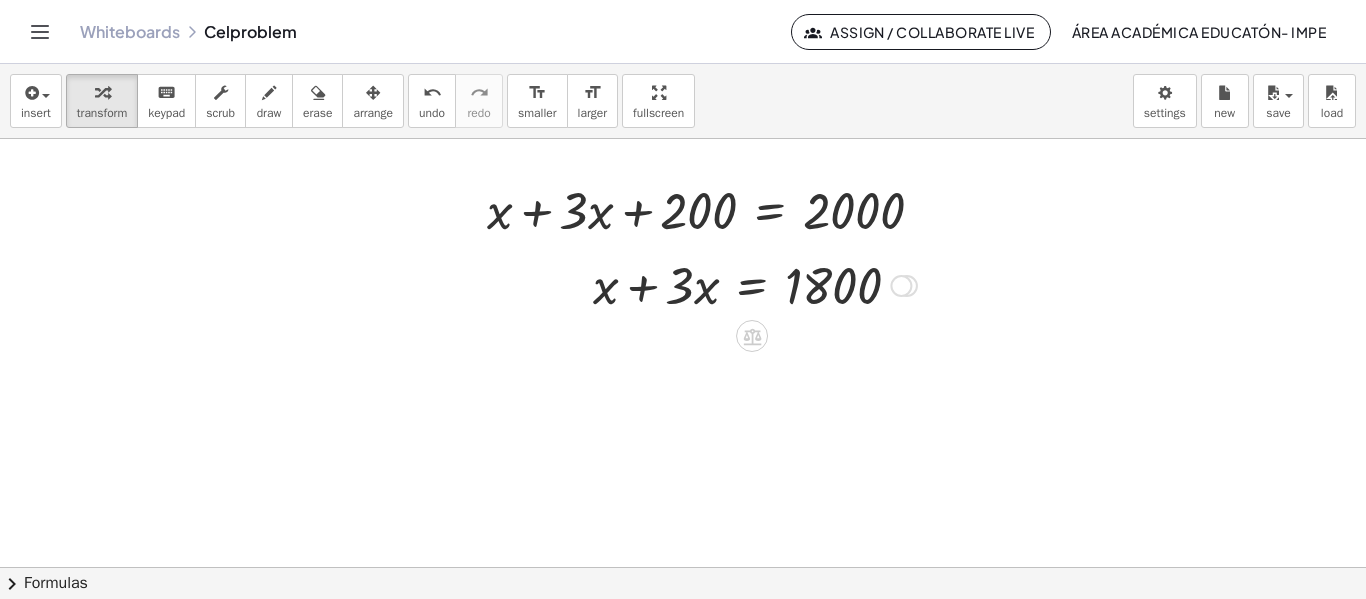 click at bounding box center (901, 286) 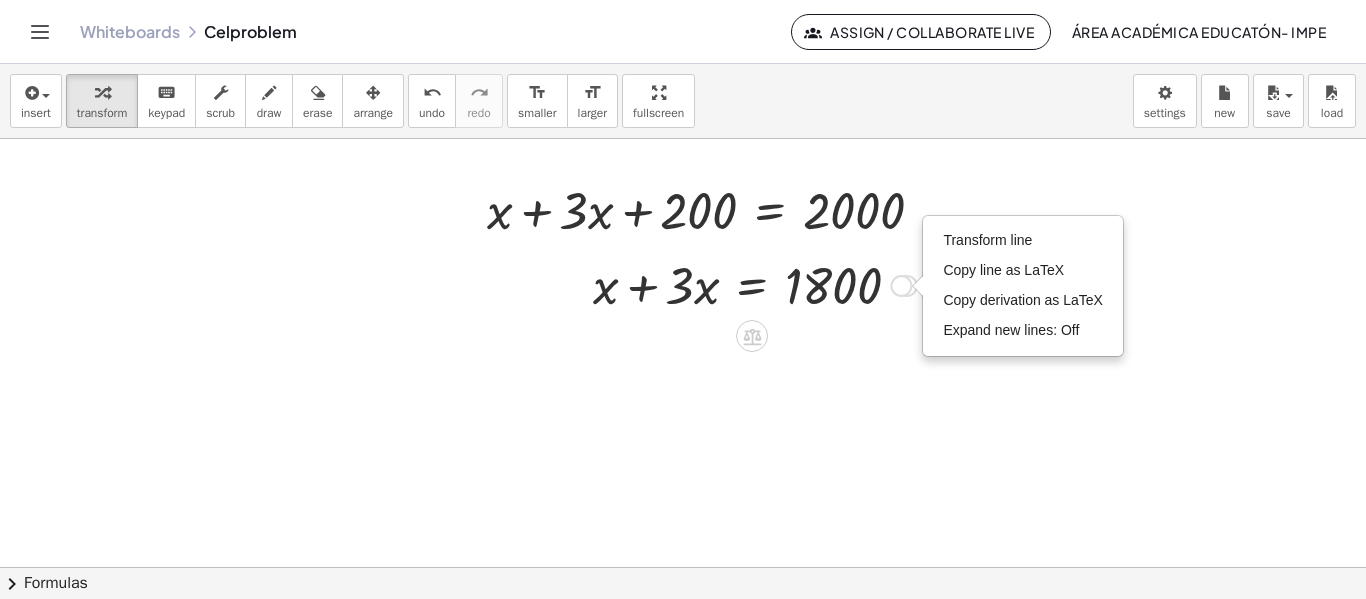 drag, startPoint x: 897, startPoint y: 285, endPoint x: 877, endPoint y: 276, distance: 21.931713 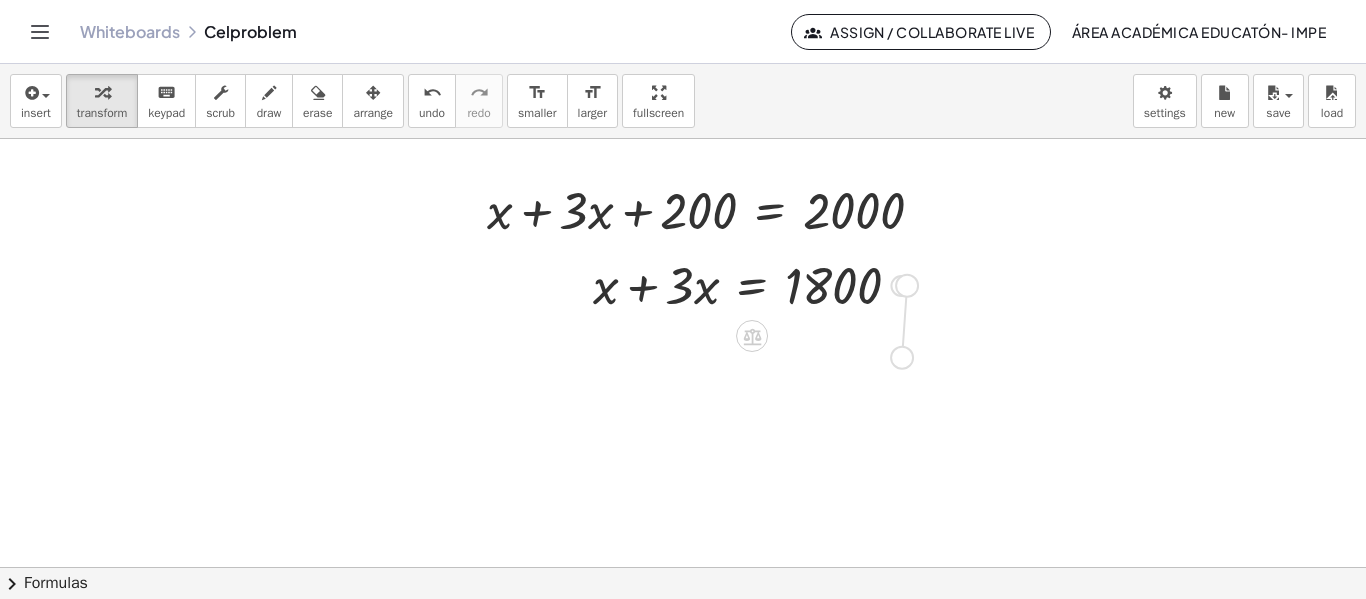 drag, startPoint x: 906, startPoint y: 287, endPoint x: 907, endPoint y: 360, distance: 73.00685 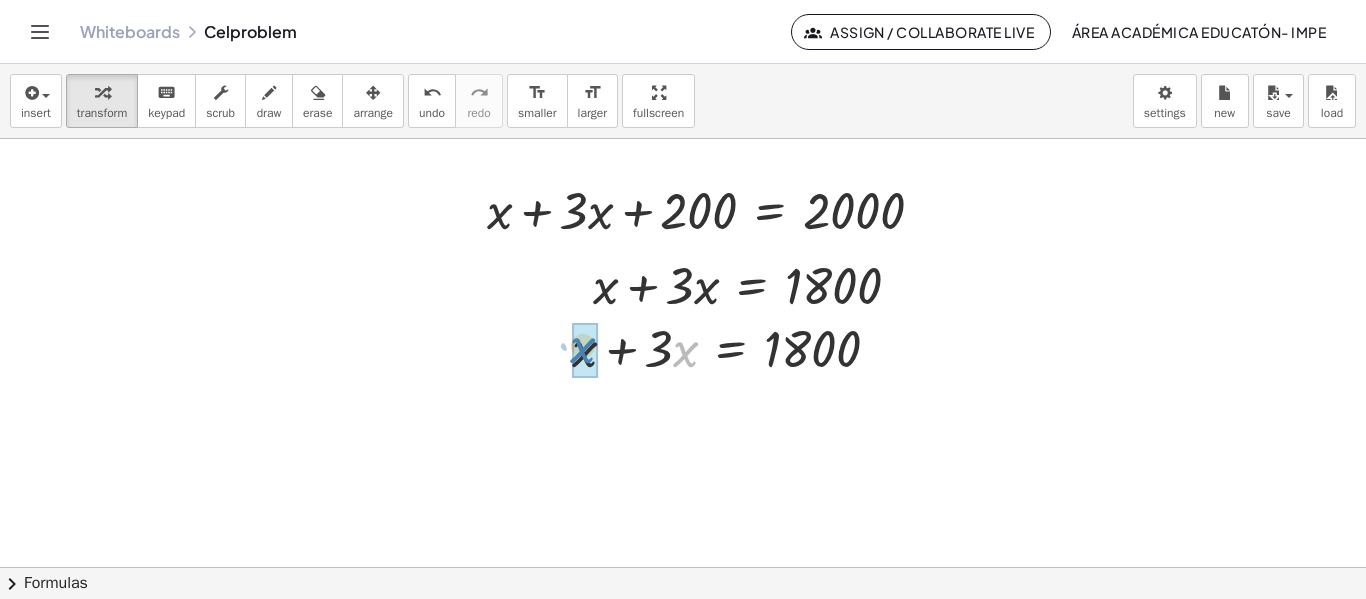 drag, startPoint x: 694, startPoint y: 368, endPoint x: 589, endPoint y: 370, distance: 105.01904 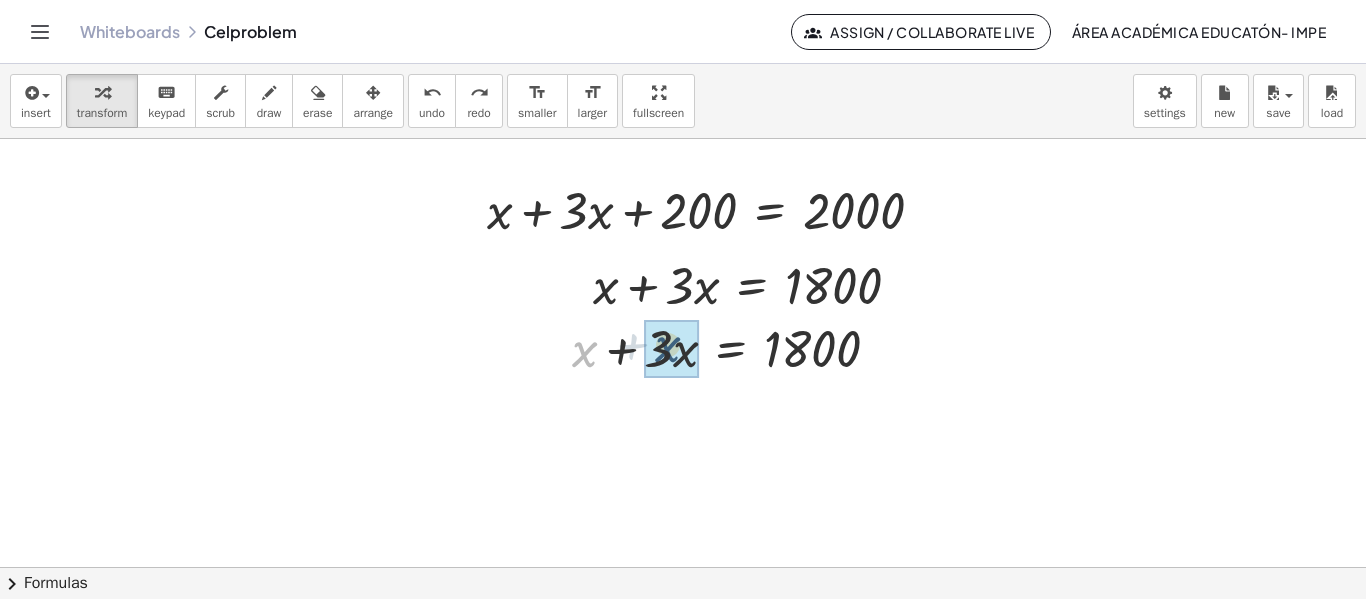 drag, startPoint x: 578, startPoint y: 363, endPoint x: 666, endPoint y: 358, distance: 88.14193 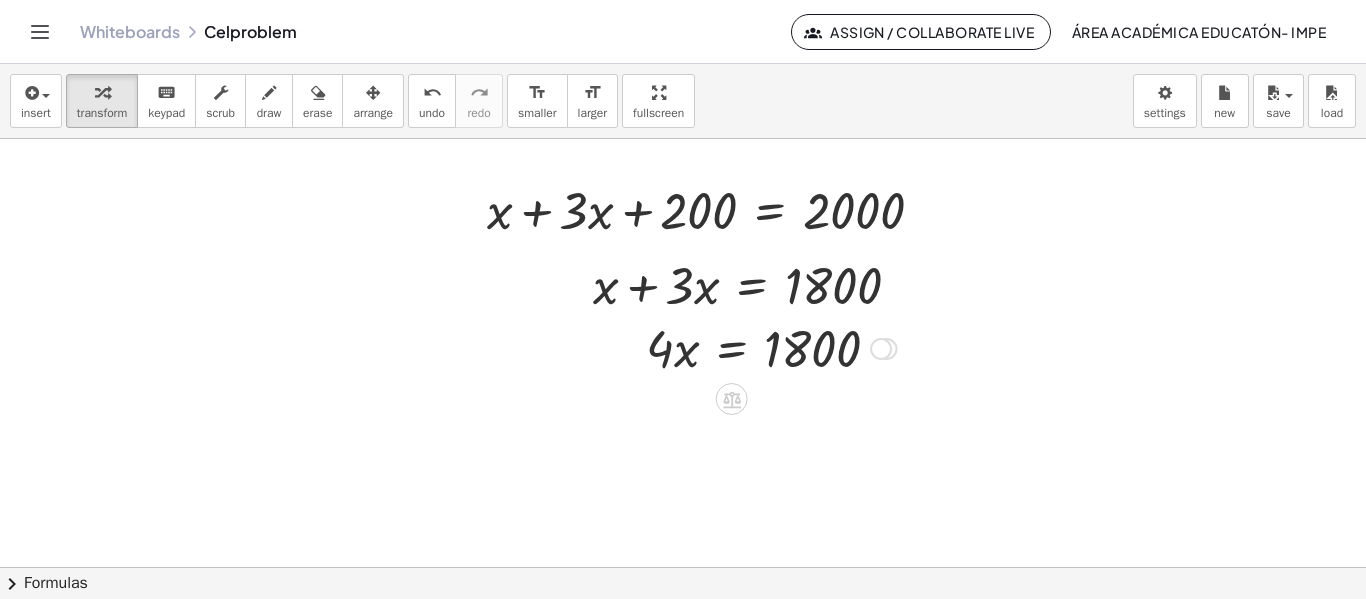 drag, startPoint x: 891, startPoint y: 348, endPoint x: 899, endPoint y: 270, distance: 78.40918 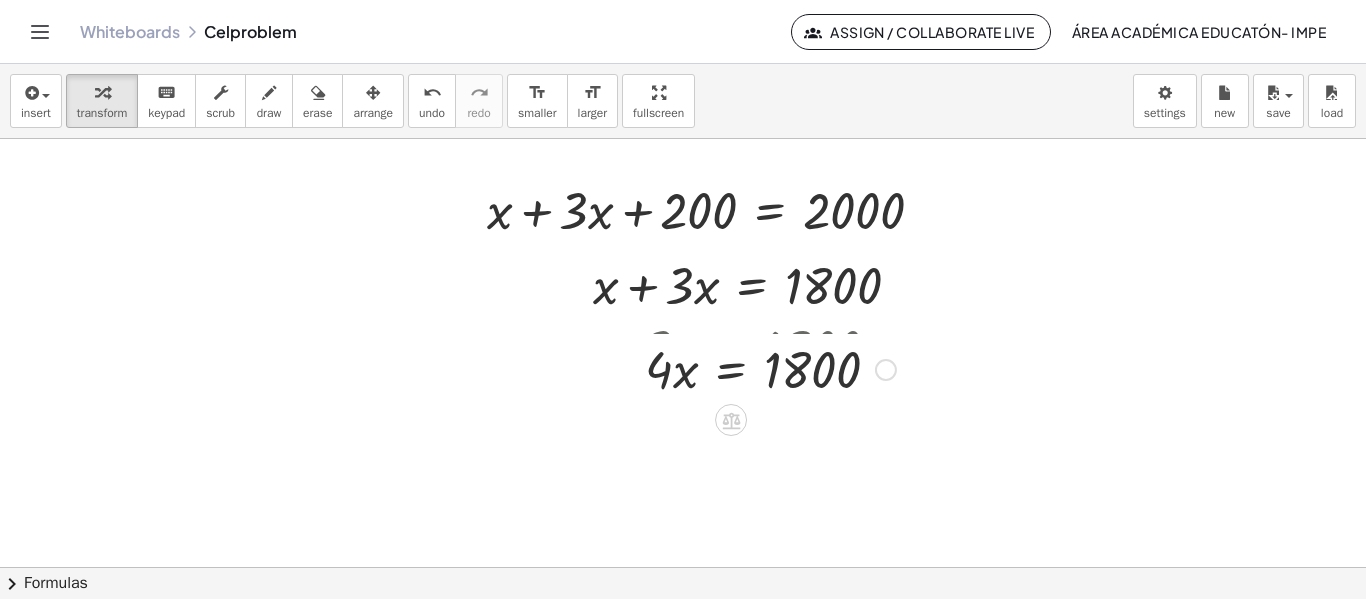drag, startPoint x: 876, startPoint y: 352, endPoint x: 908, endPoint y: 321, distance: 44.553337 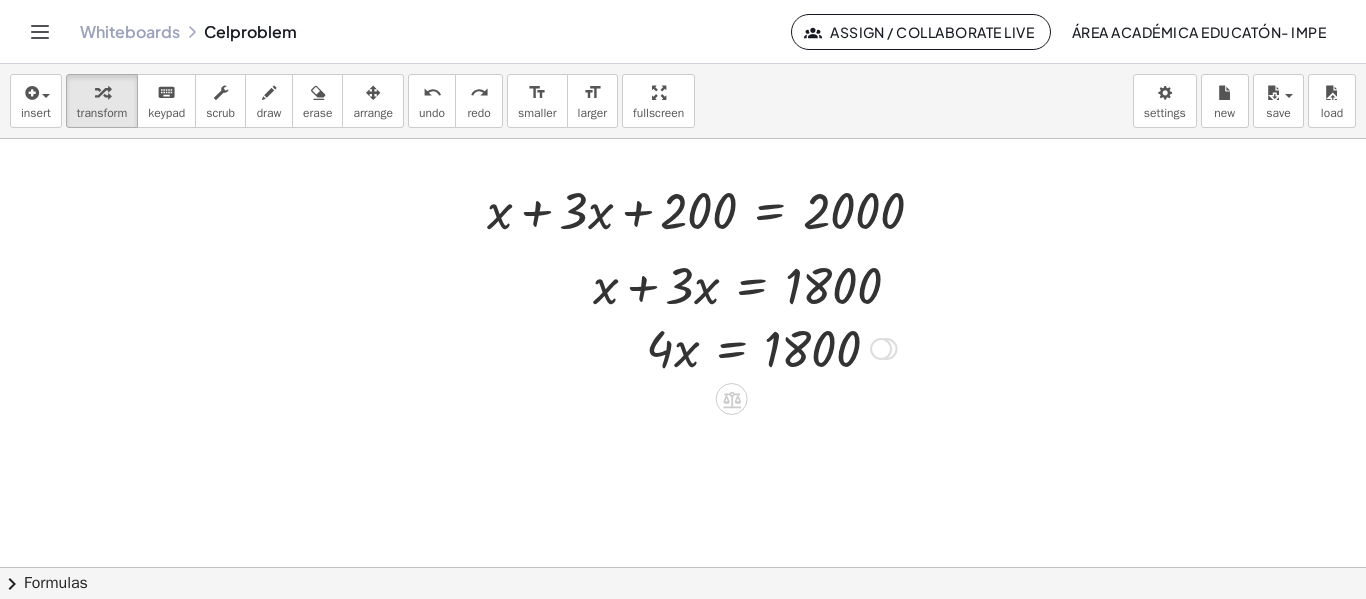 drag, startPoint x: 884, startPoint y: 356, endPoint x: 875, endPoint y: 280, distance: 76.53104 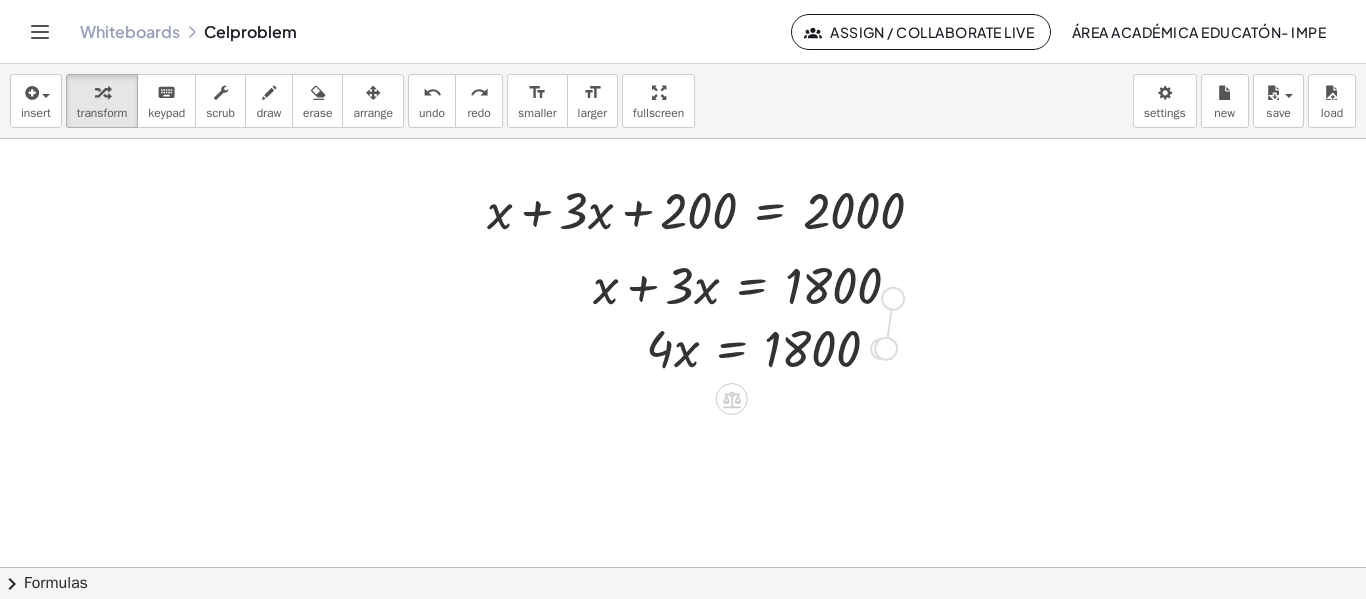 drag, startPoint x: 883, startPoint y: 349, endPoint x: 888, endPoint y: 298, distance: 51.24451 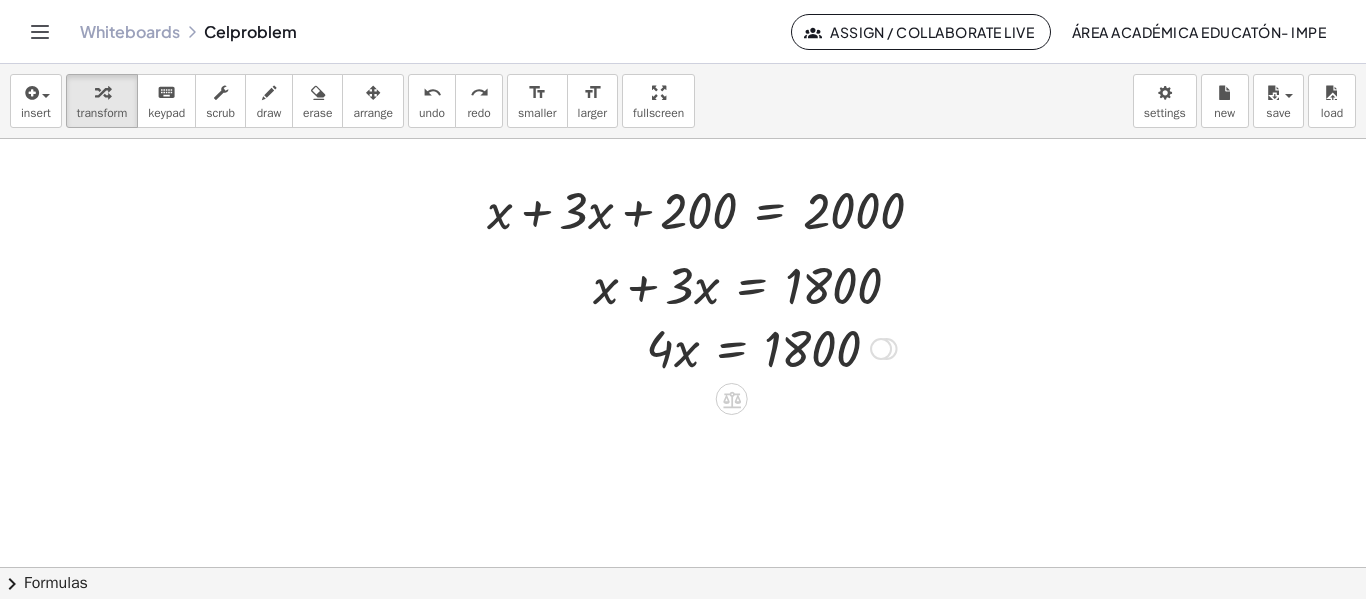 drag, startPoint x: 888, startPoint y: 350, endPoint x: 857, endPoint y: 180, distance: 172.80336 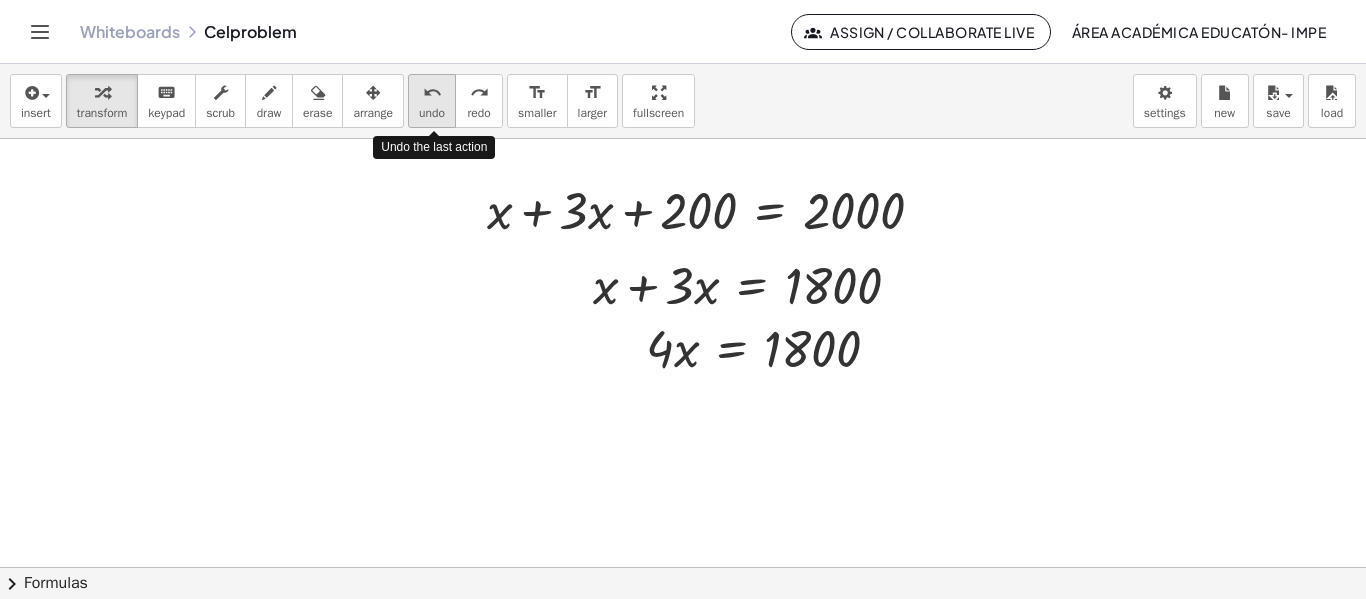 click on "undo" at bounding box center [432, 113] 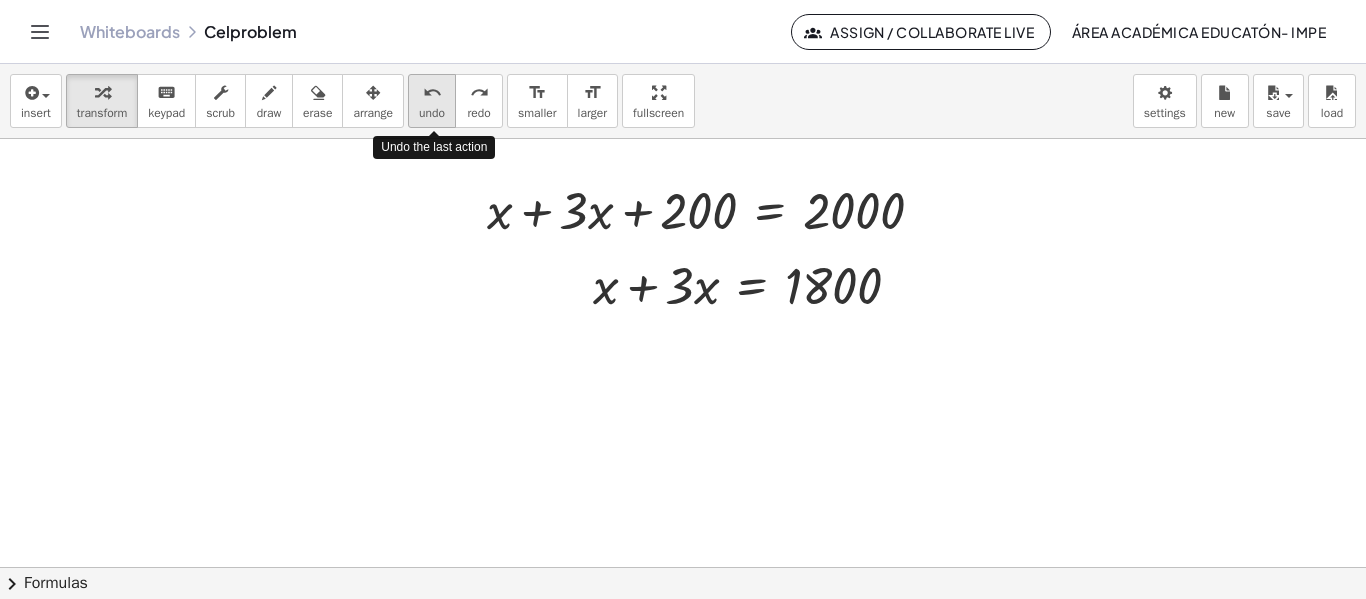 click on "undo" at bounding box center [432, 113] 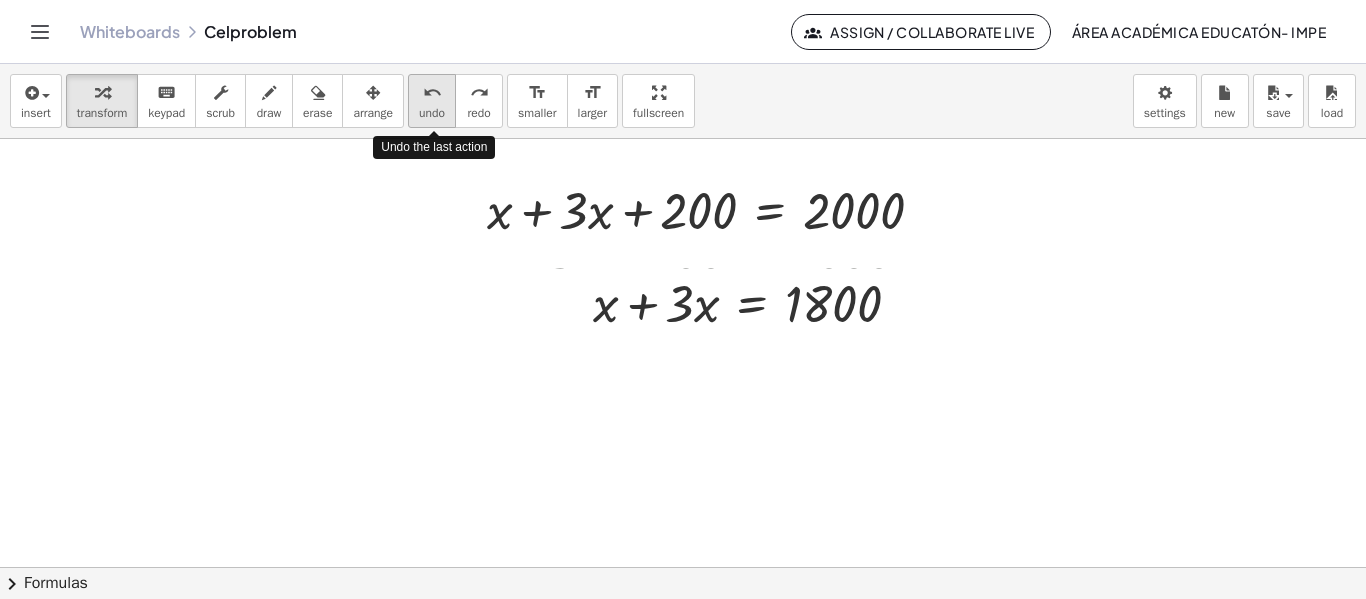 click on "undo" at bounding box center [432, 113] 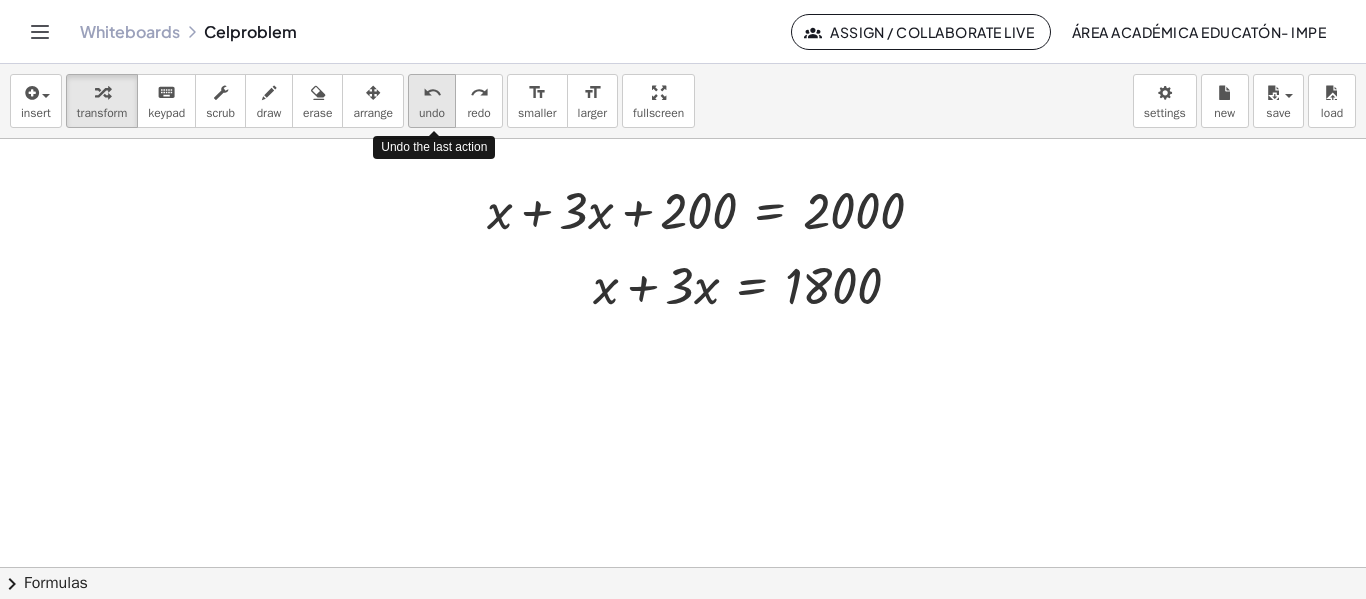 click on "undo" at bounding box center [432, 113] 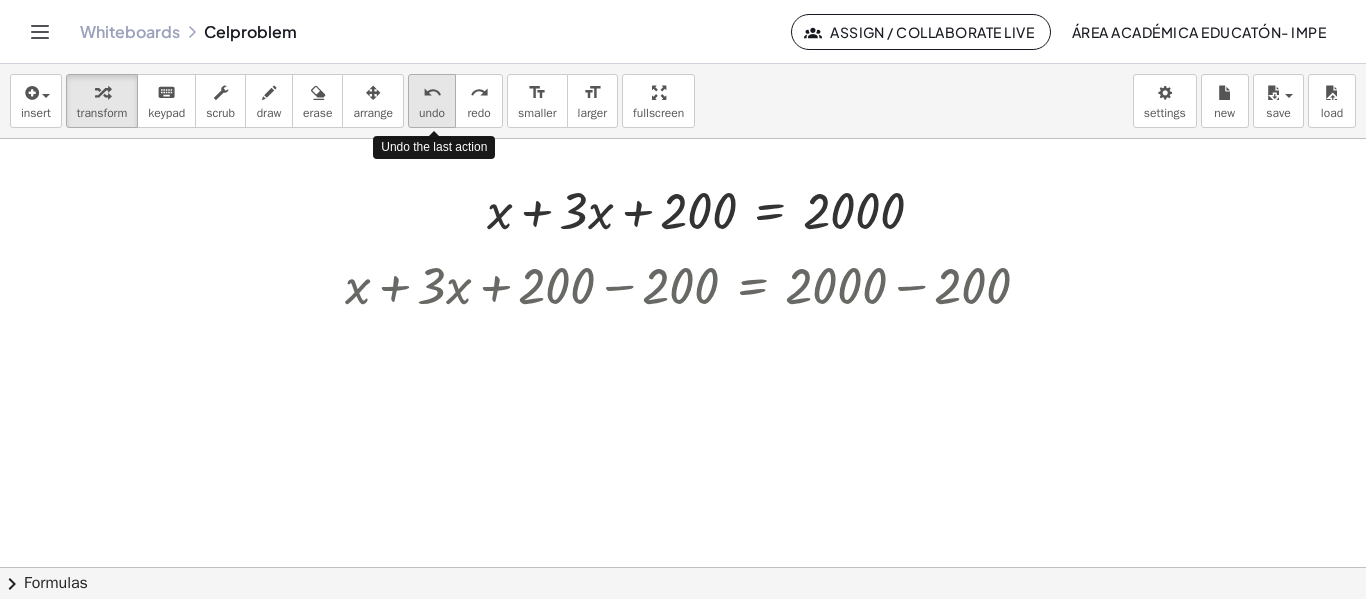 click on "undo" at bounding box center (432, 113) 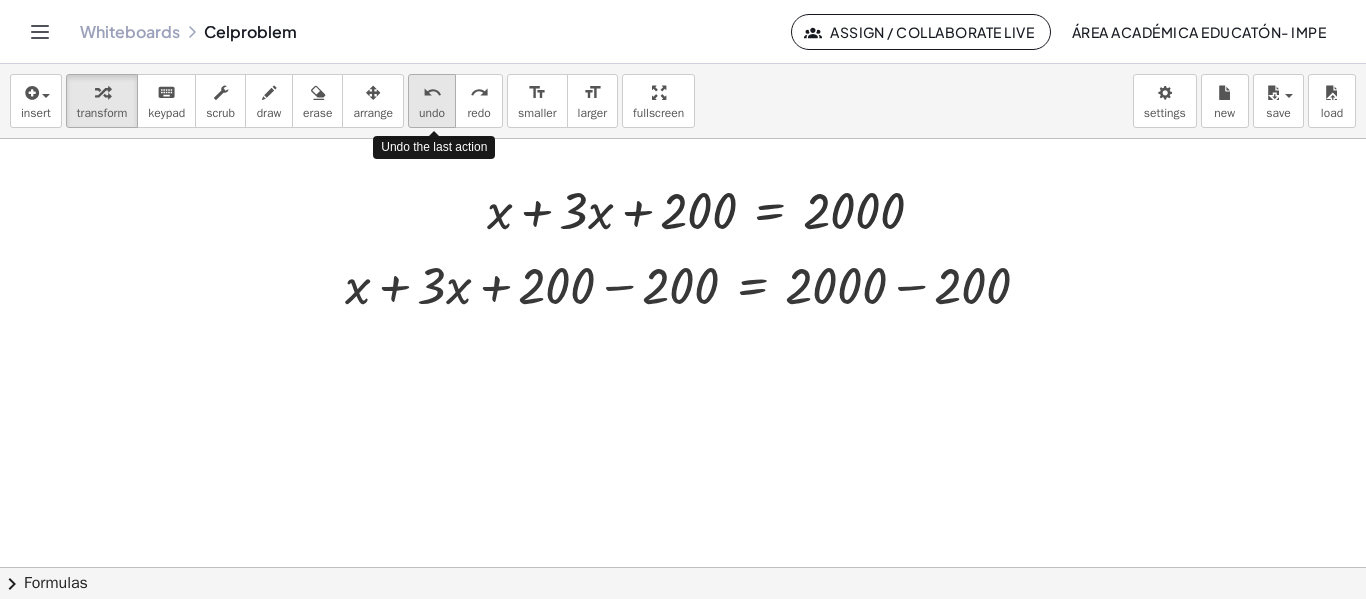 click on "undo" at bounding box center (432, 113) 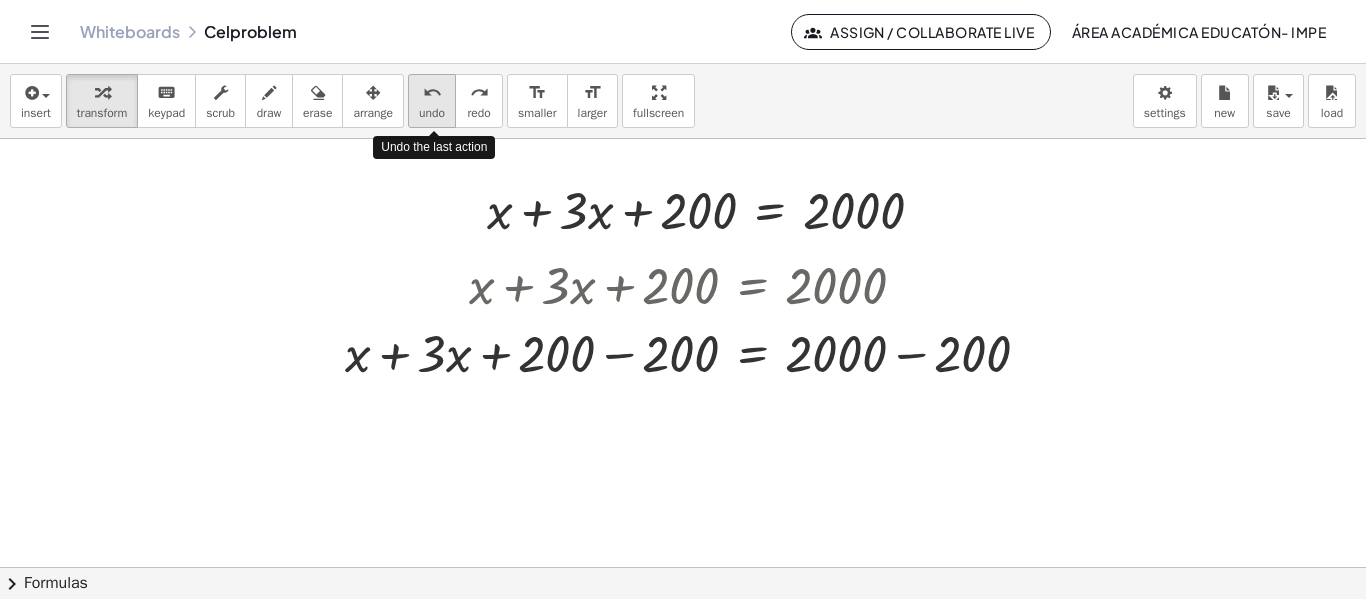 click on "undo" at bounding box center (432, 113) 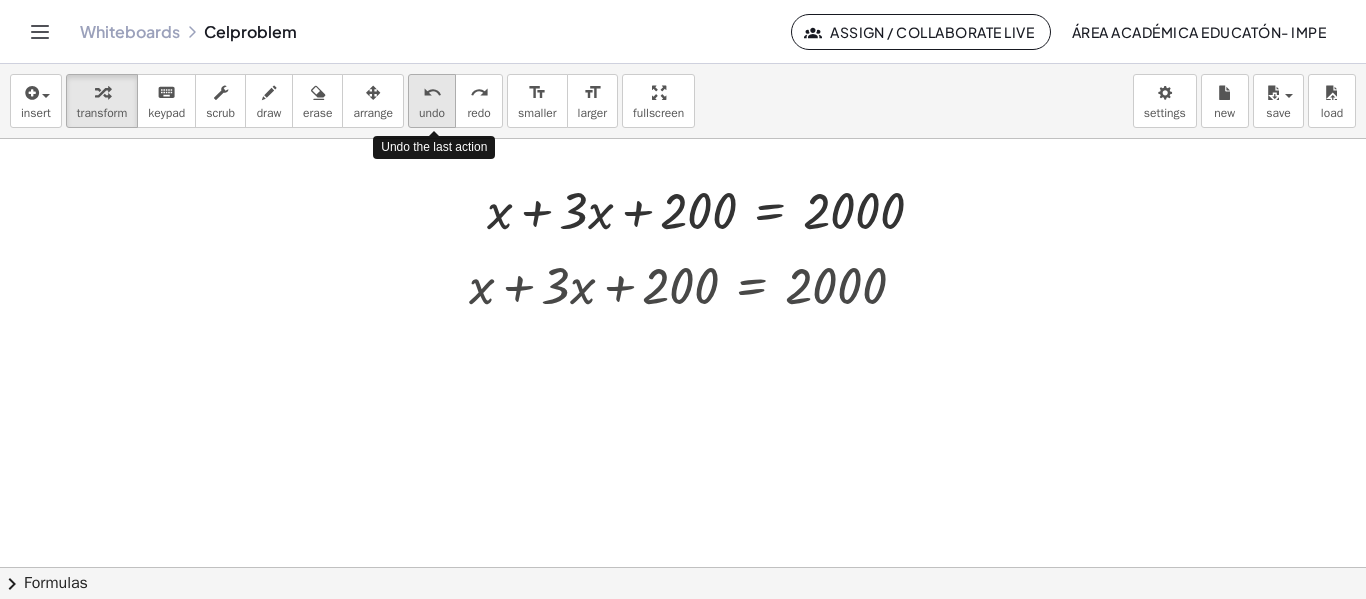 click on "undo" at bounding box center (432, 113) 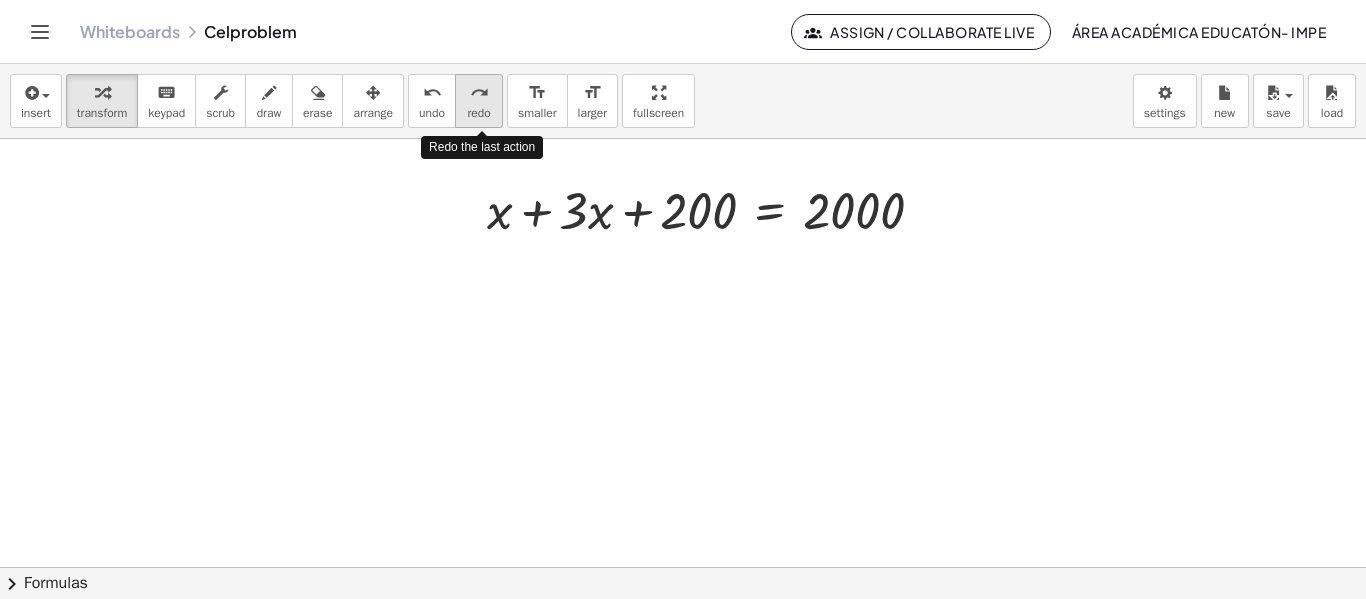 click on "redo" at bounding box center [478, 113] 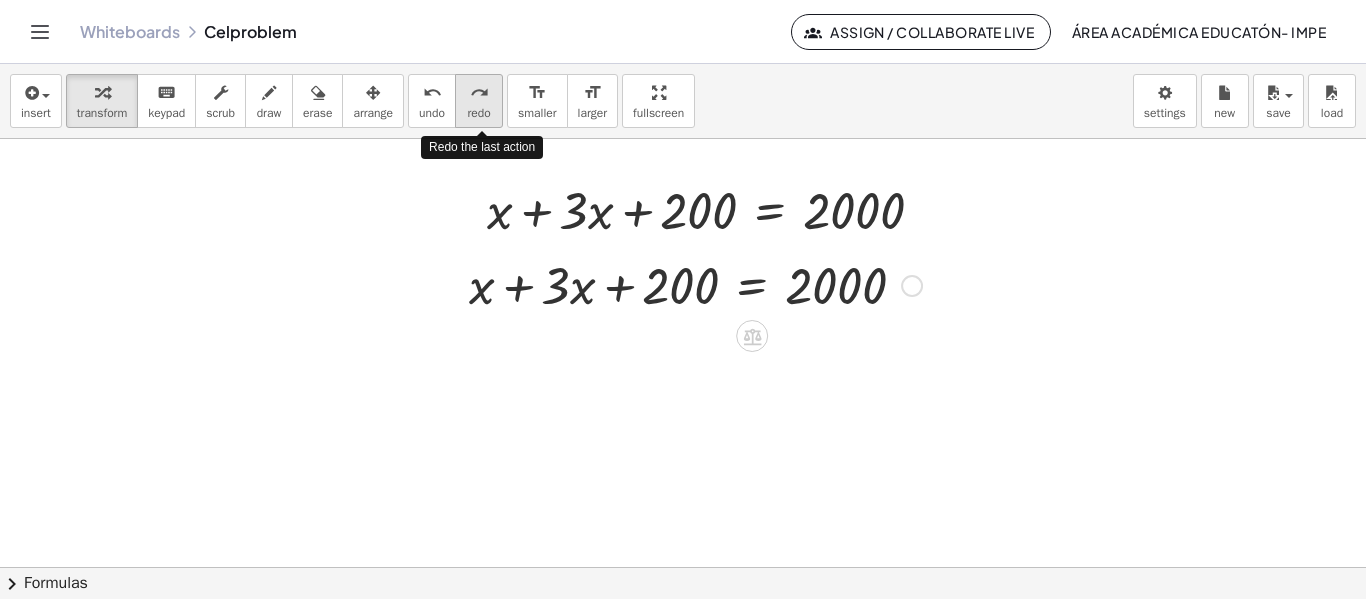 click on "redo" at bounding box center [478, 113] 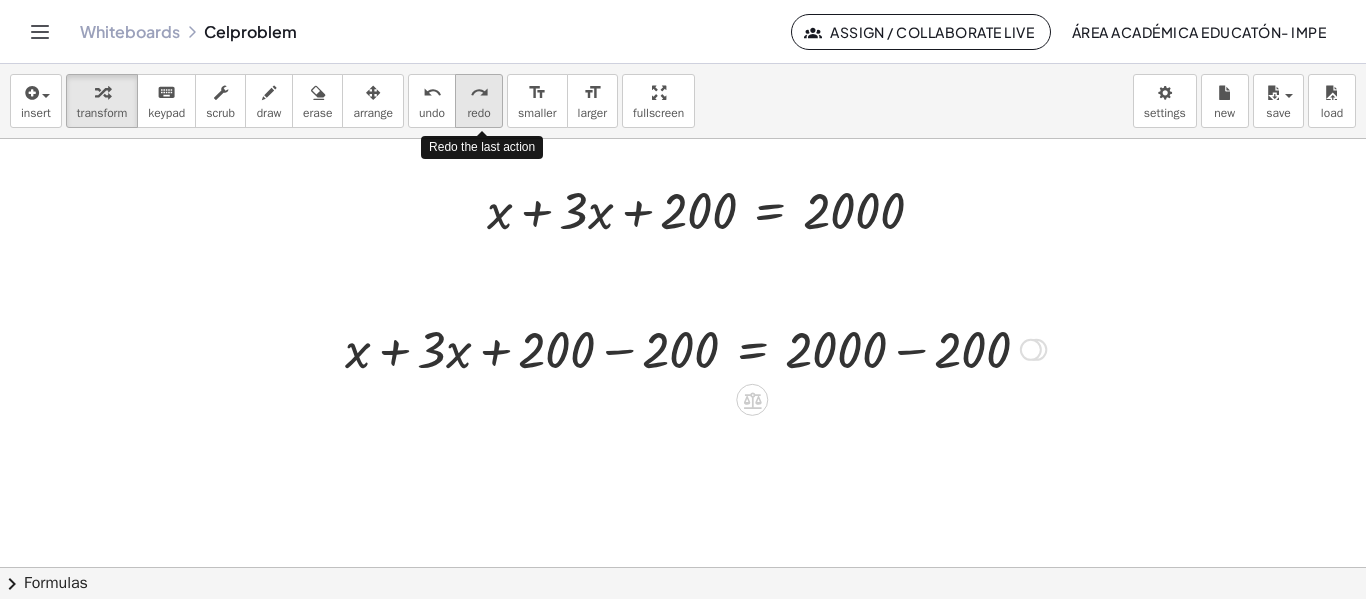 click on "redo" at bounding box center [478, 113] 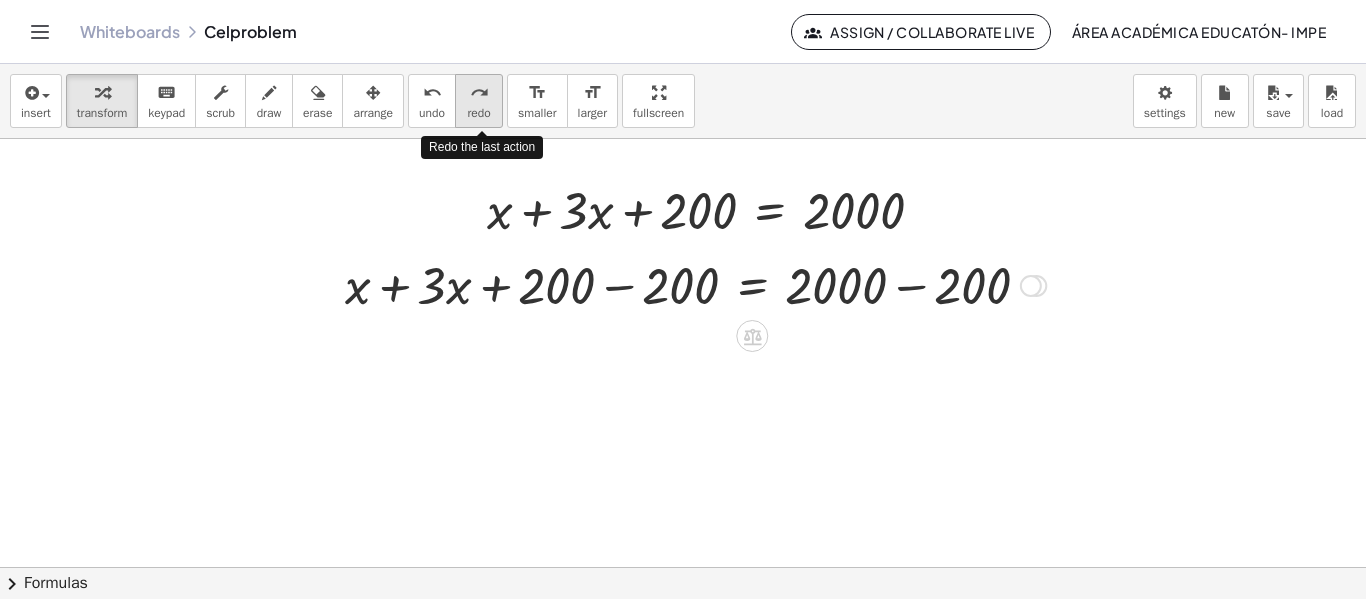 click on "redo" at bounding box center (478, 113) 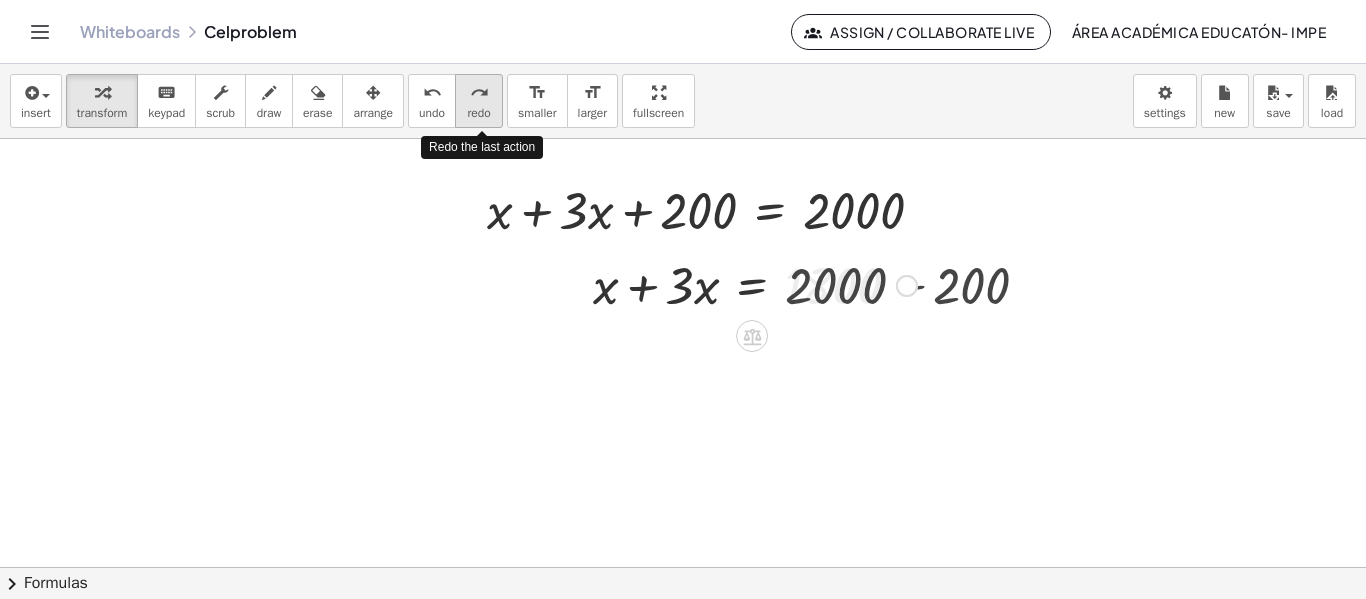 click on "redo" at bounding box center (478, 113) 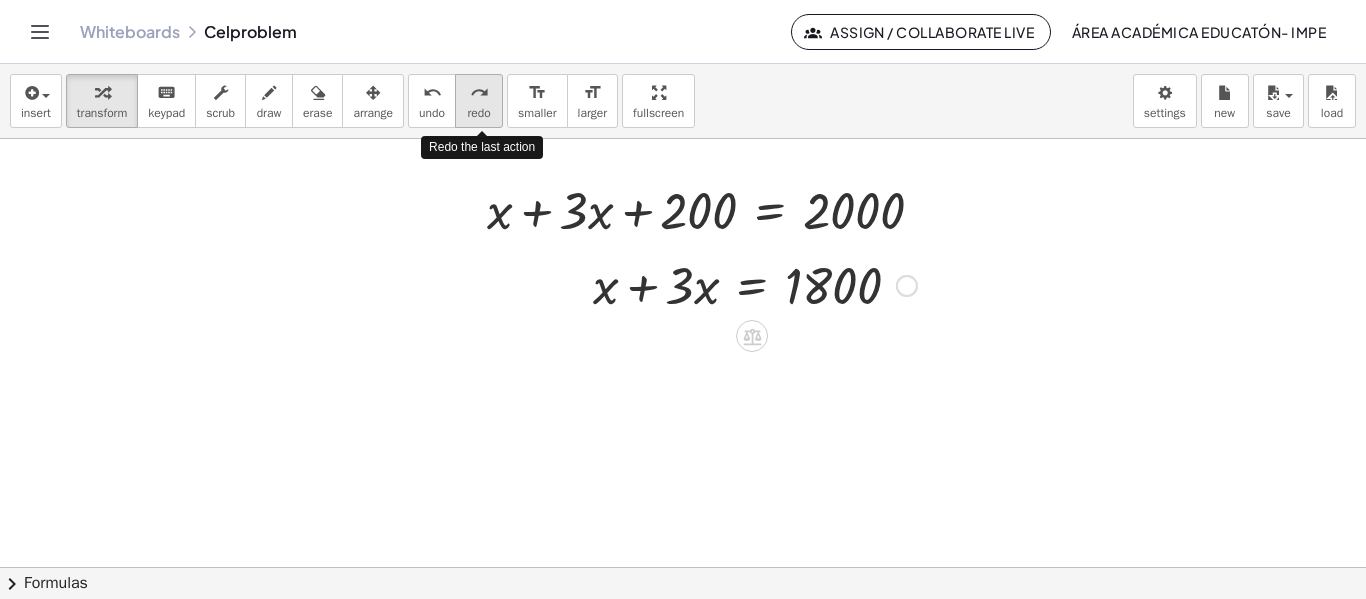 click on "redo" at bounding box center [478, 113] 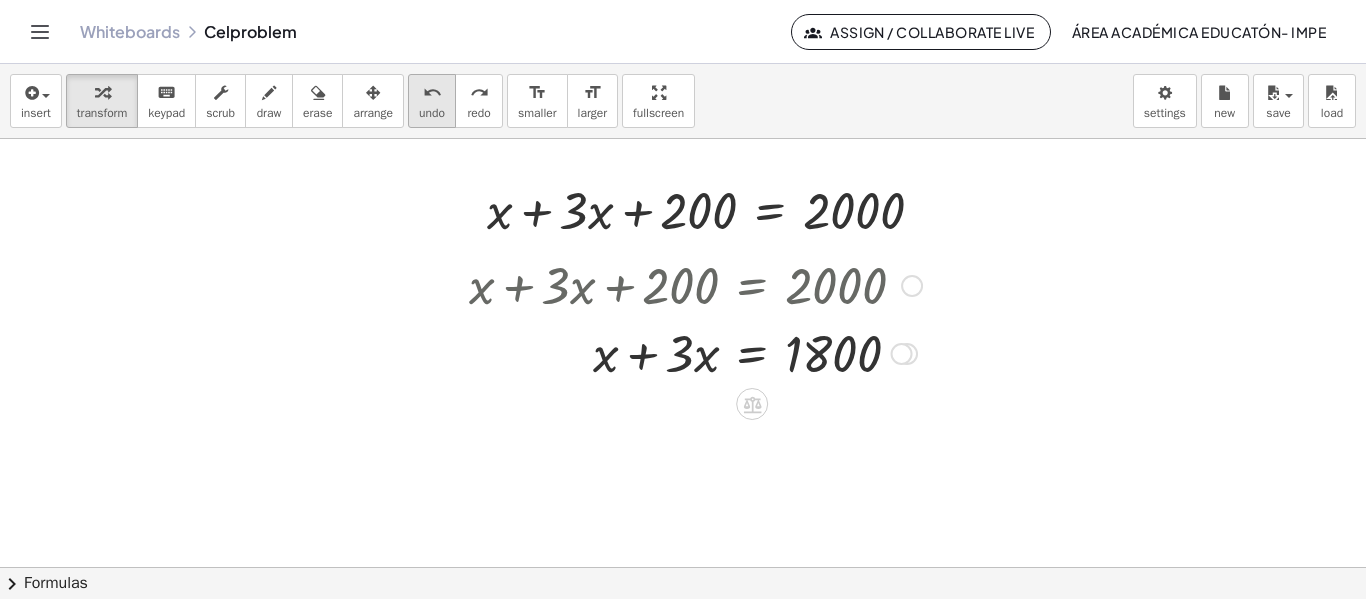 click on "undo" at bounding box center (432, 113) 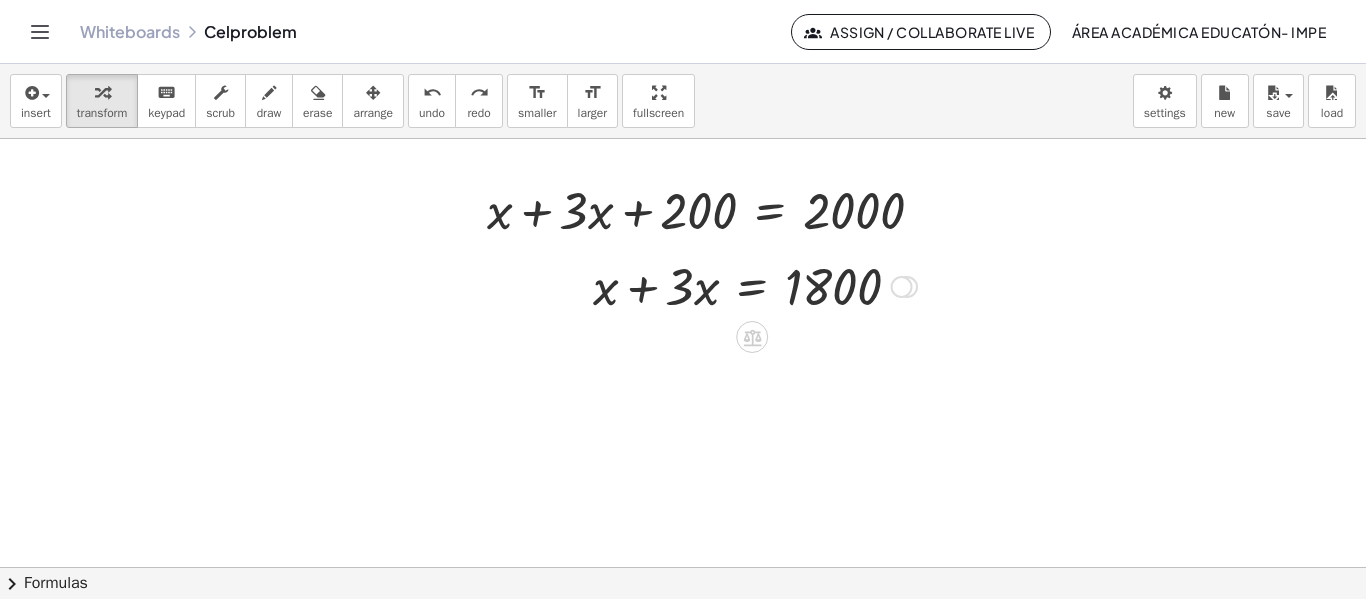 drag, startPoint x: 904, startPoint y: 288, endPoint x: 920, endPoint y: 290, distance: 16.124516 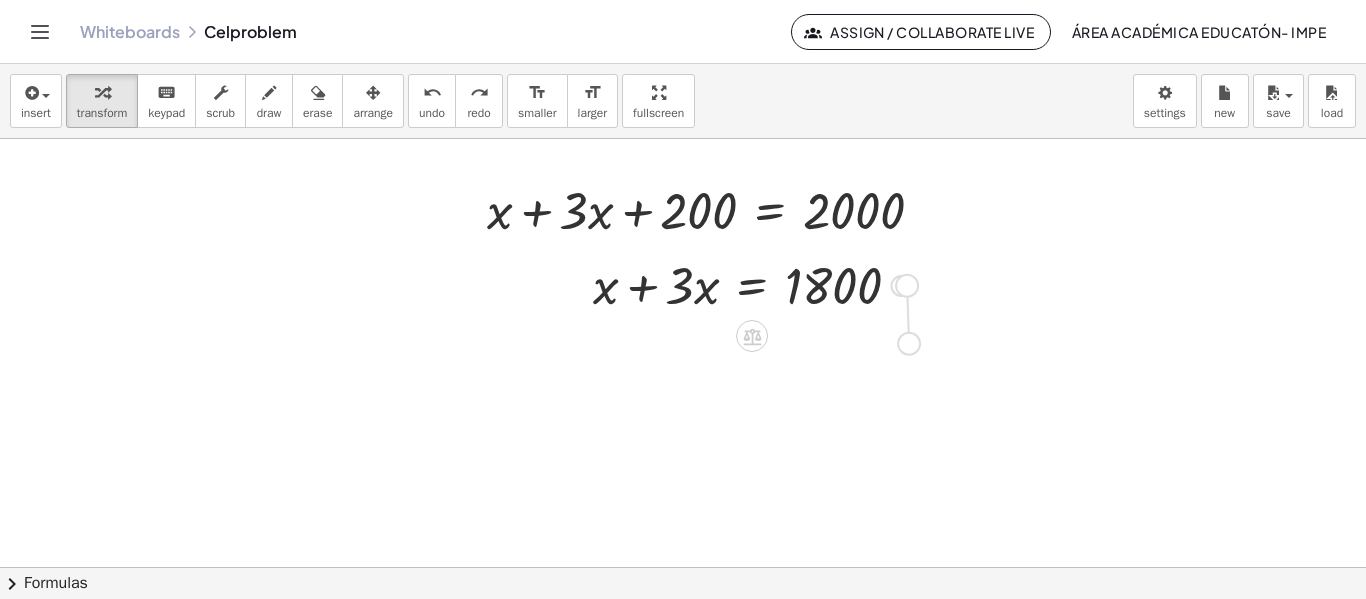 drag, startPoint x: 899, startPoint y: 286, endPoint x: 905, endPoint y: 351, distance: 65.27634 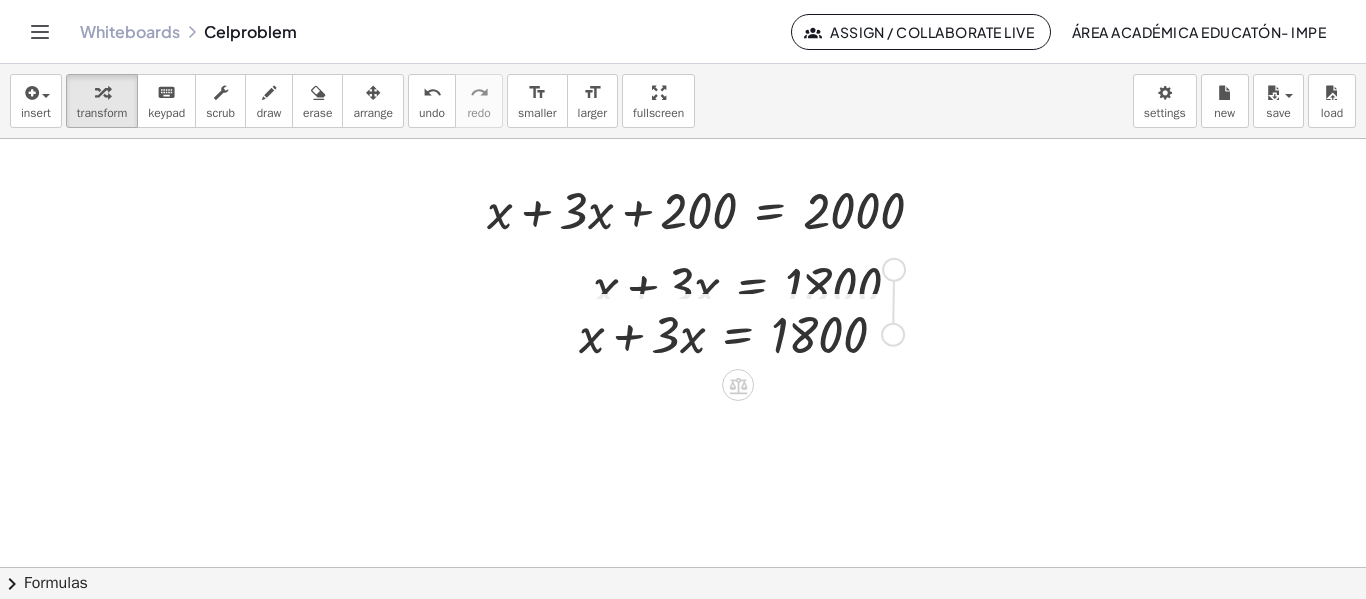 drag, startPoint x: 888, startPoint y: 331, endPoint x: 890, endPoint y: 263, distance: 68.0294 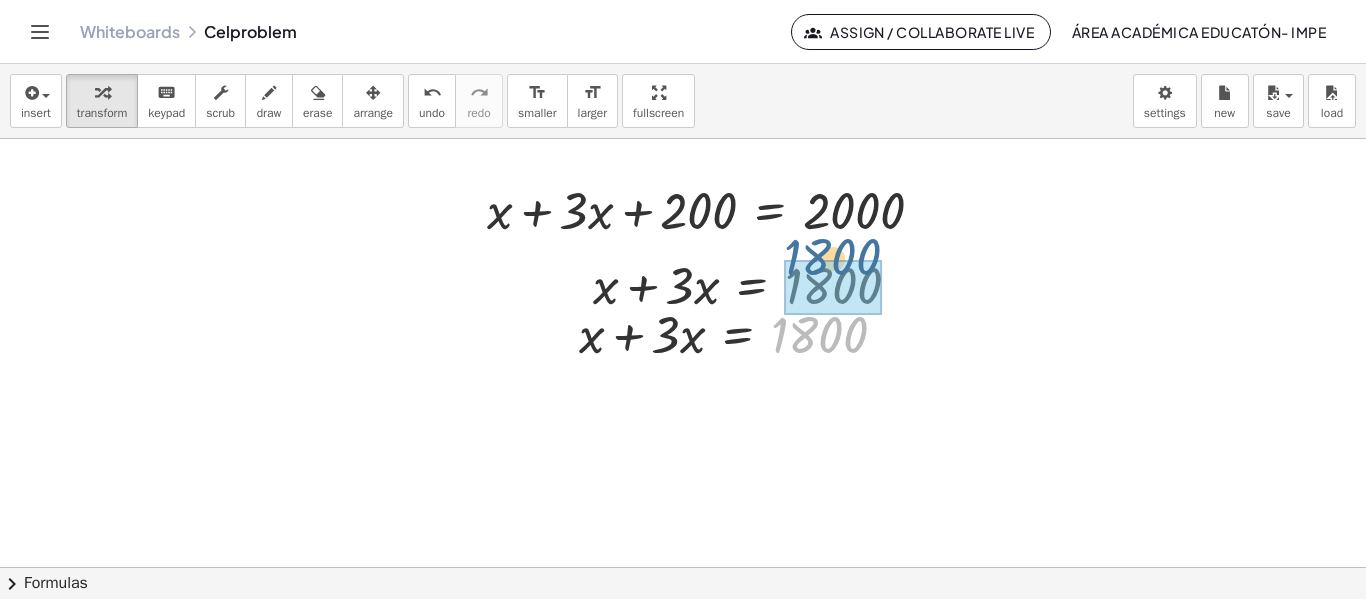 drag, startPoint x: 811, startPoint y: 334, endPoint x: 825, endPoint y: 256, distance: 79.24645 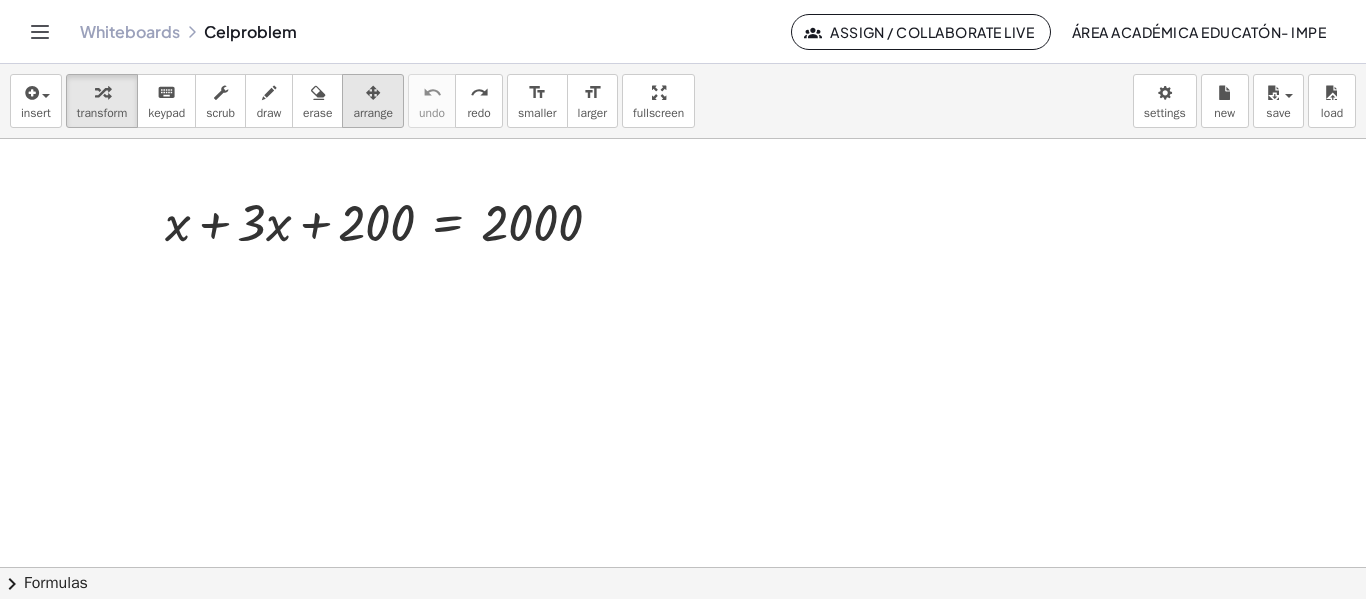 click at bounding box center (373, 92) 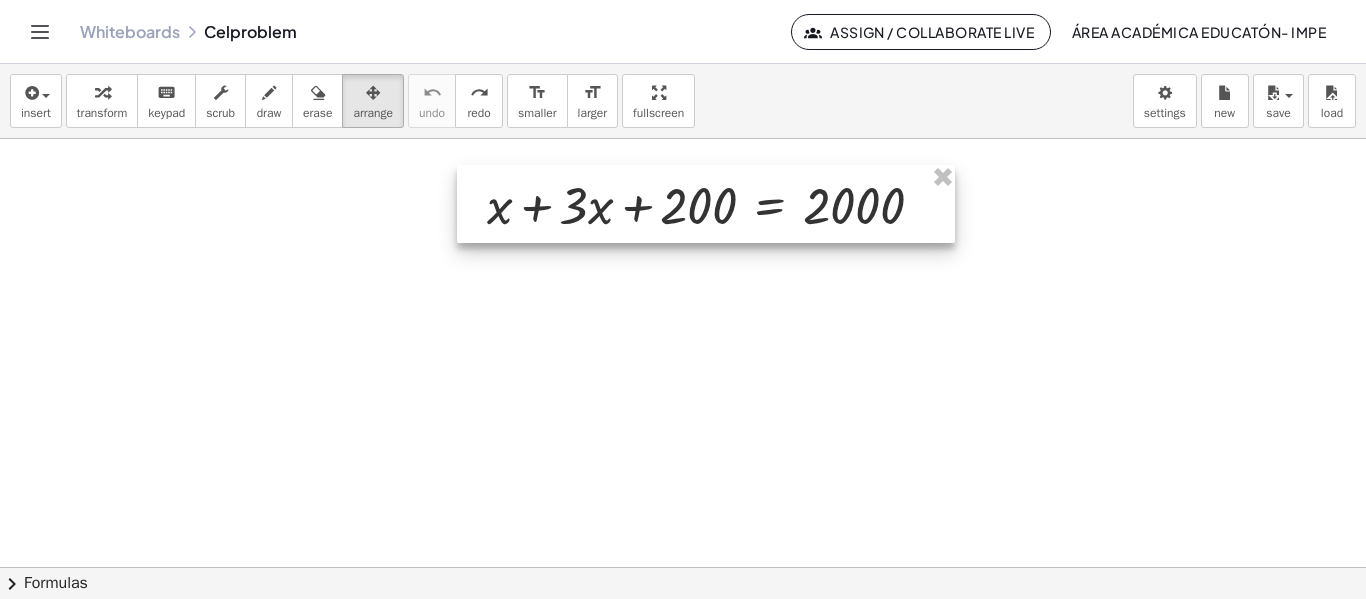 drag, startPoint x: 359, startPoint y: 232, endPoint x: 681, endPoint y: 215, distance: 322.44846 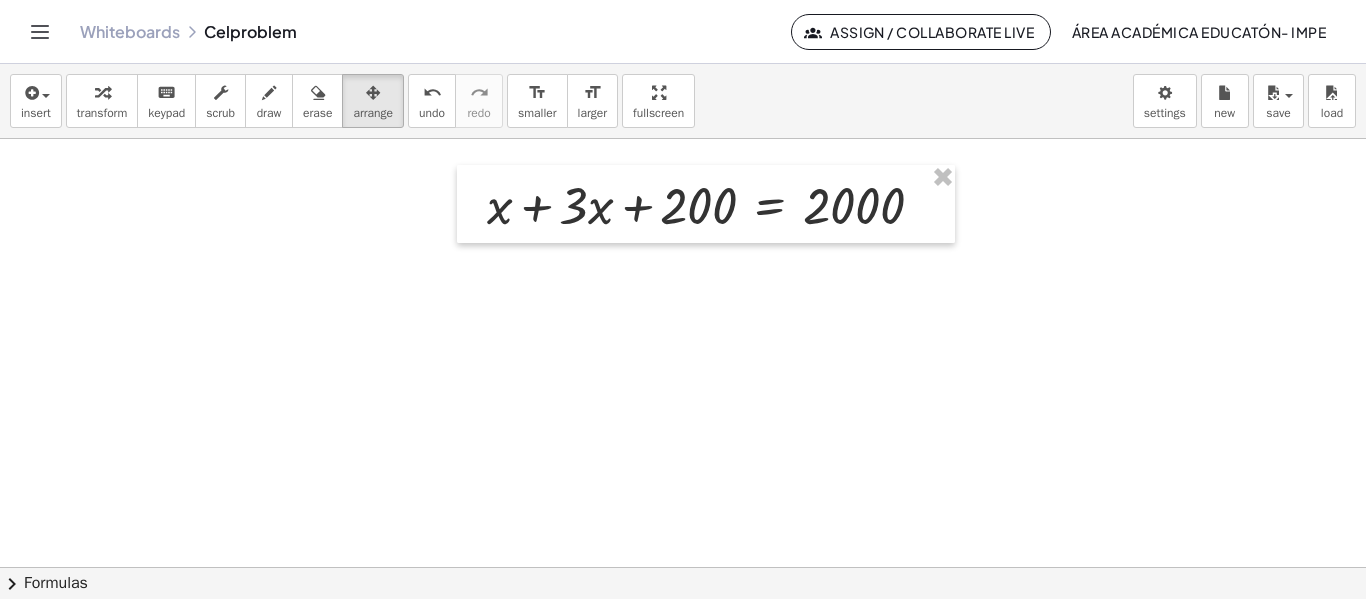 click at bounding box center [683, 567] 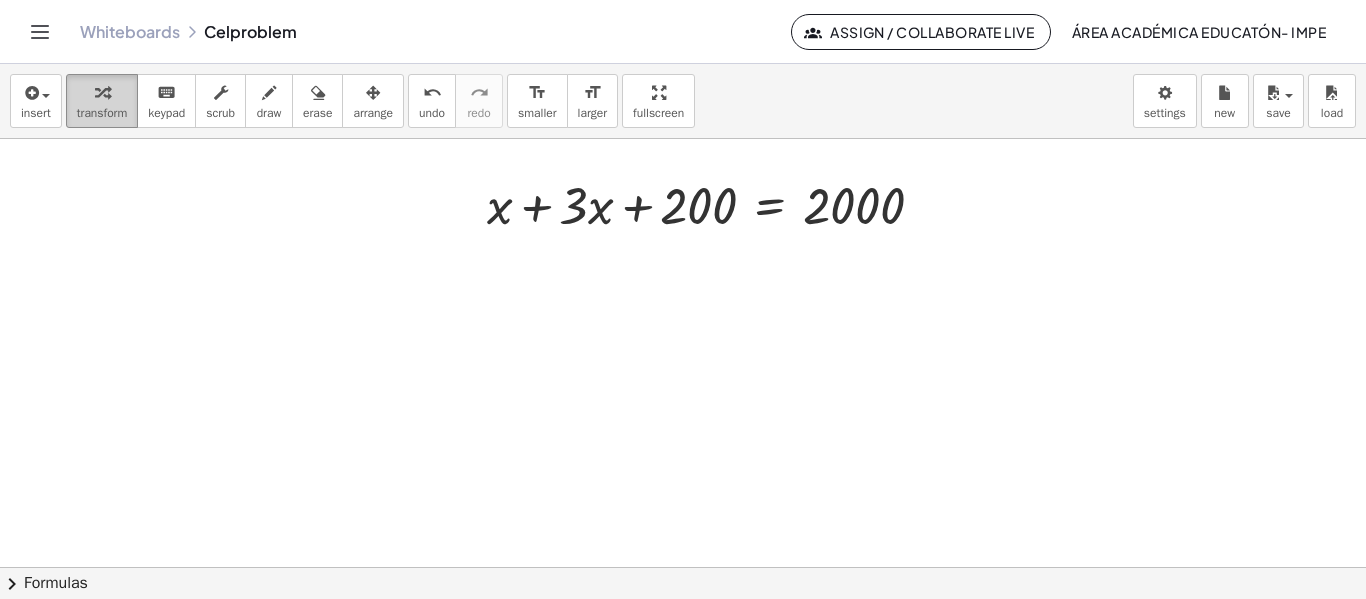click on "transform" at bounding box center [102, 101] 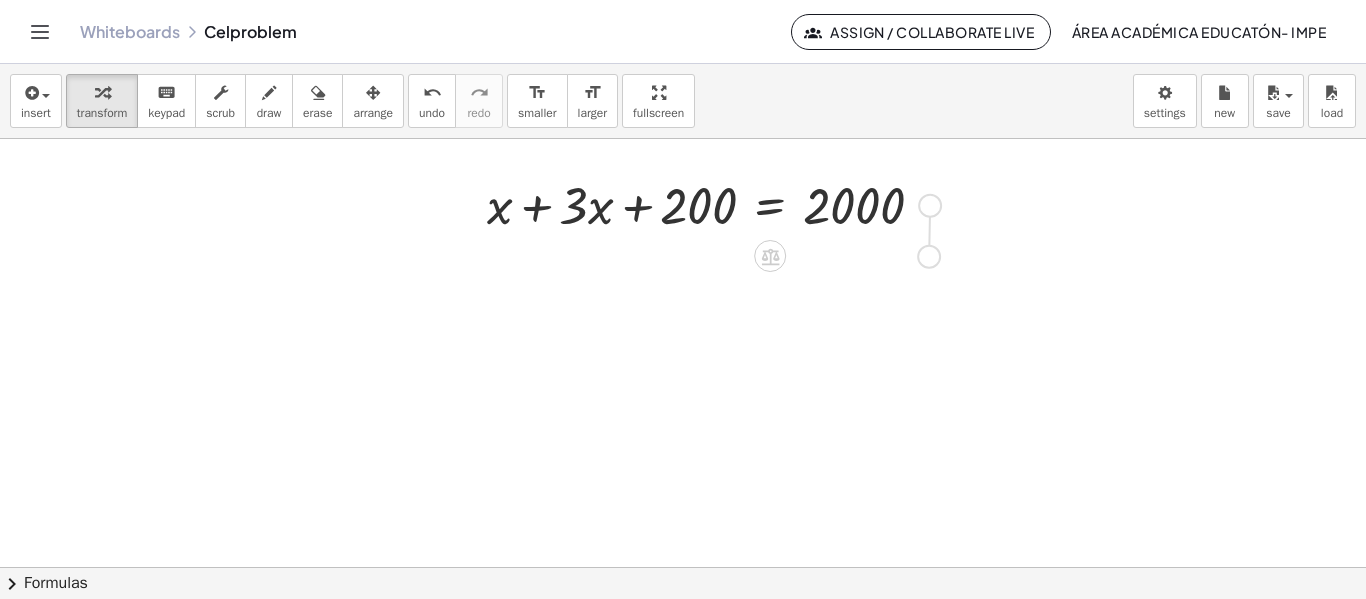 drag, startPoint x: 935, startPoint y: 208, endPoint x: 933, endPoint y: 268, distance: 60.033325 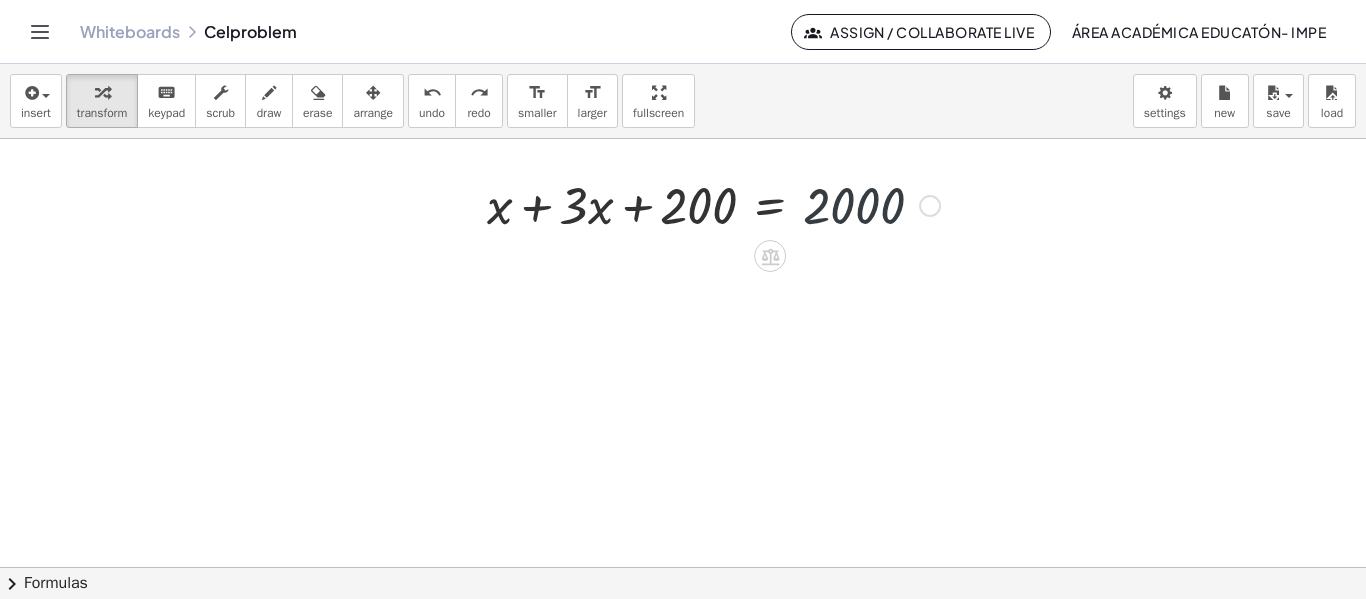 click at bounding box center (713, 204) 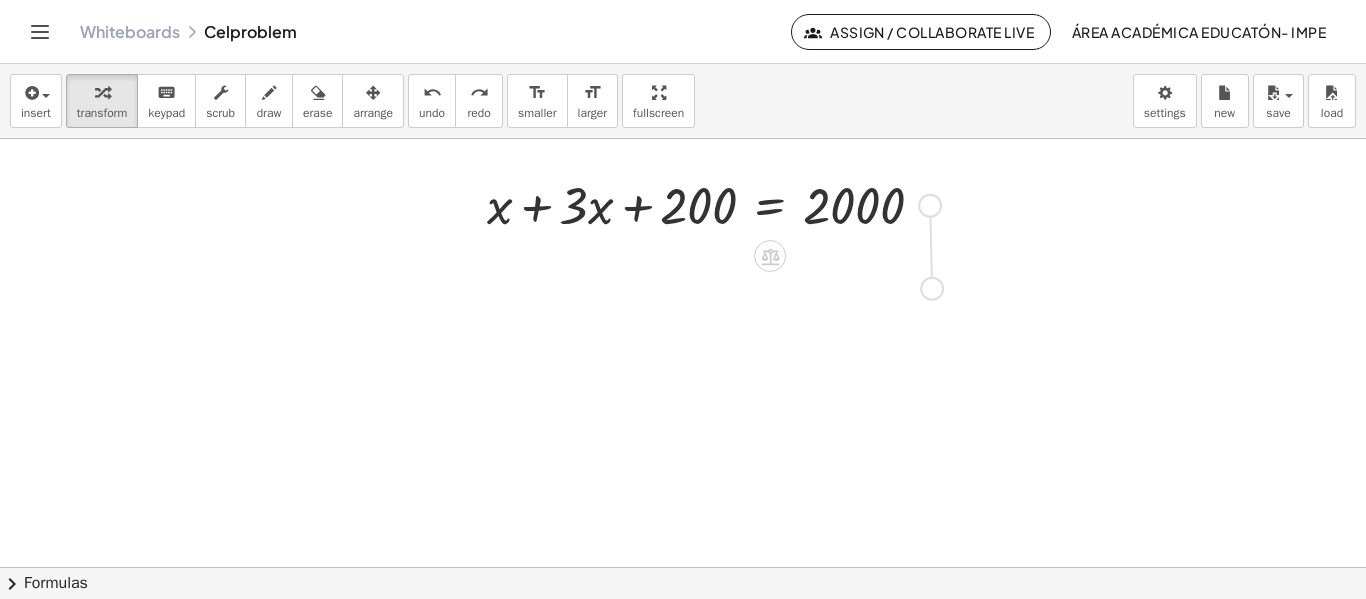 drag, startPoint x: 935, startPoint y: 202, endPoint x: 937, endPoint y: 289, distance: 87.02299 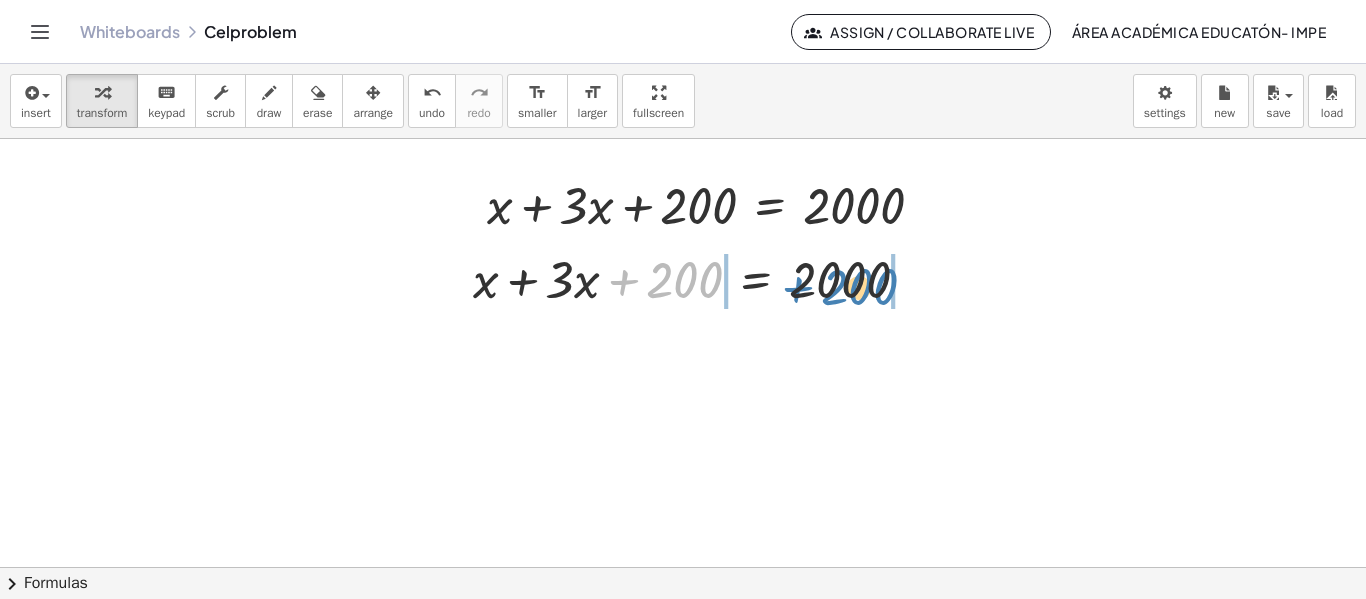 drag, startPoint x: 665, startPoint y: 279, endPoint x: 835, endPoint y: 285, distance: 170.10585 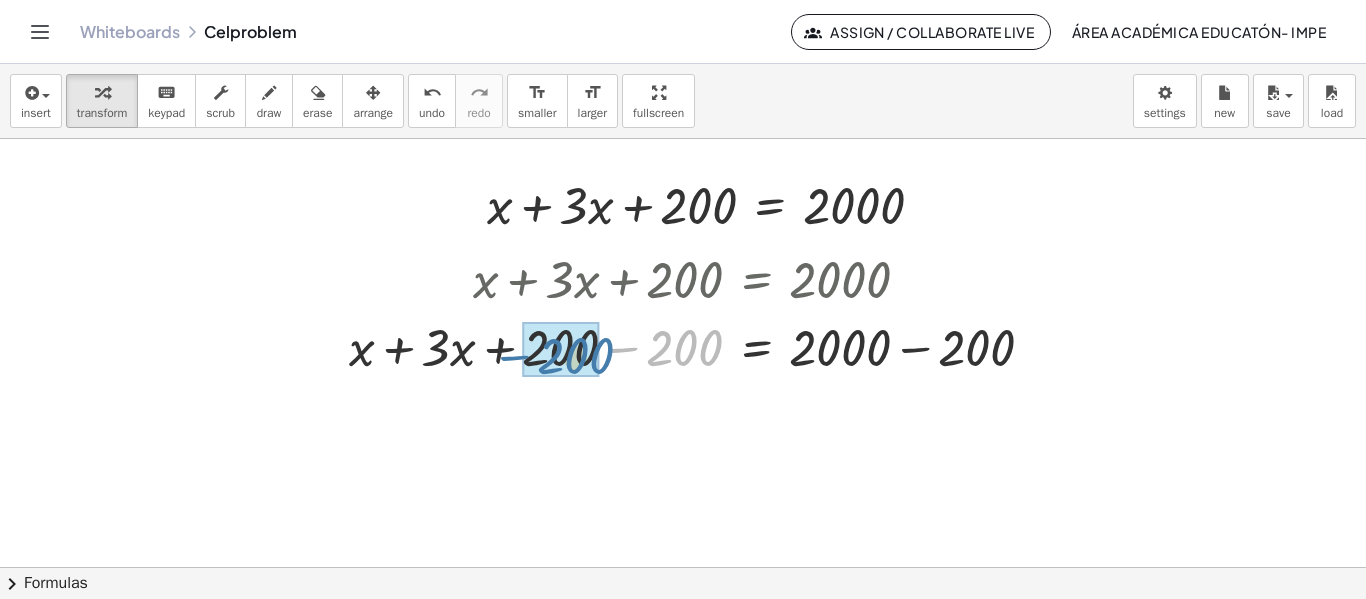 drag, startPoint x: 671, startPoint y: 340, endPoint x: 560, endPoint y: 348, distance: 111.28792 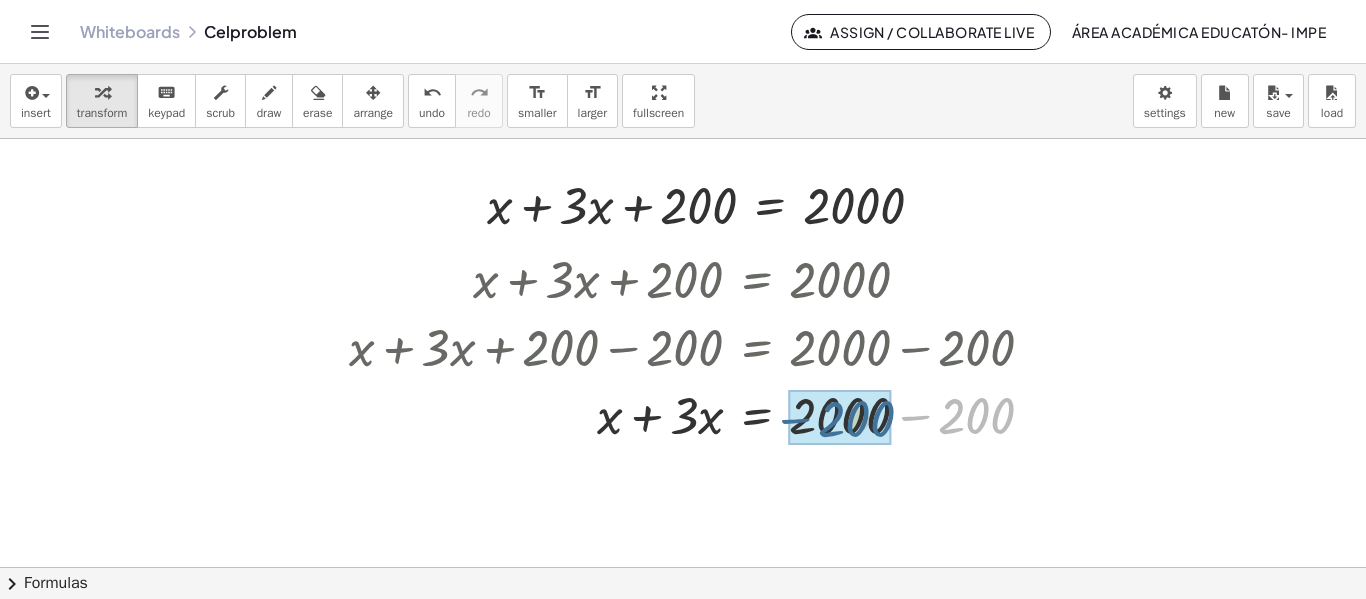 drag, startPoint x: 982, startPoint y: 408, endPoint x: 858, endPoint y: 409, distance: 124.004036 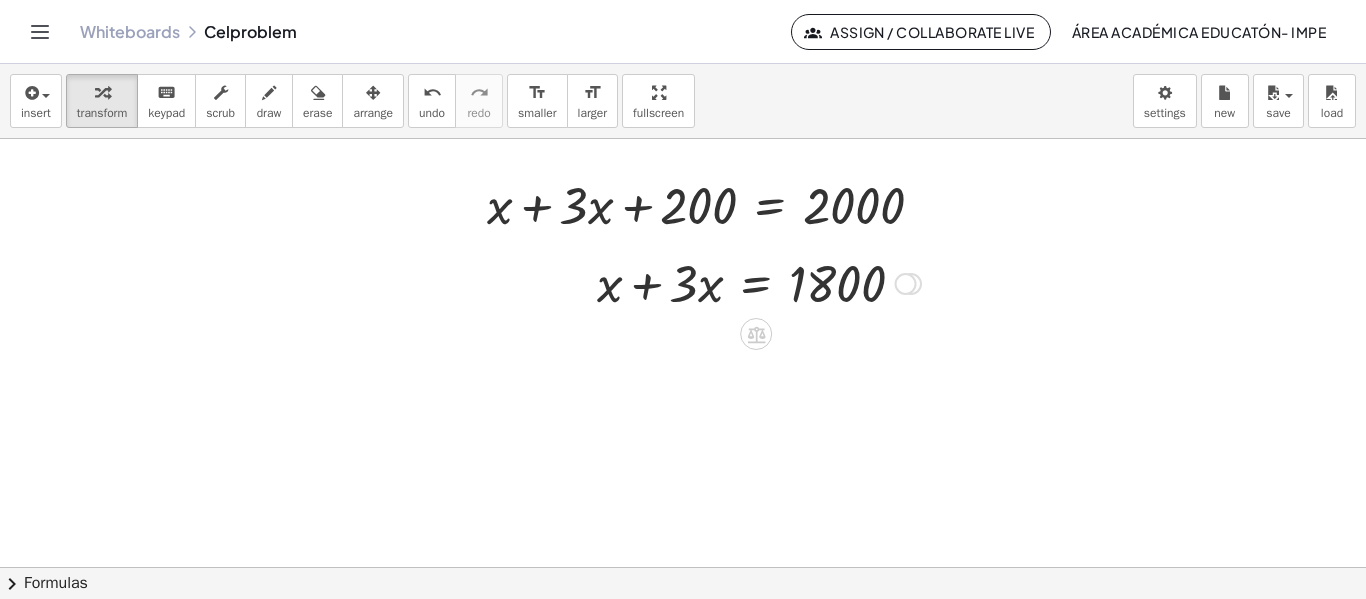 drag, startPoint x: 917, startPoint y: 486, endPoint x: 886, endPoint y: 283, distance: 205.35335 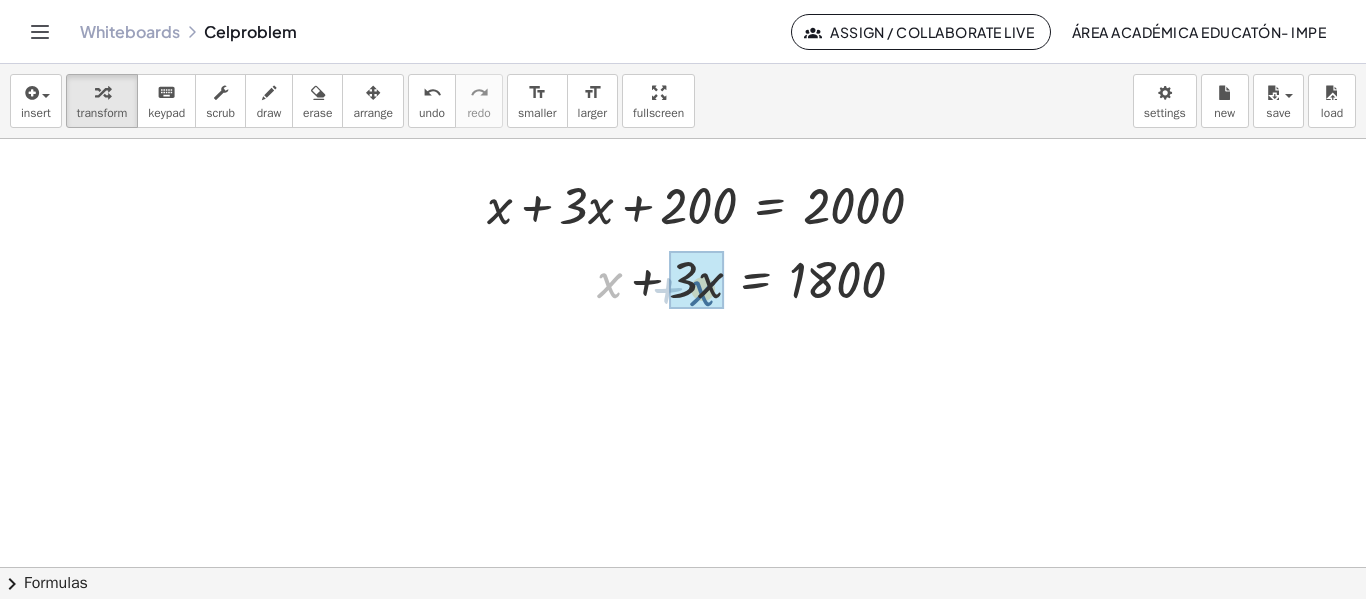 drag, startPoint x: 614, startPoint y: 287, endPoint x: 713, endPoint y: 296, distance: 99.40825 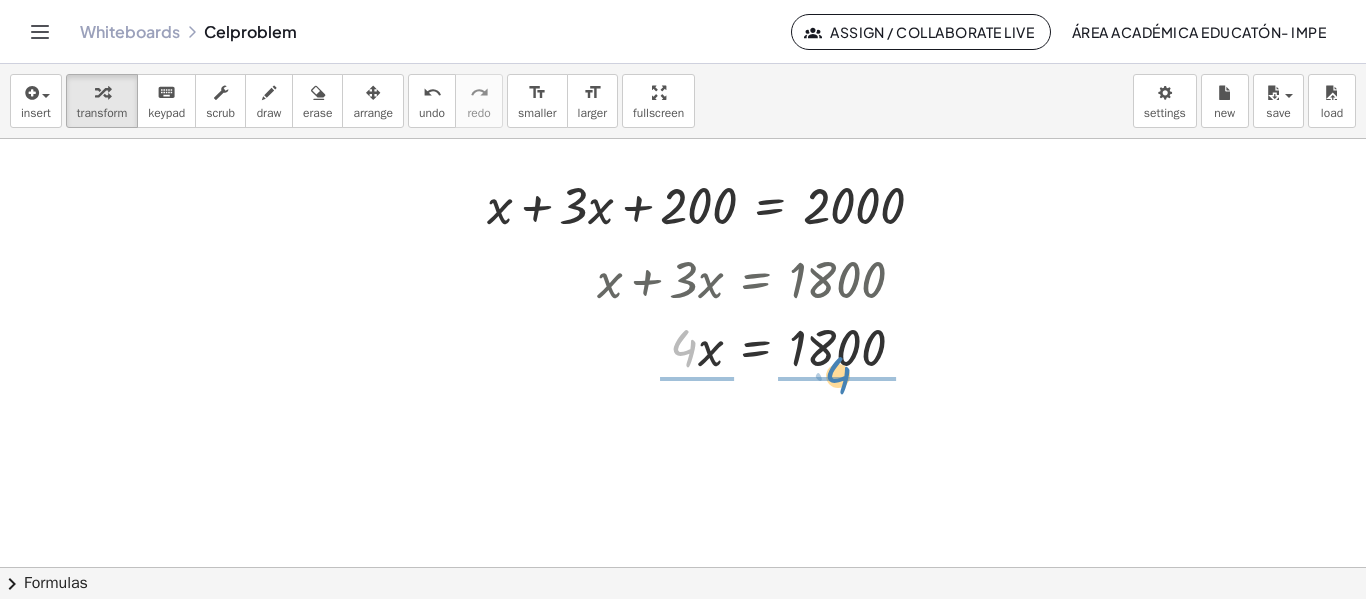 drag, startPoint x: 688, startPoint y: 355, endPoint x: 842, endPoint y: 382, distance: 156.34897 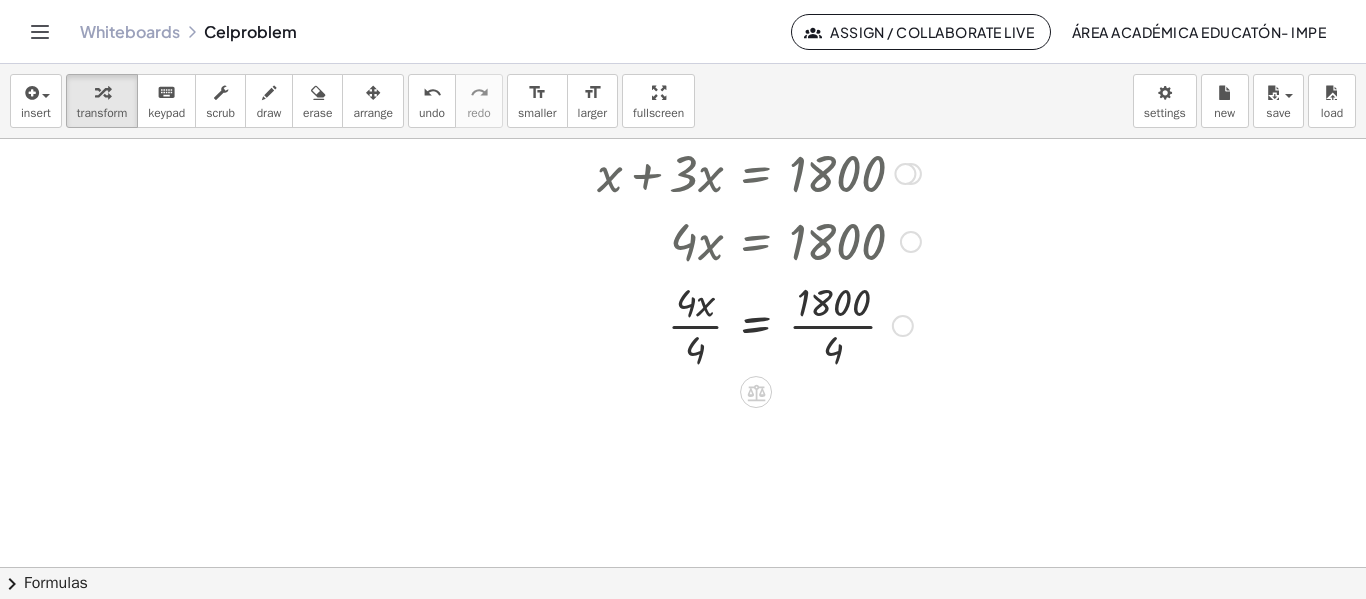 scroll, scrollTop: 107, scrollLeft: 0, axis: vertical 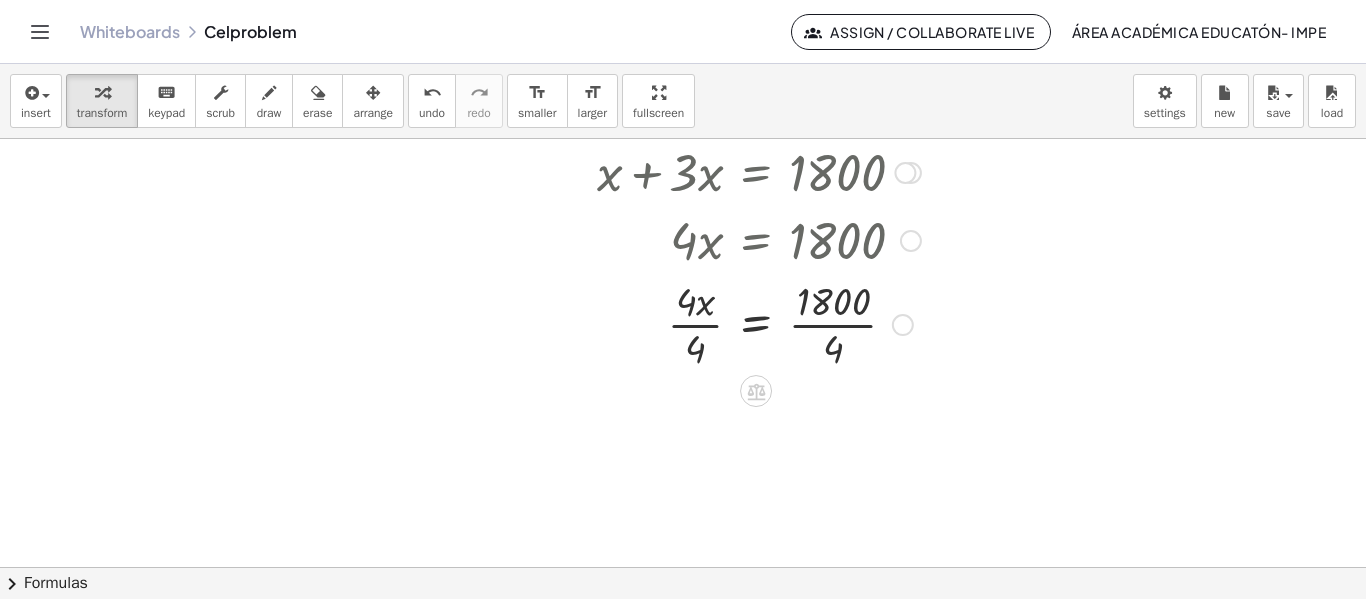 click at bounding box center (759, 323) 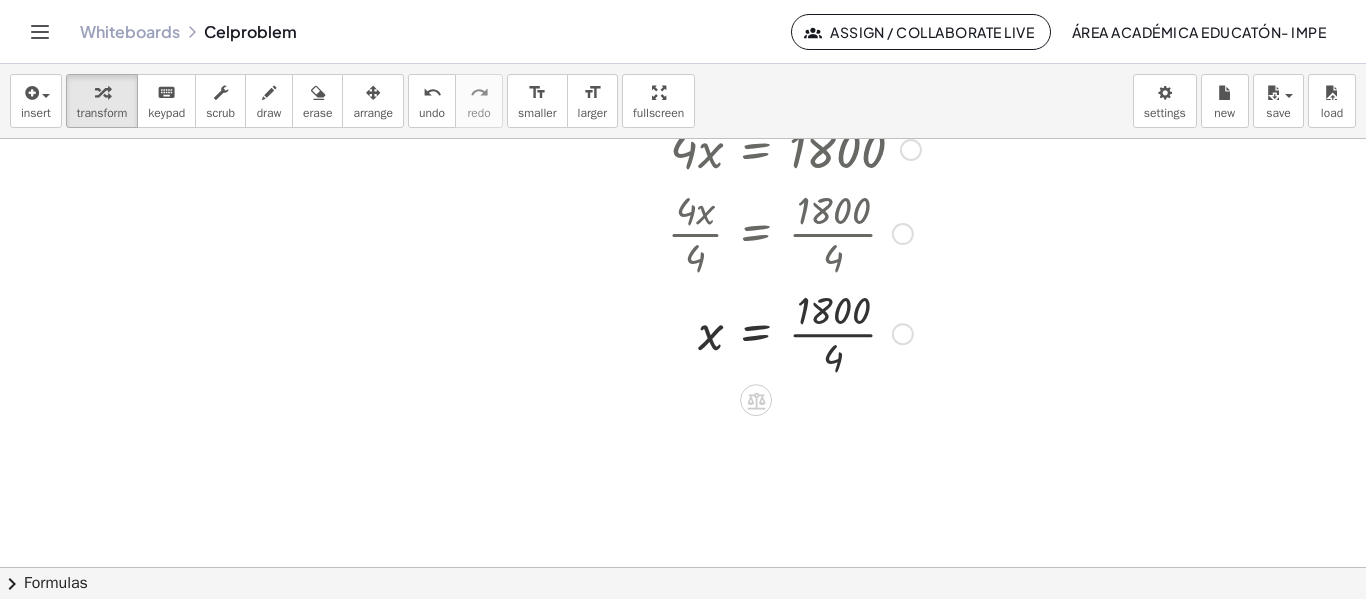 scroll, scrollTop: 200, scrollLeft: 0, axis: vertical 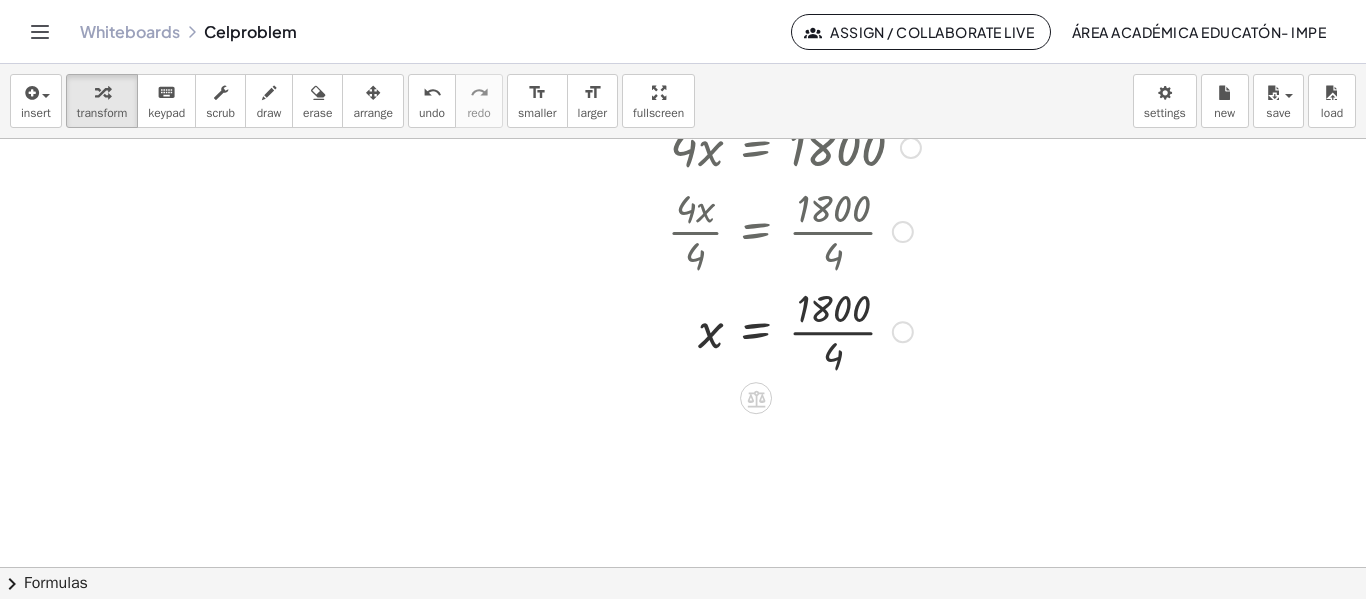 click at bounding box center [759, 330] 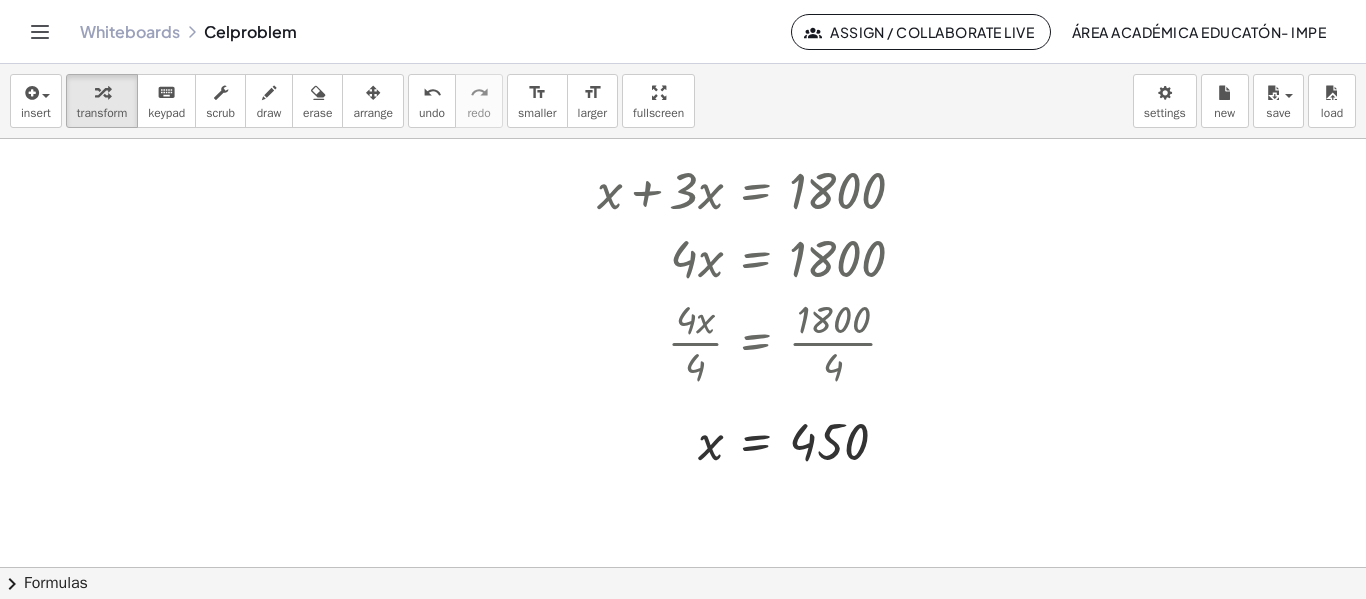 scroll, scrollTop: 88, scrollLeft: 0, axis: vertical 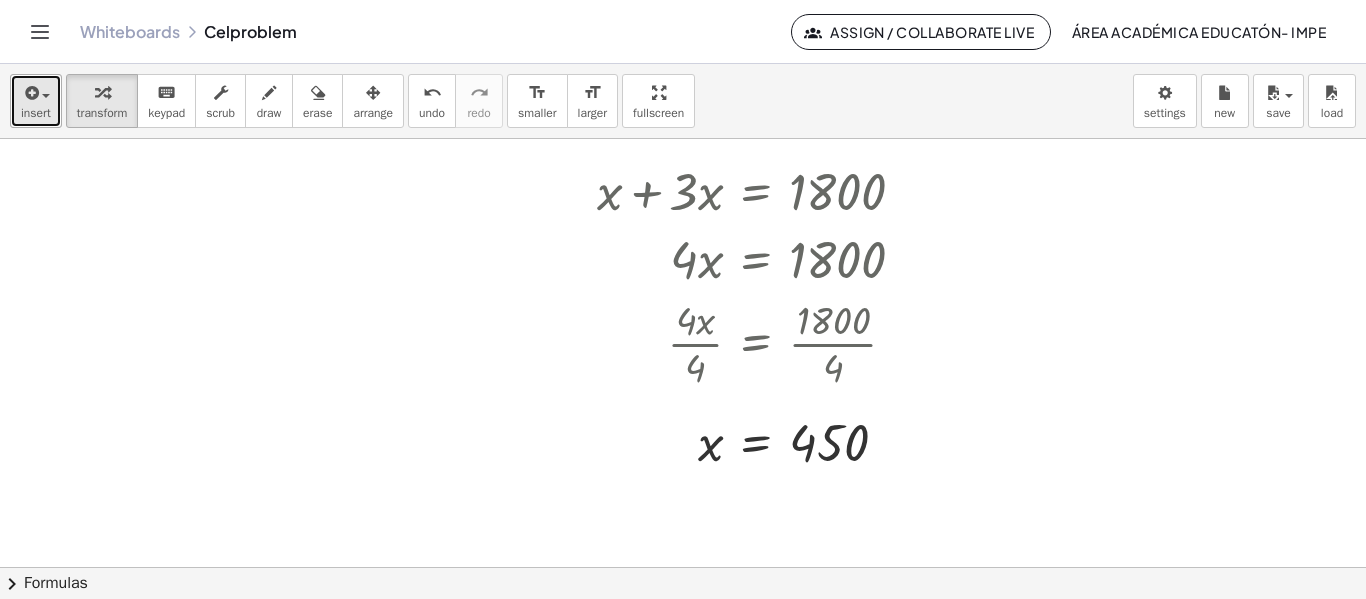 click at bounding box center (30, 93) 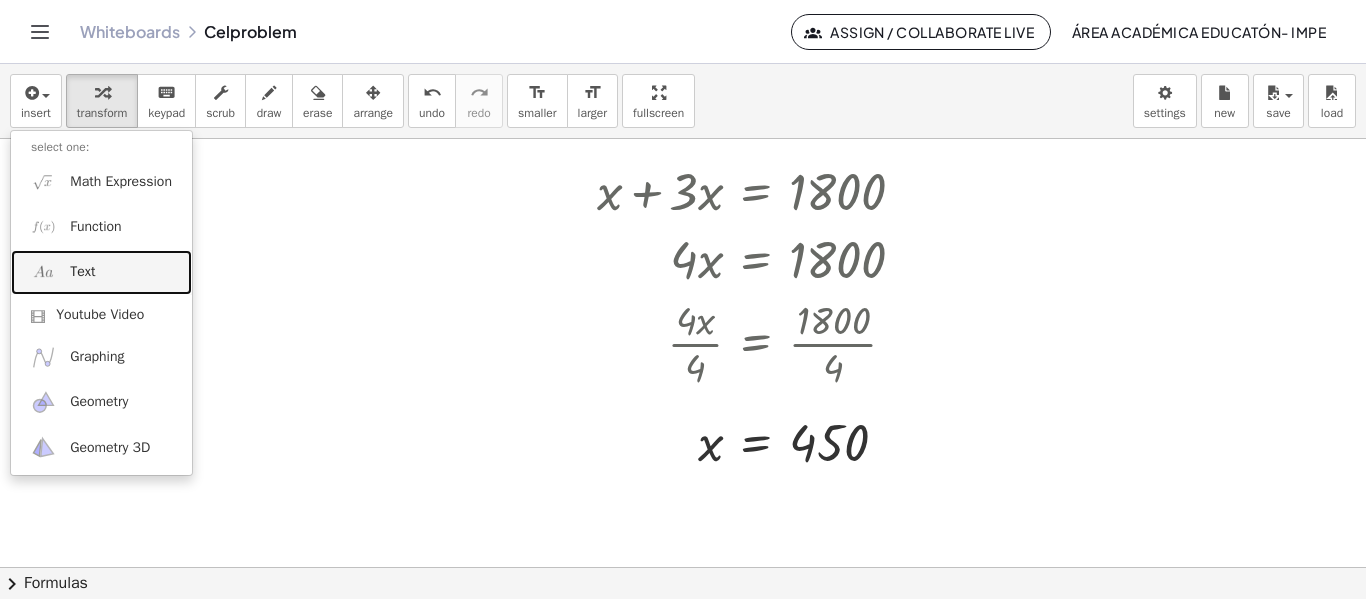 click on "Text" at bounding box center [82, 272] 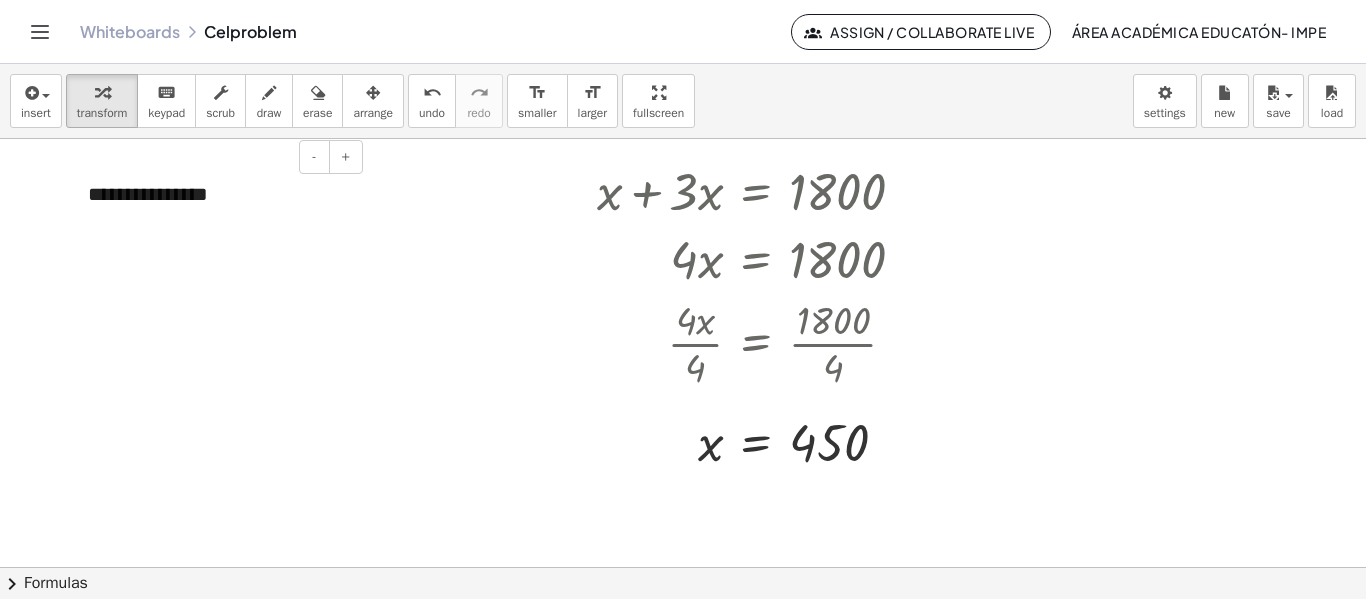 type 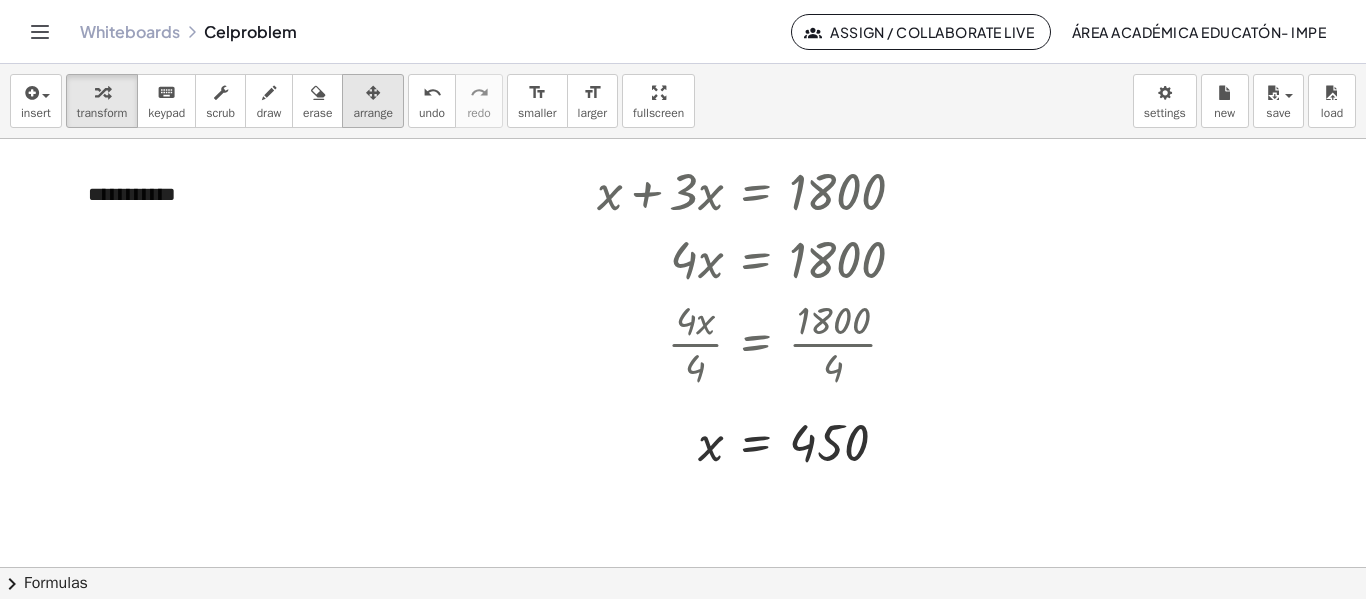 click at bounding box center (373, 93) 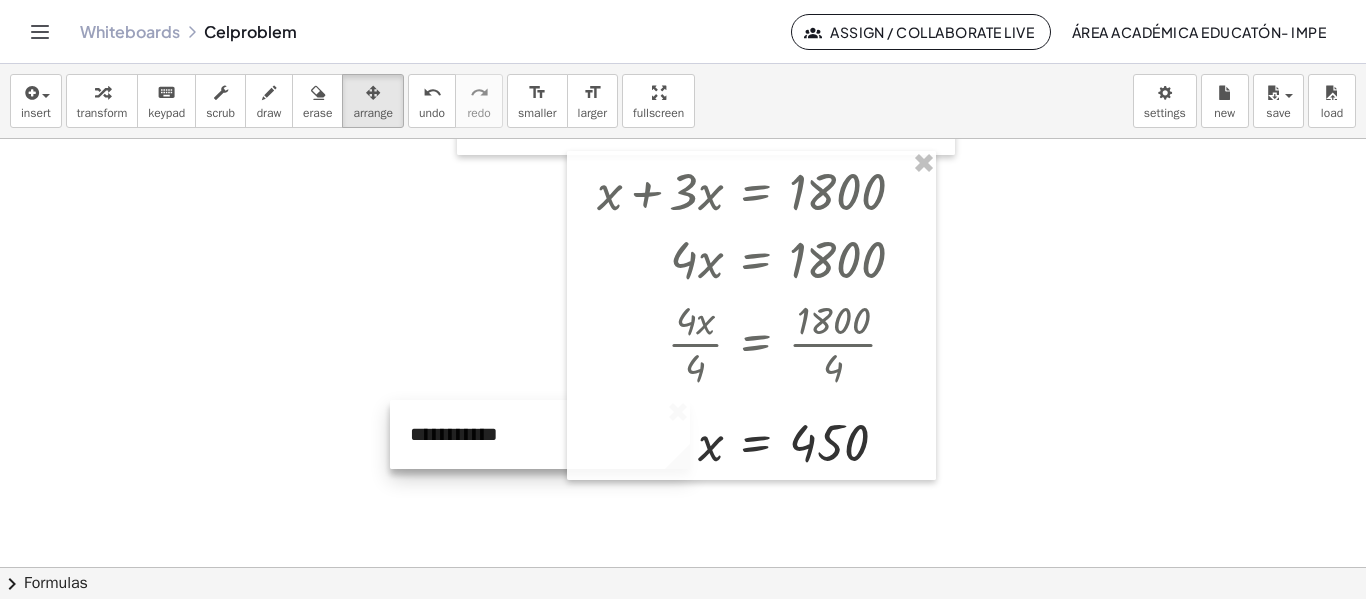 drag, startPoint x: 226, startPoint y: 166, endPoint x: 548, endPoint y: 406, distance: 401.6018 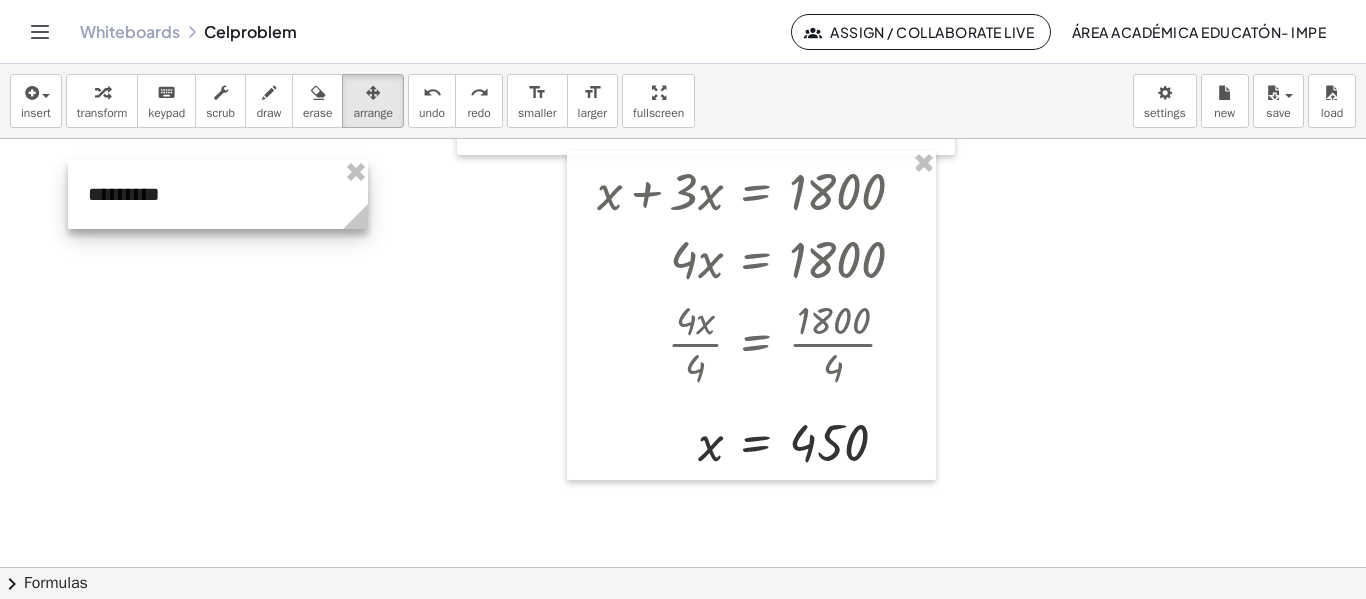 click at bounding box center (218, 194) 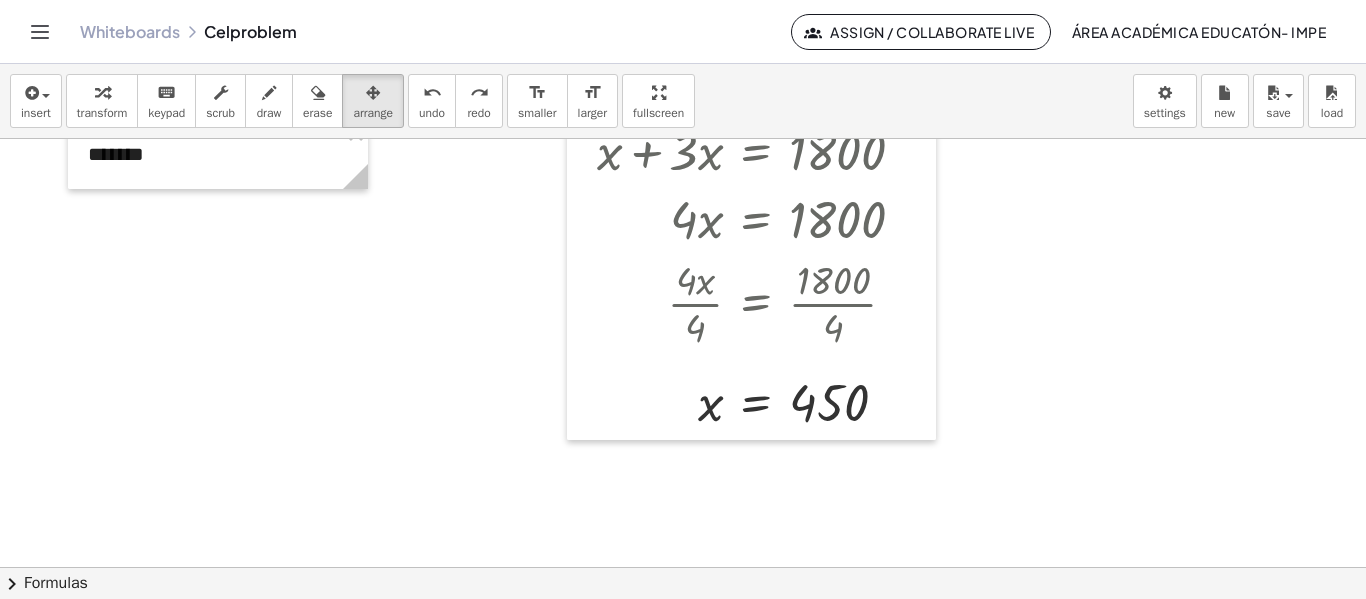 scroll, scrollTop: 0, scrollLeft: 0, axis: both 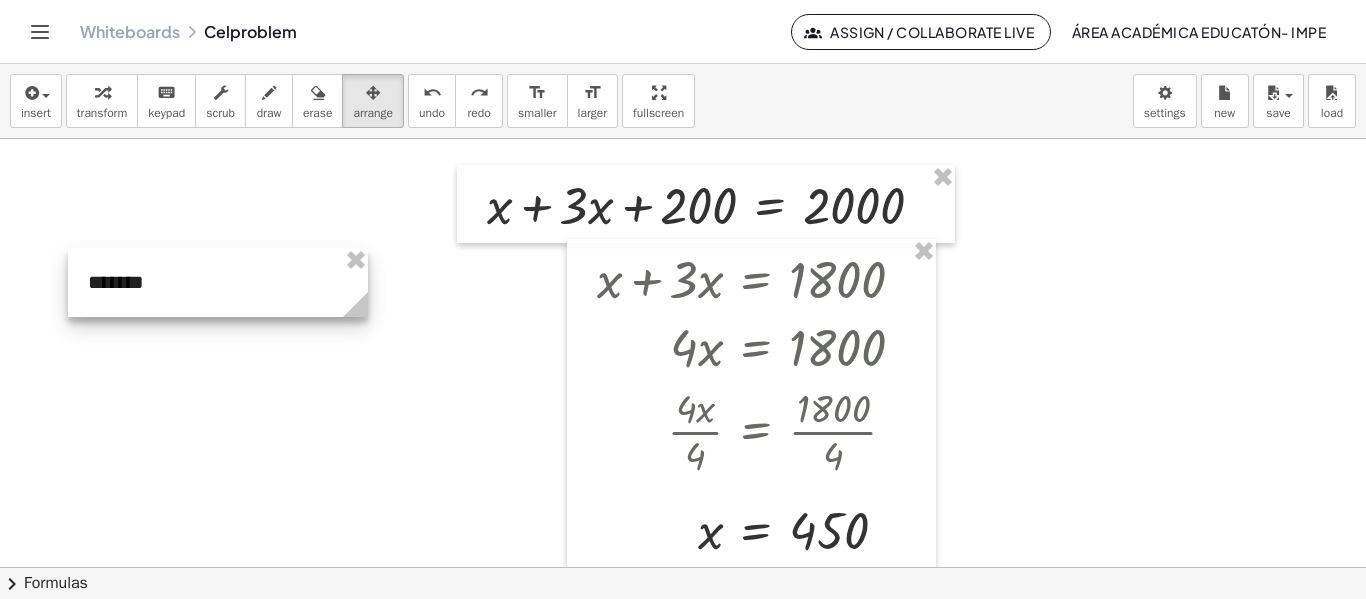 click at bounding box center (218, 282) 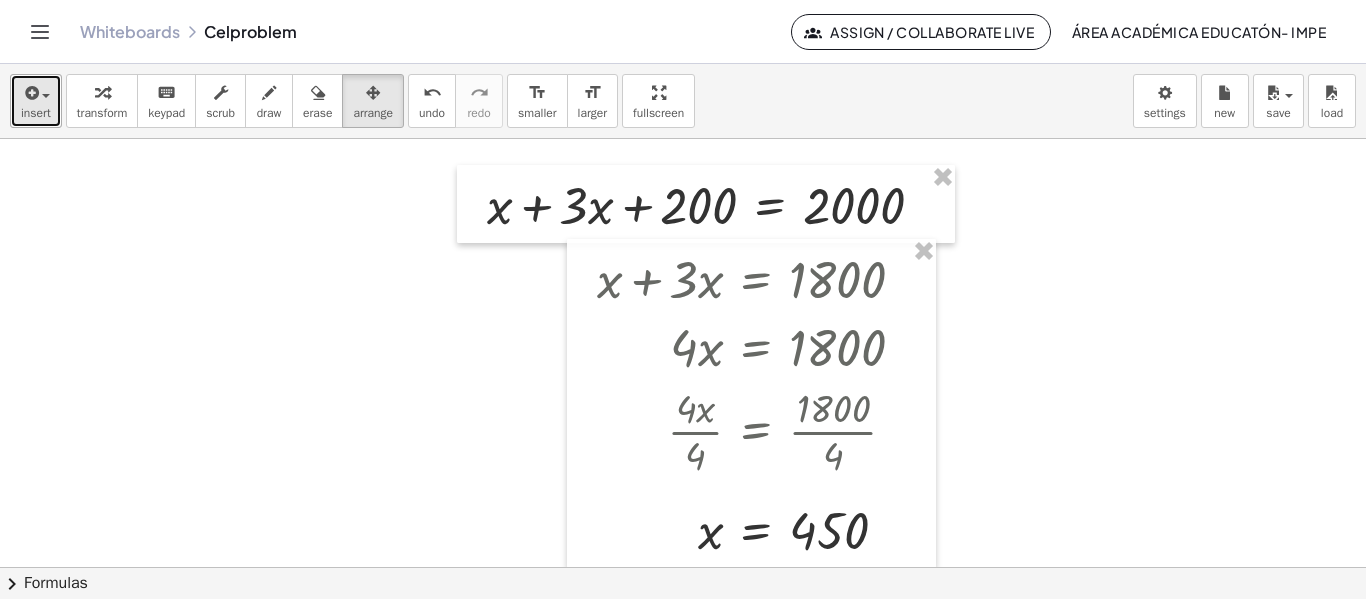 click at bounding box center [30, 93] 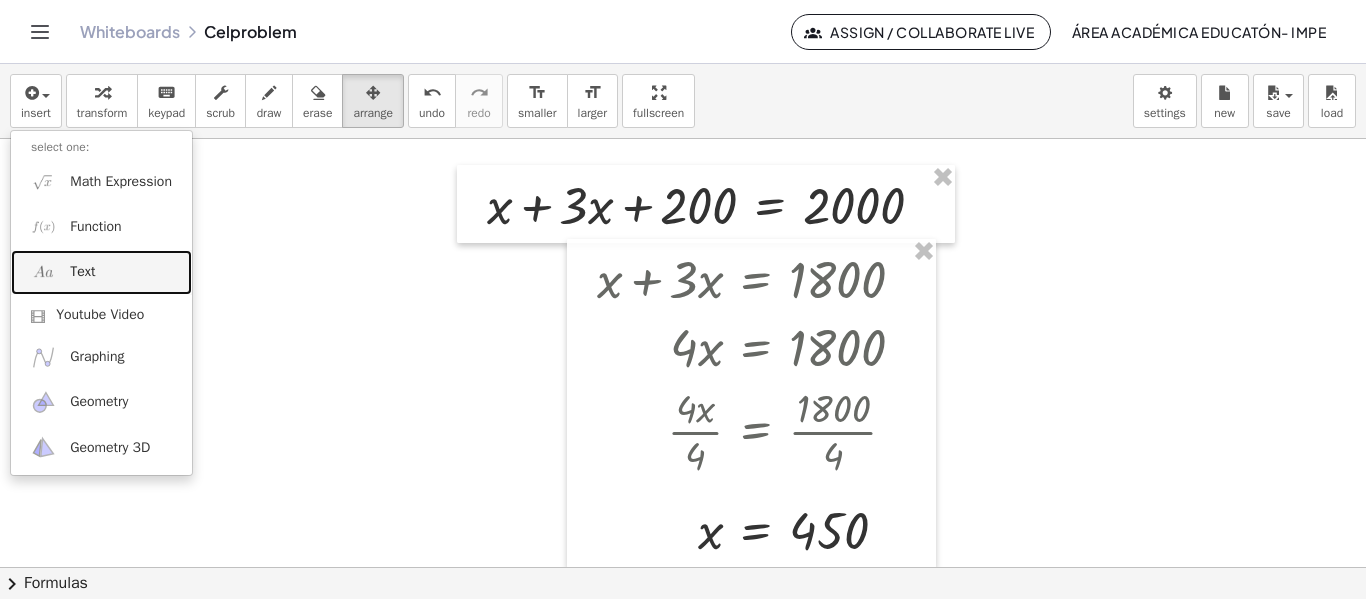 click on "Text" at bounding box center (101, 272) 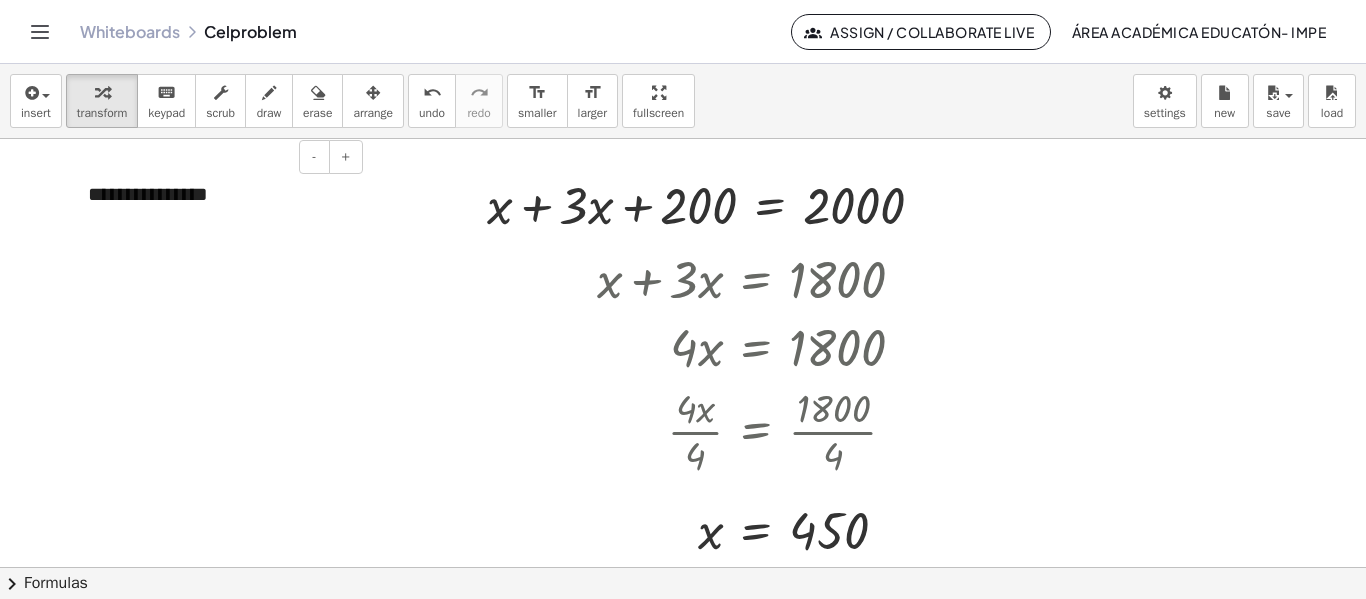 type 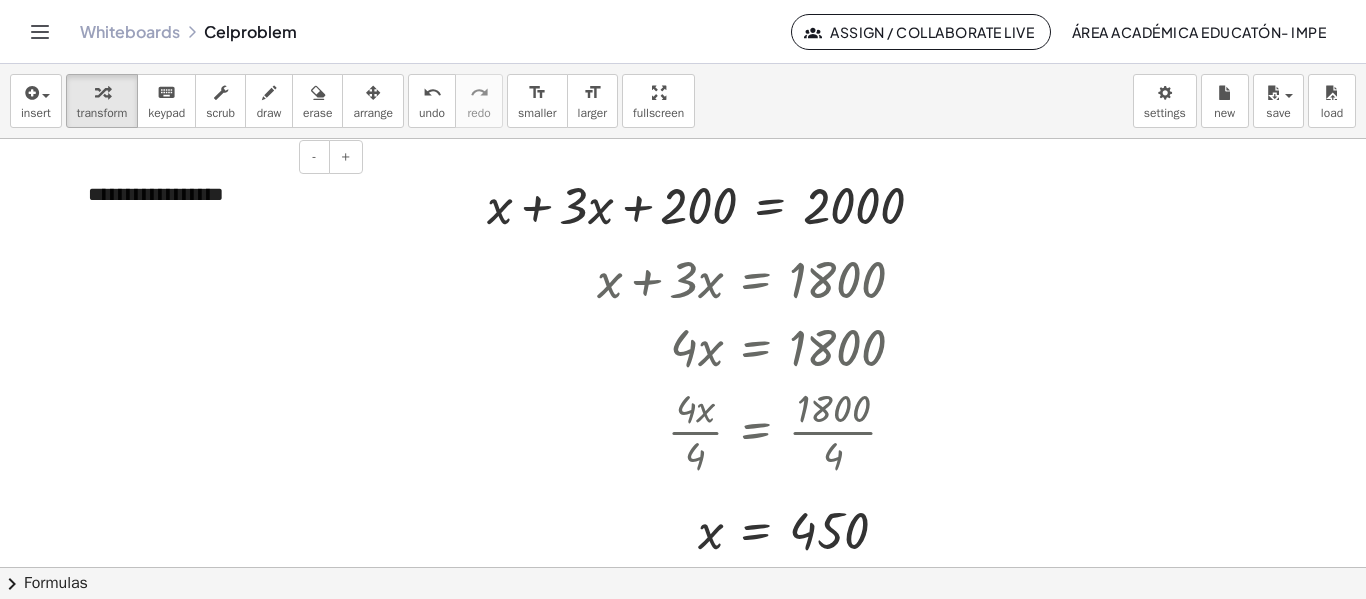 click on "**********" at bounding box center [218, 194] 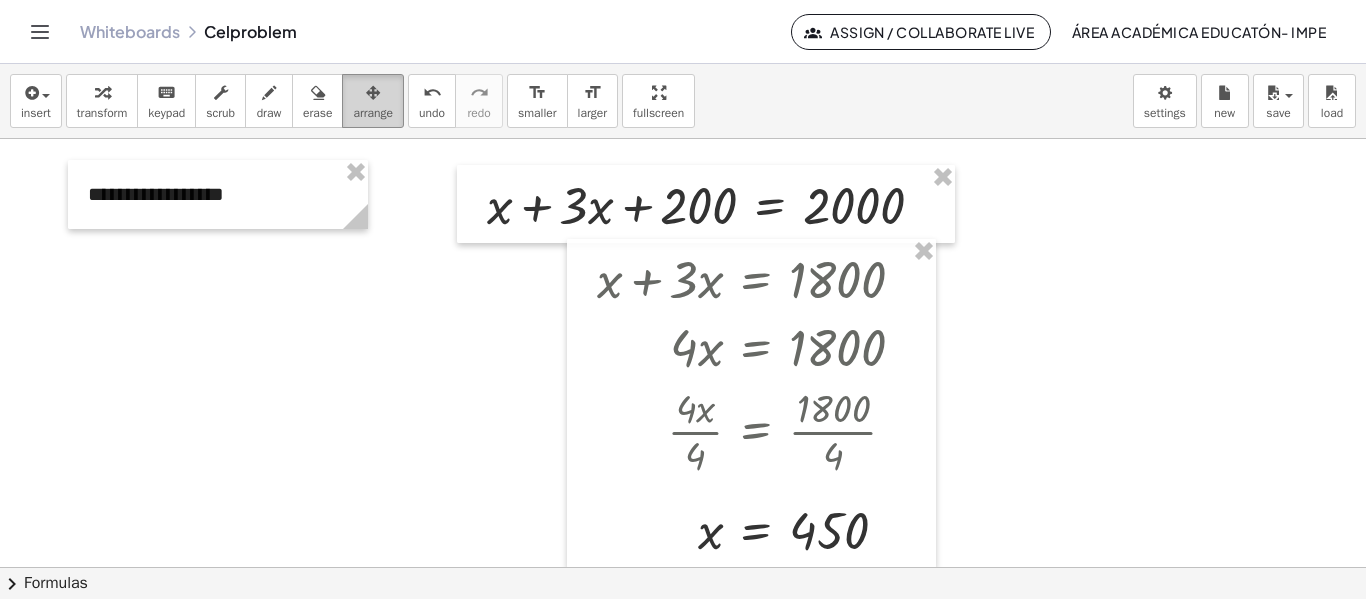 click at bounding box center (373, 93) 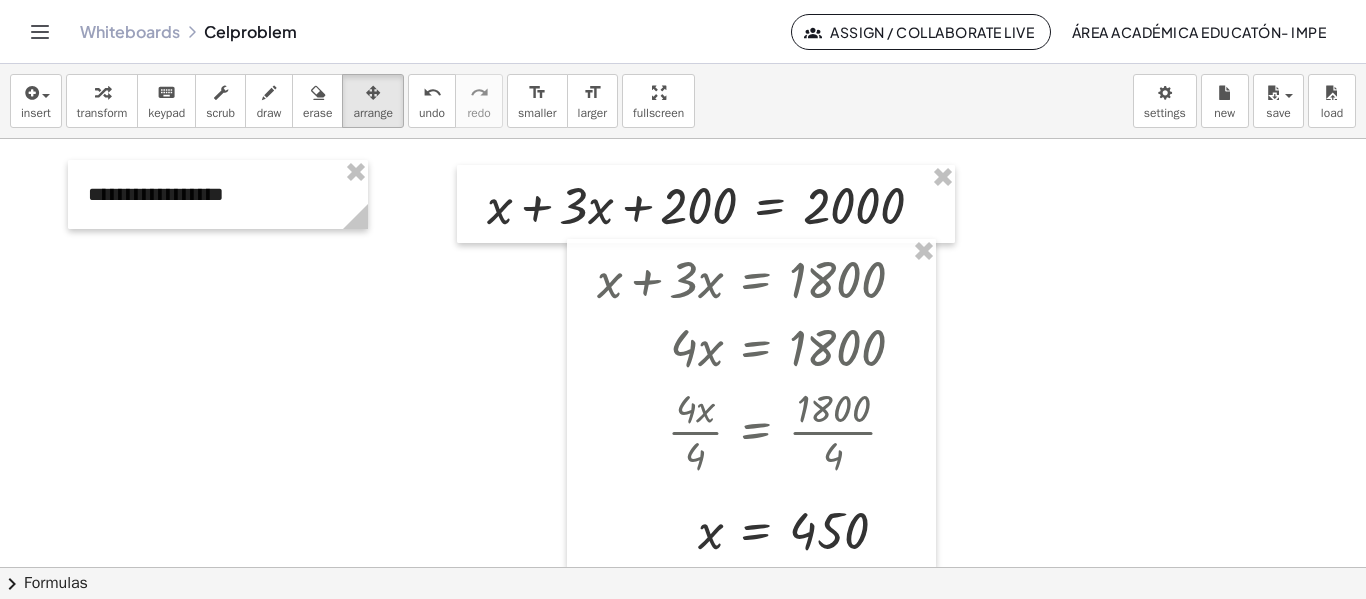 scroll, scrollTop: 177, scrollLeft: 0, axis: vertical 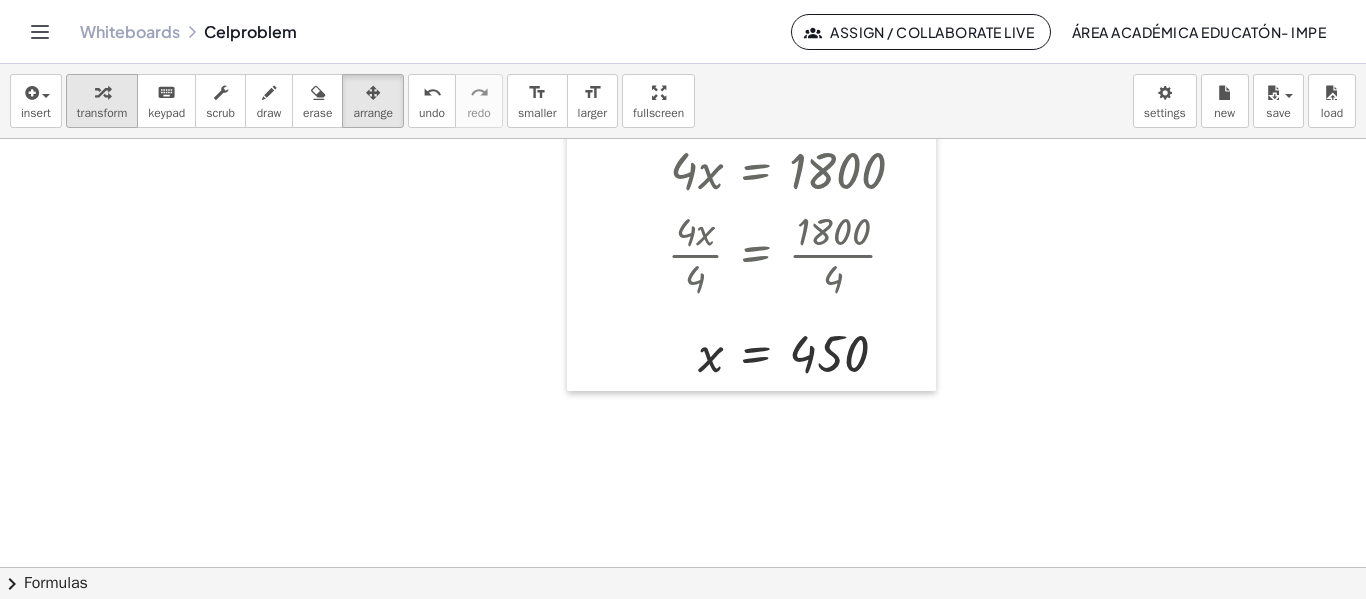 click on "transform" at bounding box center [102, 113] 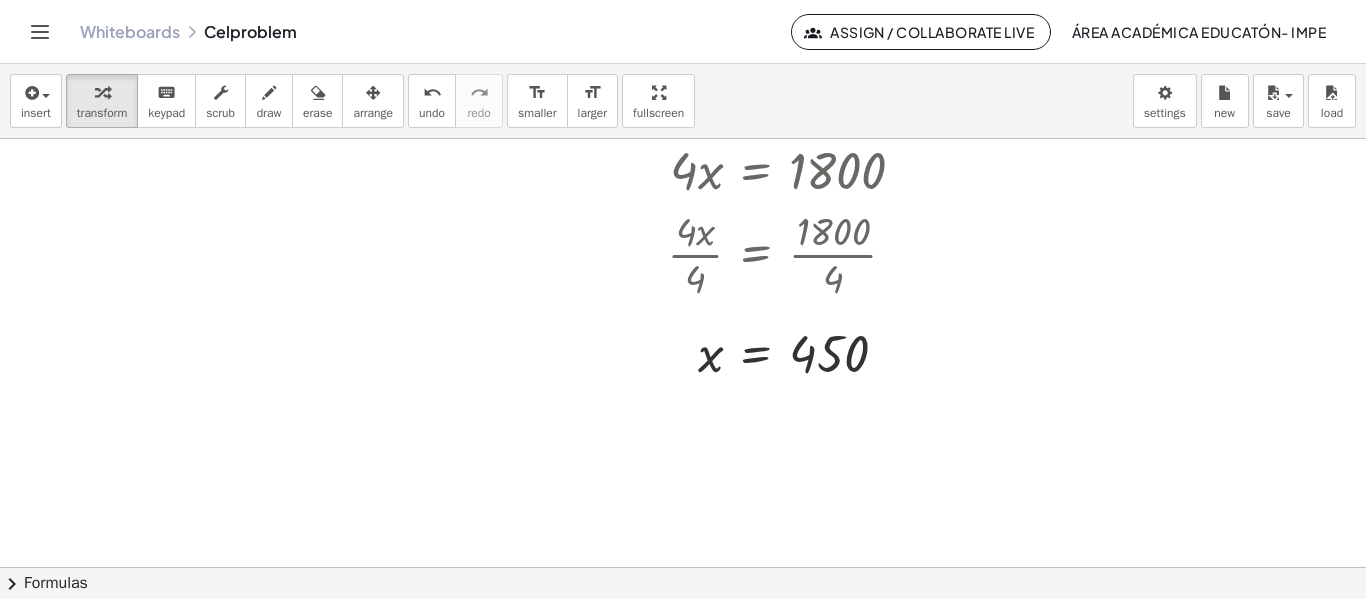 scroll, scrollTop: 0, scrollLeft: 0, axis: both 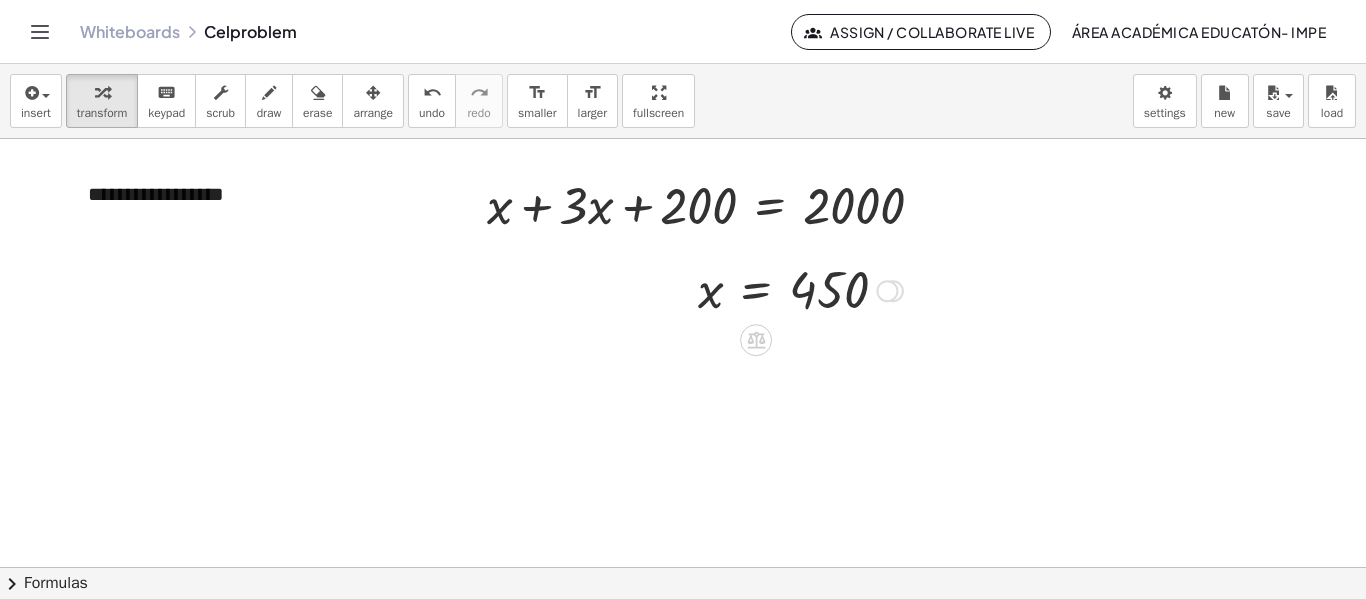 drag, startPoint x: 885, startPoint y: 535, endPoint x: 901, endPoint y: 289, distance: 246.51978 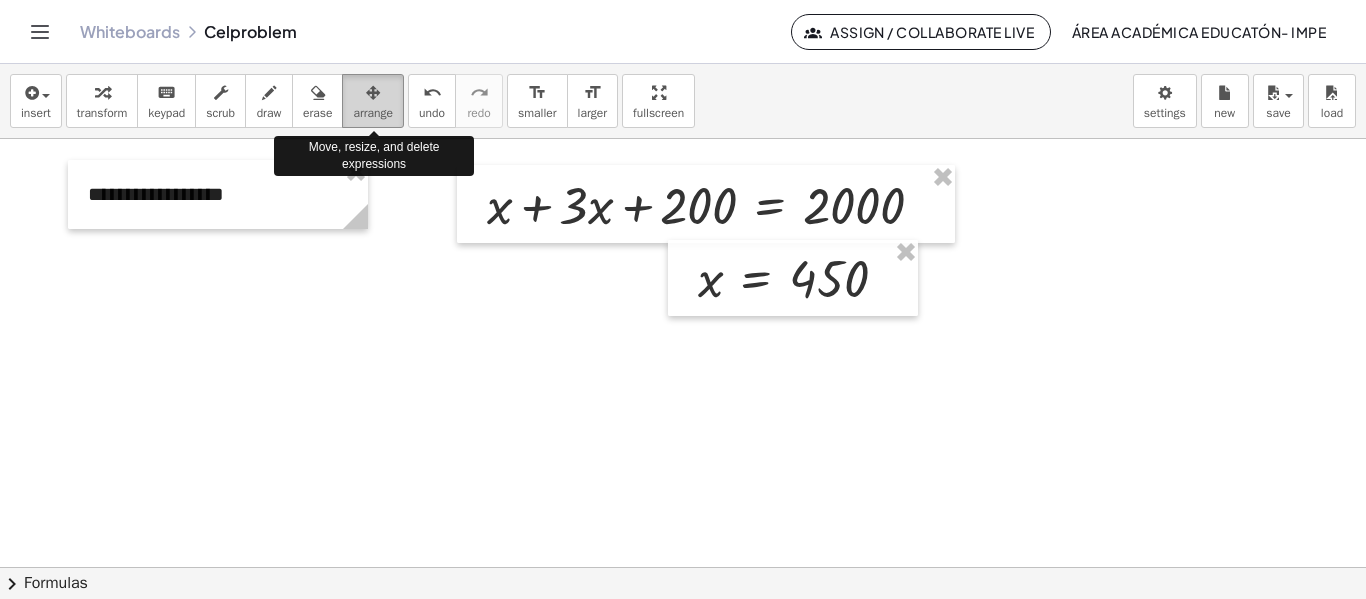click on "arrange" at bounding box center (373, 113) 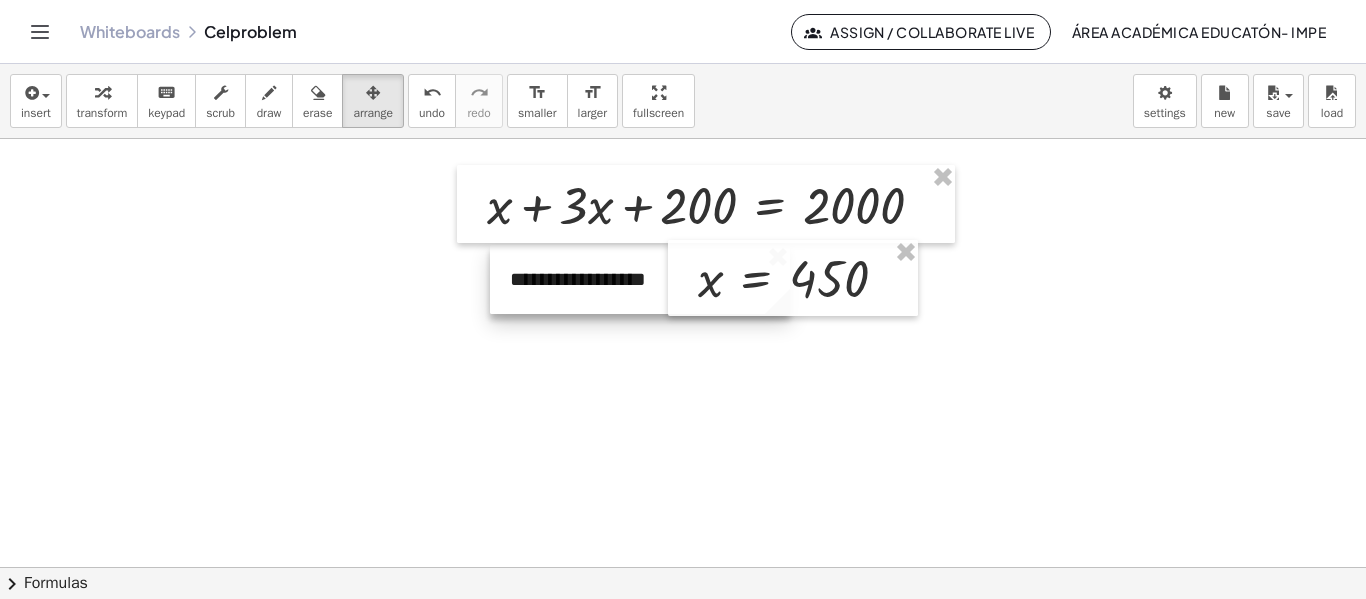 drag, startPoint x: 220, startPoint y: 172, endPoint x: 642, endPoint y: 257, distance: 430.4753 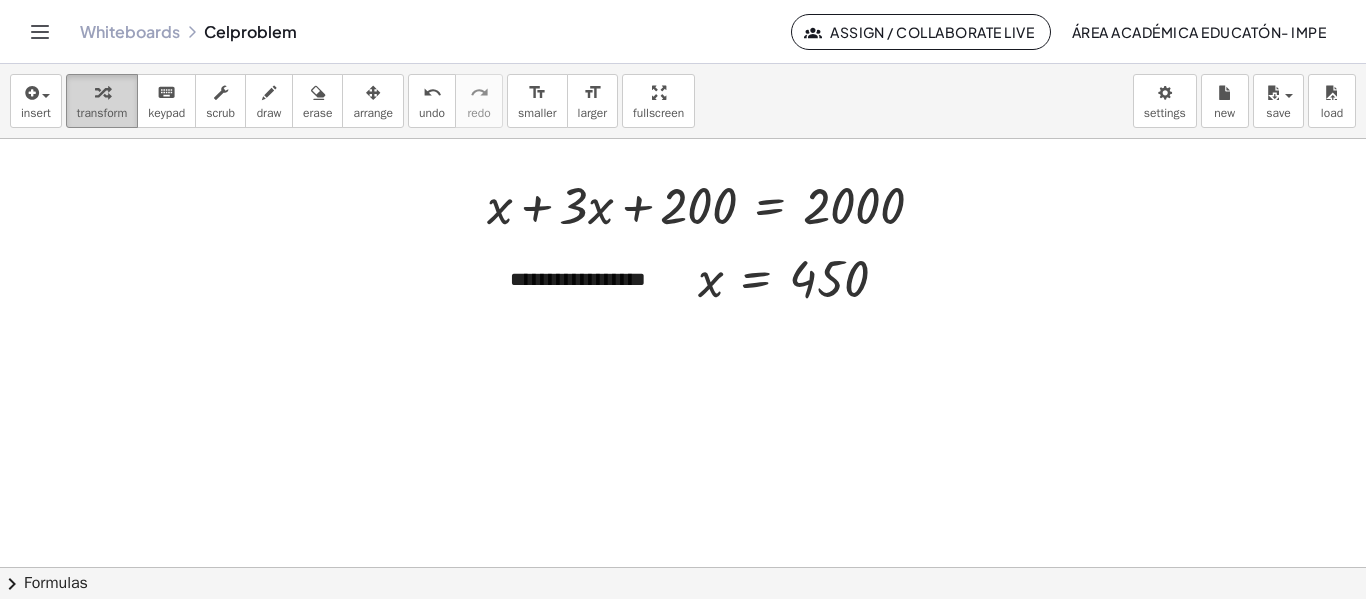 click at bounding box center [102, 93] 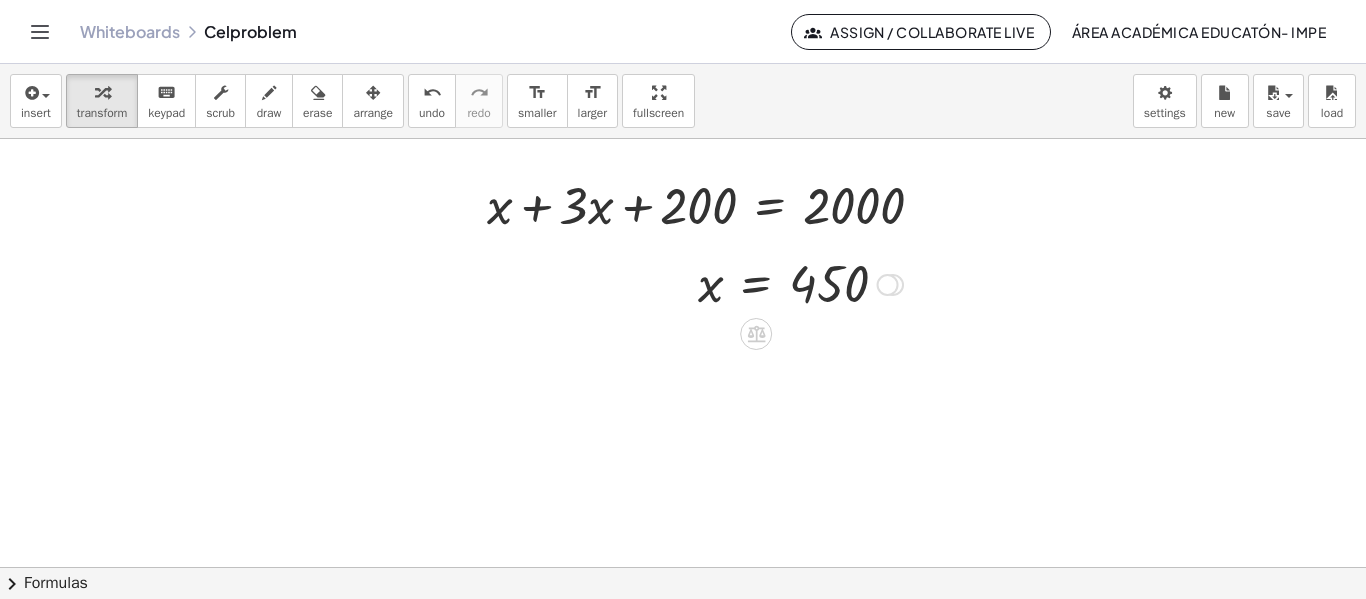 drag, startPoint x: 893, startPoint y: 276, endPoint x: 879, endPoint y: 283, distance: 15.652476 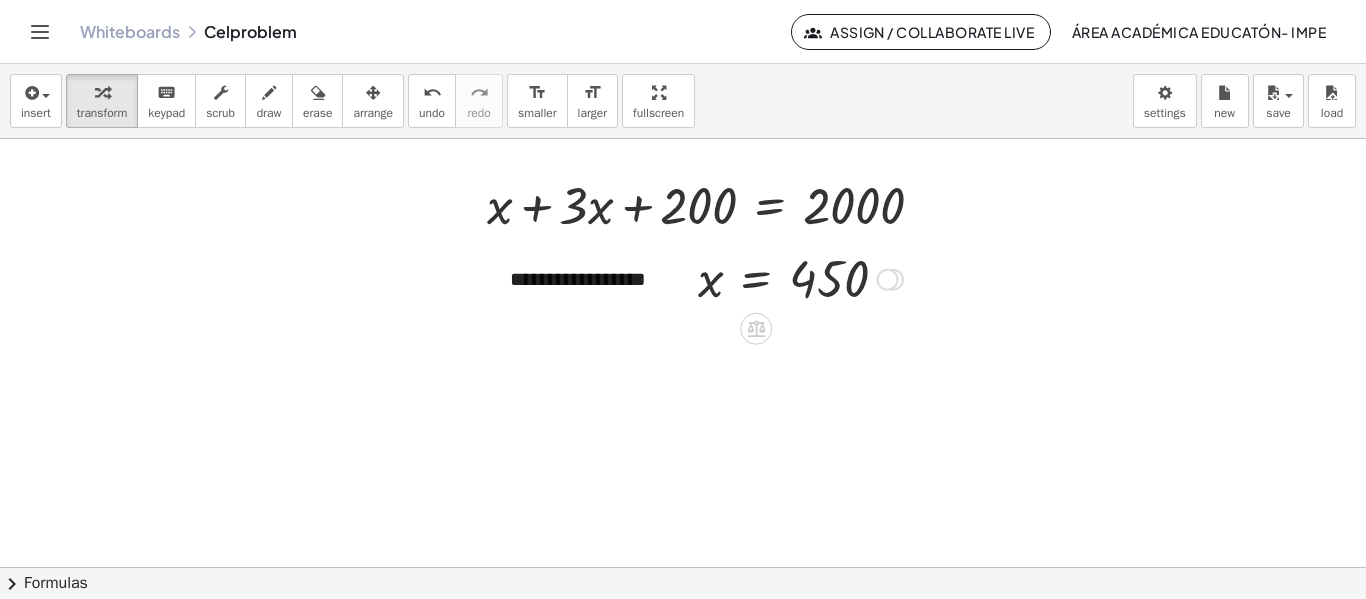 click at bounding box center (887, 280) 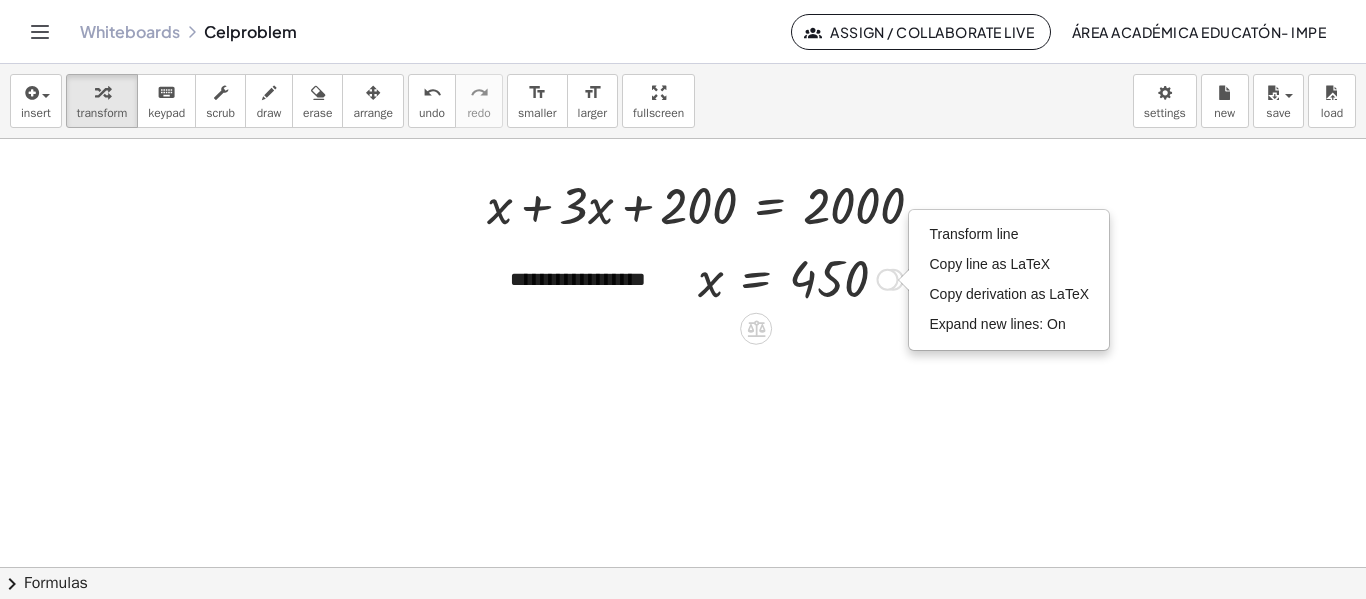 click on "Transform line Copy line as LaTeX Copy derivation as LaTeX Expand new lines: On" at bounding box center [887, 280] 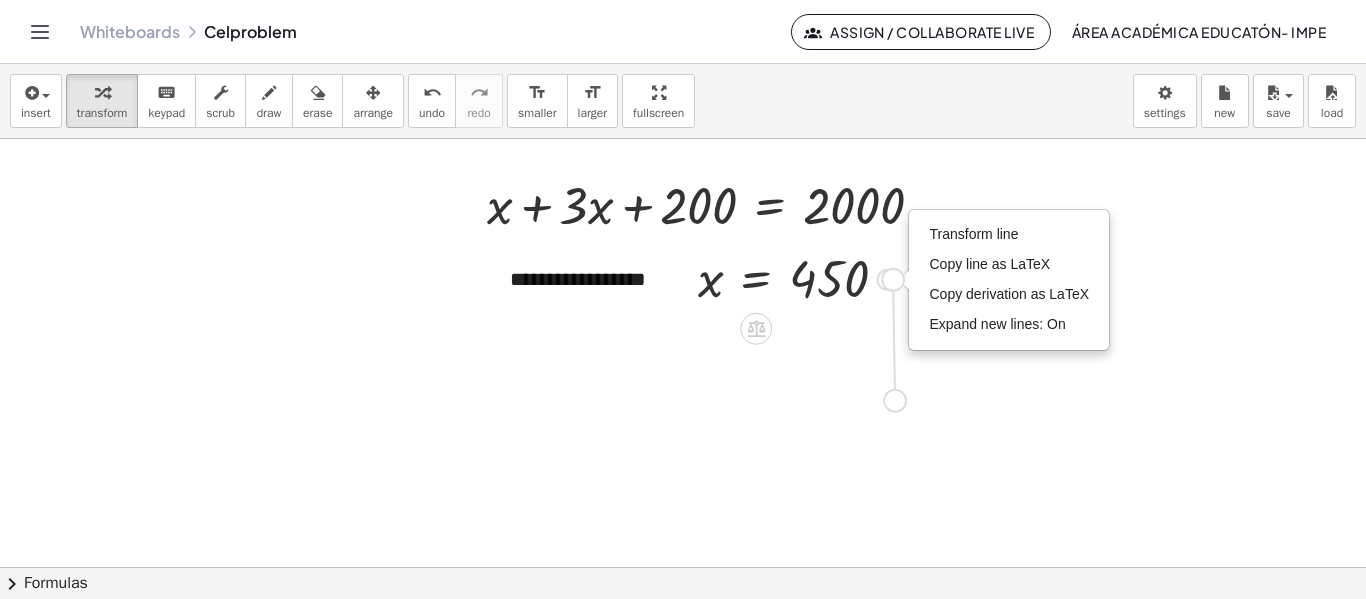 drag, startPoint x: 892, startPoint y: 279, endPoint x: 896, endPoint y: 402, distance: 123.065025 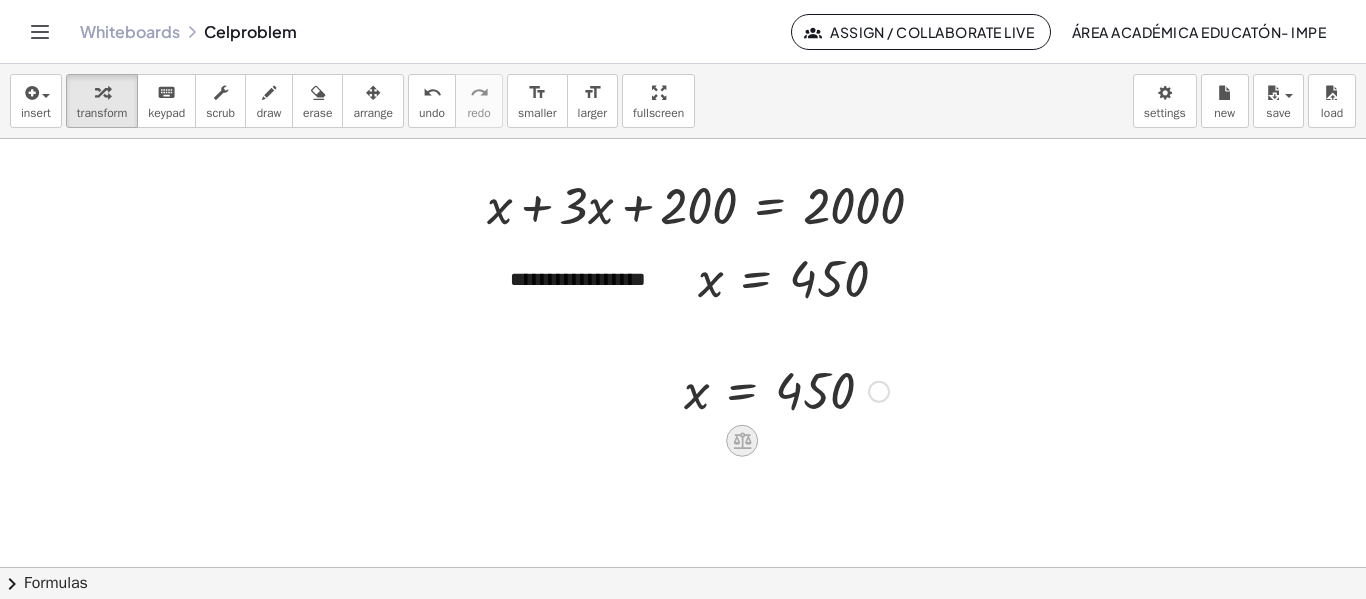 click 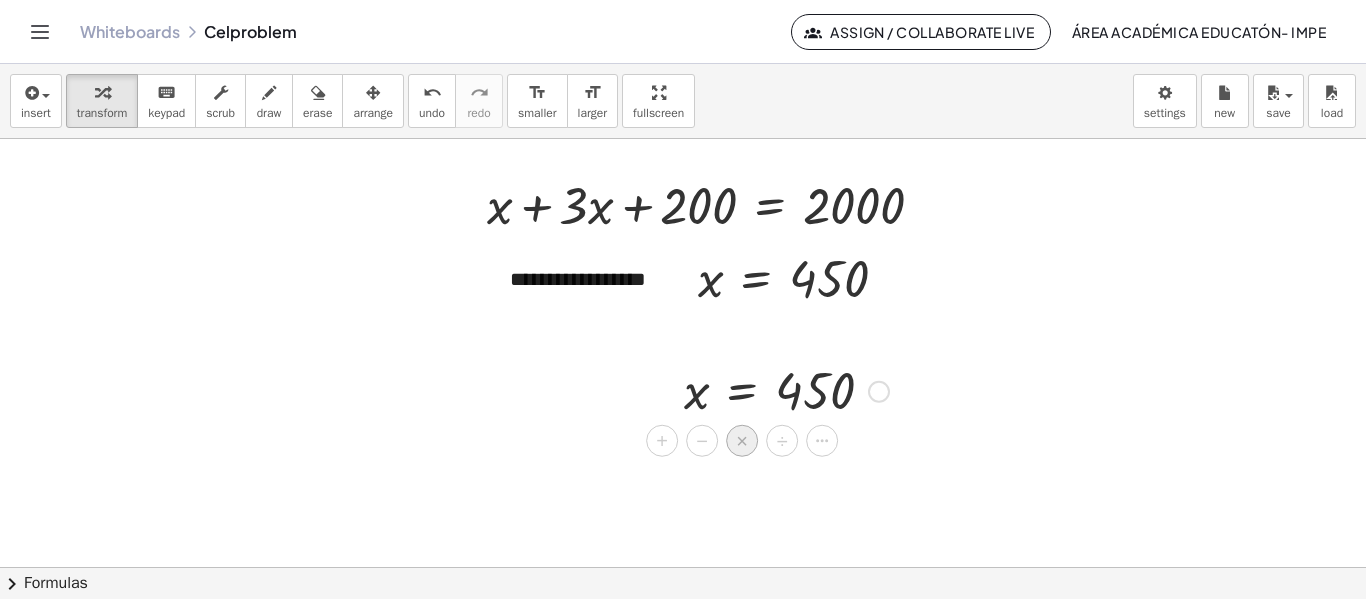 click on "×" at bounding box center (742, 441) 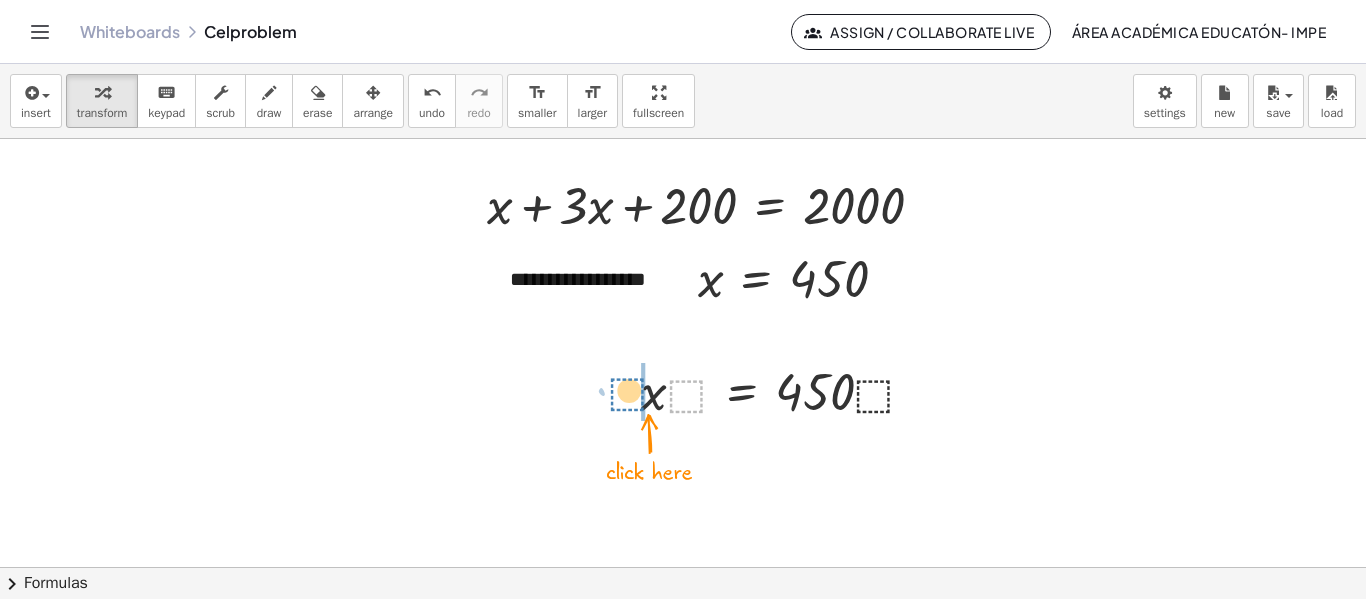 drag, startPoint x: 686, startPoint y: 395, endPoint x: 626, endPoint y: 393, distance: 60.033325 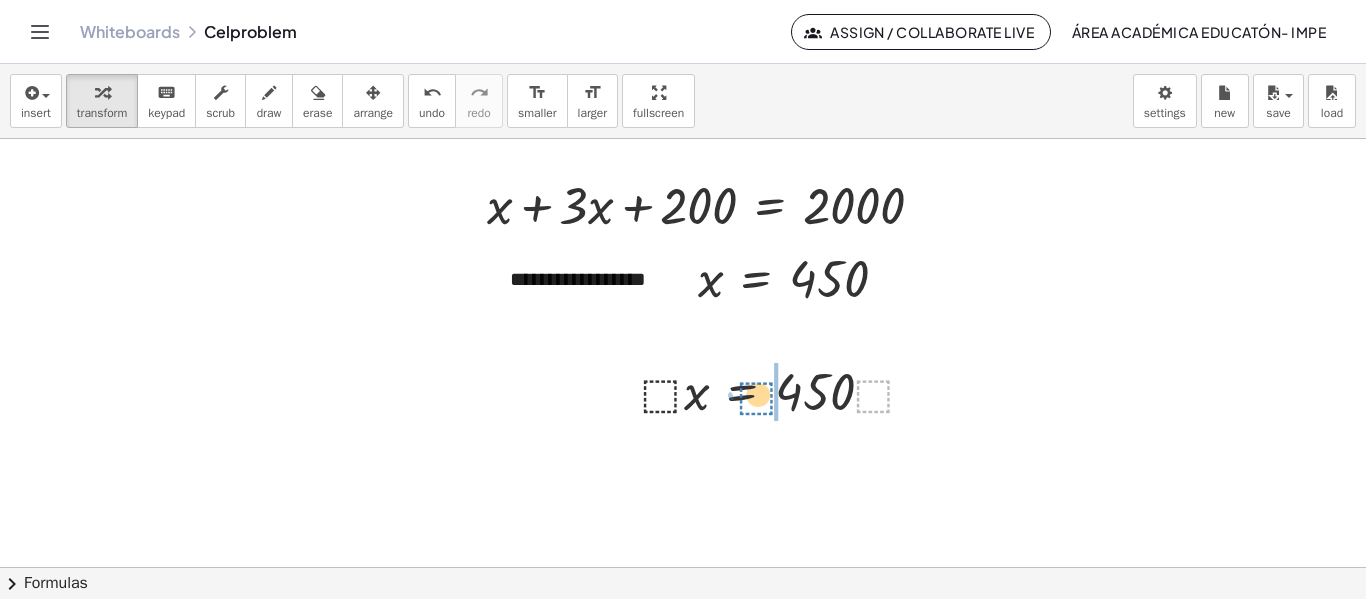 drag, startPoint x: 878, startPoint y: 397, endPoint x: 767, endPoint y: 399, distance: 111.01801 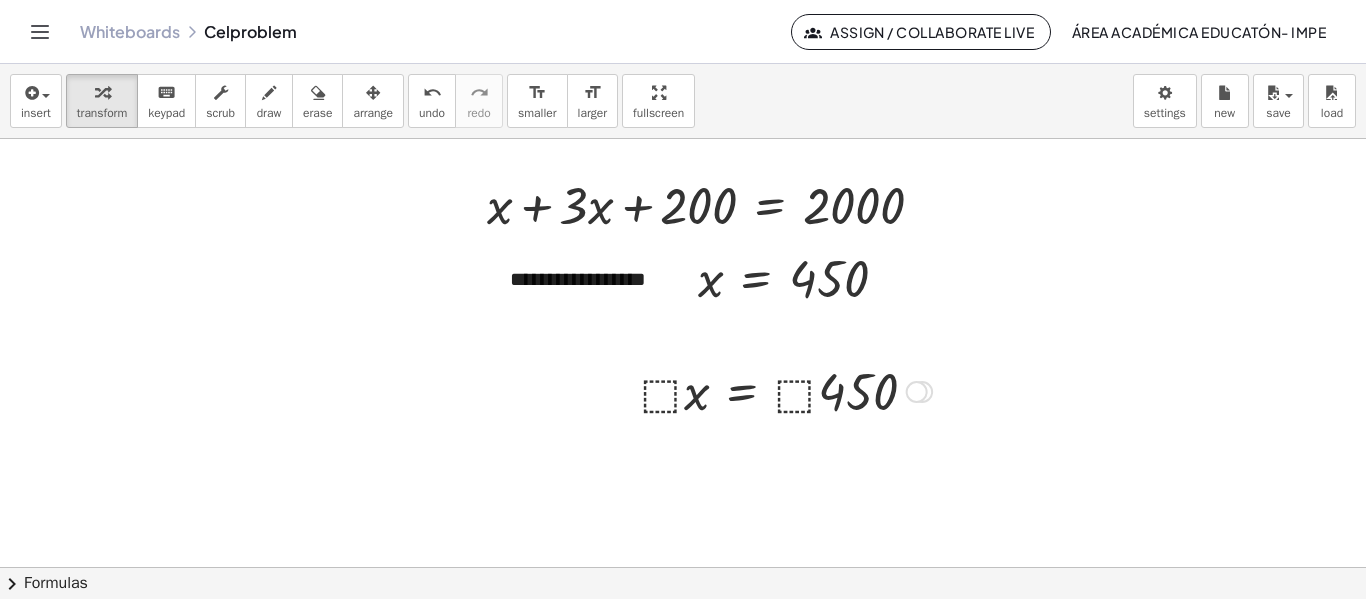 click at bounding box center [786, 390] 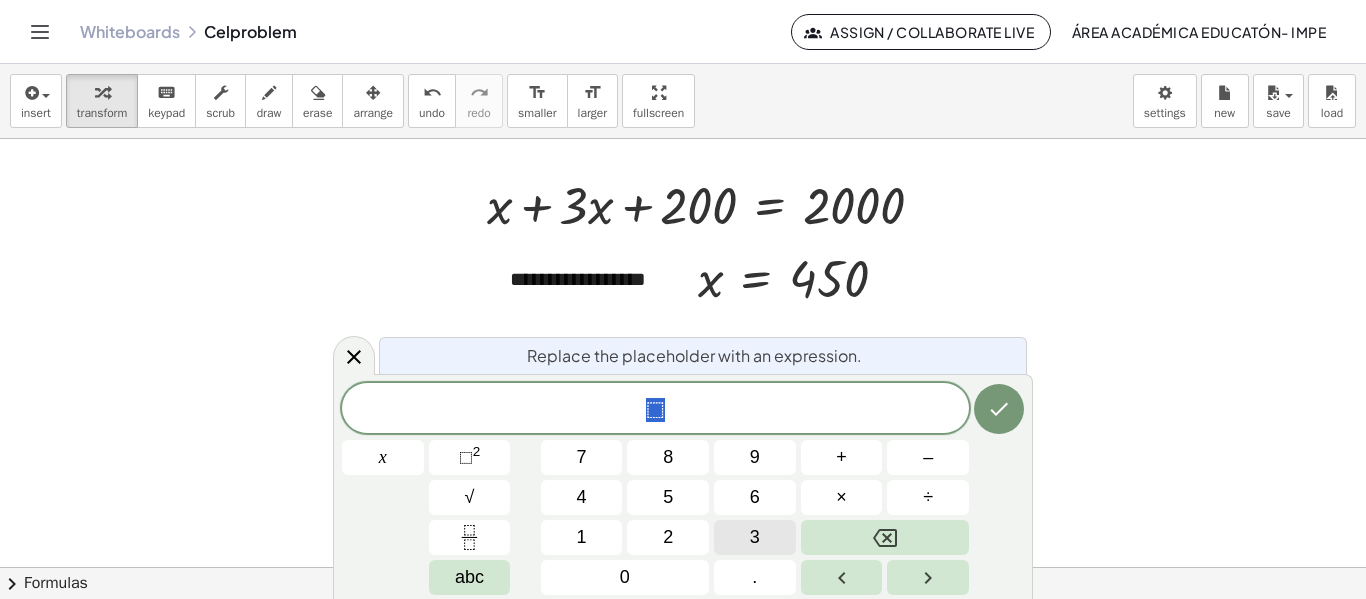 click on "3" at bounding box center [755, 537] 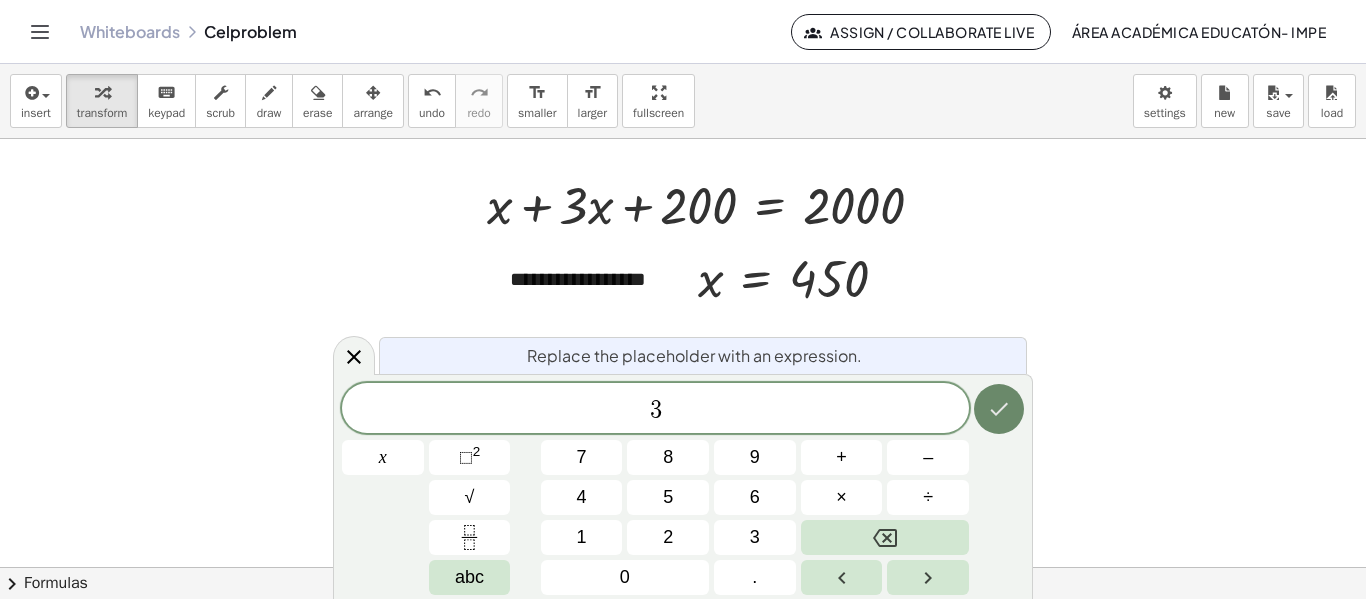 click 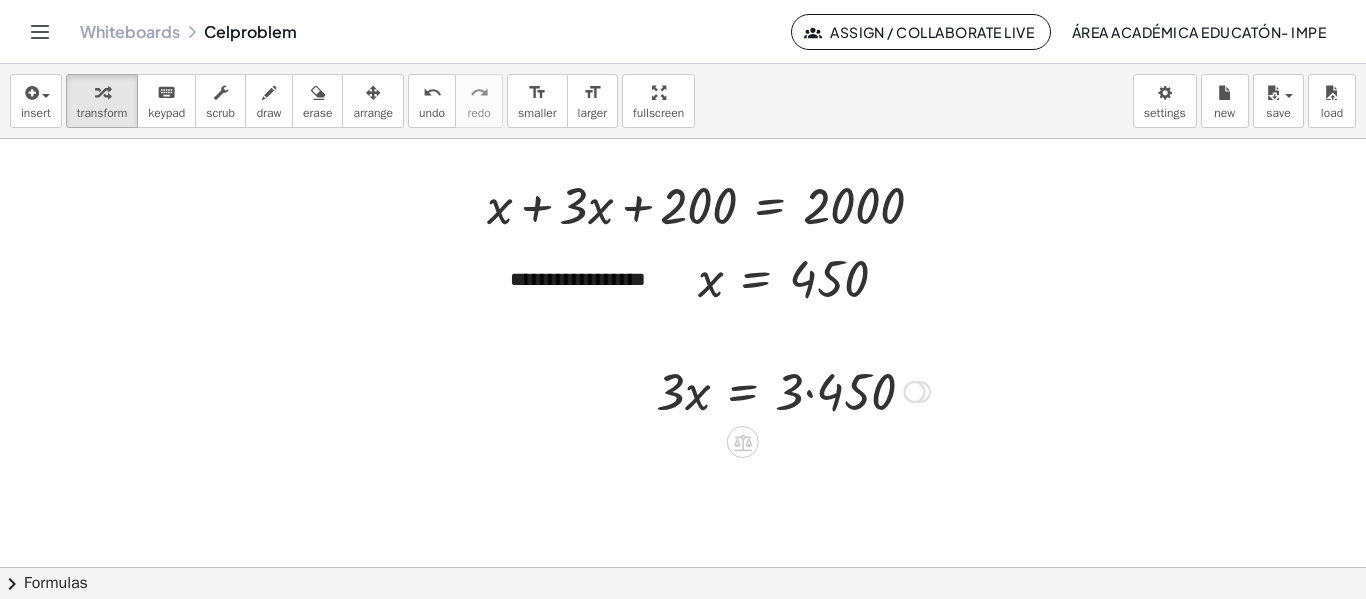 scroll, scrollTop: 27, scrollLeft: 0, axis: vertical 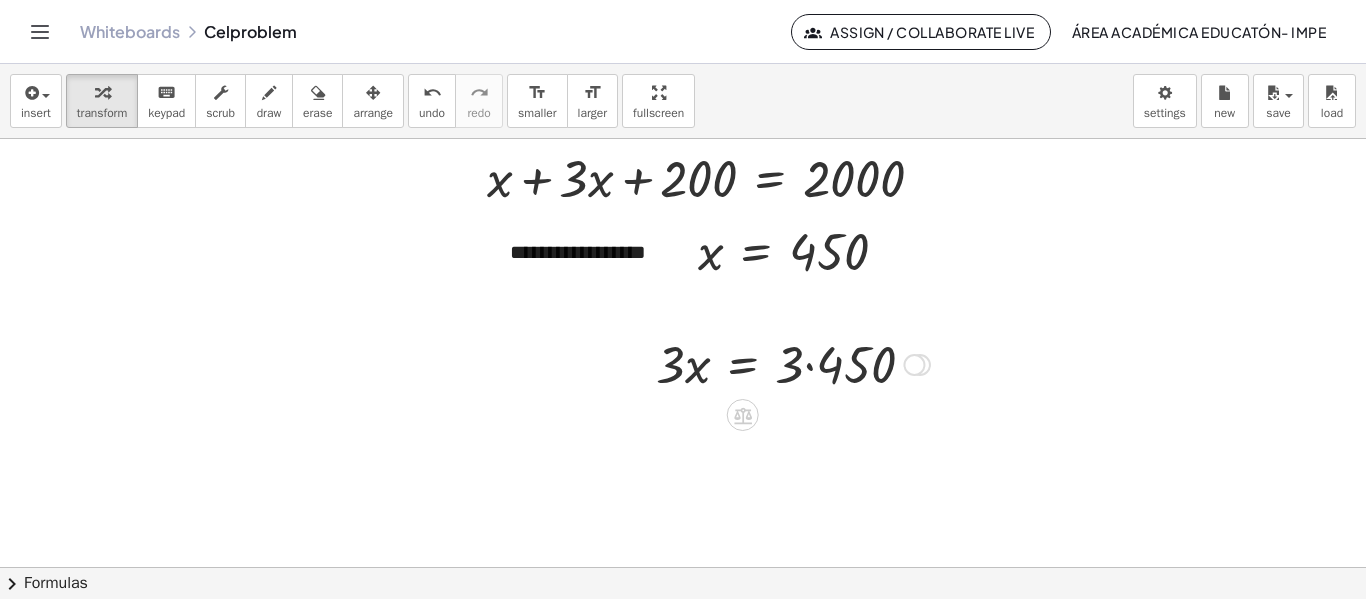 drag, startPoint x: 897, startPoint y: 397, endPoint x: 777, endPoint y: 338, distance: 133.71986 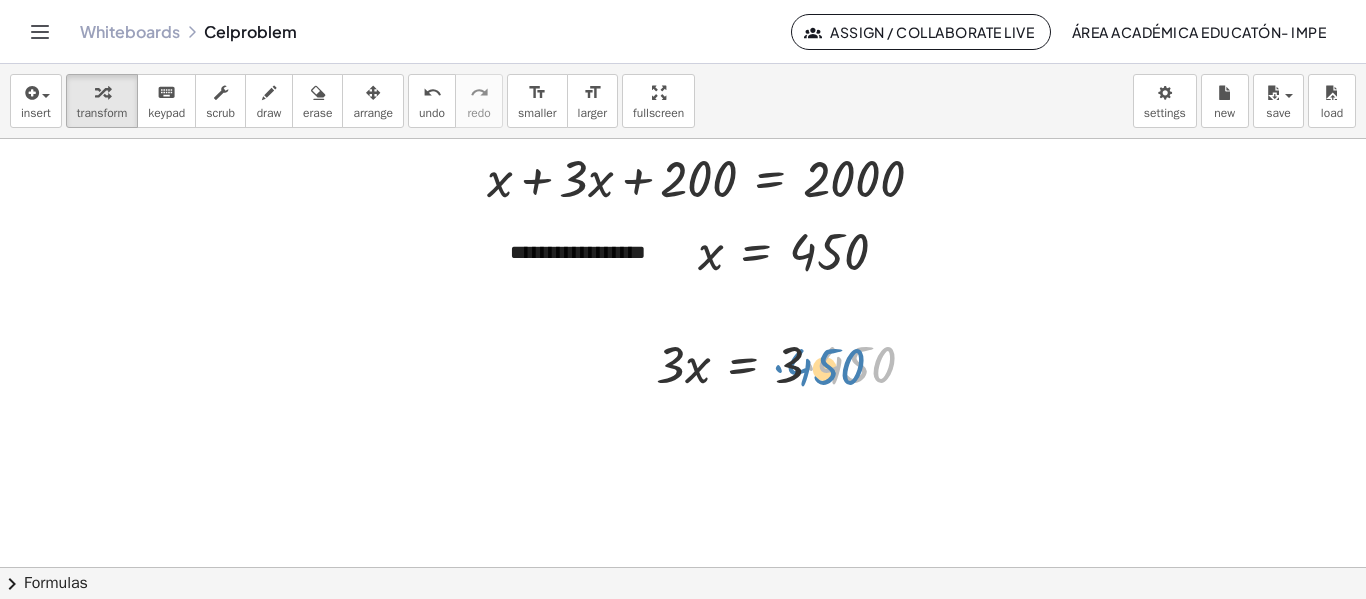 drag, startPoint x: 818, startPoint y: 370, endPoint x: 787, endPoint y: 373, distance: 31.144823 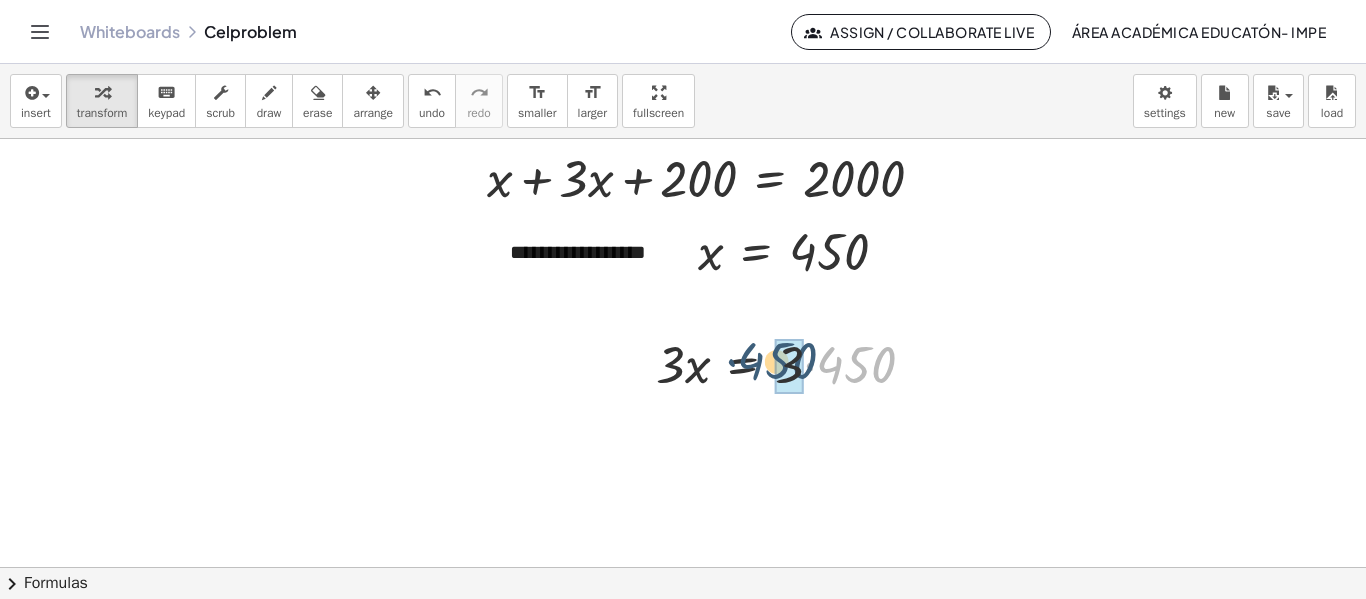 drag, startPoint x: 872, startPoint y: 365, endPoint x: 793, endPoint y: 361, distance: 79.101204 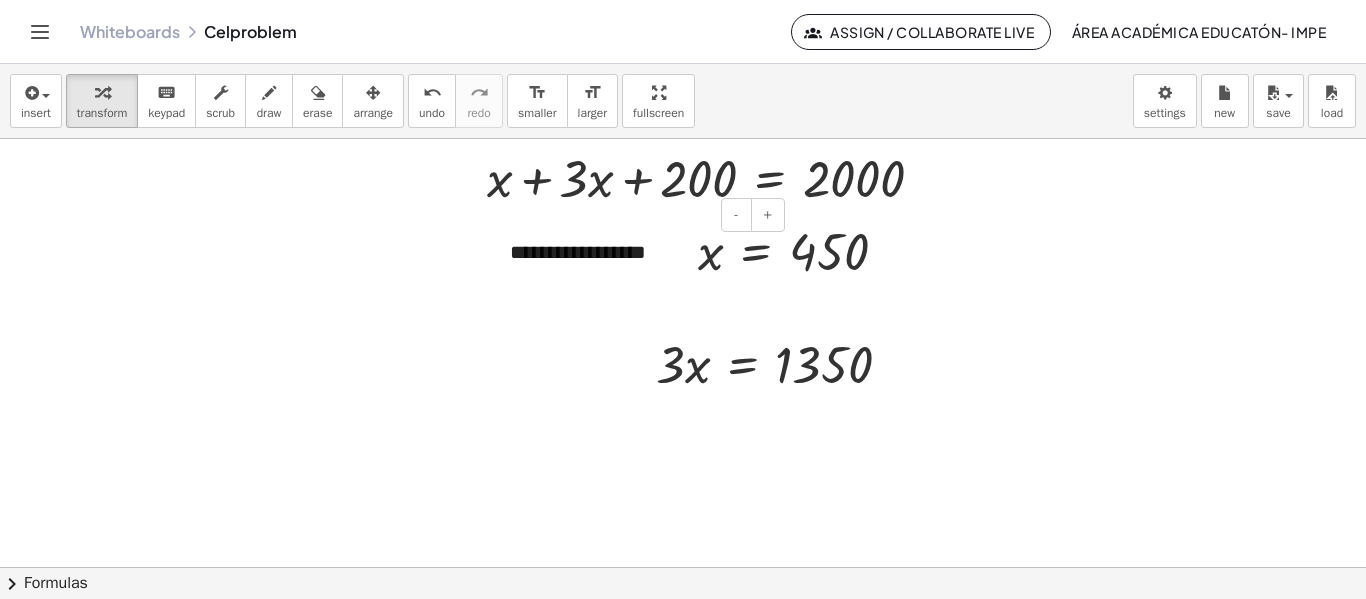click on "**********" at bounding box center (640, 252) 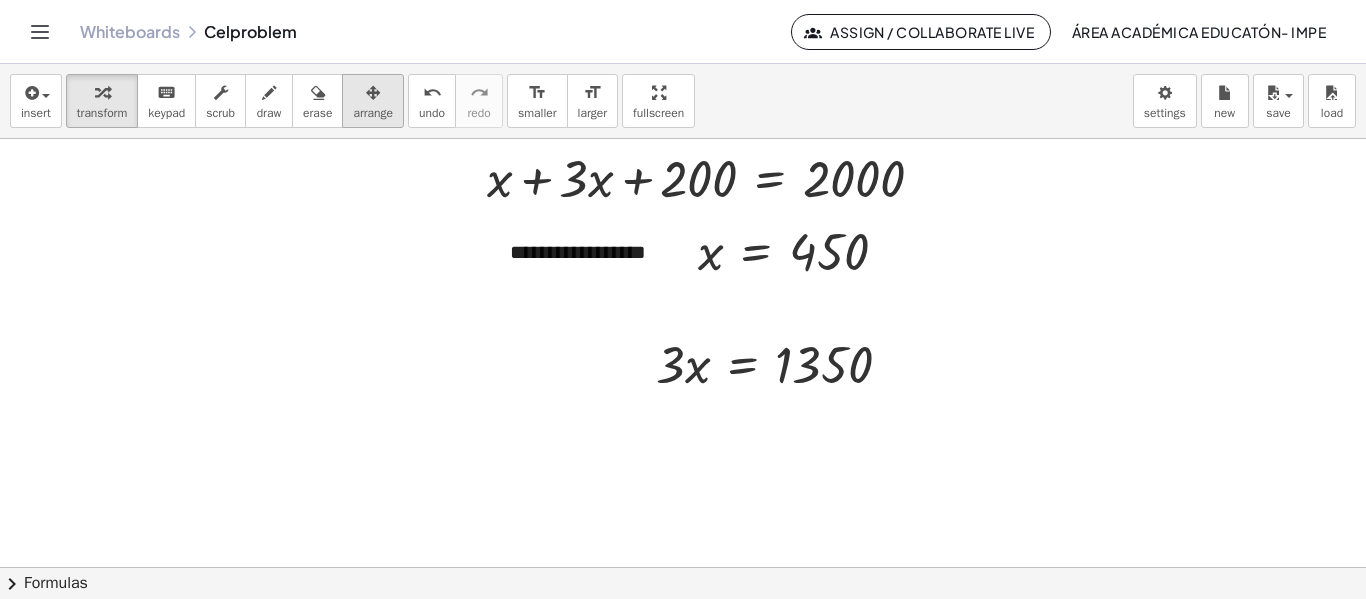 click at bounding box center (373, 92) 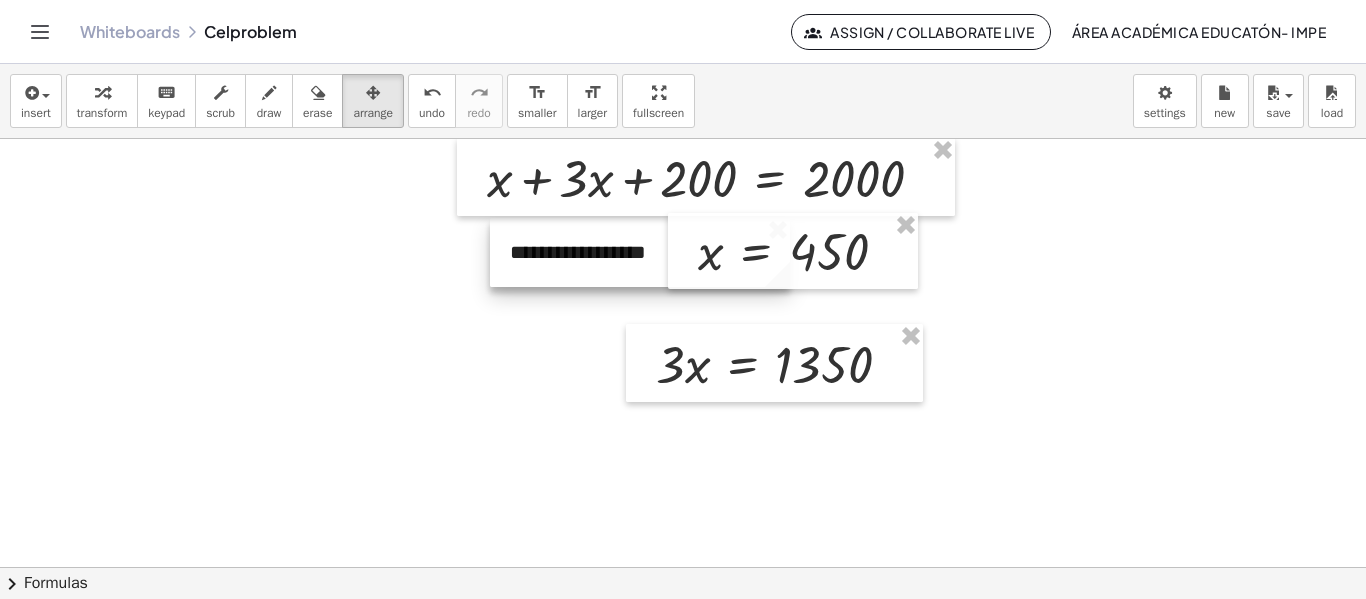 click at bounding box center (640, 252) 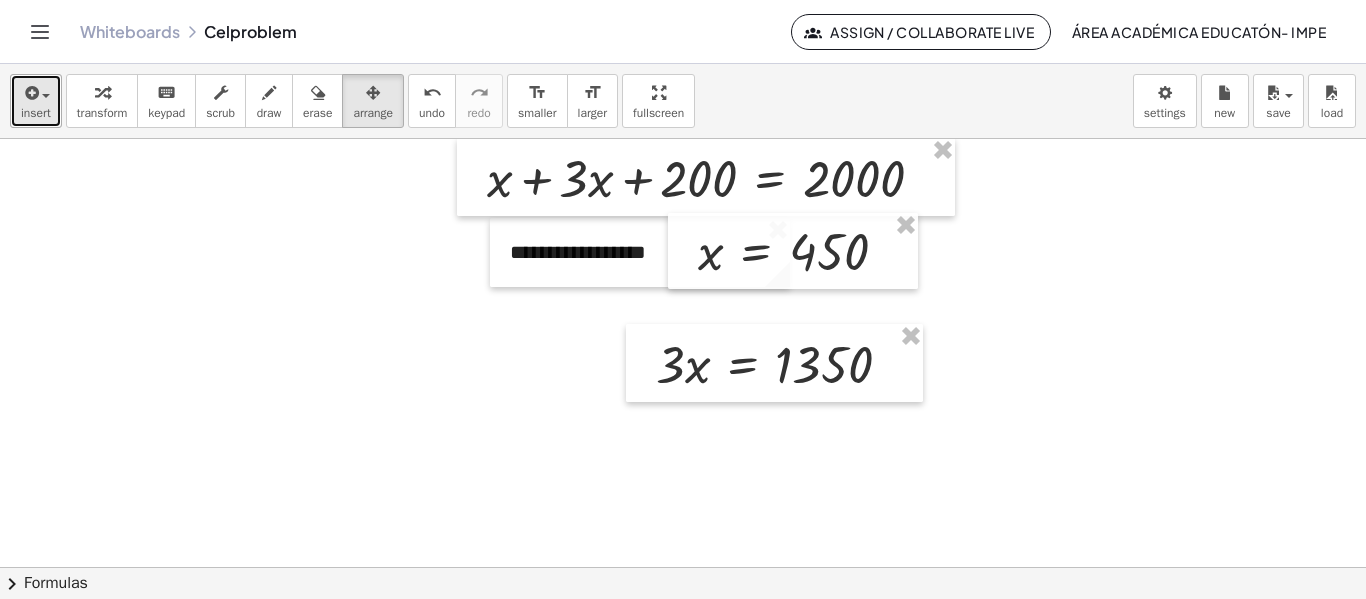 click on "insert" at bounding box center [36, 101] 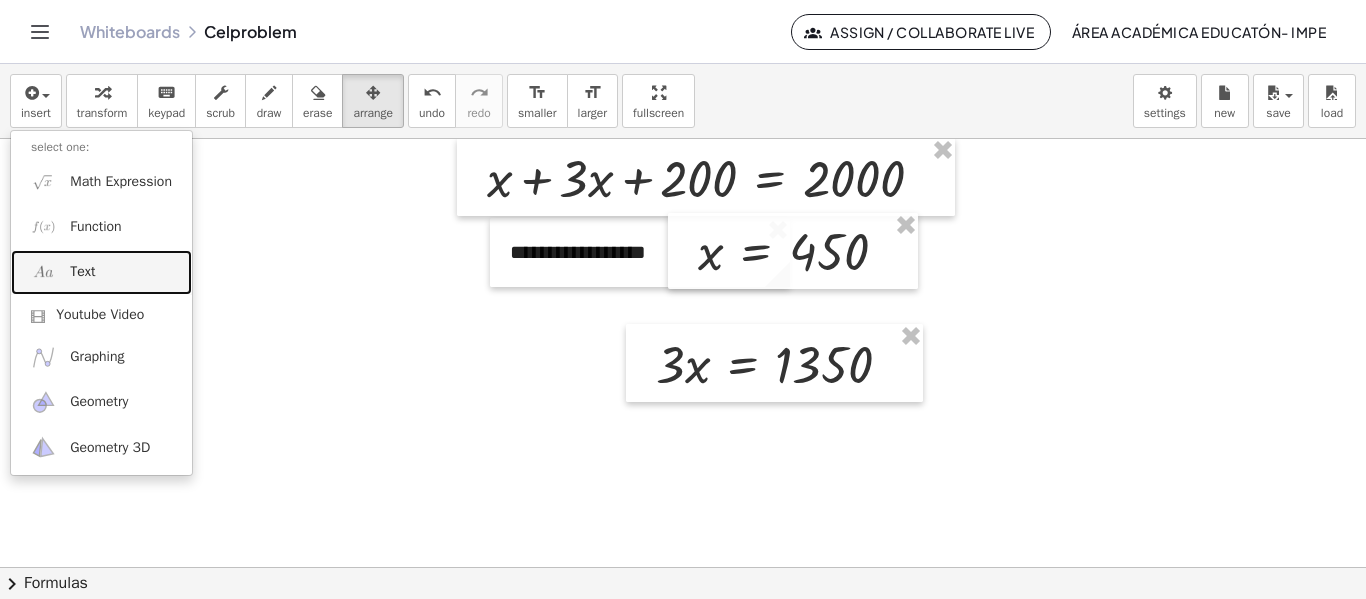 click on "Text" at bounding box center (101, 272) 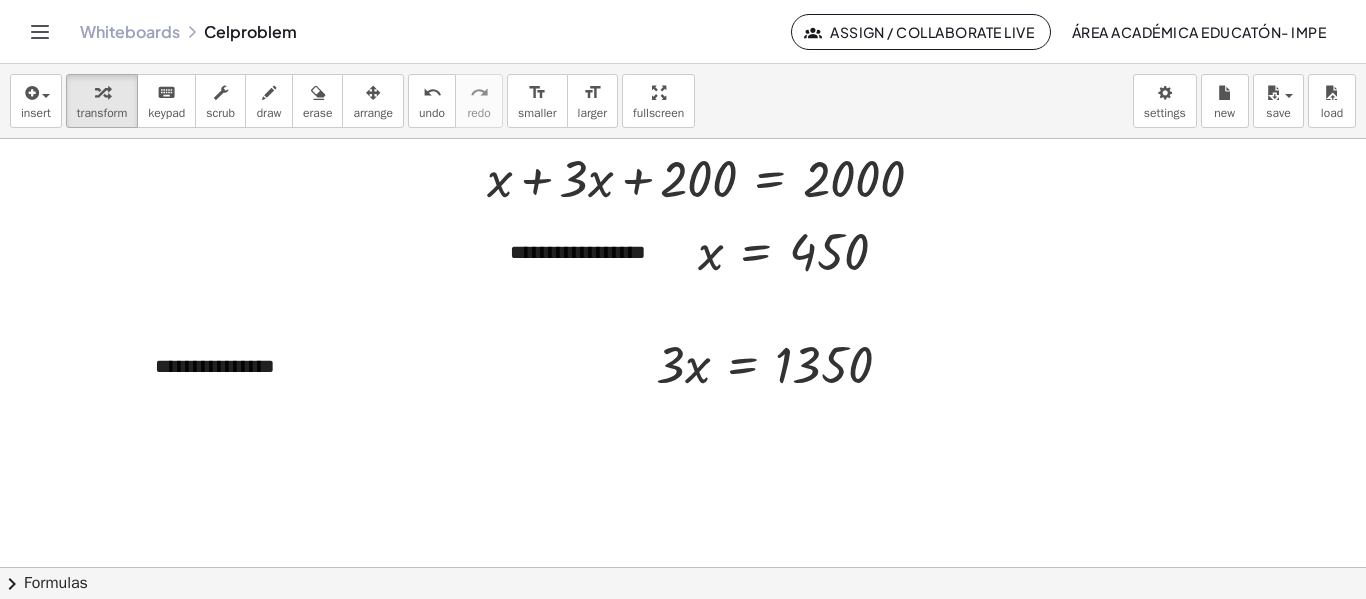 type 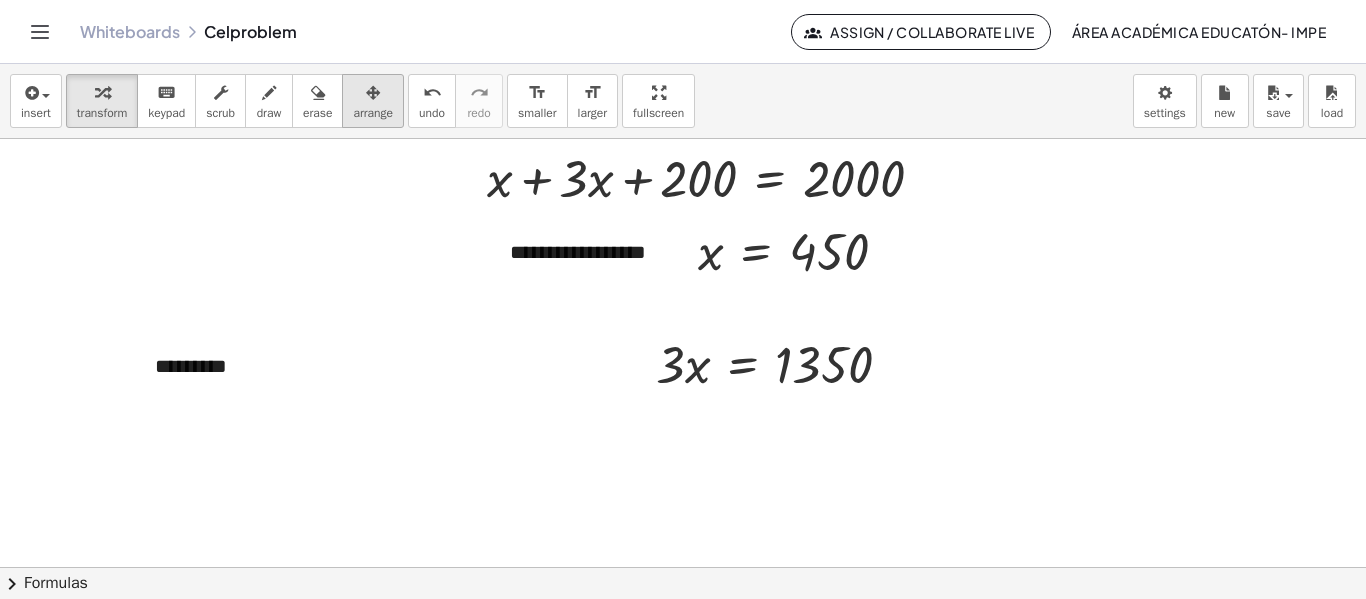 click on "arrange" at bounding box center (373, 113) 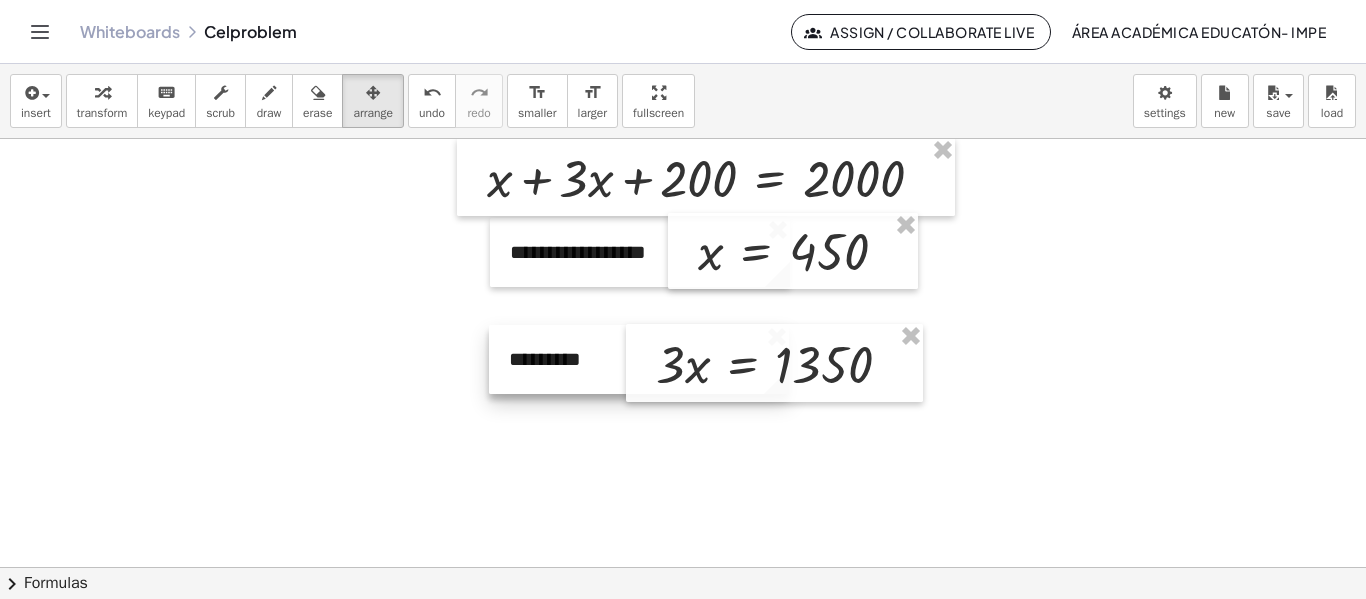 drag, startPoint x: 311, startPoint y: 350, endPoint x: 667, endPoint y: 343, distance: 356.06882 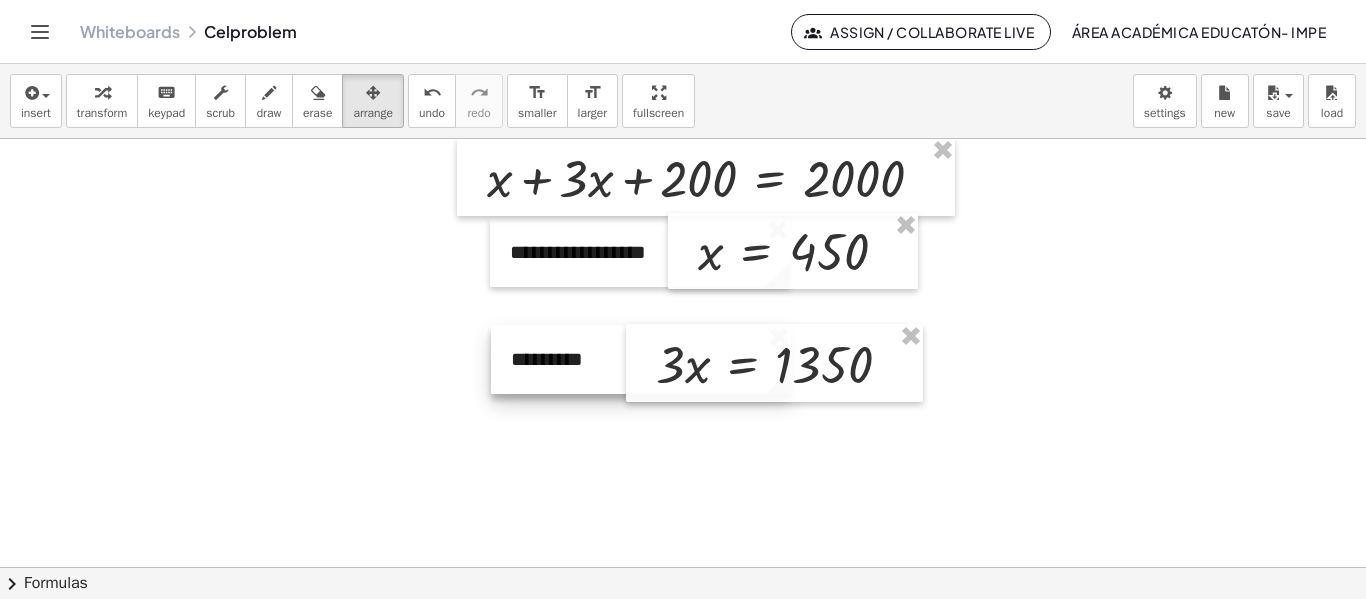 click at bounding box center (683, 540) 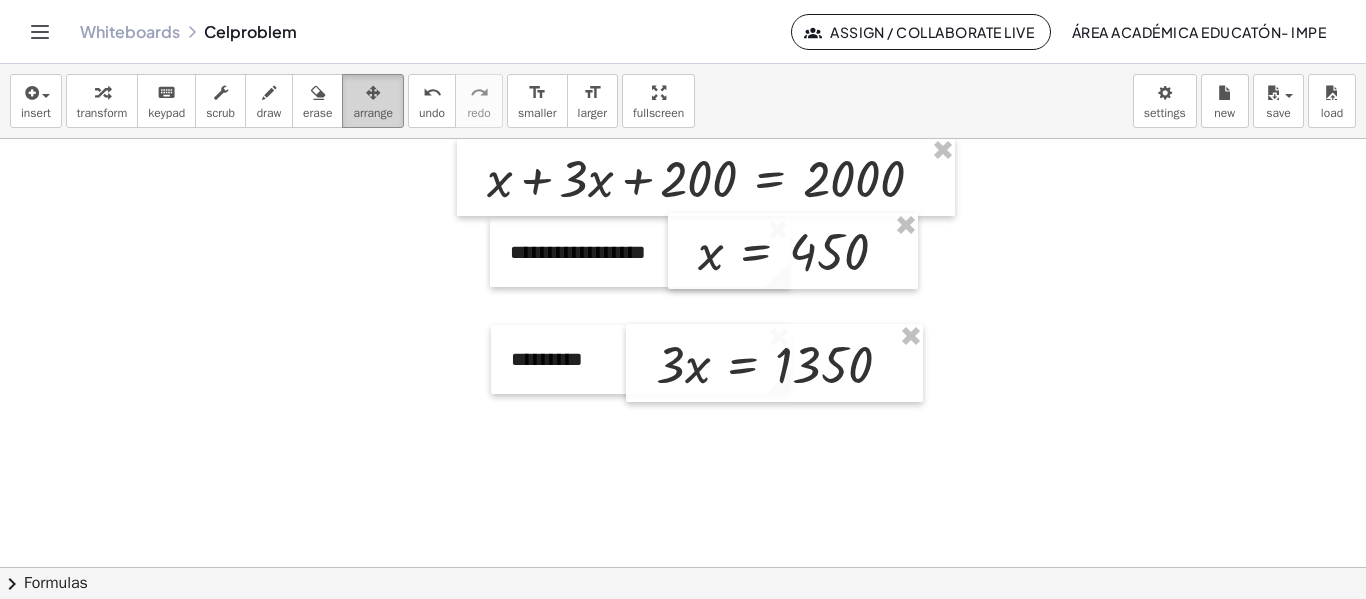 click at bounding box center [373, 93] 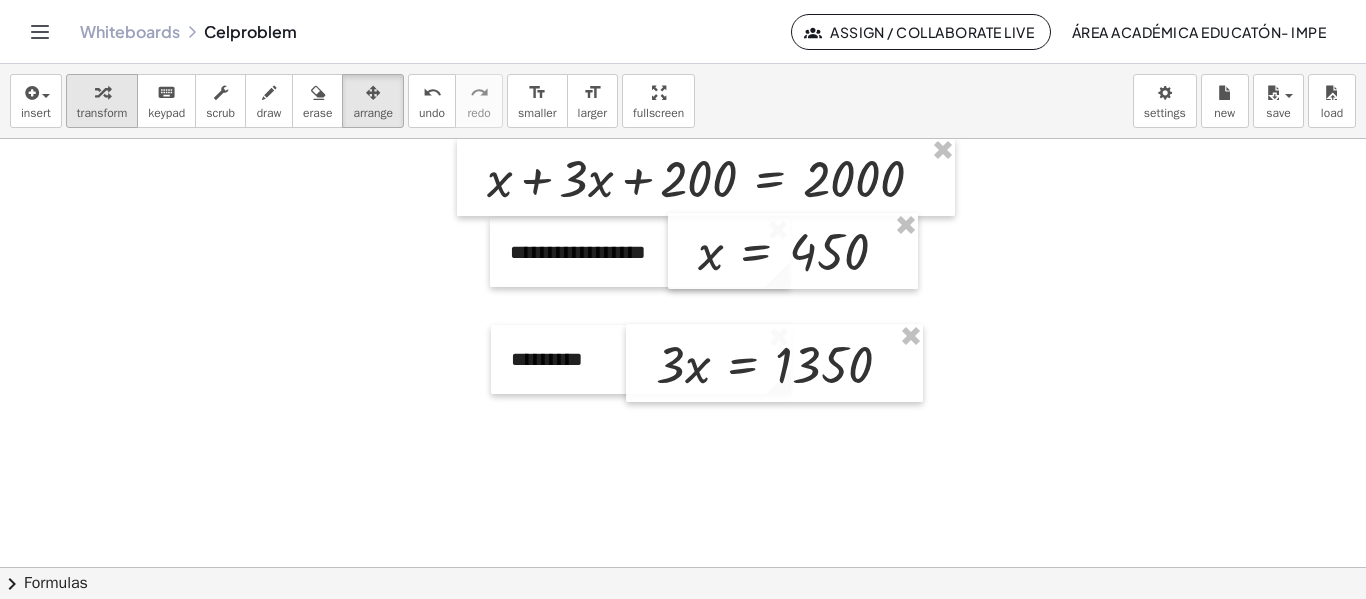 click at bounding box center (102, 92) 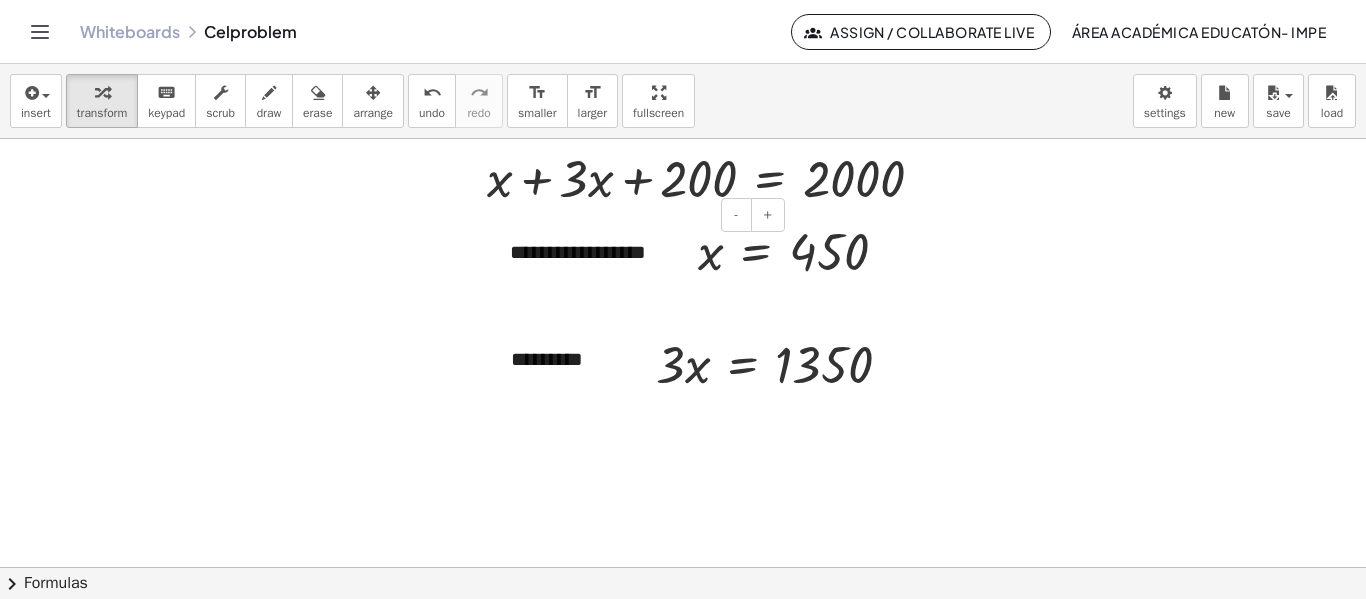 click on "**********" at bounding box center (640, 252) 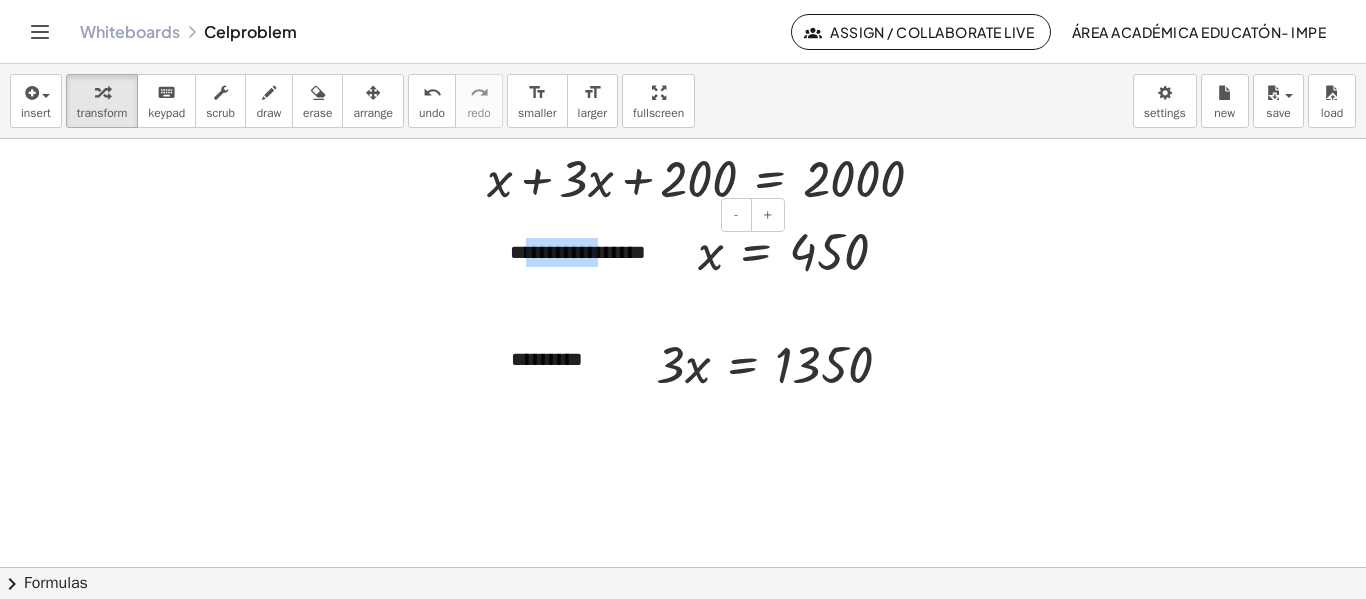 drag, startPoint x: 581, startPoint y: 259, endPoint x: 374, endPoint y: 307, distance: 212.49236 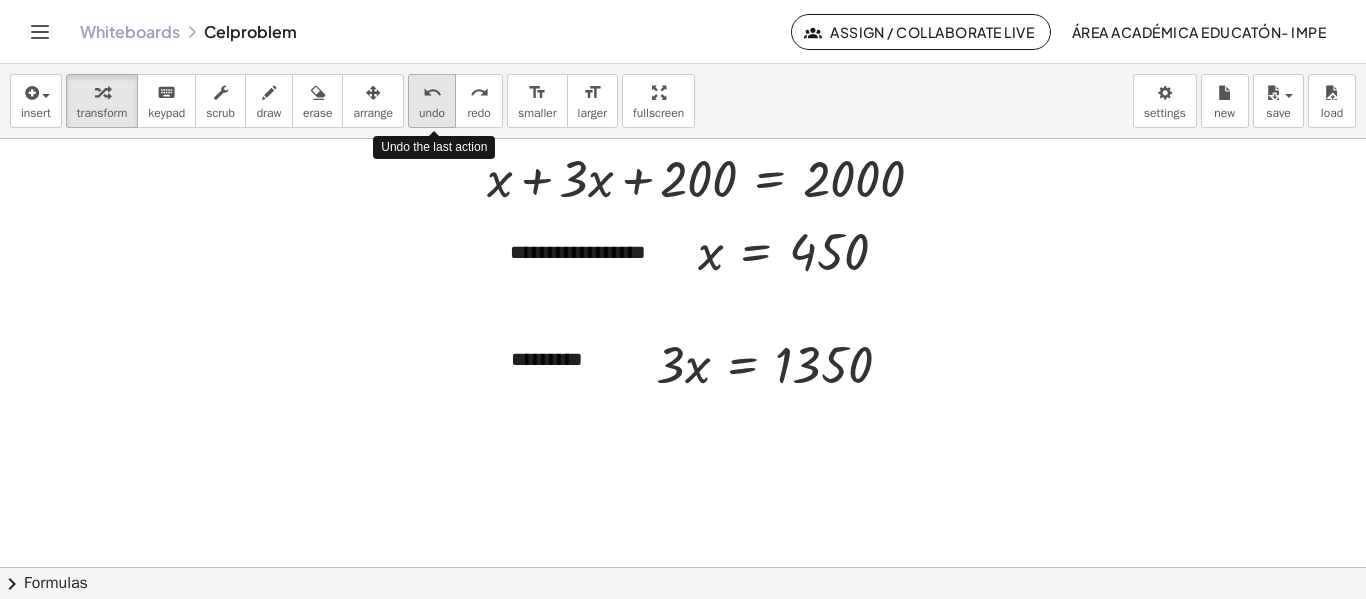 click on "undo" at bounding box center [432, 113] 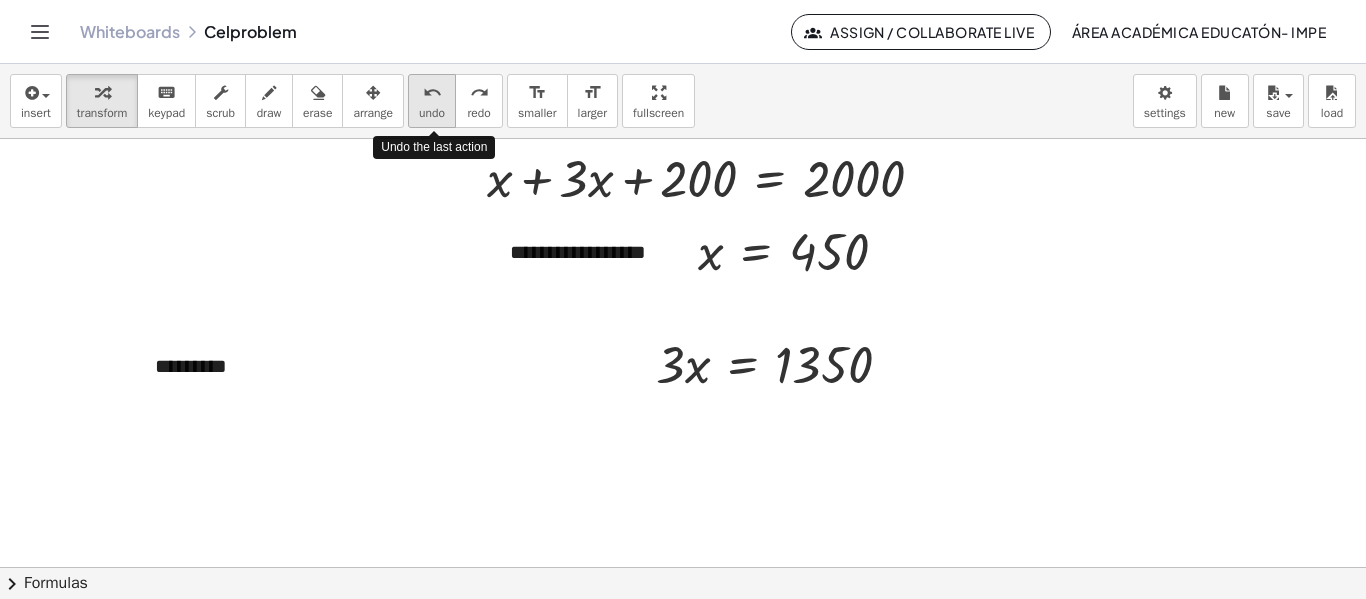 click on "undo" at bounding box center [432, 113] 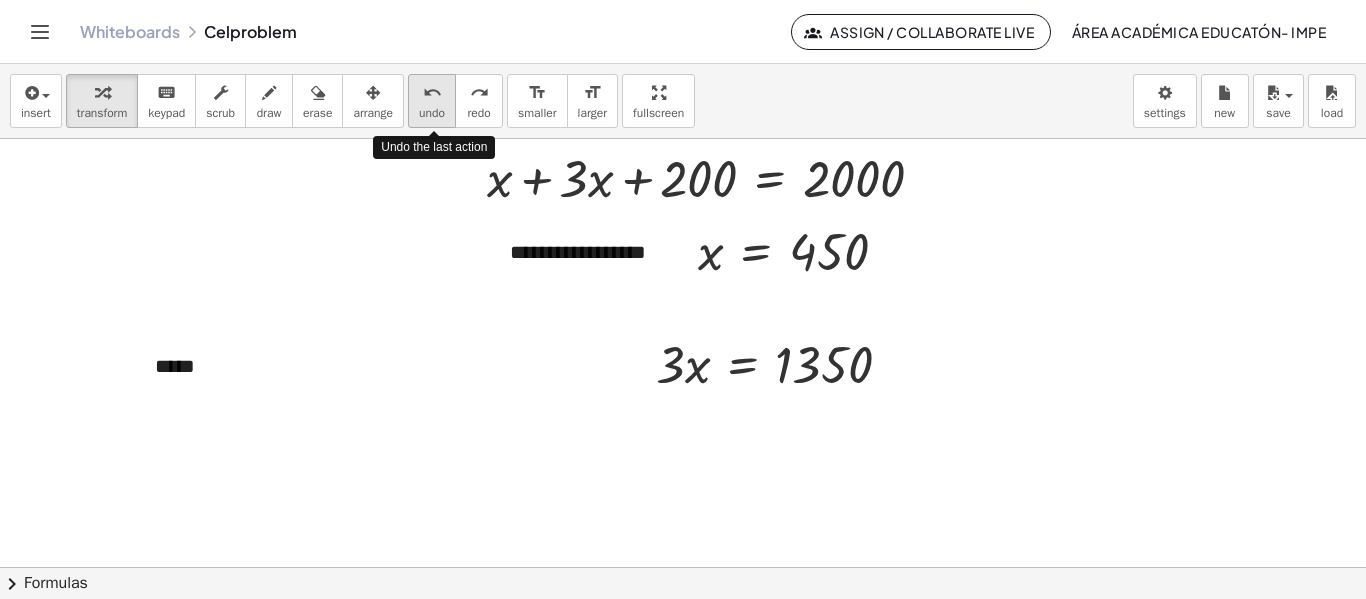 click on "undo" at bounding box center (432, 113) 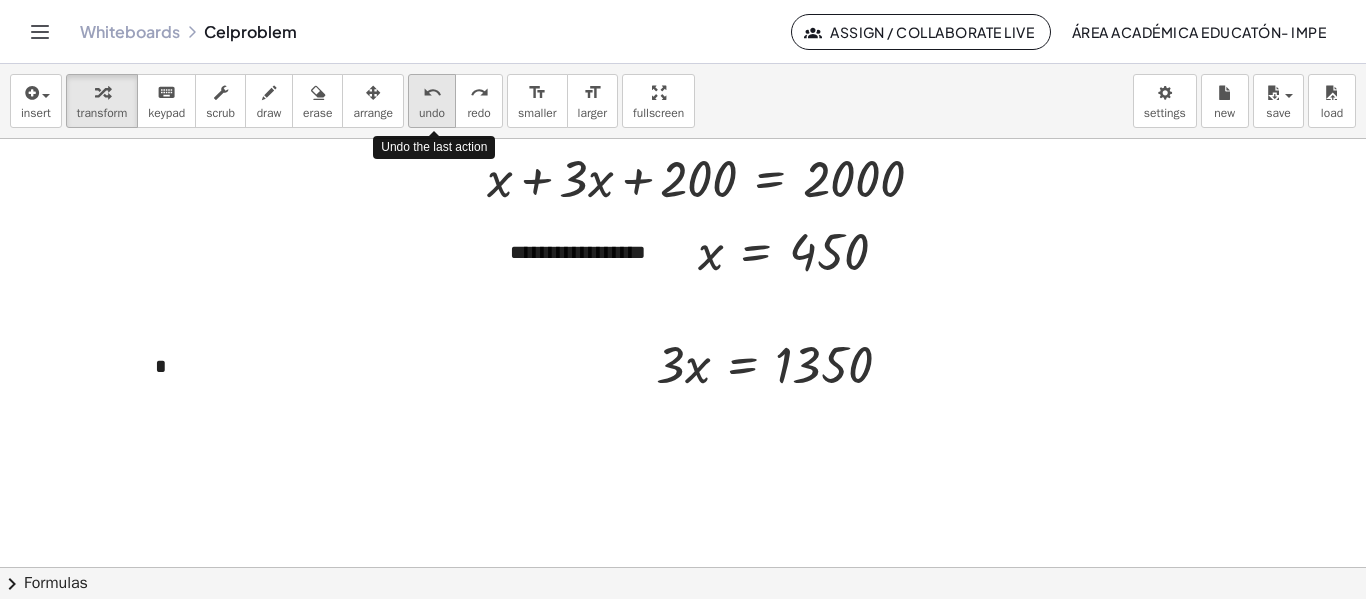 click on "undo" at bounding box center (432, 113) 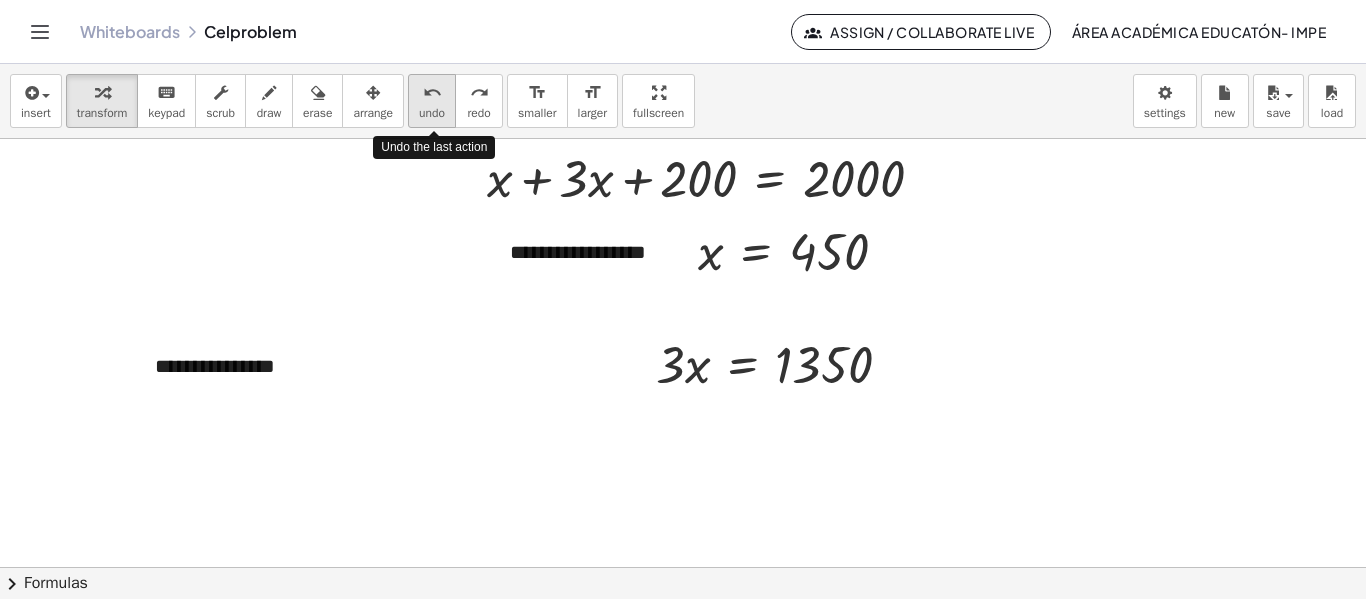click on "undo" at bounding box center [432, 113] 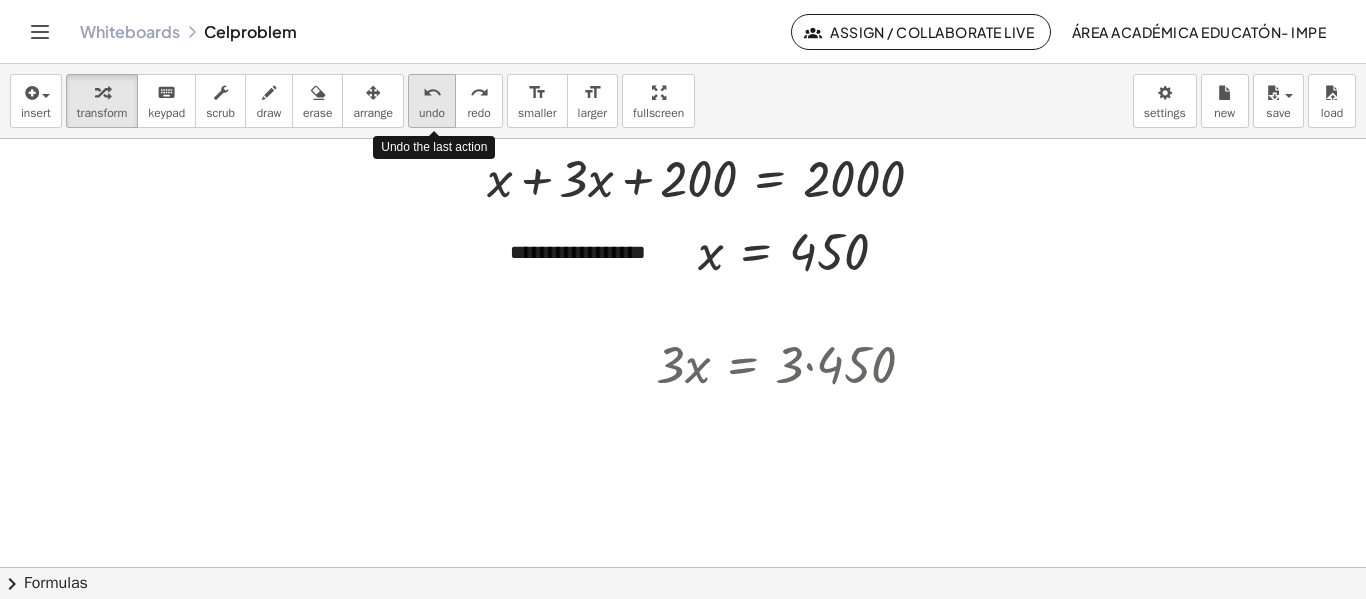 click on "undo" at bounding box center (432, 113) 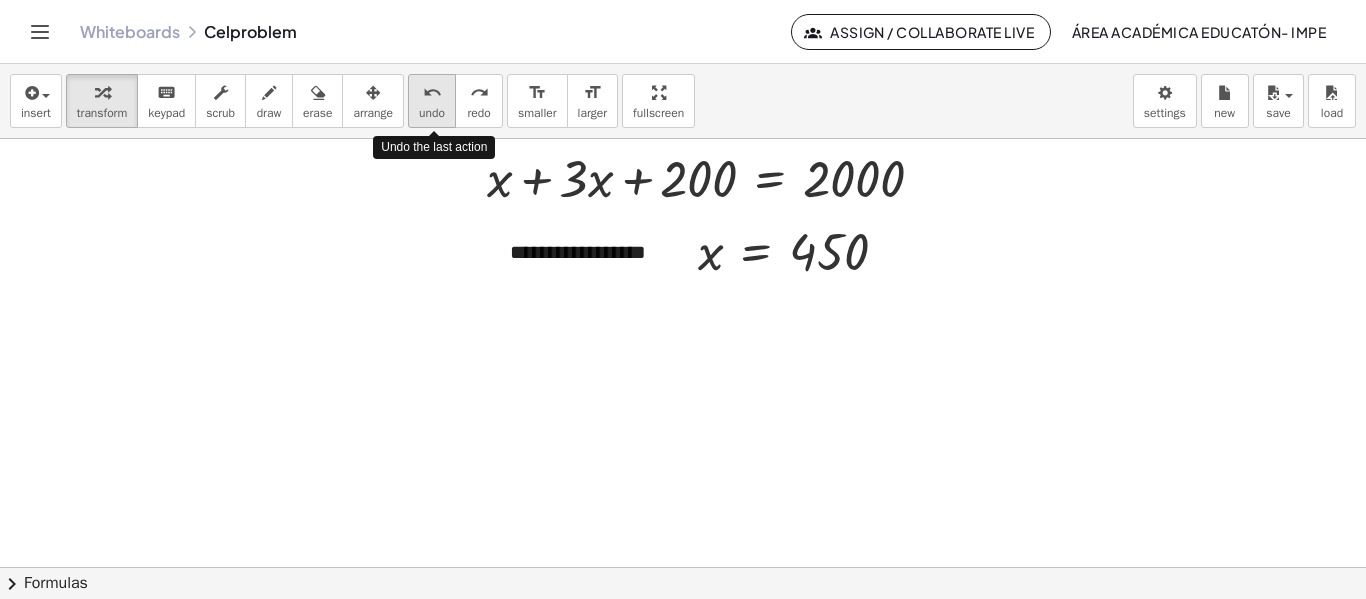 click on "undo" at bounding box center (432, 113) 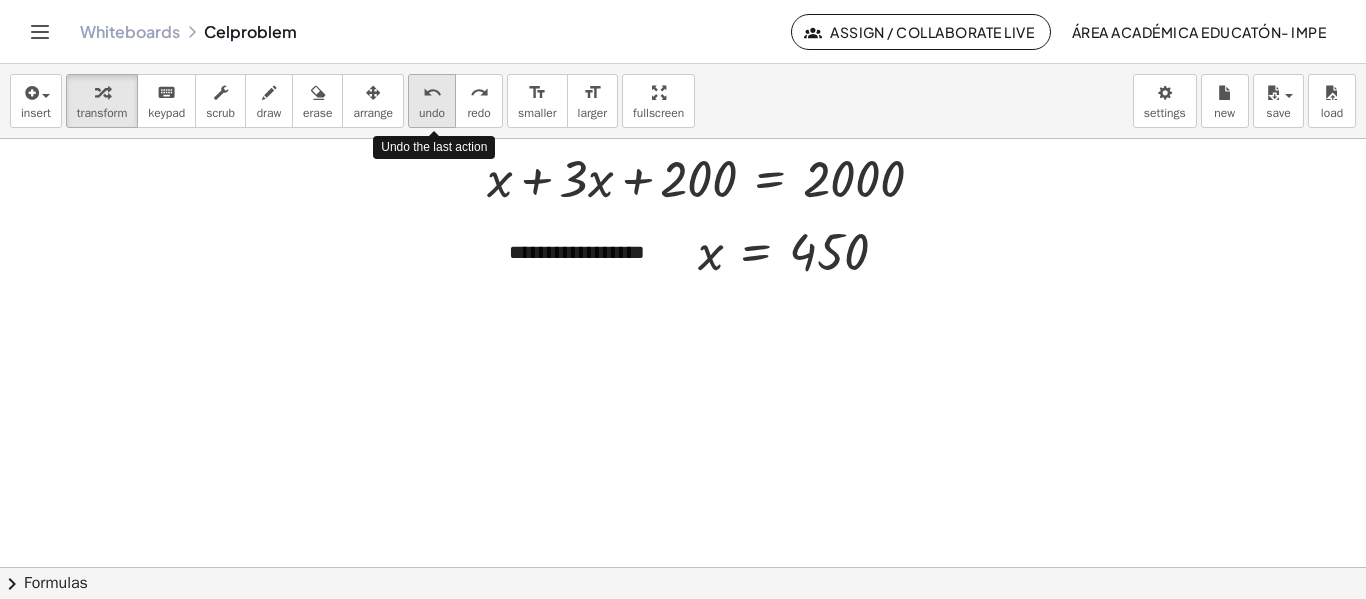 click on "undo" at bounding box center [432, 113] 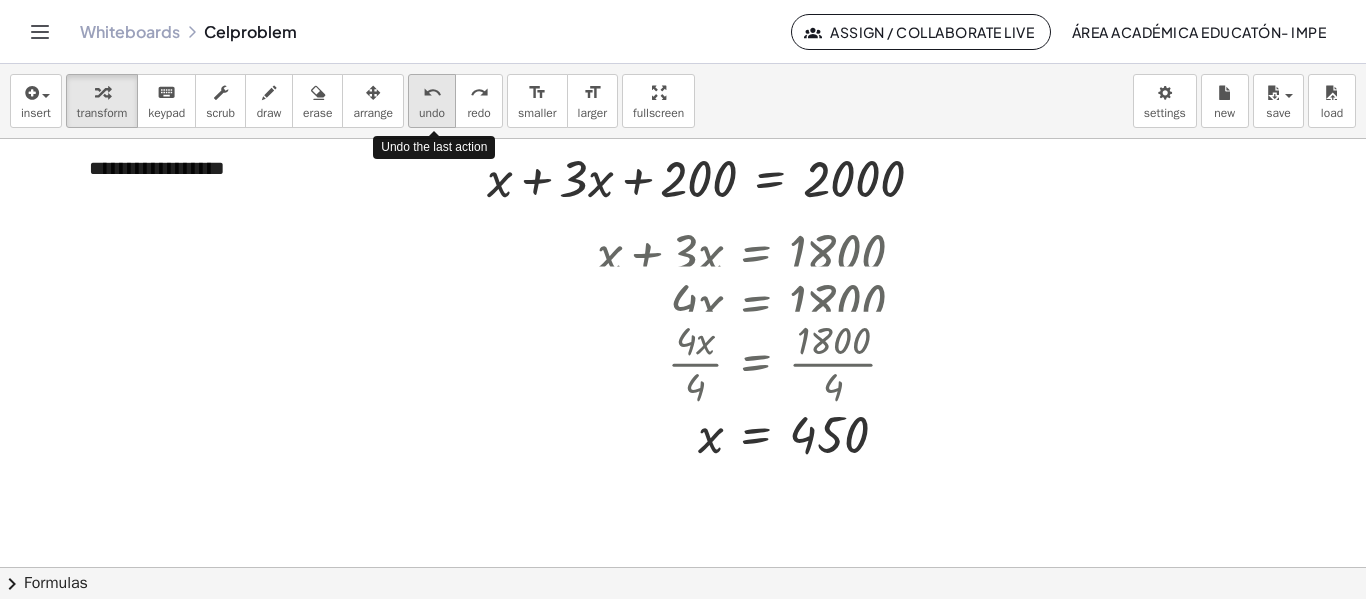click on "undo" at bounding box center [432, 113] 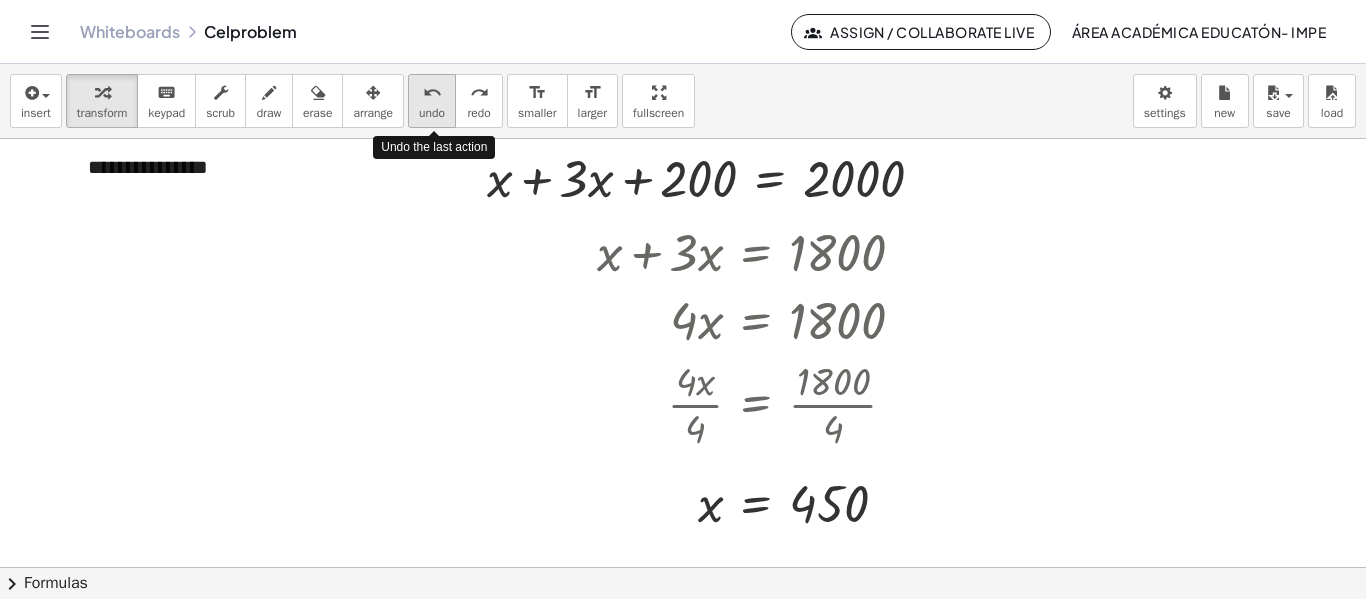 click on "undo" at bounding box center [432, 113] 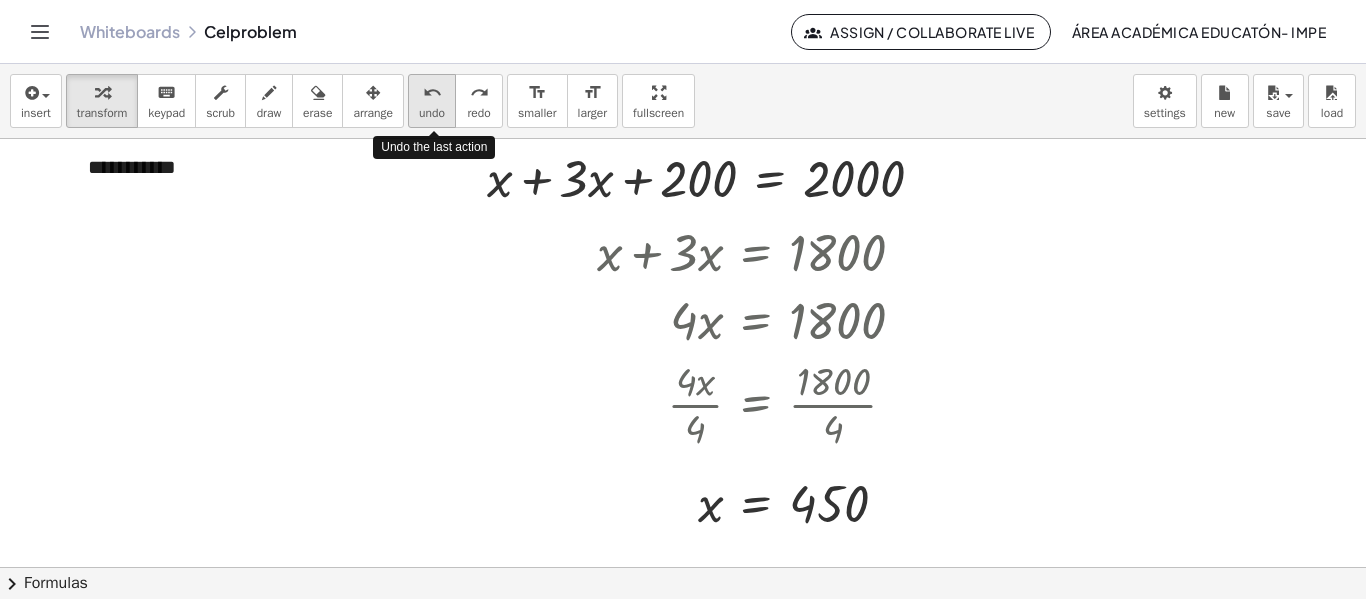 click on "undo" at bounding box center [432, 113] 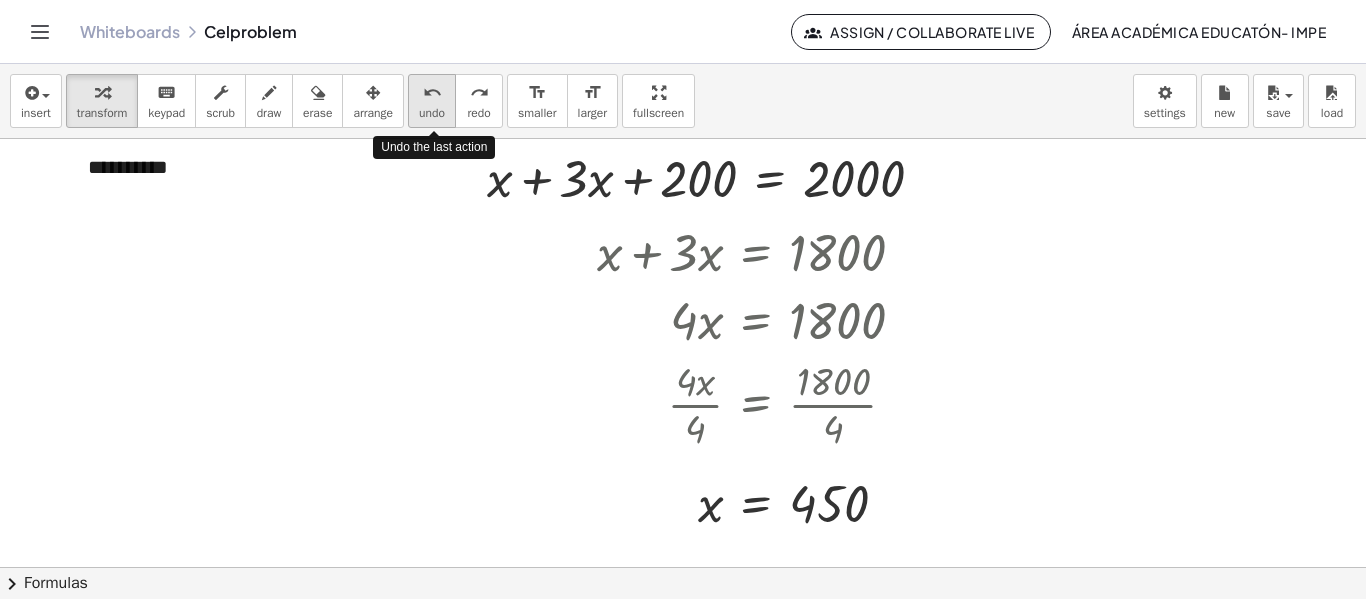 click on "undo" at bounding box center [432, 113] 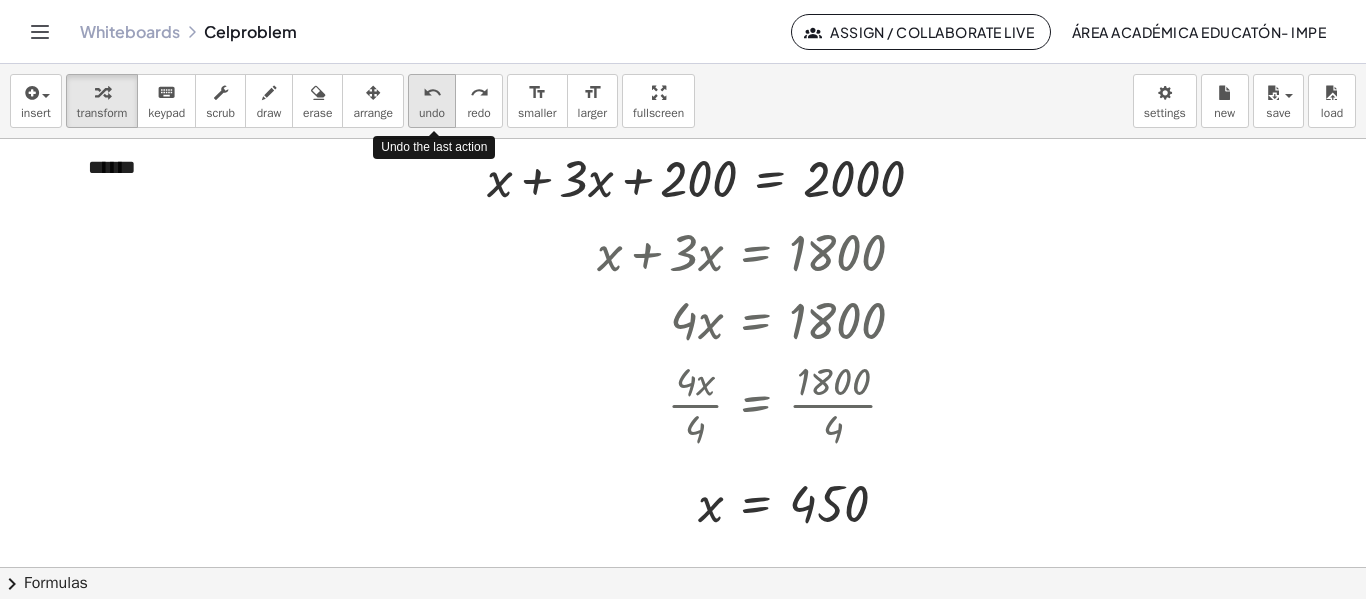 click on "undo" at bounding box center (432, 113) 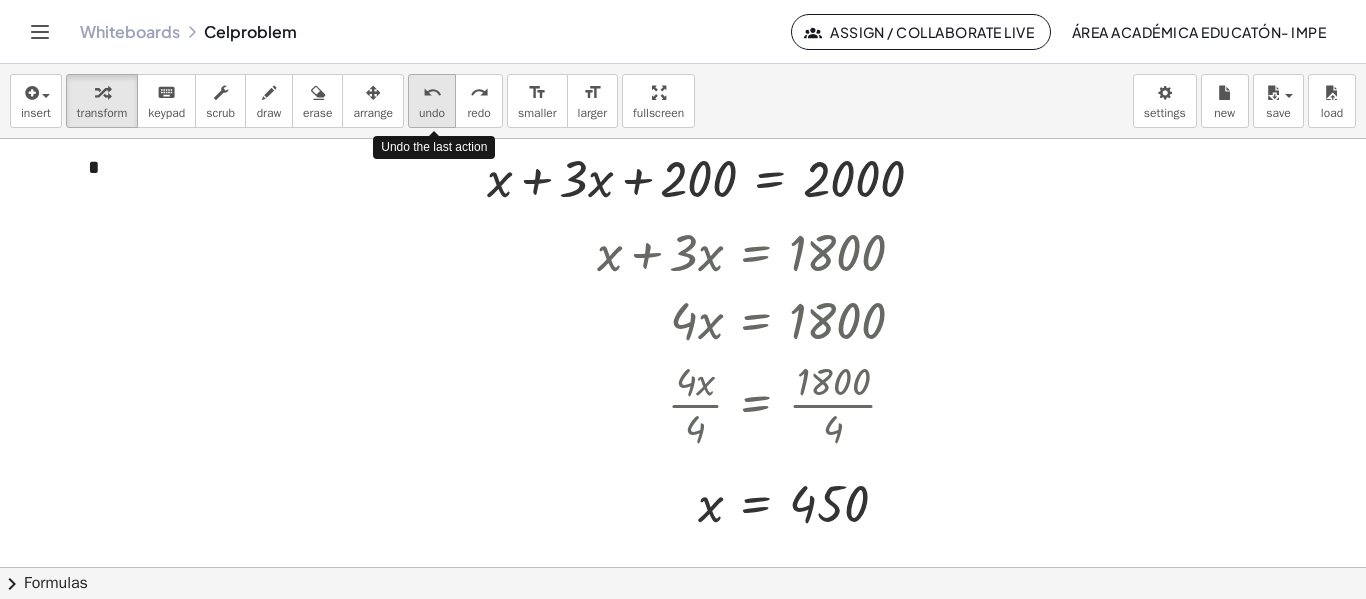 click on "undo" at bounding box center [432, 113] 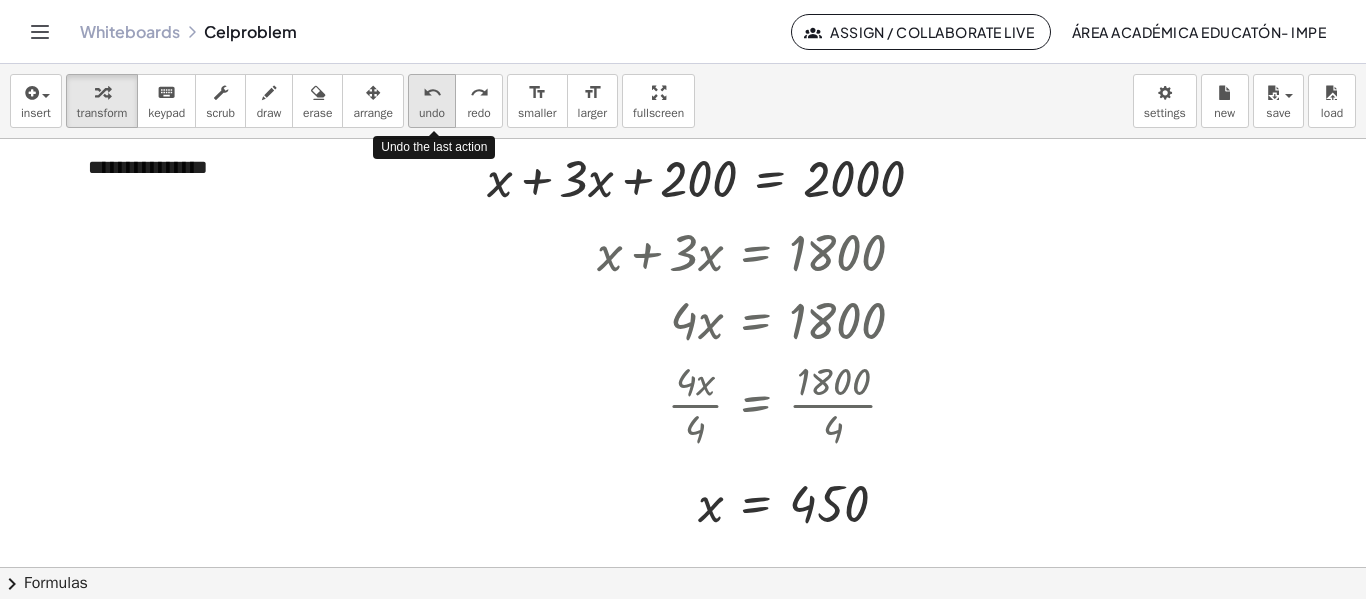 click on "undo" at bounding box center [432, 113] 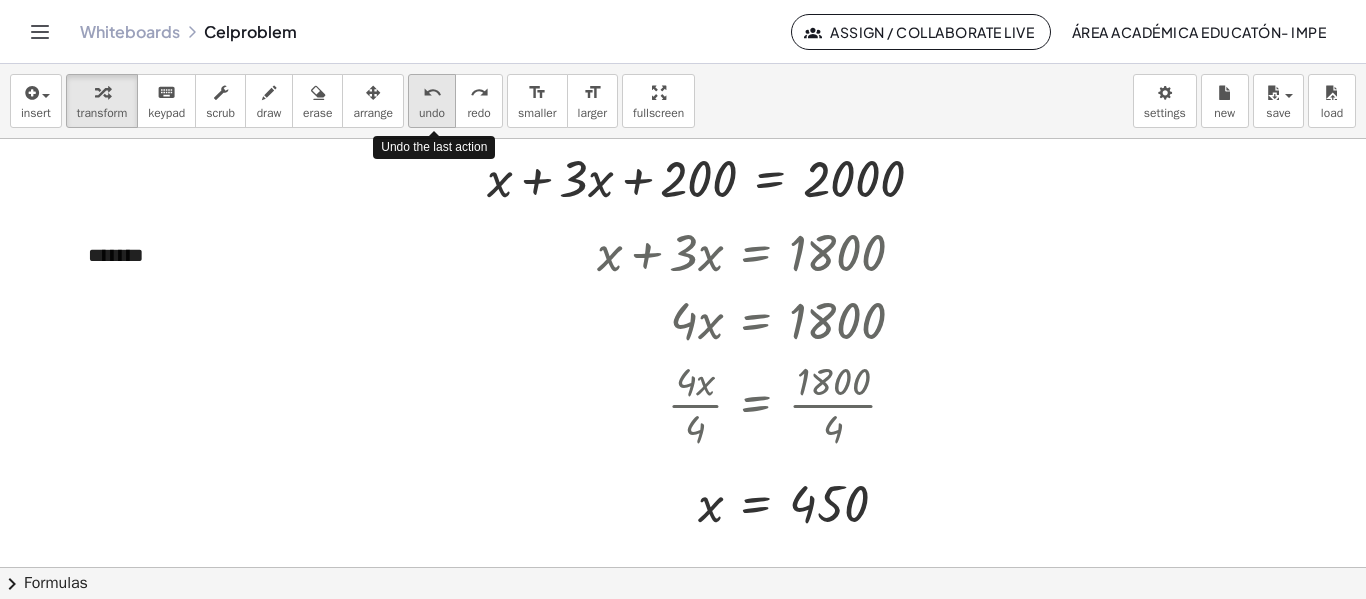 click on "undo" at bounding box center [432, 113] 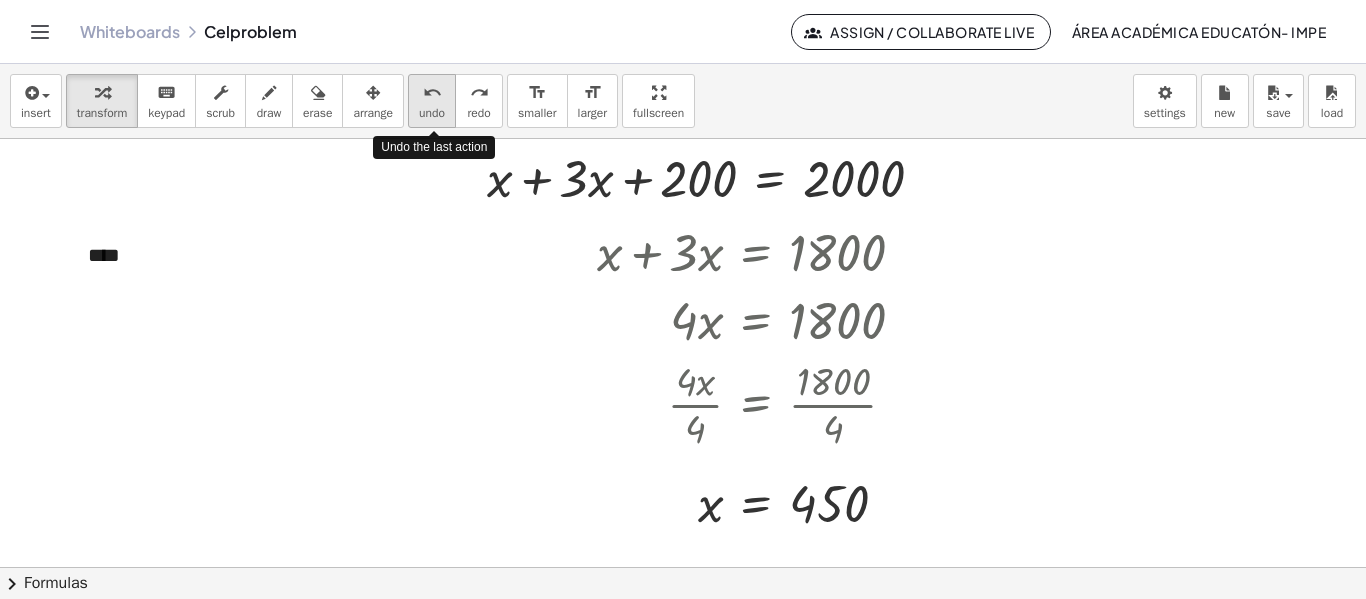 click on "undo" at bounding box center [432, 113] 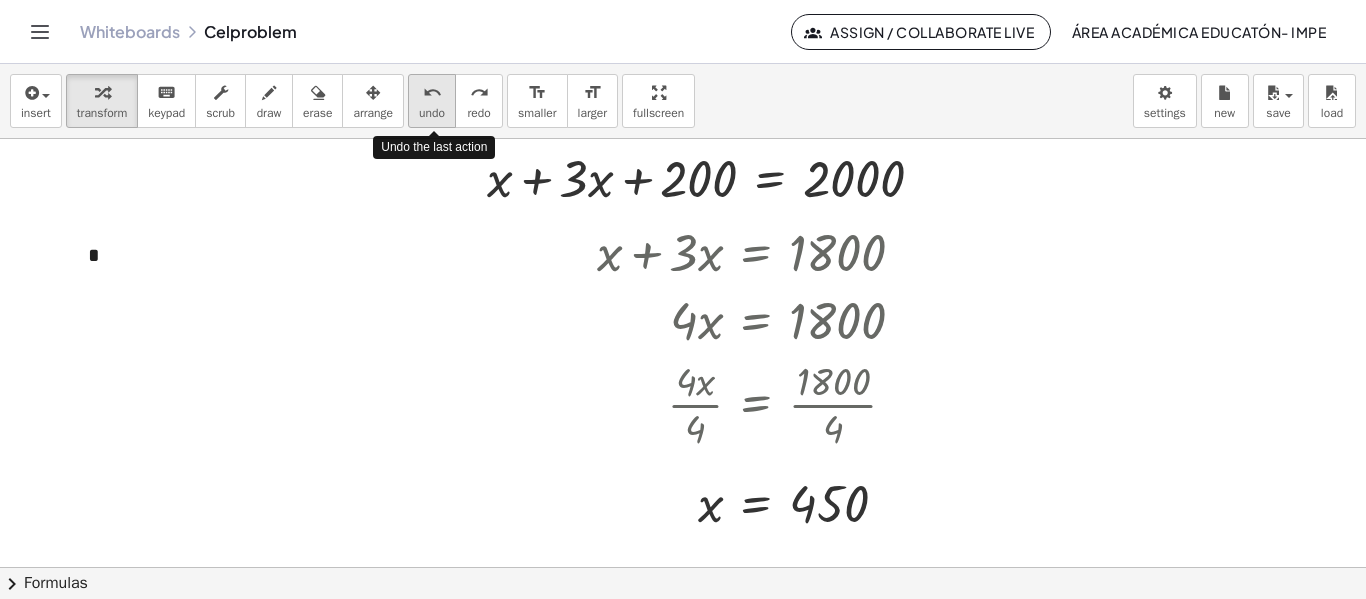 click on "undo" at bounding box center (432, 113) 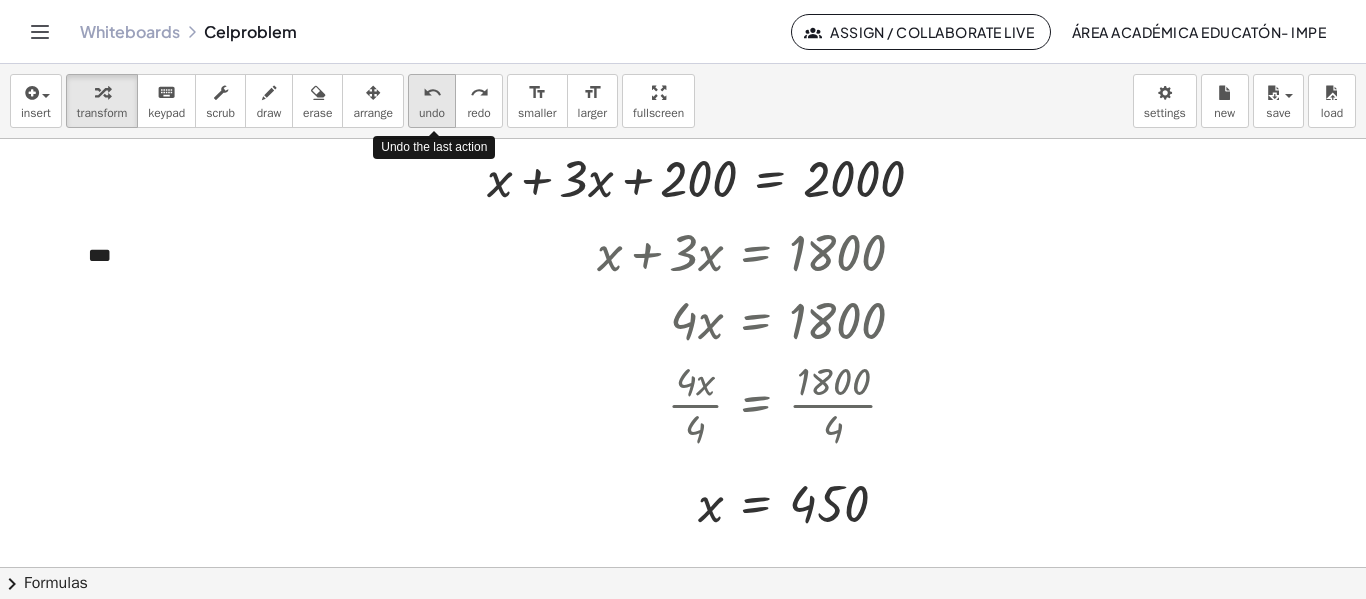 click on "undo" at bounding box center (432, 113) 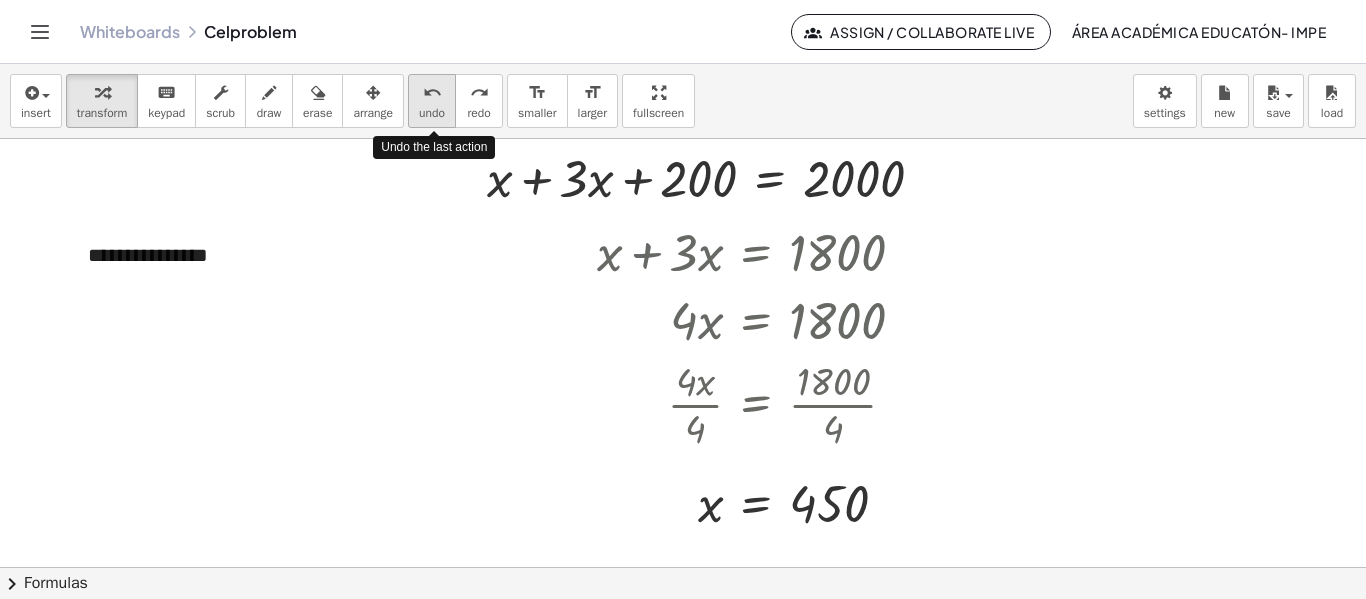 click on "undo" at bounding box center (432, 113) 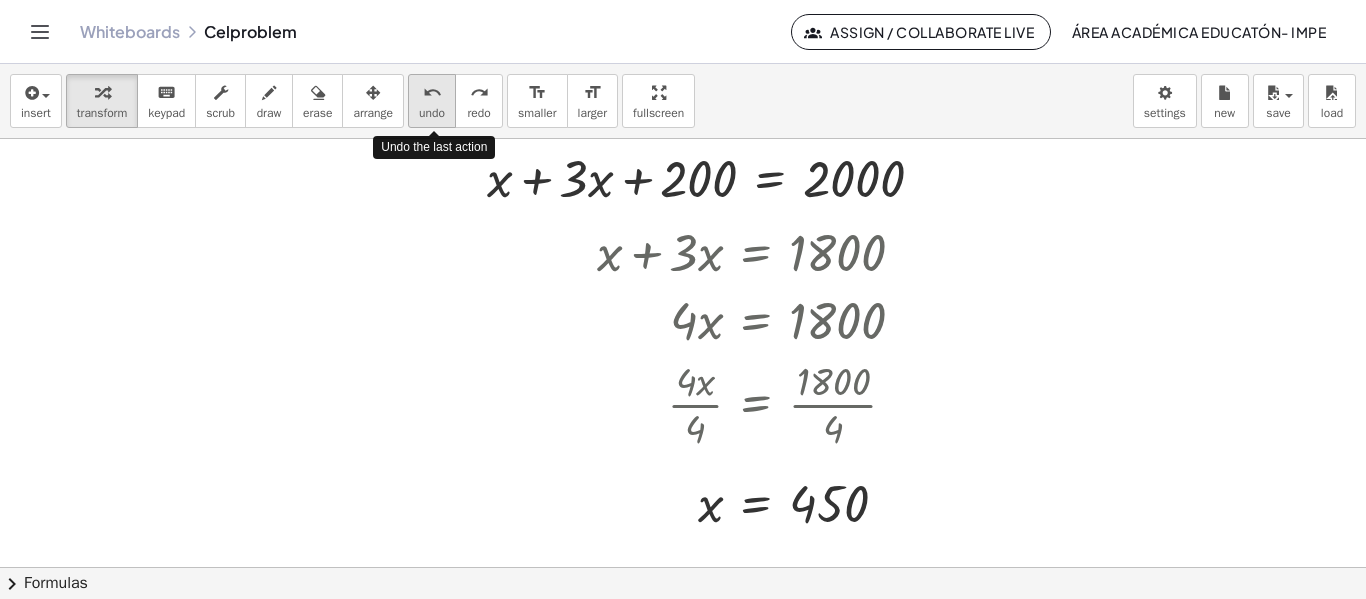 click on "undo" at bounding box center (432, 113) 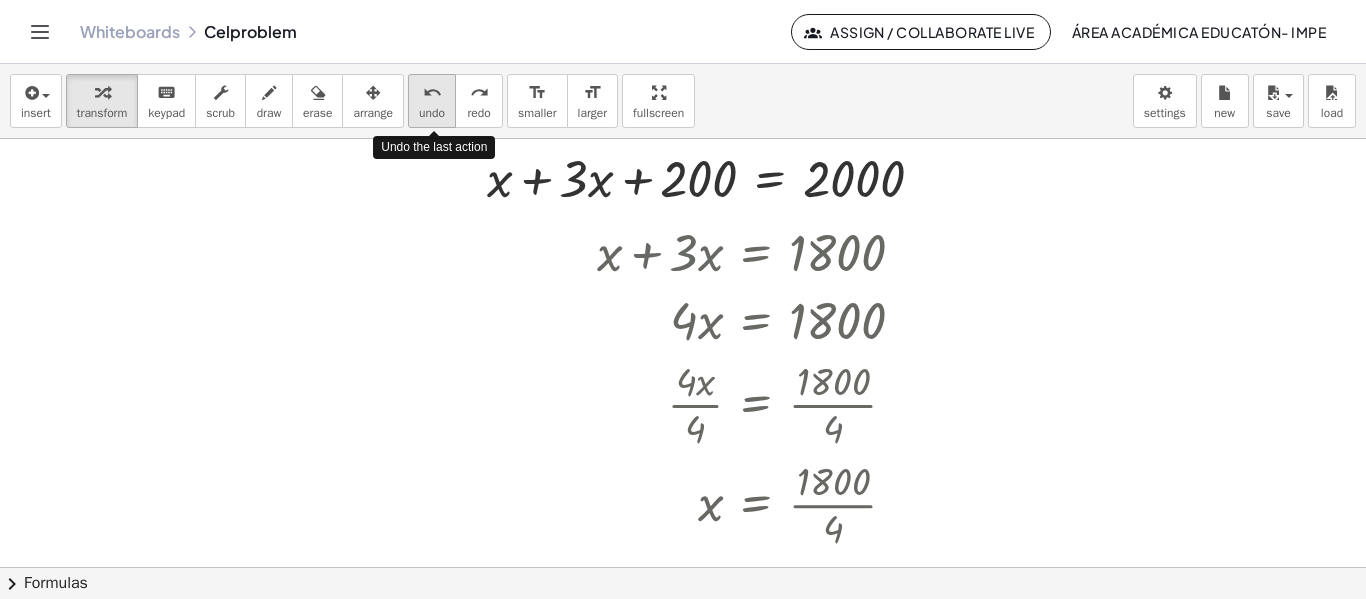 click on "undo" at bounding box center (432, 113) 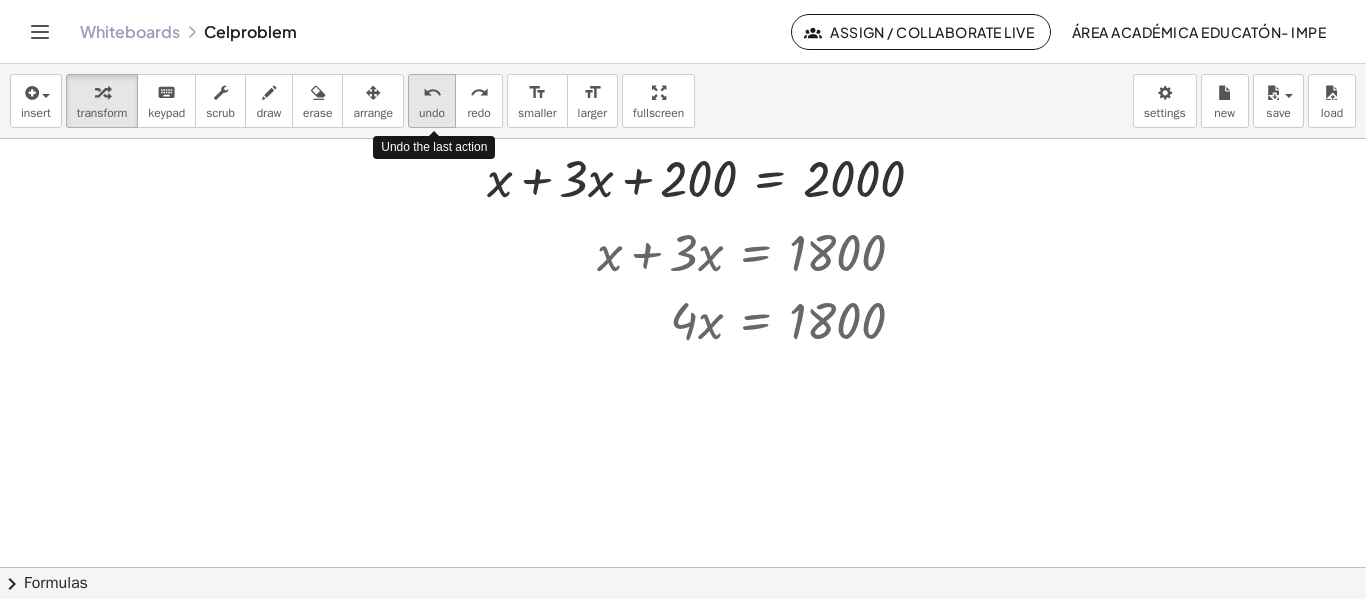 click on "undo" at bounding box center [432, 113] 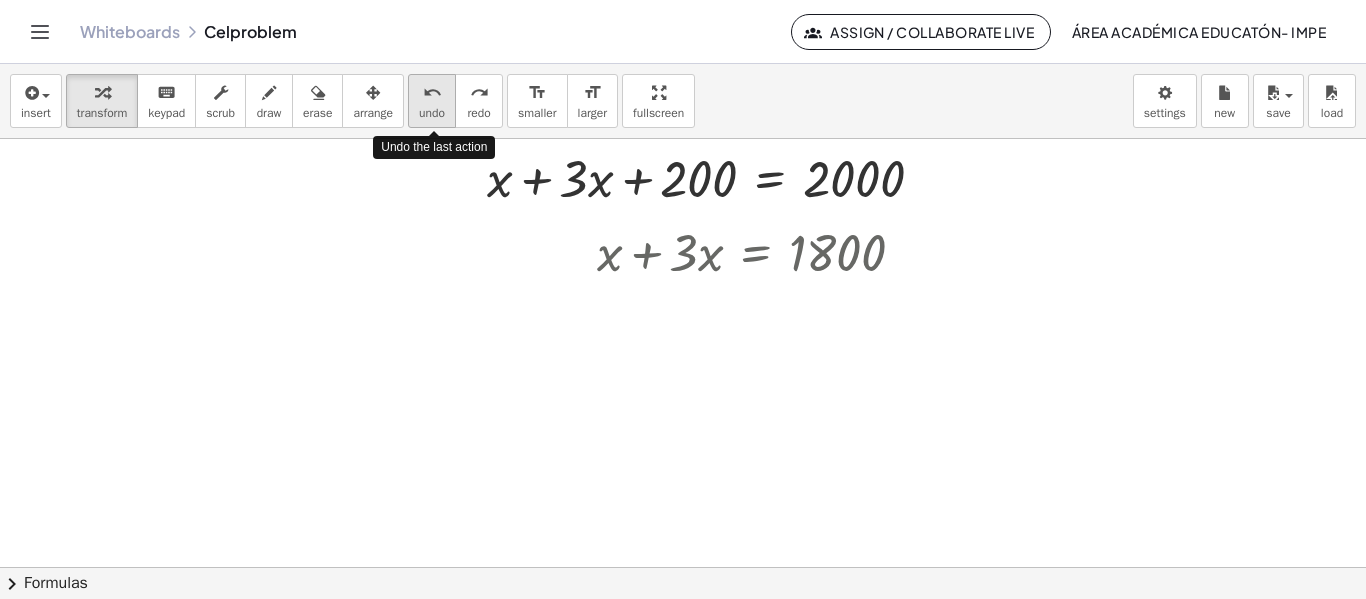 click on "undo" at bounding box center (432, 113) 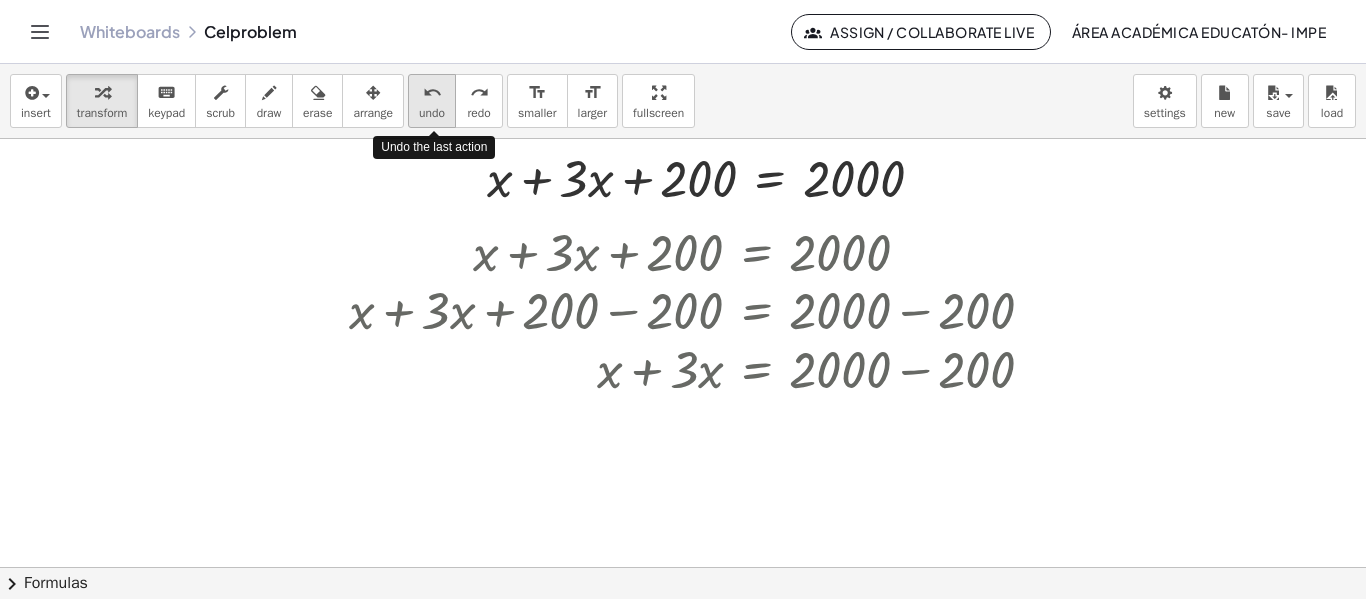 click on "undo" at bounding box center (432, 113) 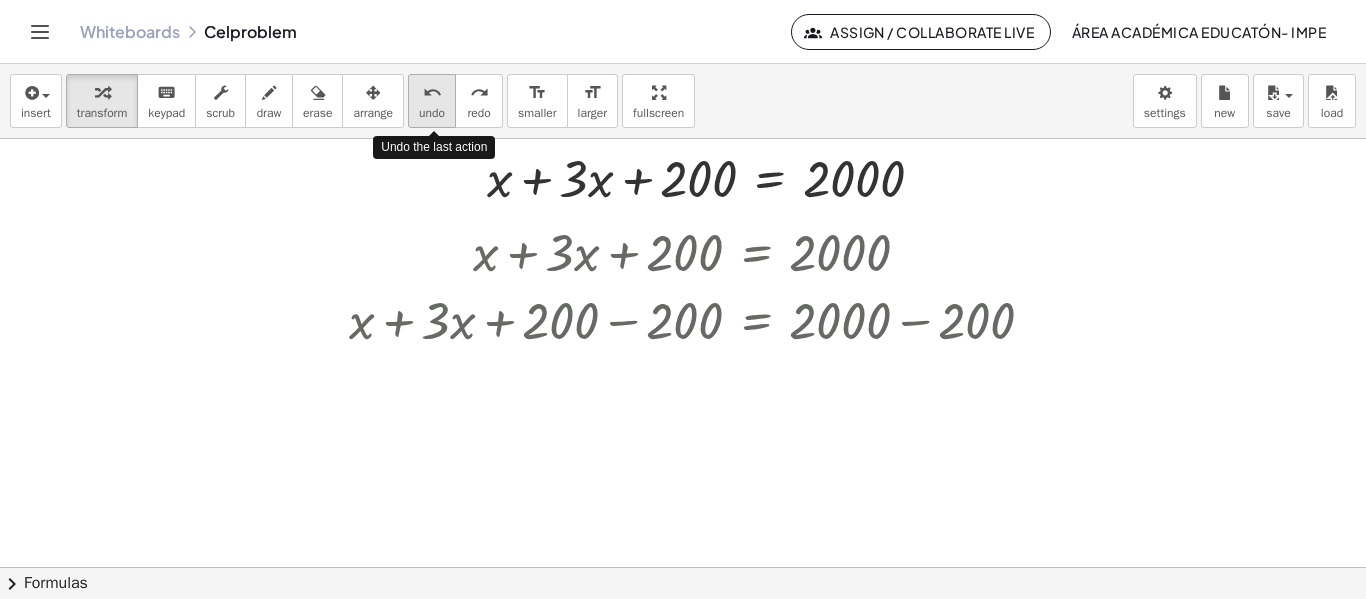 click on "undo" at bounding box center [432, 113] 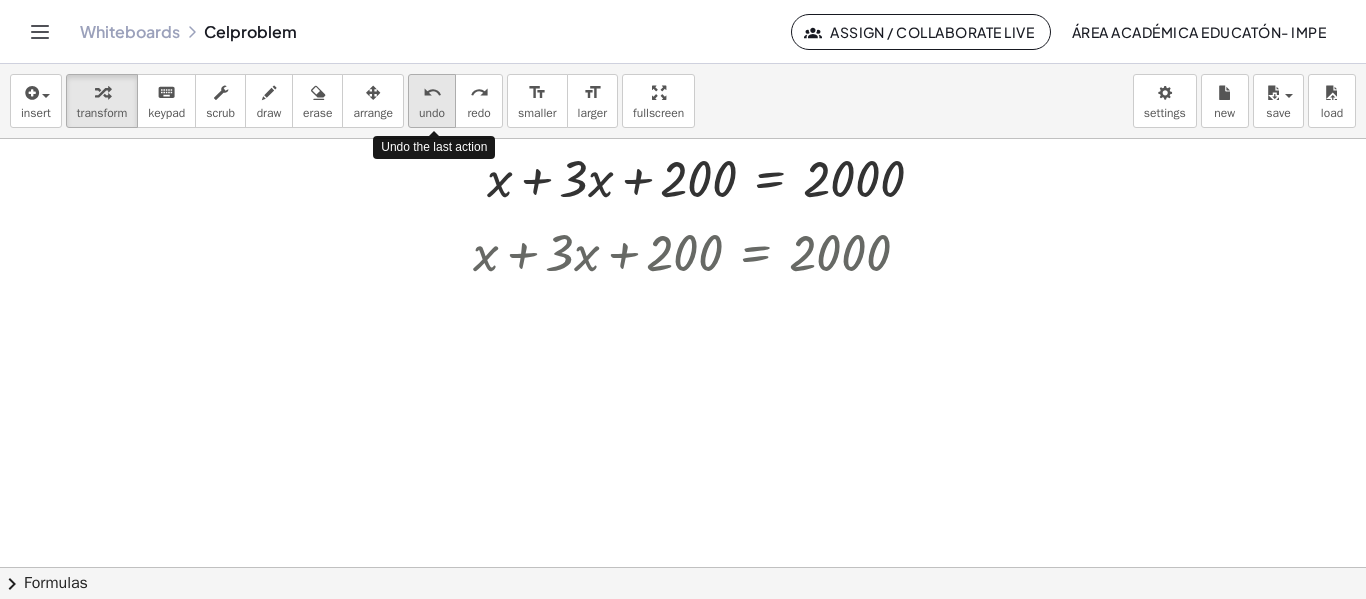click on "undo" at bounding box center [432, 113] 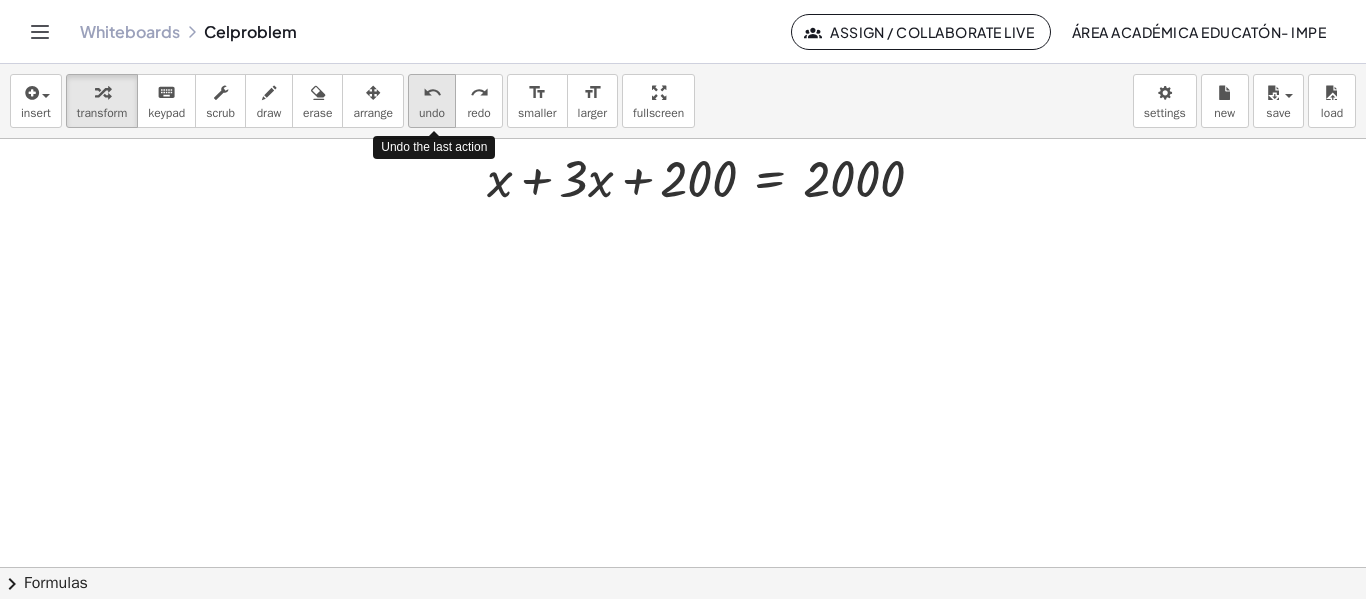click on "undo" at bounding box center [432, 113] 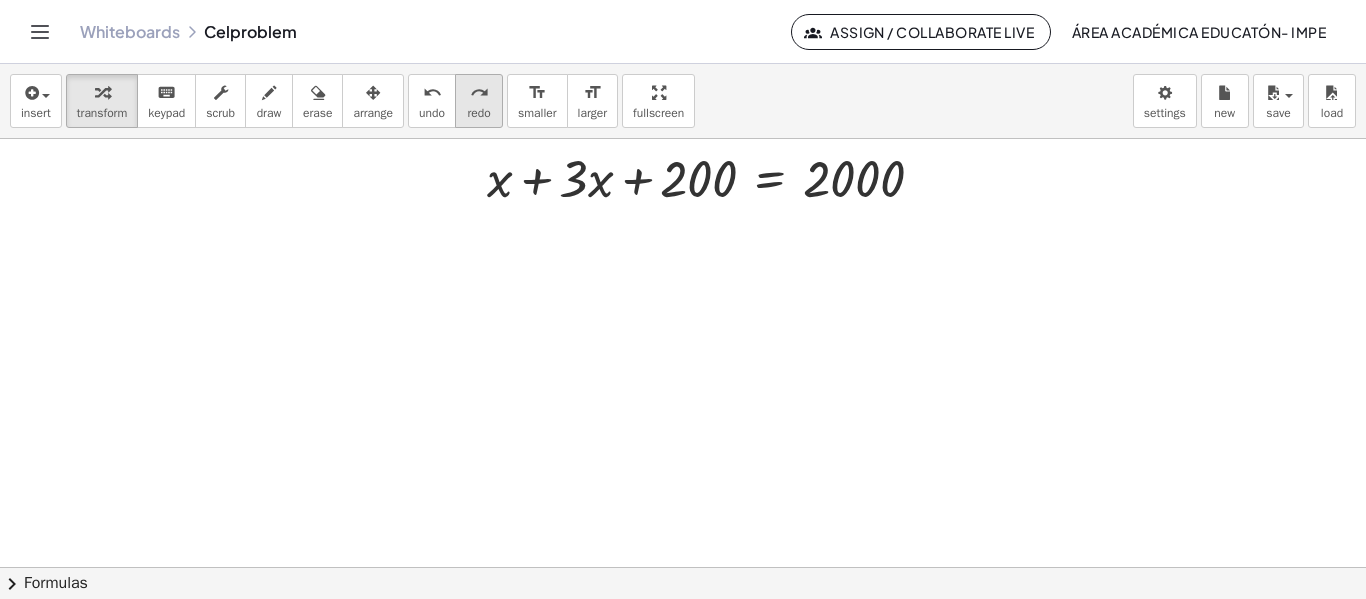 click on "redo" at bounding box center (478, 113) 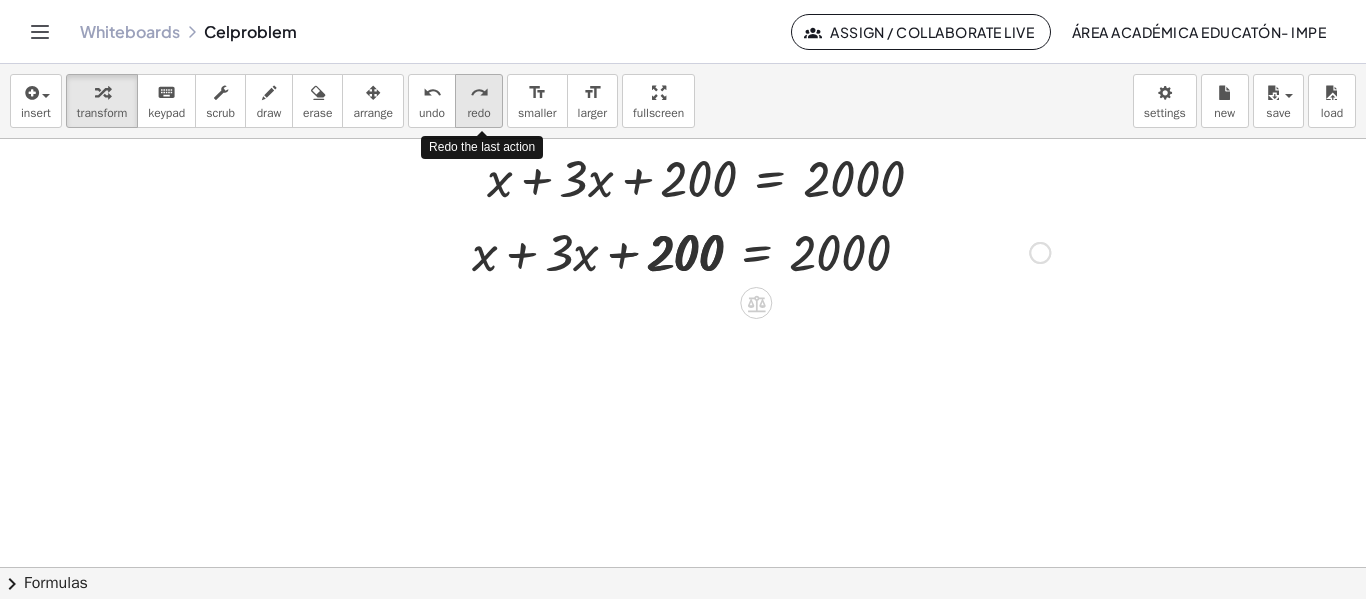 click on "redo" at bounding box center (478, 113) 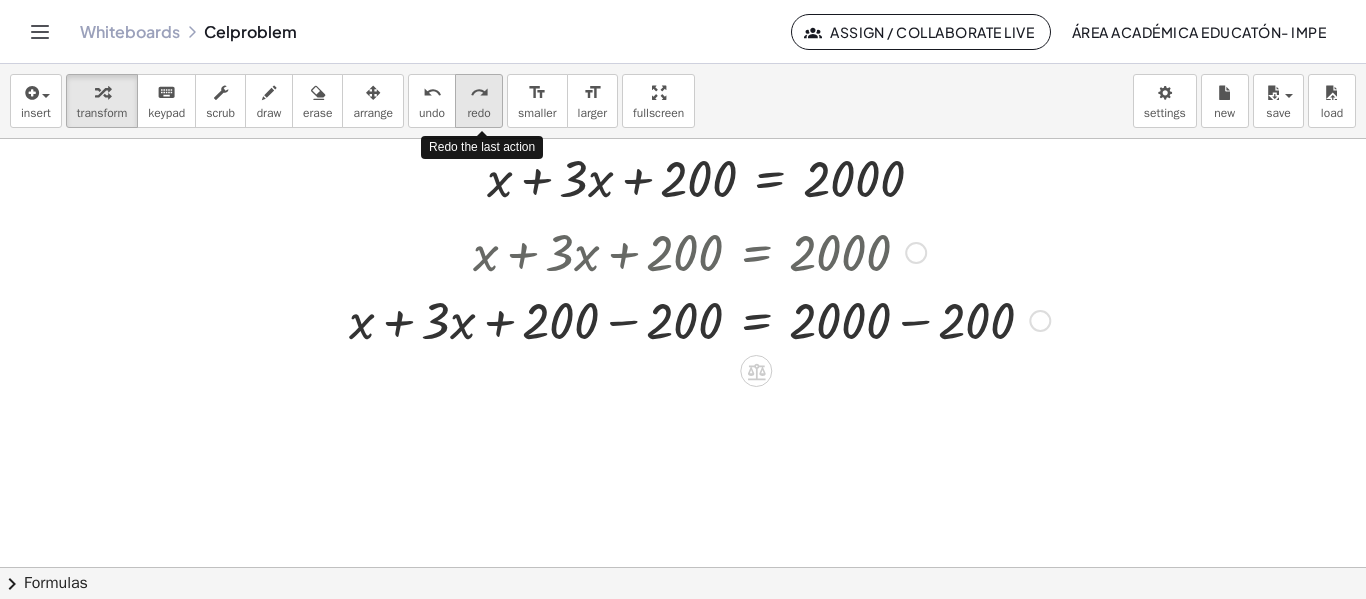 click on "redo" at bounding box center (478, 113) 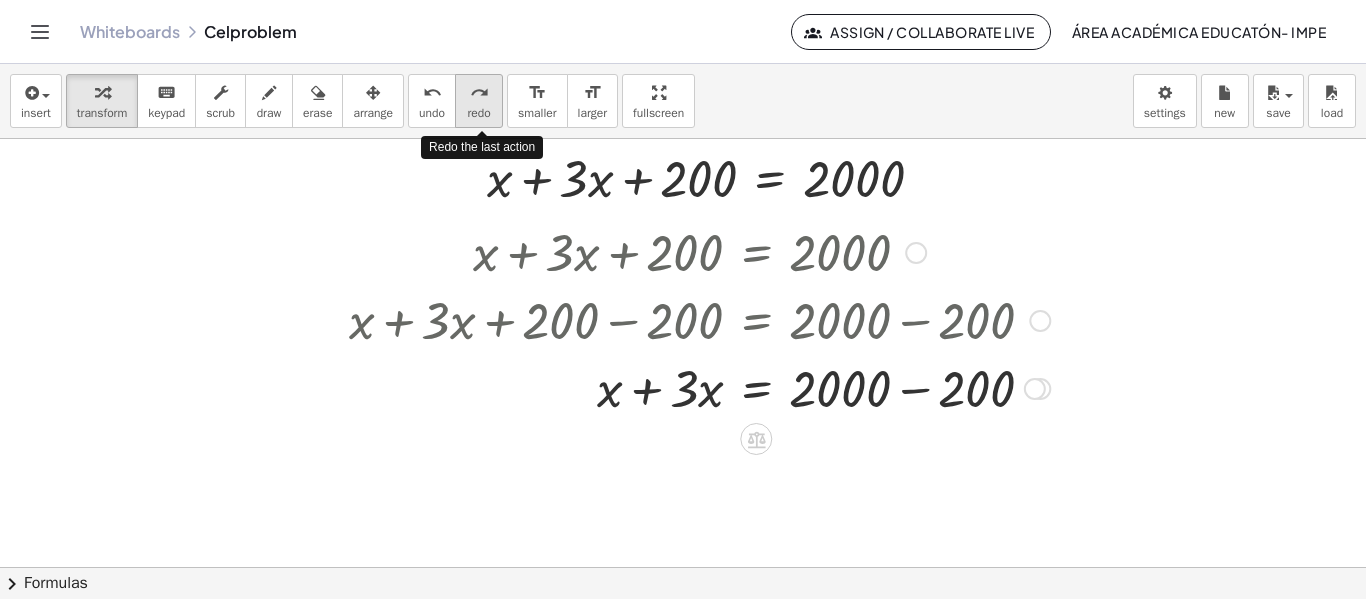 click on "redo" at bounding box center (478, 113) 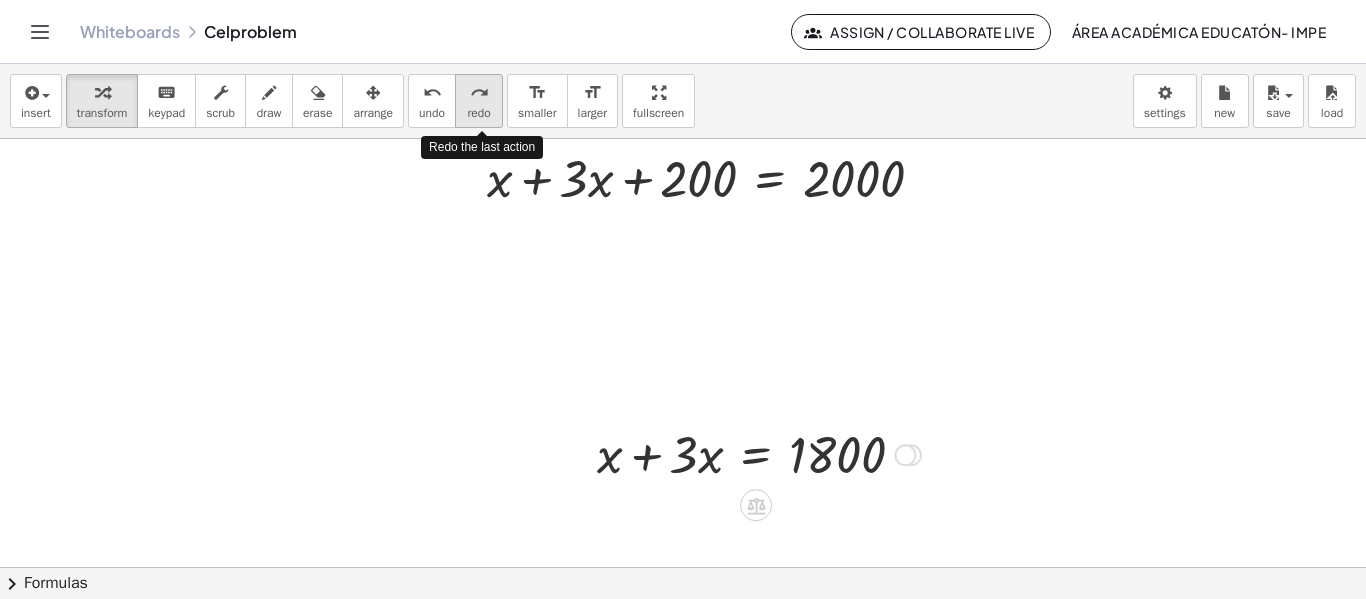 click on "redo" at bounding box center (478, 113) 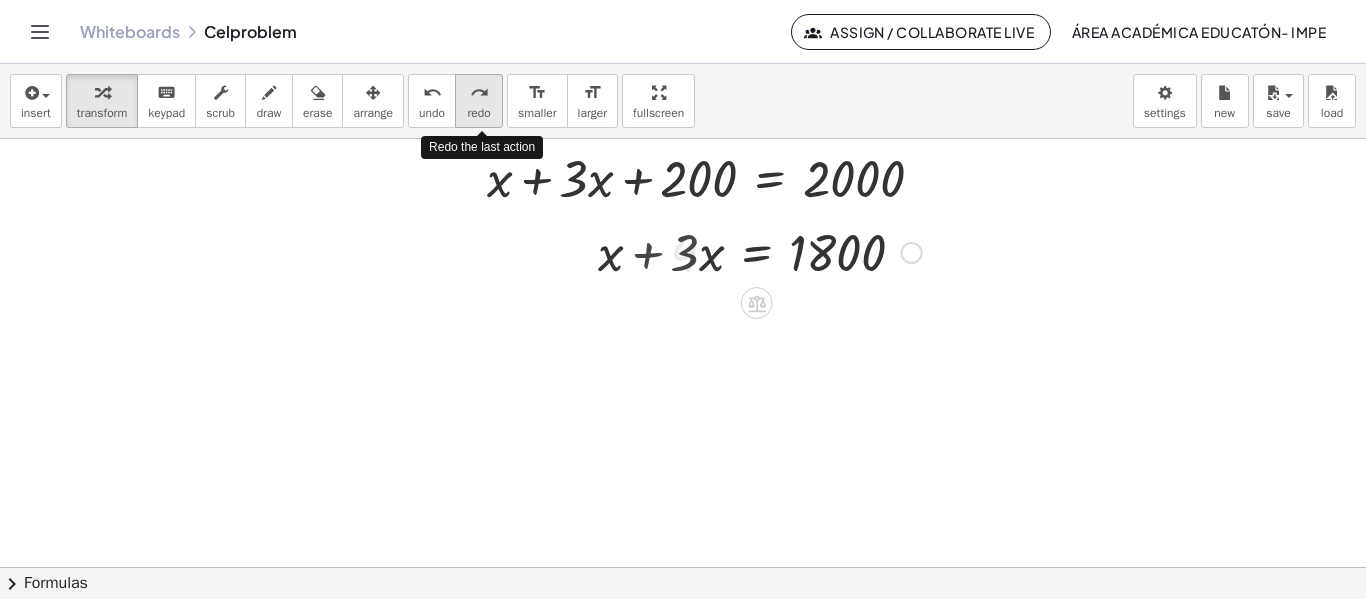 click on "redo" at bounding box center (478, 113) 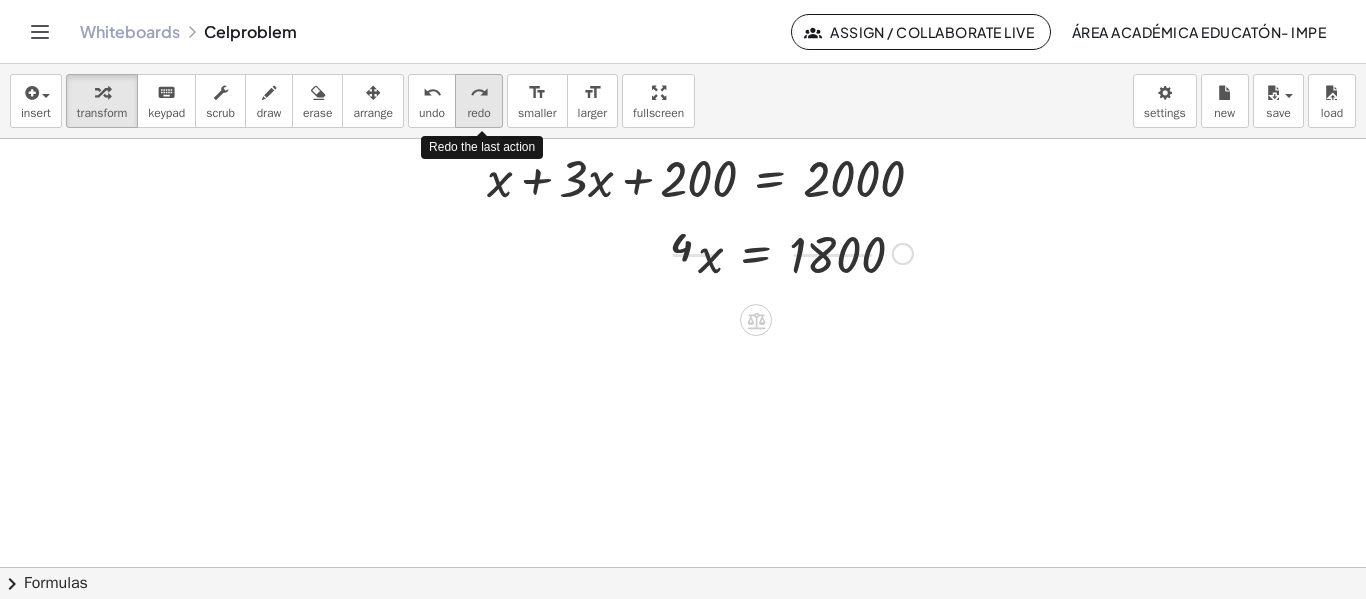 click on "redo" at bounding box center (478, 113) 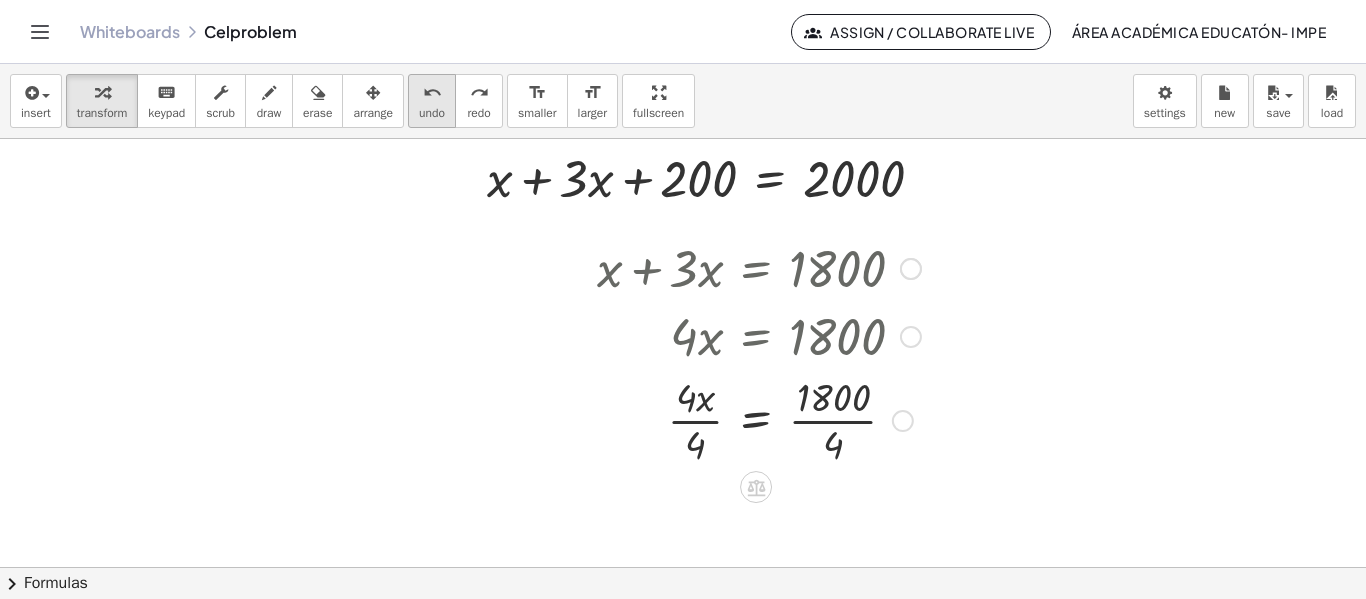 click on "undo" at bounding box center [432, 93] 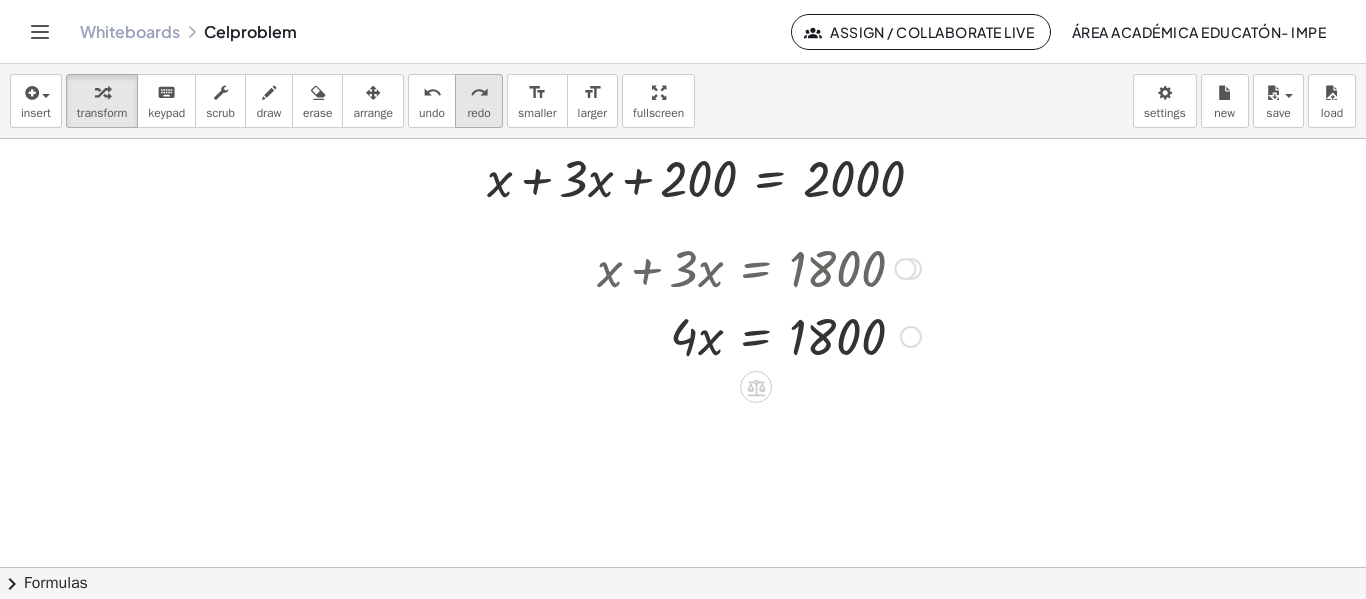 click on "redo" at bounding box center [479, 93] 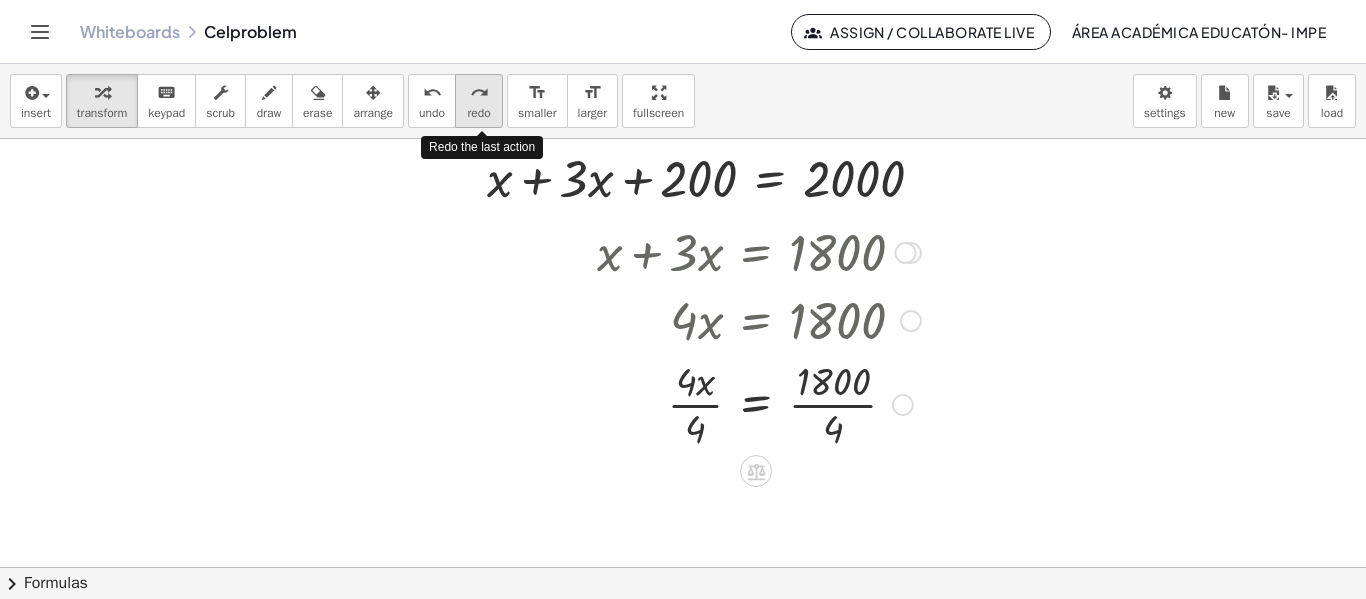 click on "redo" at bounding box center (479, 93) 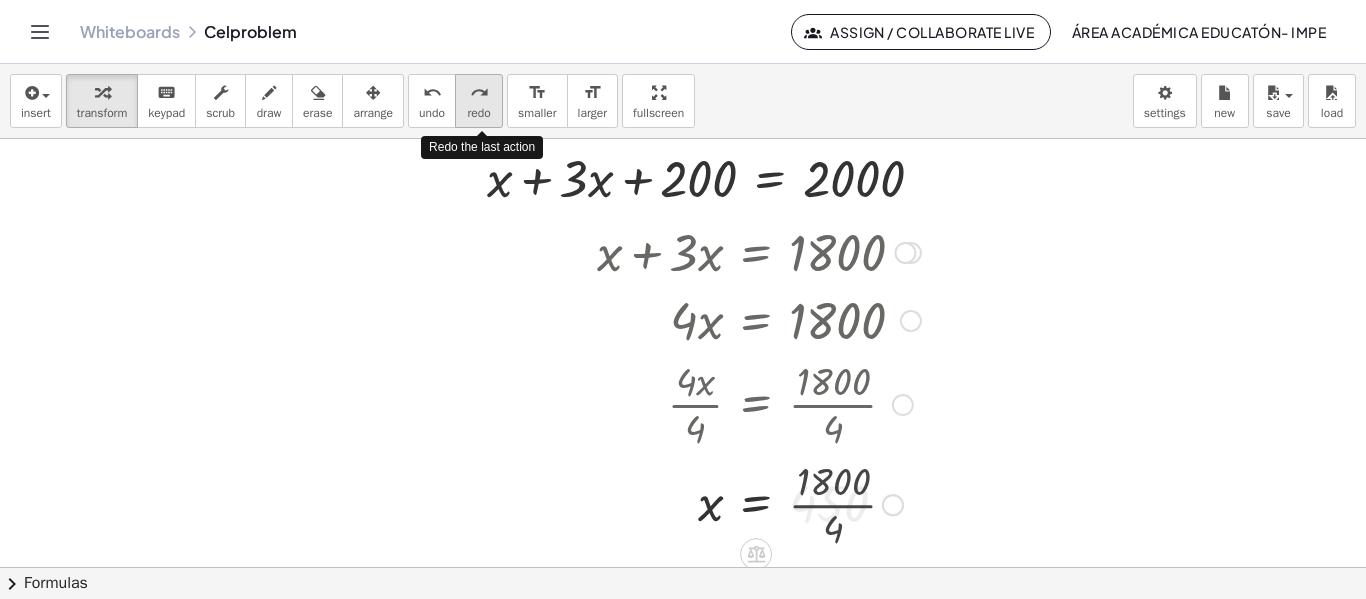 click on "redo" at bounding box center [479, 93] 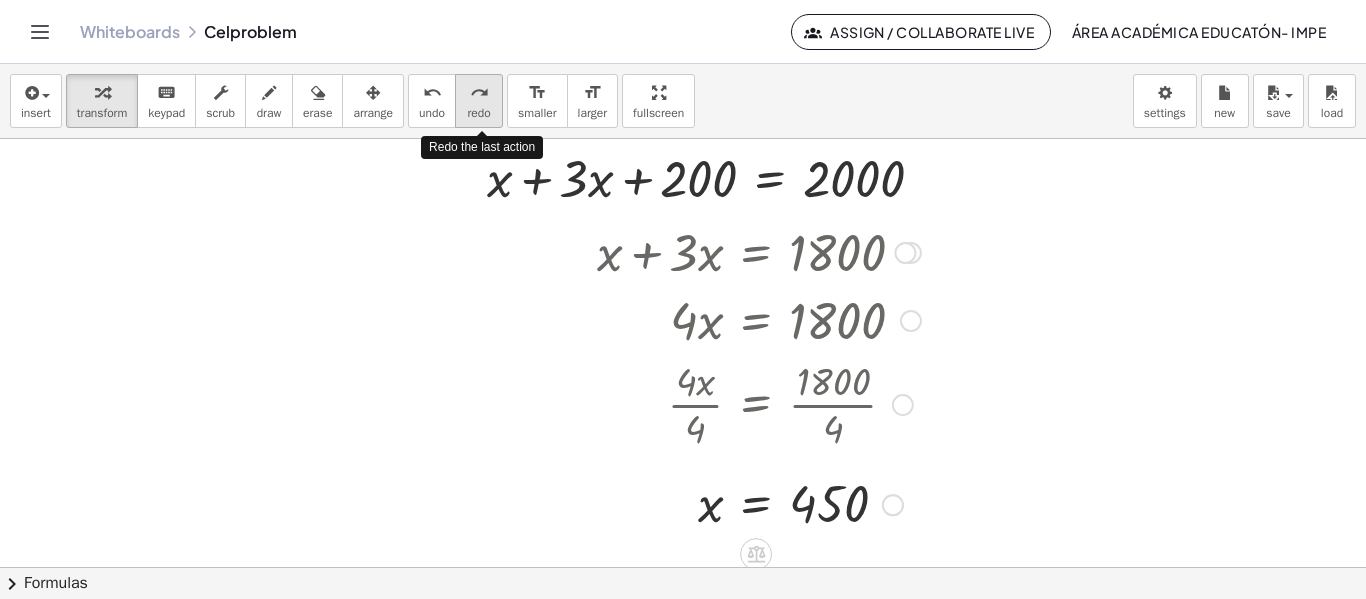 click on "redo" at bounding box center [479, 93] 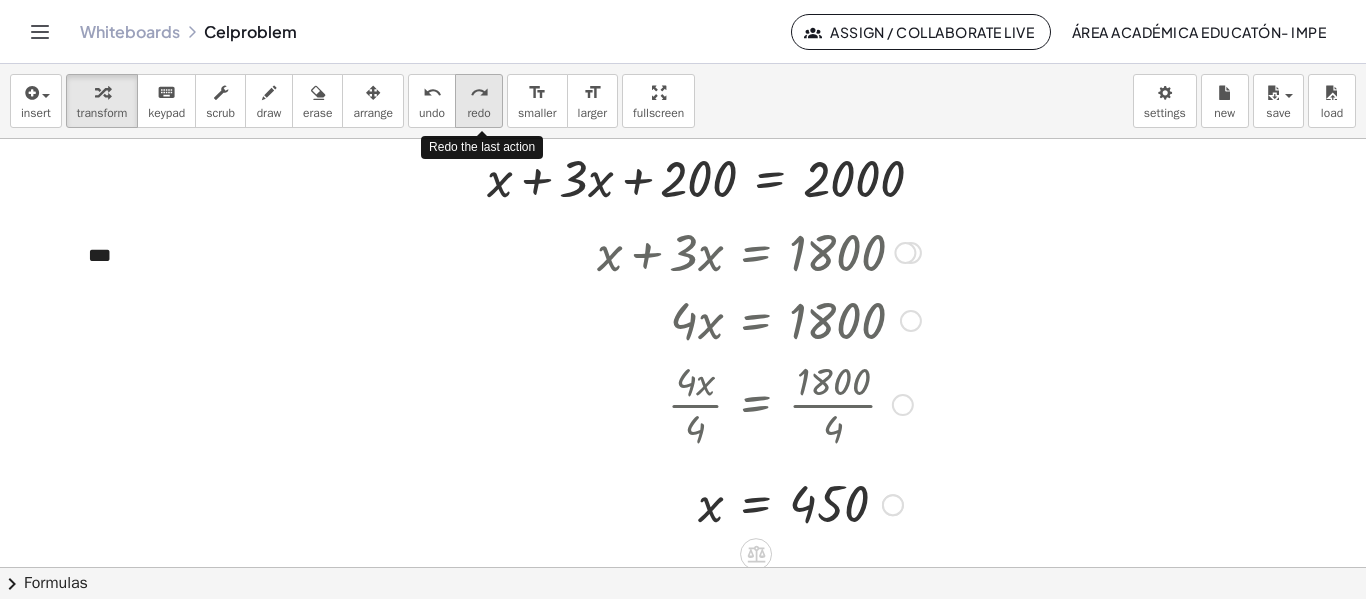 click on "redo" at bounding box center [479, 93] 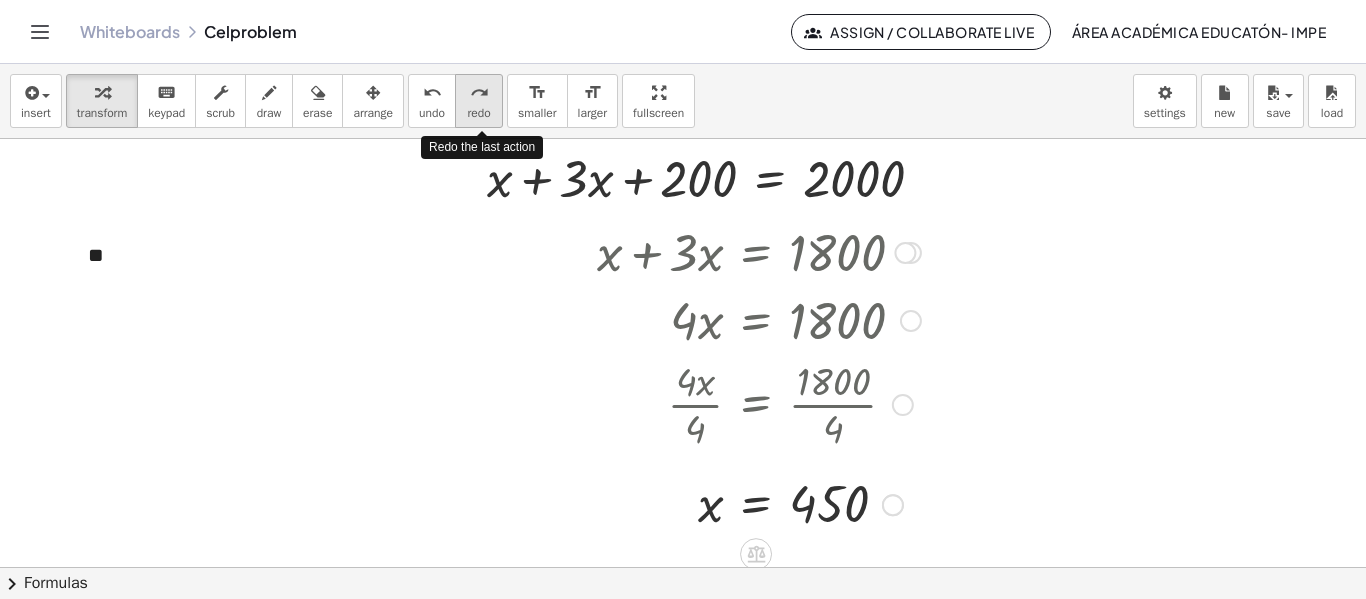 click on "redo" at bounding box center [479, 93] 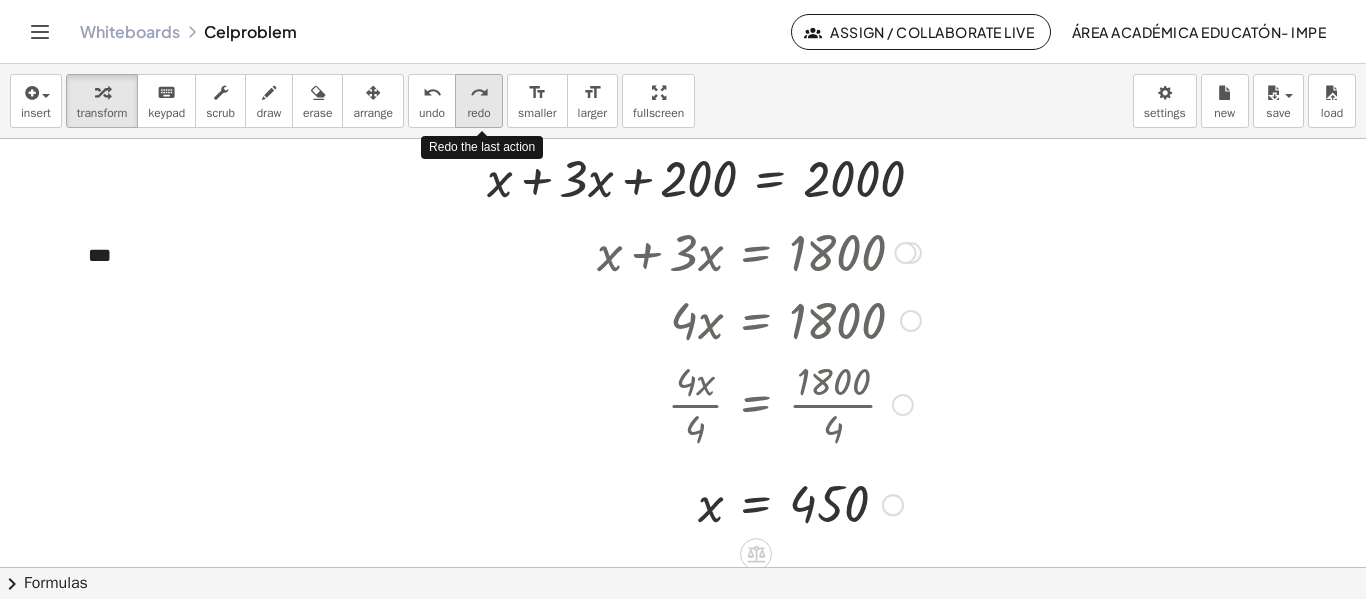 click on "redo" at bounding box center [479, 93] 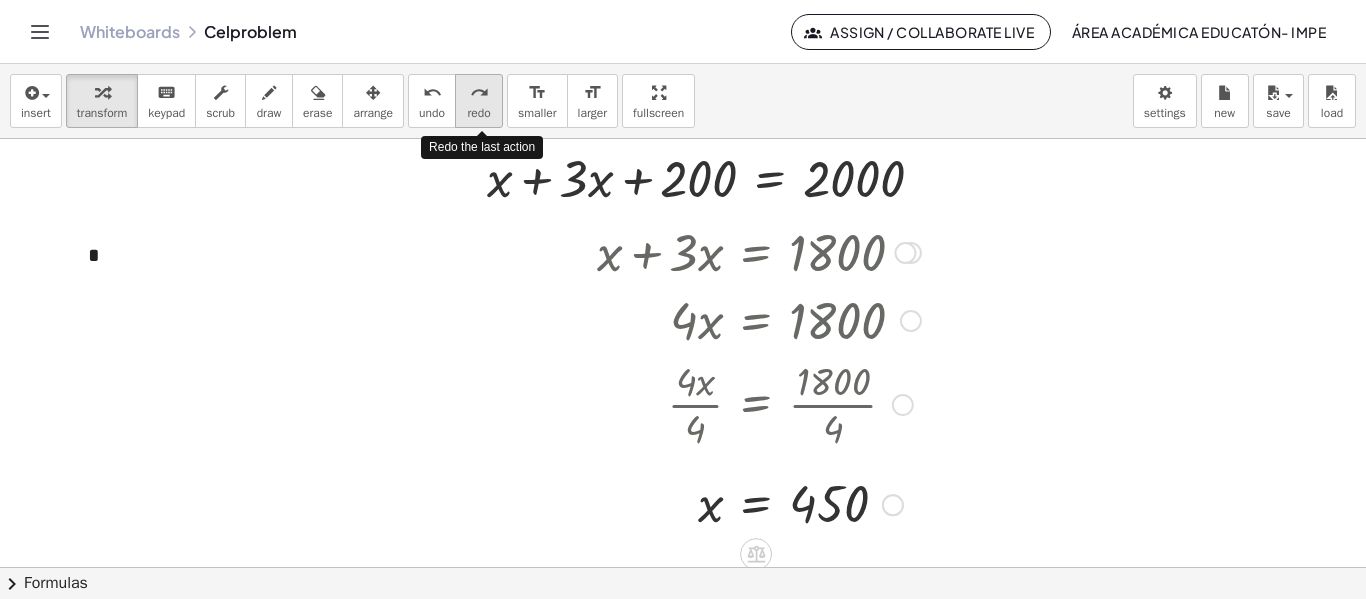 click on "redo" at bounding box center (479, 93) 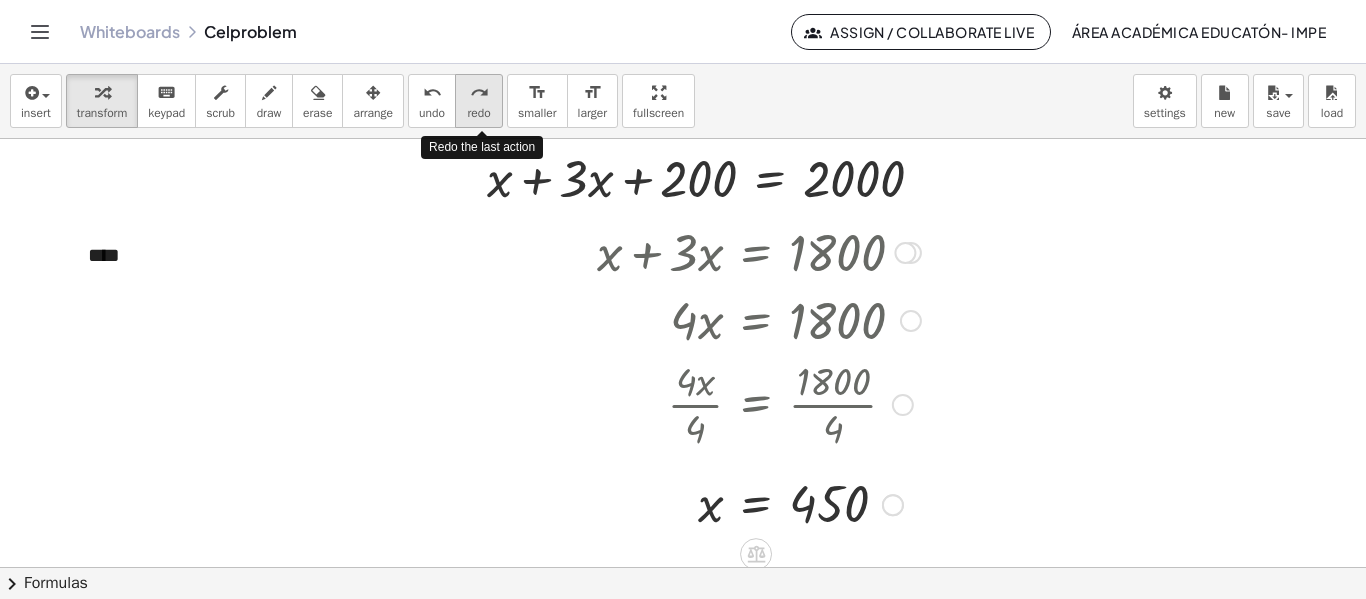 click on "redo" at bounding box center [479, 93] 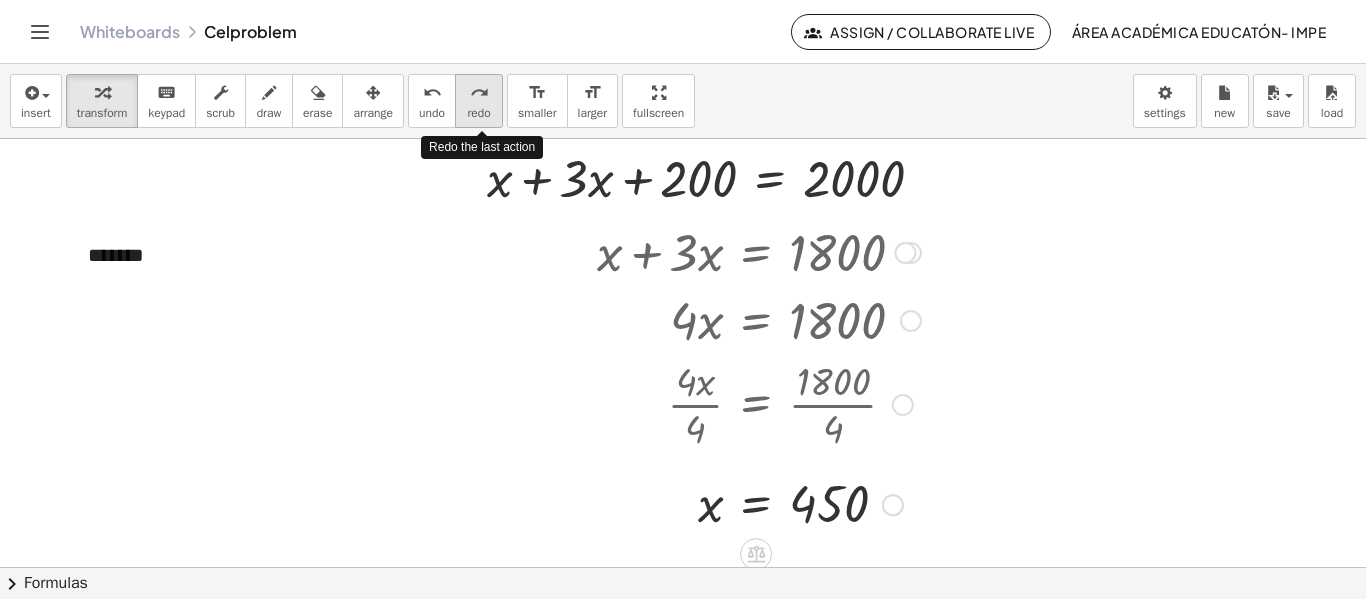 click on "redo" at bounding box center [479, 93] 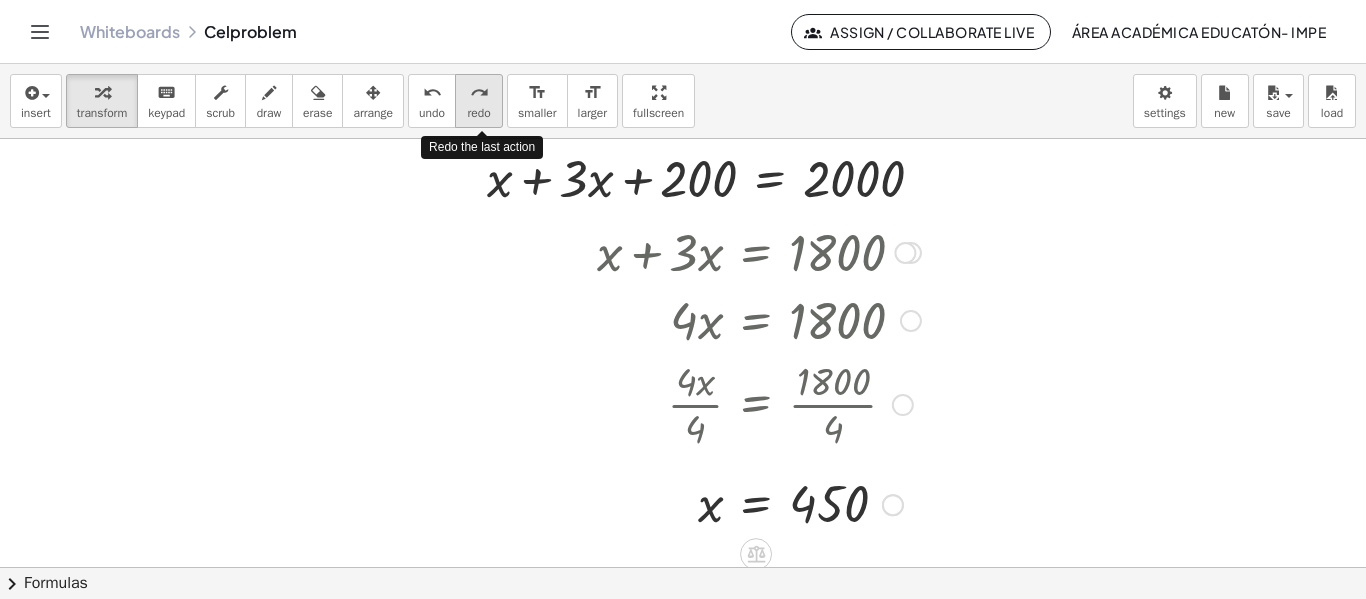 click on "redo" at bounding box center (479, 93) 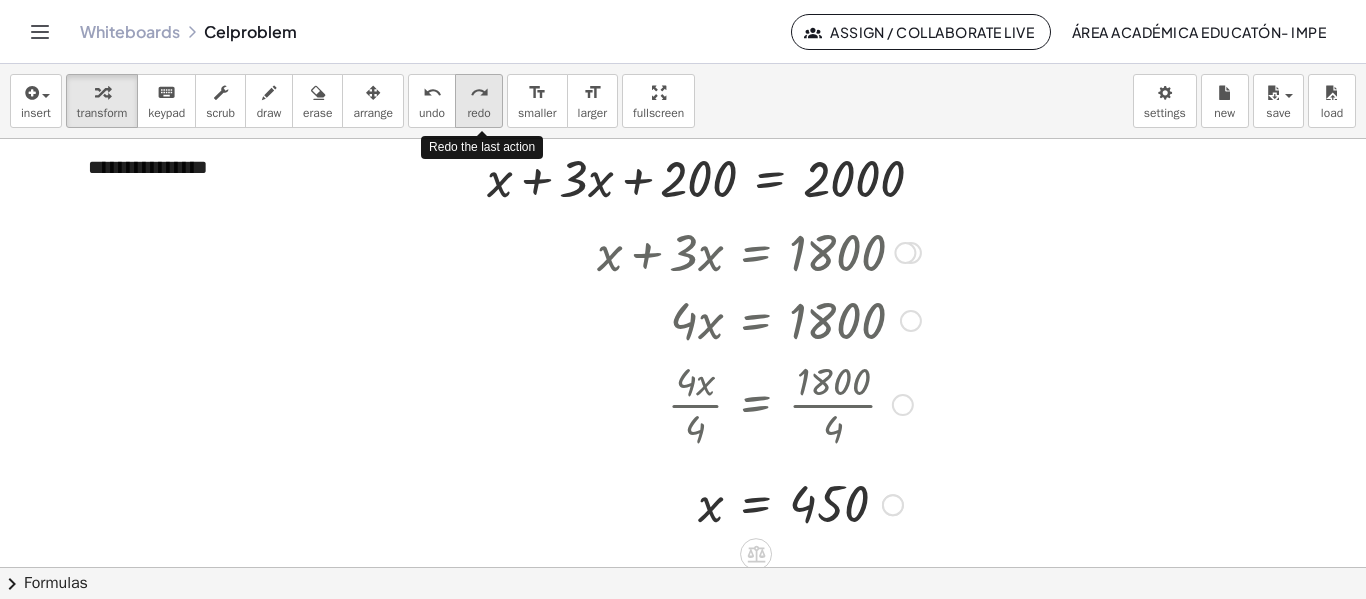 click on "redo" at bounding box center [479, 93] 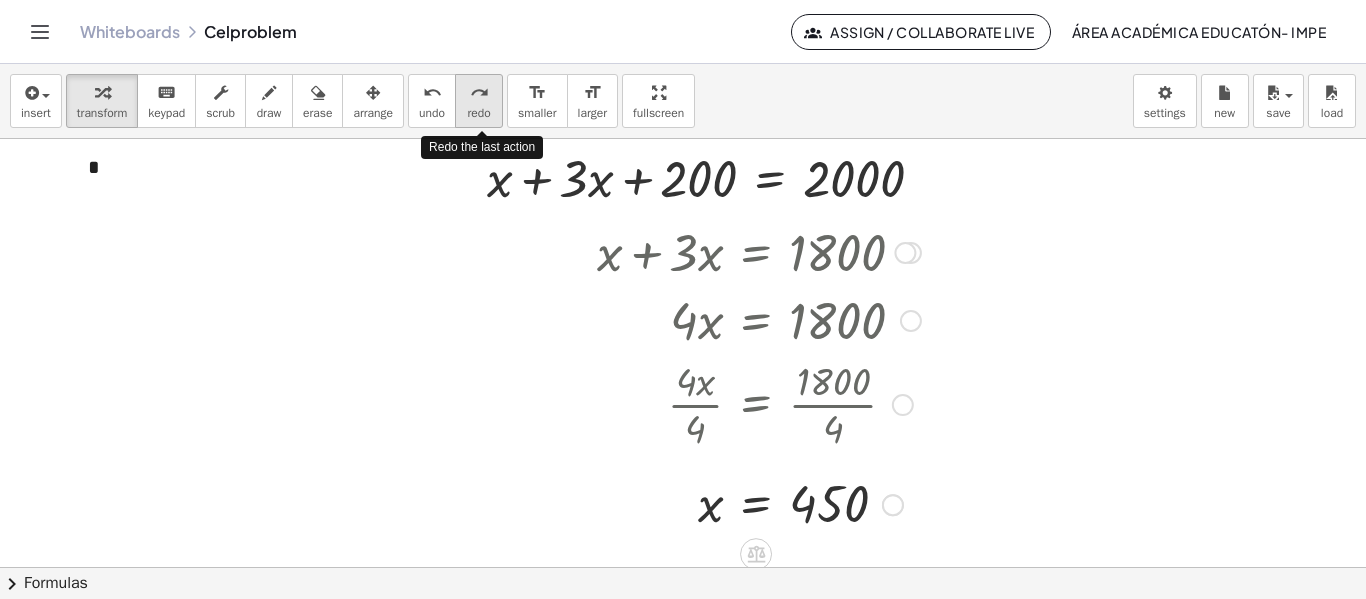 click on "redo" at bounding box center [479, 93] 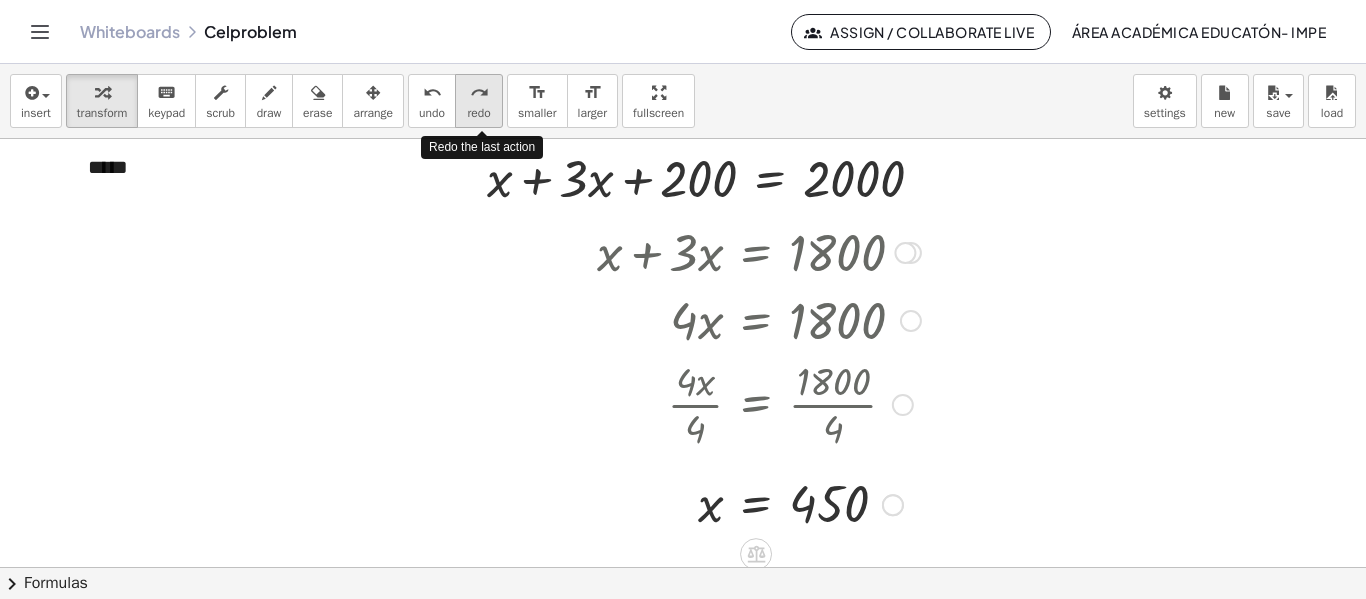 click on "redo" at bounding box center [479, 93] 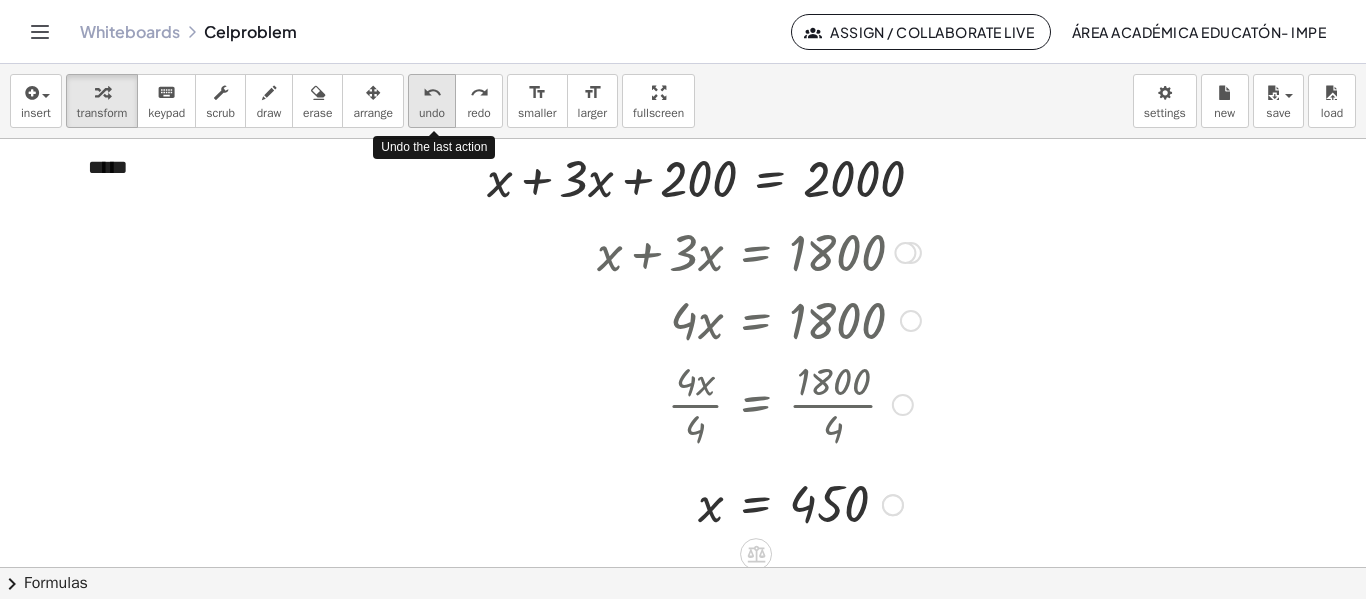 click on "undo" at bounding box center (432, 92) 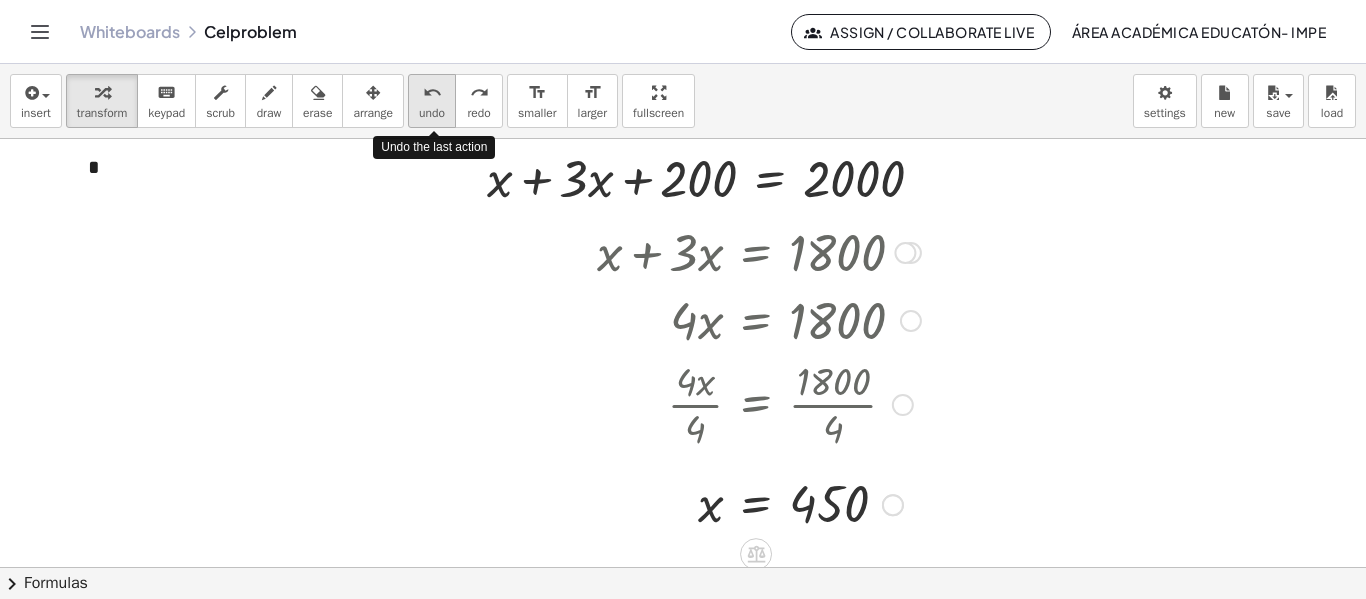 click on "undo" at bounding box center (432, 92) 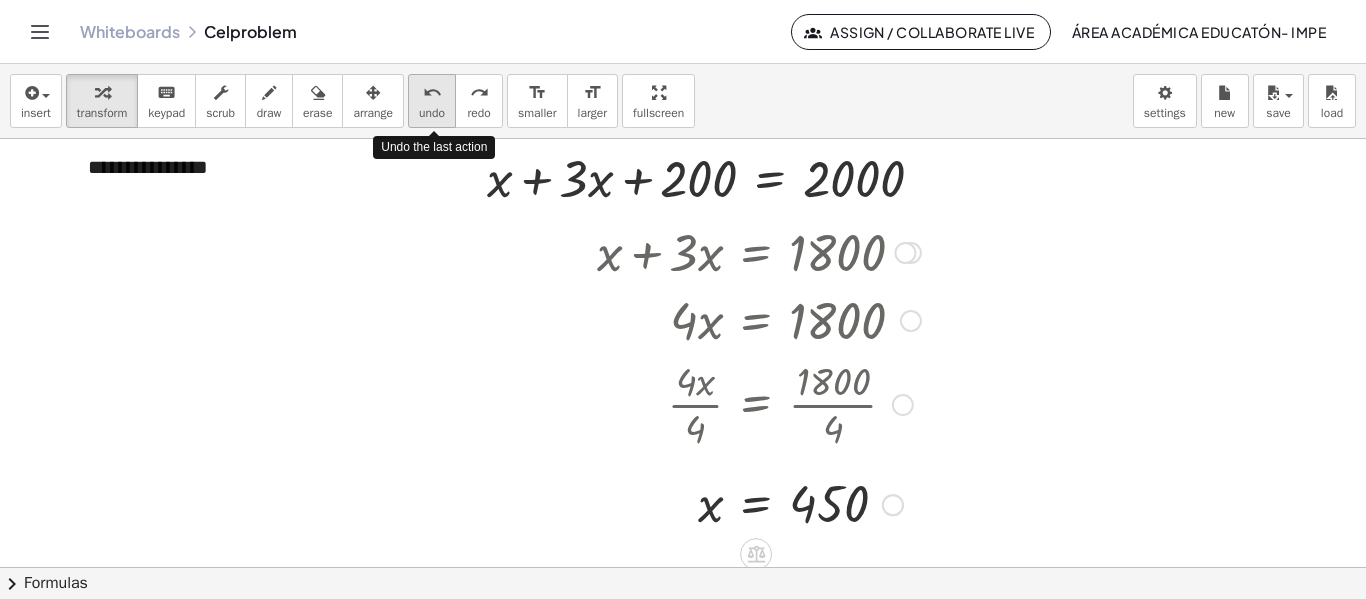 click on "undo" at bounding box center [432, 92] 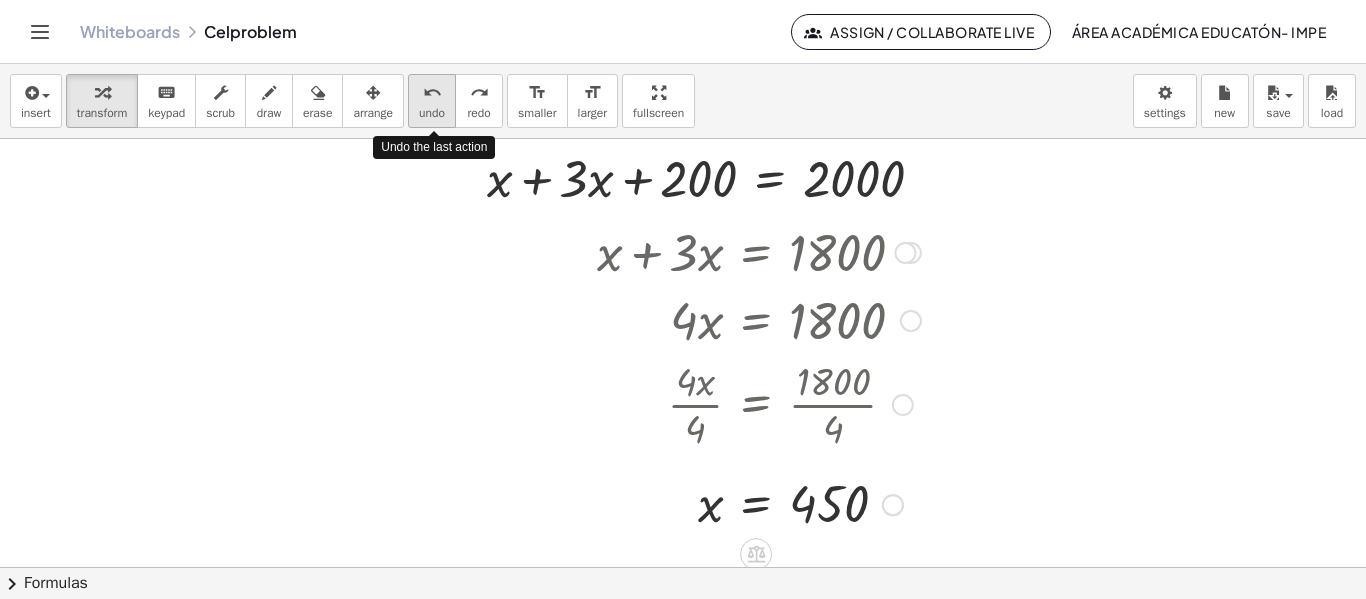 click on "undo" at bounding box center (432, 92) 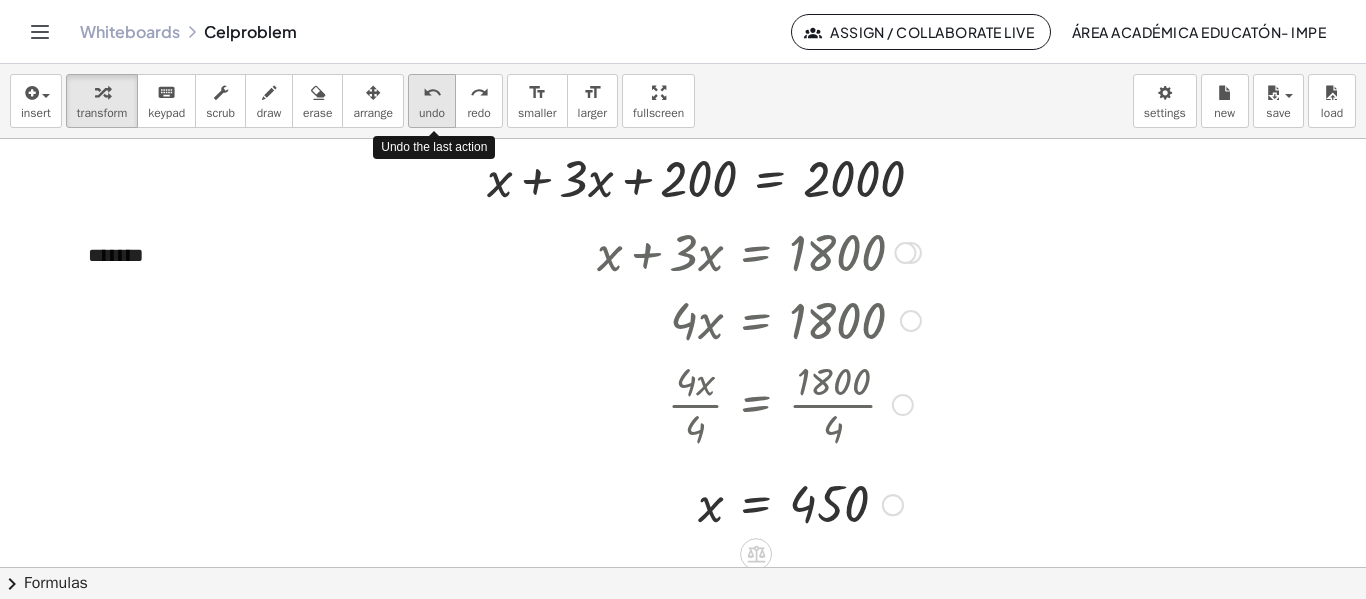click on "undo" at bounding box center [432, 92] 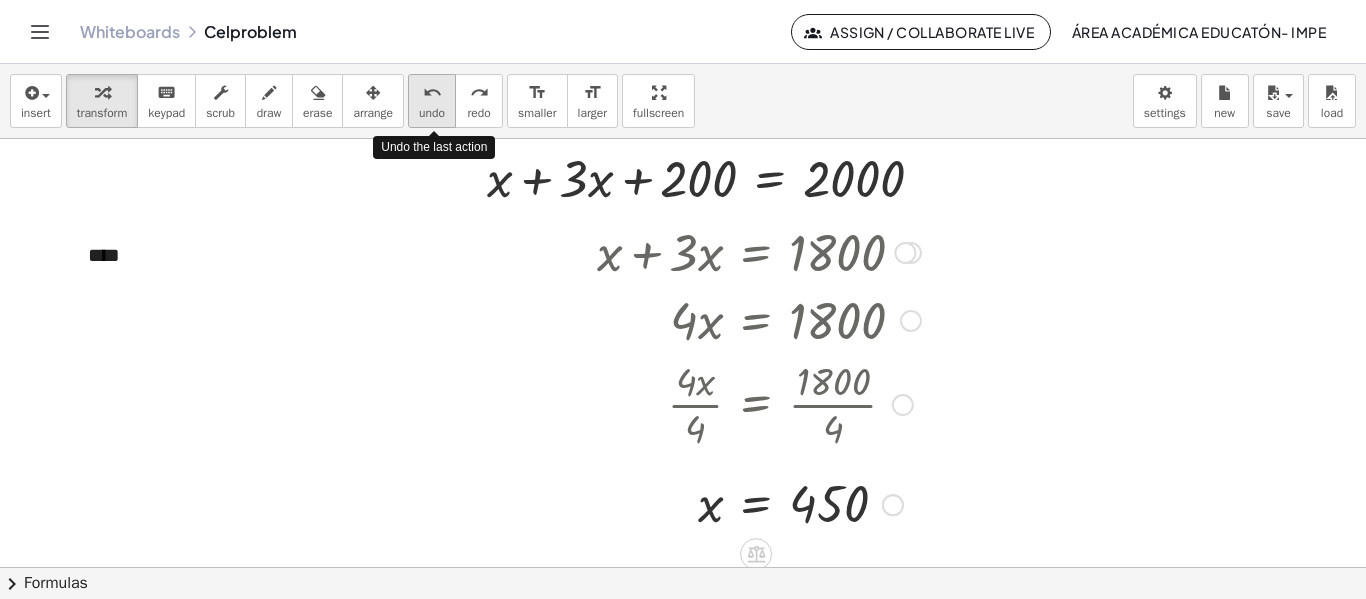 click on "undo" at bounding box center (432, 92) 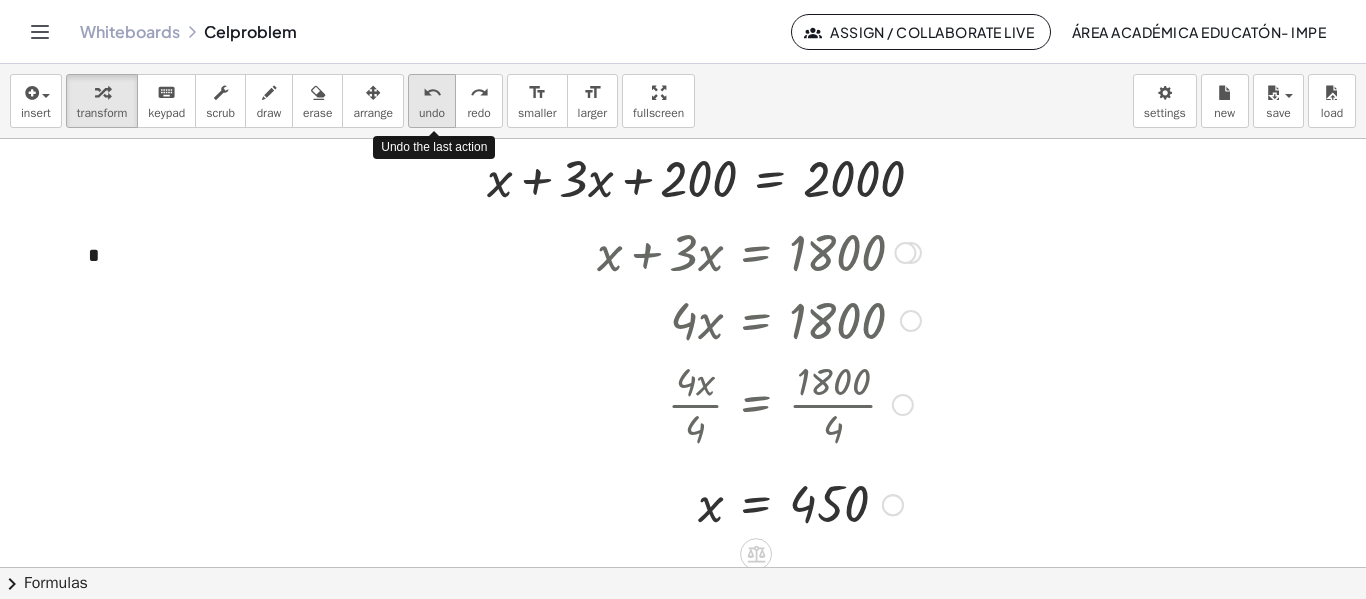 click on "undo" at bounding box center (432, 92) 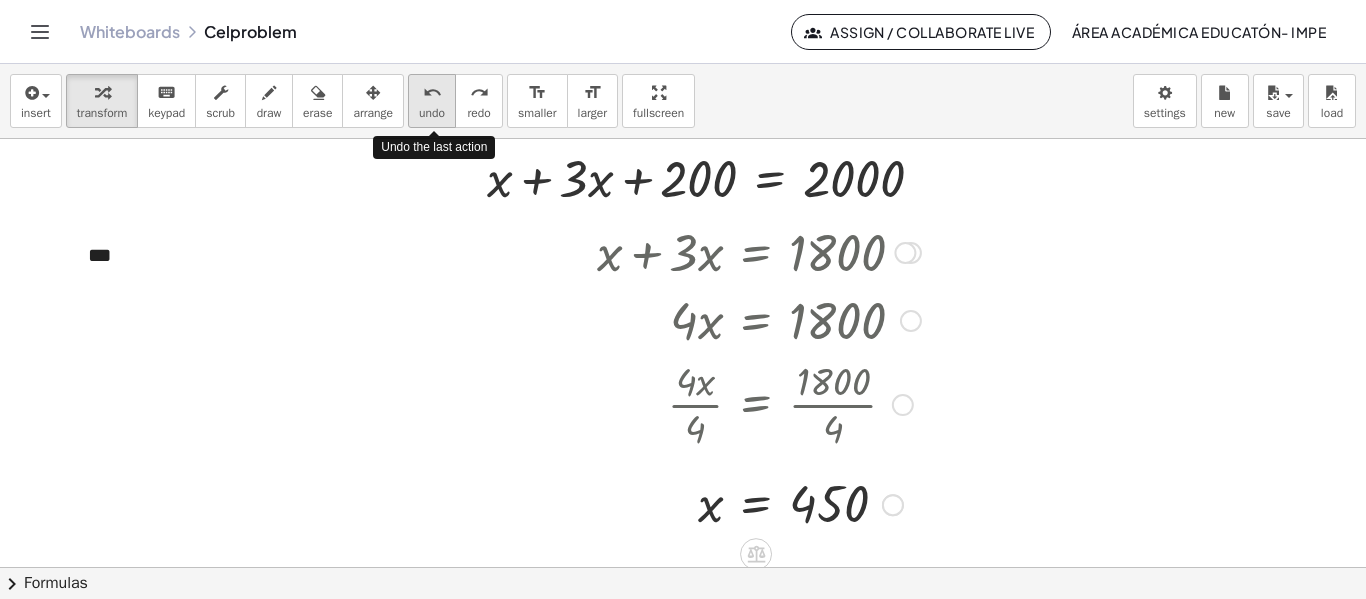 click on "undo" at bounding box center [432, 92] 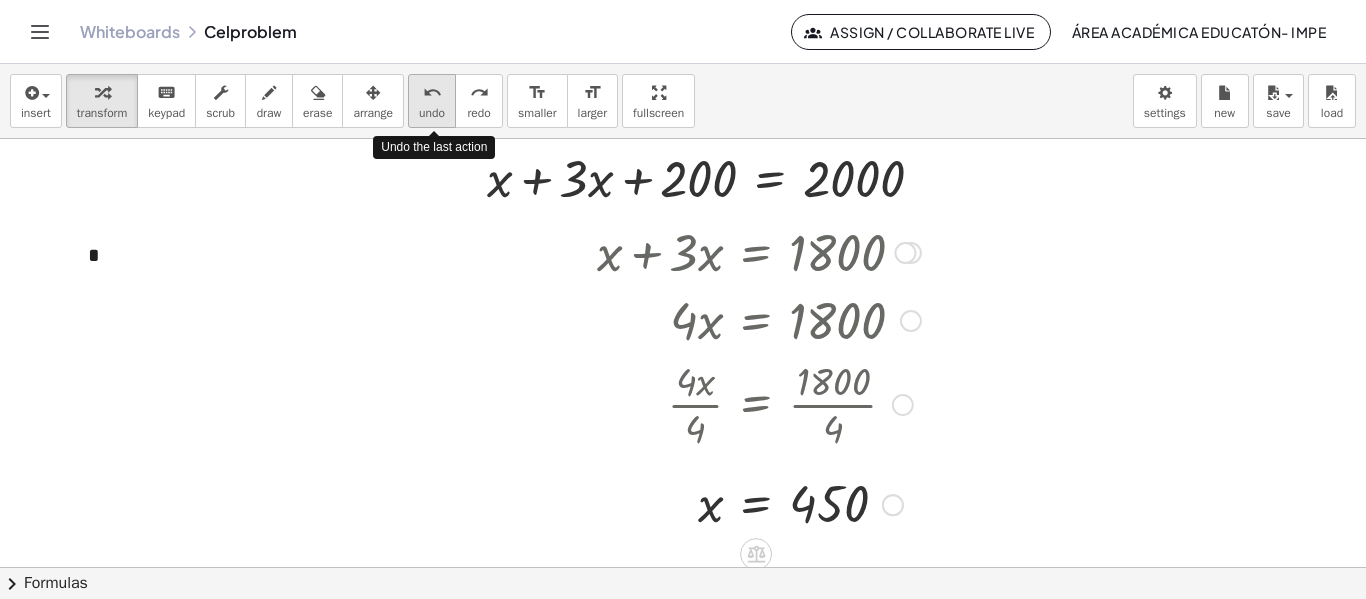click on "undo" at bounding box center (432, 92) 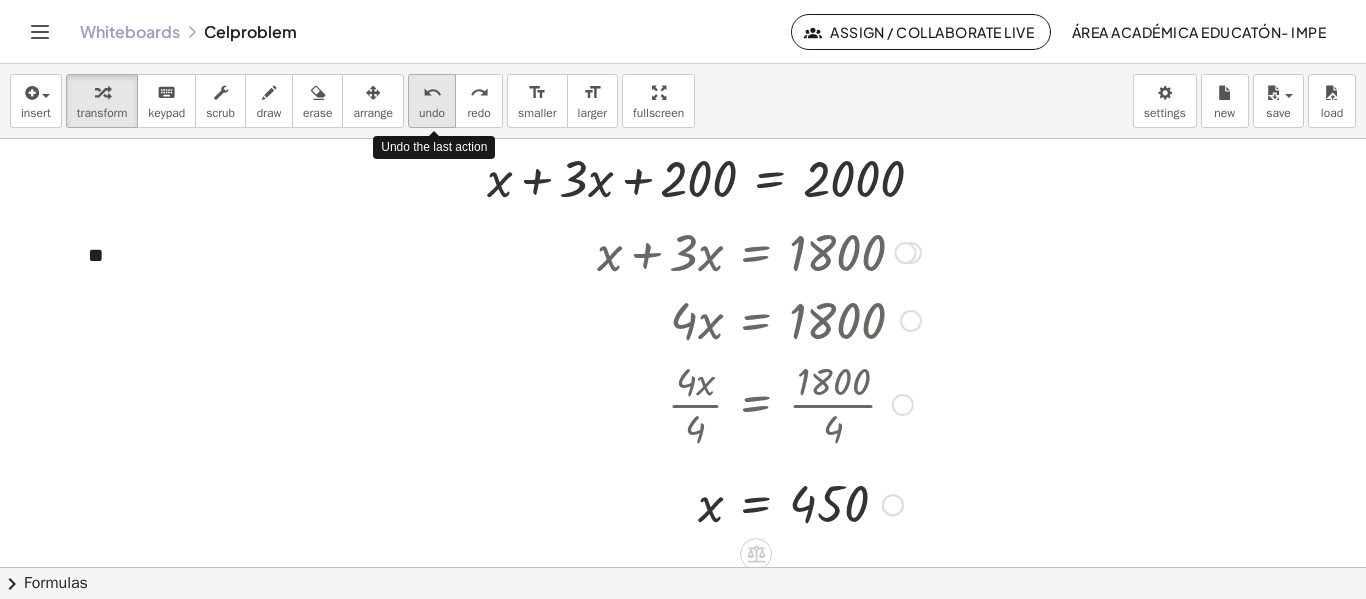 click on "undo" at bounding box center [432, 92] 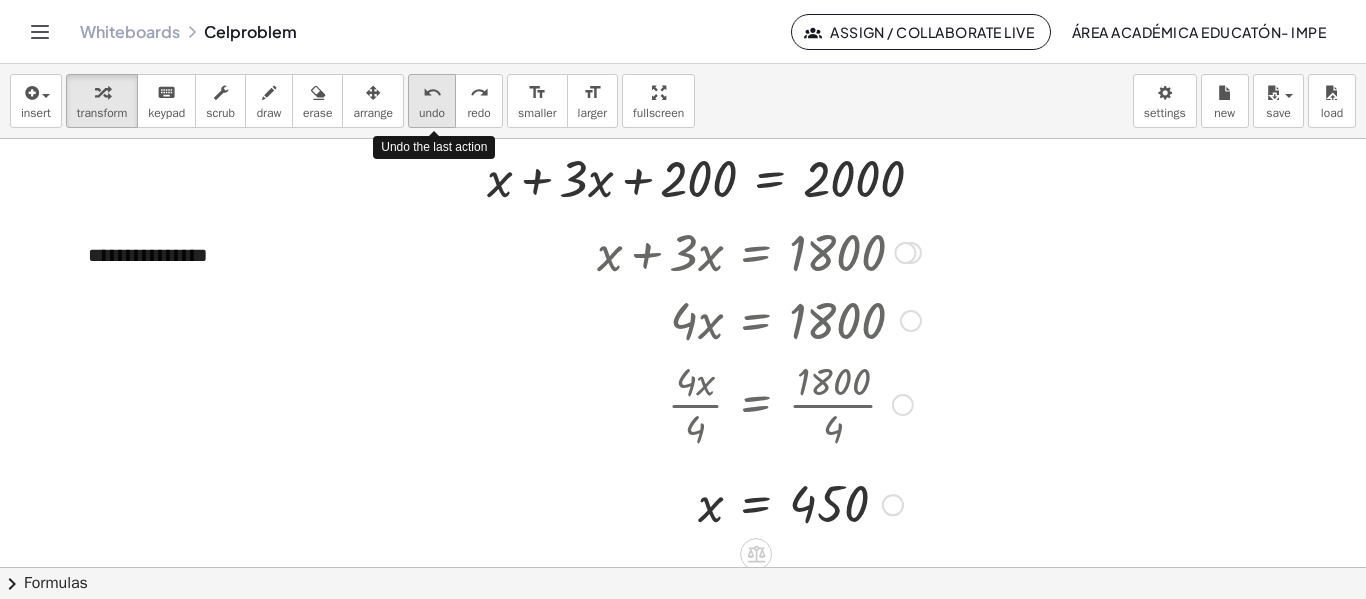 click on "undo" at bounding box center (432, 92) 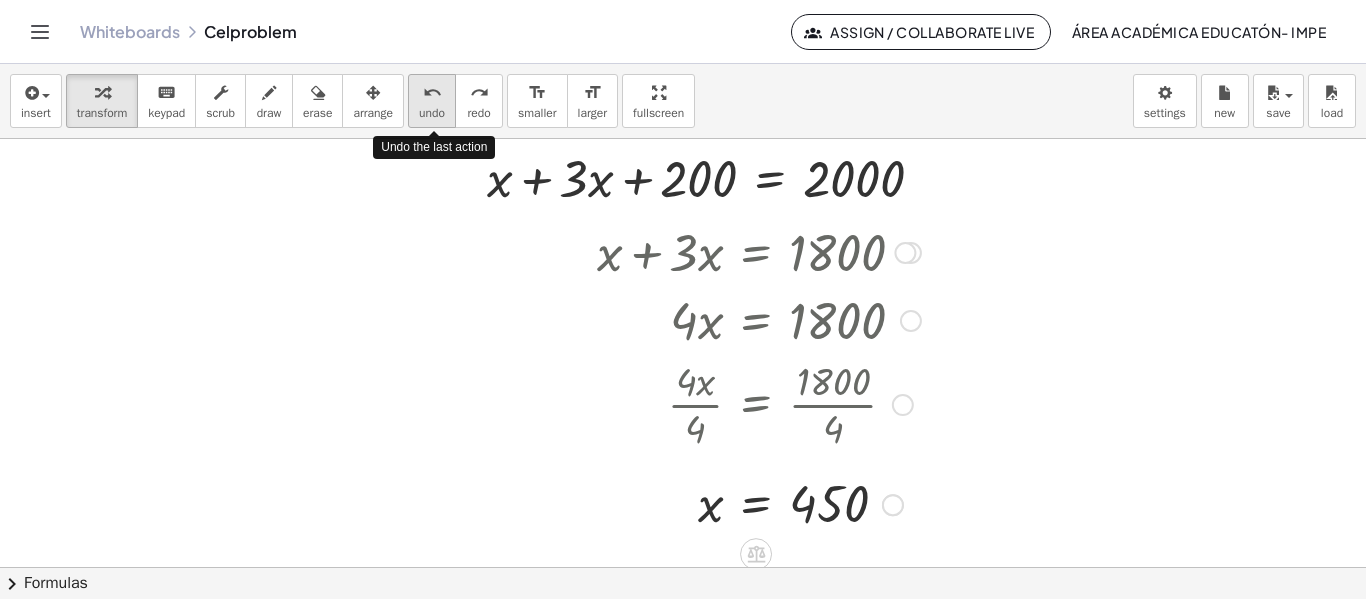 click on "undo" at bounding box center (432, 92) 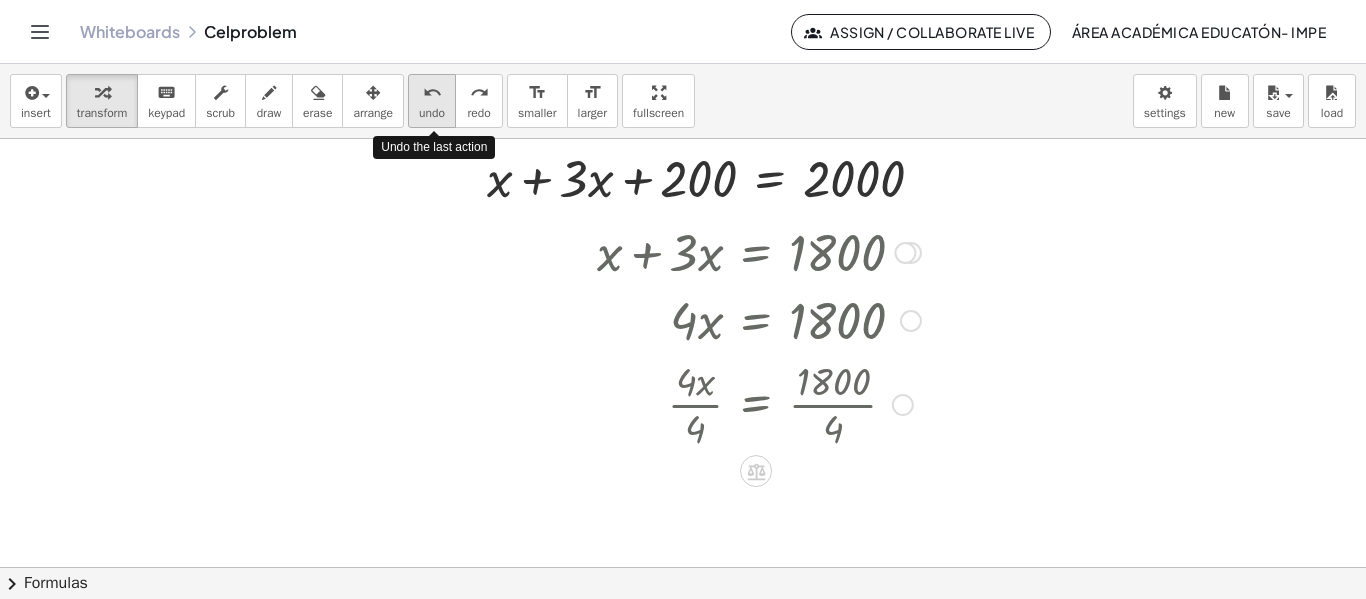 click on "undo" at bounding box center [432, 92] 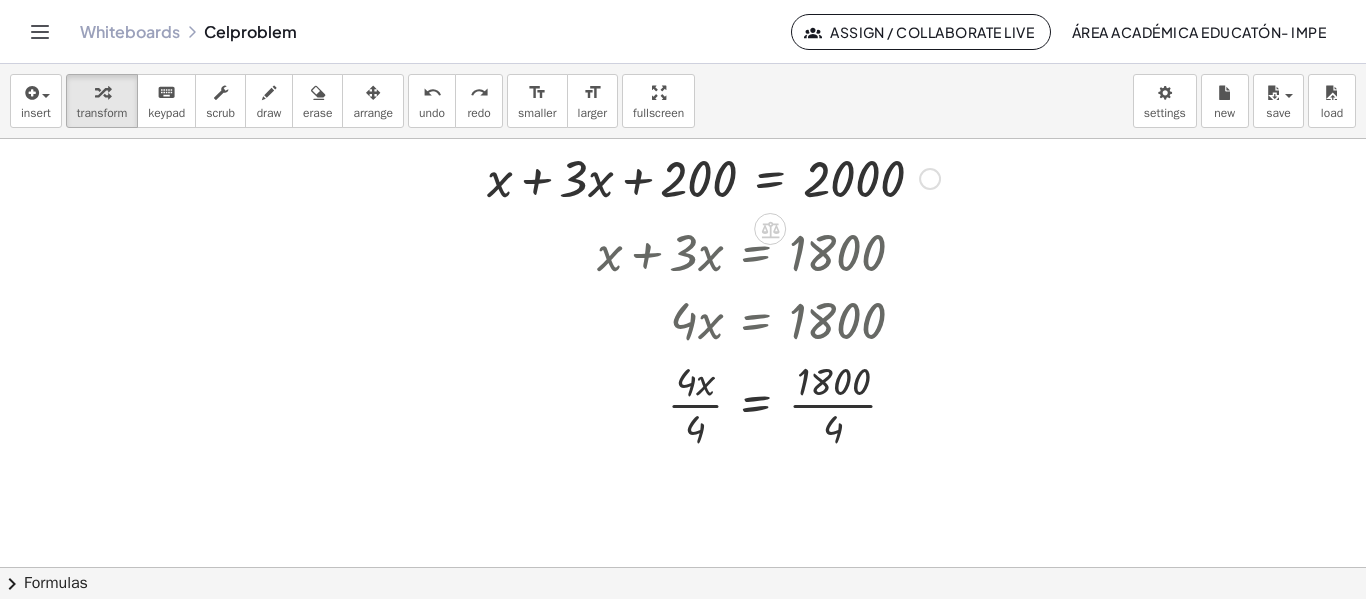 scroll, scrollTop: 117, scrollLeft: 0, axis: vertical 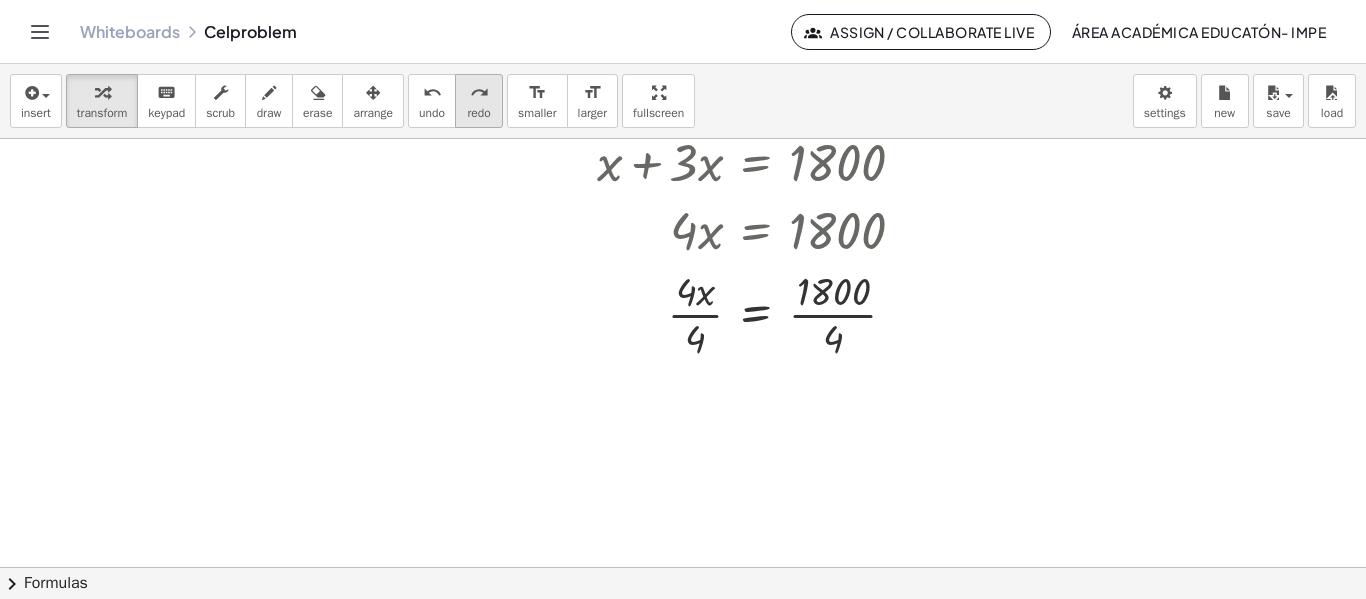 click on "redo redo" at bounding box center (479, 101) 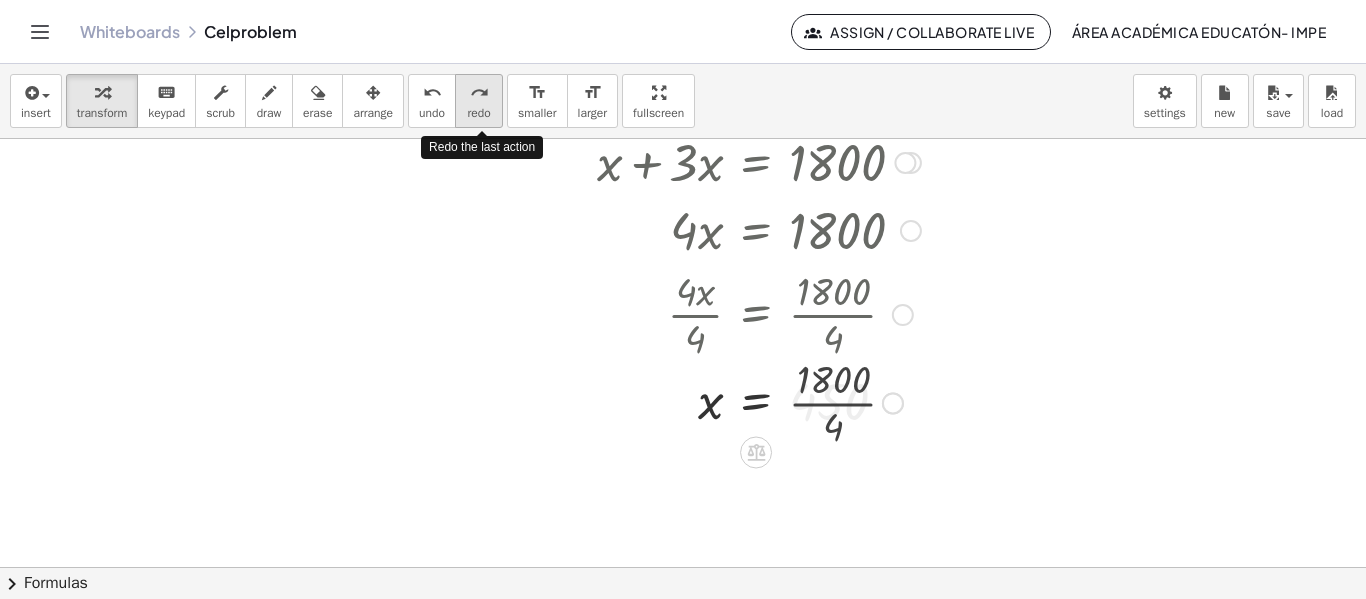 click on "redo redo" at bounding box center [479, 101] 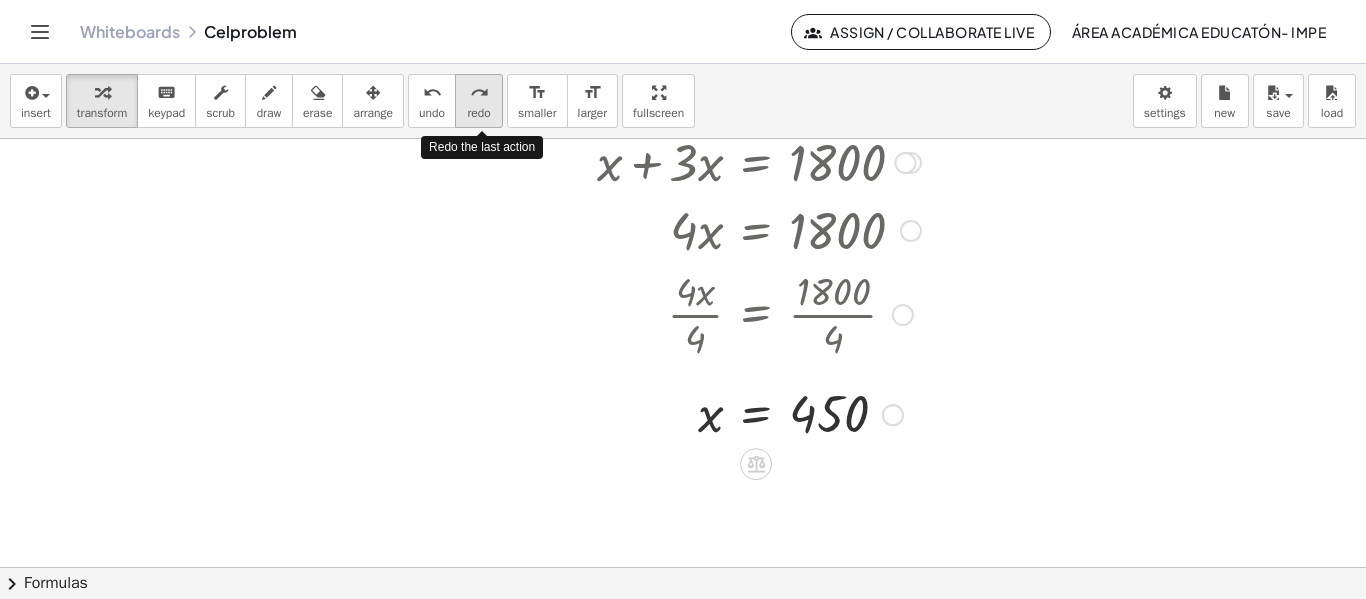 click on "redo redo" at bounding box center (479, 101) 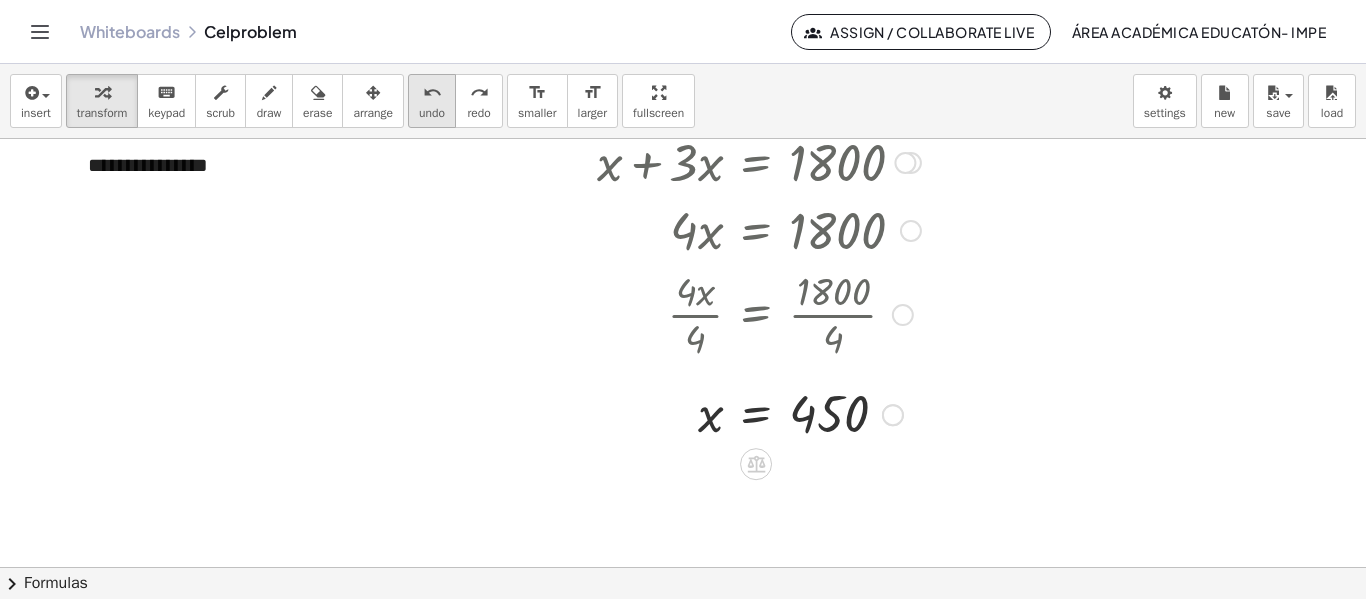 click on "undo" at bounding box center (432, 113) 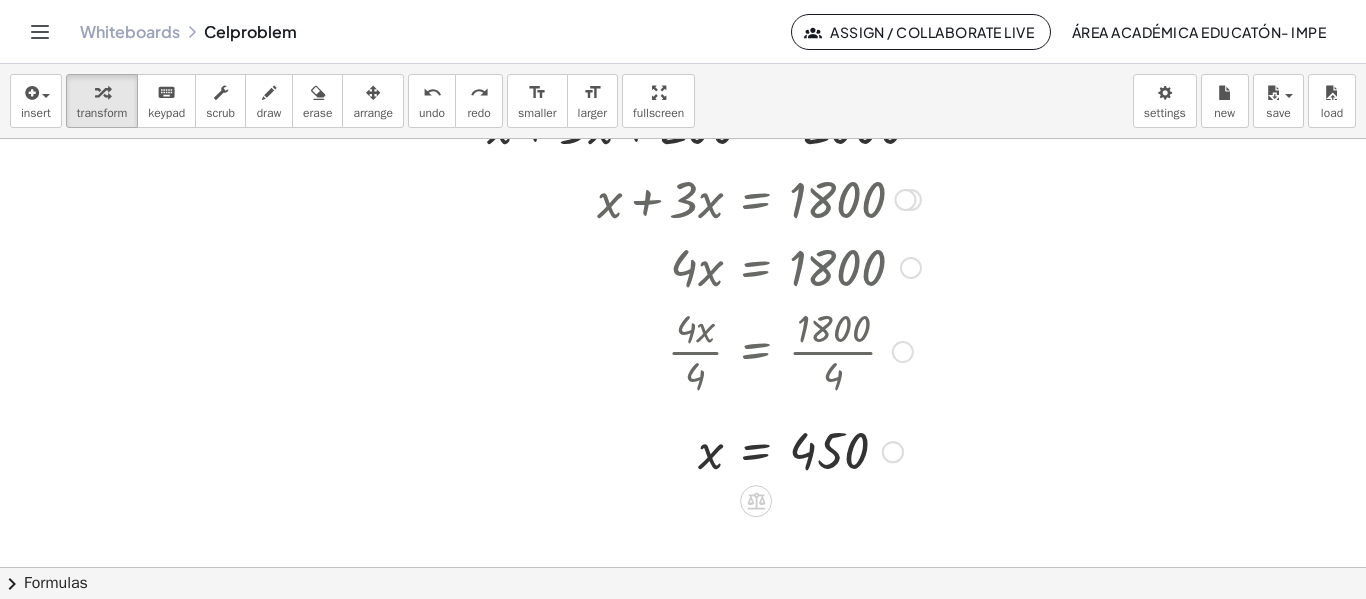 scroll, scrollTop: 79, scrollLeft: 0, axis: vertical 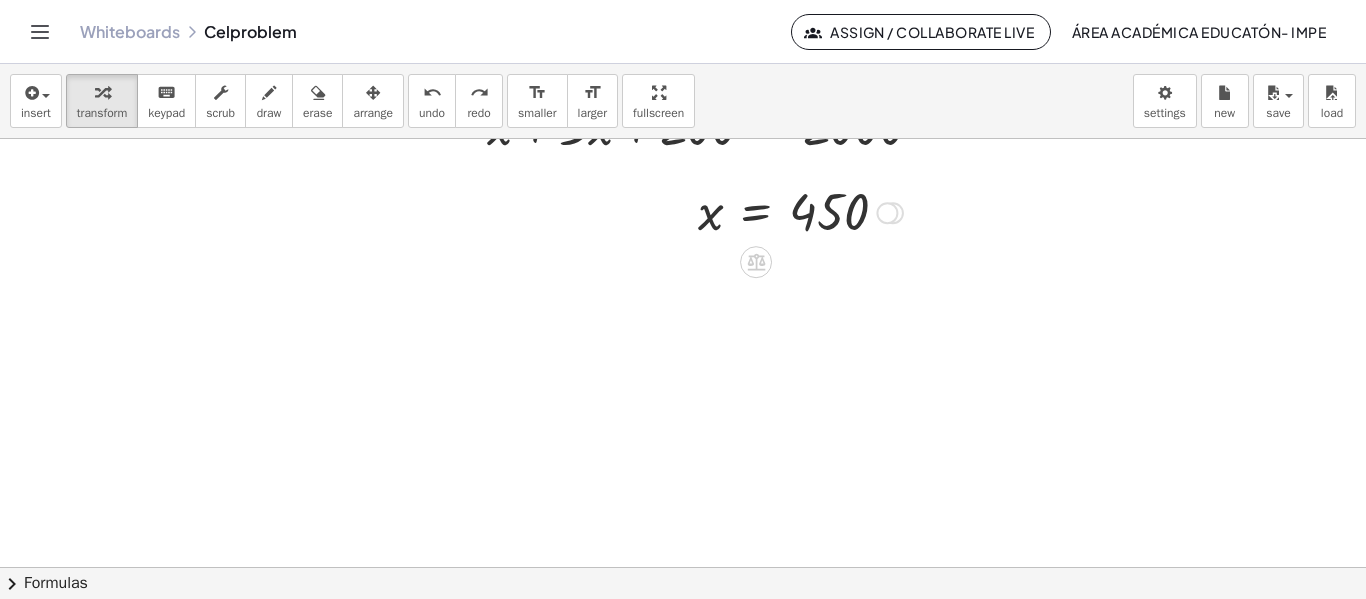 drag, startPoint x: 882, startPoint y: 449, endPoint x: 885, endPoint y: 208, distance: 241.01868 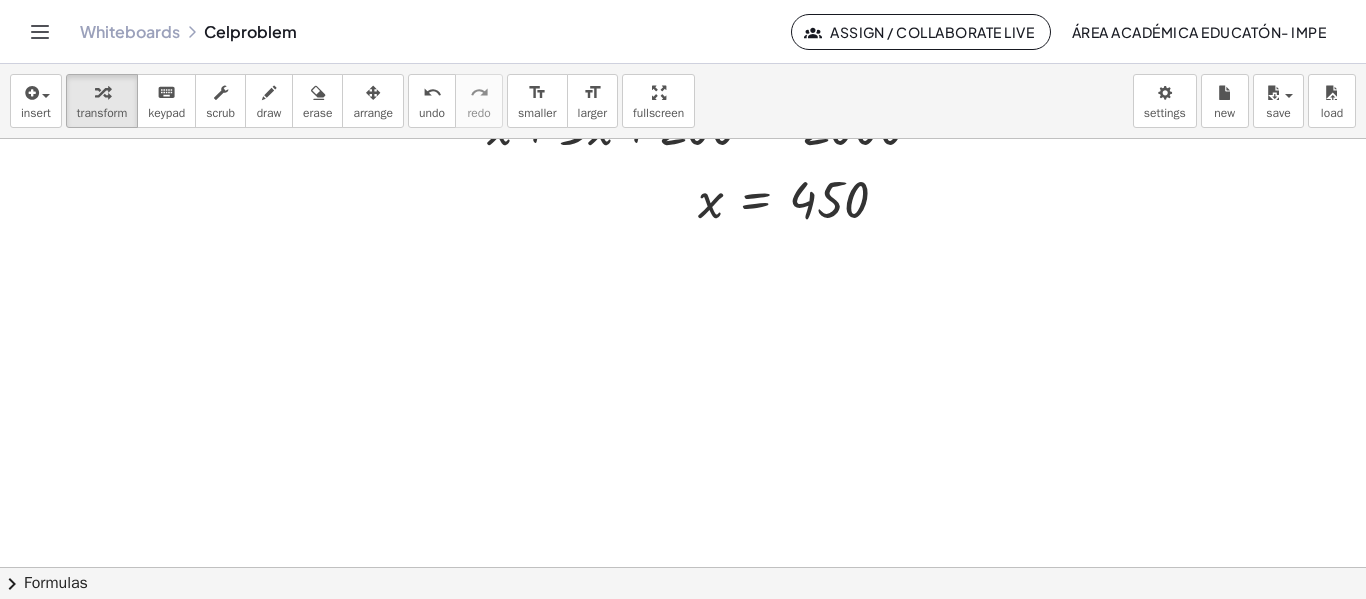 drag, startPoint x: 889, startPoint y: 200, endPoint x: 892, endPoint y: 296, distance: 96.04687 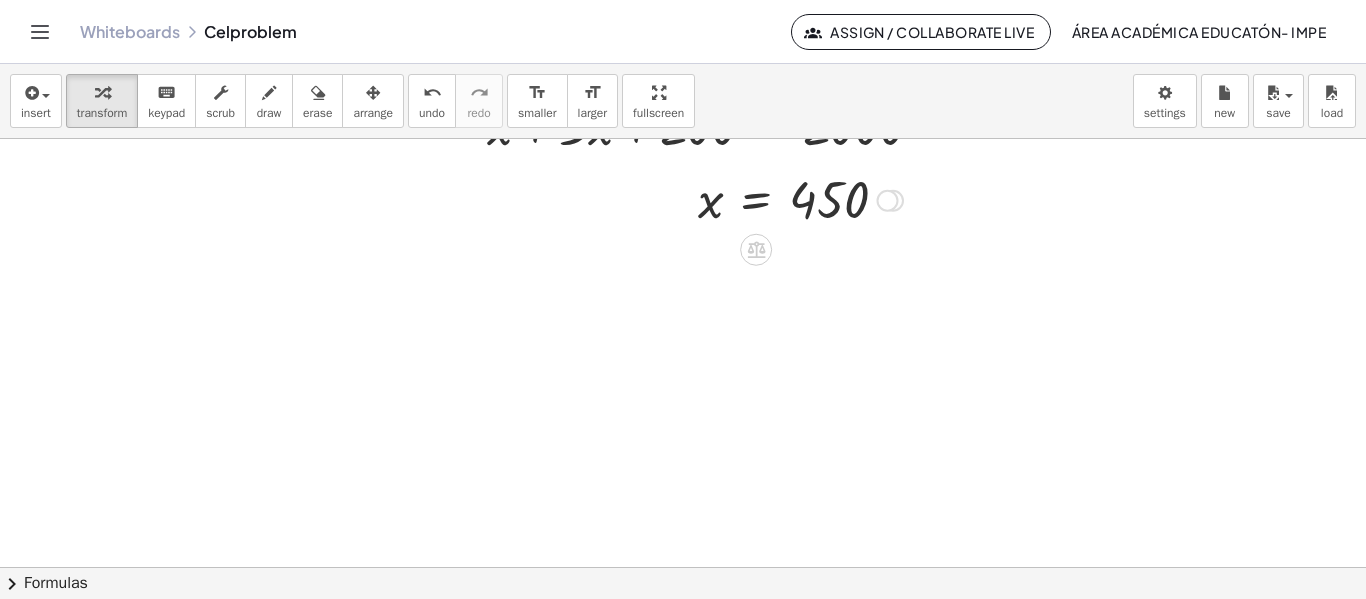 drag, startPoint x: 892, startPoint y: 296, endPoint x: 855, endPoint y: 214, distance: 89.961105 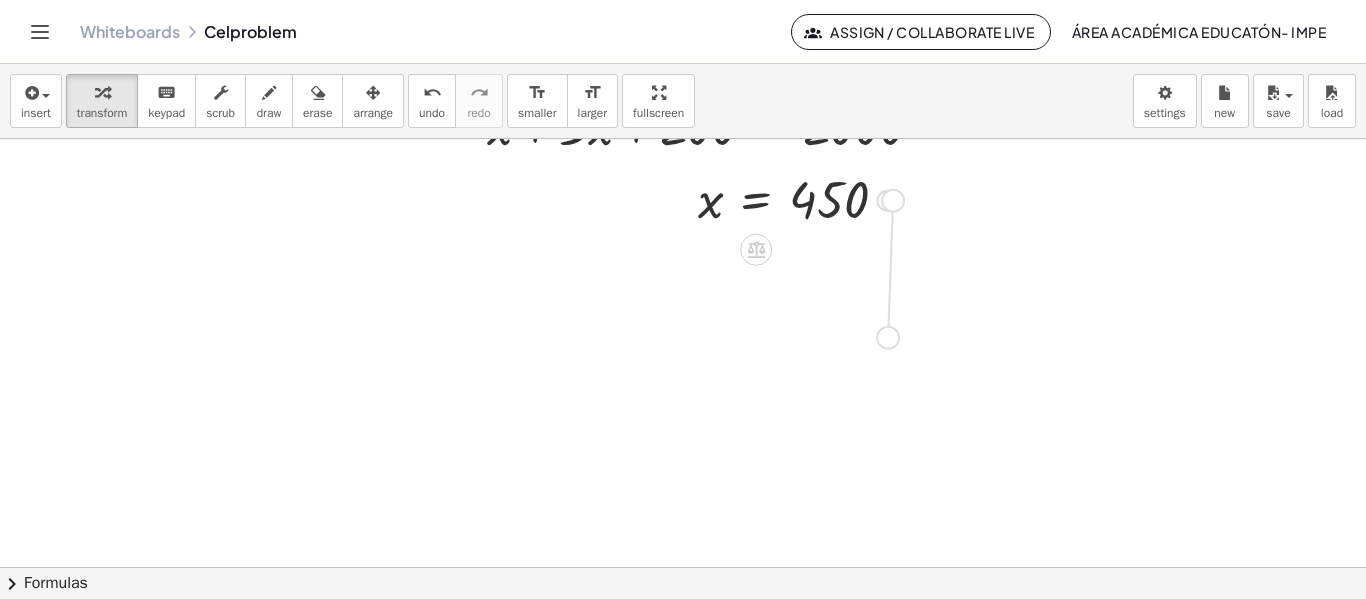 drag, startPoint x: 892, startPoint y: 202, endPoint x: 896, endPoint y: 340, distance: 138.05795 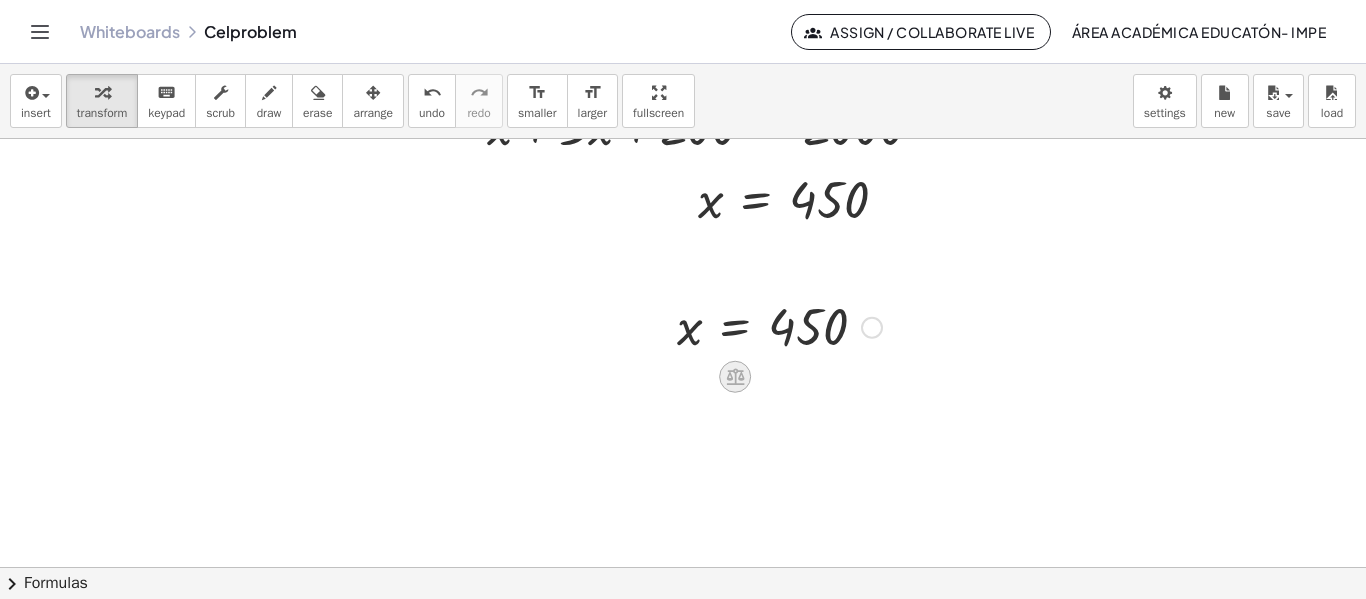 click 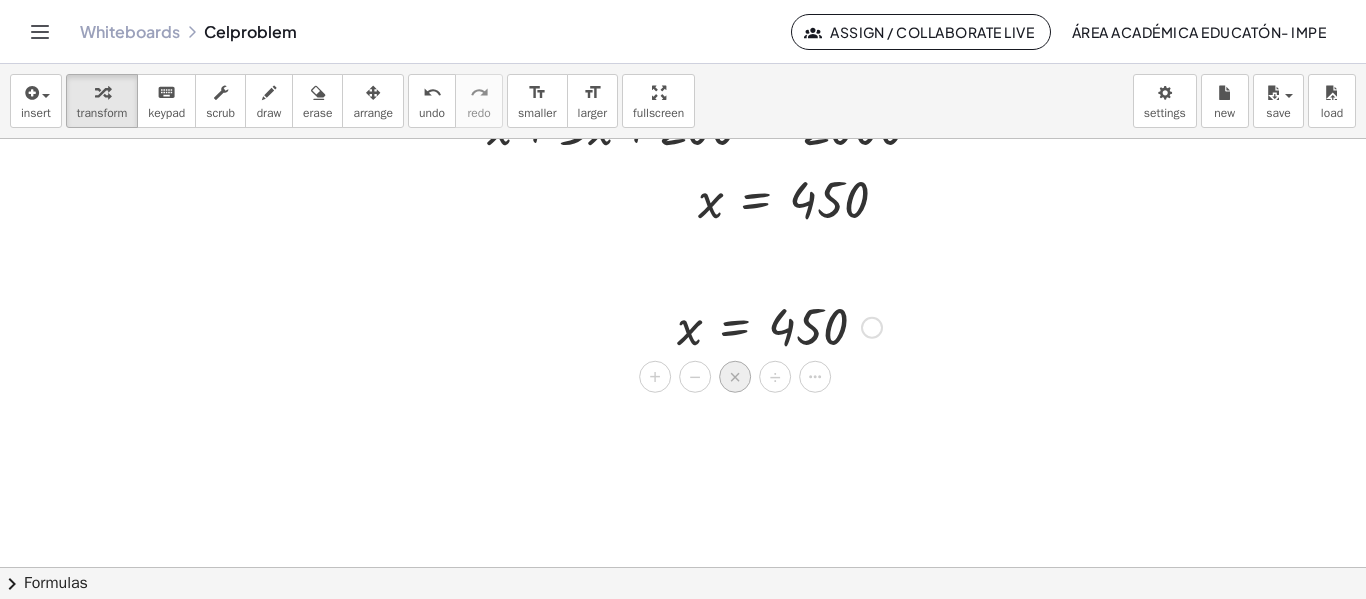 click on "×" at bounding box center (735, 377) 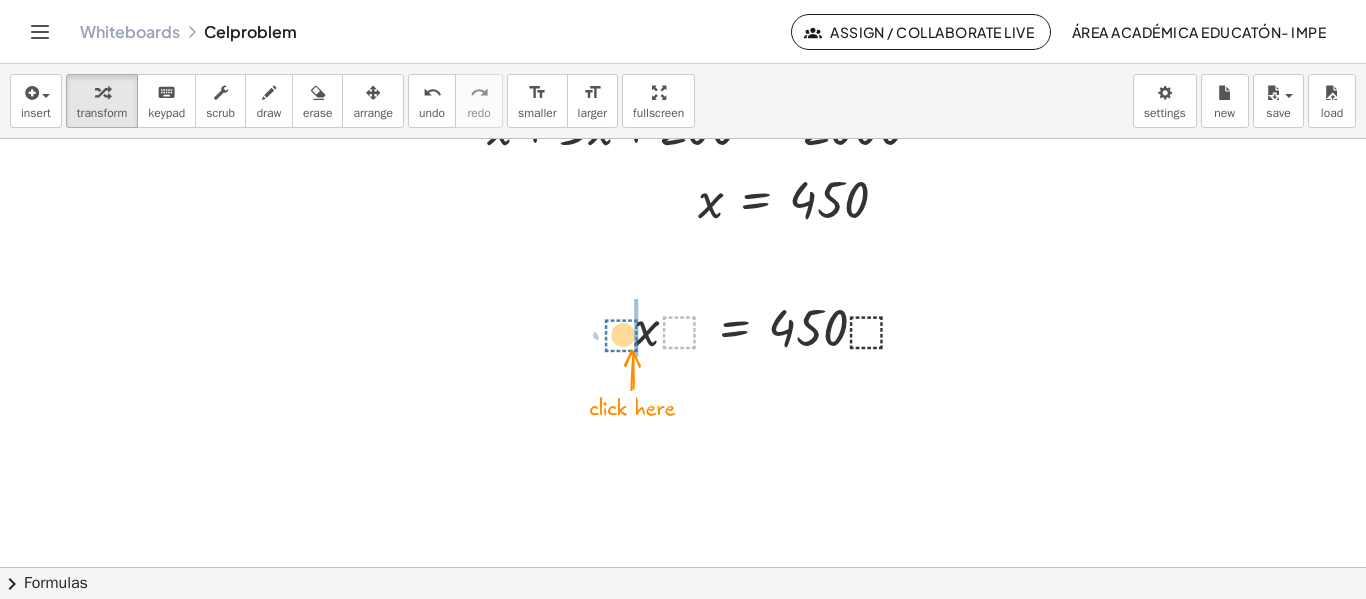 drag, startPoint x: 670, startPoint y: 328, endPoint x: 608, endPoint y: 335, distance: 62.39391 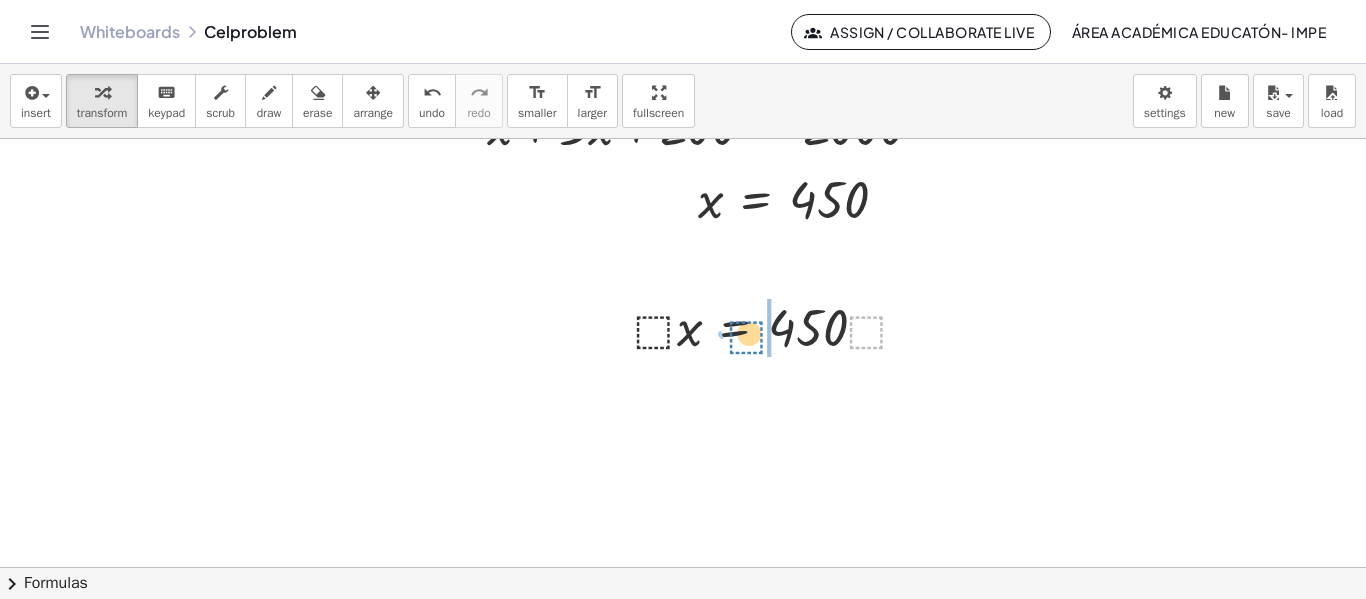 drag, startPoint x: 877, startPoint y: 329, endPoint x: 760, endPoint y: 334, distance: 117.10679 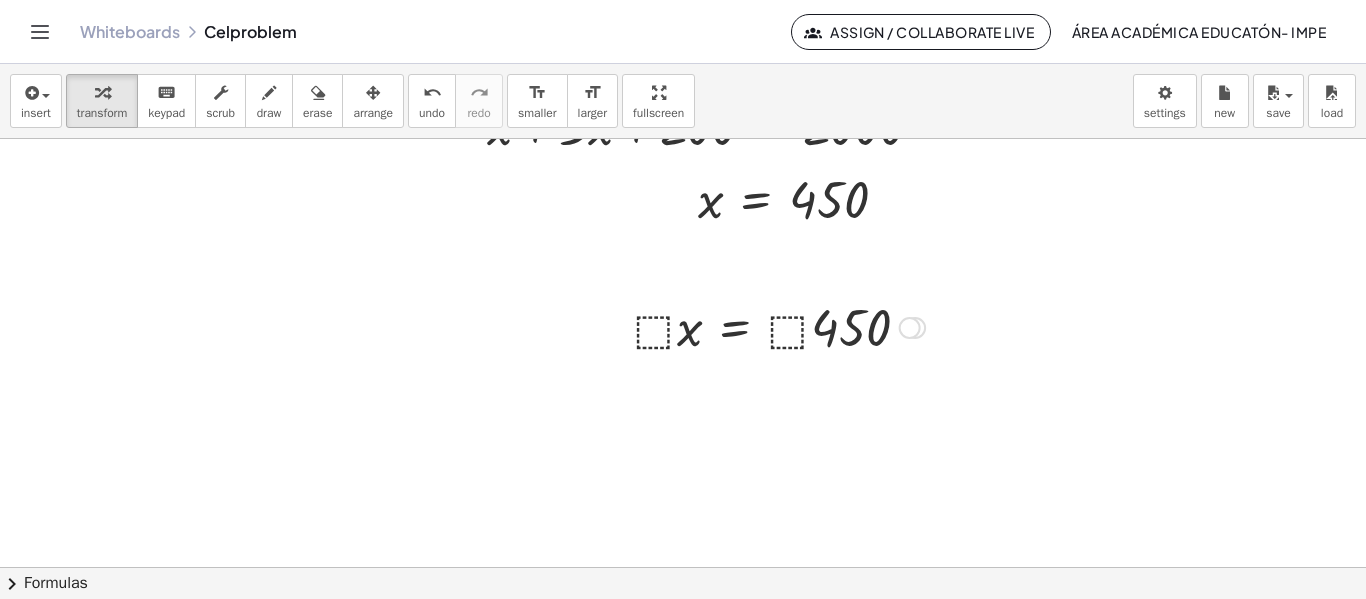 click at bounding box center (779, 326) 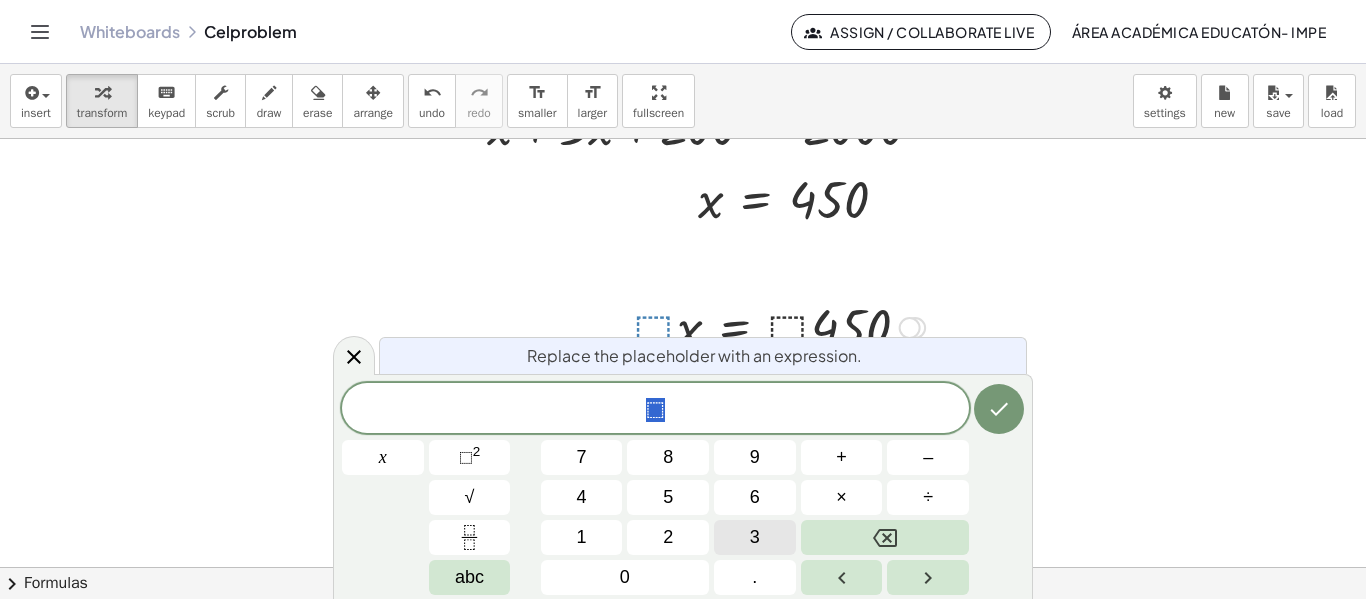 click on "3" at bounding box center (755, 537) 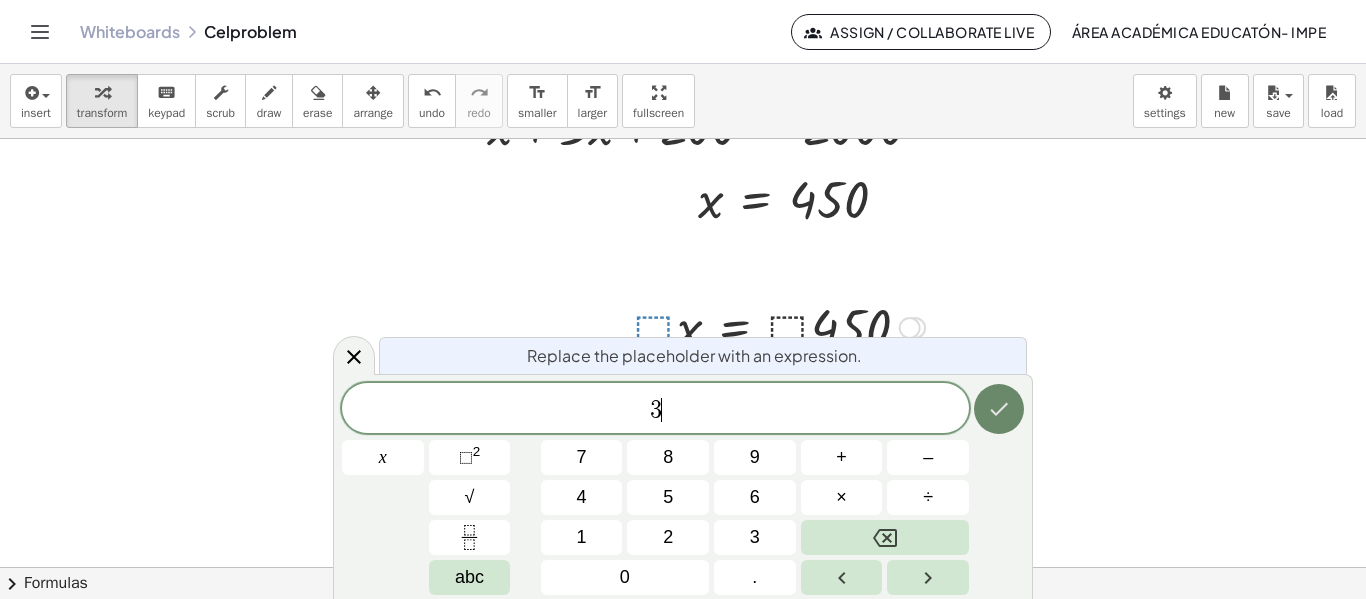 click at bounding box center (999, 409) 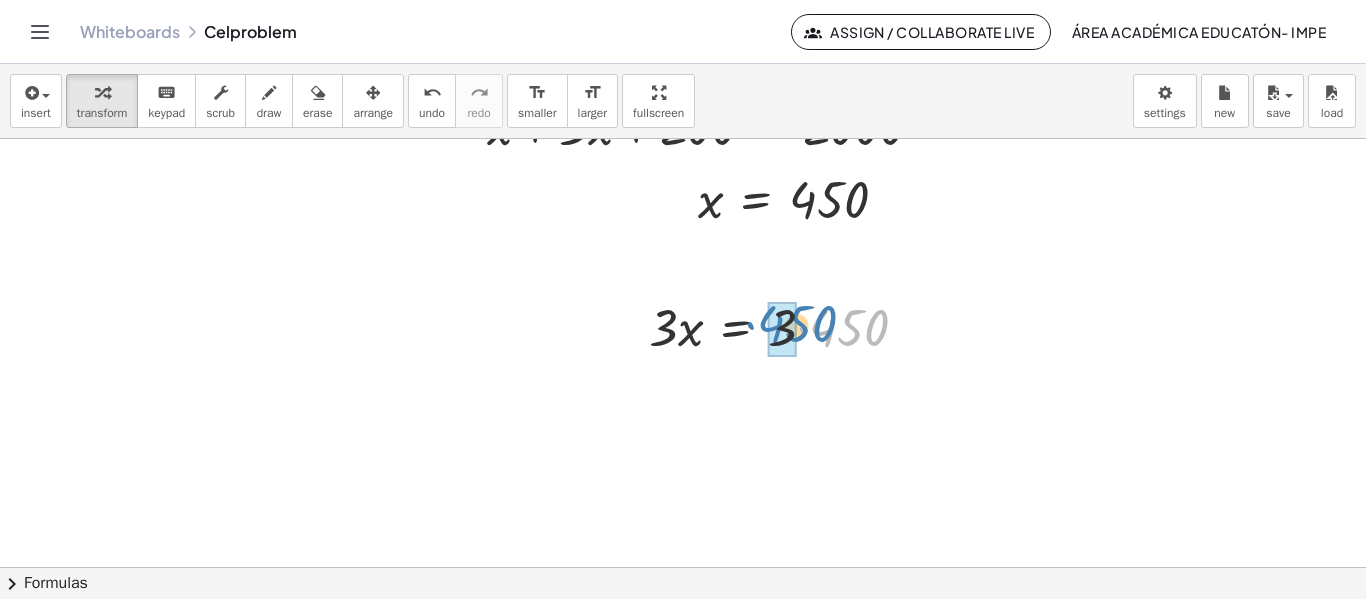 drag, startPoint x: 851, startPoint y: 338, endPoint x: 806, endPoint y: 336, distance: 45.044422 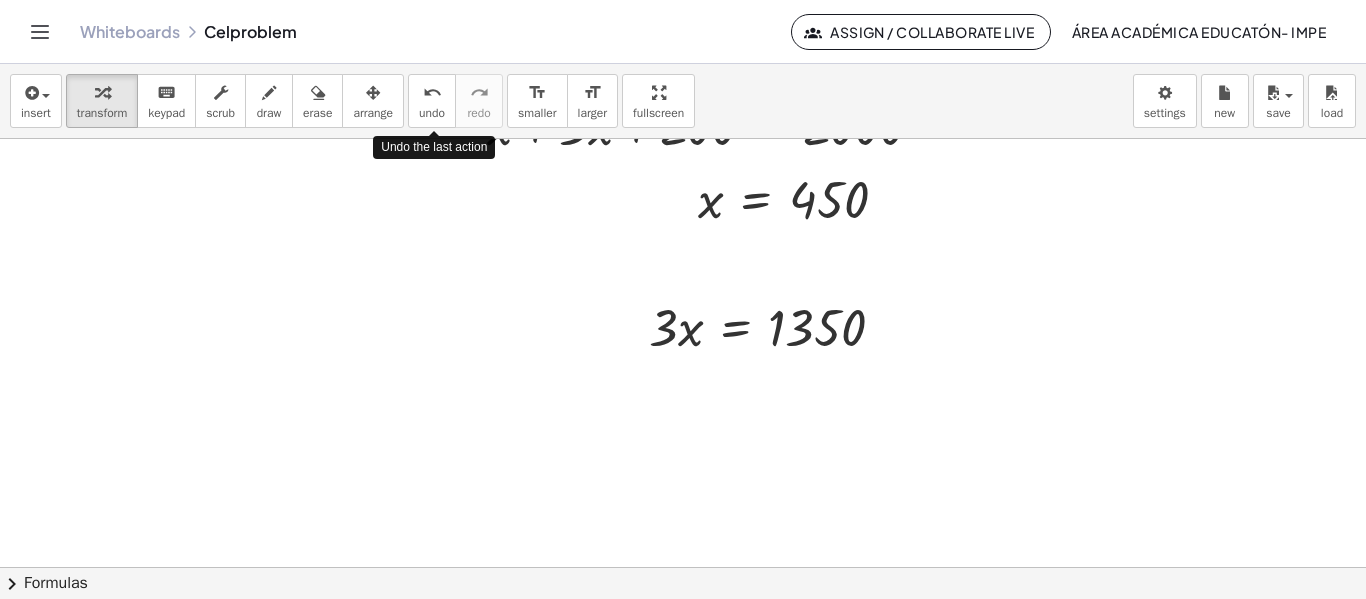 drag, startPoint x: 445, startPoint y: 124, endPoint x: 473, endPoint y: 41, distance: 87.595665 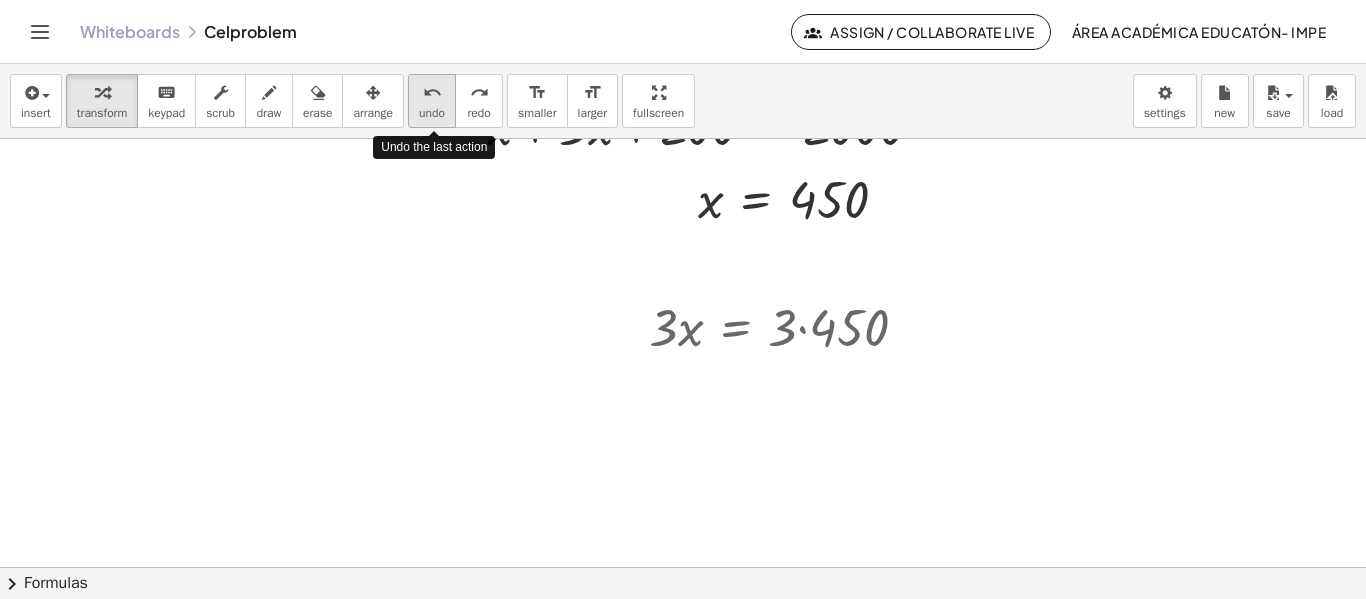 click on "undo" at bounding box center (432, 113) 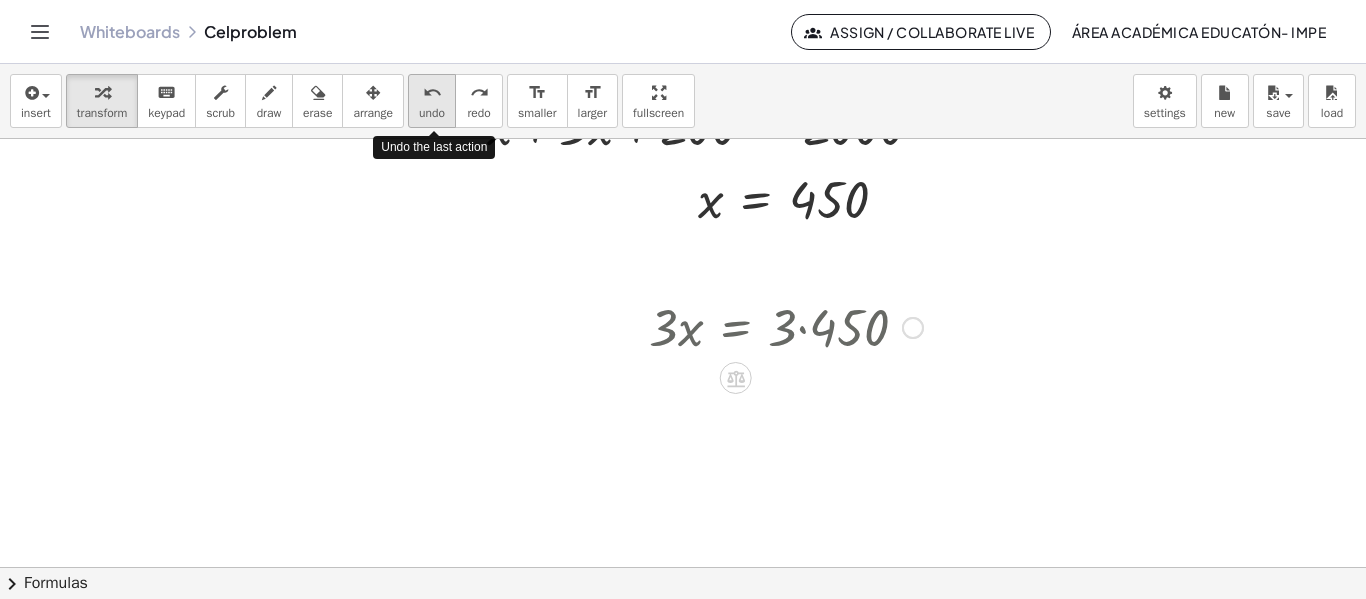 click on "undo" at bounding box center [432, 93] 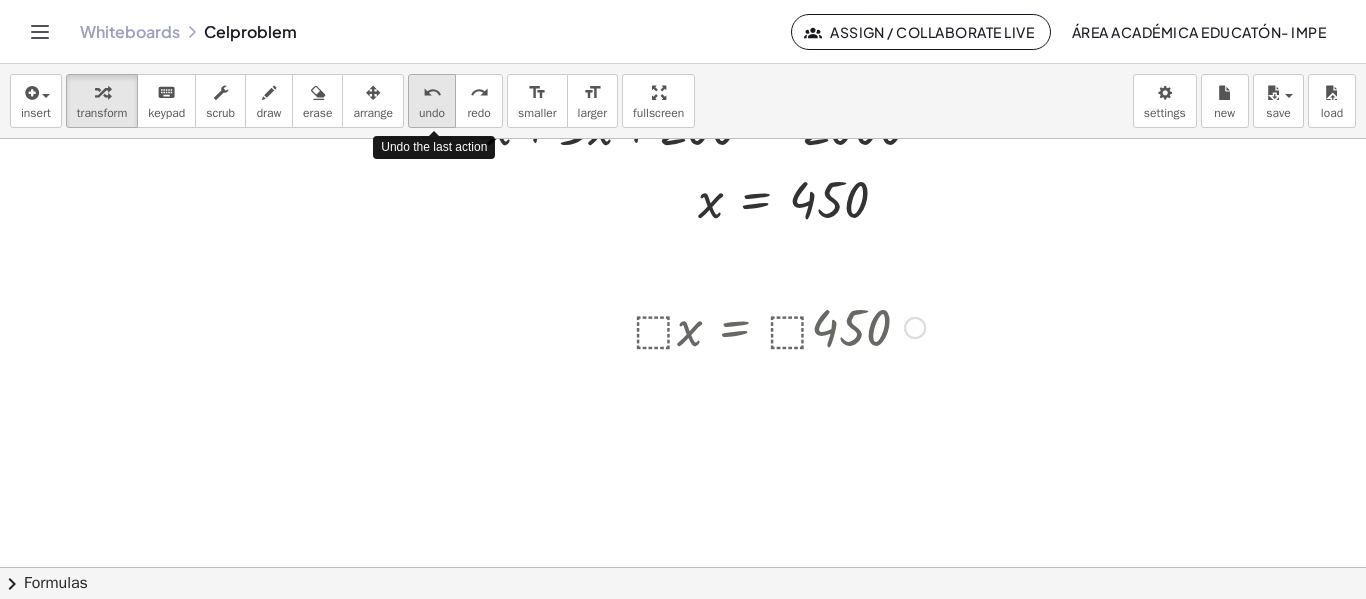 click on "undo" at bounding box center [432, 93] 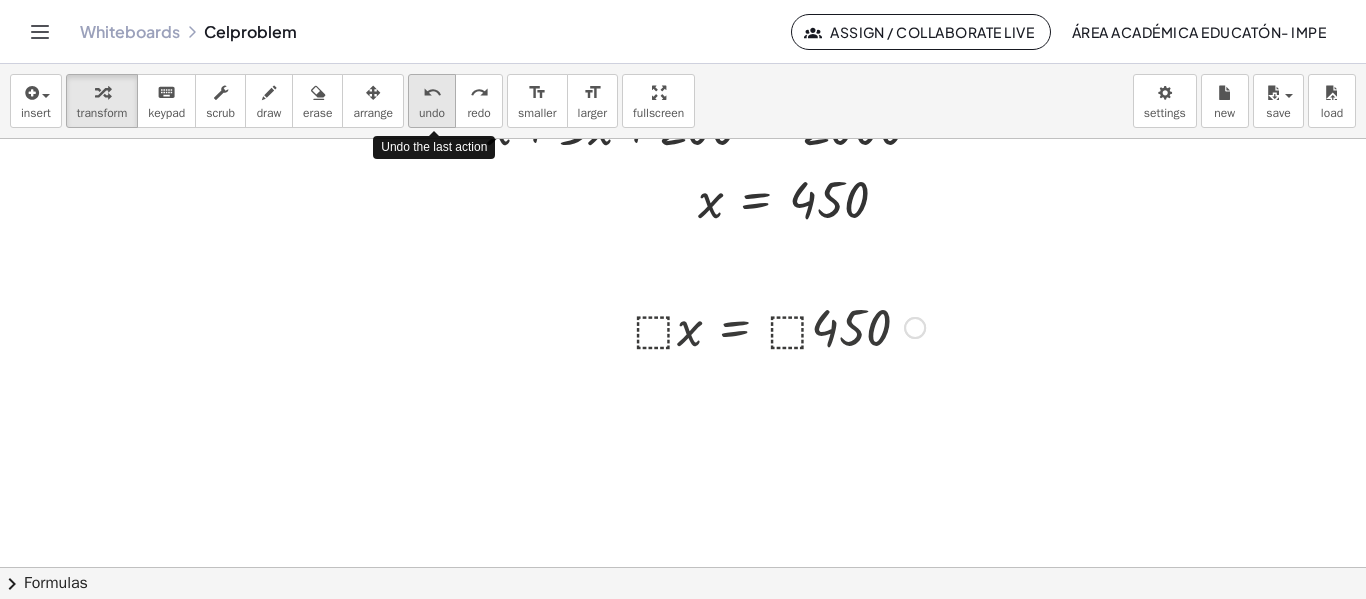 click on "undo" at bounding box center (432, 93) 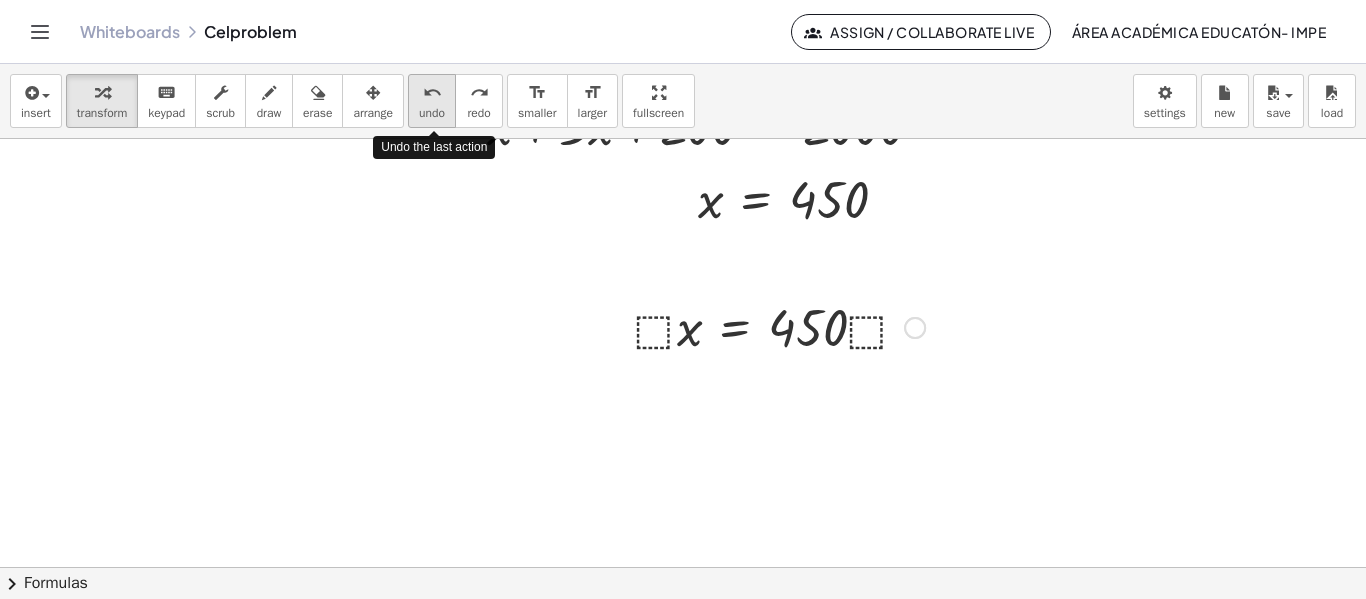 click on "undo" at bounding box center [432, 93] 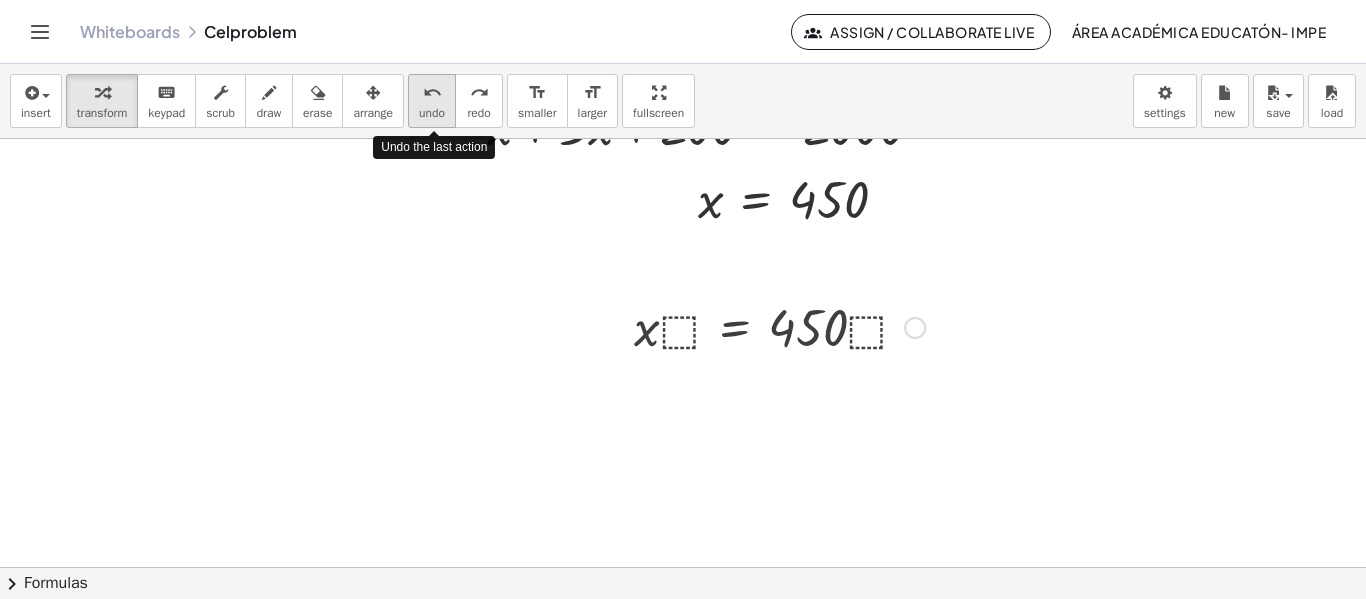 click on "undo" at bounding box center (432, 93) 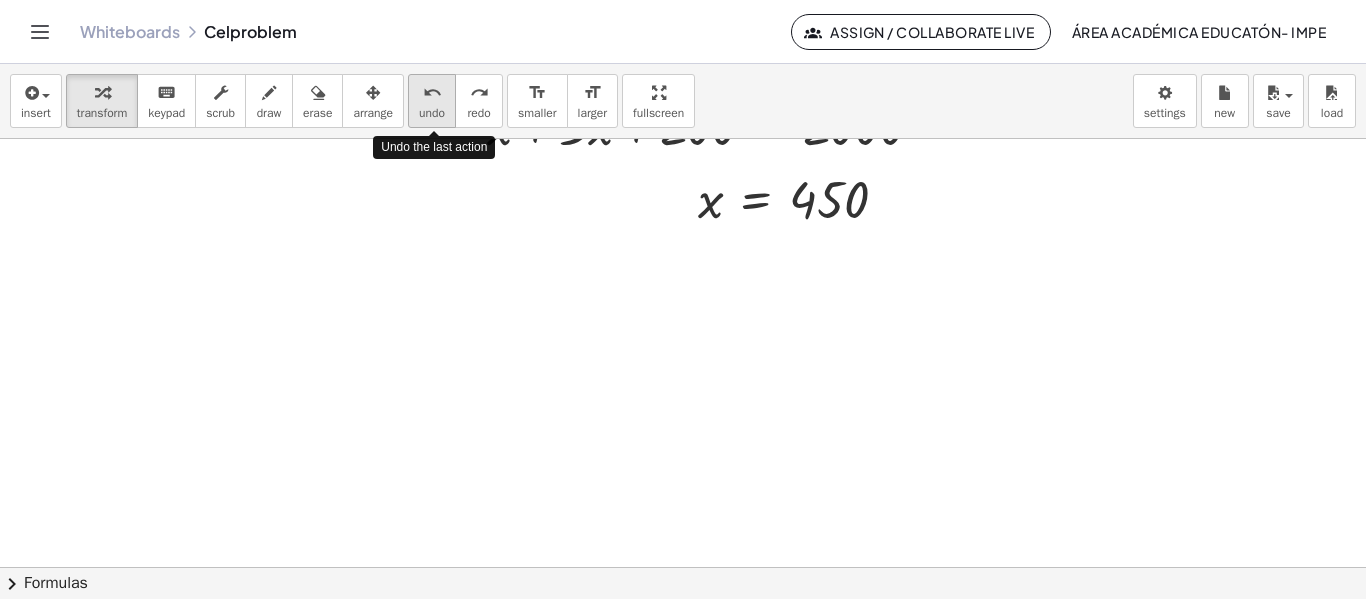 click on "undo" at bounding box center [432, 93] 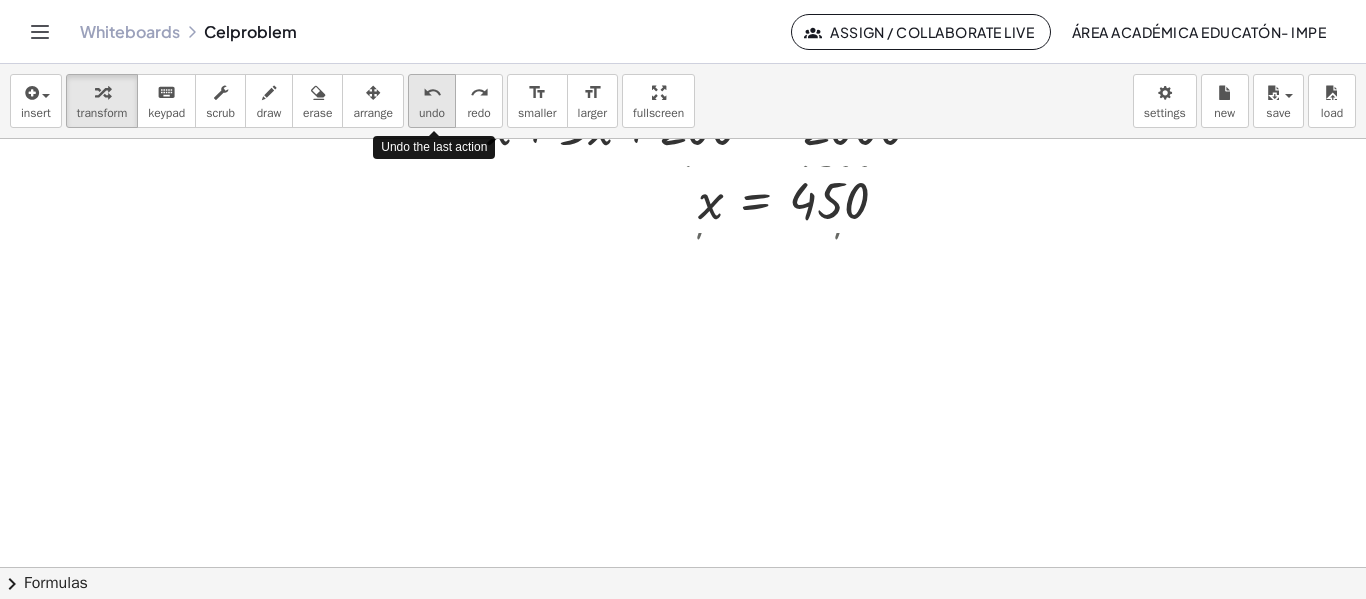 click on "undo" at bounding box center (432, 93) 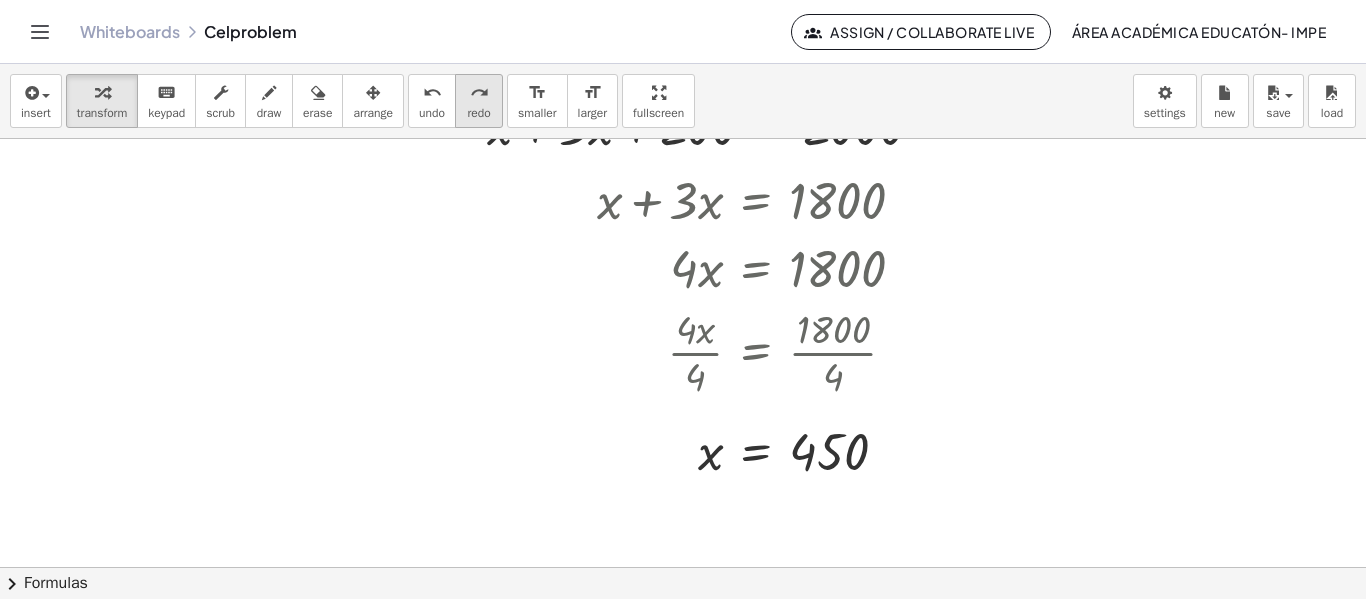 click on "redo" at bounding box center (478, 113) 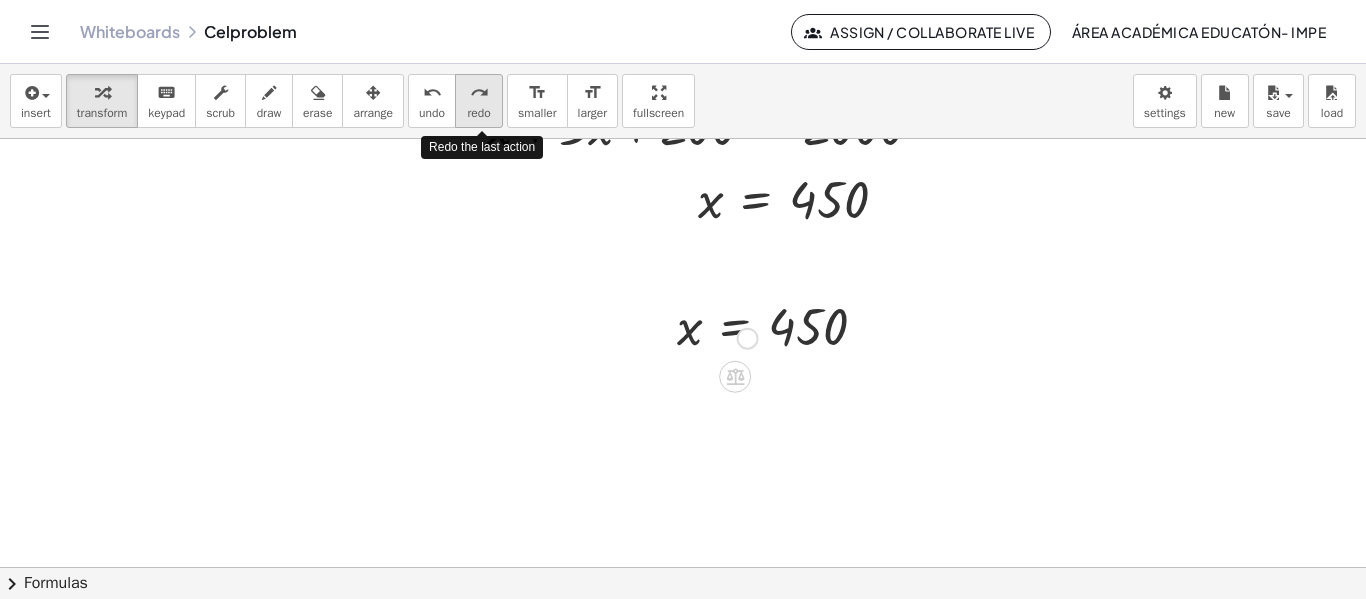 click on "redo" at bounding box center (478, 113) 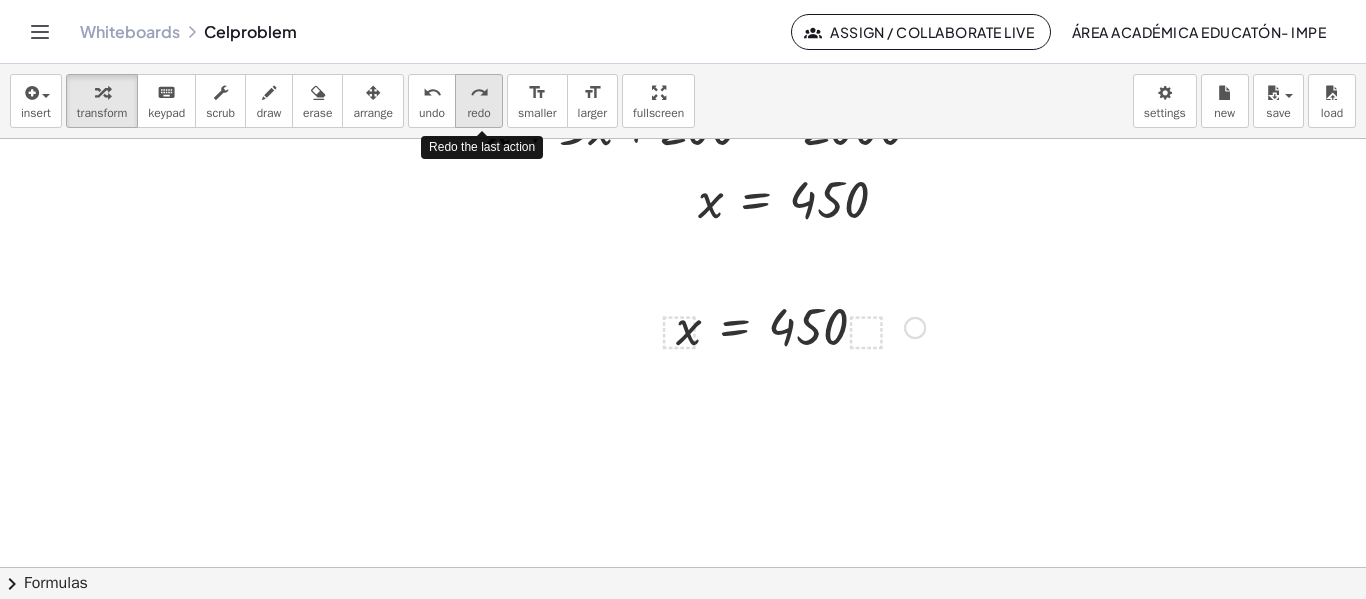 click on "redo" at bounding box center [478, 113] 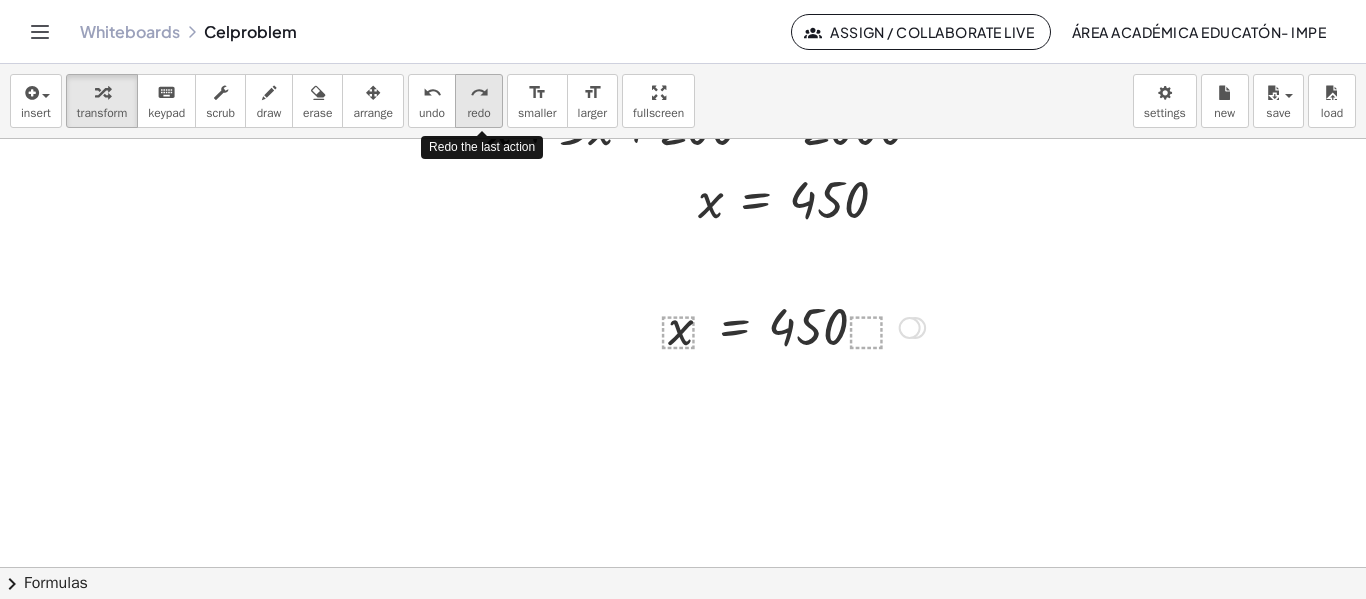click on "redo" at bounding box center (478, 113) 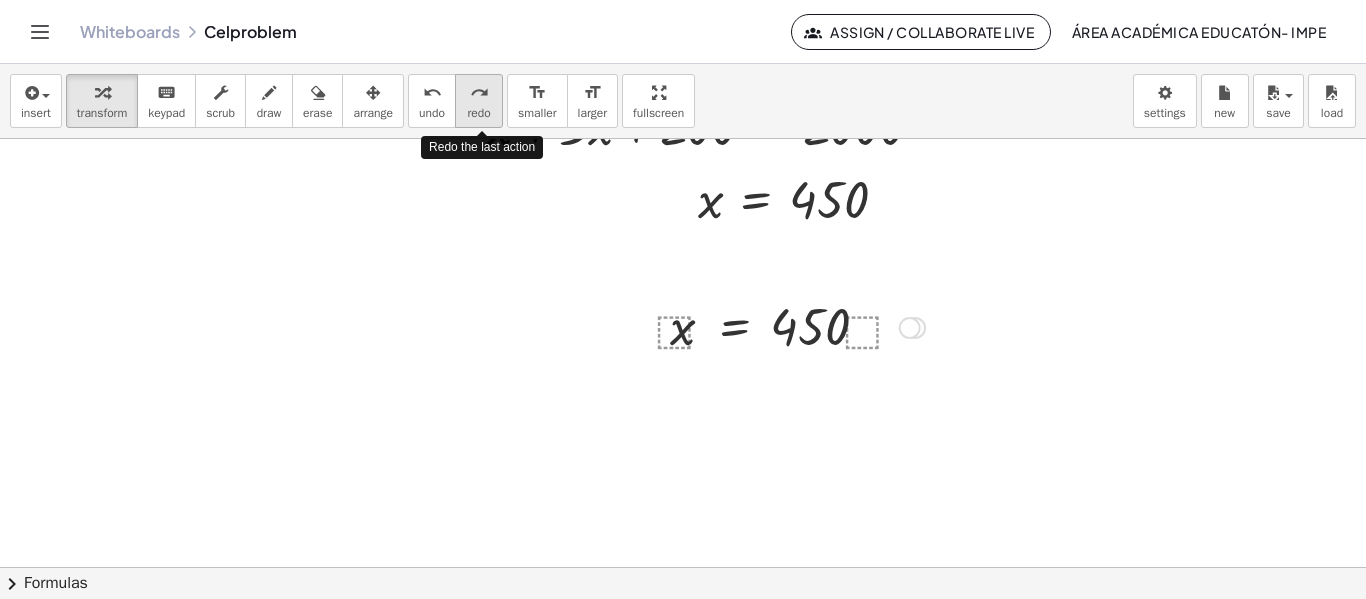 click on "redo" at bounding box center (478, 113) 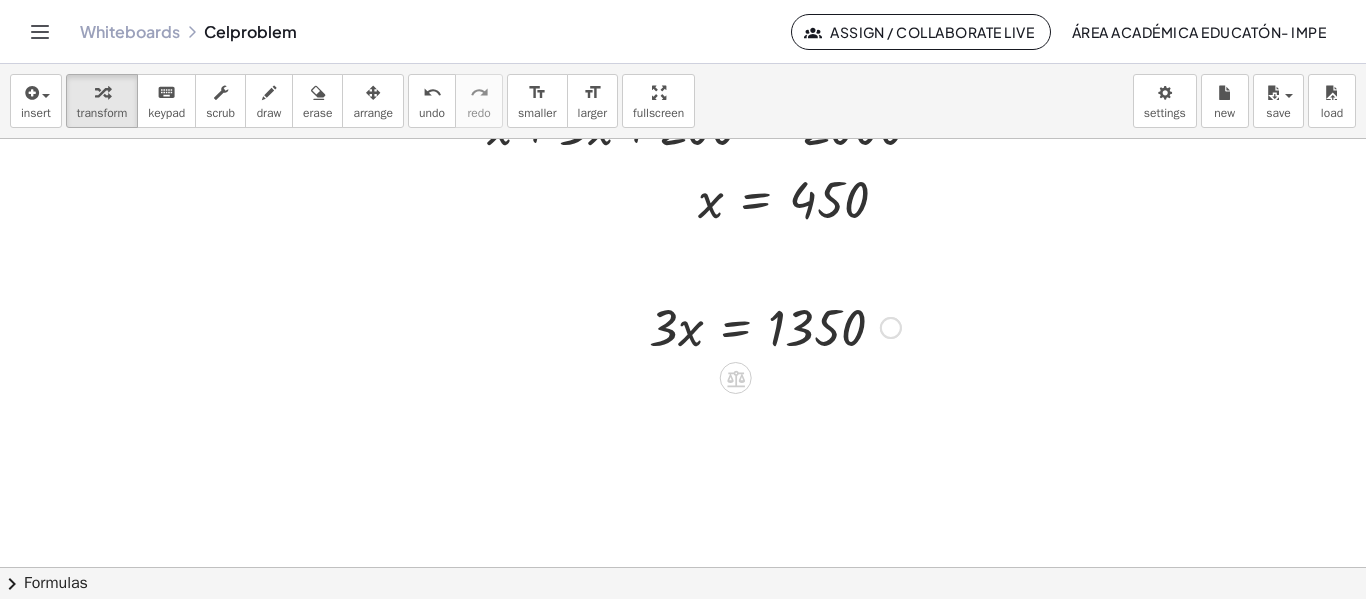 scroll, scrollTop: 0, scrollLeft: 0, axis: both 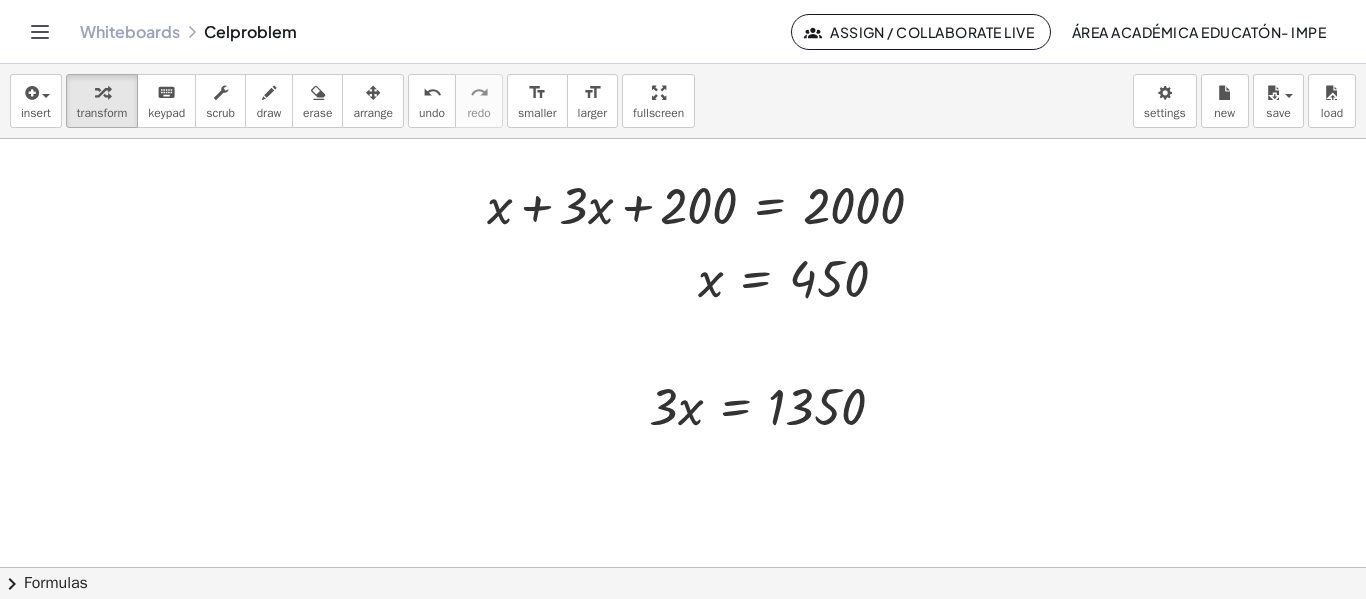 click on "insert select one: Math Expression Function Text Youtube Video Graphing Geometry Geometry 3D transform keyboard keypad scrub draw erase arrange undo undo redo redo format_size smaller format_size larger fullscreen load   save Saved! × new settings" at bounding box center [683, 101] 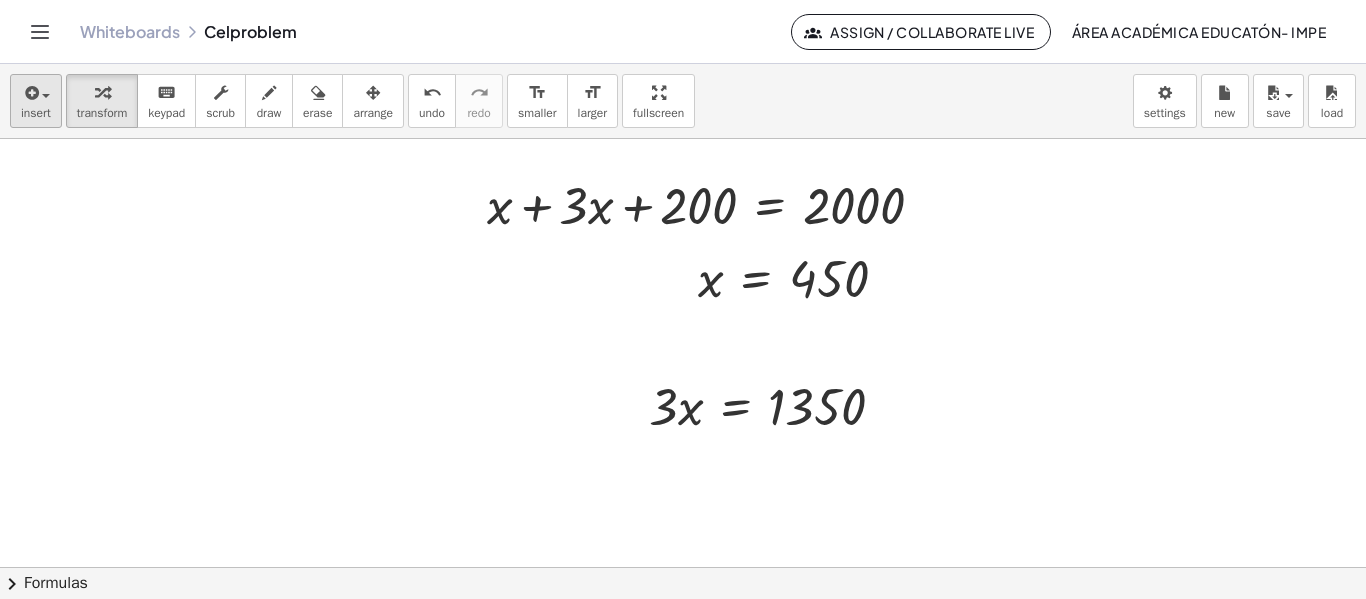 click on "insert select one: Math Expression Function Text Youtube Video Graphing Geometry Geometry 3D transform keyboard keypad scrub draw erase arrange undo undo redo redo format_size smaller format_size larger fullscreen load   save Saved! × new settings" at bounding box center [683, 101] 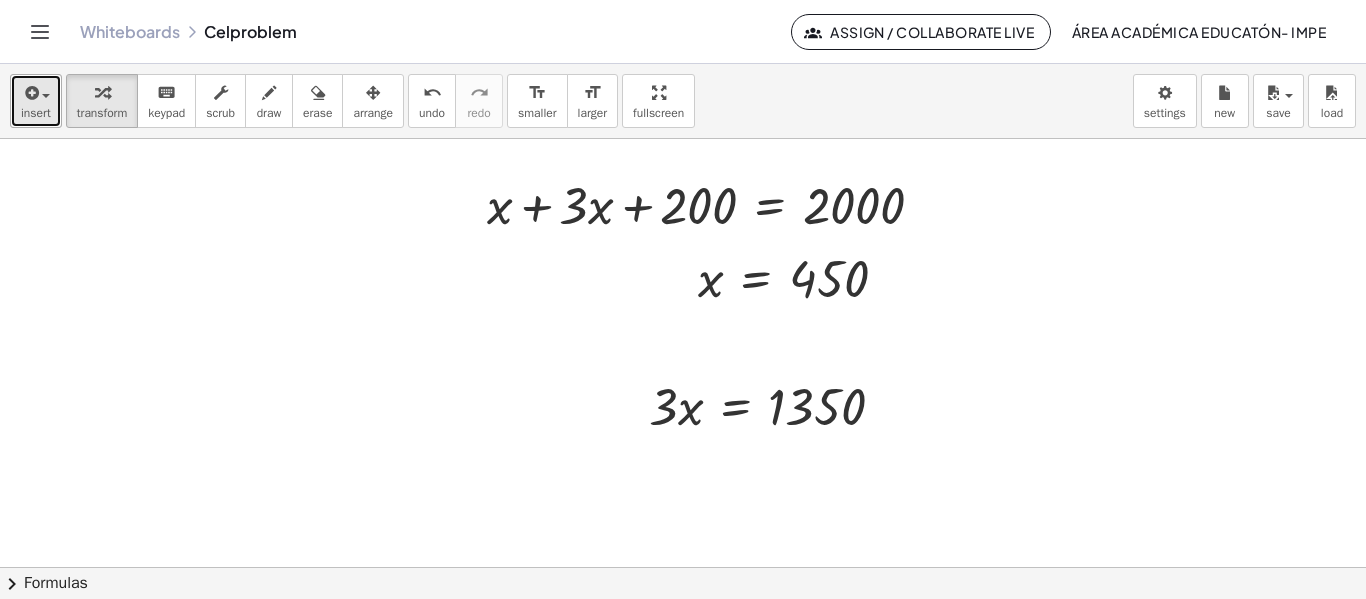 click on "insert" at bounding box center (36, 101) 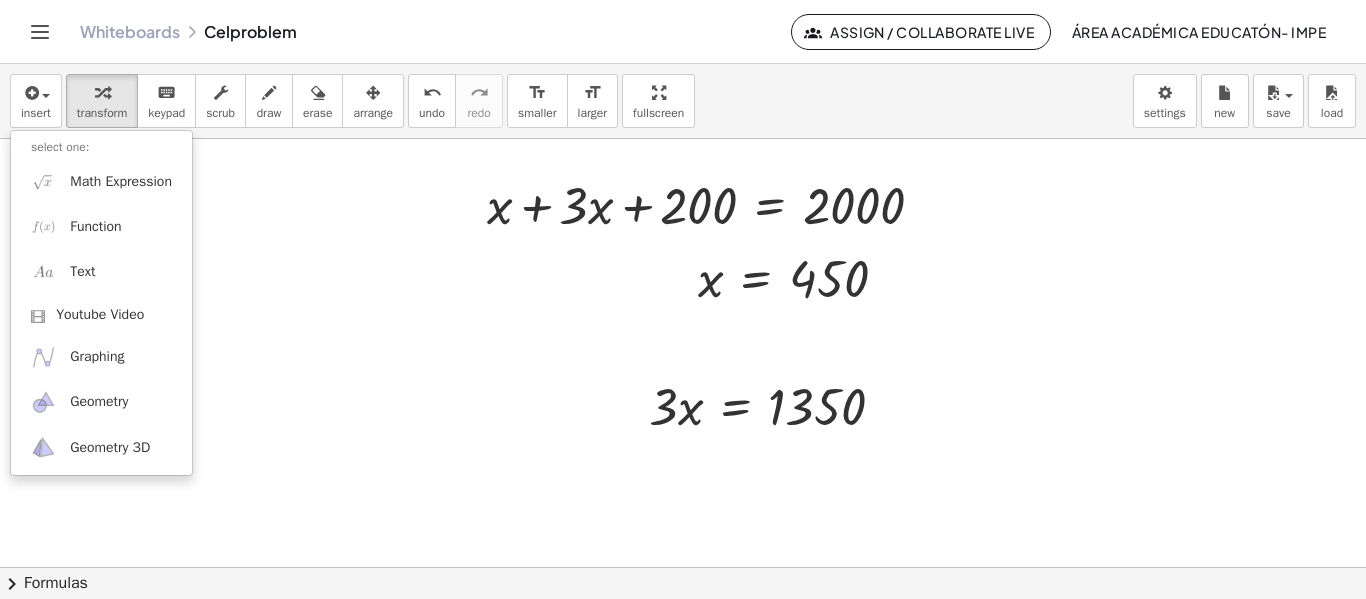click 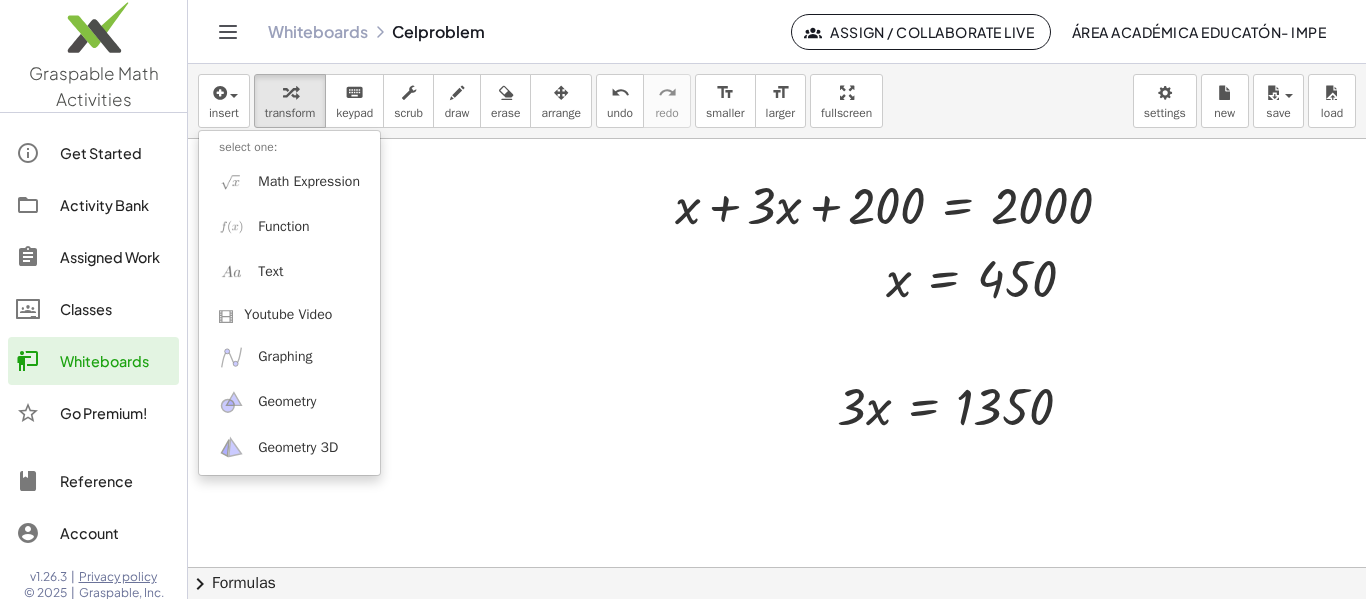 click at bounding box center [777, 567] 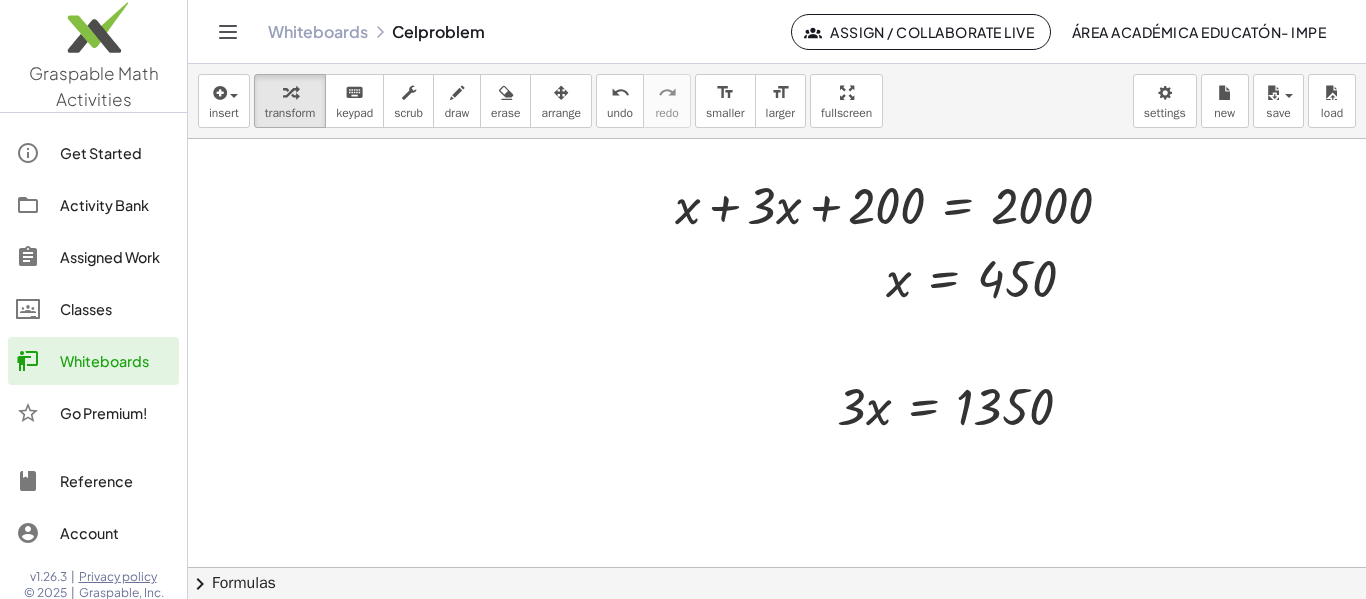 click on "insert select one: Math Expression Function Text Youtube Video Graphing Geometry Geometry 3D transform keyboard keypad scrub draw erase arrange undo undo redo redo format_size smaller format_size larger fullscreen load   save Saved! × new settings" at bounding box center [777, 101] 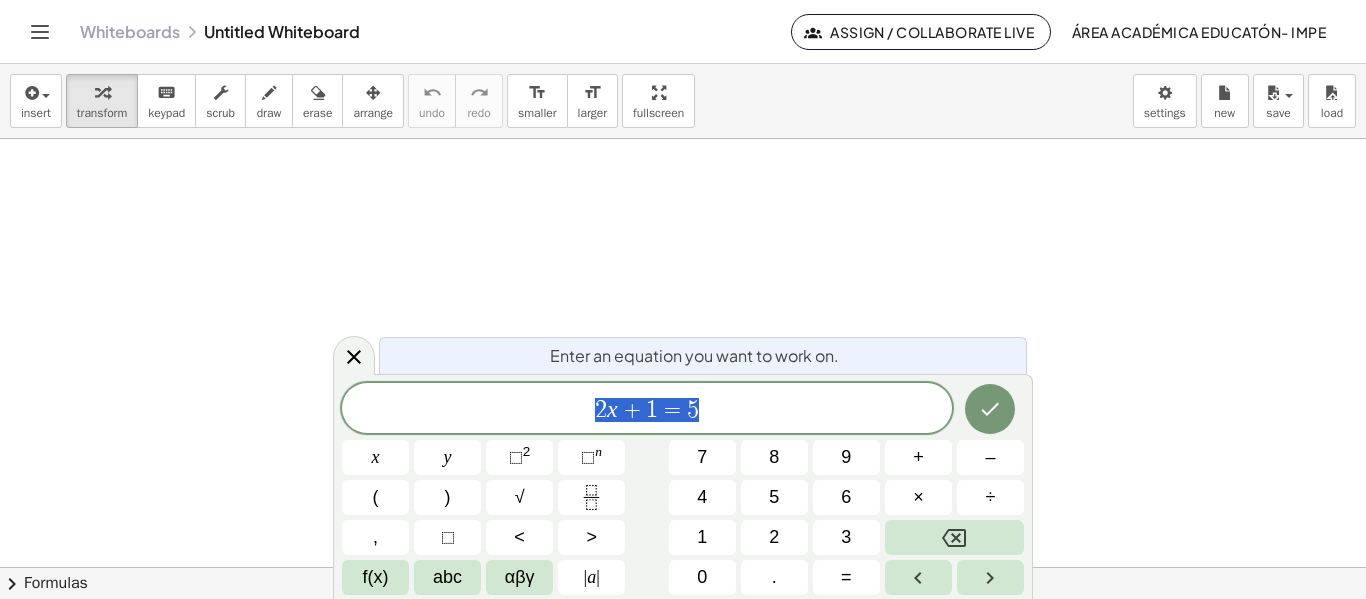scroll, scrollTop: 0, scrollLeft: 0, axis: both 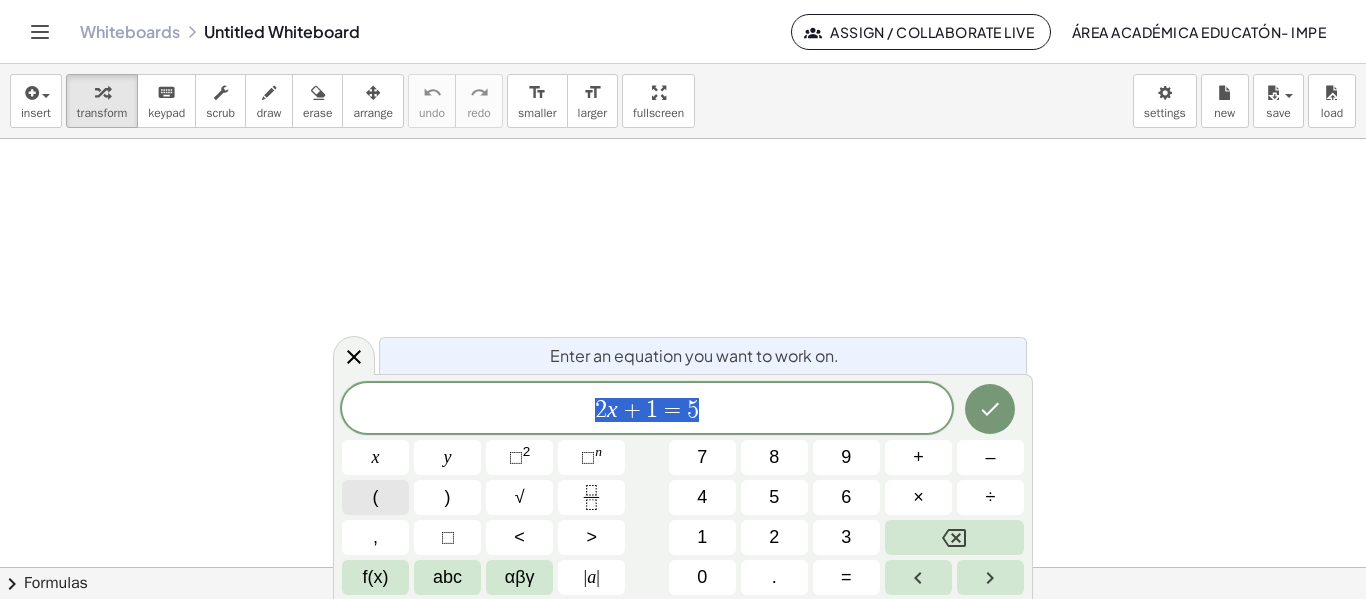 click on "(" at bounding box center (375, 497) 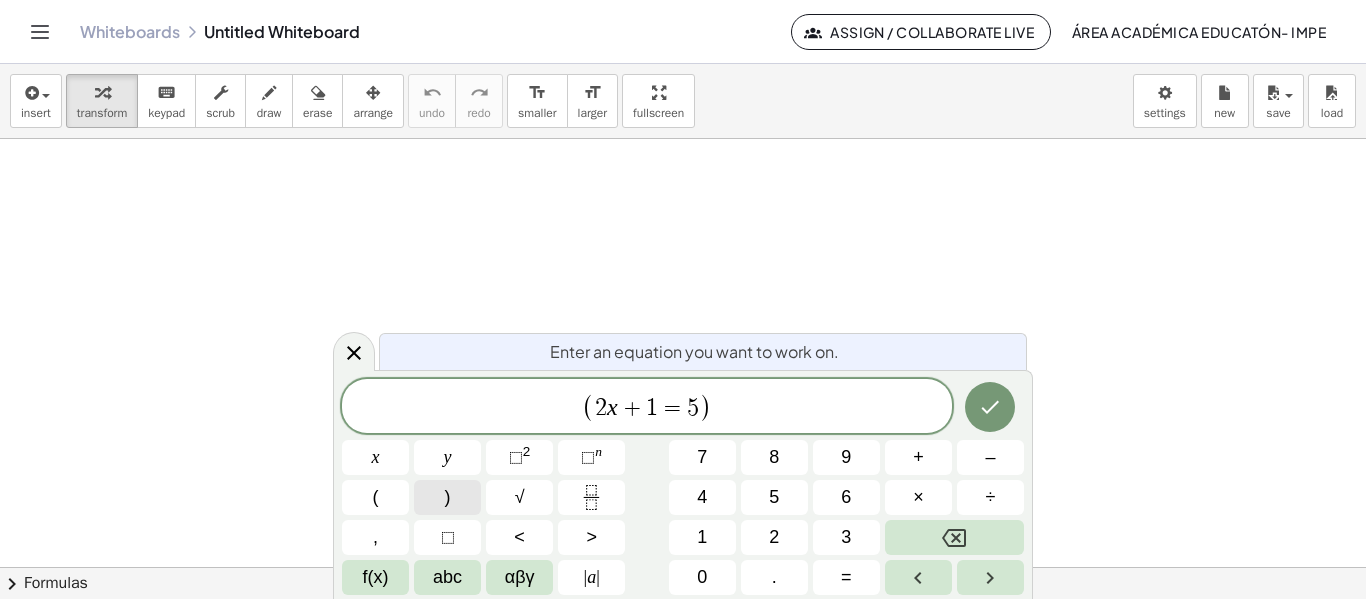 click on ")" at bounding box center (447, 497) 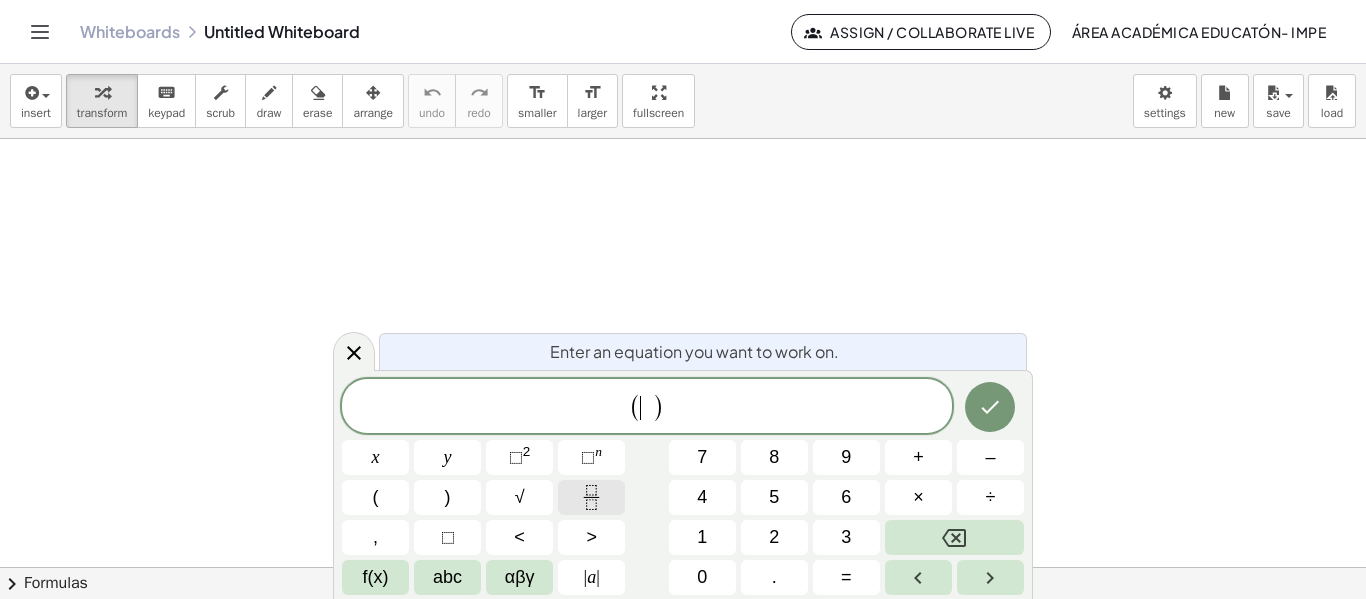 click 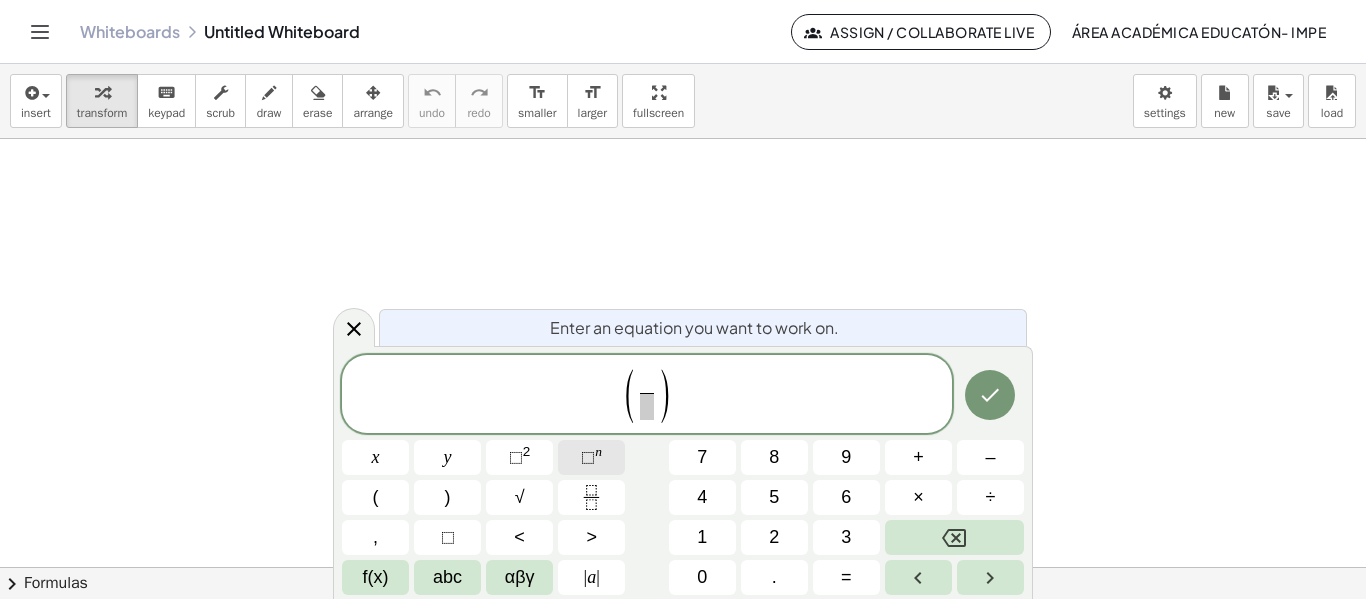 click on "⬚ n" at bounding box center (591, 457) 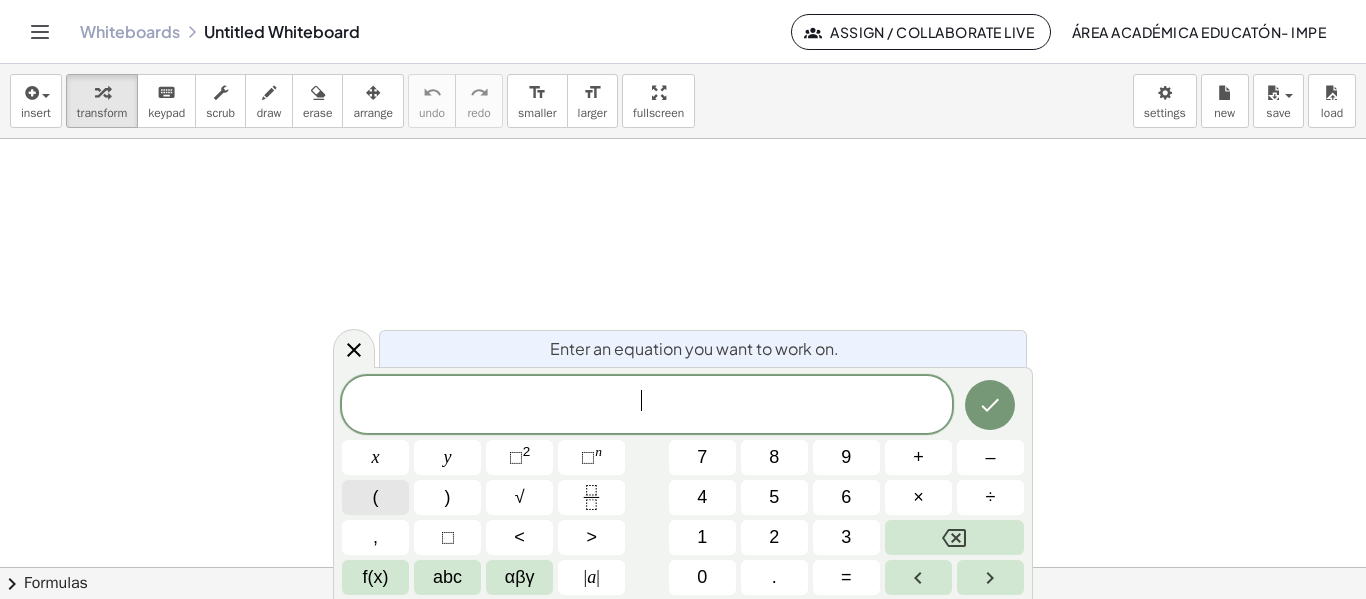 click on "(" at bounding box center [375, 497] 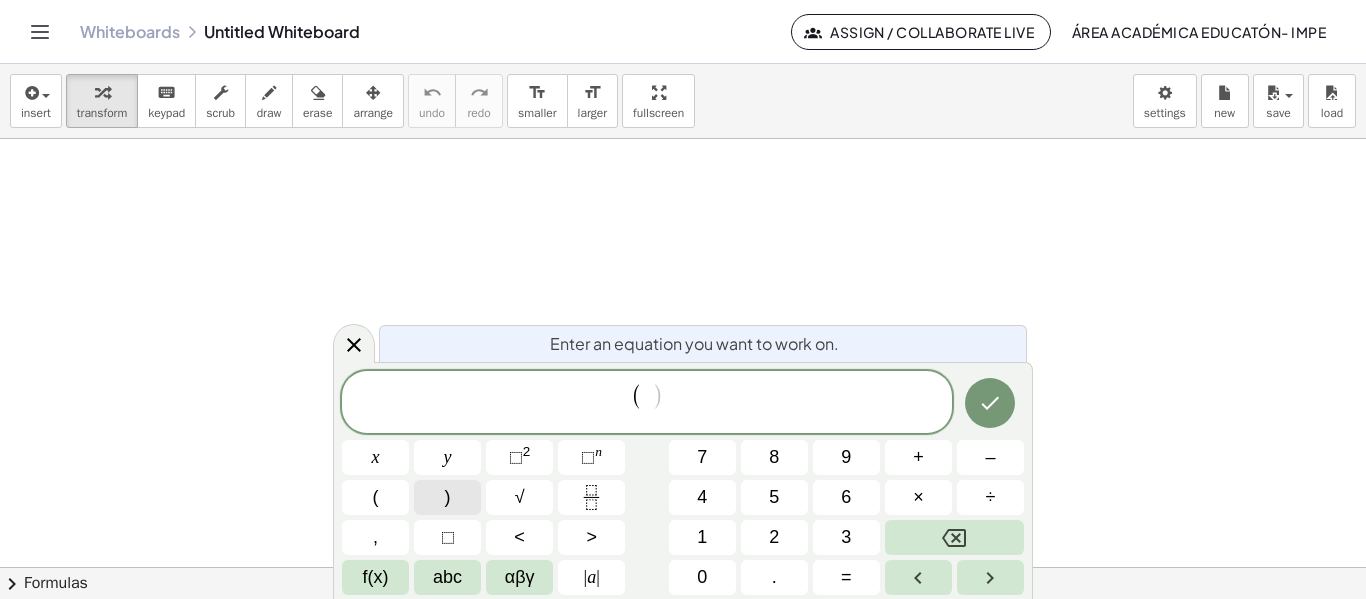 click on ")" at bounding box center [447, 497] 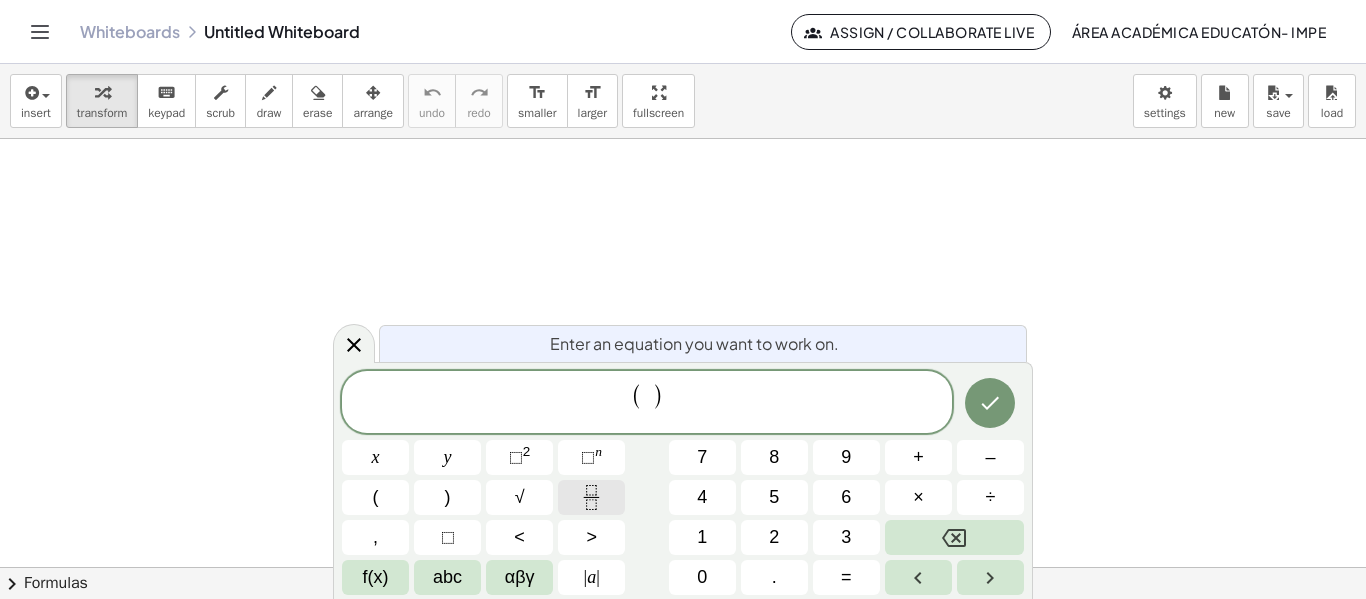 click at bounding box center [591, 497] 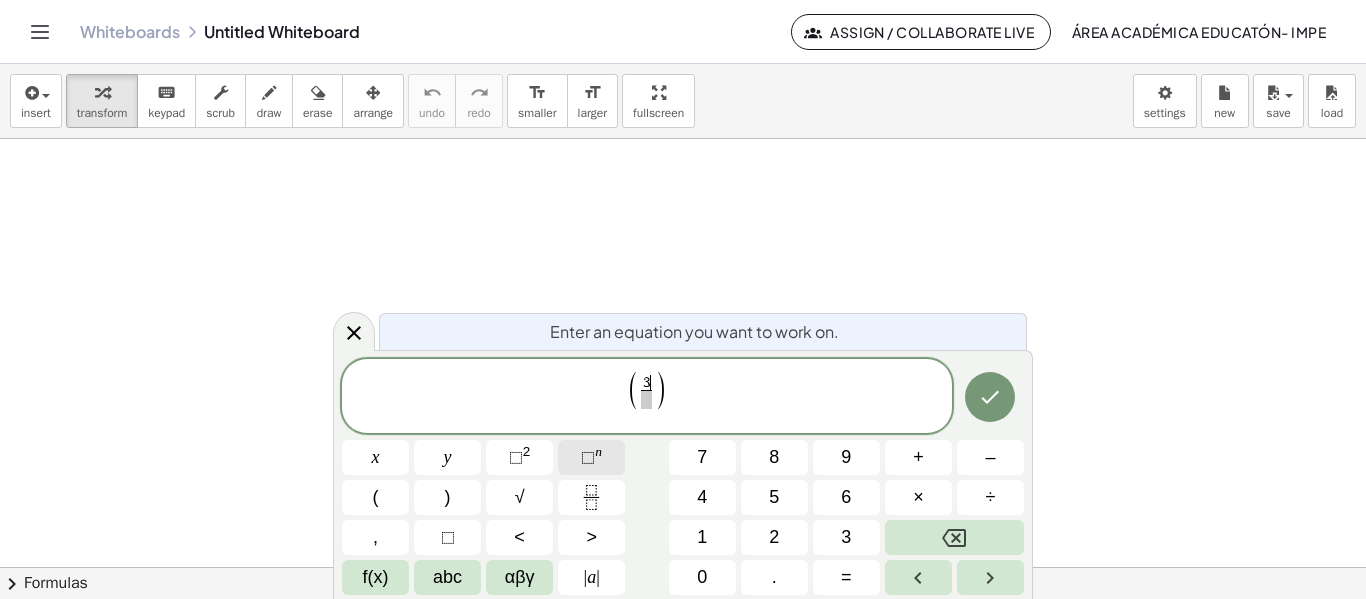click on "n" at bounding box center [598, 451] 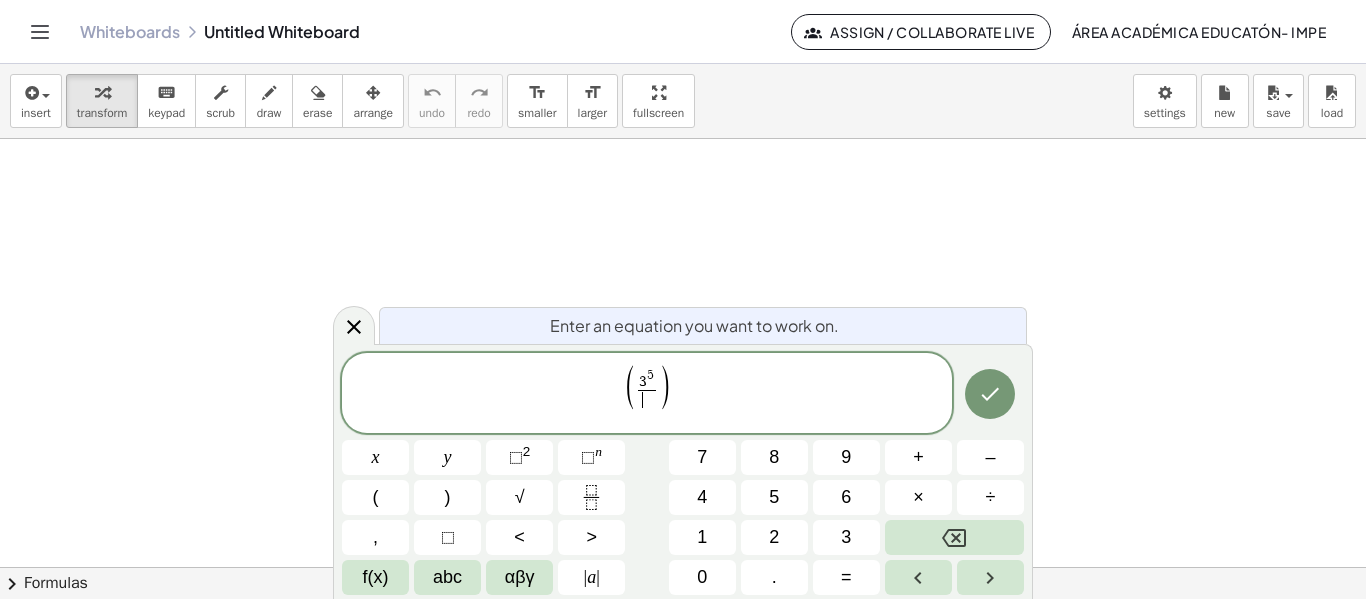 click on "​" at bounding box center (647, 399) 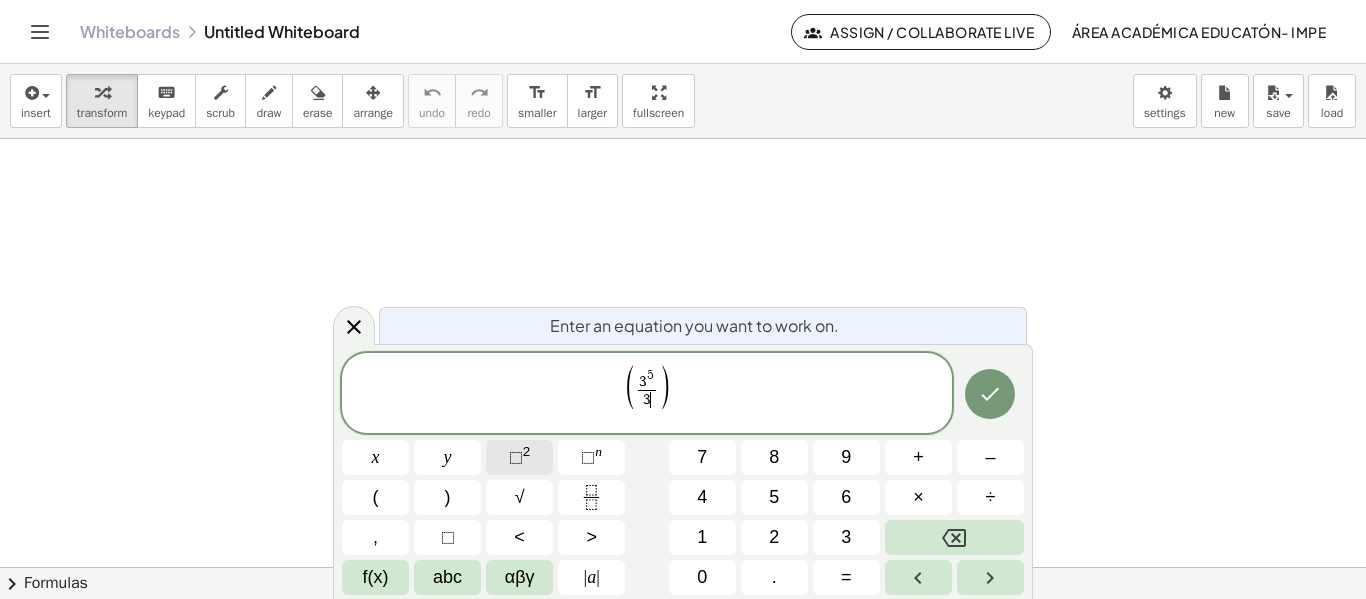 click on "⬚" at bounding box center [516, 457] 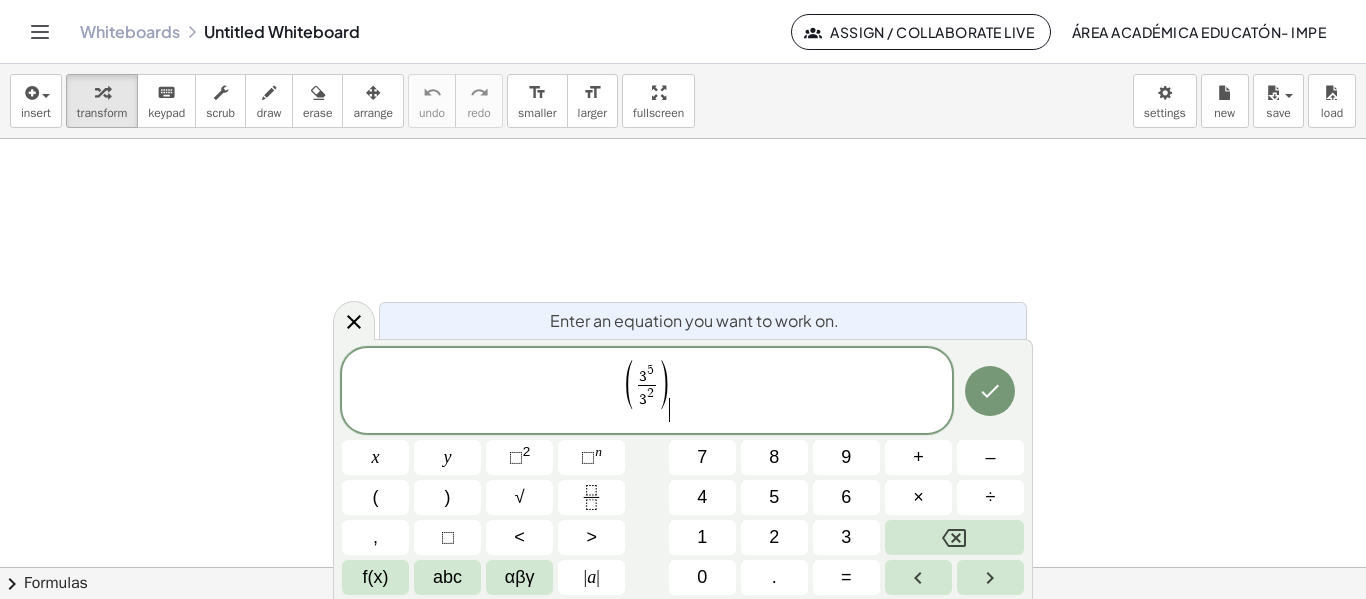 click on "( 3 5 3 2 ​ ) ​" at bounding box center (647, 392) 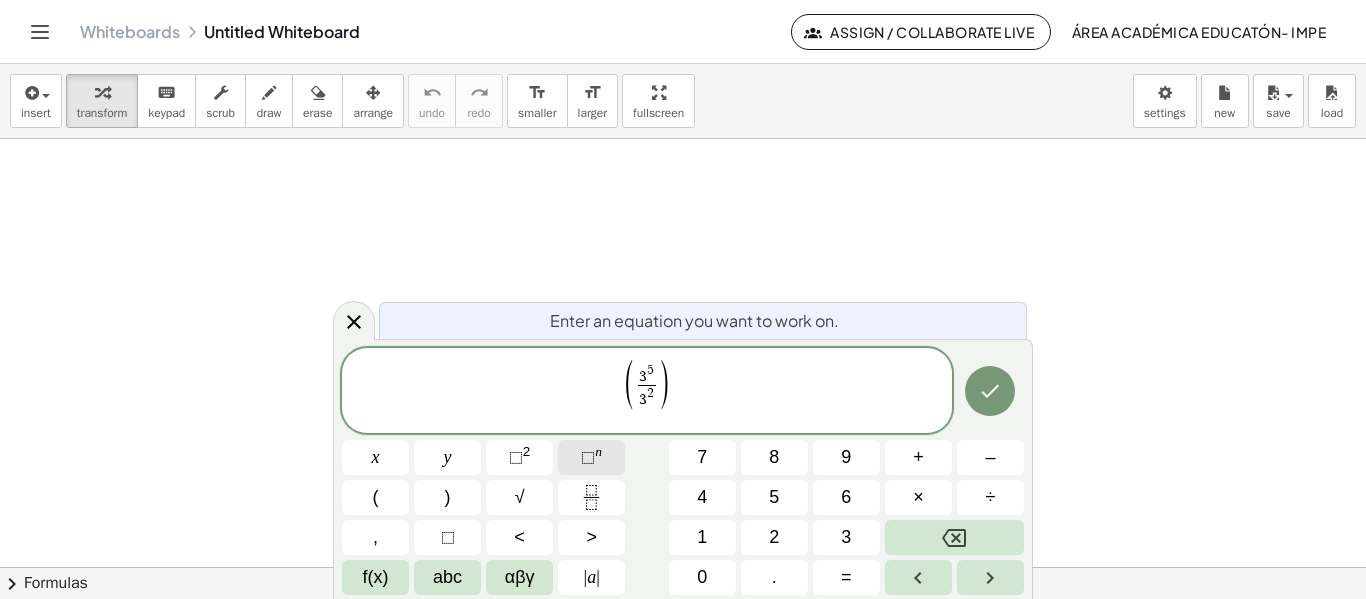click on "⬚ n" at bounding box center (591, 457) 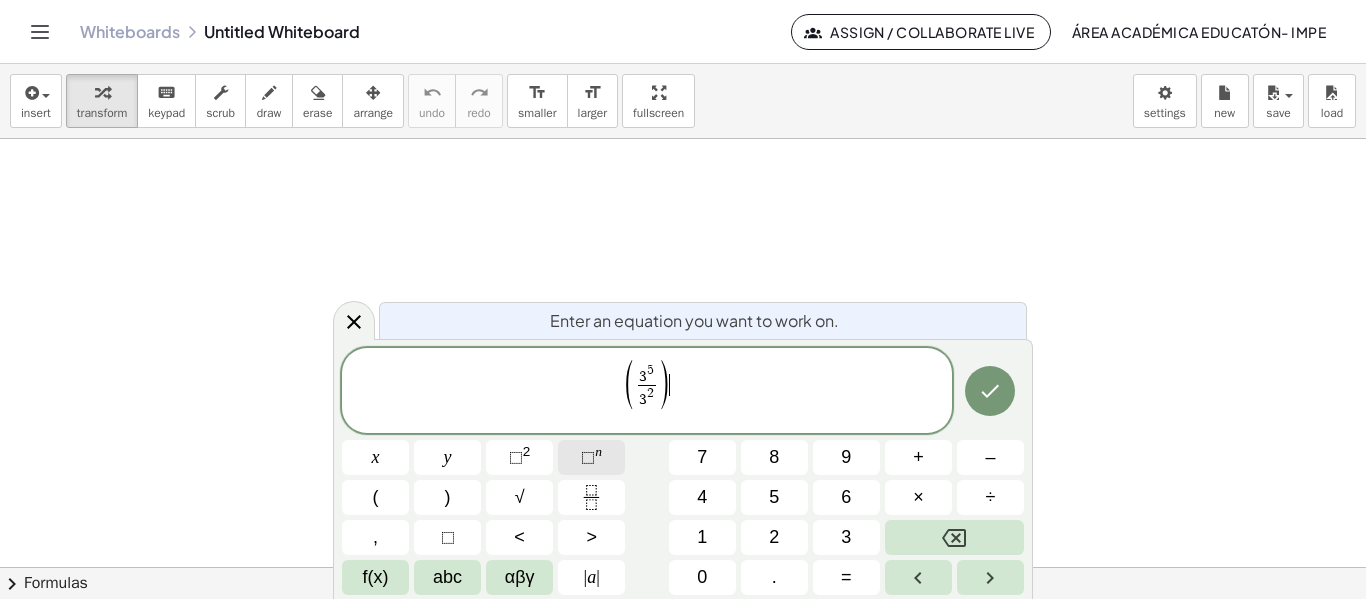 click on "⬚" at bounding box center (588, 457) 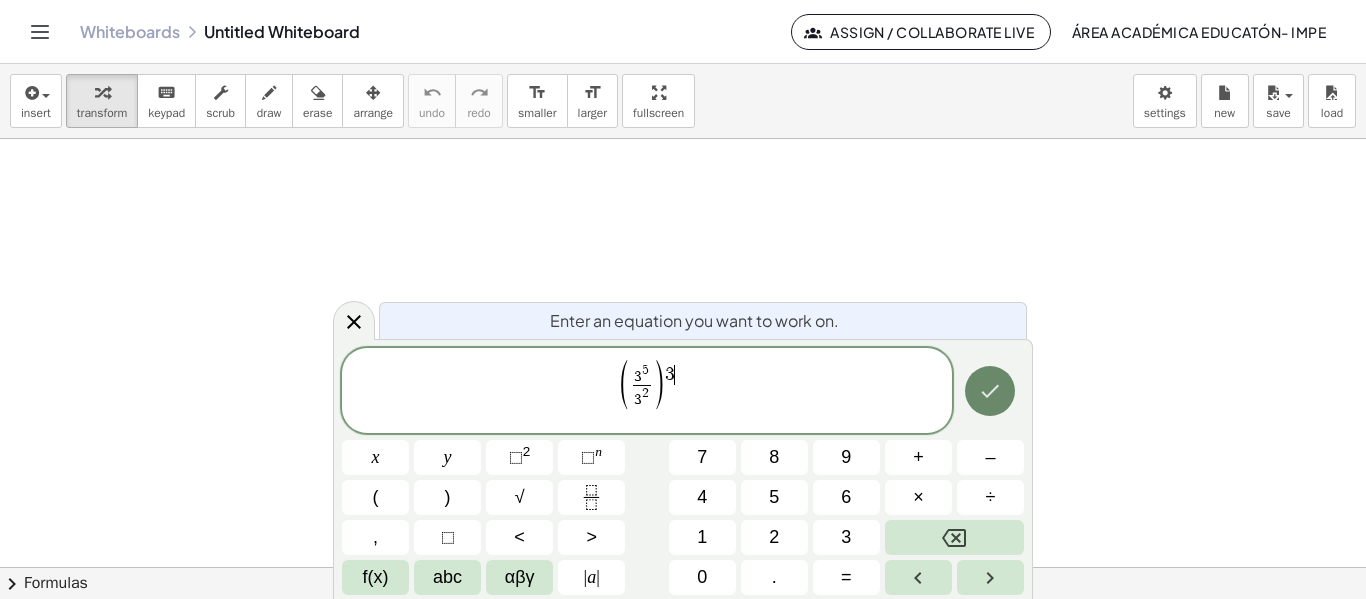 click at bounding box center [990, 391] 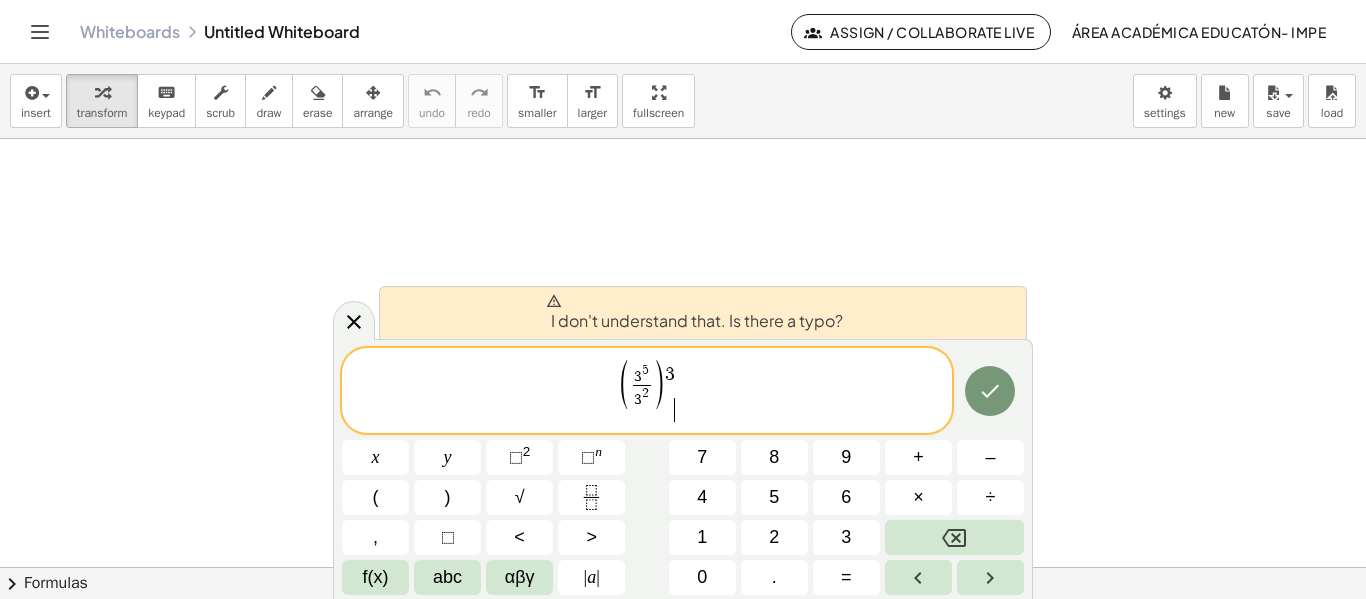 click on "( 3 5 3 2 ​ ) 3 ​" at bounding box center (647, 392) 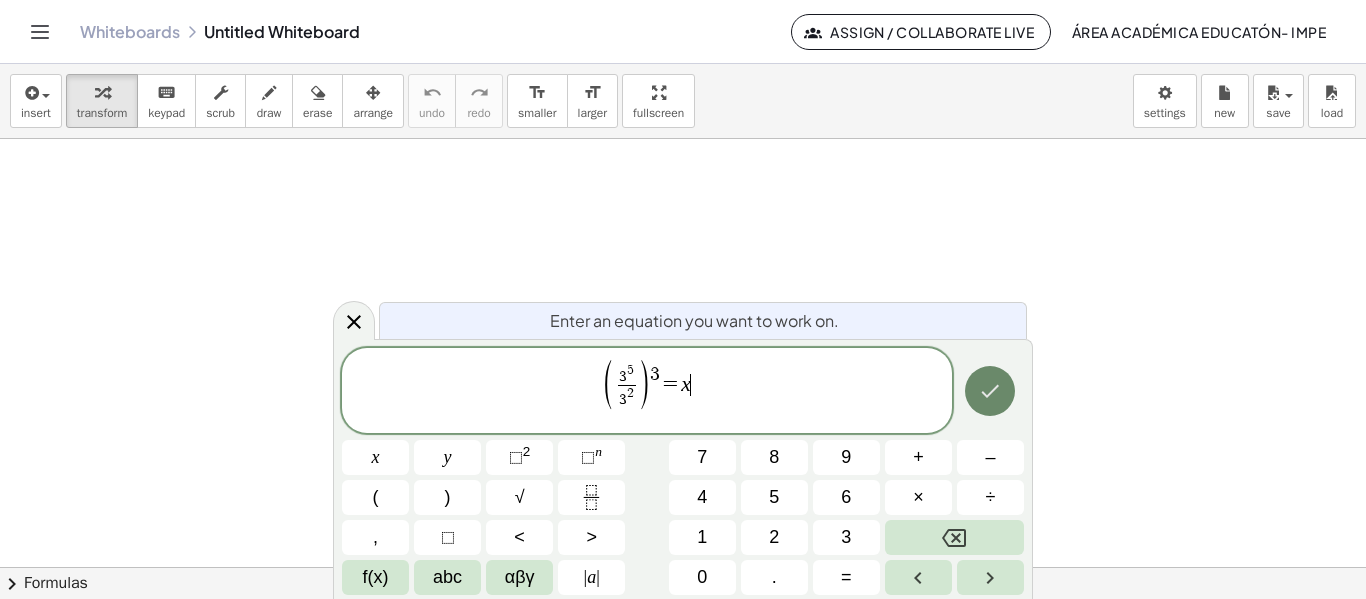 click 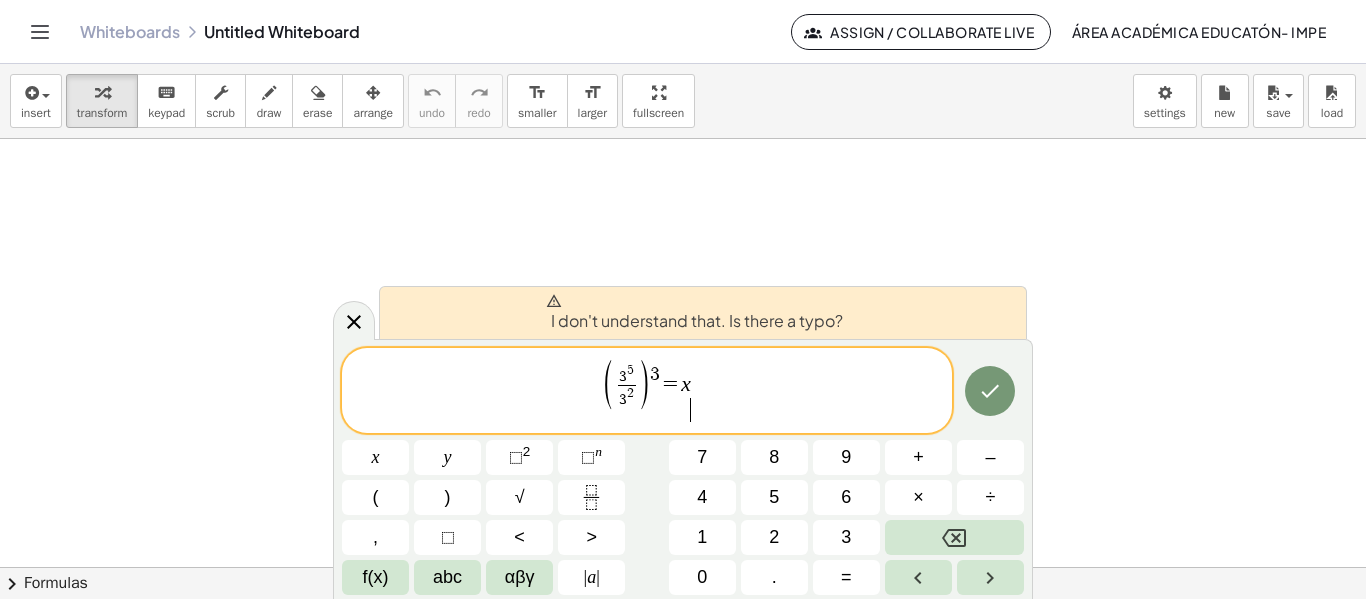 click on "( 3 5 3 2 ​ ) 3 = x ​" at bounding box center [647, 392] 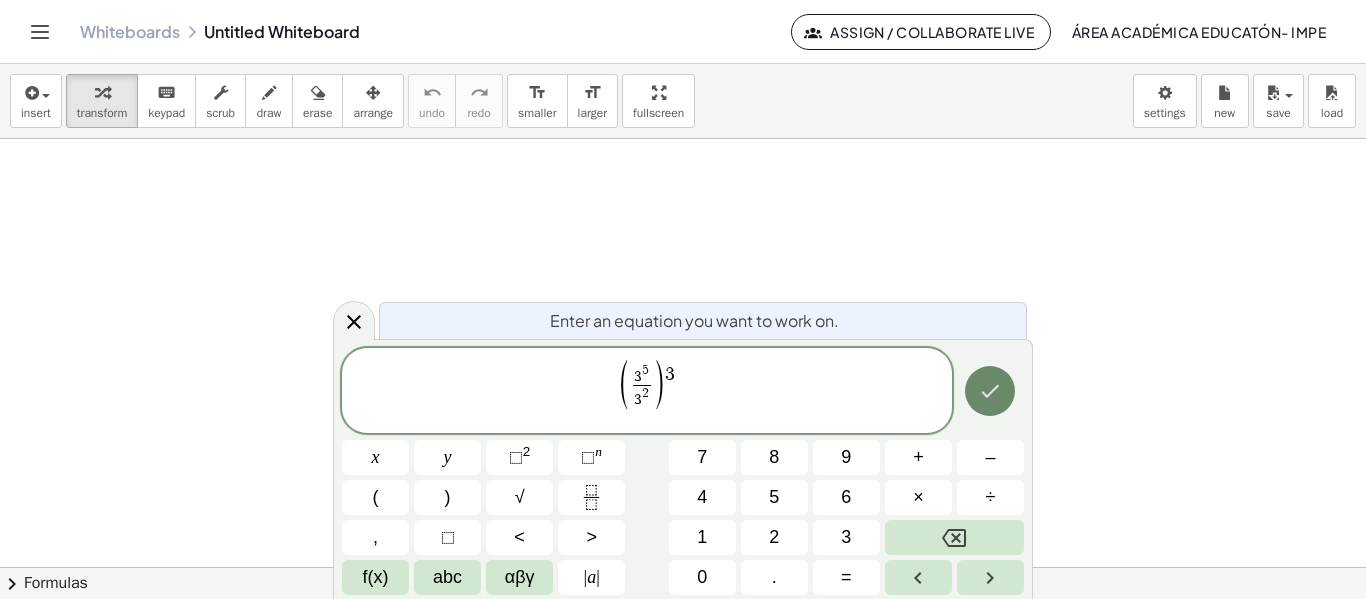 click 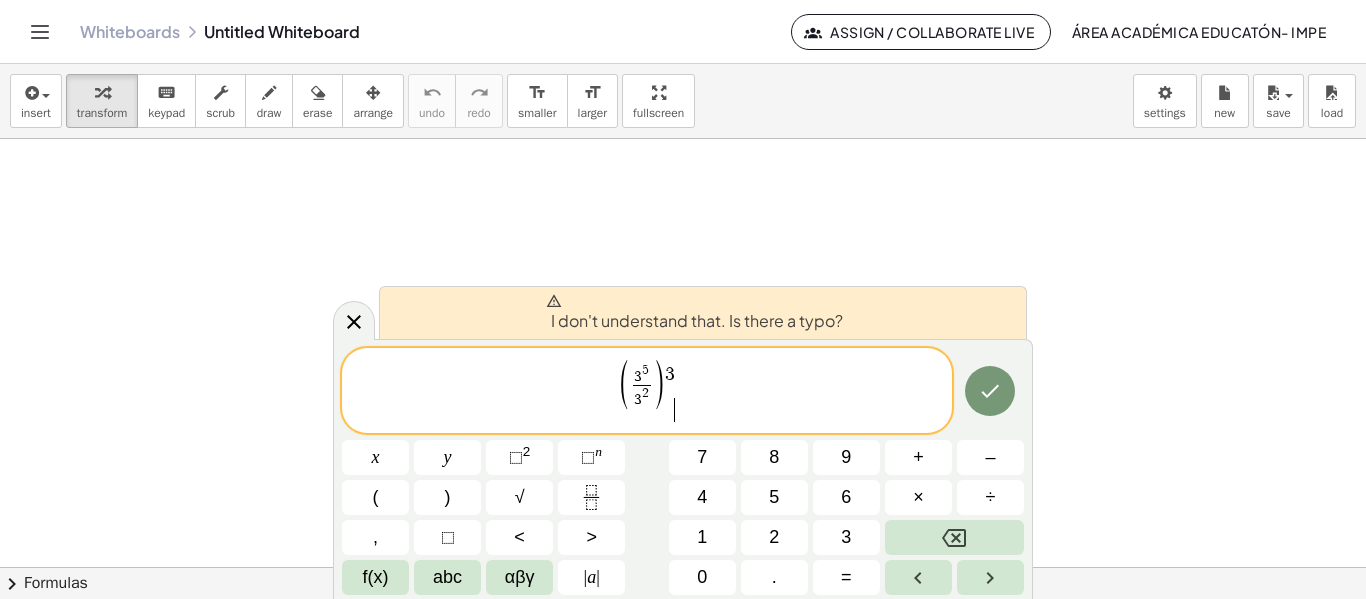 click on "( 3 5 3 2 ​ ) 3 ​" at bounding box center (647, 392) 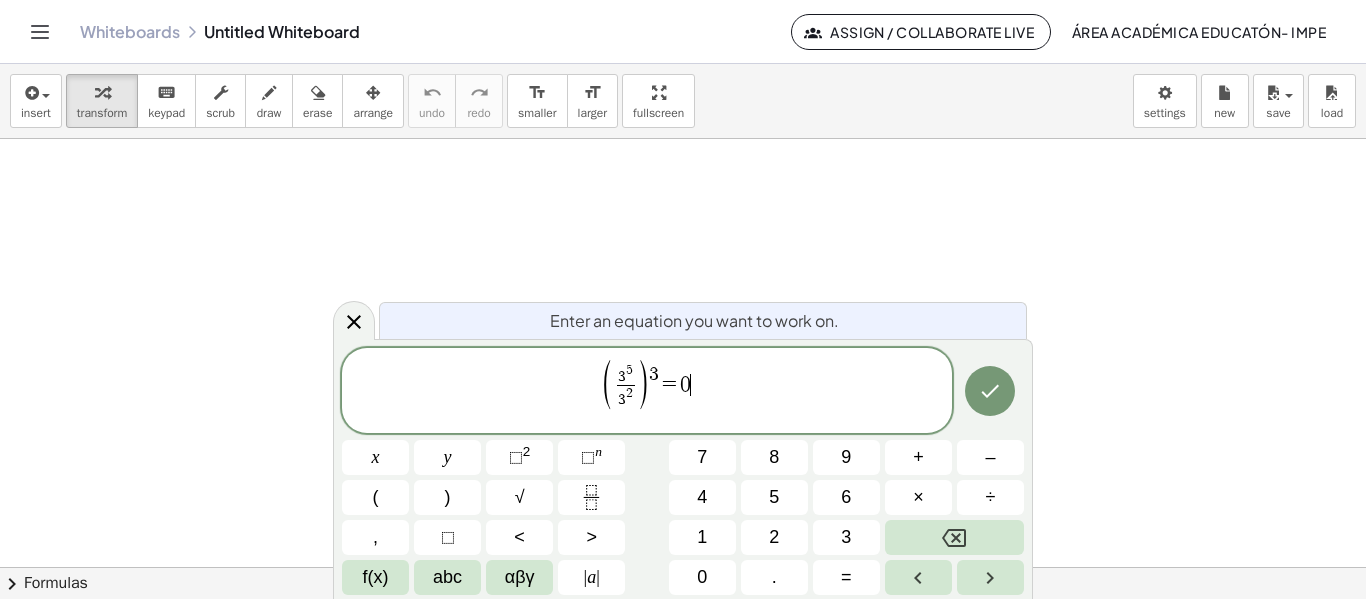 click at bounding box center (683, 567) 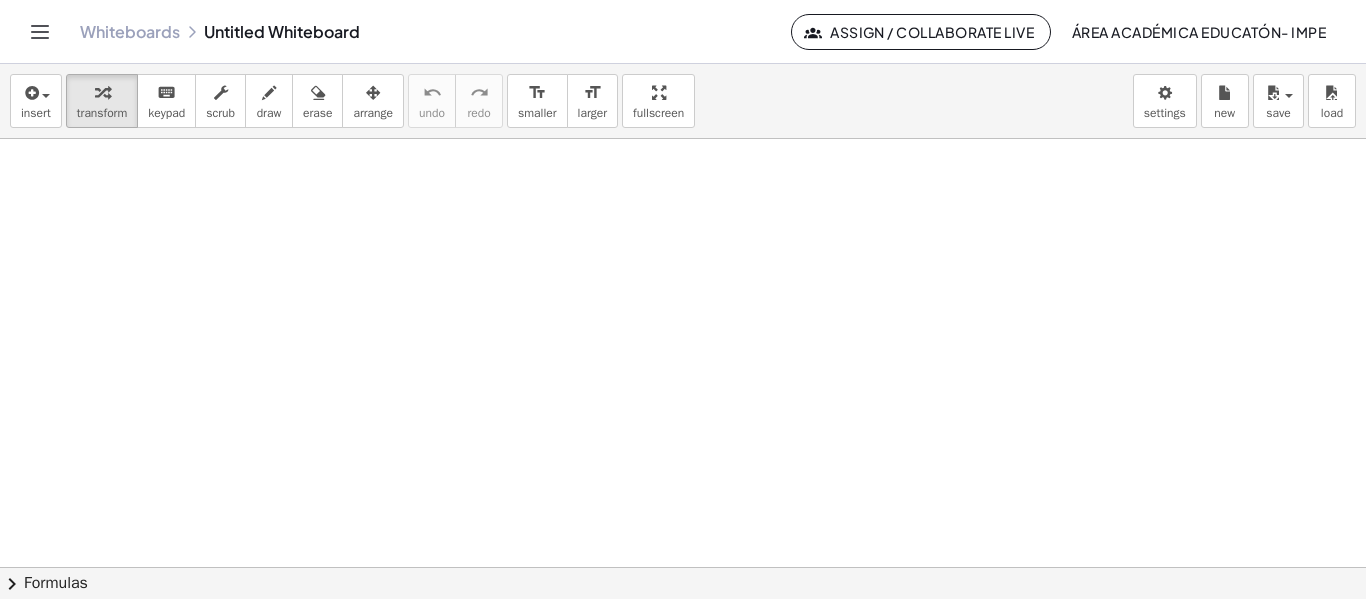 click at bounding box center (683, 567) 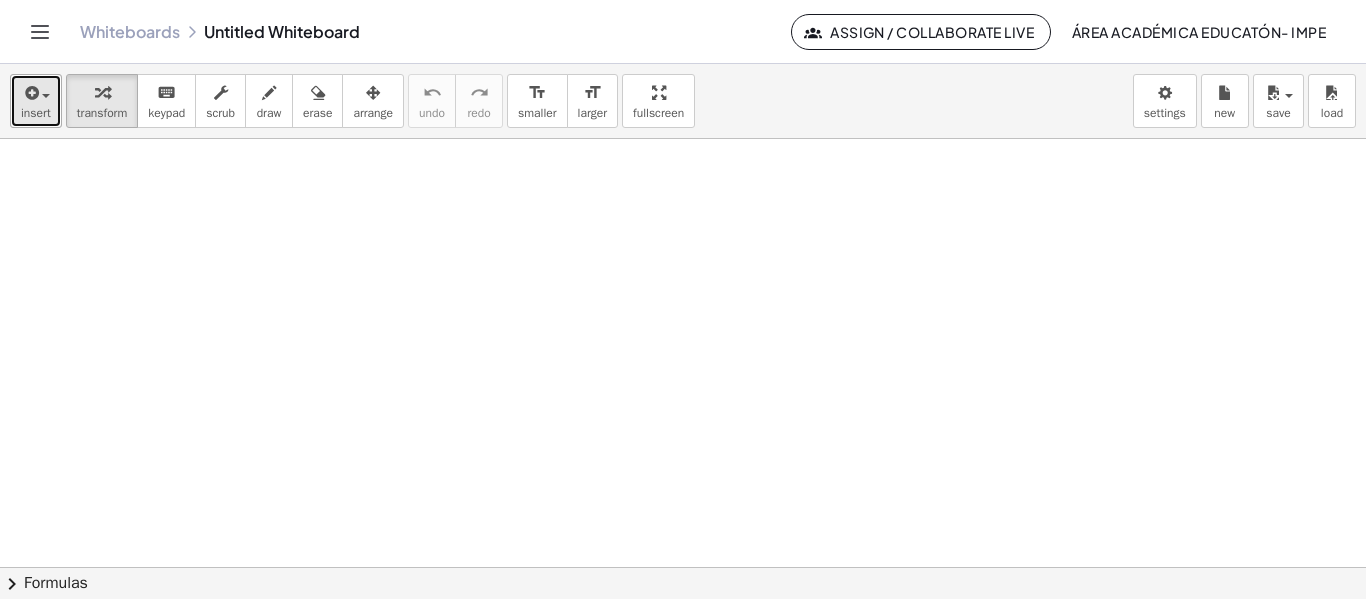 click on "insert" at bounding box center (36, 113) 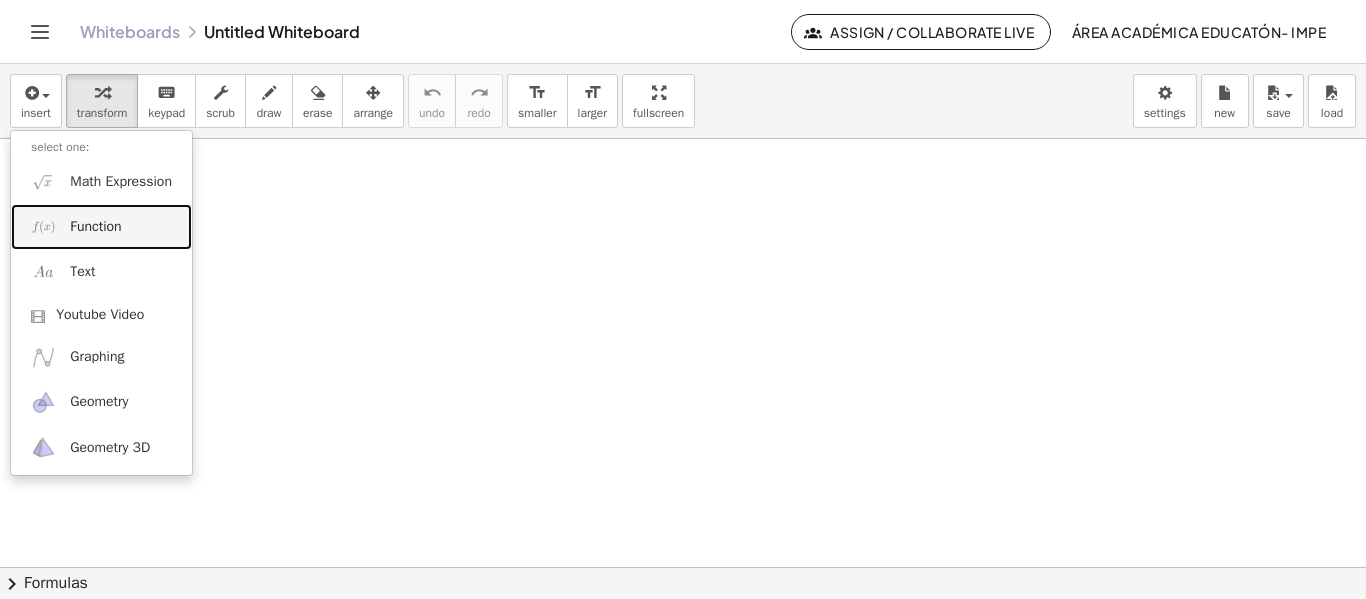 click on "Function" at bounding box center (95, 227) 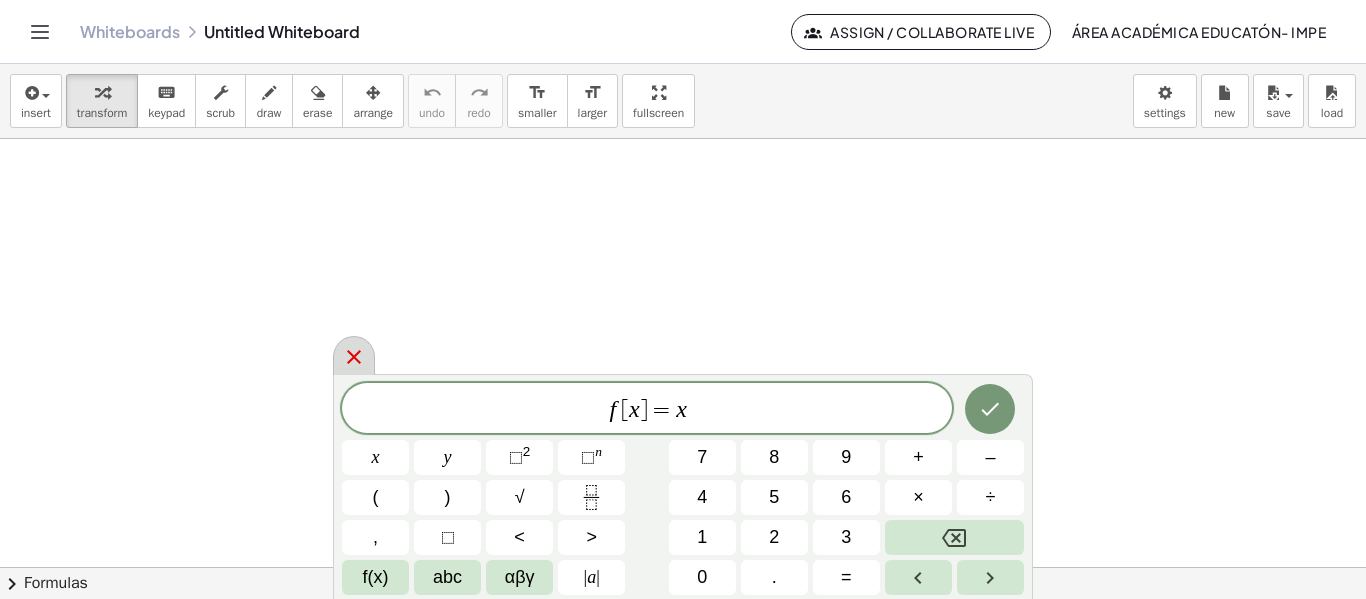 click 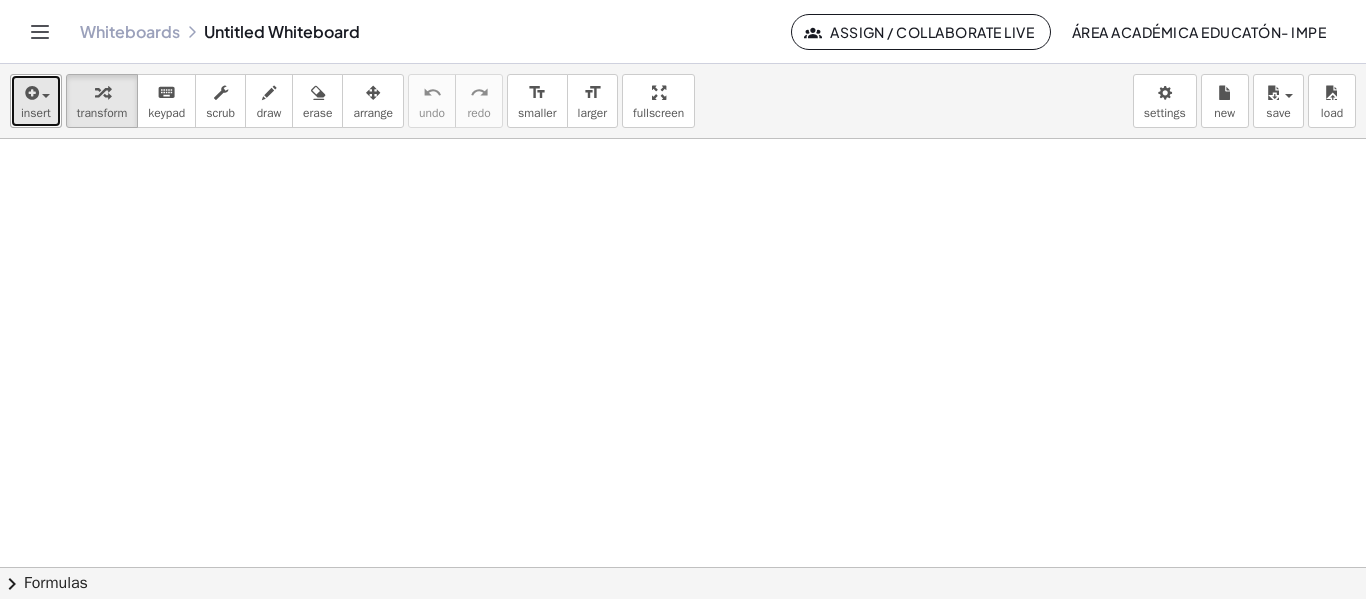 click on "insert" at bounding box center [36, 113] 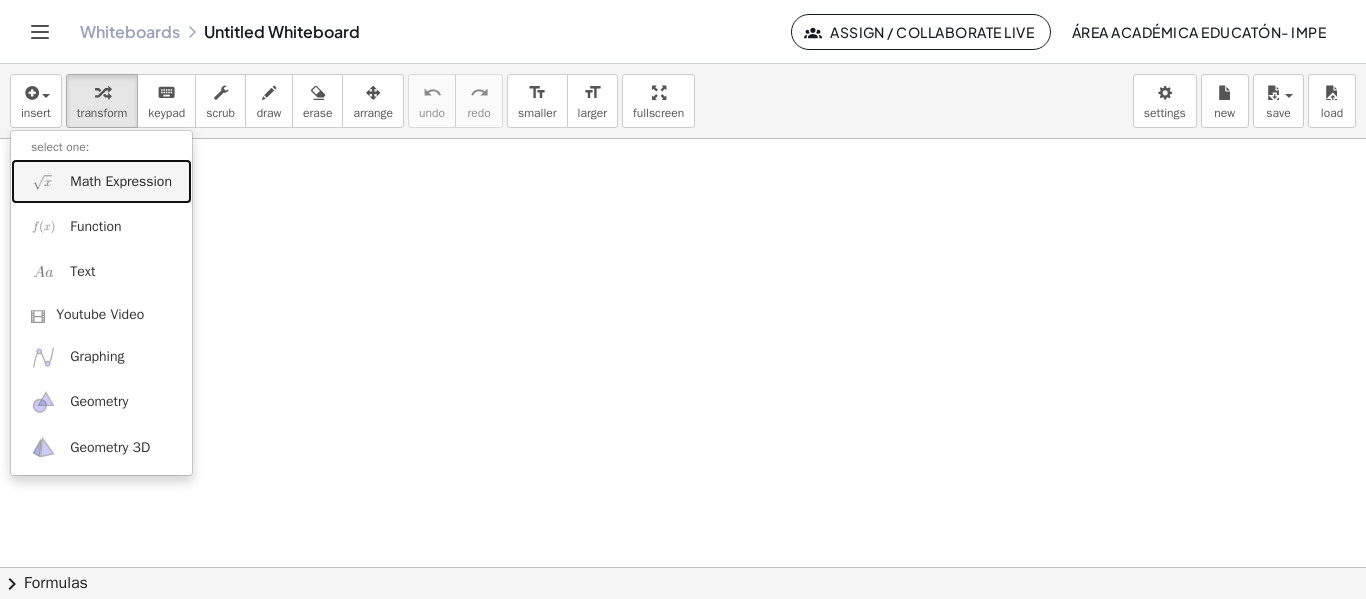 click on "Math Expression" at bounding box center [121, 182] 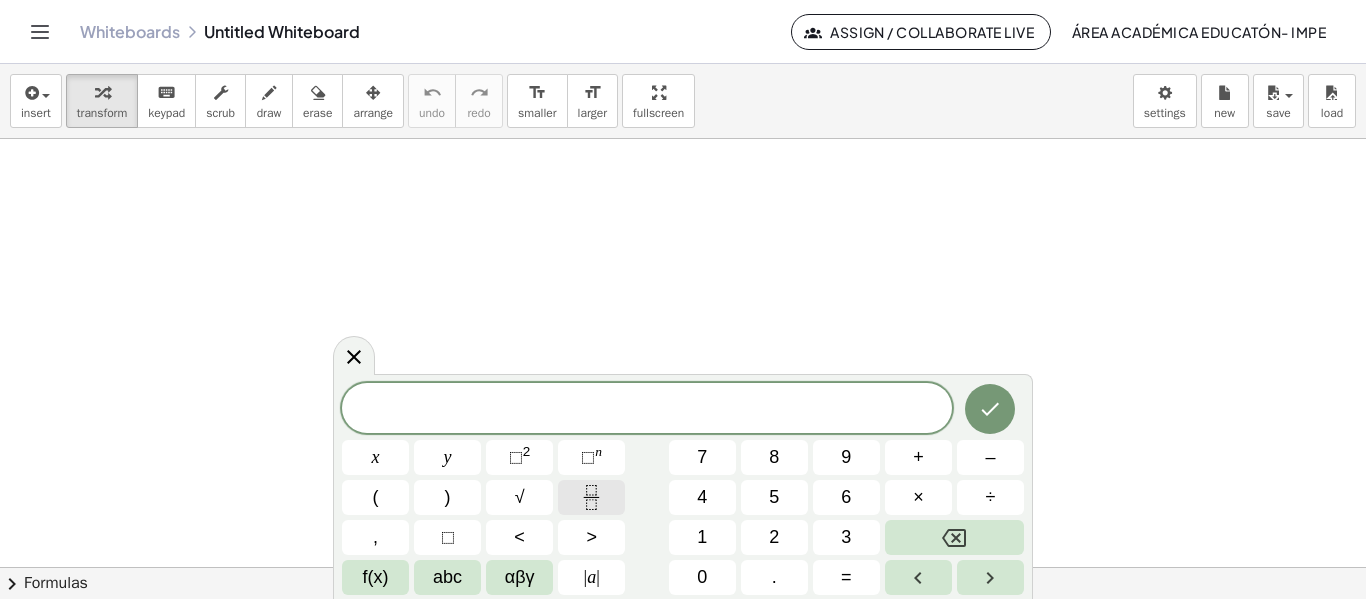 click 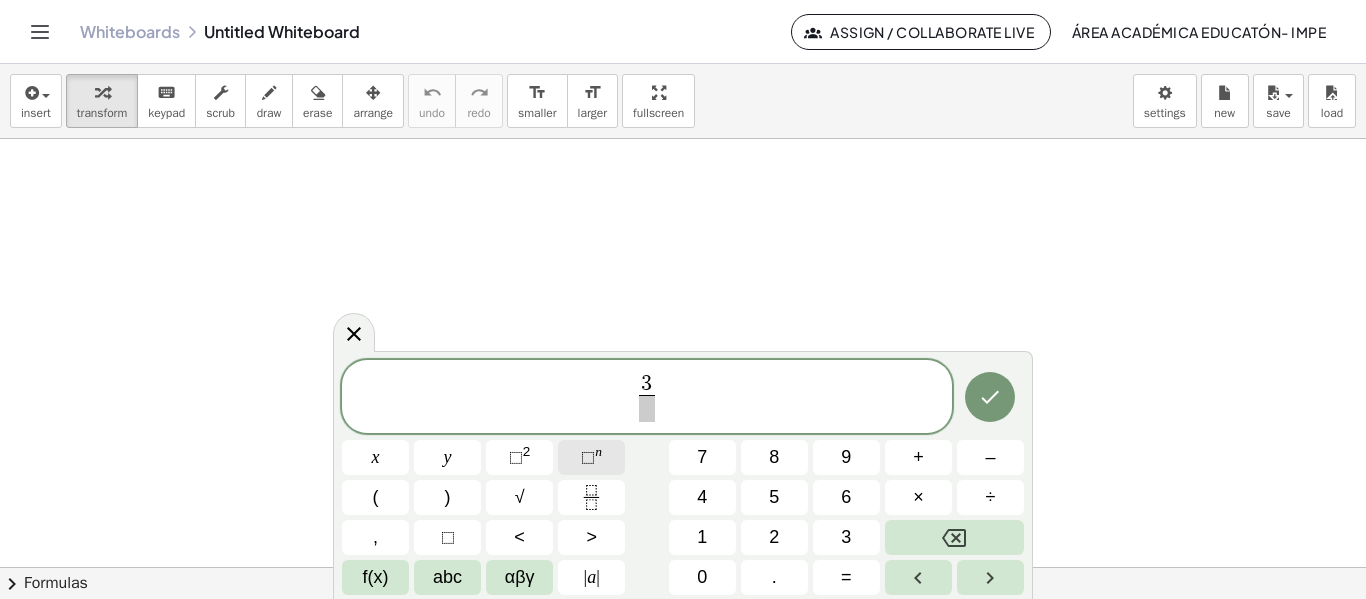 click on "⬚ n" at bounding box center [591, 457] 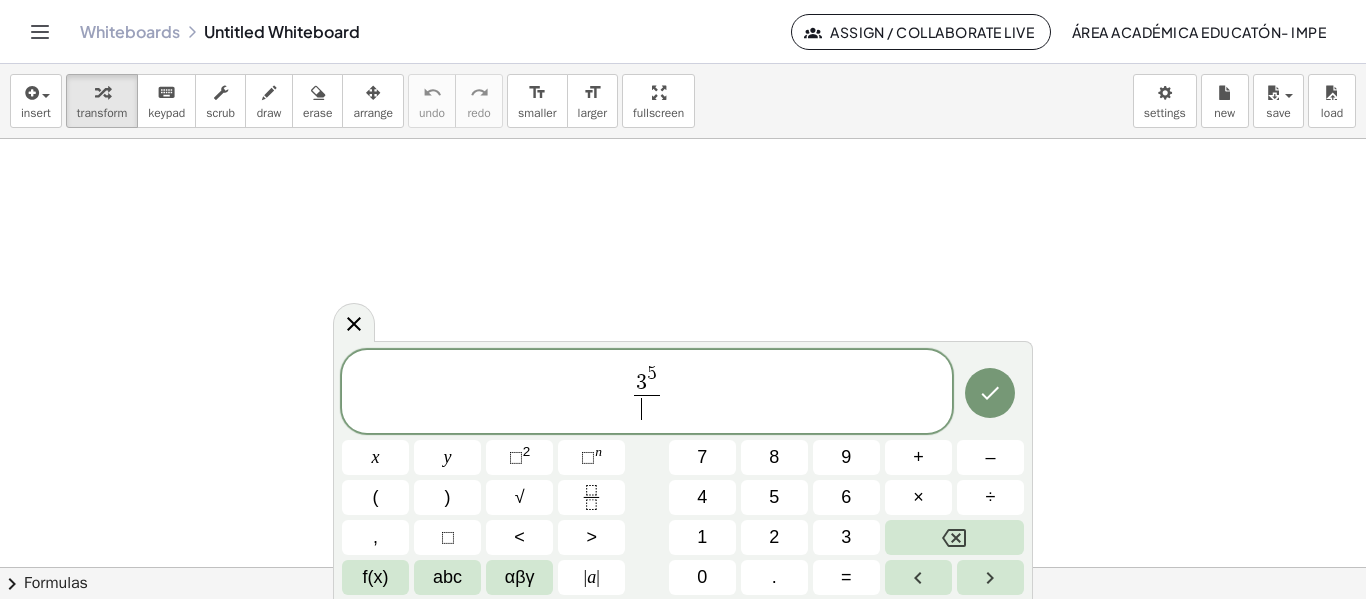 click on "​" at bounding box center [646, 408] 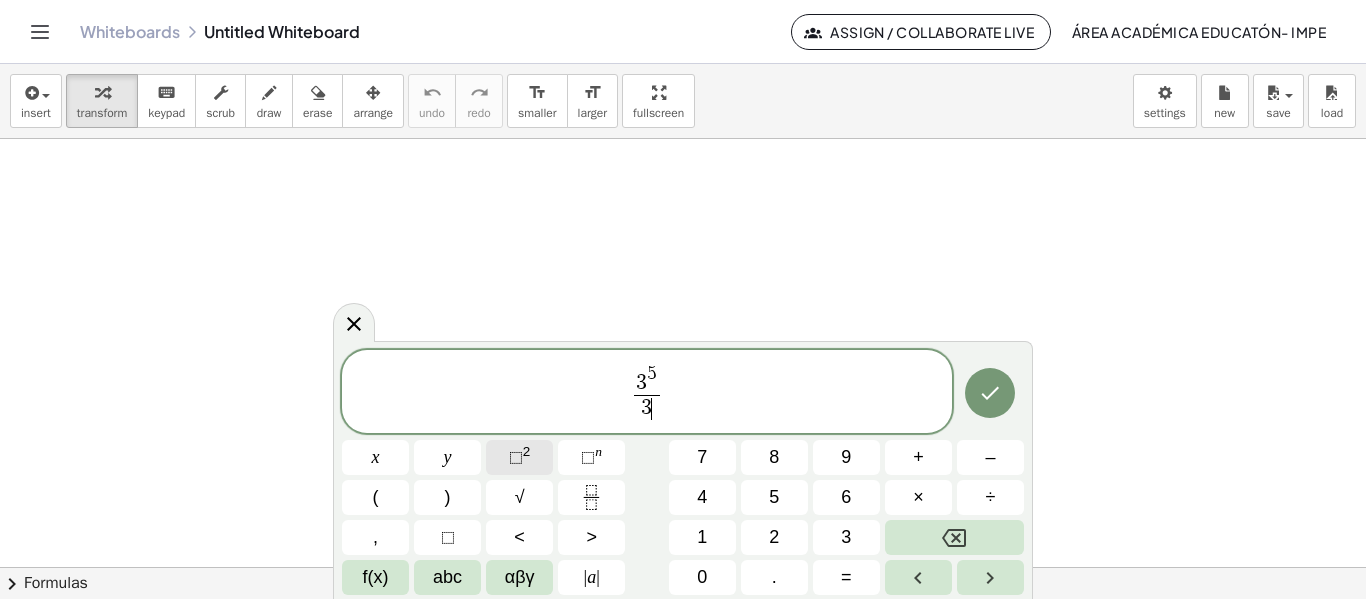 click on "⬚" at bounding box center (516, 457) 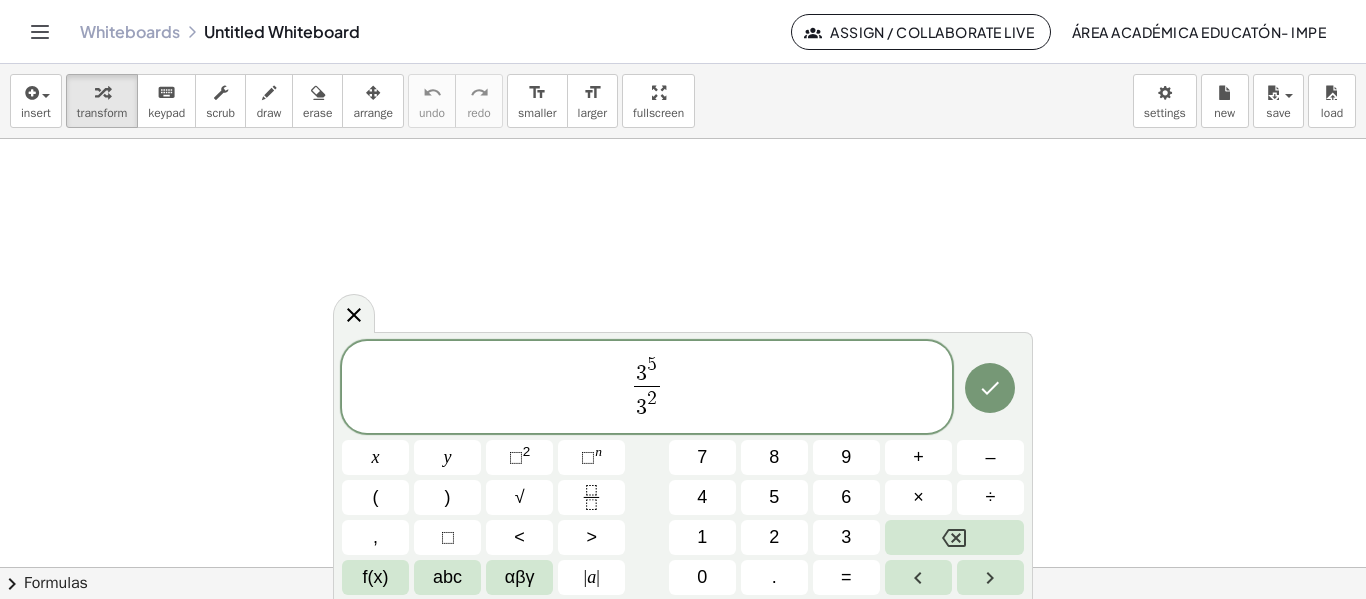 click on "3 5 3 2 ​ ​" at bounding box center [647, 388] 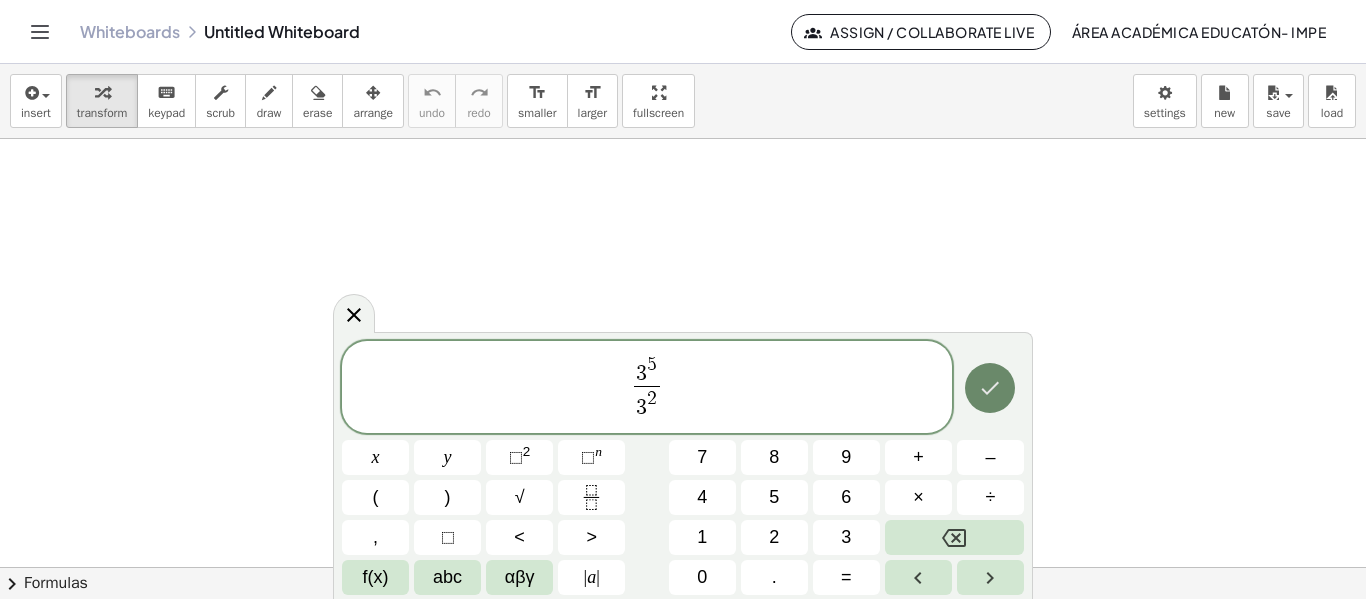 click at bounding box center [990, 388] 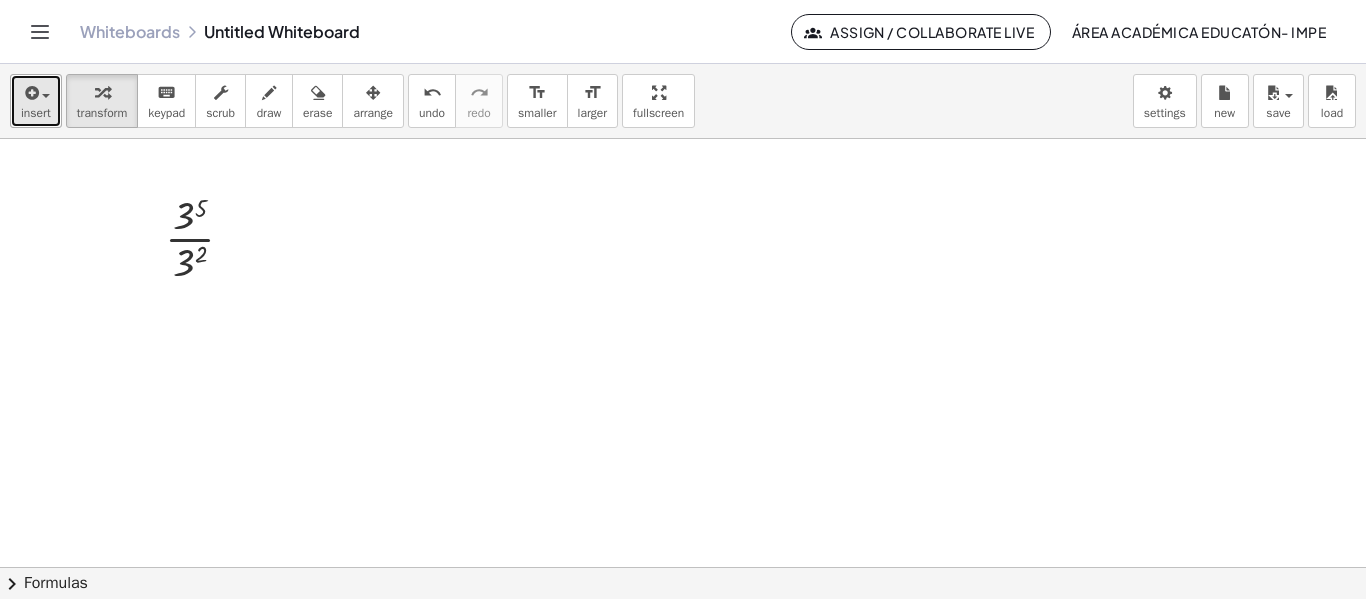 click on "insert" at bounding box center [36, 101] 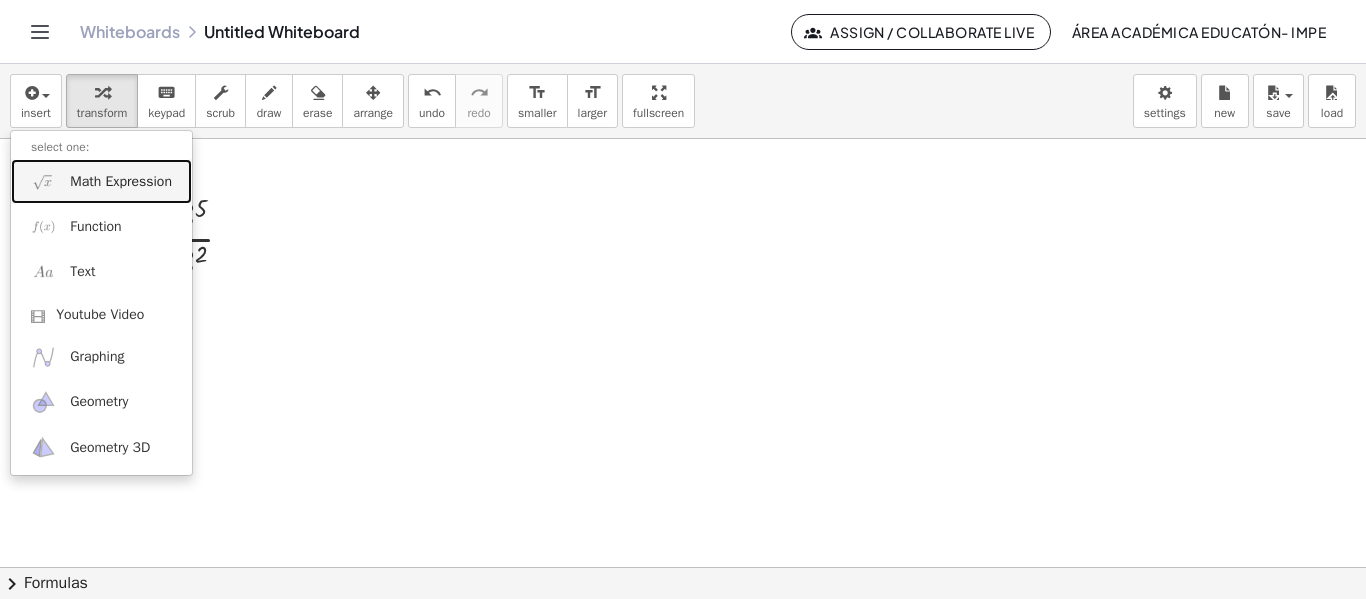 click on "Math Expression" at bounding box center (101, 181) 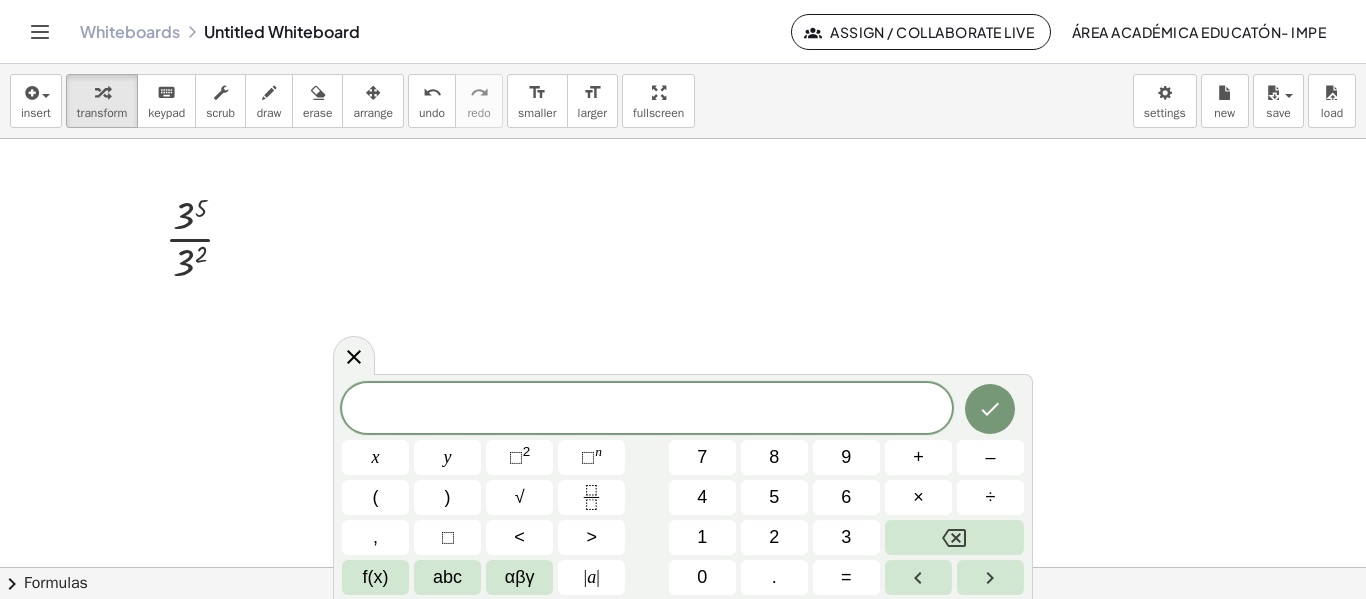 drag, startPoint x: 339, startPoint y: 265, endPoint x: 1022, endPoint y: 517, distance: 728.00616 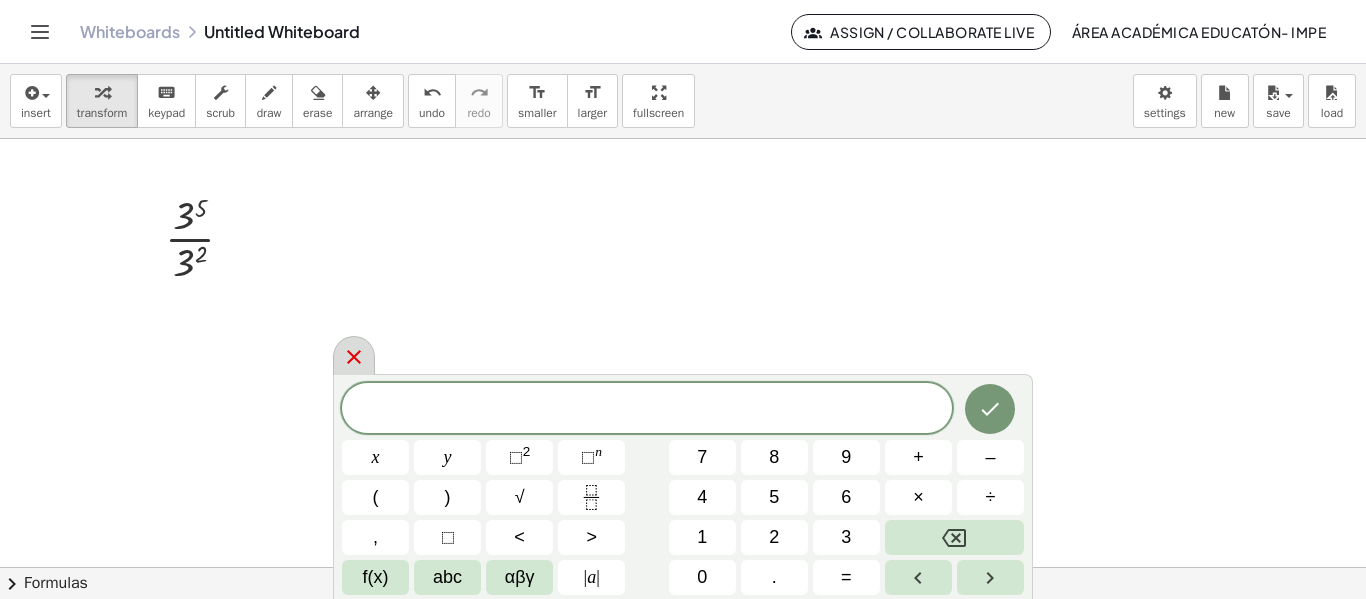 click 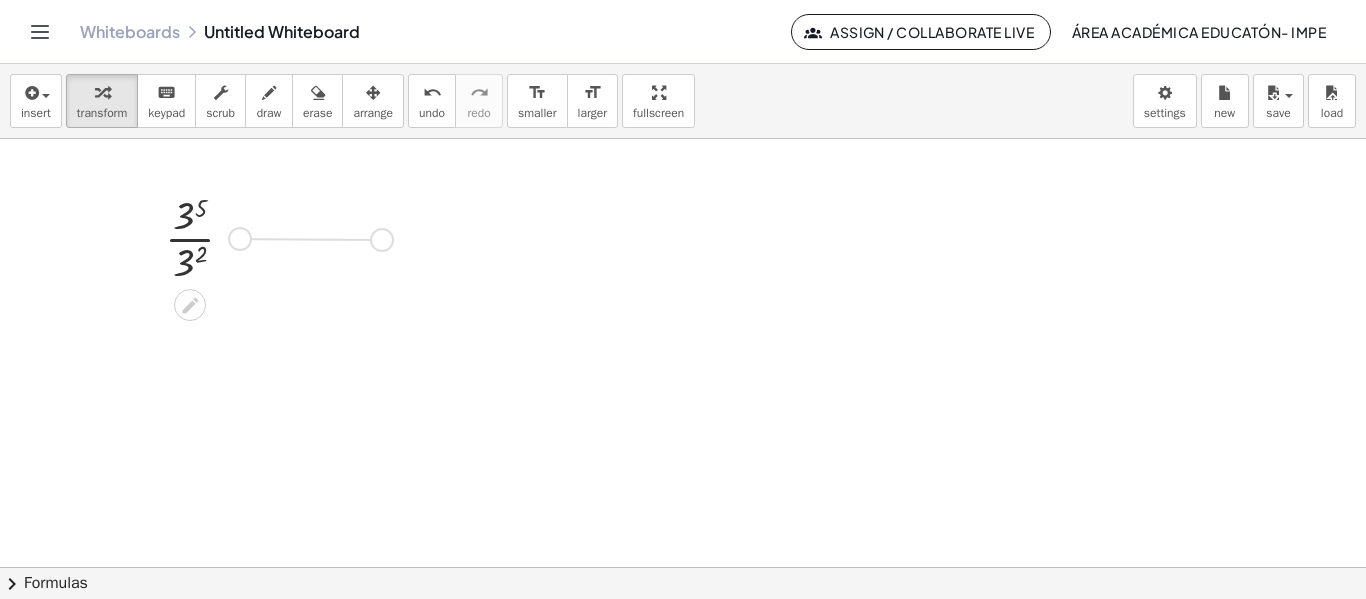 drag, startPoint x: 240, startPoint y: 235, endPoint x: 385, endPoint y: 236, distance: 145.00345 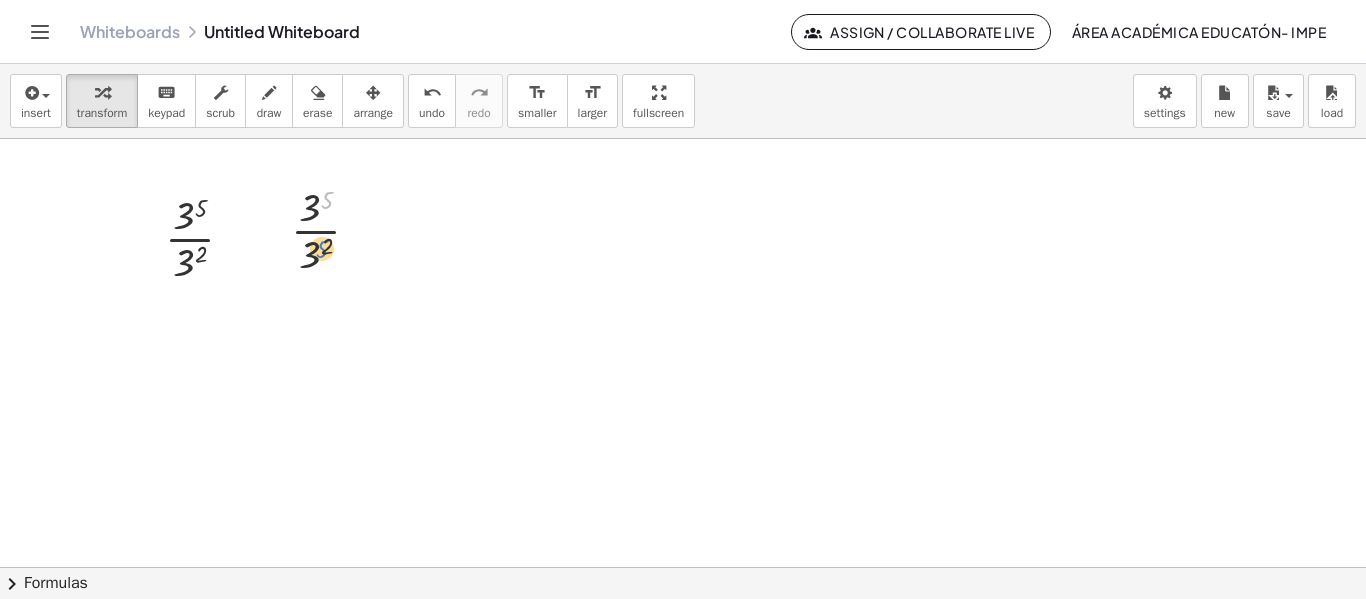 drag, startPoint x: 326, startPoint y: 211, endPoint x: 321, endPoint y: 266, distance: 55.226807 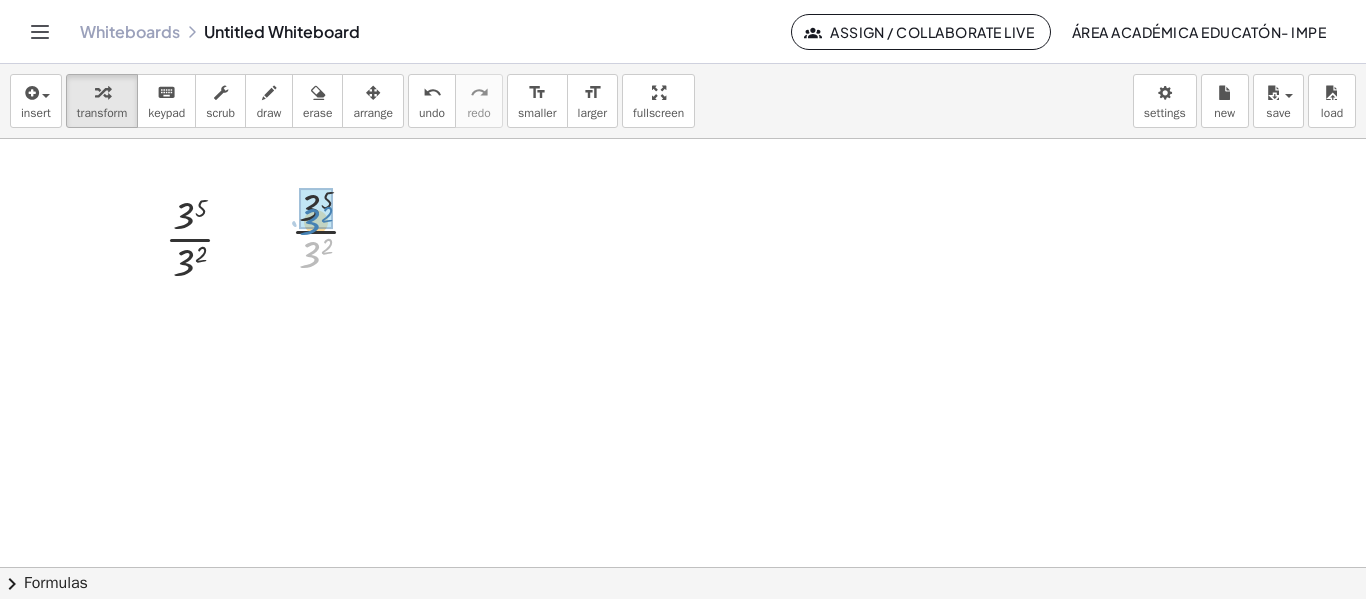 drag, startPoint x: 320, startPoint y: 267, endPoint x: 320, endPoint y: 235, distance: 32 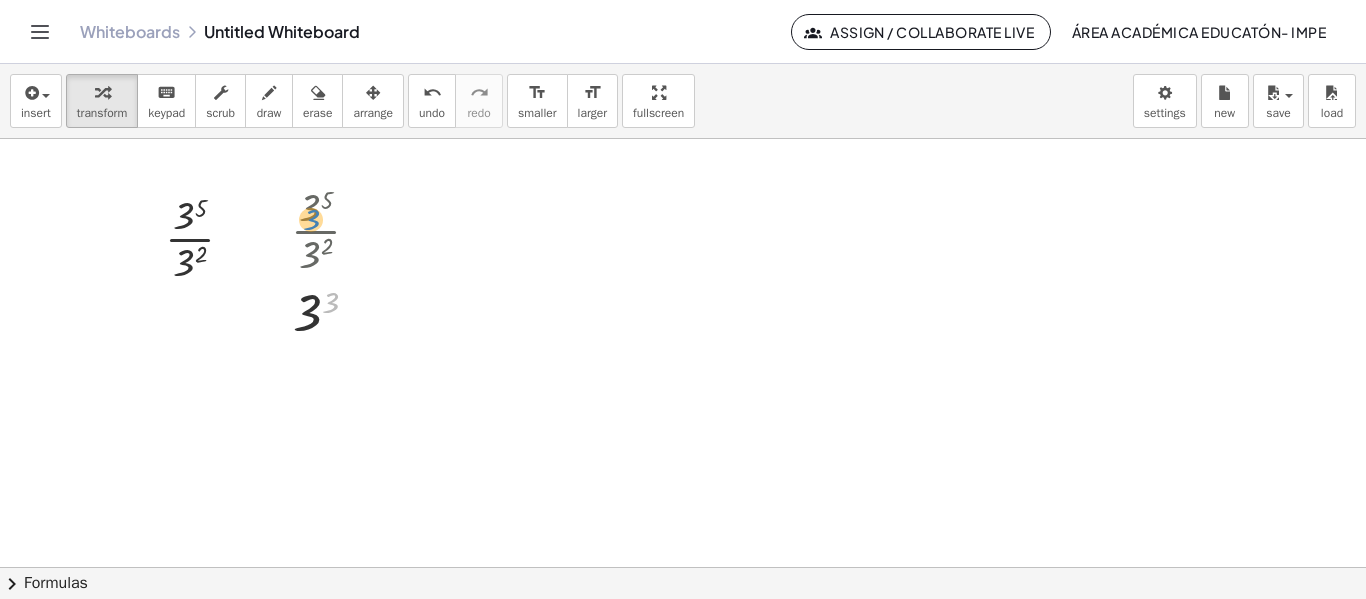 drag, startPoint x: 326, startPoint y: 306, endPoint x: 307, endPoint y: 223, distance: 85.146935 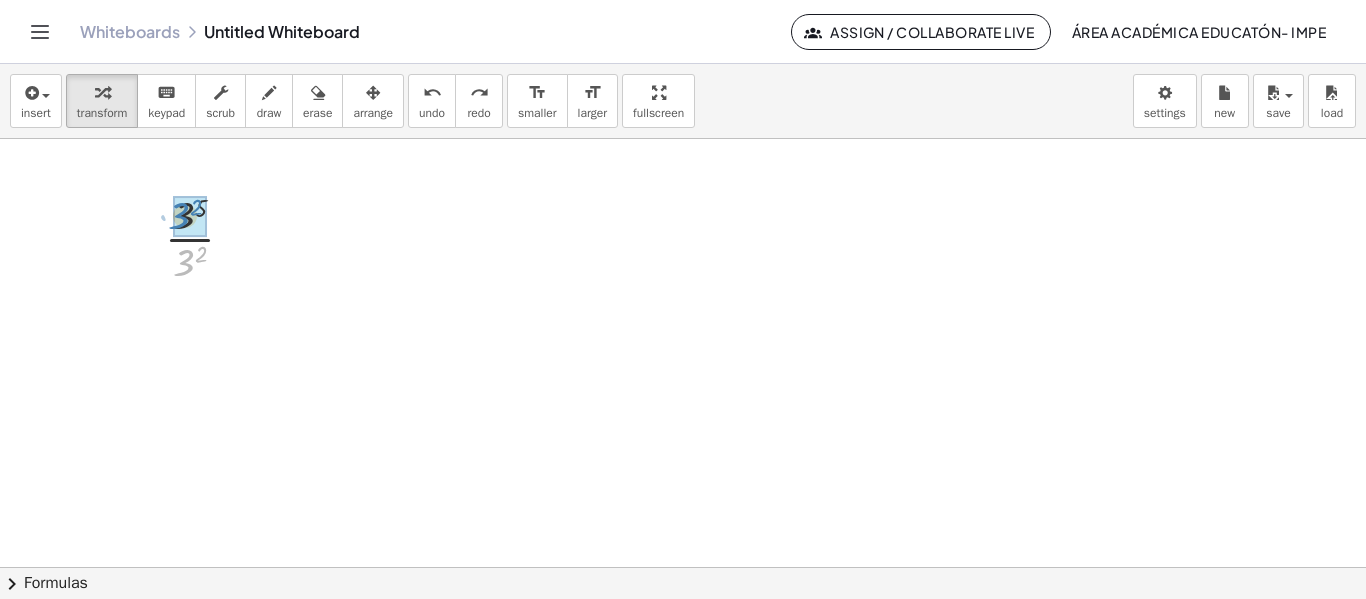 drag, startPoint x: 192, startPoint y: 253, endPoint x: 187, endPoint y: 206, distance: 47.26521 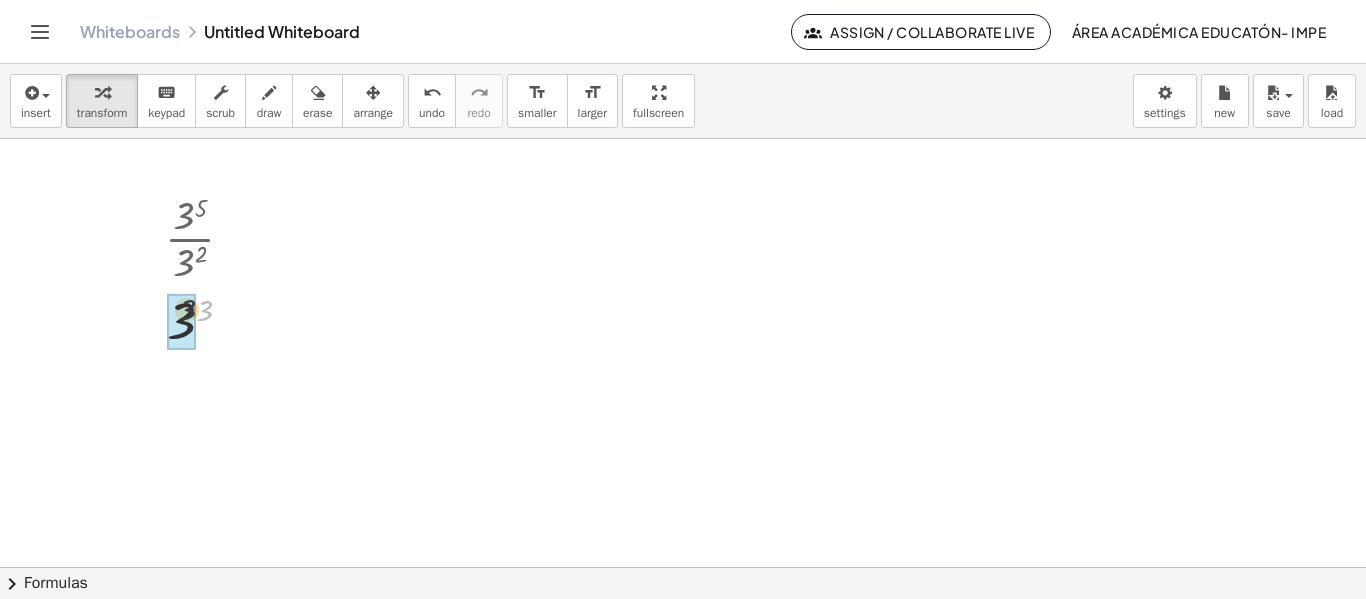 drag, startPoint x: 197, startPoint y: 321, endPoint x: 186, endPoint y: 320, distance: 11.045361 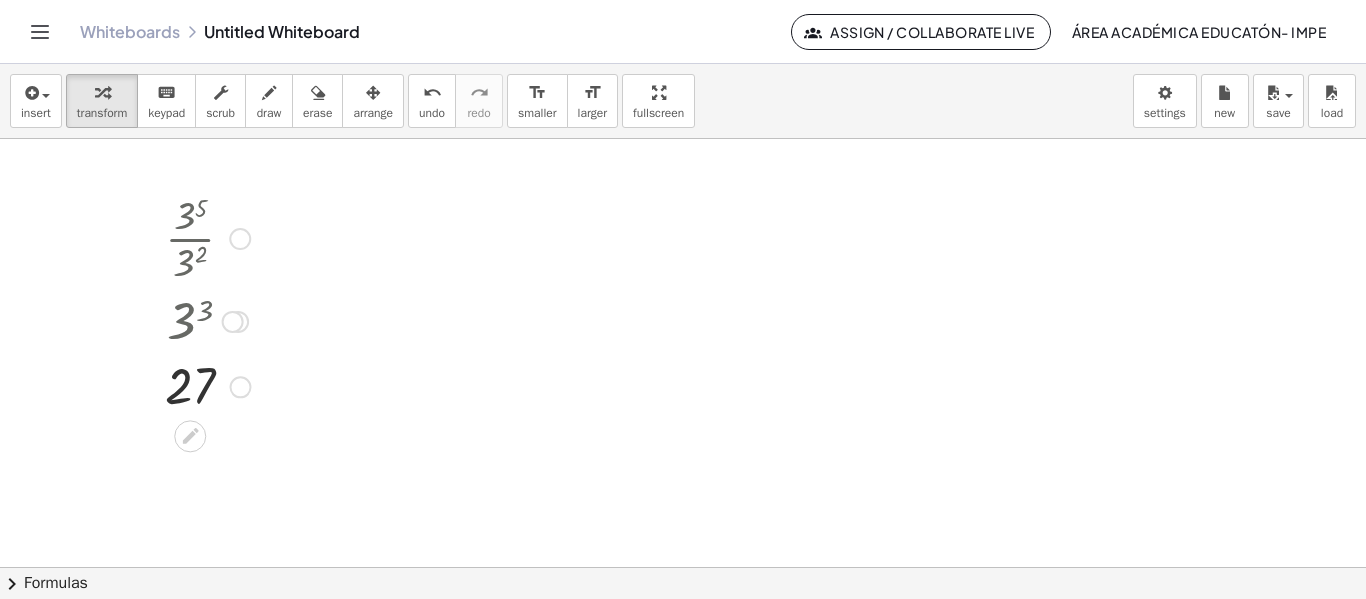 drag, startPoint x: 291, startPoint y: 401, endPoint x: 177, endPoint y: 360, distance: 121.14867 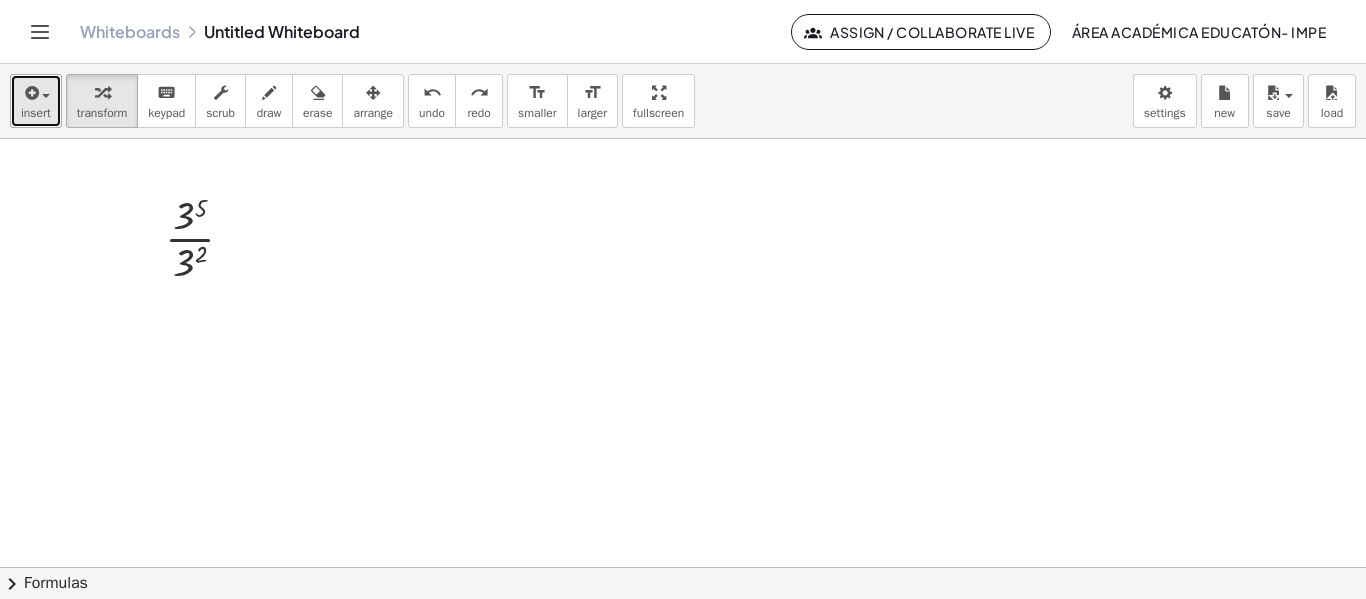 click on "insert" at bounding box center [36, 101] 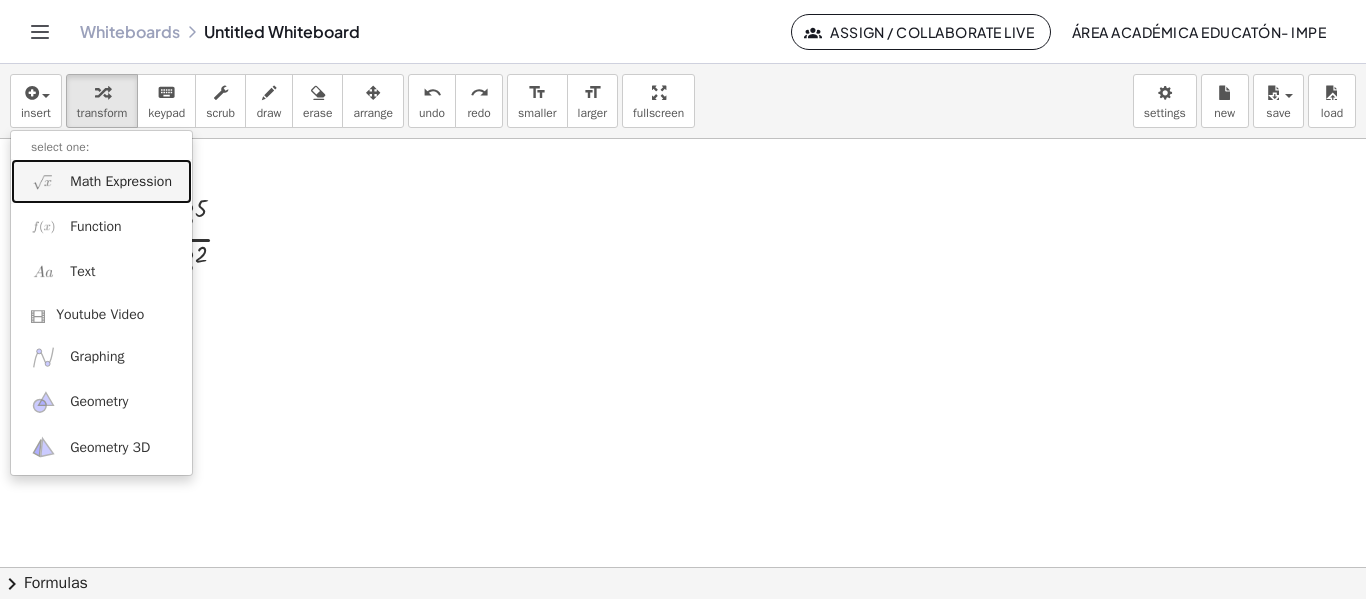 click on "Math Expression" at bounding box center [121, 182] 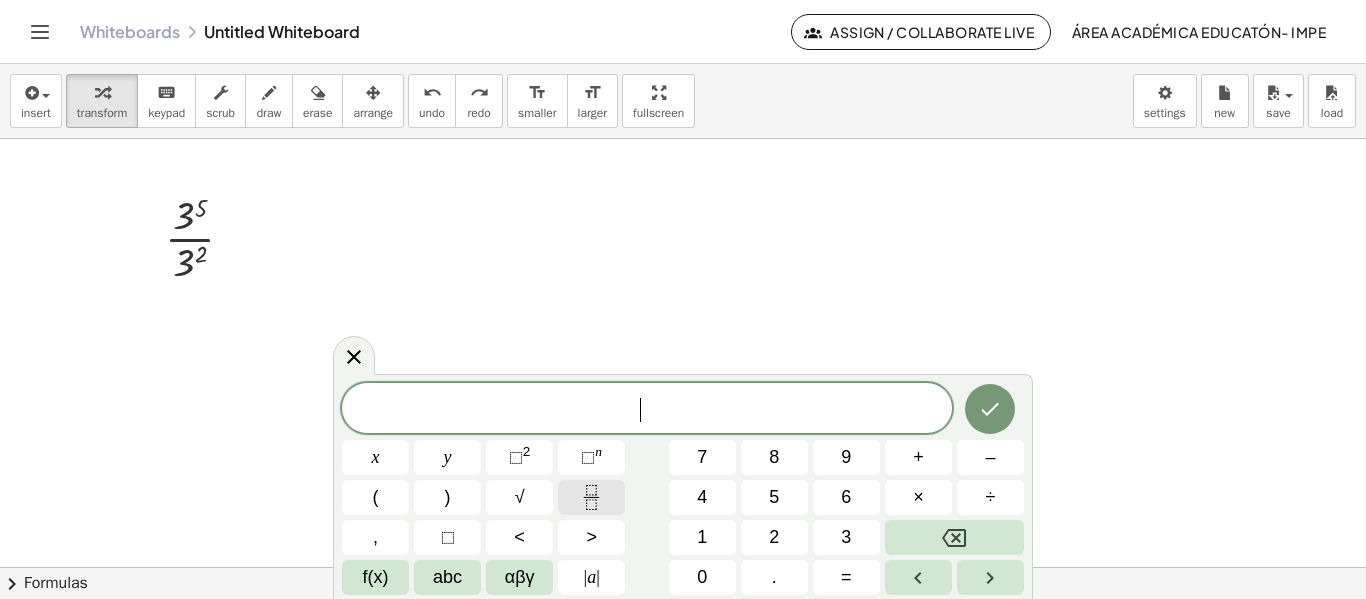 click 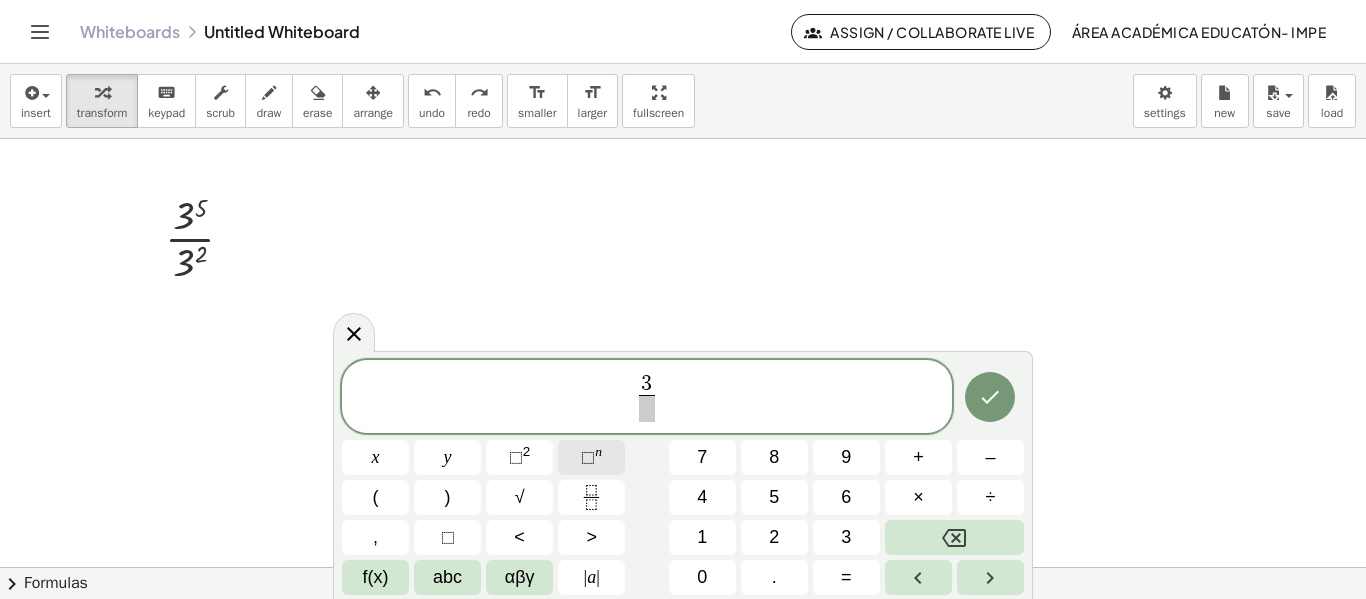 click on "⬚ n" at bounding box center [591, 457] 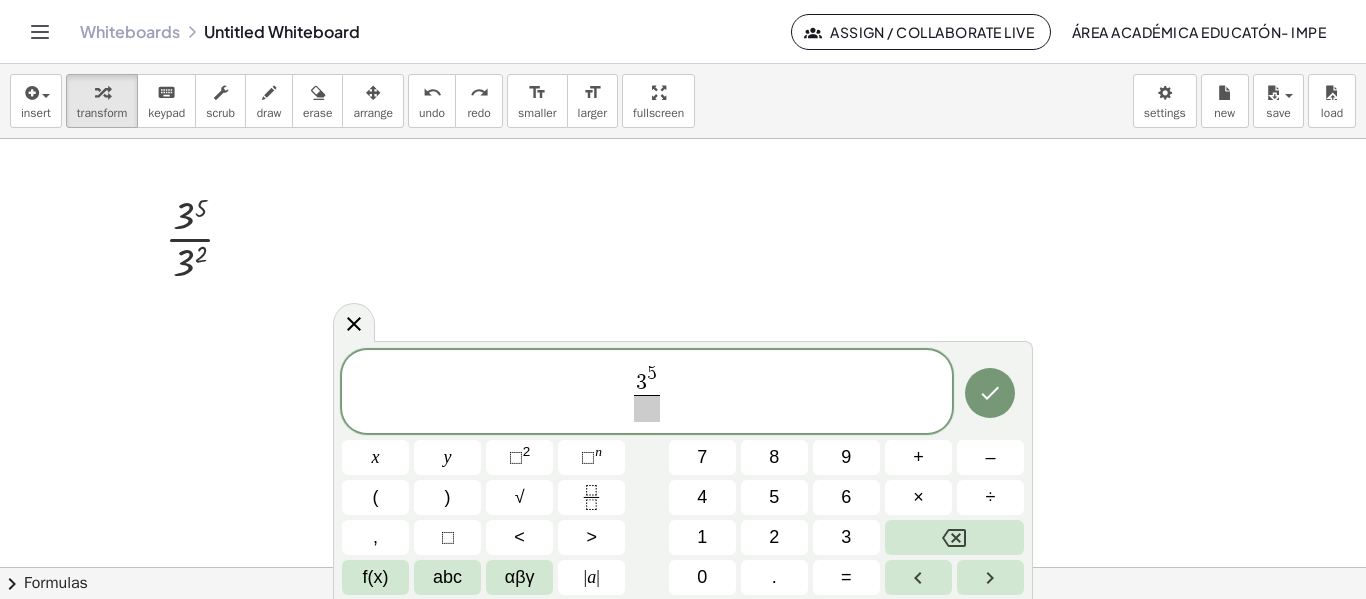 click on "3 5 ​ x y ⬚ 2 ⬚ n 7 8 9 + – ( ) √ 4 5 6 × ÷ , ⬚ < > 1 2 3 f(x) abc αβγ | a | 0 . =" at bounding box center [683, 472] 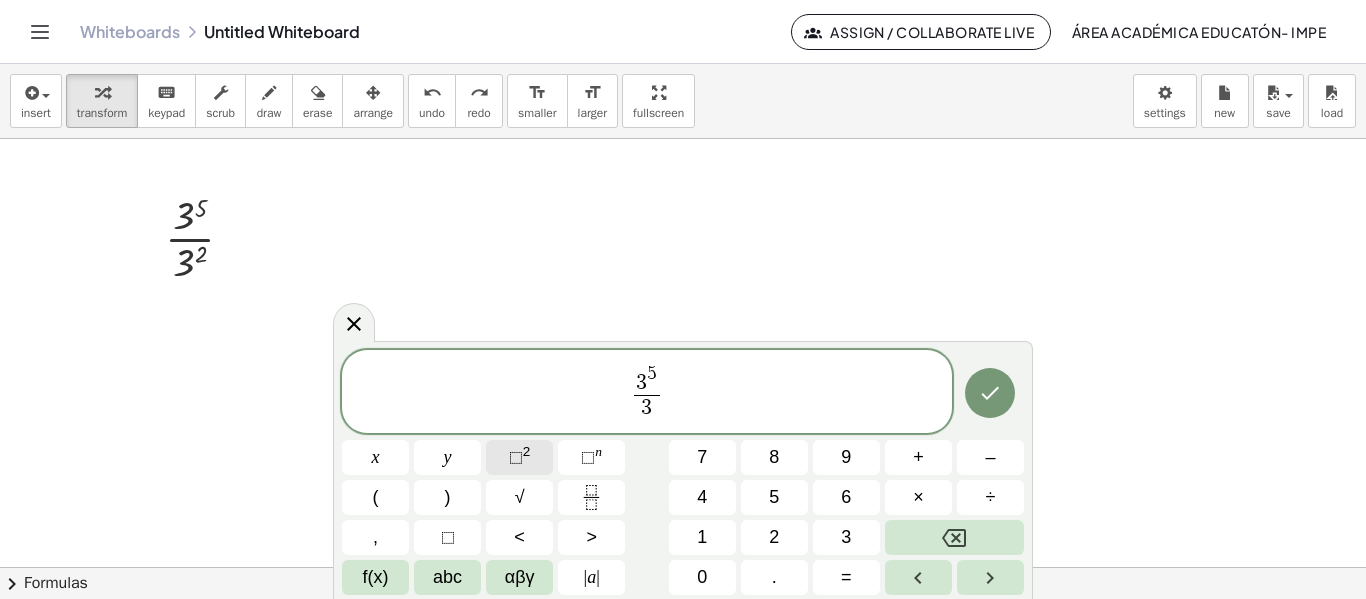 click on "⬚" at bounding box center [516, 457] 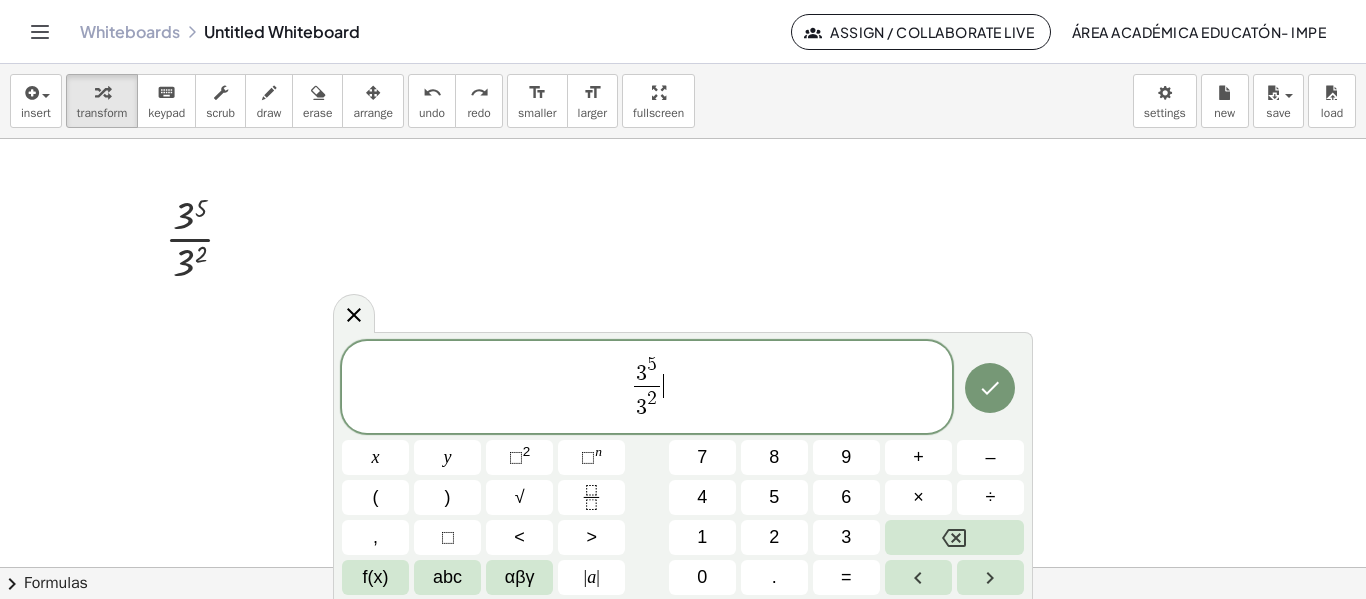 click on "3 5 3 2 ​ ​" at bounding box center (647, 388) 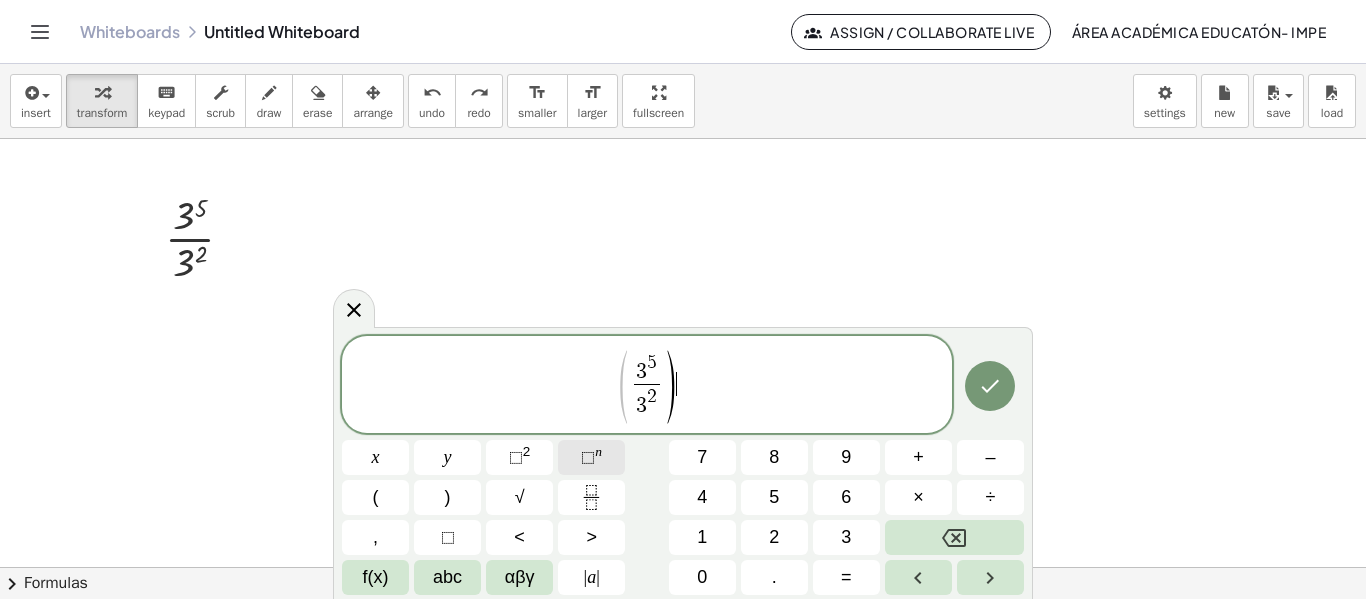 click on "⬚" at bounding box center [588, 457] 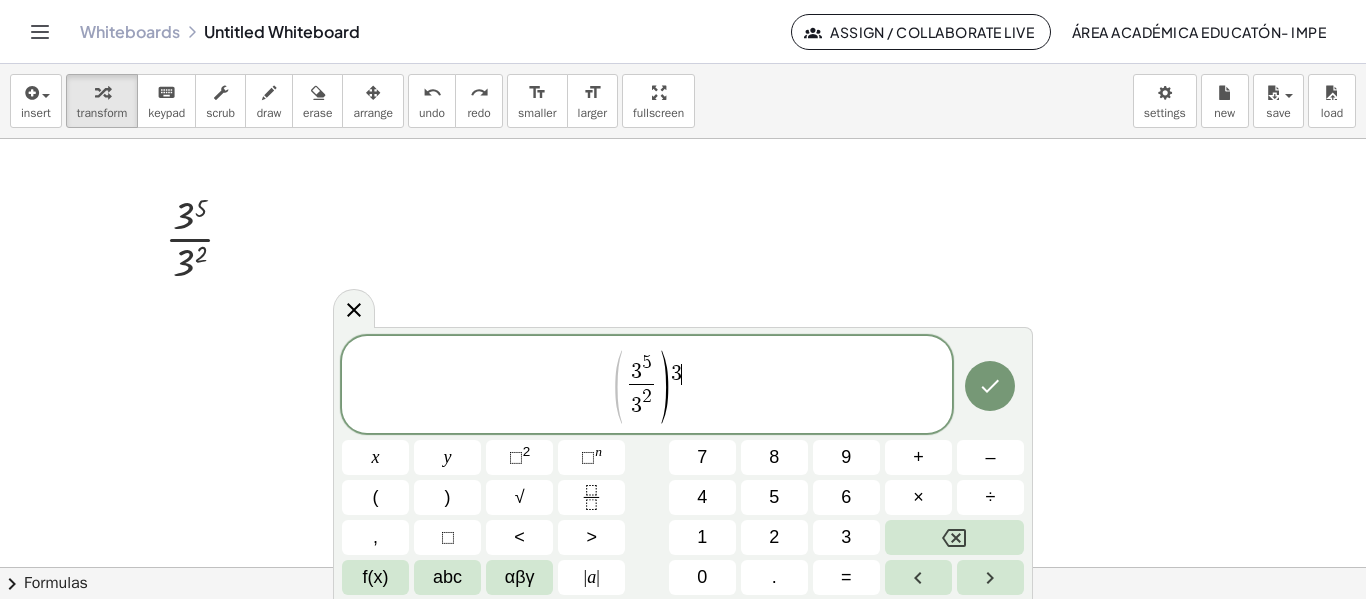 click on "(" at bounding box center (617, 387) 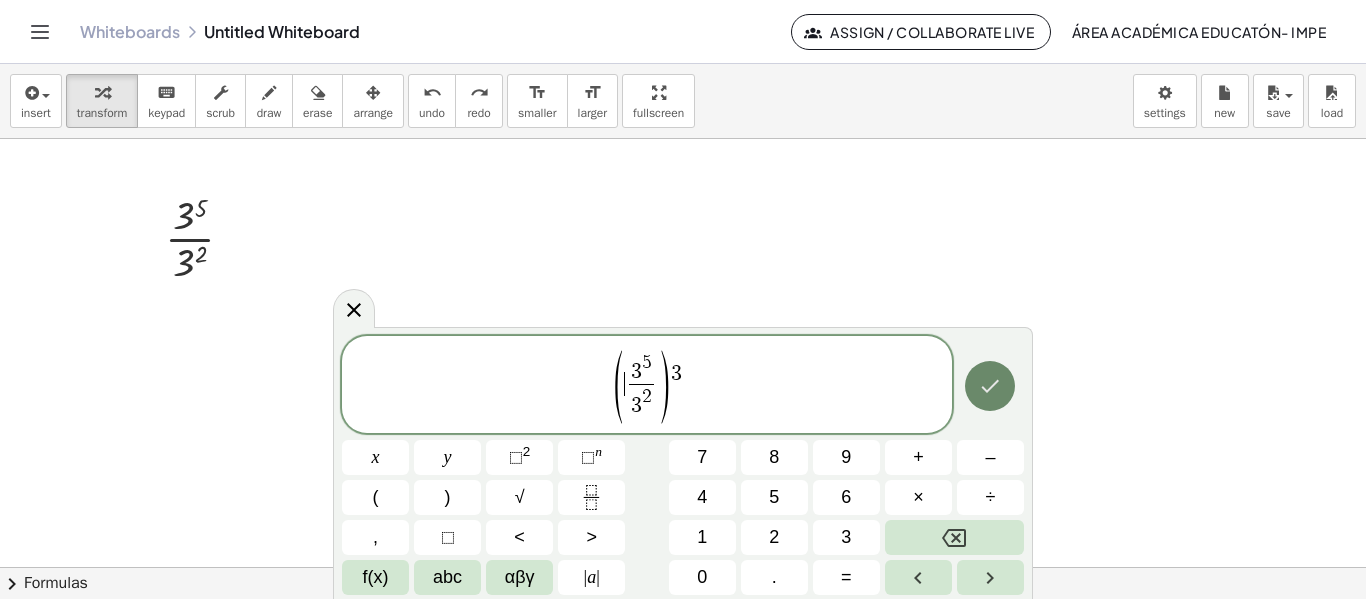 click at bounding box center (990, 386) 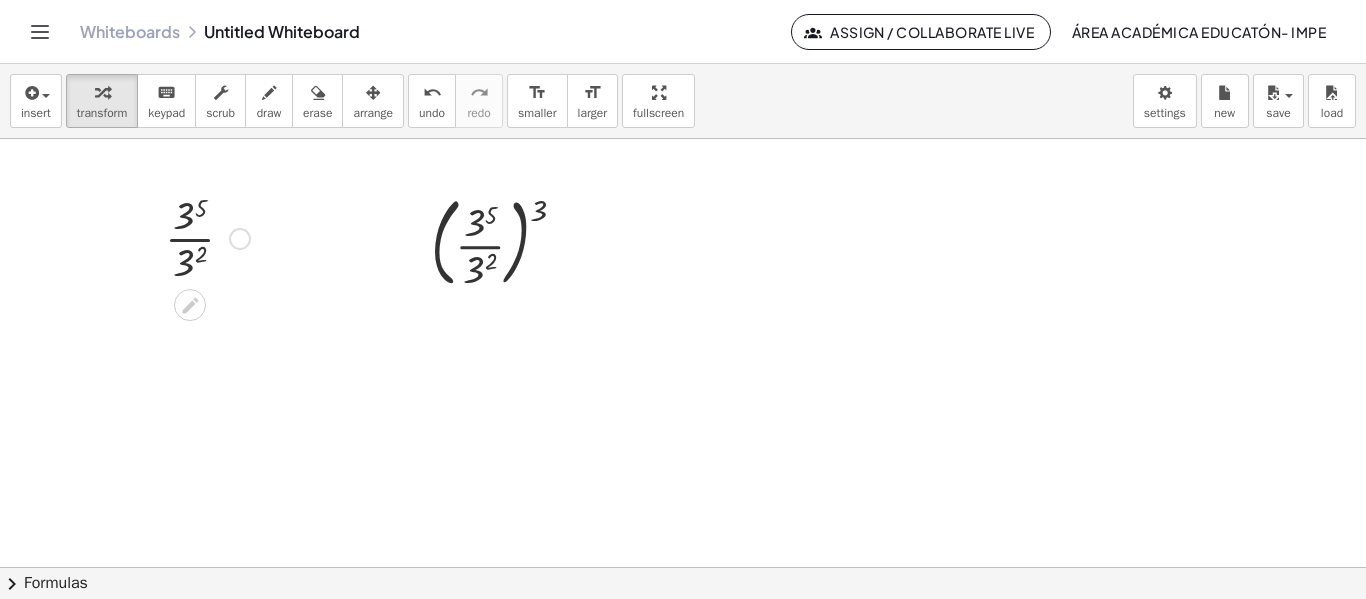 click at bounding box center [240, 239] 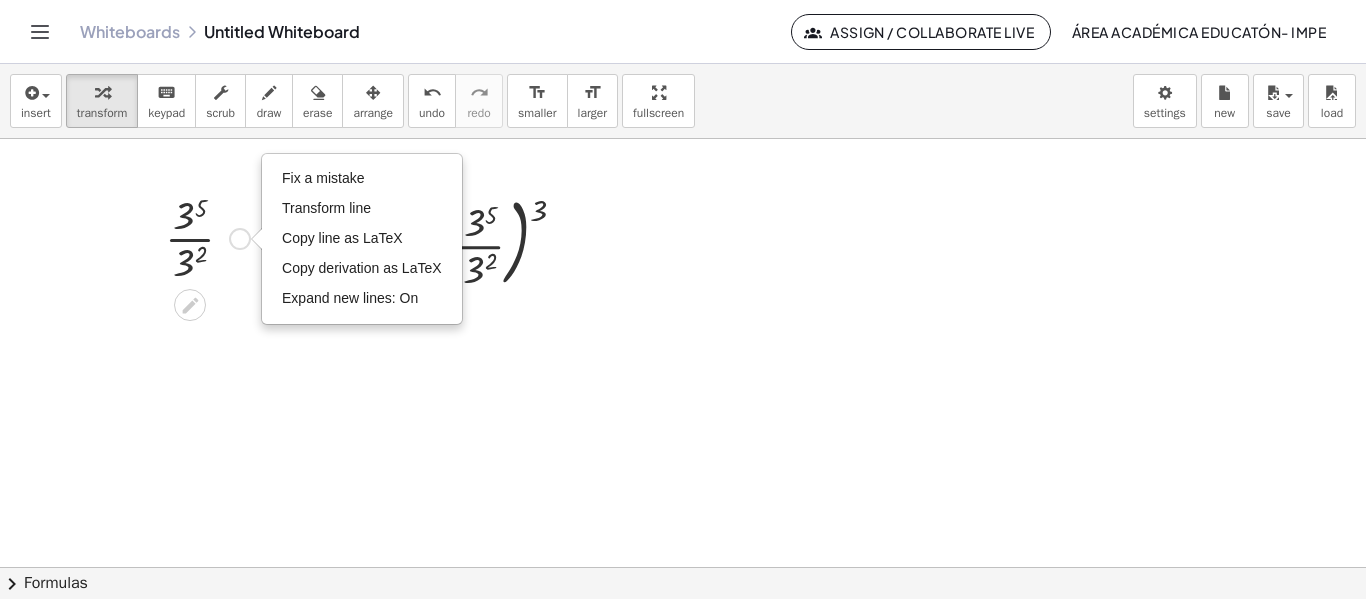 drag, startPoint x: 190, startPoint y: 390, endPoint x: 195, endPoint y: 240, distance: 150.08331 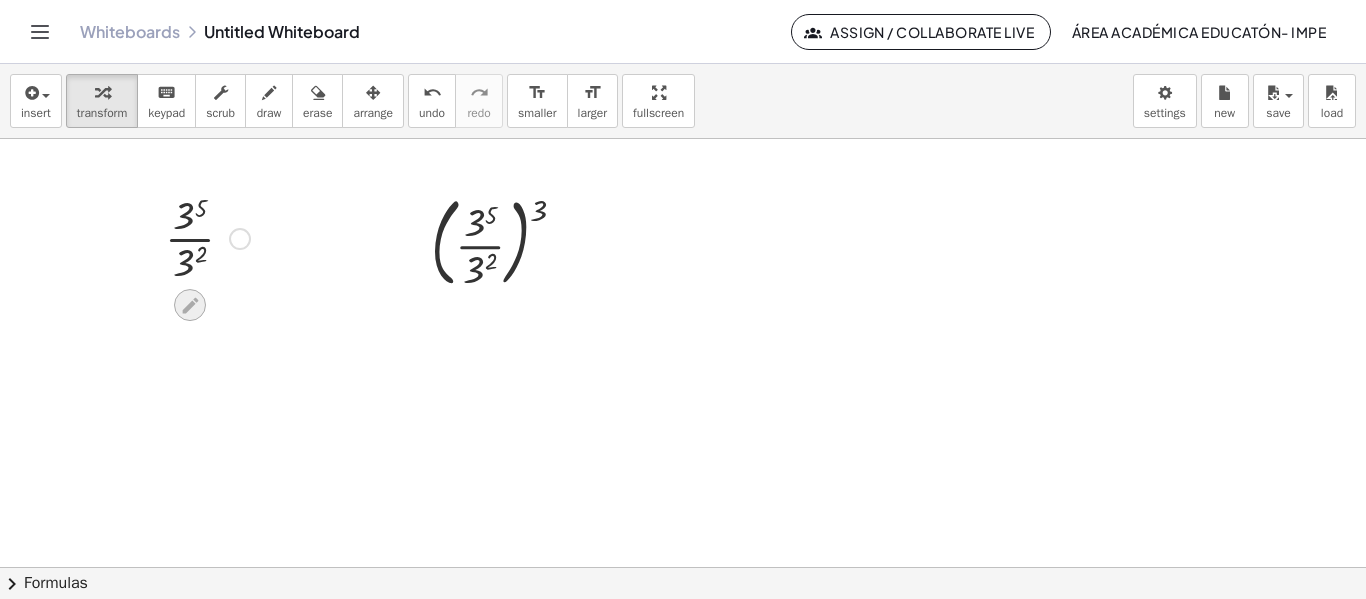click at bounding box center [190, 305] 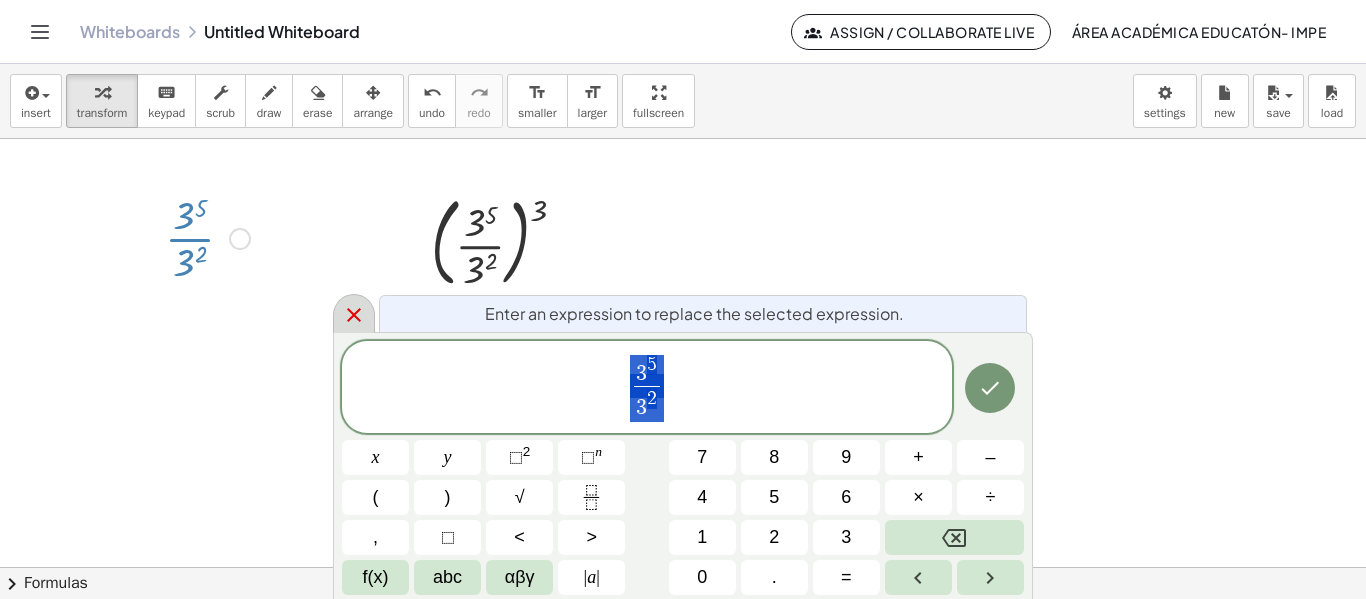 click 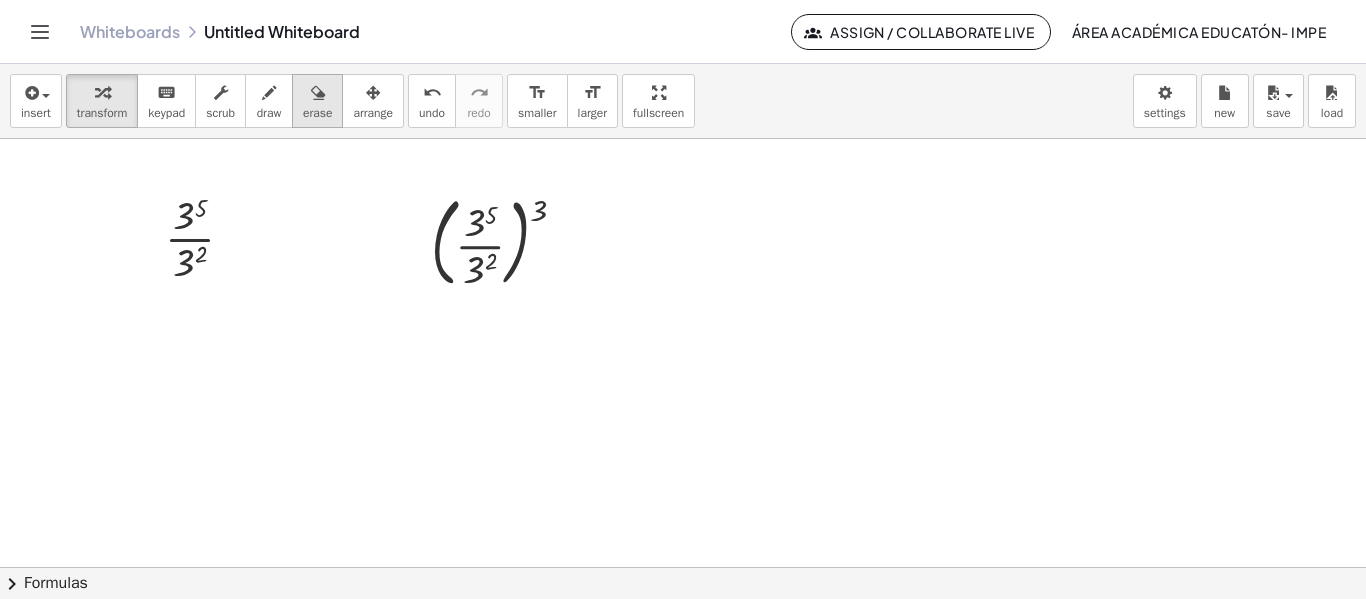 click on "erase" at bounding box center [317, 113] 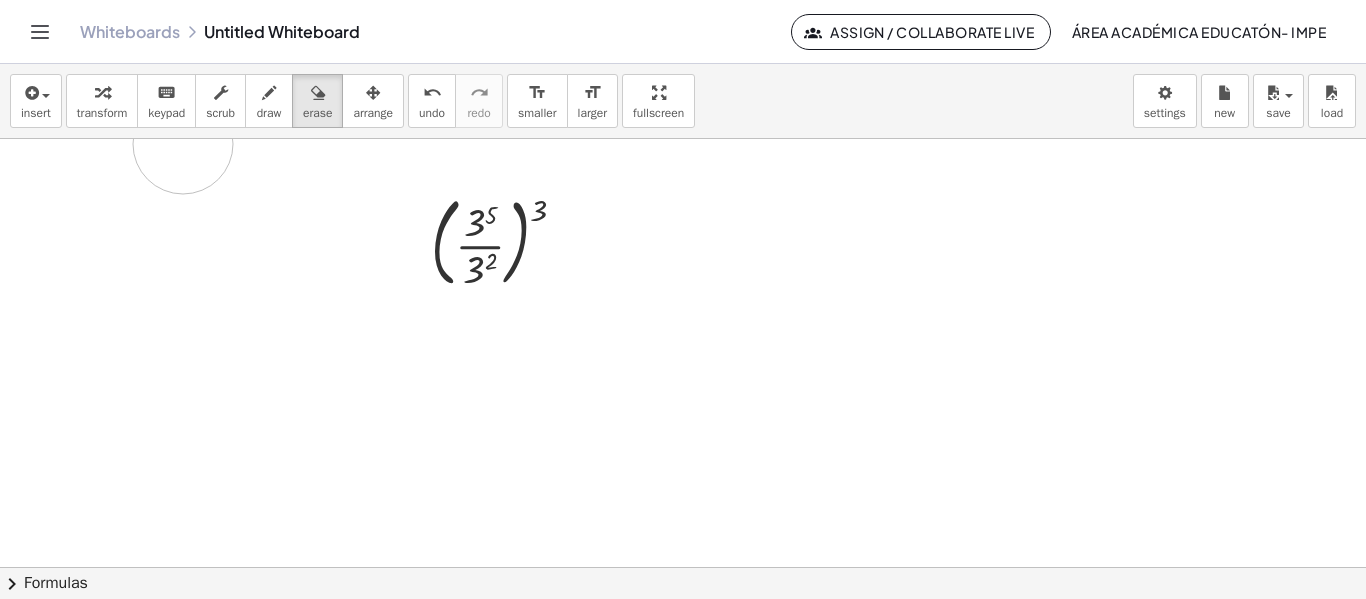drag, startPoint x: 196, startPoint y: 200, endPoint x: 183, endPoint y: 144, distance: 57.48913 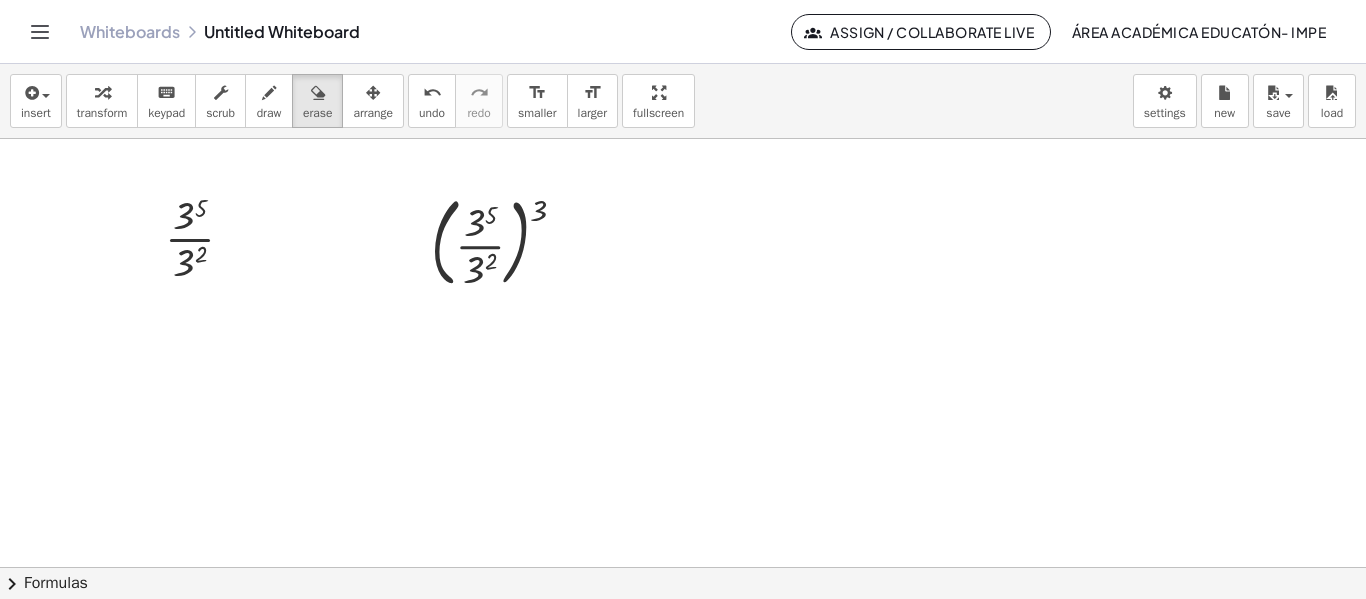 click at bounding box center (683, 567) 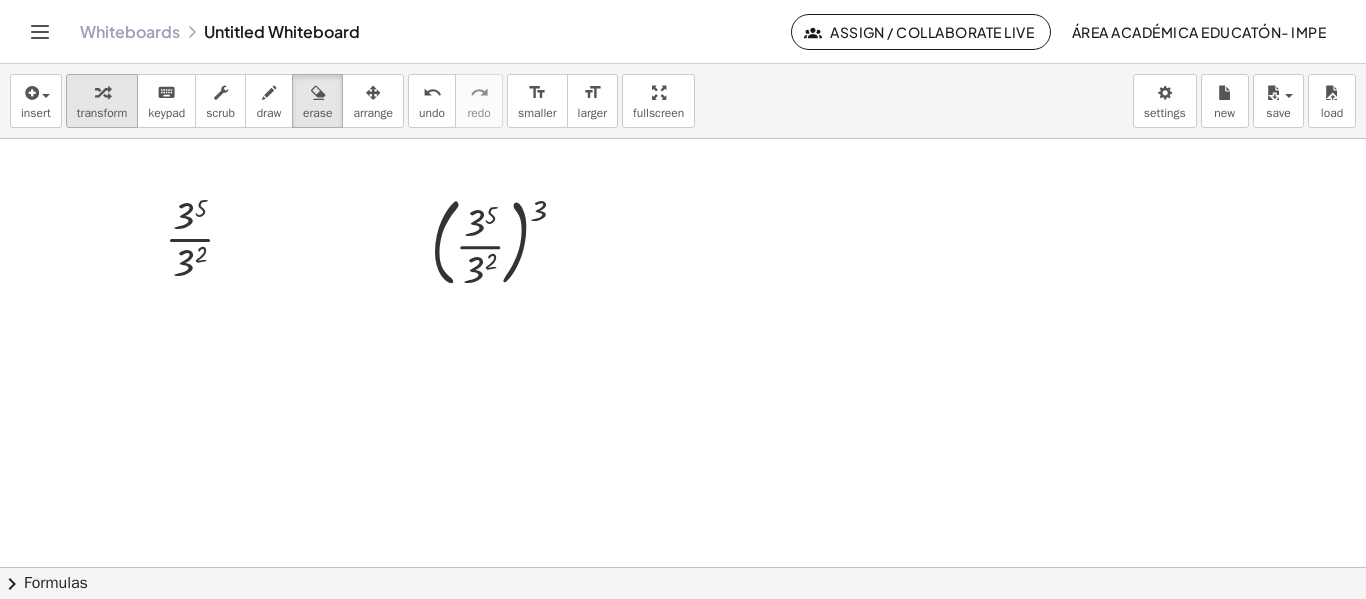 click on "transform" at bounding box center (102, 113) 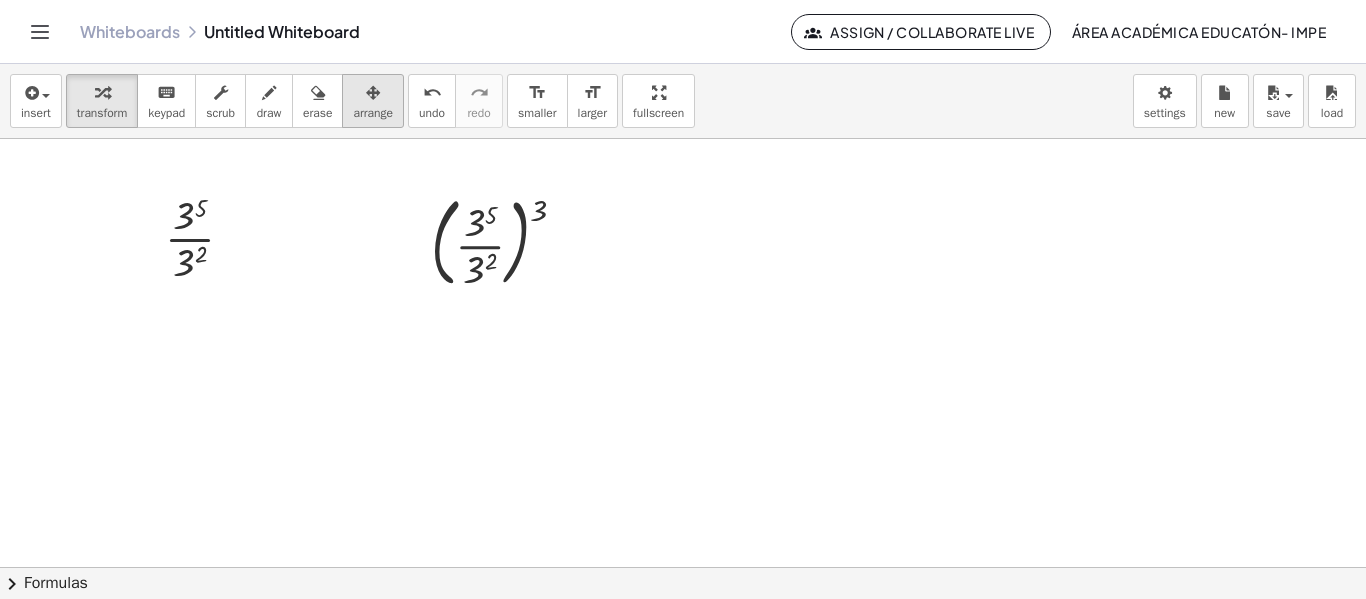 click at bounding box center (373, 93) 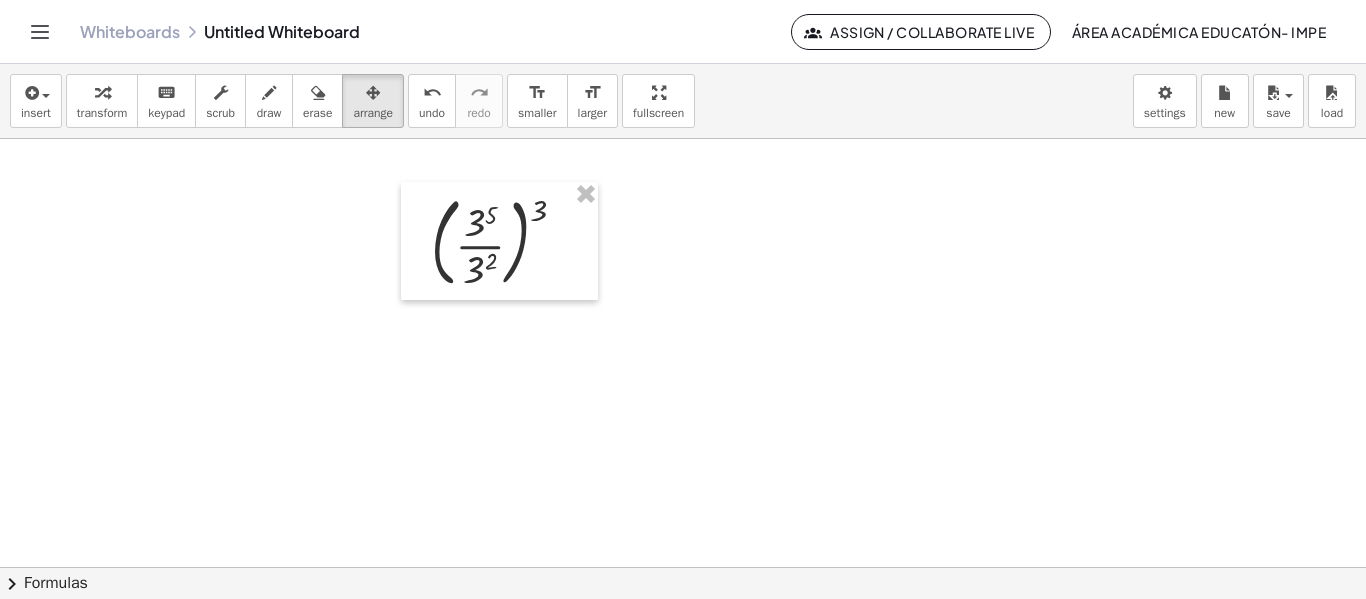 click at bounding box center (683, 567) 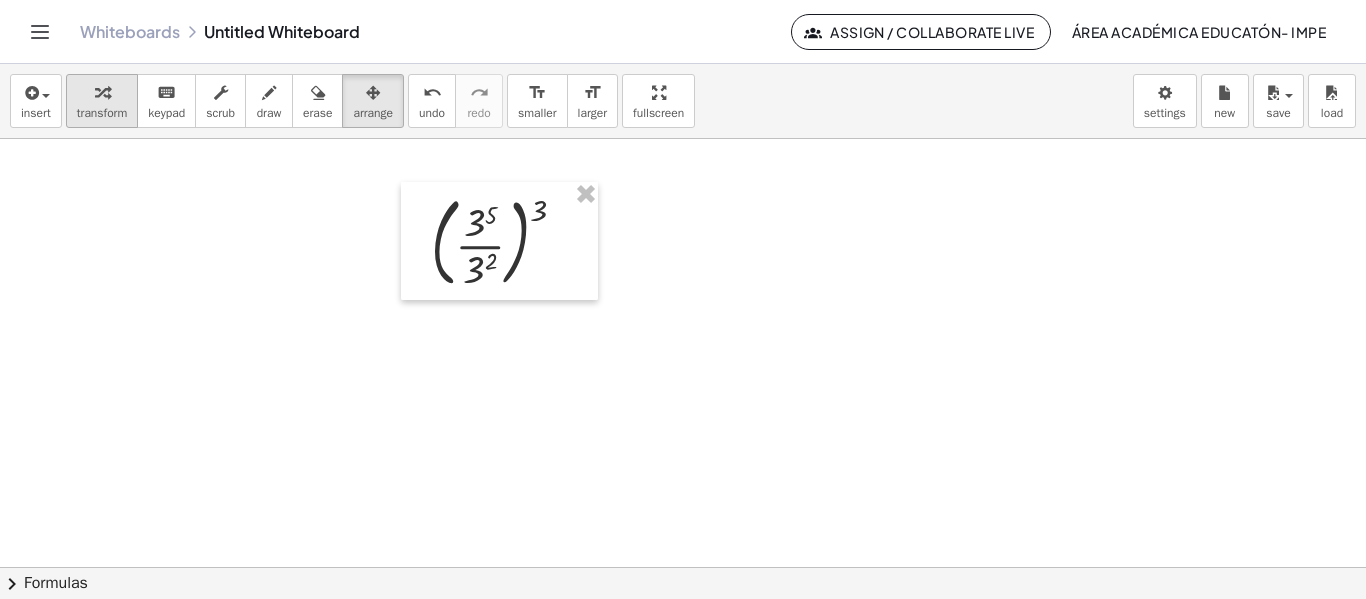 click at bounding box center (102, 92) 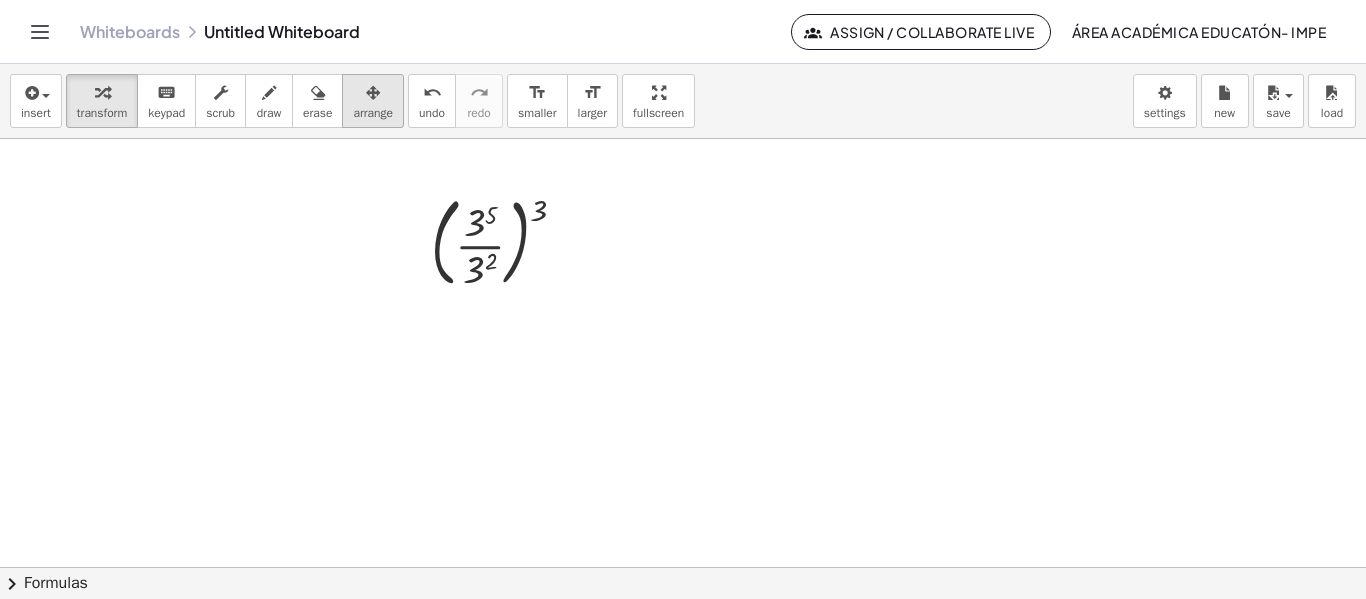 click at bounding box center (373, 93) 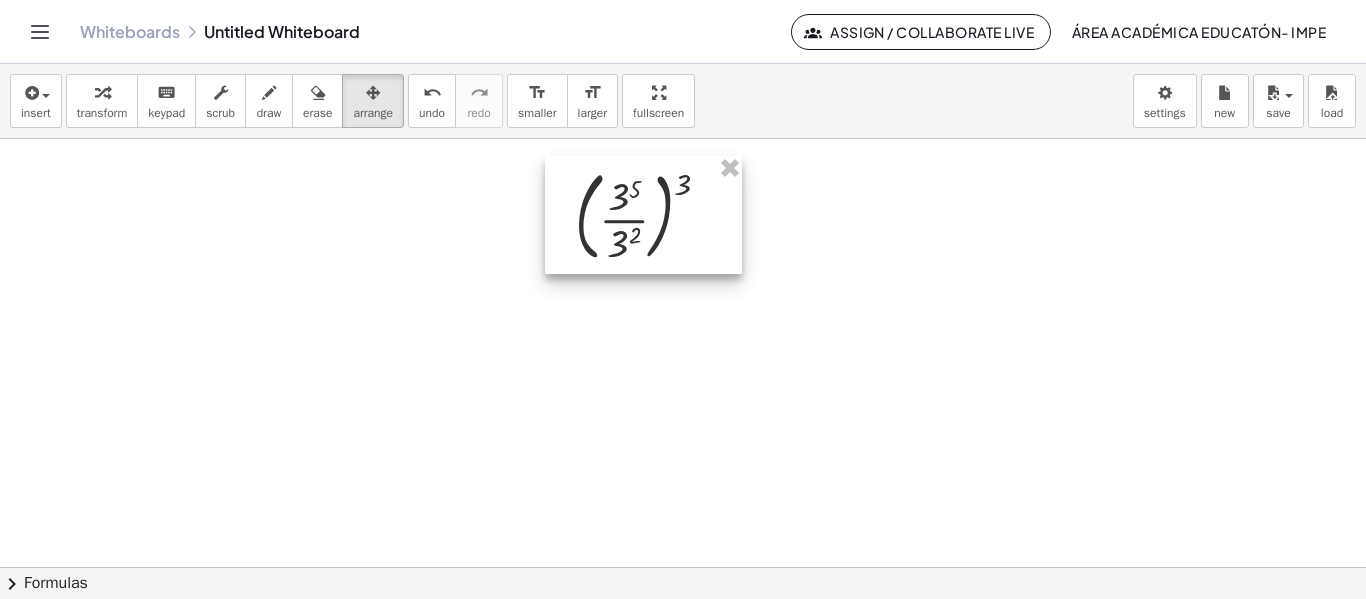 drag, startPoint x: 549, startPoint y: 205, endPoint x: 693, endPoint y: 179, distance: 146.3284 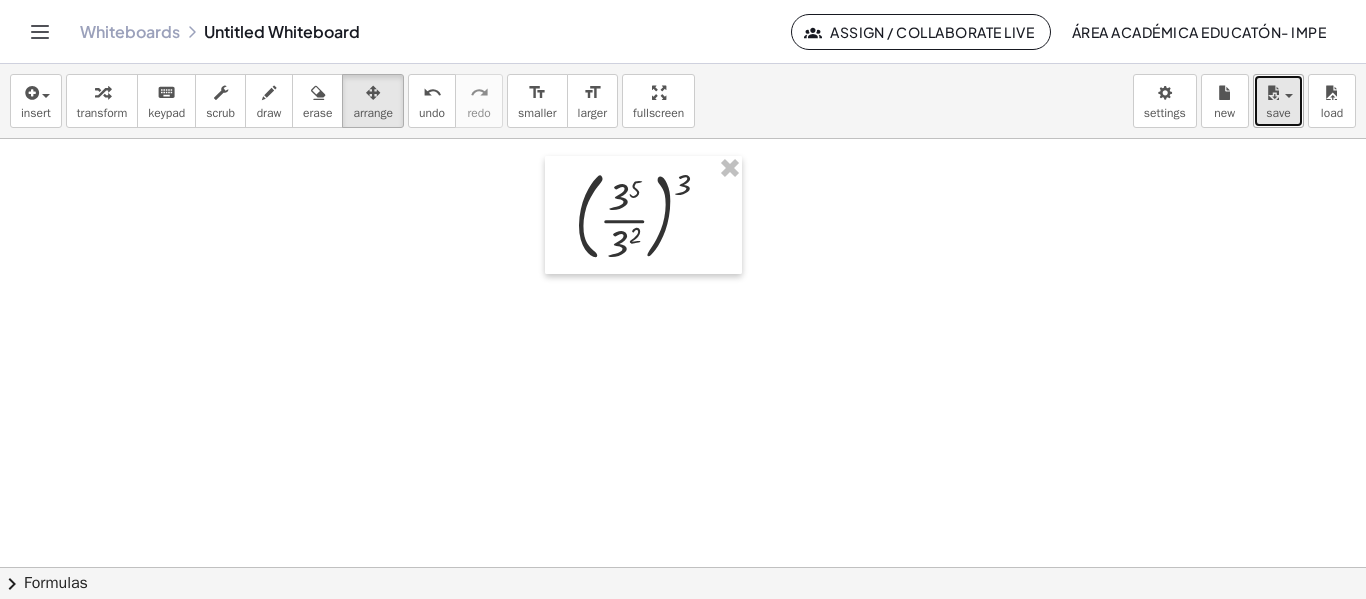 click on "save" at bounding box center [1278, 101] 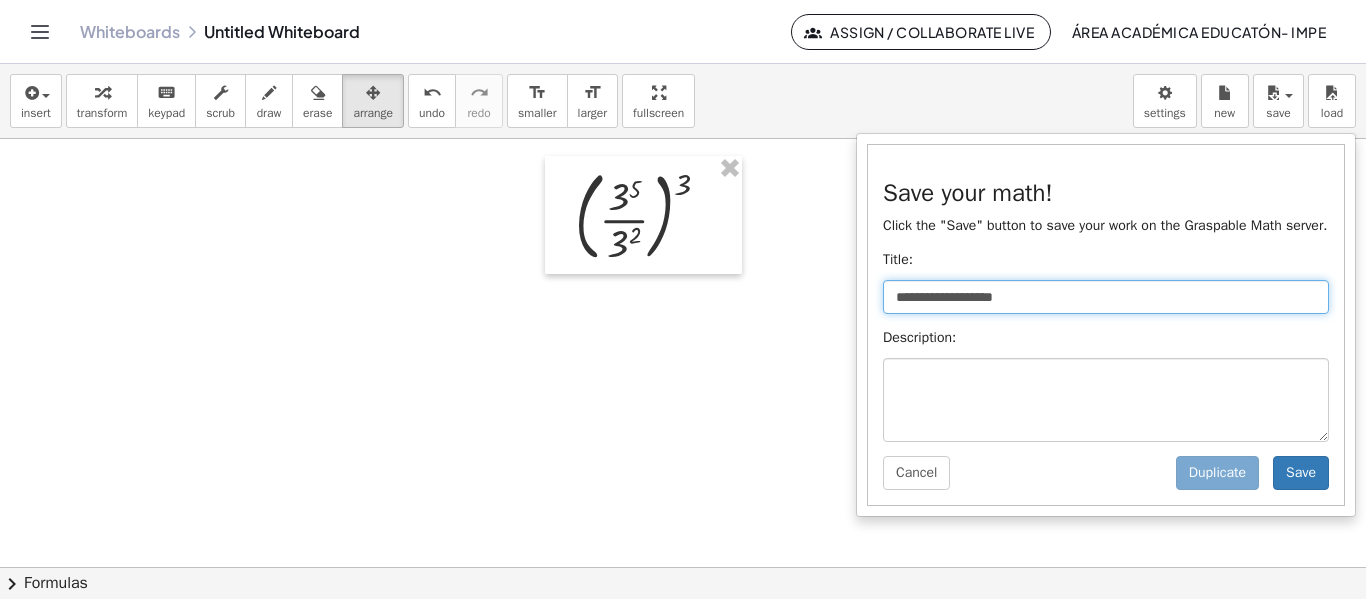 click on "**********" at bounding box center (1106, 297) 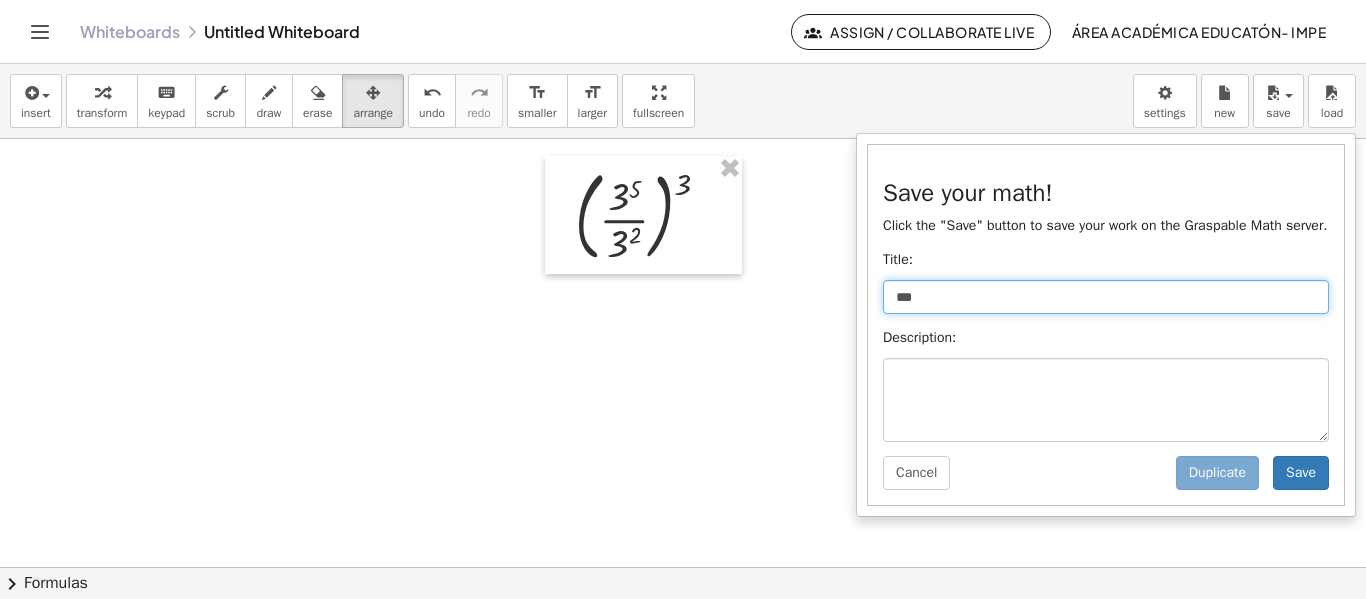 type on "***" 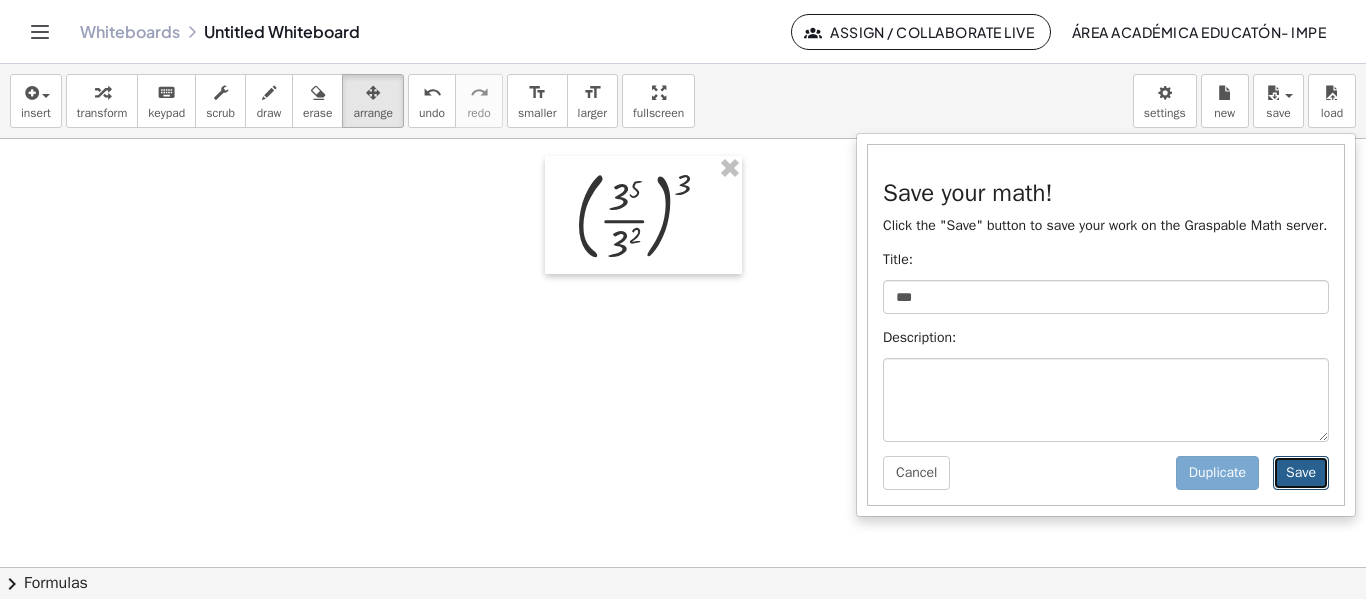 click on "Save" at bounding box center (1301, 473) 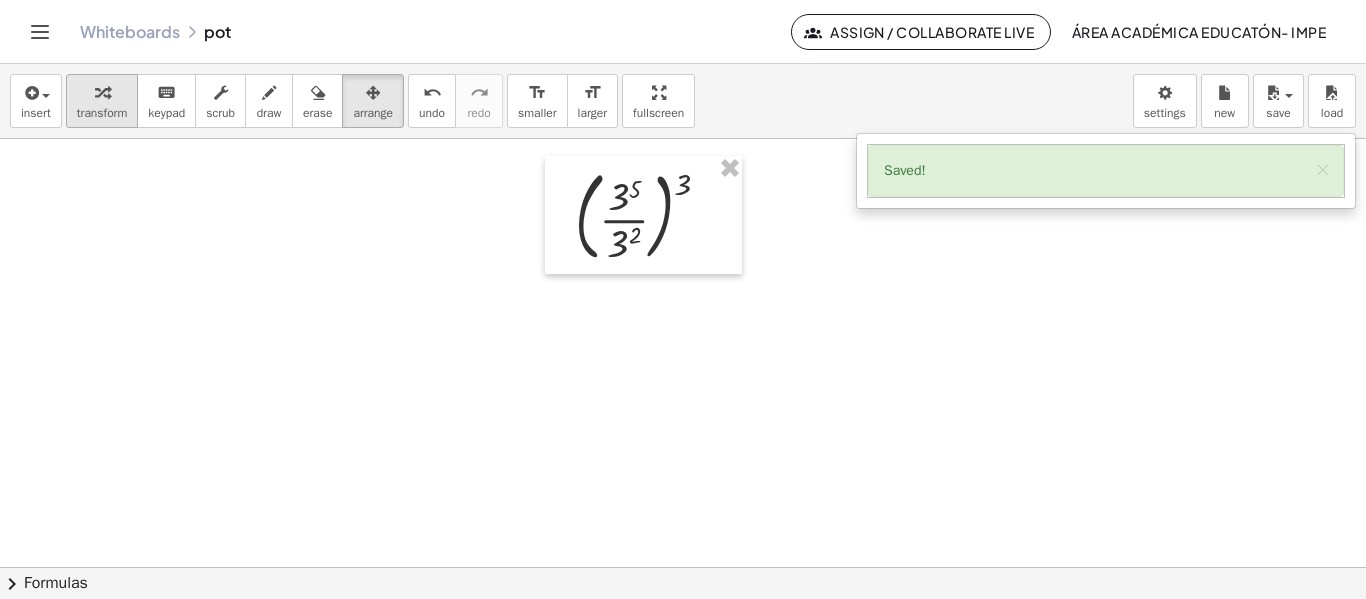 click on "transform" at bounding box center (102, 113) 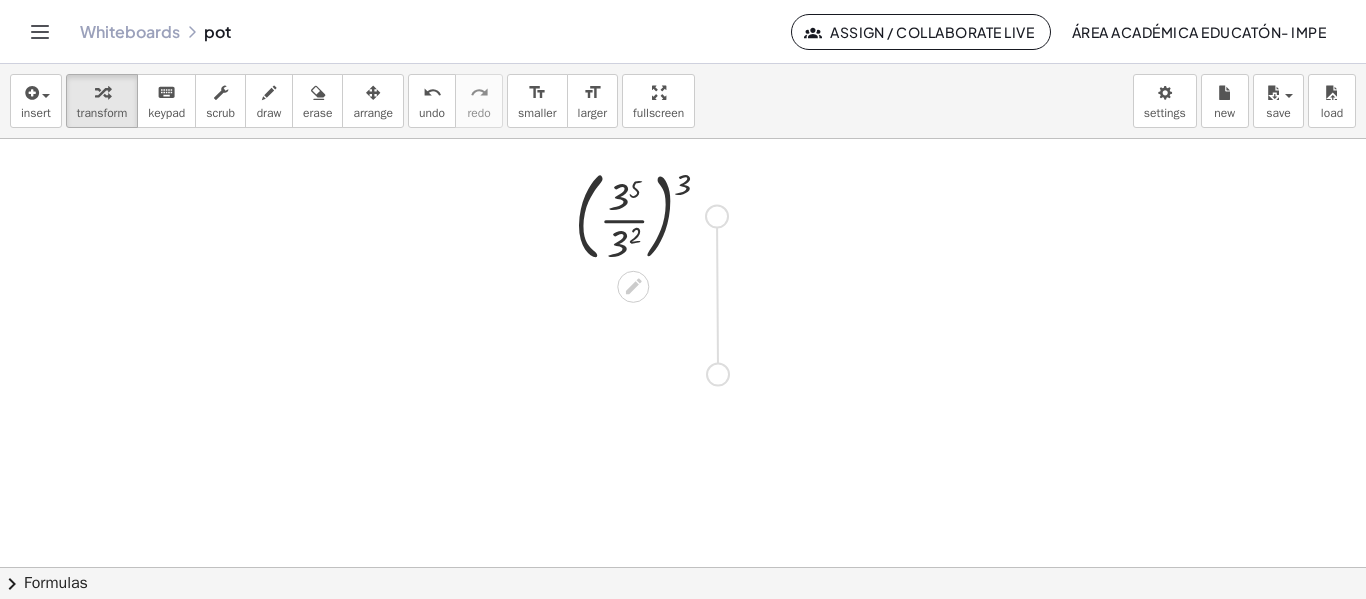 drag, startPoint x: 718, startPoint y: 222, endPoint x: 716, endPoint y: 382, distance: 160.0125 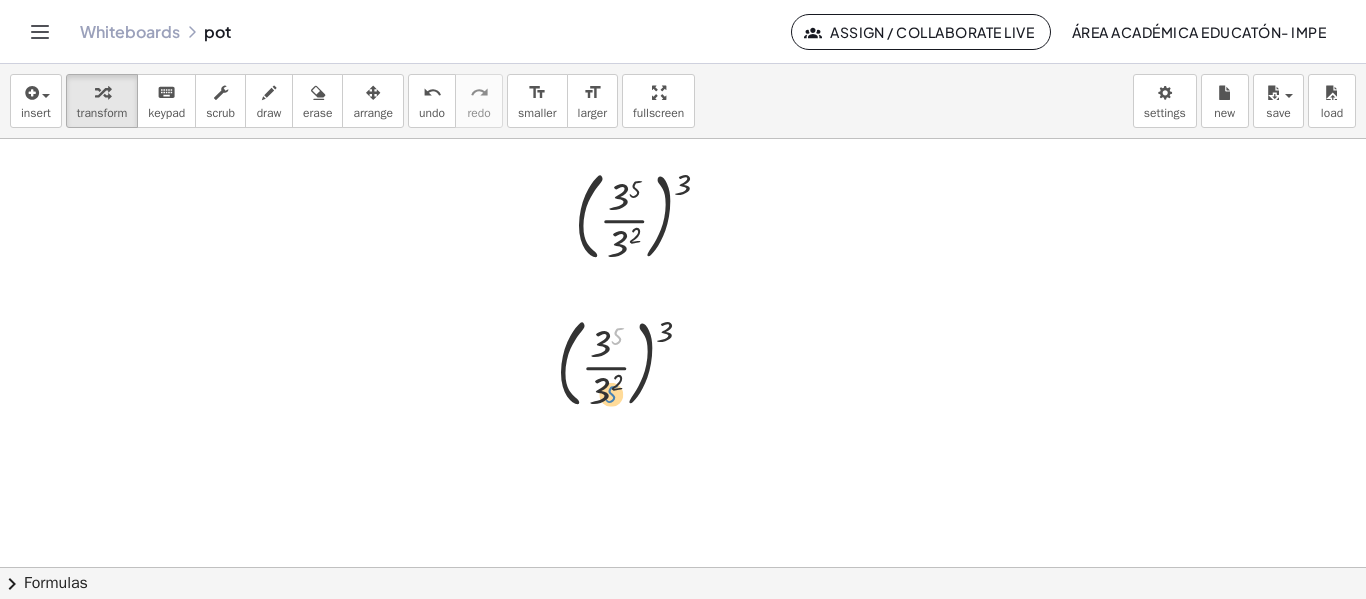 drag, startPoint x: 617, startPoint y: 336, endPoint x: 614, endPoint y: 396, distance: 60.074955 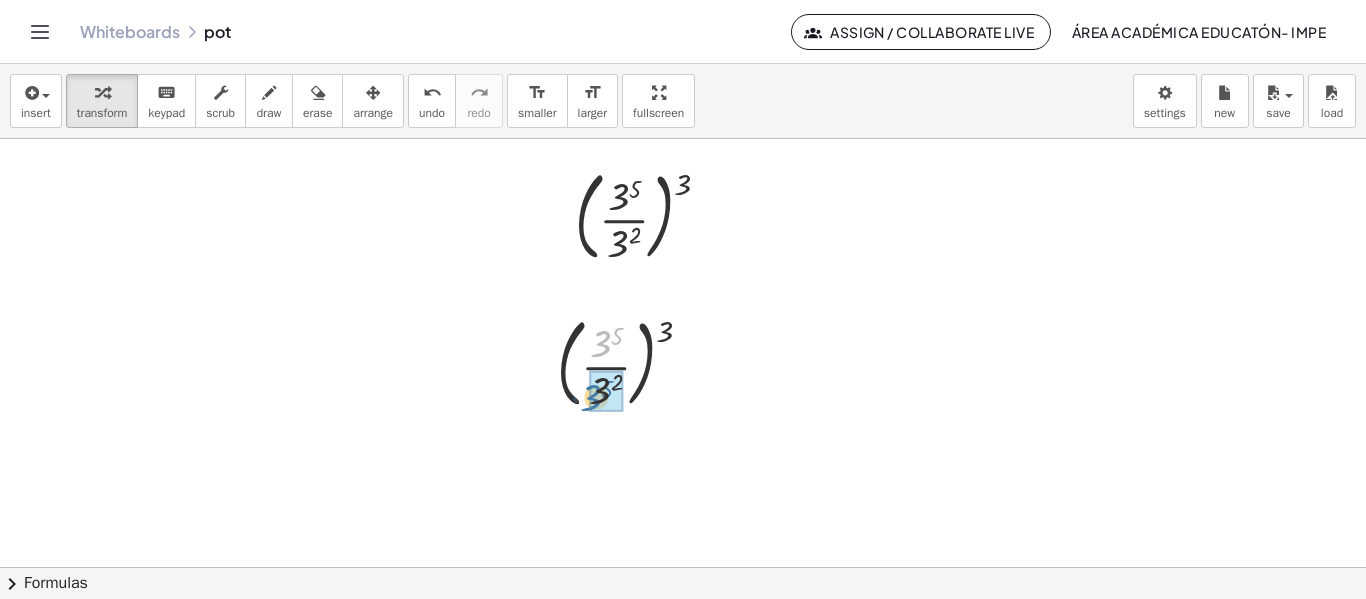 drag, startPoint x: 605, startPoint y: 342, endPoint x: 603, endPoint y: 398, distance: 56.0357 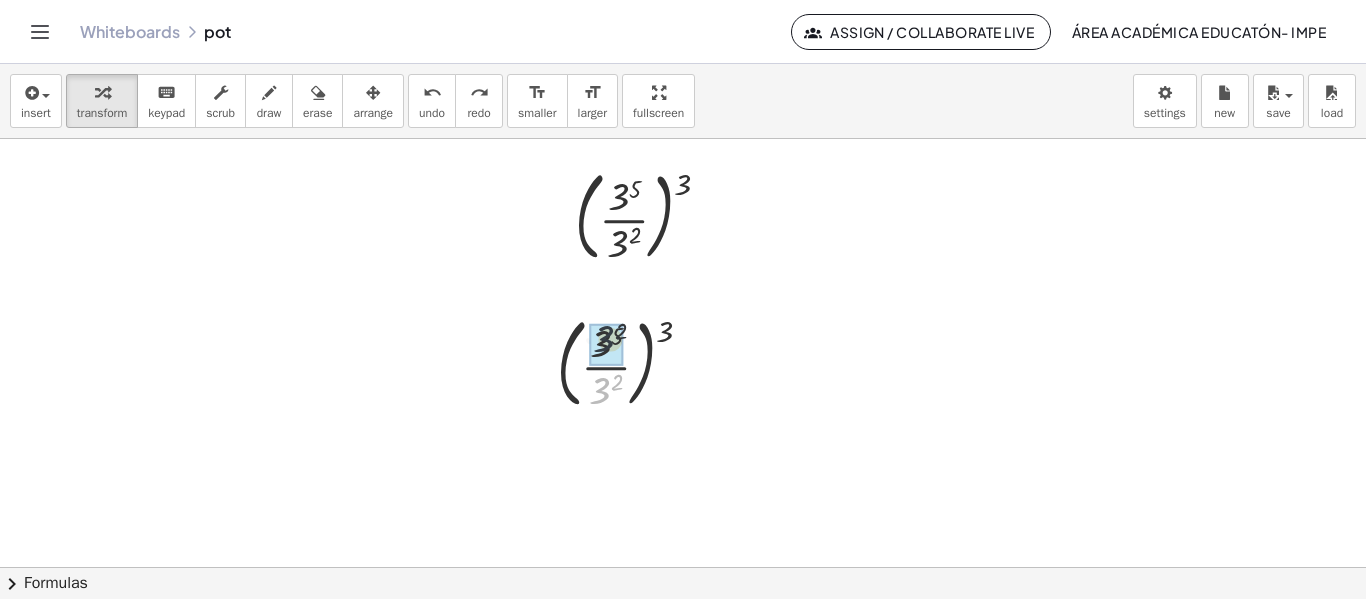 drag, startPoint x: 605, startPoint y: 384, endPoint x: 606, endPoint y: 358, distance: 26.019224 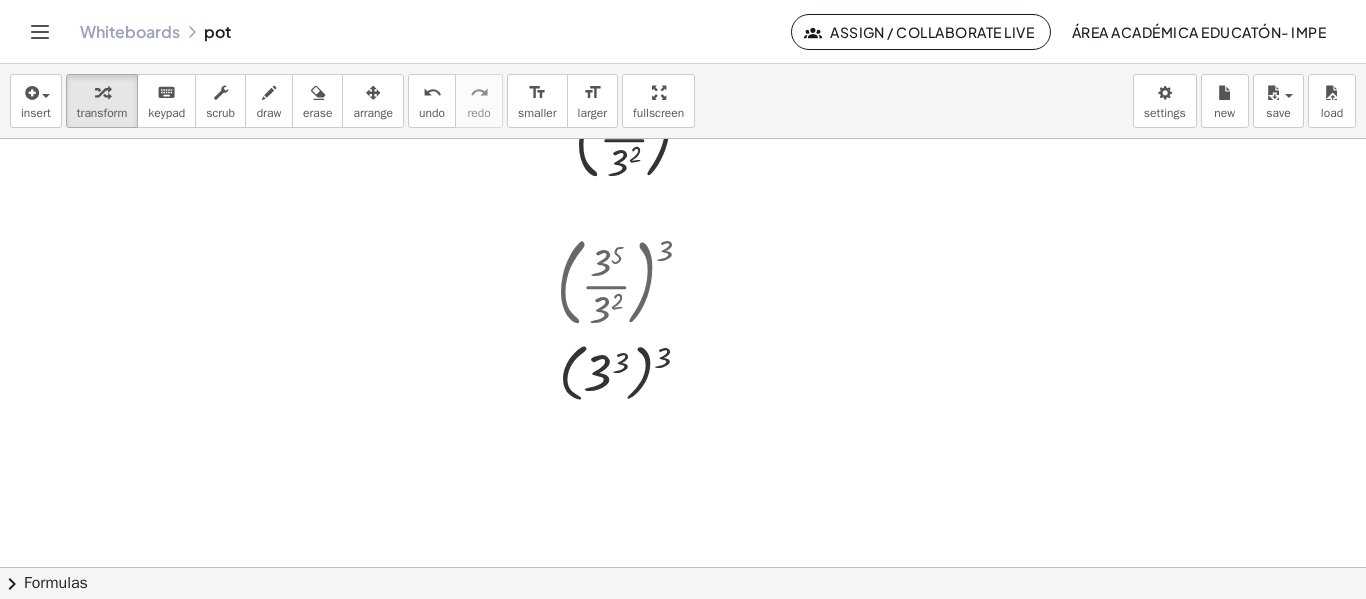 scroll, scrollTop: 83, scrollLeft: 0, axis: vertical 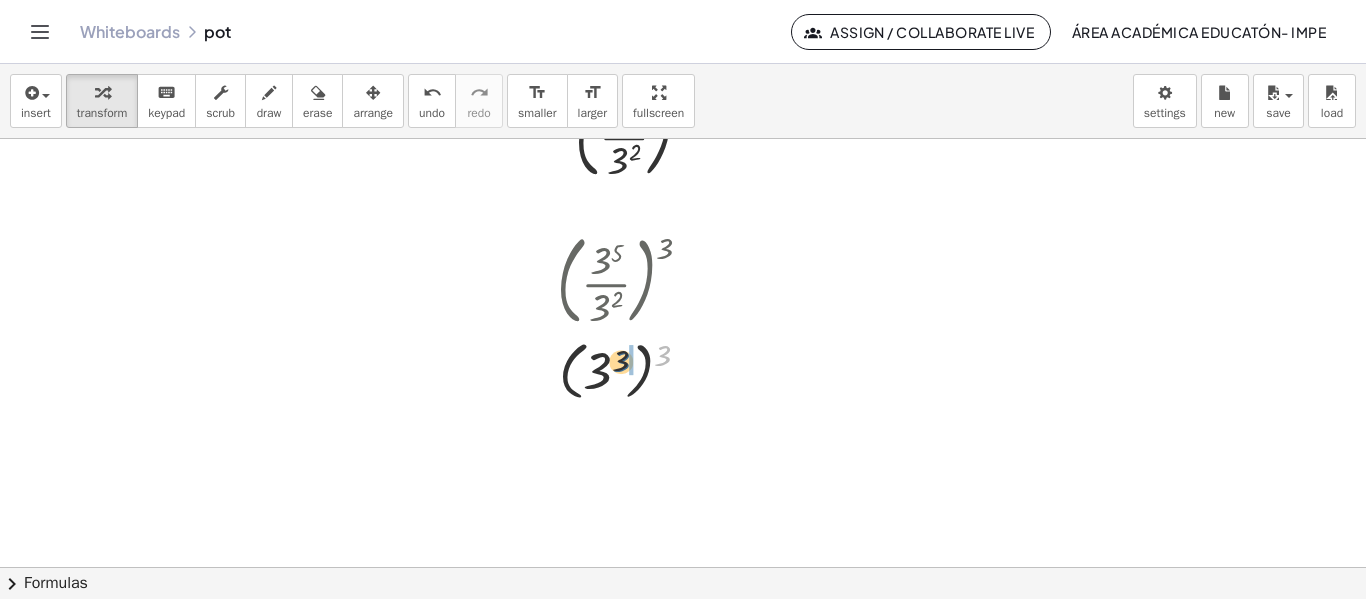 drag, startPoint x: 668, startPoint y: 354, endPoint x: 625, endPoint y: 360, distance: 43.416588 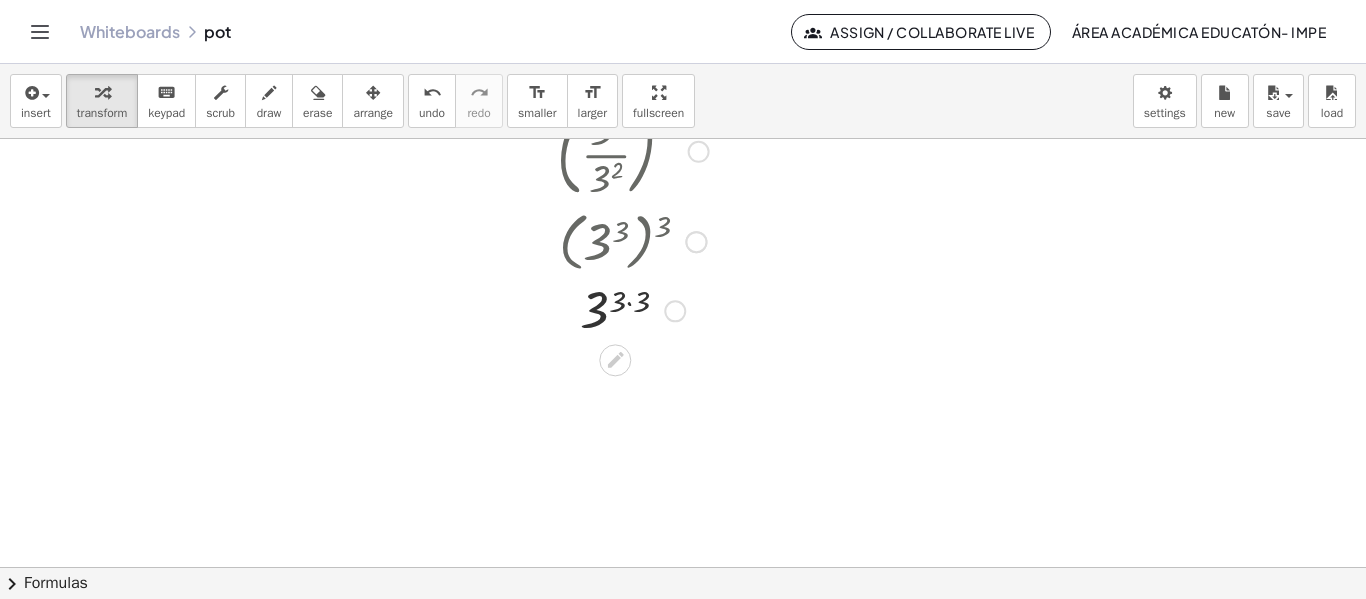 scroll, scrollTop: 214, scrollLeft: 0, axis: vertical 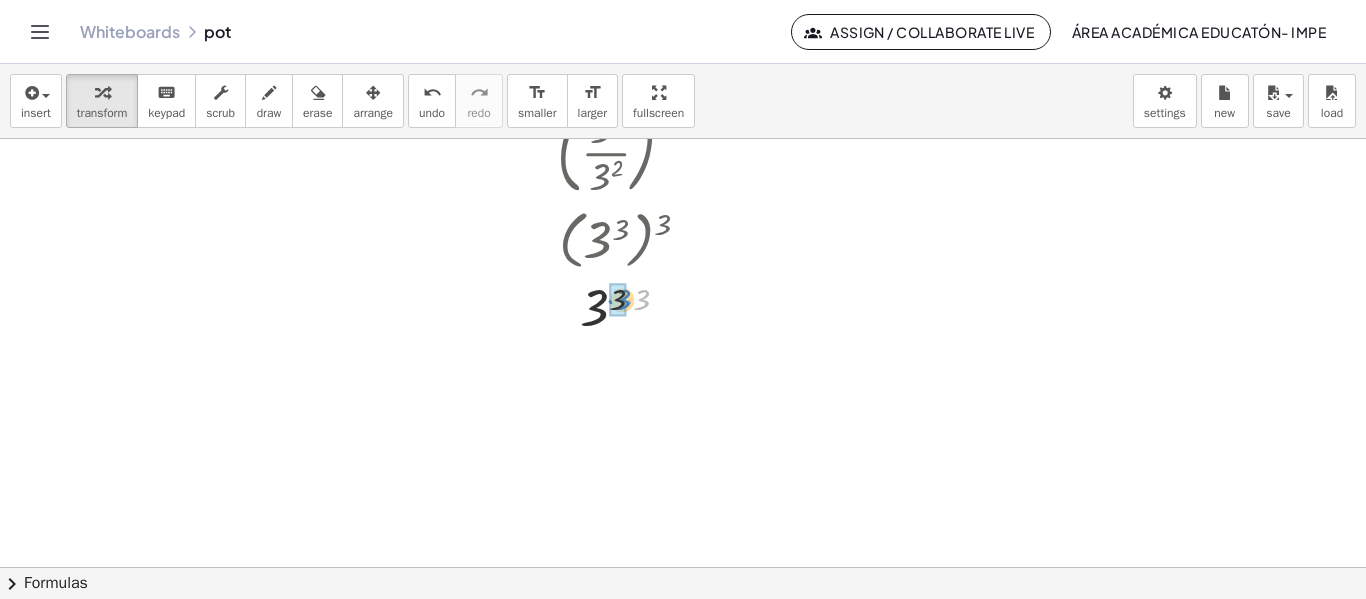 drag, startPoint x: 647, startPoint y: 294, endPoint x: 628, endPoint y: 294, distance: 19 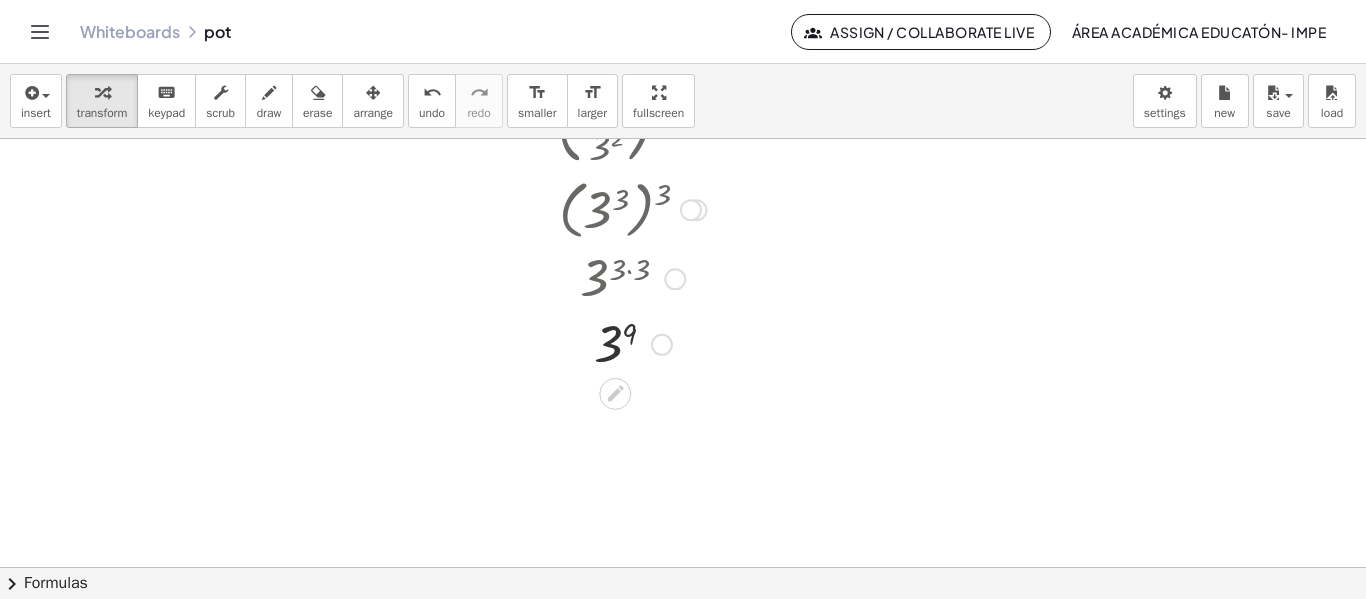 scroll, scrollTop: 251, scrollLeft: 0, axis: vertical 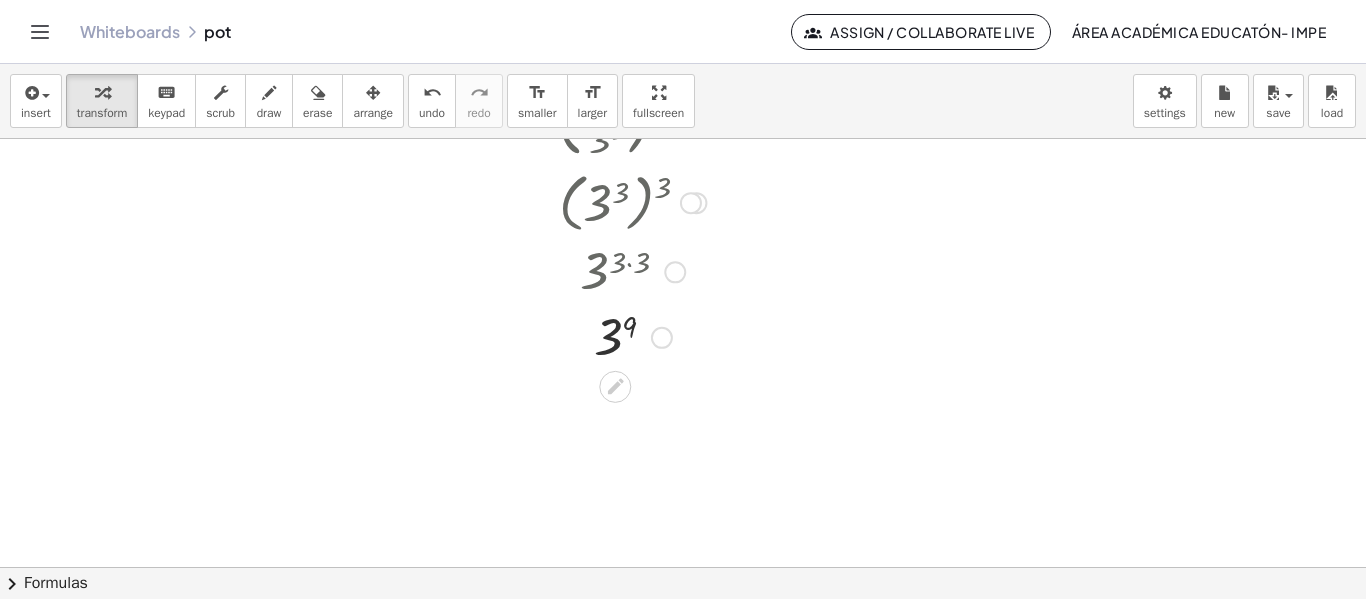 click at bounding box center [662, 338] 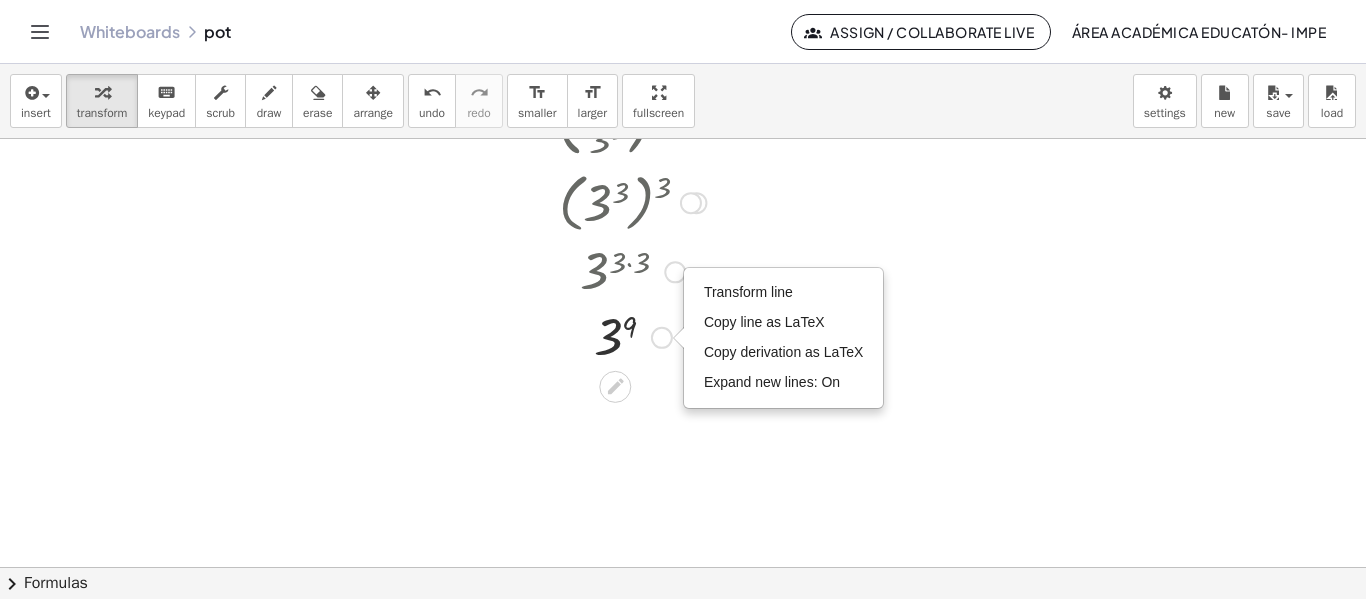 click at bounding box center [633, 336] 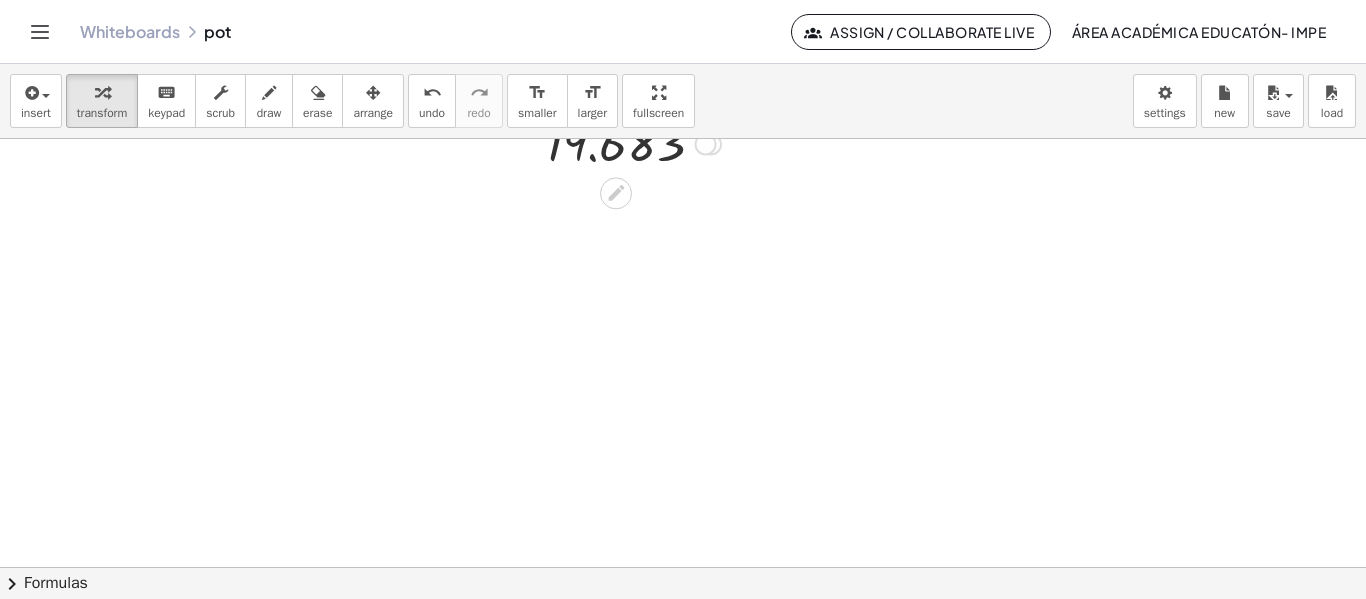drag, startPoint x: 716, startPoint y: 403, endPoint x: 705, endPoint y: 123, distance: 280.21597 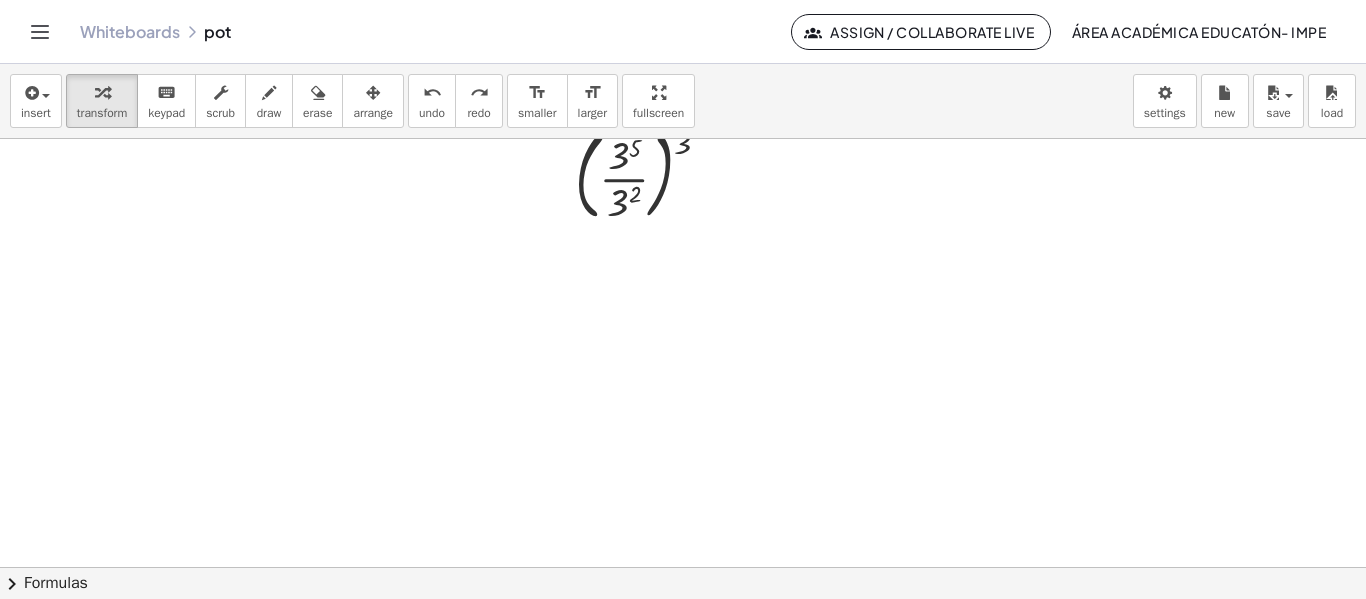 scroll, scrollTop: 0, scrollLeft: 0, axis: both 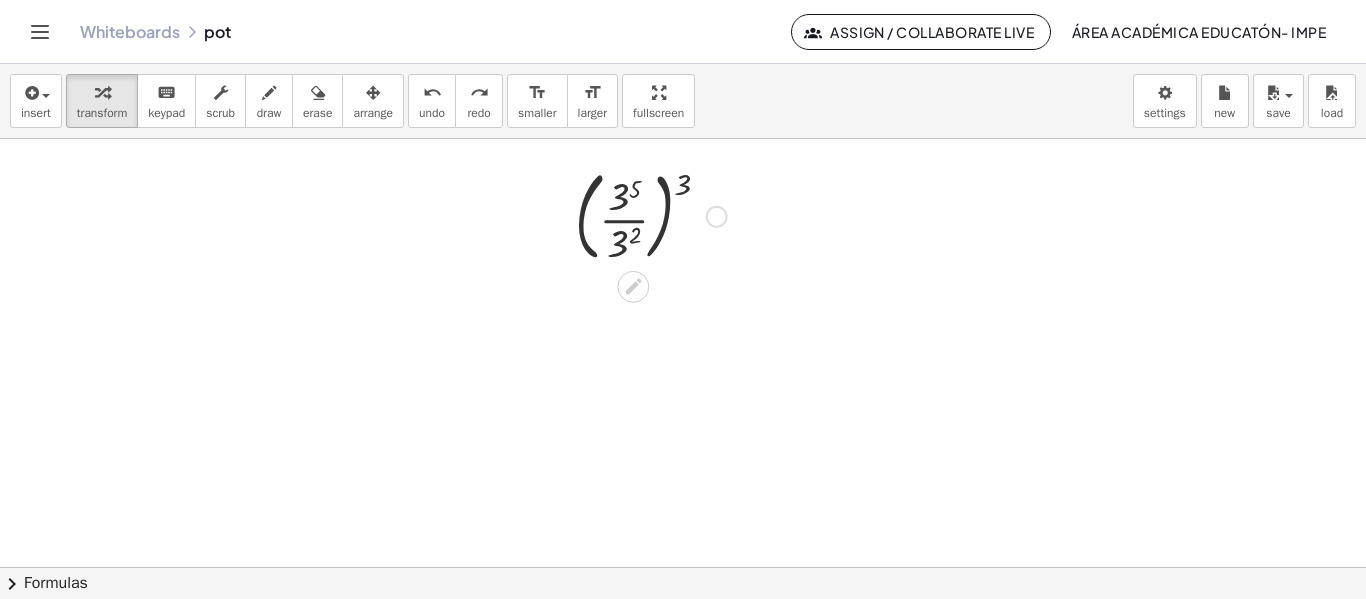 click at bounding box center (651, 215) 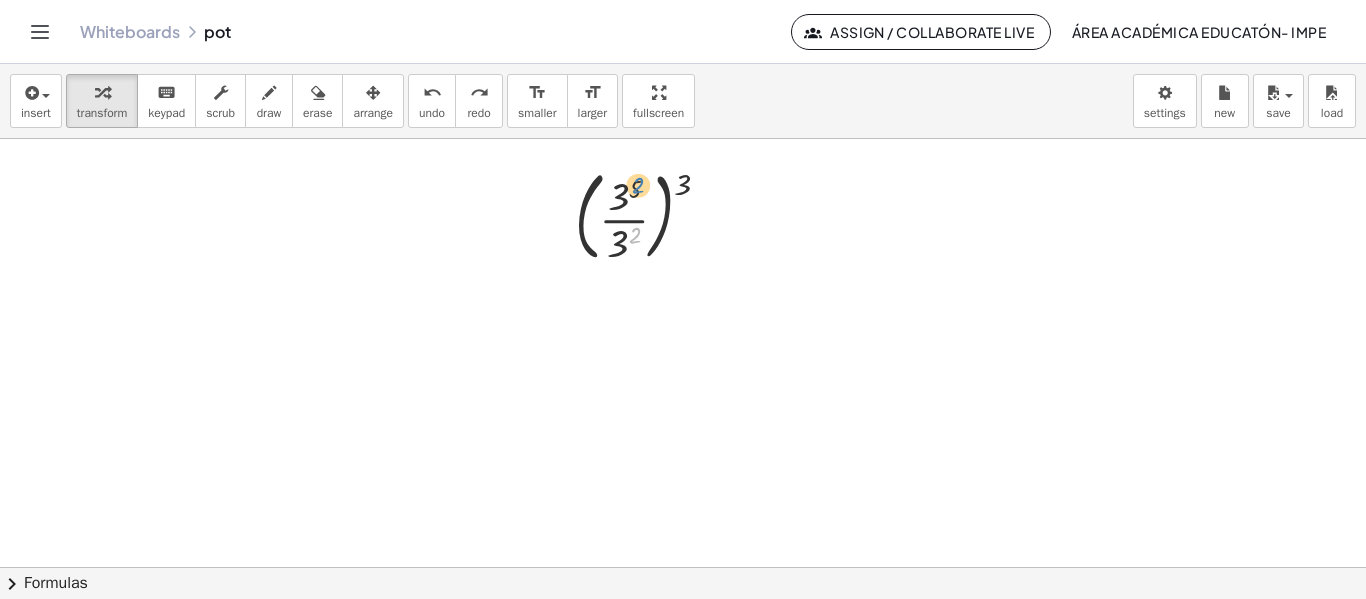 drag, startPoint x: 638, startPoint y: 233, endPoint x: 640, endPoint y: 182, distance: 51.0392 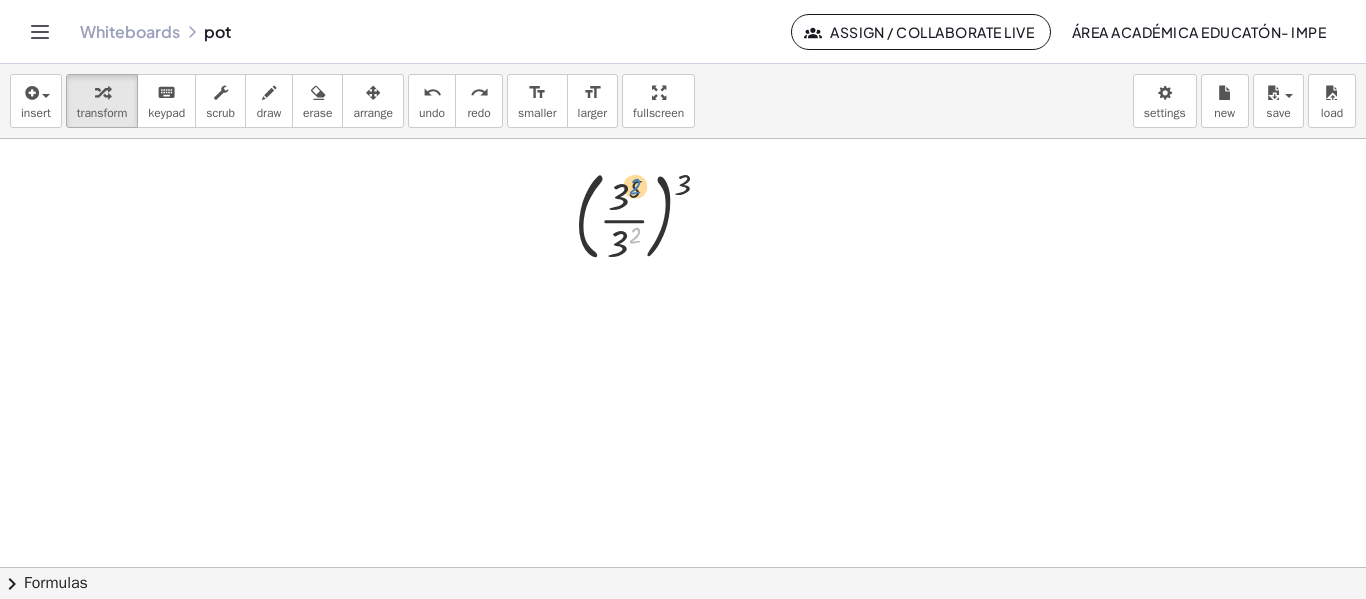 drag, startPoint x: 635, startPoint y: 236, endPoint x: 635, endPoint y: 187, distance: 49 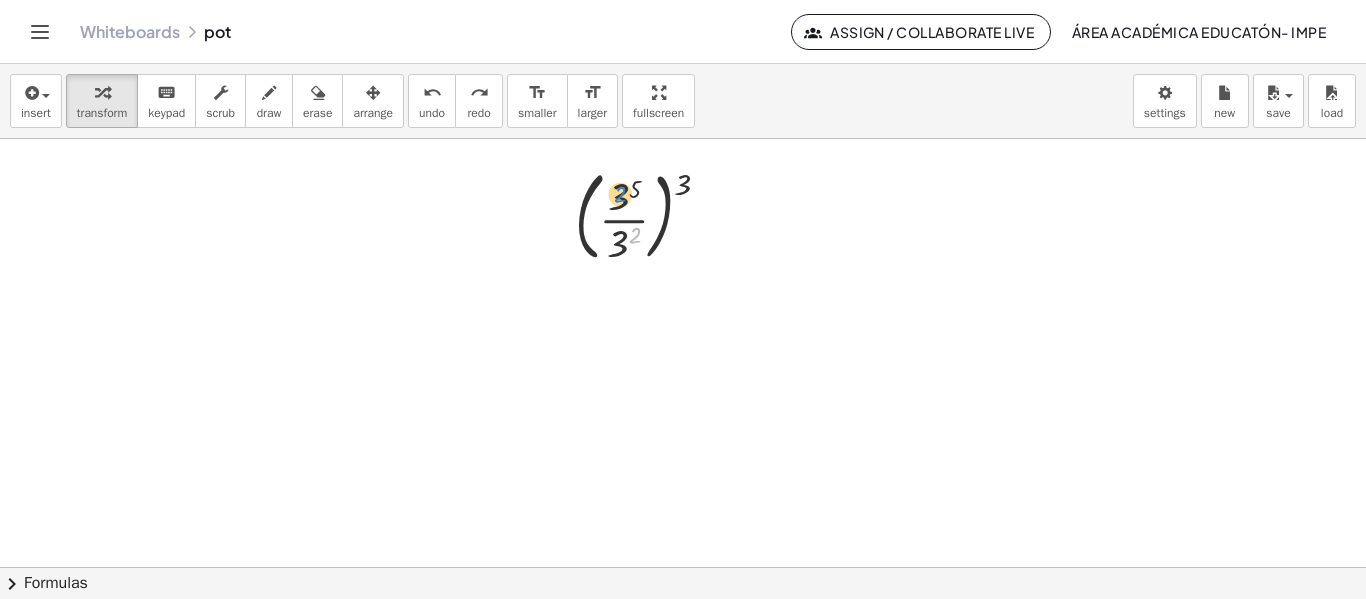 drag, startPoint x: 639, startPoint y: 234, endPoint x: 624, endPoint y: 194, distance: 42.72002 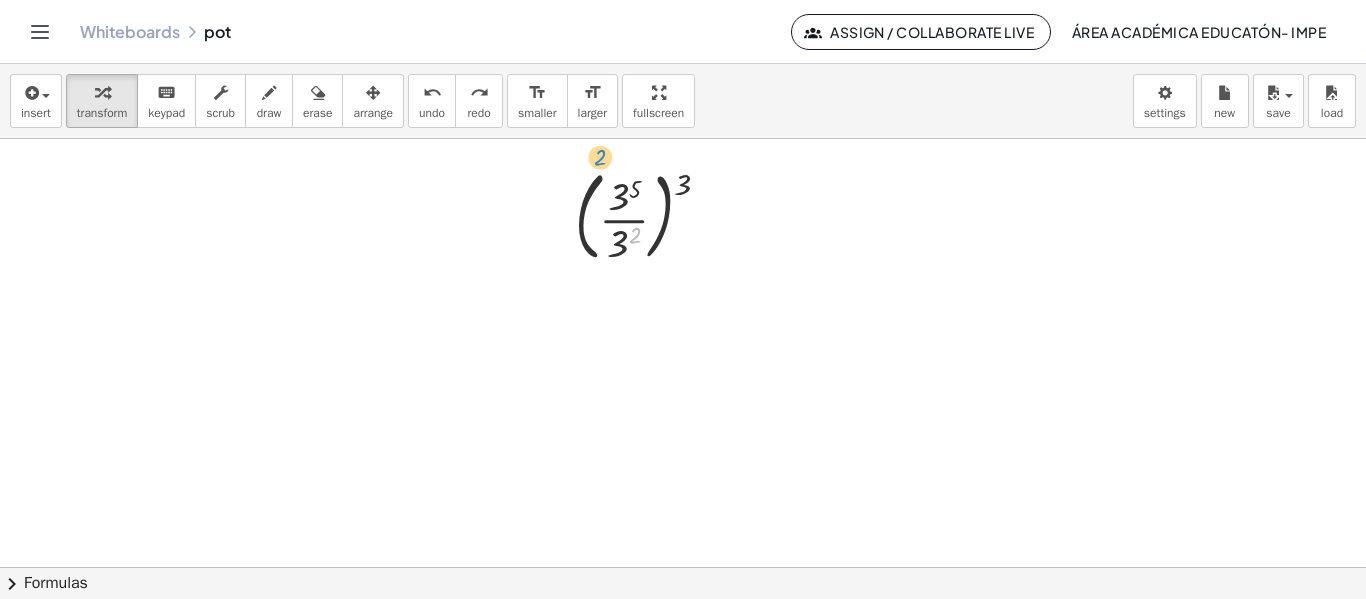 drag, startPoint x: 637, startPoint y: 232, endPoint x: 602, endPoint y: 153, distance: 86.40602 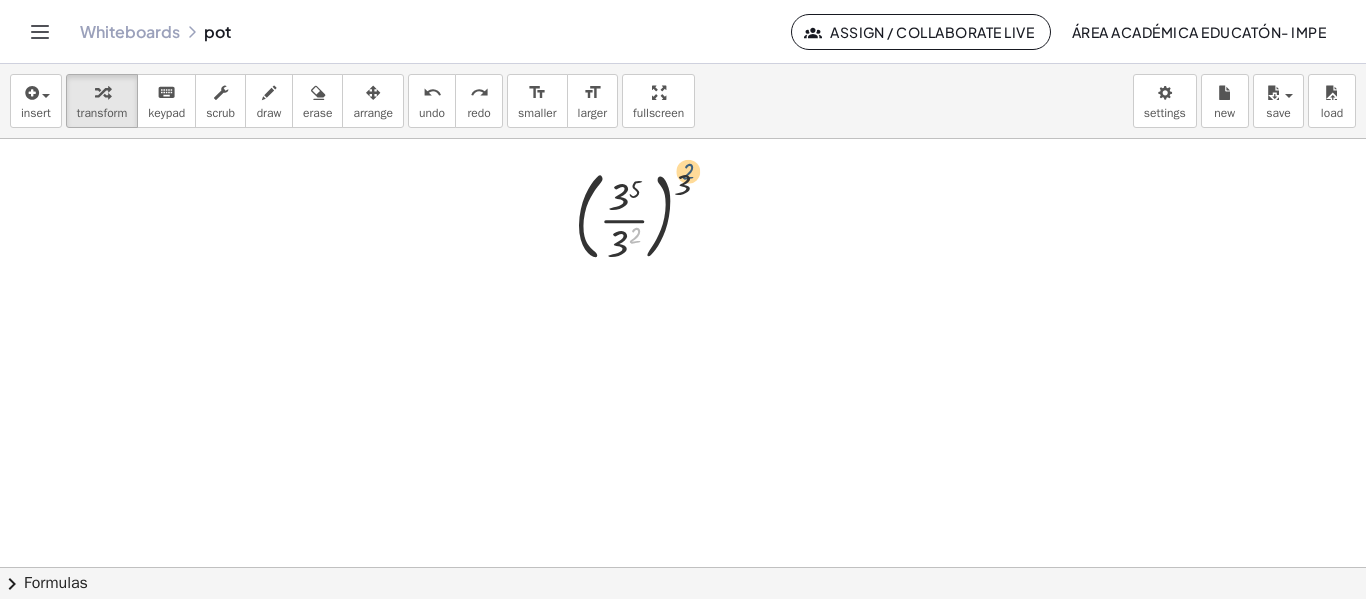 drag, startPoint x: 638, startPoint y: 240, endPoint x: 691, endPoint y: 176, distance: 83.09633 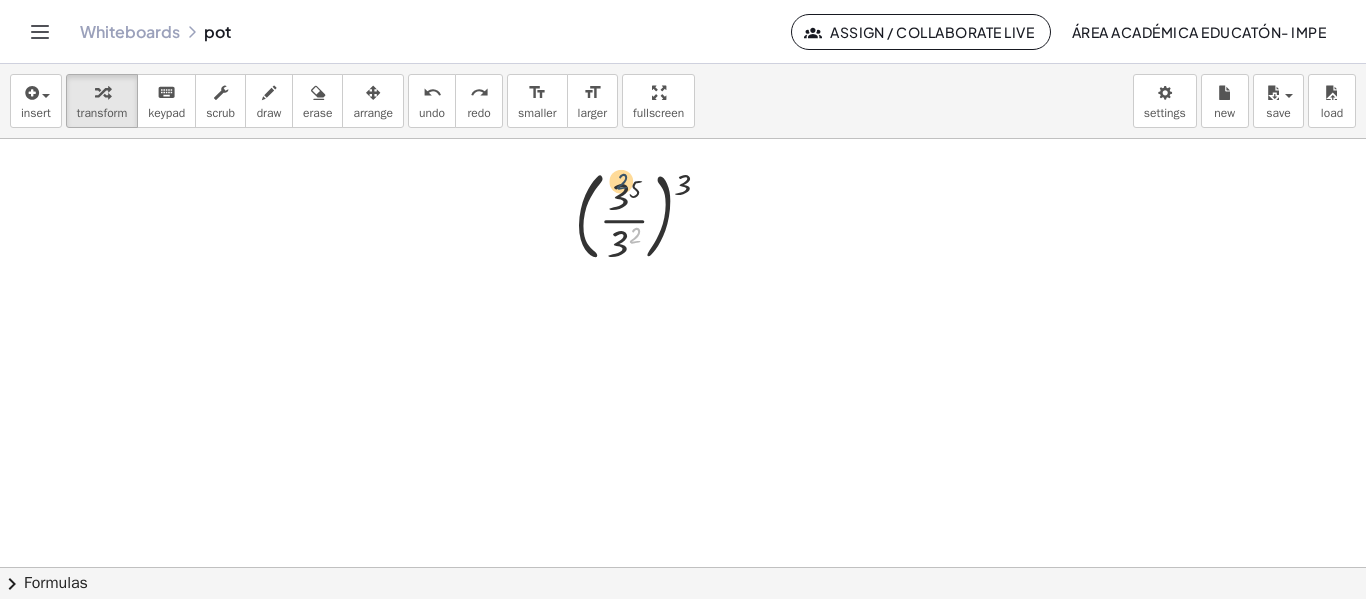 drag, startPoint x: 635, startPoint y: 234, endPoint x: 621, endPoint y: 181, distance: 54.81788 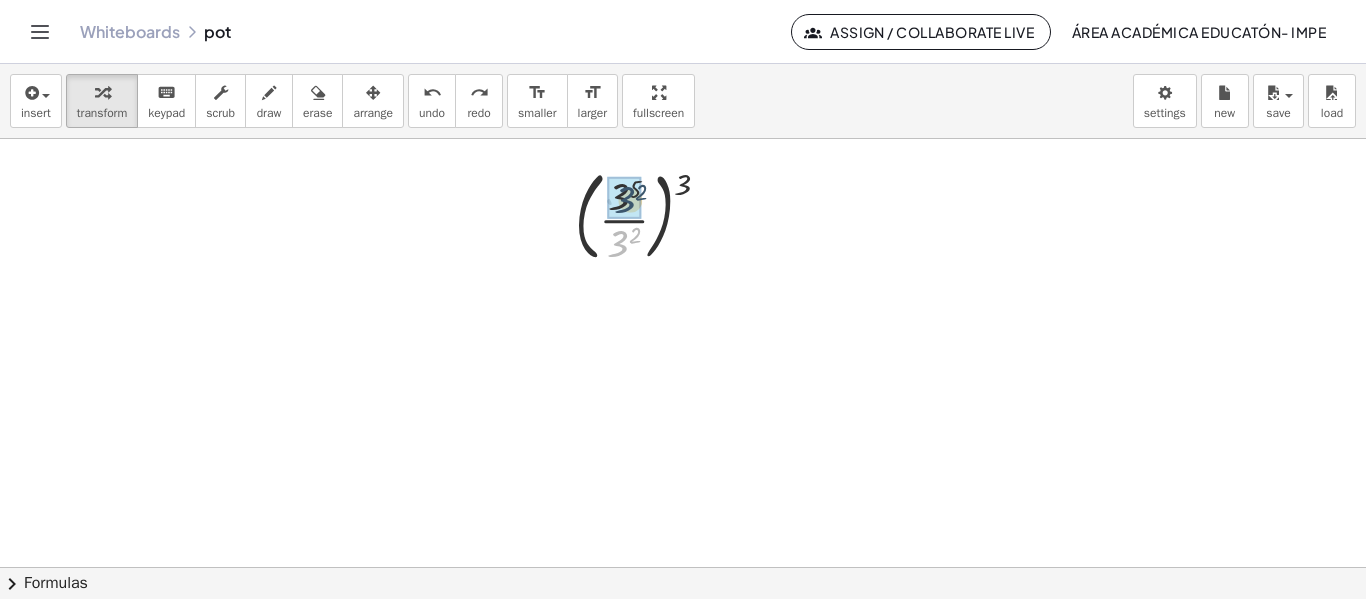 drag, startPoint x: 613, startPoint y: 252, endPoint x: 619, endPoint y: 206, distance: 46.389652 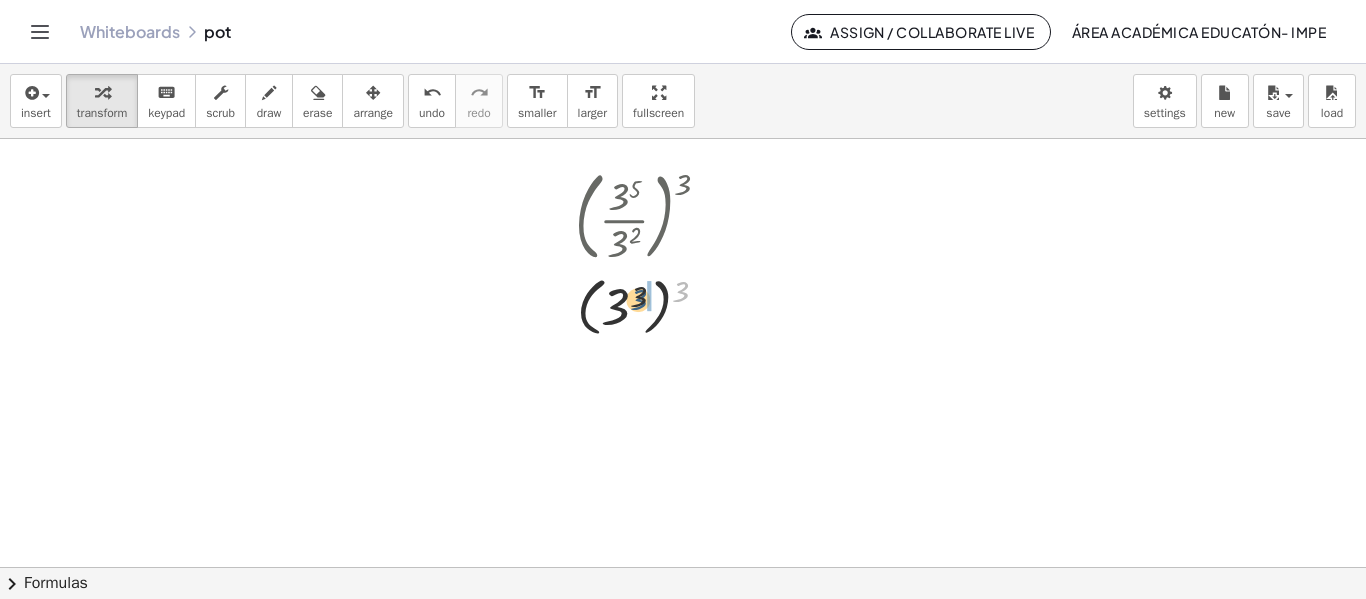 drag, startPoint x: 687, startPoint y: 289, endPoint x: 641, endPoint y: 298, distance: 46.872166 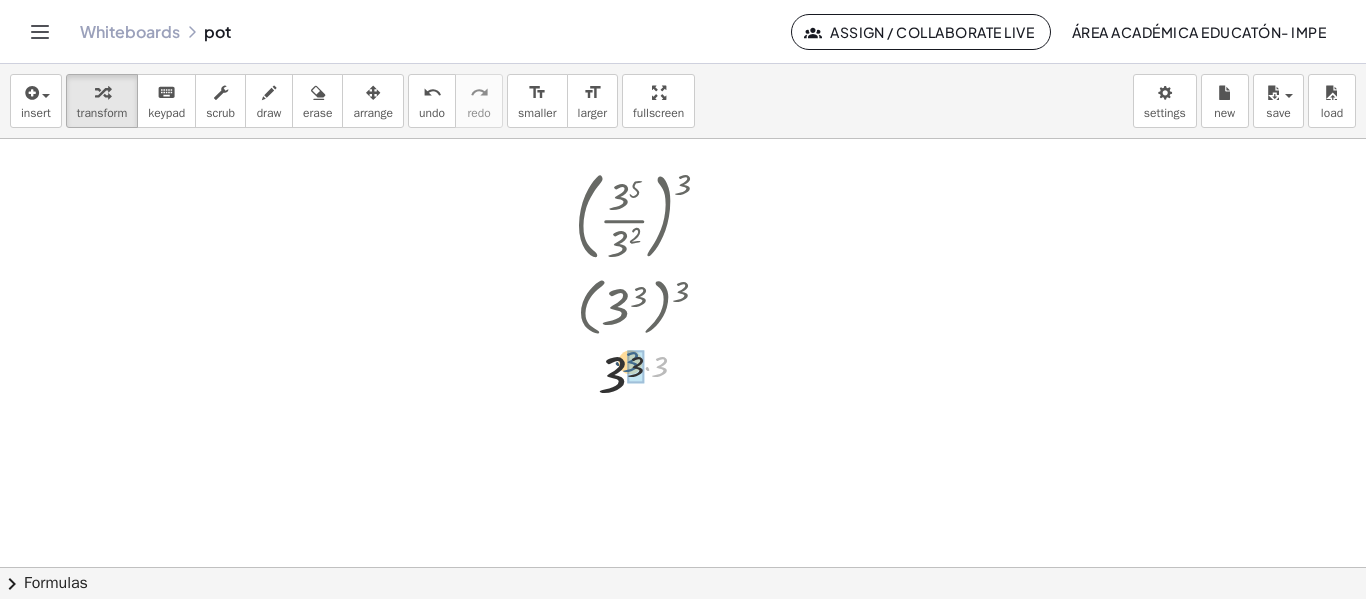 drag, startPoint x: 663, startPoint y: 366, endPoint x: 633, endPoint y: 362, distance: 30.265491 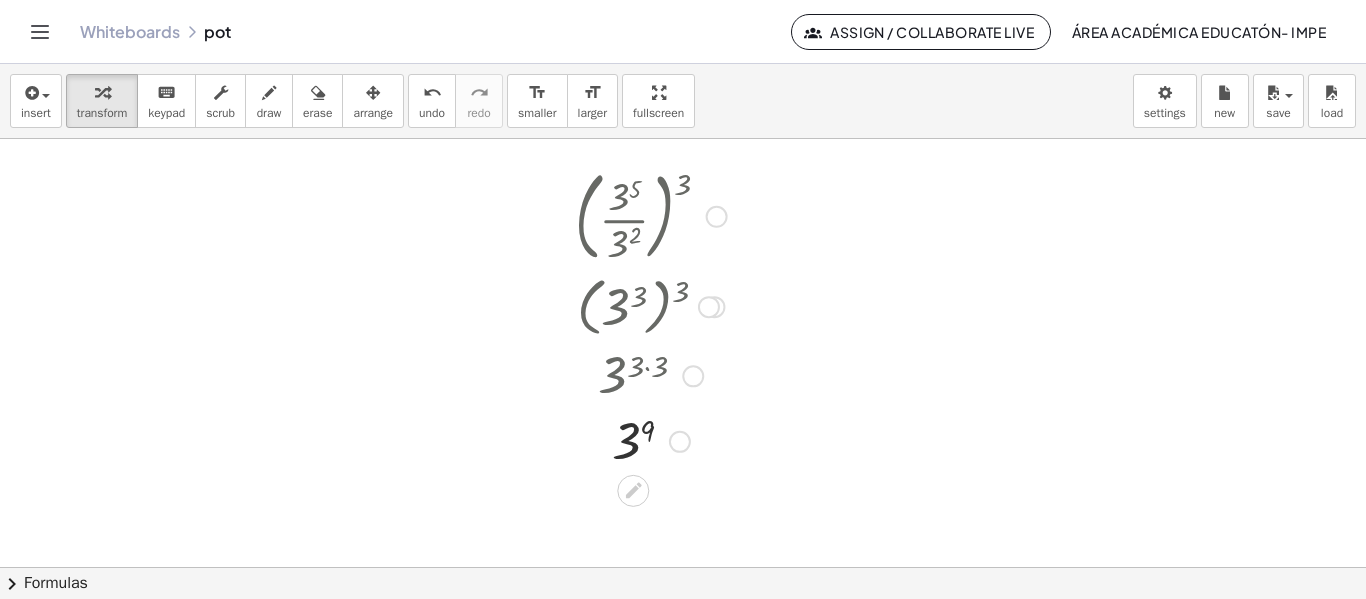 click at bounding box center (651, 440) 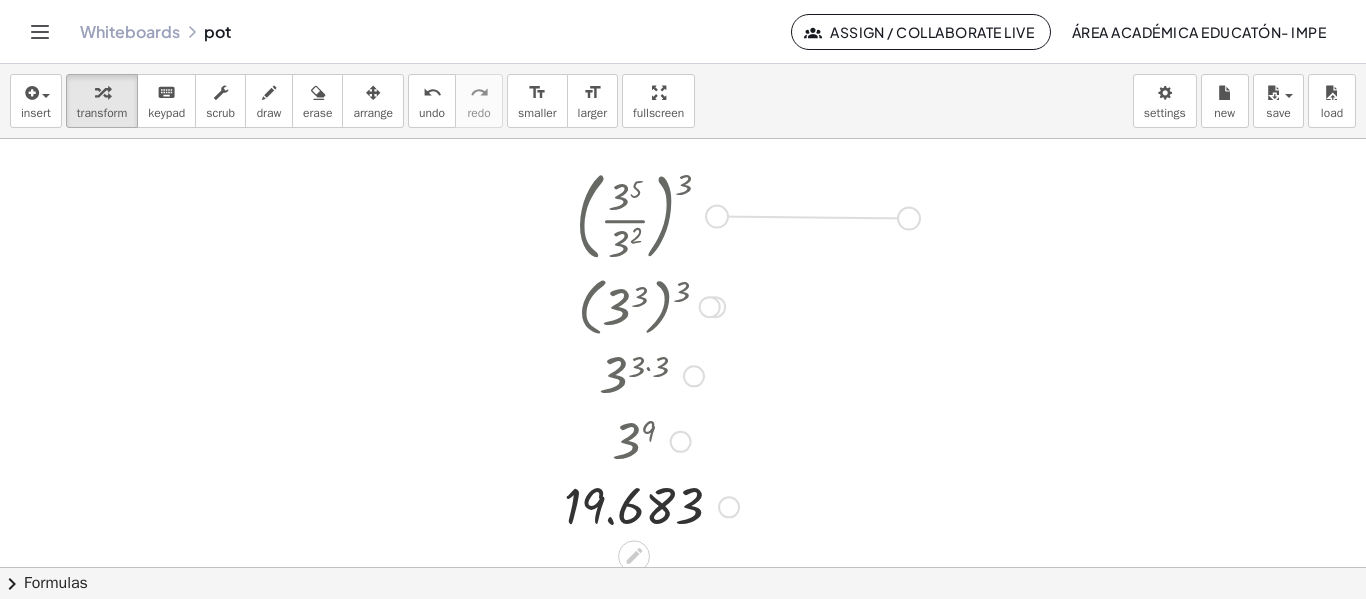 drag, startPoint x: 715, startPoint y: 207, endPoint x: 913, endPoint y: 209, distance: 198.0101 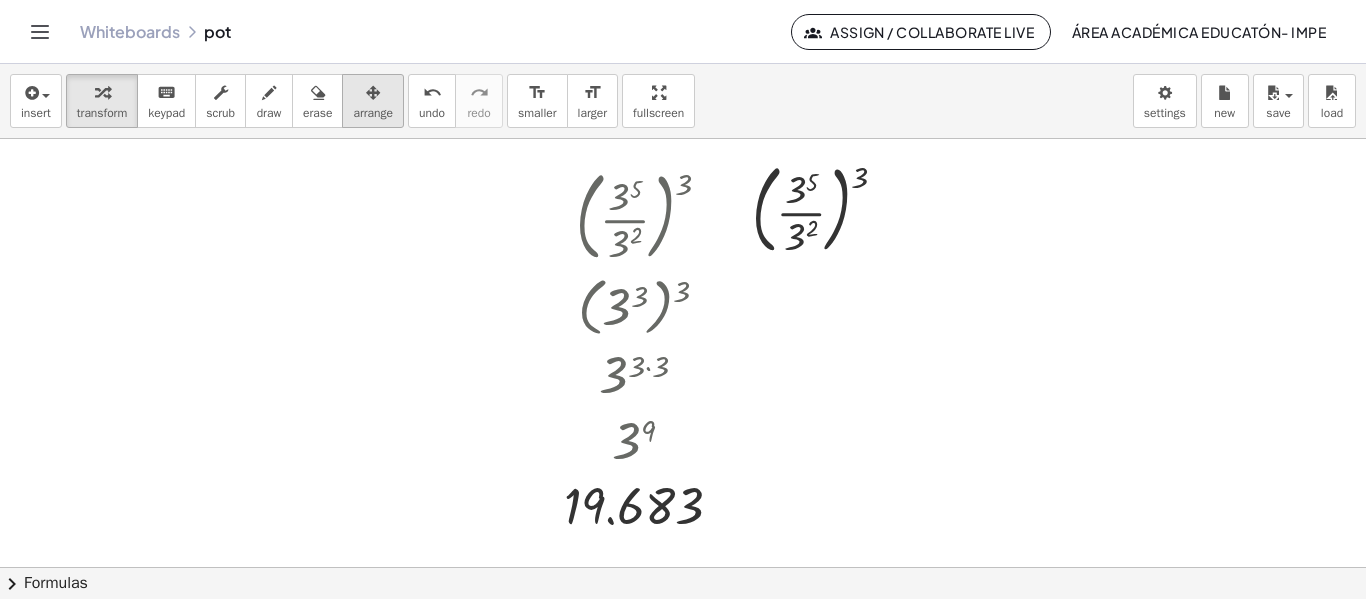 click on "arrange" at bounding box center (373, 113) 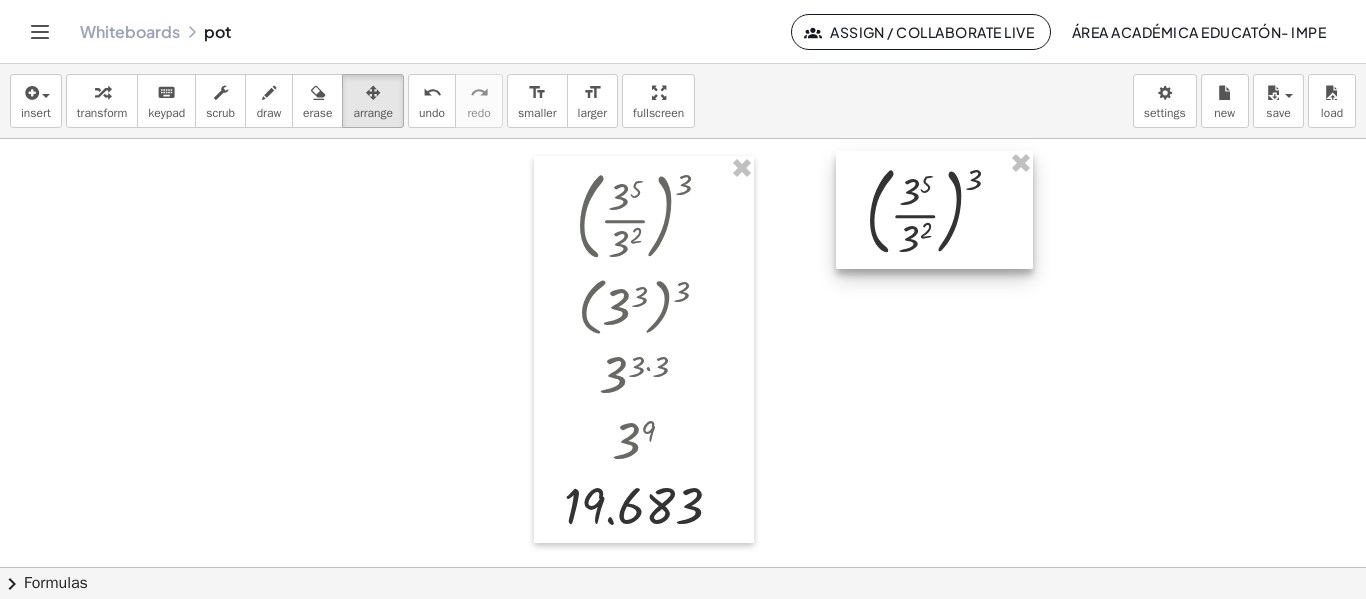 drag, startPoint x: 857, startPoint y: 220, endPoint x: 970, endPoint y: 222, distance: 113.0177 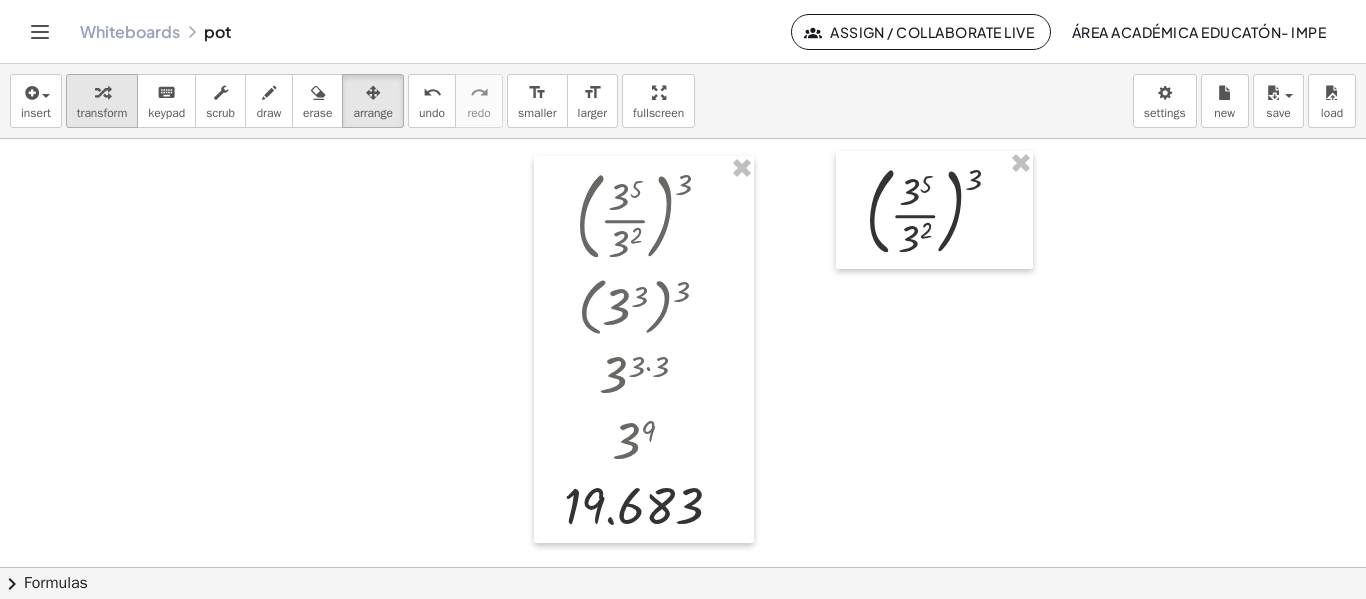 click on "transform" at bounding box center [102, 113] 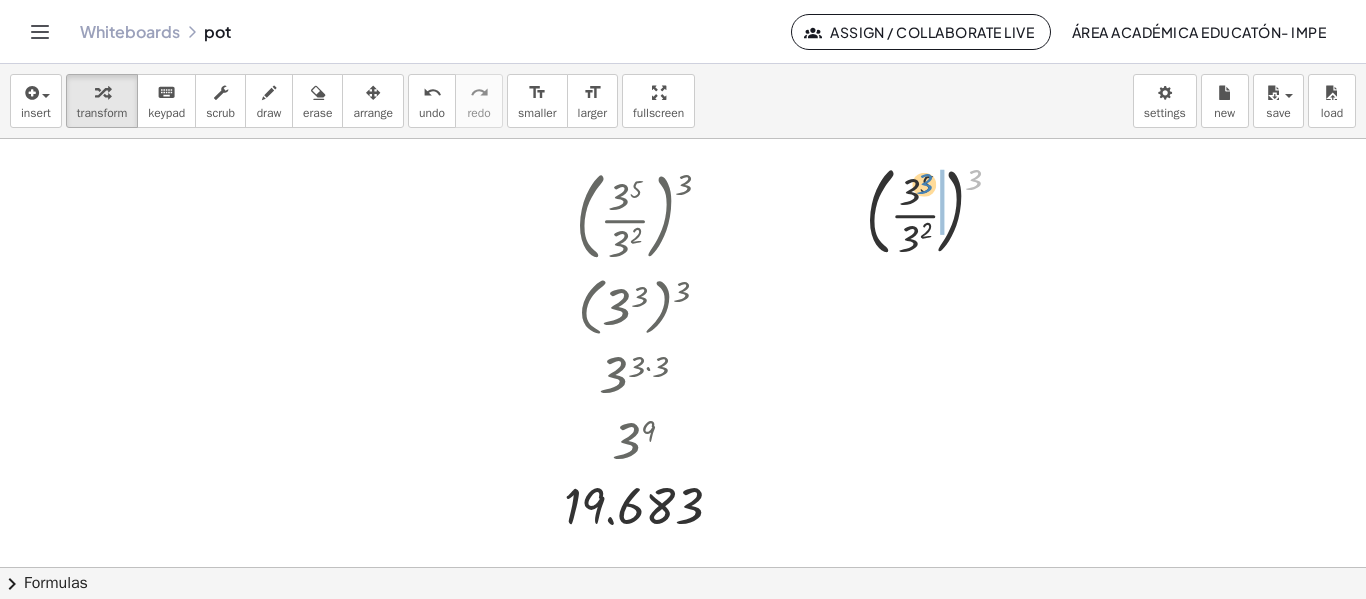 drag, startPoint x: 980, startPoint y: 177, endPoint x: 933, endPoint y: 178, distance: 47.010635 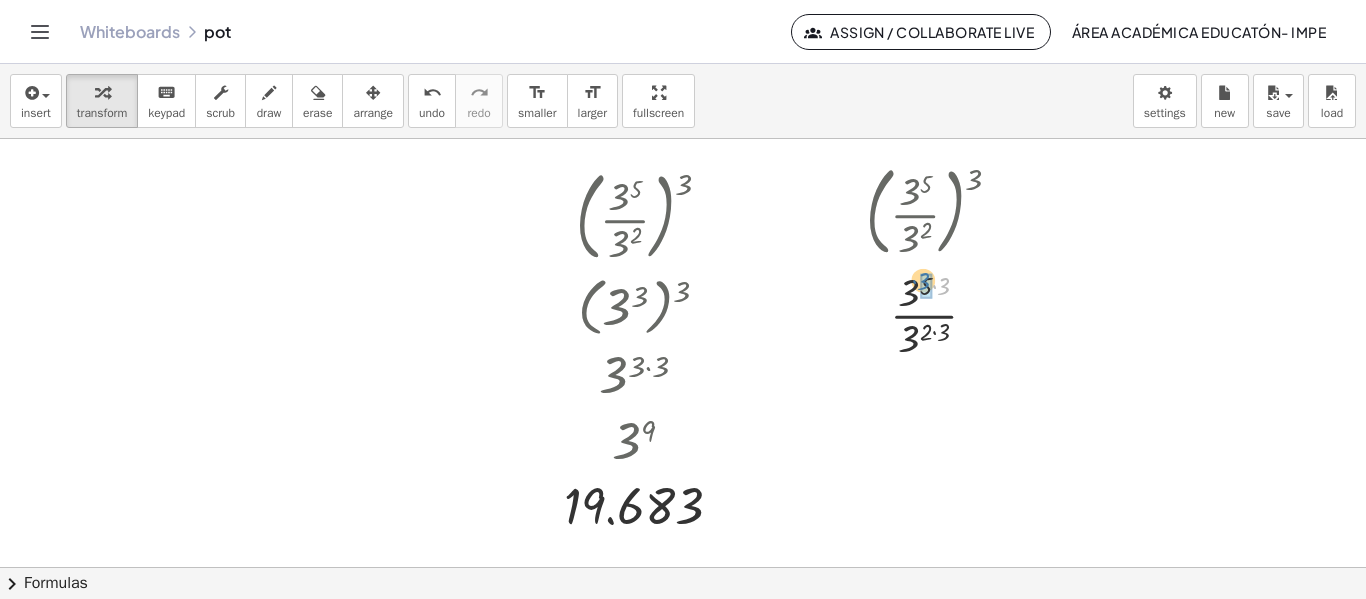 drag, startPoint x: 947, startPoint y: 290, endPoint x: 927, endPoint y: 287, distance: 20.22375 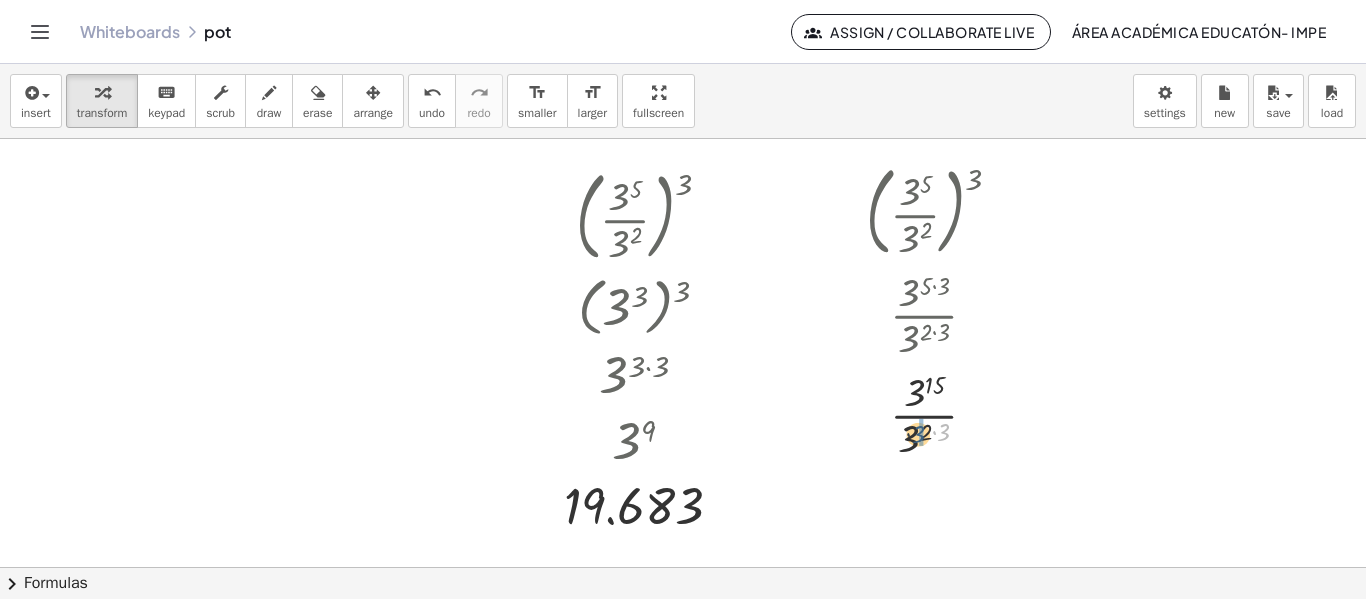 drag, startPoint x: 946, startPoint y: 428, endPoint x: 919, endPoint y: 430, distance: 27.073973 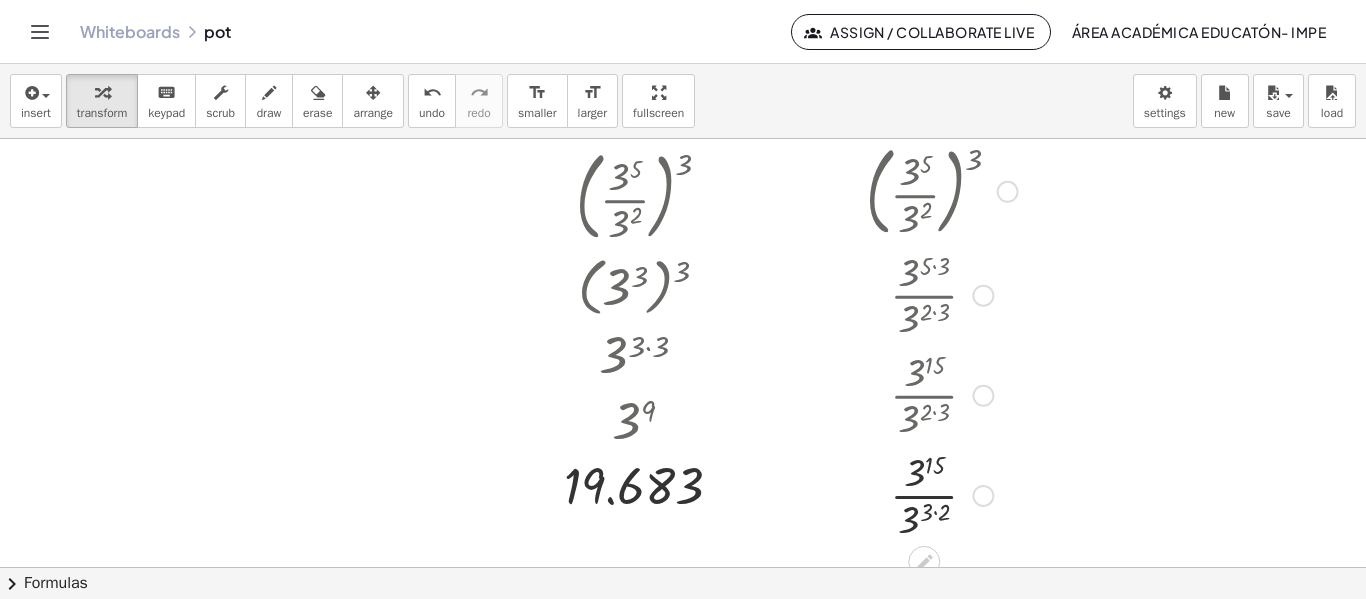 scroll, scrollTop: 79, scrollLeft: 0, axis: vertical 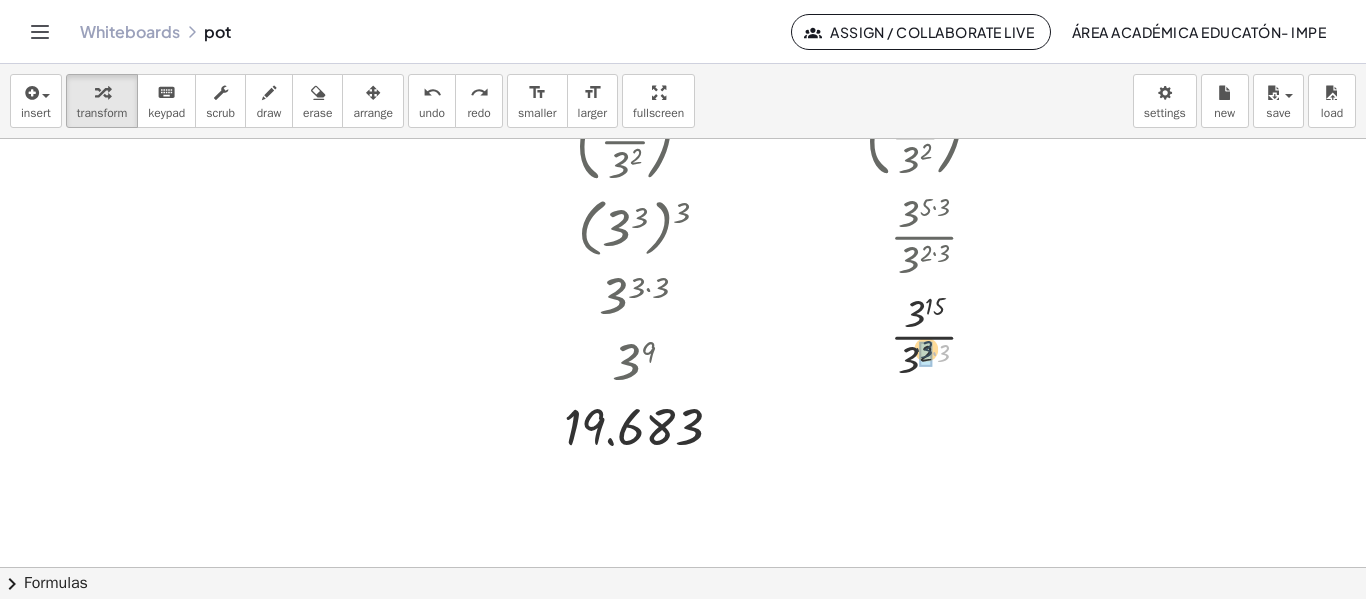 drag, startPoint x: 947, startPoint y: 357, endPoint x: 929, endPoint y: 353, distance: 18.439089 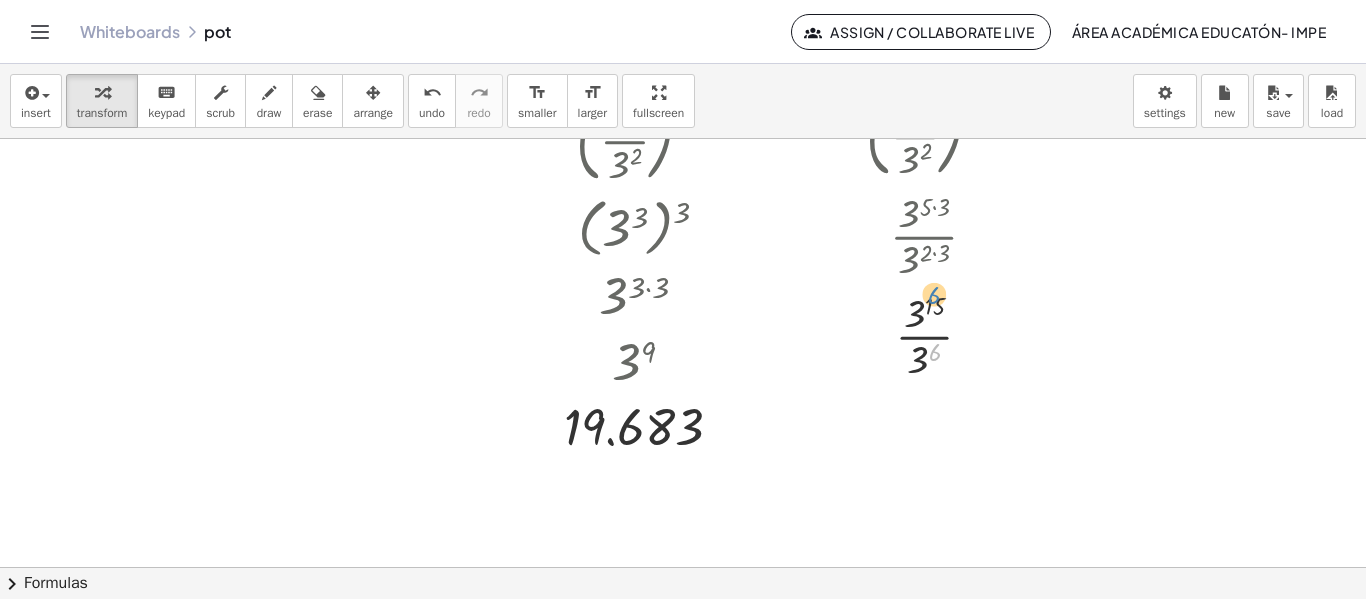 drag, startPoint x: 942, startPoint y: 363, endPoint x: 941, endPoint y: 313, distance: 50.01 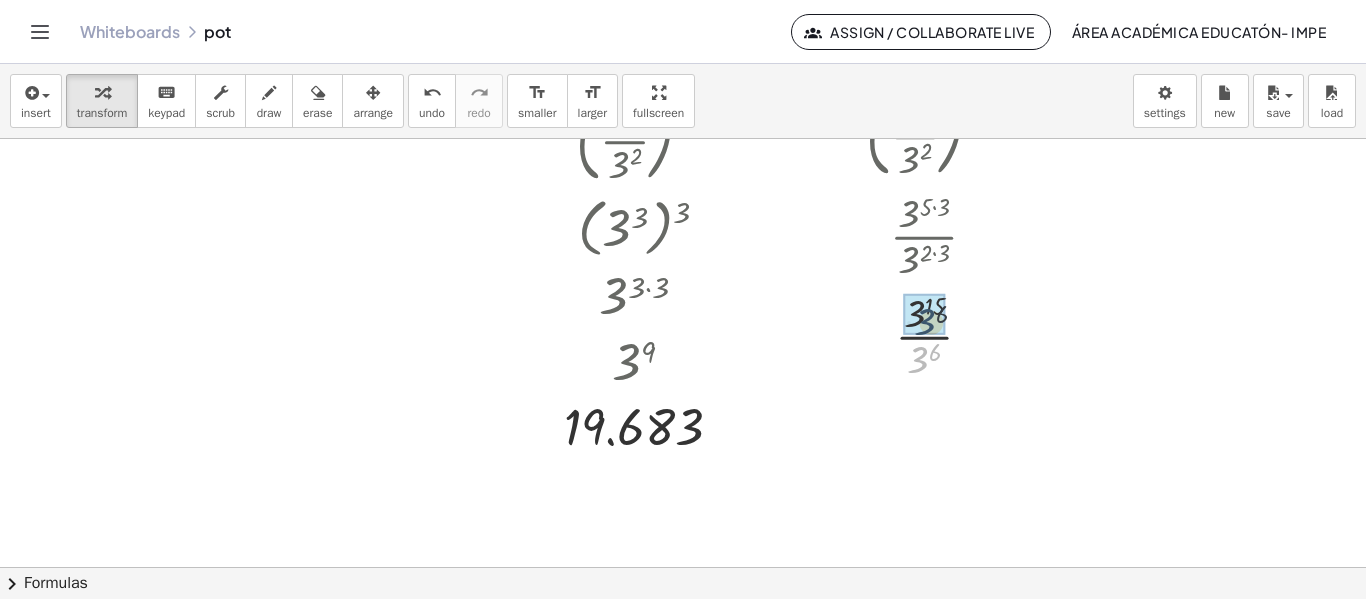 drag, startPoint x: 917, startPoint y: 354, endPoint x: 923, endPoint y: 313, distance: 41.4367 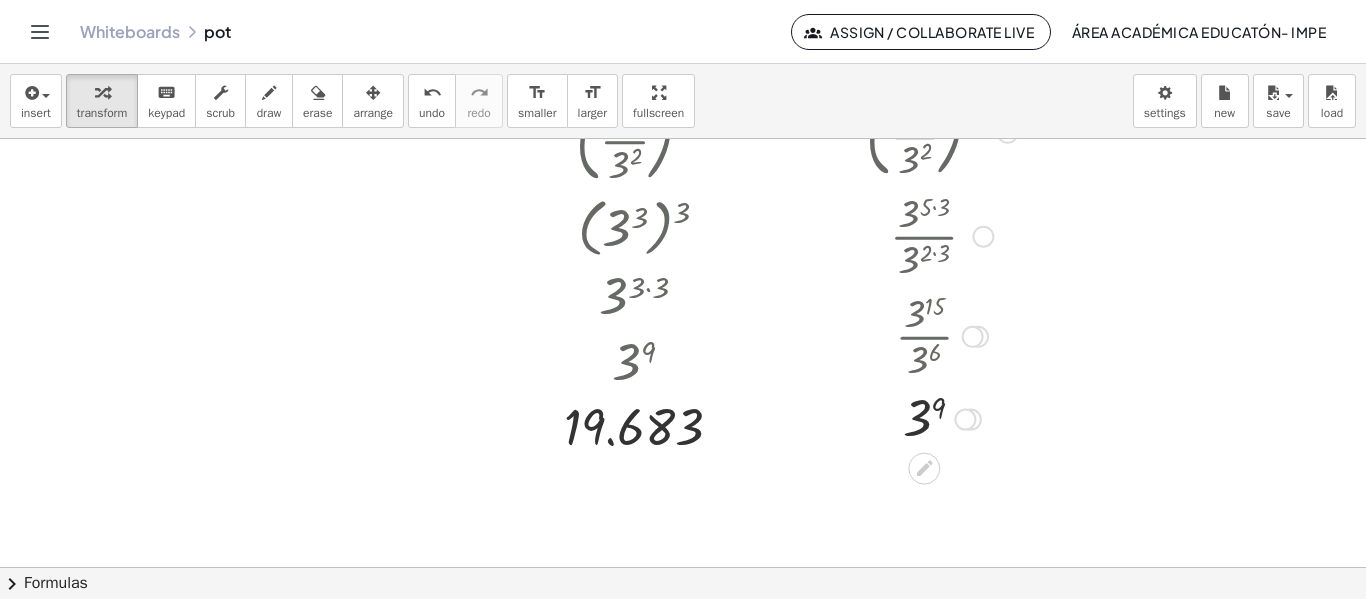 click at bounding box center [942, 418] 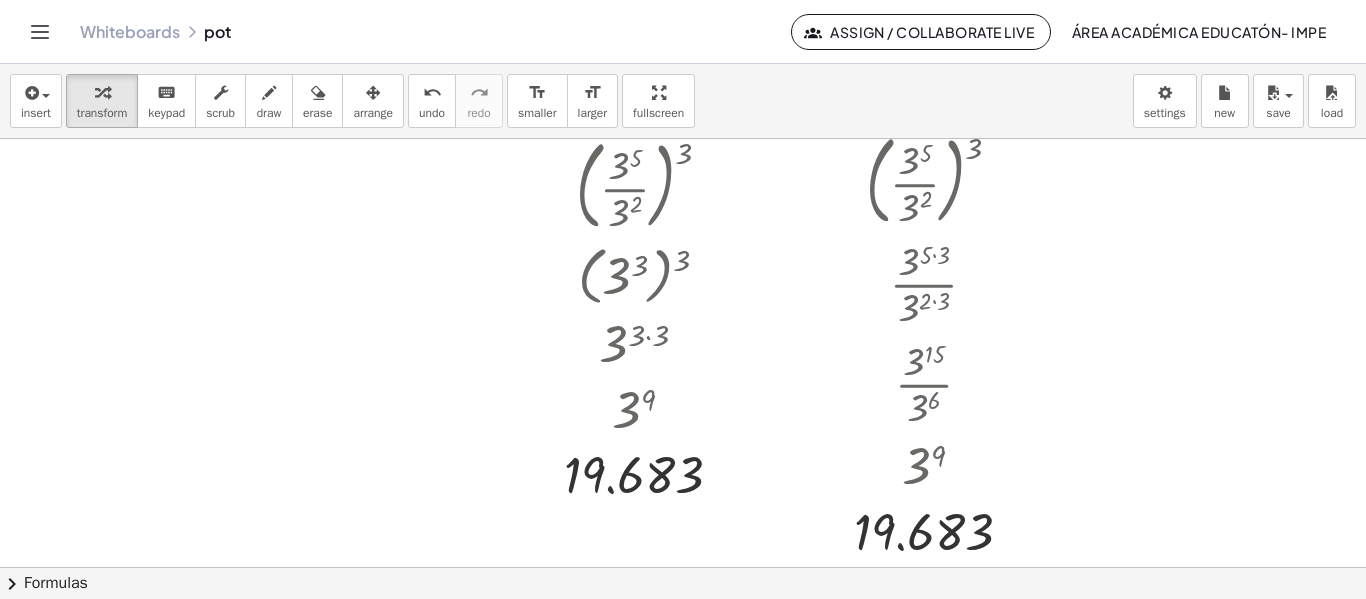 scroll, scrollTop: 0, scrollLeft: 0, axis: both 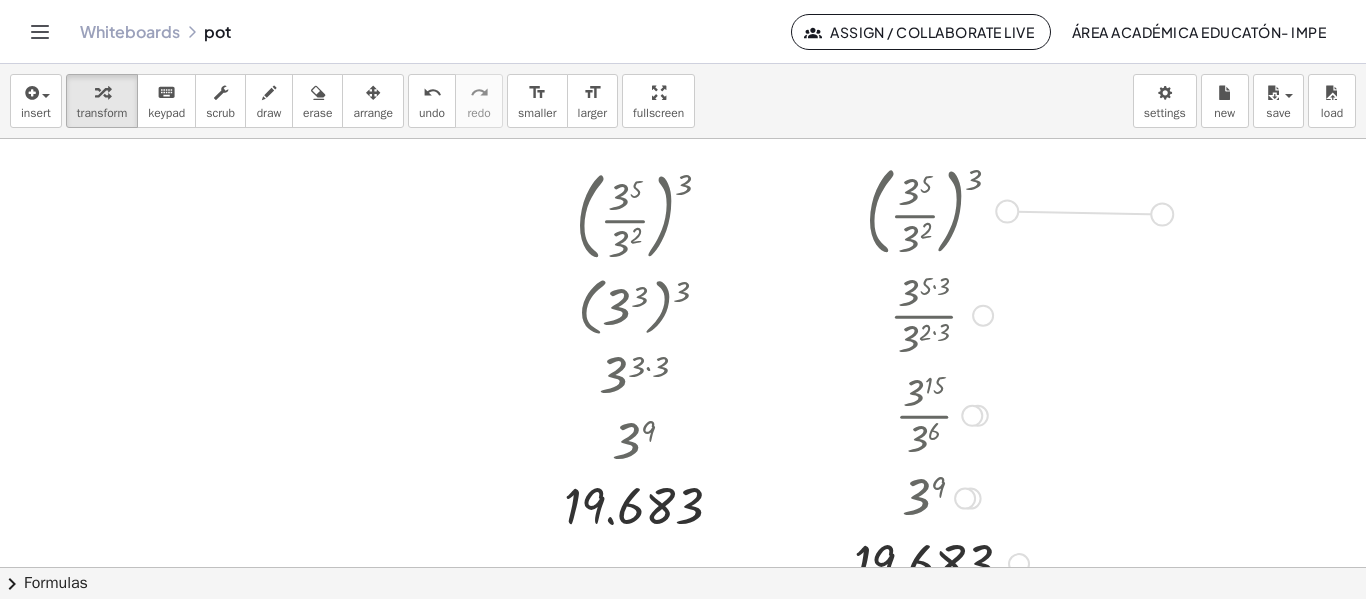 drag, startPoint x: 1005, startPoint y: 217, endPoint x: 1160, endPoint y: 219, distance: 155.01291 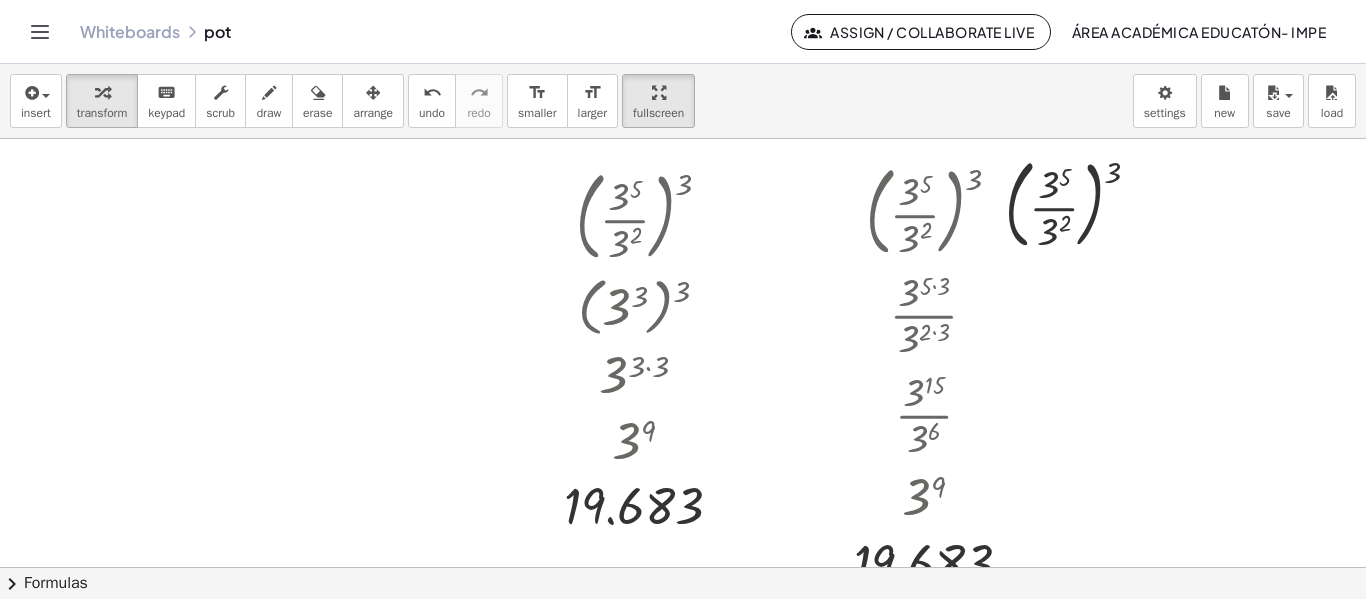 drag, startPoint x: 670, startPoint y: 101, endPoint x: 670, endPoint y: 222, distance: 121 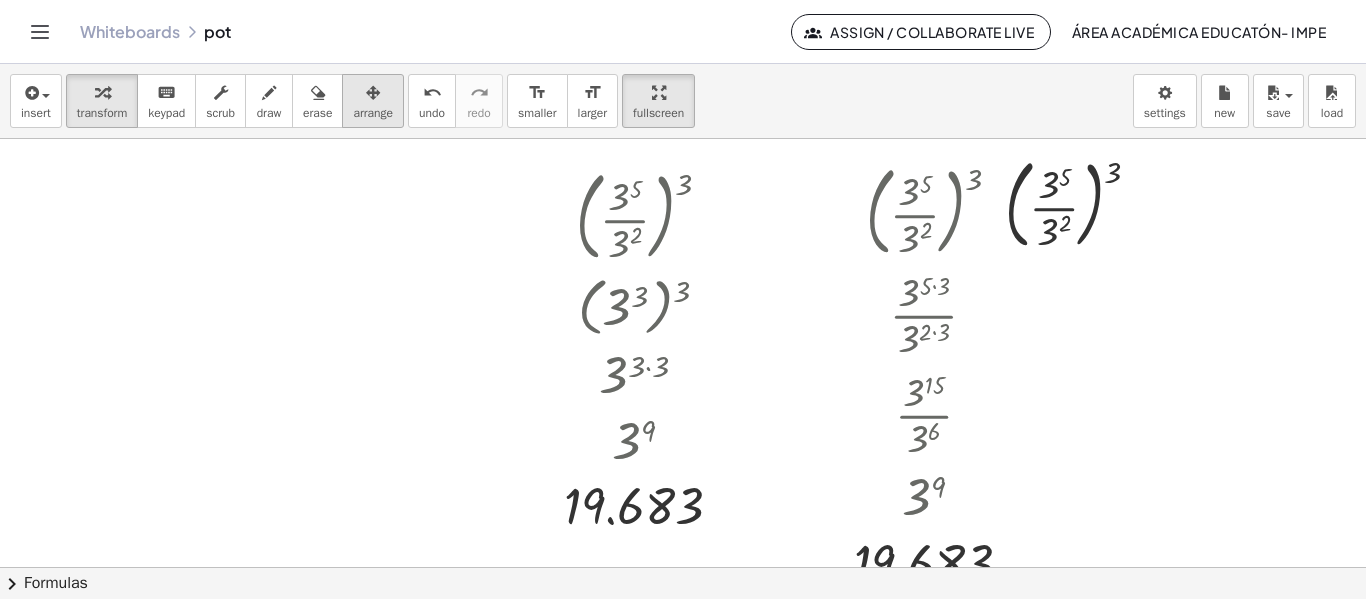 click on "arrange" at bounding box center (373, 113) 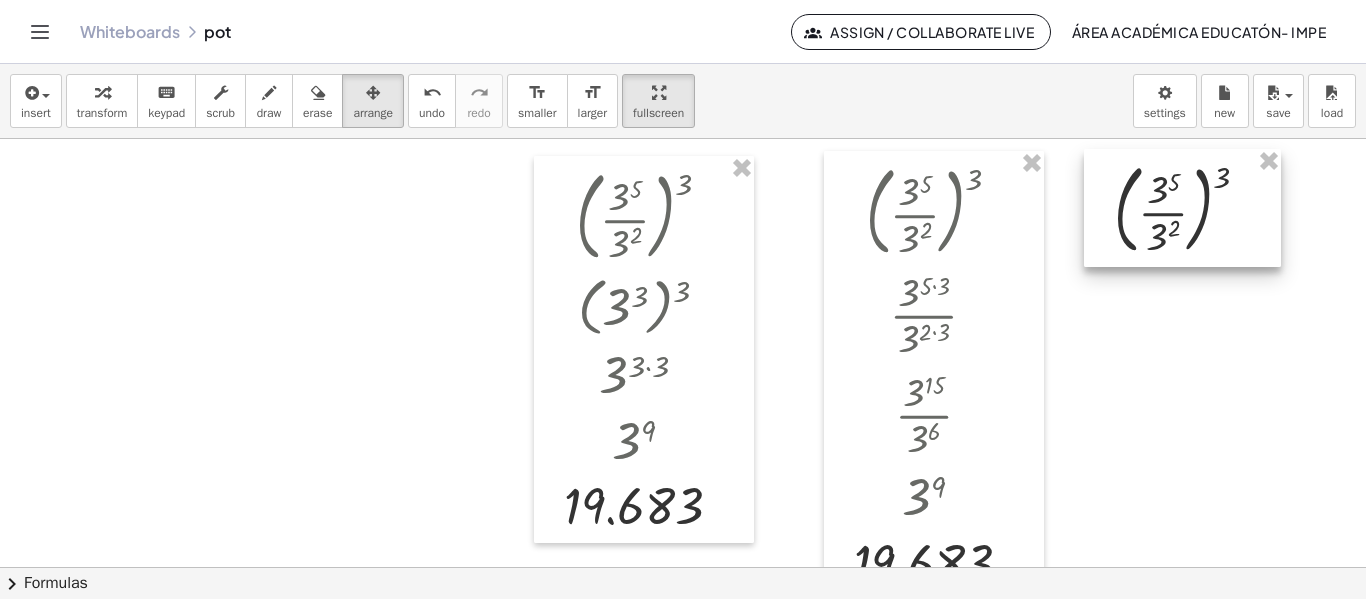 drag, startPoint x: 1132, startPoint y: 224, endPoint x: 1241, endPoint y: 229, distance: 109.11462 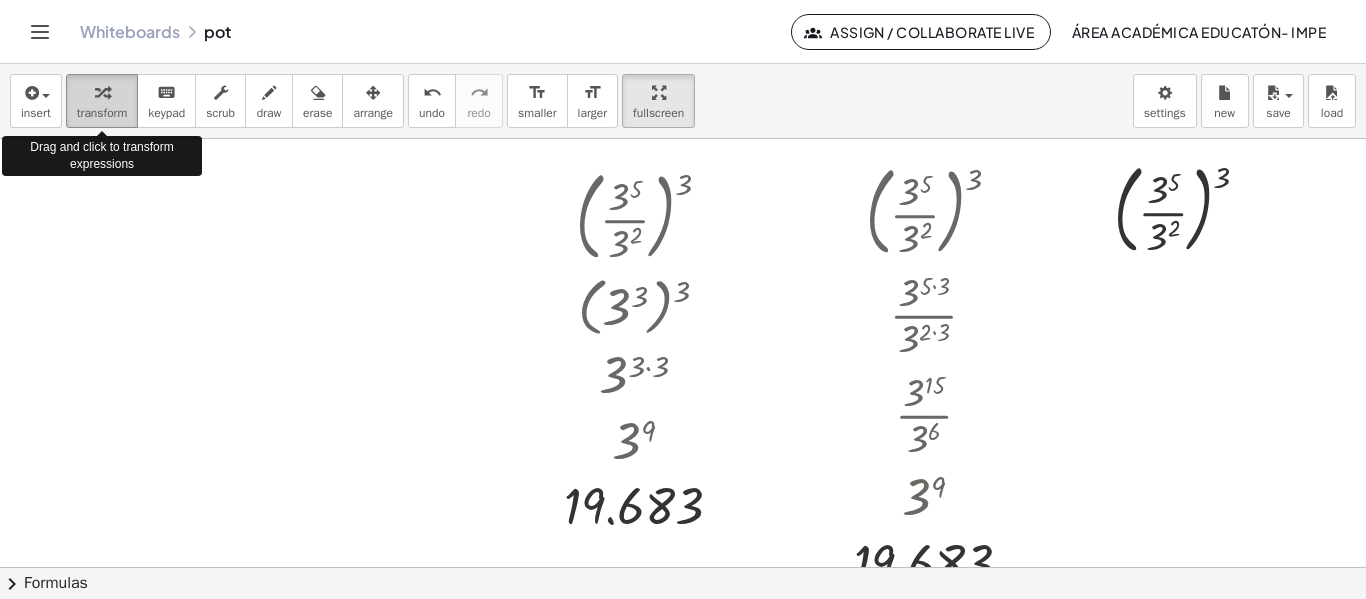 click at bounding box center (102, 92) 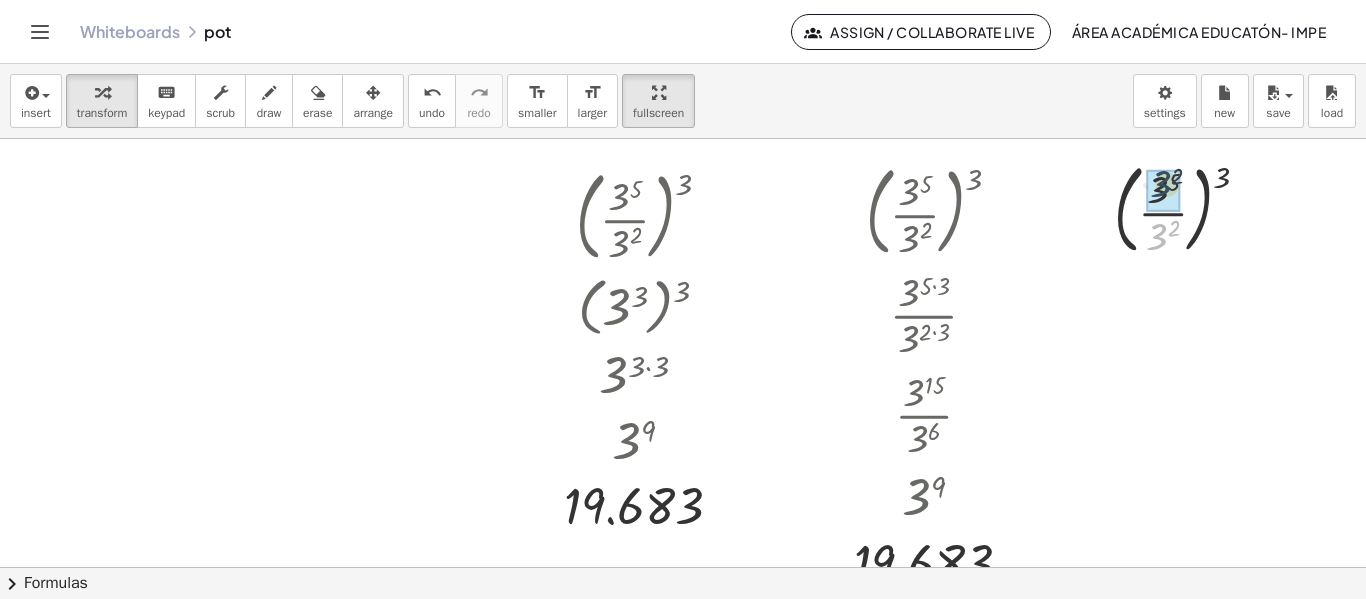 drag, startPoint x: 1154, startPoint y: 238, endPoint x: 1158, endPoint y: 182, distance: 56.142673 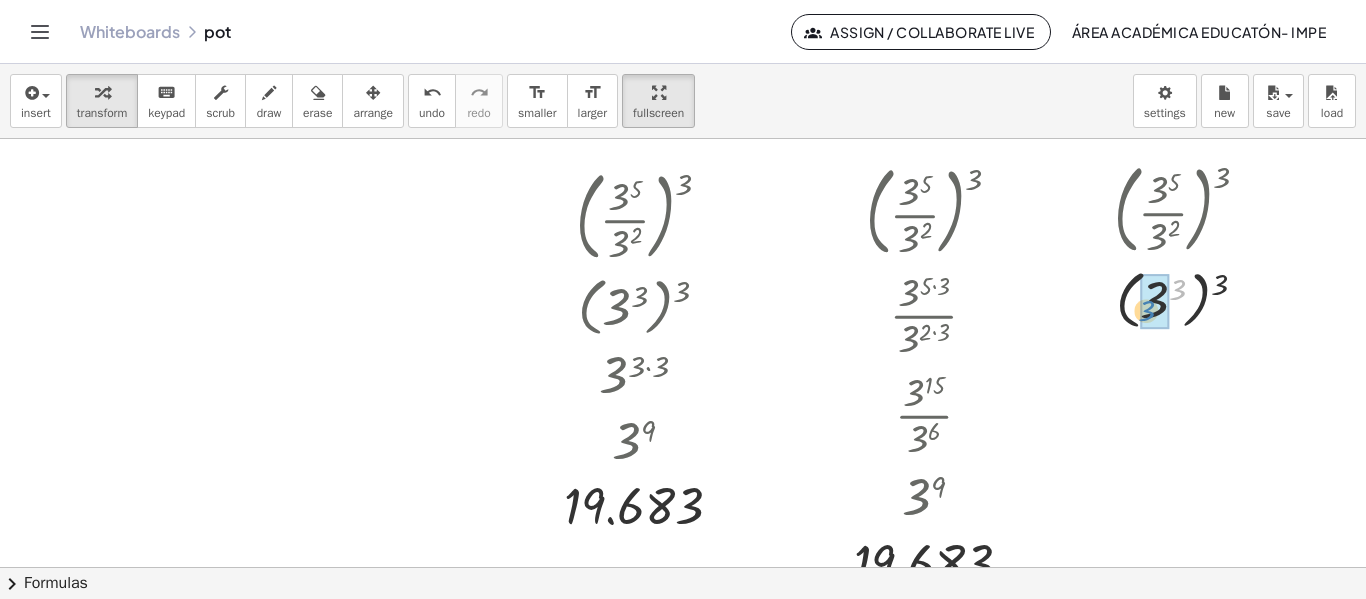drag, startPoint x: 1184, startPoint y: 283, endPoint x: 1155, endPoint y: 303, distance: 35.22783 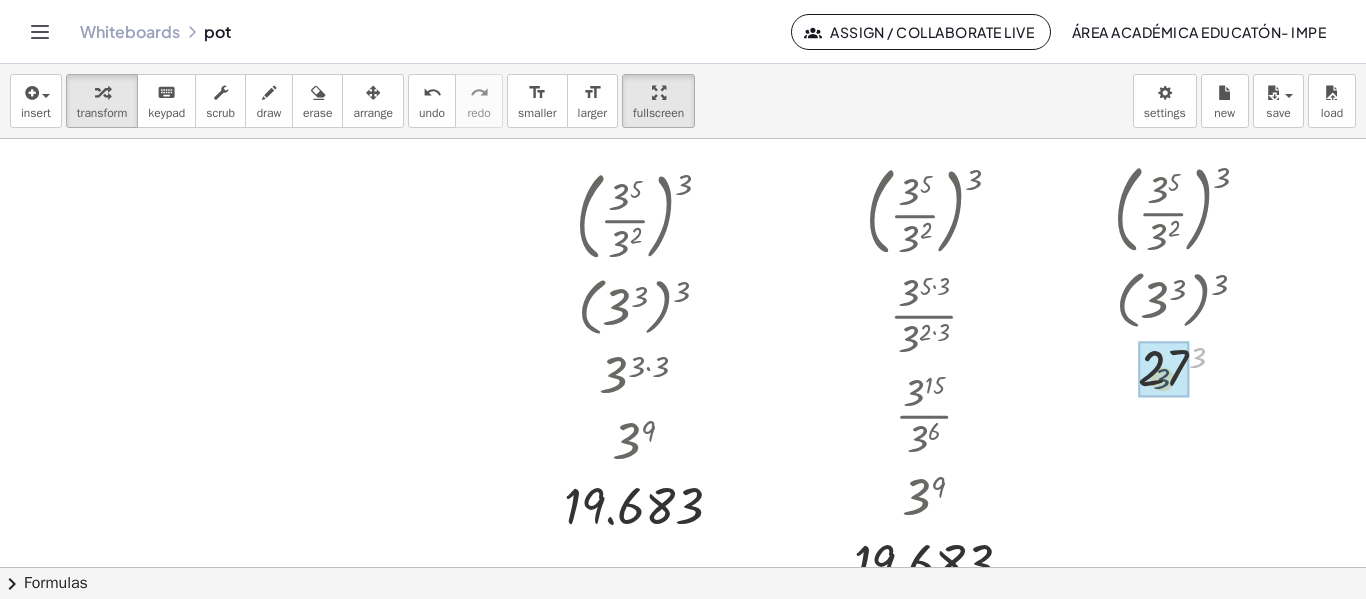 drag, startPoint x: 1198, startPoint y: 356, endPoint x: 1162, endPoint y: 377, distance: 41.677334 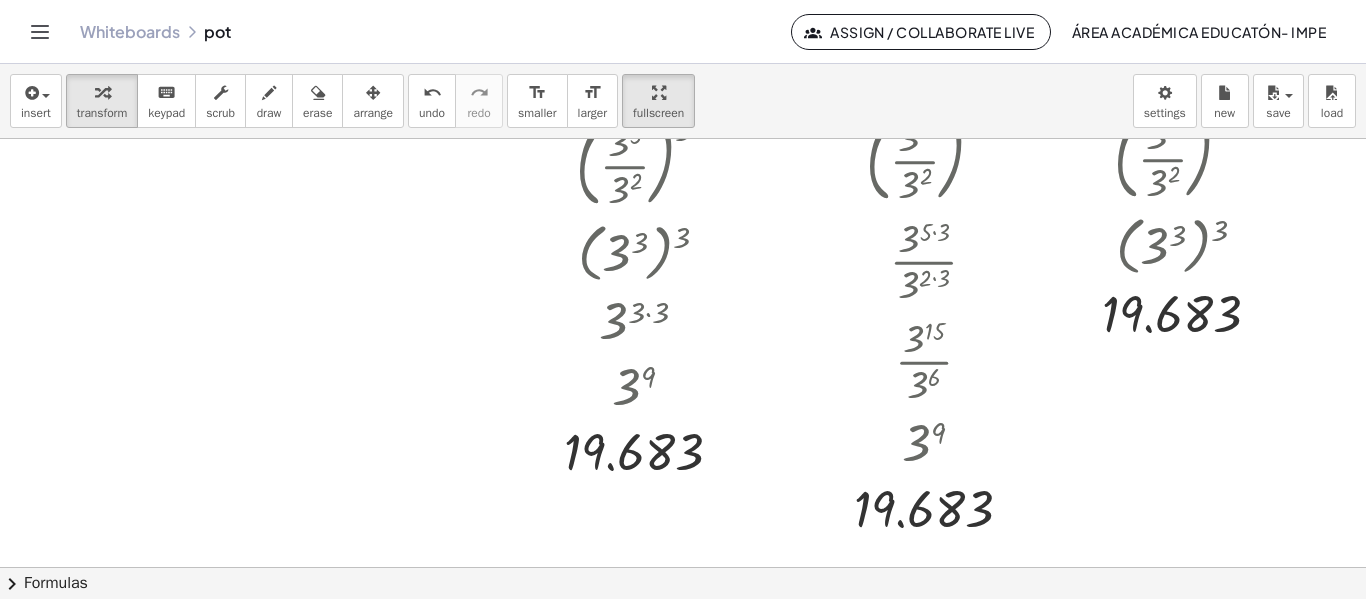 scroll, scrollTop: 0, scrollLeft: 0, axis: both 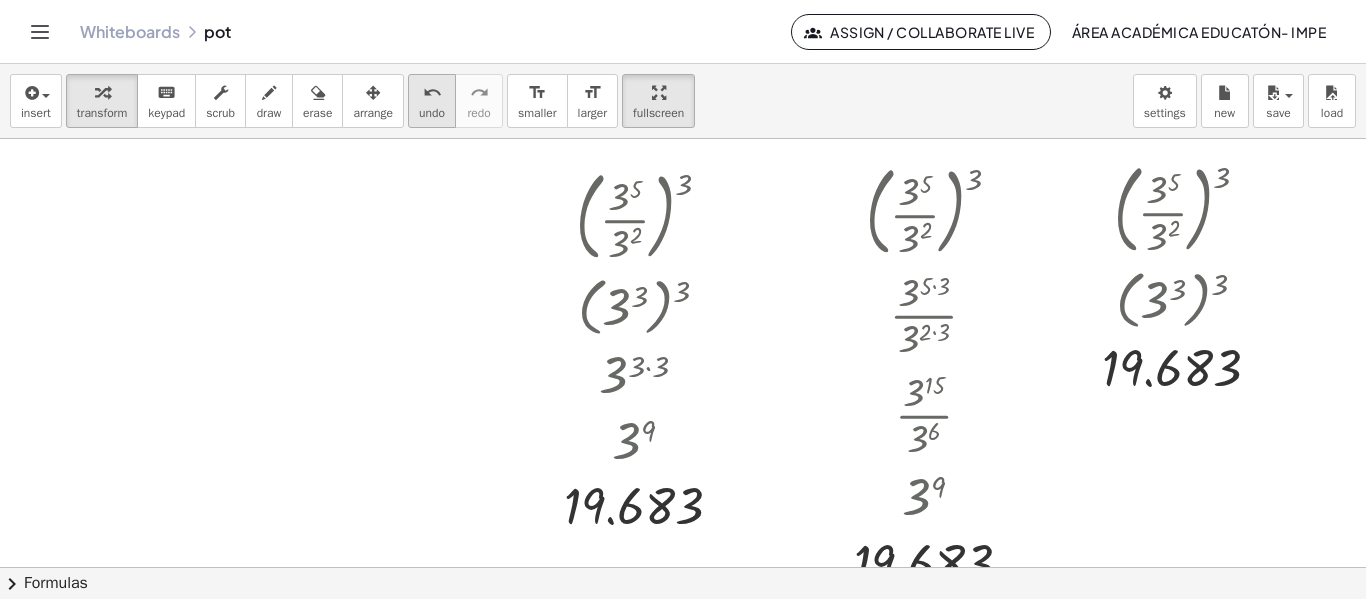 click on "undo" at bounding box center [432, 113] 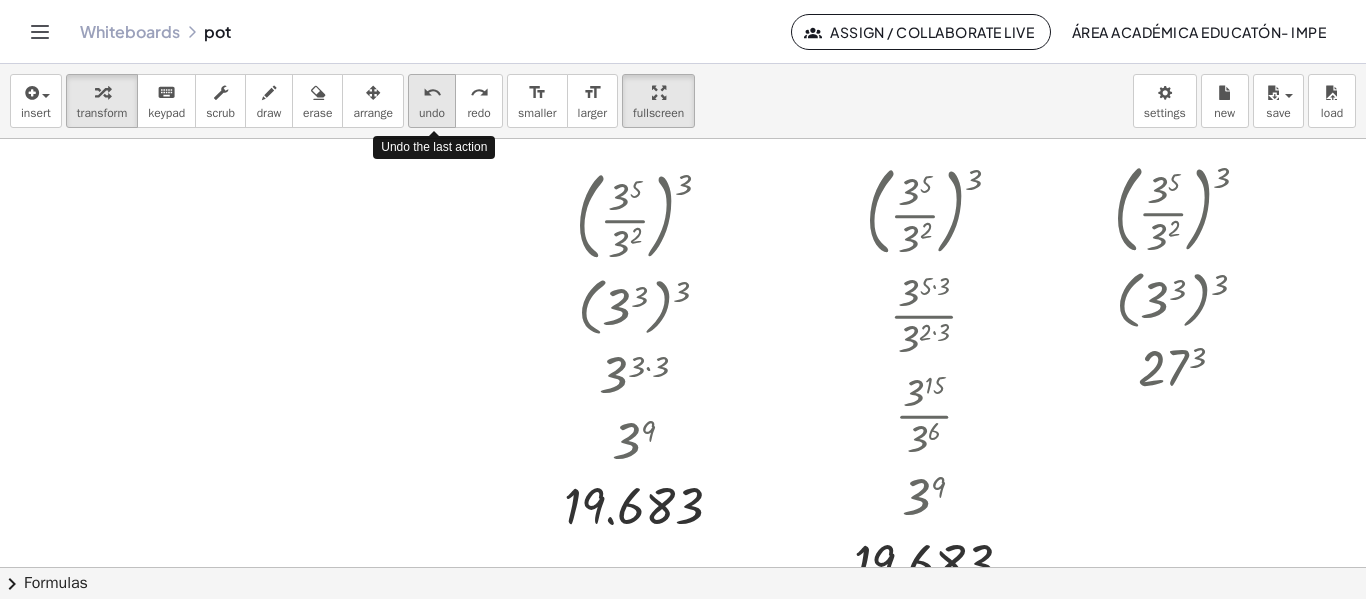click on "undo" at bounding box center (432, 113) 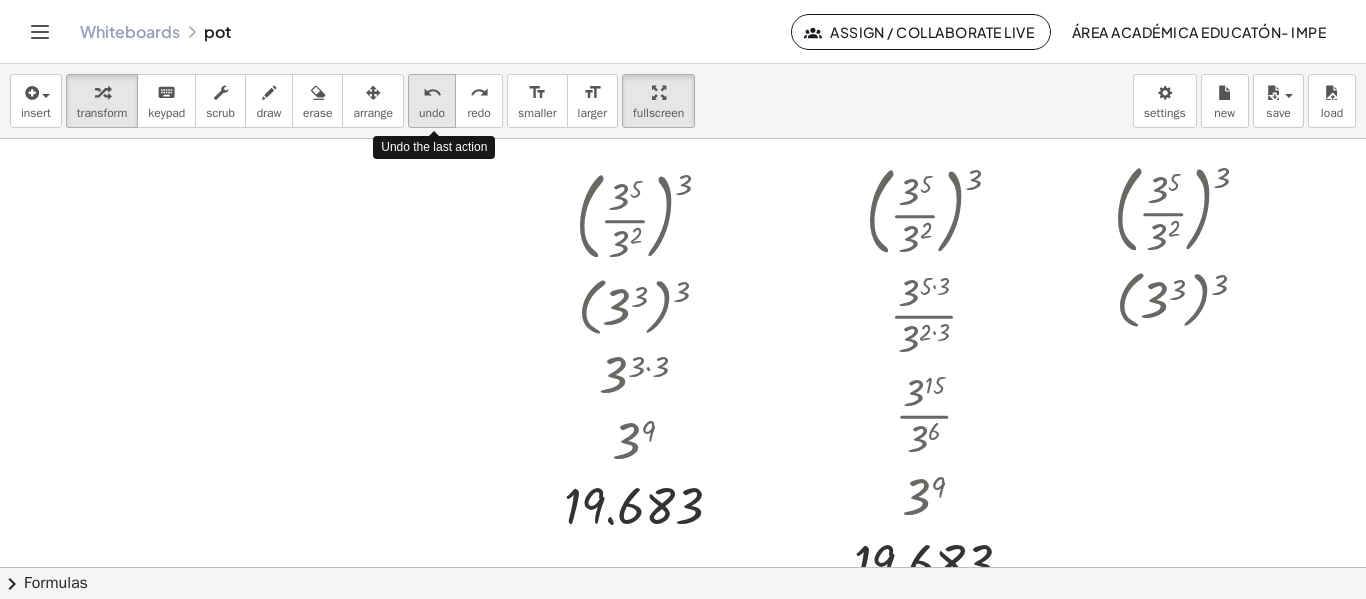 click on "undo" at bounding box center [432, 113] 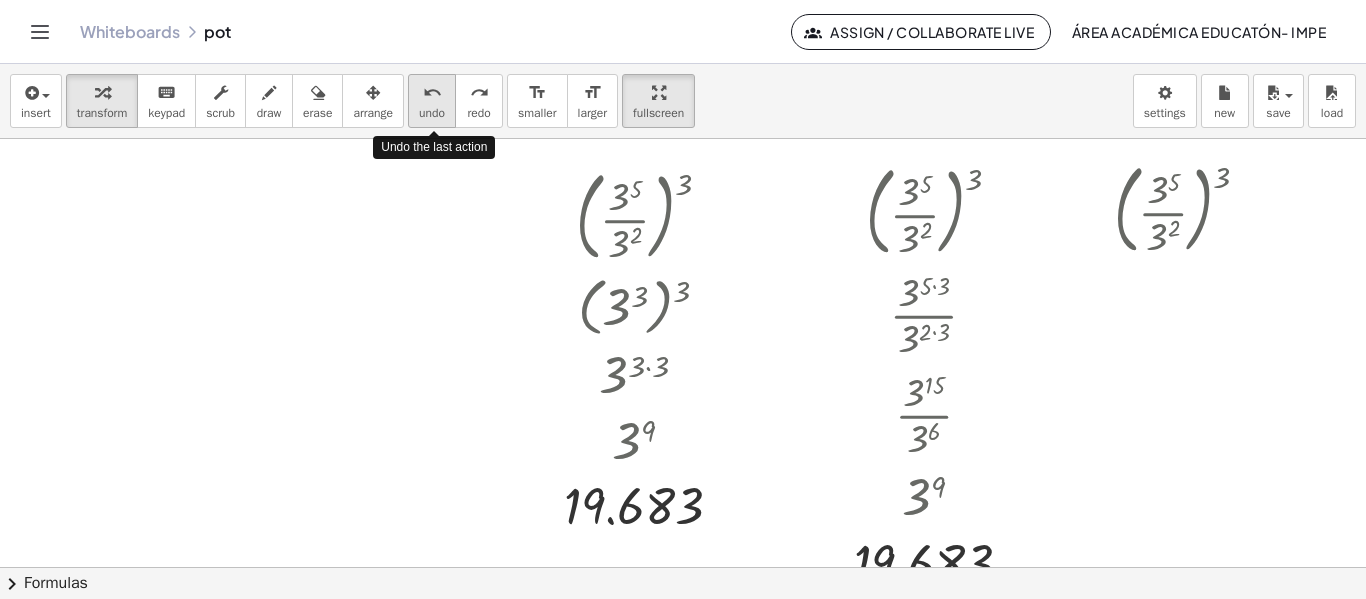 click on "undo" at bounding box center (432, 113) 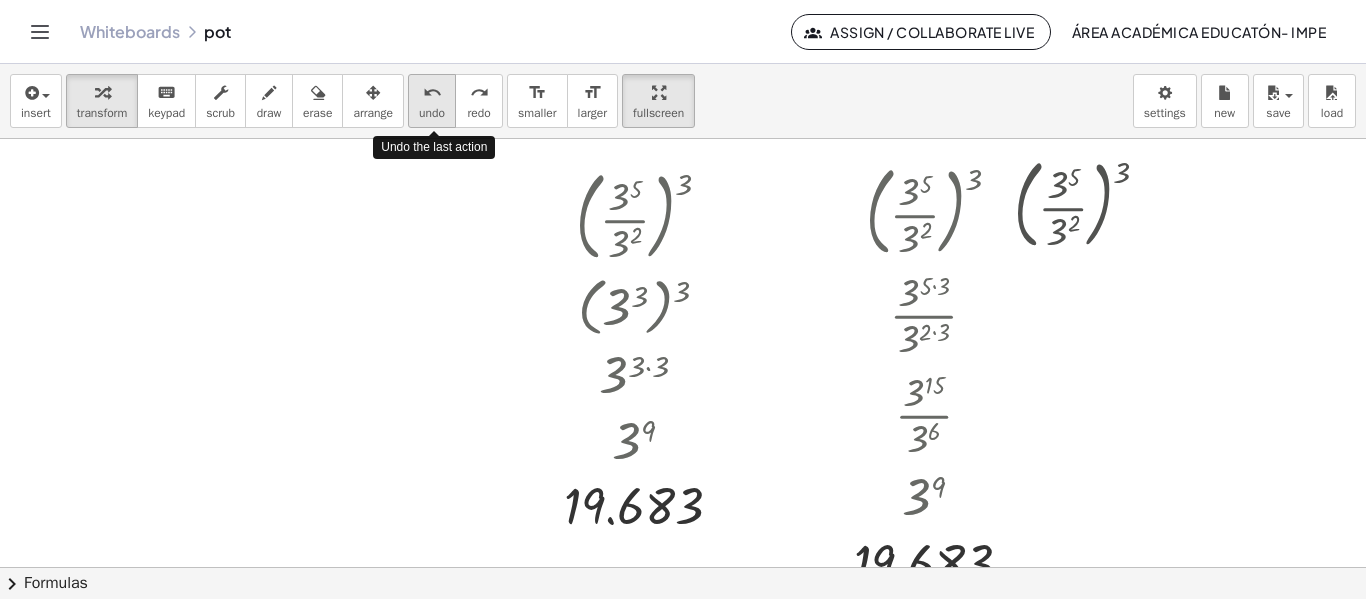 click on "undo" at bounding box center (432, 113) 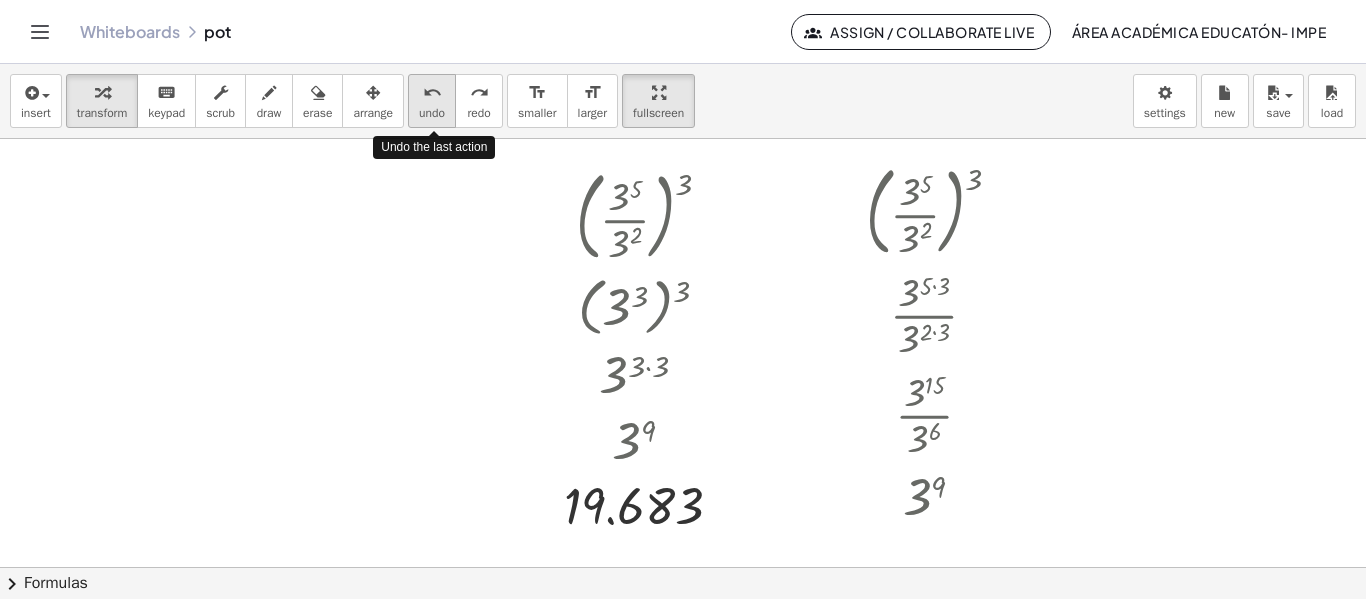 click on "undo" at bounding box center [432, 113] 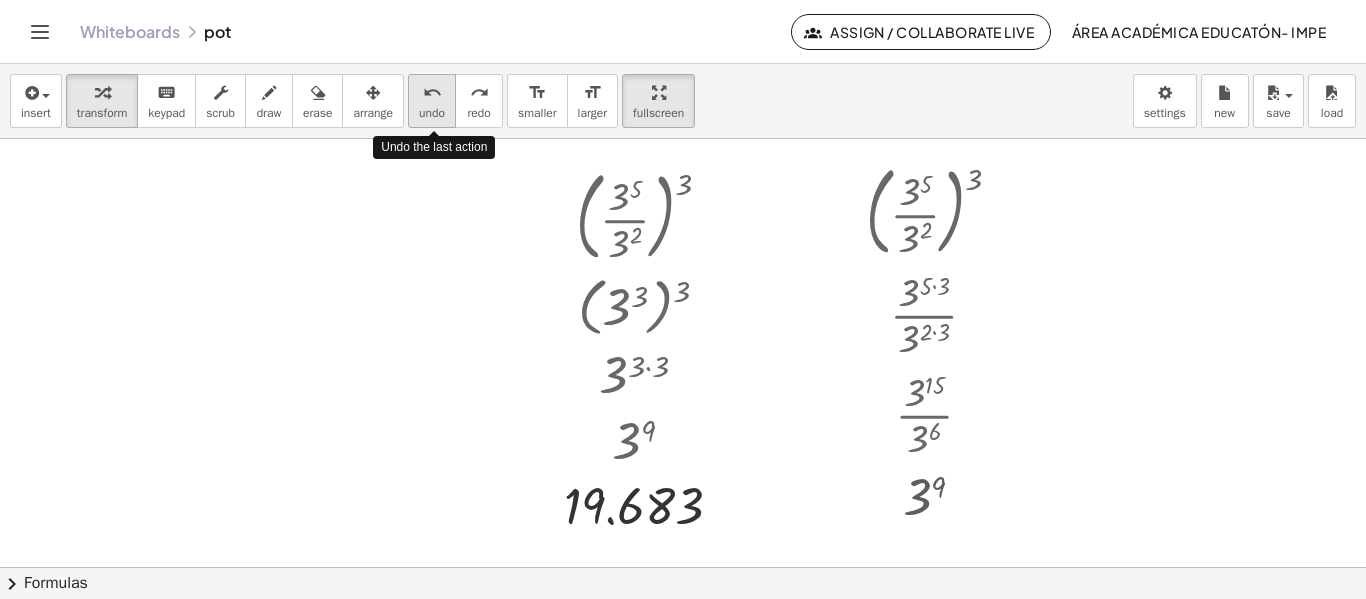 click on "undo" at bounding box center [432, 113] 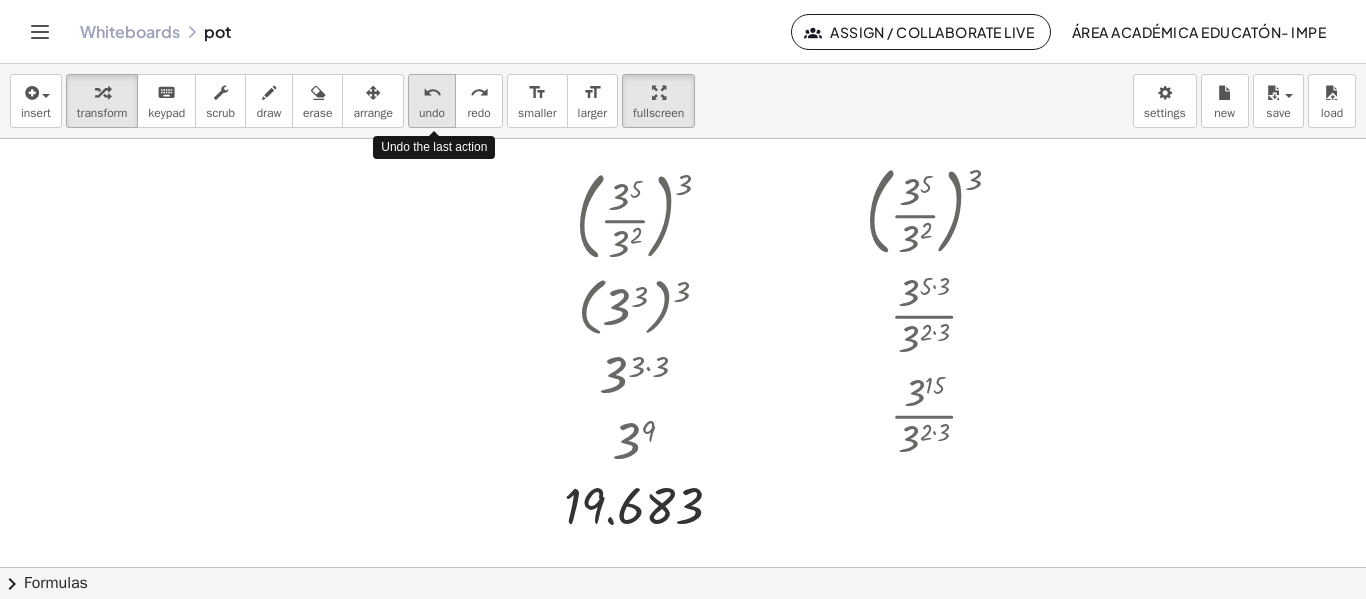 click on "undo" at bounding box center [432, 113] 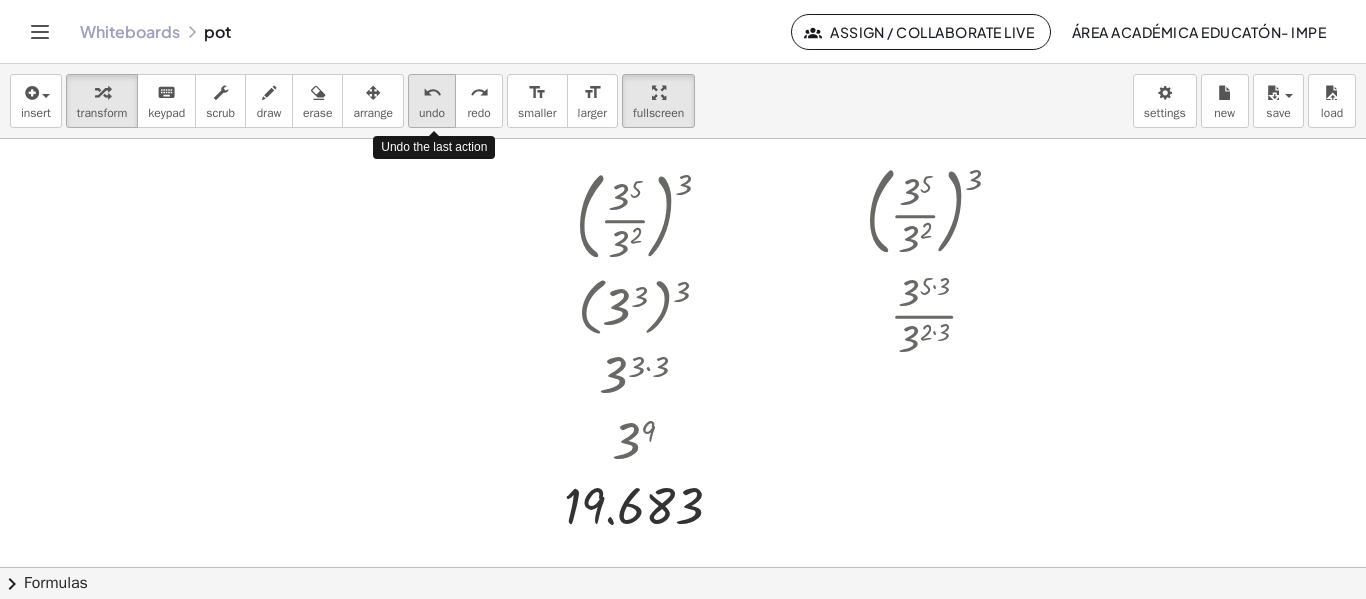 click on "undo" at bounding box center (432, 113) 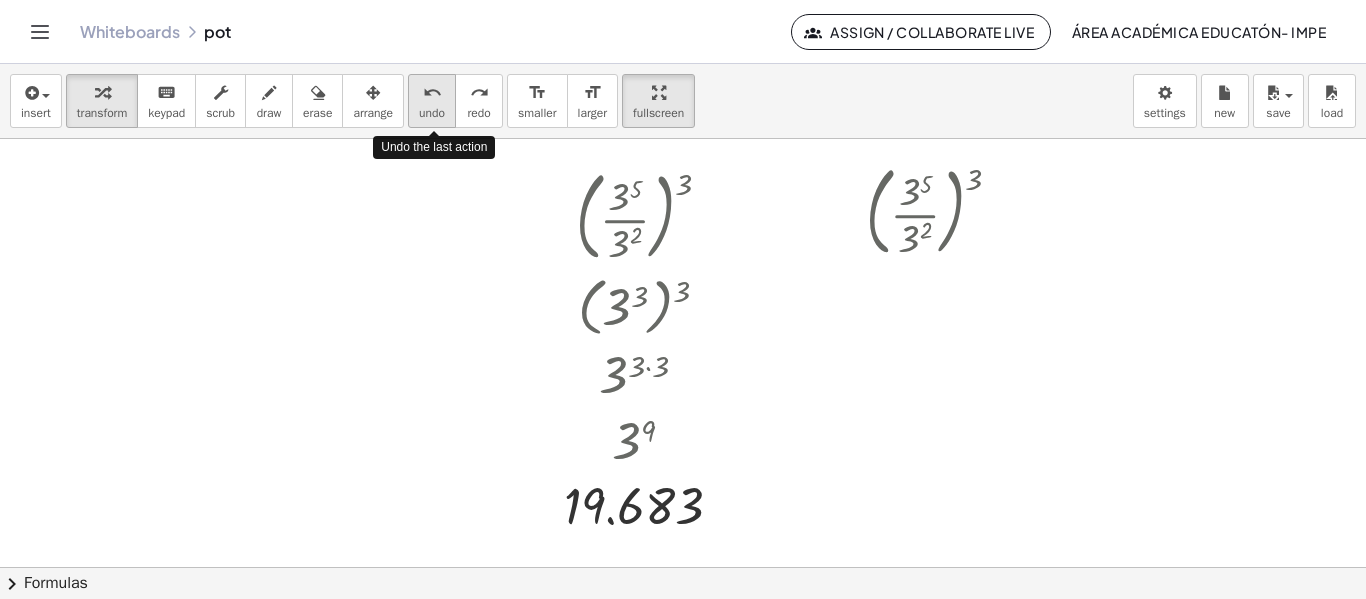click on "undo" at bounding box center [432, 113] 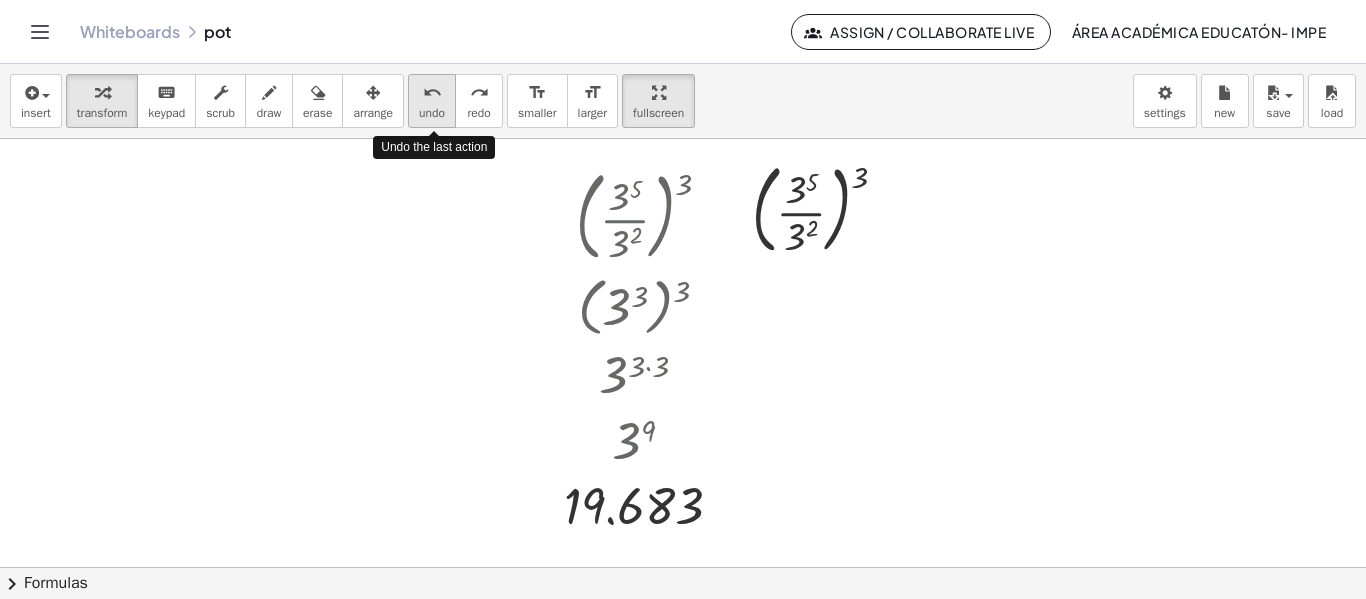 click on "undo" at bounding box center (432, 113) 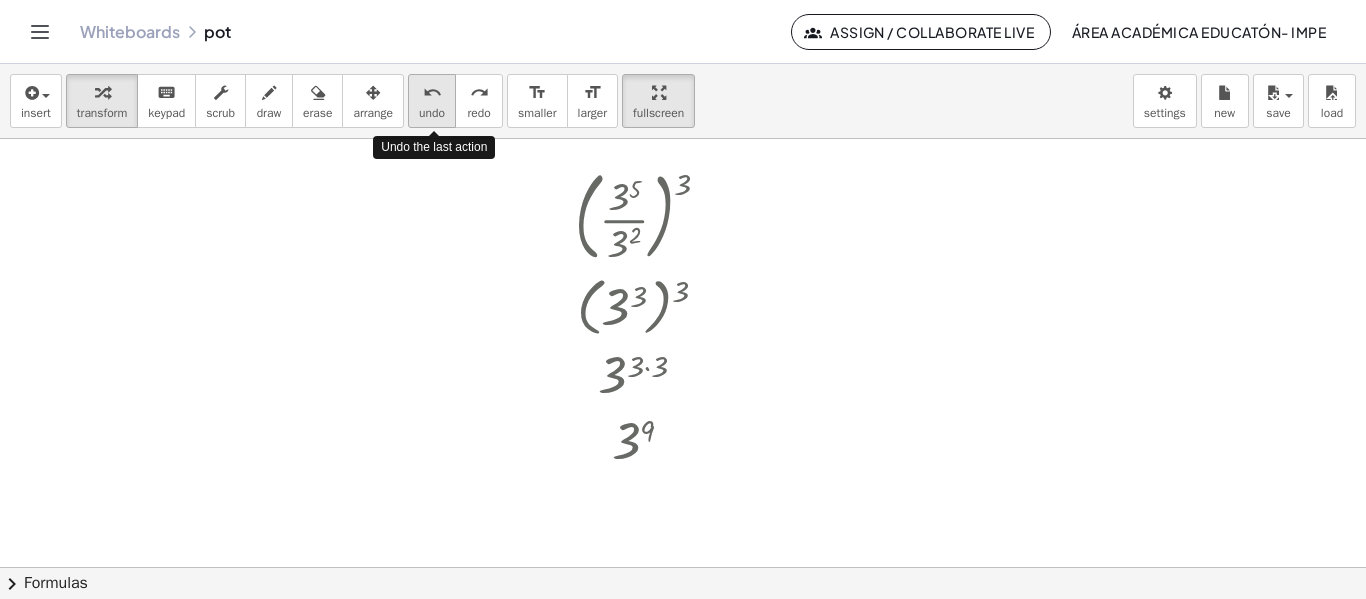 click on "undo" at bounding box center (432, 113) 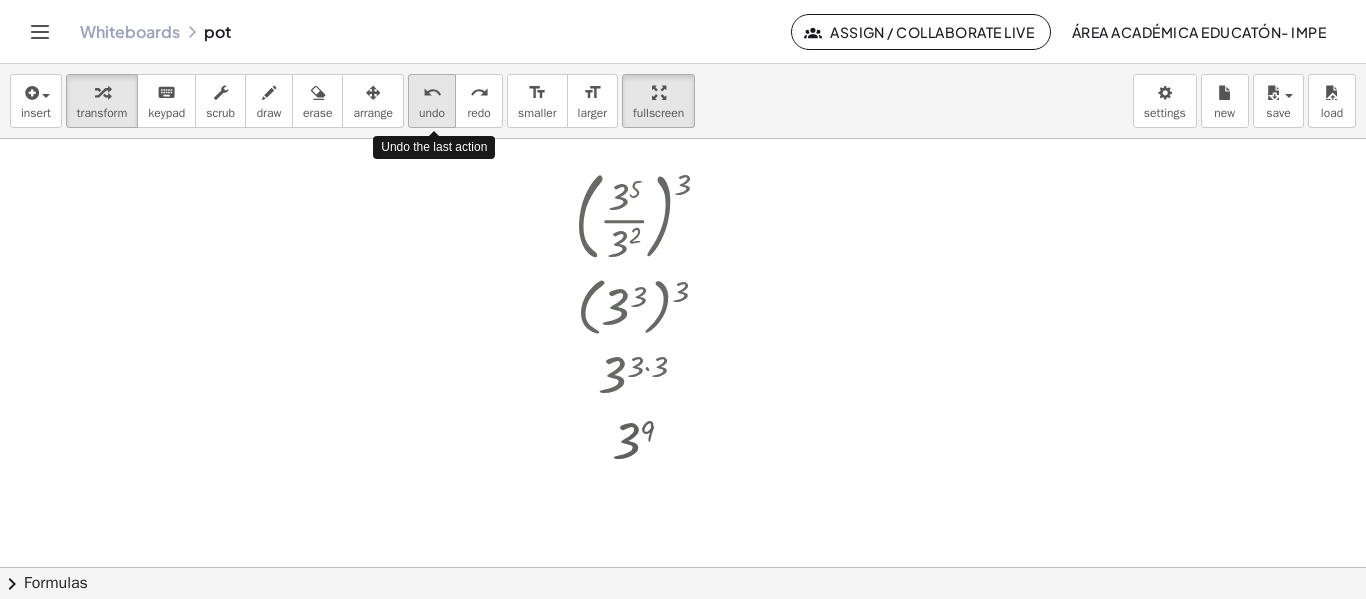 click on "undo" at bounding box center [432, 113] 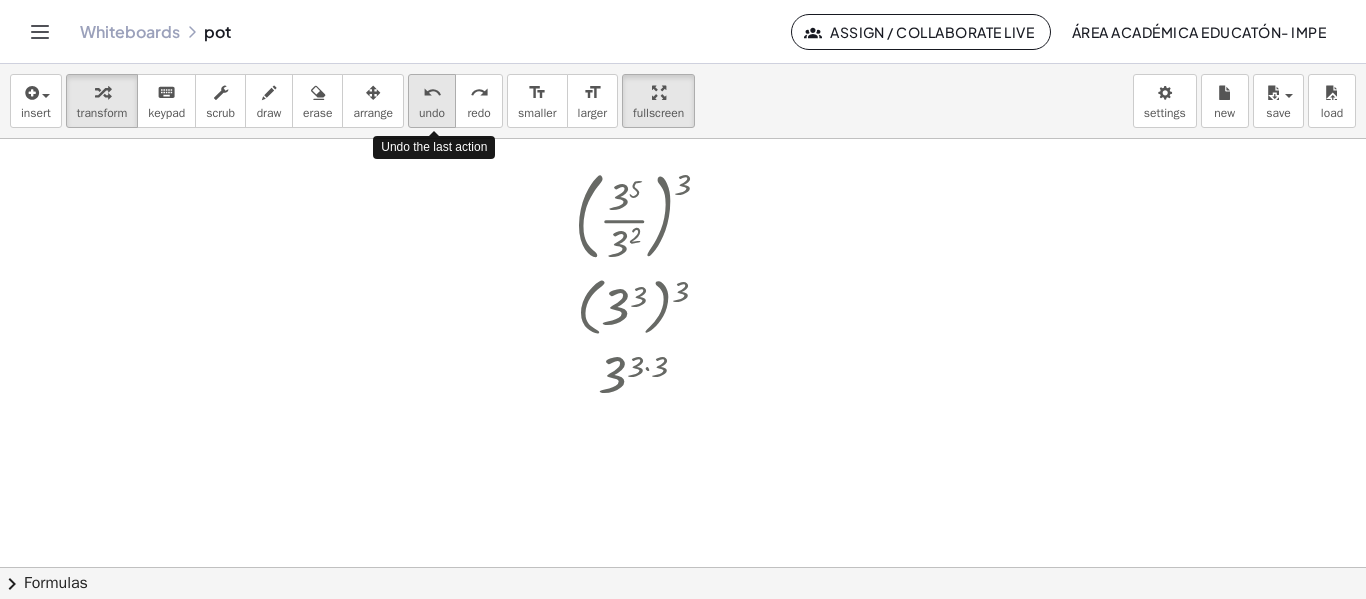 click on "undo" at bounding box center (432, 113) 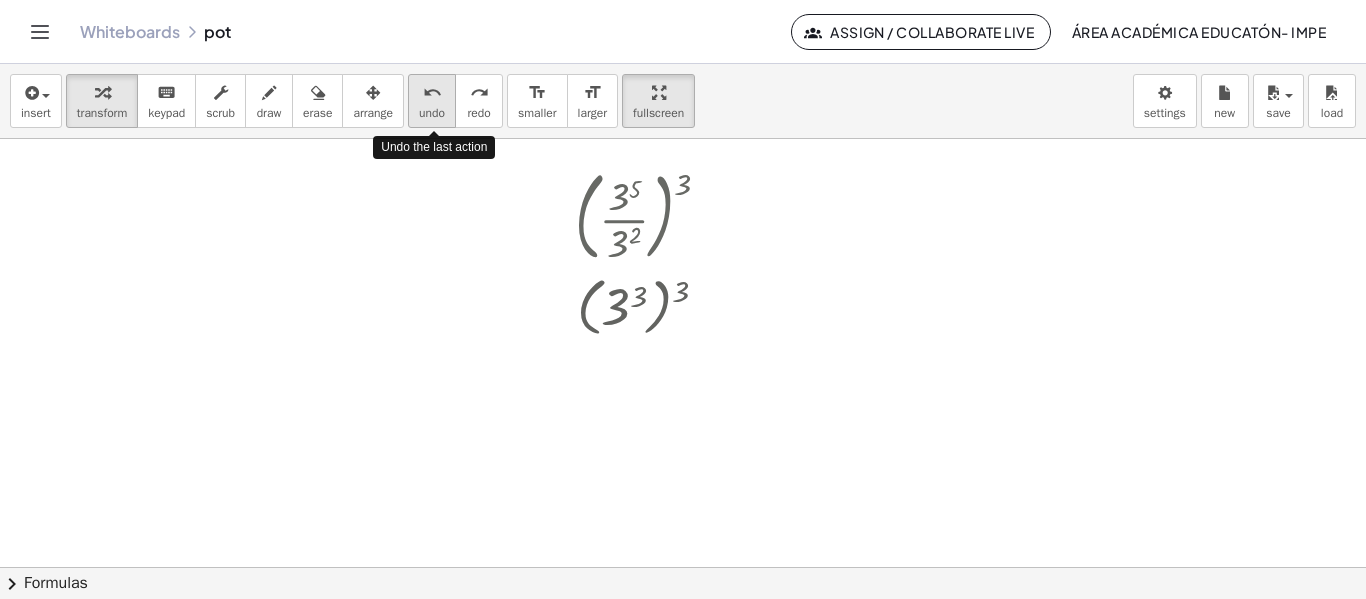 click on "undo" at bounding box center (432, 113) 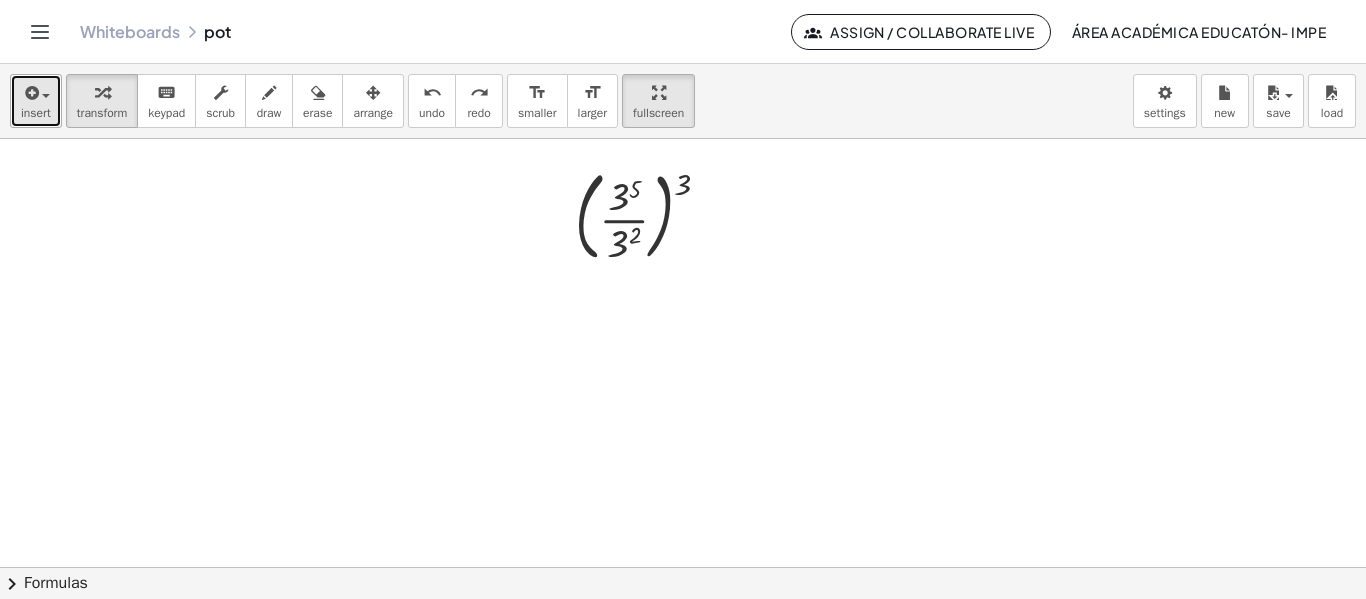 click on "insert" at bounding box center [36, 113] 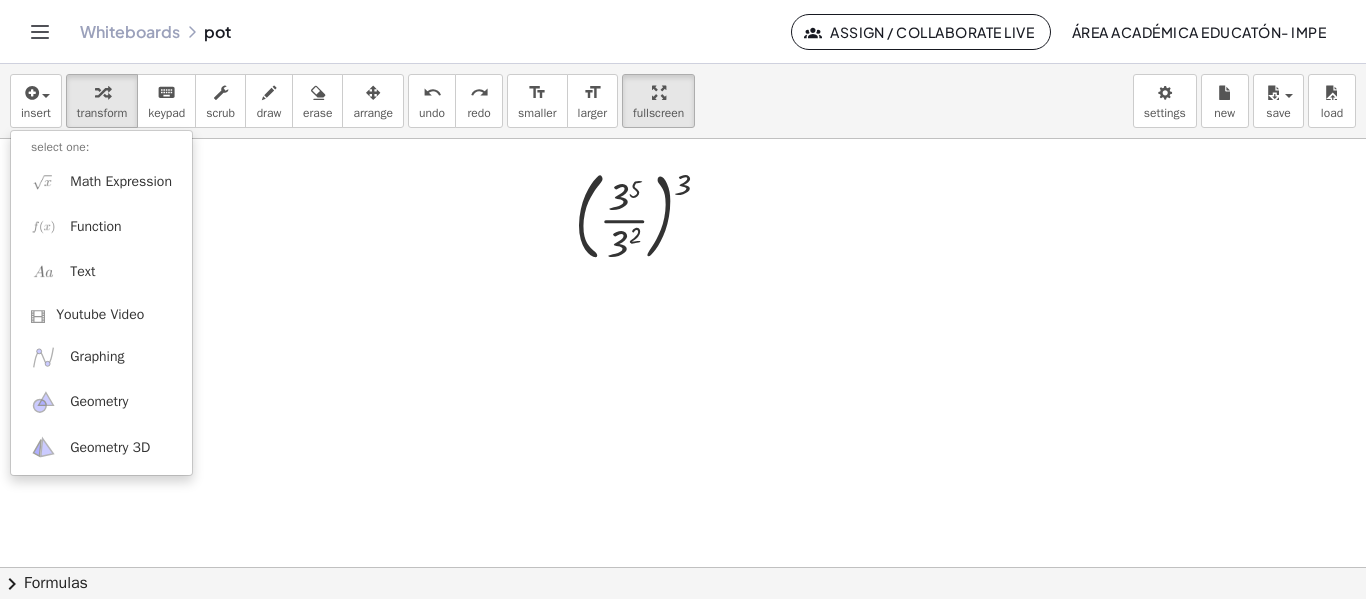 click 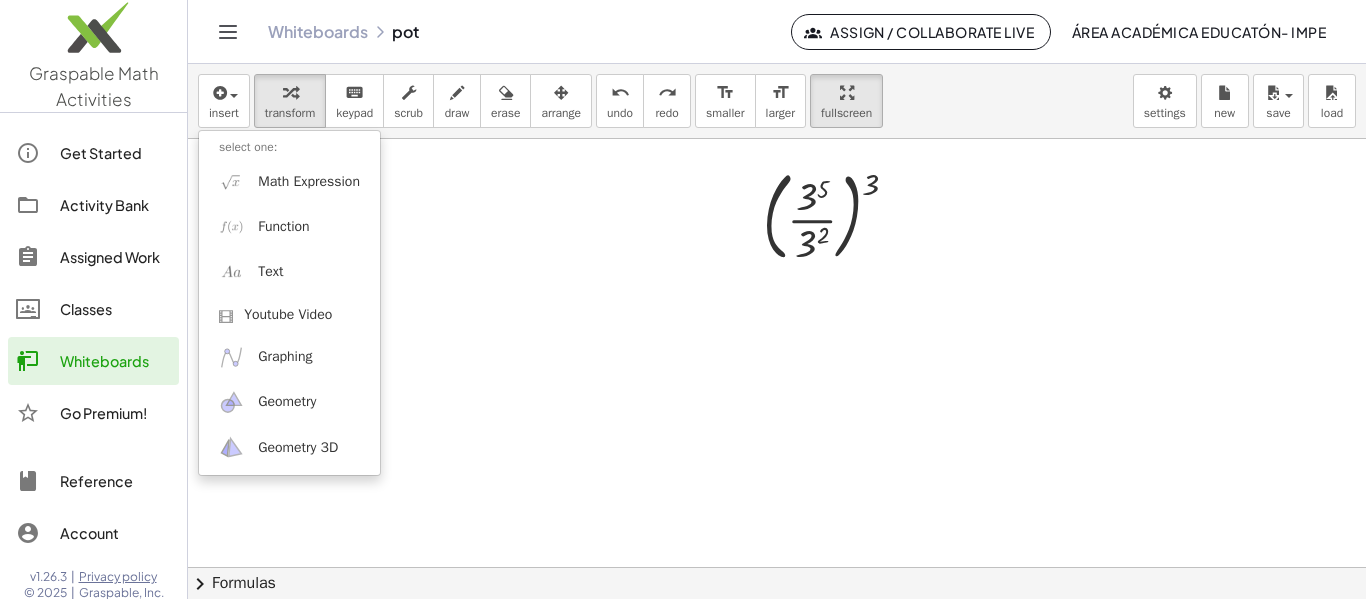 click 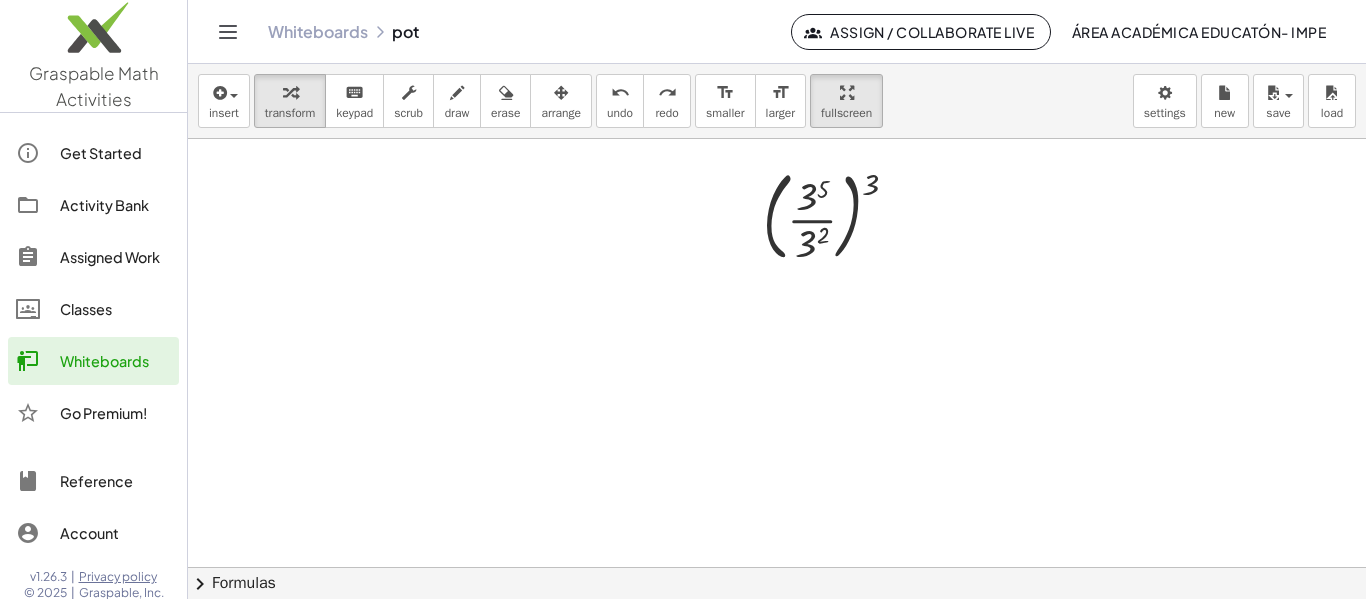 click at bounding box center (777, 567) 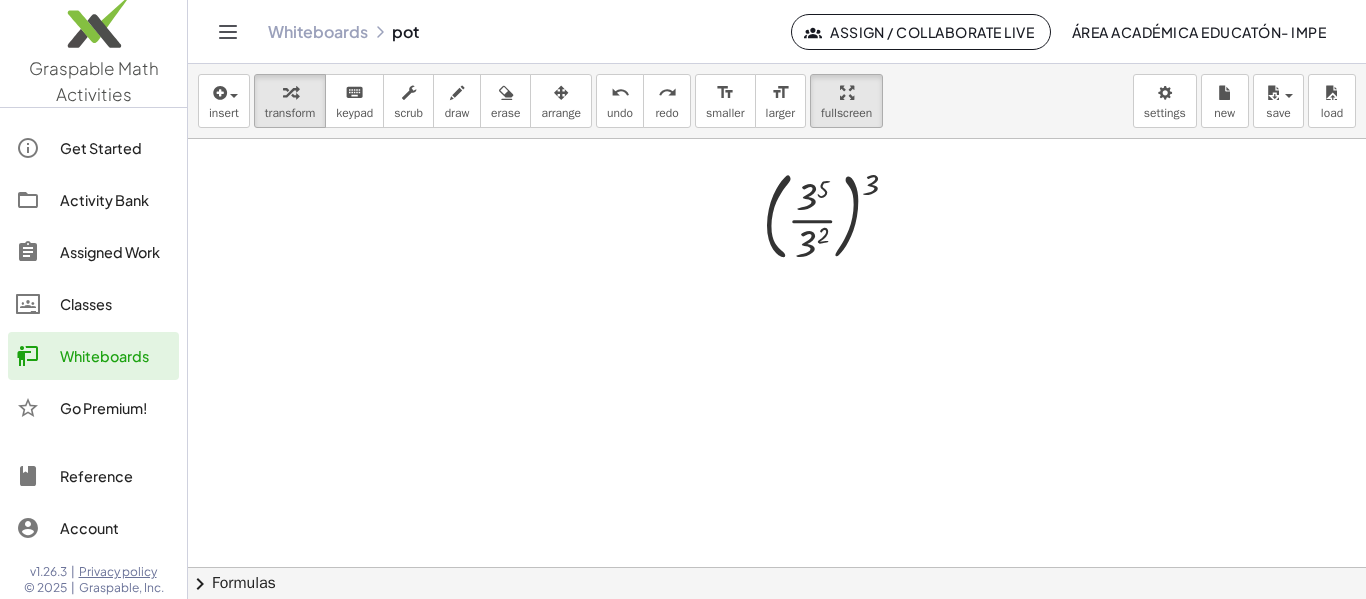 scroll, scrollTop: 0, scrollLeft: 0, axis: both 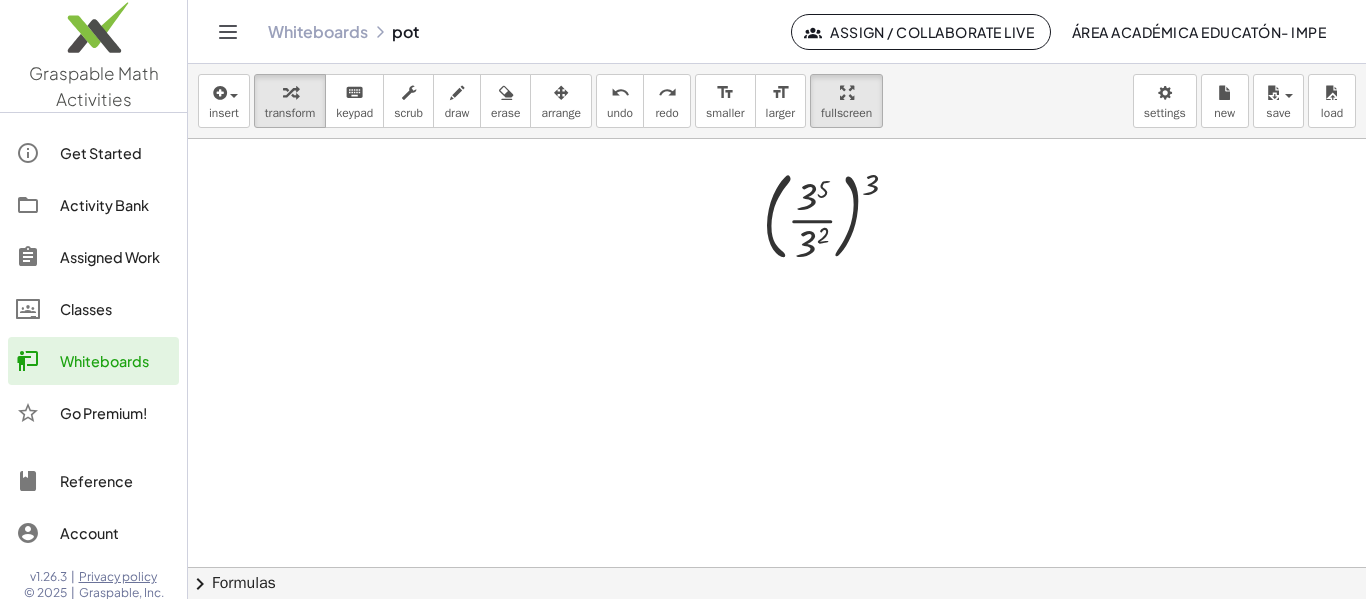 click on "Whiteboards" 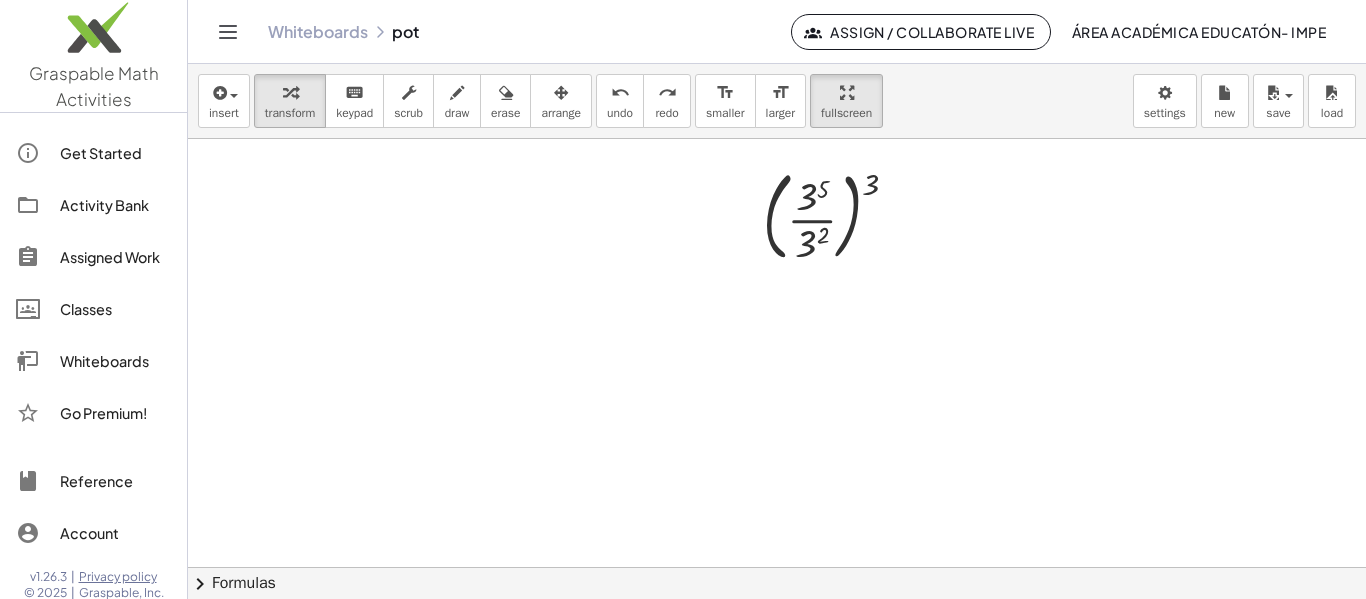click at bounding box center (777, 567) 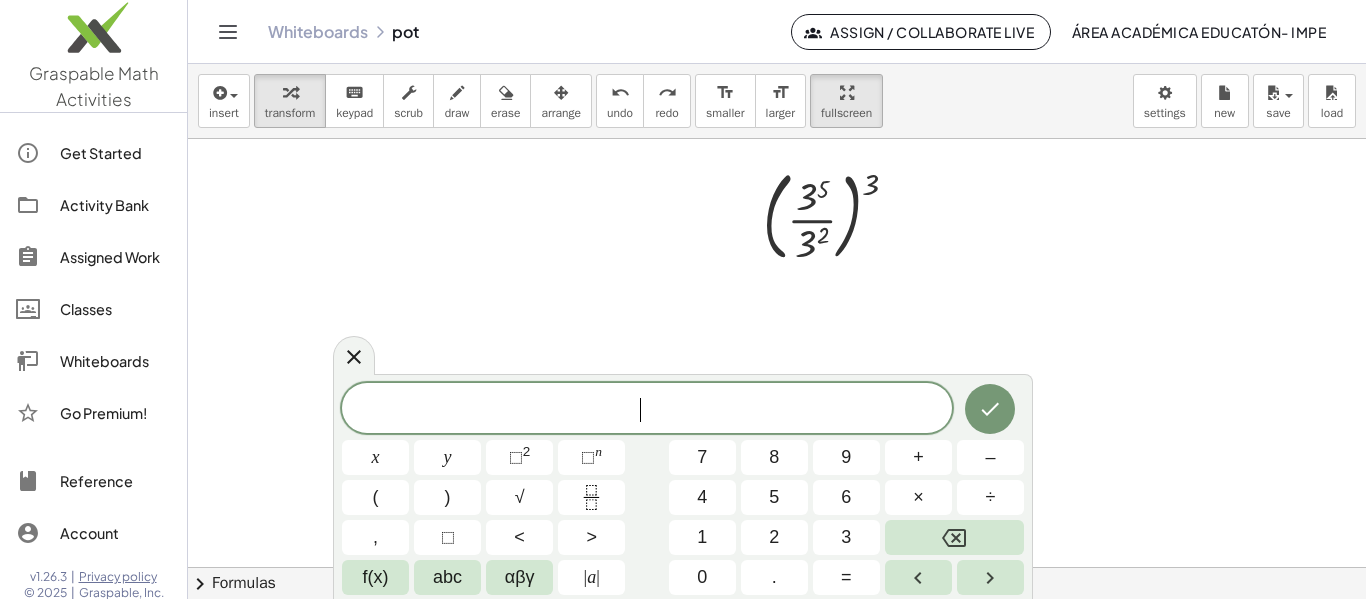 click at bounding box center (777, 567) 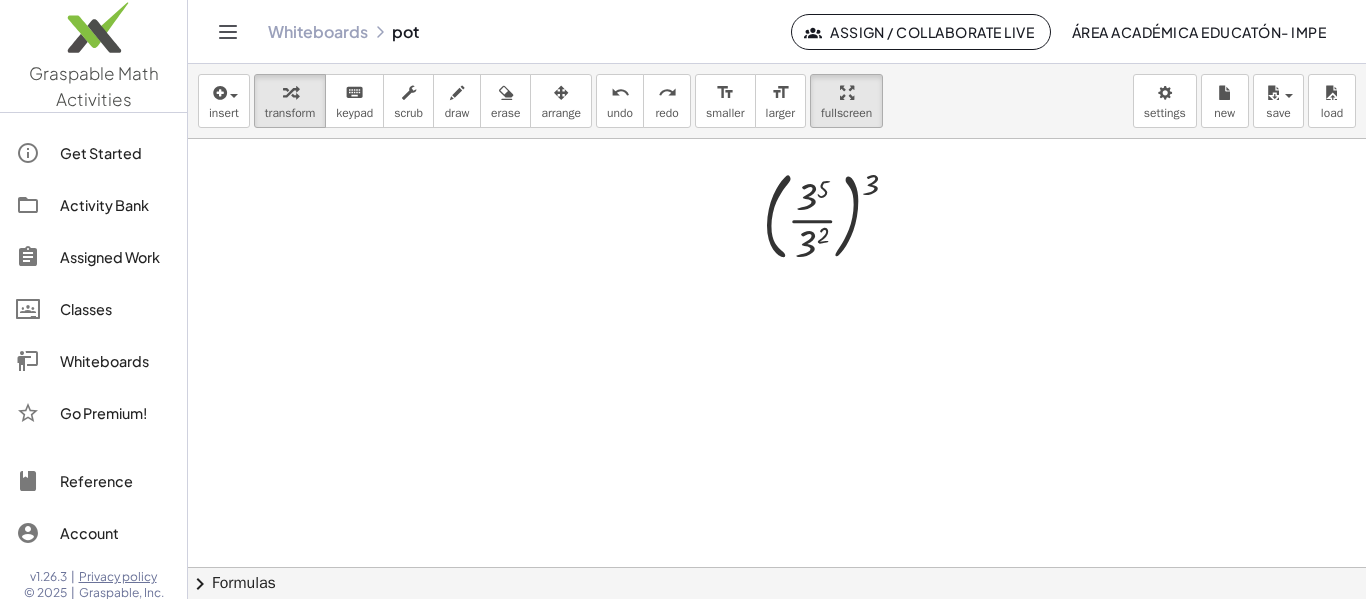 click 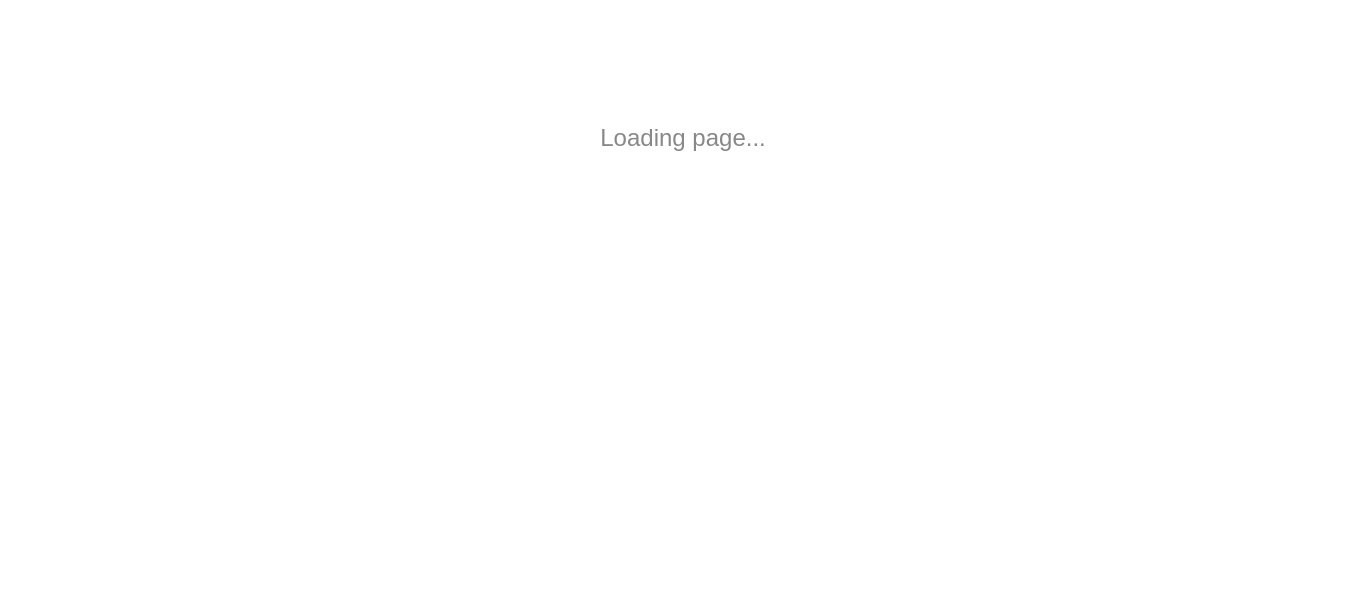scroll, scrollTop: 0, scrollLeft: 0, axis: both 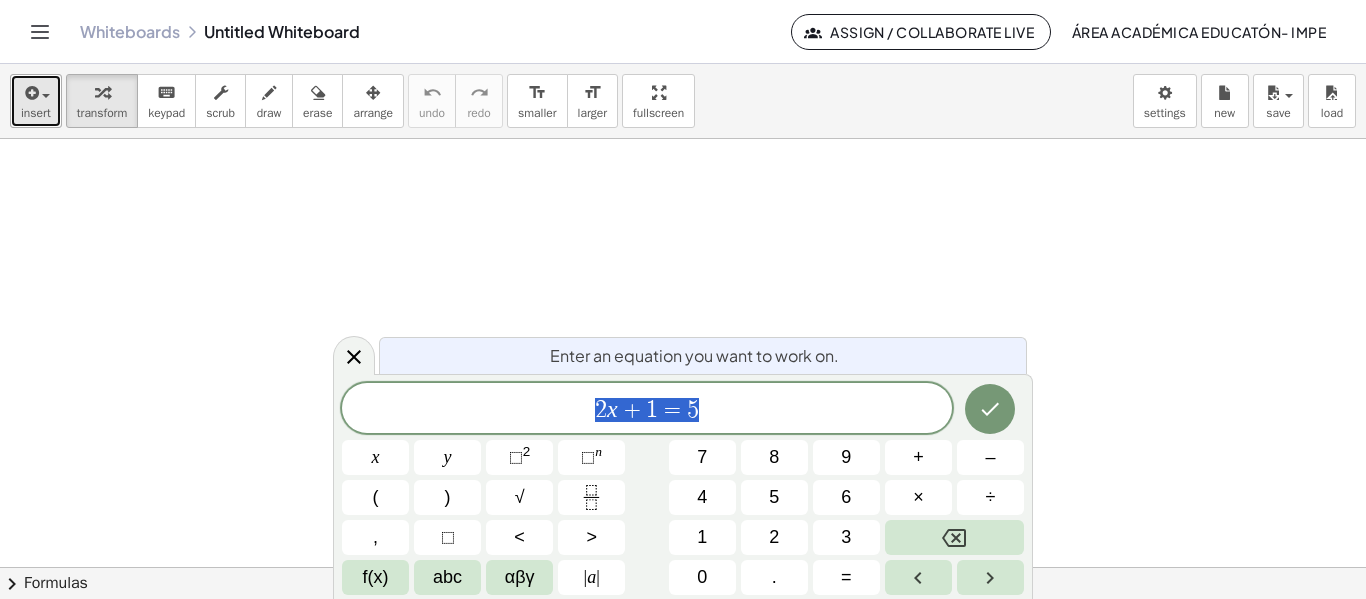 click at bounding box center [30, 93] 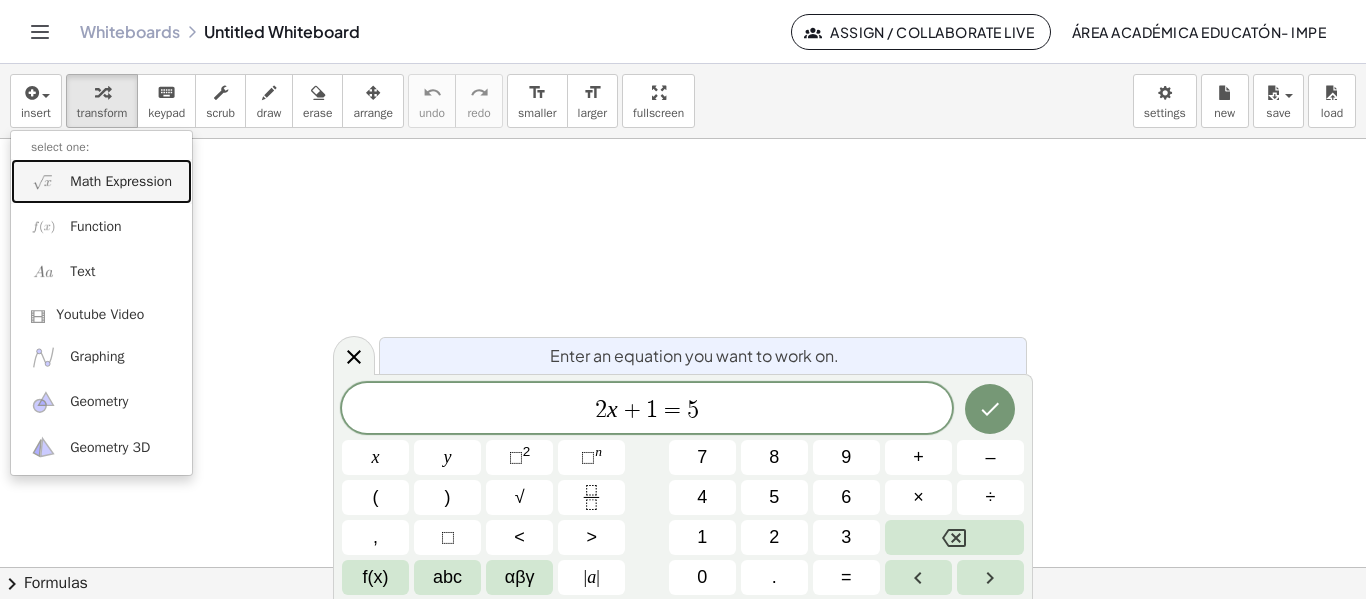 click on "Math Expression" at bounding box center (121, 182) 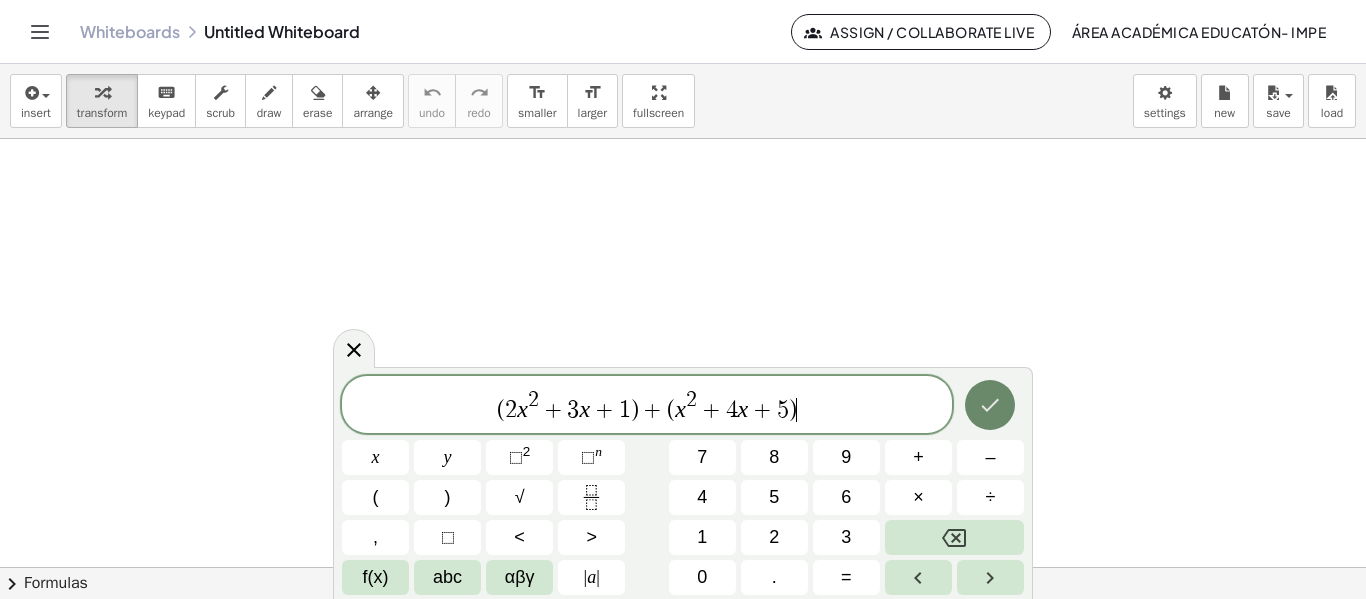 click at bounding box center [990, 405] 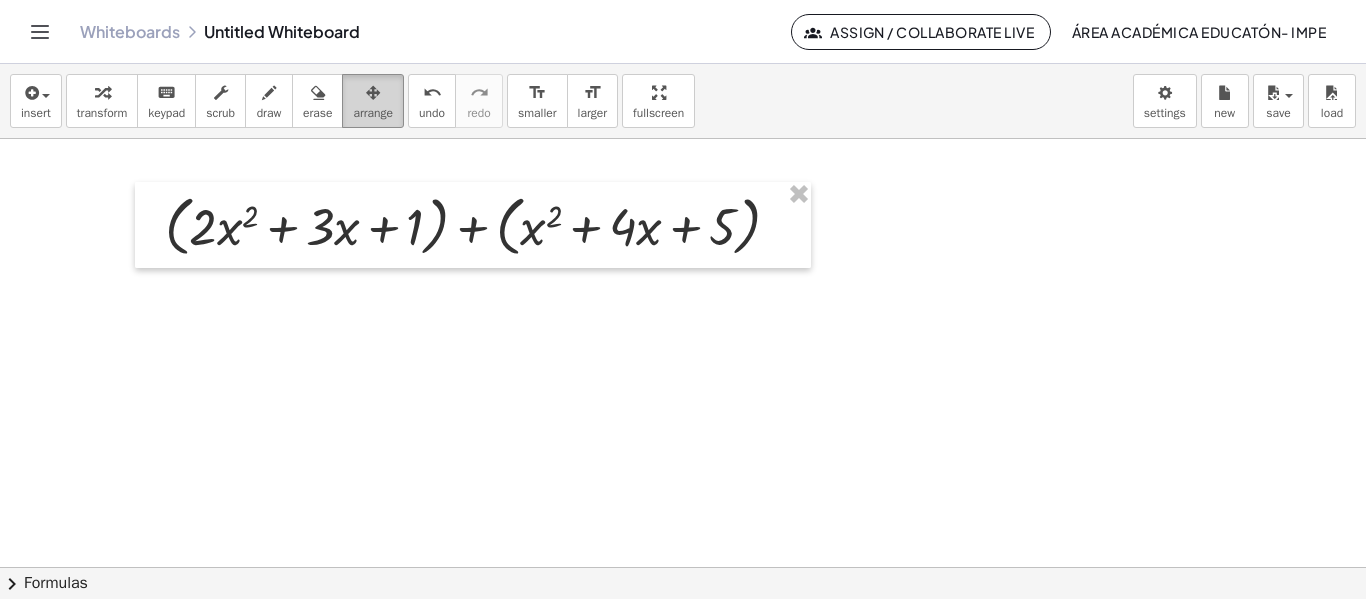 click on "arrange" at bounding box center [373, 113] 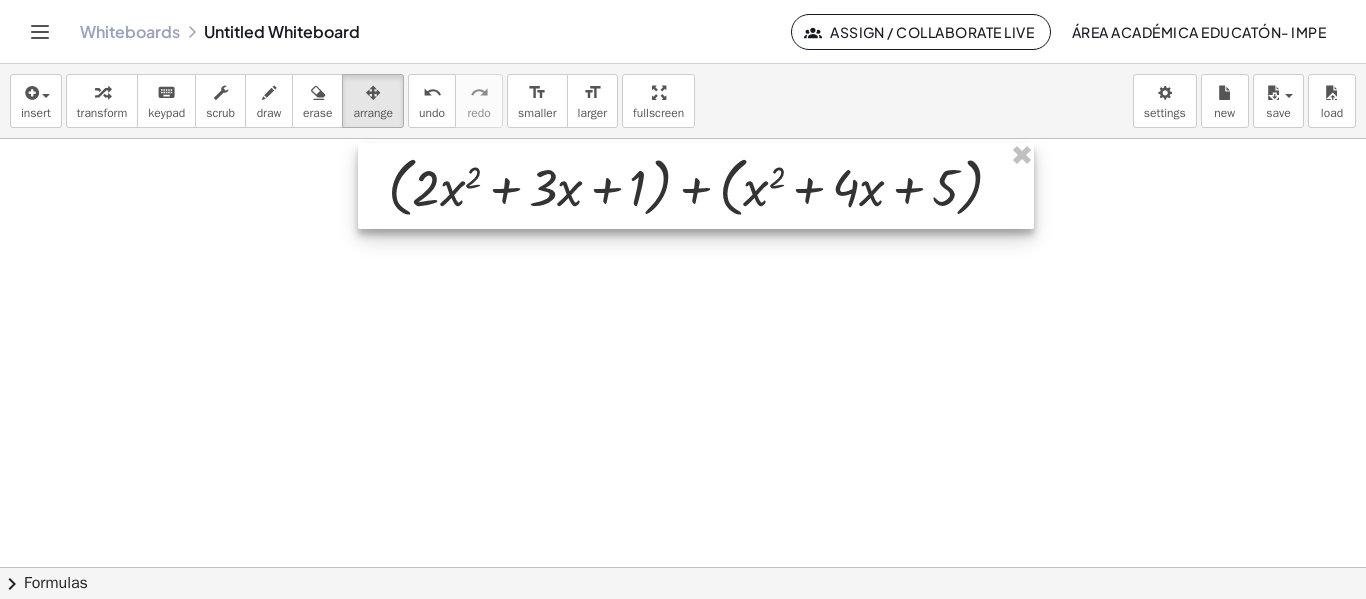drag, startPoint x: 469, startPoint y: 197, endPoint x: 692, endPoint y: 158, distance: 226.38463 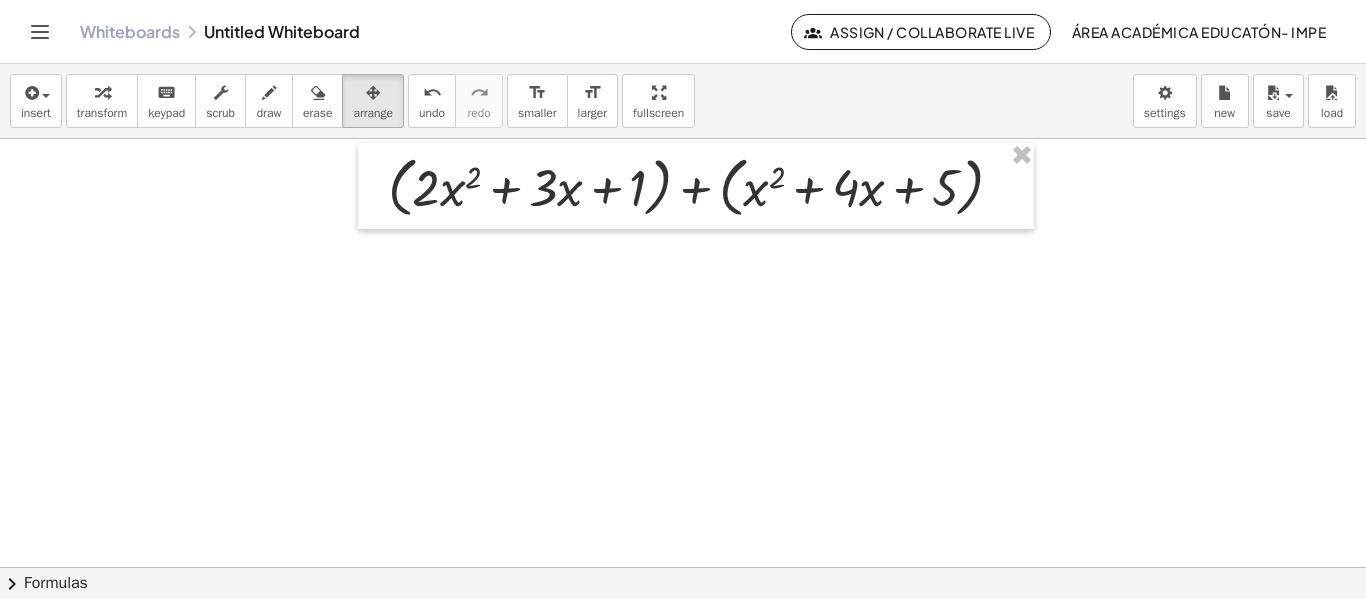 click at bounding box center (683, 567) 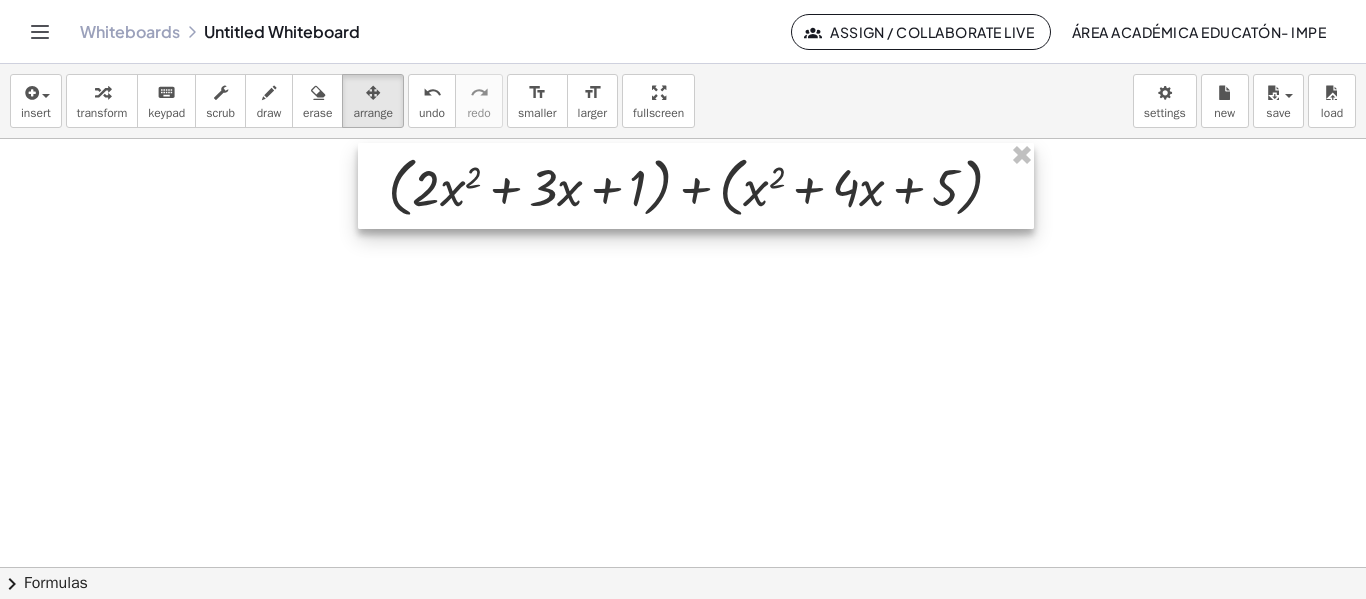 click at bounding box center (696, 186) 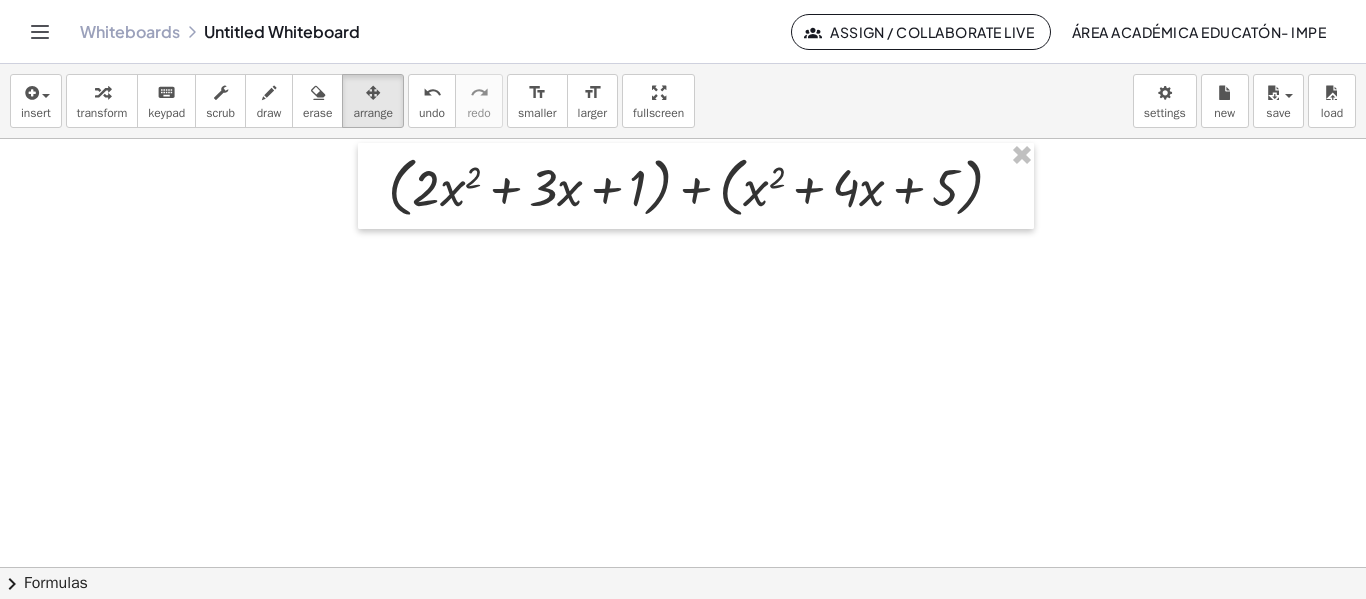 click at bounding box center [683, 567] 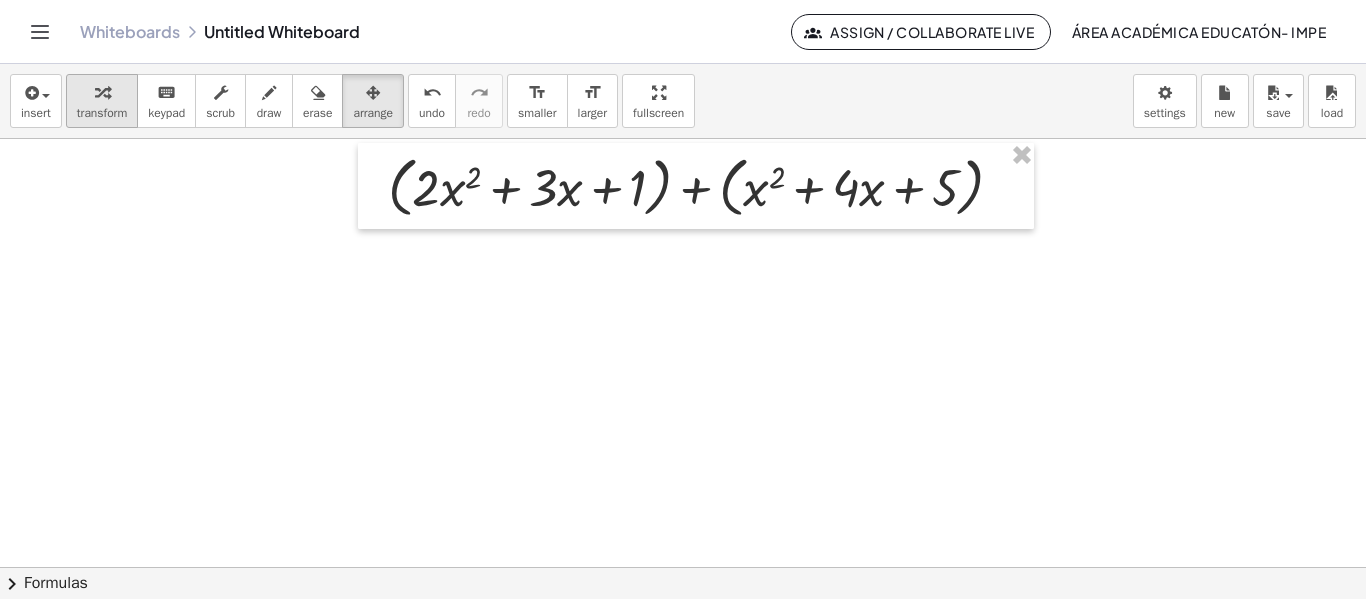 click on "transform" at bounding box center (102, 113) 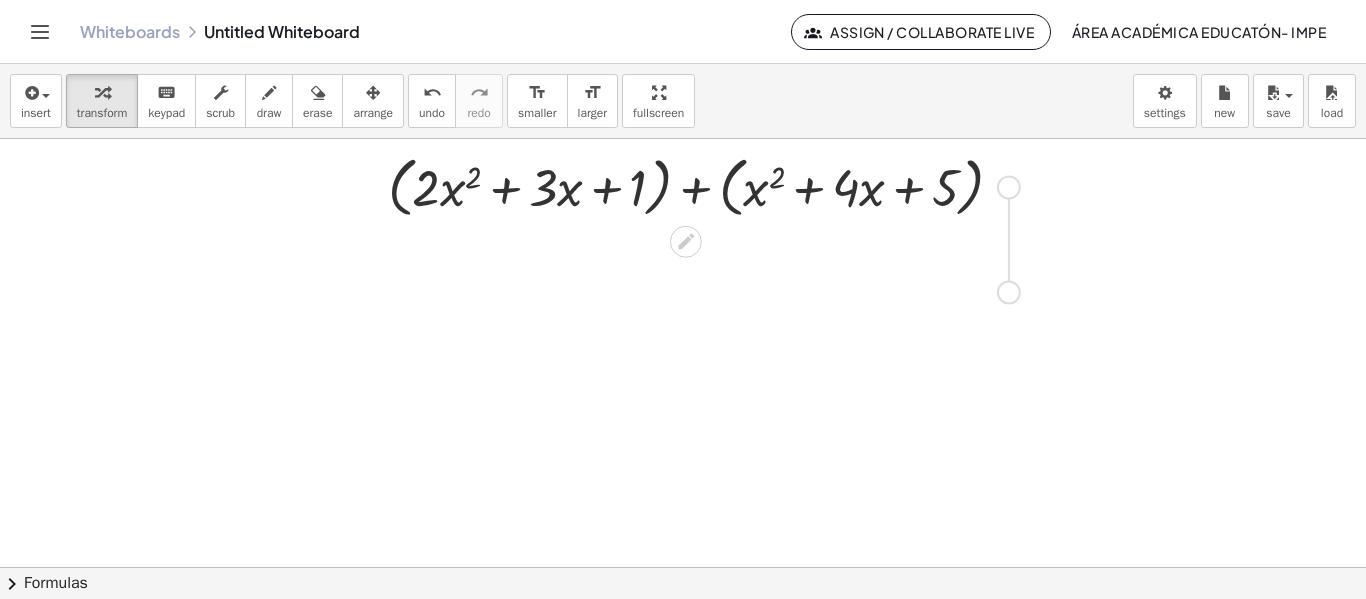 drag, startPoint x: 1014, startPoint y: 192, endPoint x: 1014, endPoint y: 297, distance: 105 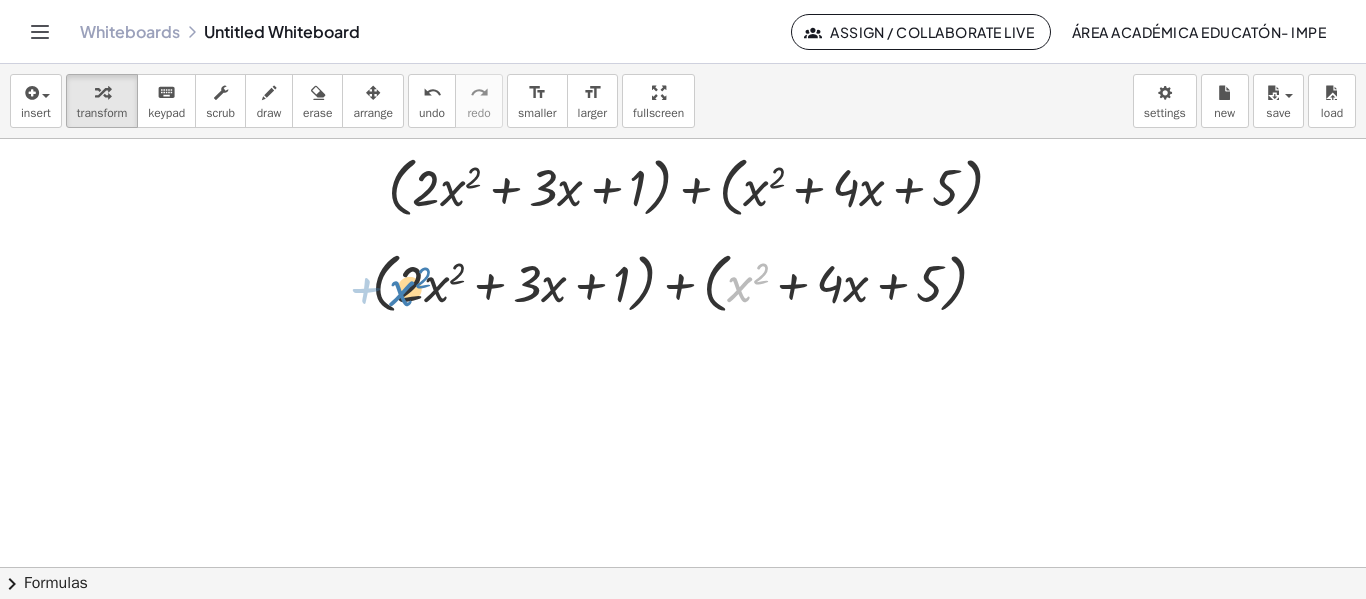 drag, startPoint x: 731, startPoint y: 289, endPoint x: 412, endPoint y: 296, distance: 319.07678 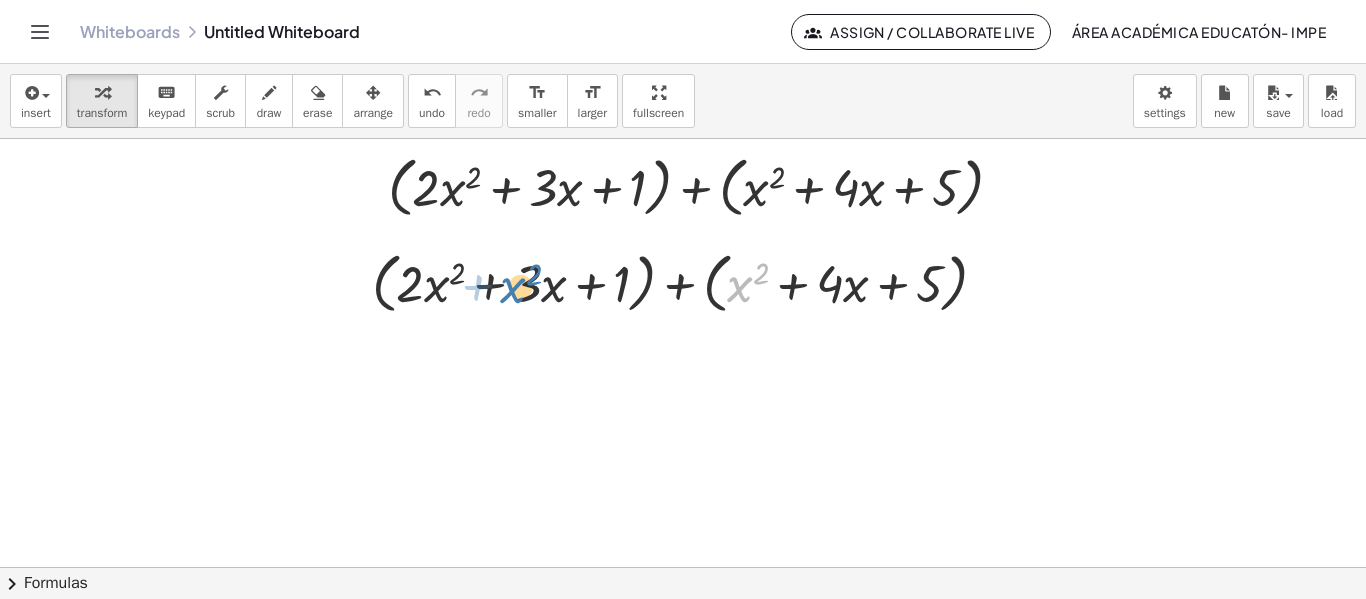 drag, startPoint x: 746, startPoint y: 287, endPoint x: 515, endPoint y: 286, distance: 231.00217 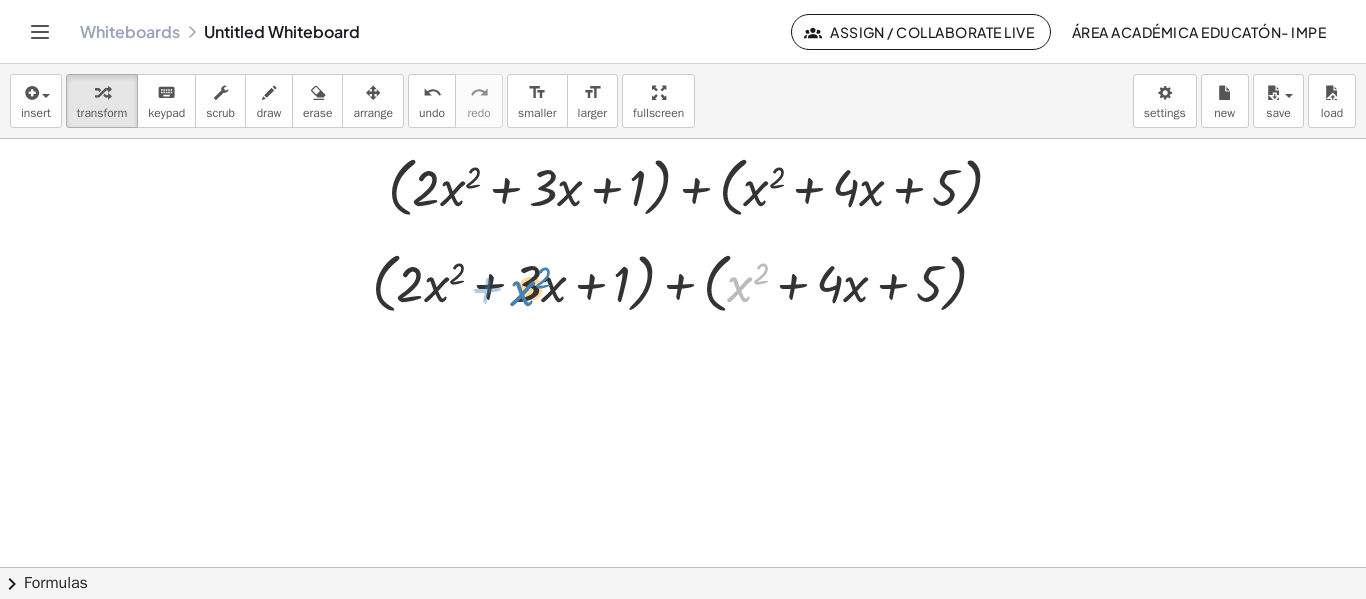 drag, startPoint x: 740, startPoint y: 290, endPoint x: 519, endPoint y: 294, distance: 221.0362 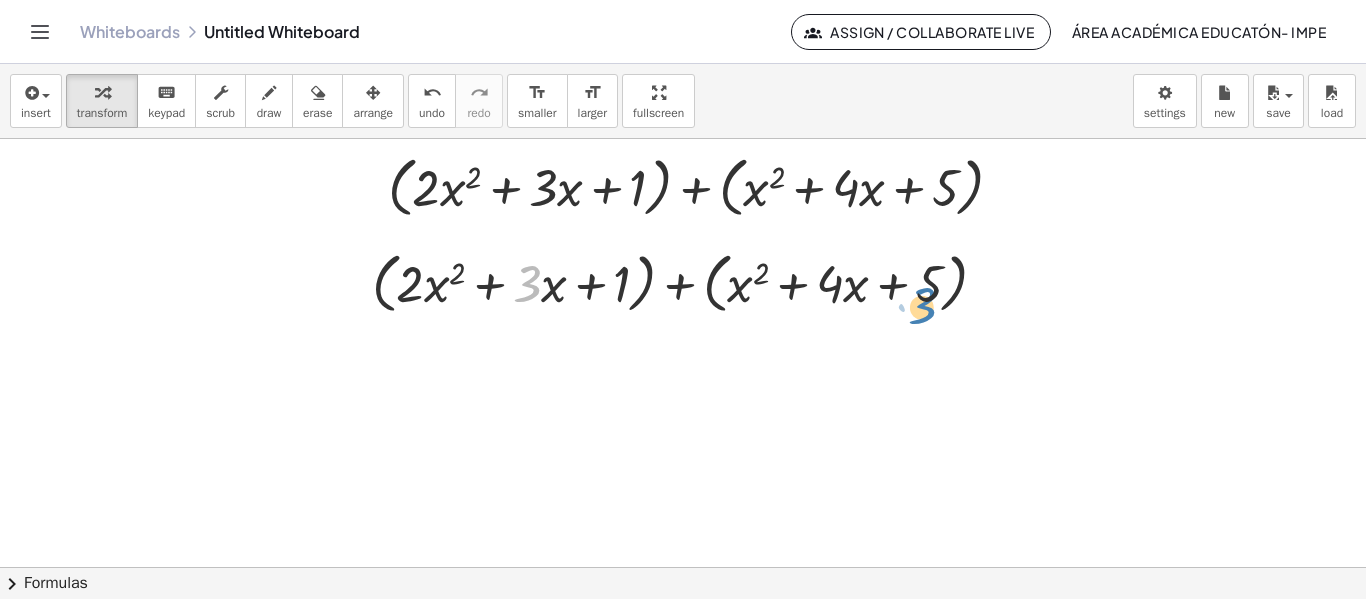 drag, startPoint x: 538, startPoint y: 284, endPoint x: 875, endPoint y: 299, distance: 337.33365 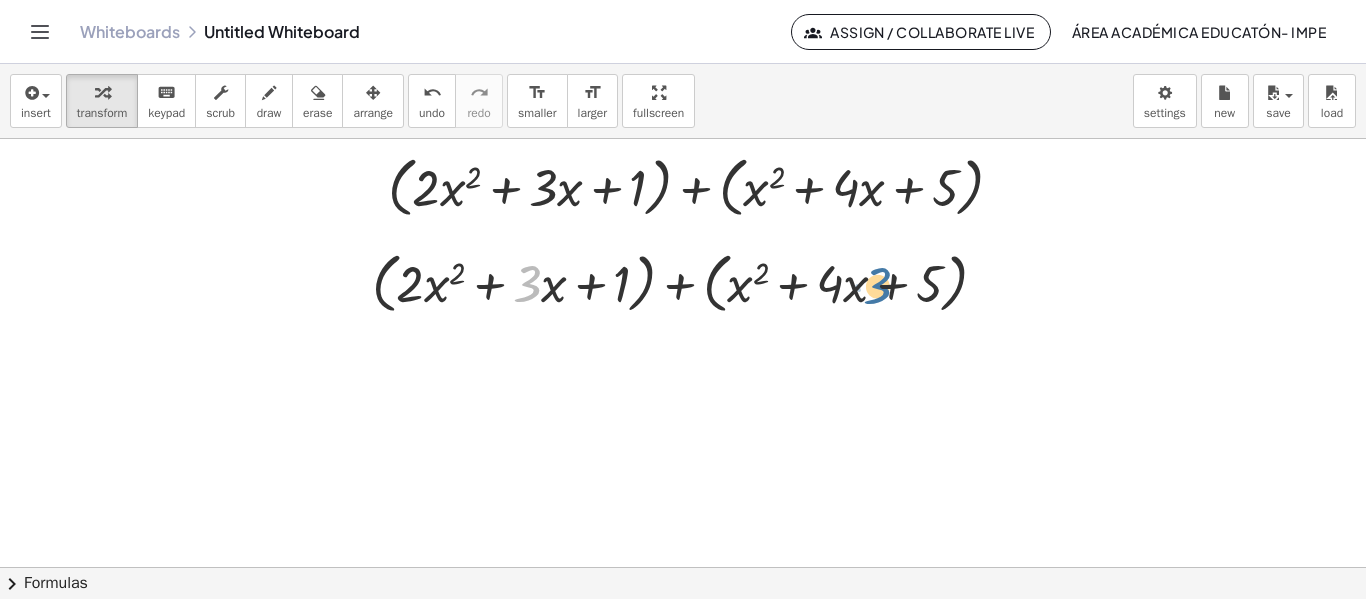drag, startPoint x: 671, startPoint y: 334, endPoint x: 880, endPoint y: 296, distance: 212.42645 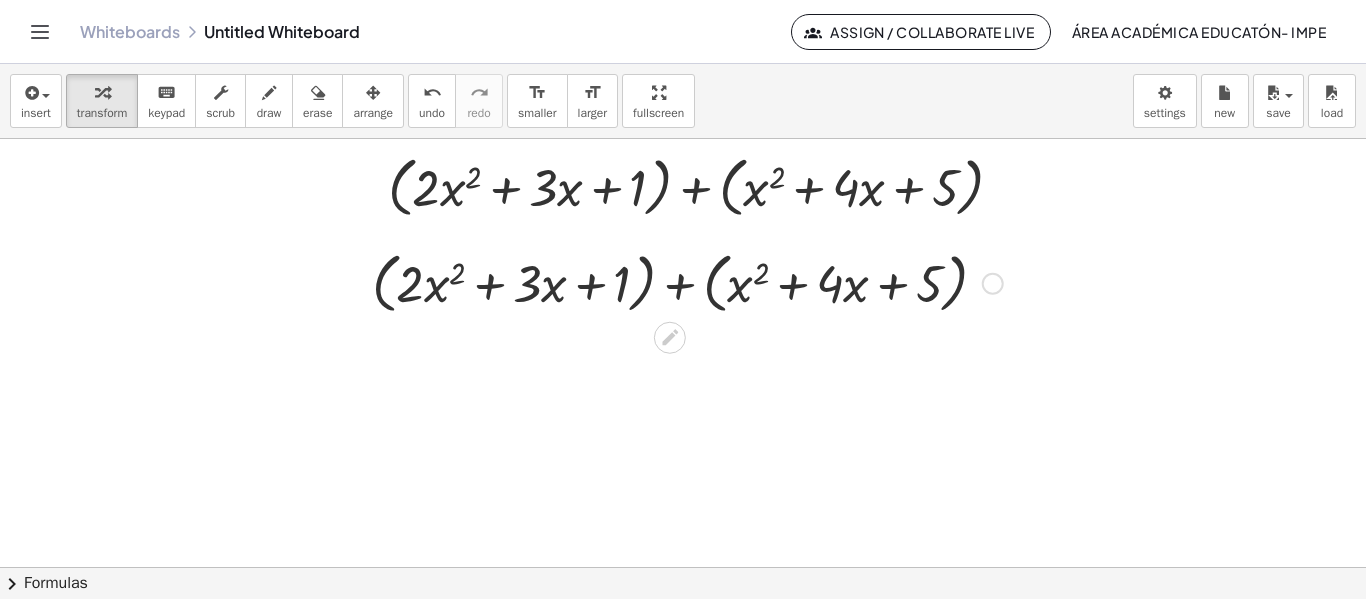 click at bounding box center (687, 282) 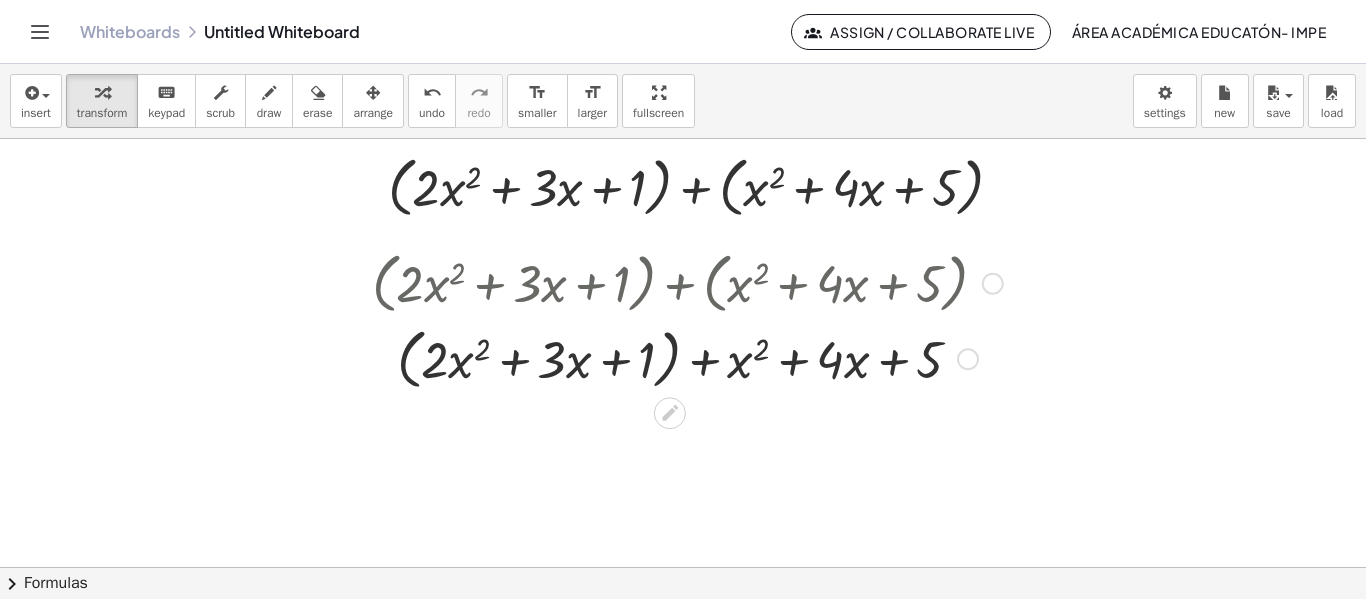 click at bounding box center [687, 358] 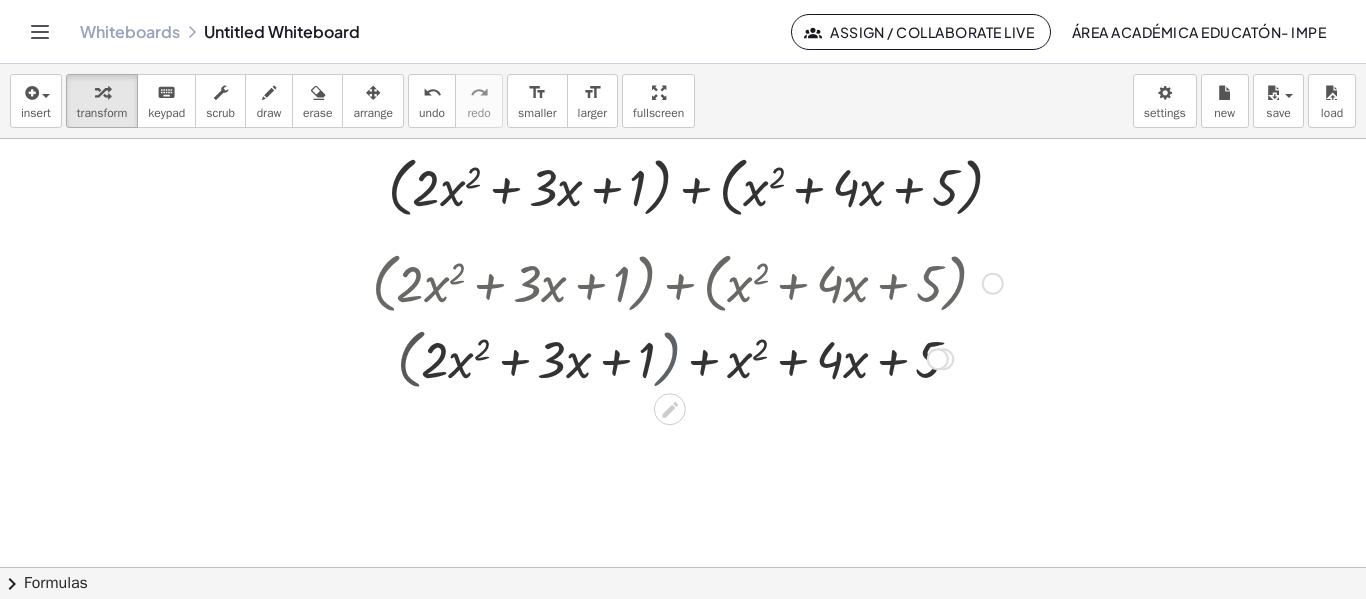 click at bounding box center [687, 357] 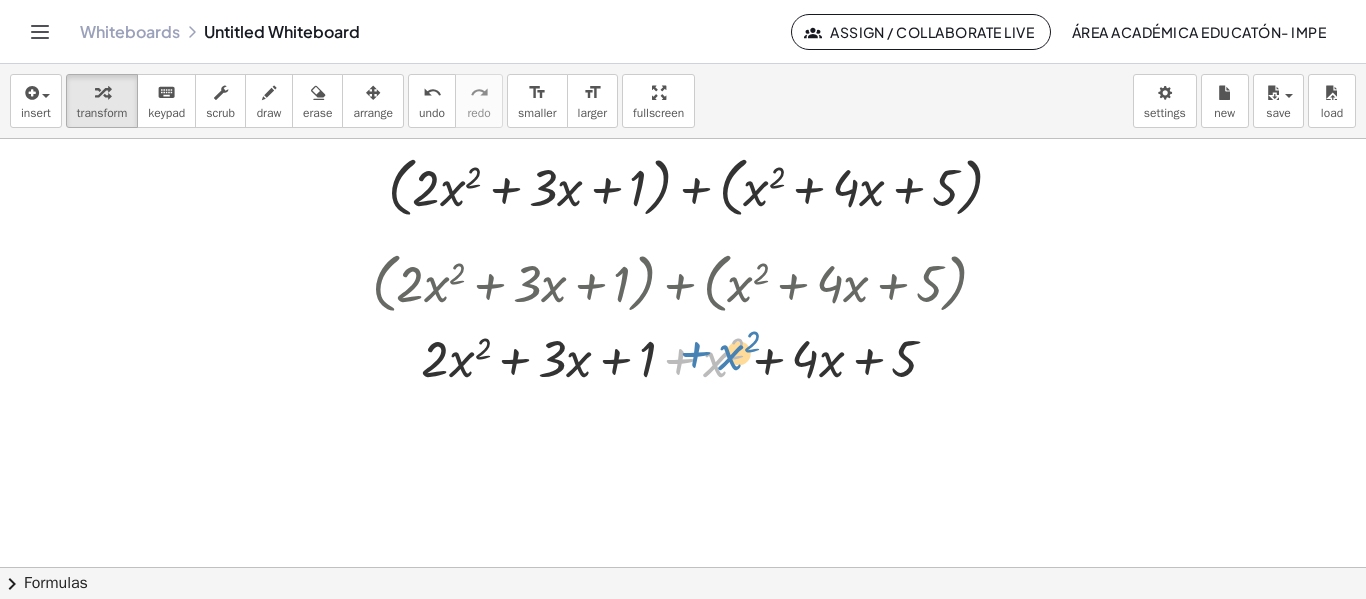 drag, startPoint x: 678, startPoint y: 363, endPoint x: 696, endPoint y: 356, distance: 19.313208 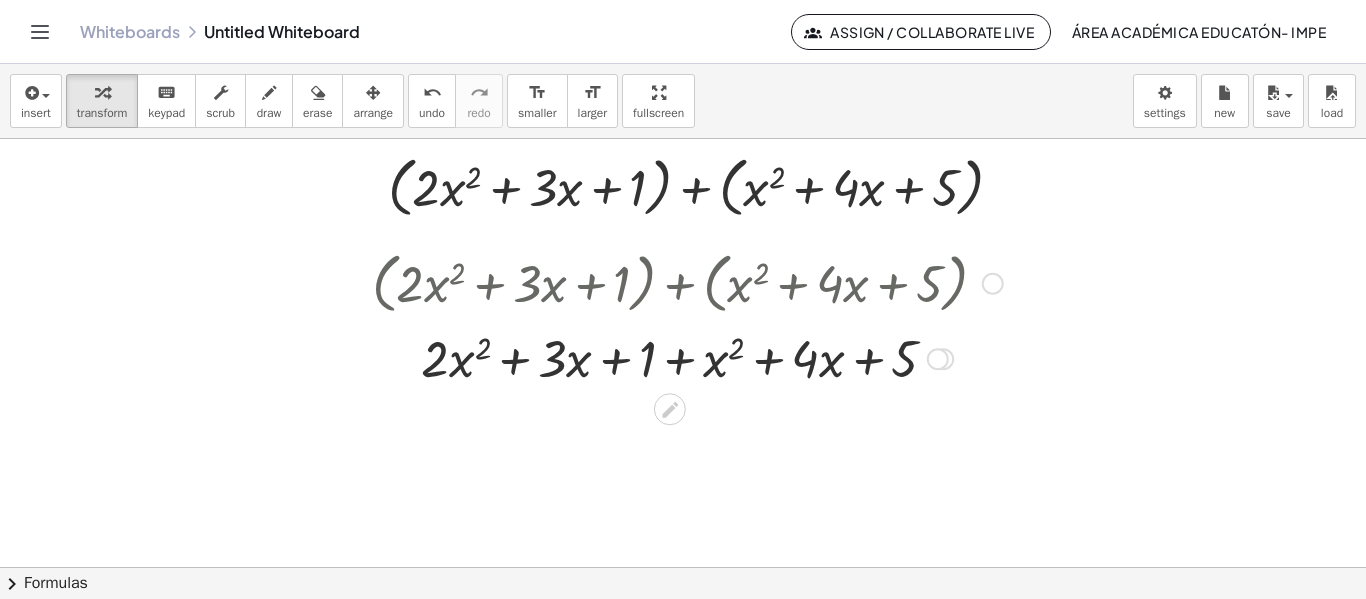 drag, startPoint x: 696, startPoint y: 356, endPoint x: 562, endPoint y: 368, distance: 134.53624 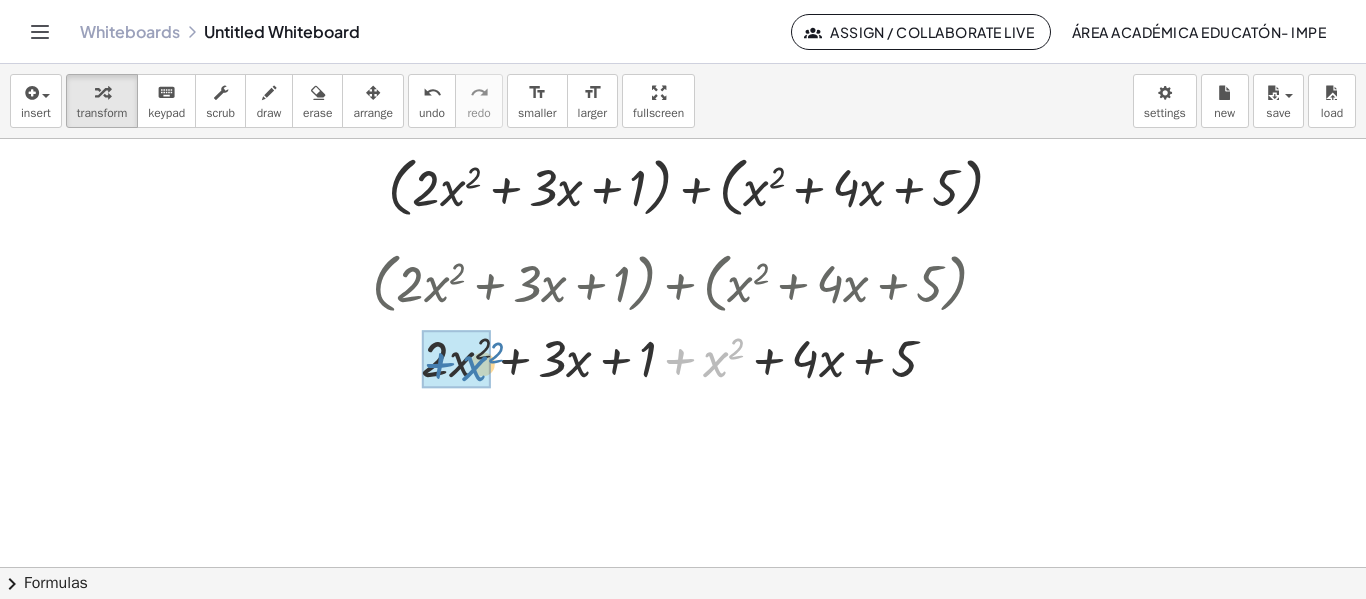 drag, startPoint x: 716, startPoint y: 358, endPoint x: 474, endPoint y: 361, distance: 242.0186 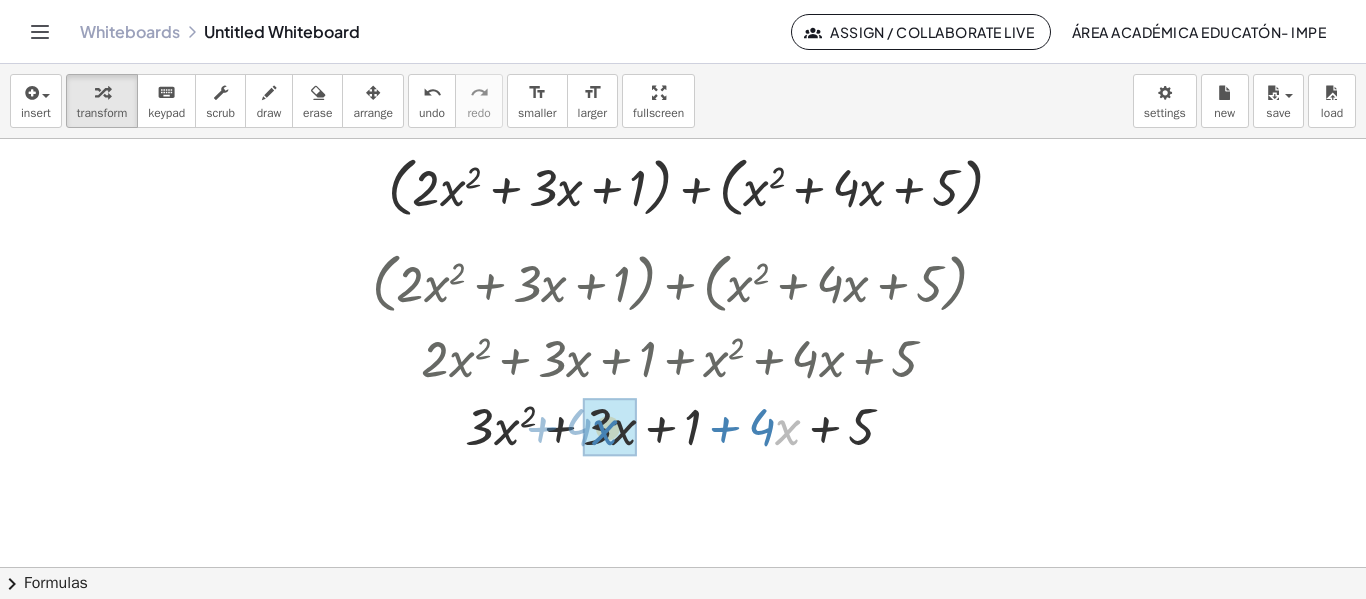 drag, startPoint x: 785, startPoint y: 431, endPoint x: 602, endPoint y: 431, distance: 183 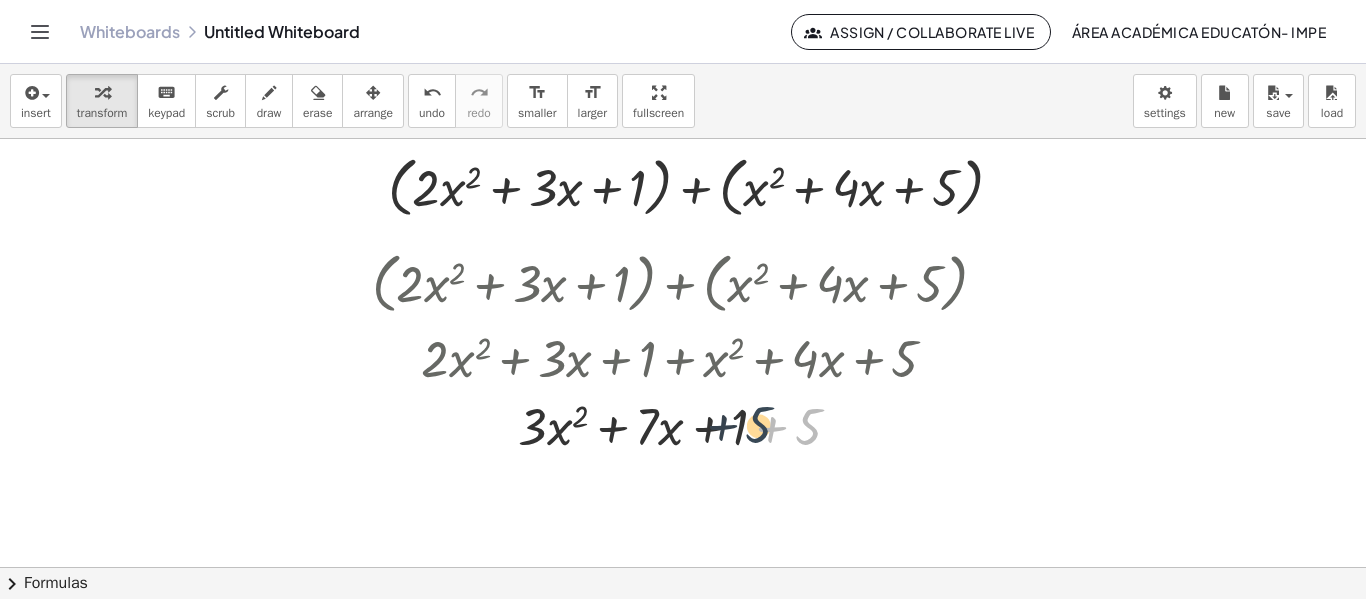 drag, startPoint x: 804, startPoint y: 436, endPoint x: 753, endPoint y: 434, distance: 51.0392 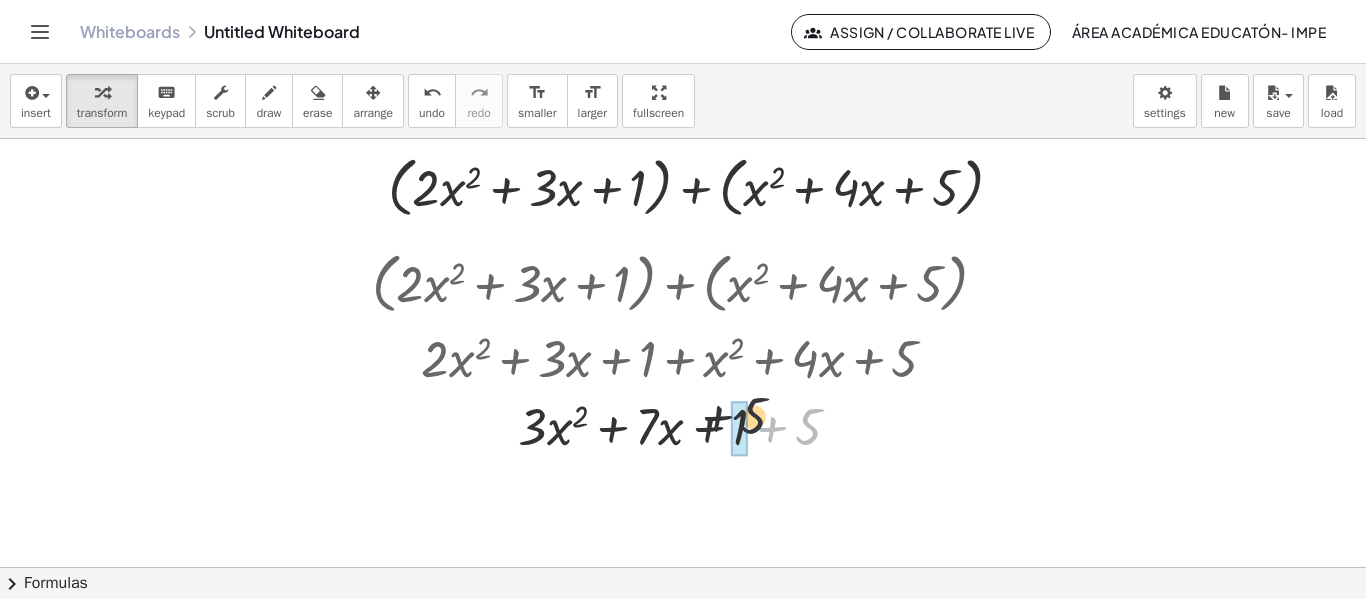 drag, startPoint x: 805, startPoint y: 433, endPoint x: 735, endPoint y: 421, distance: 71.021126 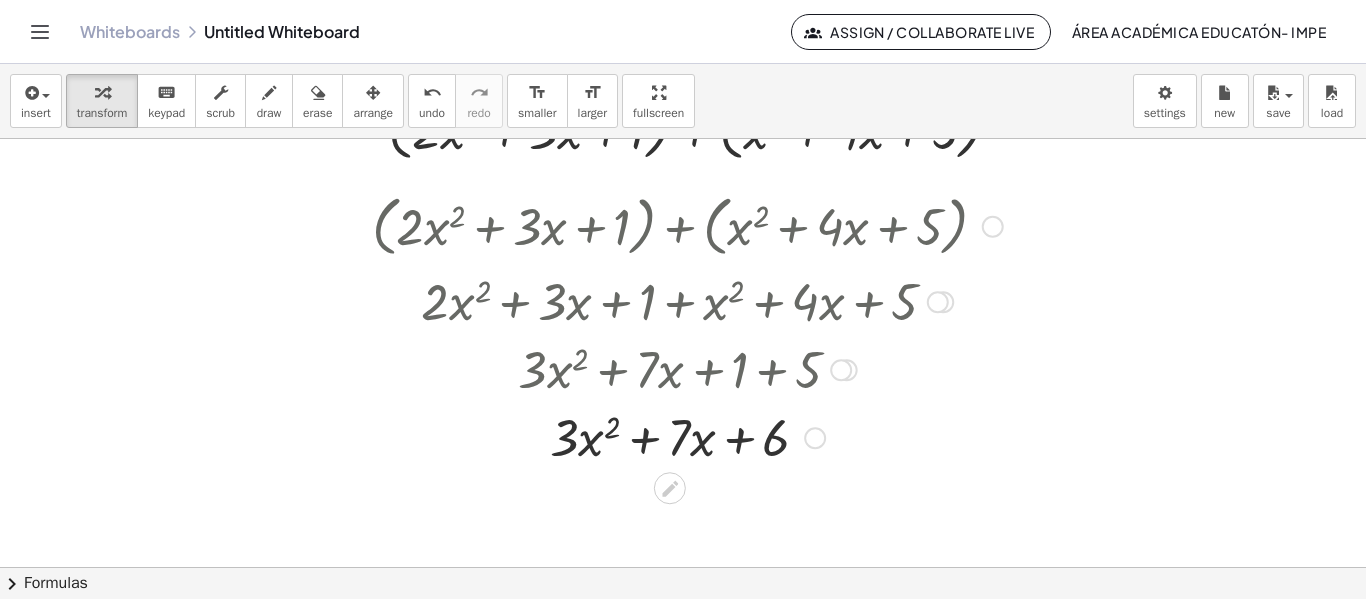 scroll, scrollTop: 66, scrollLeft: 0, axis: vertical 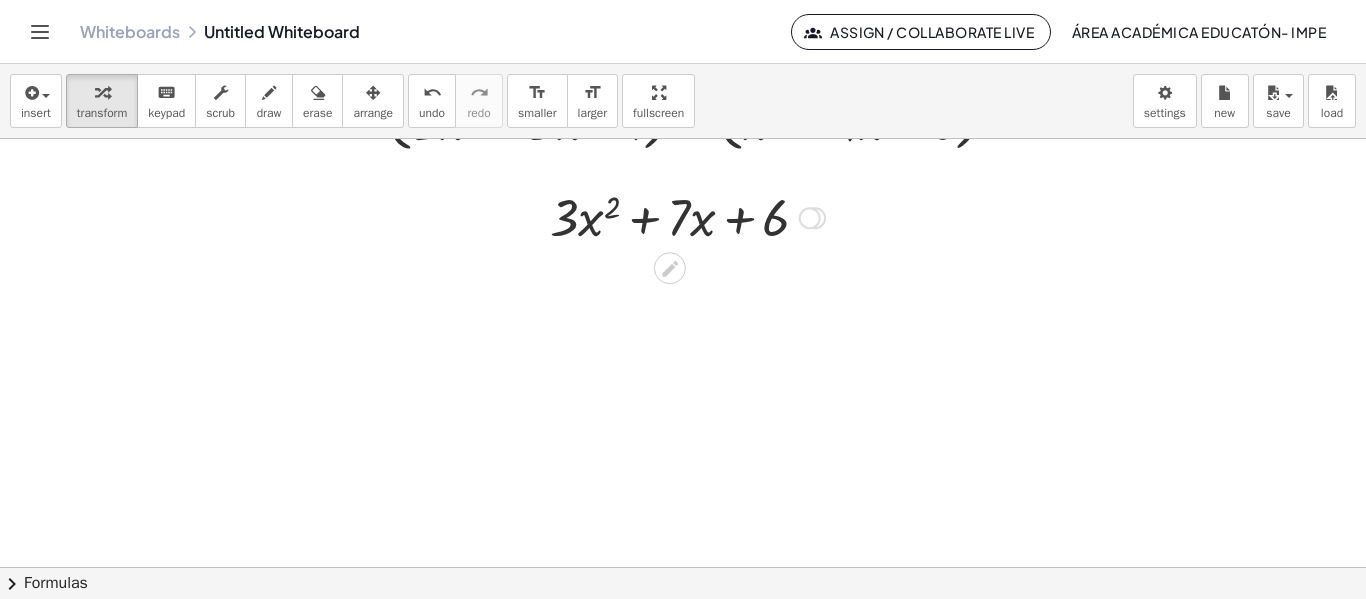 drag, startPoint x: 815, startPoint y: 429, endPoint x: 812, endPoint y: 202, distance: 227.01982 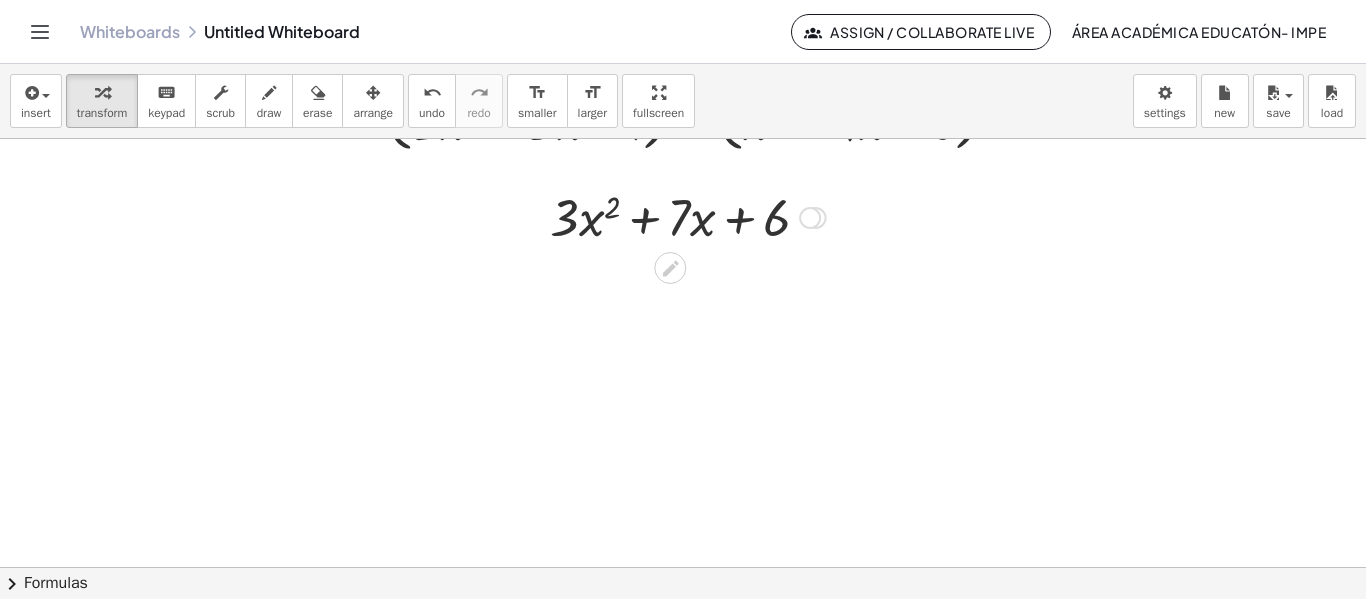 scroll, scrollTop: 0, scrollLeft: 0, axis: both 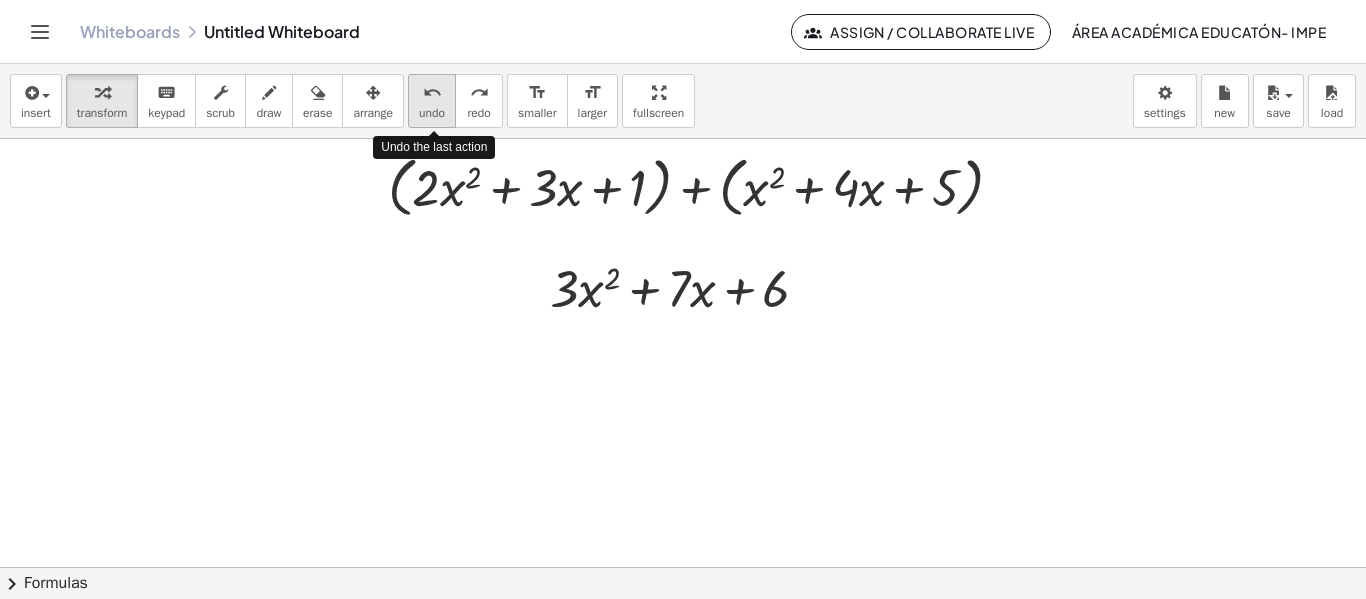 click on "undo" at bounding box center (432, 93) 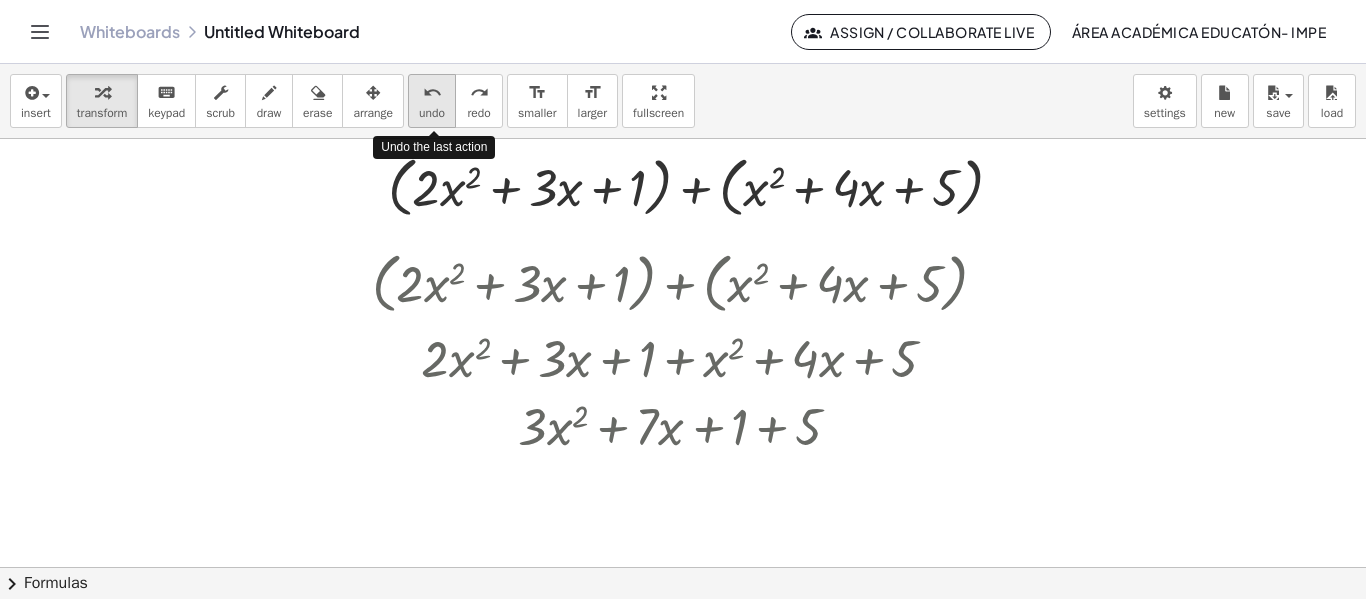 click on "undo" at bounding box center [432, 93] 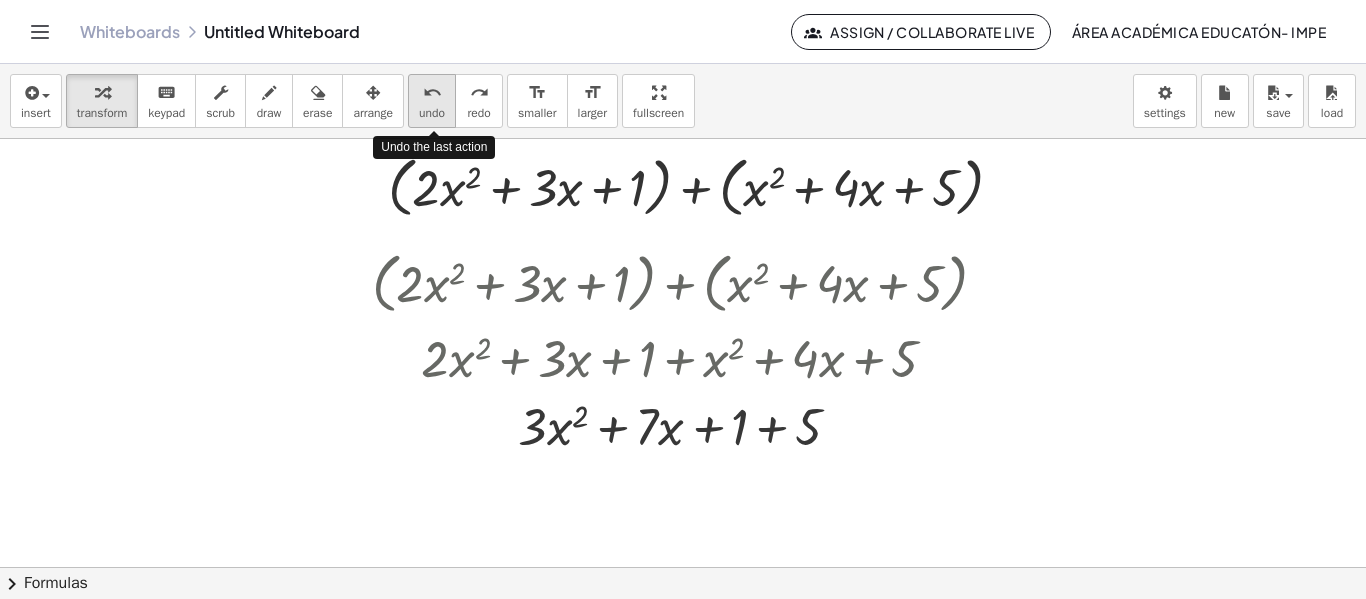 click on "undo" at bounding box center (432, 93) 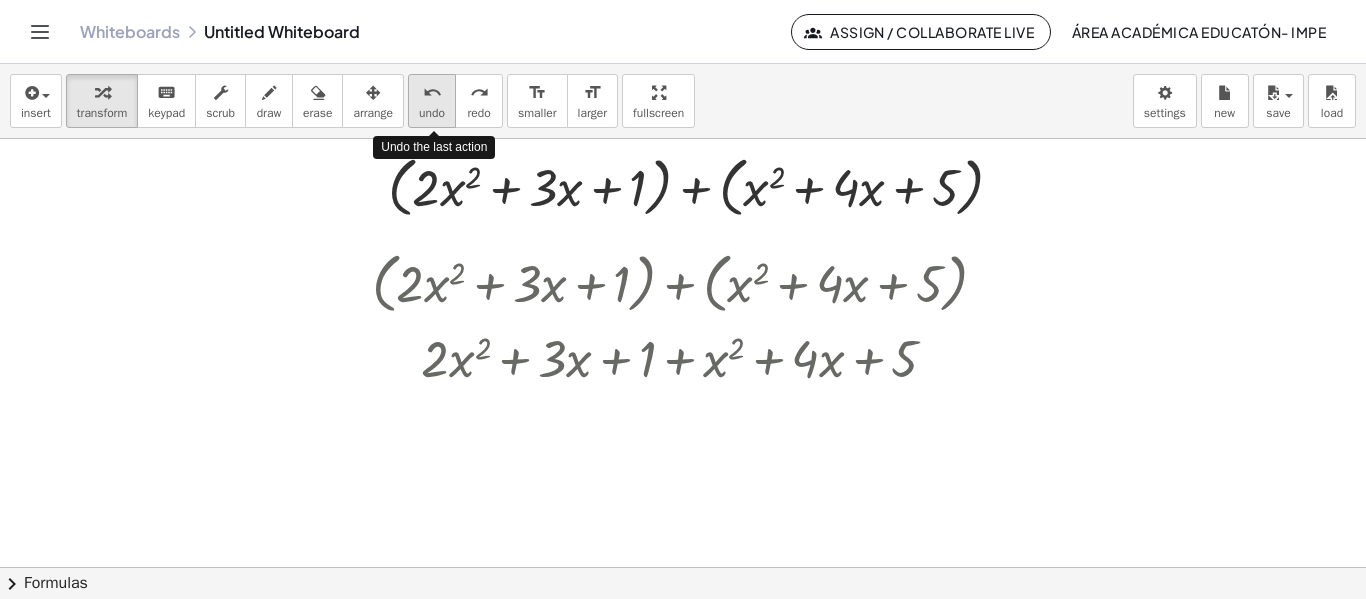 click on "undo" at bounding box center [432, 93] 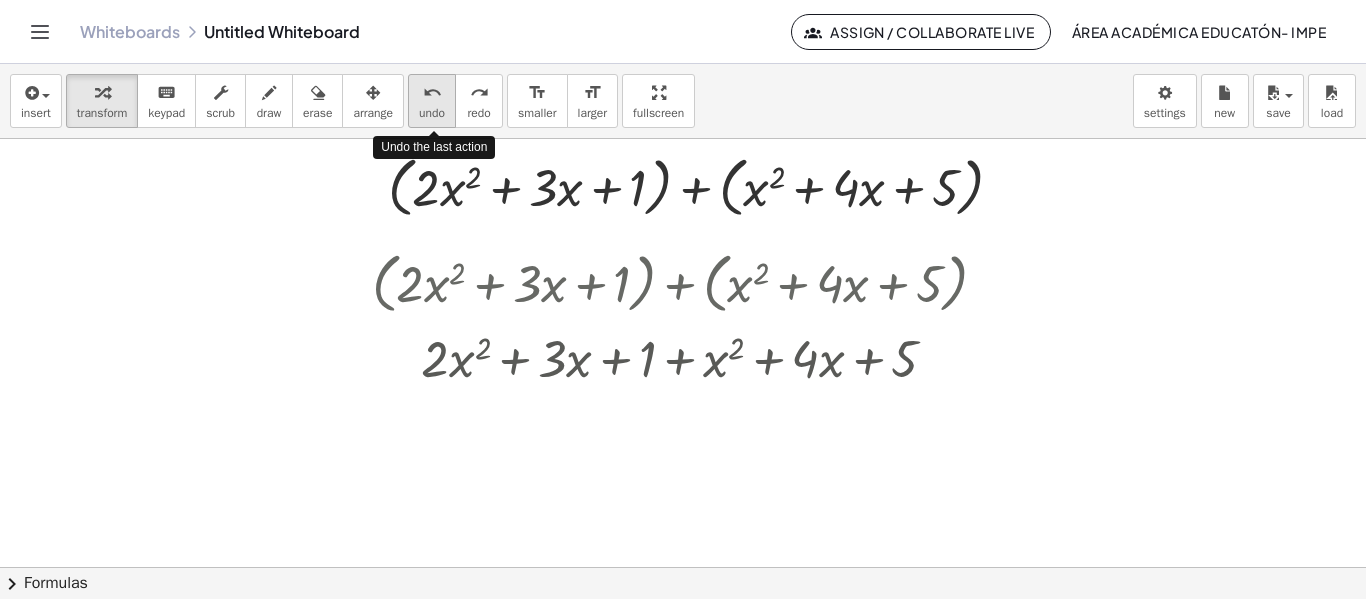 click on "undo" at bounding box center (432, 93) 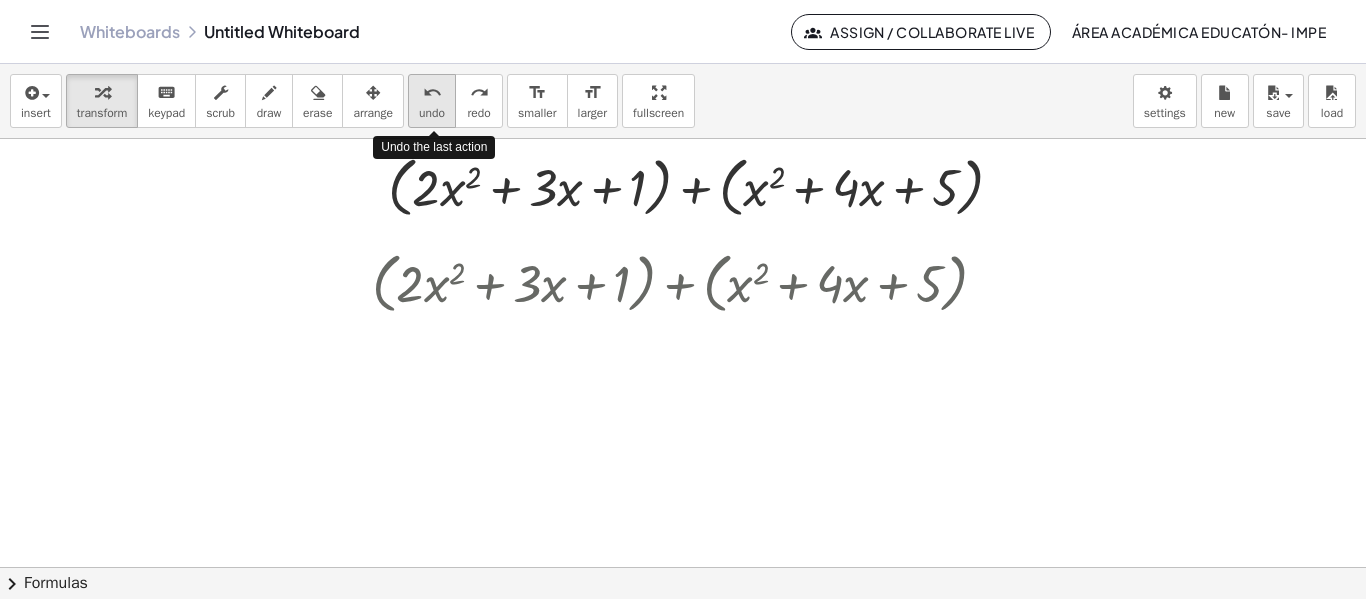 click on "undo" at bounding box center (432, 93) 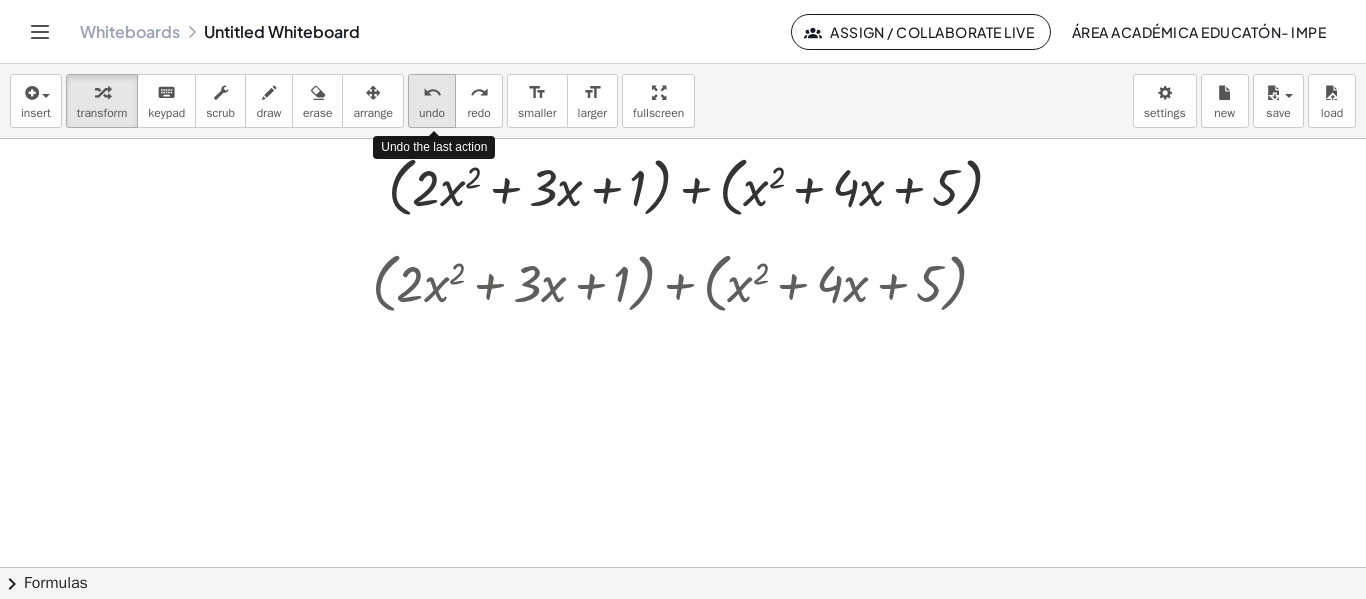 click on "undo" at bounding box center (432, 93) 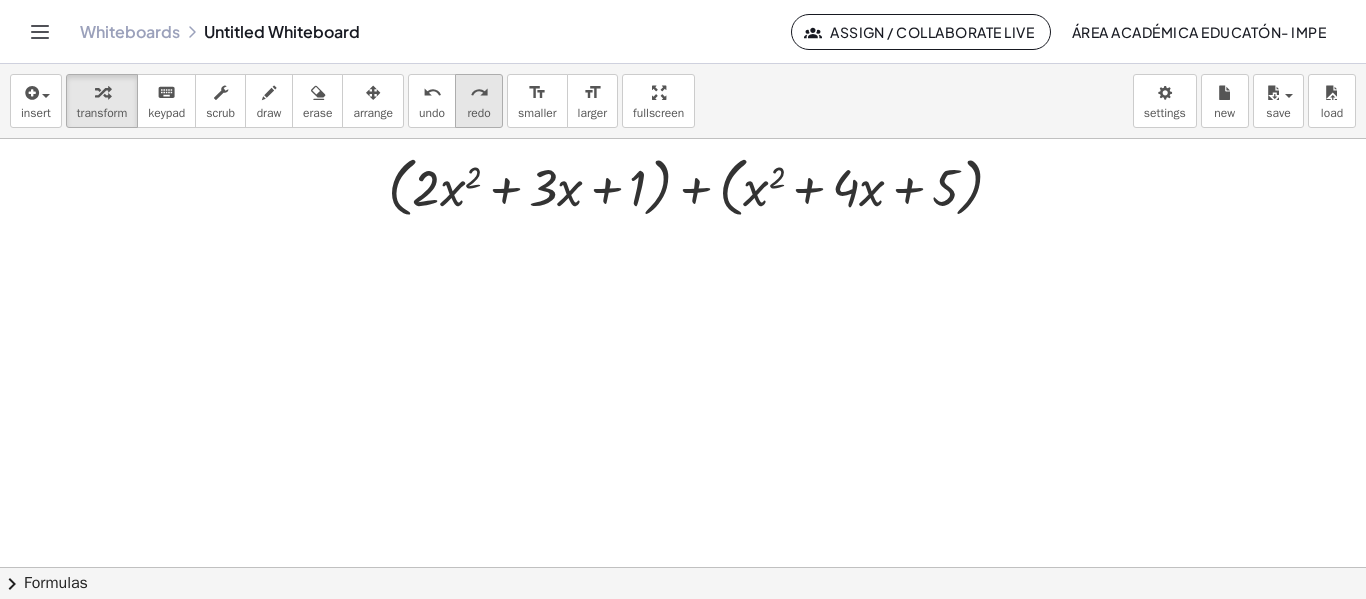 click on "redo" at bounding box center [479, 92] 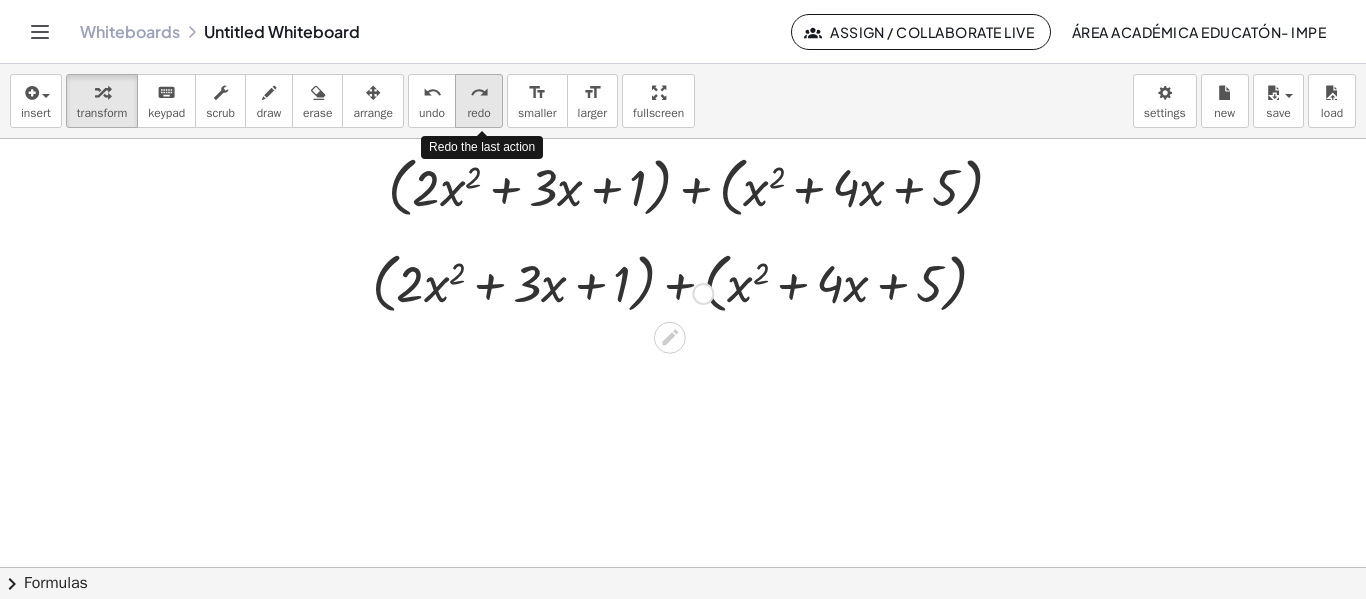 click on "redo" at bounding box center (479, 92) 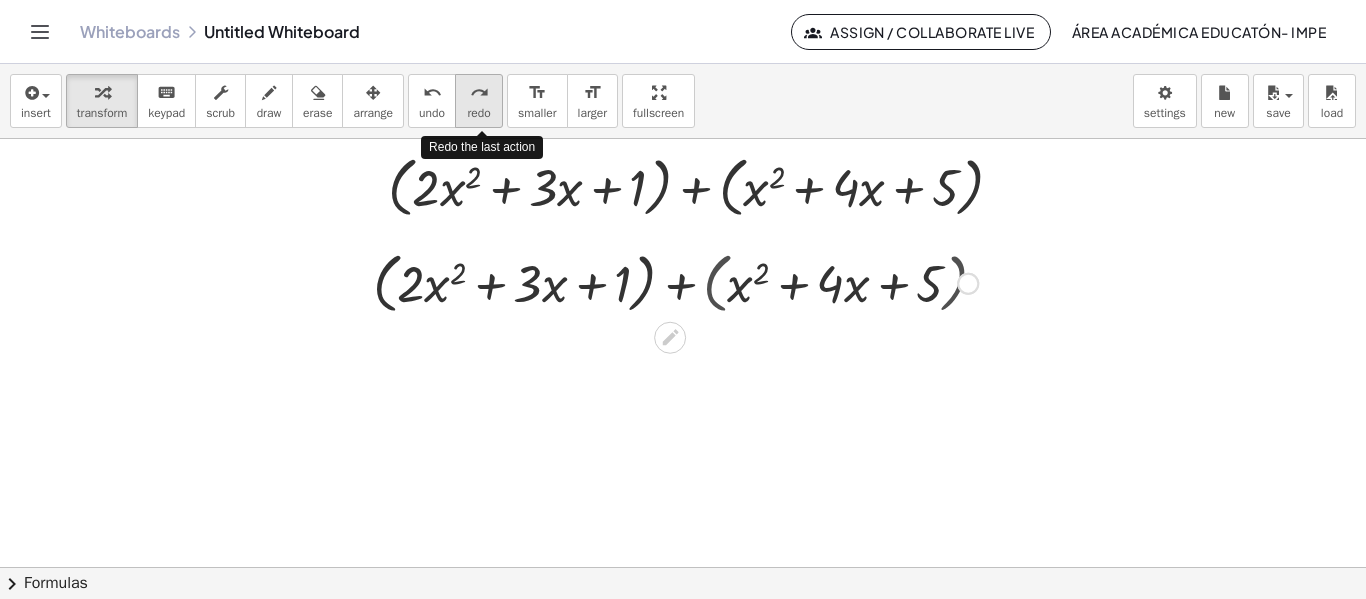 click on "redo" at bounding box center [479, 92] 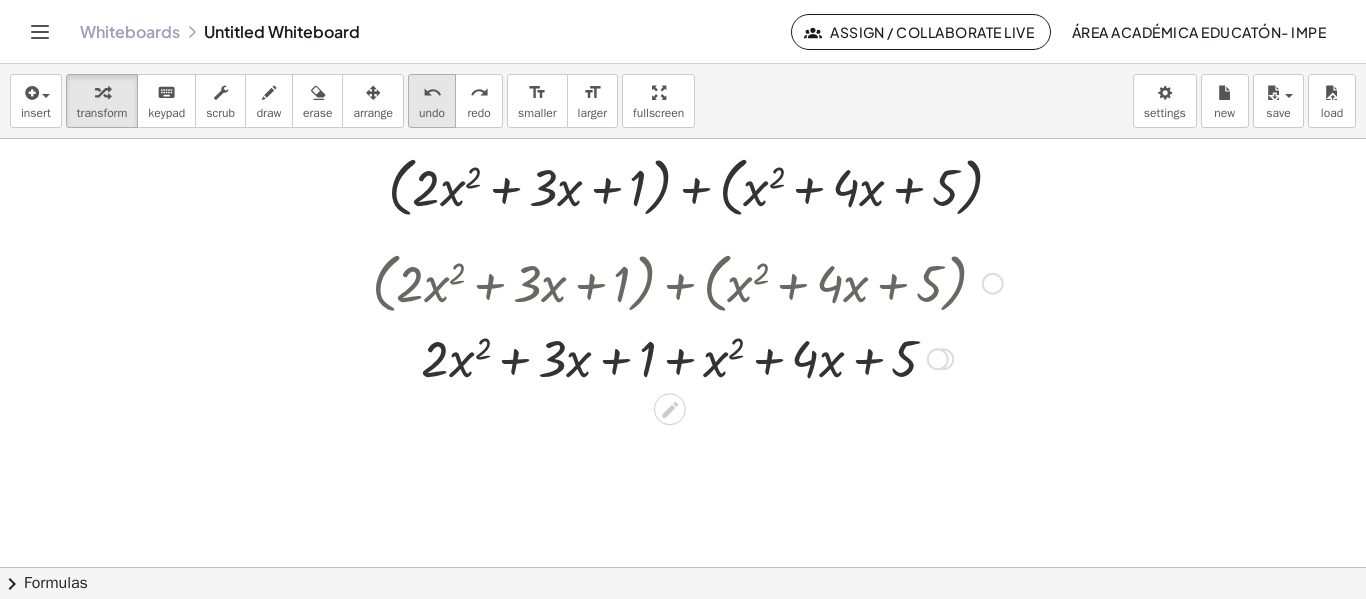 click on "undo" at bounding box center (432, 93) 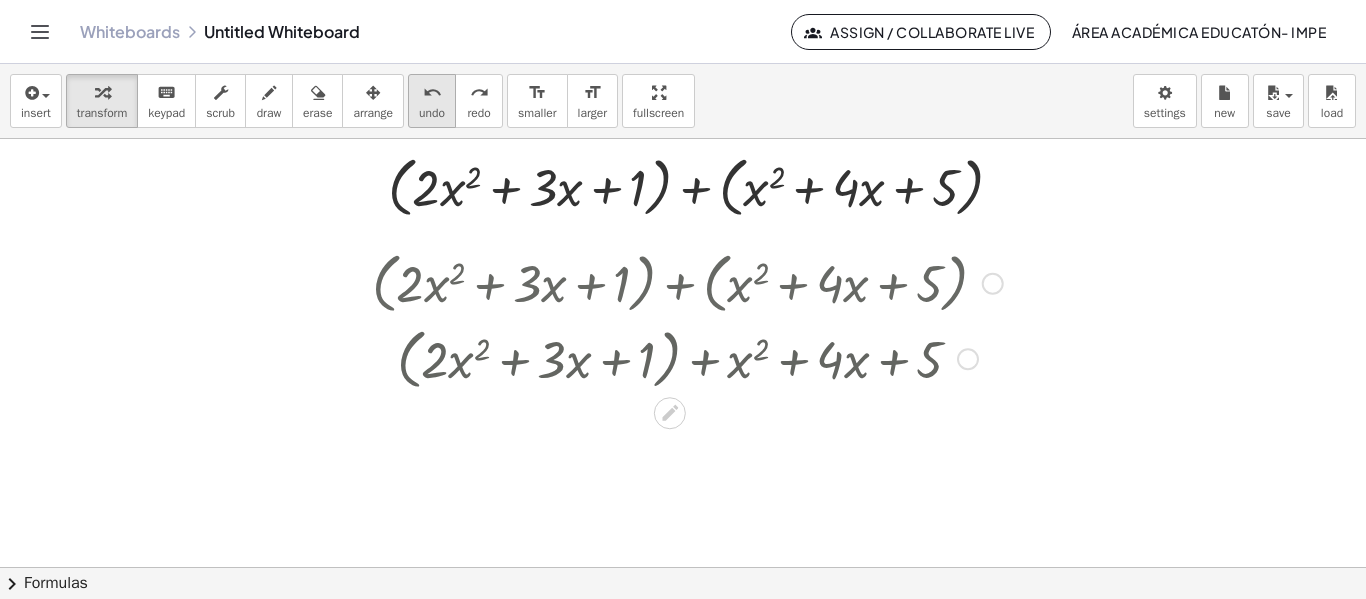 click on "undo" at bounding box center [432, 93] 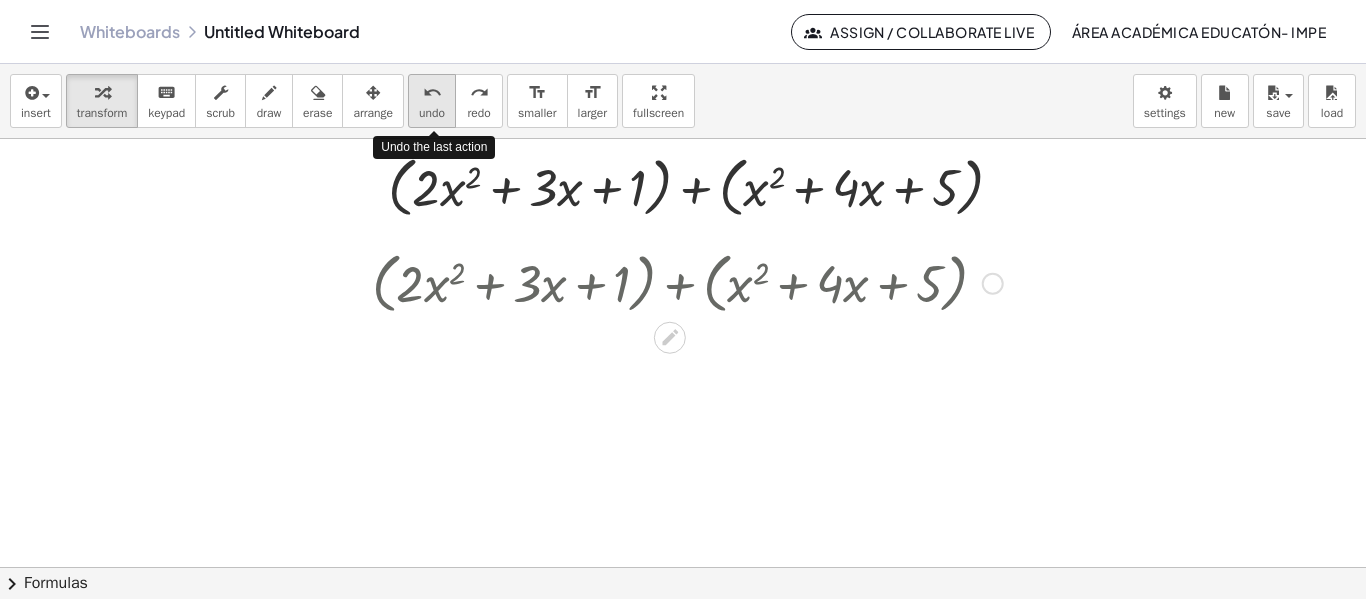 click on "undo" at bounding box center (432, 93) 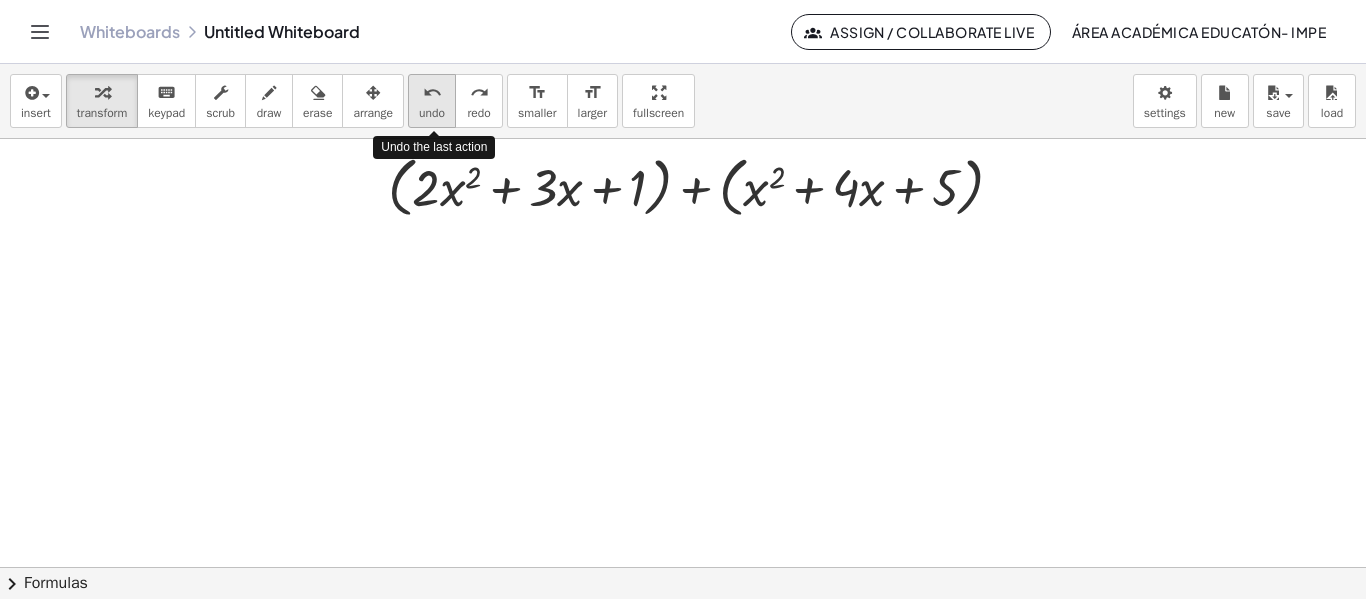 click on "undo" at bounding box center [432, 93] 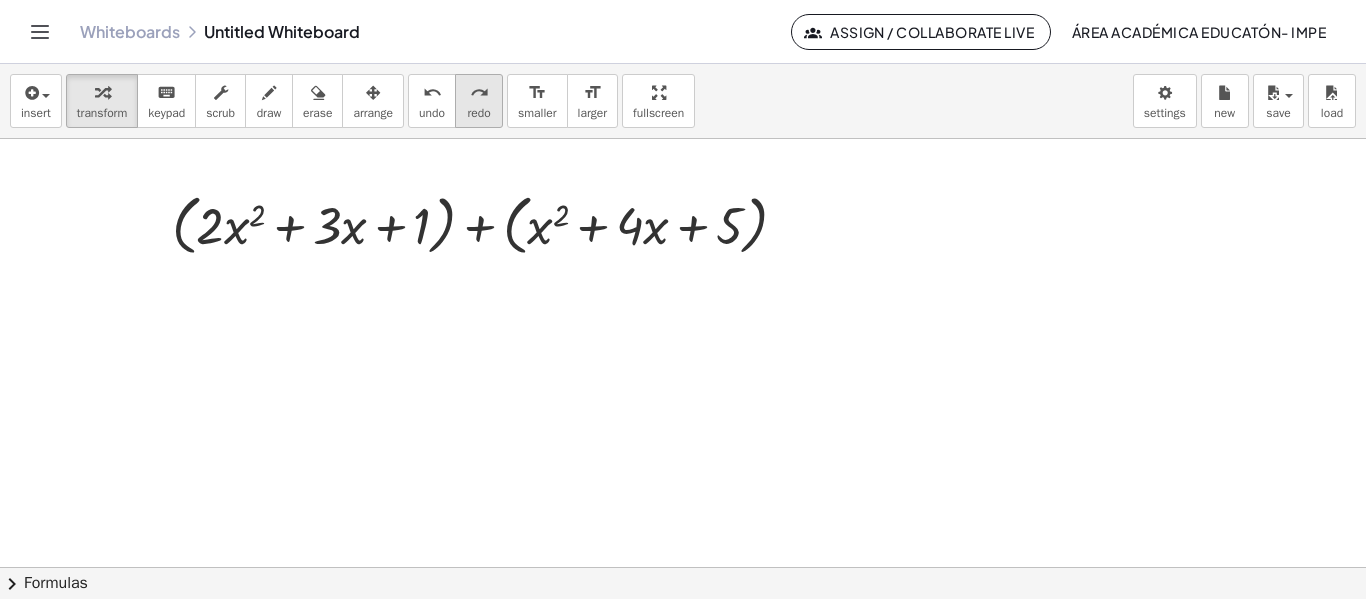 click on "redo" at bounding box center (479, 92) 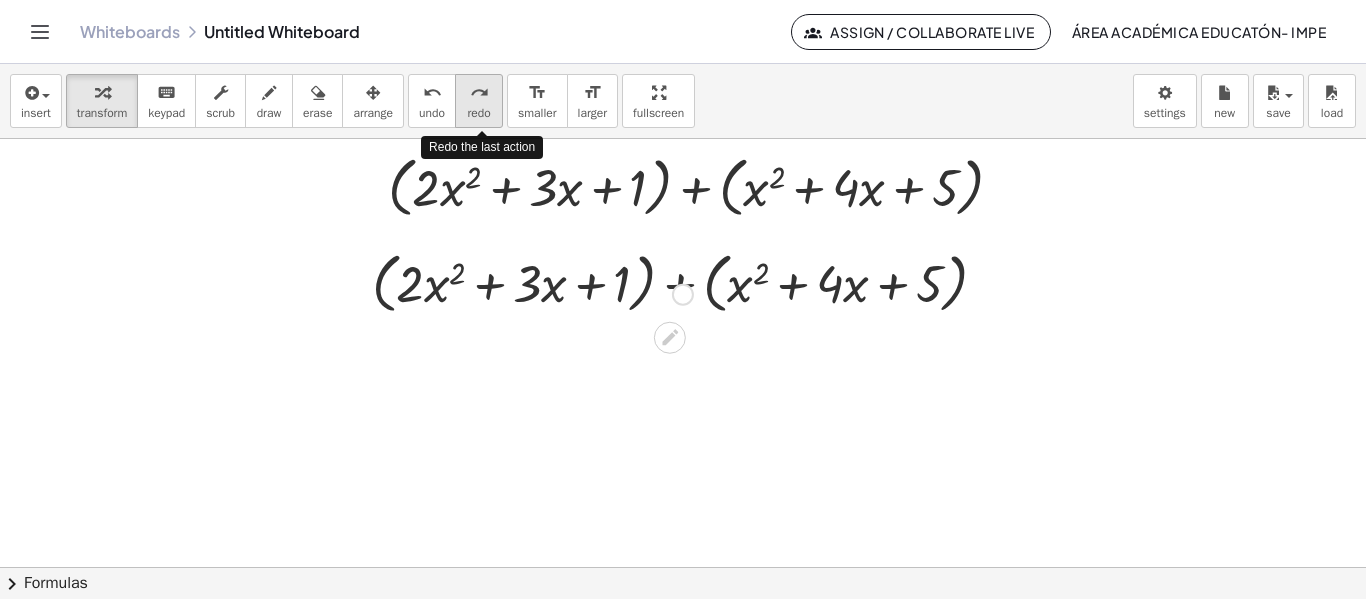 click on "redo" at bounding box center (479, 92) 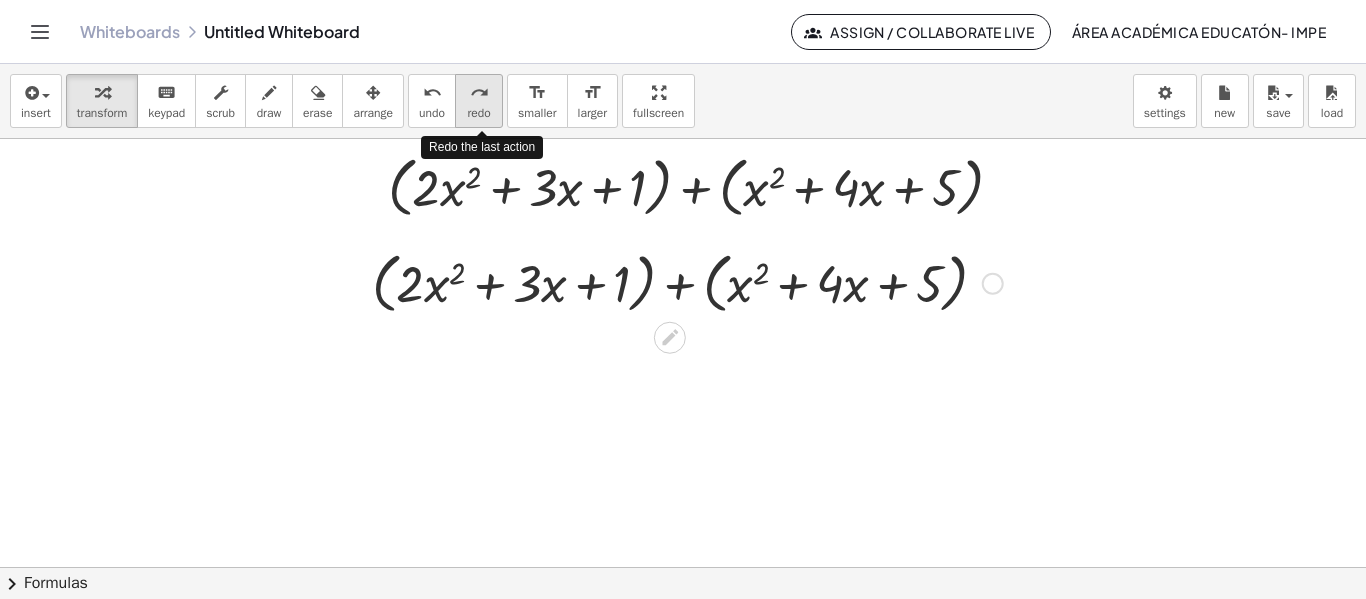 click on "redo" at bounding box center [479, 92] 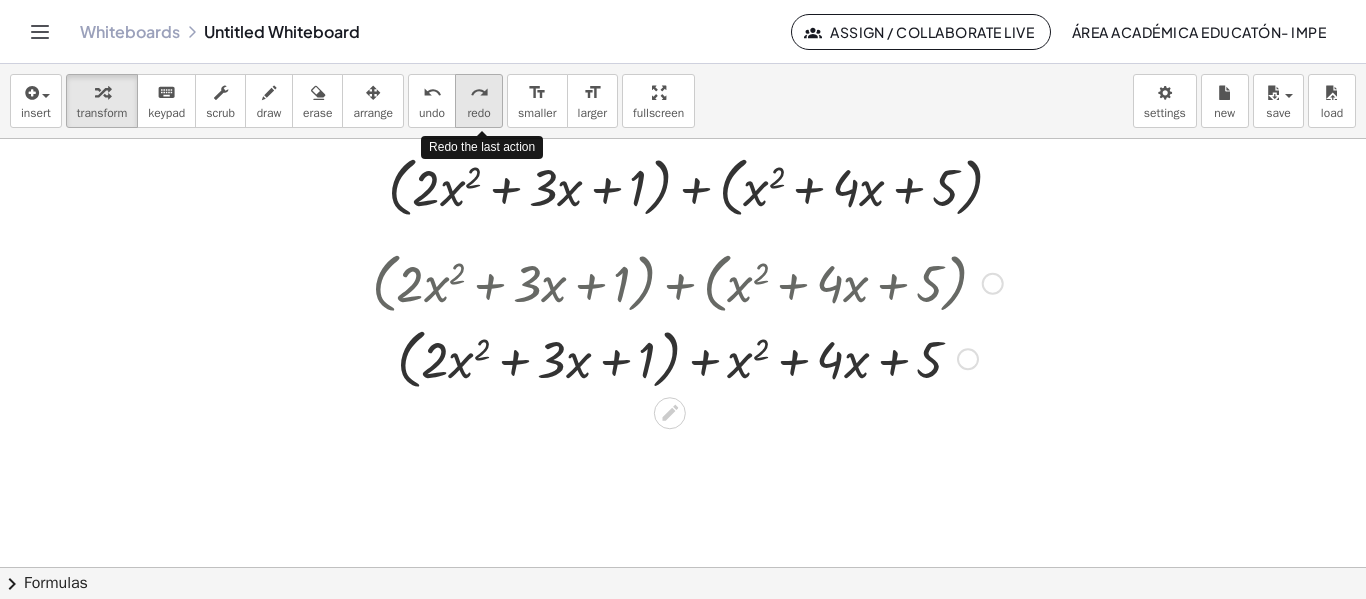 click on "redo" at bounding box center [479, 92] 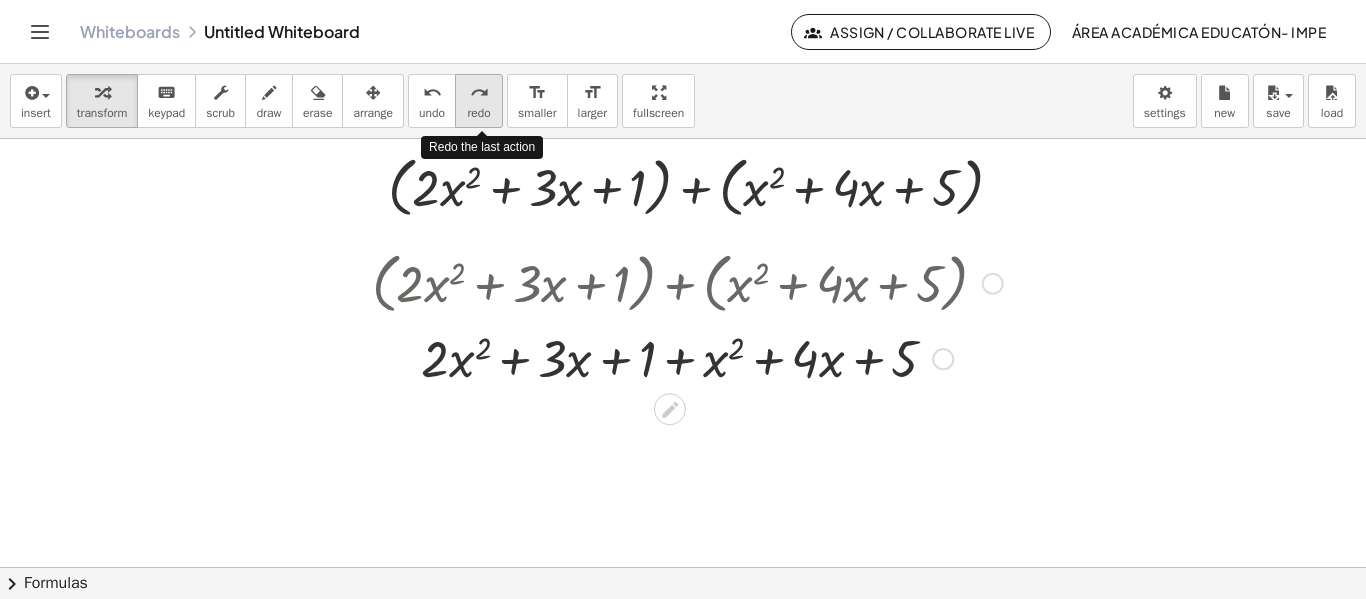 click on "redo" at bounding box center [479, 92] 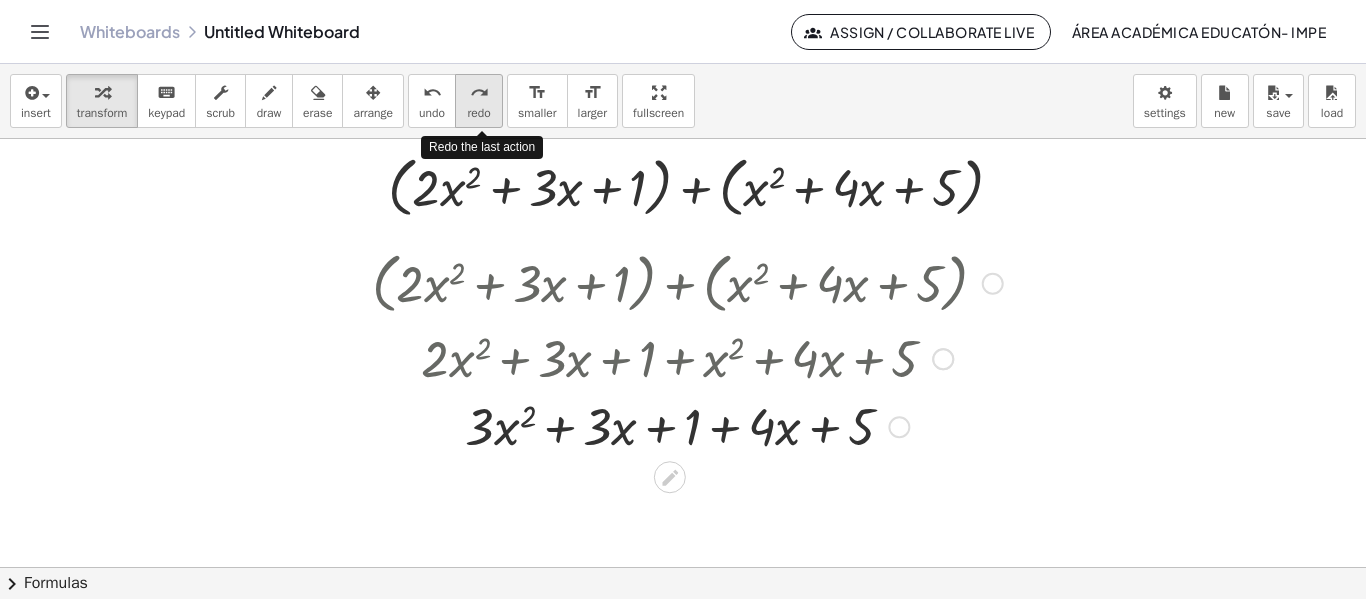click on "redo" at bounding box center (479, 92) 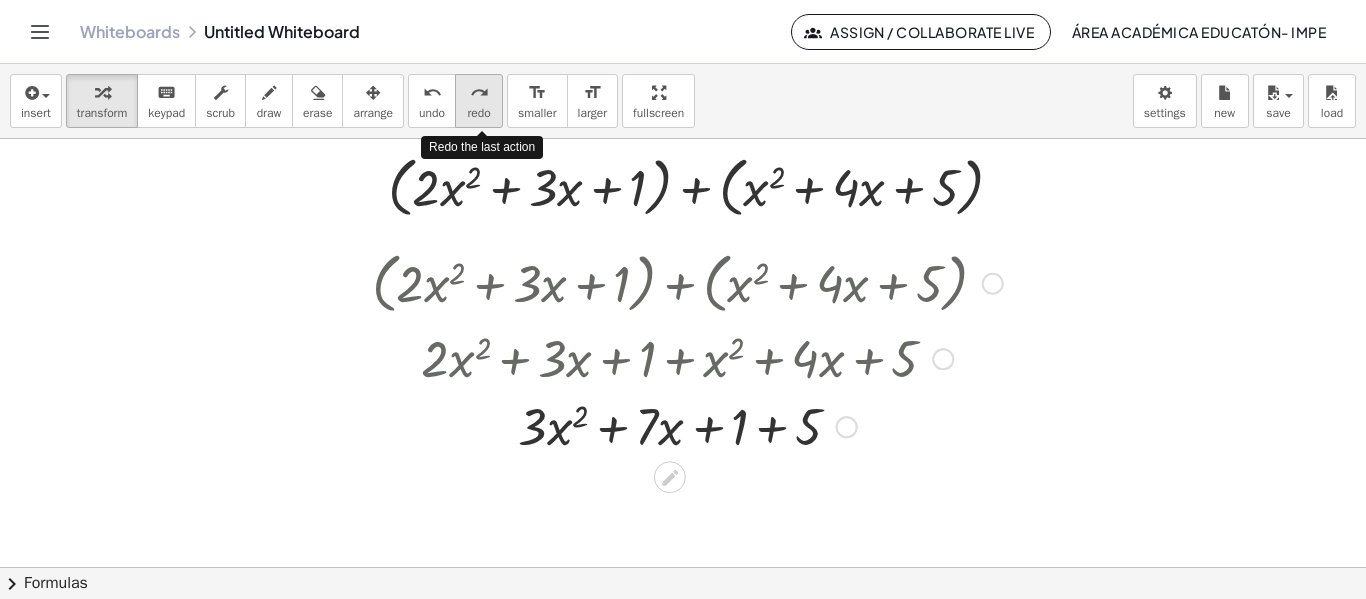 click on "redo" at bounding box center [479, 92] 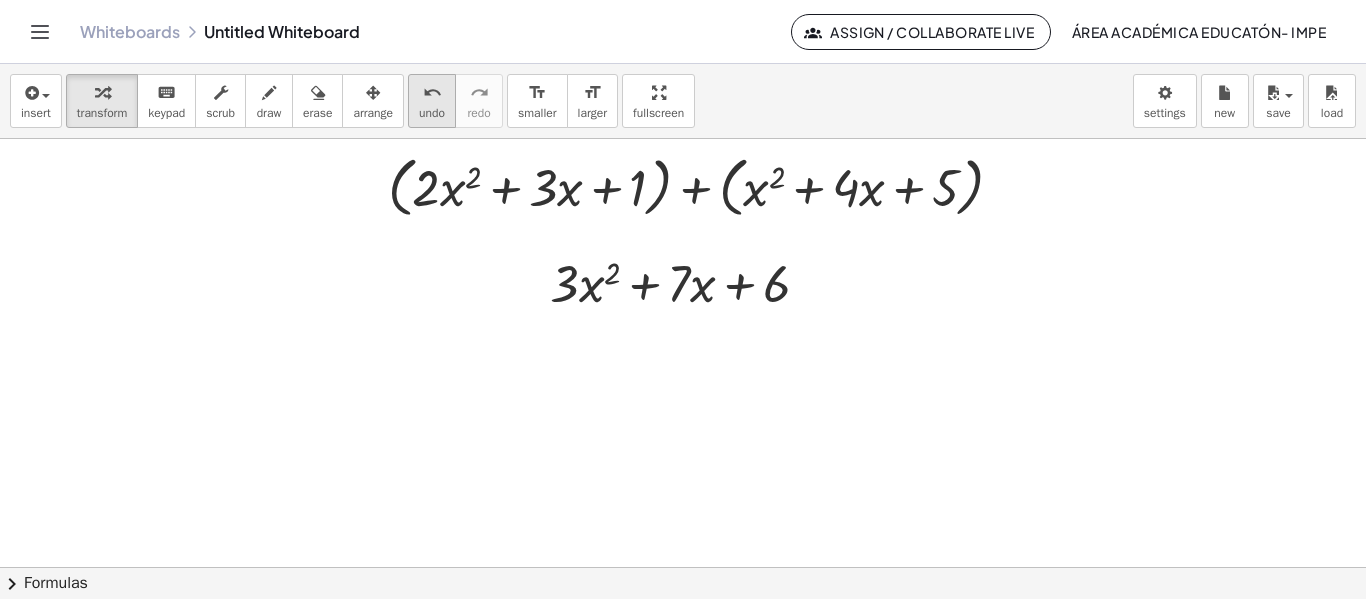 click on "undo" at bounding box center (432, 93) 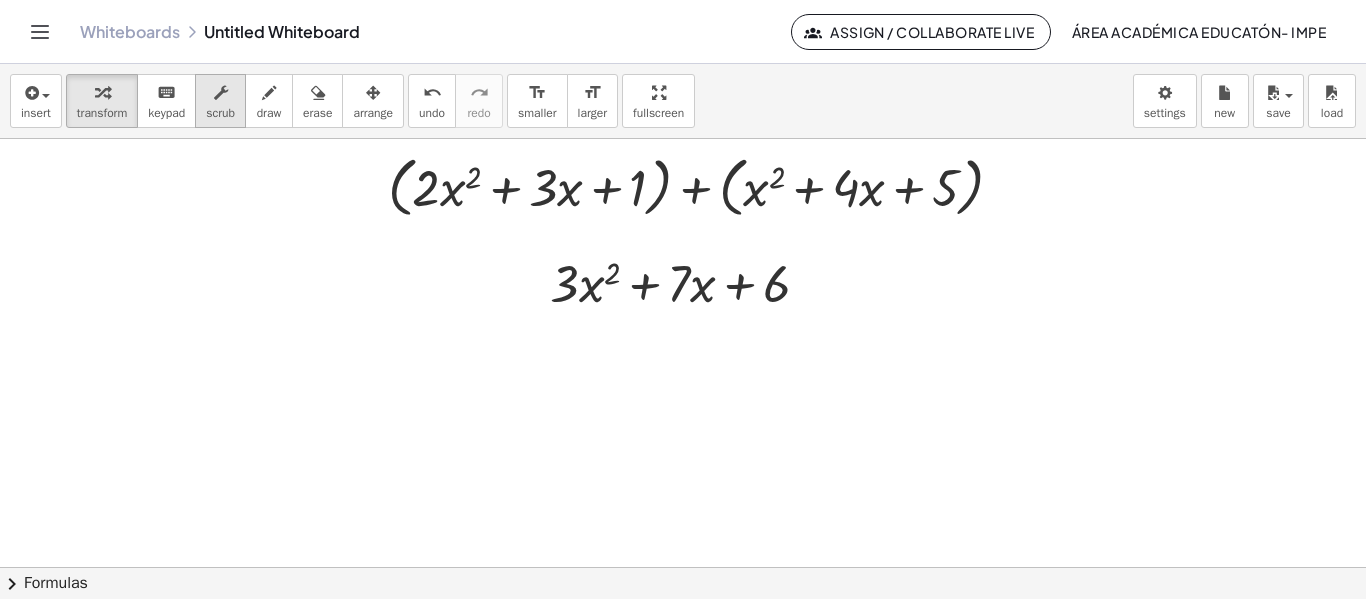 click at bounding box center (220, 92) 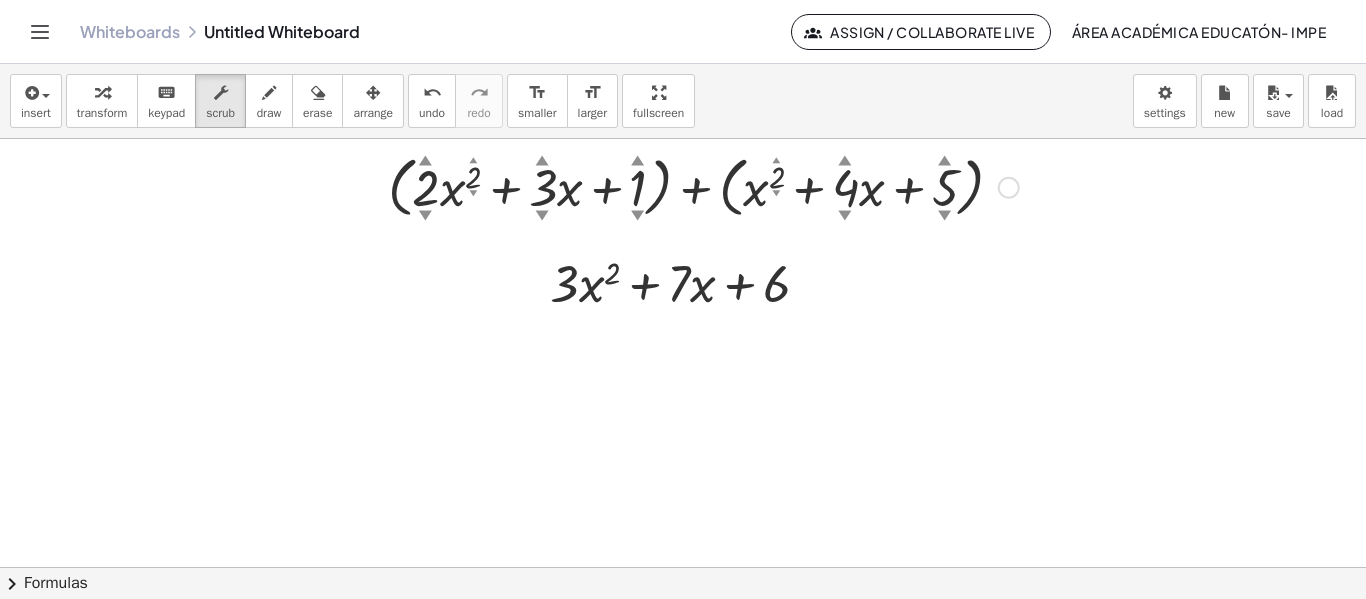 click on "▼" at bounding box center [425, 217] 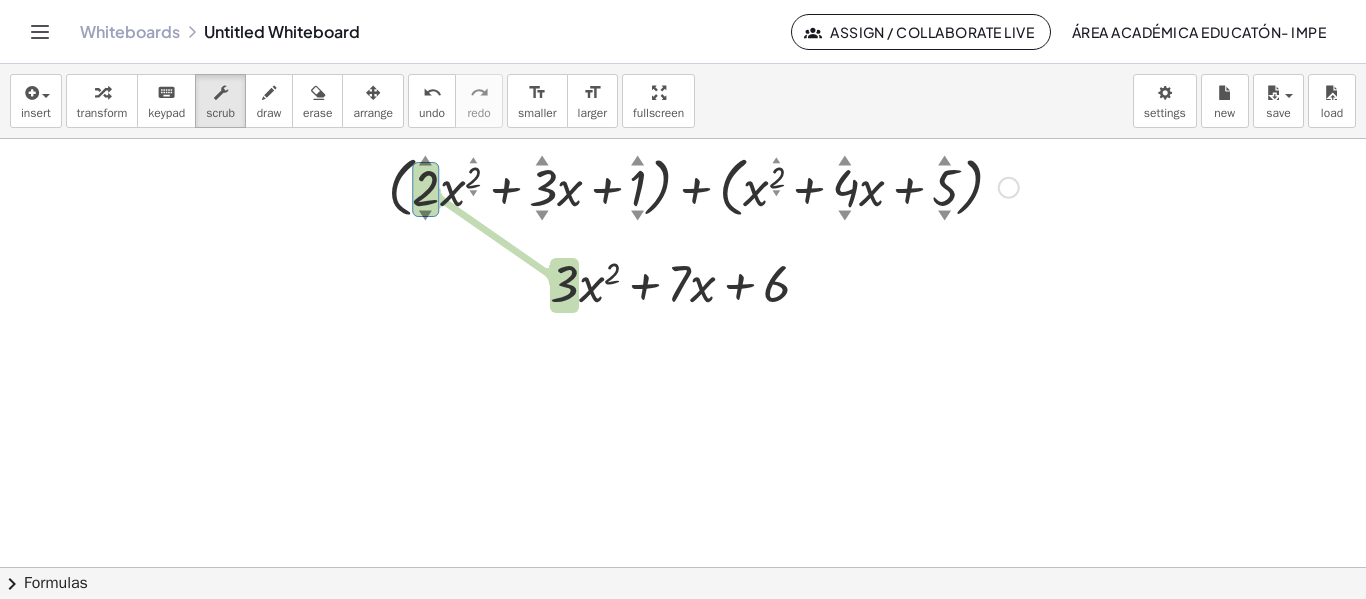 click at bounding box center (703, 186) 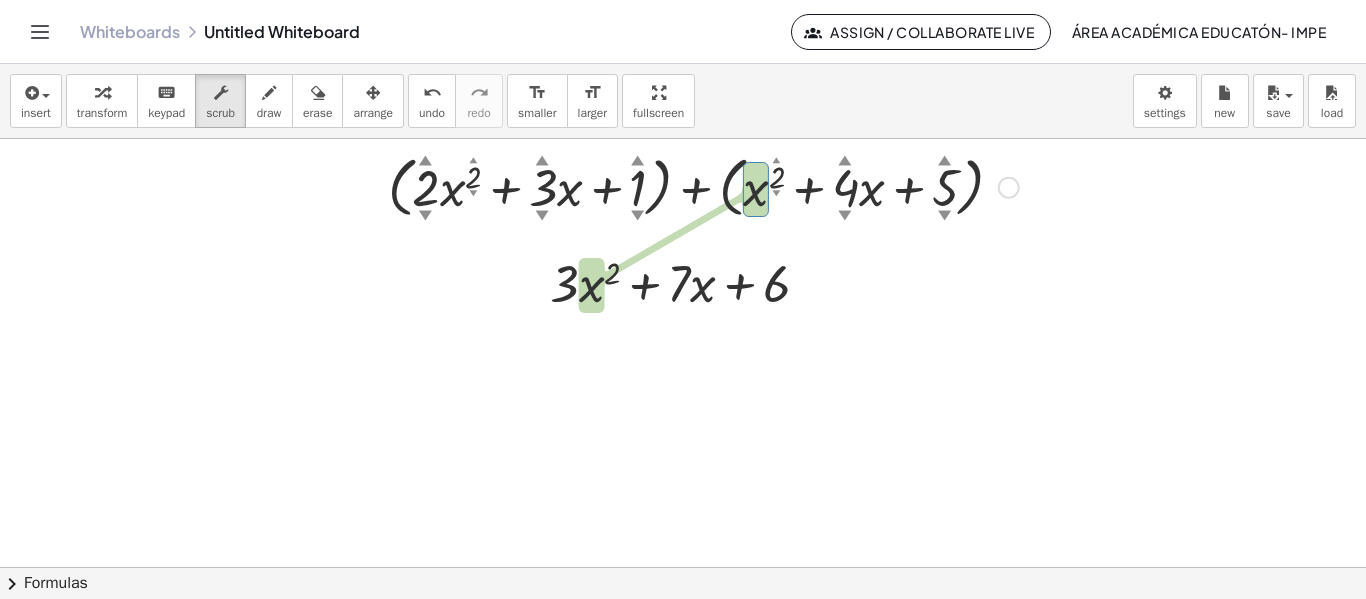 click at bounding box center [703, 186] 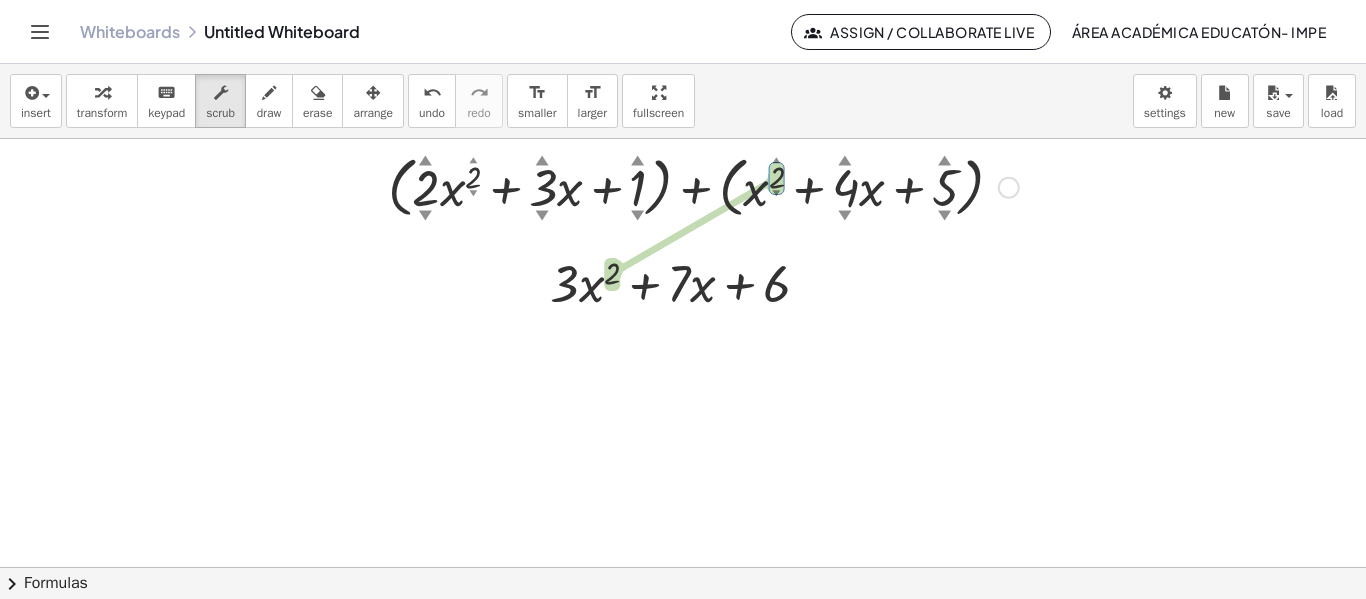 click at bounding box center [703, 186] 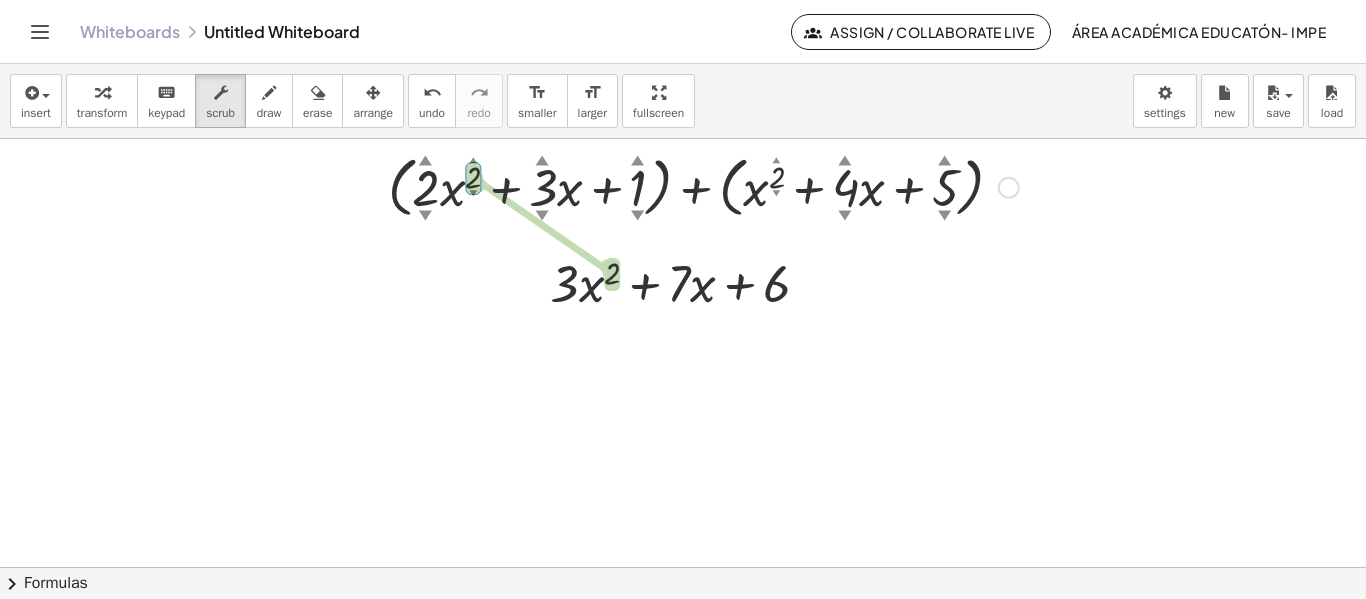 click at bounding box center (703, 186) 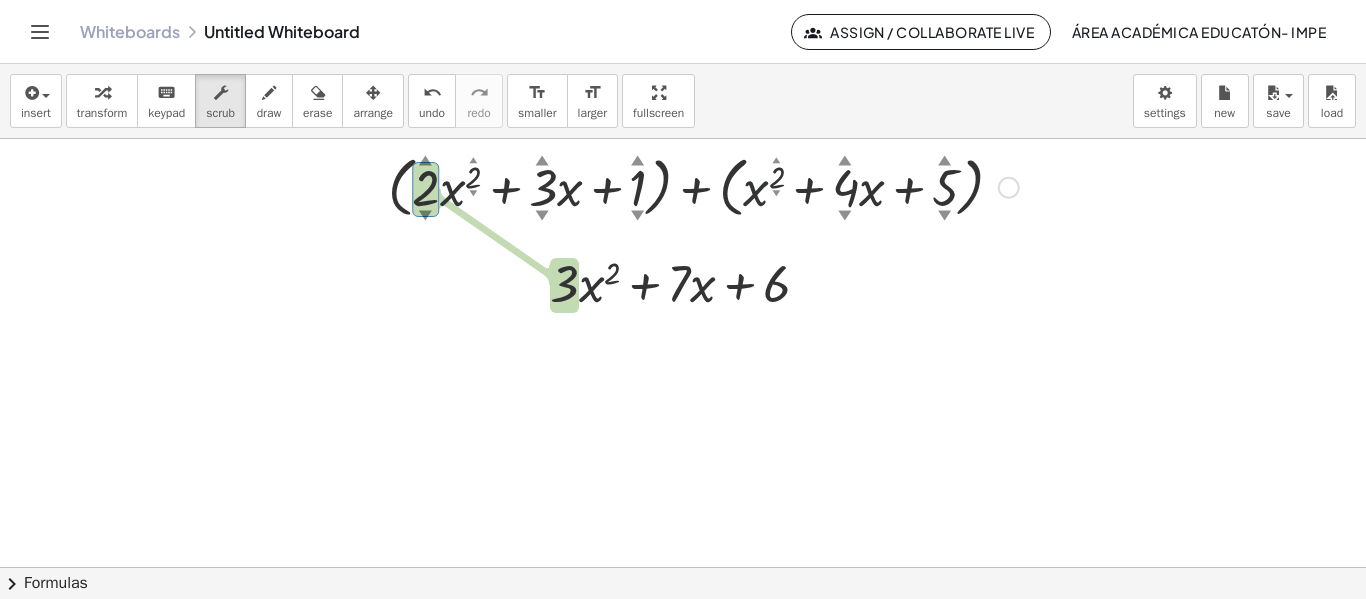 click at bounding box center [703, 186] 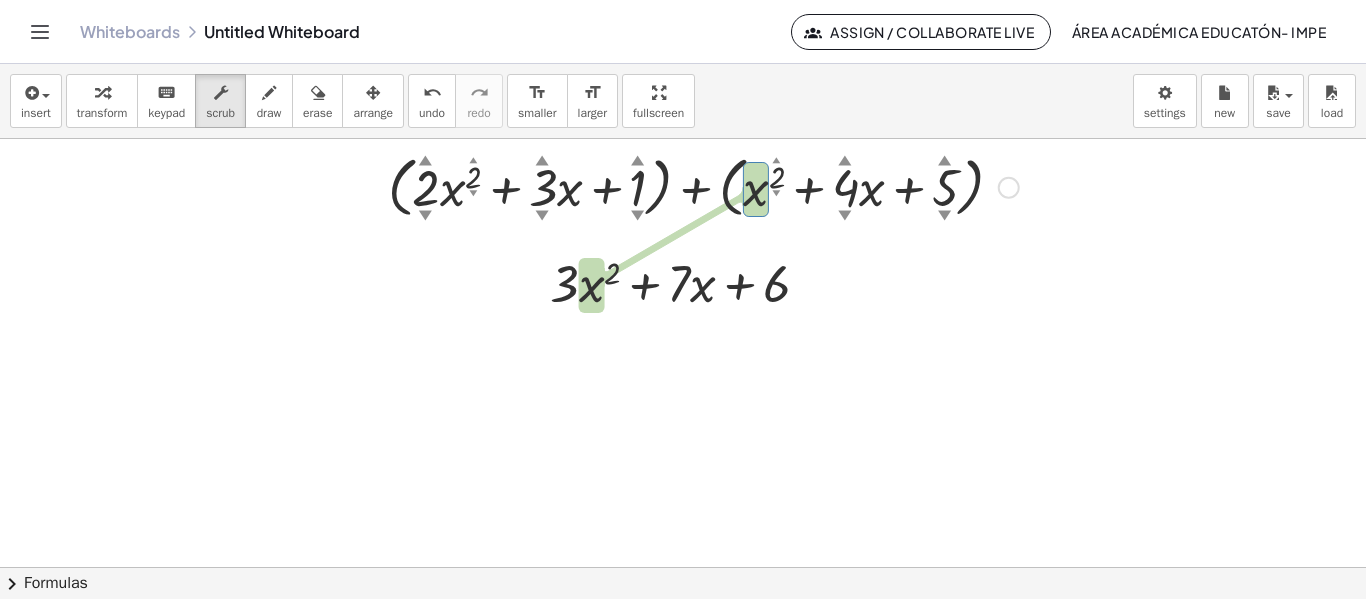 click at bounding box center (703, 186) 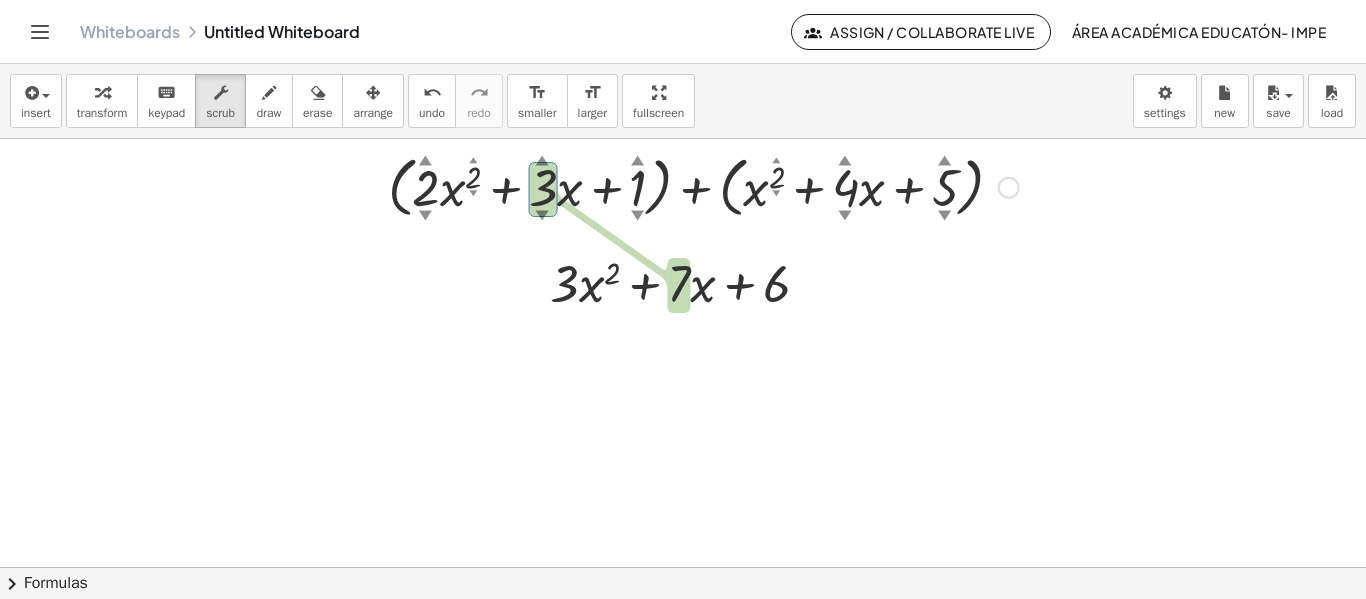 click at bounding box center [703, 186] 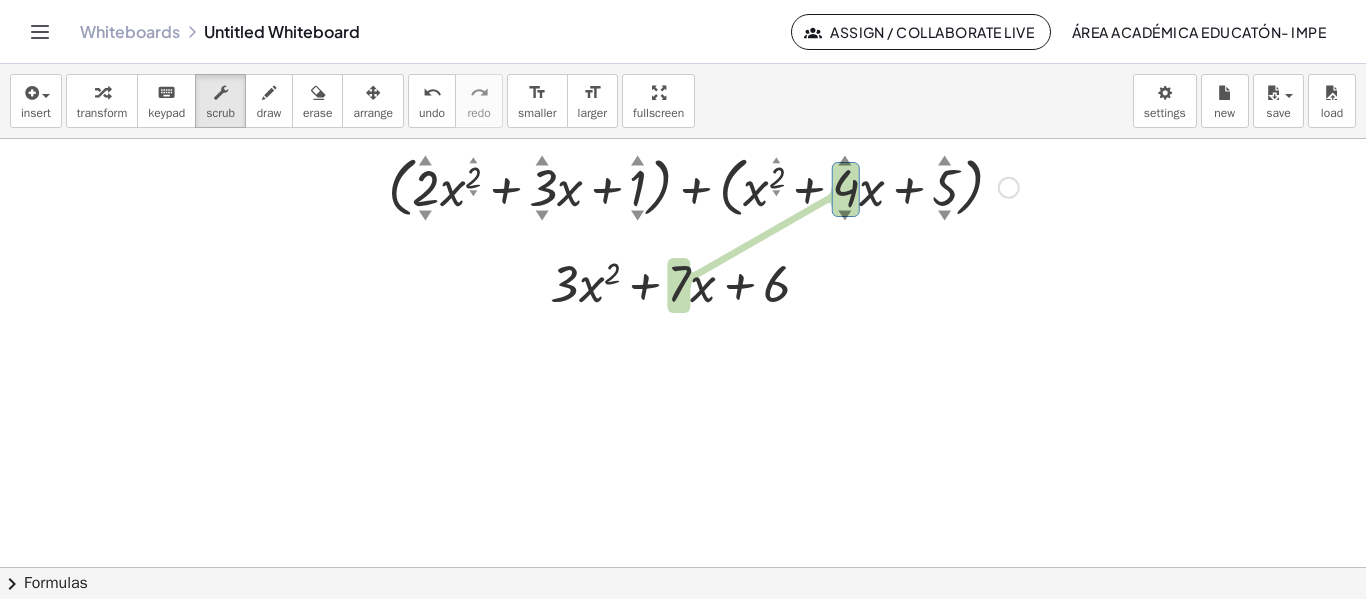 click at bounding box center [703, 186] 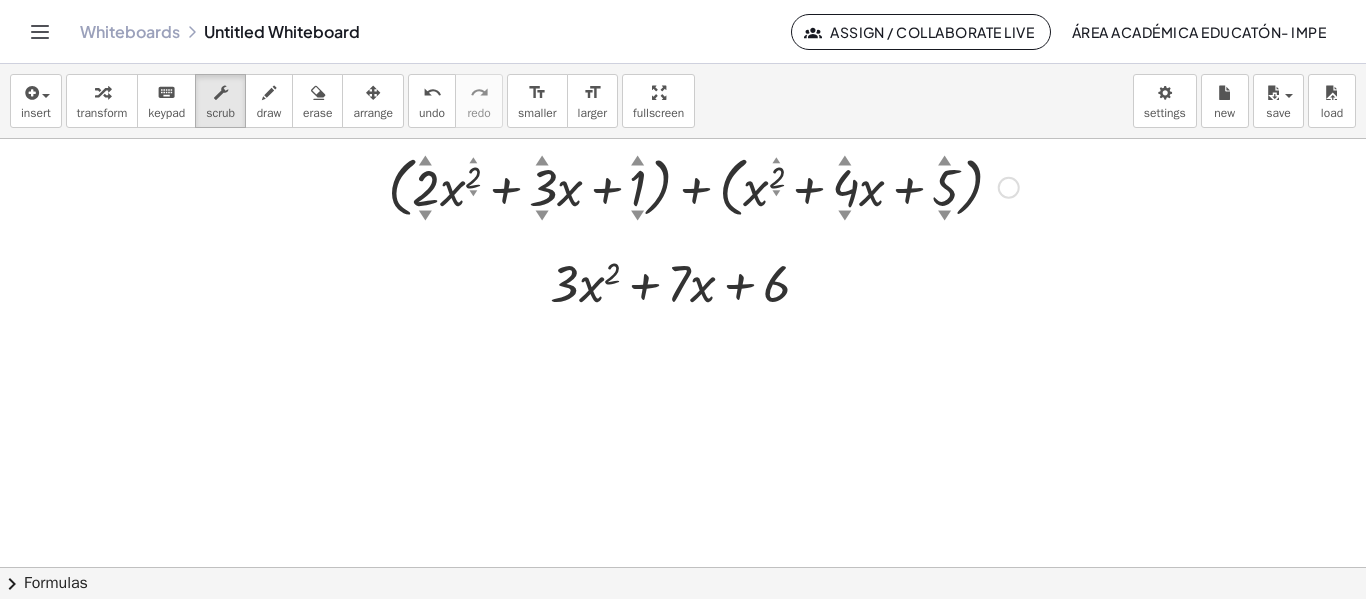 click at bounding box center [703, 186] 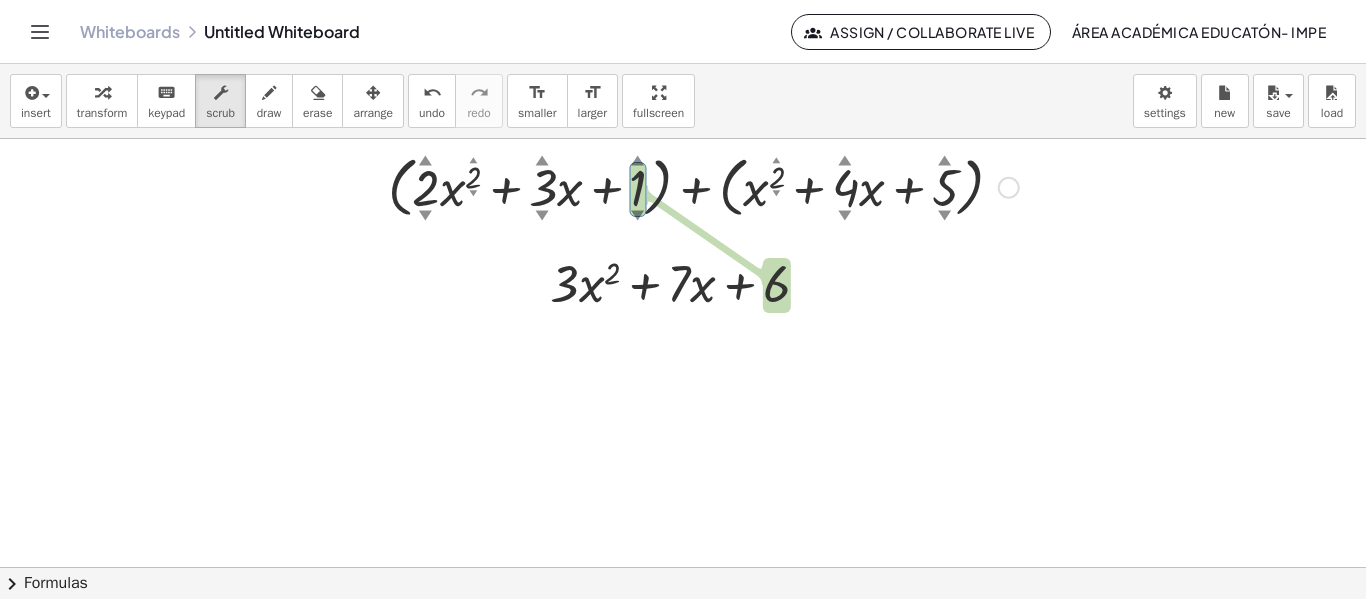 click at bounding box center [703, 186] 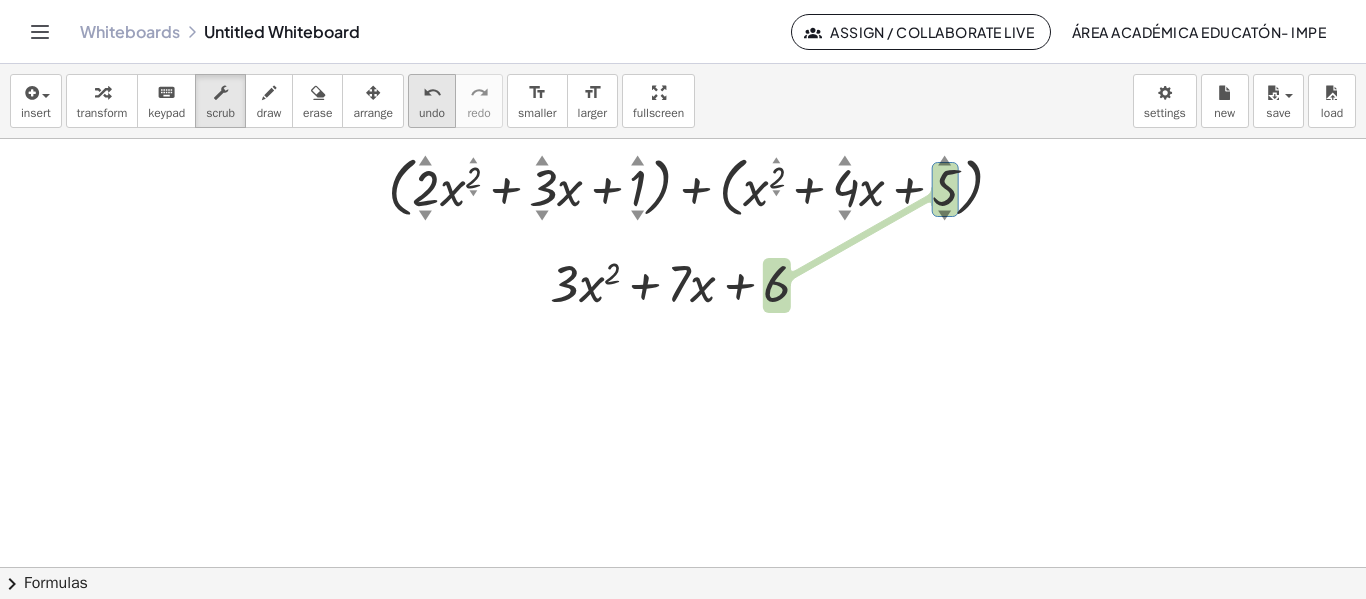 click on "undo" at bounding box center (432, 113) 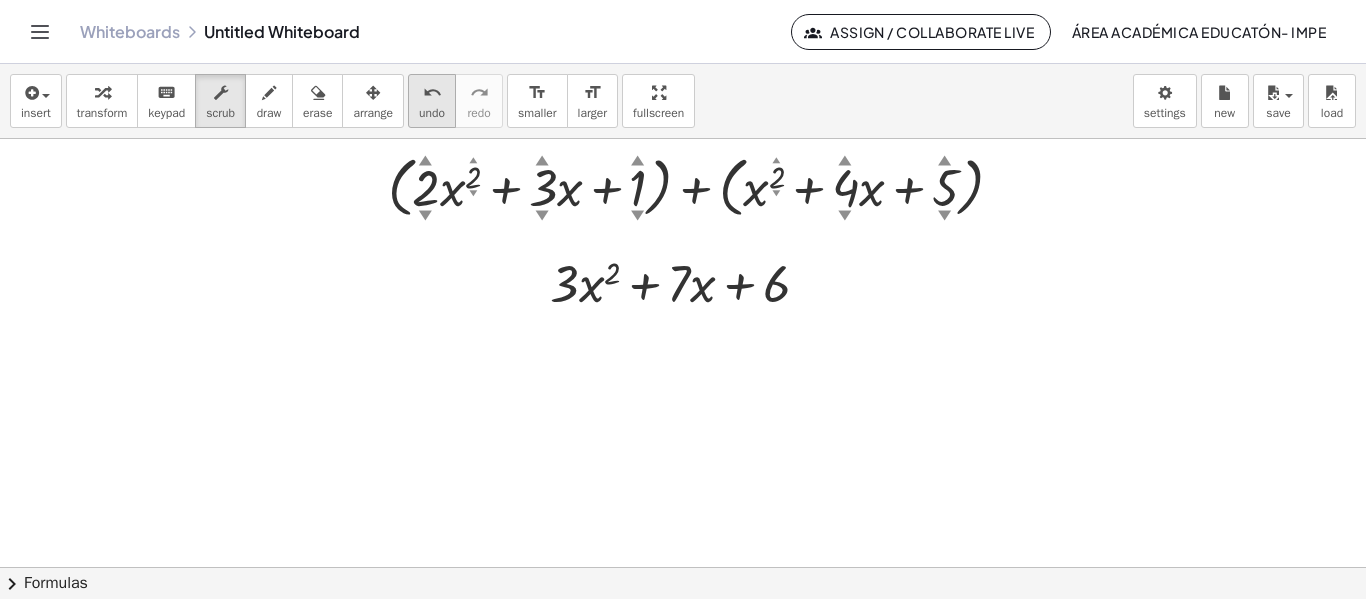 click on "undo" at bounding box center [432, 113] 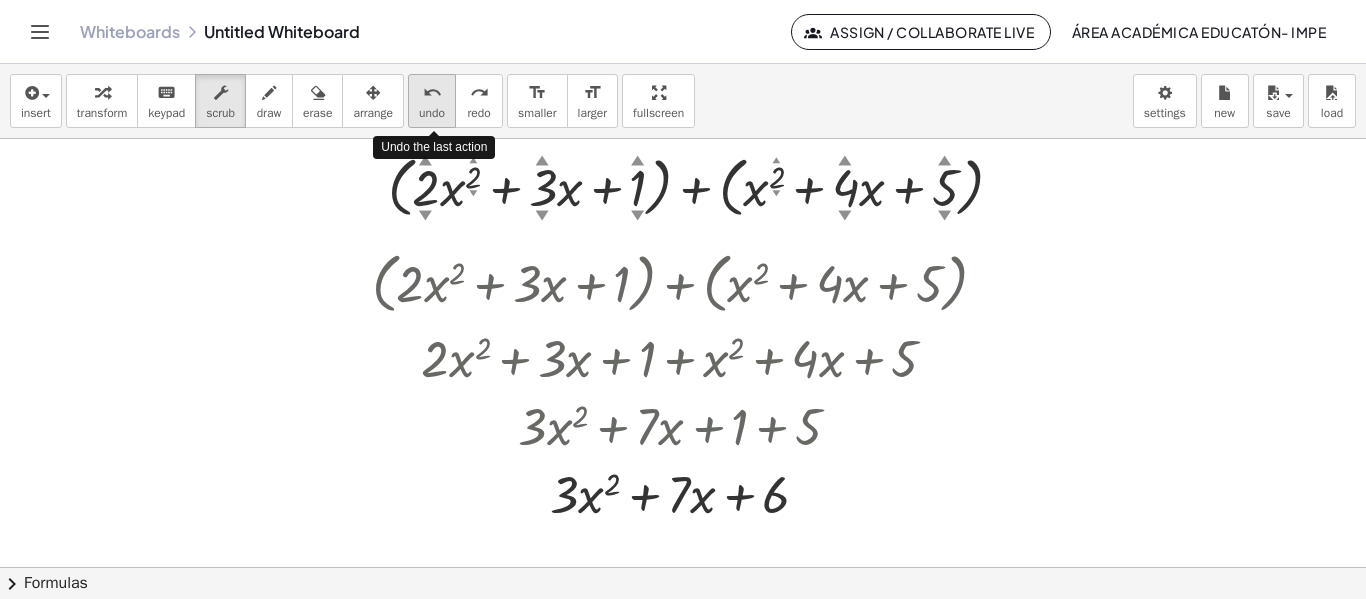 click on "undo" at bounding box center (432, 113) 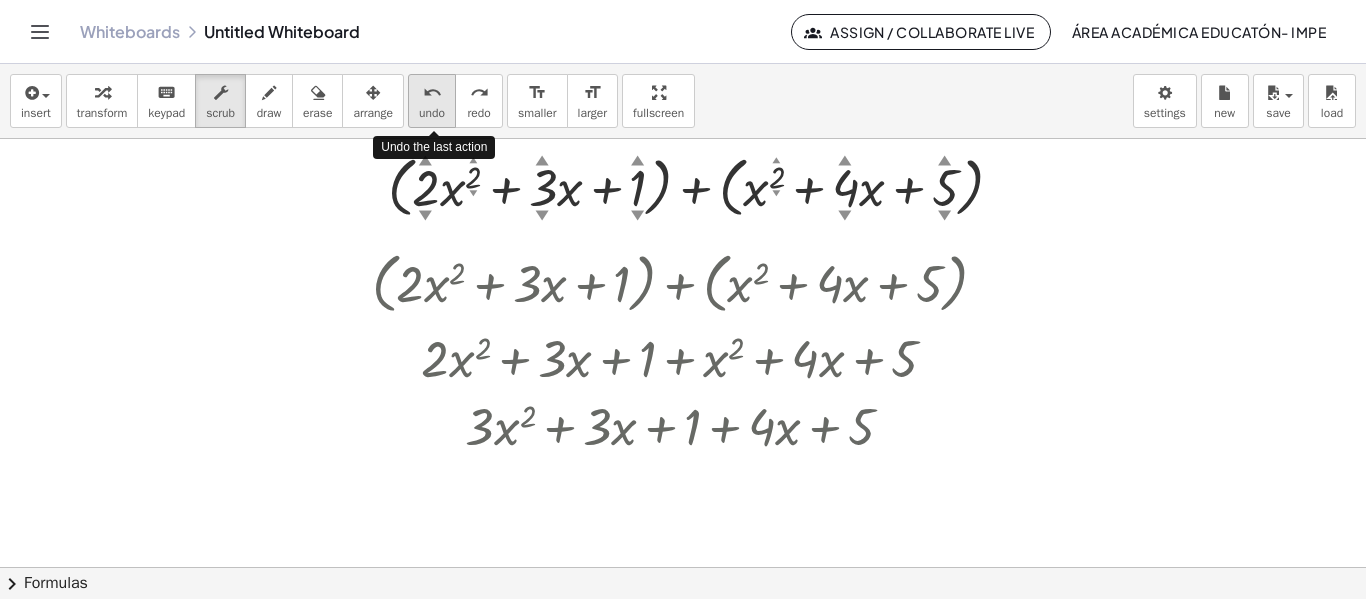click on "undo" at bounding box center (432, 113) 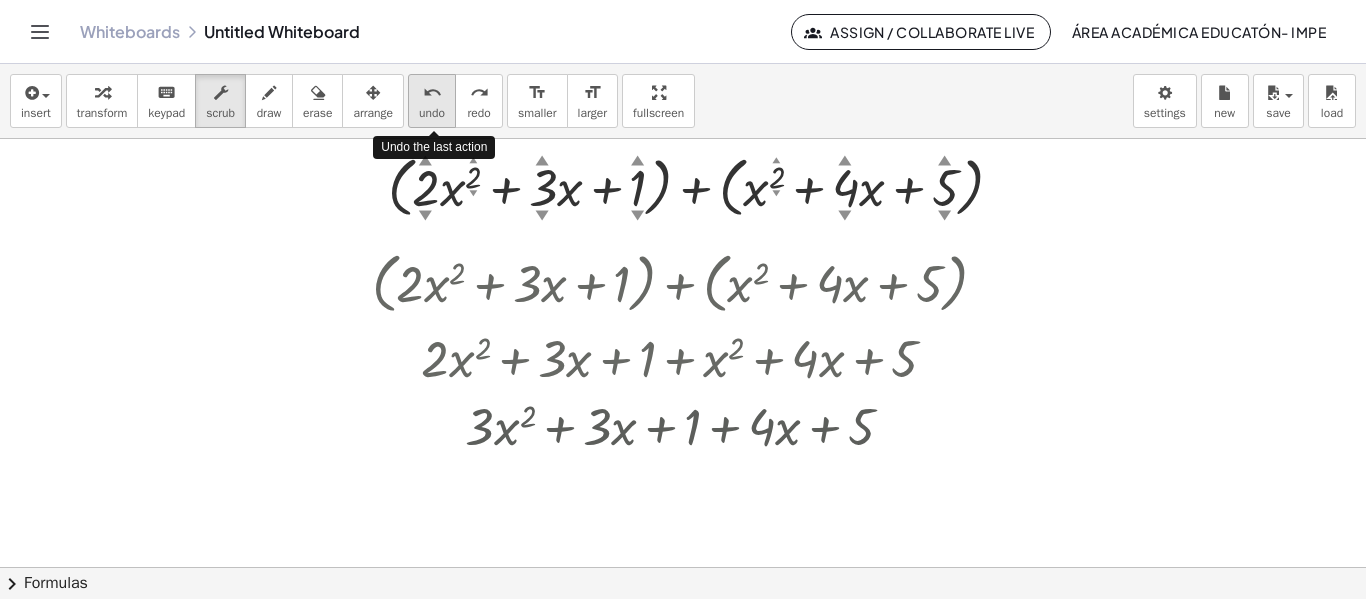 click on "undo" at bounding box center (432, 113) 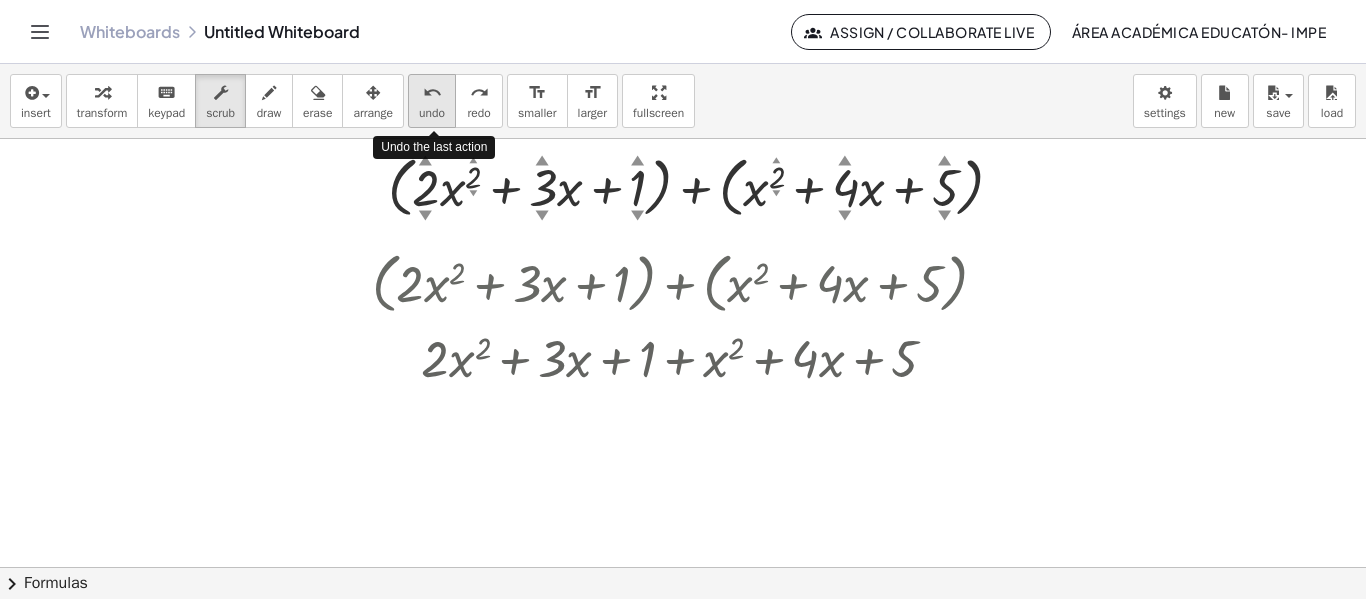 click on "undo" at bounding box center (432, 113) 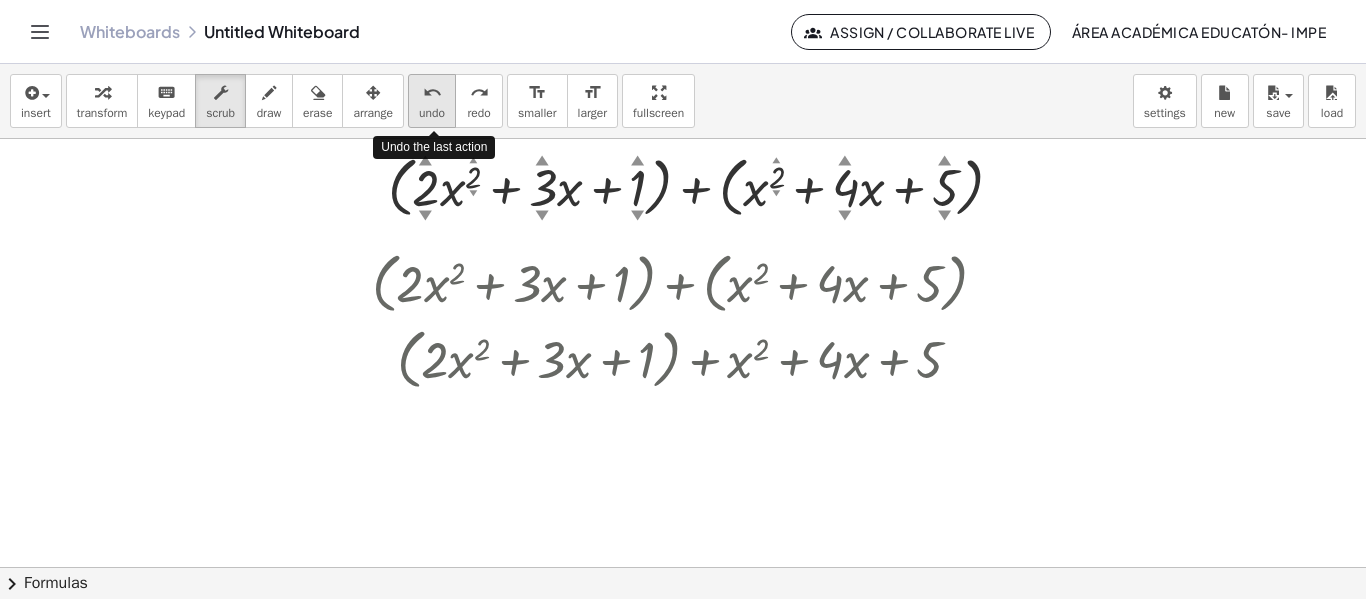 click on "undo" at bounding box center [432, 113] 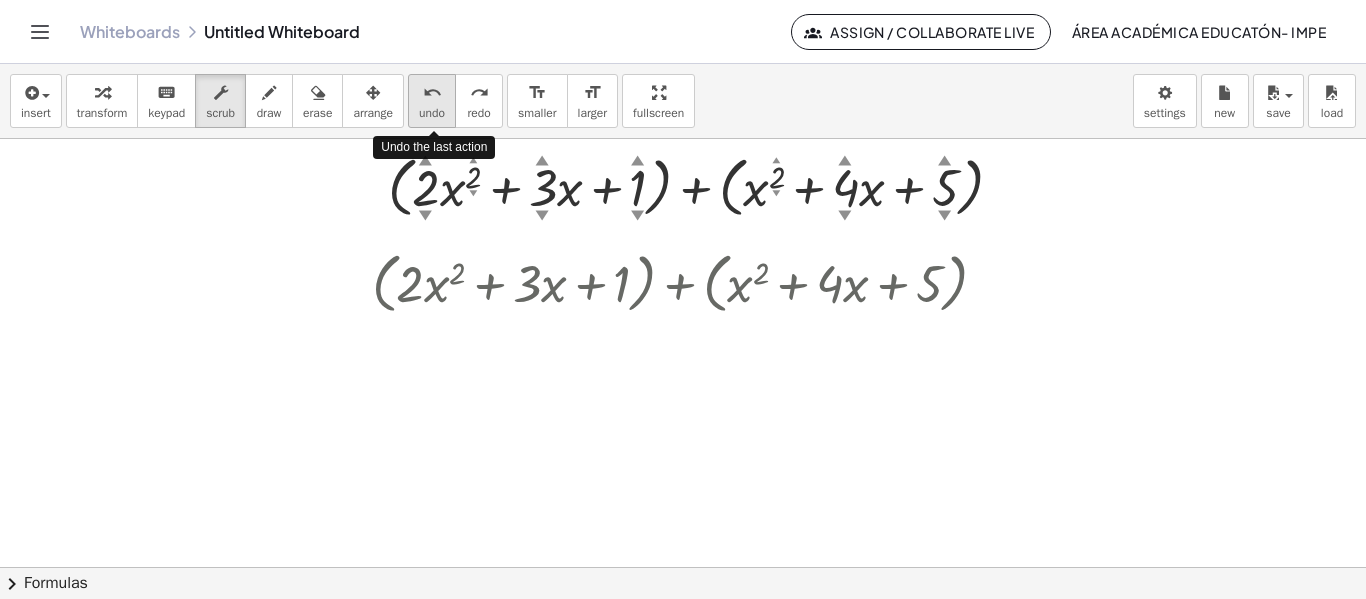 click on "undo" at bounding box center (432, 113) 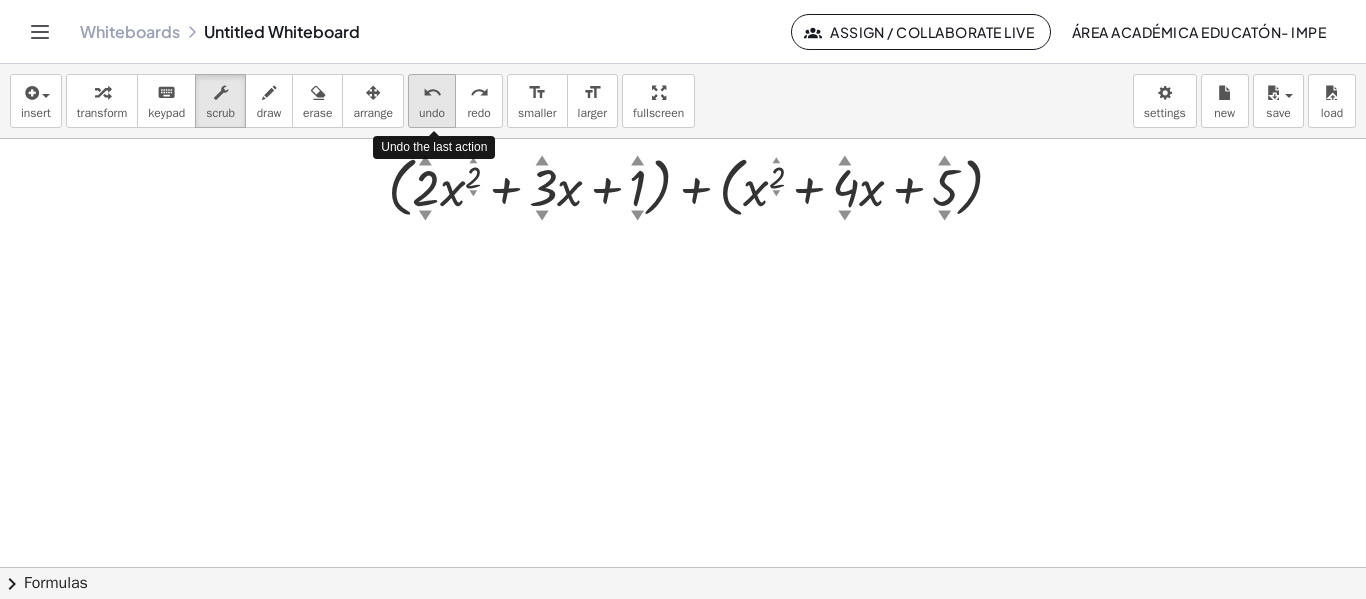 click on "undo" at bounding box center (432, 113) 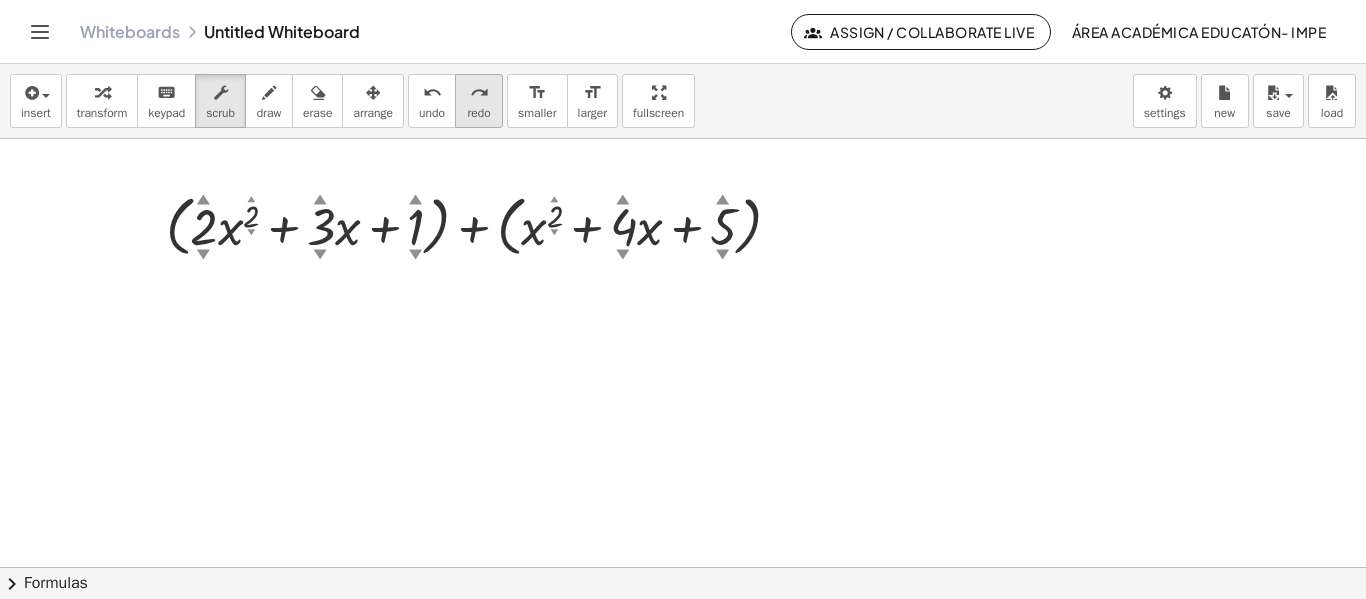 click on "redo" at bounding box center [478, 113] 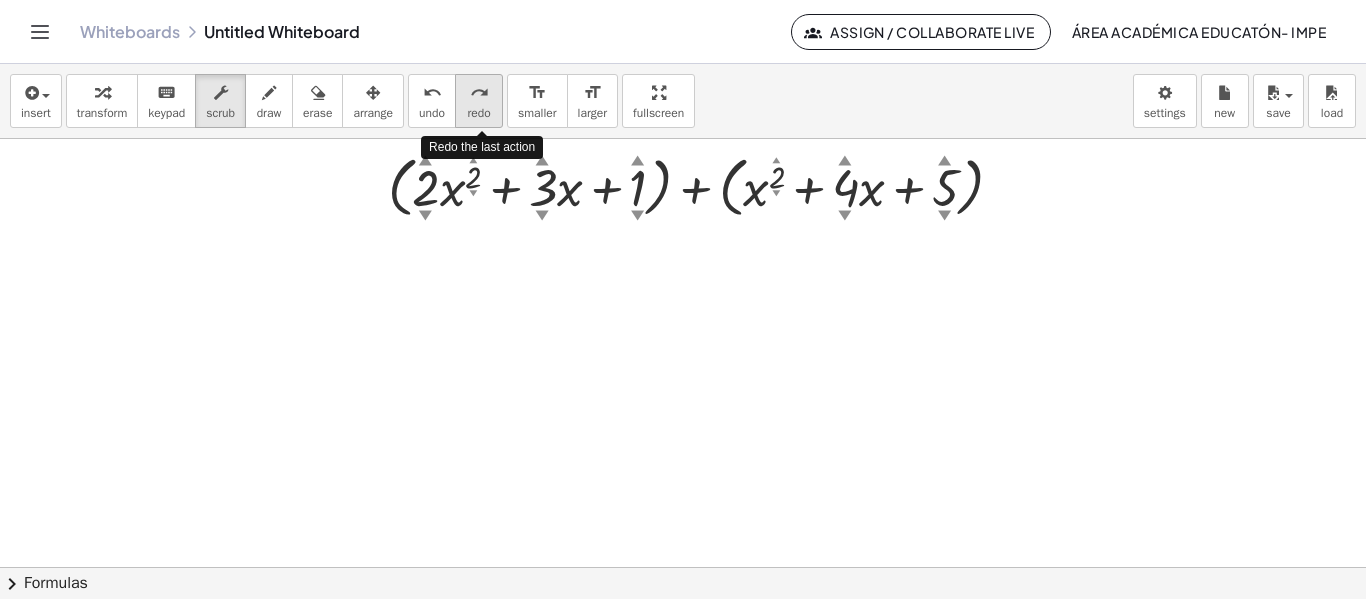 click on "redo" at bounding box center (478, 113) 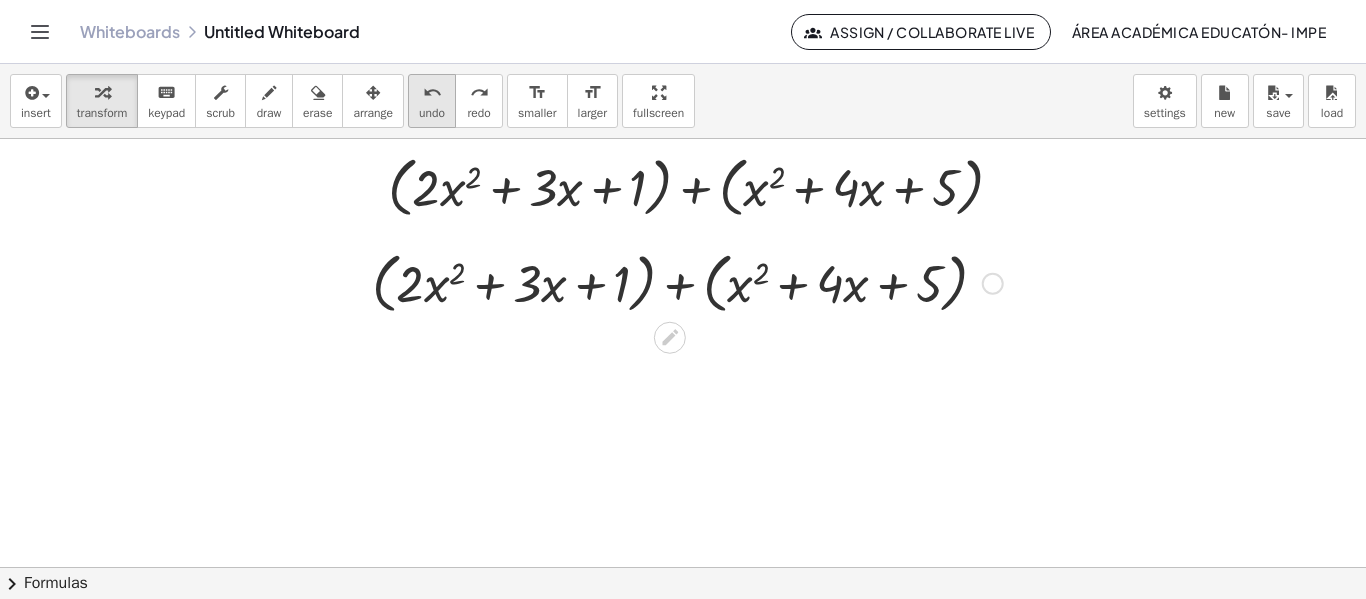 click on "undo" at bounding box center (432, 113) 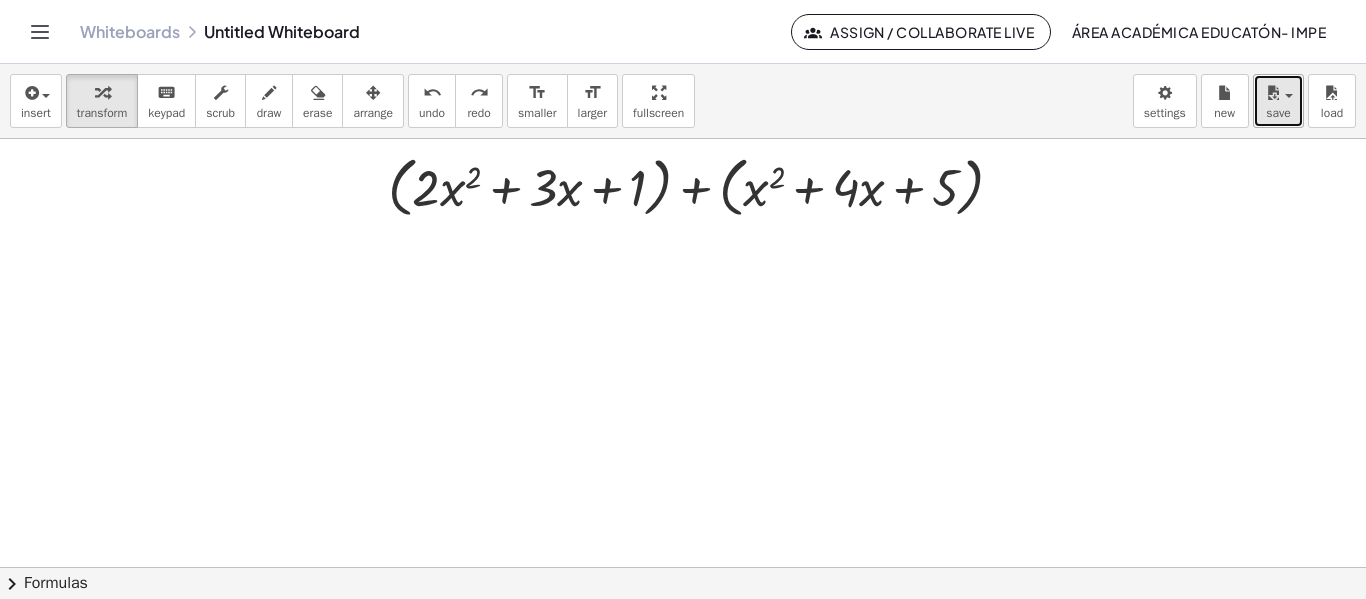 click at bounding box center [1273, 93] 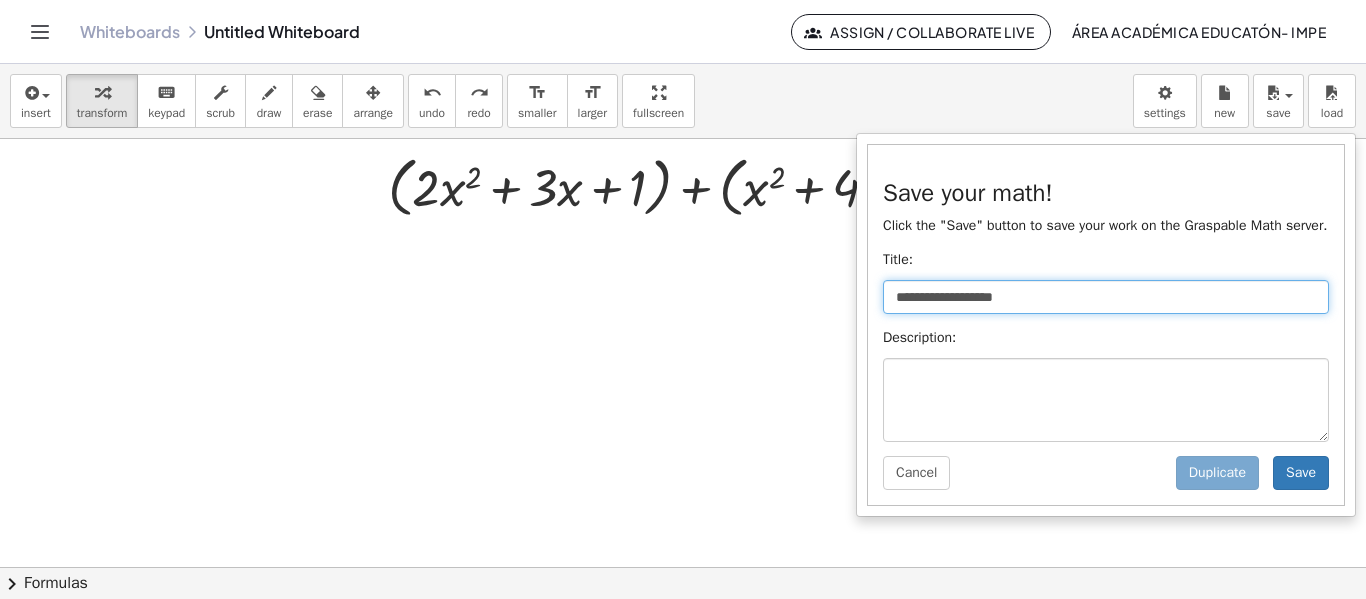 click on "**********" at bounding box center (1106, 297) 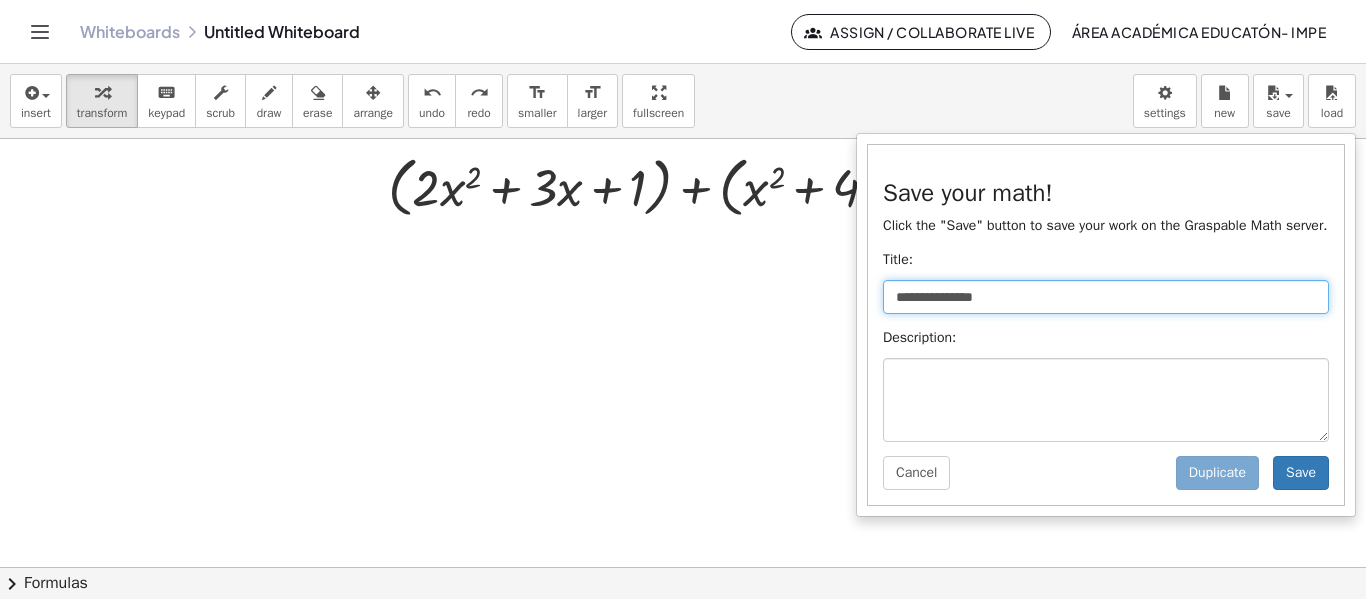type on "**********" 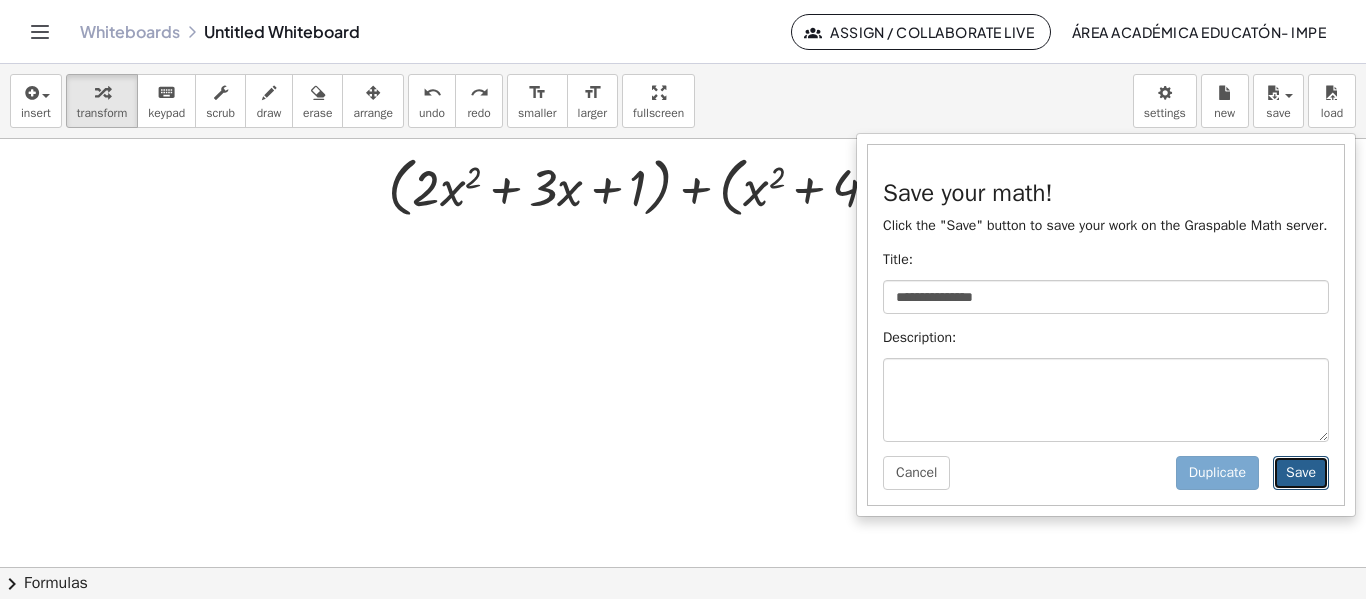 click on "Save" at bounding box center [1301, 473] 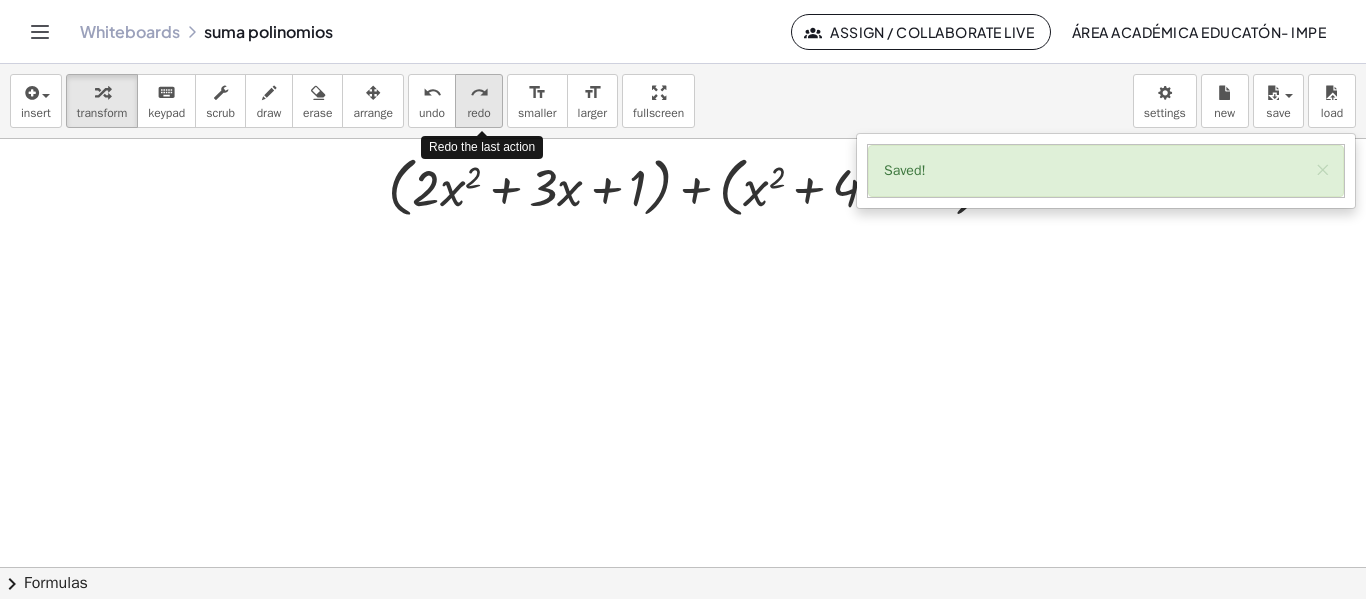click on "redo redo" at bounding box center [479, 101] 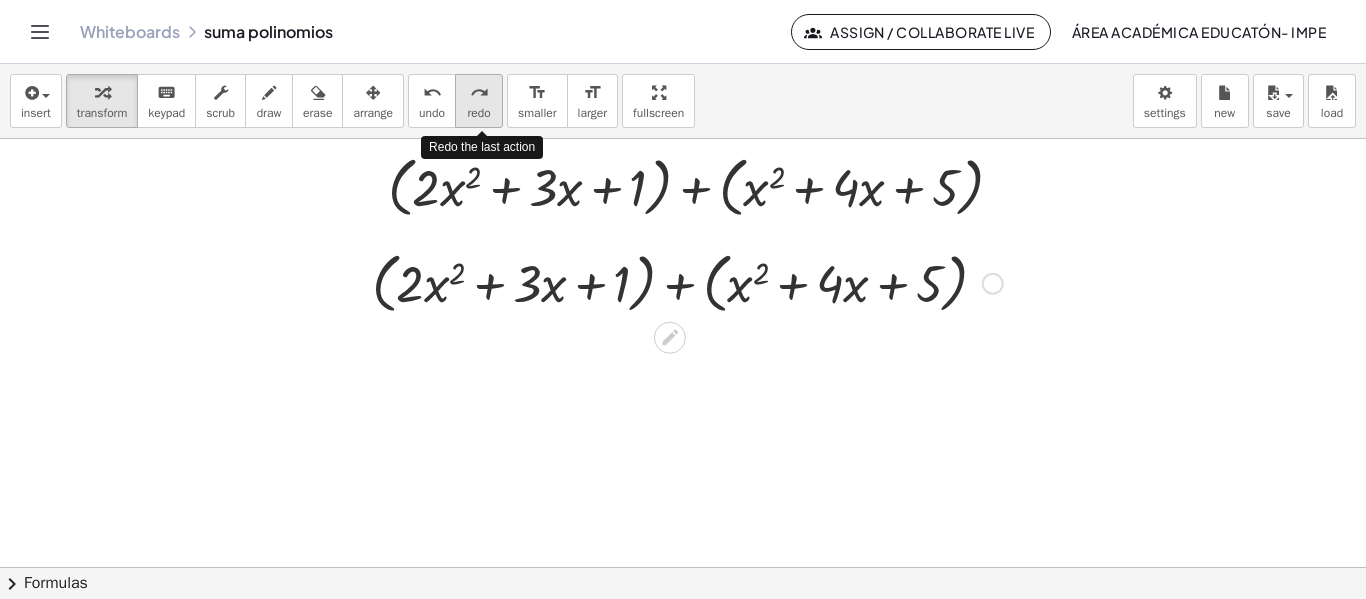 click on "redo" at bounding box center [479, 93] 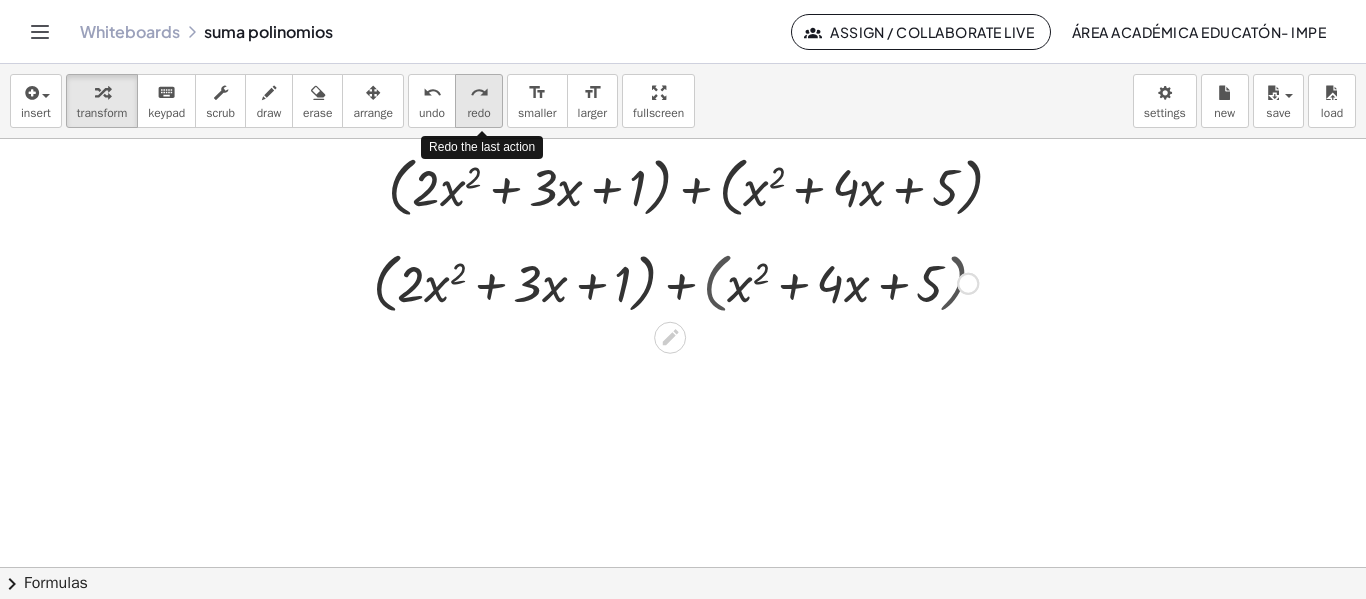 click on "redo" at bounding box center [479, 93] 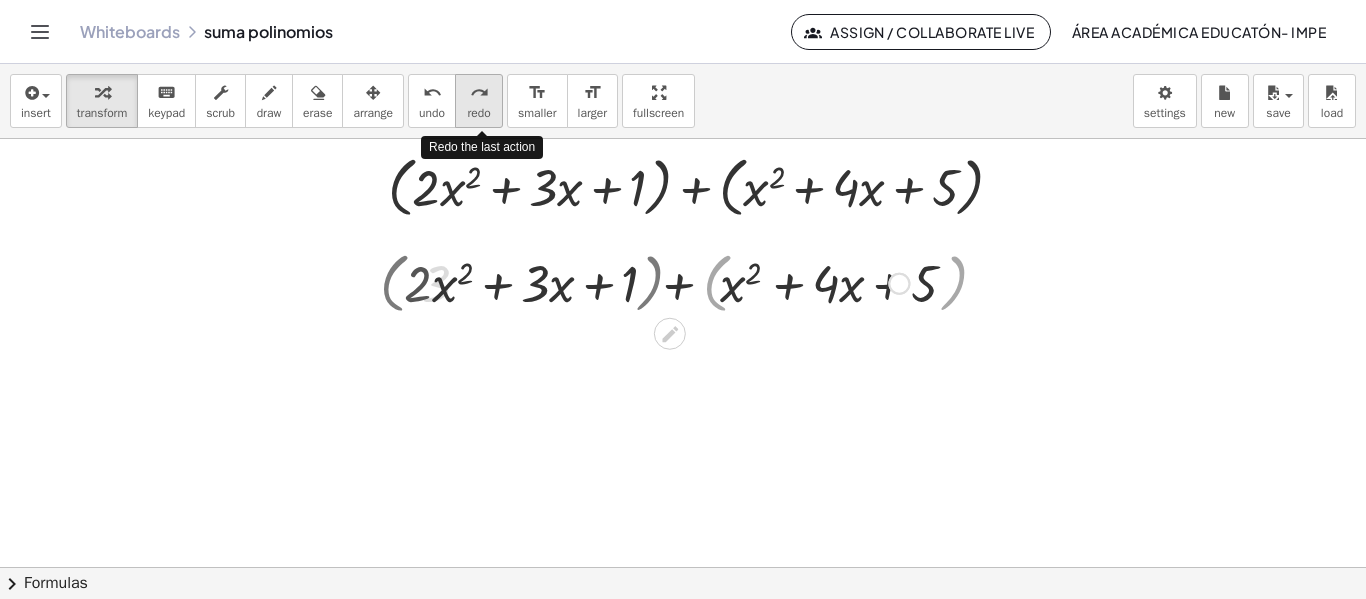 click on "redo" at bounding box center (479, 93) 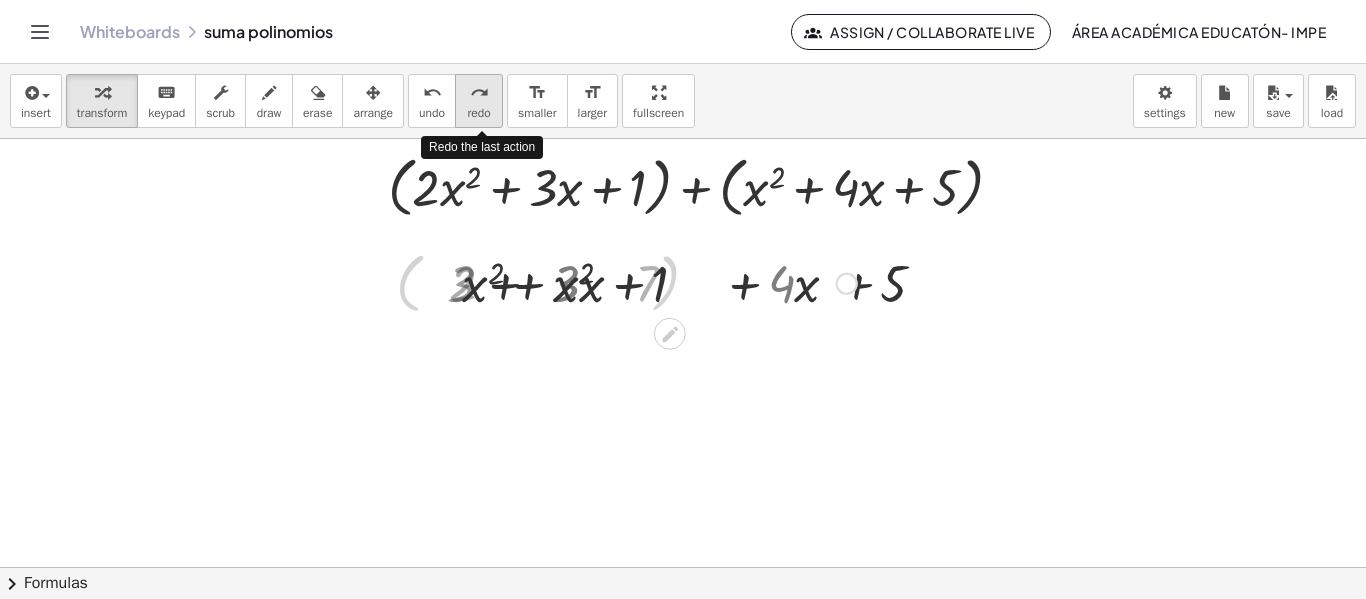 click on "redo" at bounding box center (479, 93) 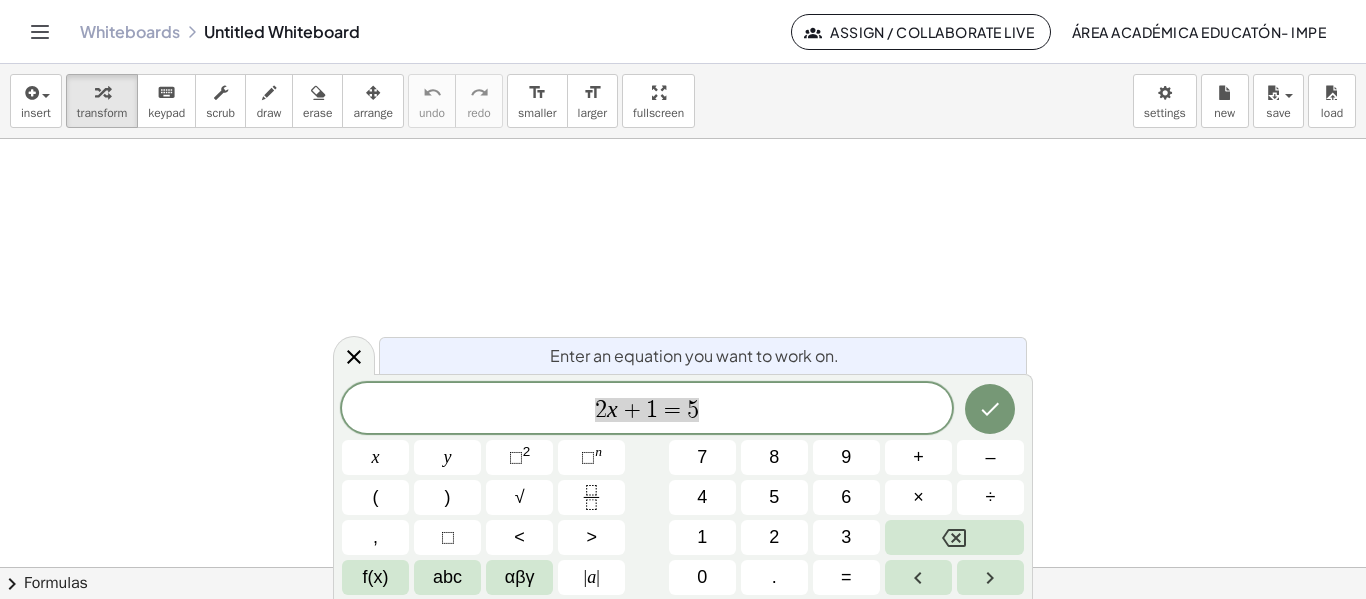 scroll, scrollTop: 0, scrollLeft: 0, axis: both 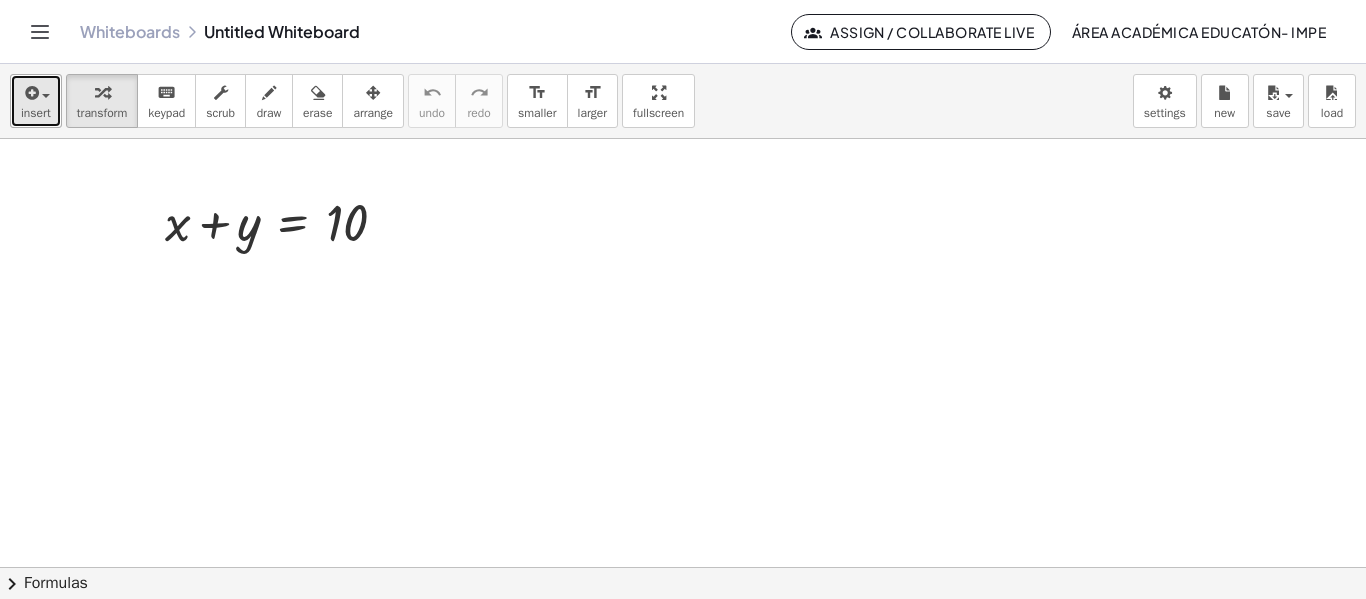click on "insert" at bounding box center [36, 113] 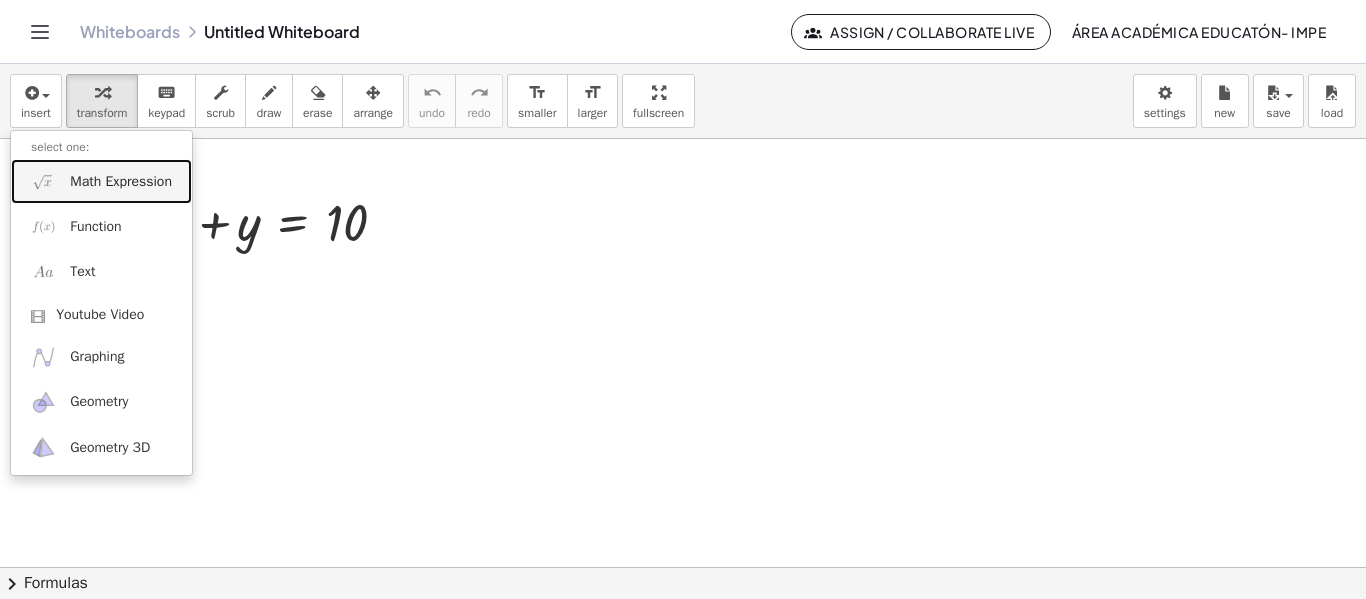 click on "Math Expression" at bounding box center (121, 182) 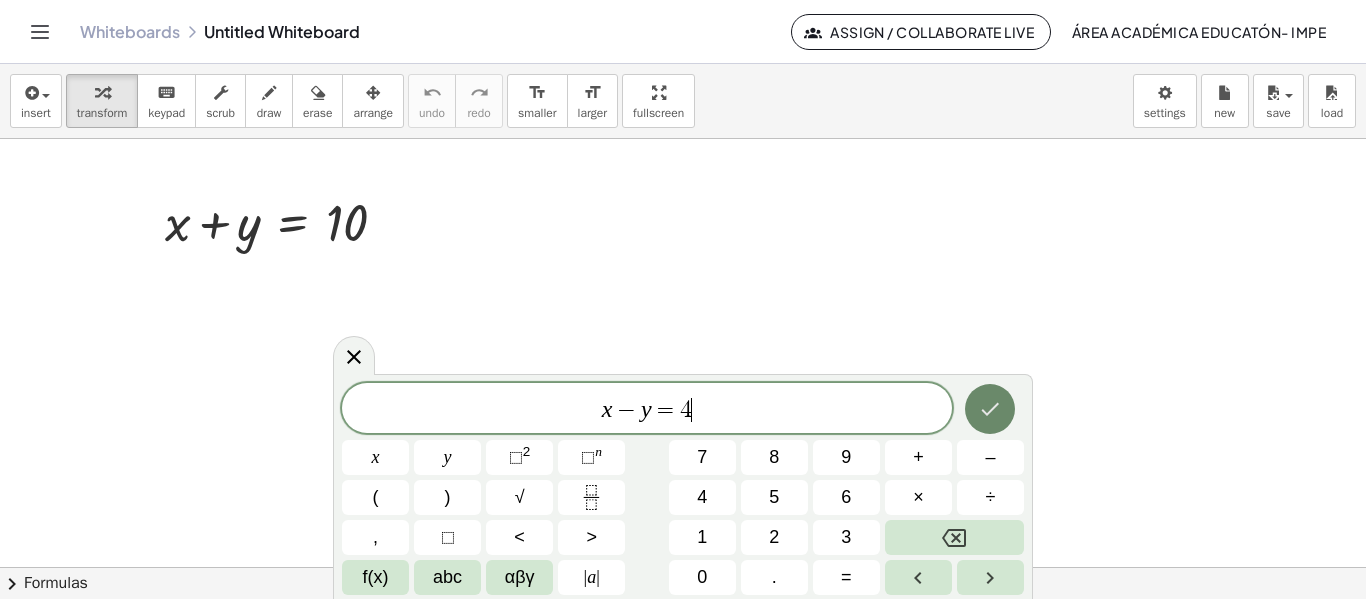 click 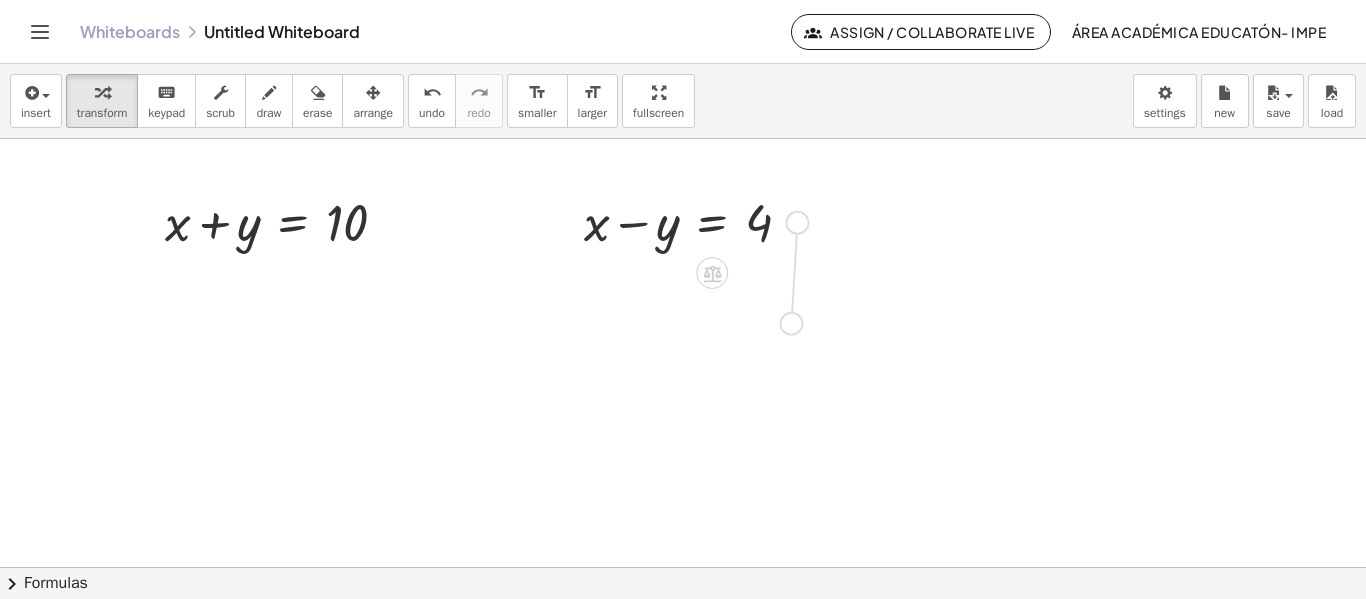 drag, startPoint x: 805, startPoint y: 222, endPoint x: 799, endPoint y: 325, distance: 103.17461 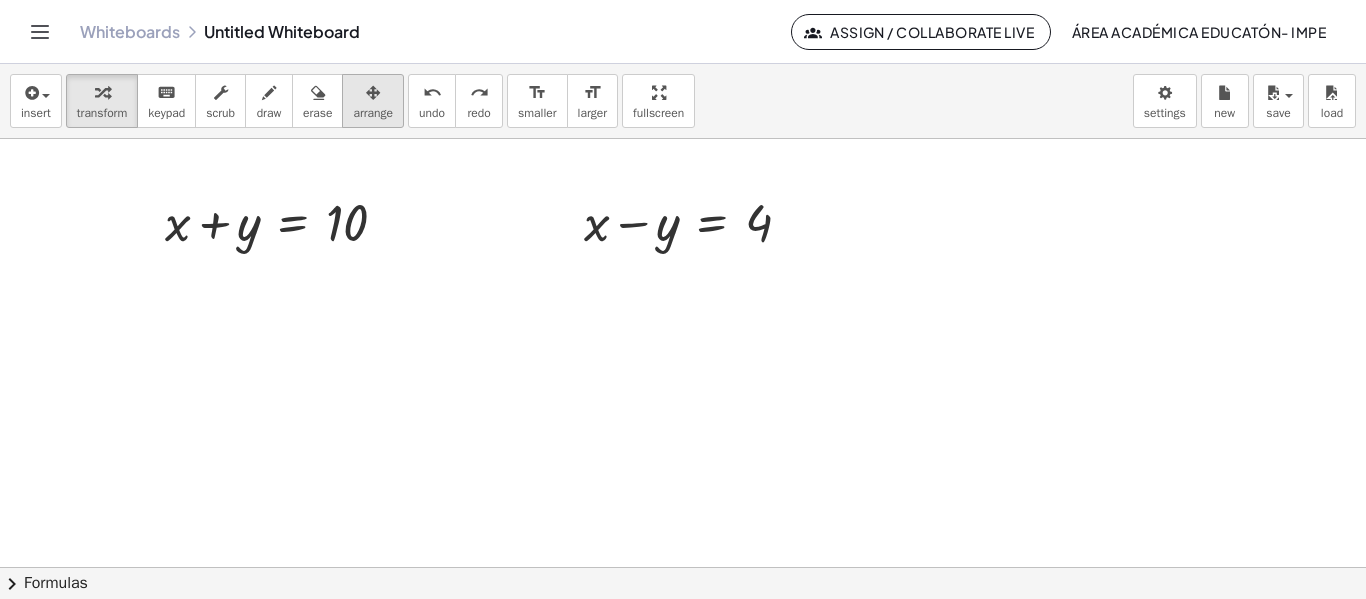click at bounding box center (373, 93) 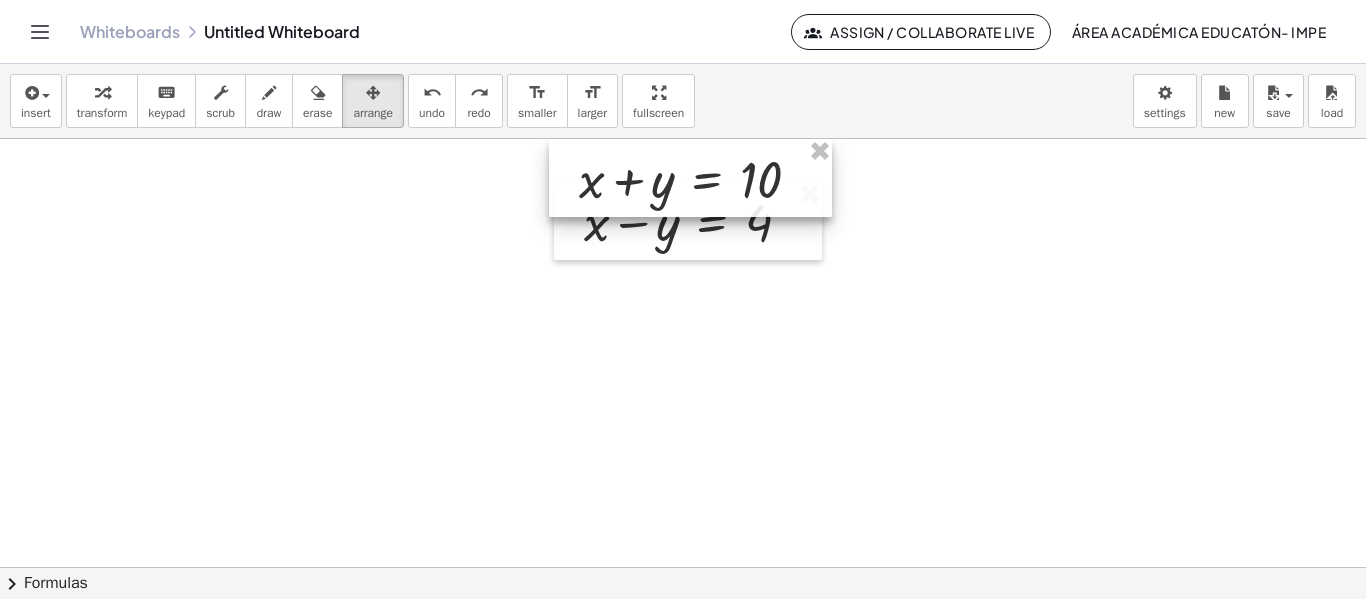 drag, startPoint x: 264, startPoint y: 218, endPoint x: 675, endPoint y: 170, distance: 413.79343 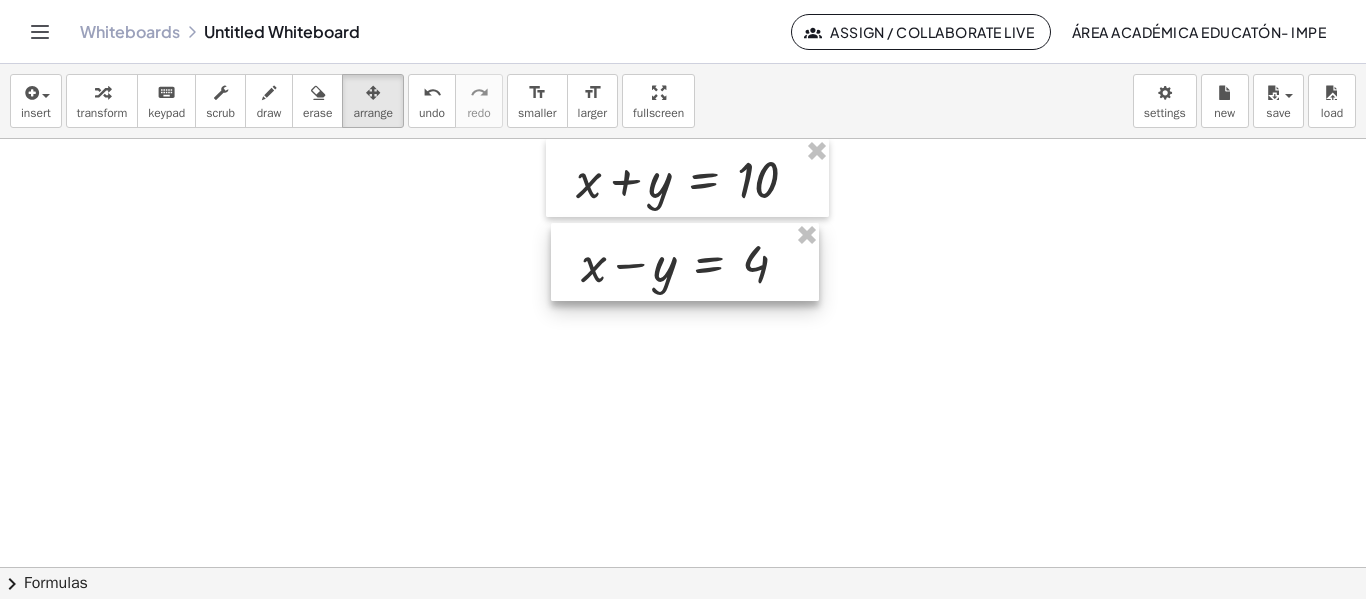 drag, startPoint x: 719, startPoint y: 235, endPoint x: 717, endPoint y: 274, distance: 39.051247 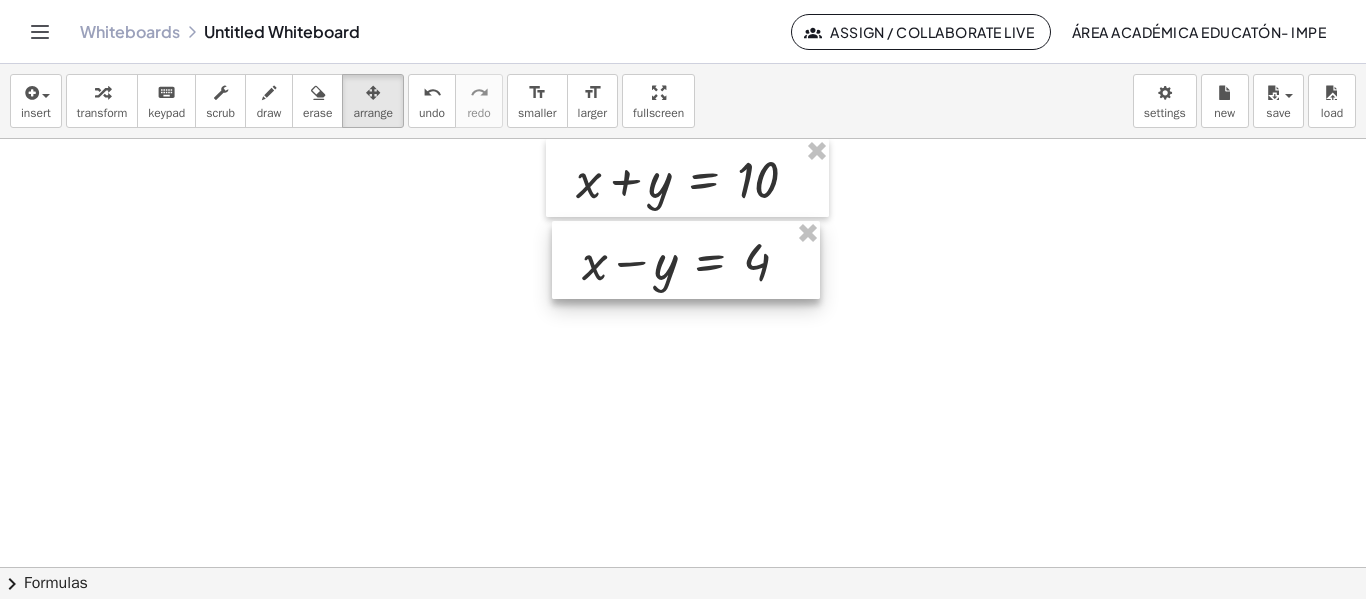 click at bounding box center (683, 567) 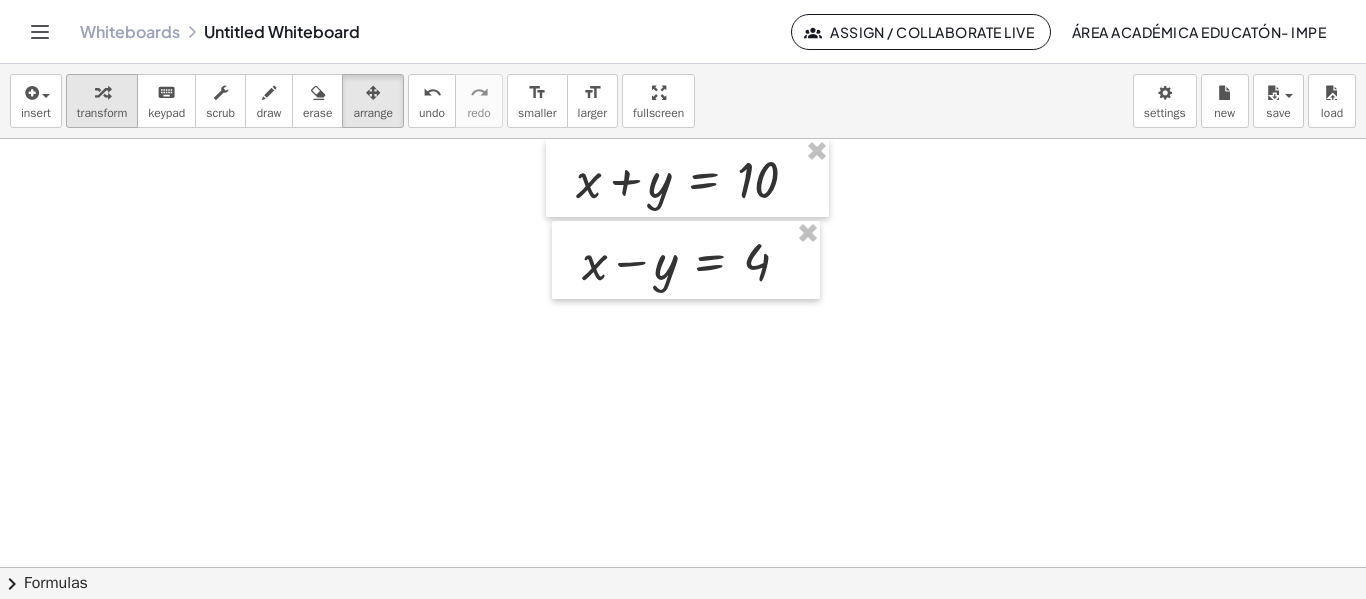 click on "transform" at bounding box center (102, 113) 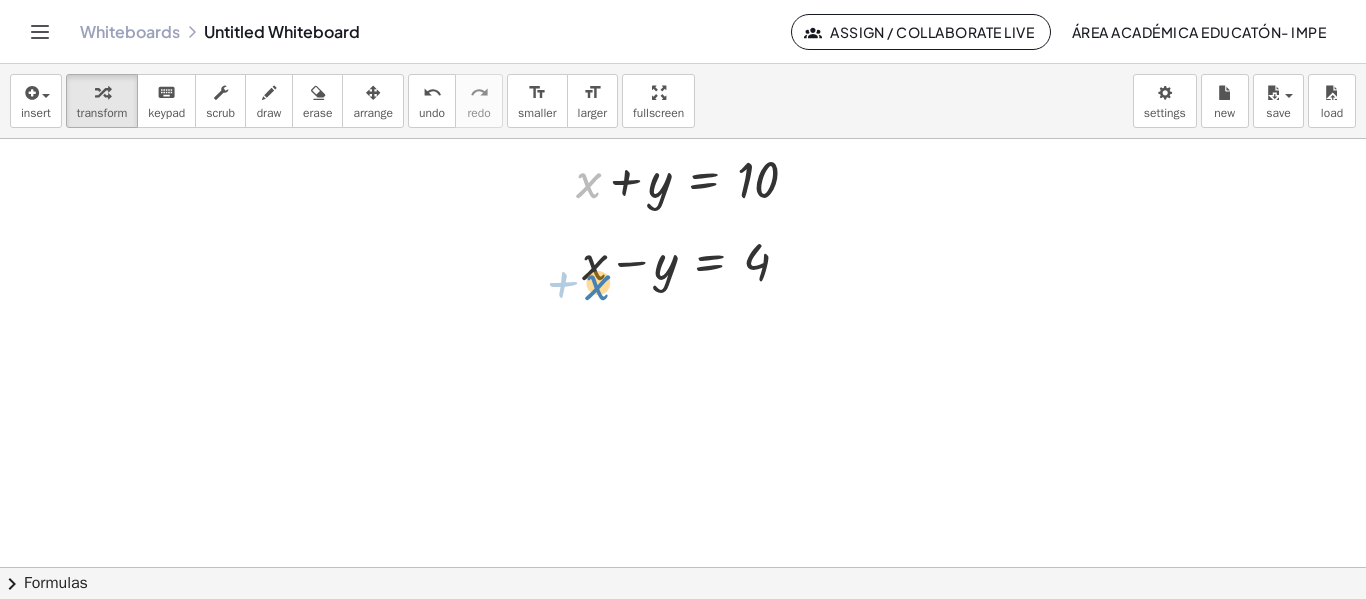 drag, startPoint x: 586, startPoint y: 183, endPoint x: 595, endPoint y: 285, distance: 102.396286 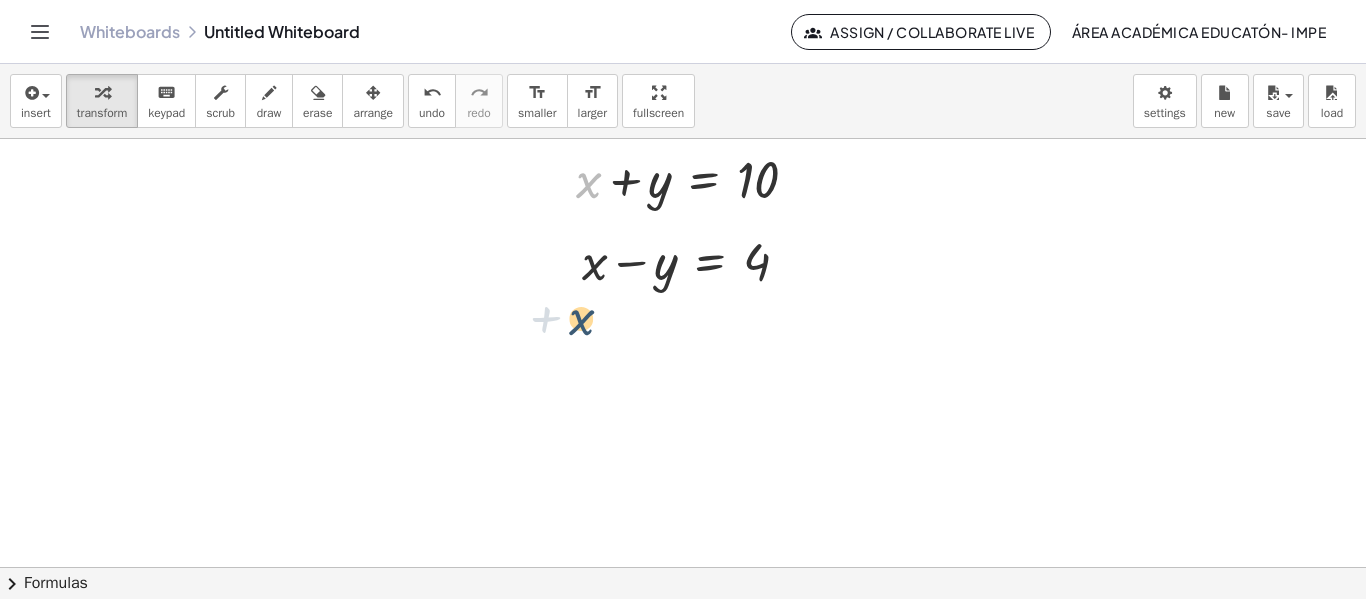 drag, startPoint x: 584, startPoint y: 186, endPoint x: 576, endPoint y: 330, distance: 144.22205 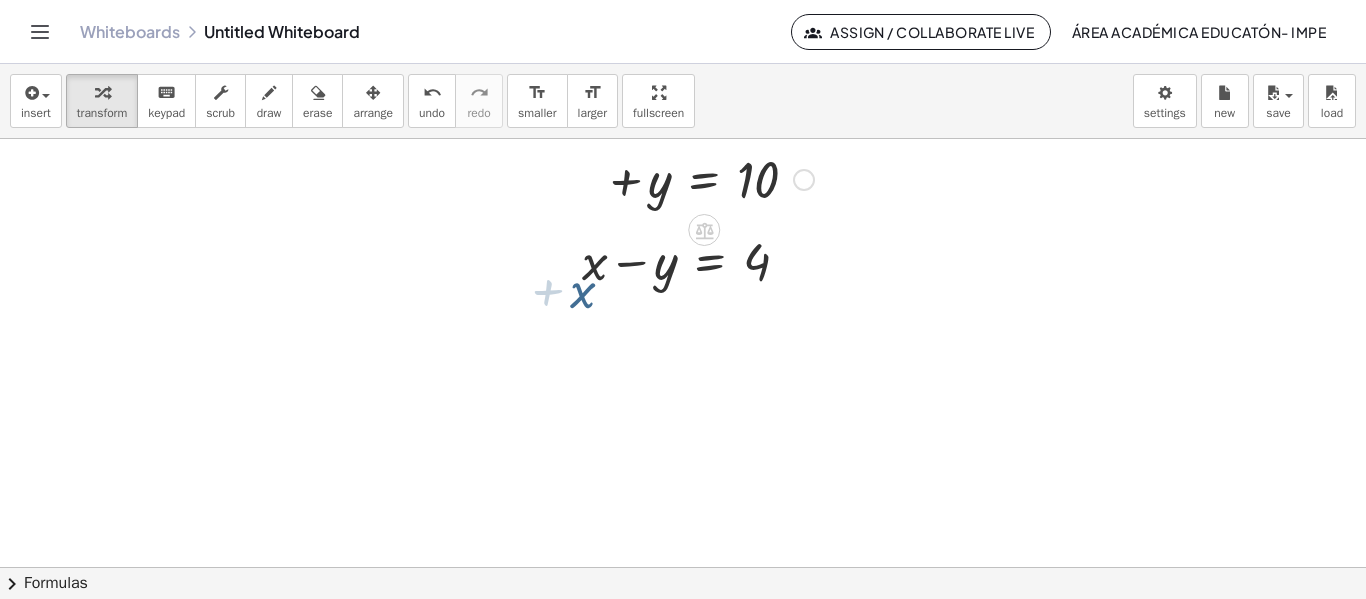 click at bounding box center [683, 567] 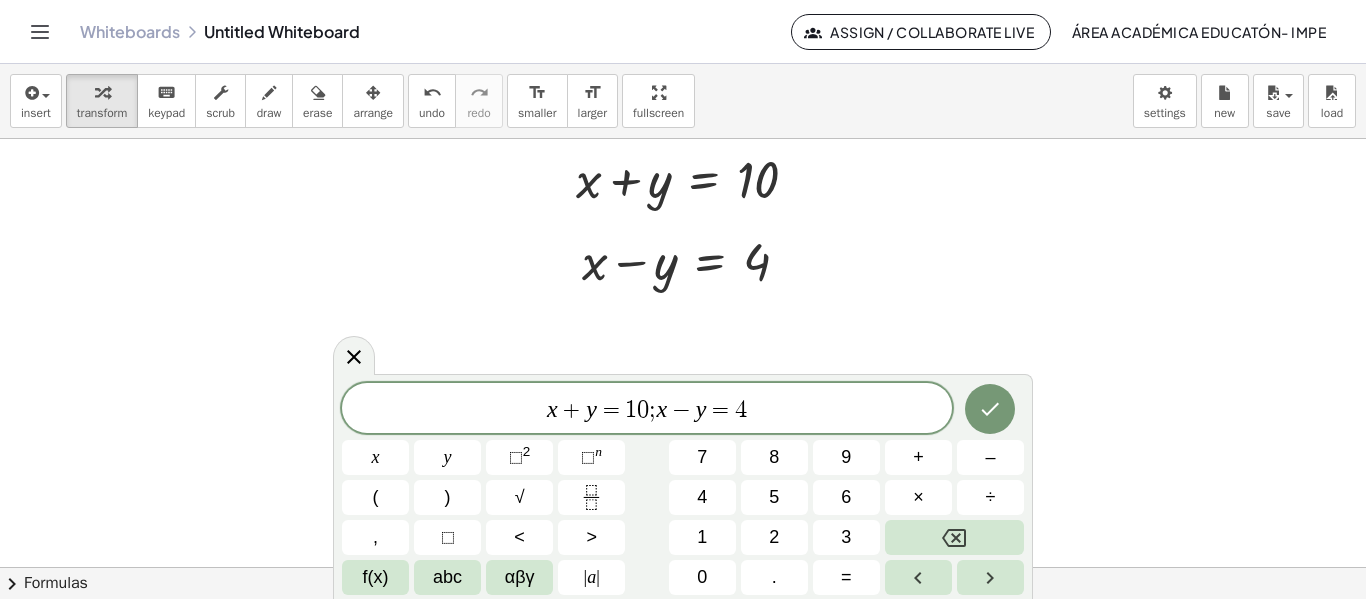 click 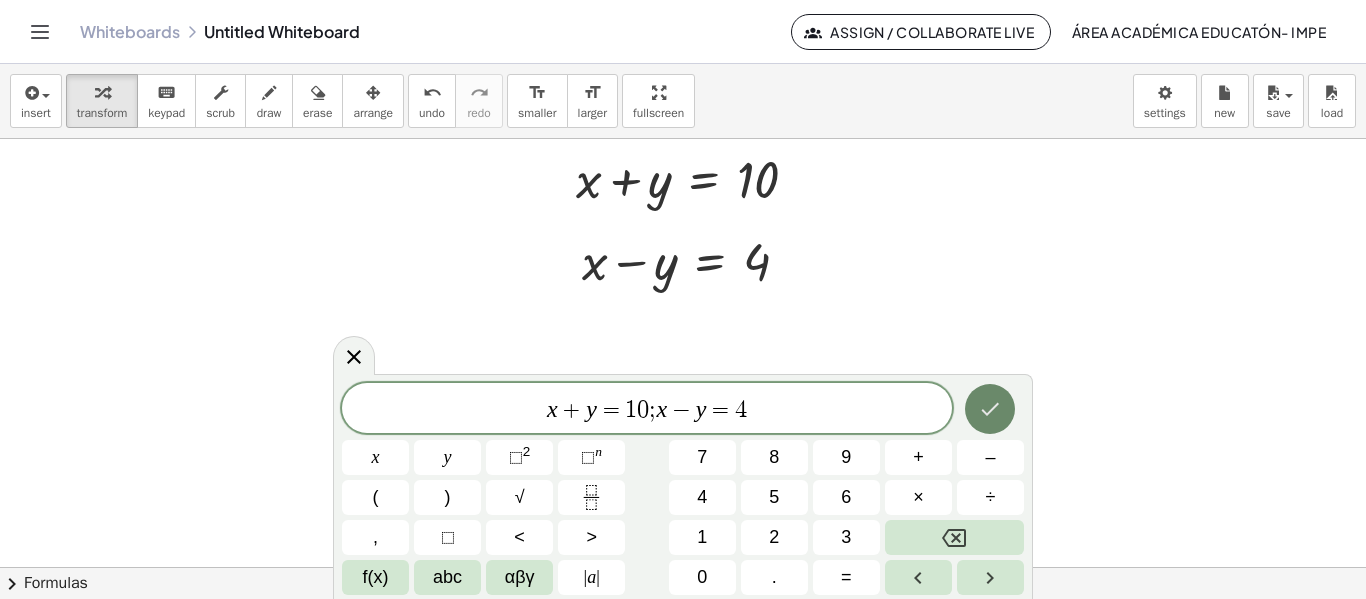 click 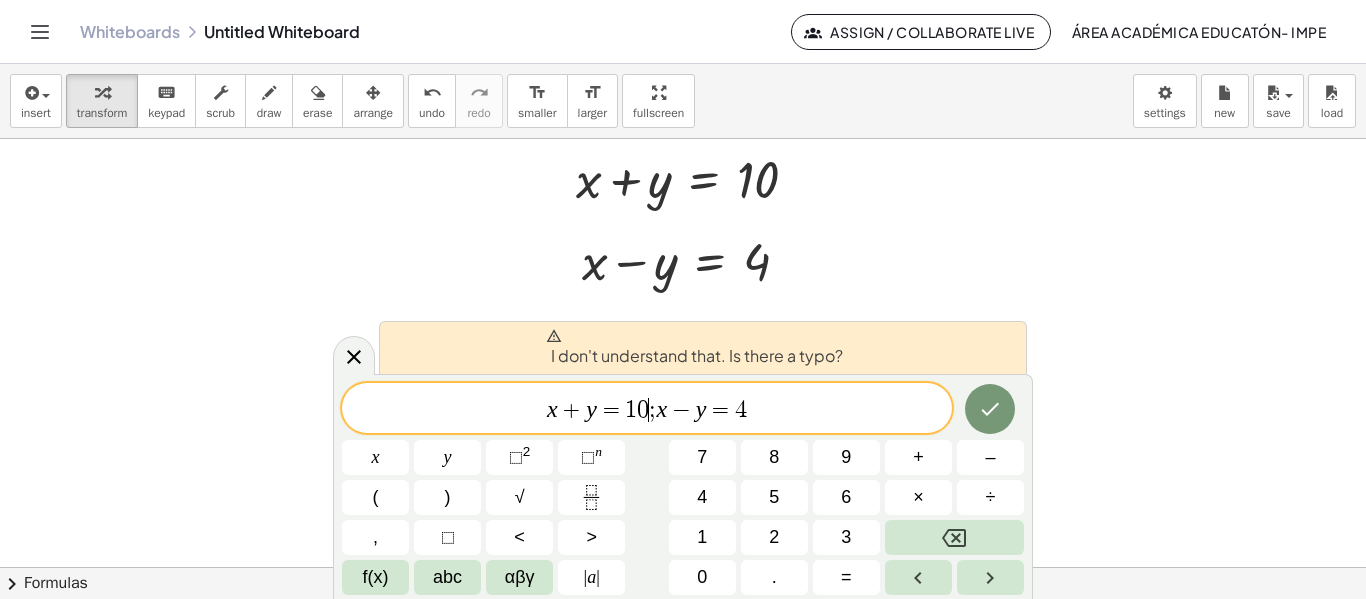 click on ";" at bounding box center (652, 410) 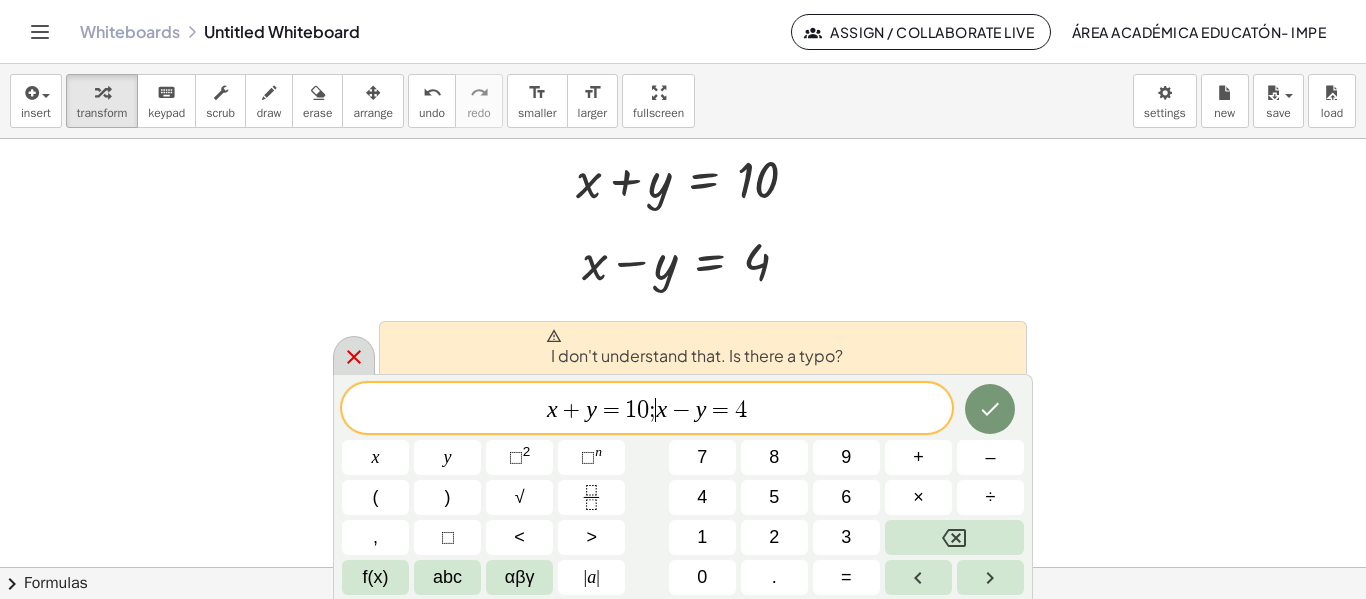 click at bounding box center (354, 355) 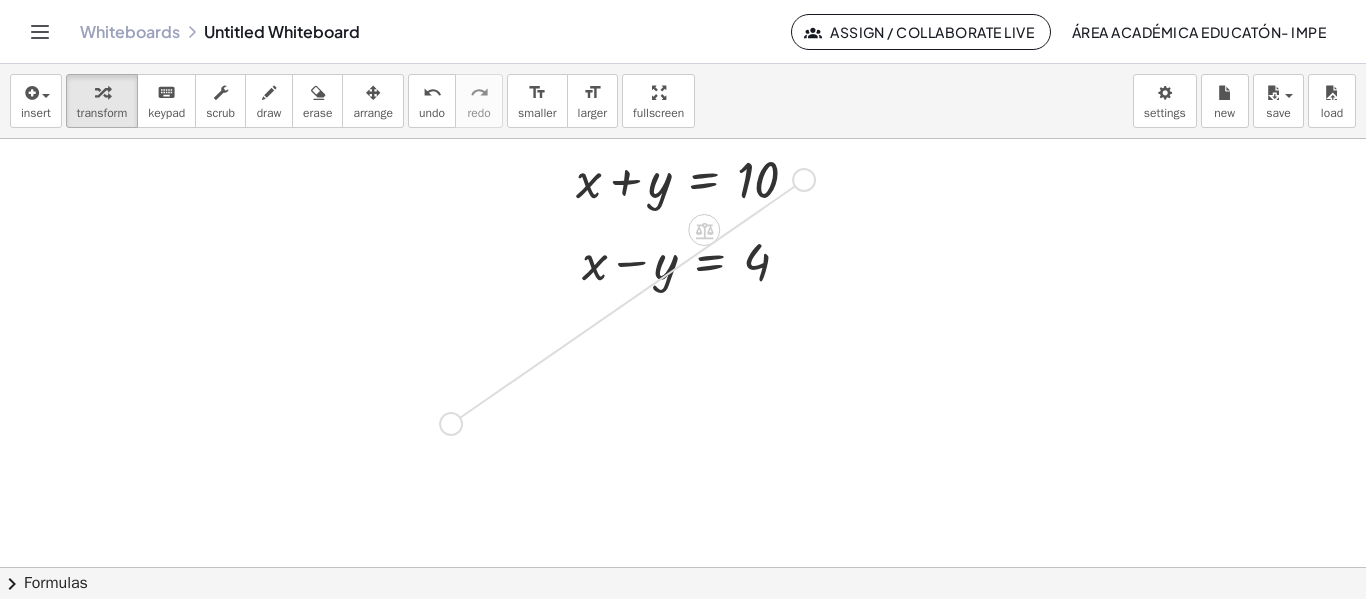 drag, startPoint x: 807, startPoint y: 181, endPoint x: 446, endPoint y: 434, distance: 440.82877 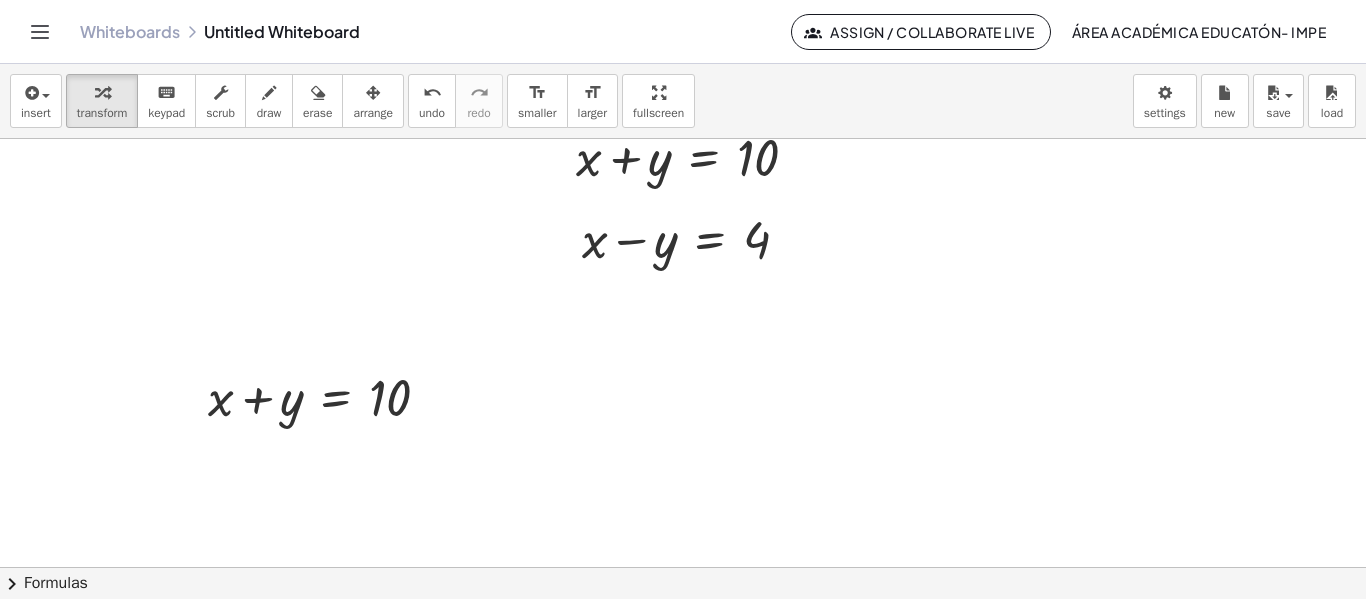 scroll, scrollTop: 21, scrollLeft: 0, axis: vertical 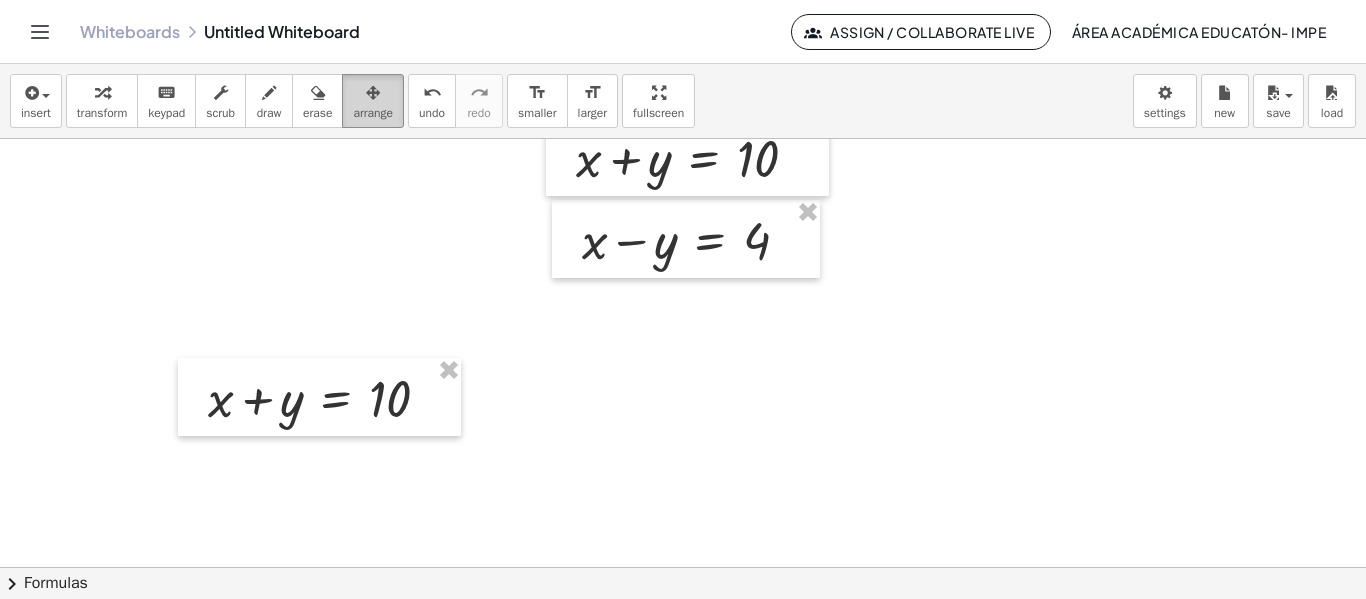 click at bounding box center (373, 93) 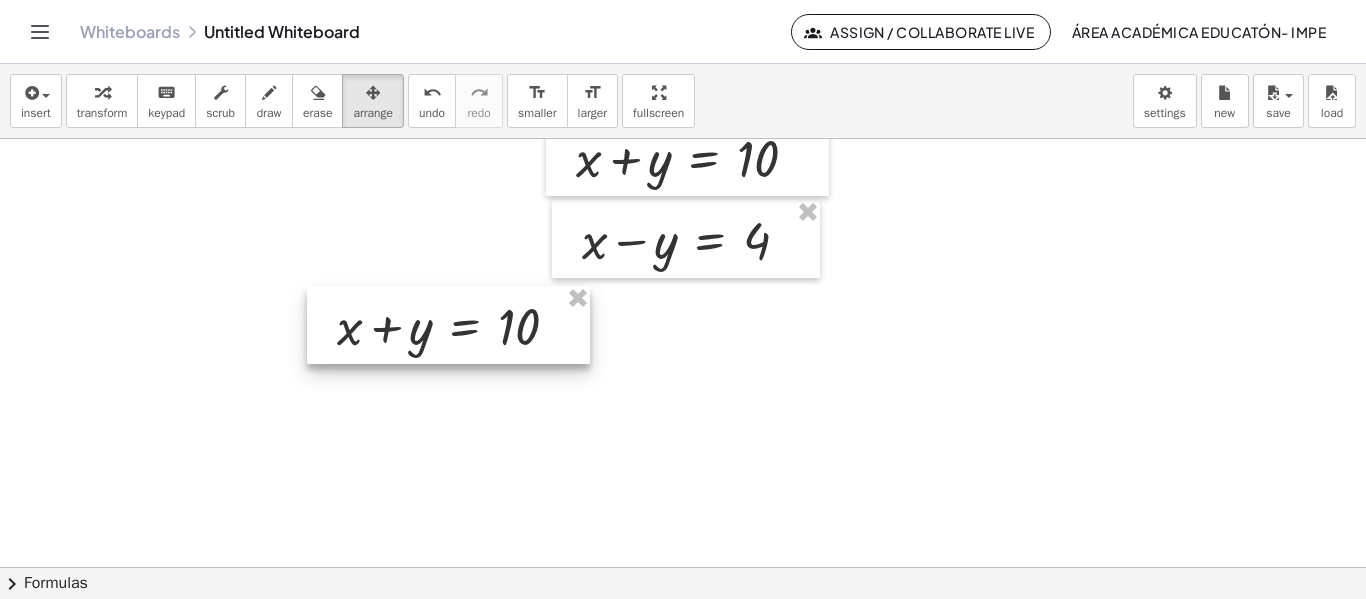 drag, startPoint x: 324, startPoint y: 401, endPoint x: 451, endPoint y: 325, distance: 148.00337 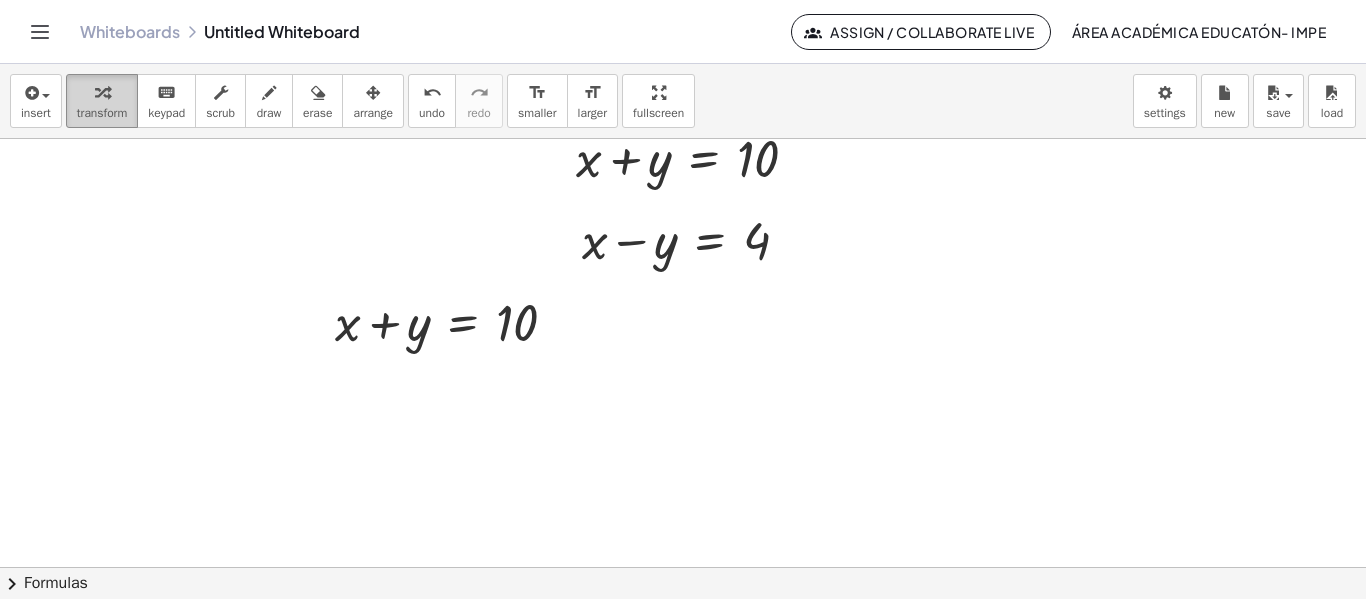 click on "transform" at bounding box center (102, 113) 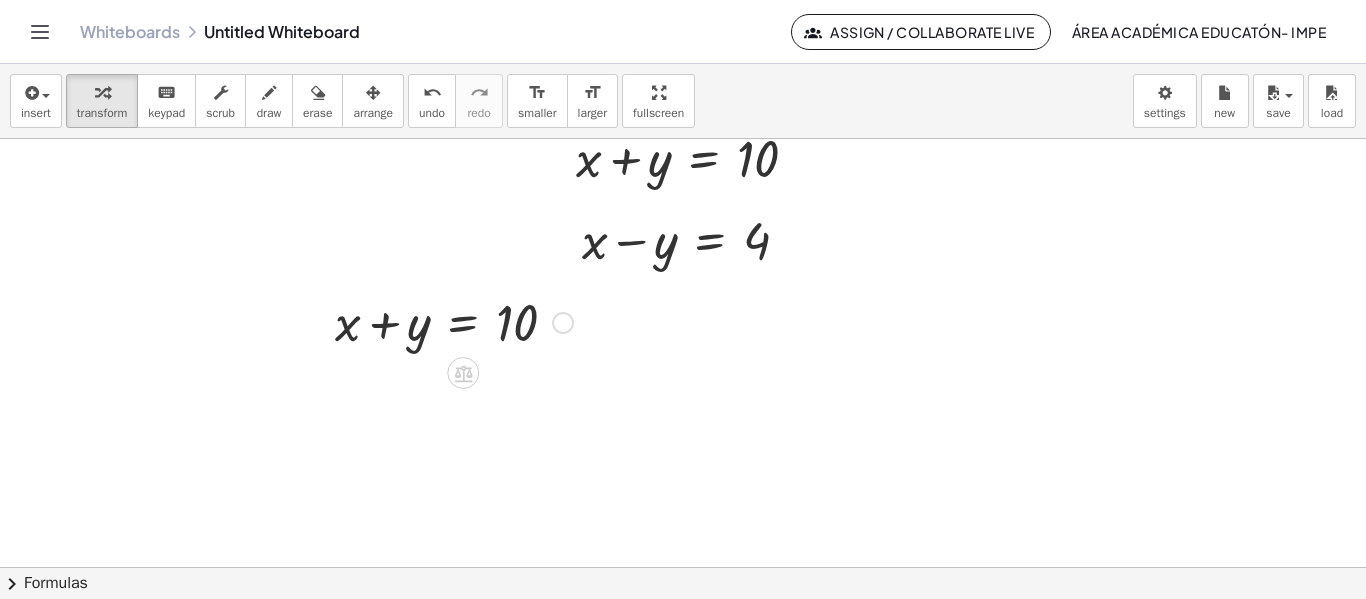 click at bounding box center (454, 321) 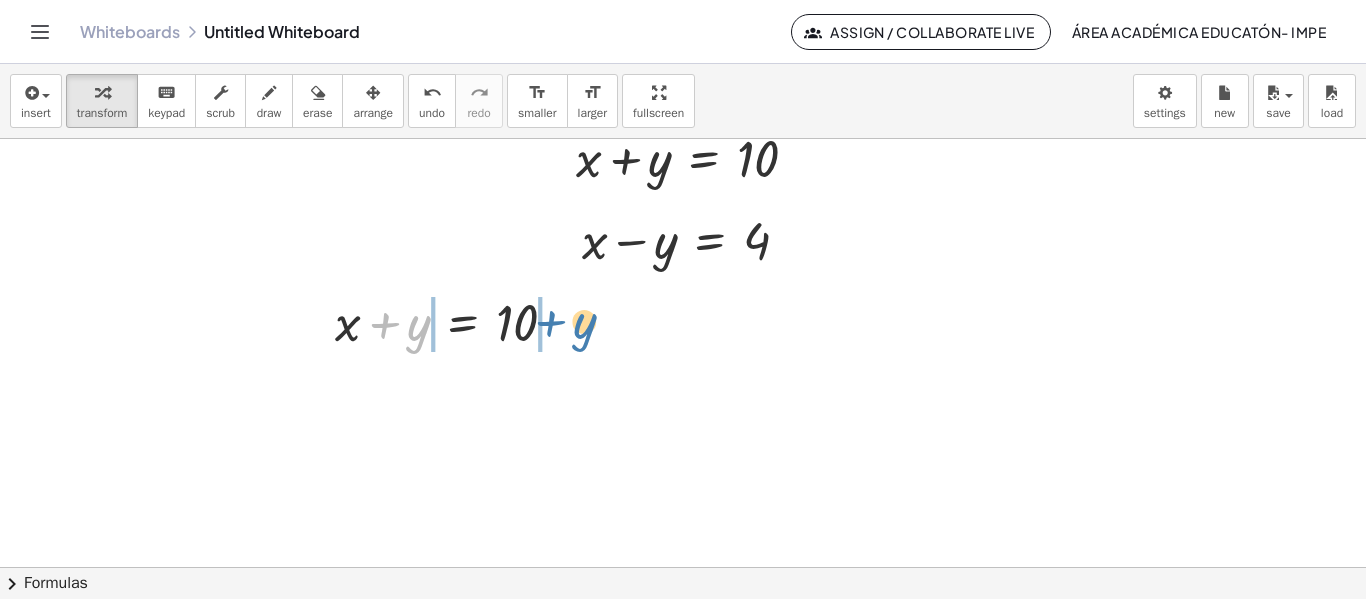 drag, startPoint x: 411, startPoint y: 335, endPoint x: 579, endPoint y: 333, distance: 168.0119 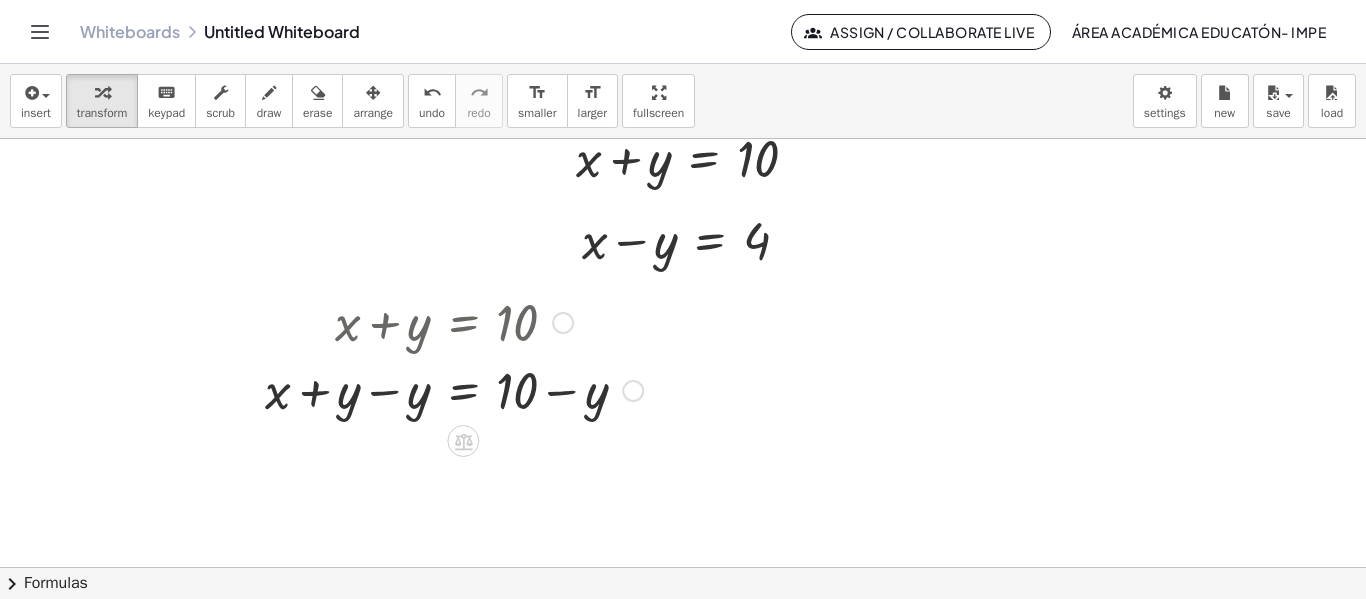 click at bounding box center (454, 389) 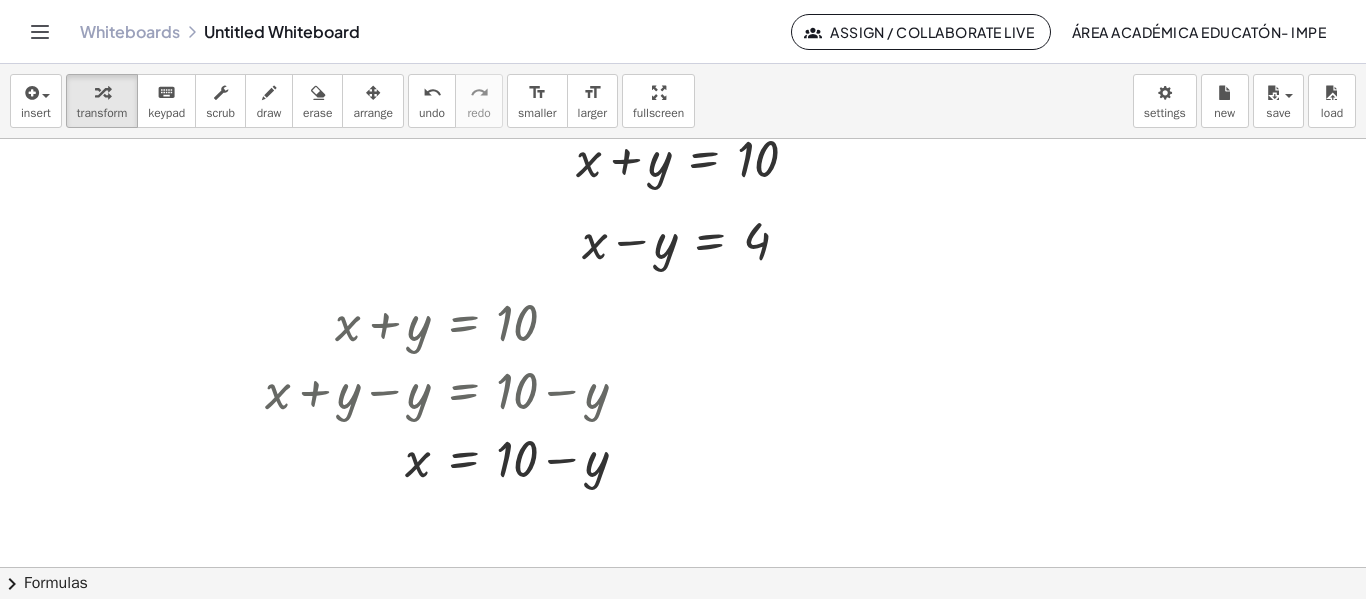 click at bounding box center [683, 546] 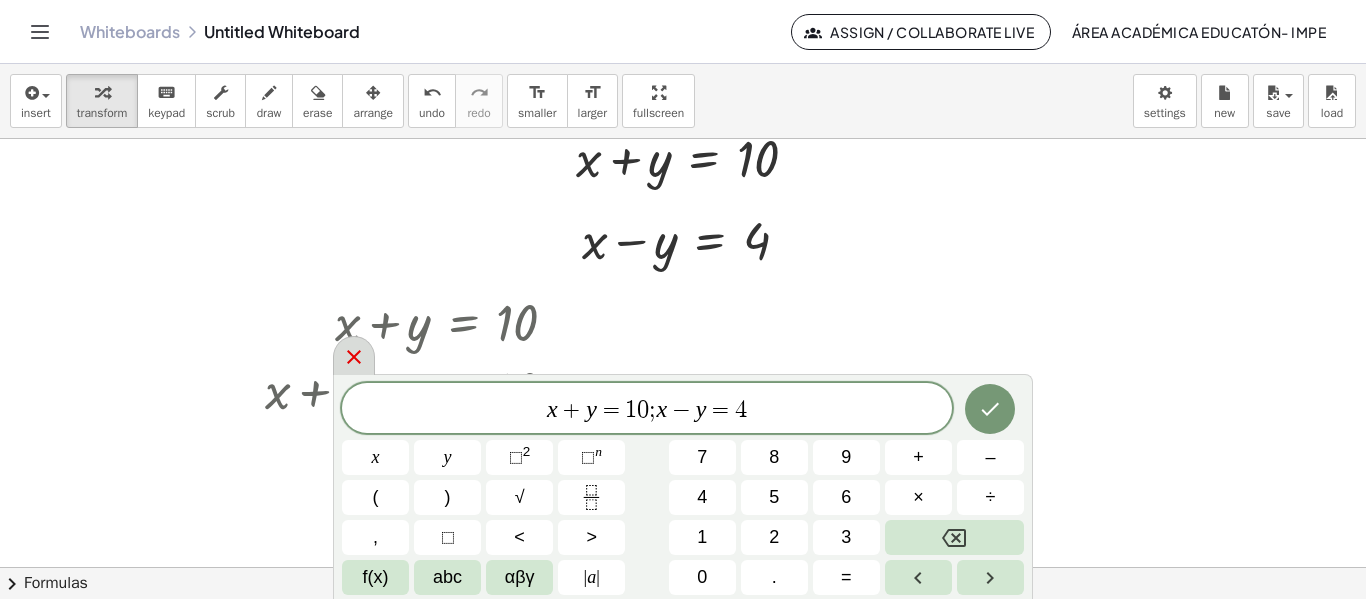 click 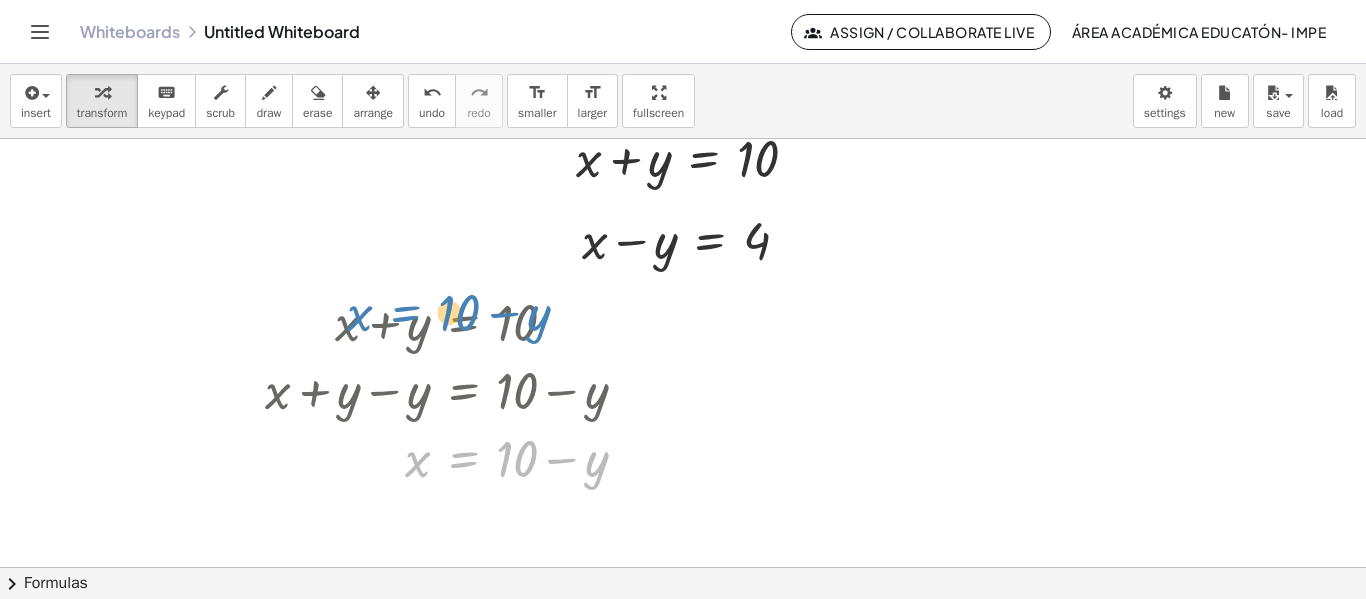 drag, startPoint x: 478, startPoint y: 424, endPoint x: 396, endPoint y: 350, distance: 110.45361 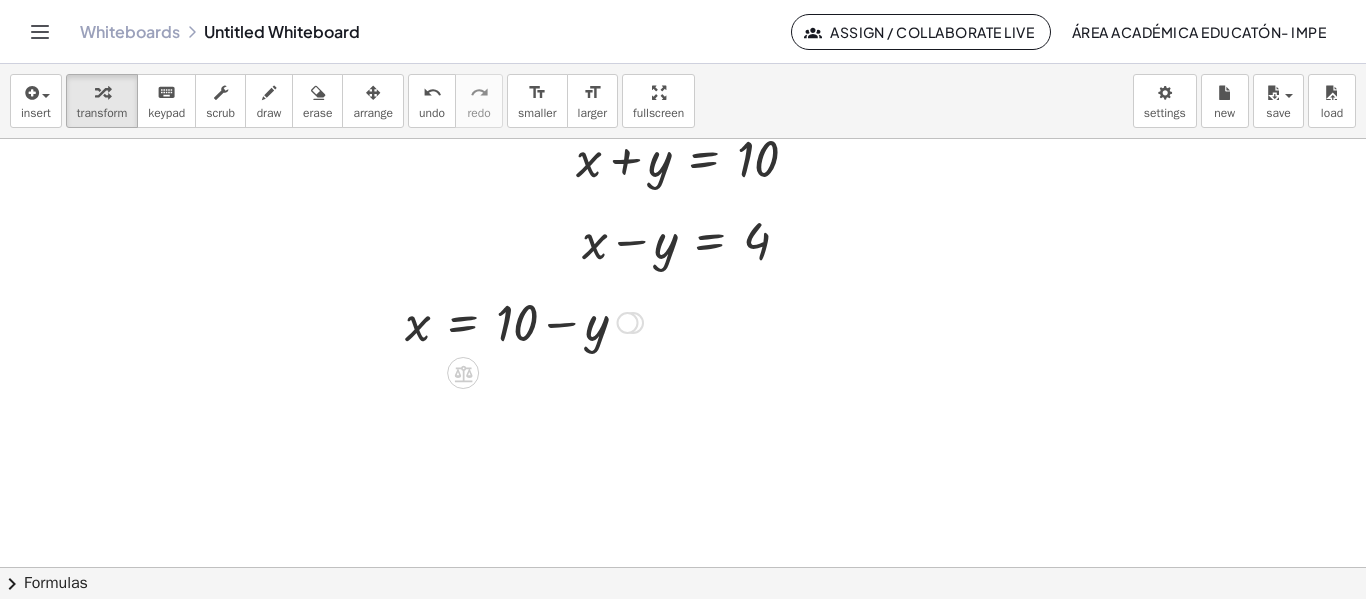 drag, startPoint x: 629, startPoint y: 456, endPoint x: 596, endPoint y: 290, distance: 169.24834 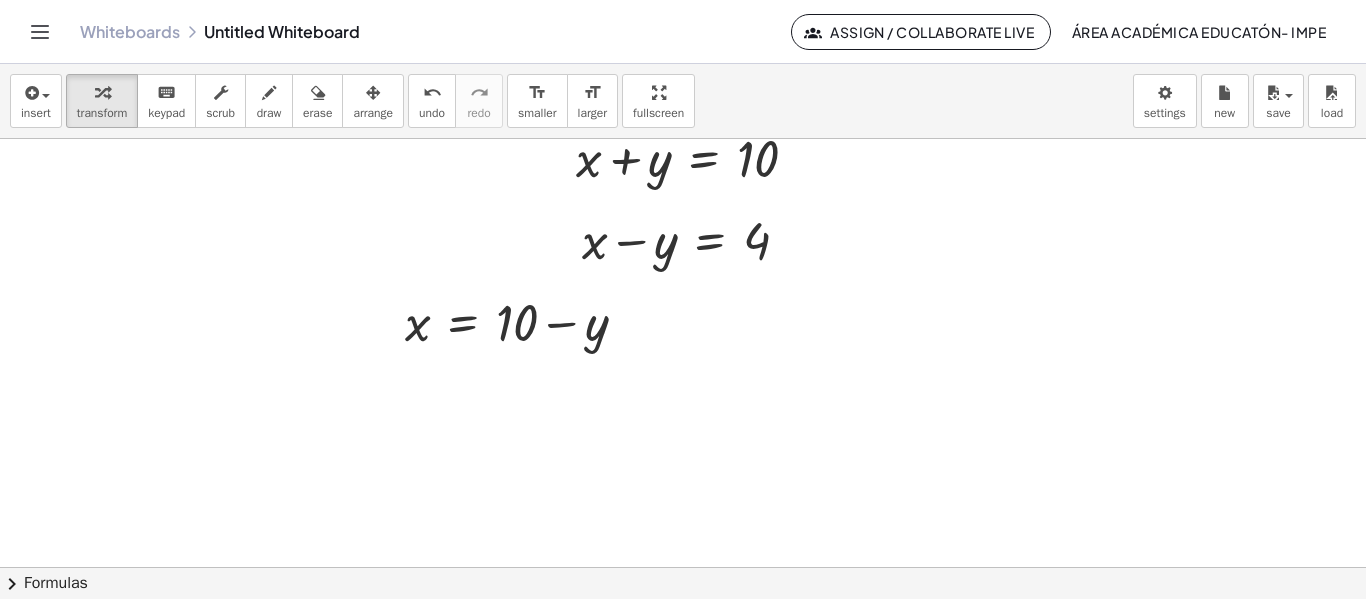 click at bounding box center [683, 546] 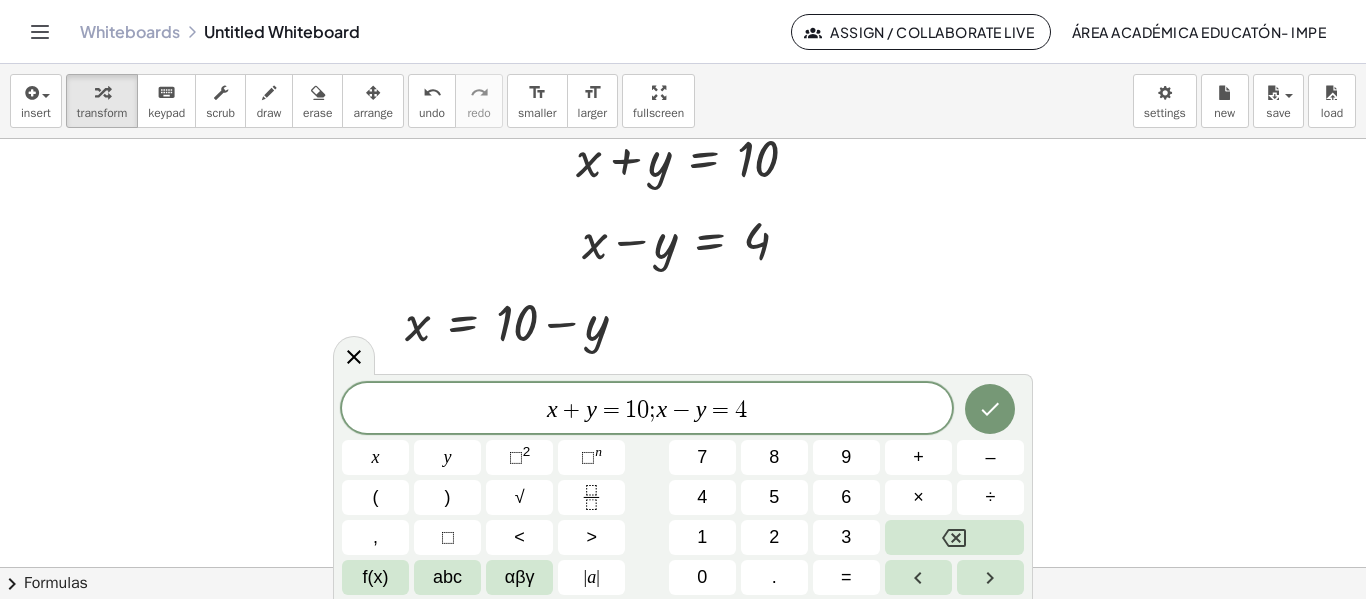 click at bounding box center [683, 546] 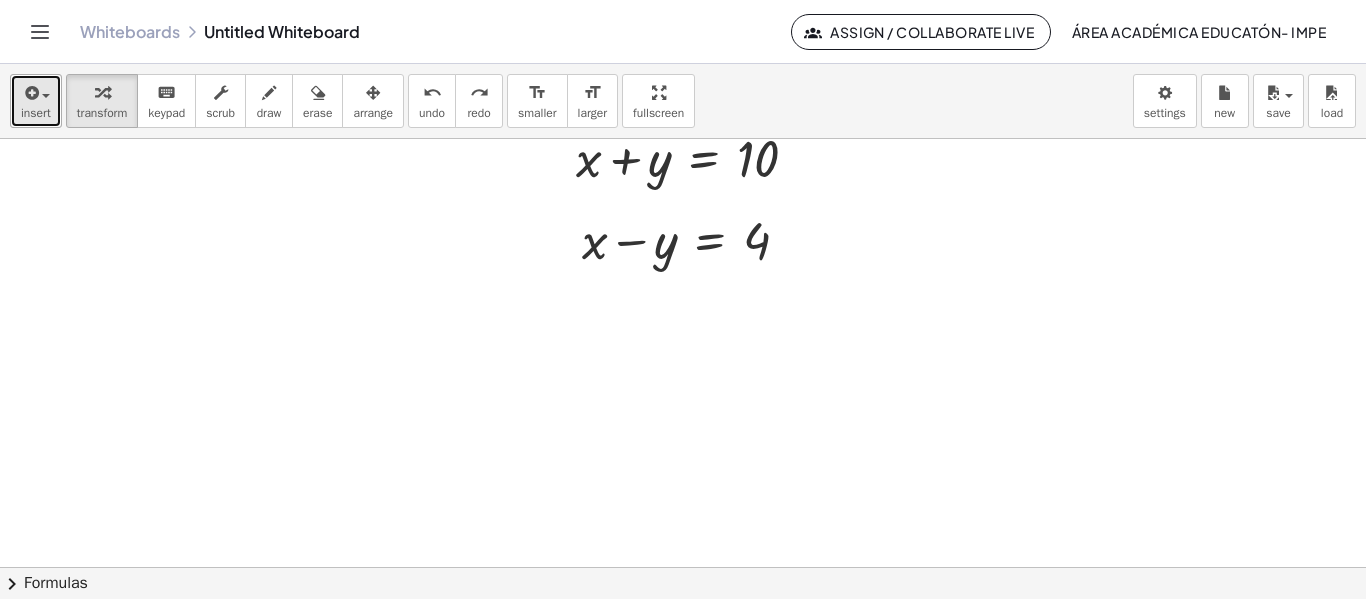 click at bounding box center [41, 95] 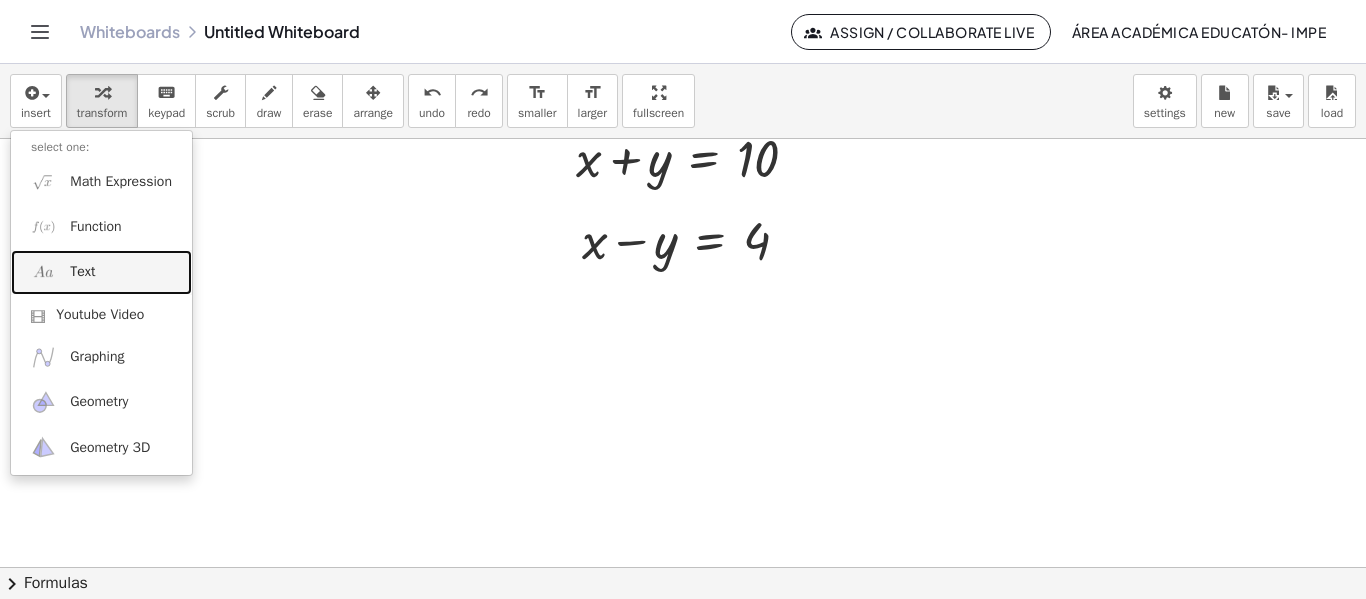 click on "Text" at bounding box center (101, 272) 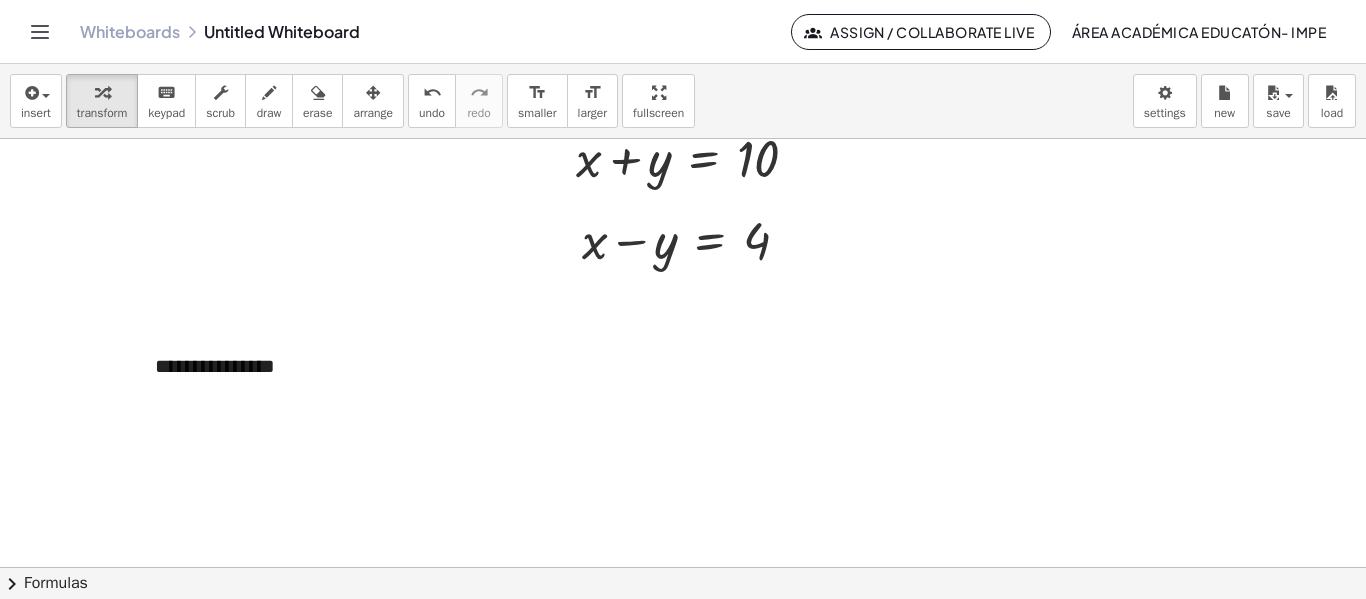 type 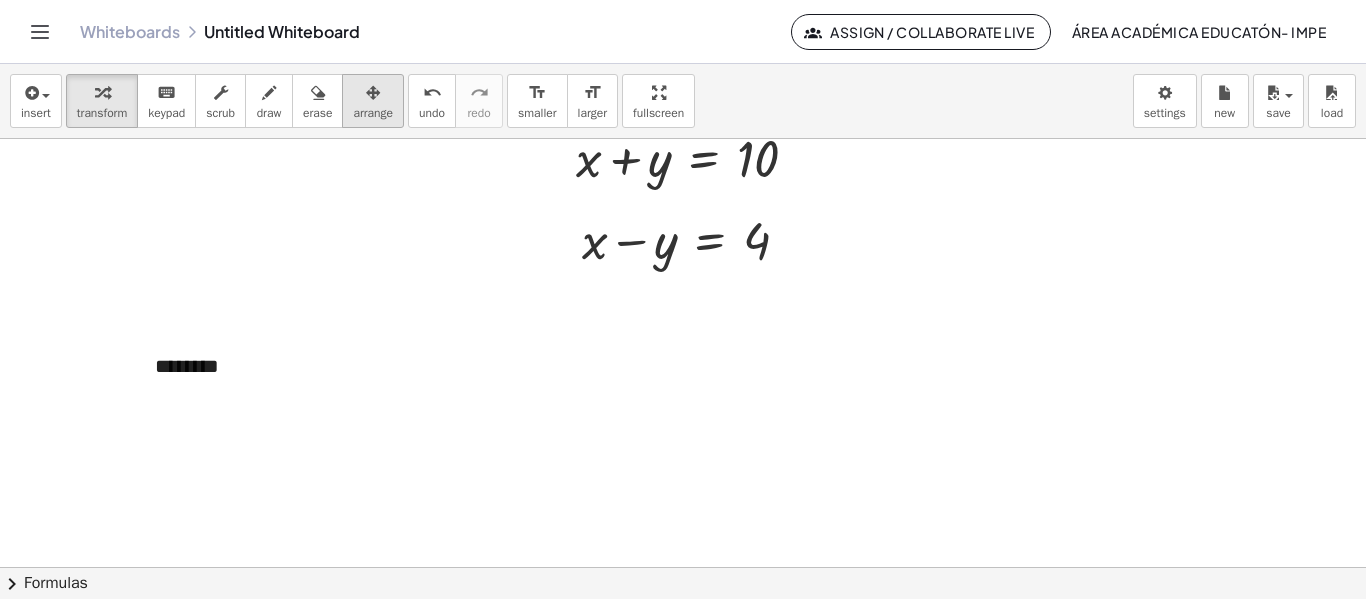 click at bounding box center [373, 92] 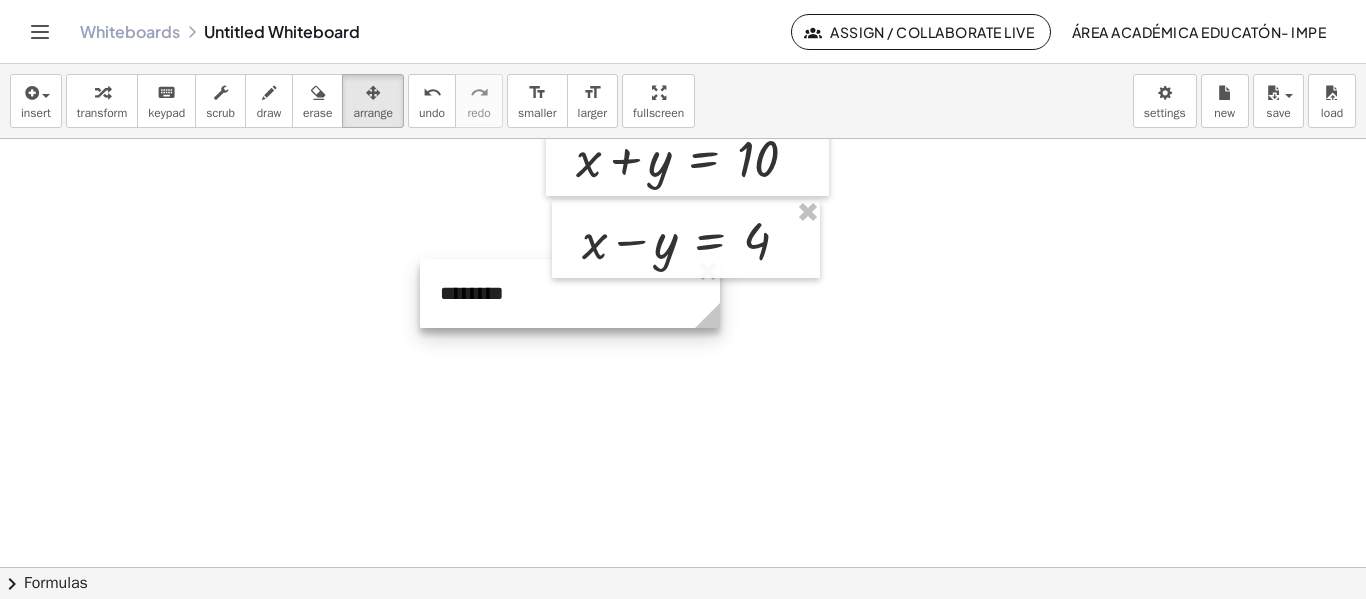 drag, startPoint x: 311, startPoint y: 352, endPoint x: 596, endPoint y: 279, distance: 294.20062 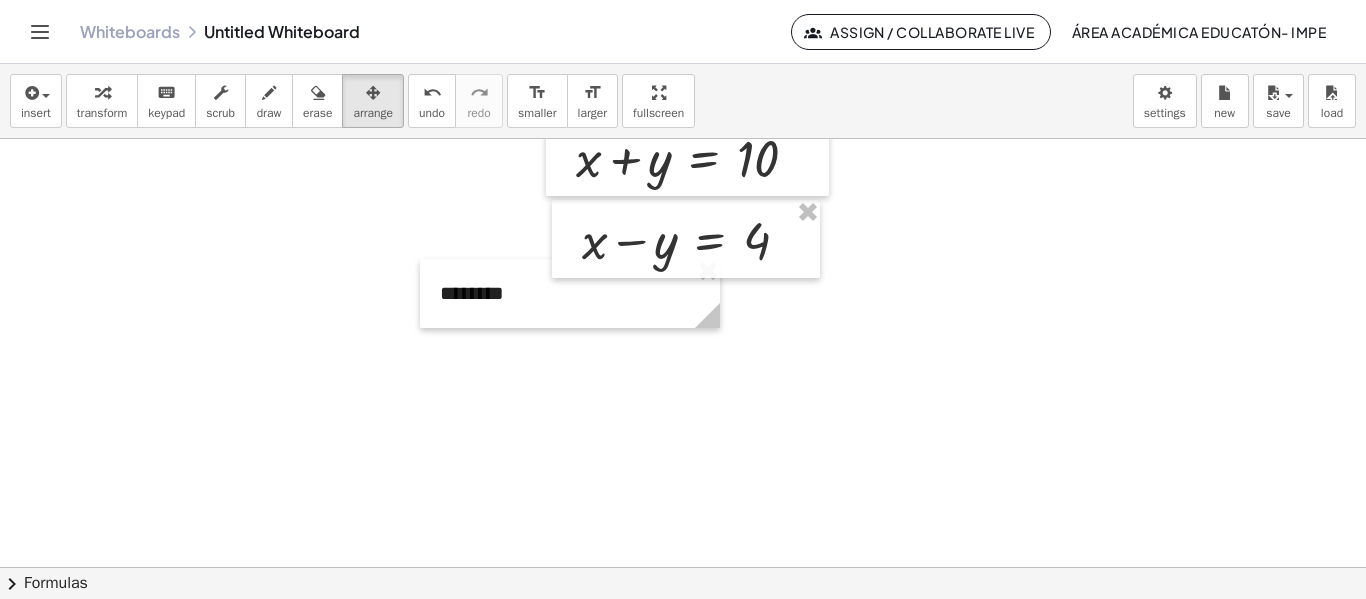 click at bounding box center (683, 546) 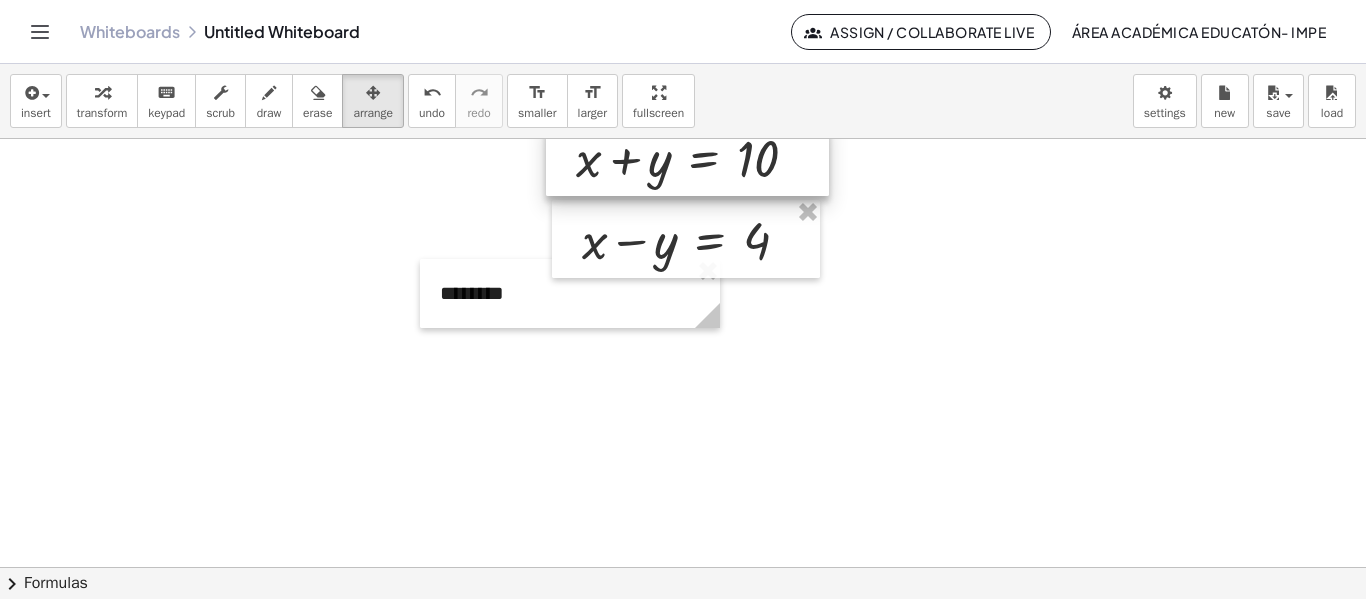 click at bounding box center [687, 157] 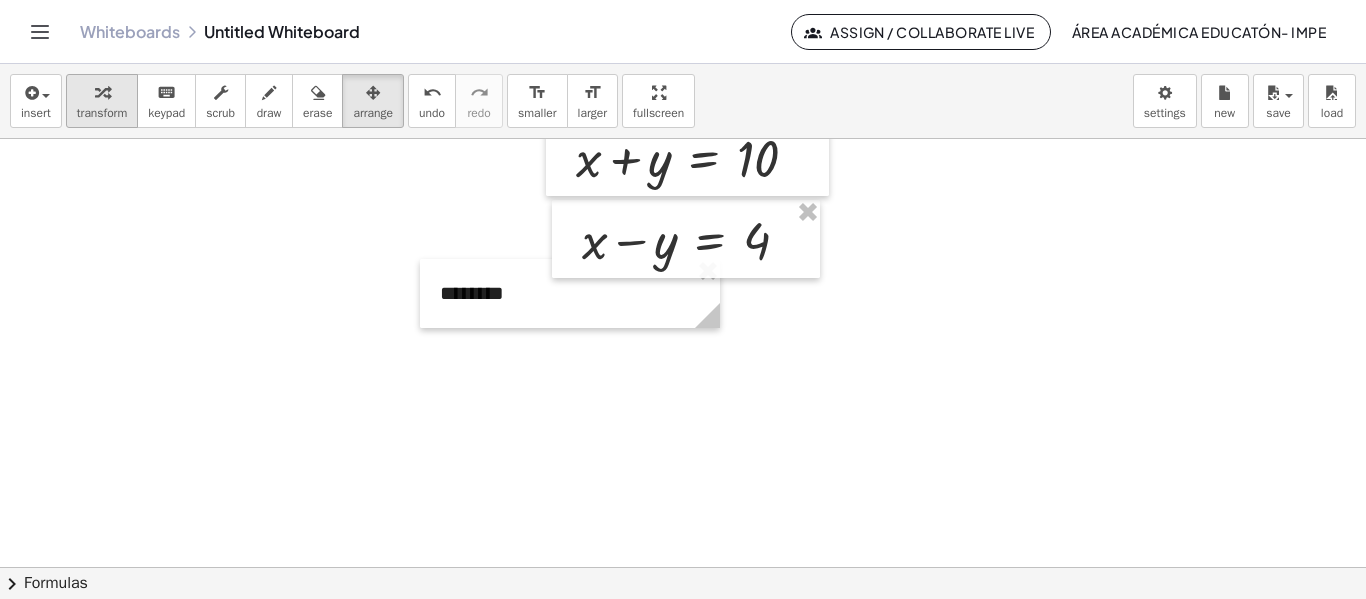 click at bounding box center (102, 93) 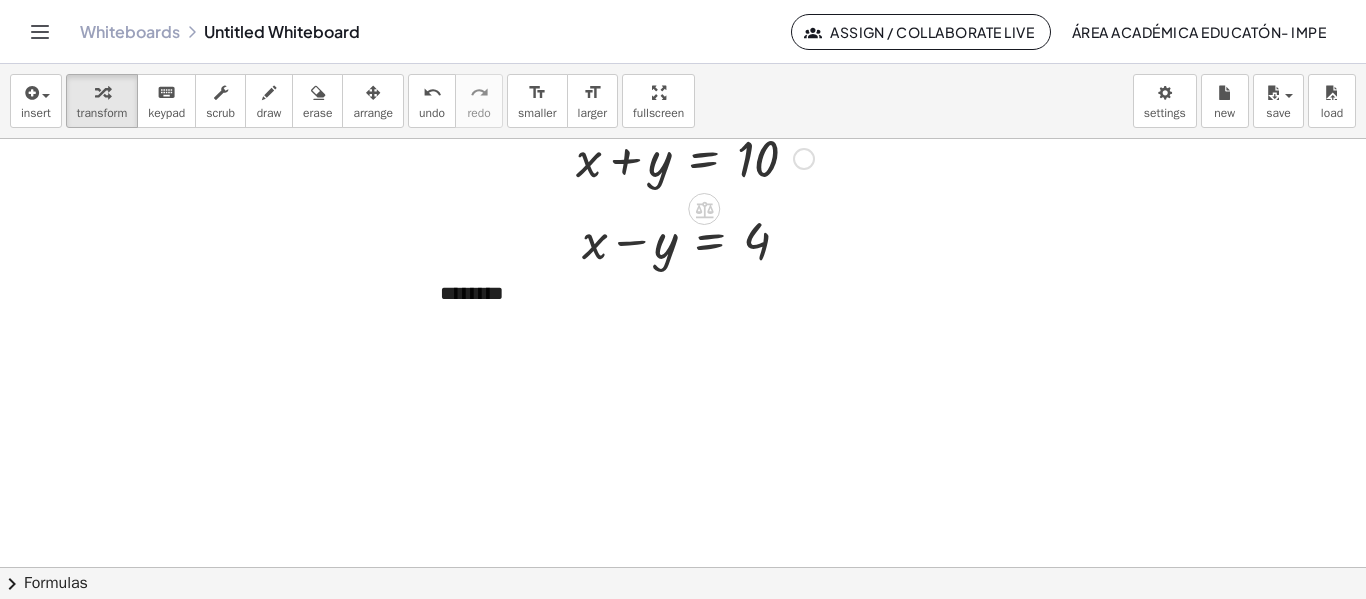 scroll, scrollTop: 0, scrollLeft: 0, axis: both 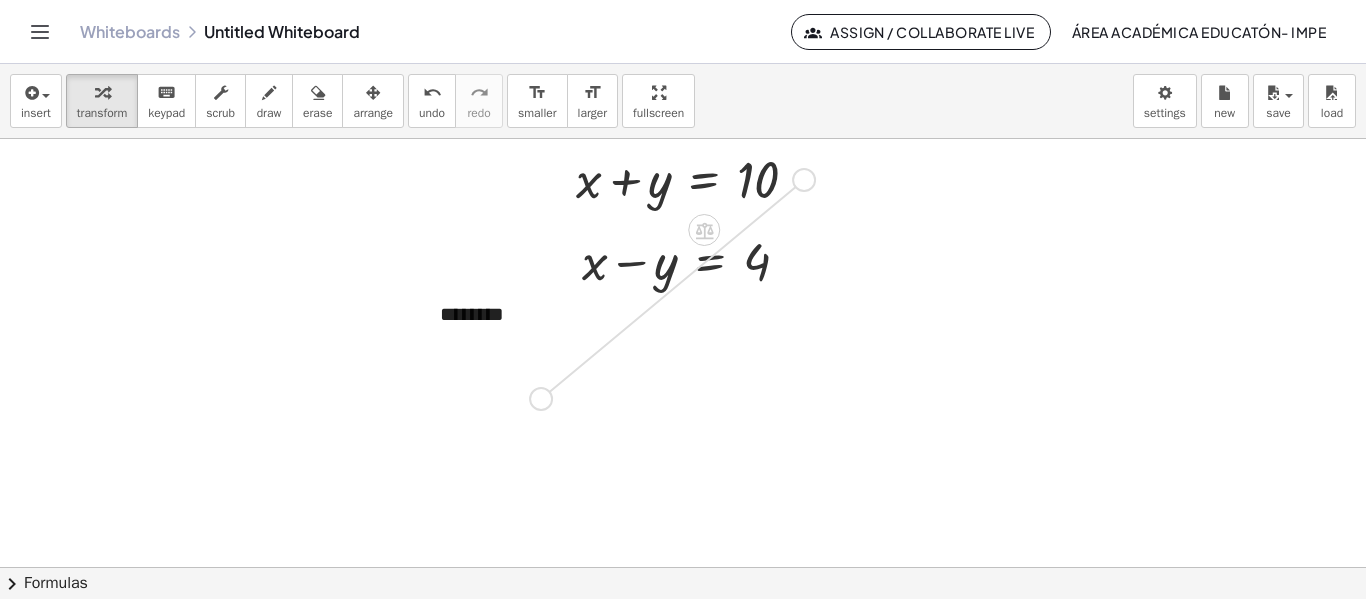 drag, startPoint x: 804, startPoint y: 183, endPoint x: 537, endPoint y: 428, distance: 362.37274 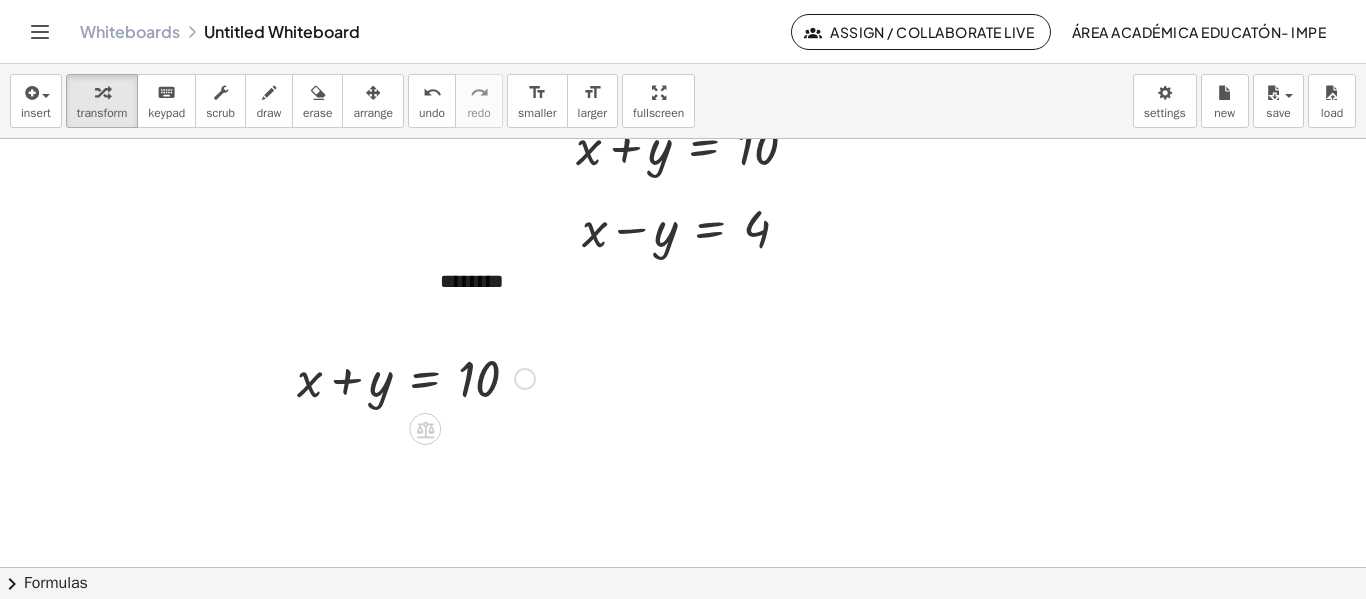 scroll, scrollTop: 36, scrollLeft: 0, axis: vertical 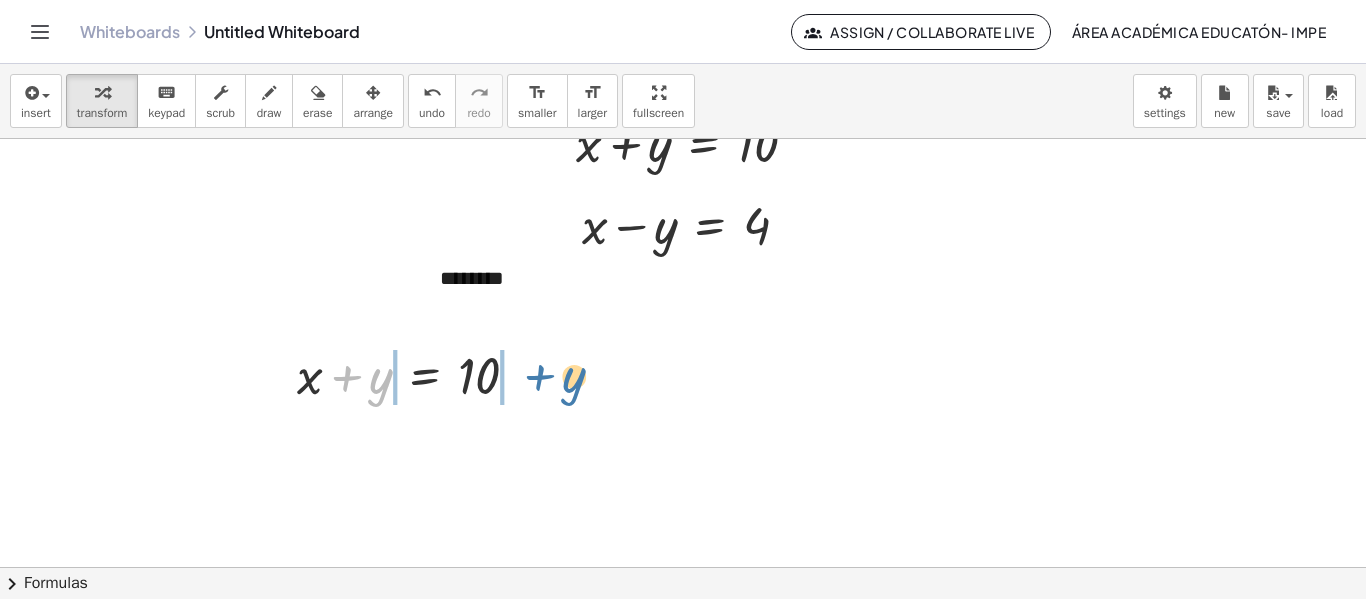 drag, startPoint x: 357, startPoint y: 379, endPoint x: 552, endPoint y: 377, distance: 195.01025 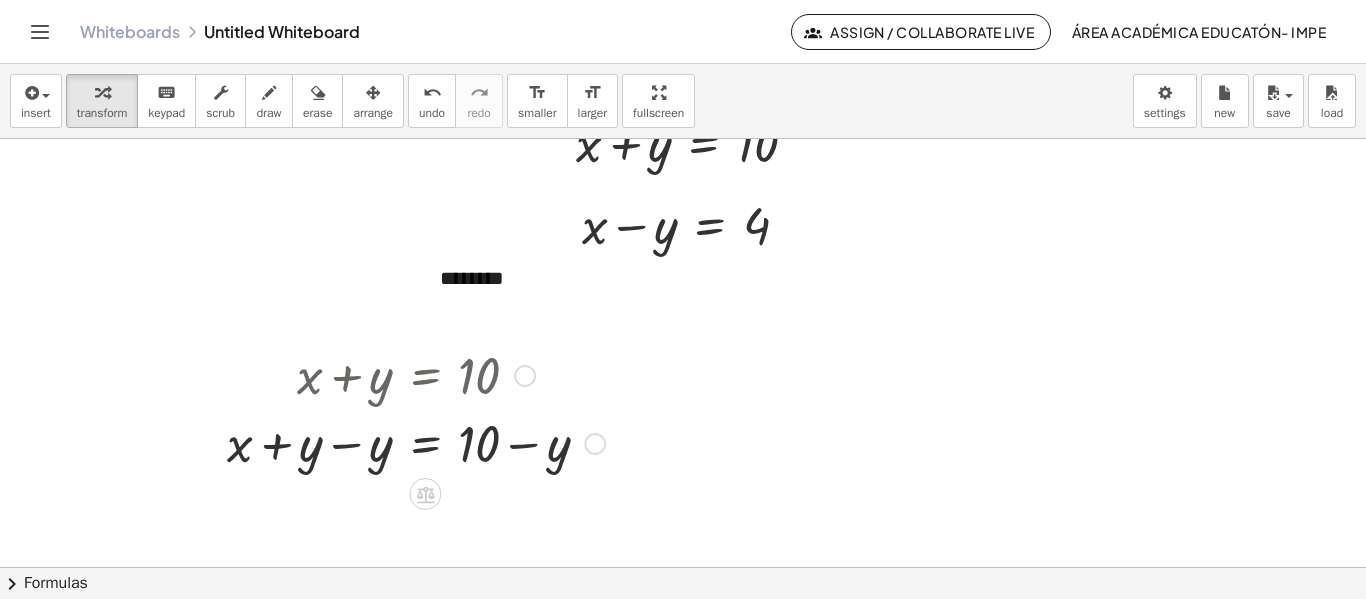 click at bounding box center (416, 442) 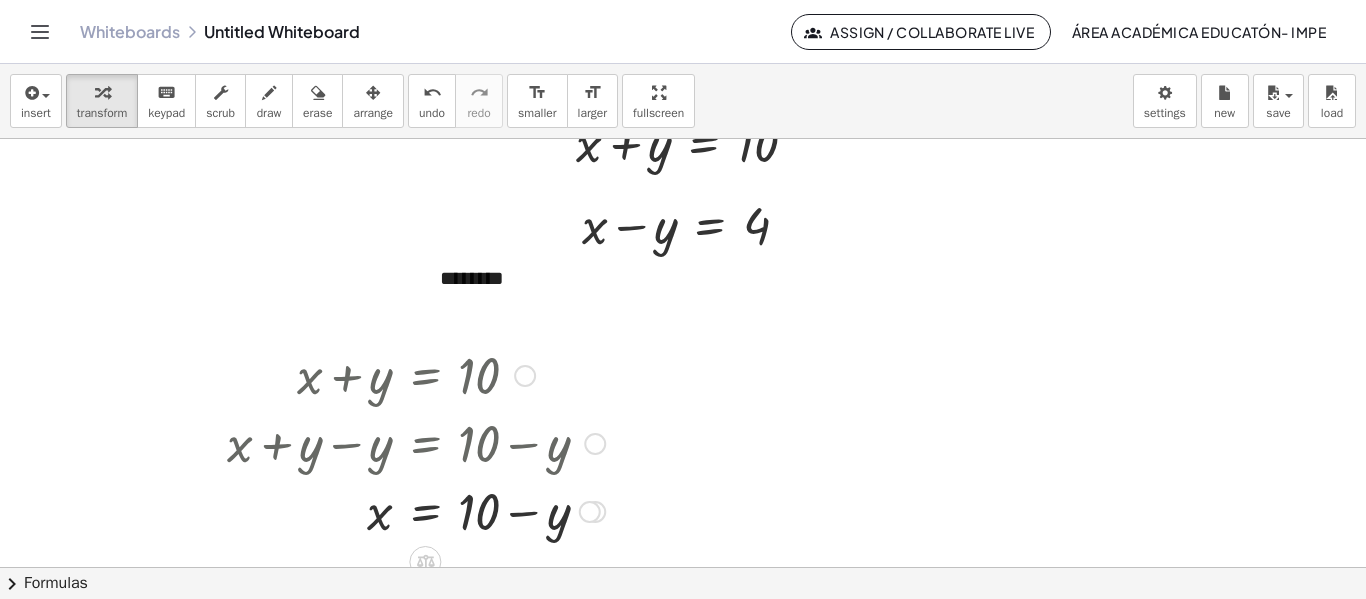 scroll, scrollTop: 93, scrollLeft: 0, axis: vertical 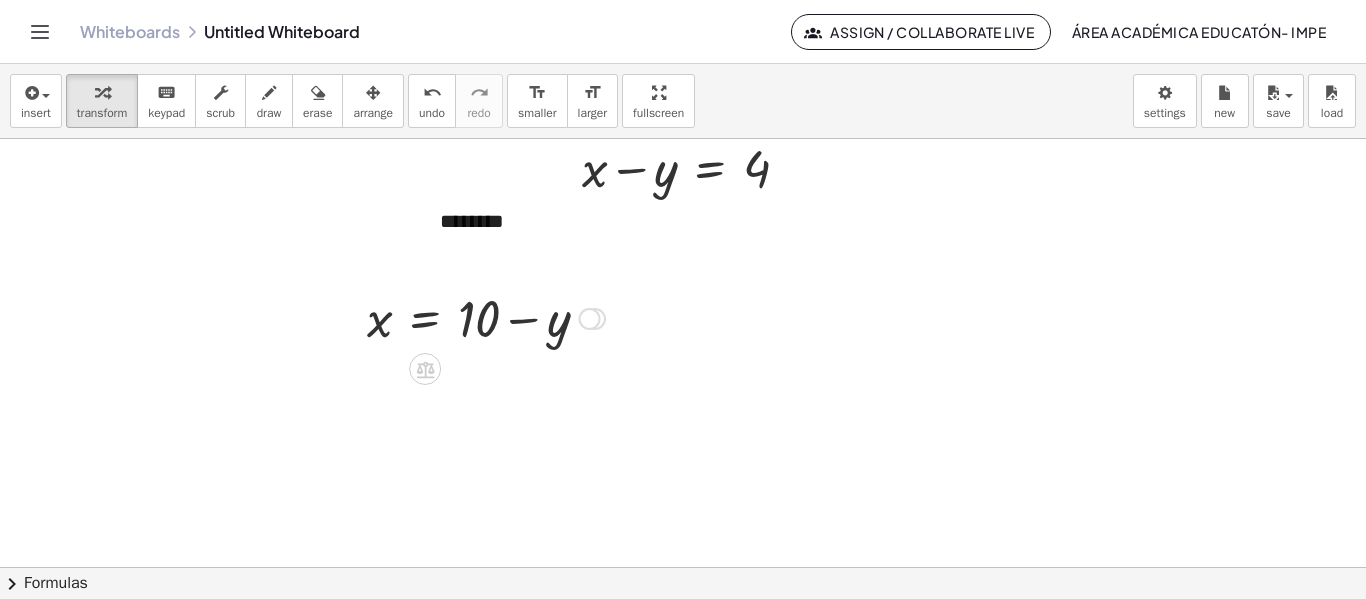 drag, startPoint x: 588, startPoint y: 451, endPoint x: 564, endPoint y: 280, distance: 172.676 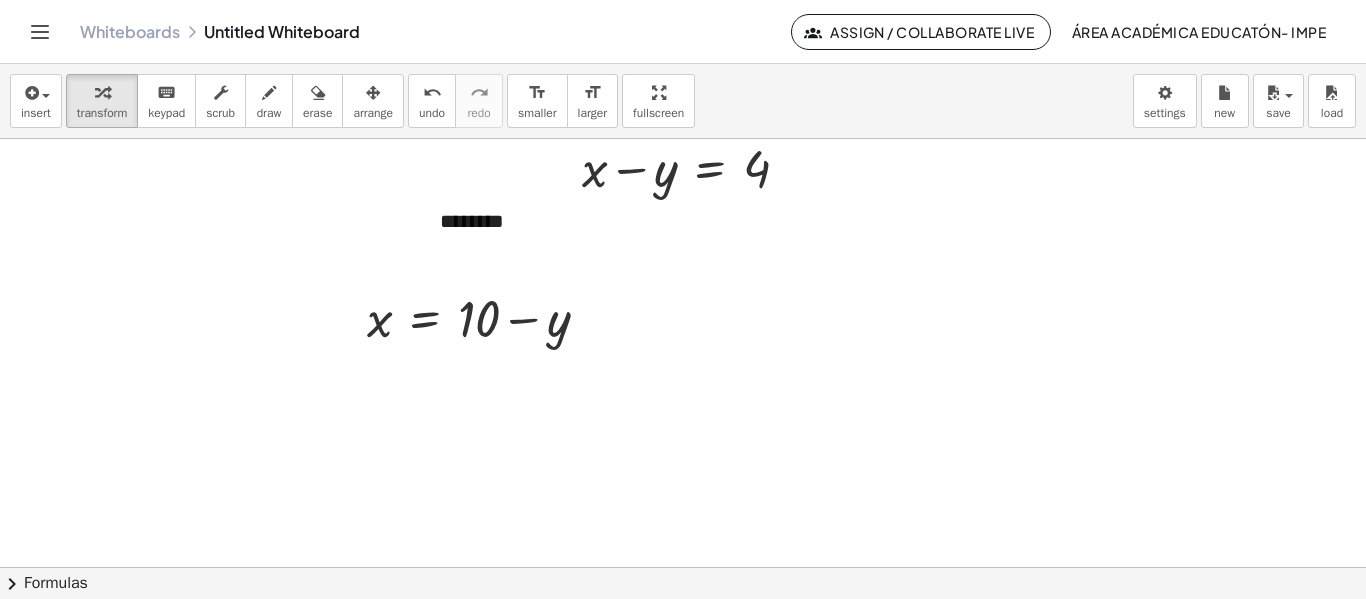 click at bounding box center (683, 474) 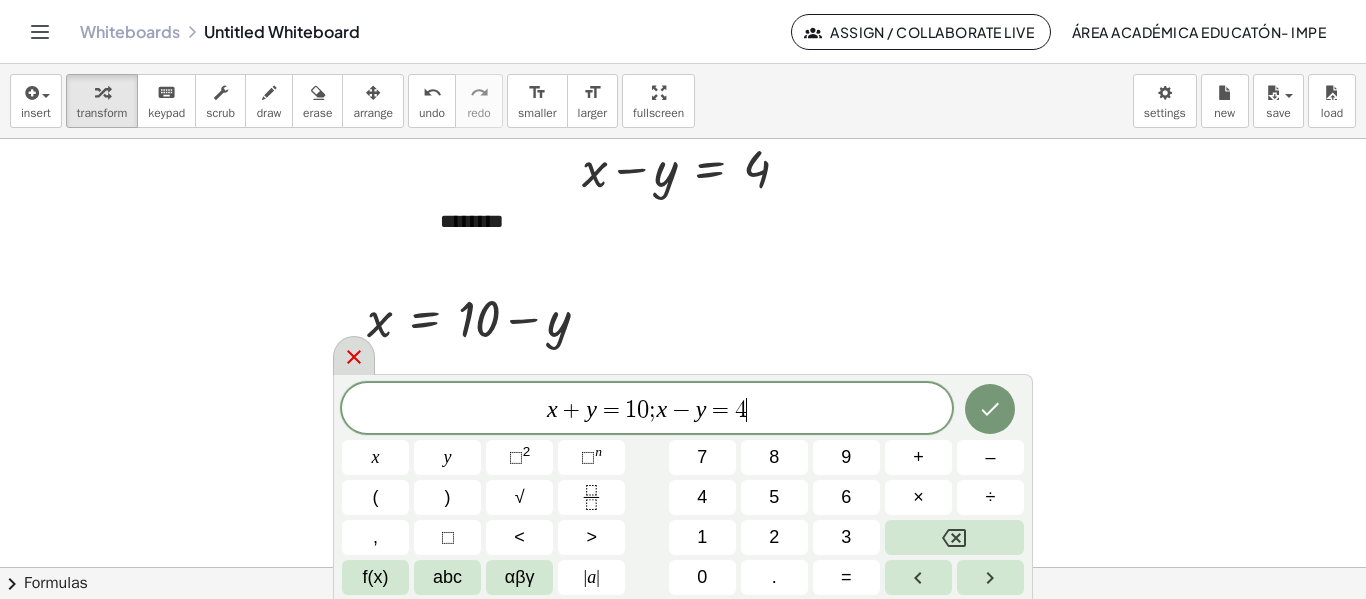 click 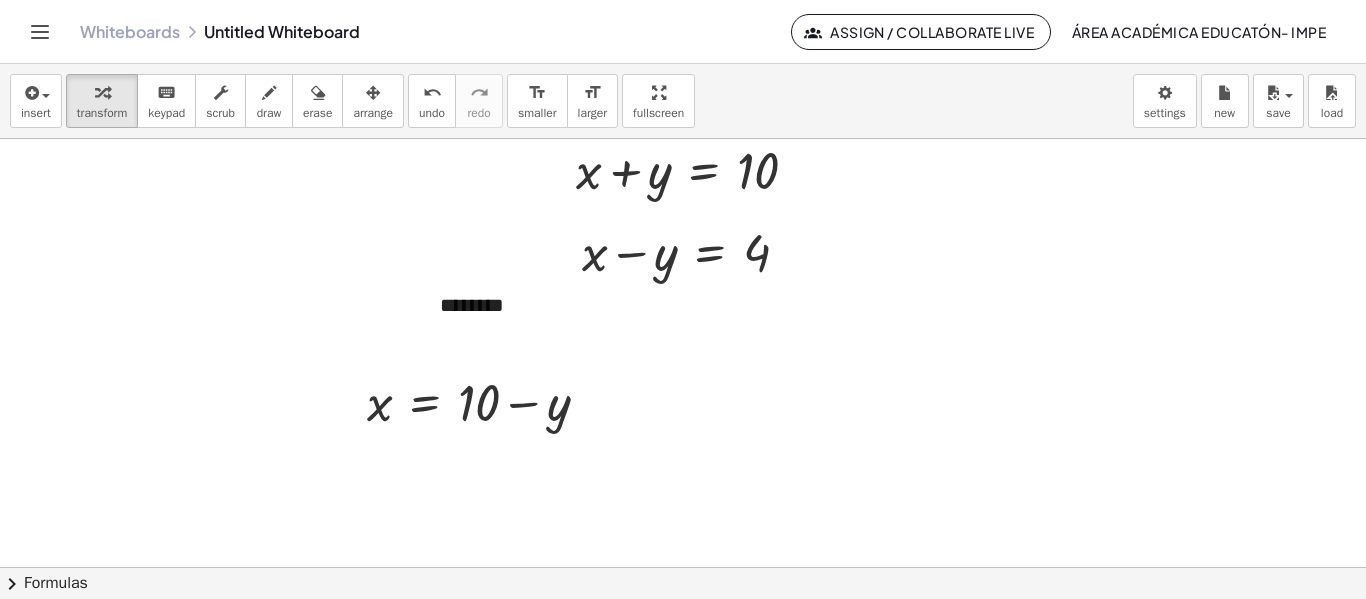 scroll, scrollTop: 8, scrollLeft: 0, axis: vertical 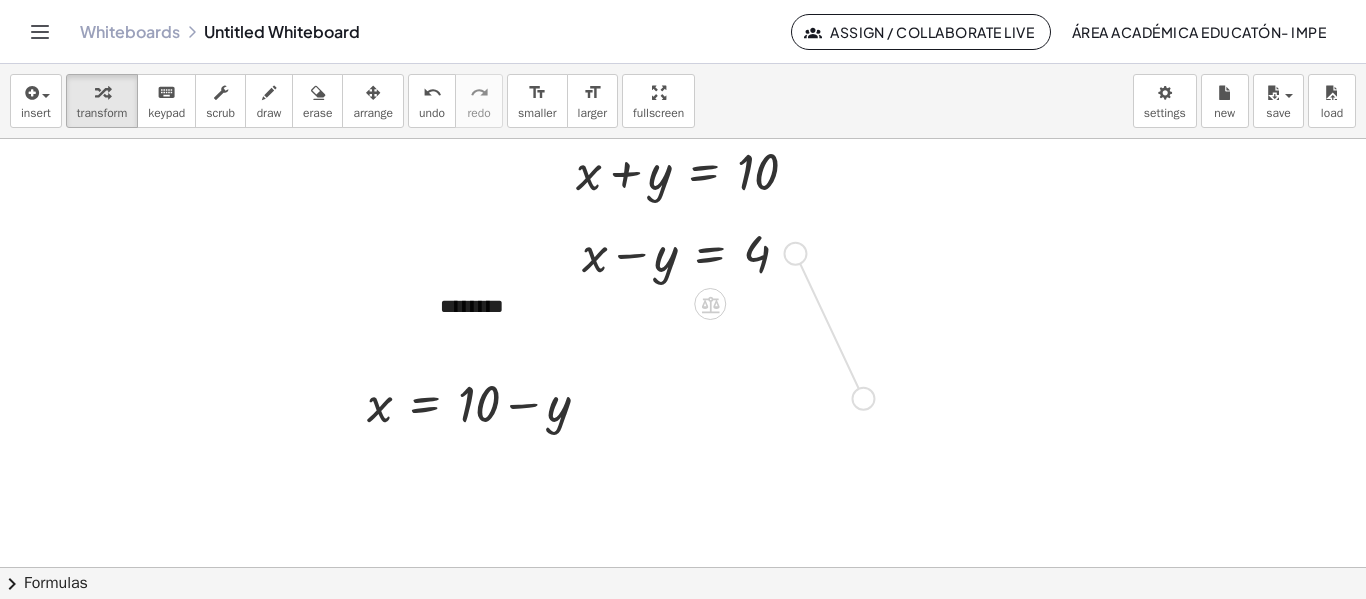 drag, startPoint x: 799, startPoint y: 253, endPoint x: 870, endPoint y: 408, distance: 170.48753 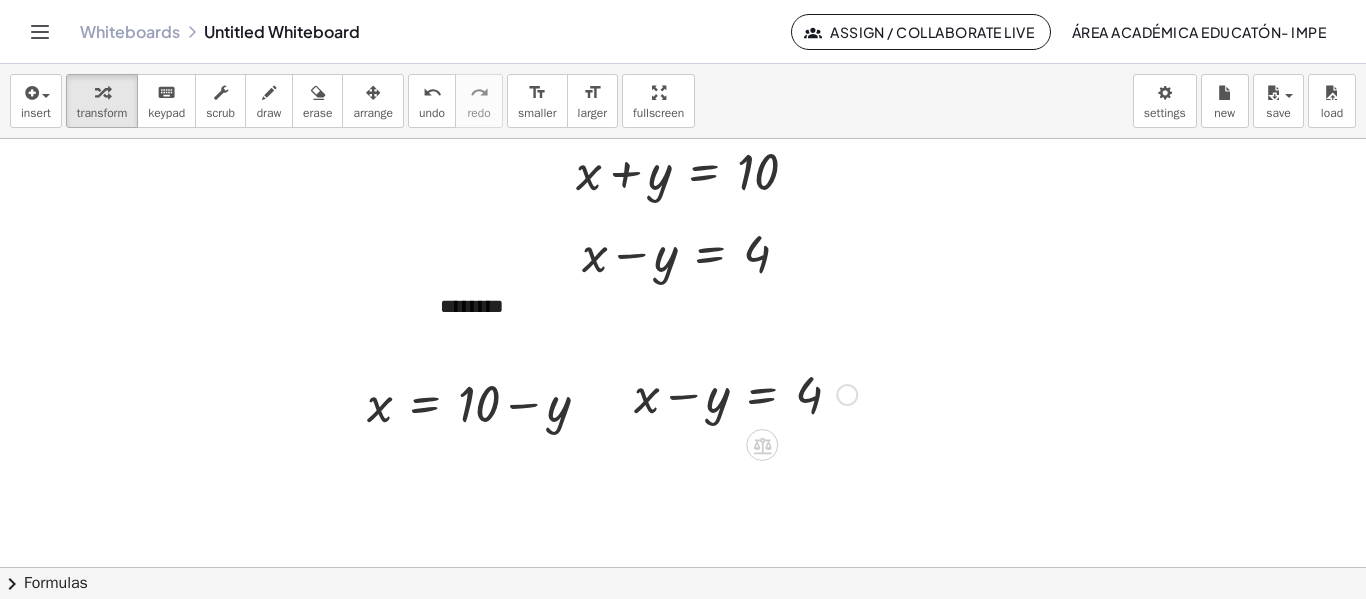 click at bounding box center (745, 393) 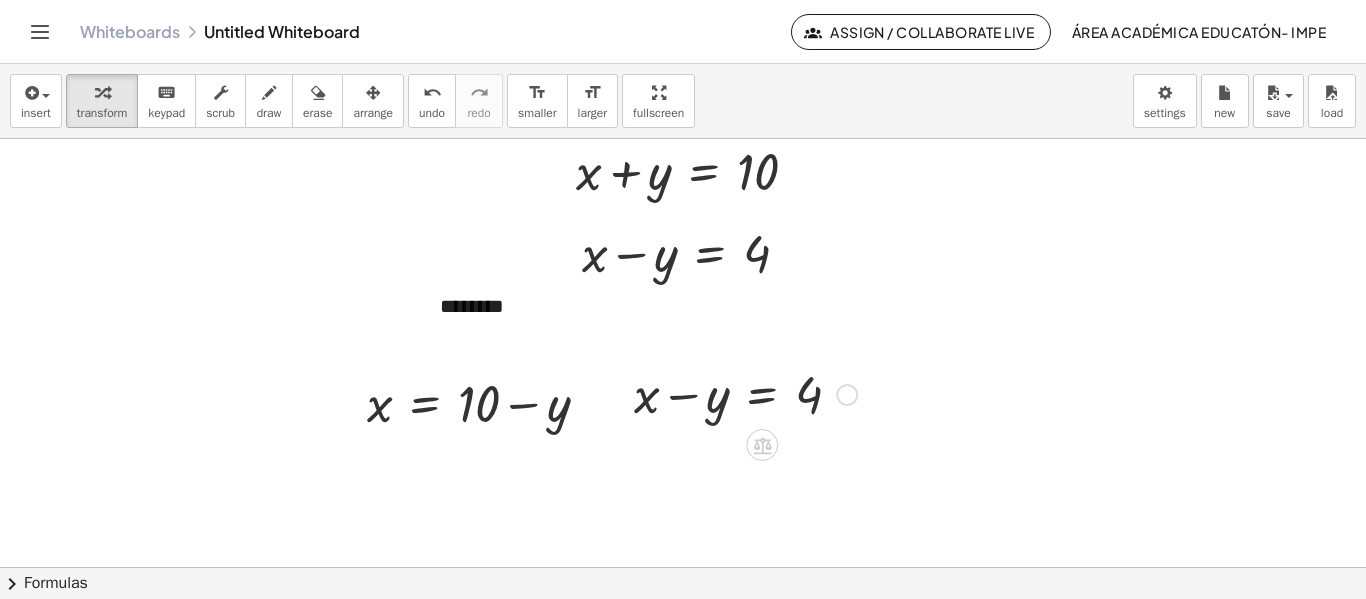 click at bounding box center [745, 393] 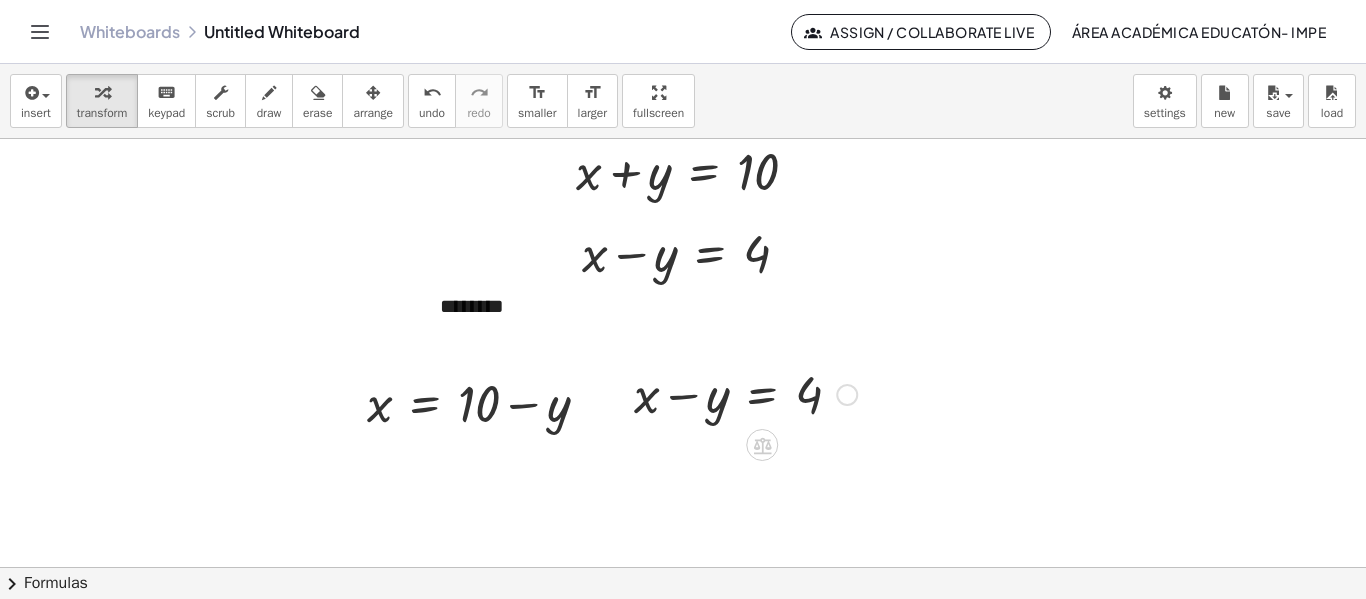 click at bounding box center (745, 393) 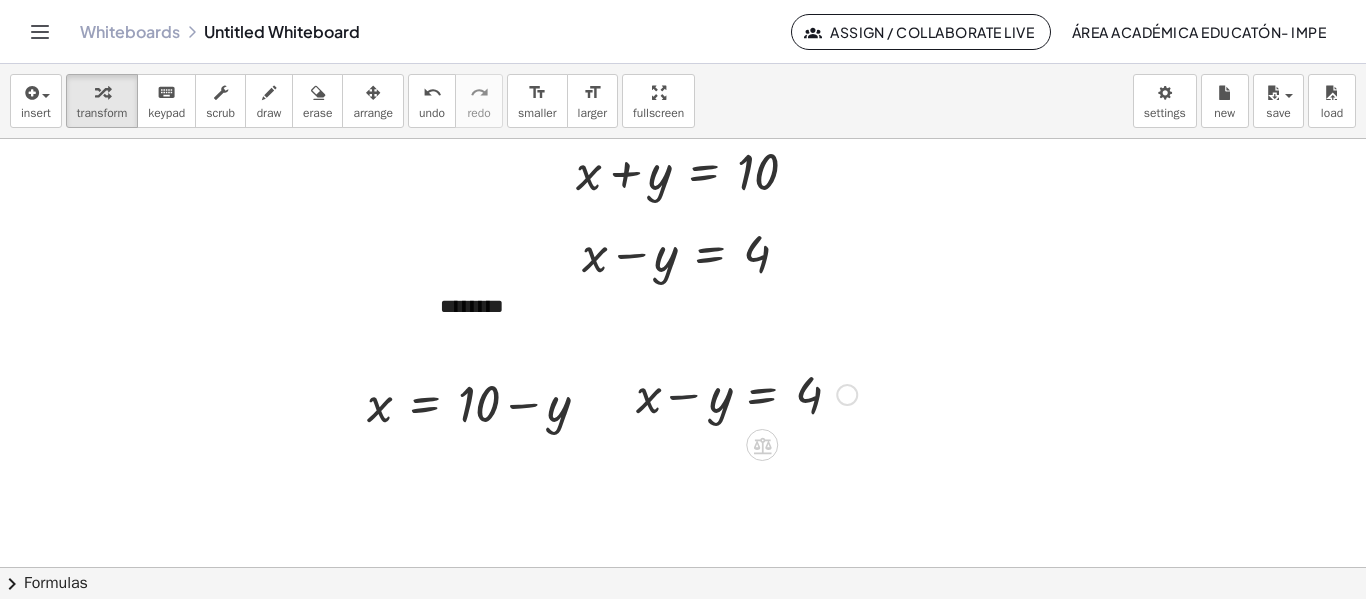 click at bounding box center [745, 393] 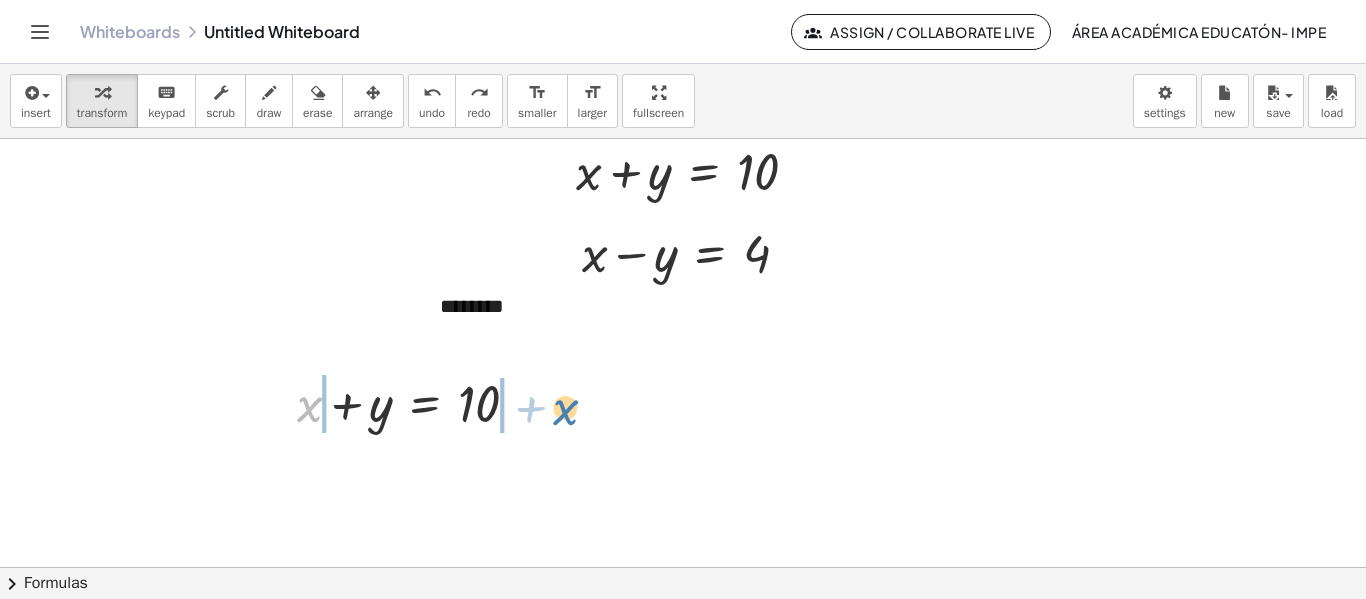 drag, startPoint x: 310, startPoint y: 407, endPoint x: 566, endPoint y: 410, distance: 256.01758 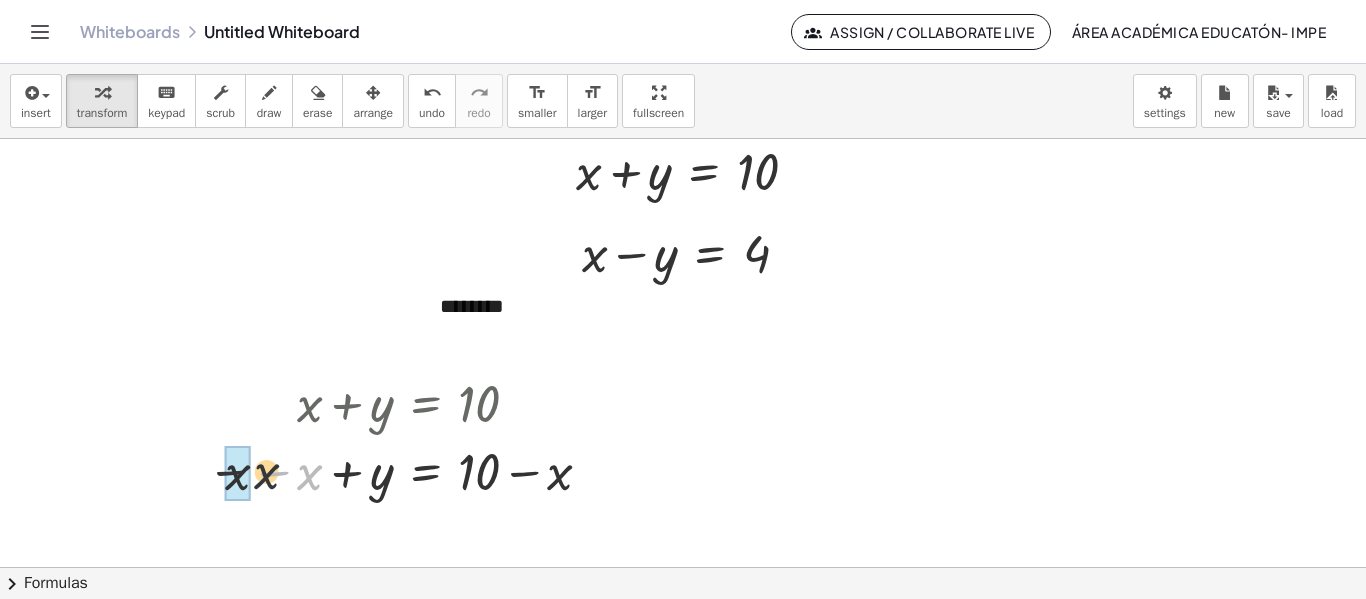 drag, startPoint x: 305, startPoint y: 465, endPoint x: 249, endPoint y: 463, distance: 56.0357 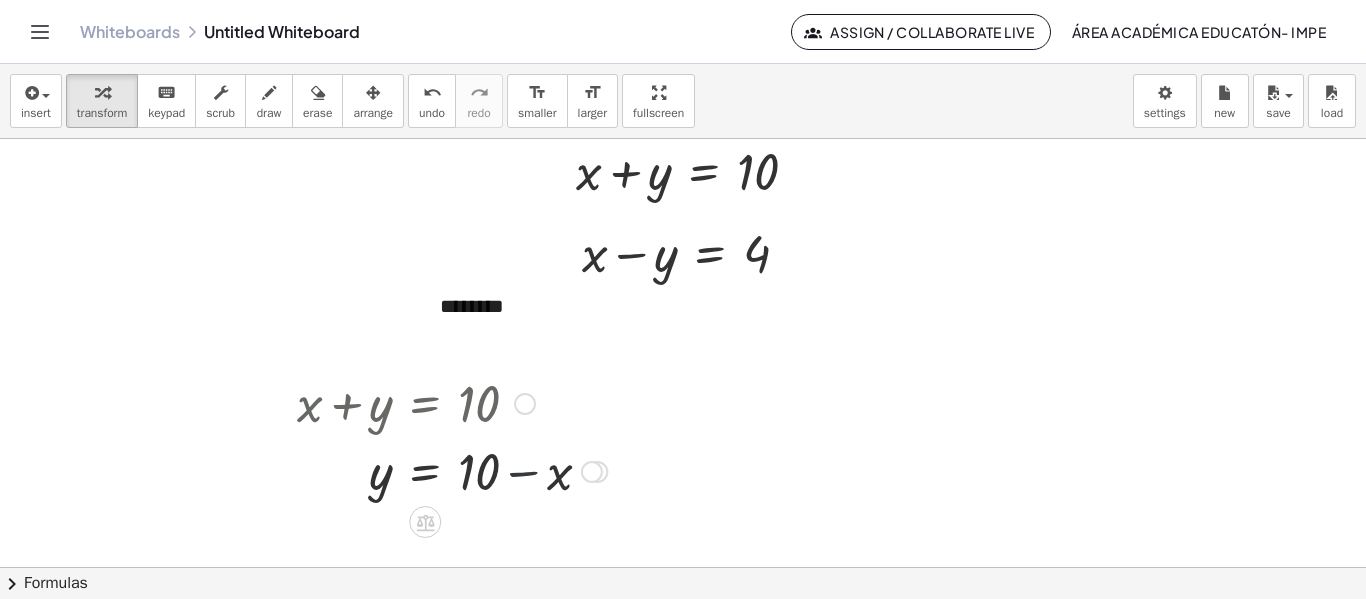 click at bounding box center [452, 470] 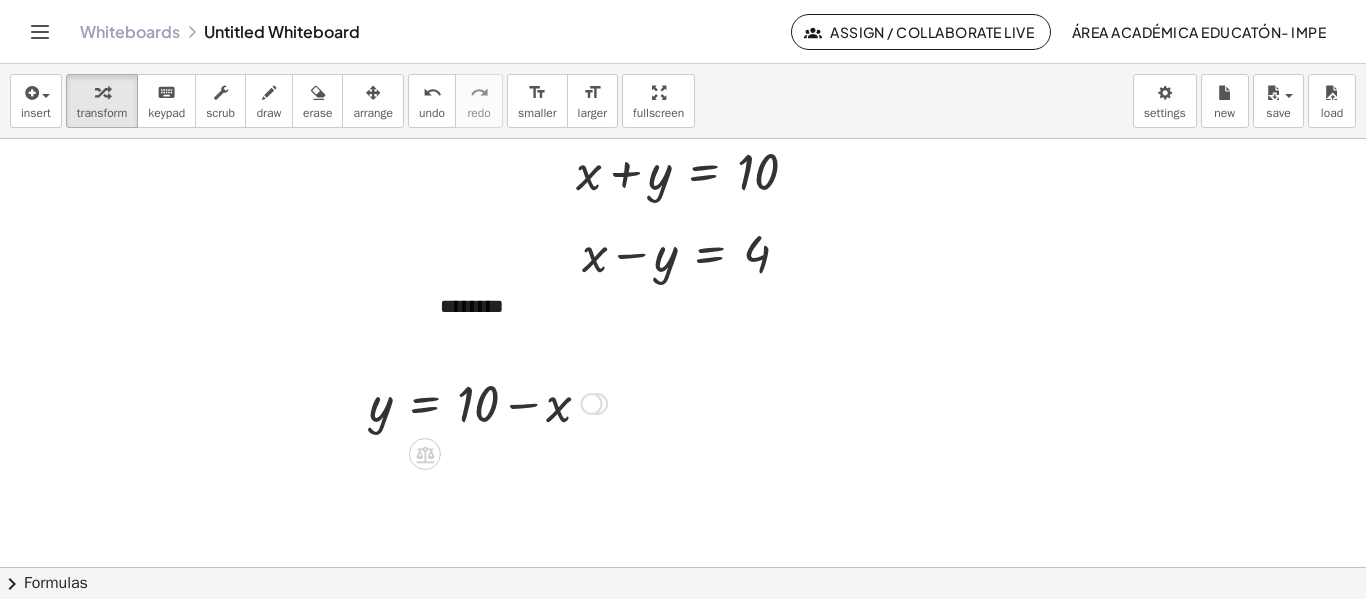 drag, startPoint x: 601, startPoint y: 469, endPoint x: 570, endPoint y: 379, distance: 95.189285 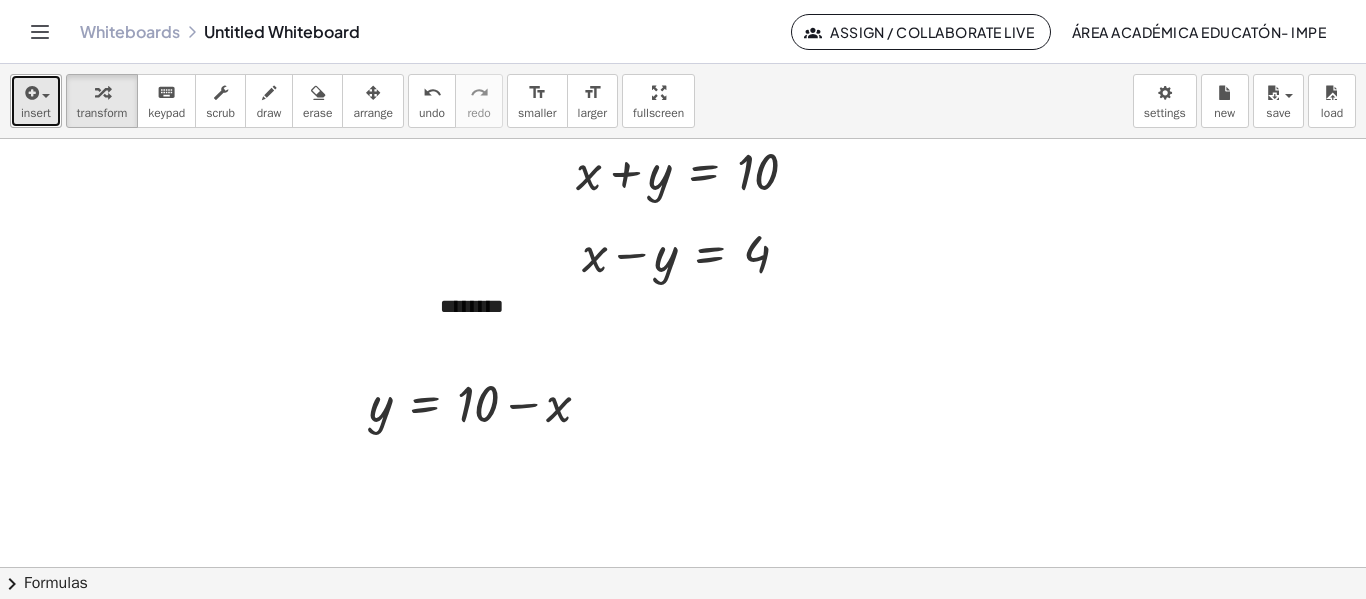 drag, startPoint x: 768, startPoint y: 382, endPoint x: 54, endPoint y: 117, distance: 761.5911 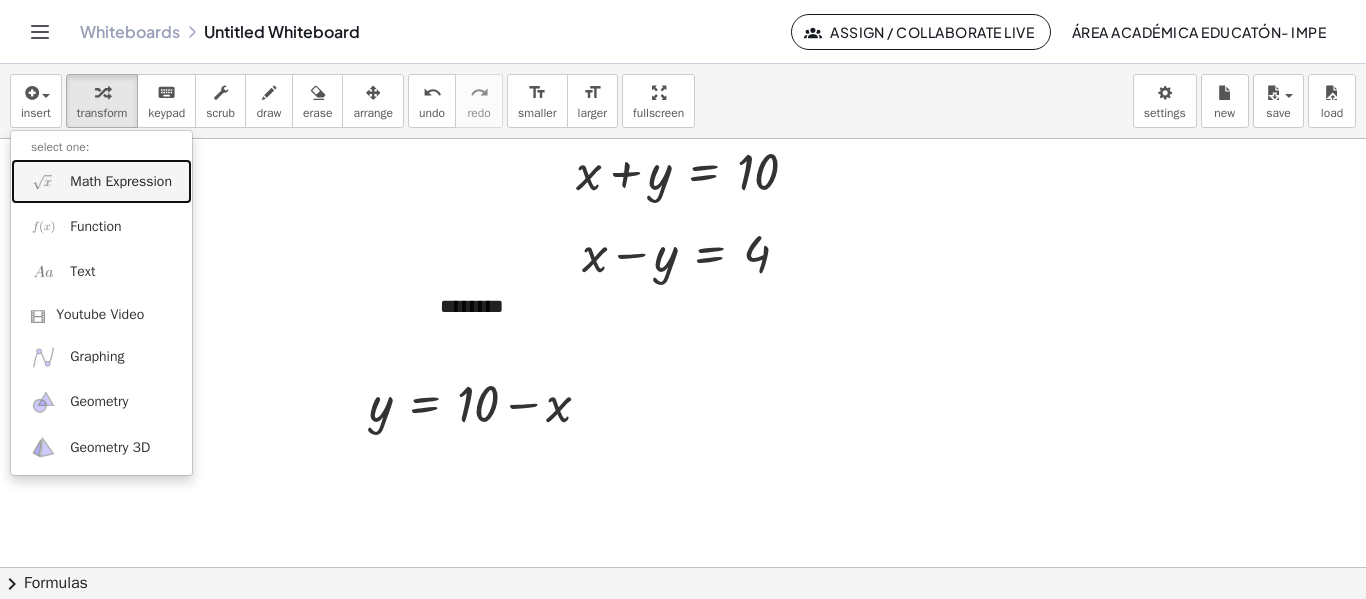 click on "Math Expression" at bounding box center (121, 182) 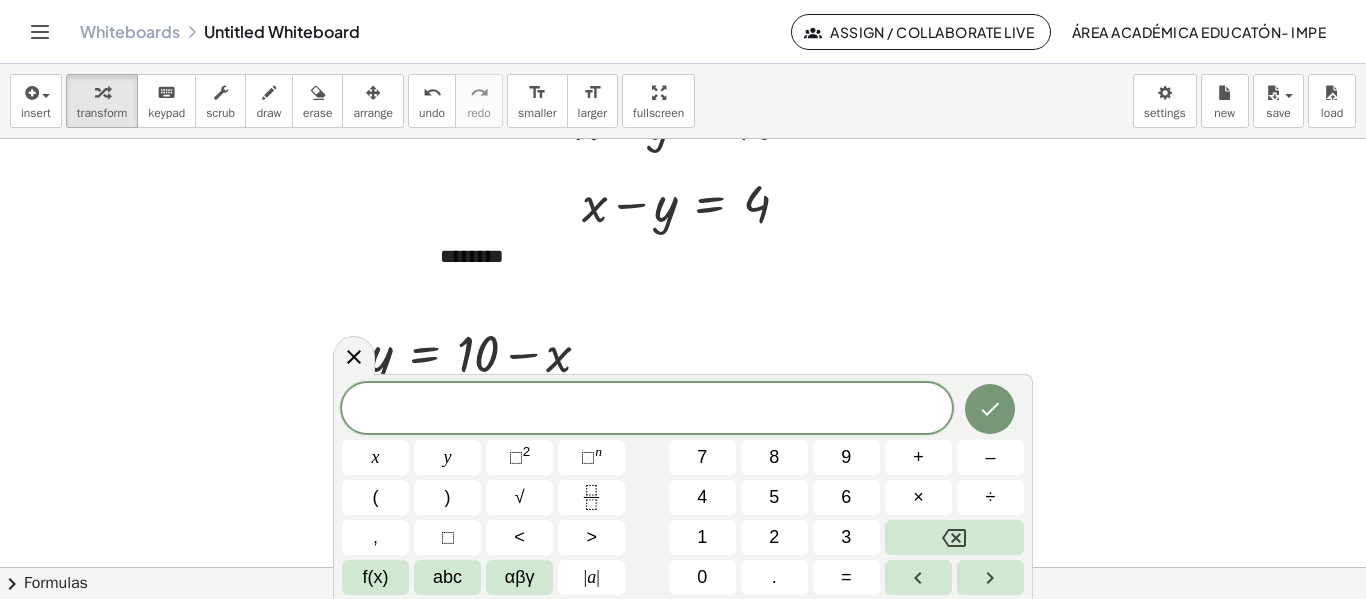 scroll, scrollTop: 57, scrollLeft: 0, axis: vertical 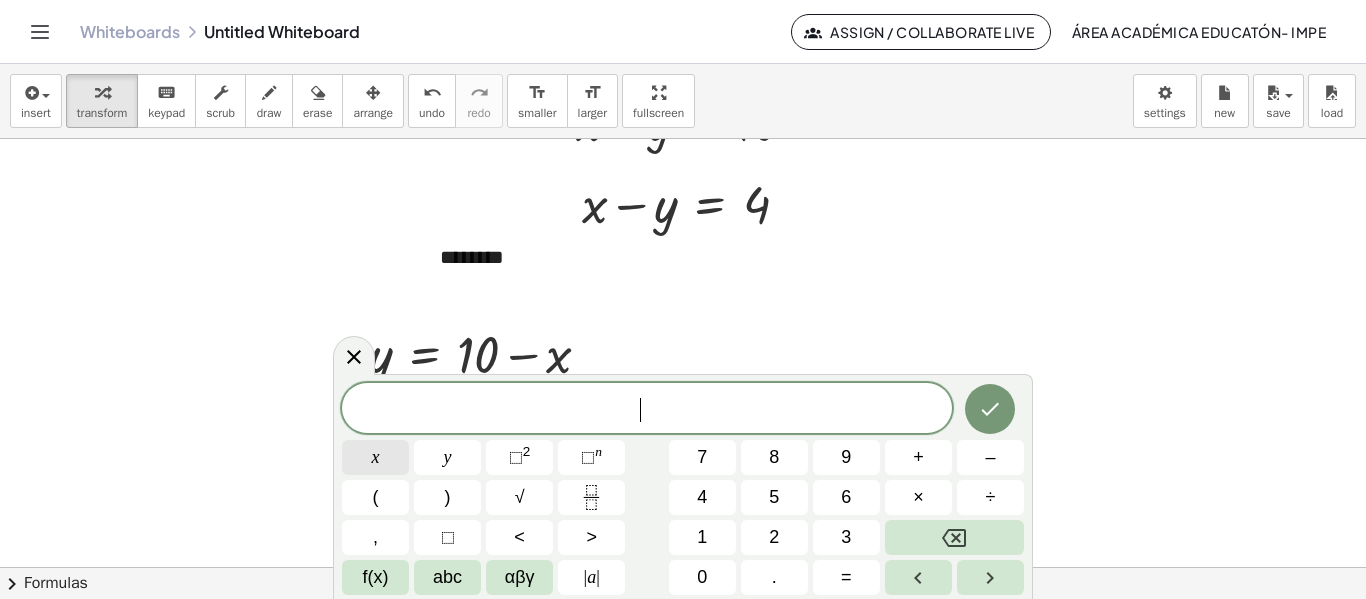 click on "x" at bounding box center [376, 457] 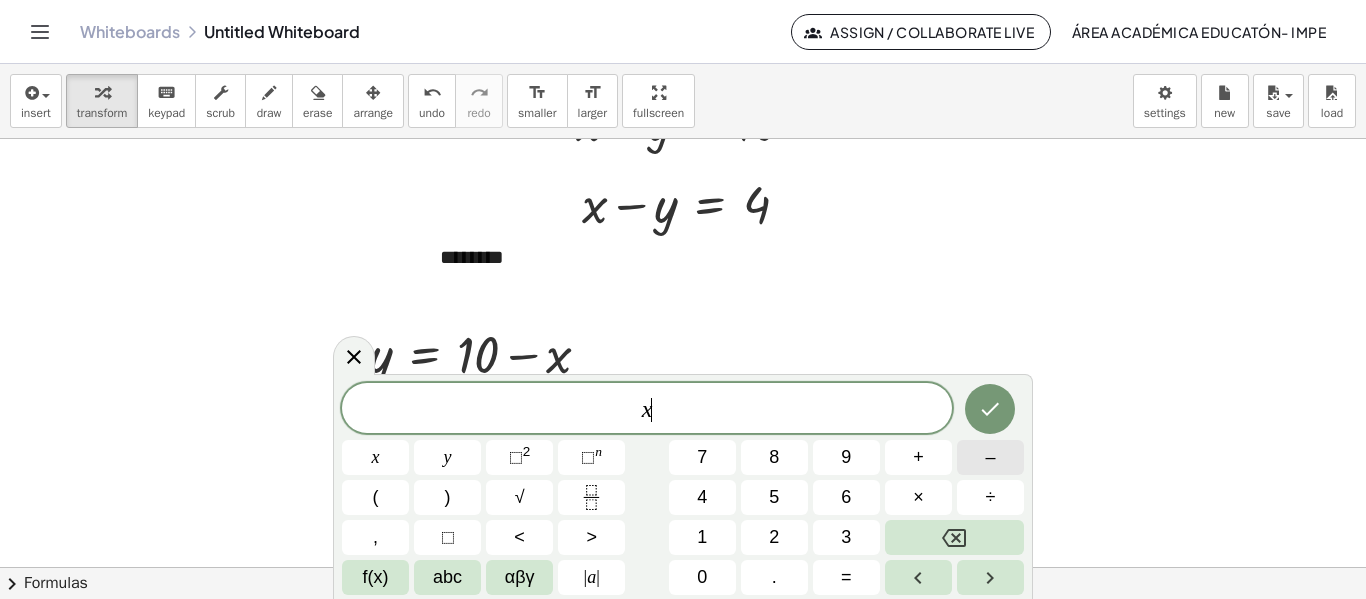 click on "–" at bounding box center (990, 457) 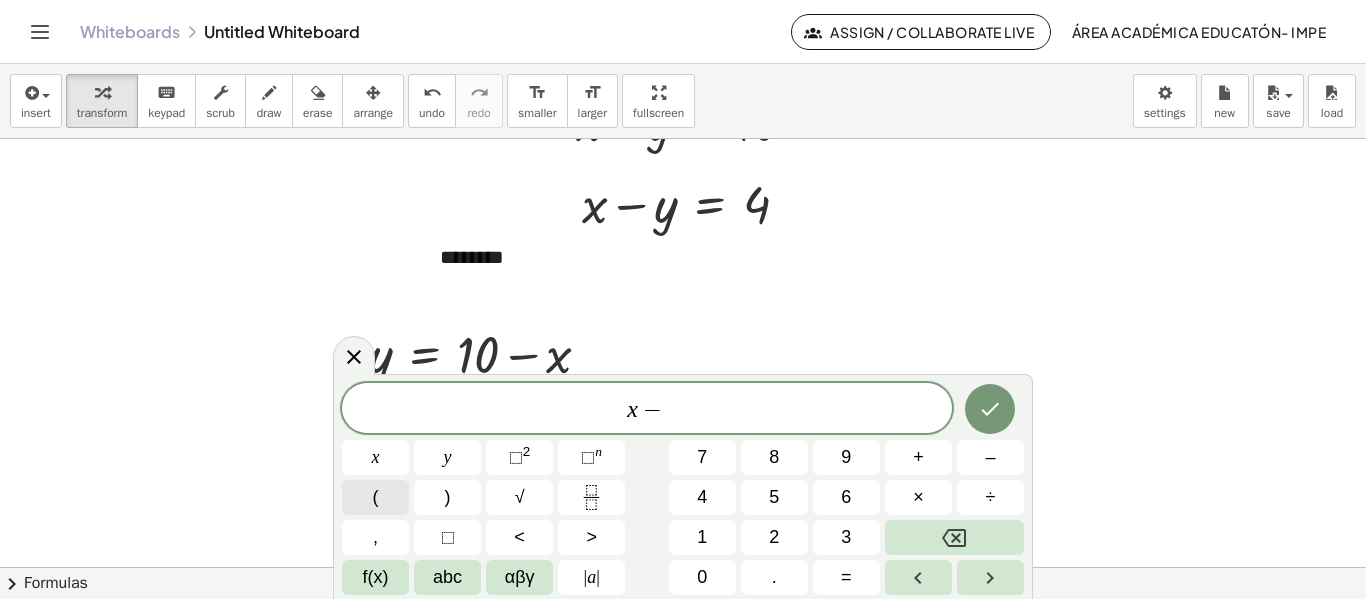 click on "(" at bounding box center (375, 497) 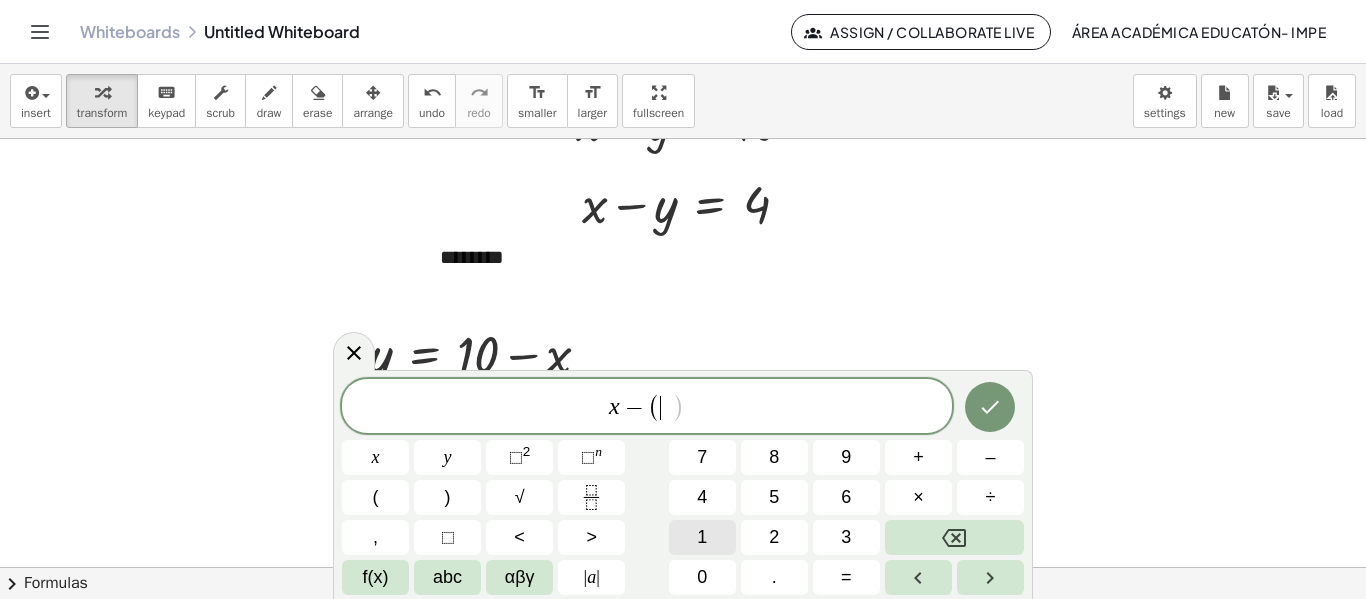 click on "1" at bounding box center [702, 537] 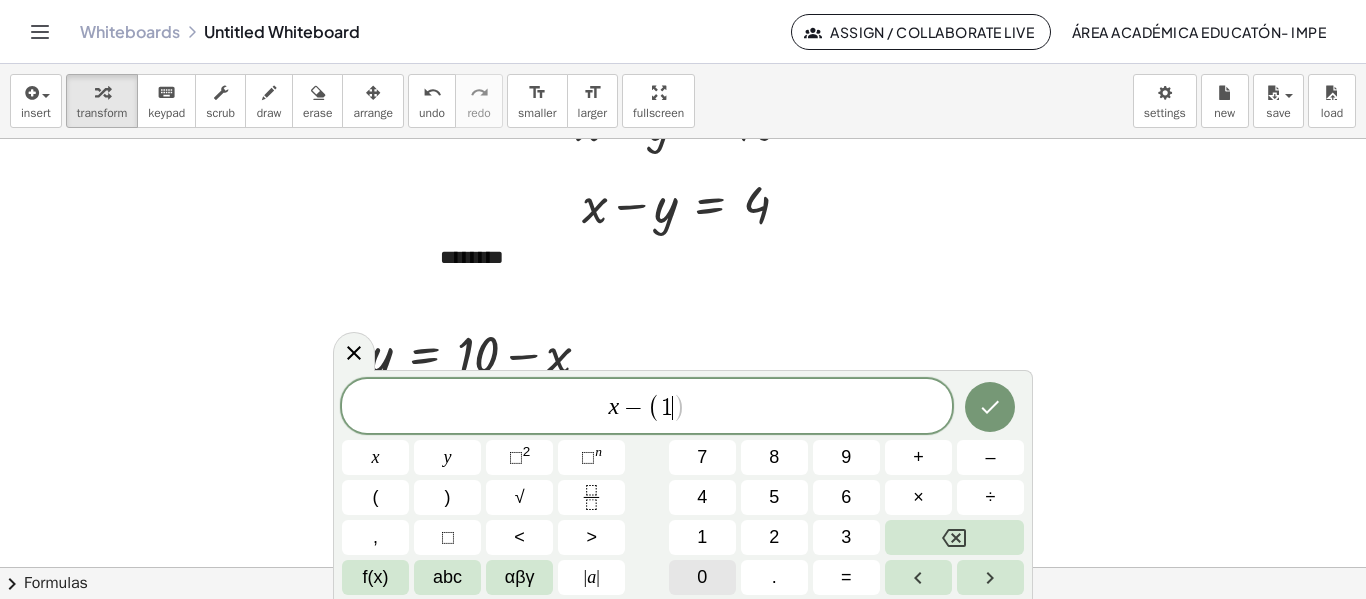 click on "0" at bounding box center [702, 577] 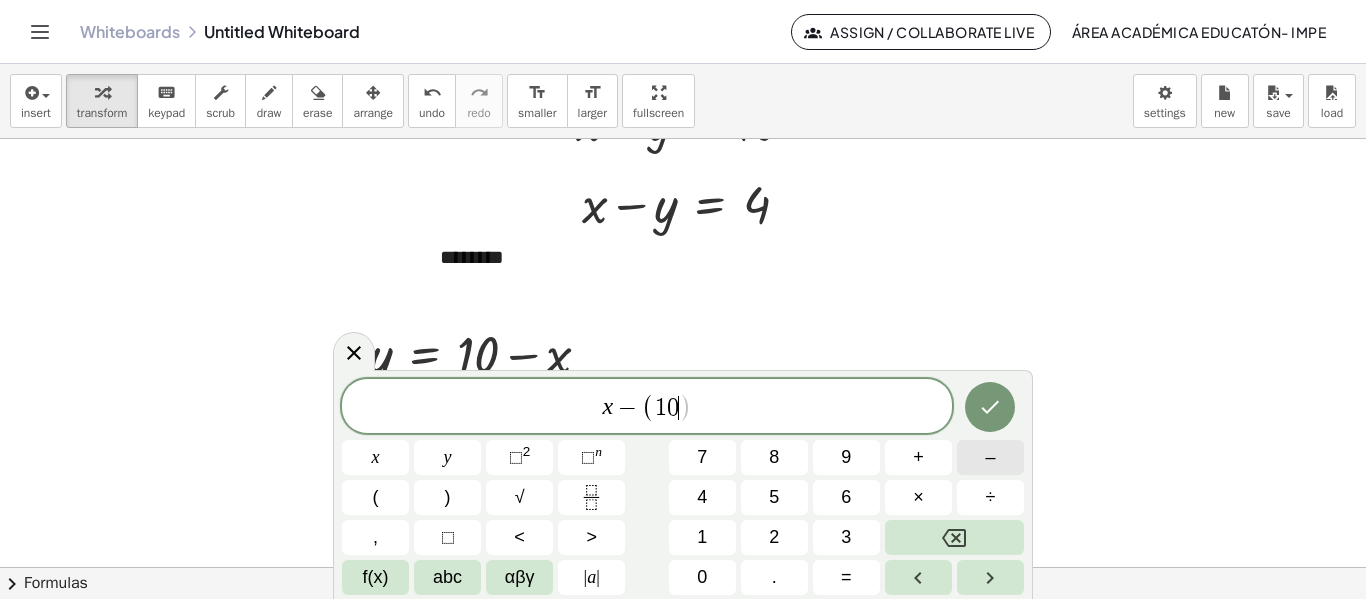 click on "–" at bounding box center (990, 457) 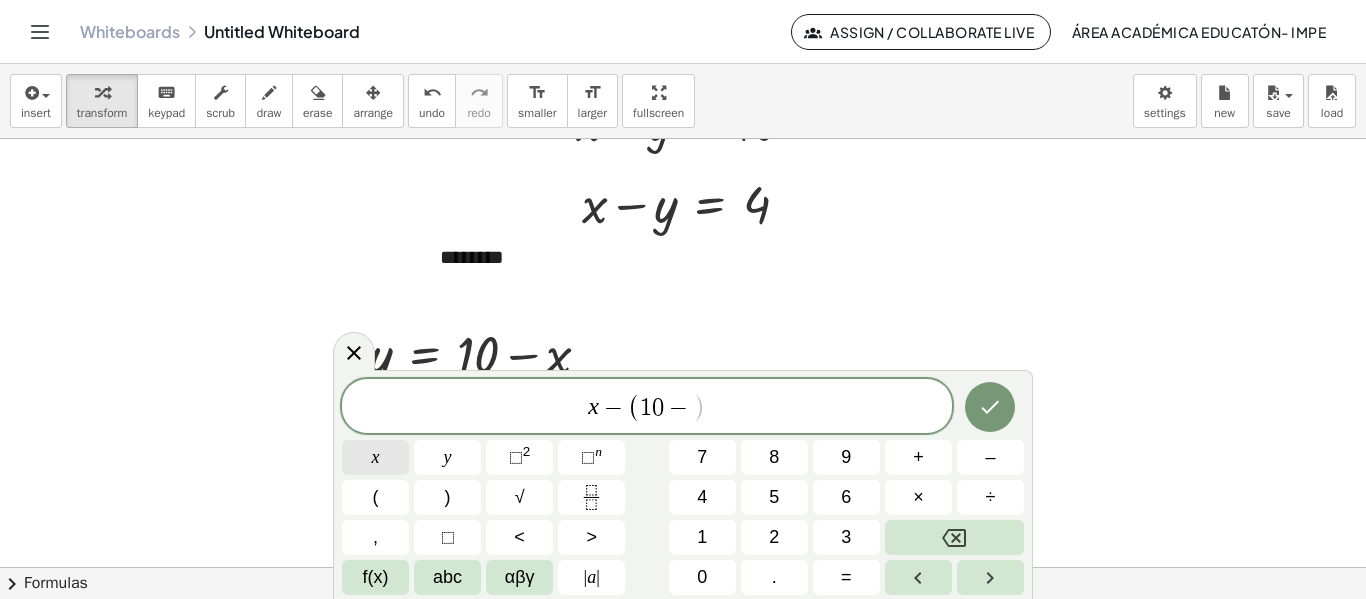 click on "x" at bounding box center [375, 457] 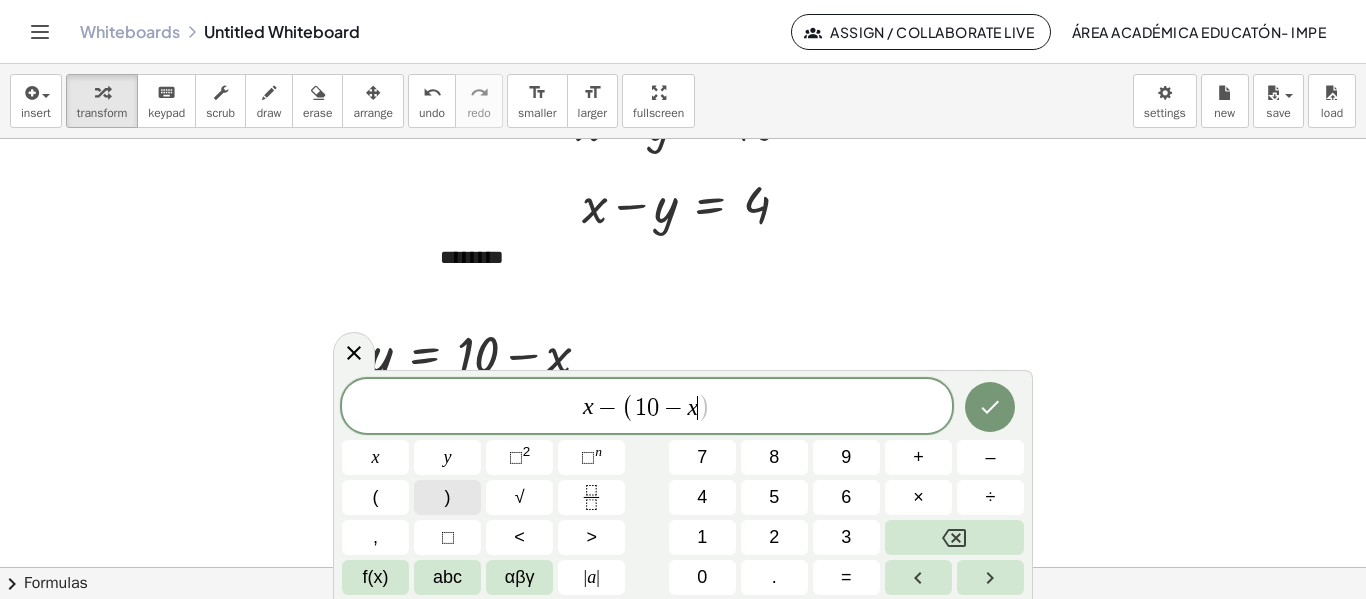 click on ")" at bounding box center (447, 497) 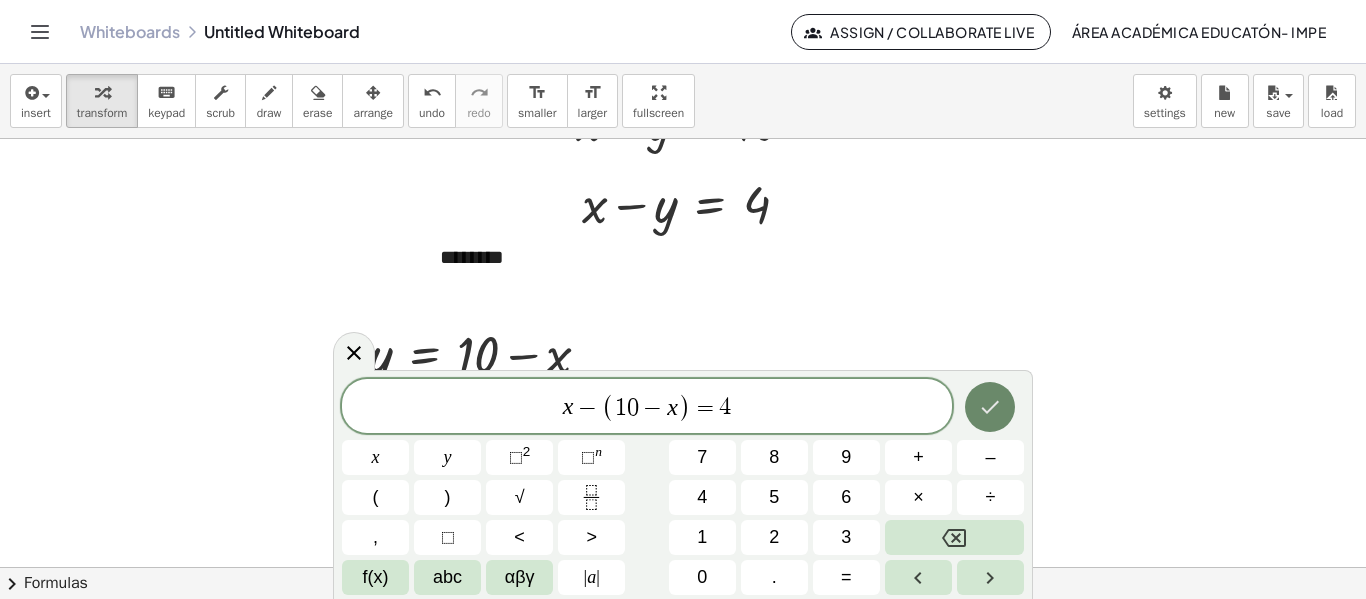 click at bounding box center [990, 407] 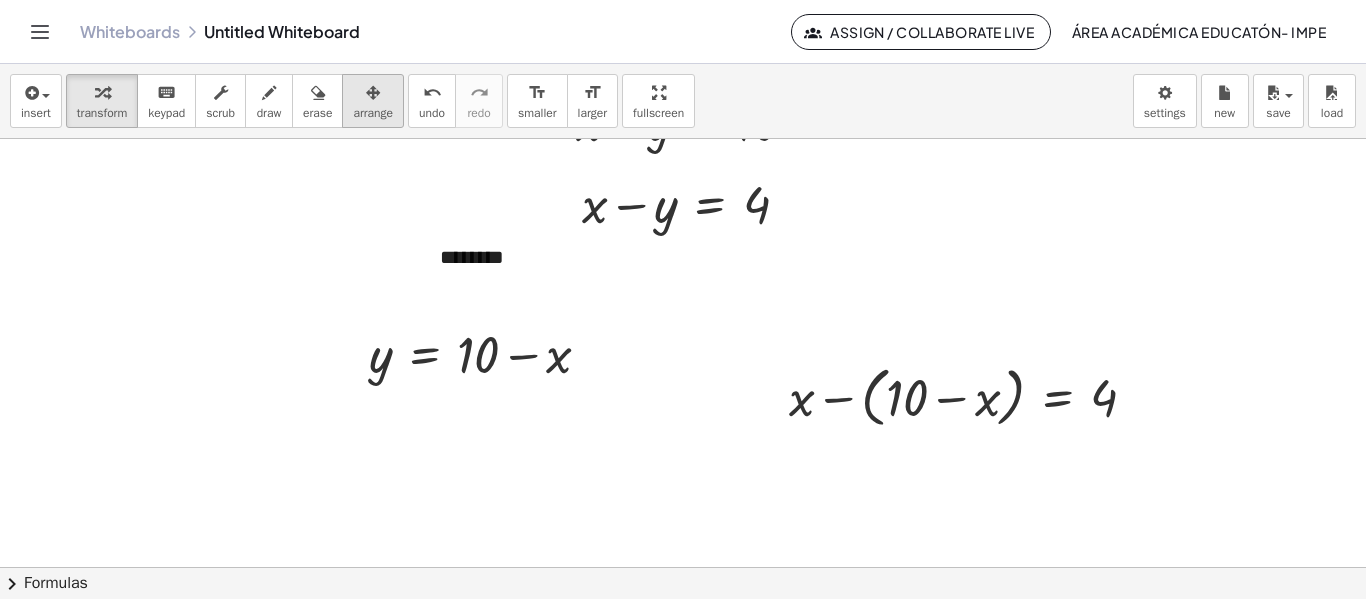 click on "arrange" at bounding box center [373, 113] 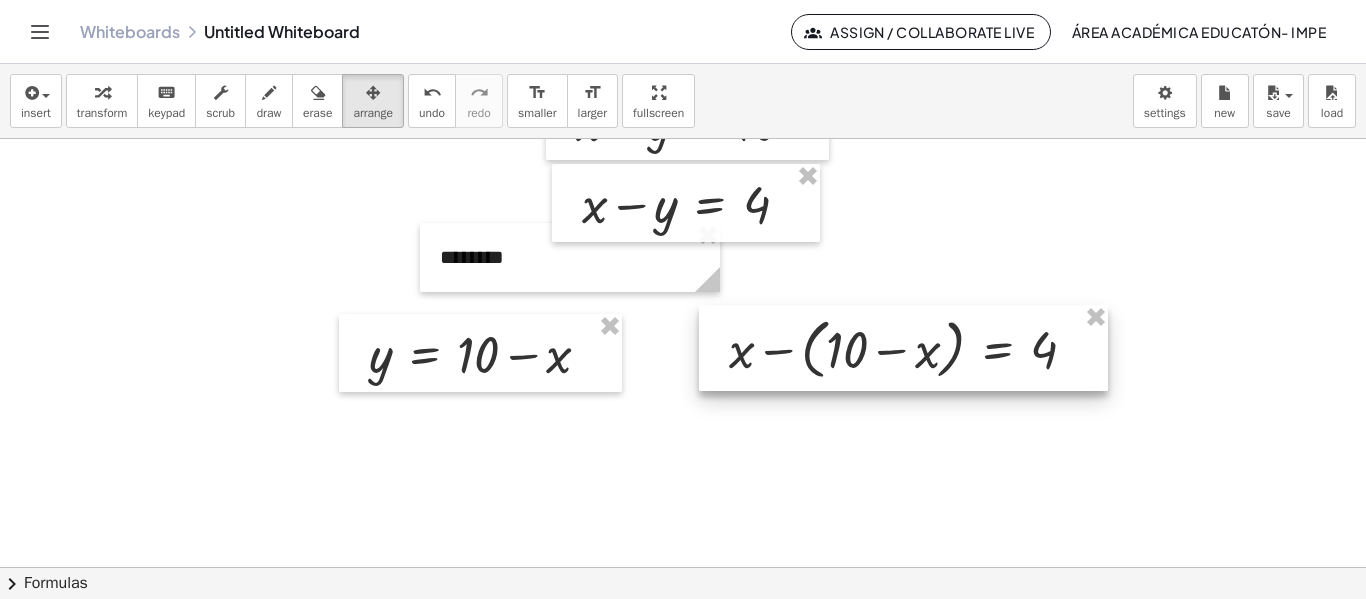 drag, startPoint x: 1016, startPoint y: 370, endPoint x: 956, endPoint y: 322, distance: 76.837494 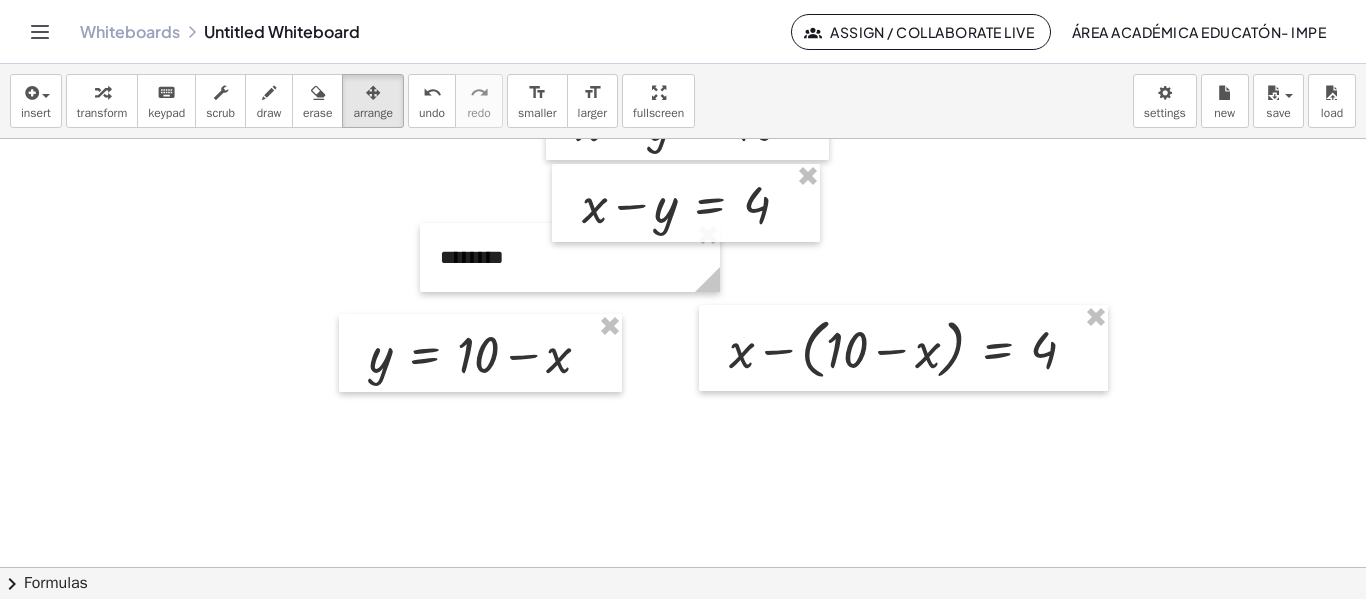 click at bounding box center (683, 510) 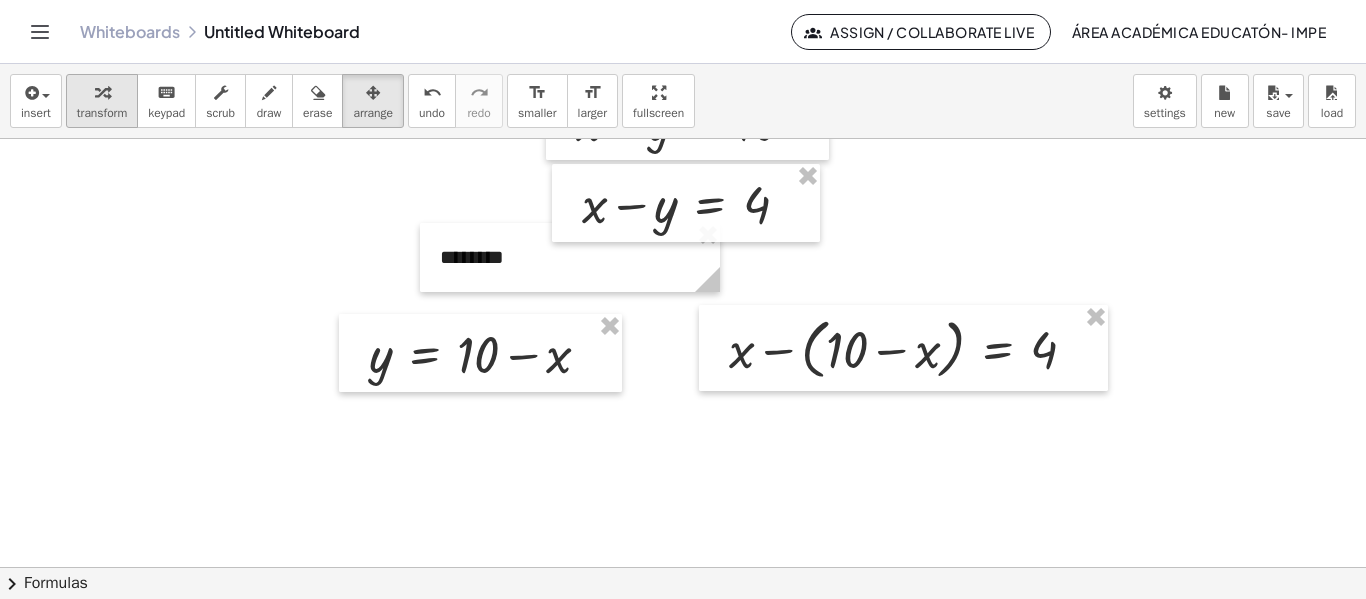 click on "transform" at bounding box center [102, 113] 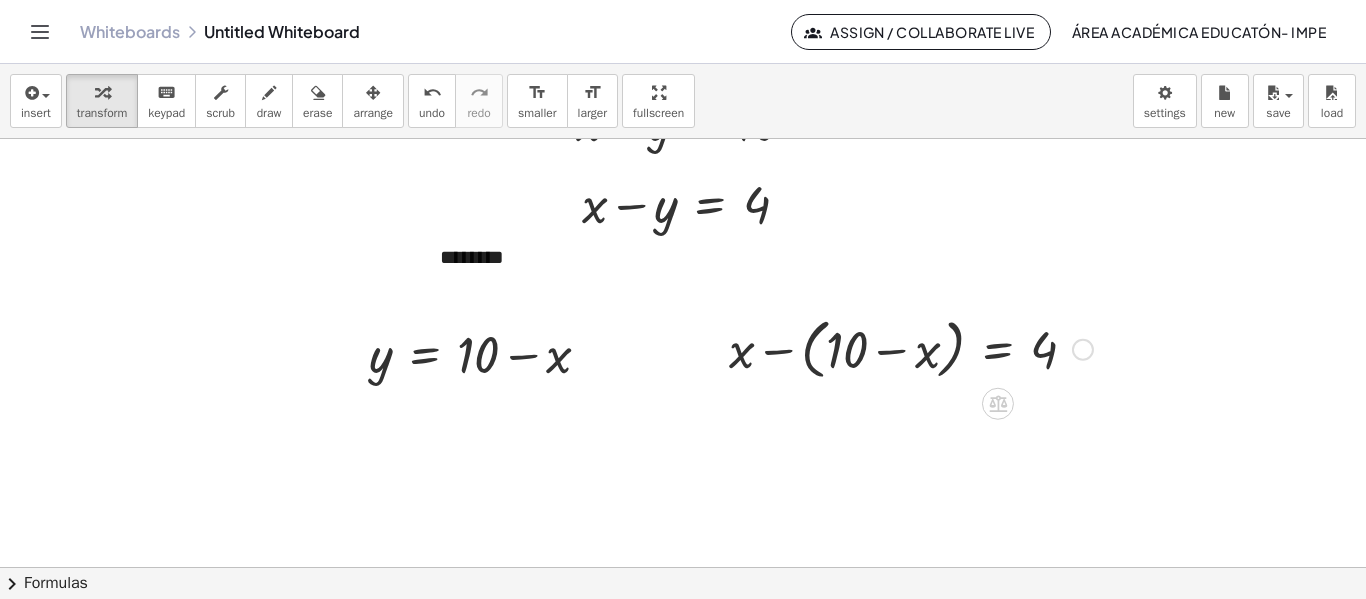 click at bounding box center (911, 348) 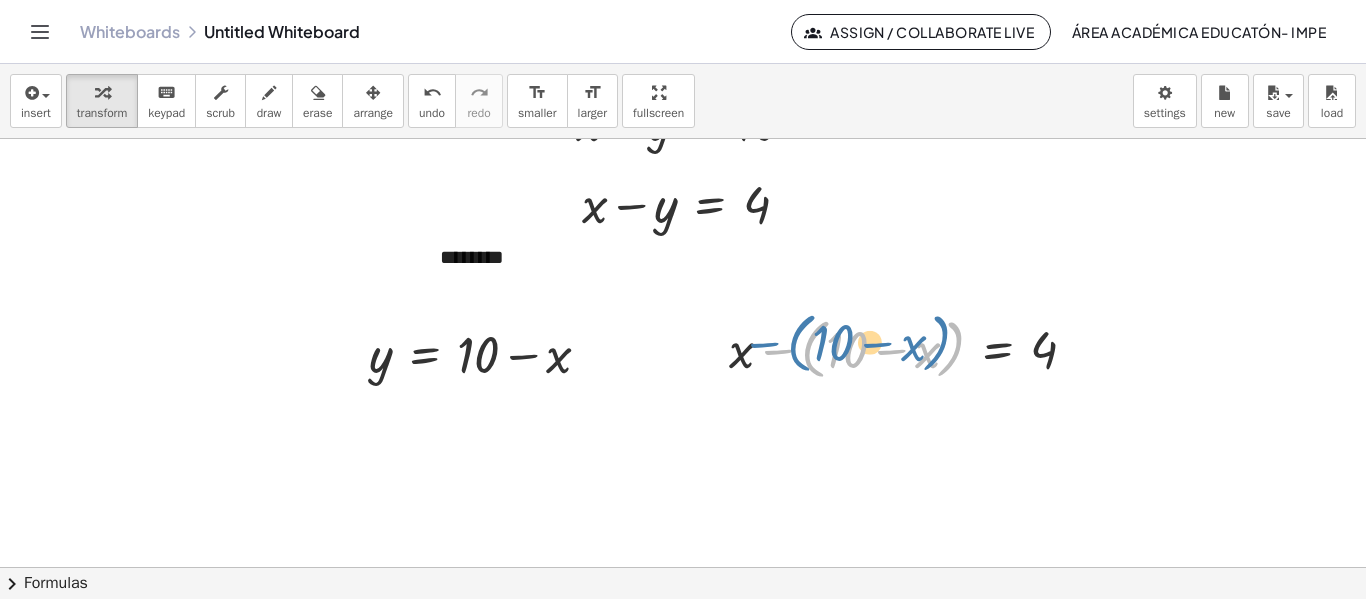 drag, startPoint x: 825, startPoint y: 359, endPoint x: 840, endPoint y: 350, distance: 17.492855 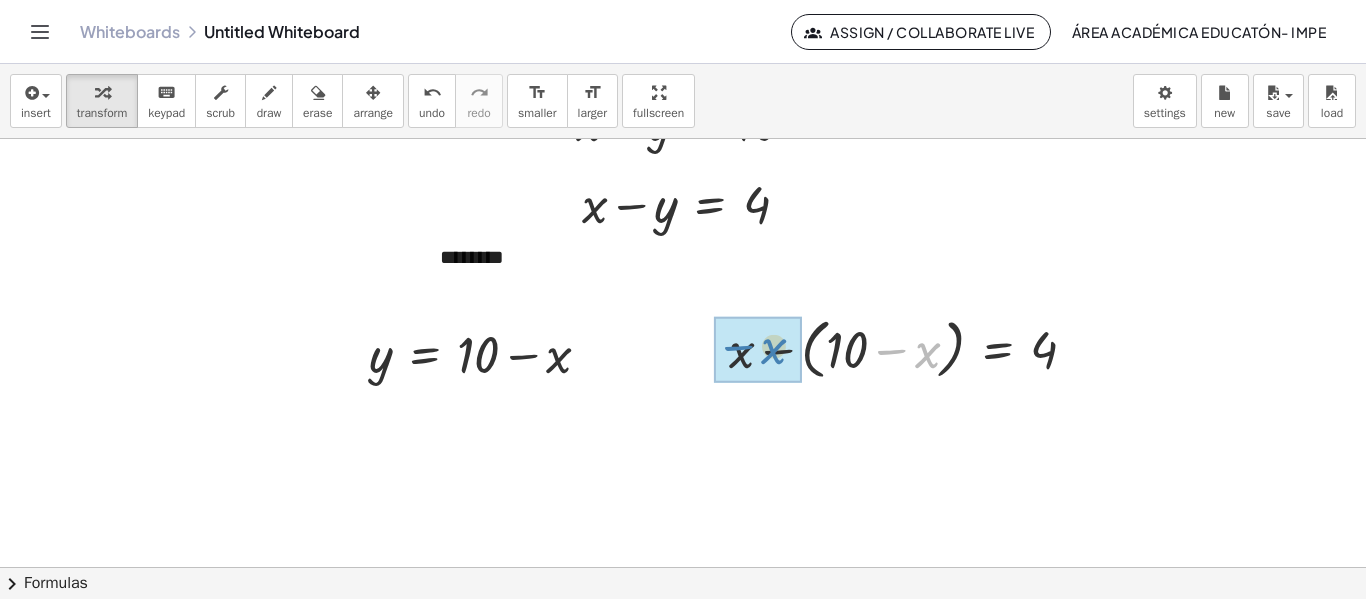 drag, startPoint x: 925, startPoint y: 370, endPoint x: 769, endPoint y: 366, distance: 156.05127 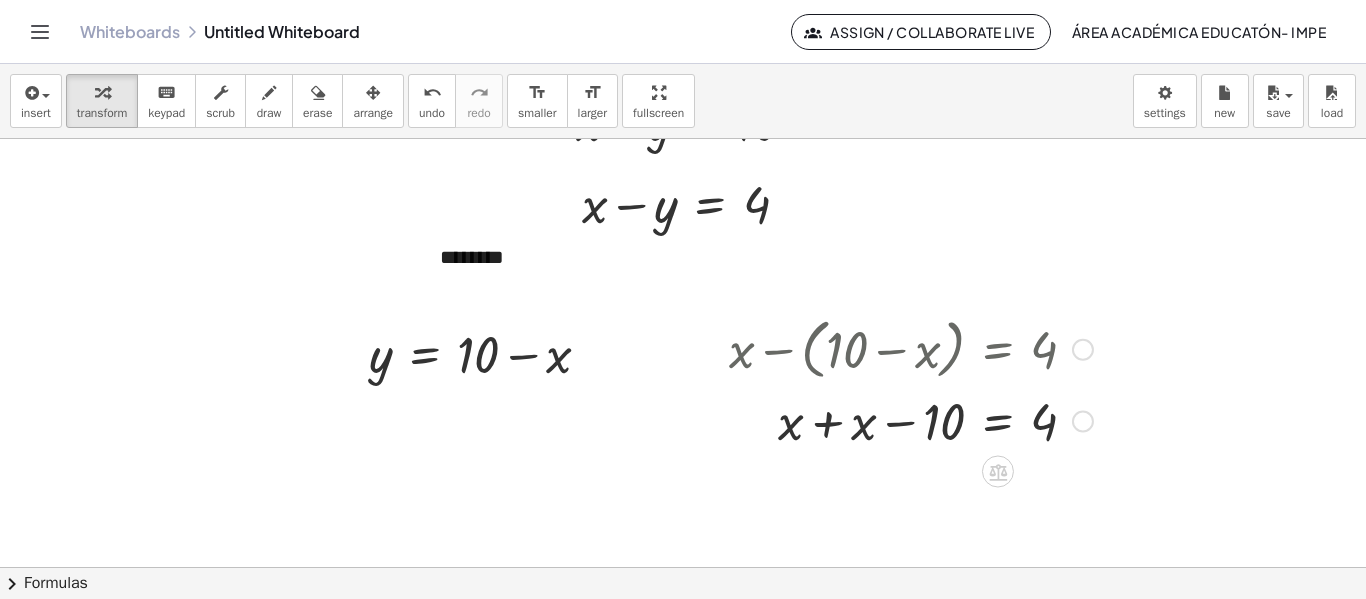 drag, startPoint x: 856, startPoint y: 360, endPoint x: 805, endPoint y: 354, distance: 51.351727 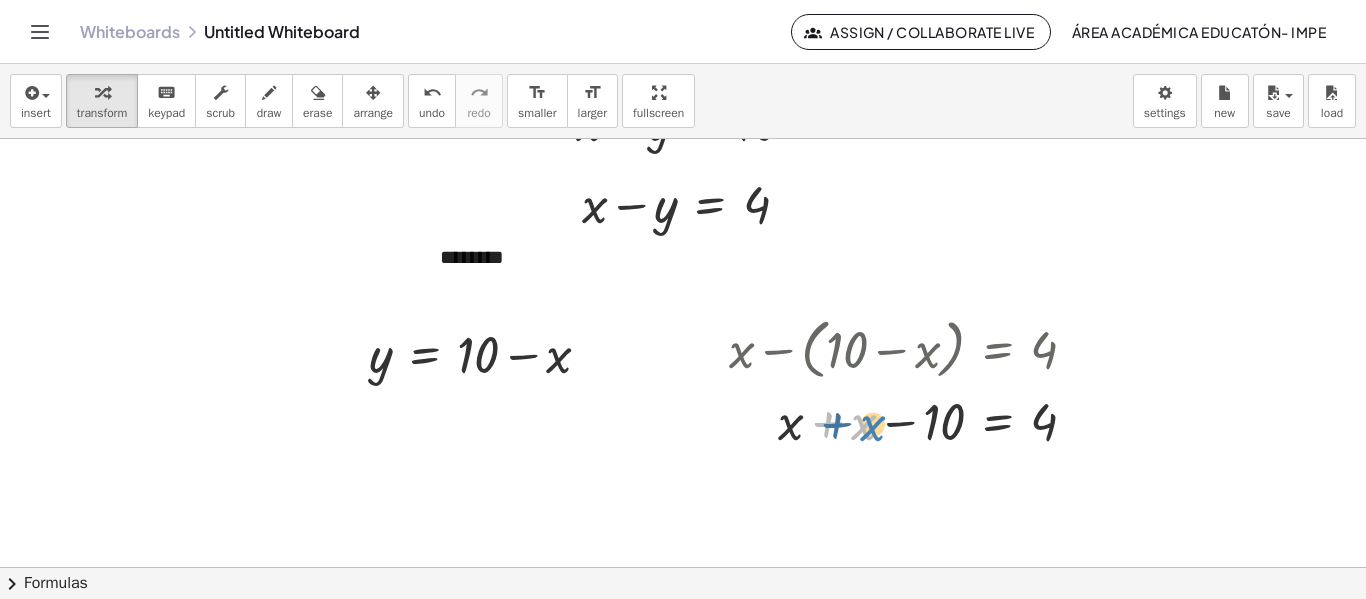 drag, startPoint x: 861, startPoint y: 430, endPoint x: 879, endPoint y: 434, distance: 18.439089 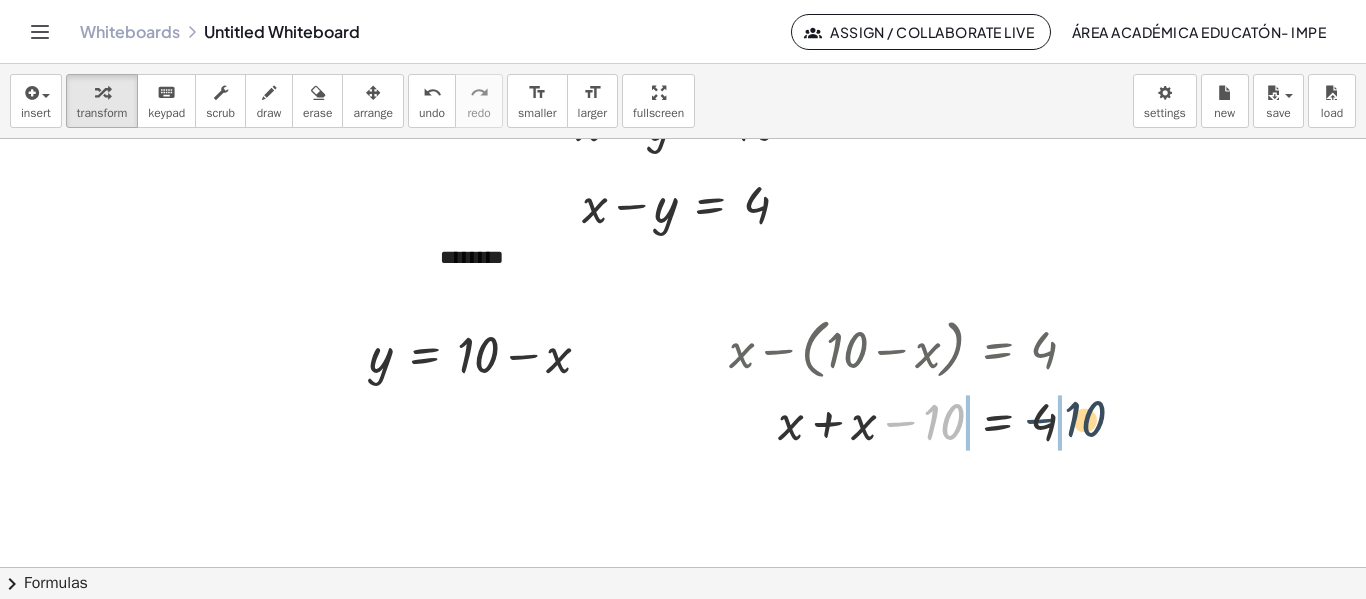 drag, startPoint x: 917, startPoint y: 420, endPoint x: 1065, endPoint y: 418, distance: 148.01352 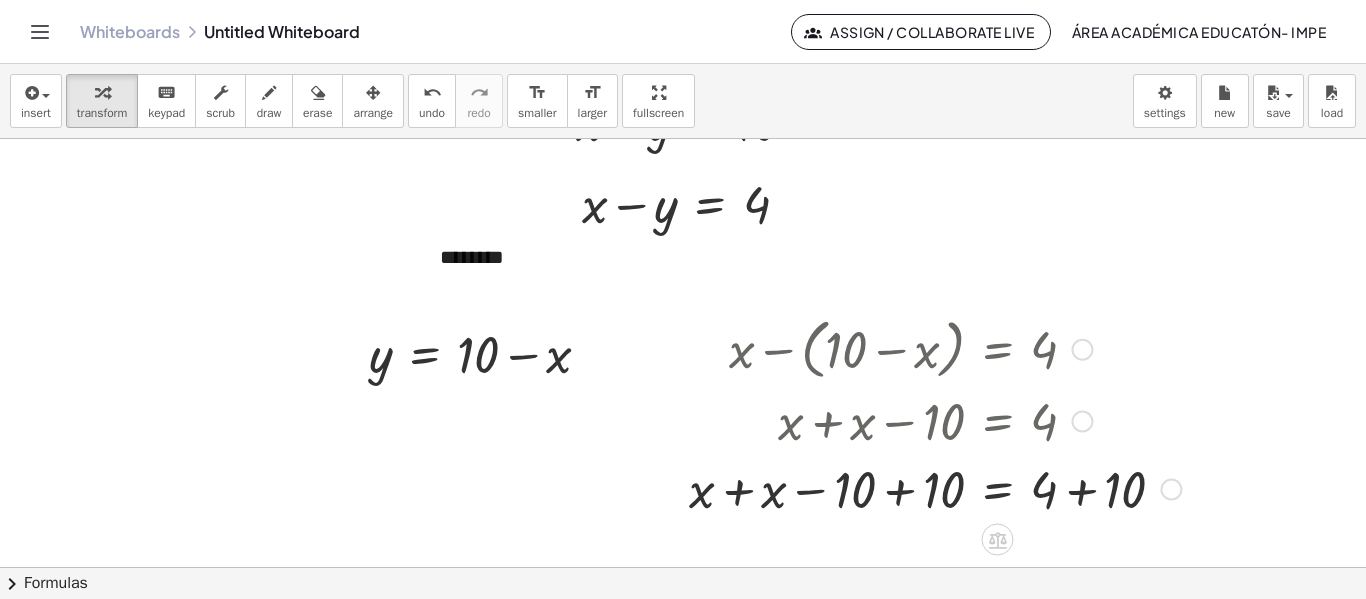 click at bounding box center (935, 488) 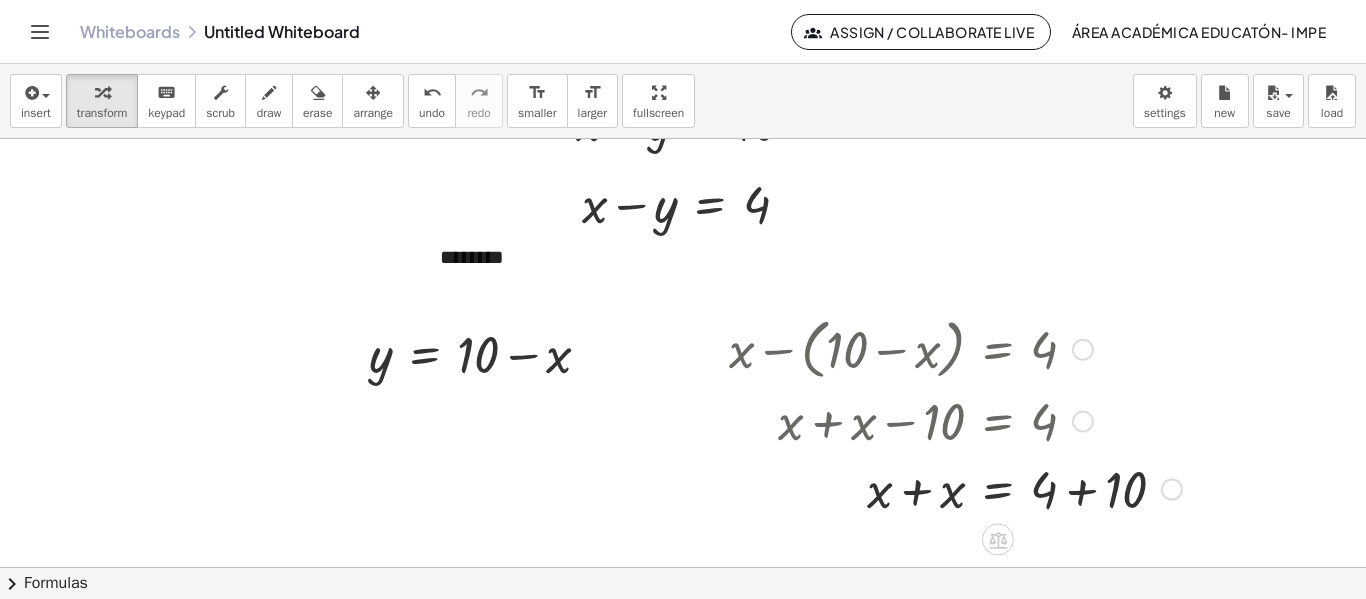 click at bounding box center [955, 488] 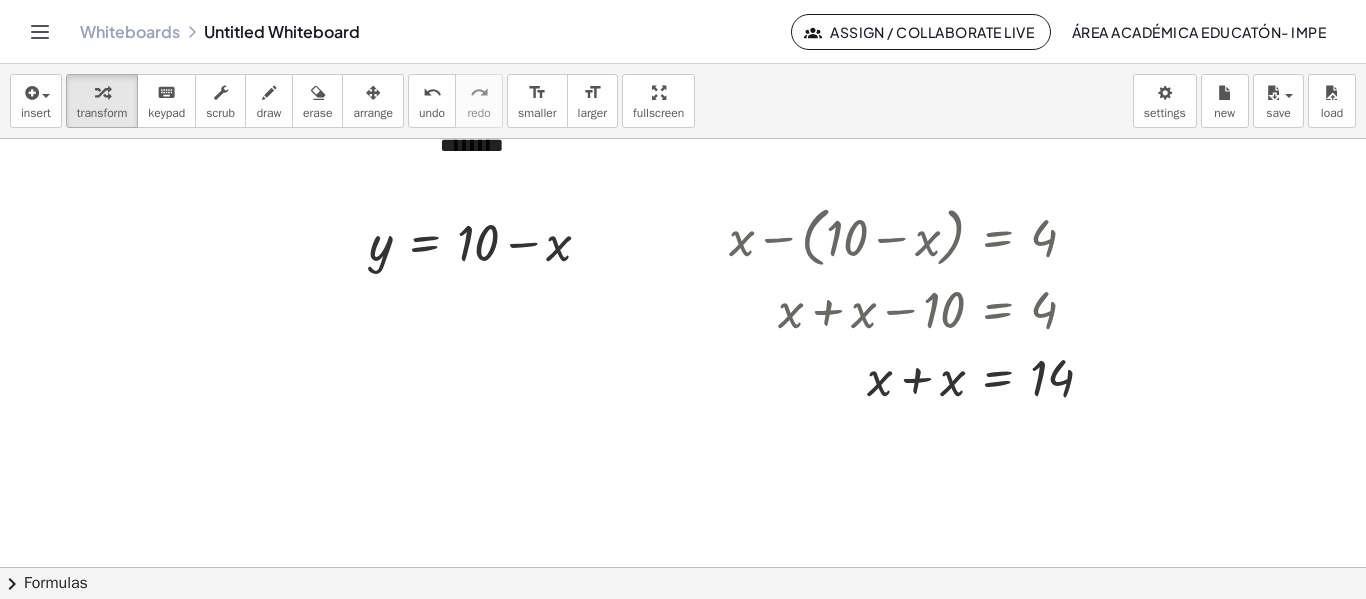 scroll, scrollTop: 170, scrollLeft: 0, axis: vertical 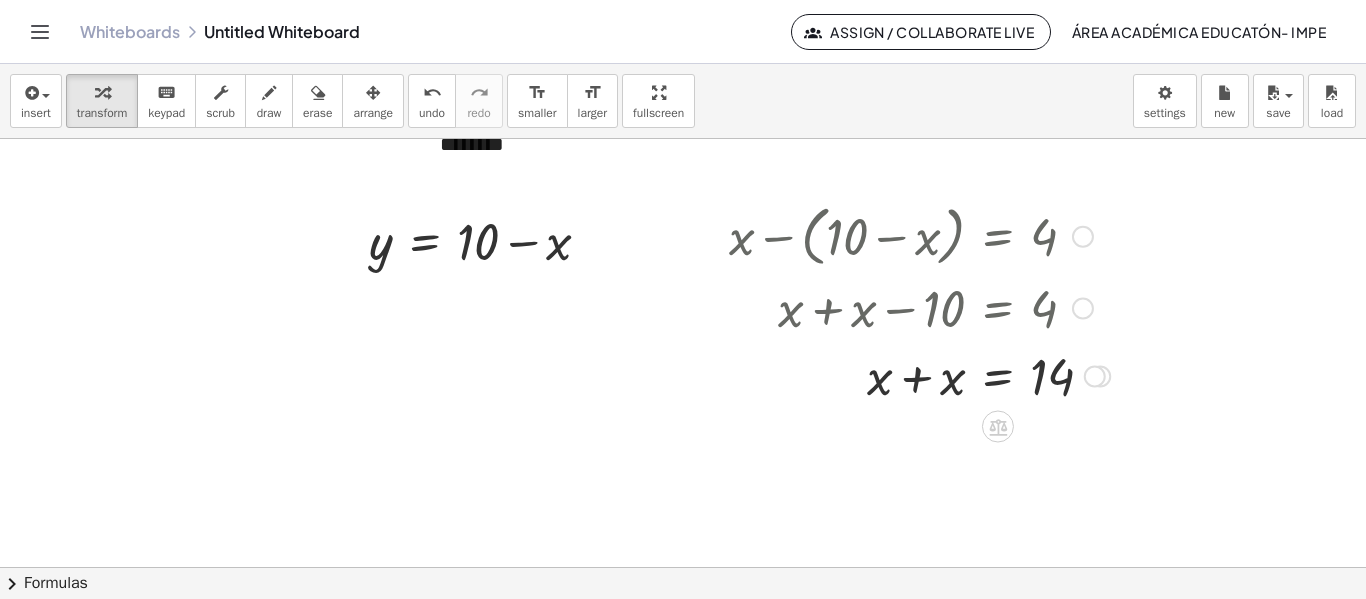 click at bounding box center (919, 375) 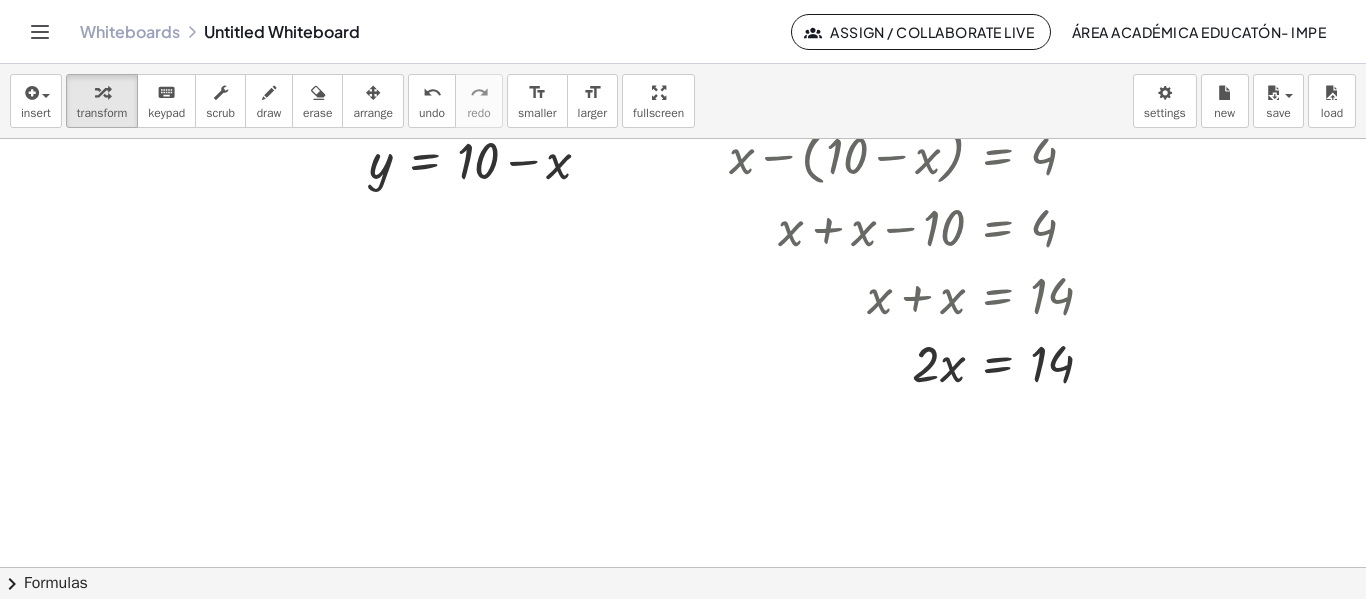 scroll, scrollTop: 252, scrollLeft: 0, axis: vertical 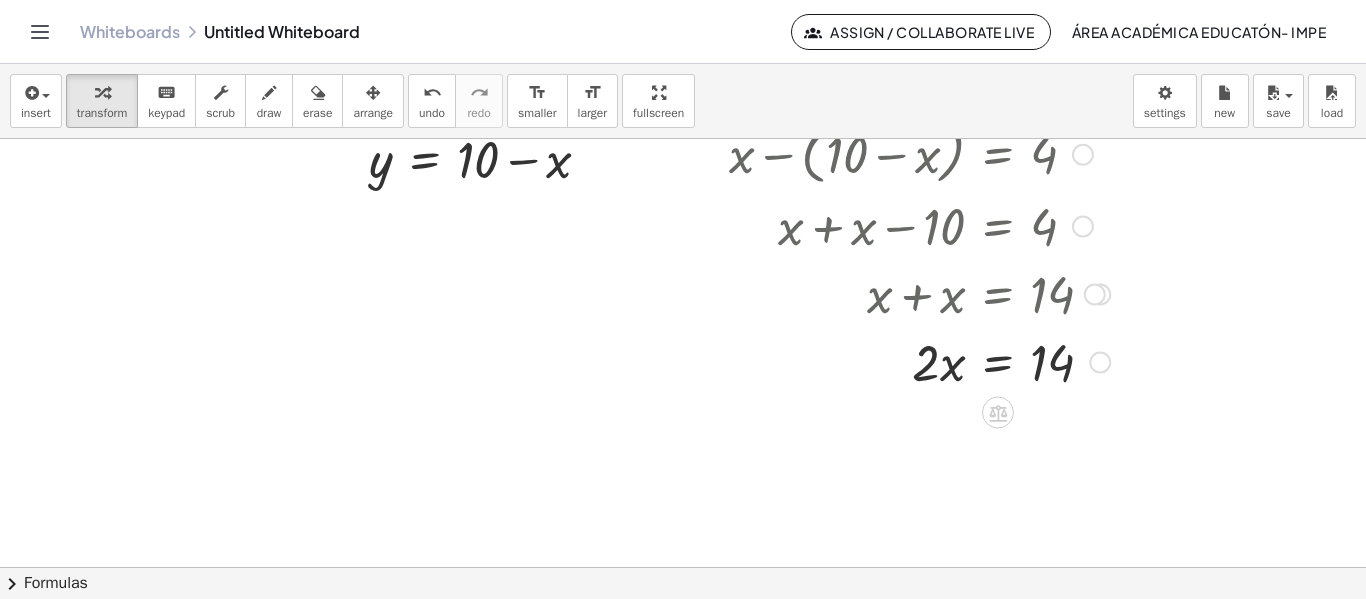 click at bounding box center [919, 361] 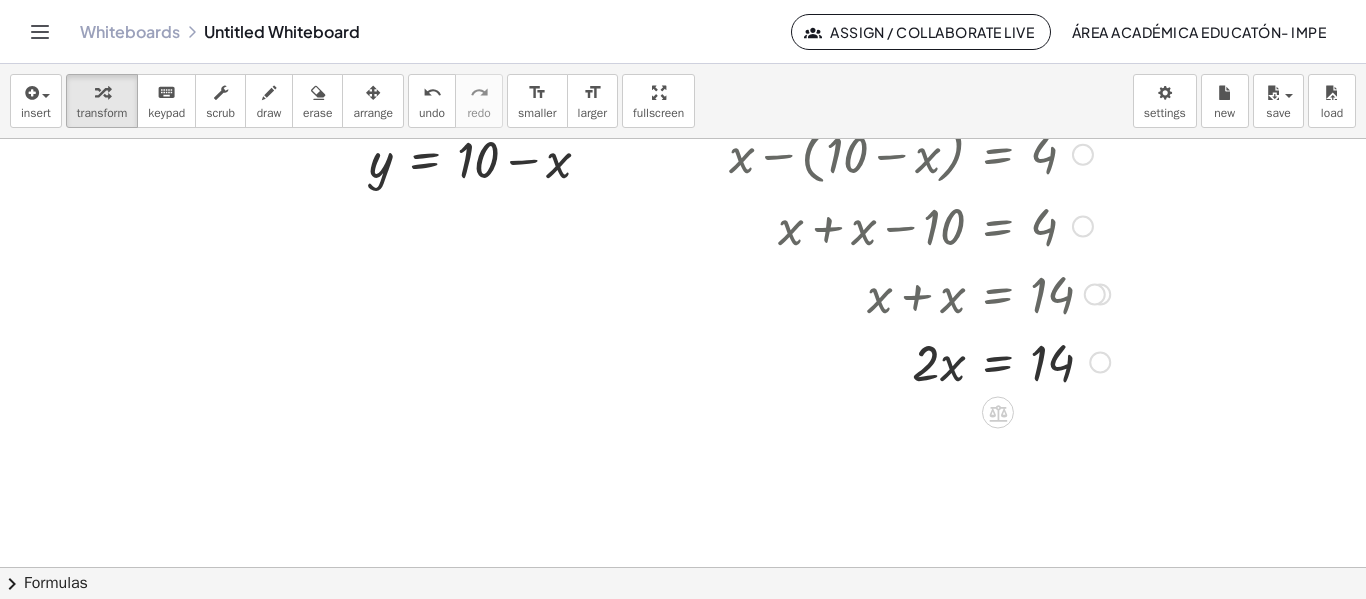 click at bounding box center [919, 361] 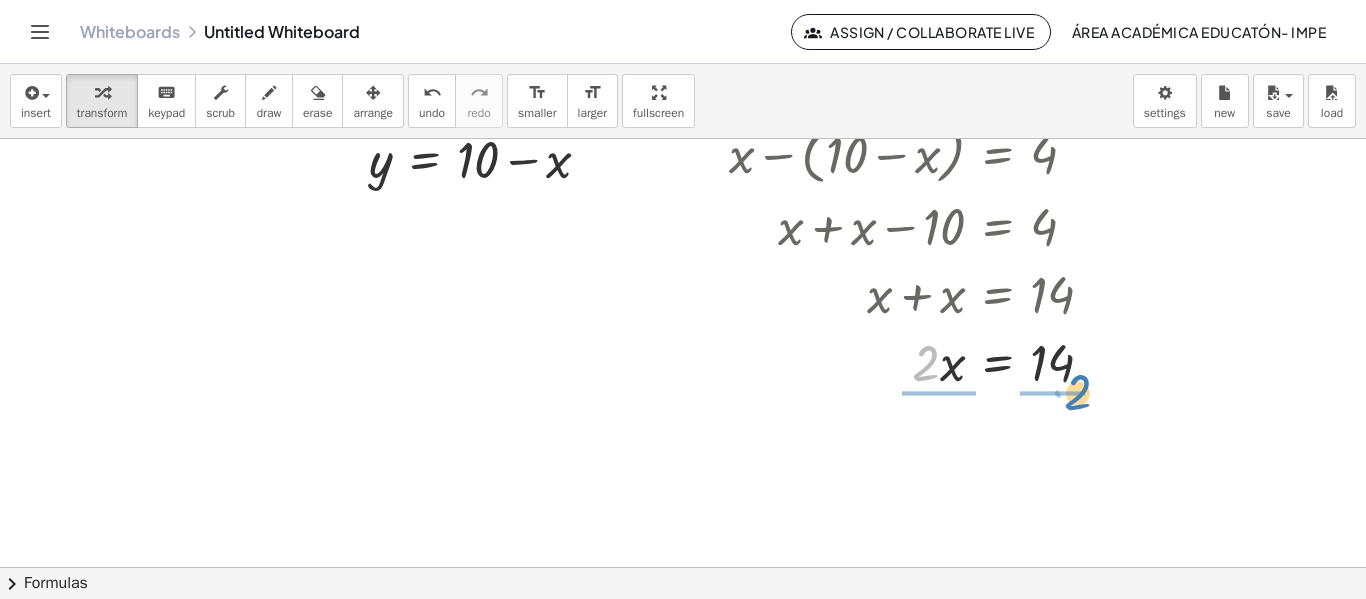 drag, startPoint x: 929, startPoint y: 364, endPoint x: 1073, endPoint y: 372, distance: 144.22205 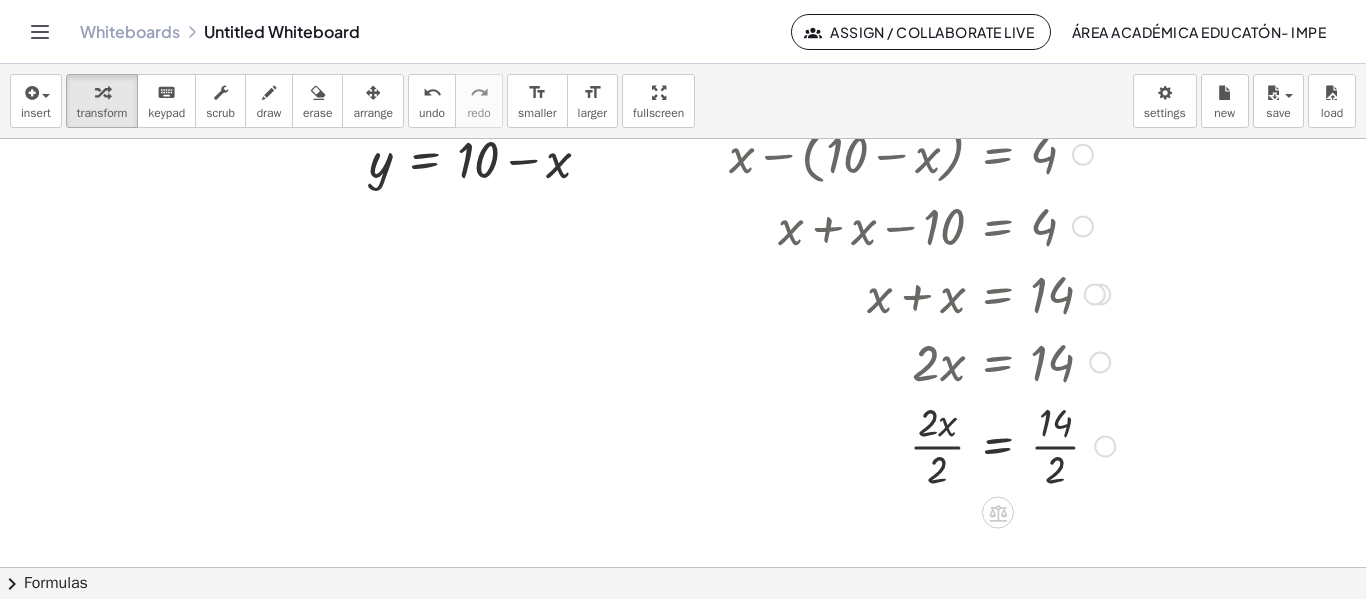 click at bounding box center [922, 444] 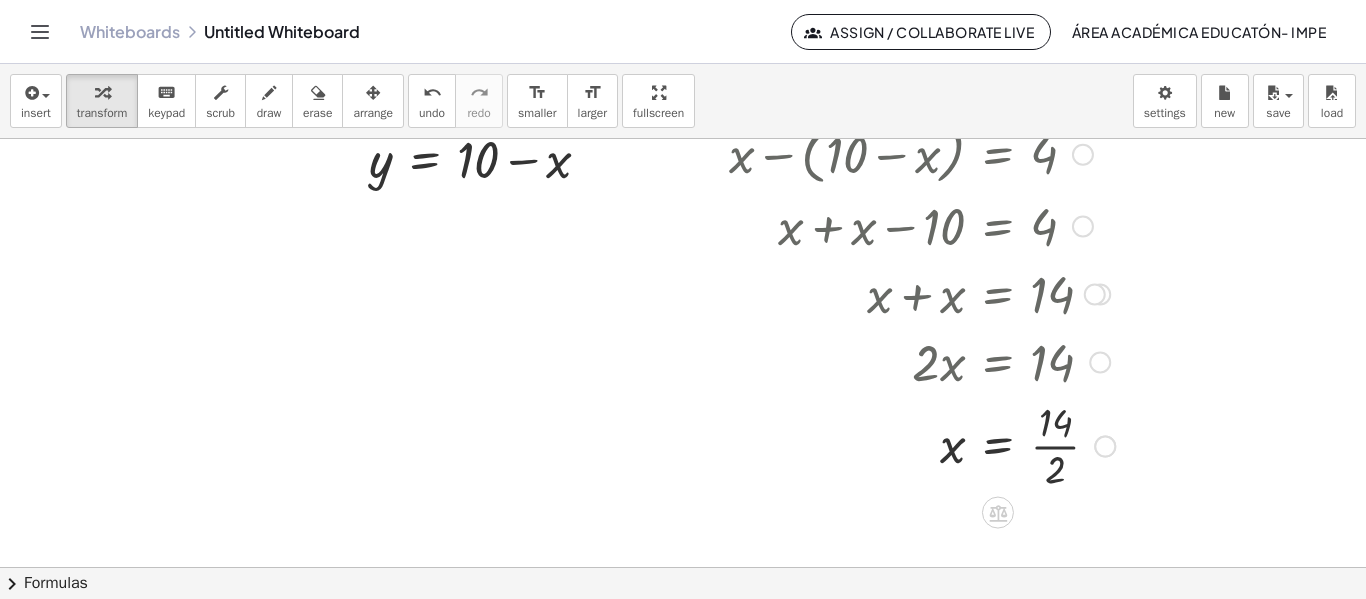 click at bounding box center (922, 444) 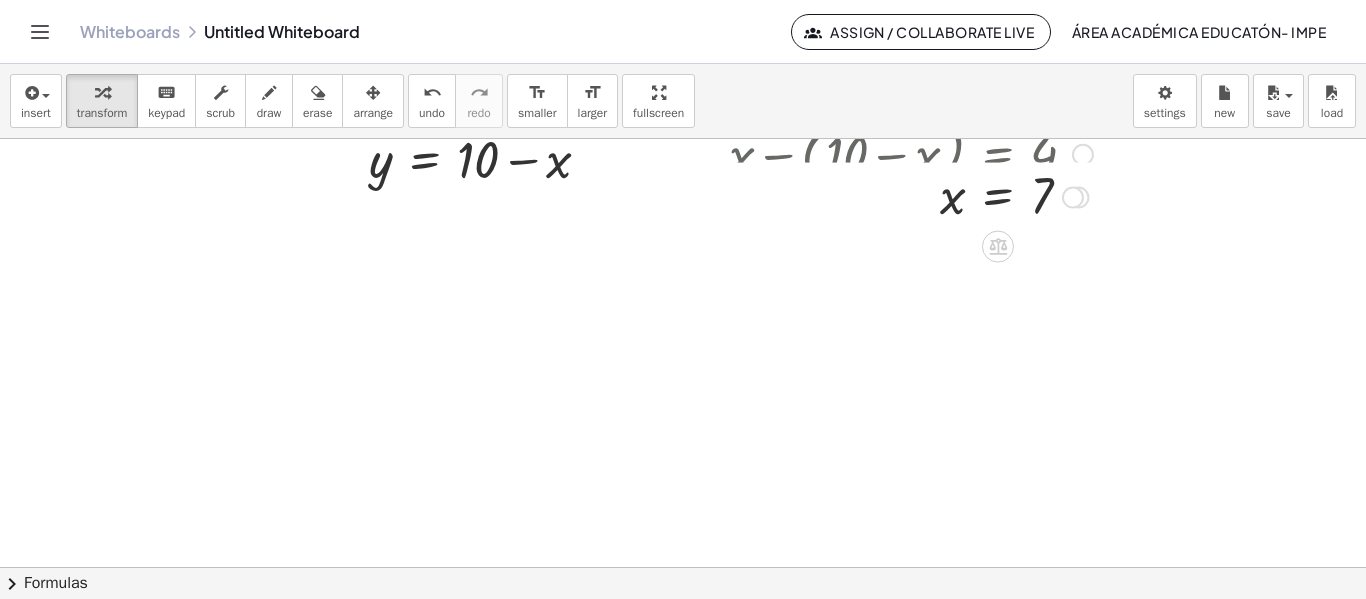drag, startPoint x: 1066, startPoint y: 448, endPoint x: 1037, endPoint y: 195, distance: 254.65663 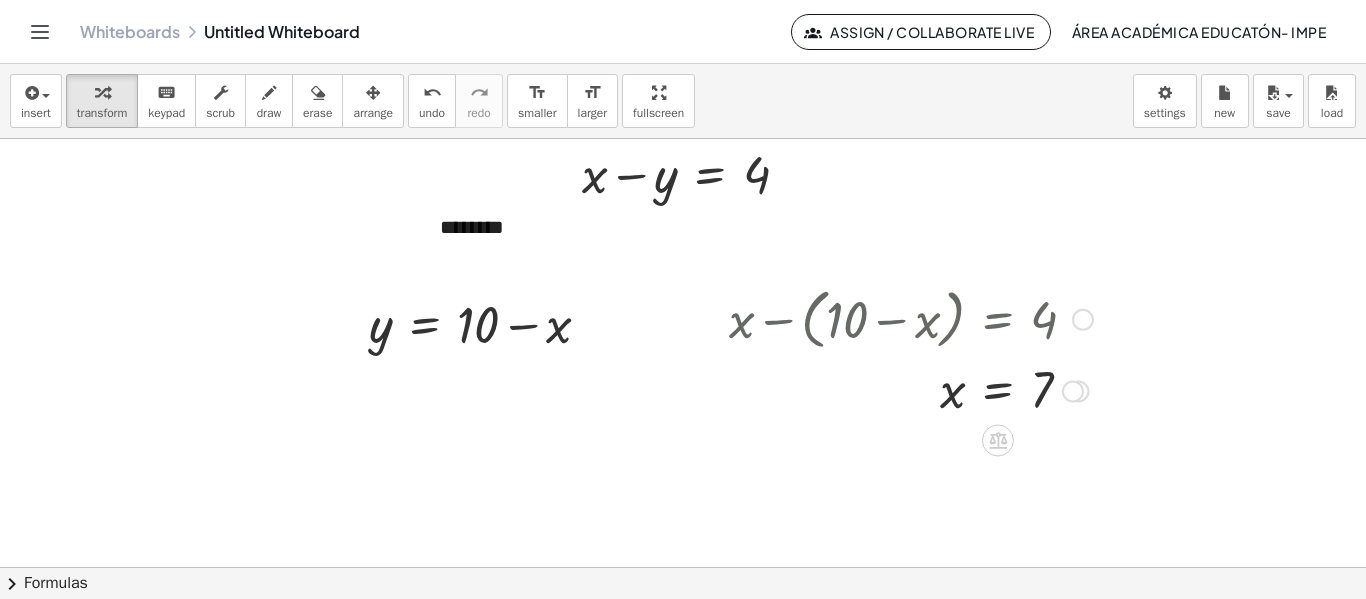 scroll, scrollTop: 86, scrollLeft: 0, axis: vertical 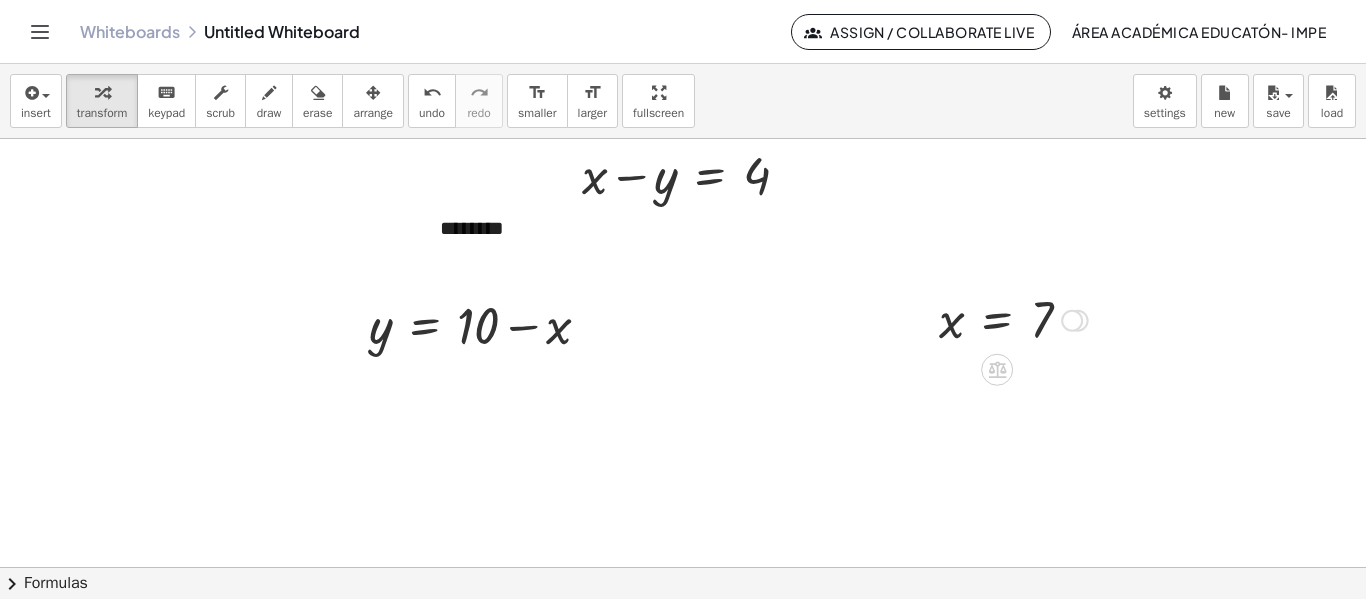 drag, startPoint x: 1070, startPoint y: 393, endPoint x: 1064, endPoint y: 313, distance: 80.224686 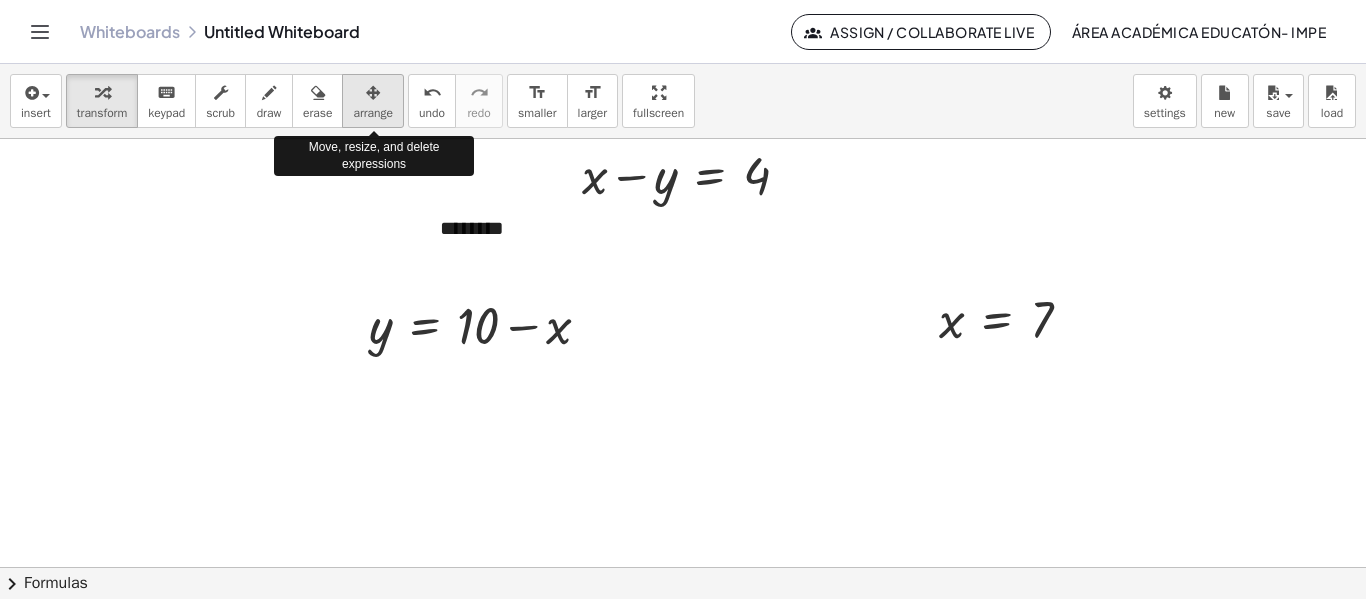 click on "arrange" at bounding box center (373, 101) 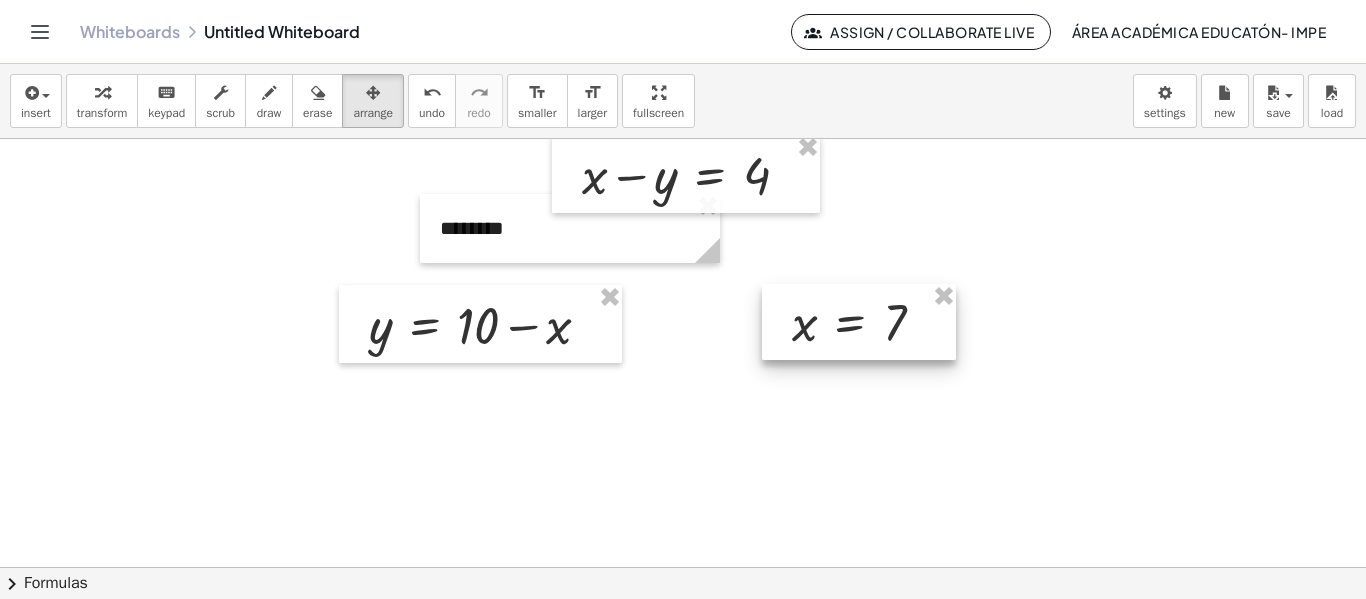 drag, startPoint x: 1023, startPoint y: 302, endPoint x: 876, endPoint y: 305, distance: 147.03061 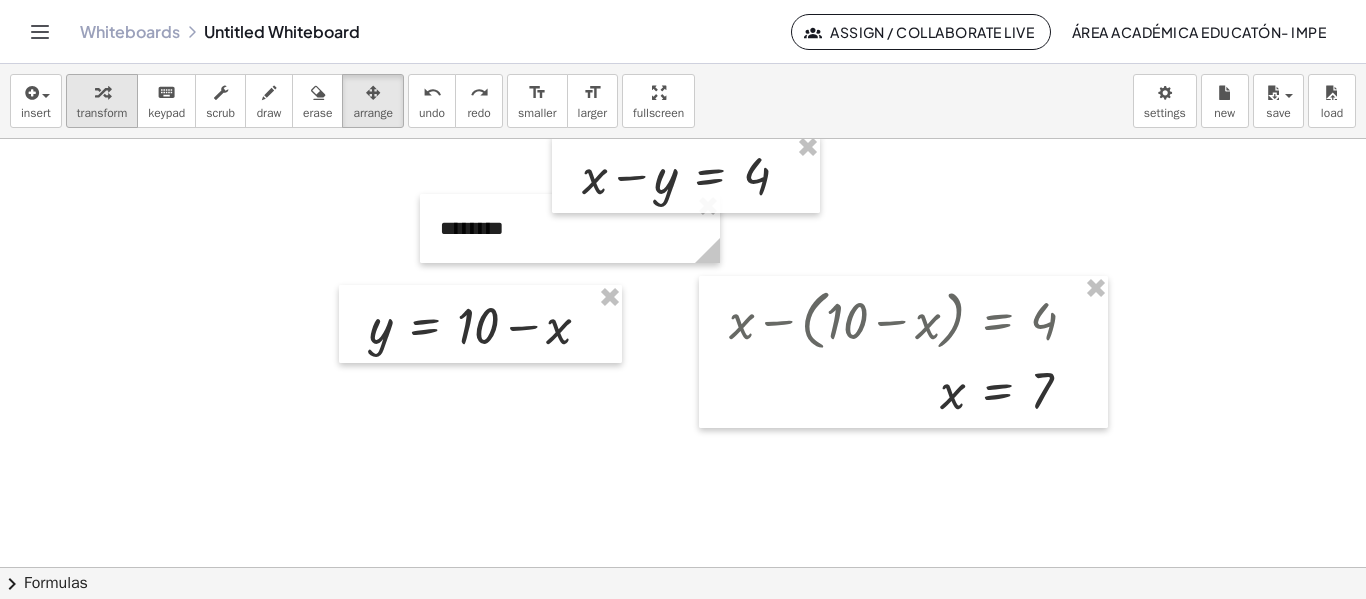 click on "transform" at bounding box center (102, 113) 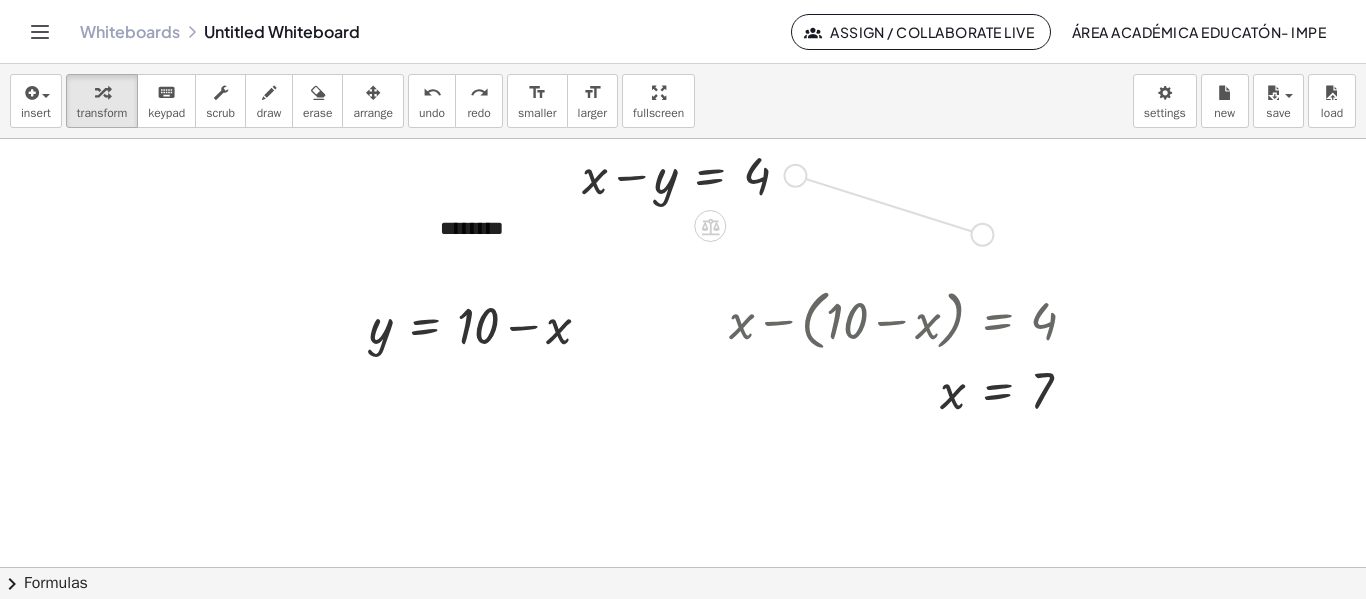 drag, startPoint x: 792, startPoint y: 168, endPoint x: 989, endPoint y: 228, distance: 205.93445 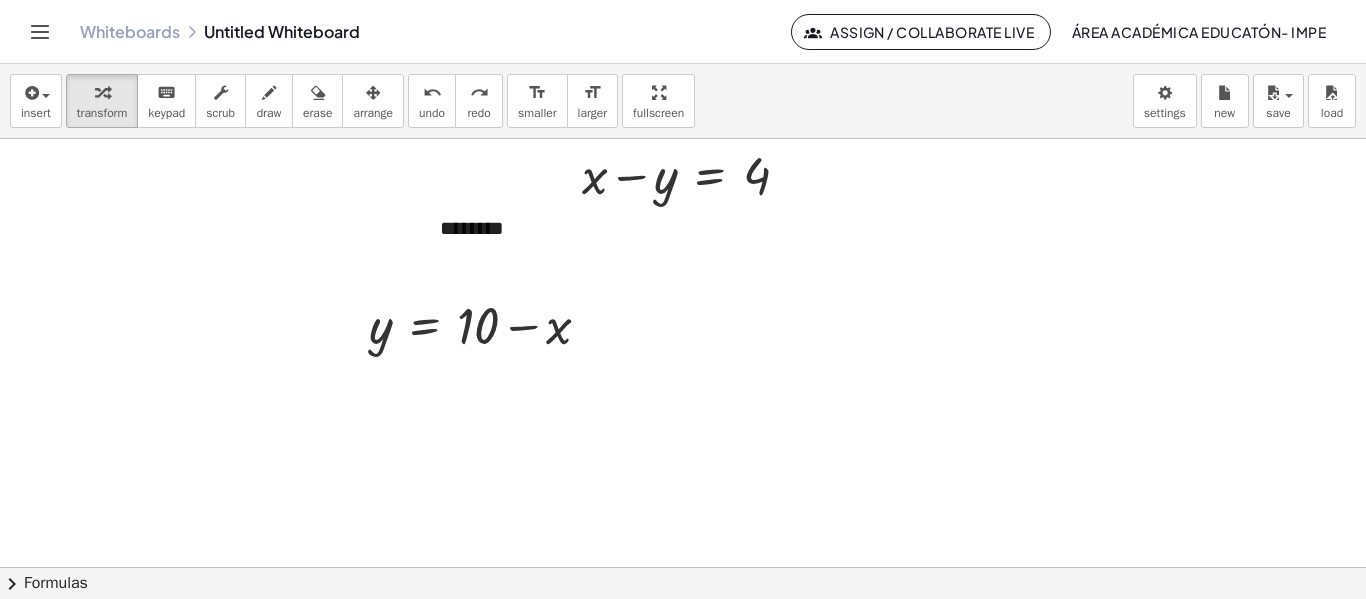 scroll, scrollTop: 4, scrollLeft: 0, axis: vertical 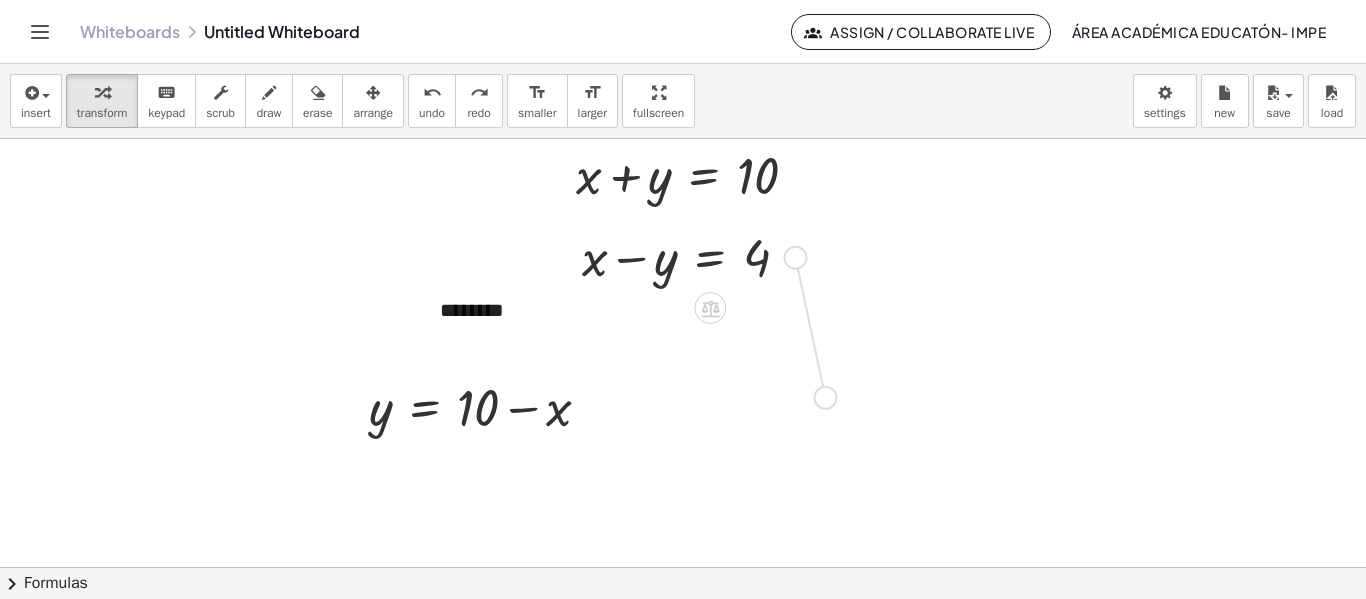 drag, startPoint x: 795, startPoint y: 267, endPoint x: 828, endPoint y: 429, distance: 165.32695 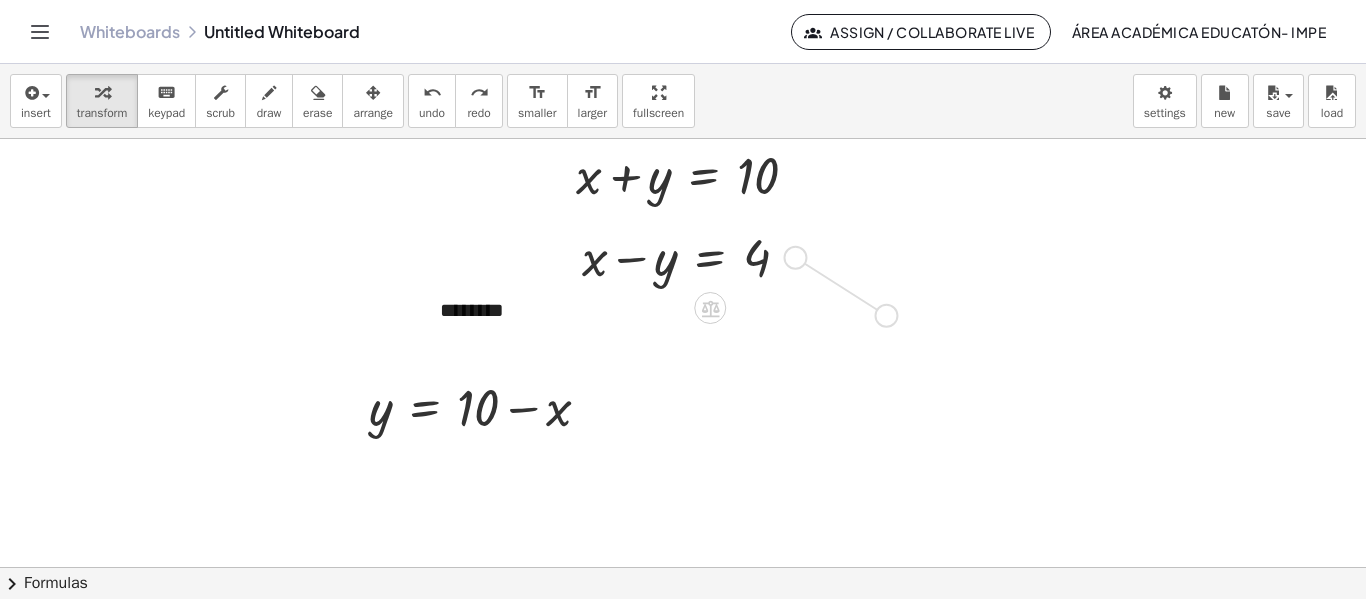 drag, startPoint x: 817, startPoint y: 265, endPoint x: 885, endPoint y: 314, distance: 83.81527 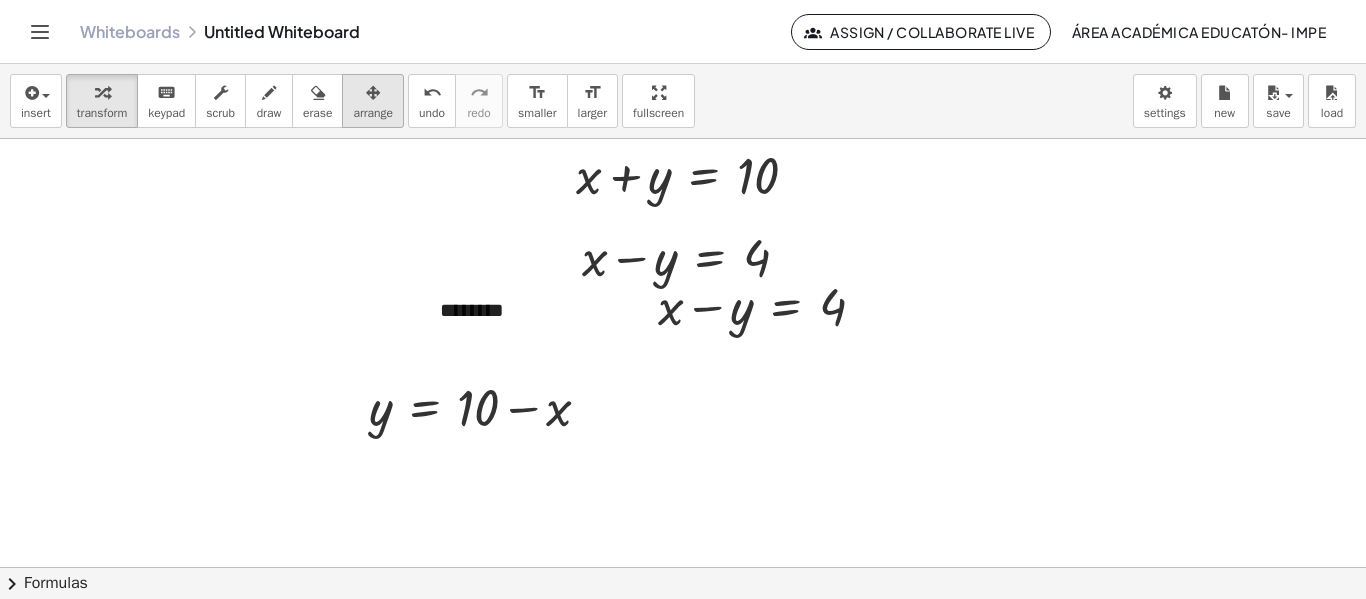 click at bounding box center [373, 92] 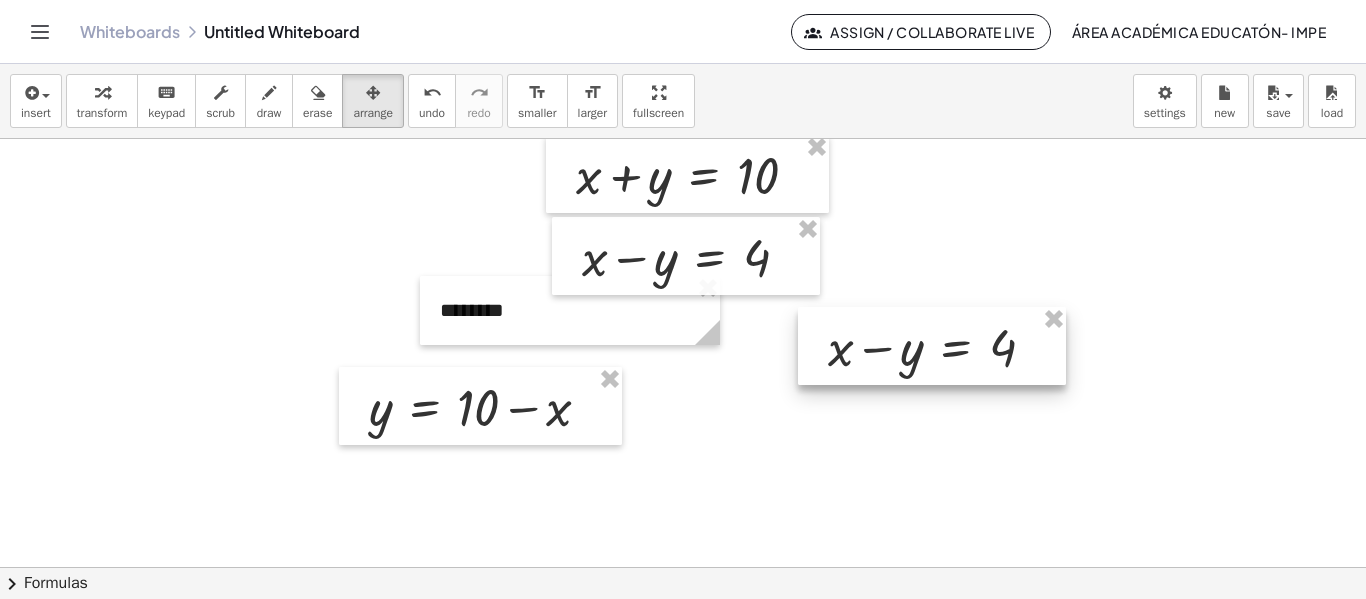 drag, startPoint x: 818, startPoint y: 298, endPoint x: 962, endPoint y: 335, distance: 148.6775 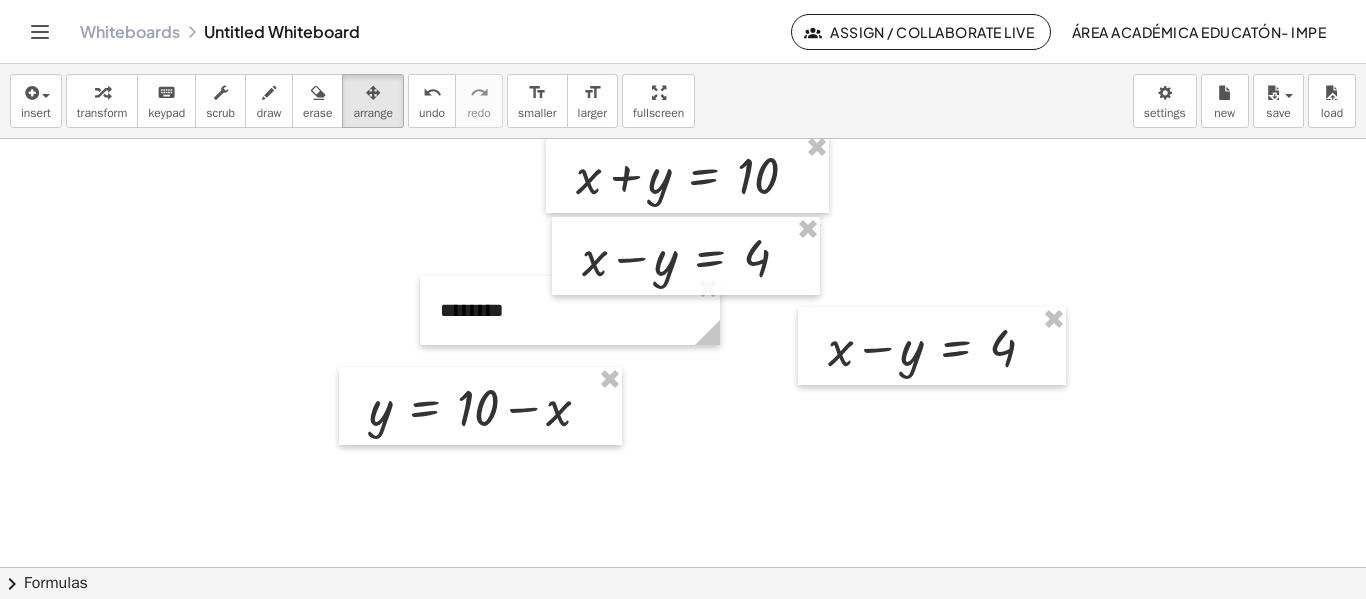 click at bounding box center [683, 563] 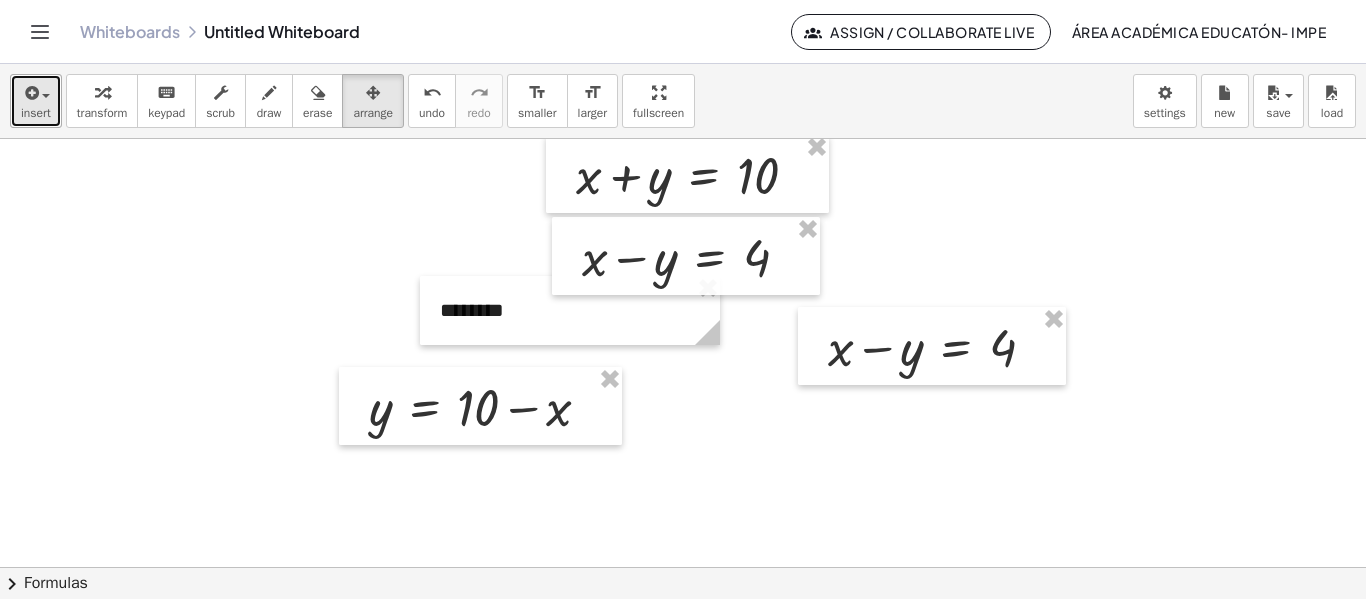 click on "insert" at bounding box center [36, 113] 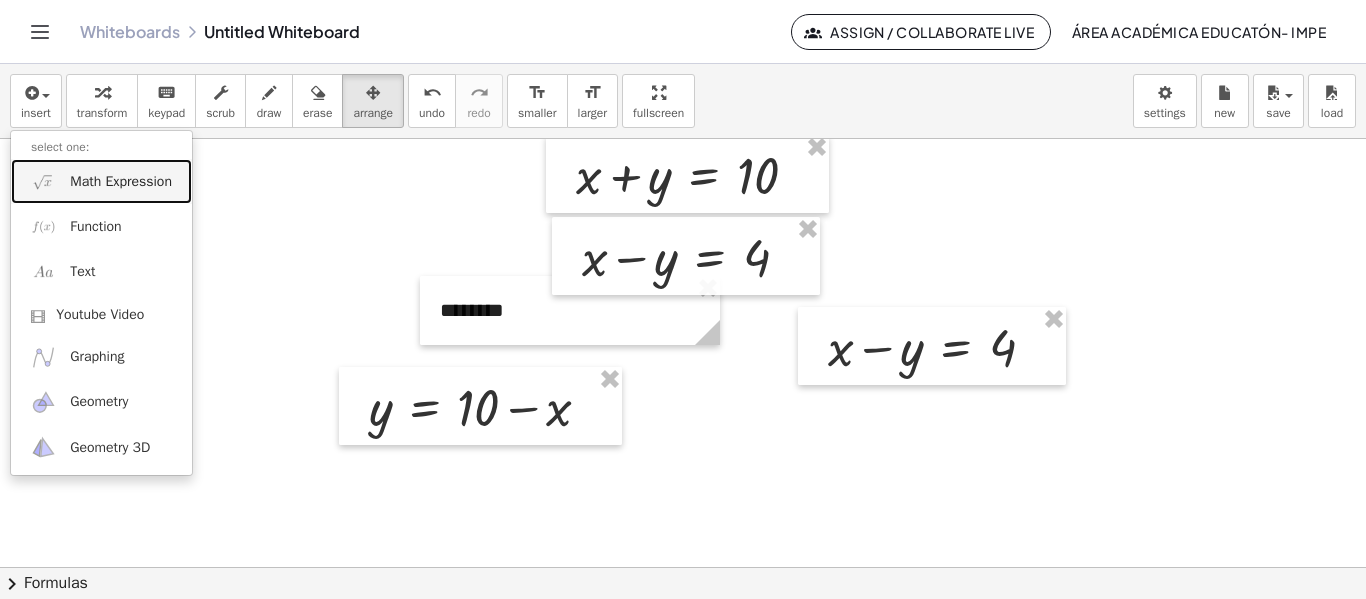 click on "Math Expression" at bounding box center [101, 181] 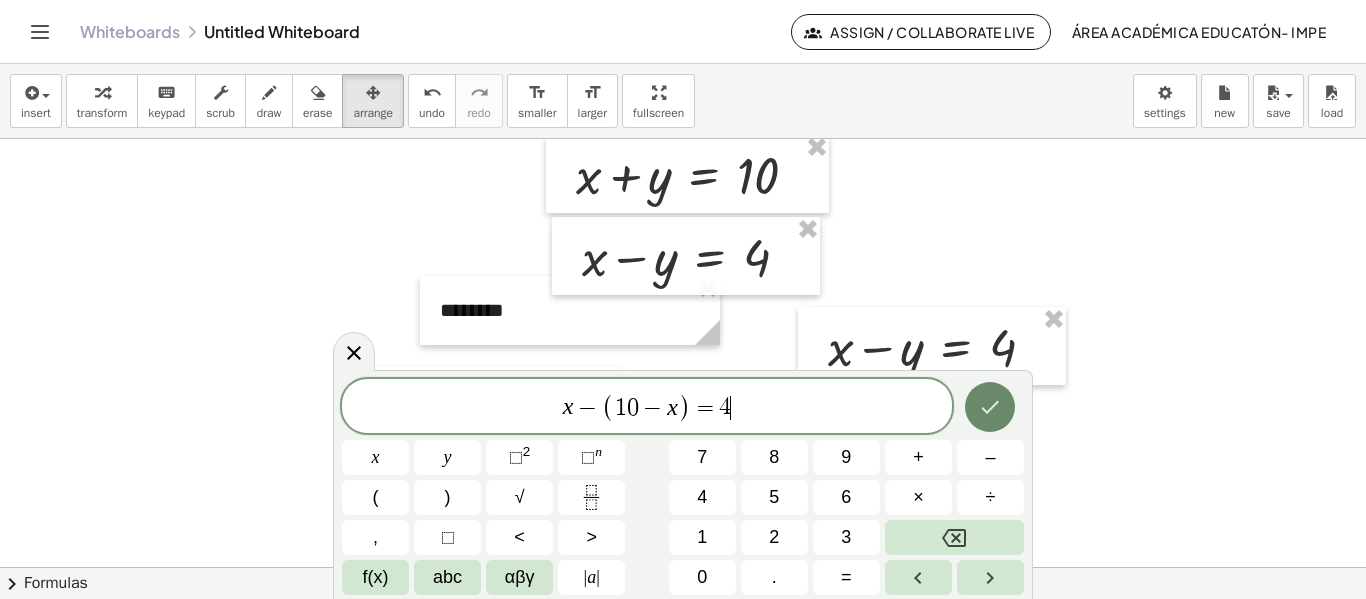 click 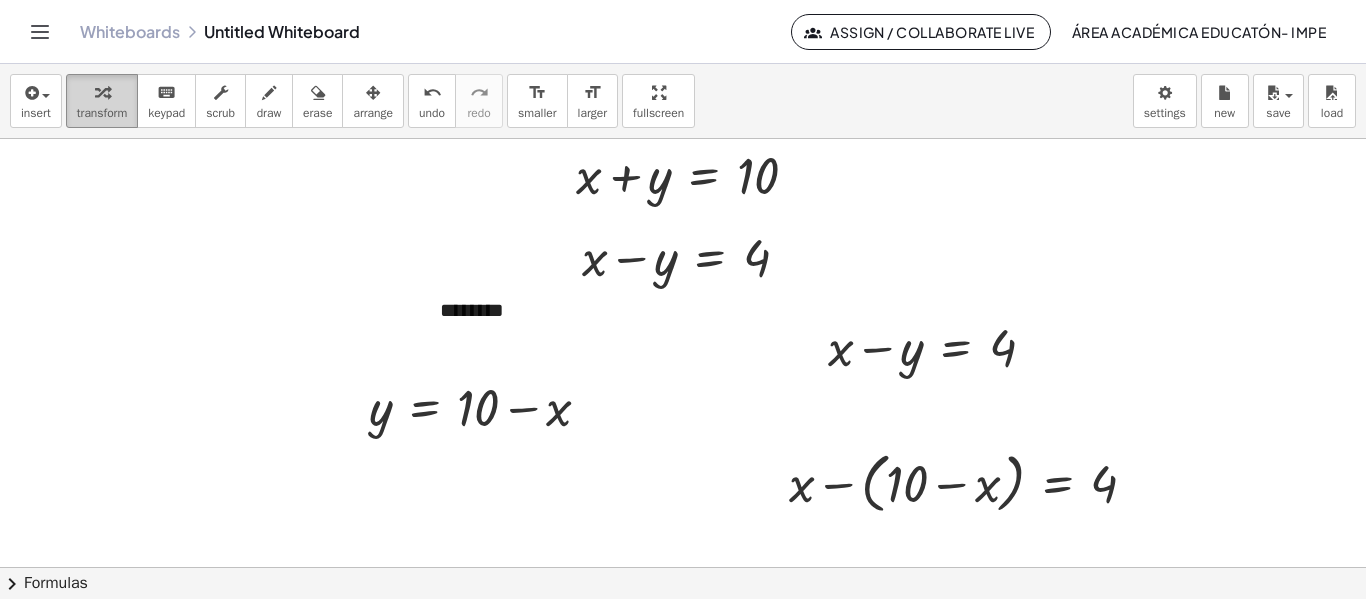click on "transform" at bounding box center (102, 113) 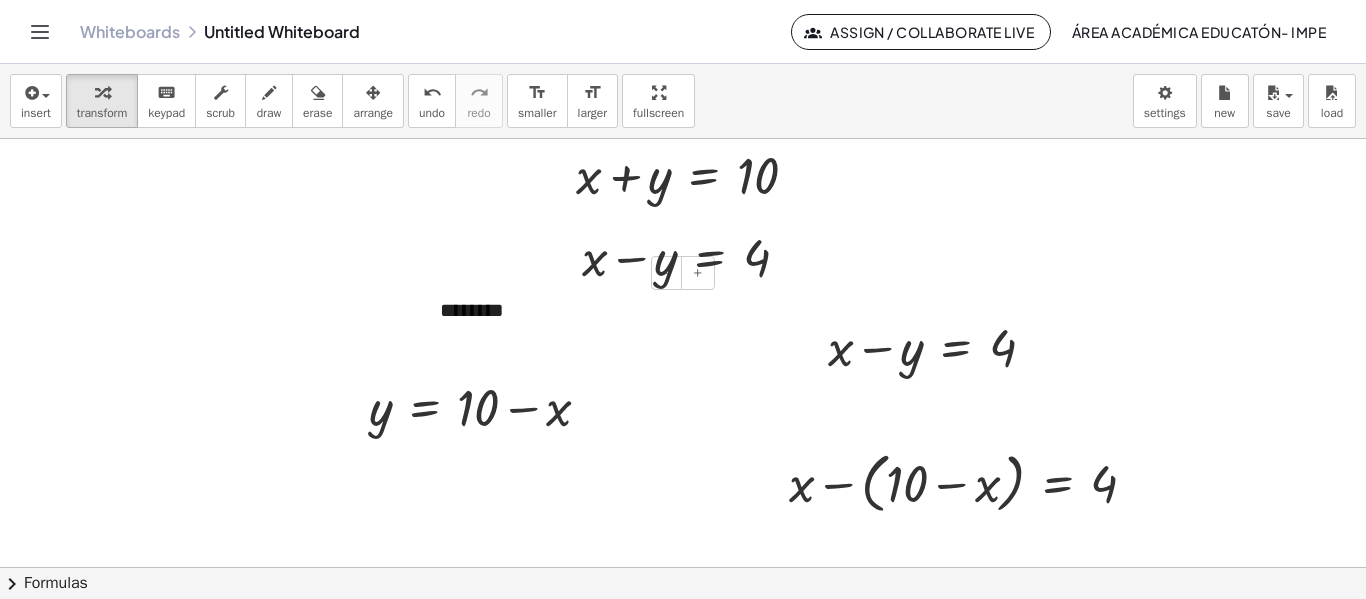 scroll, scrollTop: 109, scrollLeft: 0, axis: vertical 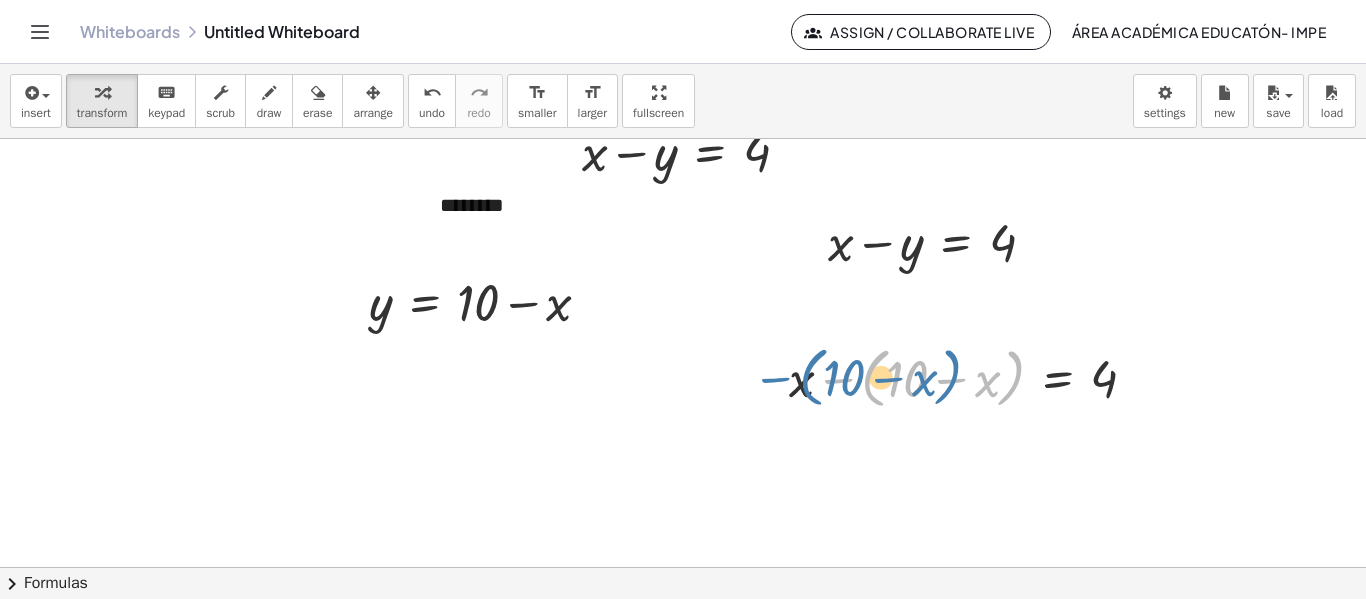 drag, startPoint x: 1023, startPoint y: 390, endPoint x: 1032, endPoint y: 371, distance: 21.023796 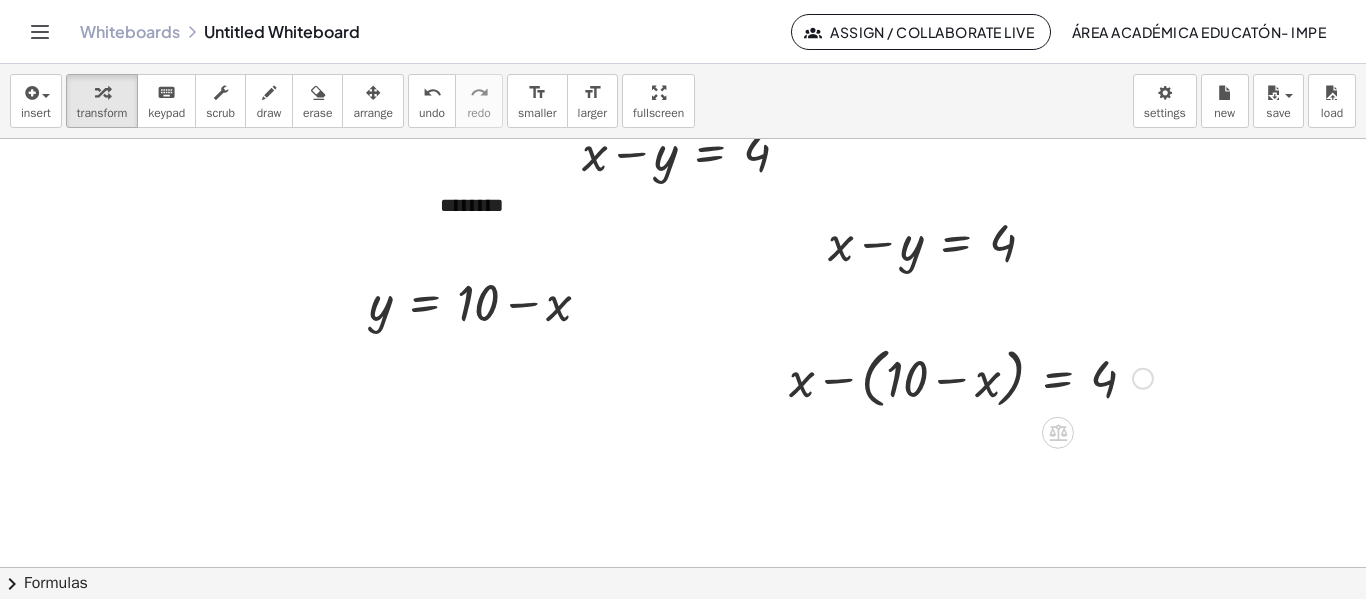 click at bounding box center [971, 377] 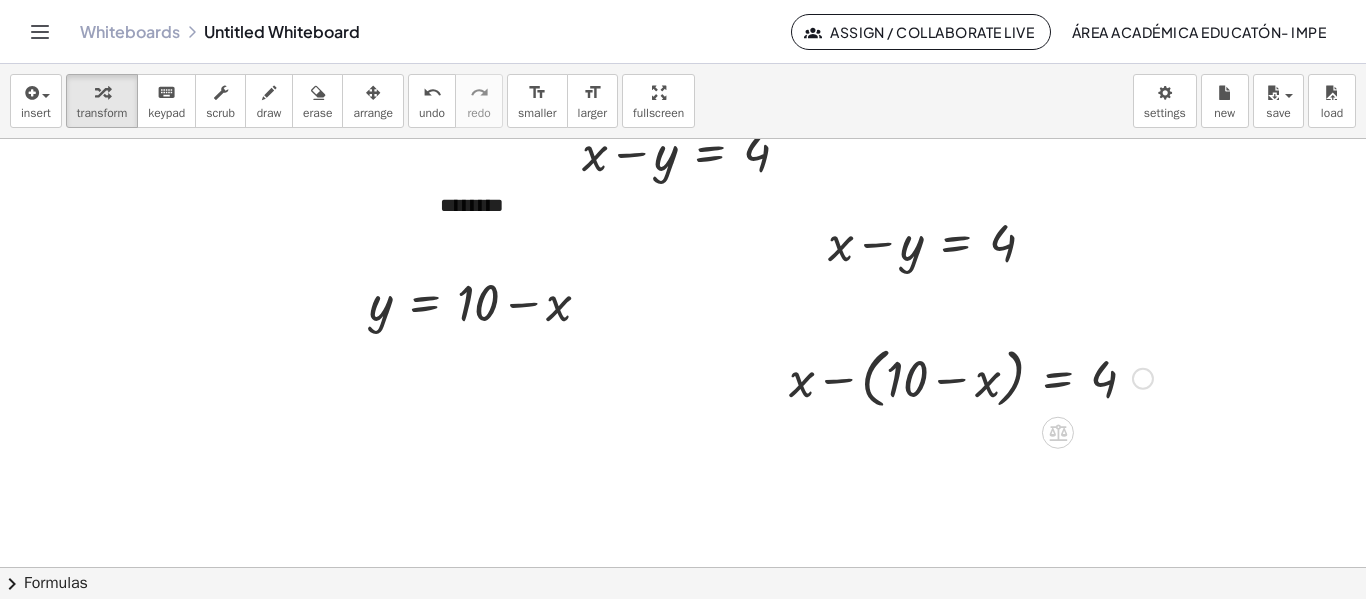 click at bounding box center (971, 377) 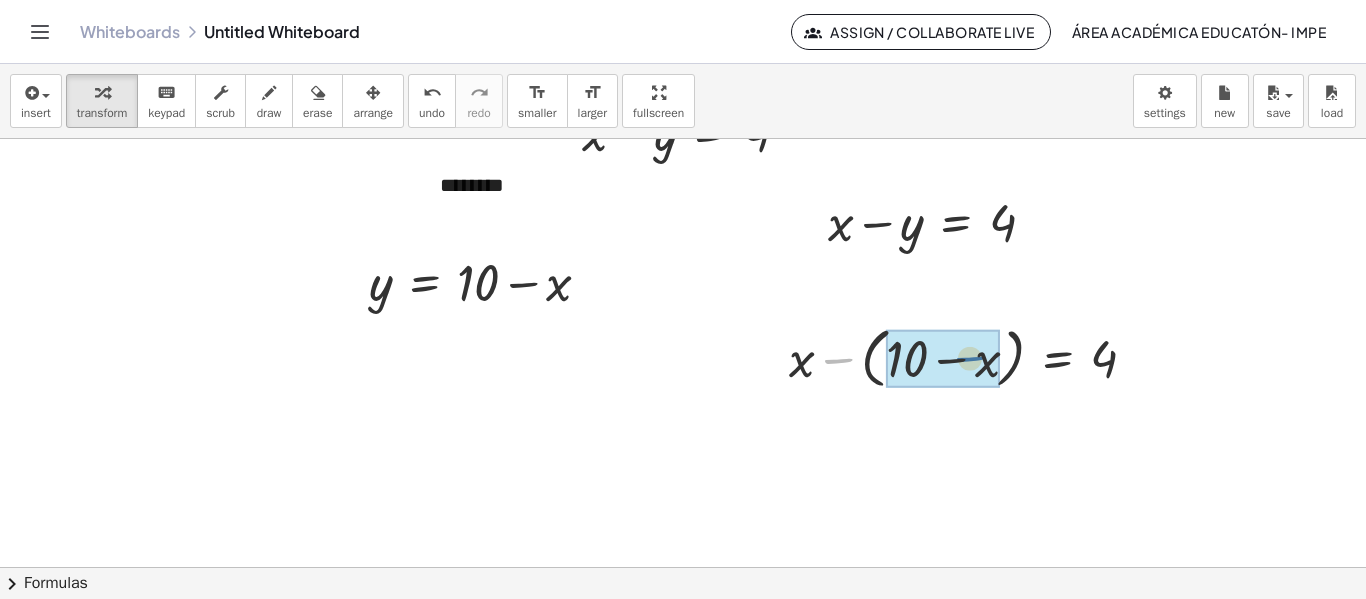 drag, startPoint x: 821, startPoint y: 366, endPoint x: 983, endPoint y: 367, distance: 162.00308 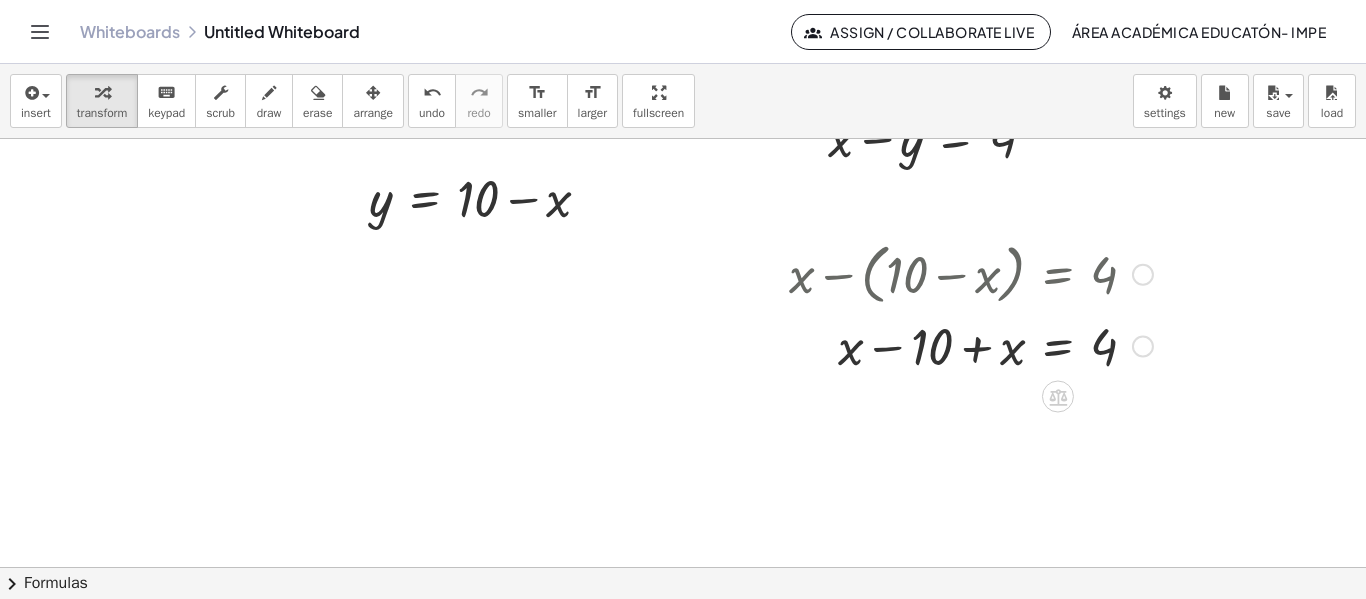 scroll, scrollTop: 214, scrollLeft: 0, axis: vertical 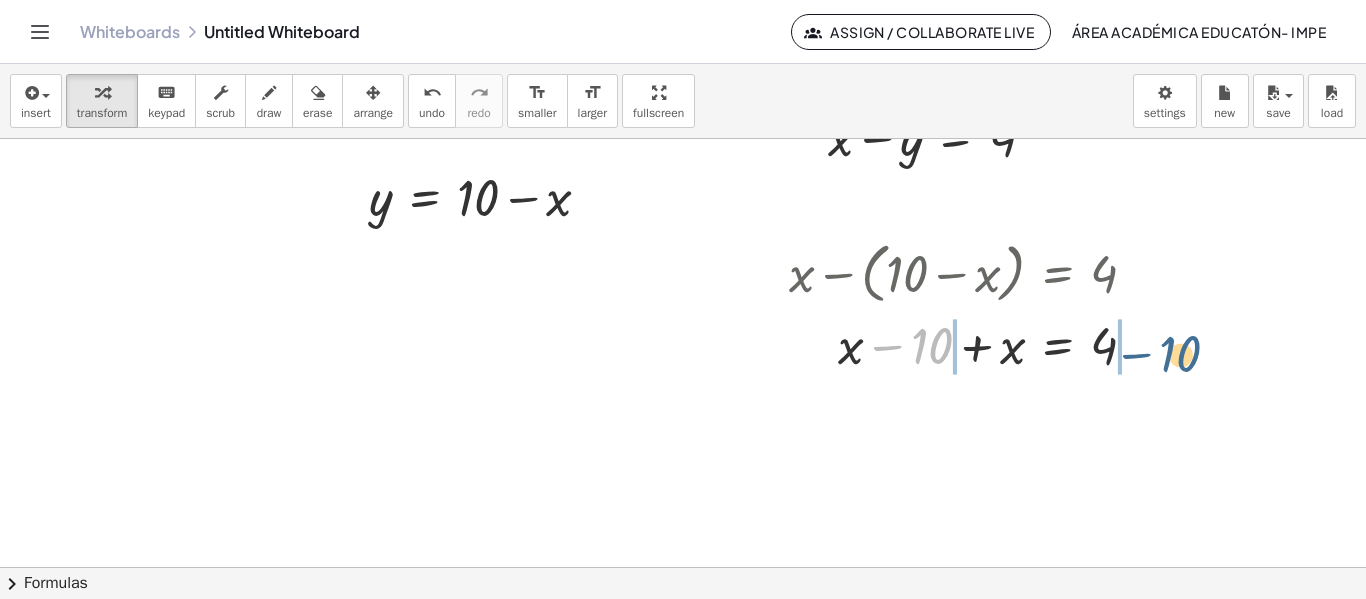 drag, startPoint x: 918, startPoint y: 339, endPoint x: 1178, endPoint y: 338, distance: 260.00192 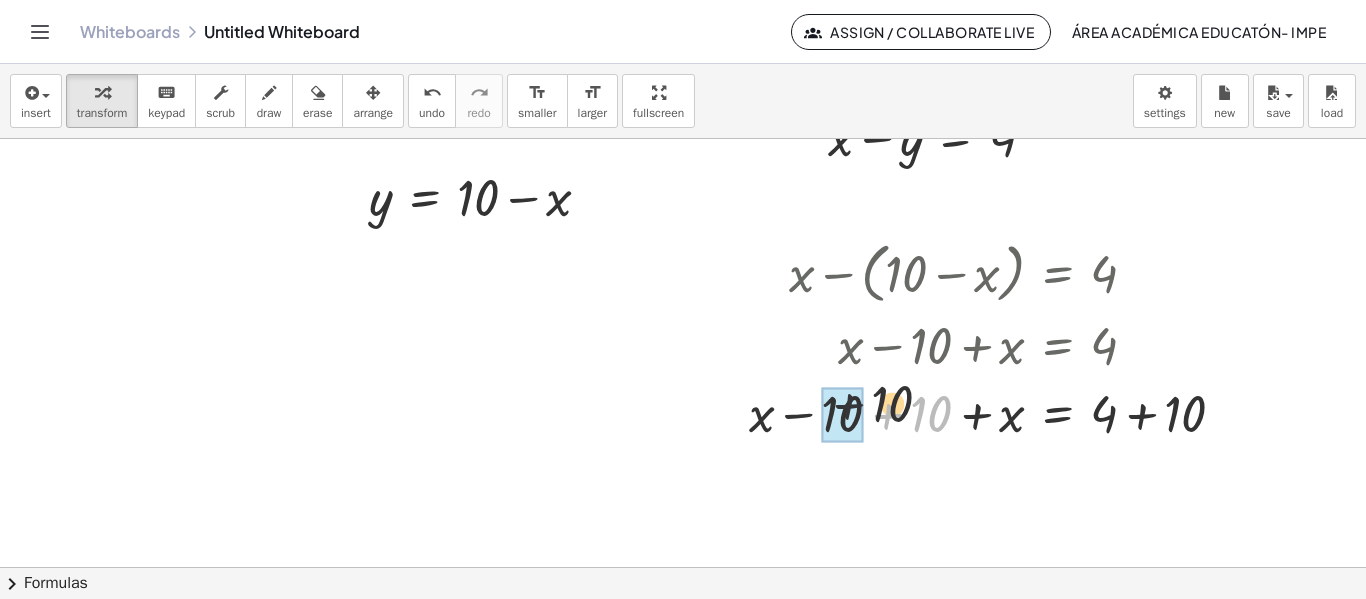 drag, startPoint x: 909, startPoint y: 431, endPoint x: 818, endPoint y: 409, distance: 93.62158 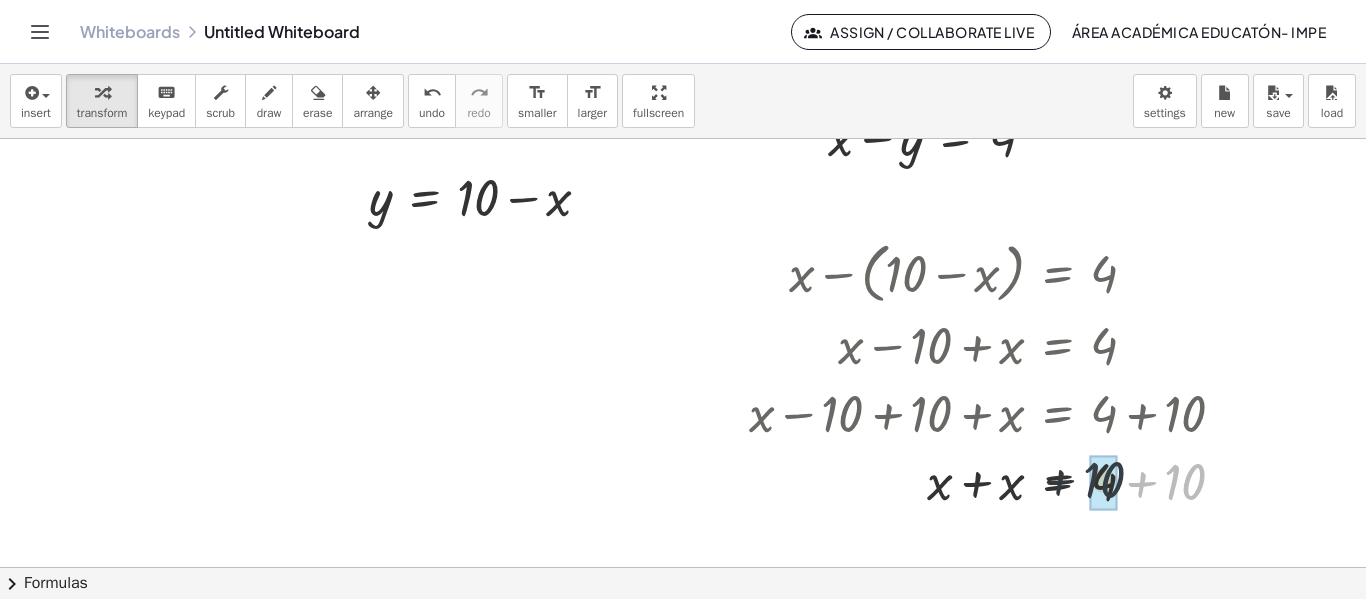 drag, startPoint x: 1193, startPoint y: 477, endPoint x: 1106, endPoint y: 475, distance: 87.02299 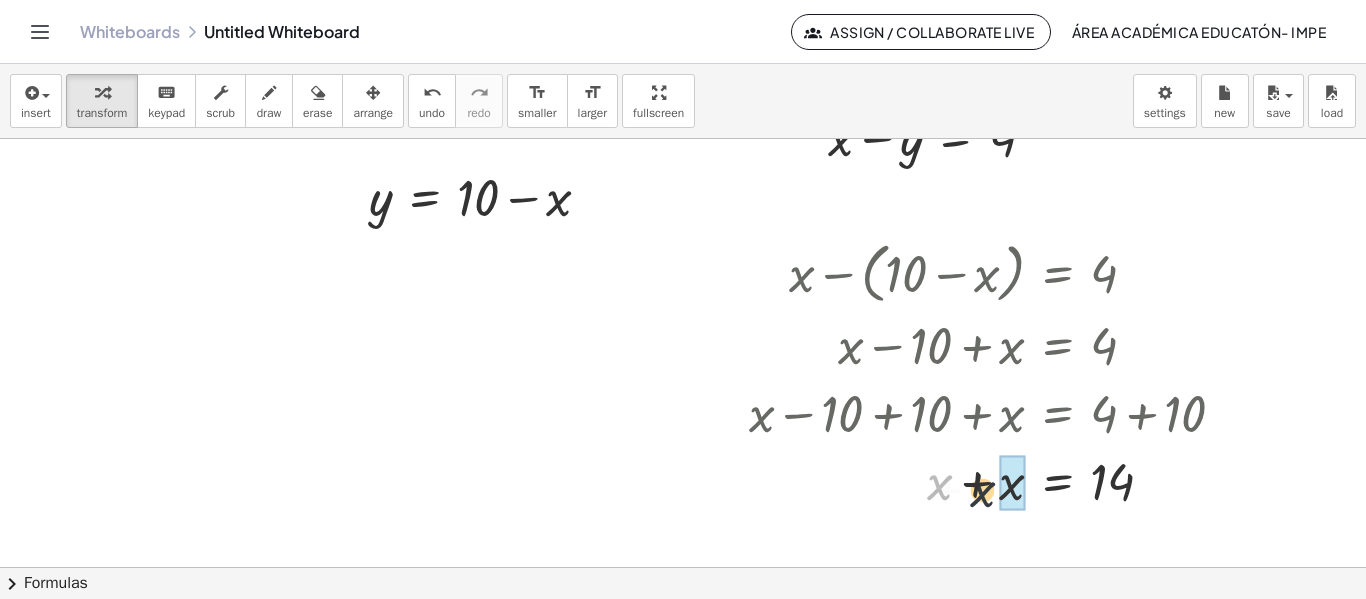 drag, startPoint x: 945, startPoint y: 487, endPoint x: 1002, endPoint y: 495, distance: 57.558666 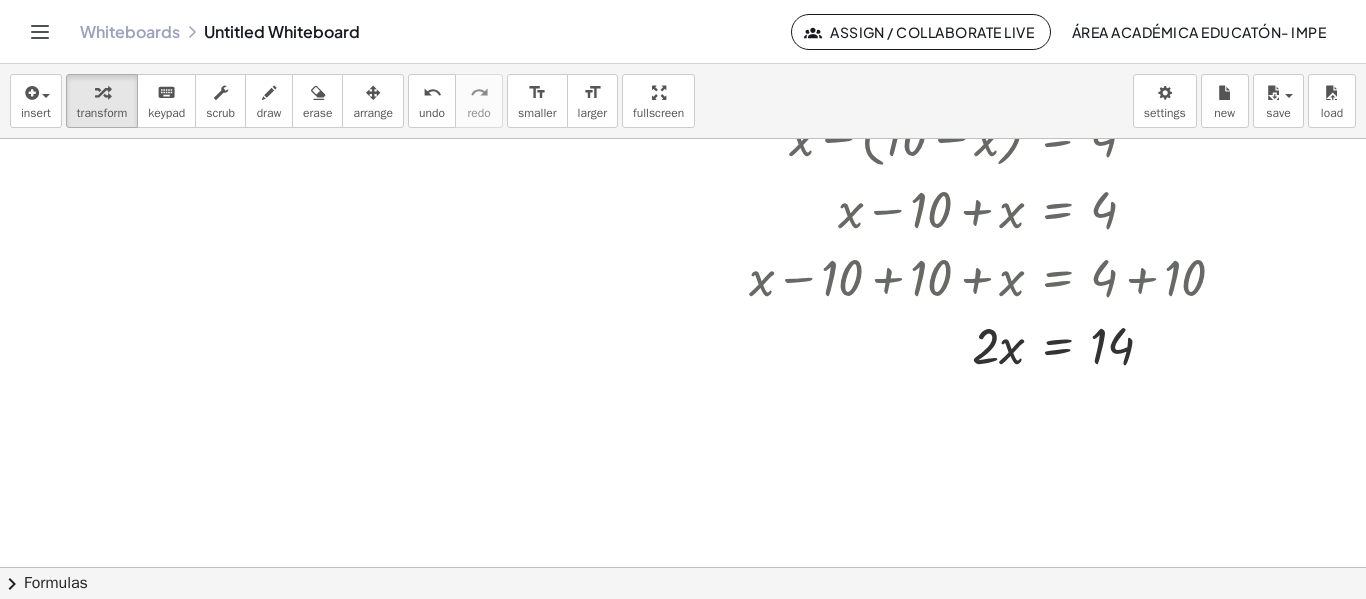 scroll, scrollTop: 351, scrollLeft: 0, axis: vertical 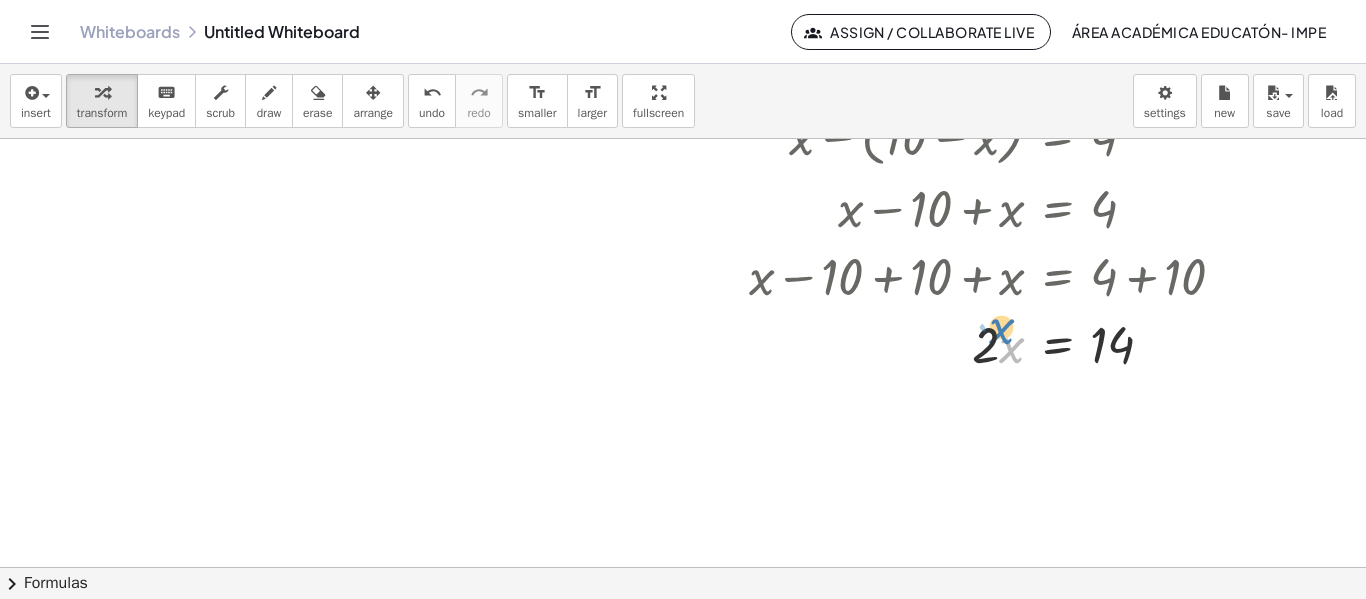 drag, startPoint x: 1000, startPoint y: 349, endPoint x: 964, endPoint y: 332, distance: 39.812057 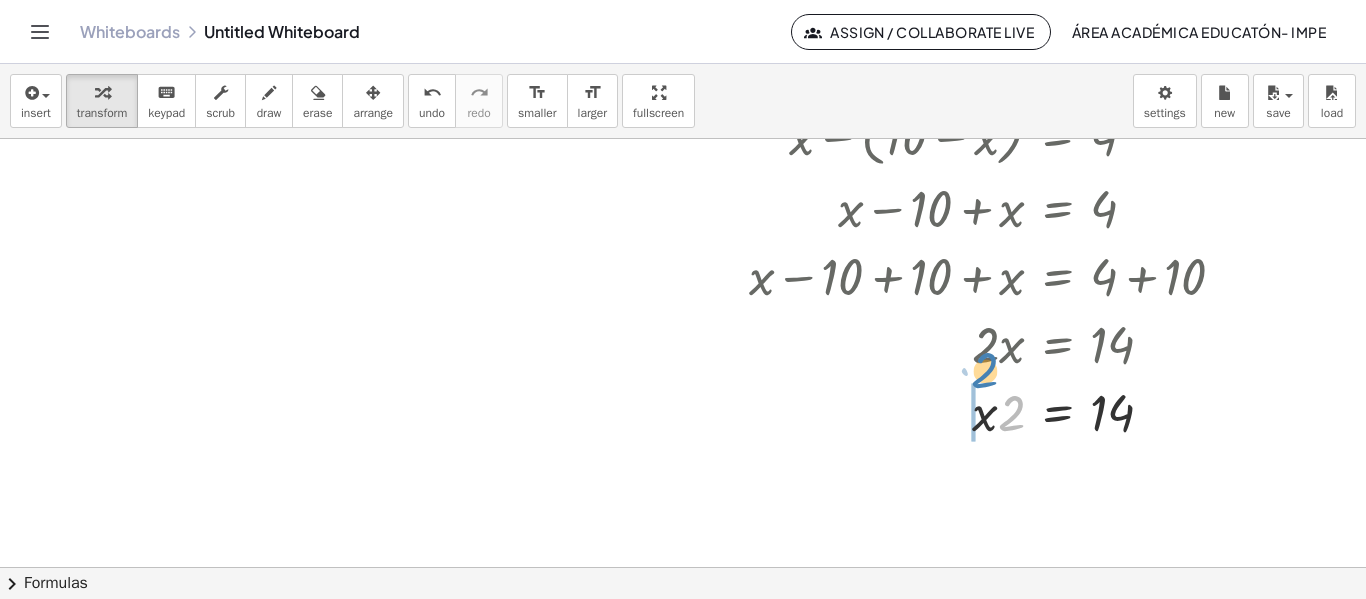 drag, startPoint x: 1017, startPoint y: 349, endPoint x: 987, endPoint y: 291, distance: 65.29931 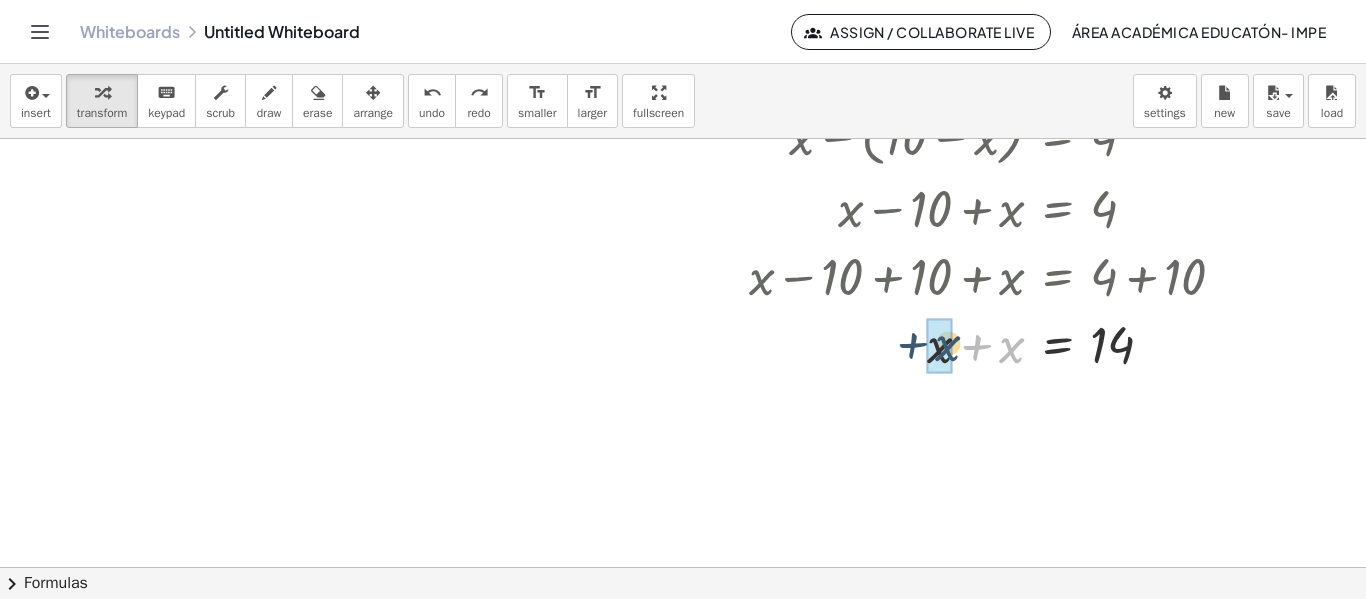 drag, startPoint x: 1010, startPoint y: 356, endPoint x: 954, endPoint y: 355, distance: 56.008926 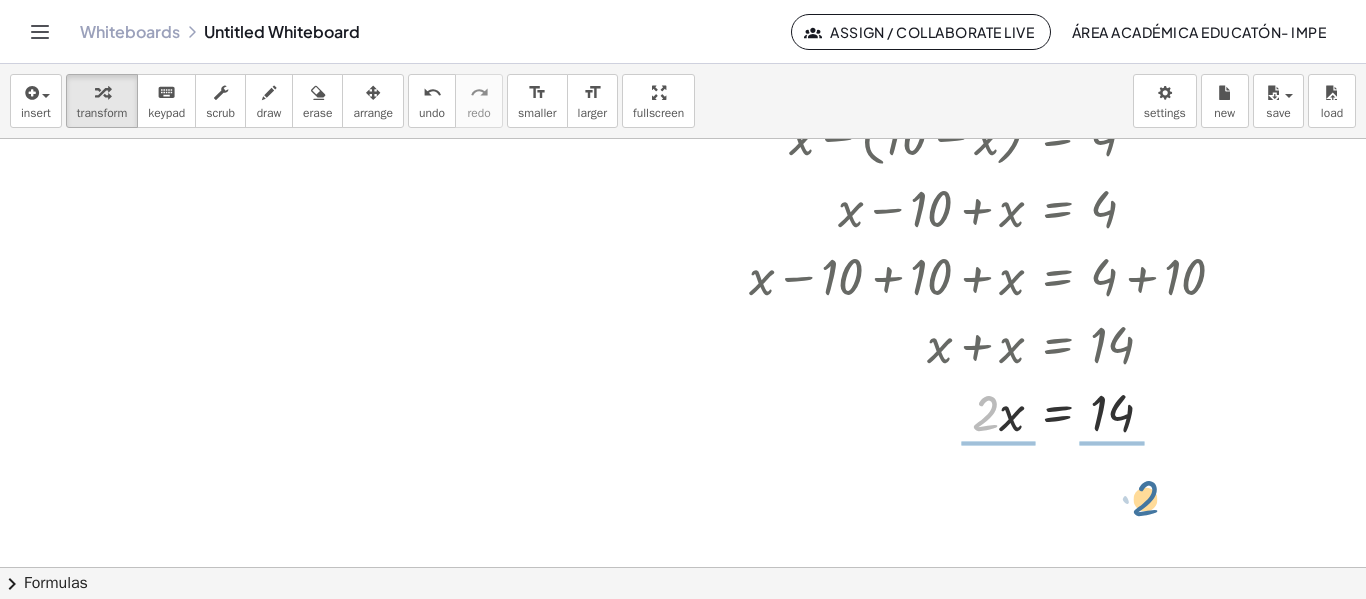 drag, startPoint x: 983, startPoint y: 400, endPoint x: 1156, endPoint y: 461, distance: 183.43936 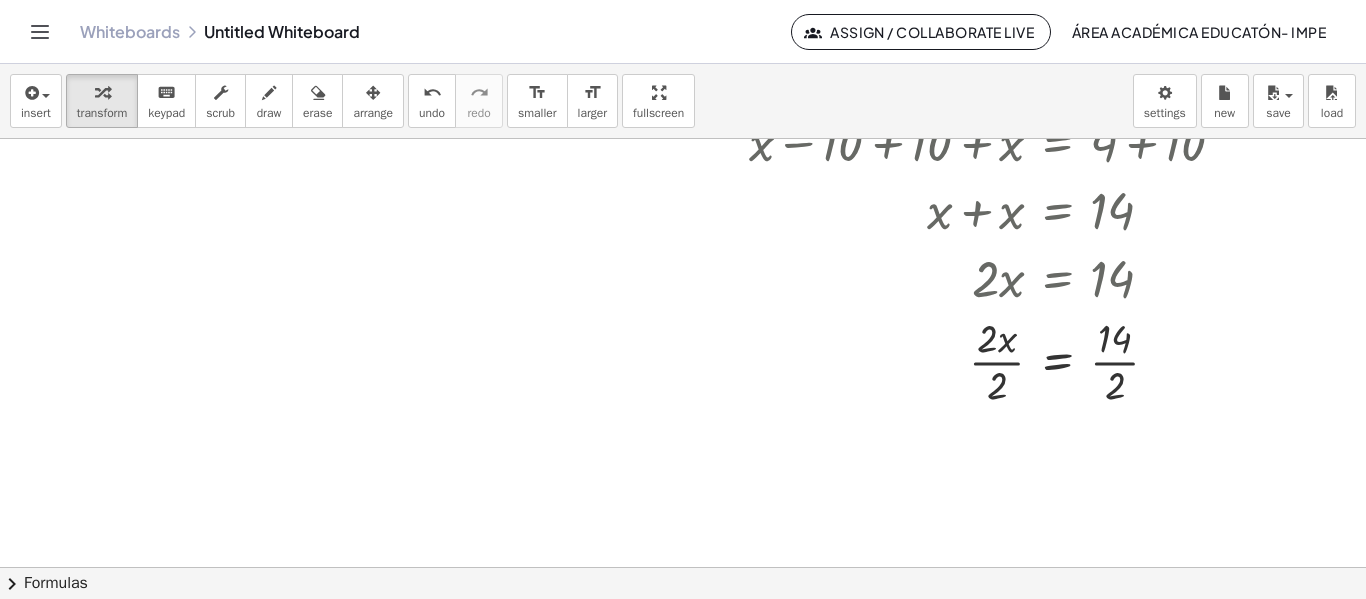 scroll, scrollTop: 486, scrollLeft: 0, axis: vertical 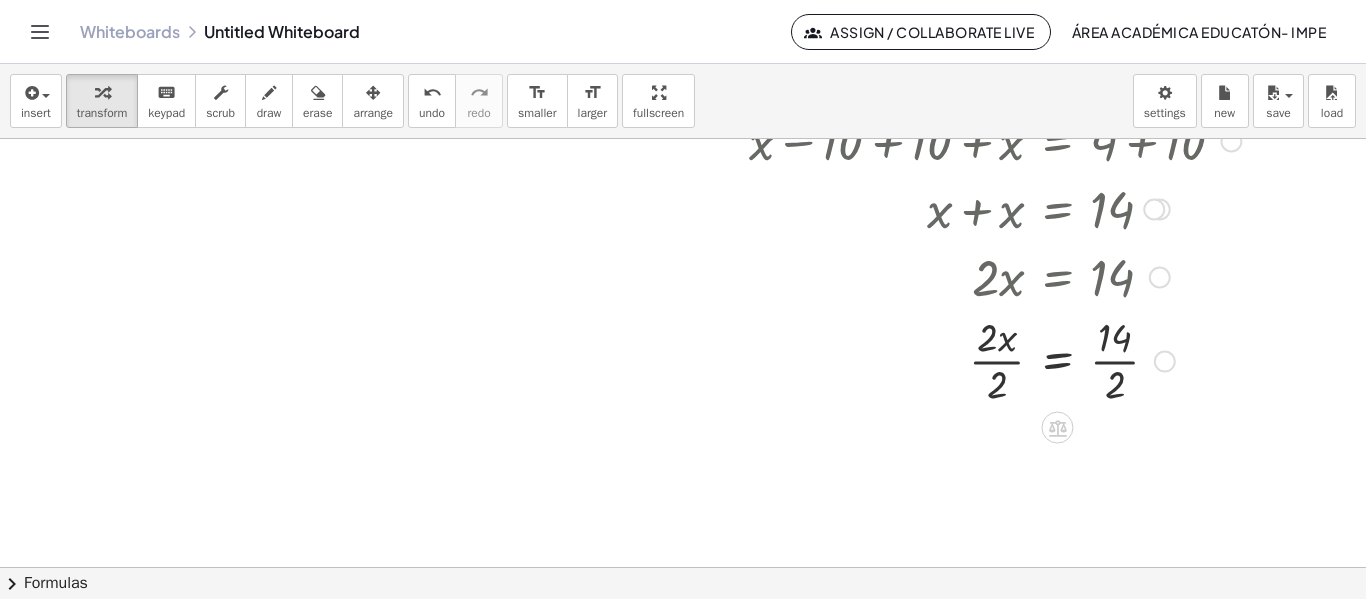 click at bounding box center (995, 359) 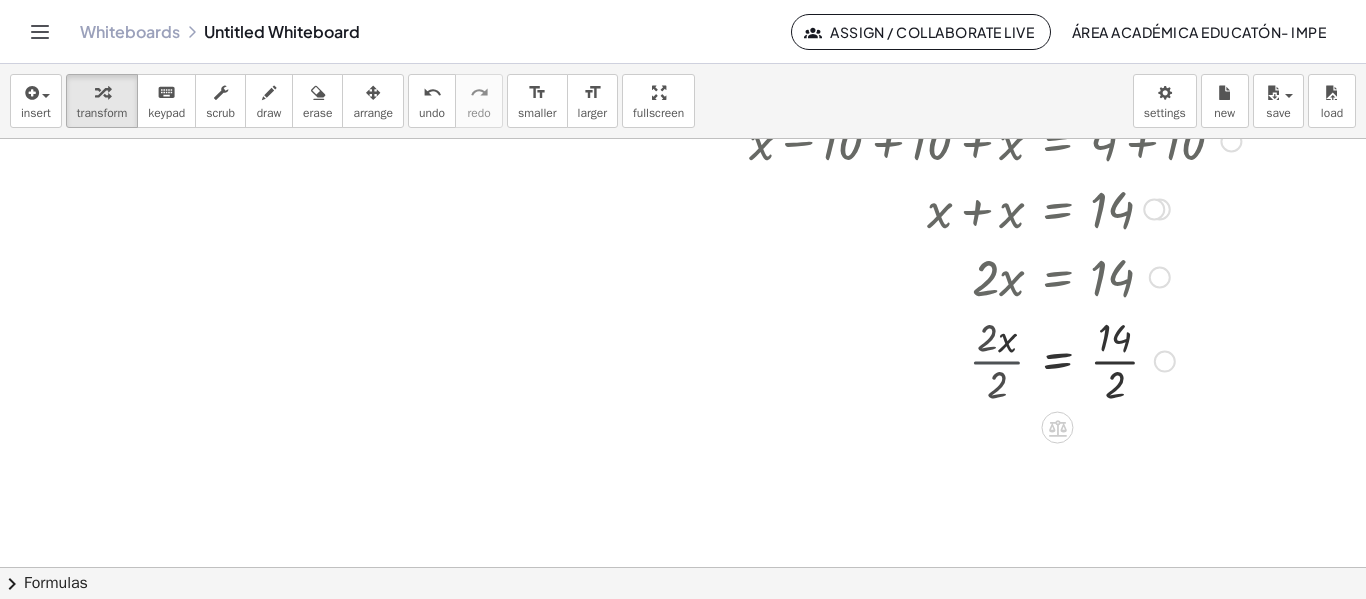 click at bounding box center (995, 359) 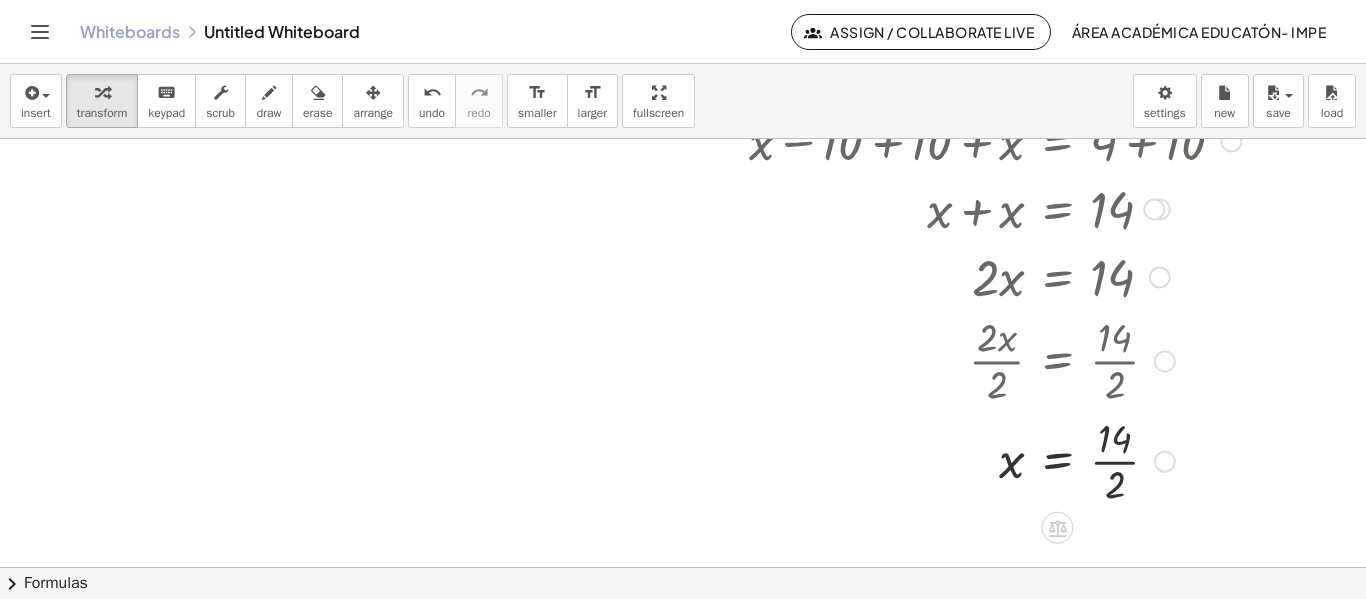 click at bounding box center [995, 460] 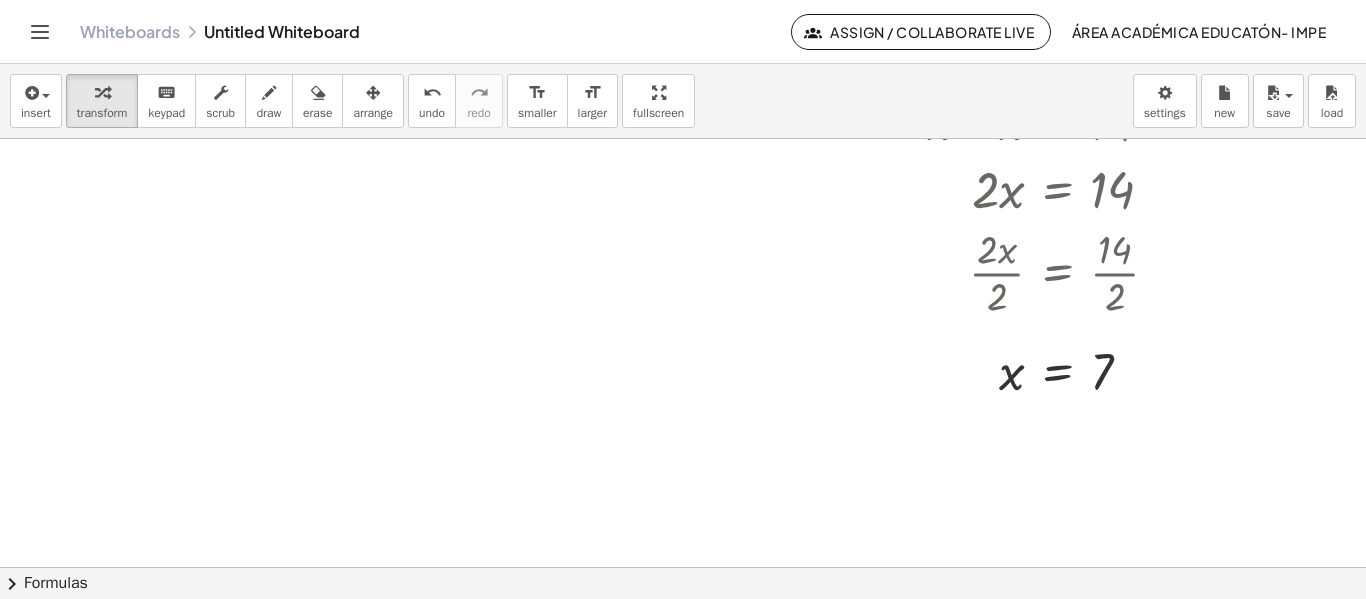 scroll, scrollTop: 572, scrollLeft: 0, axis: vertical 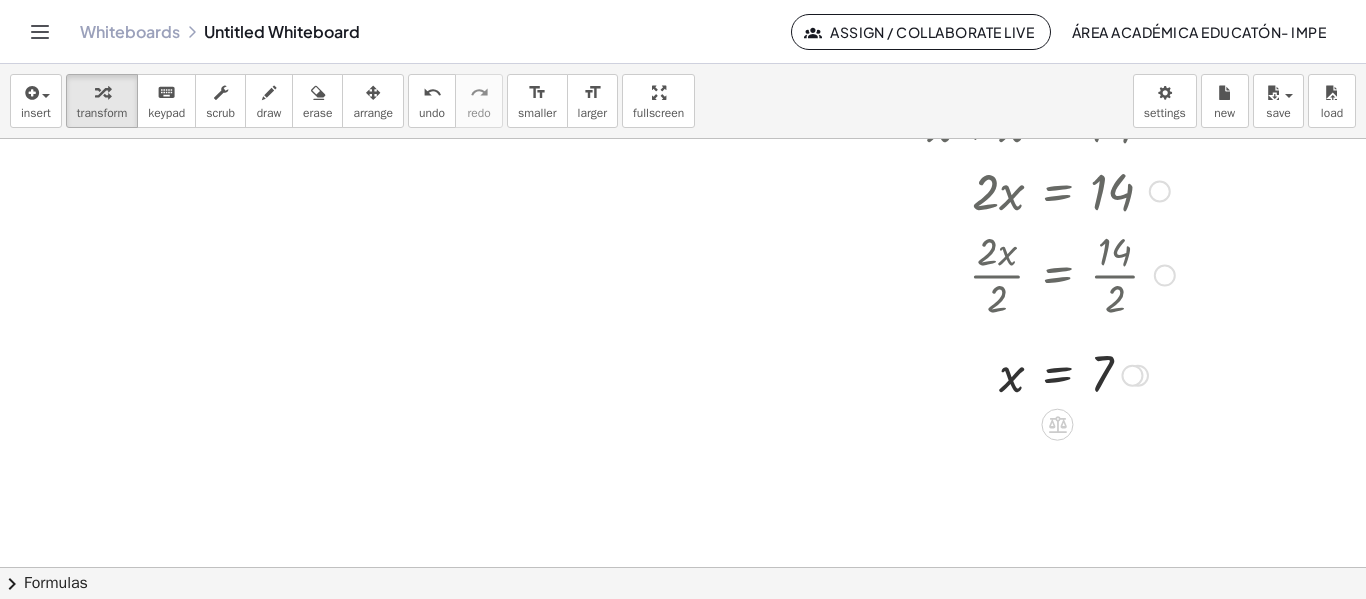 drag, startPoint x: 1134, startPoint y: 370, endPoint x: 1125, endPoint y: 238, distance: 132.30646 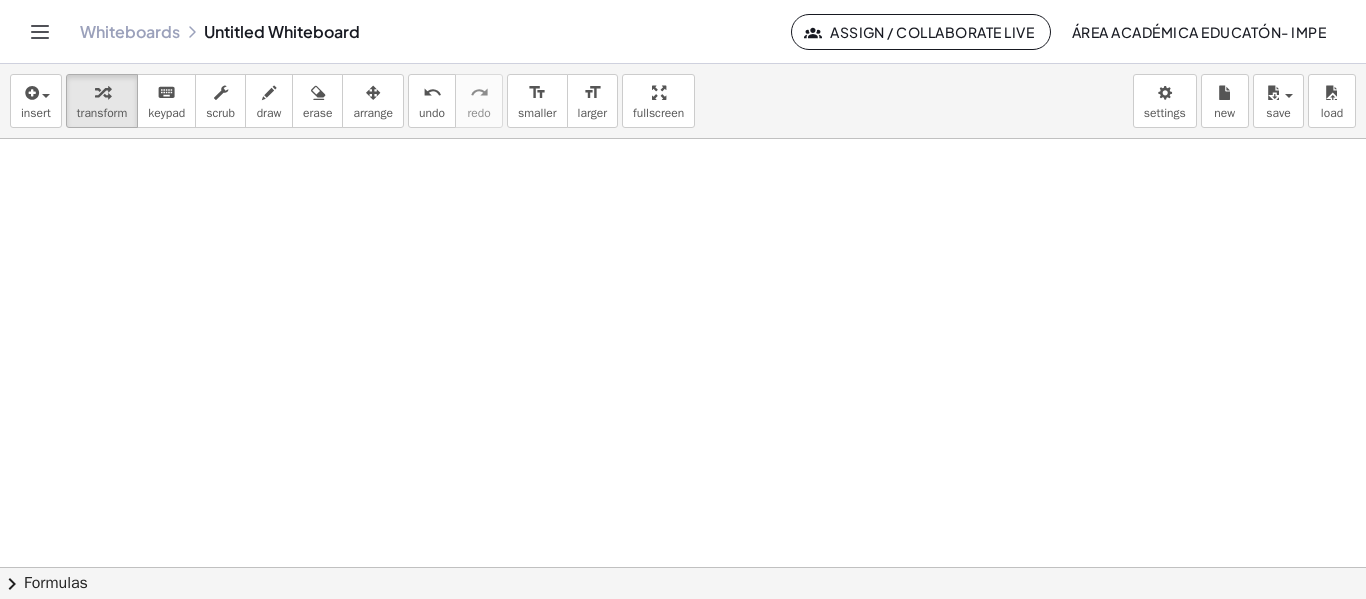 drag, startPoint x: 1134, startPoint y: 377, endPoint x: 1100, endPoint y: 2, distance: 376.53818 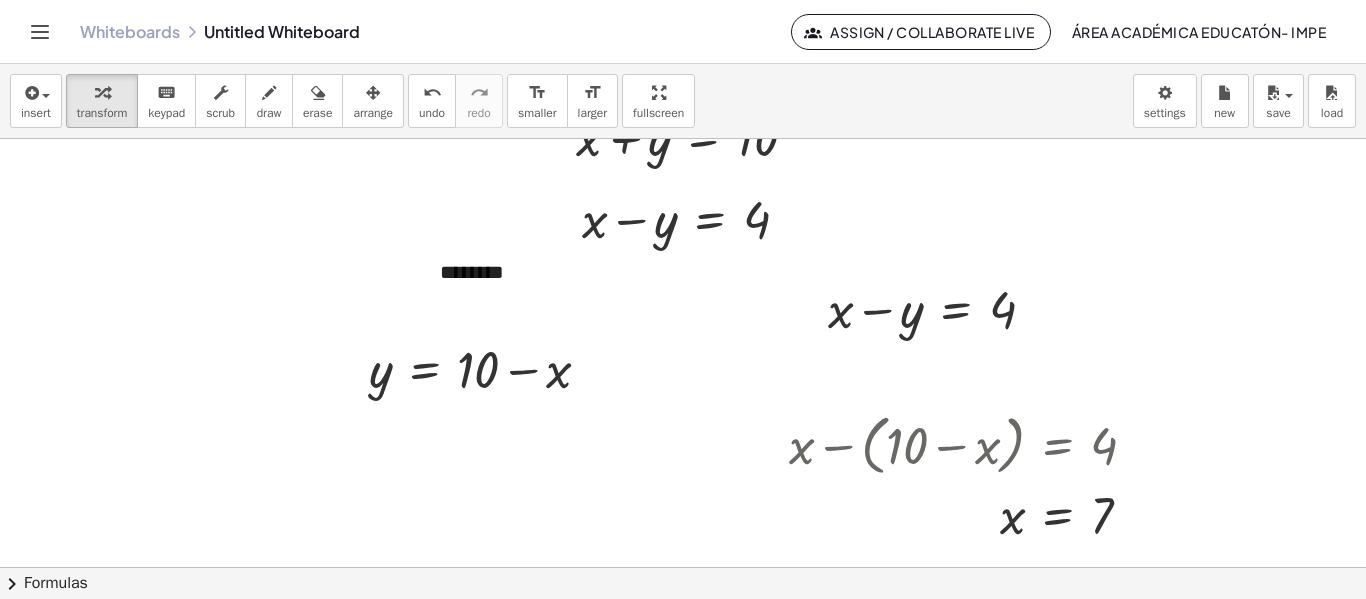 scroll, scrollTop: 41, scrollLeft: 0, axis: vertical 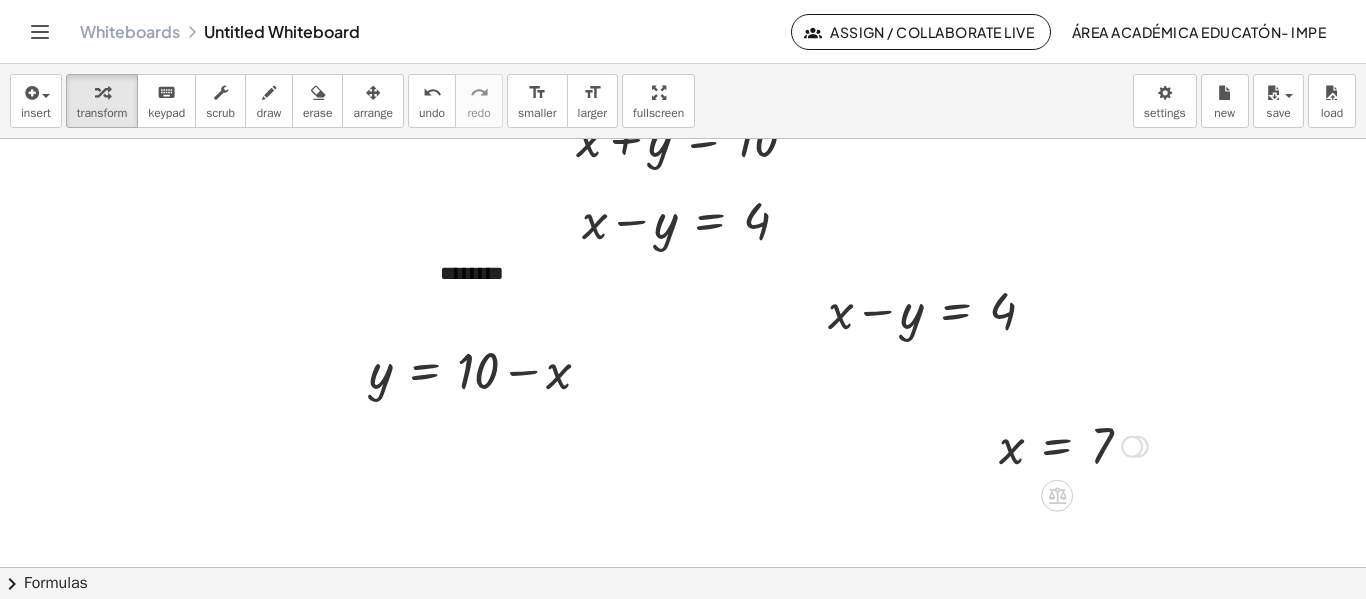 drag, startPoint x: 1129, startPoint y: 516, endPoint x: 1068, endPoint y: 363, distance: 164.71187 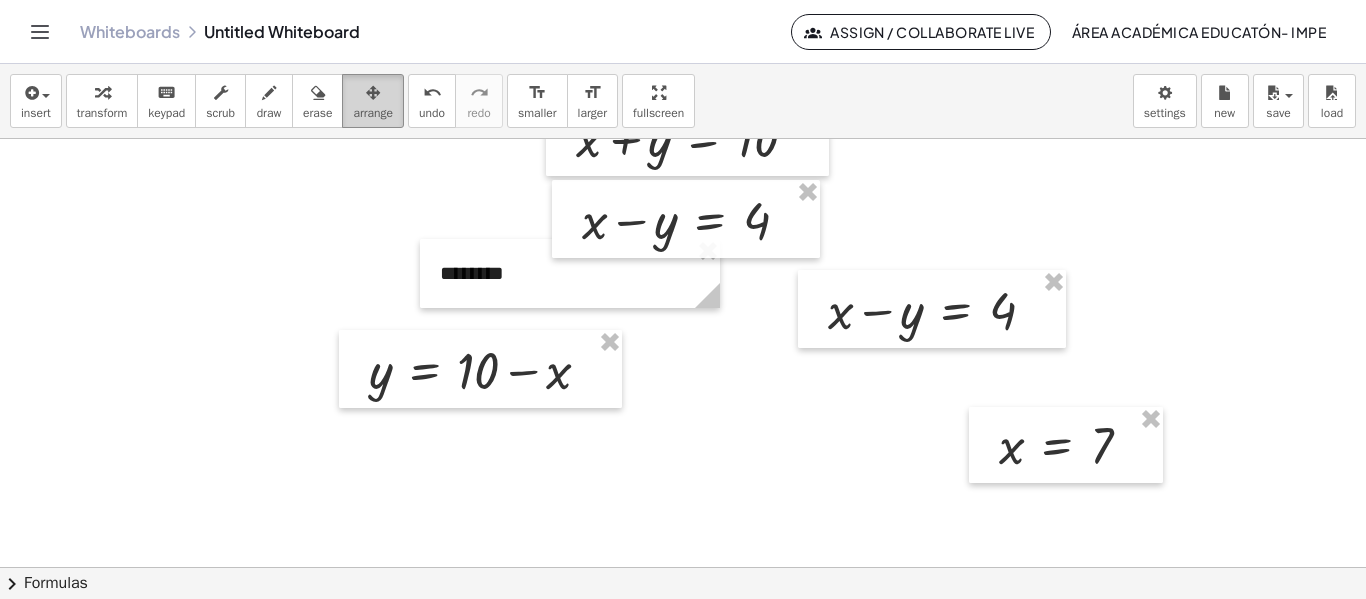 click at bounding box center (373, 93) 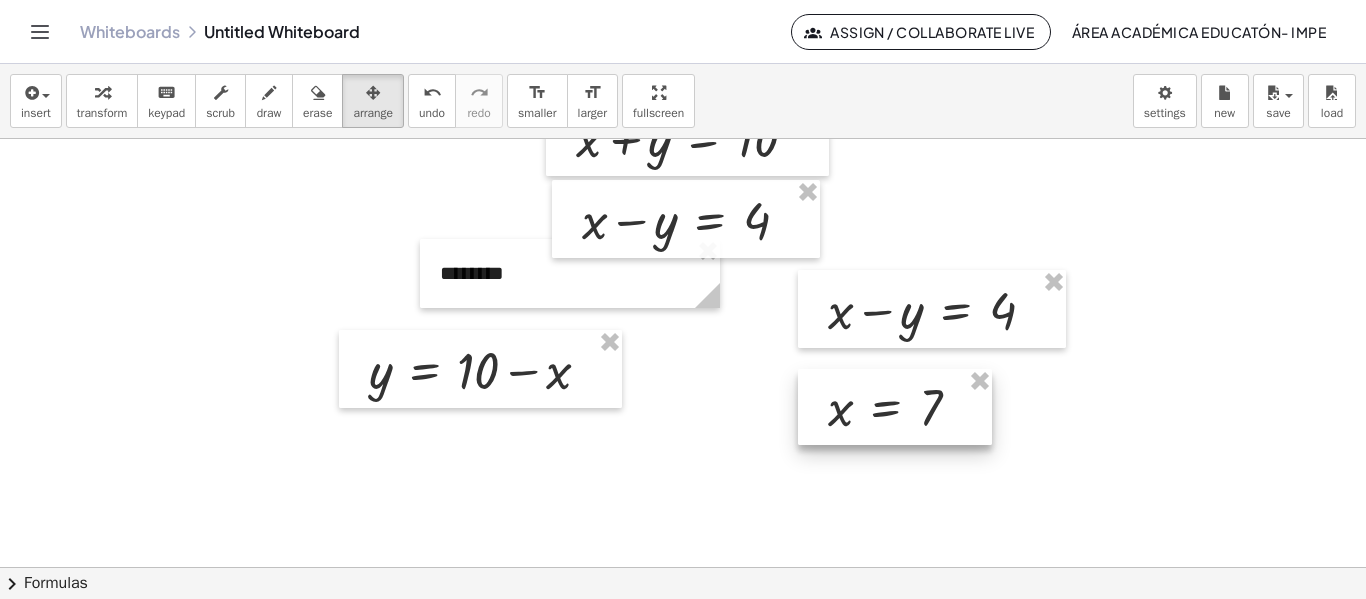 drag, startPoint x: 1090, startPoint y: 421, endPoint x: 919, endPoint y: 383, distance: 175.17134 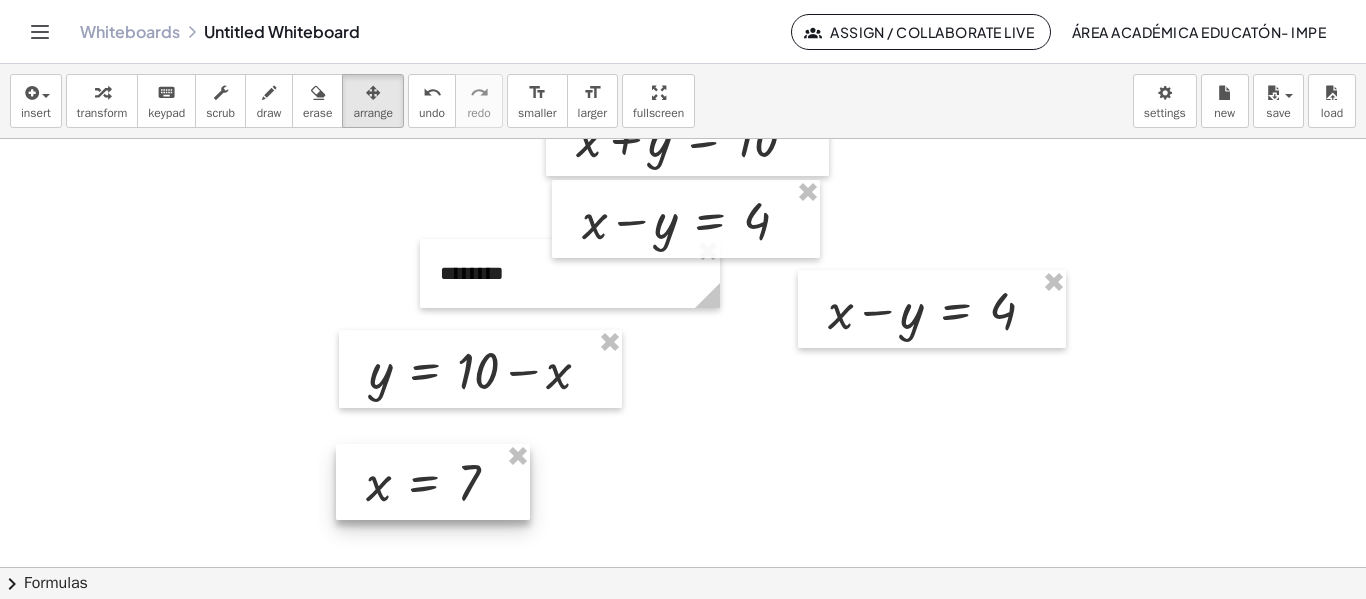 drag, startPoint x: 919, startPoint y: 383, endPoint x: 458, endPoint y: 458, distance: 467.06104 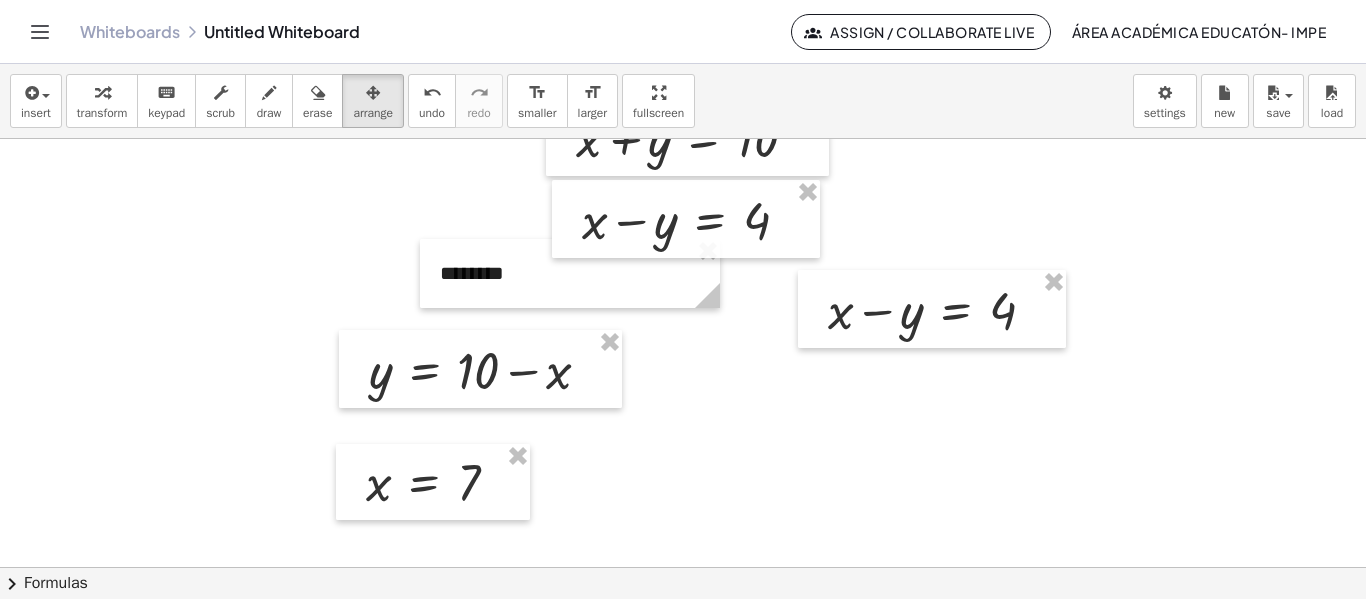 click at bounding box center (683, 526) 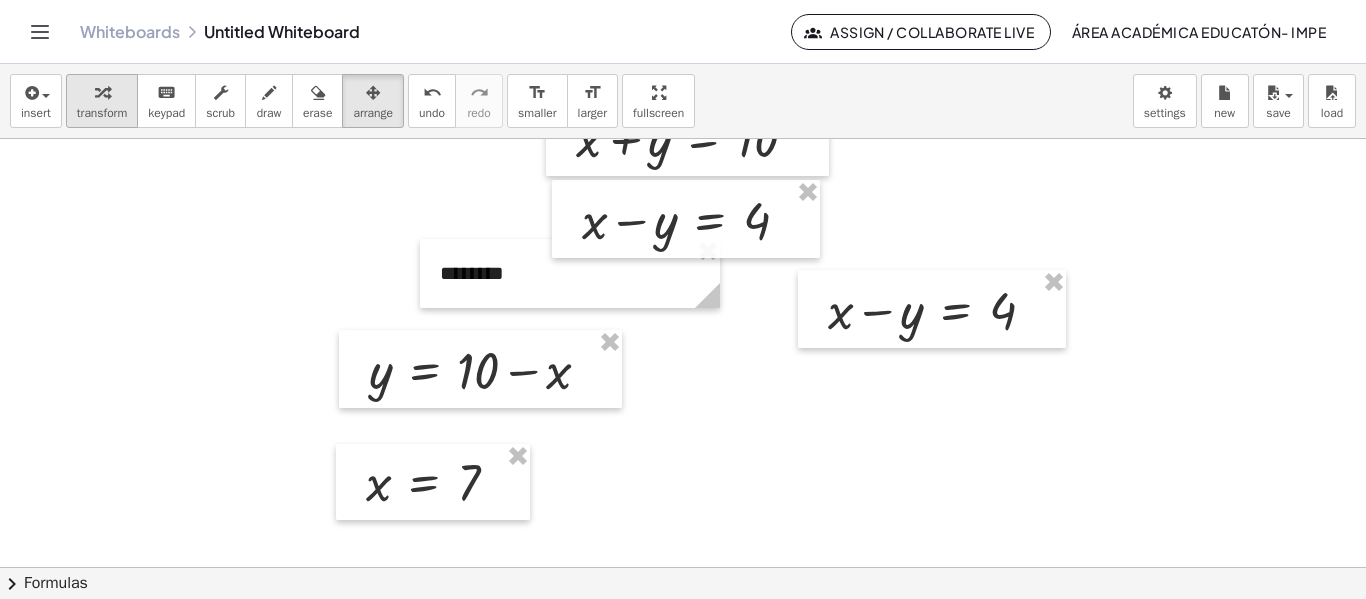 click at bounding box center [102, 93] 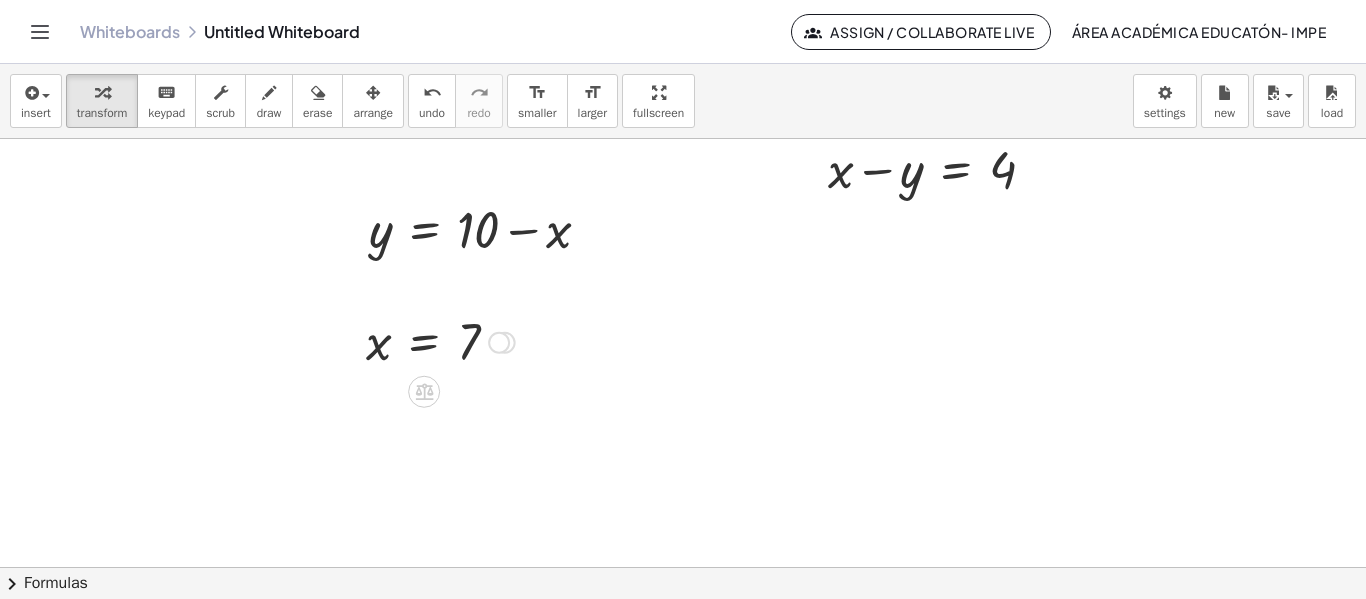 scroll, scrollTop: 184, scrollLeft: 0, axis: vertical 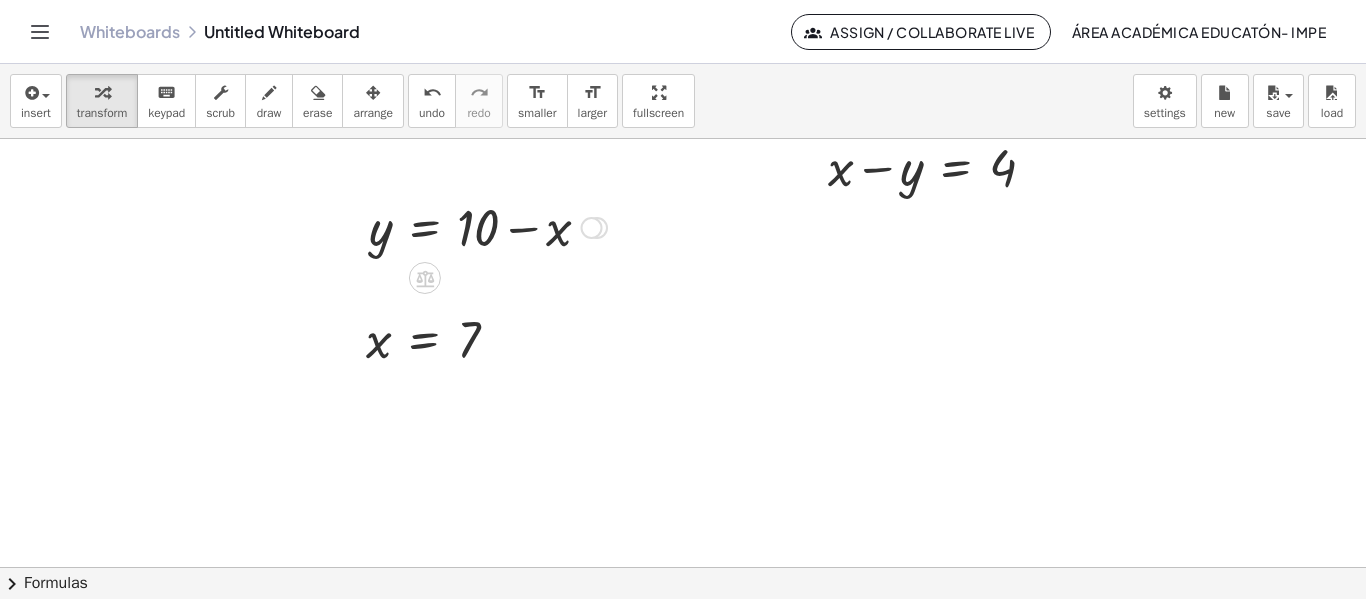 click at bounding box center (592, 228) 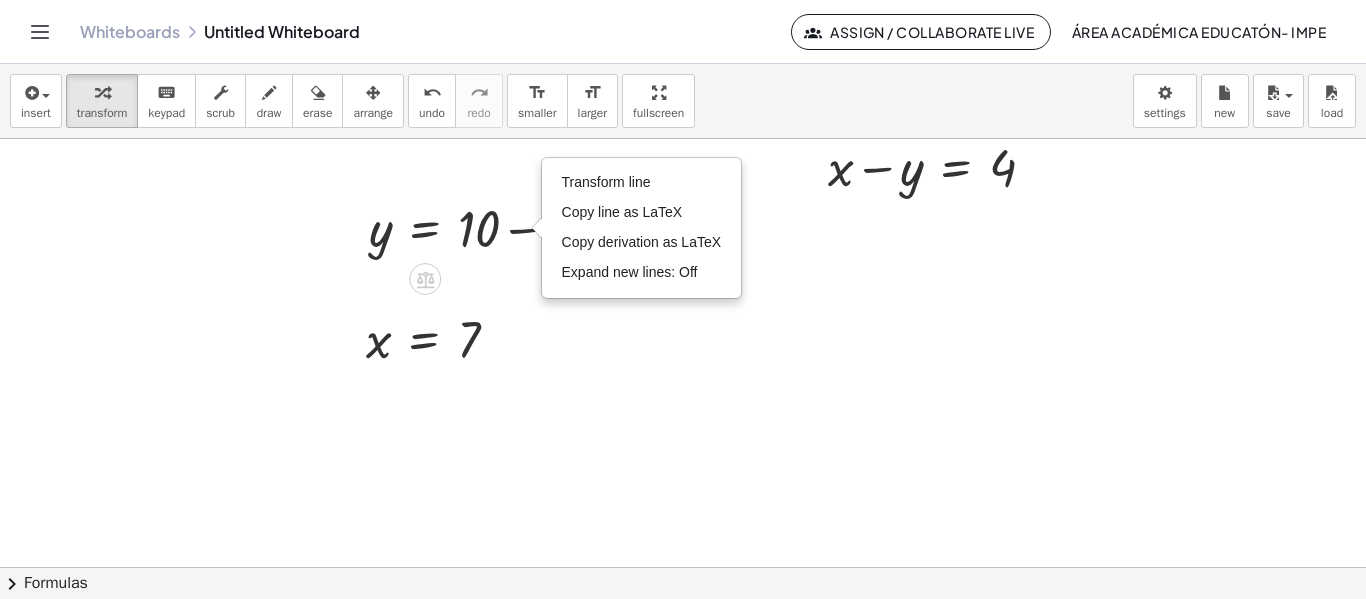 drag, startPoint x: 592, startPoint y: 225, endPoint x: 576, endPoint y: 198, distance: 31.38471 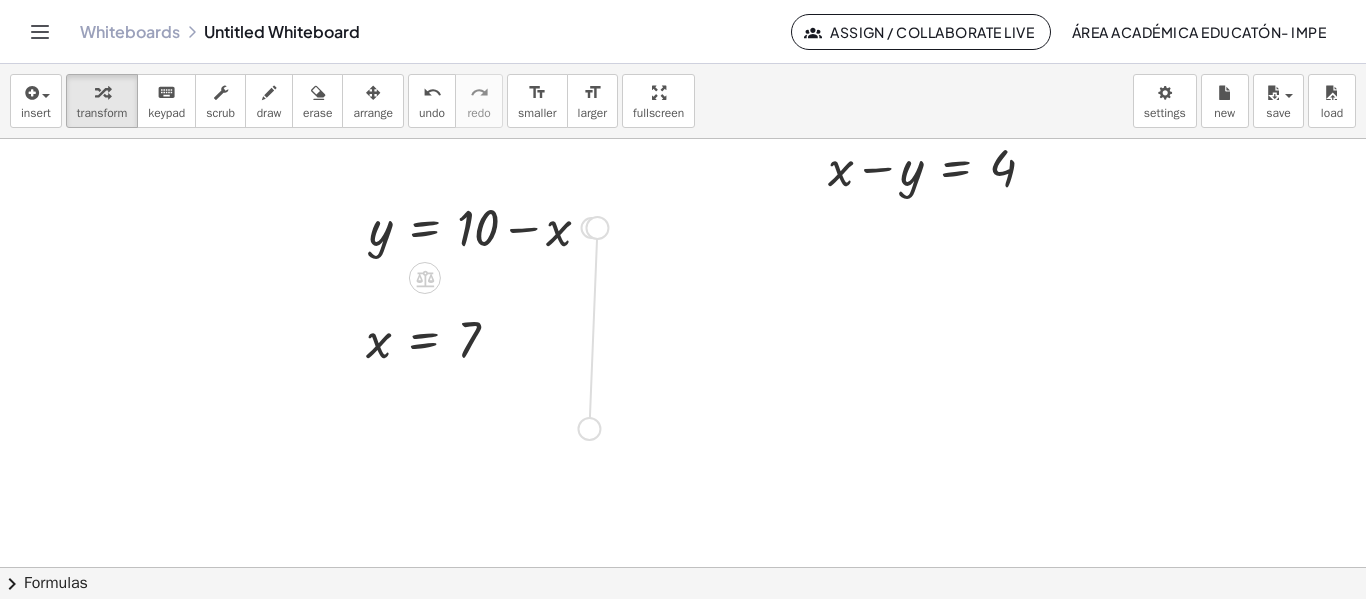 drag, startPoint x: 594, startPoint y: 230, endPoint x: 592, endPoint y: 428, distance: 198.0101 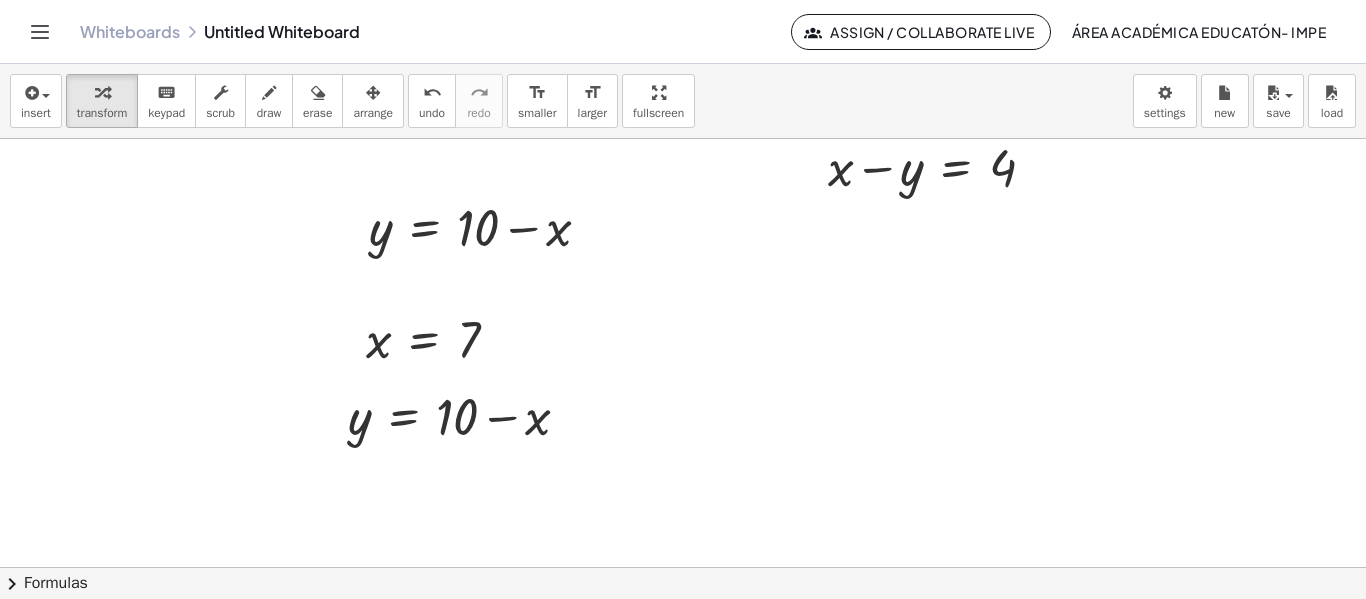 scroll, scrollTop: 260, scrollLeft: 0, axis: vertical 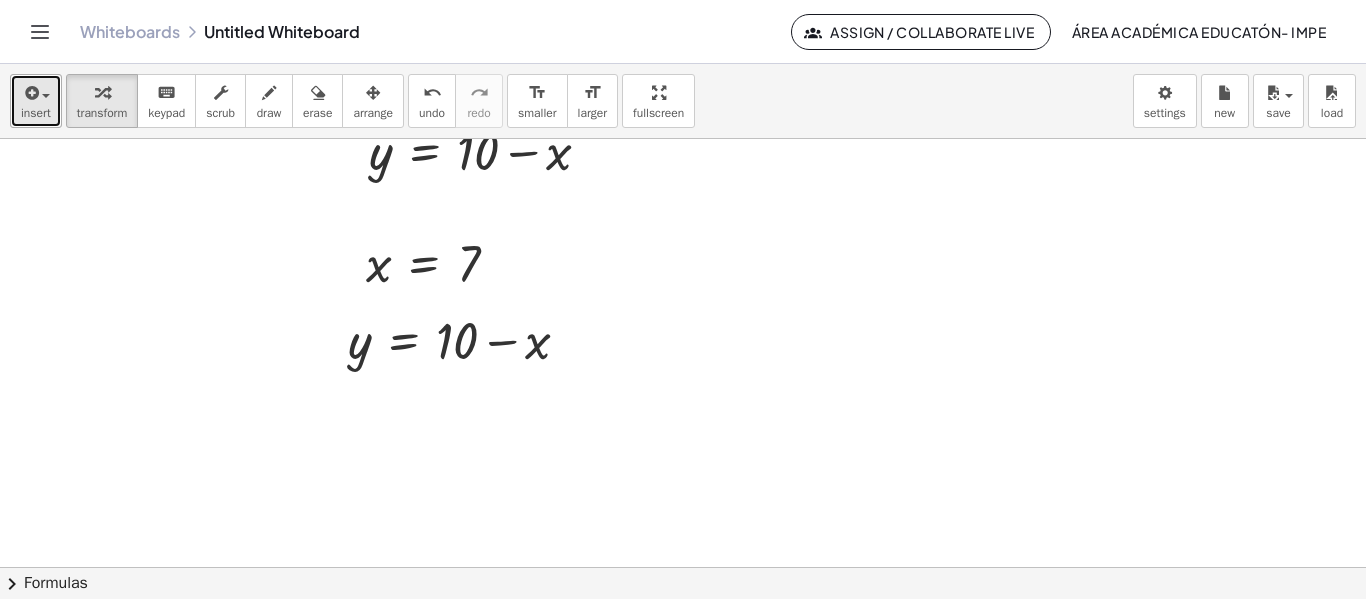 click at bounding box center [30, 93] 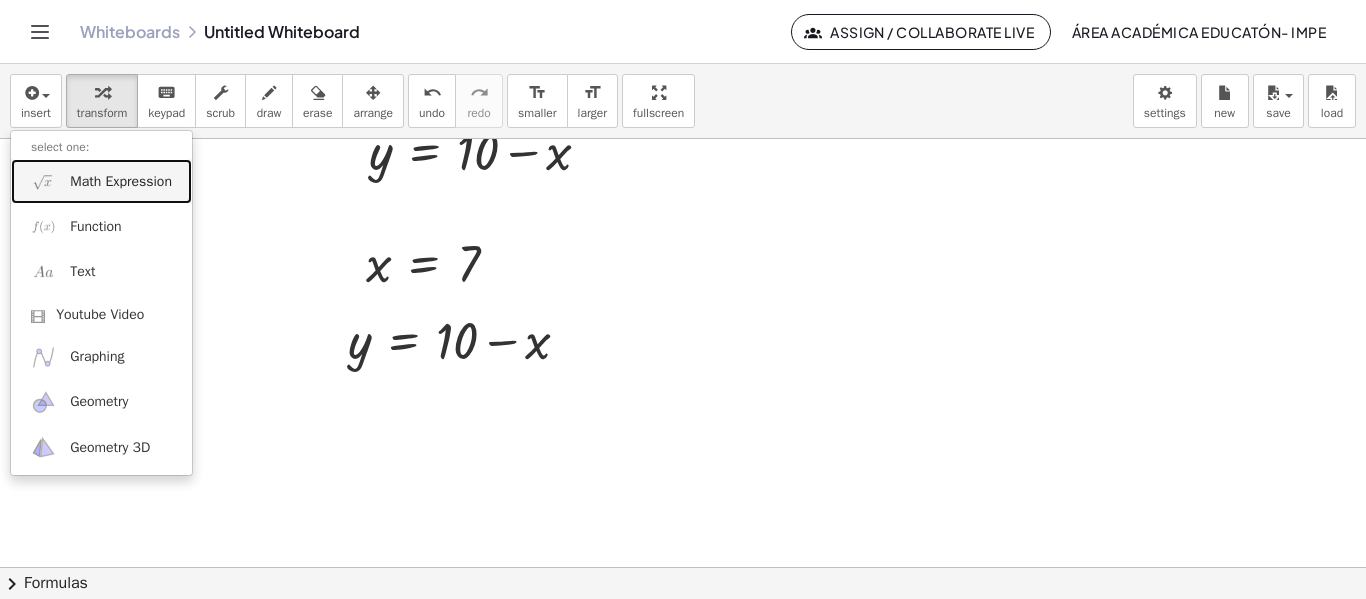 click on "Math Expression" at bounding box center (121, 182) 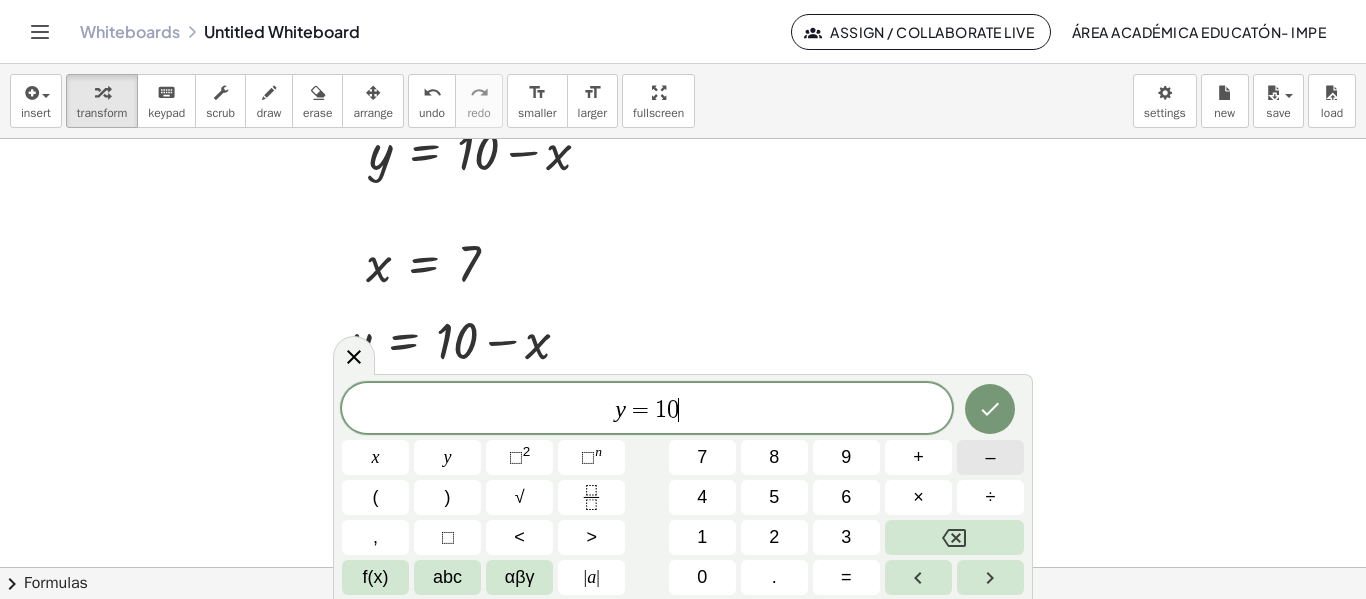 click on "–" at bounding box center (990, 457) 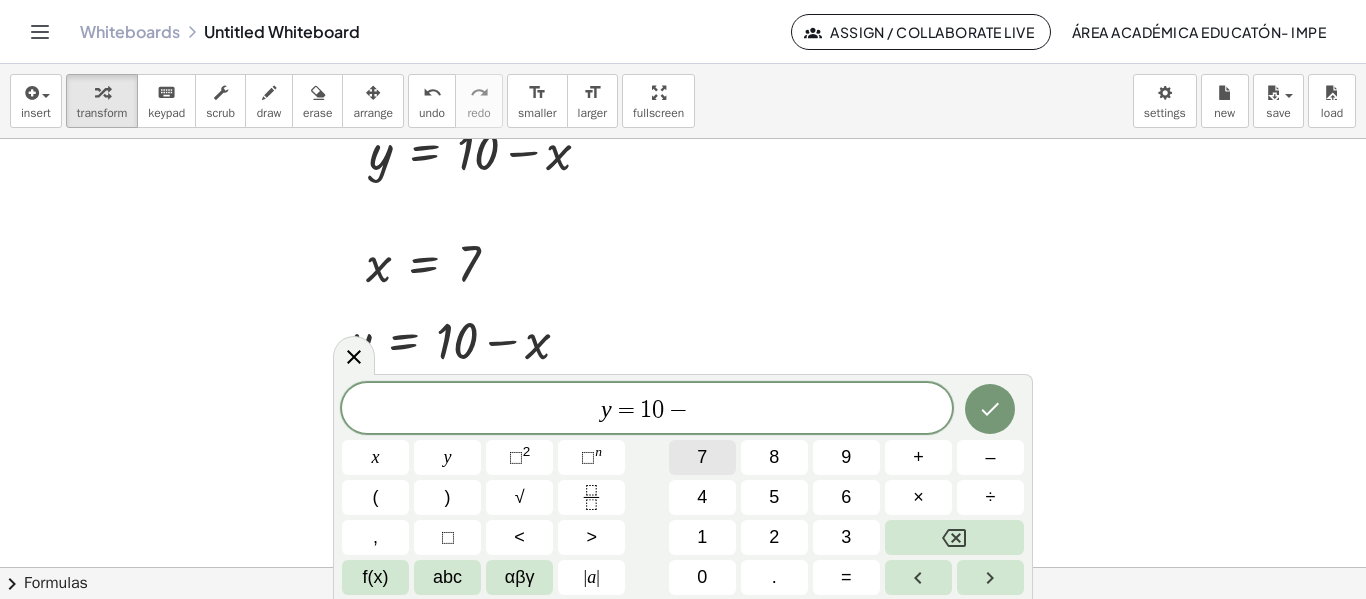 click on "7" at bounding box center [702, 457] 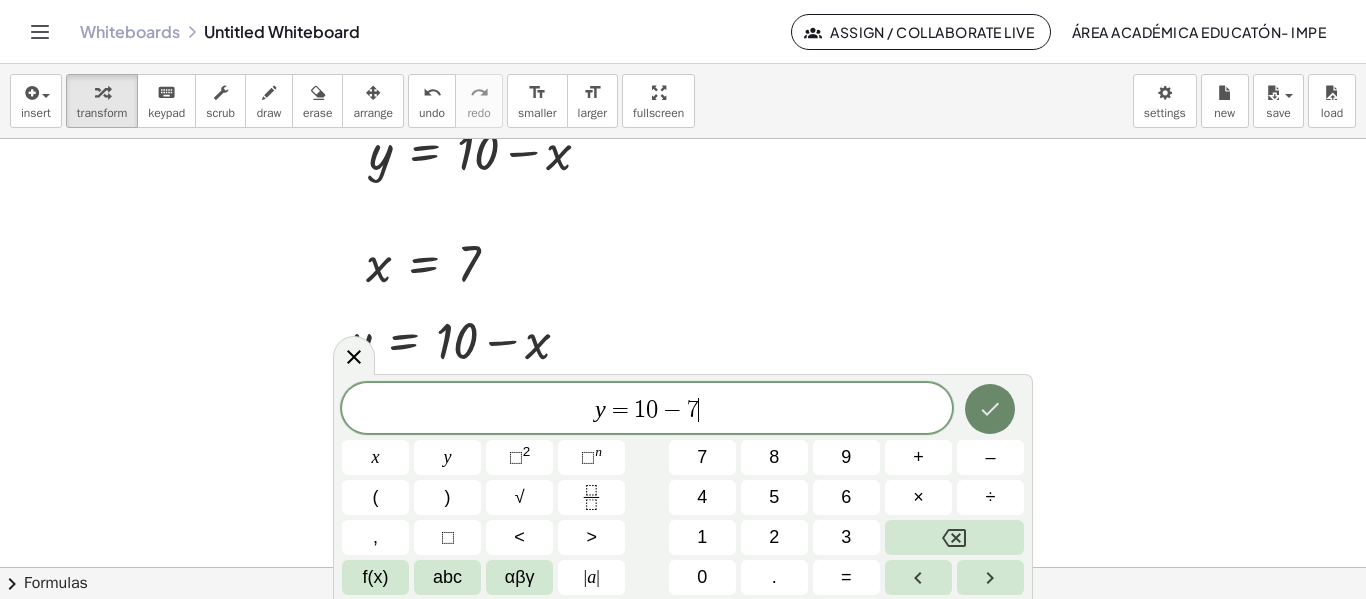 click 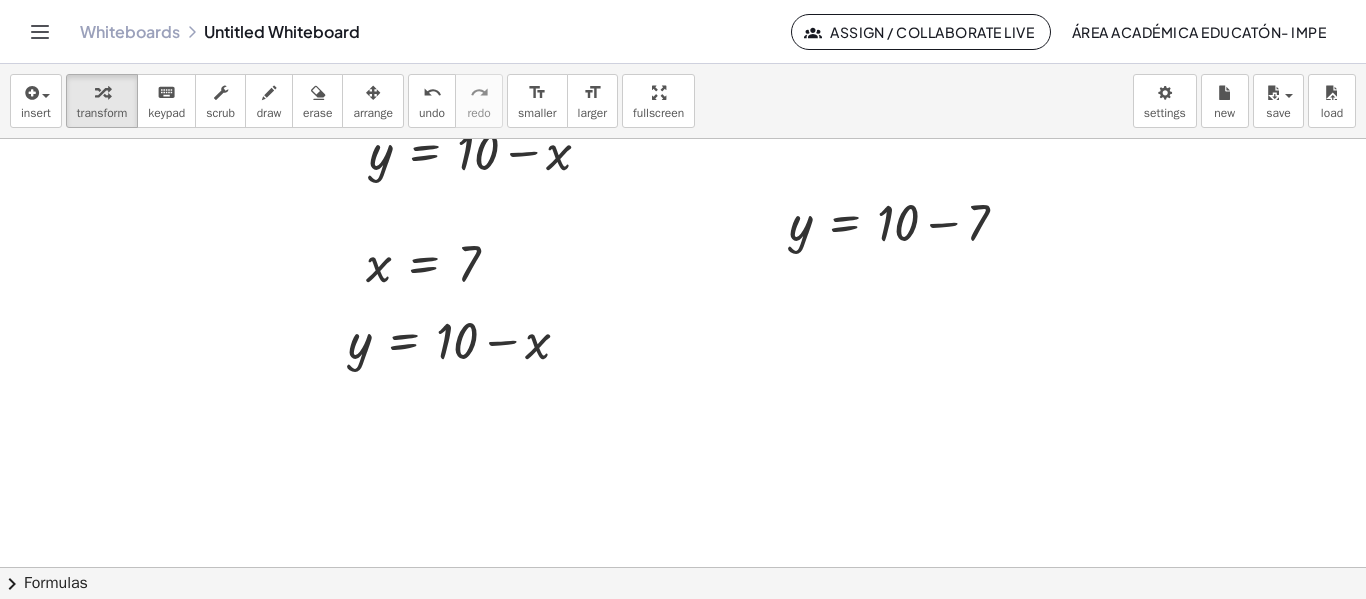 click on "insert select one: Math Expression Function Text Youtube Video Graphing Geometry Geometry 3D transform keyboard keypad scrub draw erase arrange undo undo redo redo format_size smaller format_size larger fullscreen load   save new settings + x + y = 10 + x − y = 4 - + ******** + x + y = 10 + x − x + y = + 10 − x + 0 + y = + 10 − x y = 10 + − x Transform line Copy line as LaTeX Copy derivation as LaTeX Expand new lines: Off + x − y = 4 + x − ( + 10 − x ) = 4 + x − 10 + x = 4 + x − 10 + 10 + x = + 4 + 10 + x + 0 + x = + 4 + 10 + x + x = + 4 + 10 + x + x = 14 · 2 · x = 14 · 2 · x · 2 = · 14 · 2 x = · 14 · 2 x = 7 y = + 10 − x y = + 10 − 7 × chevron_right  Formulas
Drag one side of a formula onto a highlighted expression on the canvas to apply it.
Quadratic Formula
+ · a · x 2 + · b · x + c = 0
⇔
x = · ( − b ± 2 √ ( + b 2 − ·" at bounding box center (683, 331) 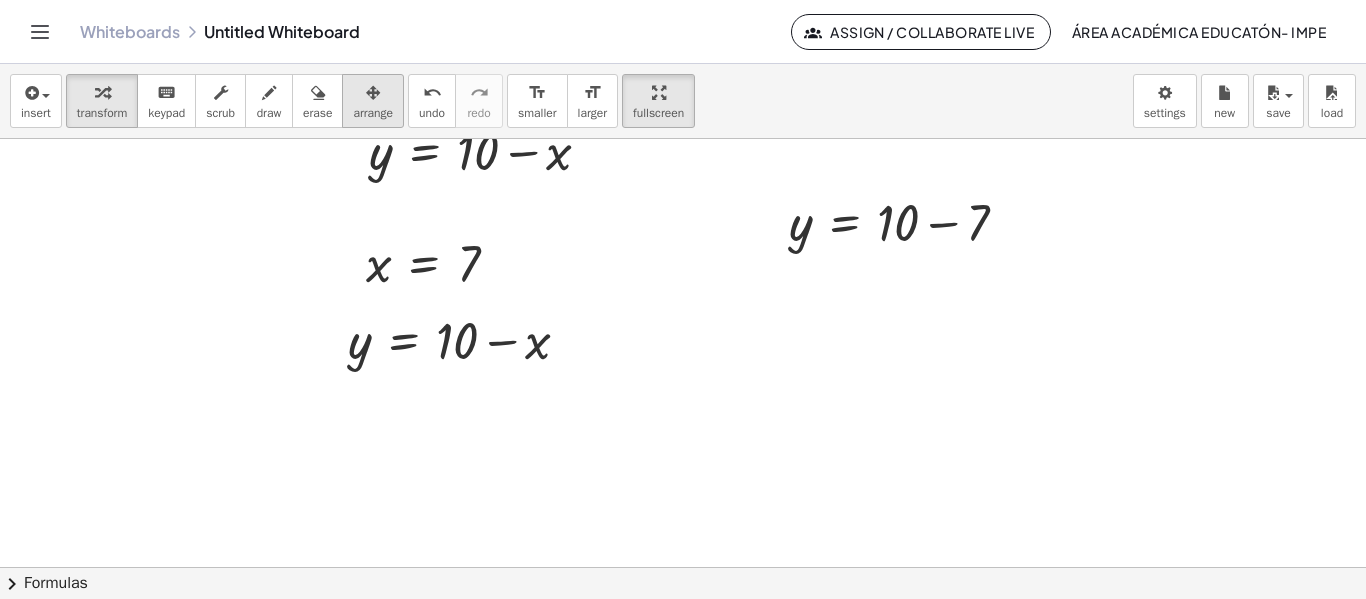 click at bounding box center (373, 92) 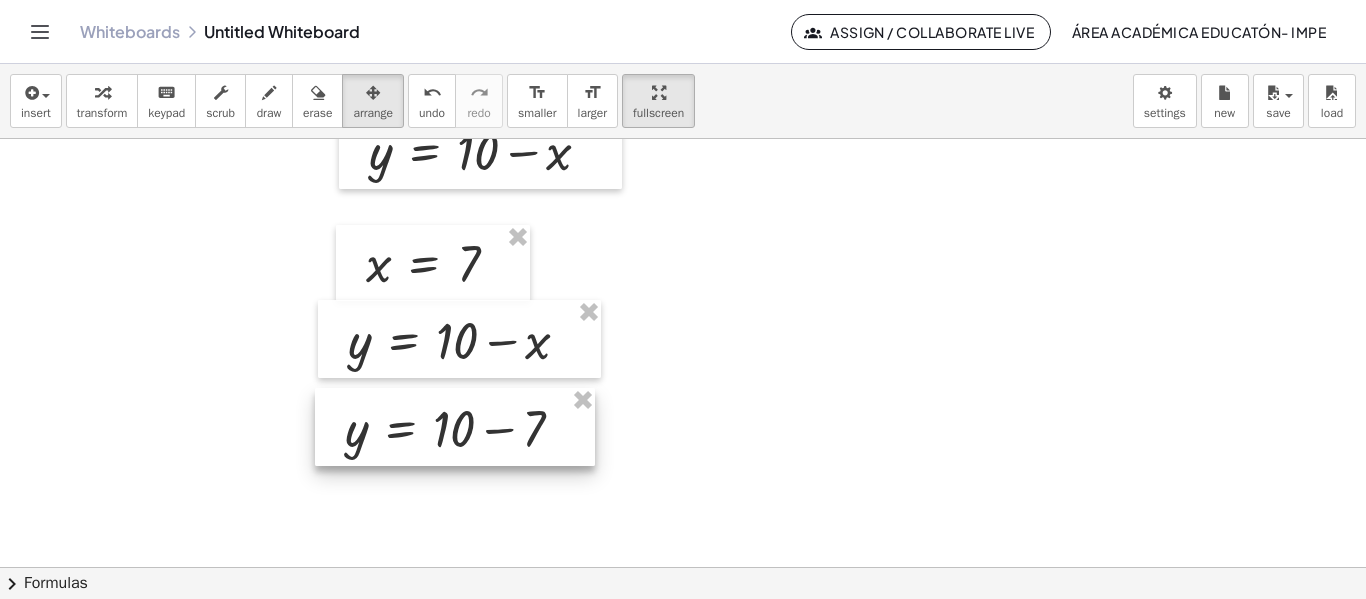 drag, startPoint x: 922, startPoint y: 197, endPoint x: 478, endPoint y: 400, distance: 488.2059 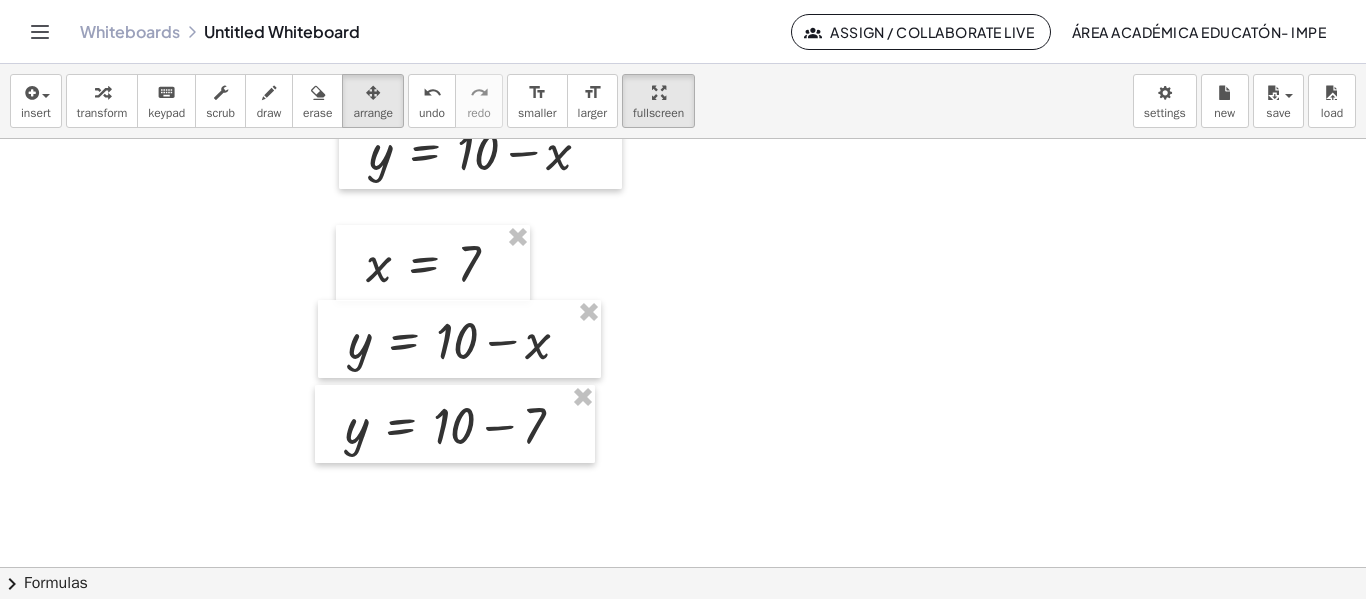 scroll, scrollTop: 348, scrollLeft: 0, axis: vertical 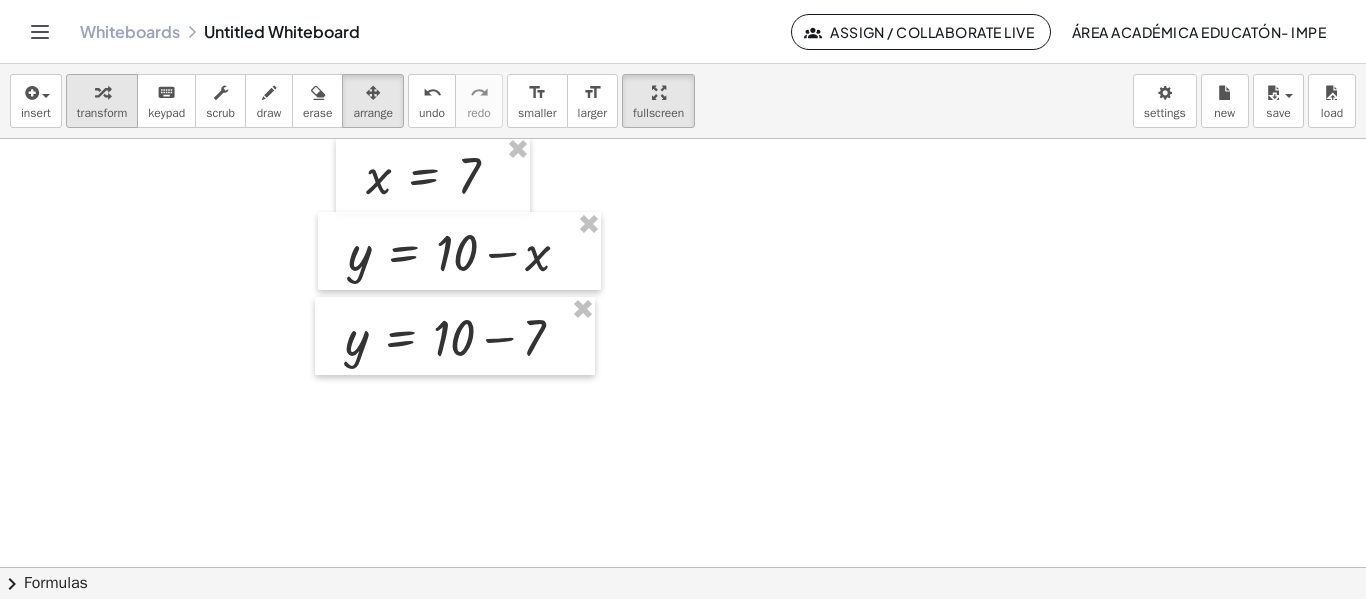 click on "transform" at bounding box center [102, 113] 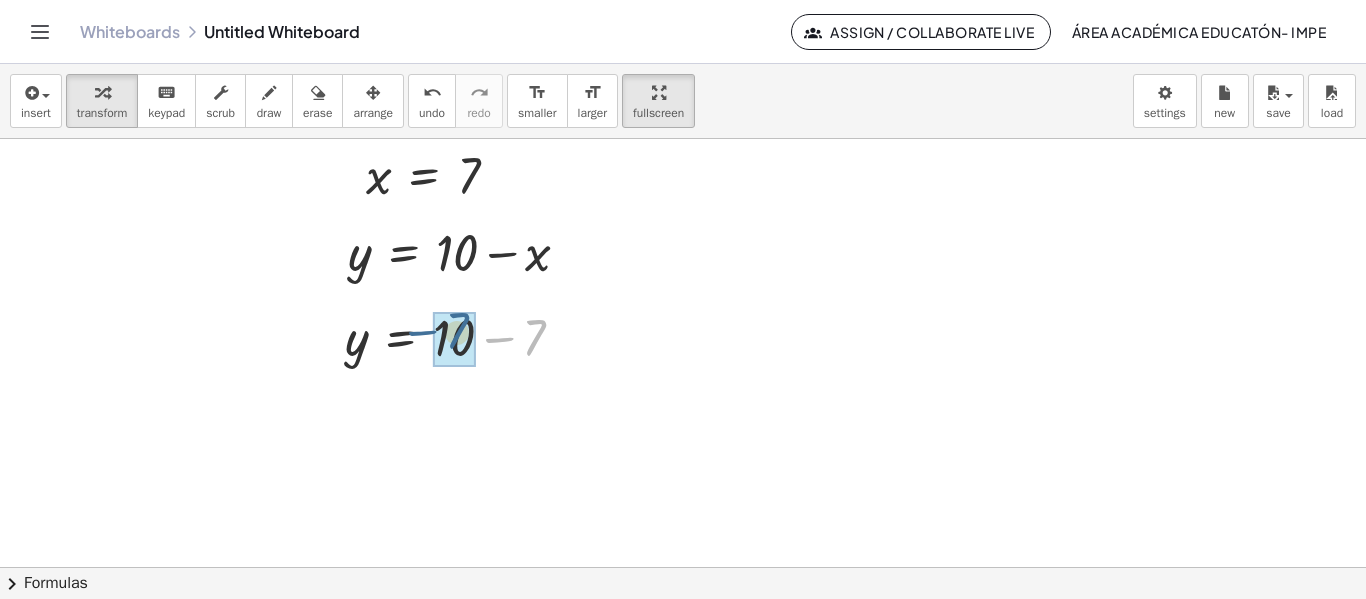 drag, startPoint x: 531, startPoint y: 347, endPoint x: 457, endPoint y: 342, distance: 74.168724 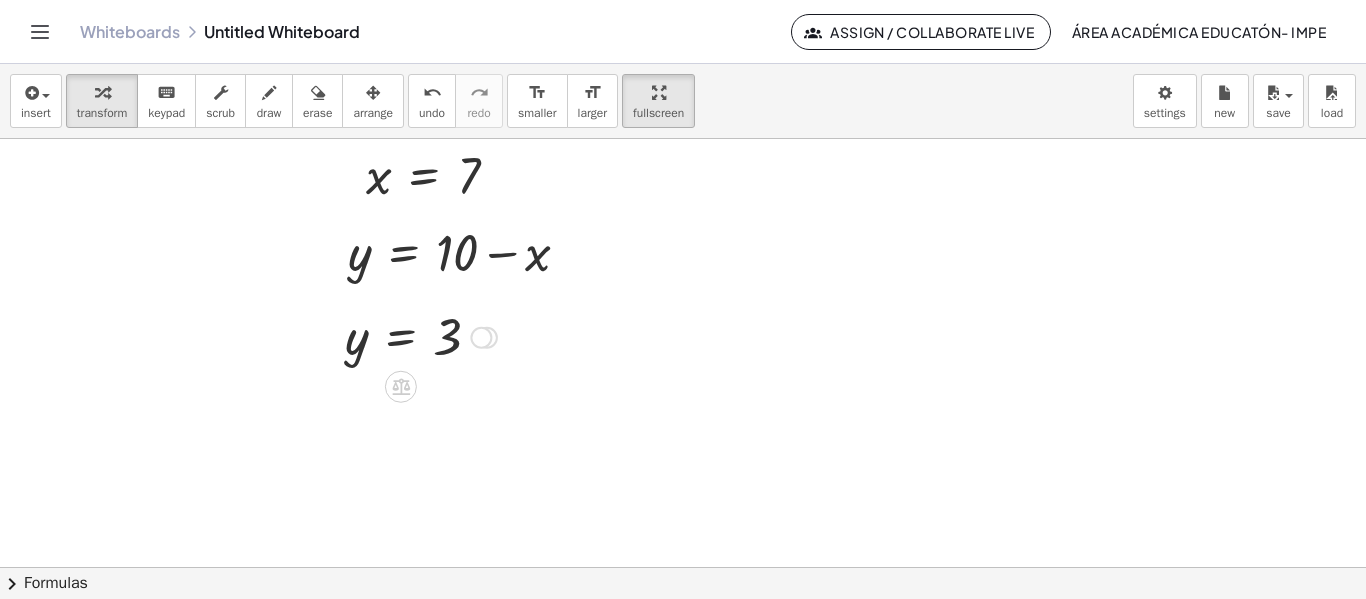 drag, startPoint x: 491, startPoint y: 407, endPoint x: 507, endPoint y: 322, distance: 86.492775 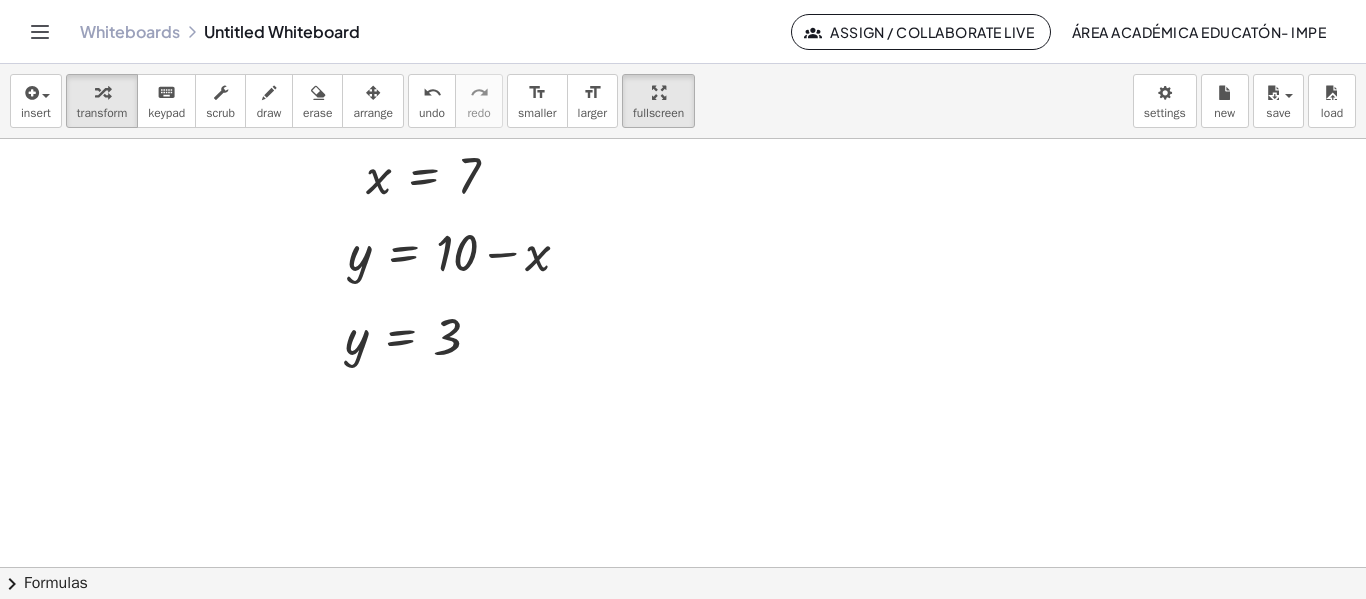 click at bounding box center (683, 219) 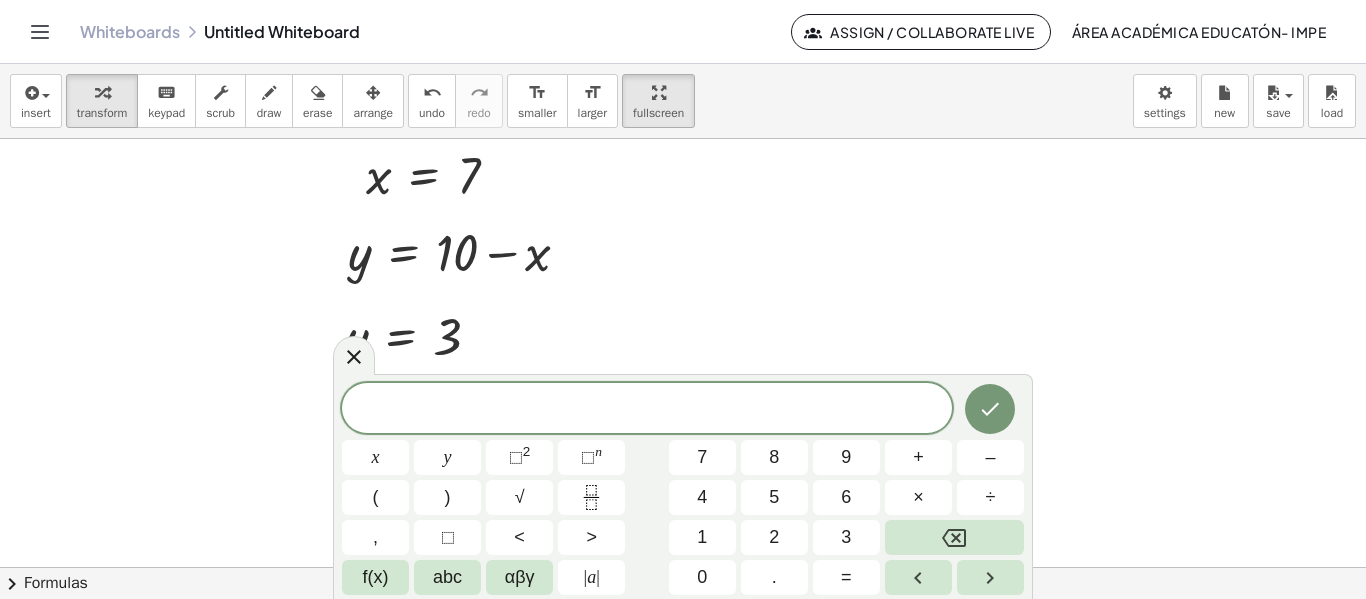 click at bounding box center [683, 219] 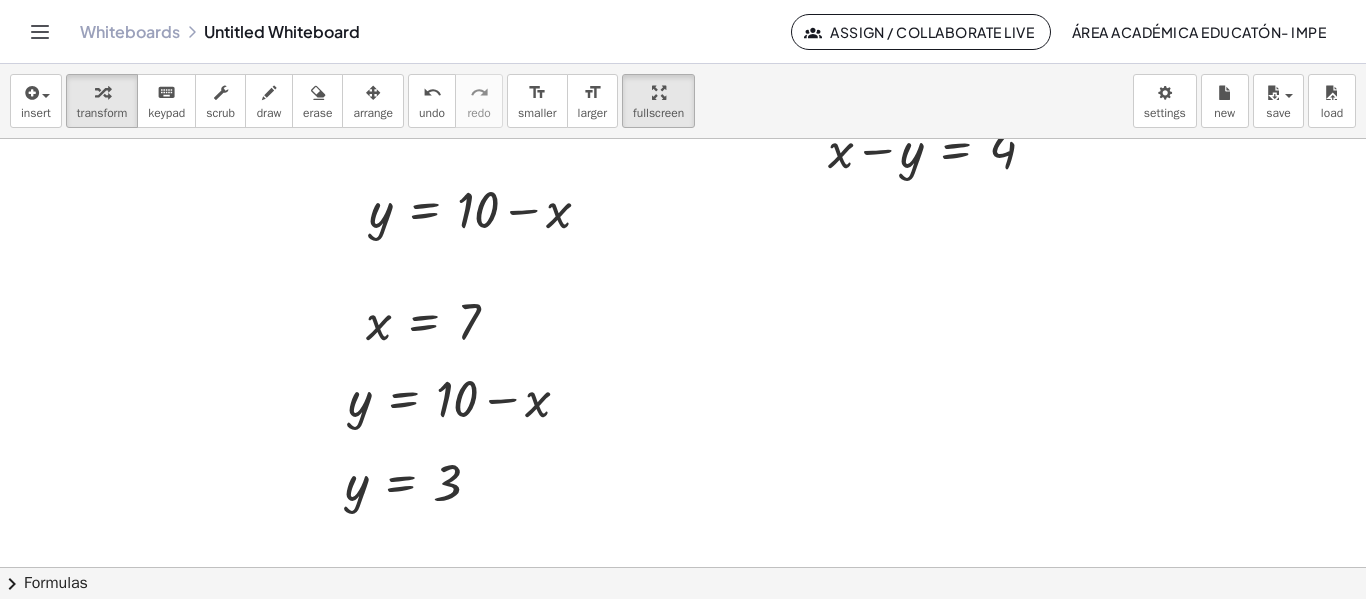 scroll, scrollTop: 201, scrollLeft: 0, axis: vertical 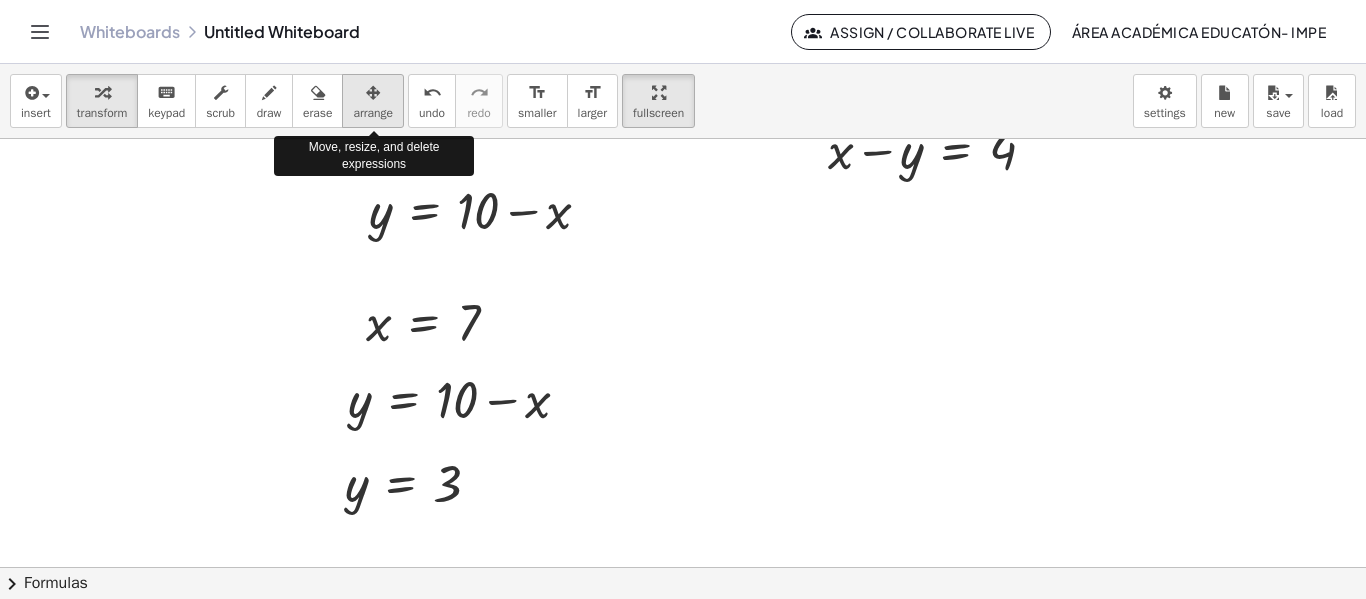 click on "arrange" at bounding box center (373, 113) 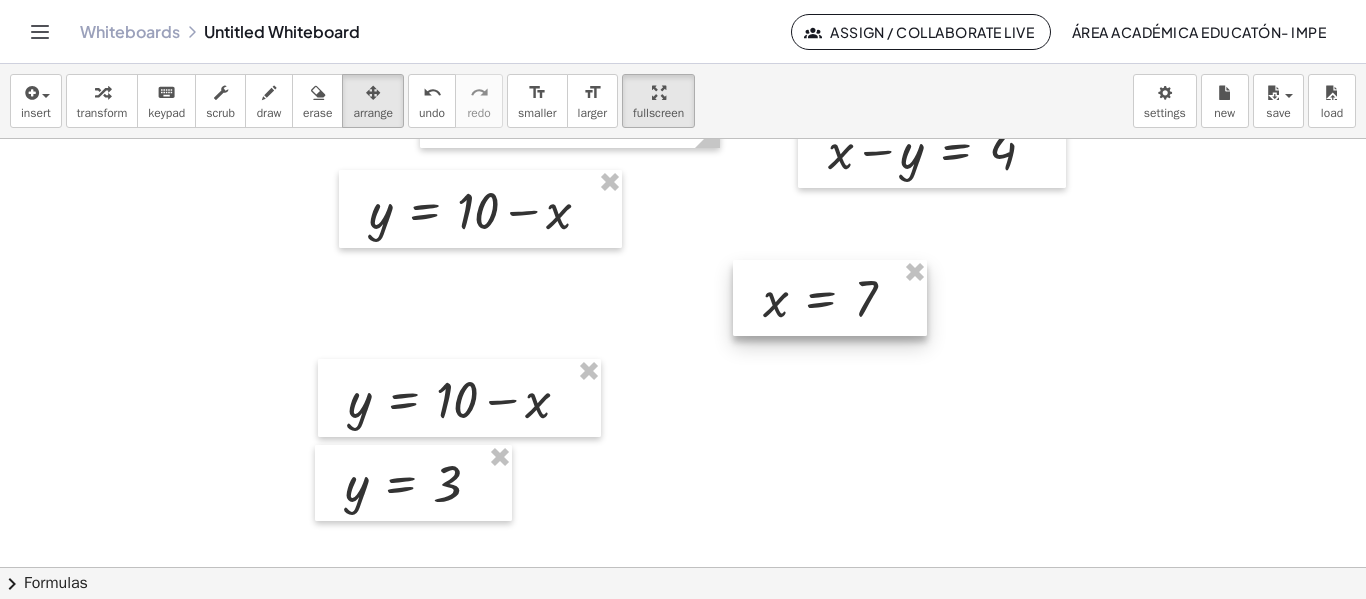 drag, startPoint x: 472, startPoint y: 336, endPoint x: 868, endPoint y: 312, distance: 396.7266 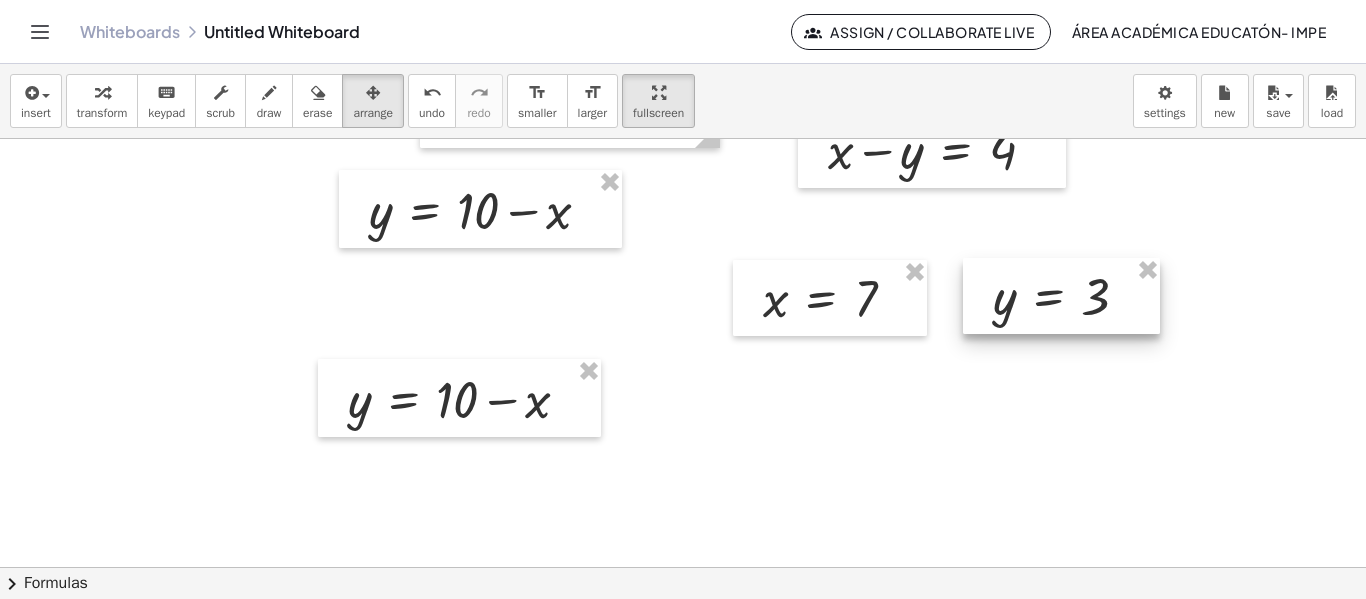 drag, startPoint x: 429, startPoint y: 479, endPoint x: 1077, endPoint y: 292, distance: 674.44275 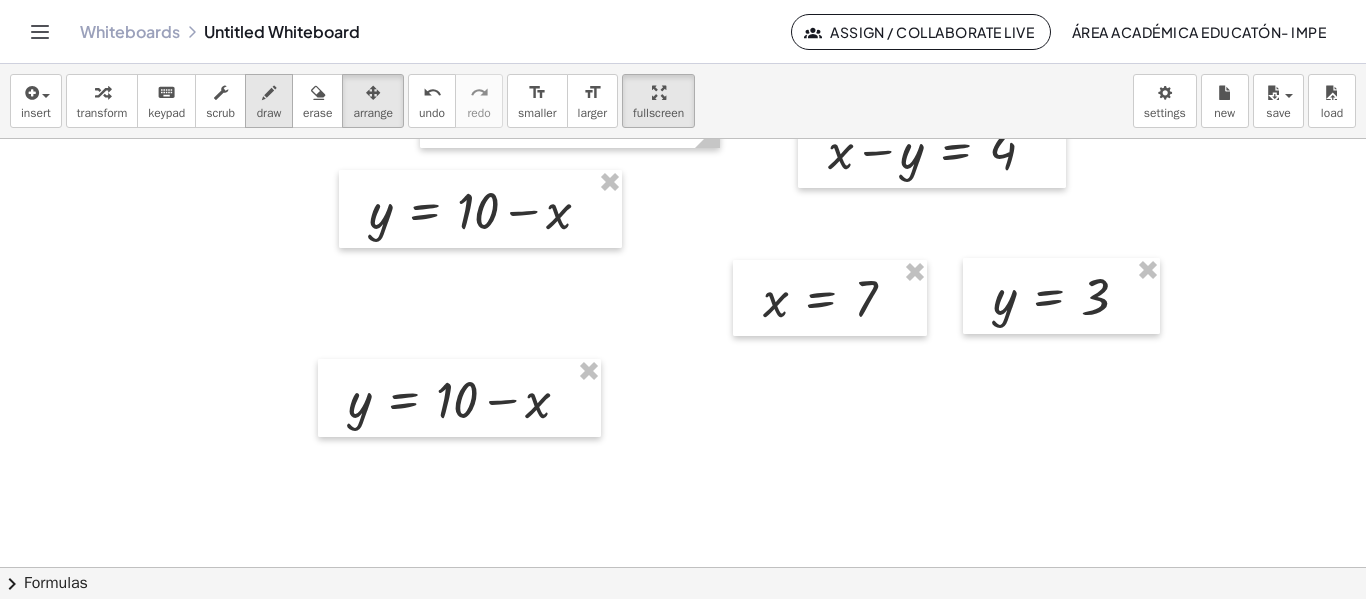click on "draw" at bounding box center (269, 101) 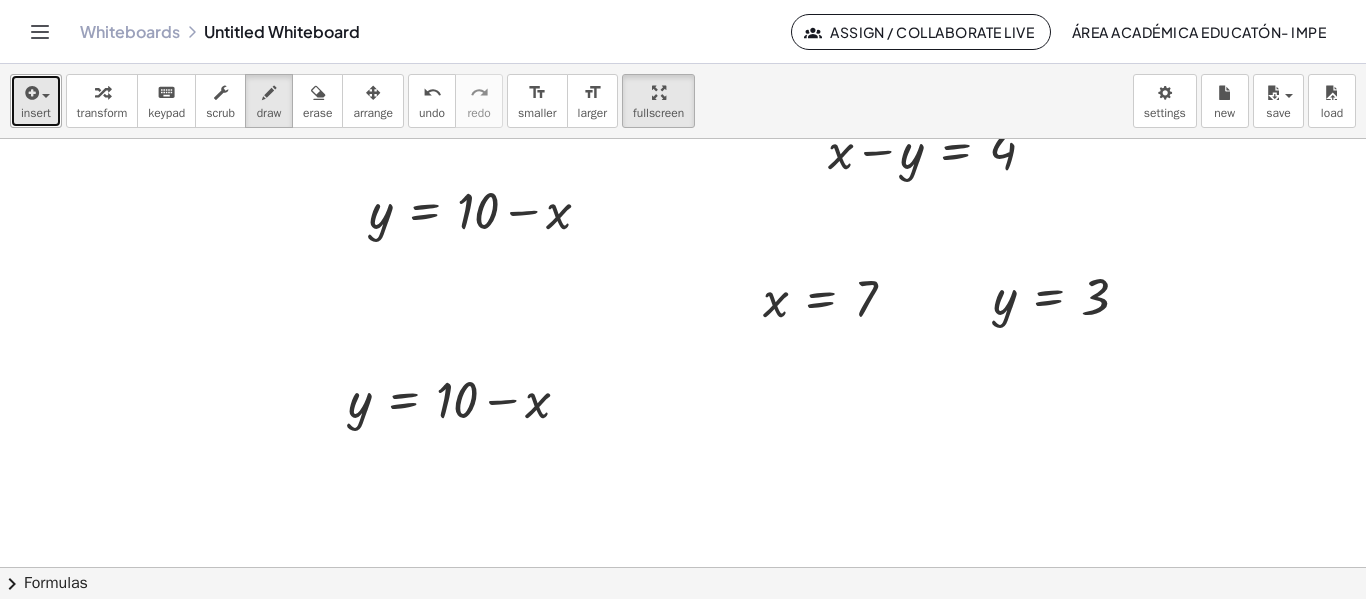 click at bounding box center [30, 93] 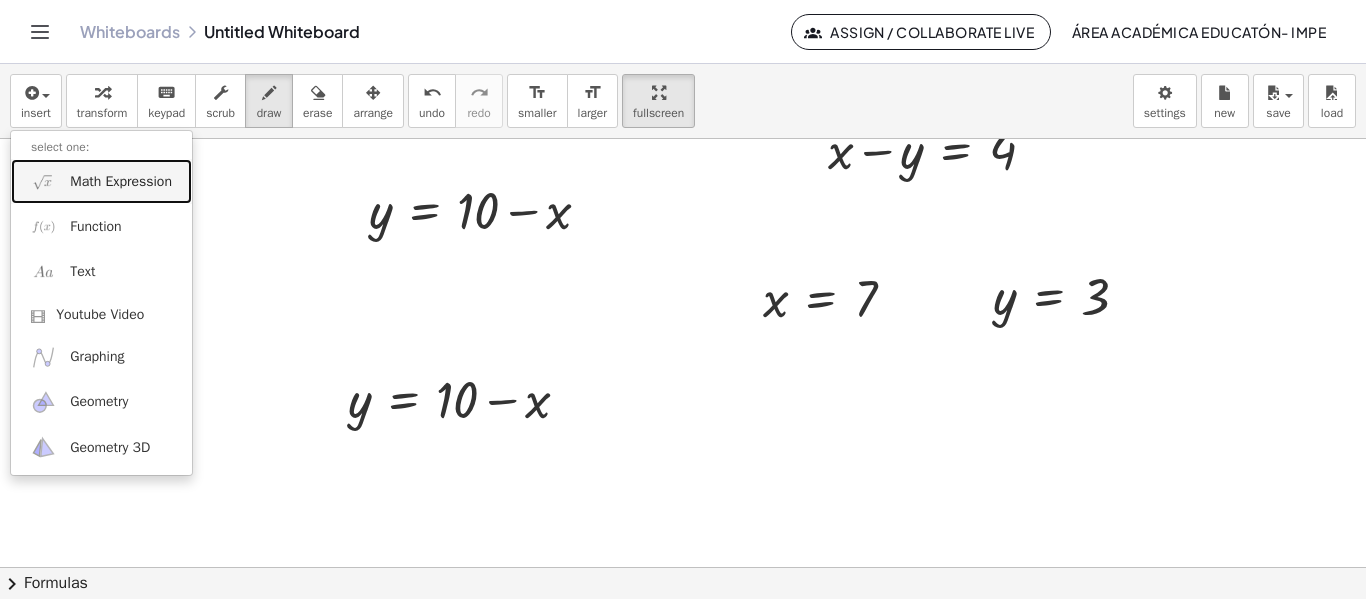 click on "Math Expression" at bounding box center (121, 182) 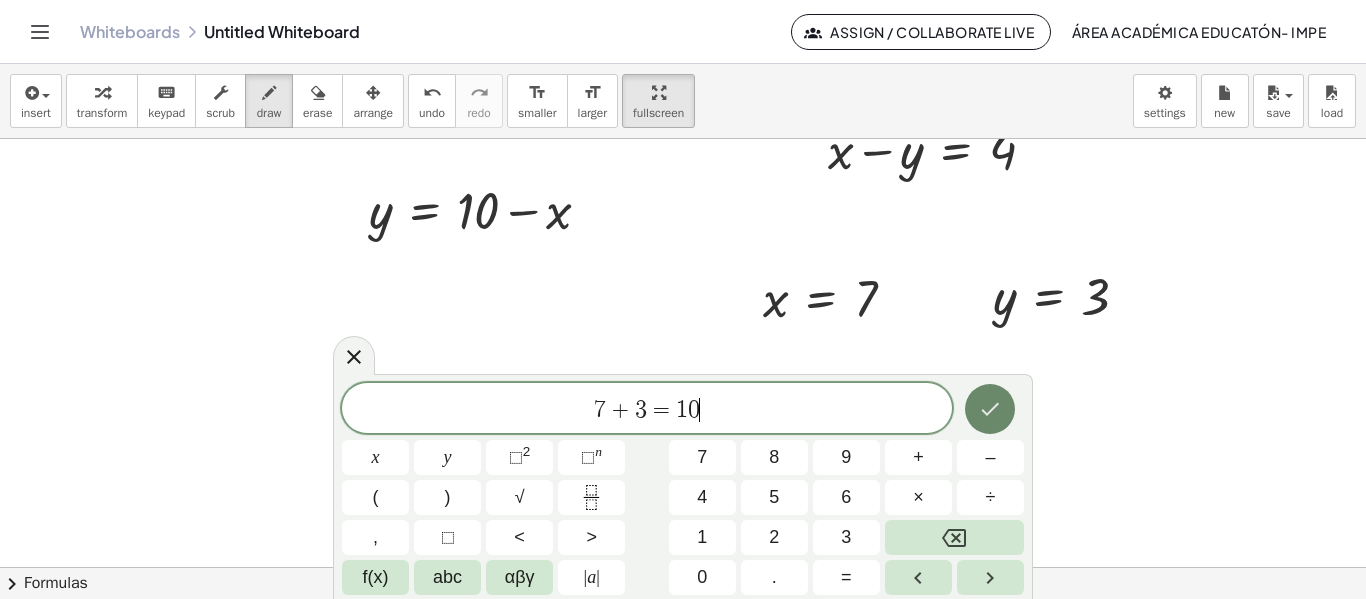 click 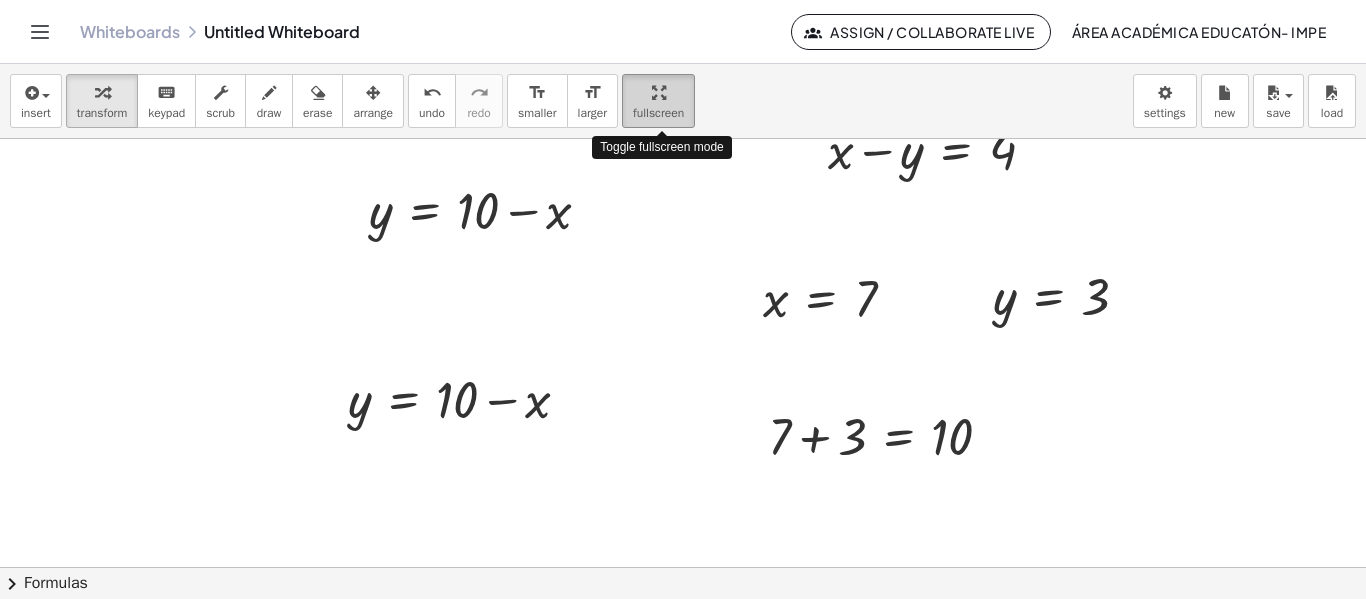 click at bounding box center (658, 92) 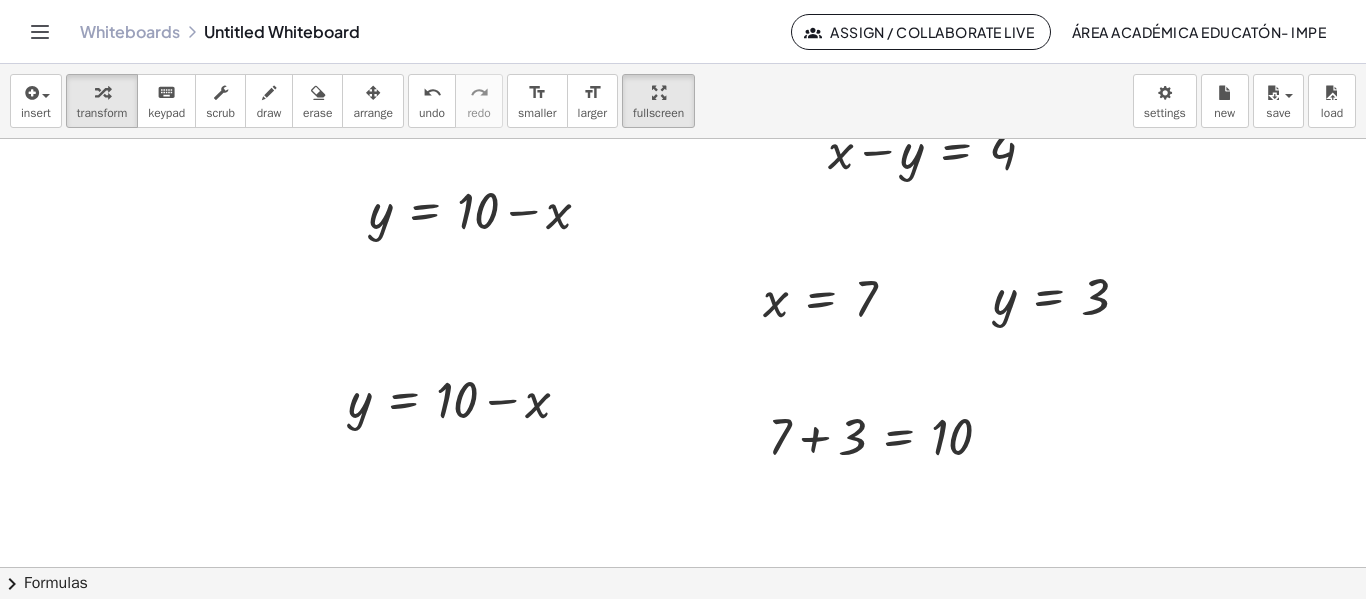 drag, startPoint x: 638, startPoint y: 113, endPoint x: 638, endPoint y: 234, distance: 121 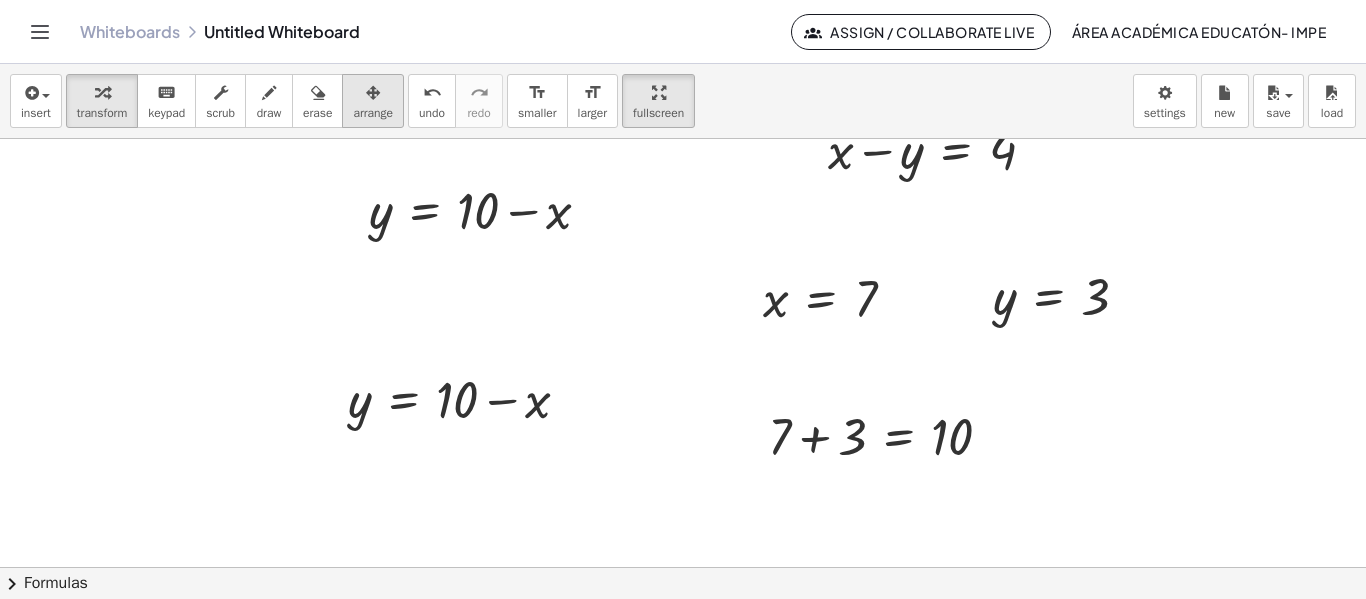 click on "arrange" at bounding box center (373, 101) 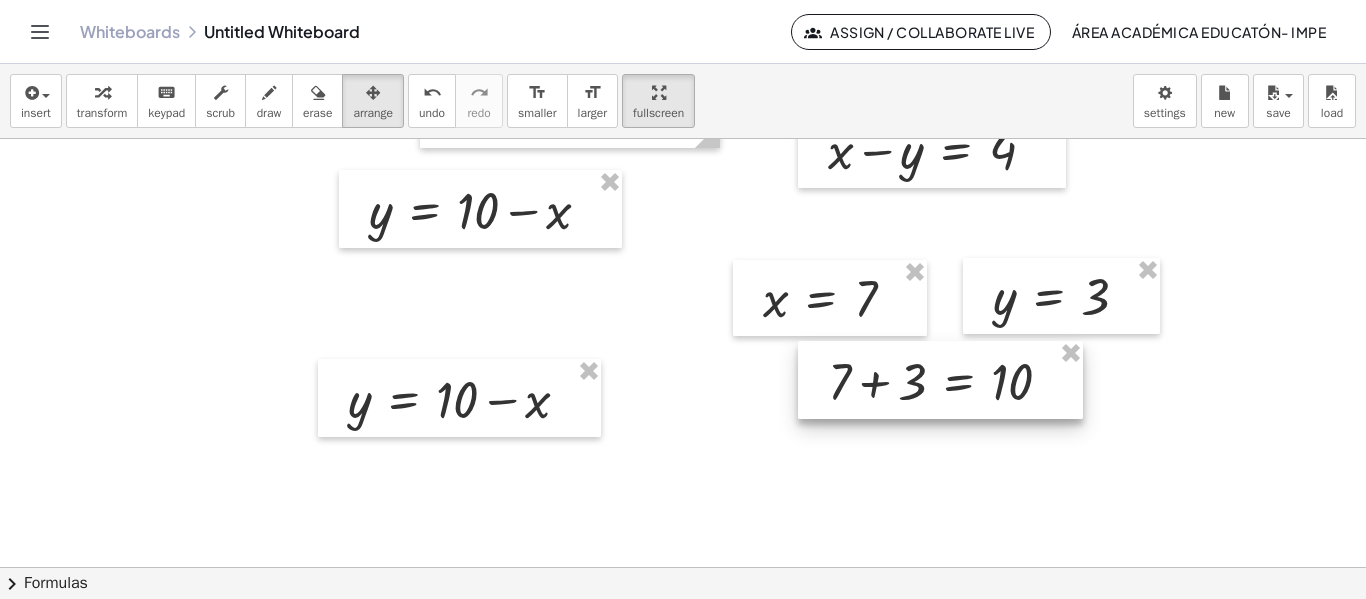 drag, startPoint x: 892, startPoint y: 408, endPoint x: 953, endPoint y: 355, distance: 80.80842 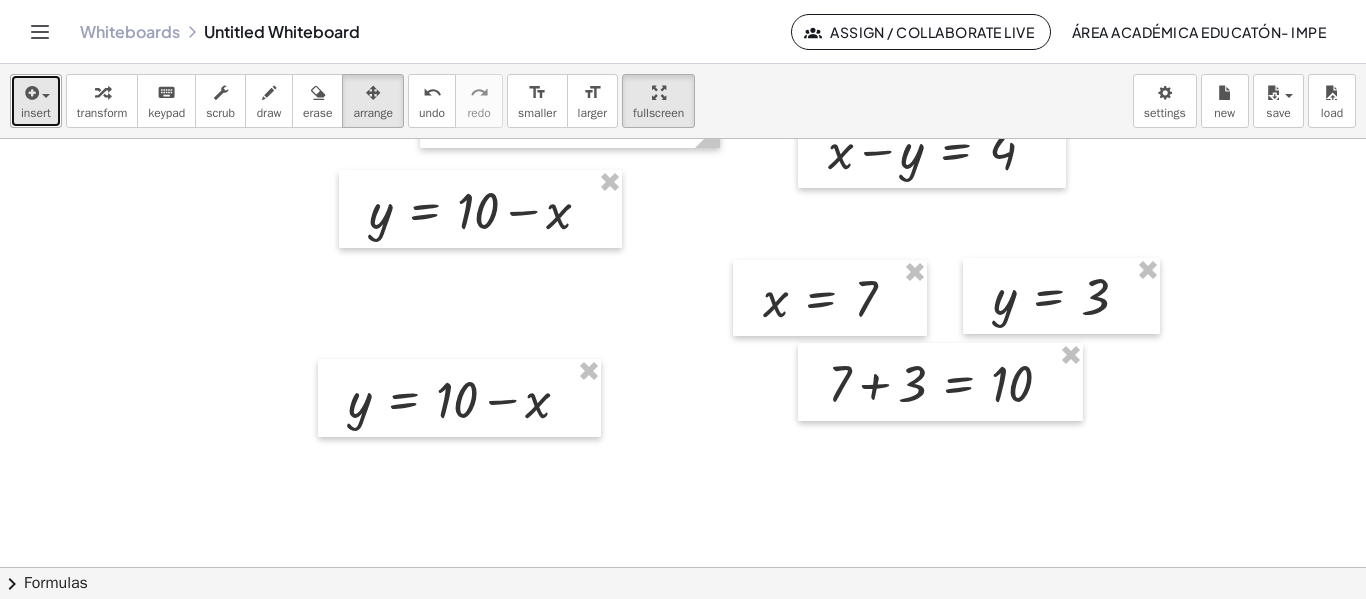 click on "insert" at bounding box center (36, 113) 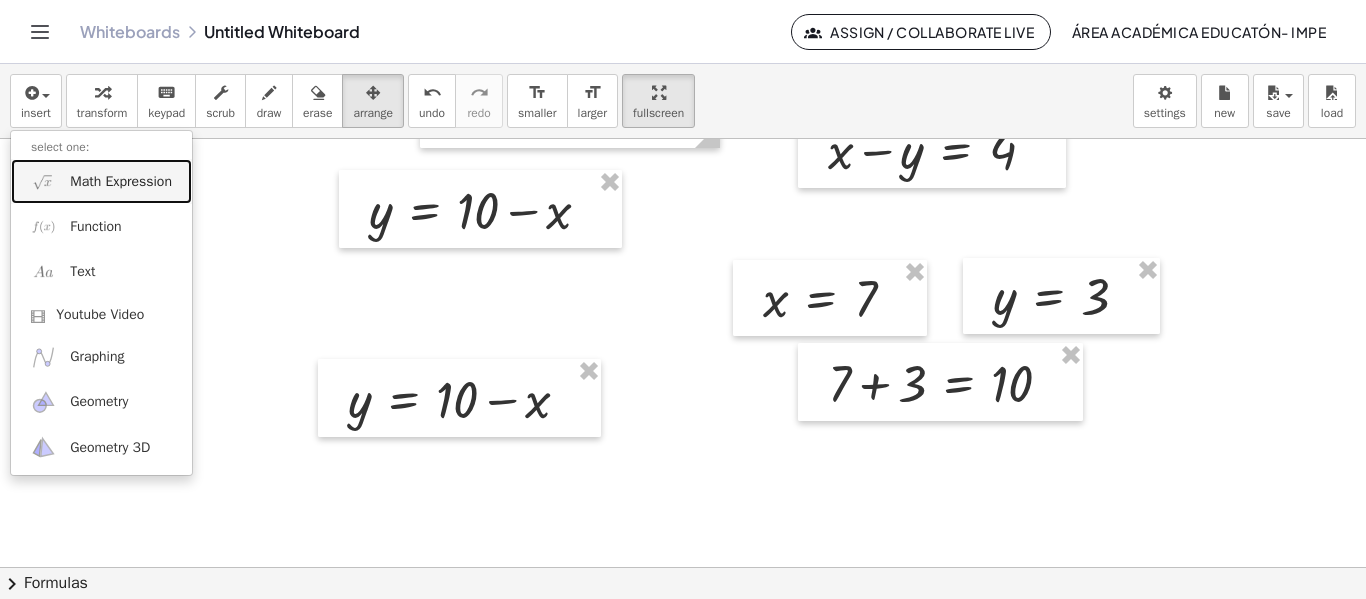 click on "Math Expression" at bounding box center [121, 182] 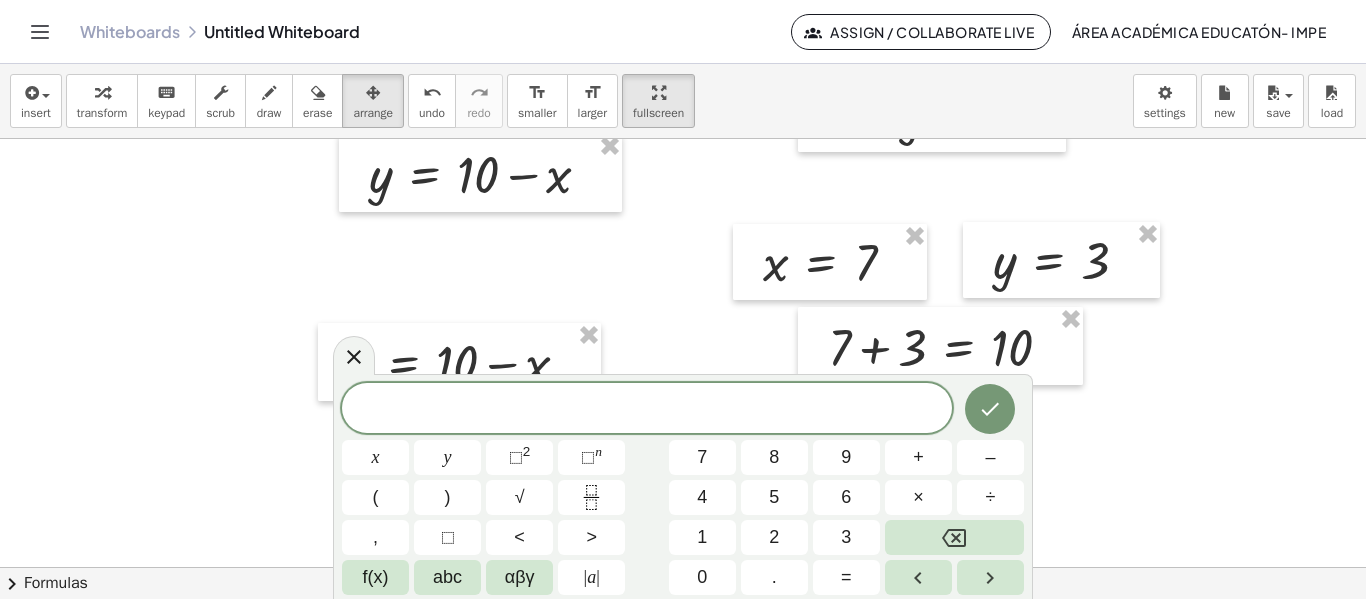 scroll, scrollTop: 241, scrollLeft: 0, axis: vertical 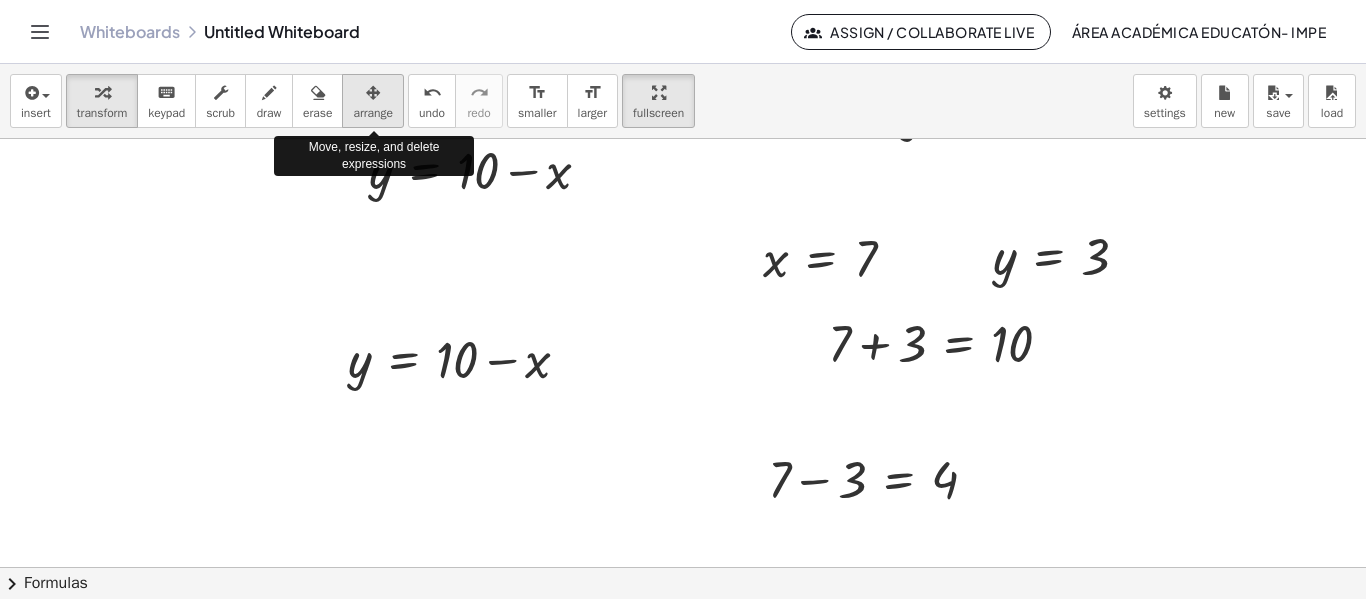 click on "arrange" at bounding box center [373, 113] 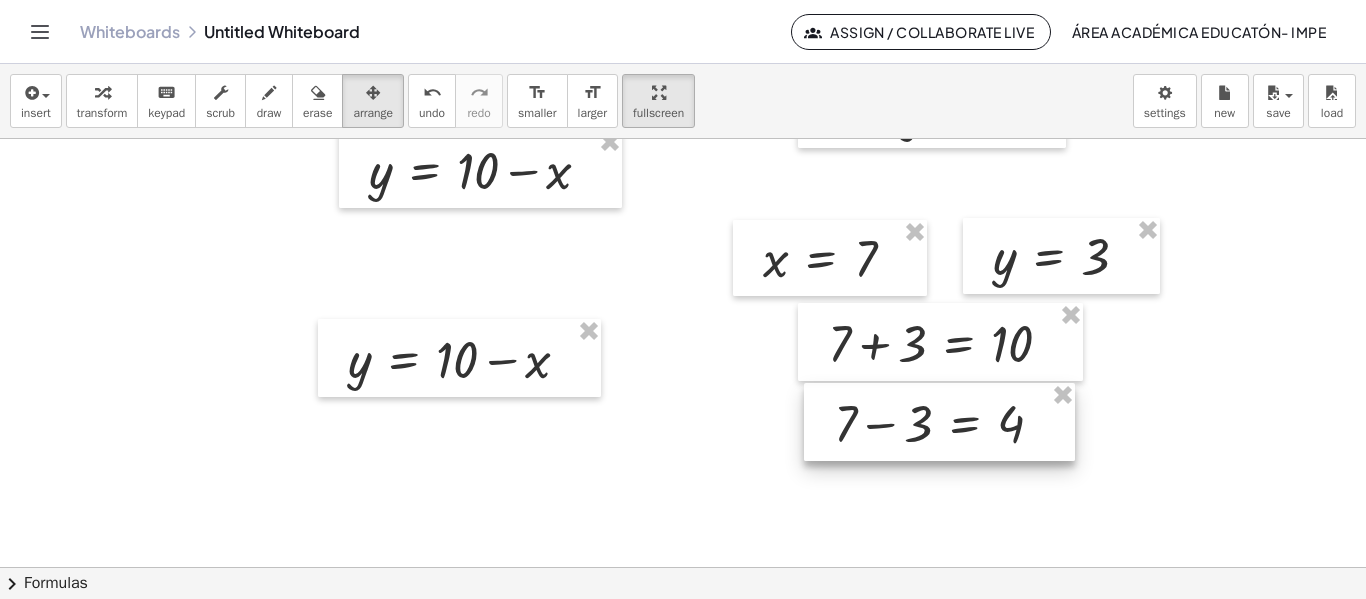 drag, startPoint x: 886, startPoint y: 480, endPoint x: 952, endPoint y: 424, distance: 86.55634 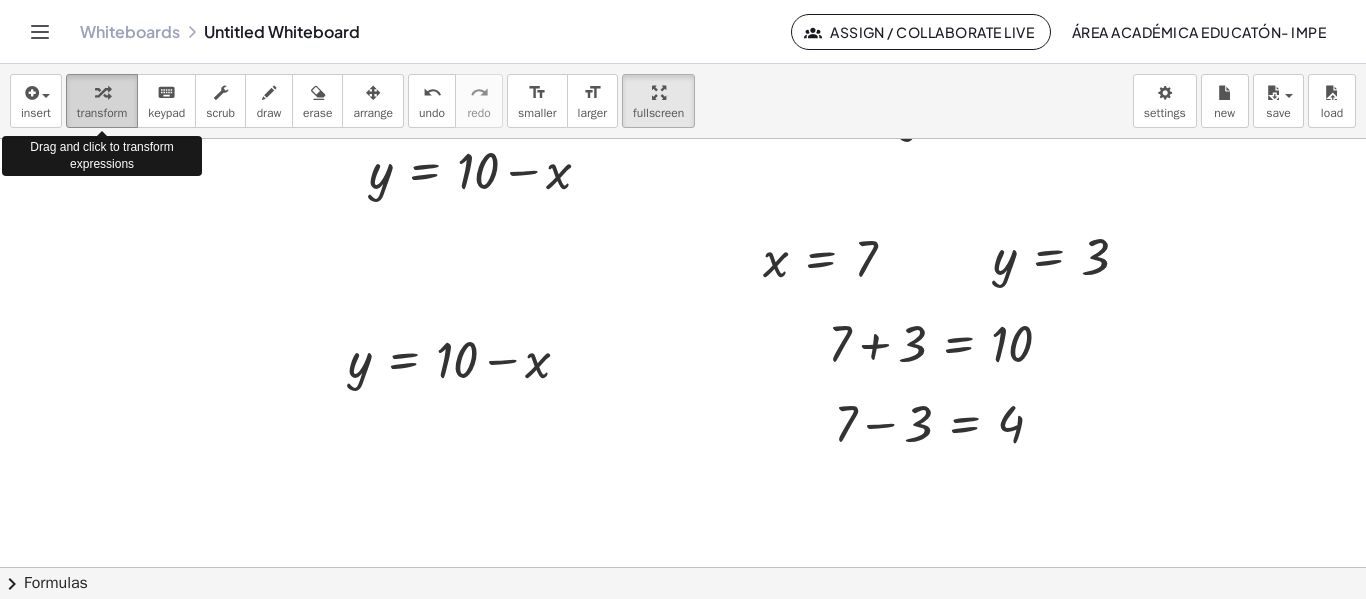 click at bounding box center [102, 92] 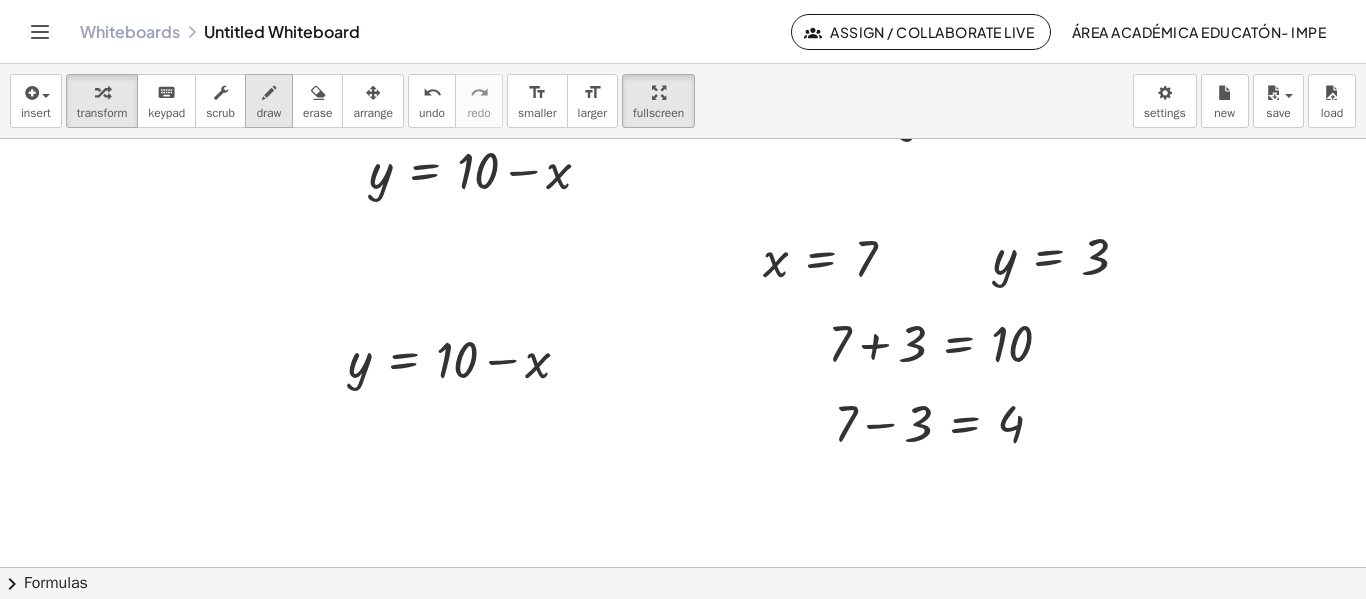 click at bounding box center [269, 92] 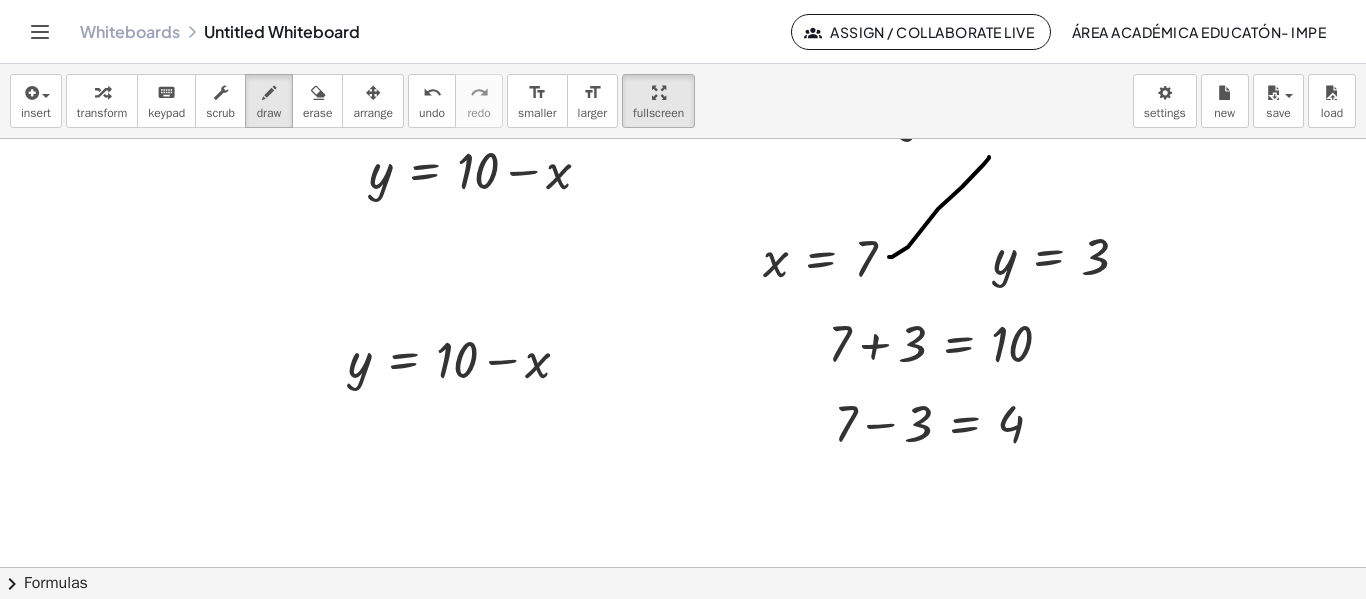 drag, startPoint x: 889, startPoint y: 257, endPoint x: 989, endPoint y: 164, distance: 136.56134 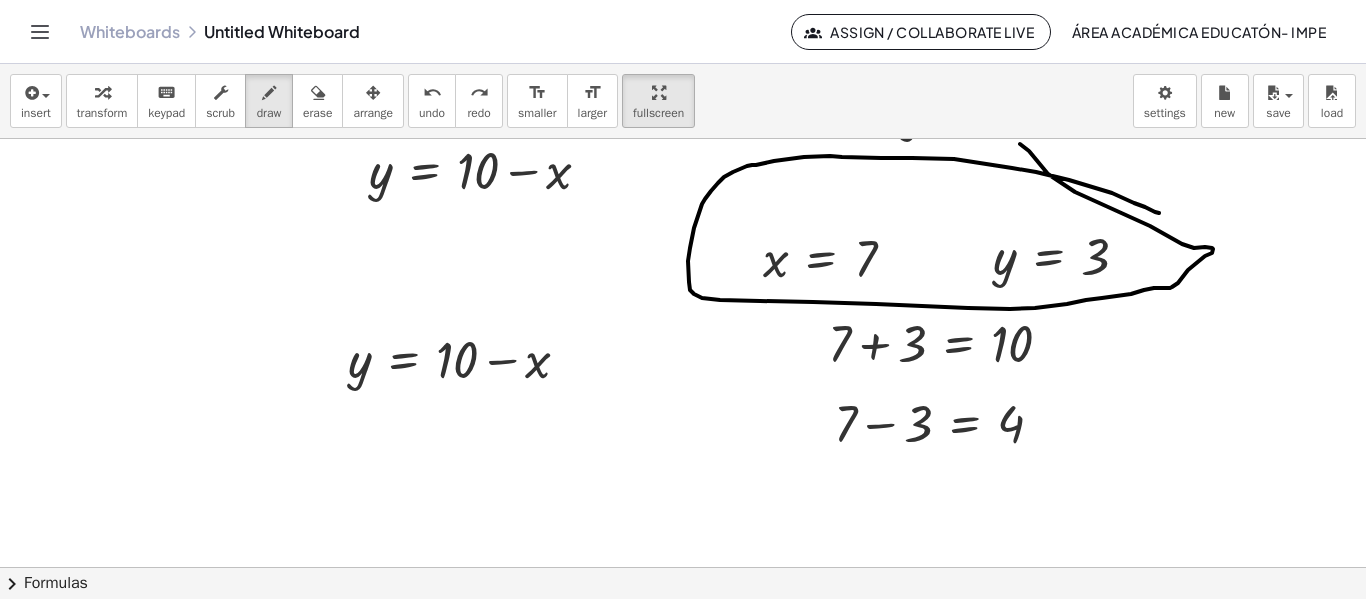 drag, startPoint x: 1145, startPoint y: 207, endPoint x: 1016, endPoint y: 143, distance: 144.00348 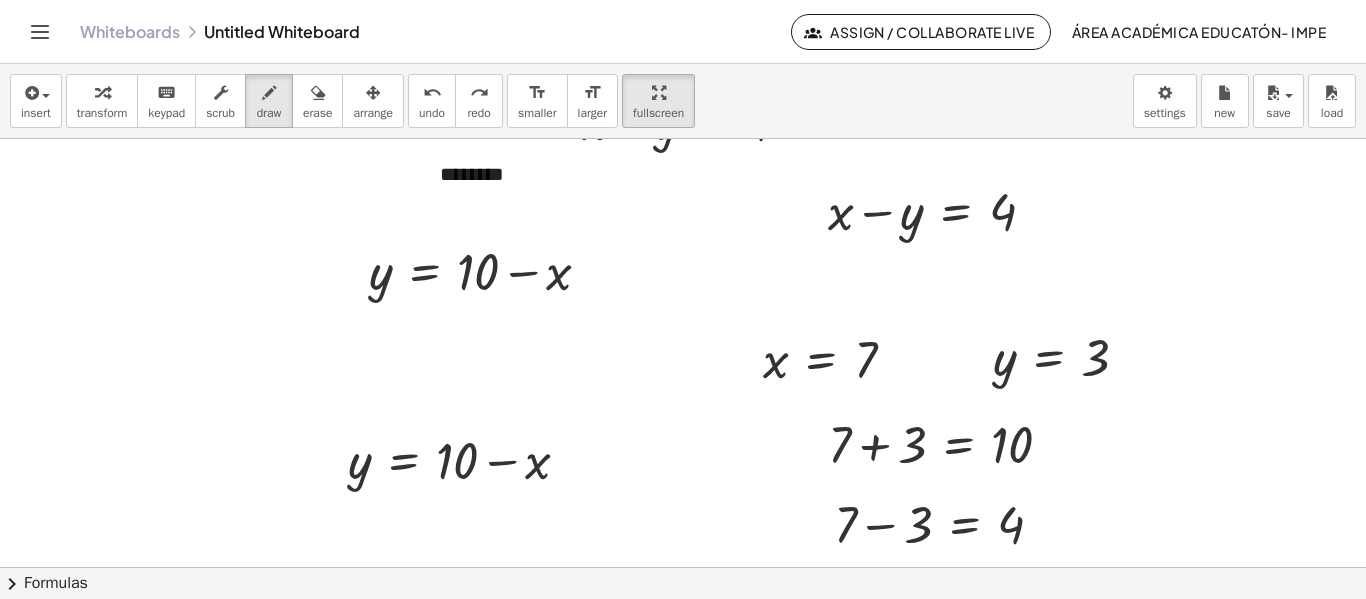 scroll, scrollTop: 0, scrollLeft: 0, axis: both 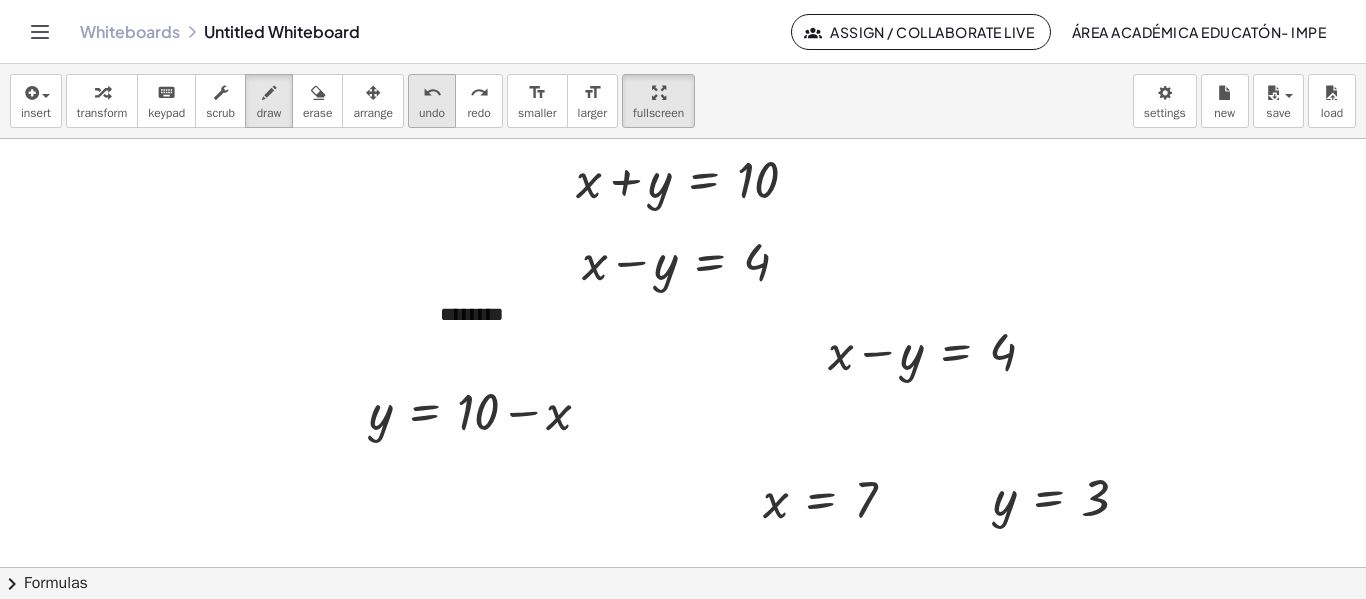 click on "undo" at bounding box center [432, 113] 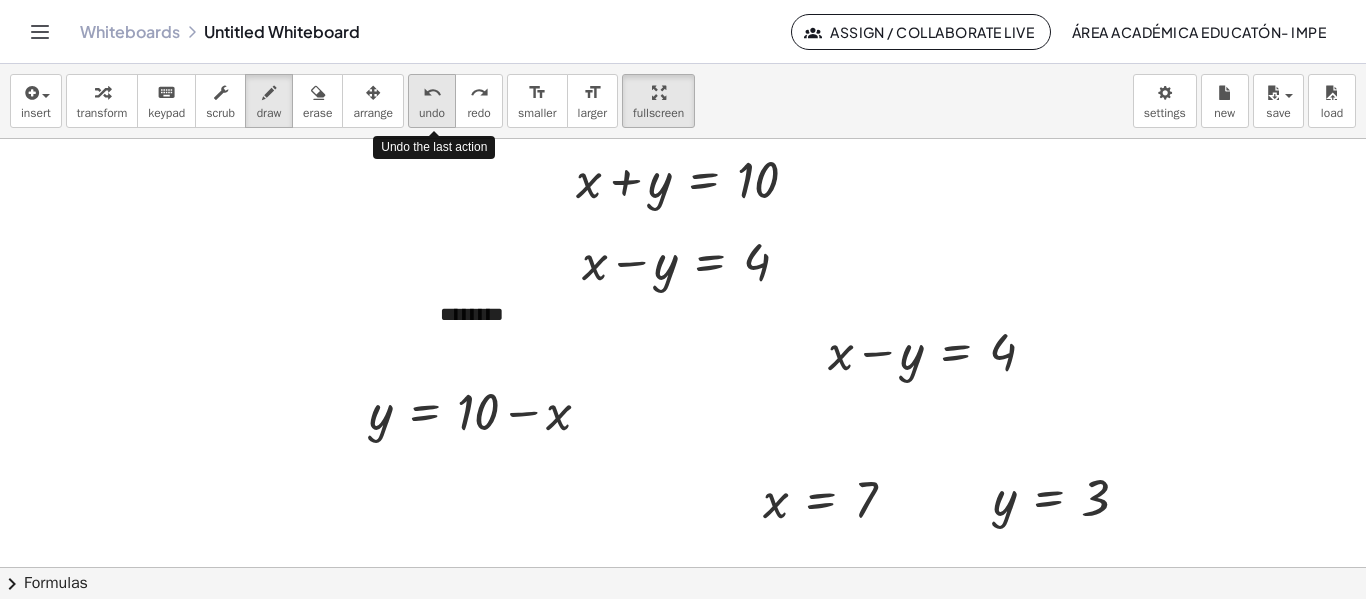 click on "undo" at bounding box center [432, 113] 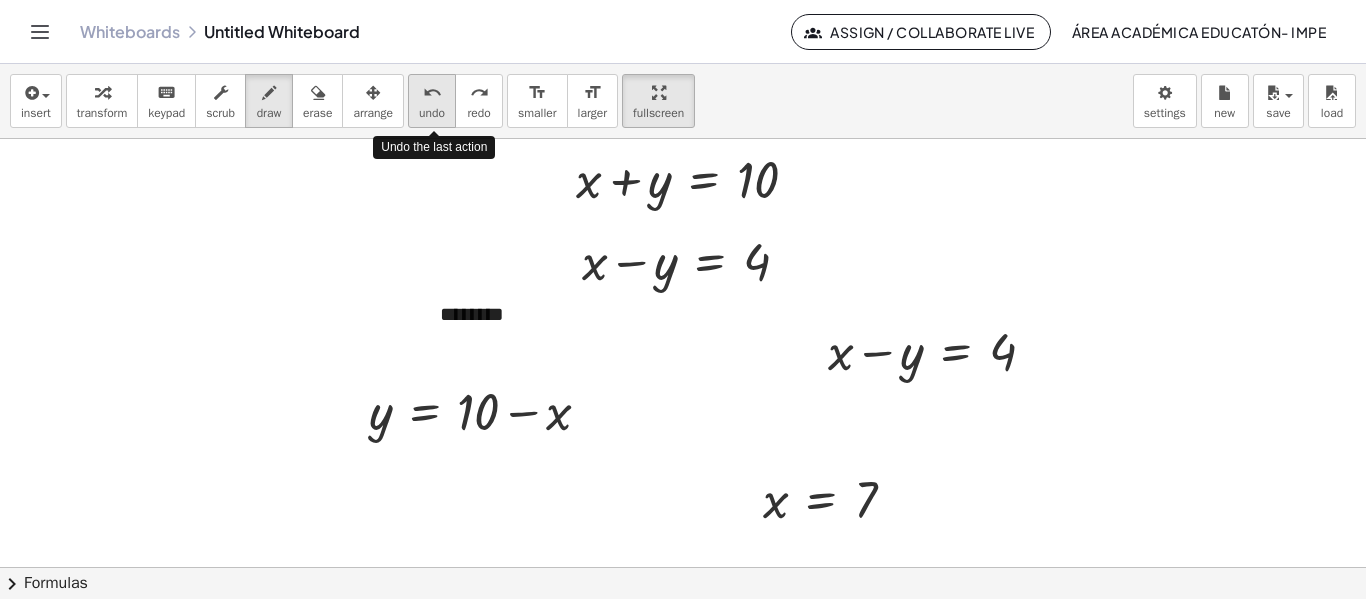 click on "undo" at bounding box center [432, 113] 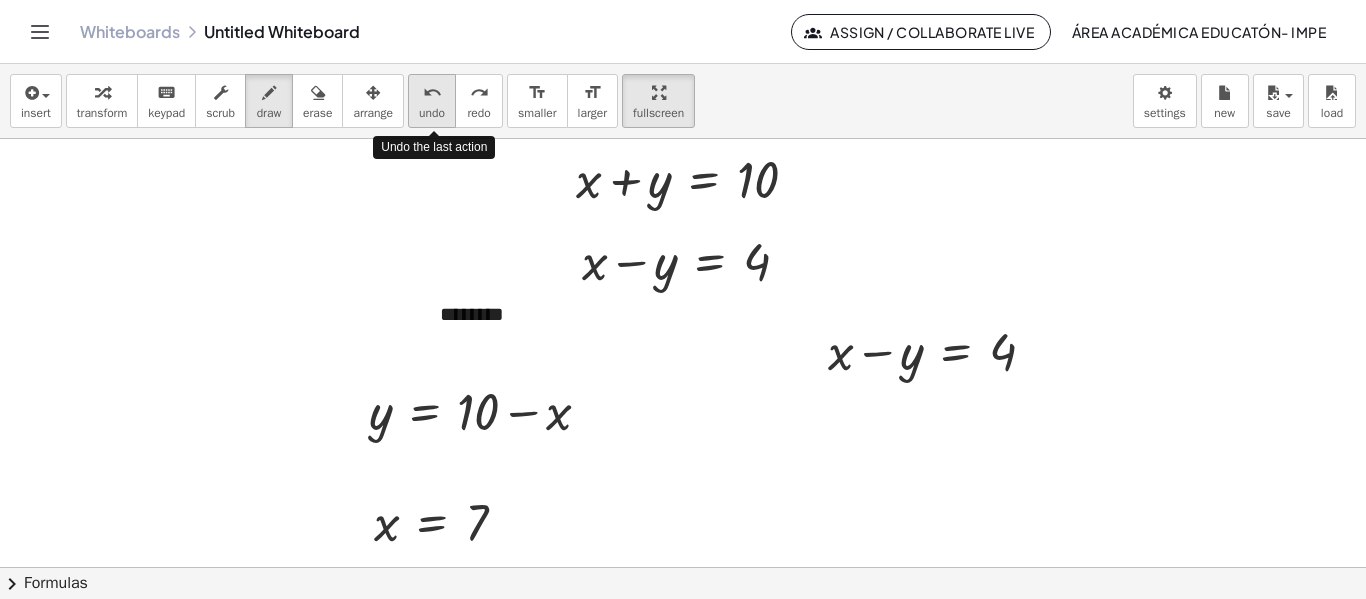 click on "undo" at bounding box center [432, 113] 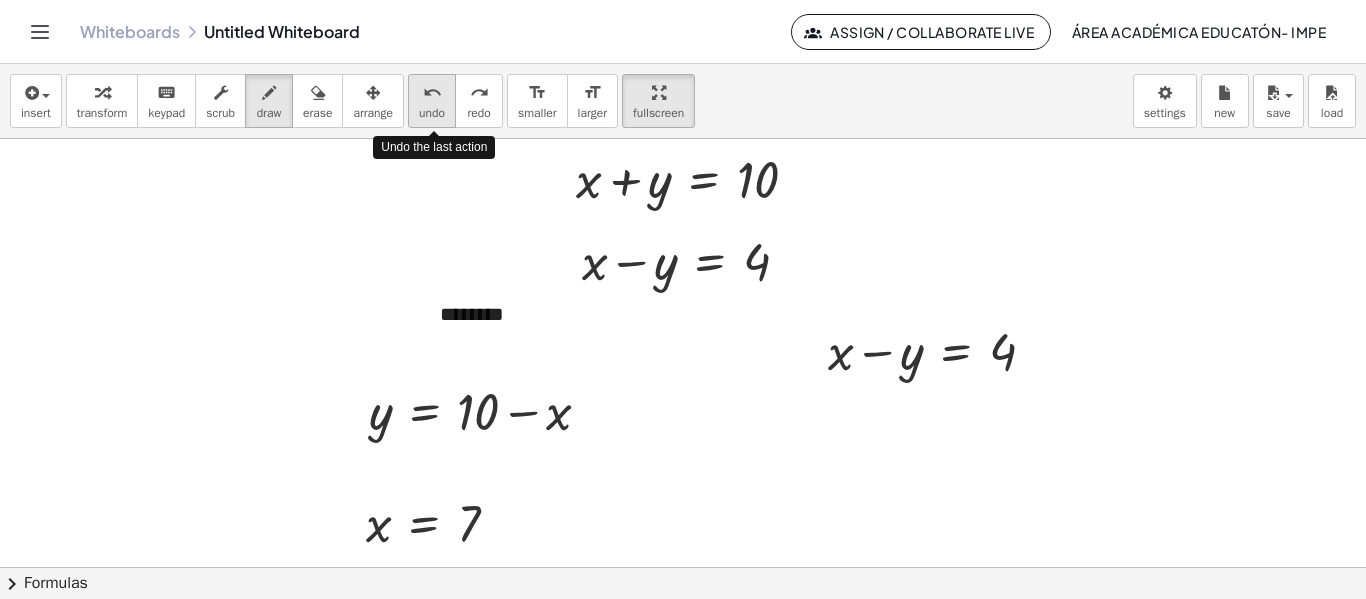 click on "undo" at bounding box center [432, 113] 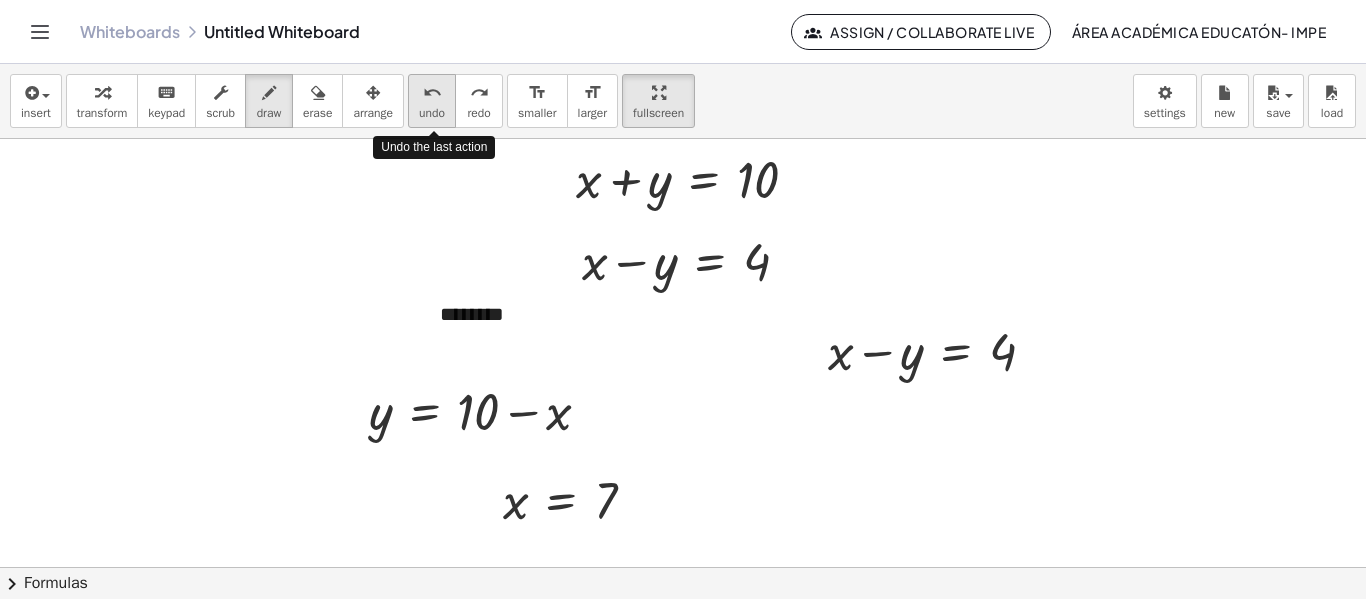 click on "undo" at bounding box center (432, 113) 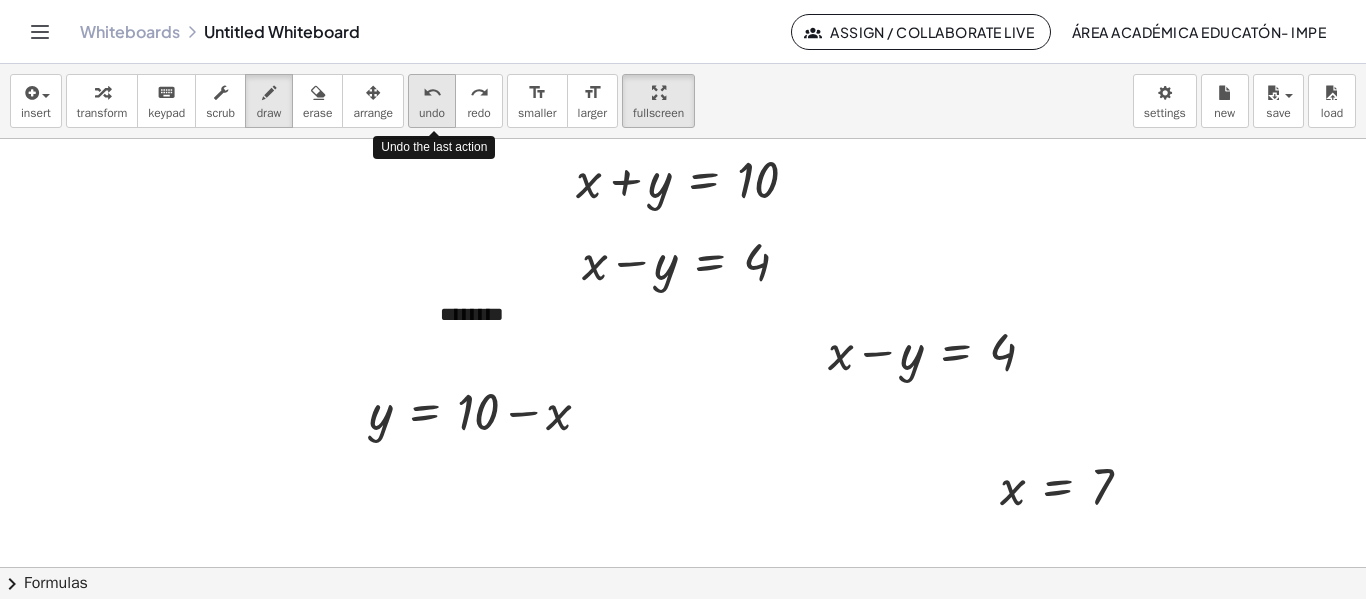 click on "undo" at bounding box center (432, 113) 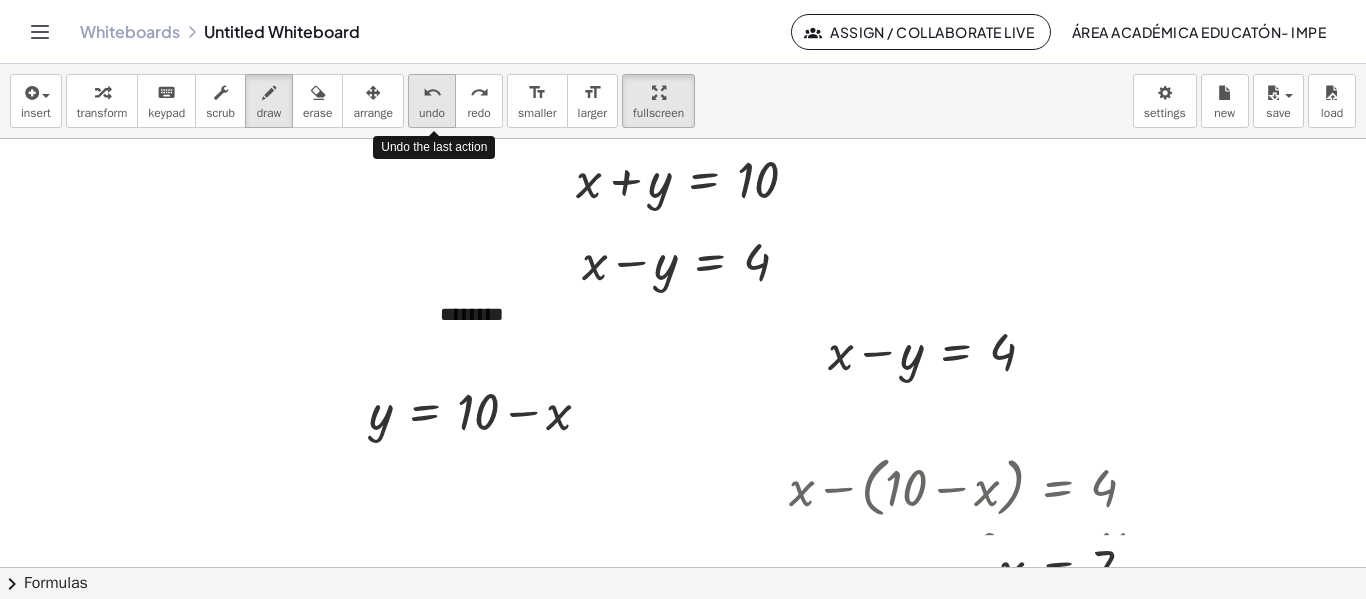 click on "undo" at bounding box center (432, 113) 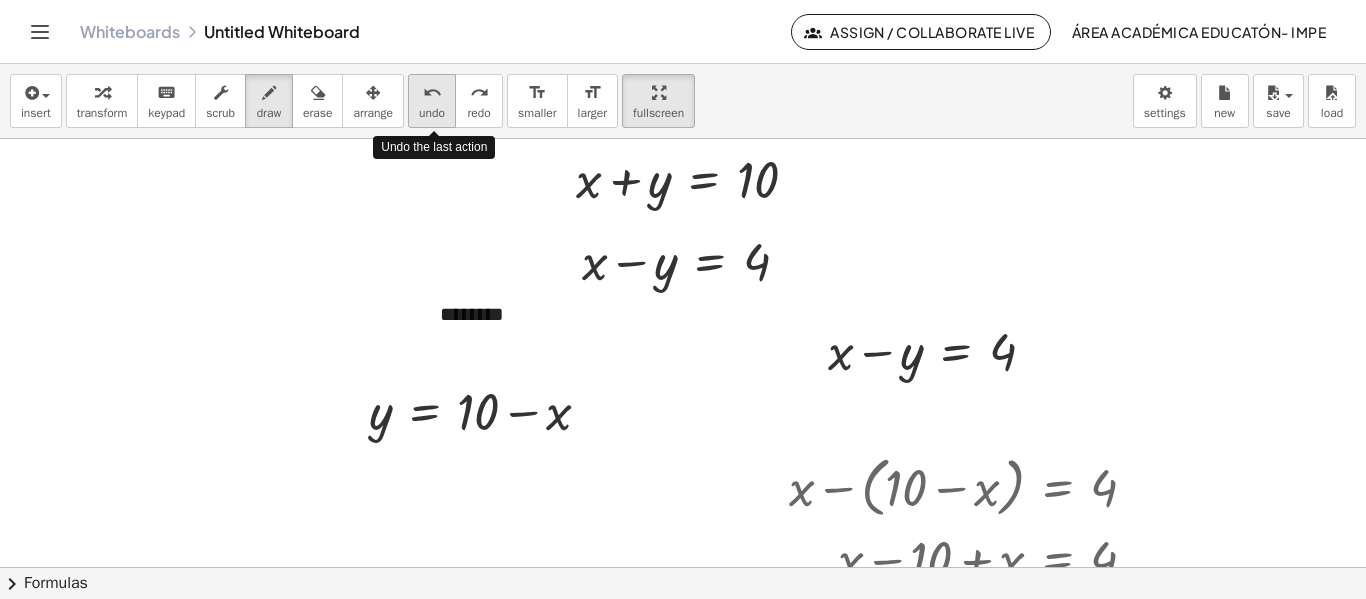 click on "undo" at bounding box center (432, 113) 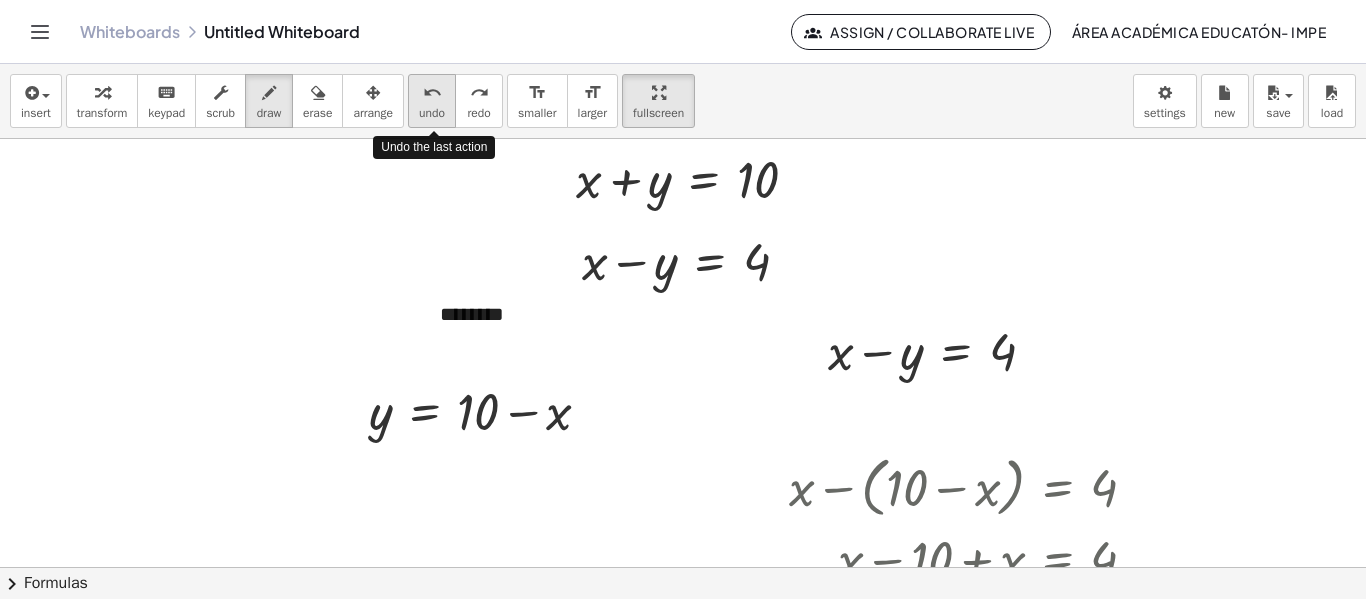 click on "undo" at bounding box center (432, 113) 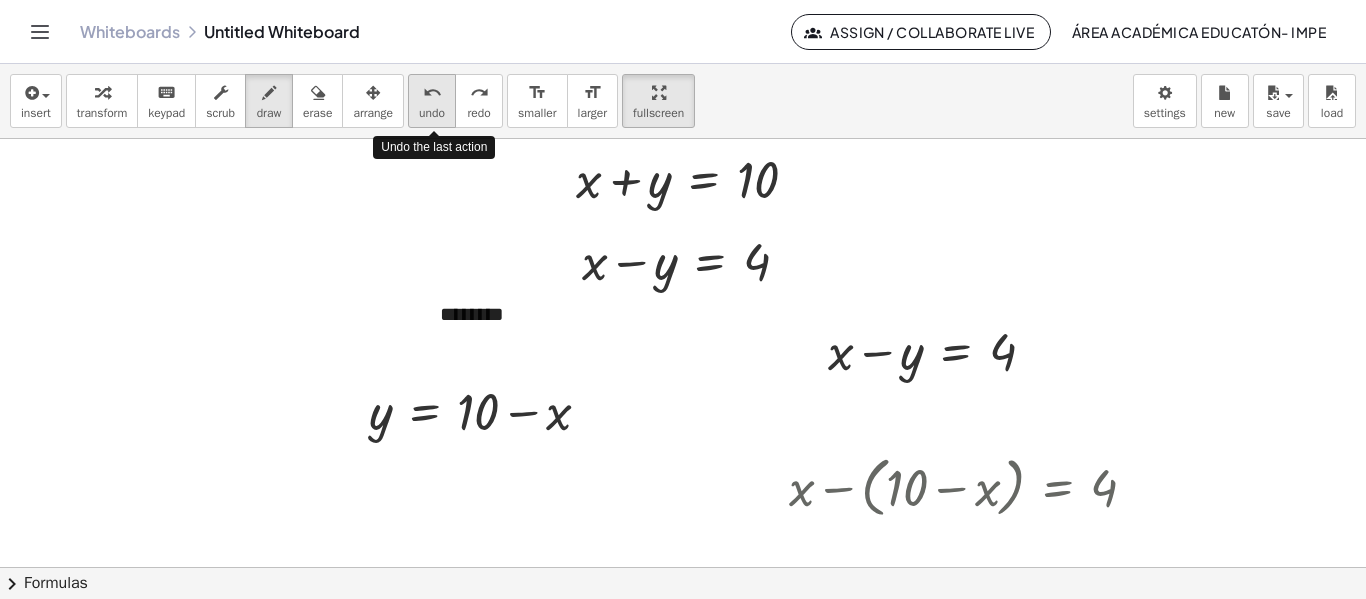 click on "undo" at bounding box center (432, 113) 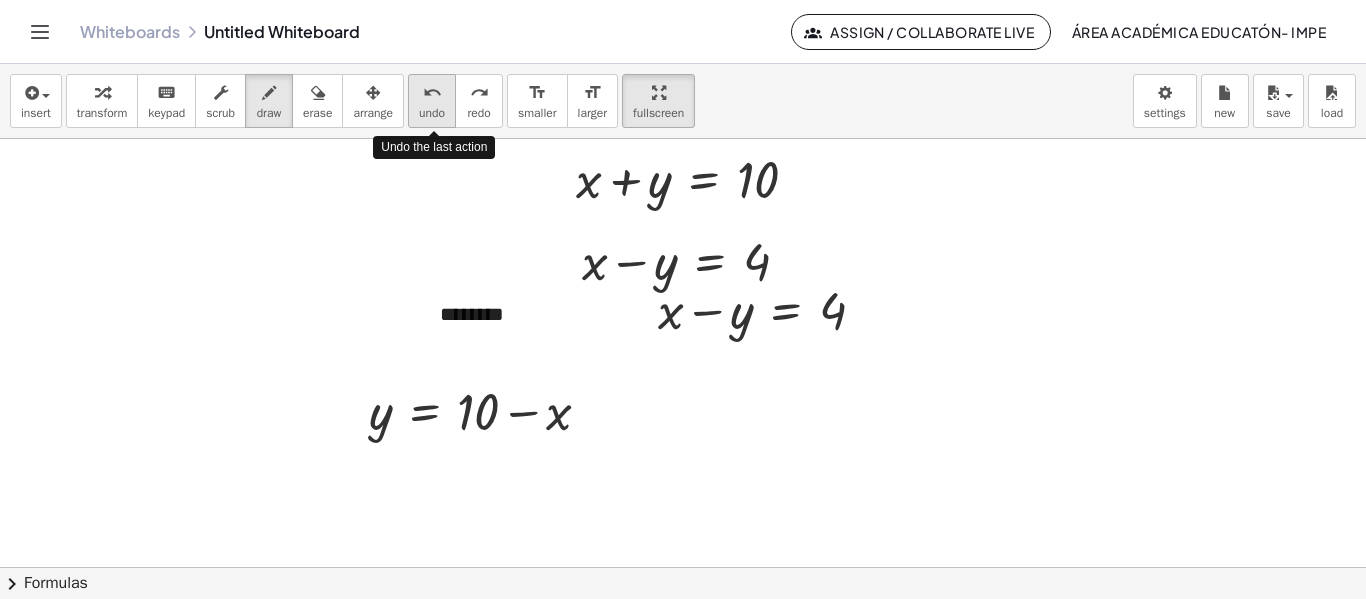 click on "undo" at bounding box center [432, 113] 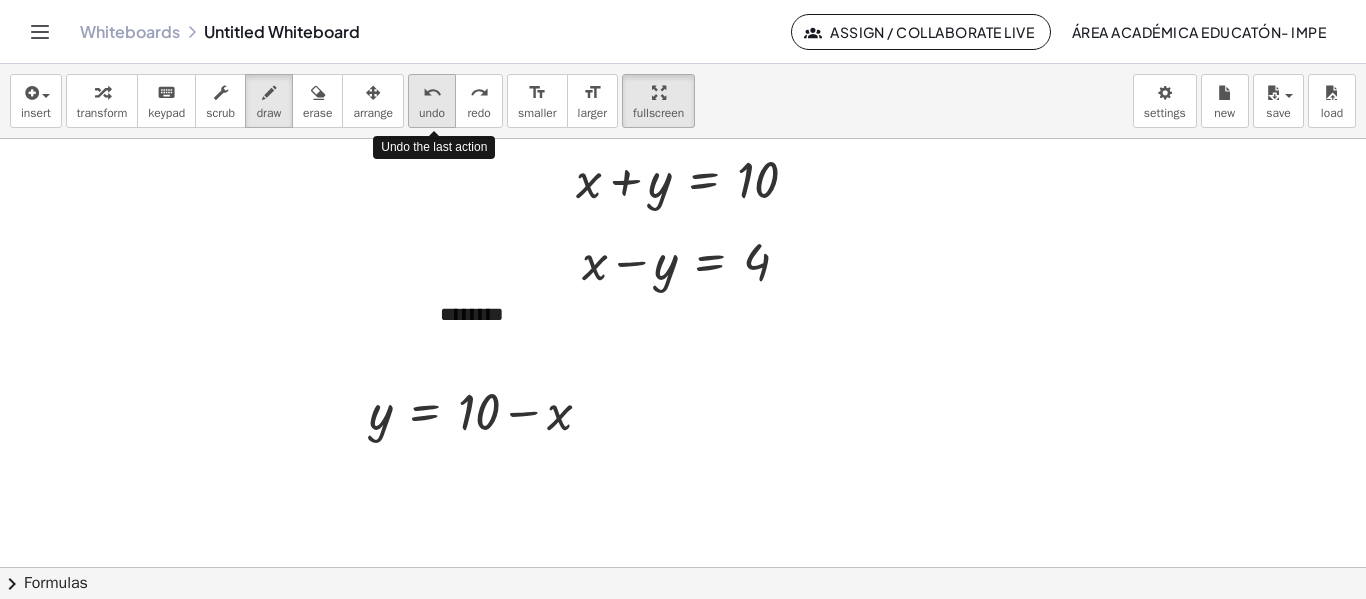 click on "undo" at bounding box center [432, 113] 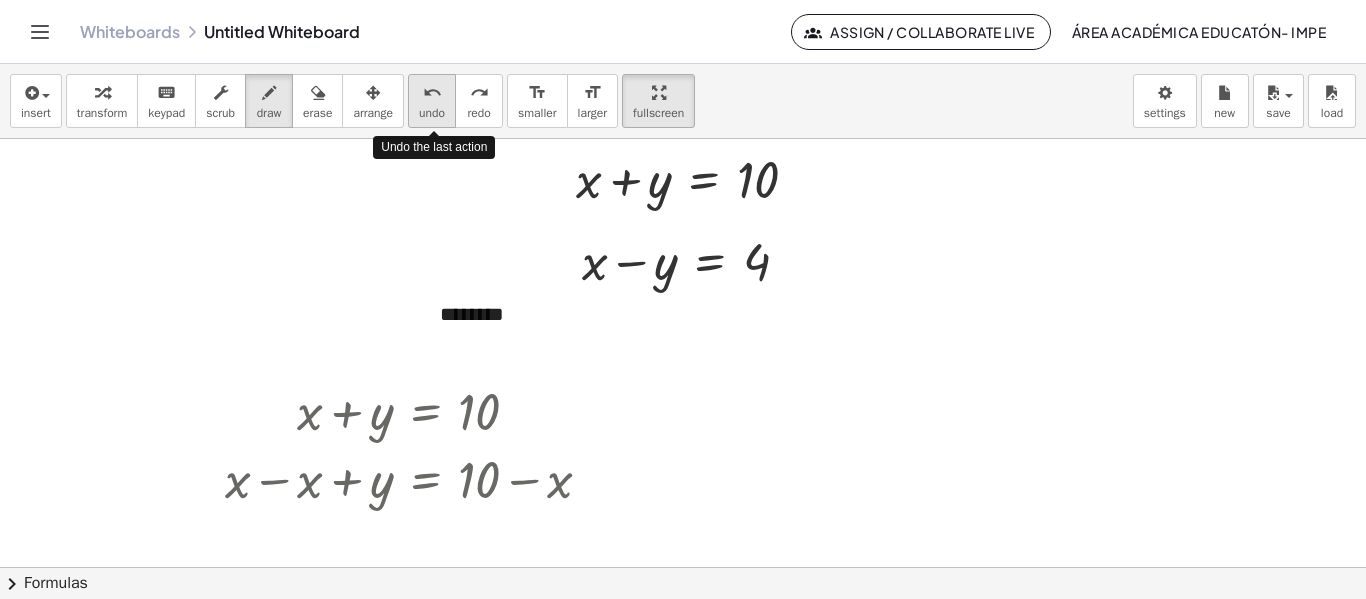 click on "undo" at bounding box center [432, 113] 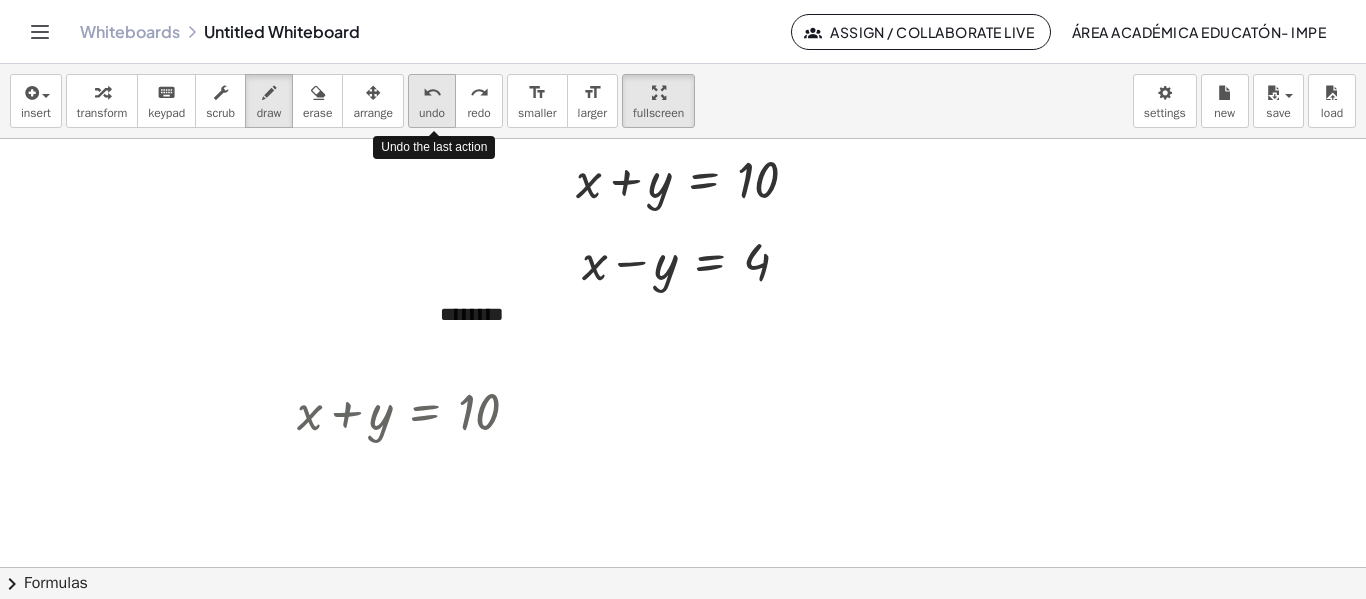 click on "undo" at bounding box center [432, 113] 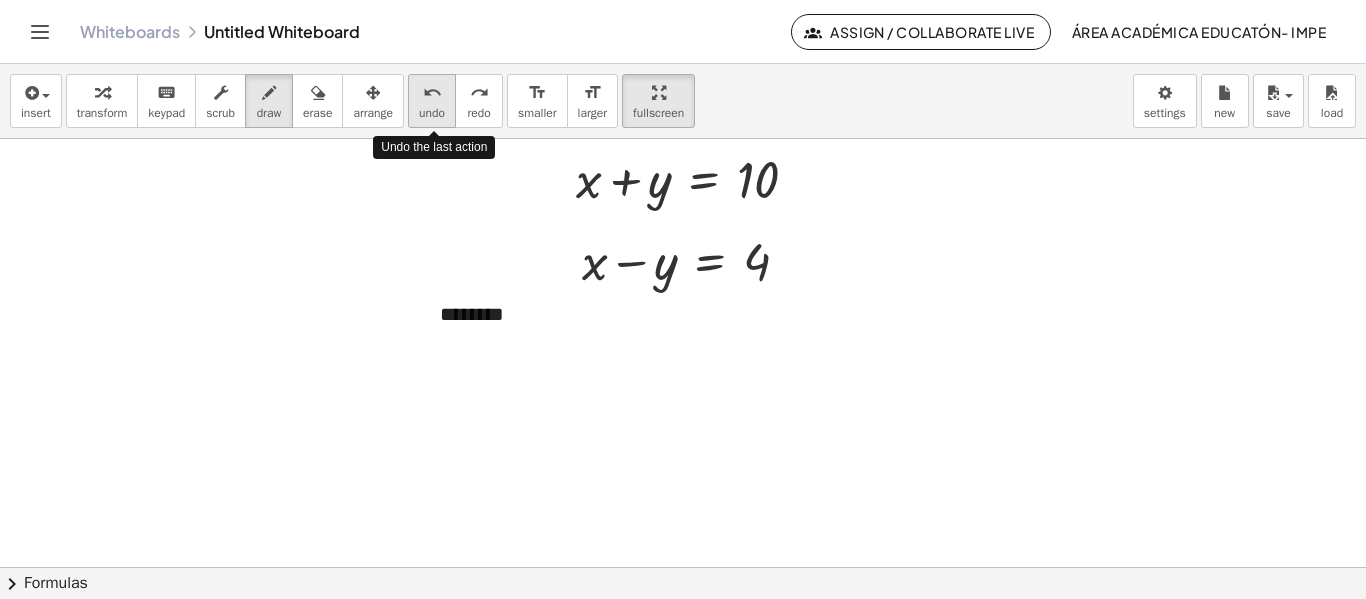 click on "undo" at bounding box center [432, 113] 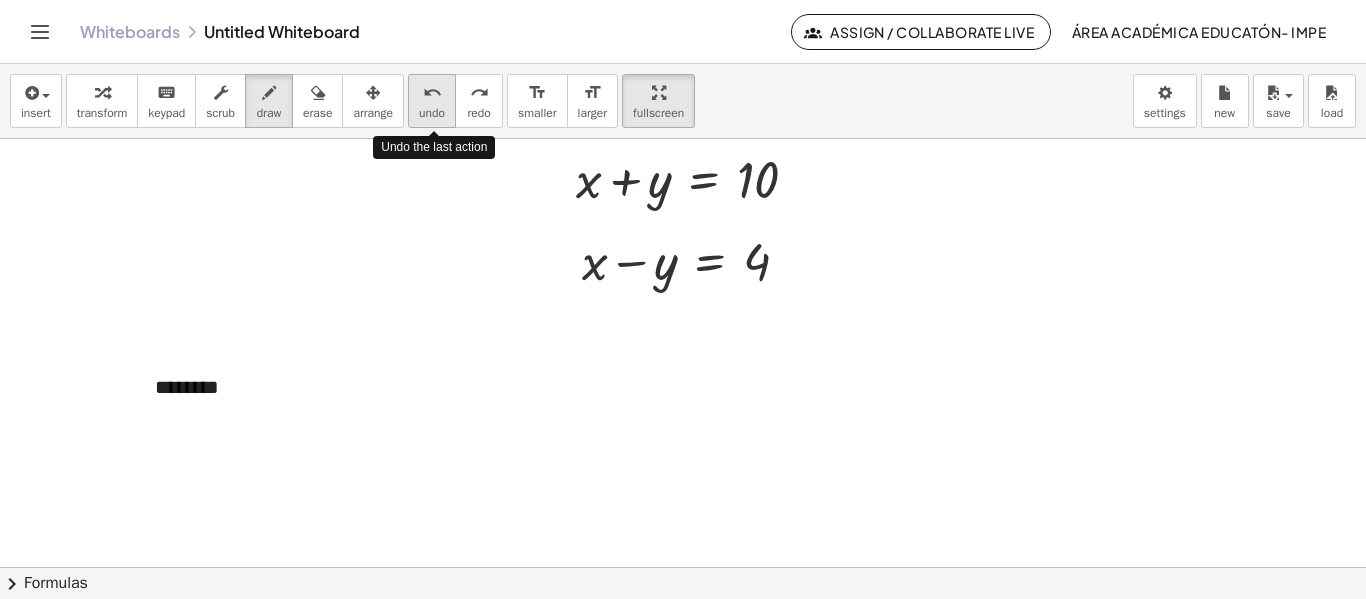 click on "undo" at bounding box center [432, 113] 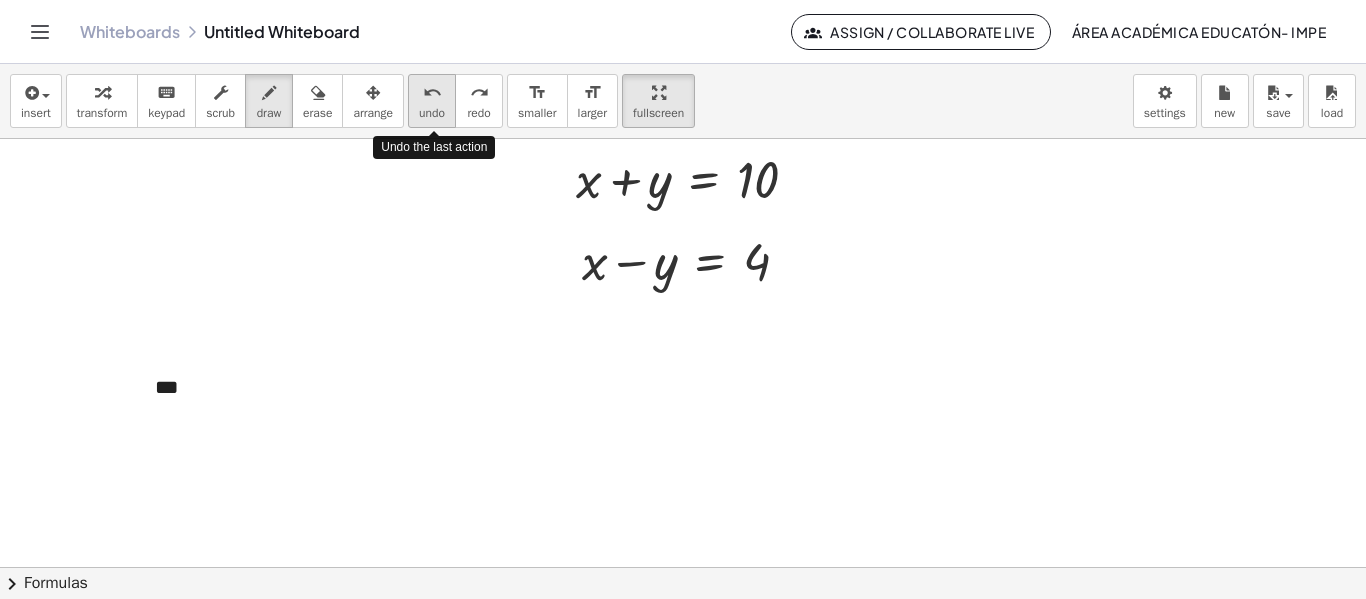 click on "undo" at bounding box center [432, 113] 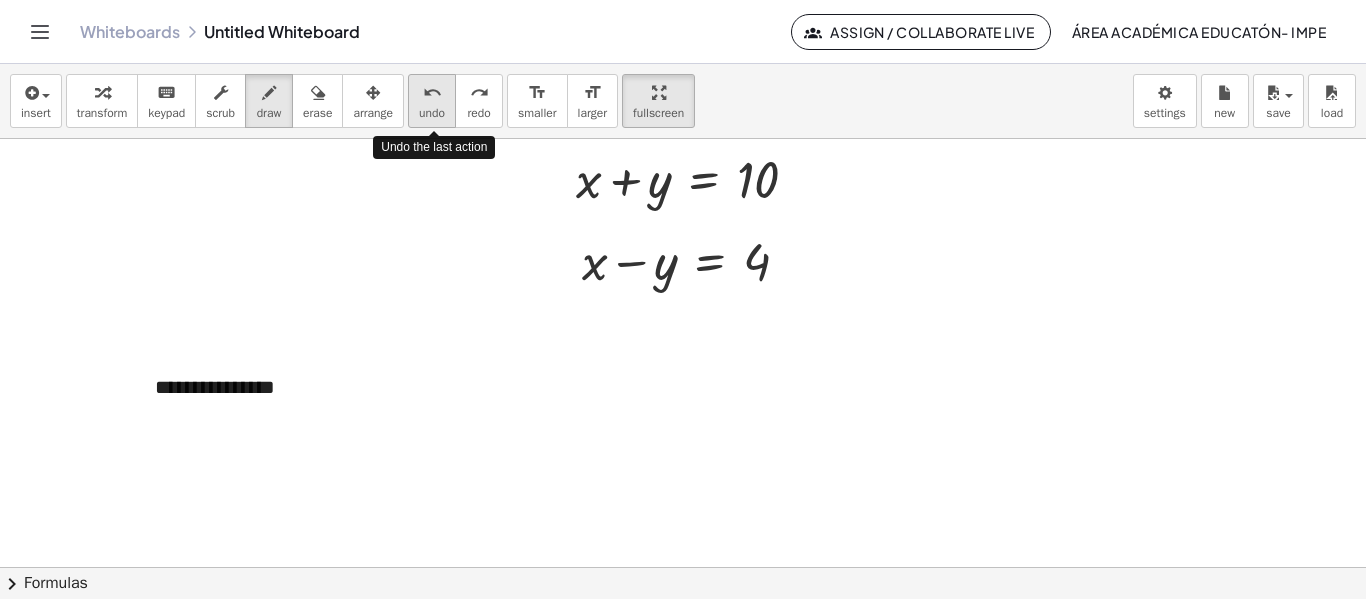 click on "undo" at bounding box center [432, 113] 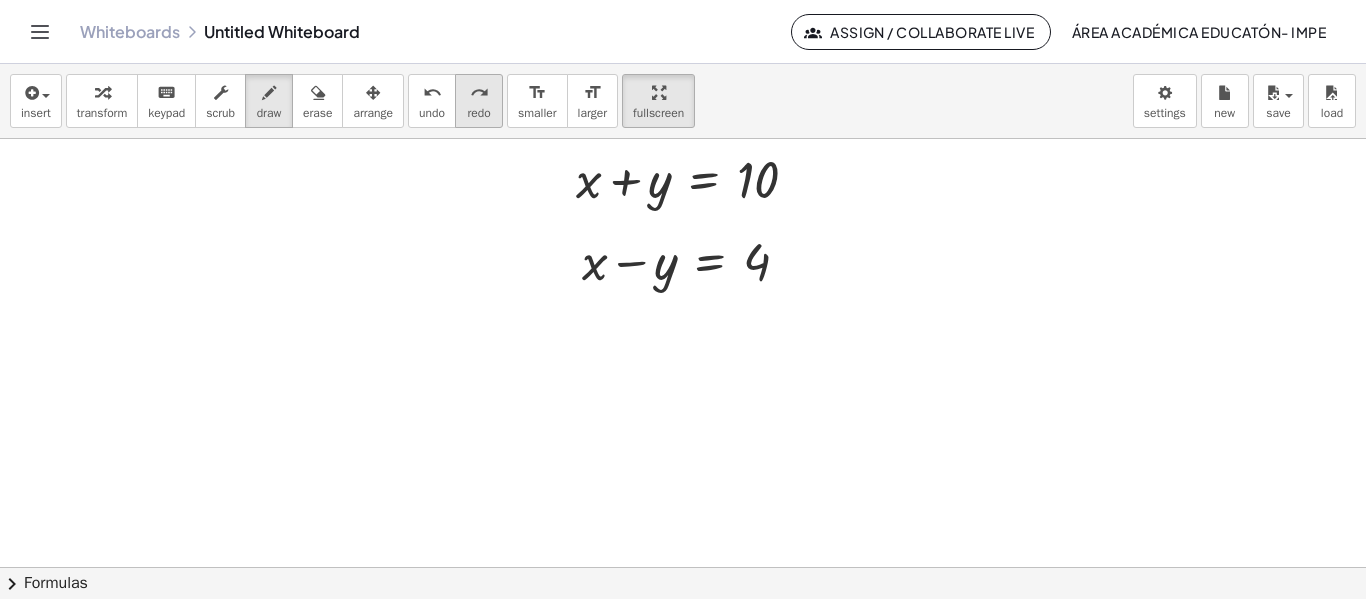 click on "redo" at bounding box center [478, 113] 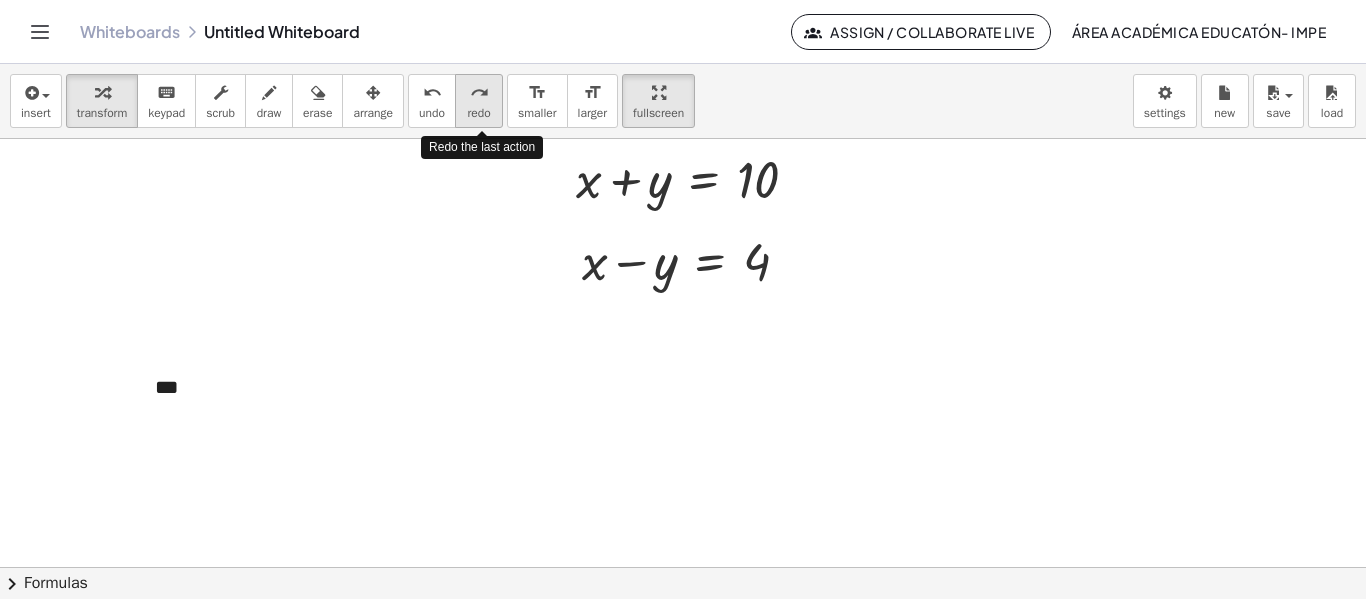 click on "redo" at bounding box center (478, 113) 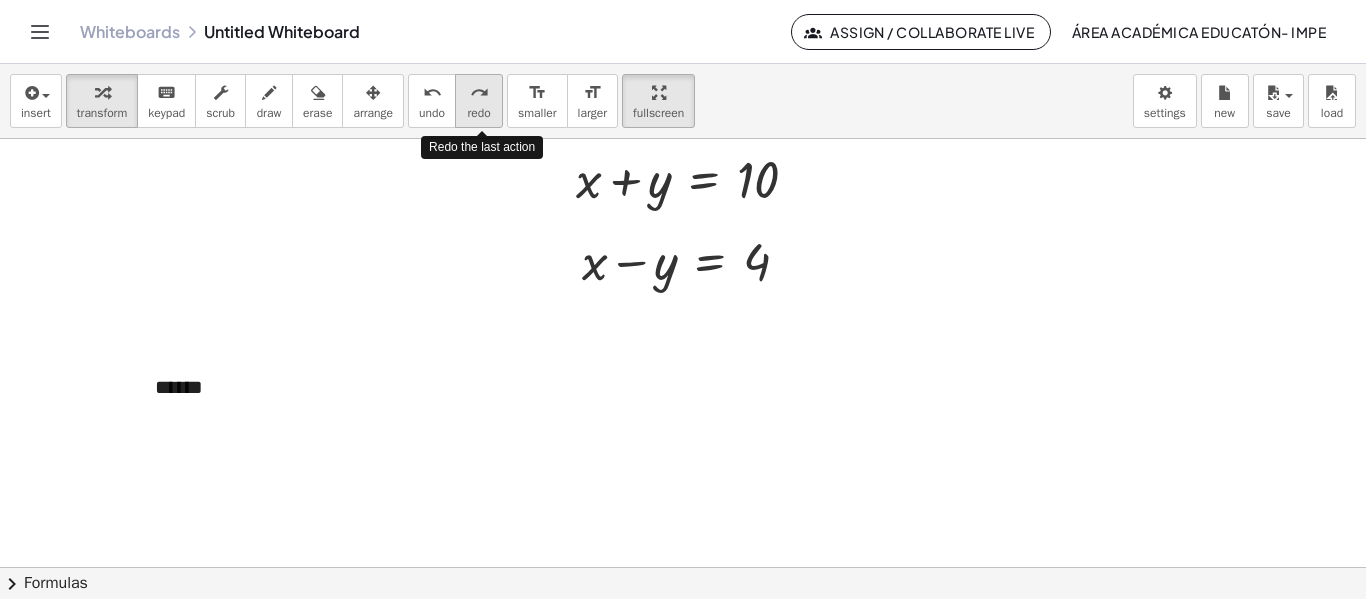 click on "redo" at bounding box center (478, 113) 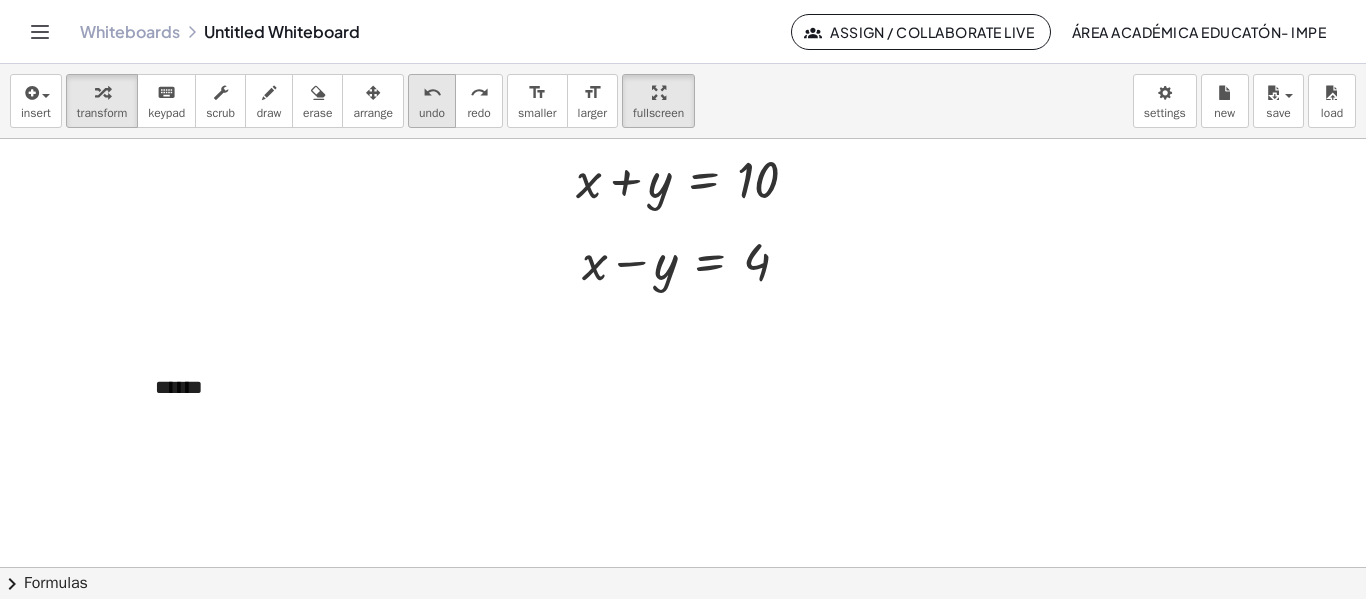 click on "undo" at bounding box center [432, 93] 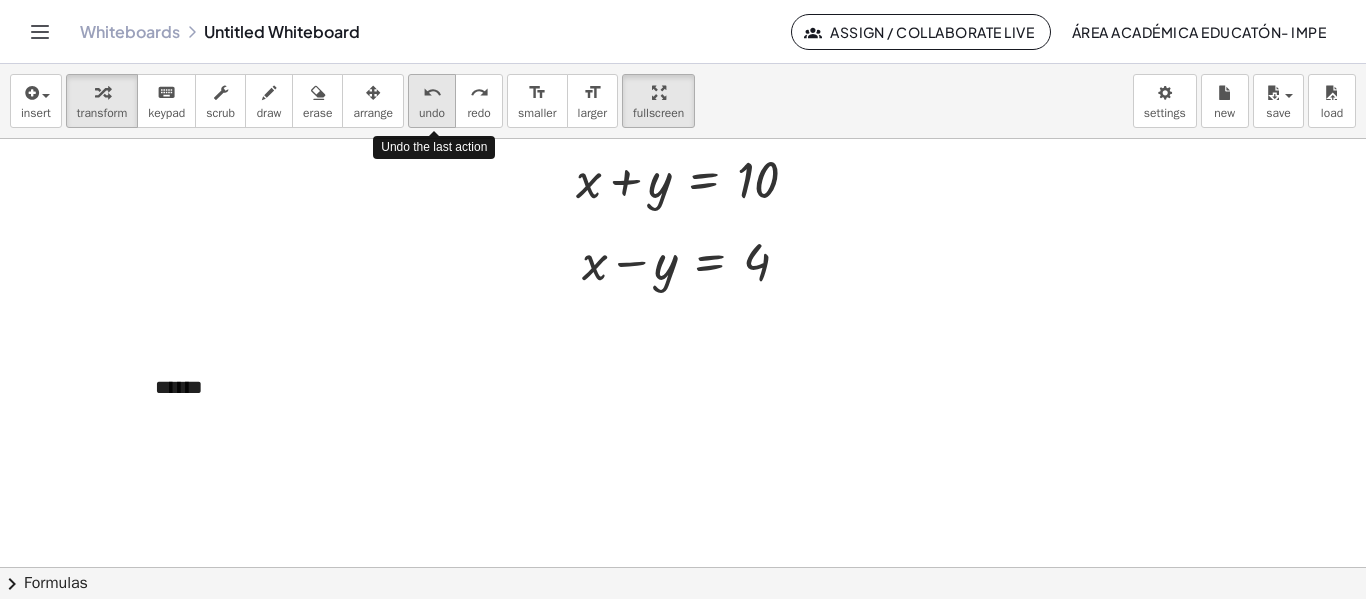 click on "undo" at bounding box center [432, 93] 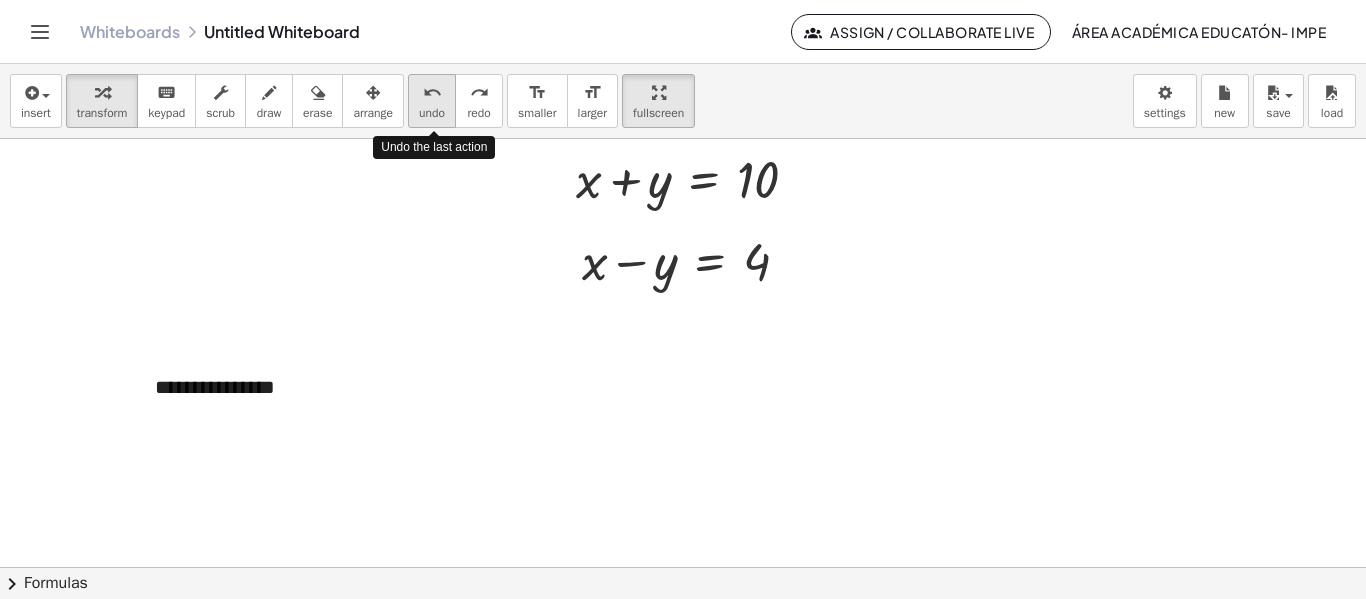 click on "undo" at bounding box center [432, 93] 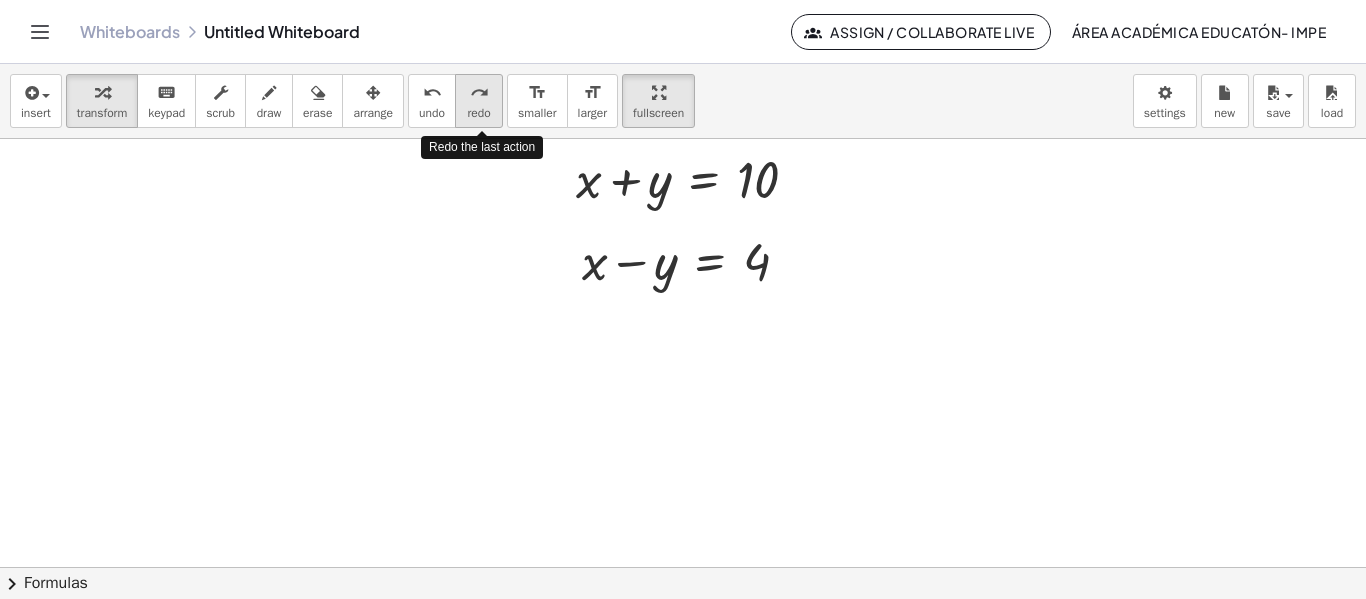 click on "redo" at bounding box center (479, 93) 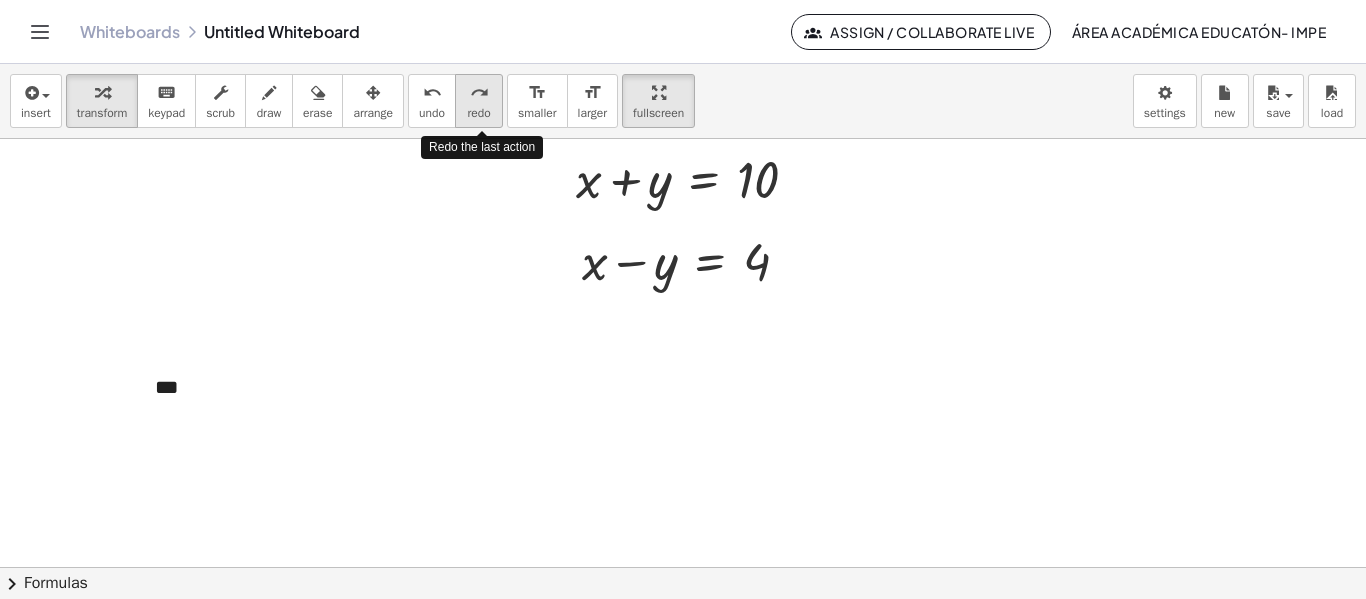 click on "redo" at bounding box center (479, 93) 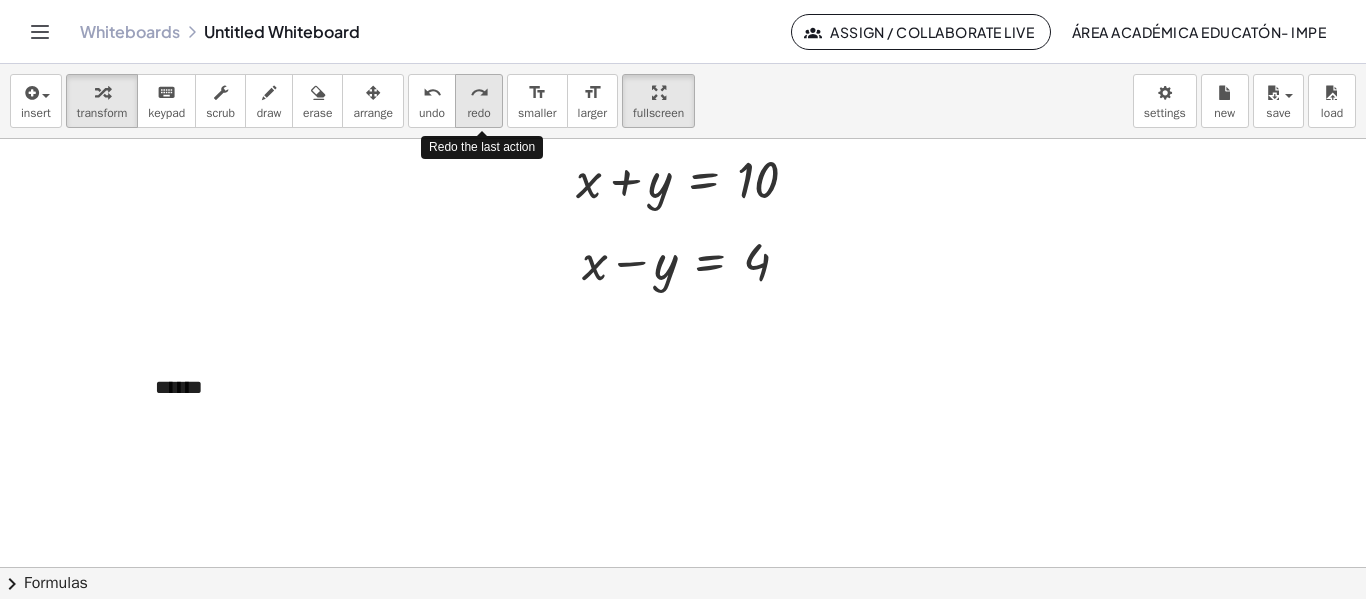 click on "redo" at bounding box center [479, 93] 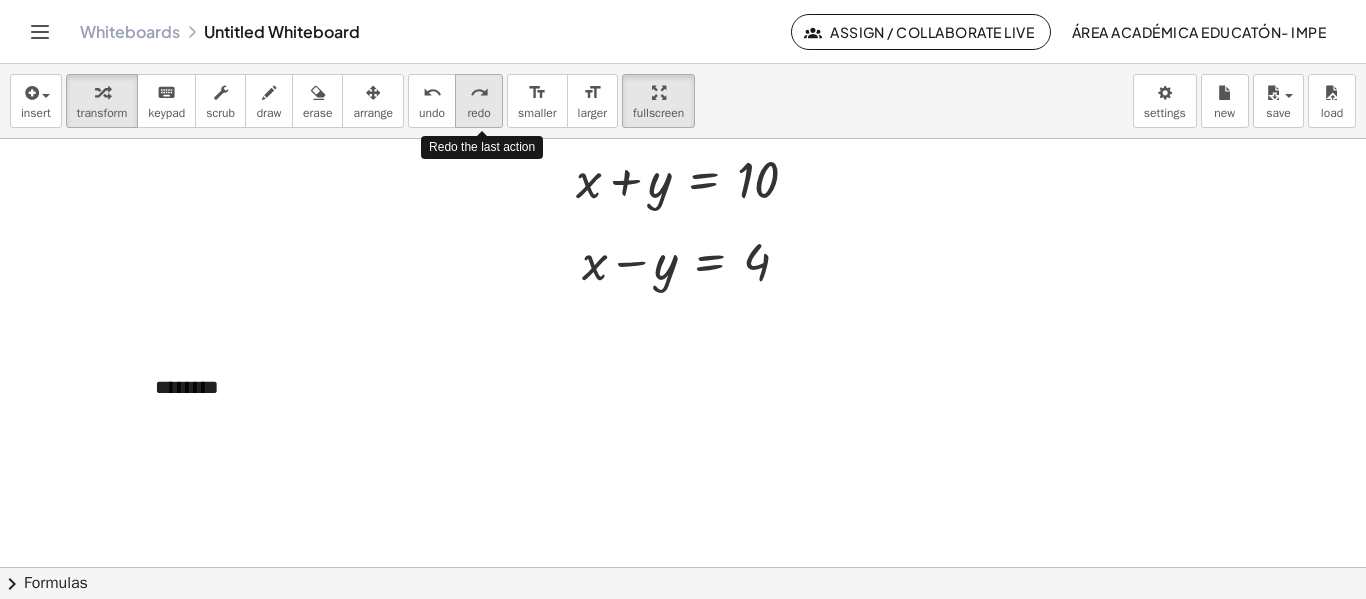 click on "redo" at bounding box center (479, 93) 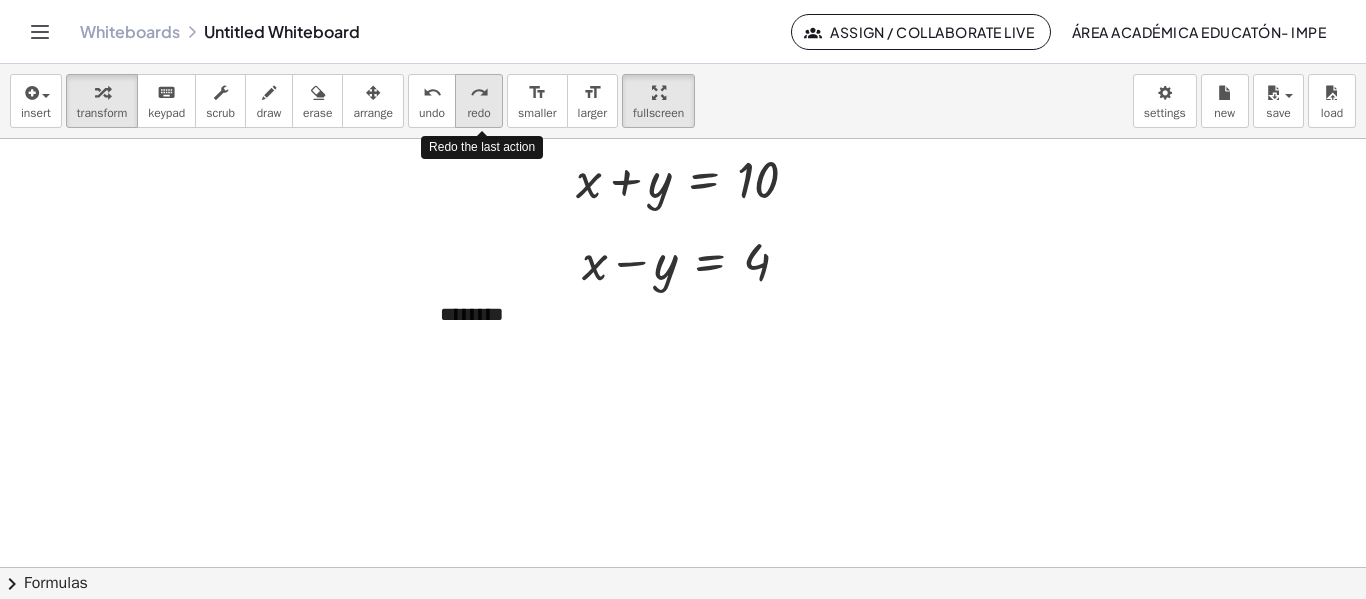 click on "redo" at bounding box center (479, 93) 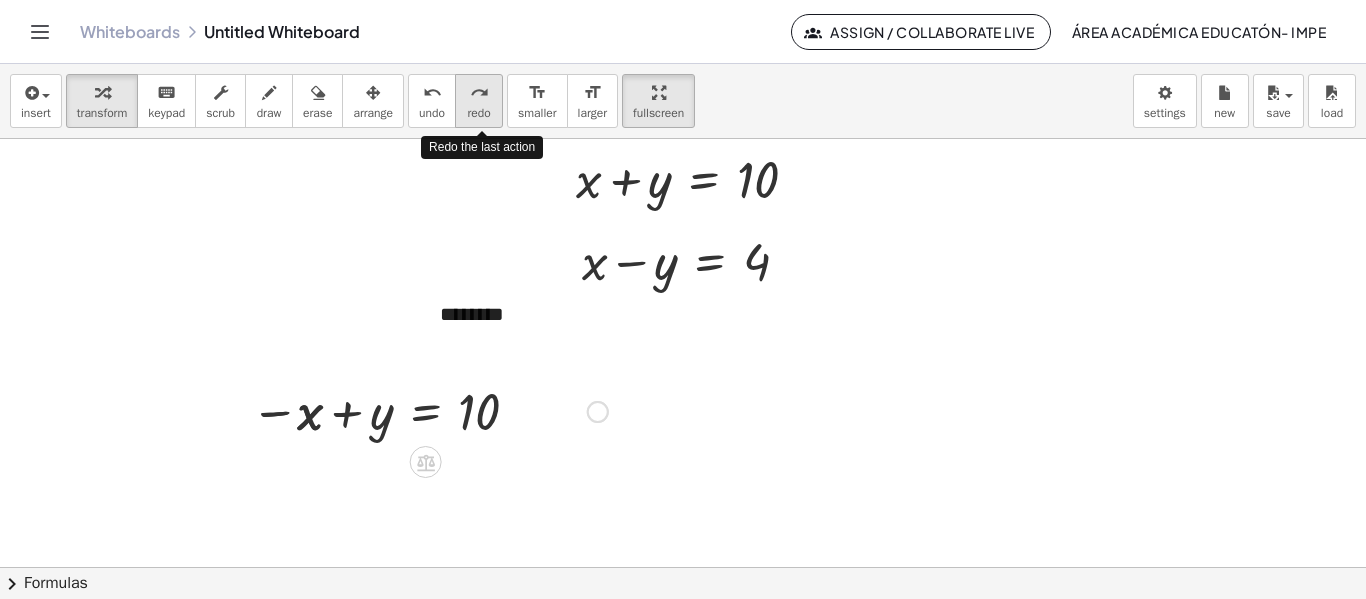 click on "redo" at bounding box center [479, 93] 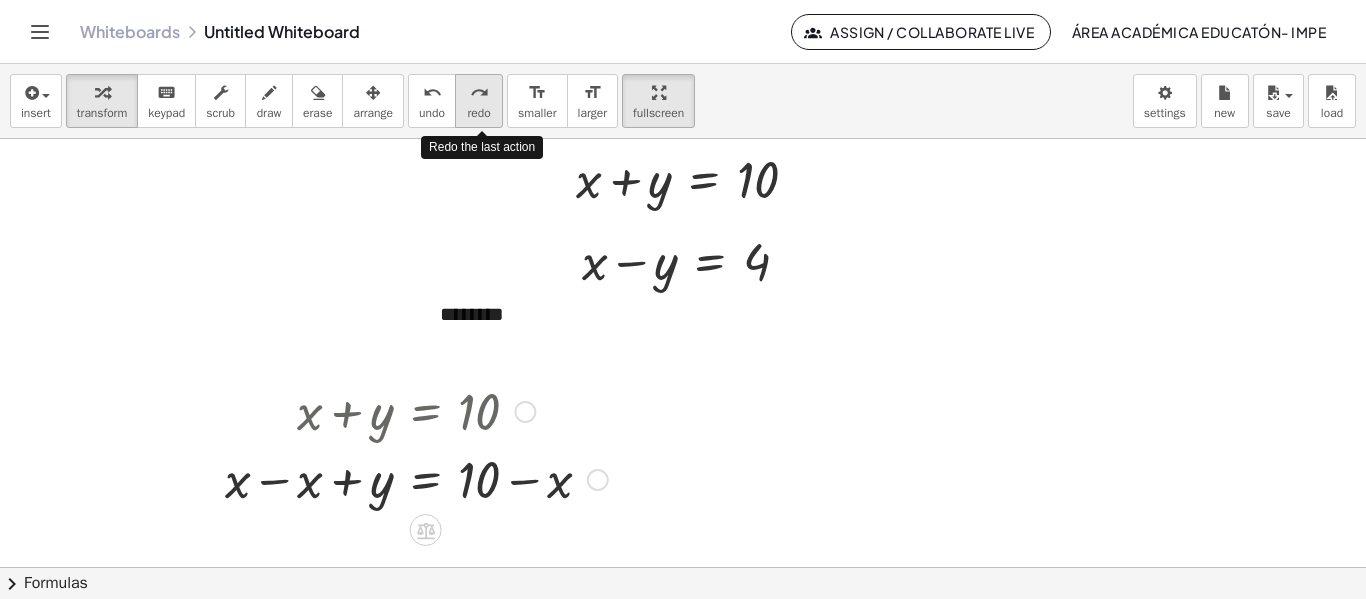 click on "redo" at bounding box center [479, 93] 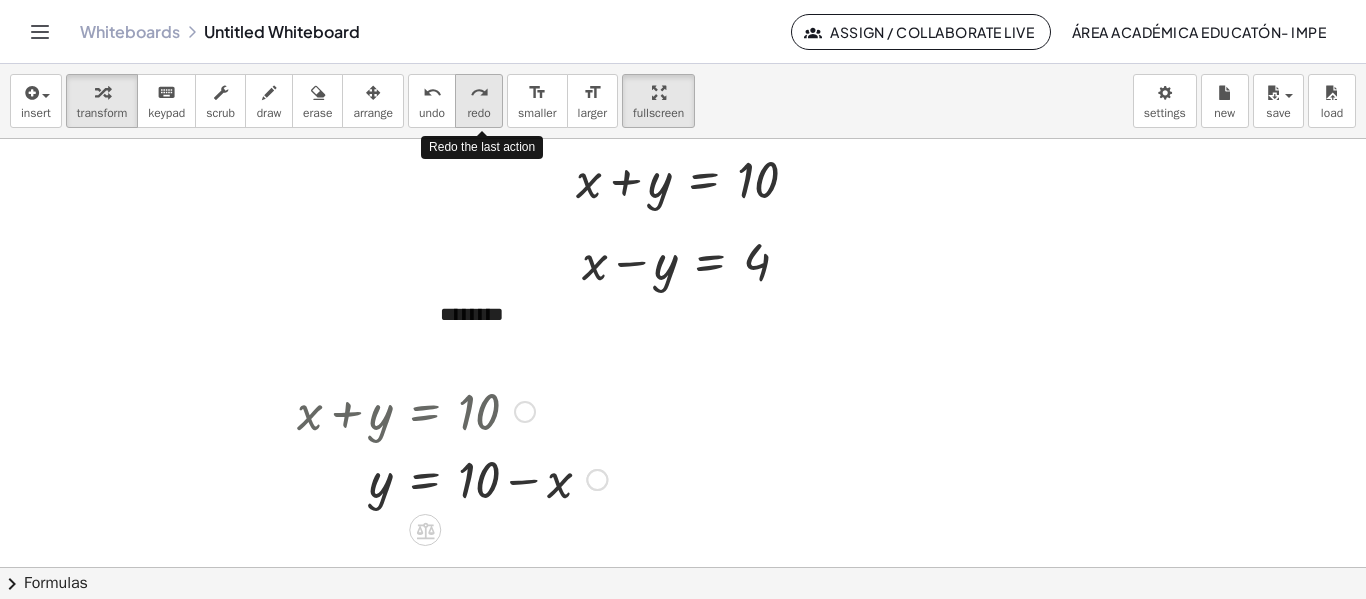click on "redo" at bounding box center (479, 93) 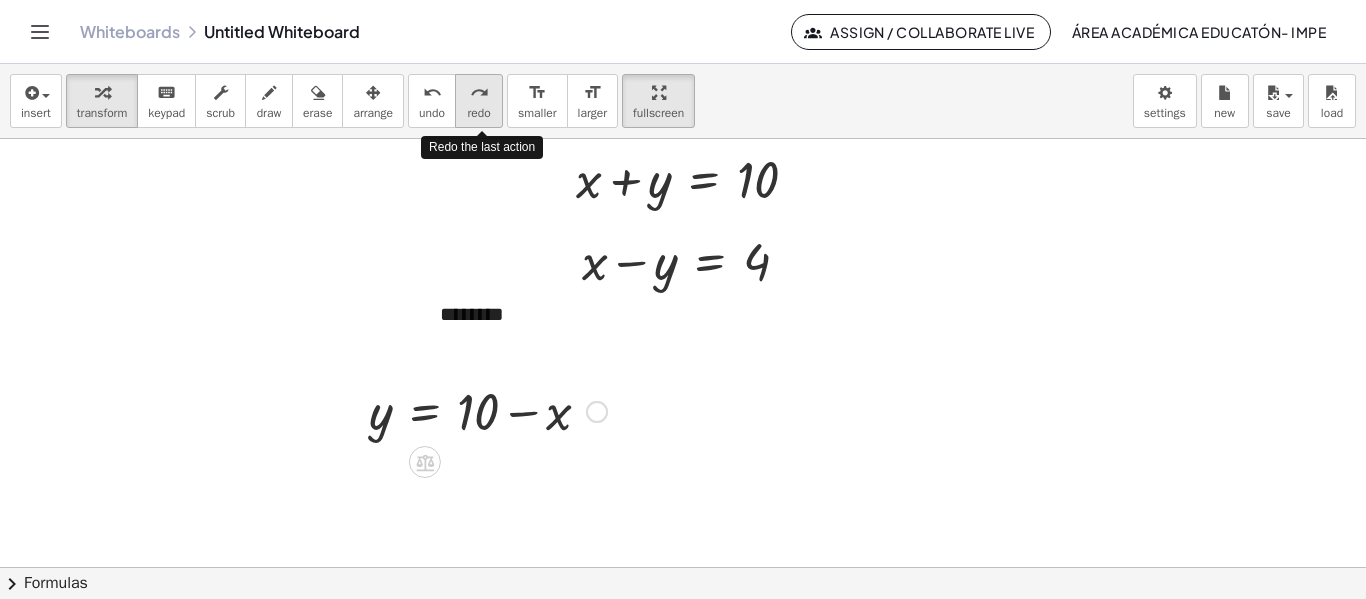 click on "redo" at bounding box center (479, 93) 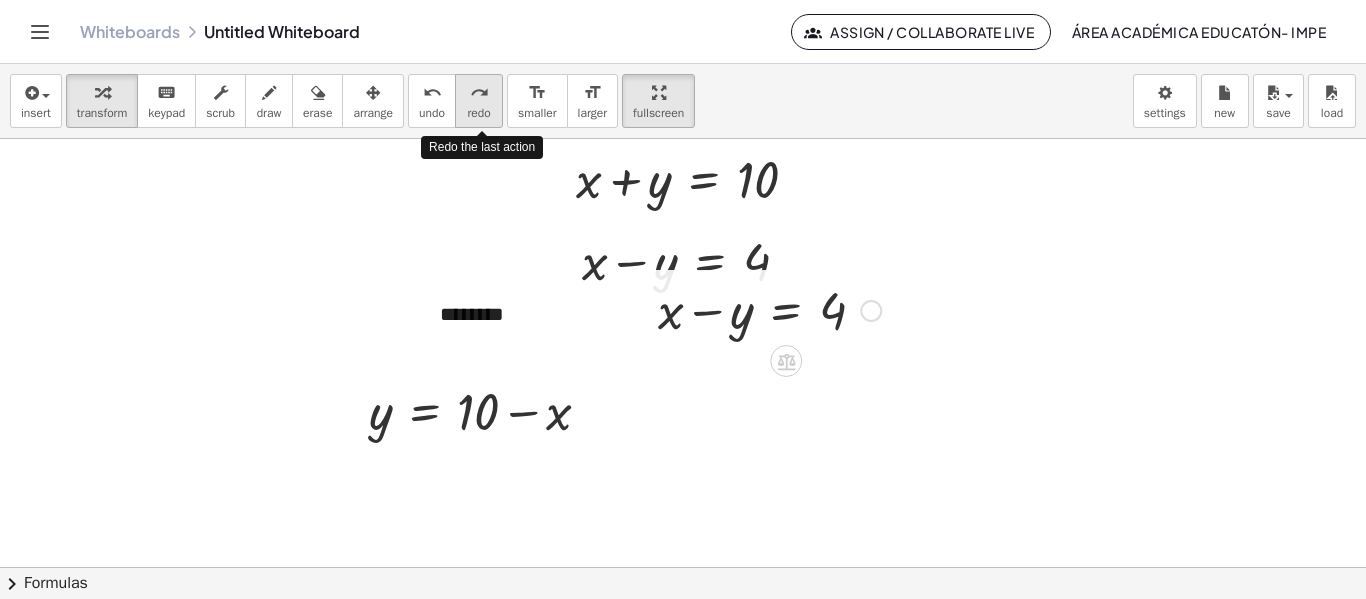 click on "redo" at bounding box center [479, 93] 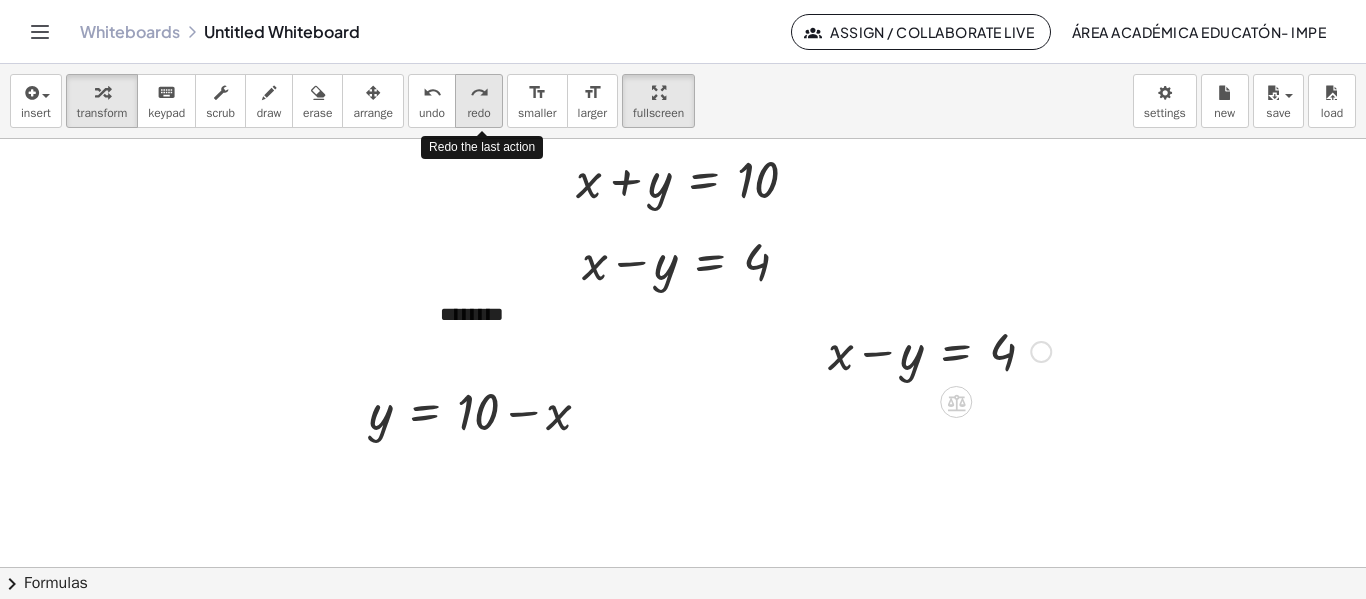 click on "redo" at bounding box center (479, 93) 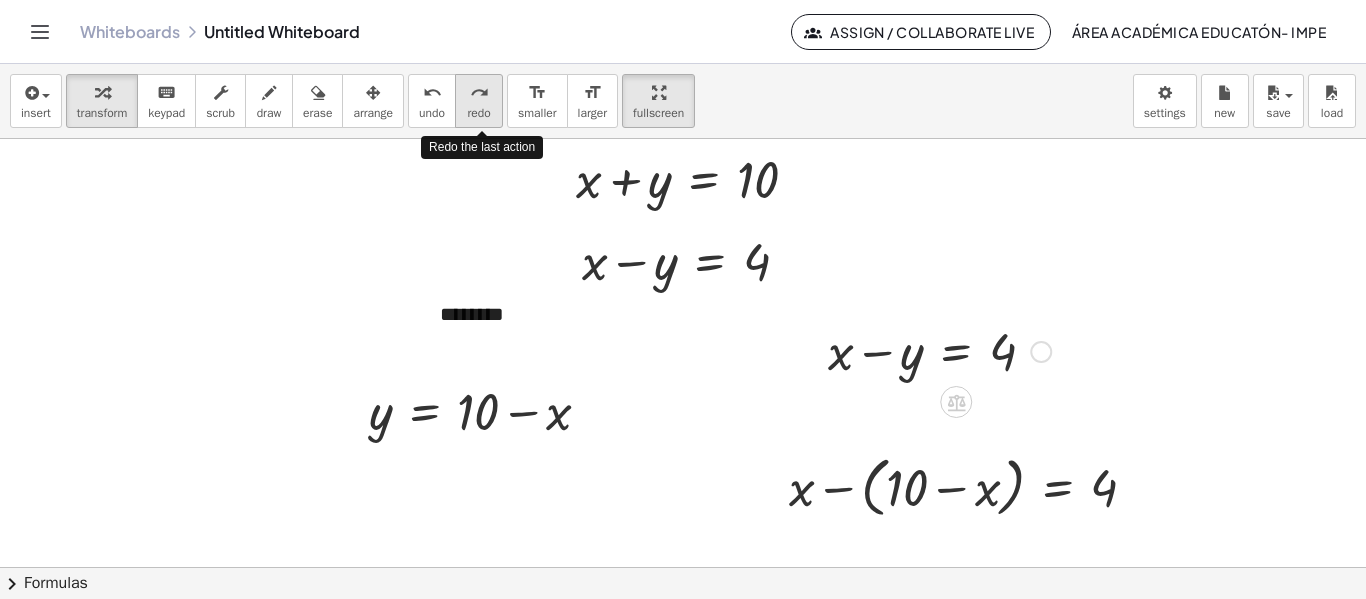 click on "redo" at bounding box center (479, 93) 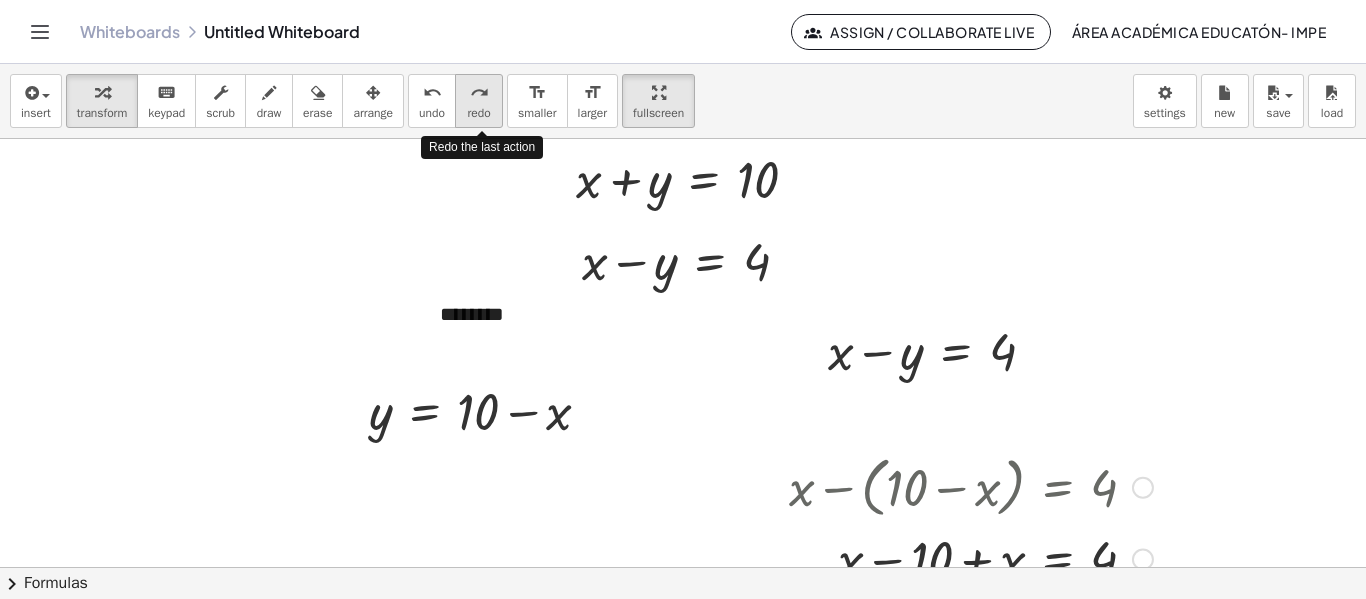 click on "redo" at bounding box center (479, 93) 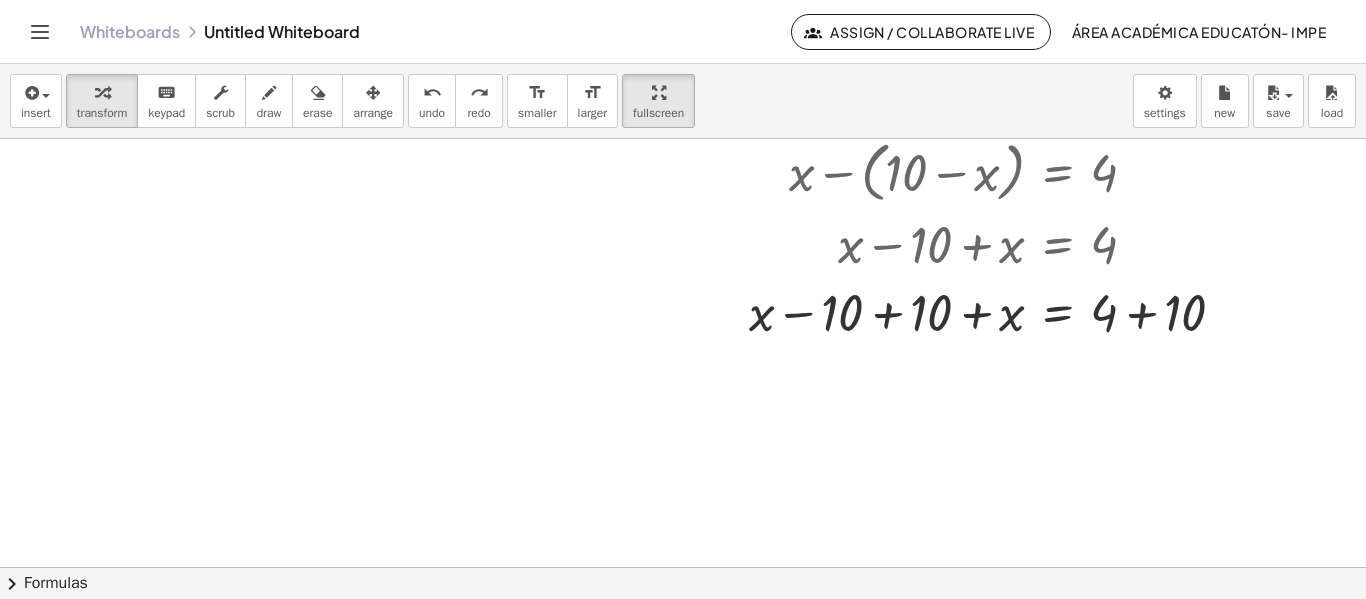 scroll, scrollTop: 236, scrollLeft: 0, axis: vertical 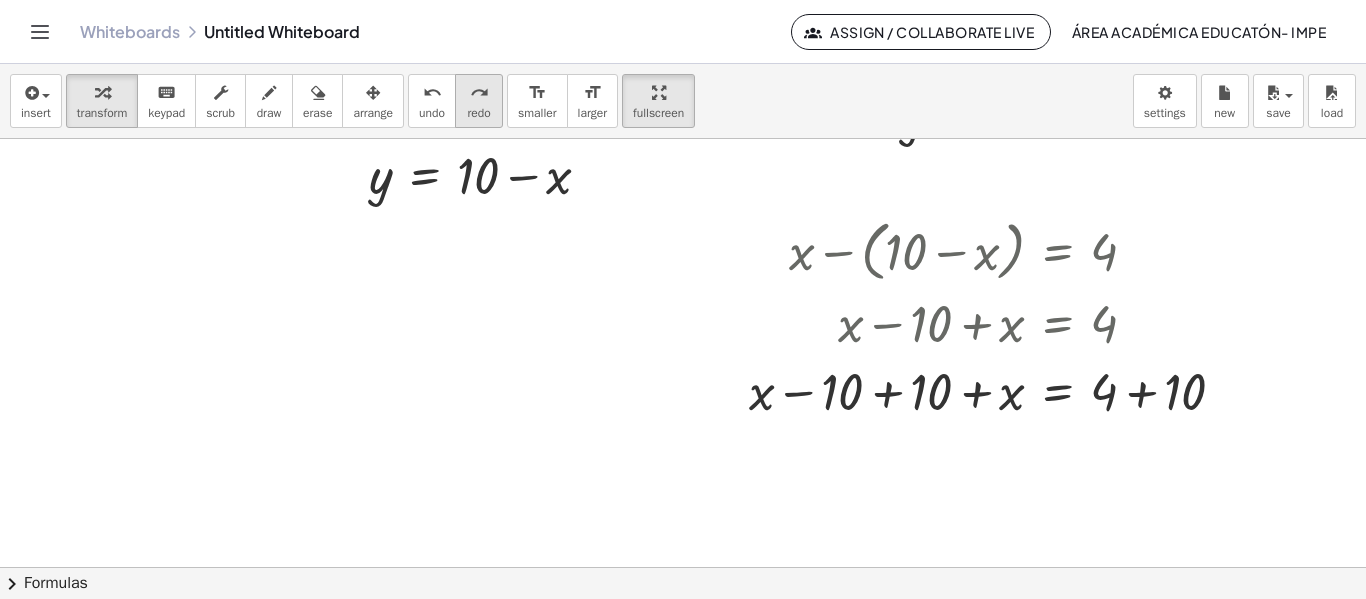 click on "redo" at bounding box center [478, 113] 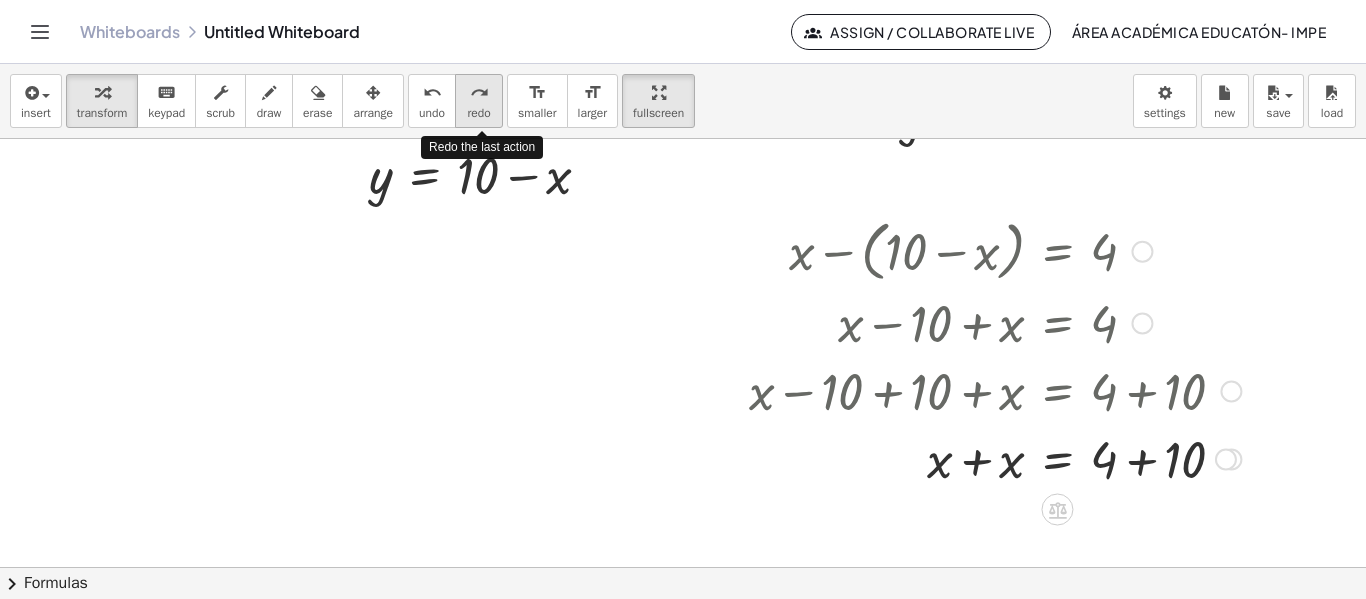 click on "redo" at bounding box center (478, 113) 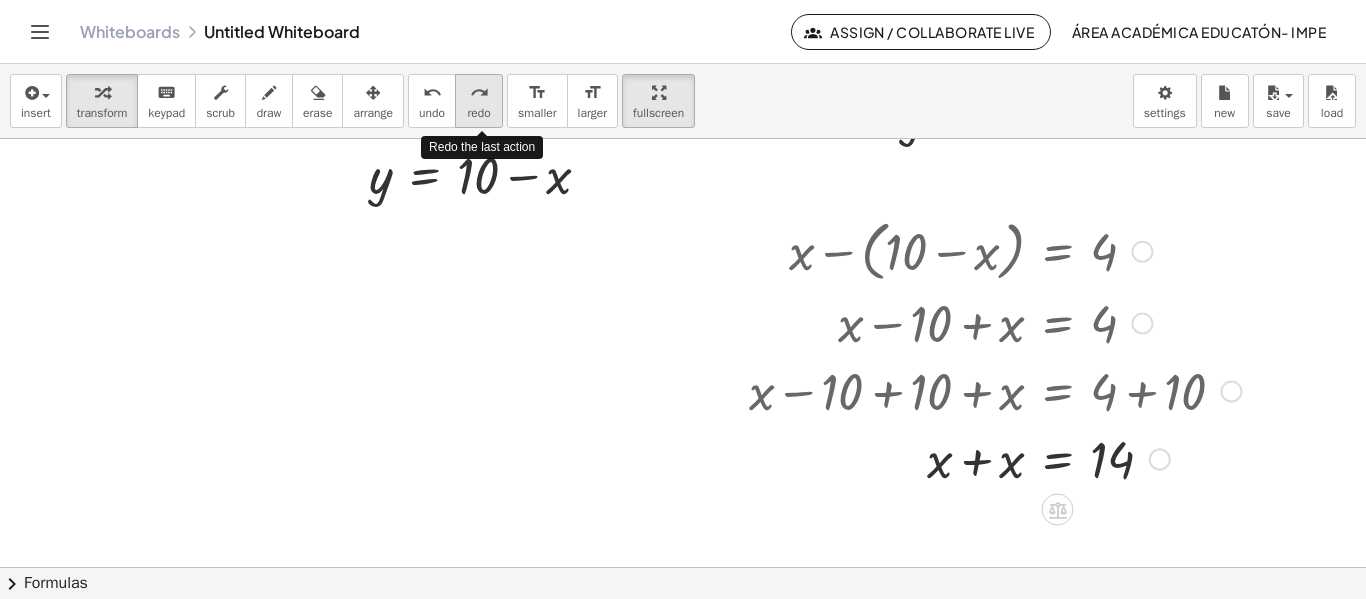 click on "redo" at bounding box center [478, 113] 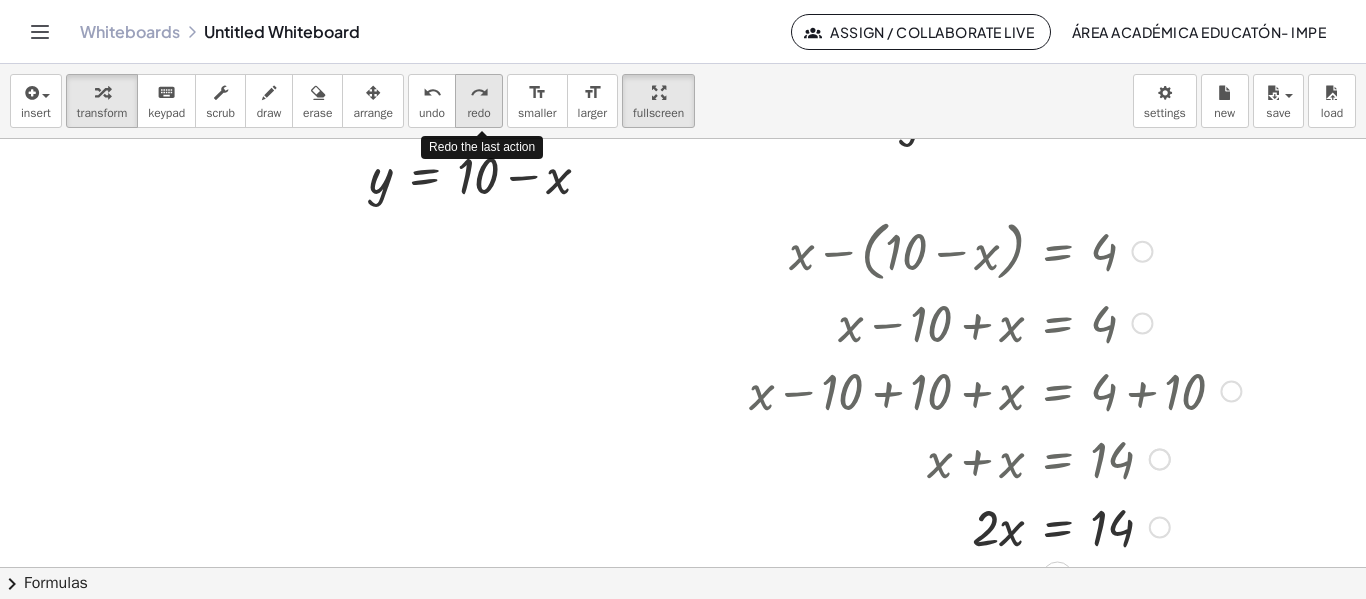 click on "redo" at bounding box center [478, 113] 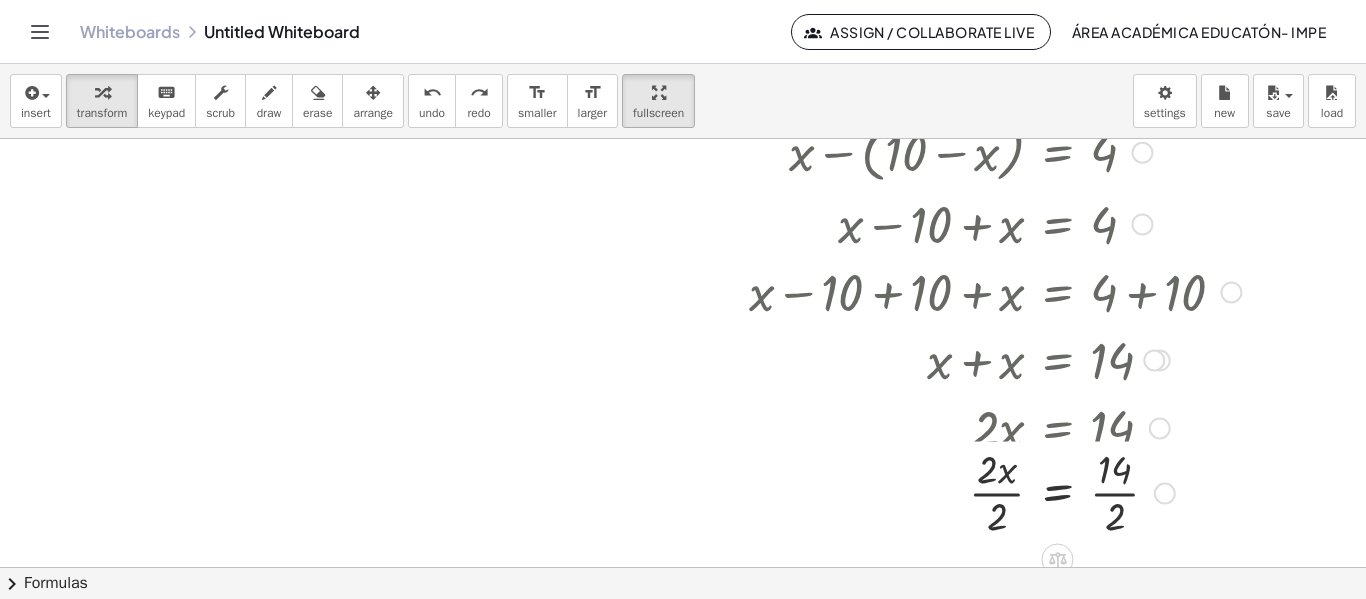 scroll, scrollTop: 336, scrollLeft: 0, axis: vertical 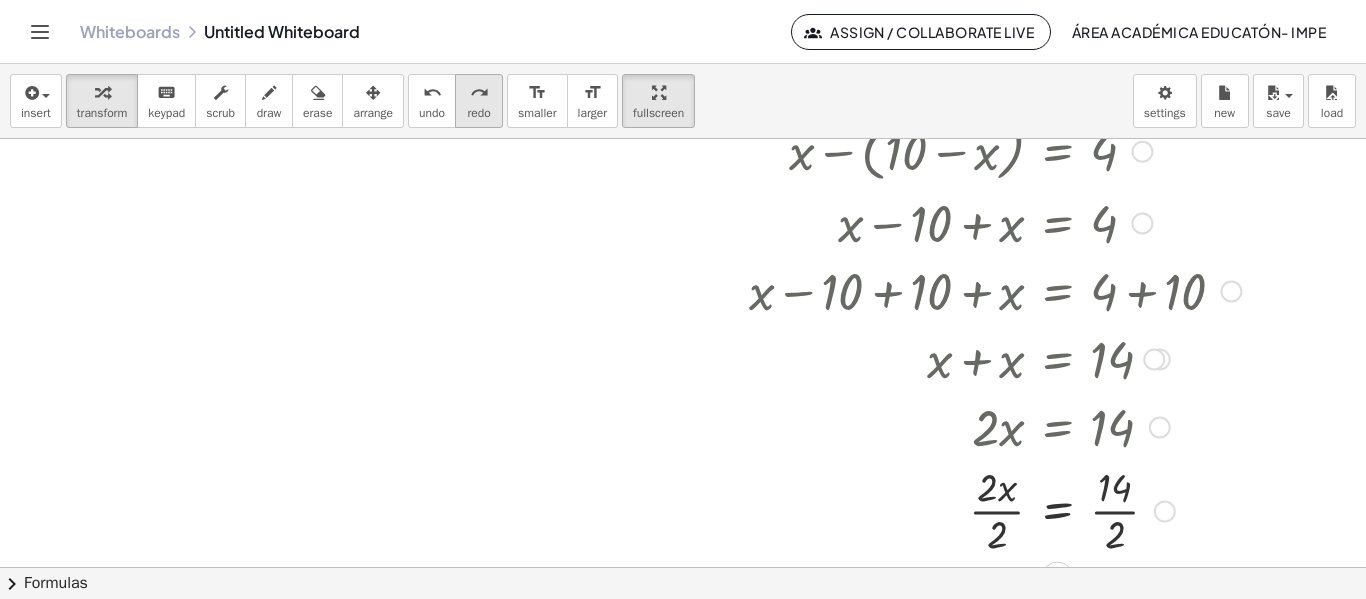 click on "redo" at bounding box center [478, 113] 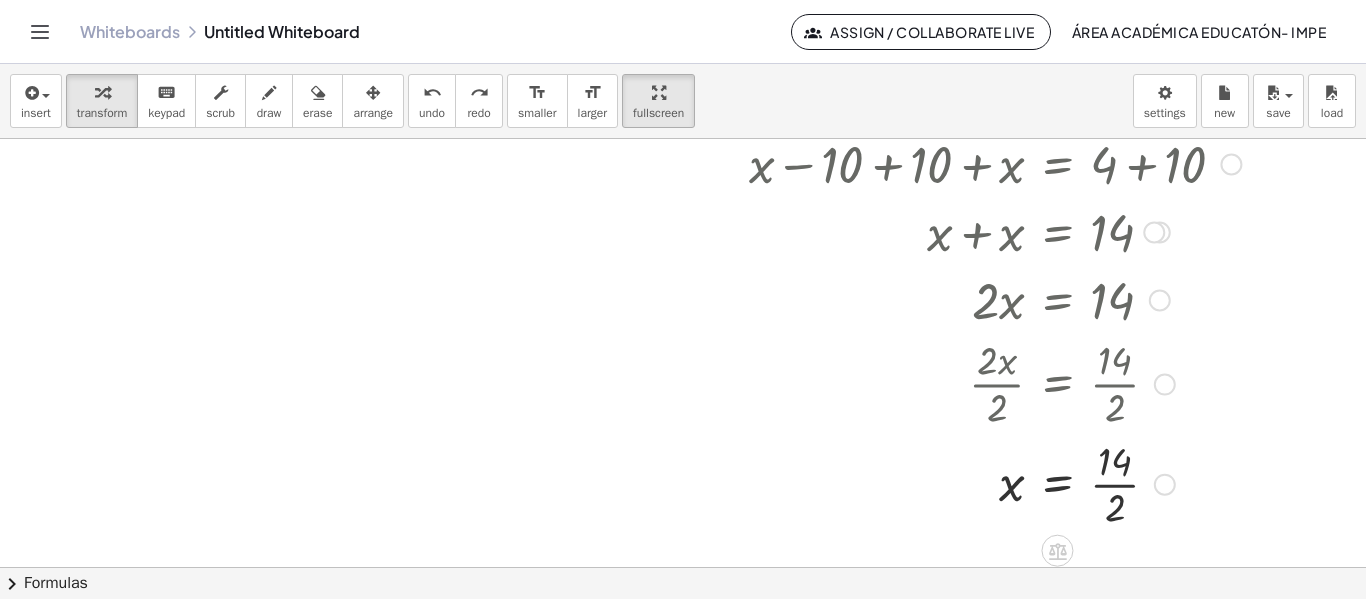scroll, scrollTop: 464, scrollLeft: 0, axis: vertical 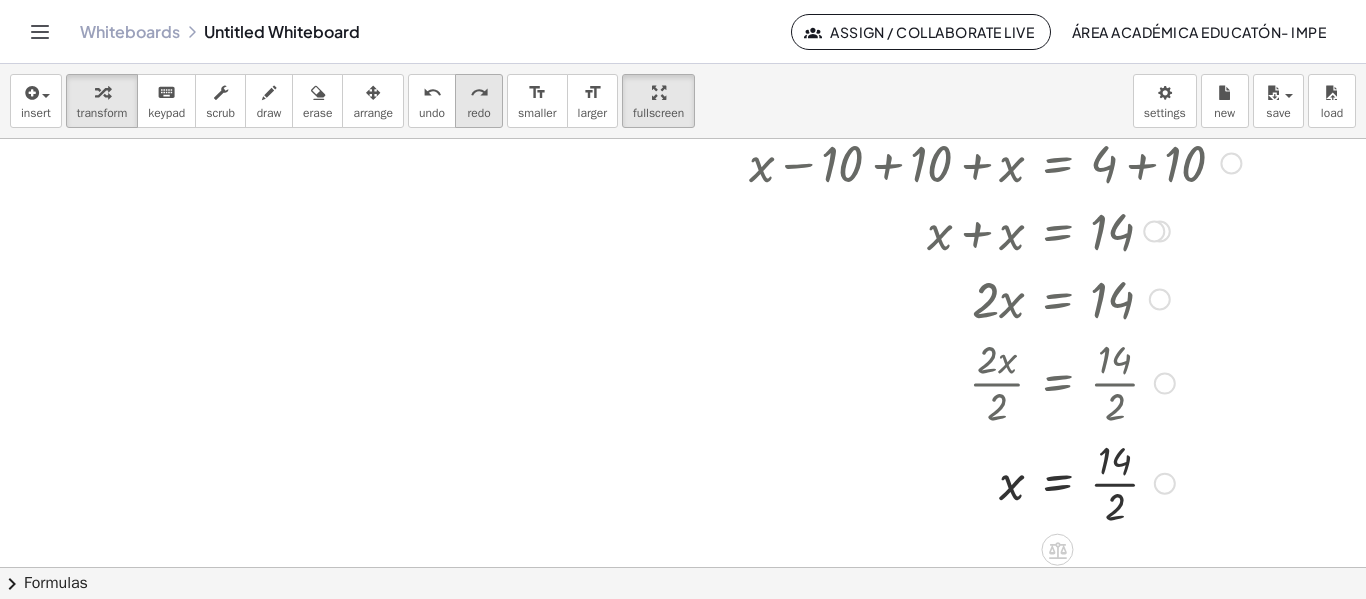 click on "redo" at bounding box center [478, 113] 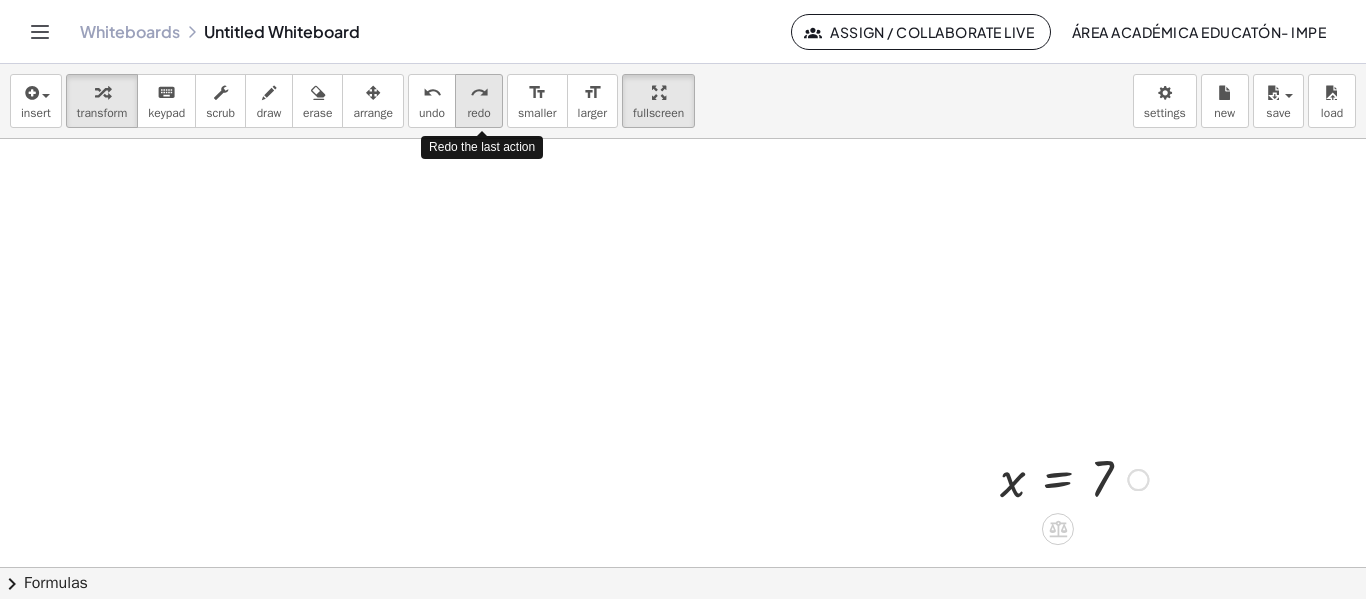 click on "redo" at bounding box center [478, 113] 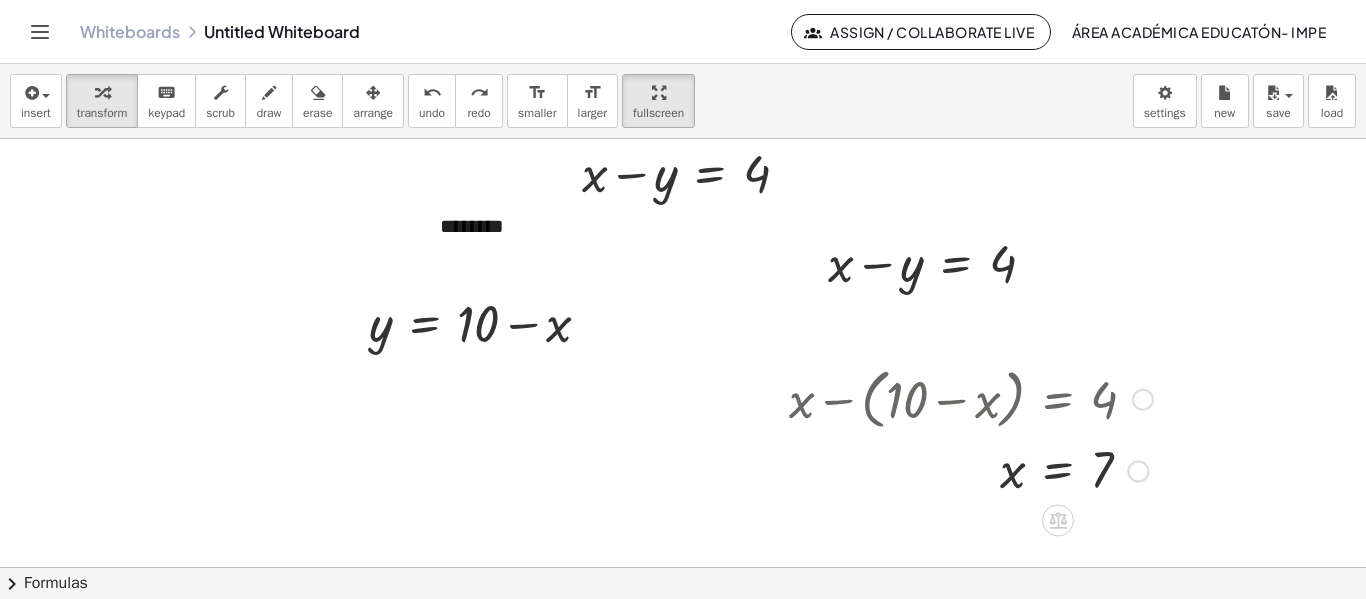 scroll, scrollTop: 84, scrollLeft: 0, axis: vertical 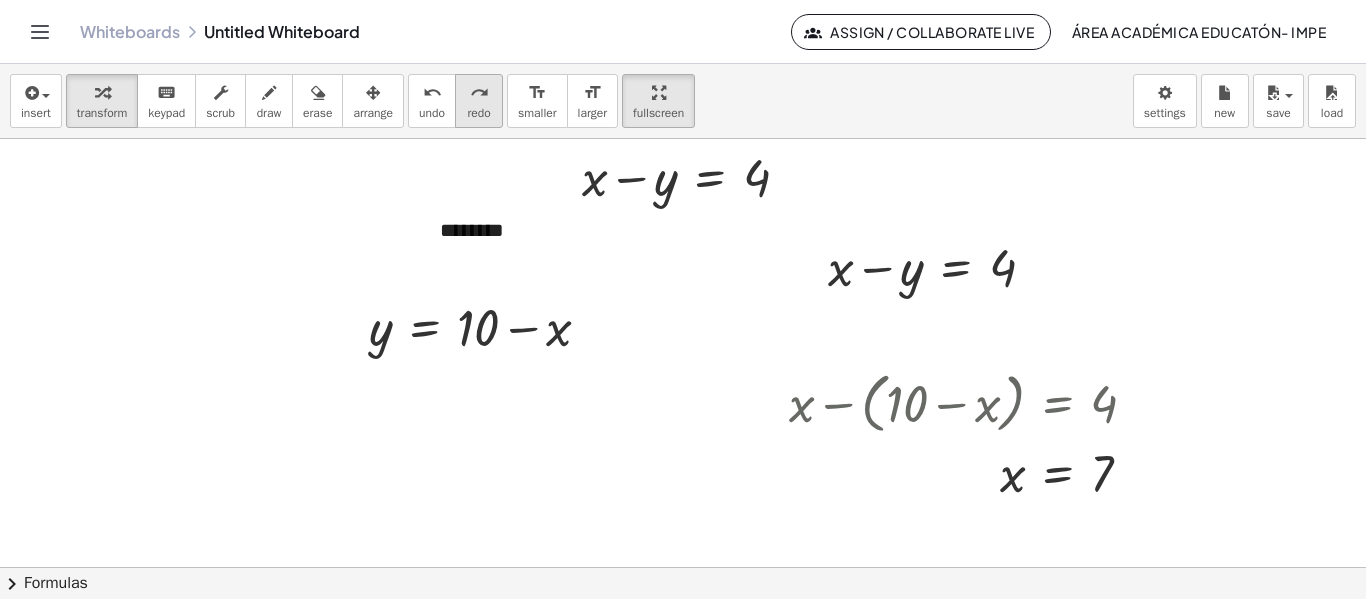 click on "redo" at bounding box center (479, 93) 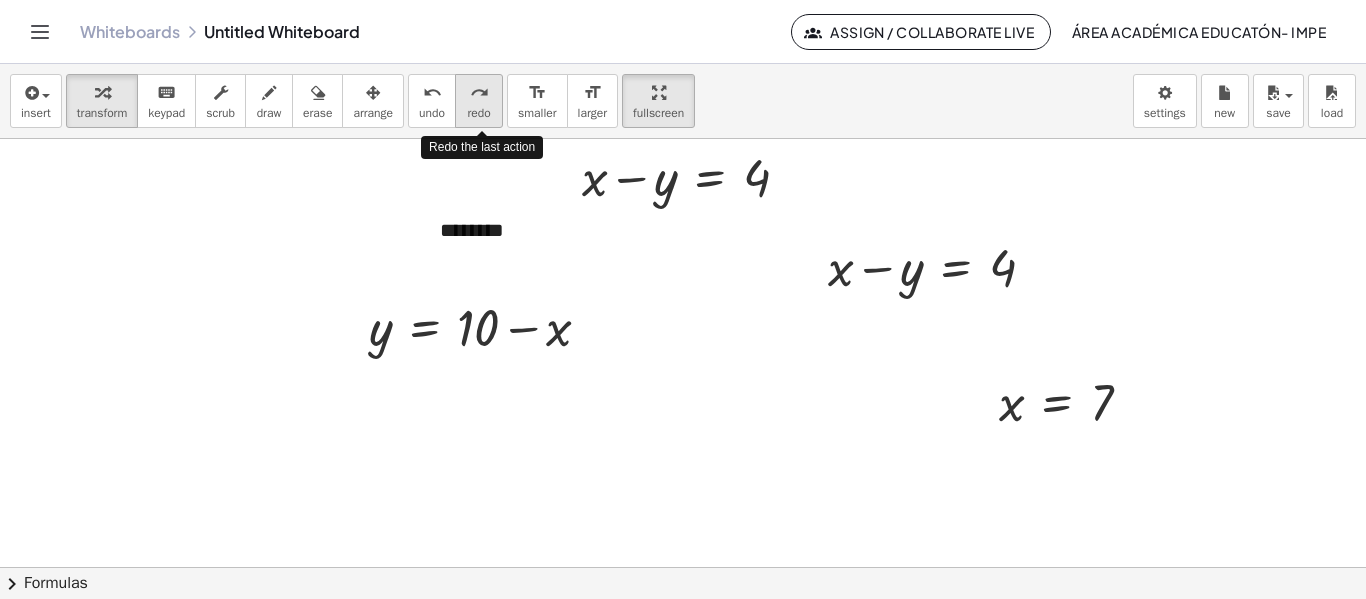 click on "redo" at bounding box center [479, 93] 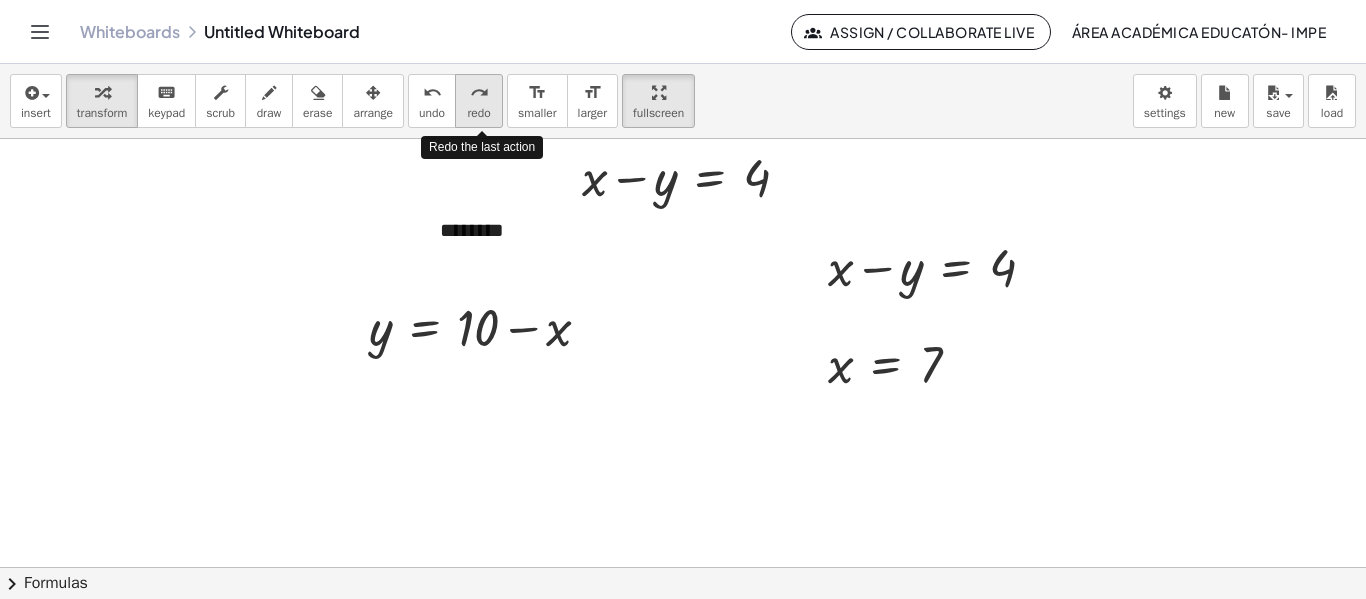 click on "redo" at bounding box center [479, 93] 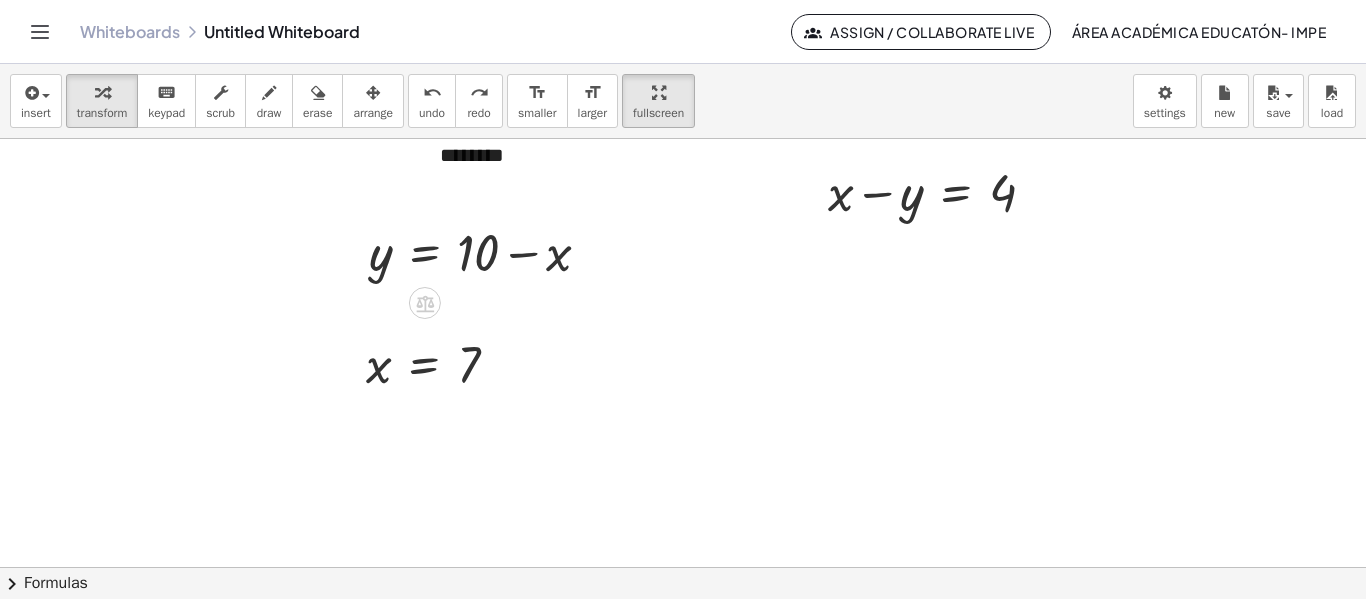 scroll, scrollTop: 160, scrollLeft: 0, axis: vertical 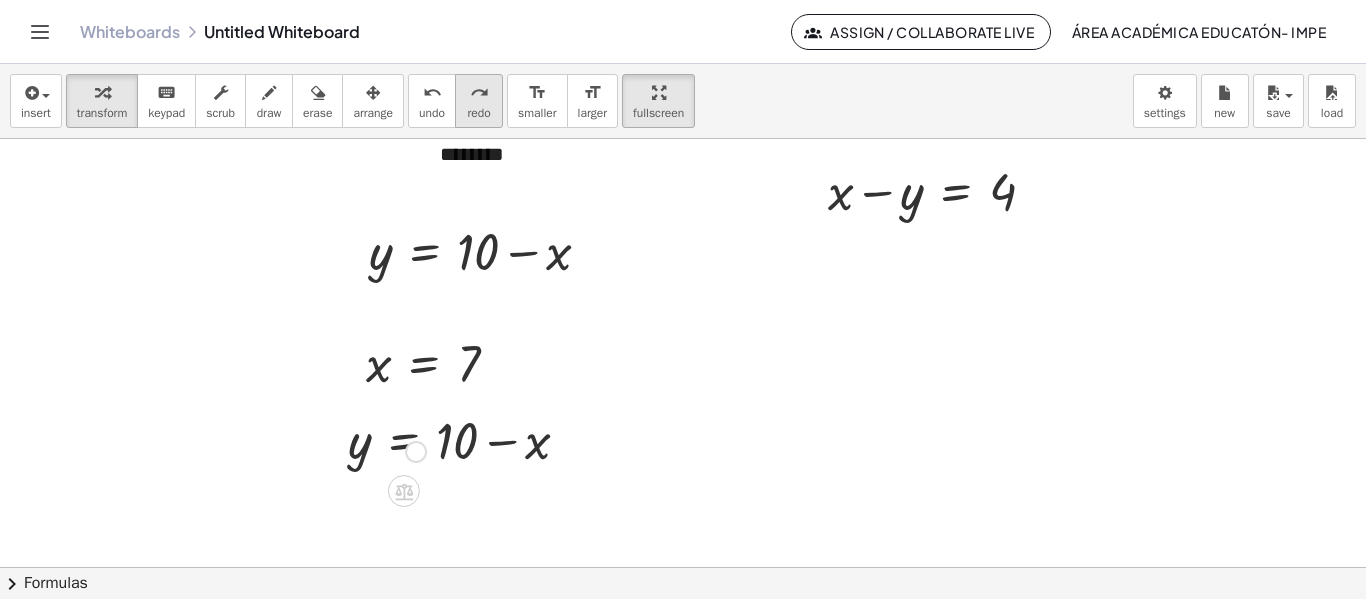 click on "redo" at bounding box center [479, 93] 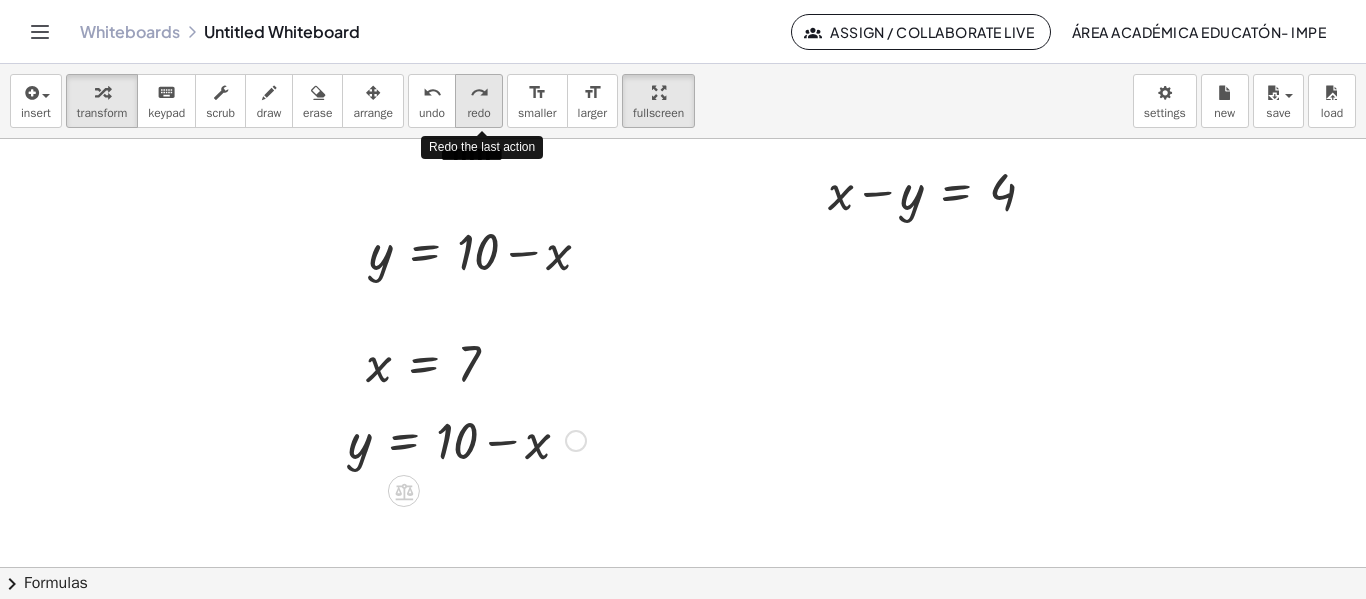click on "redo" at bounding box center [479, 93] 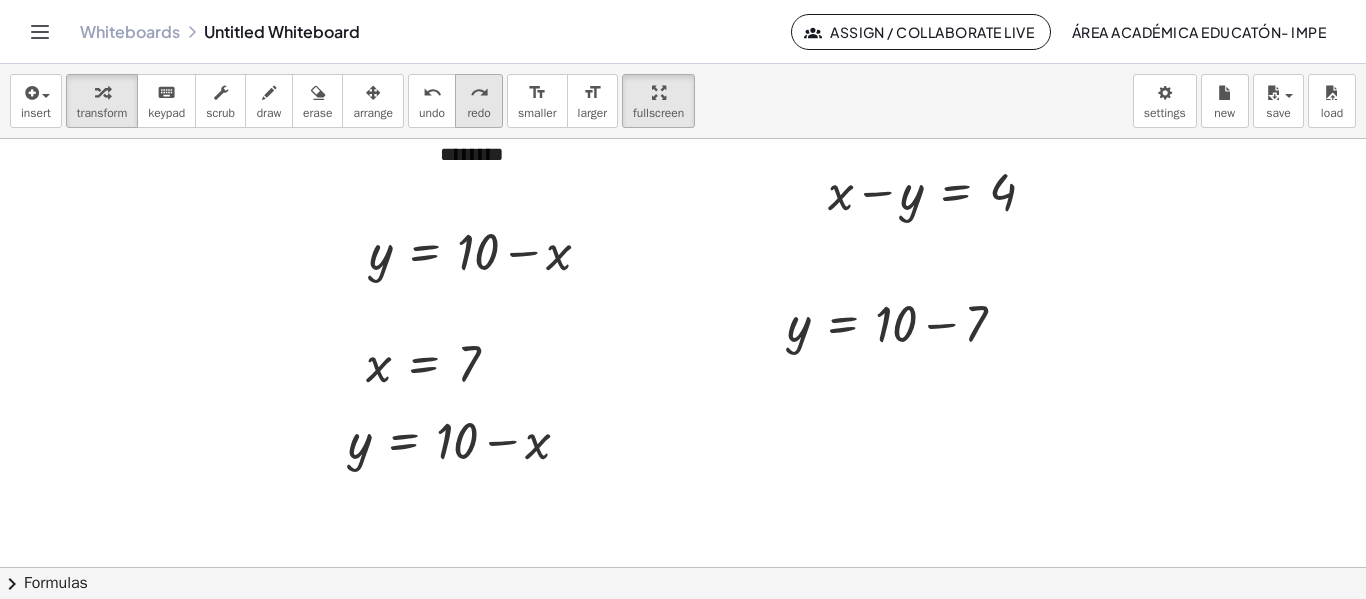 click on "redo" at bounding box center [478, 113] 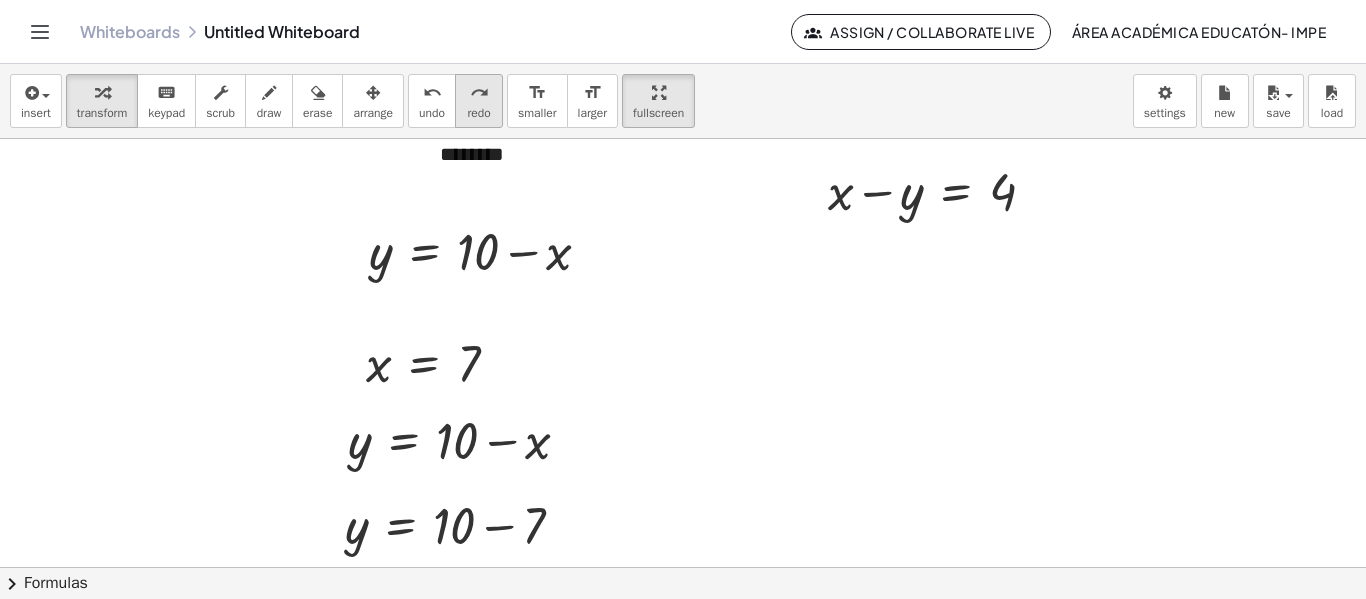 click on "redo" at bounding box center [478, 113] 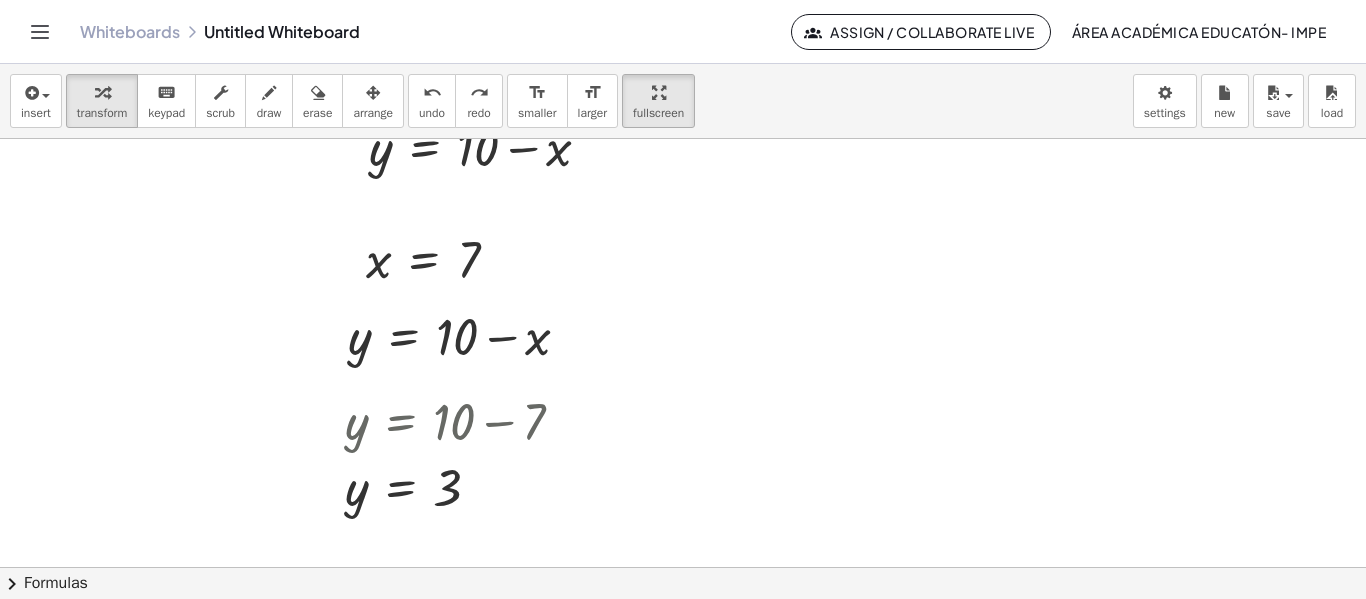 scroll, scrollTop: 191, scrollLeft: 0, axis: vertical 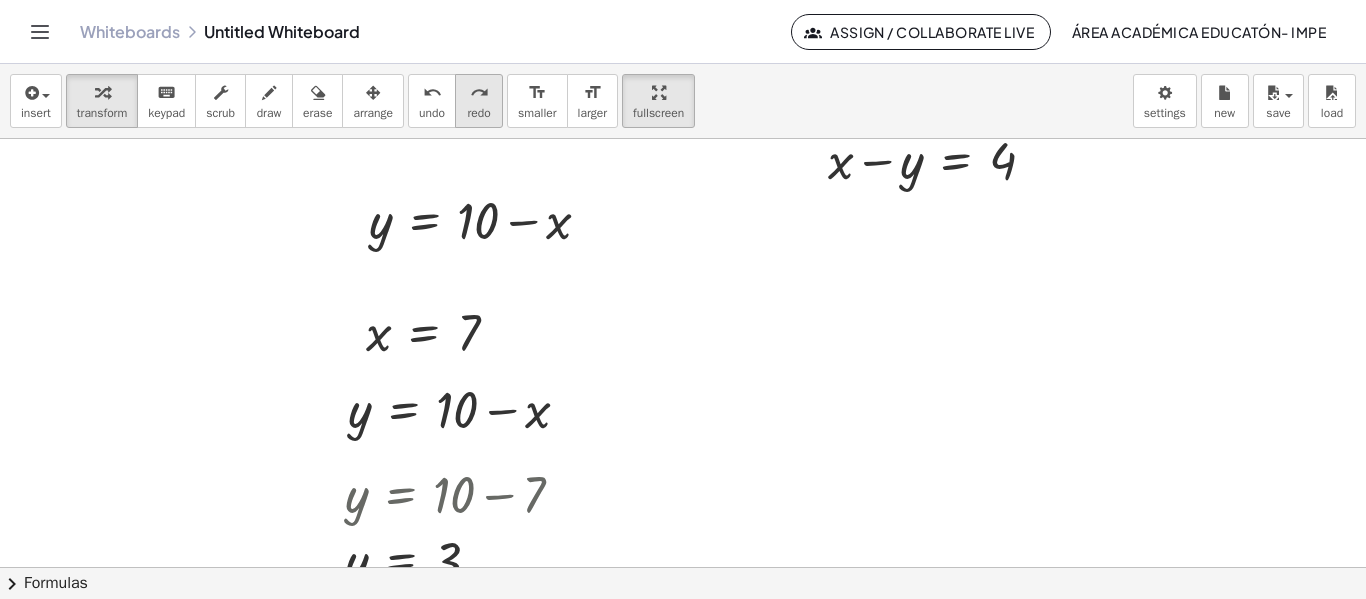 click on "redo" at bounding box center [478, 113] 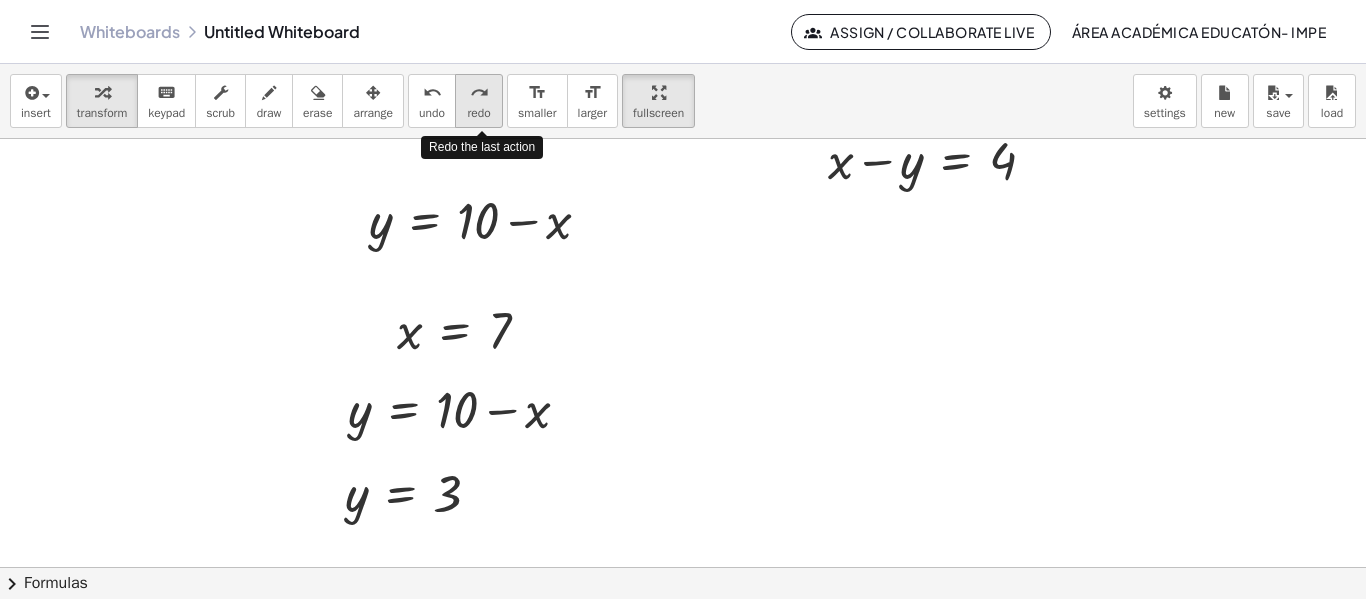 click on "redo" at bounding box center [478, 113] 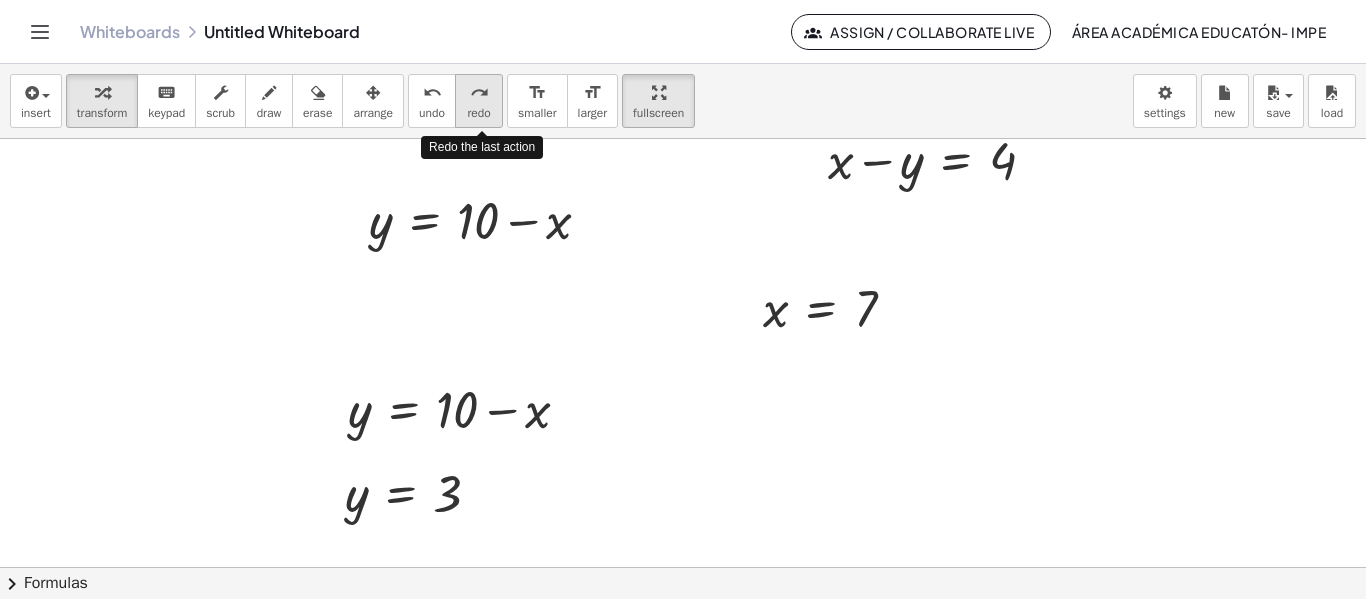 click on "redo" at bounding box center [478, 113] 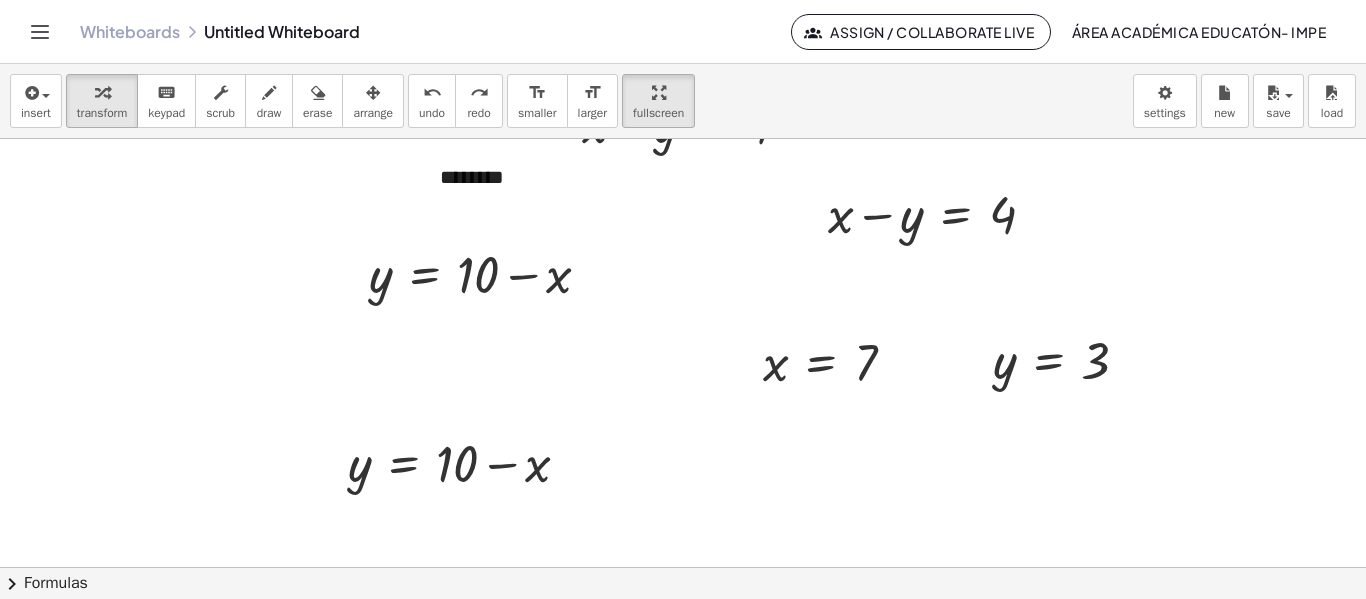 scroll, scrollTop: 138, scrollLeft: 0, axis: vertical 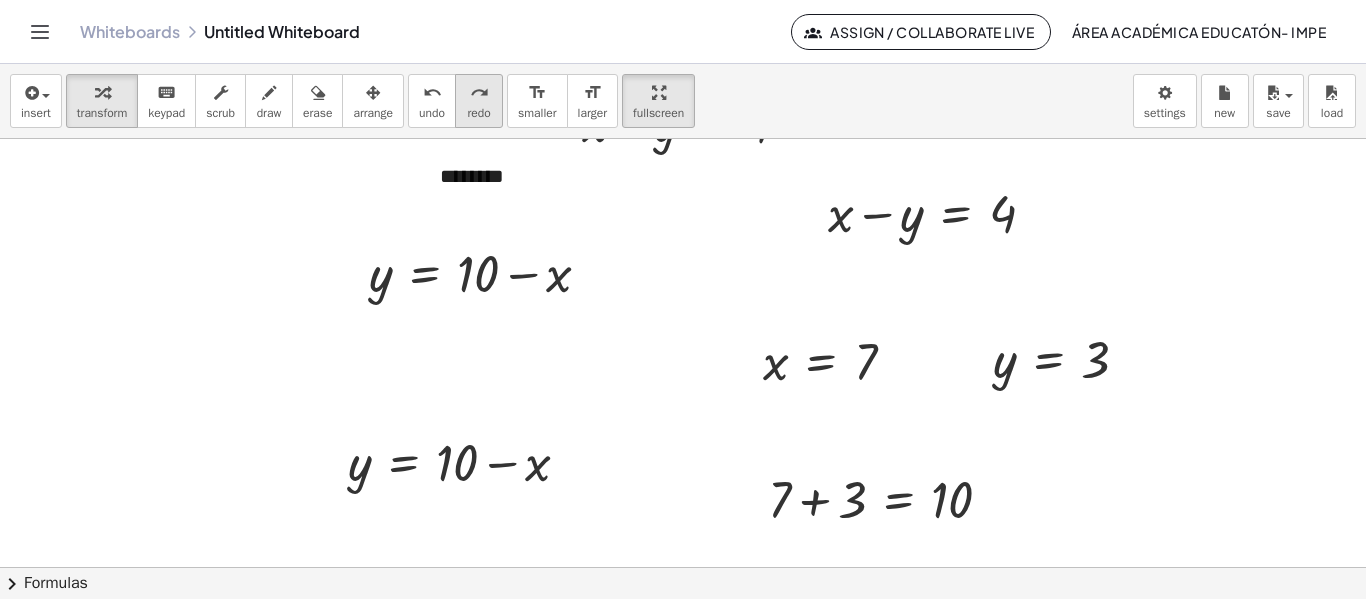 click on "redo" at bounding box center (478, 113) 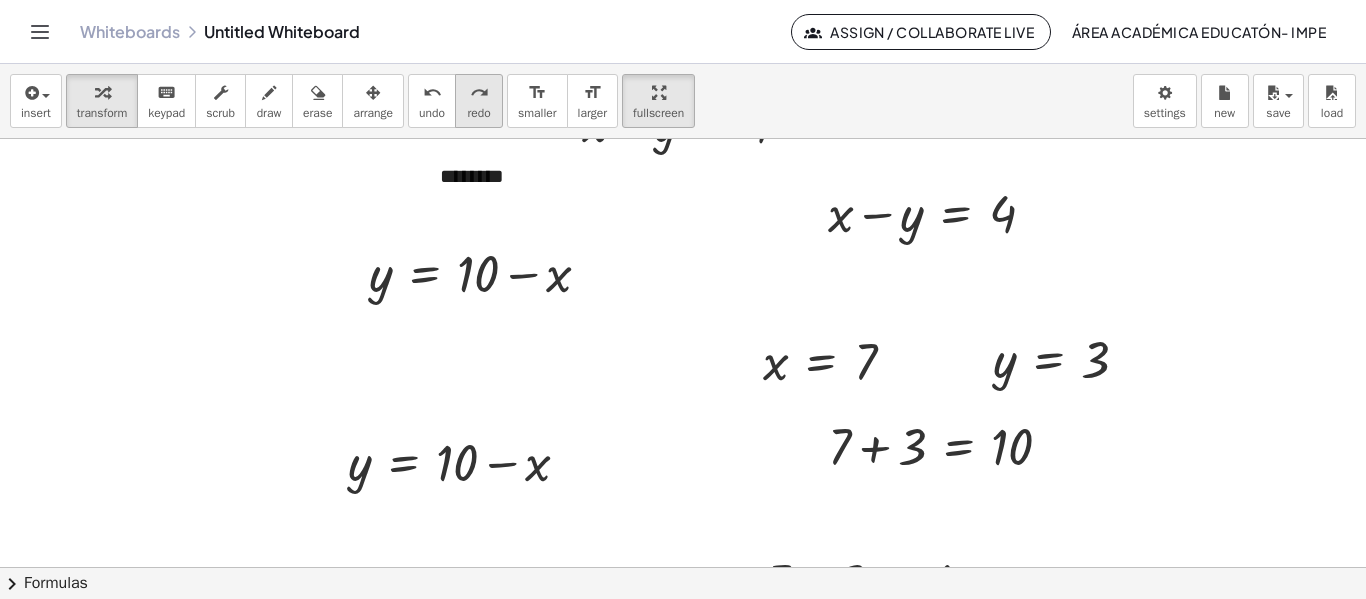 click on "redo" at bounding box center [478, 113] 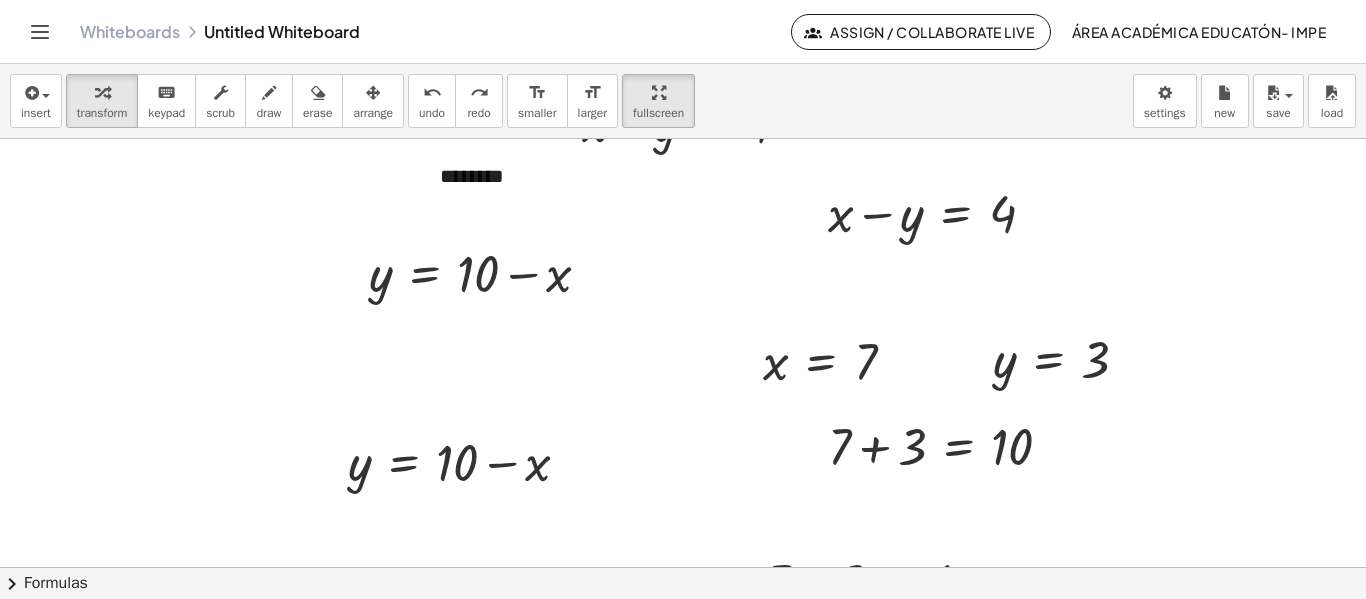scroll, scrollTop: 175, scrollLeft: 0, axis: vertical 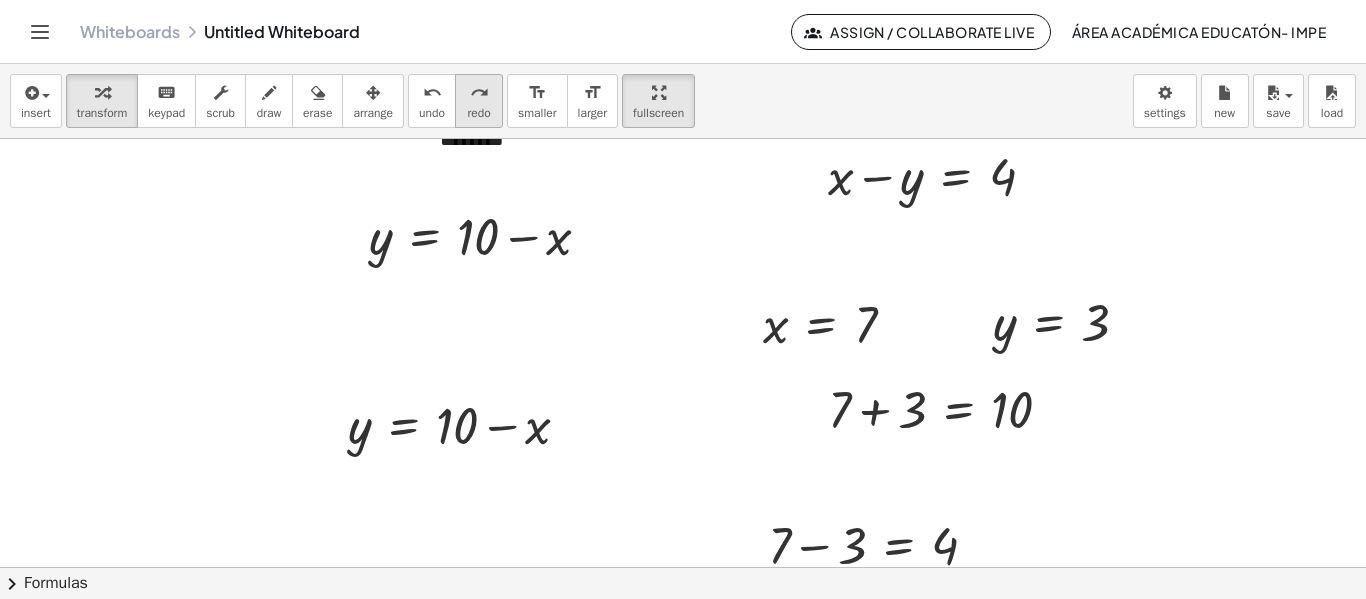 click on "redo" at bounding box center [478, 113] 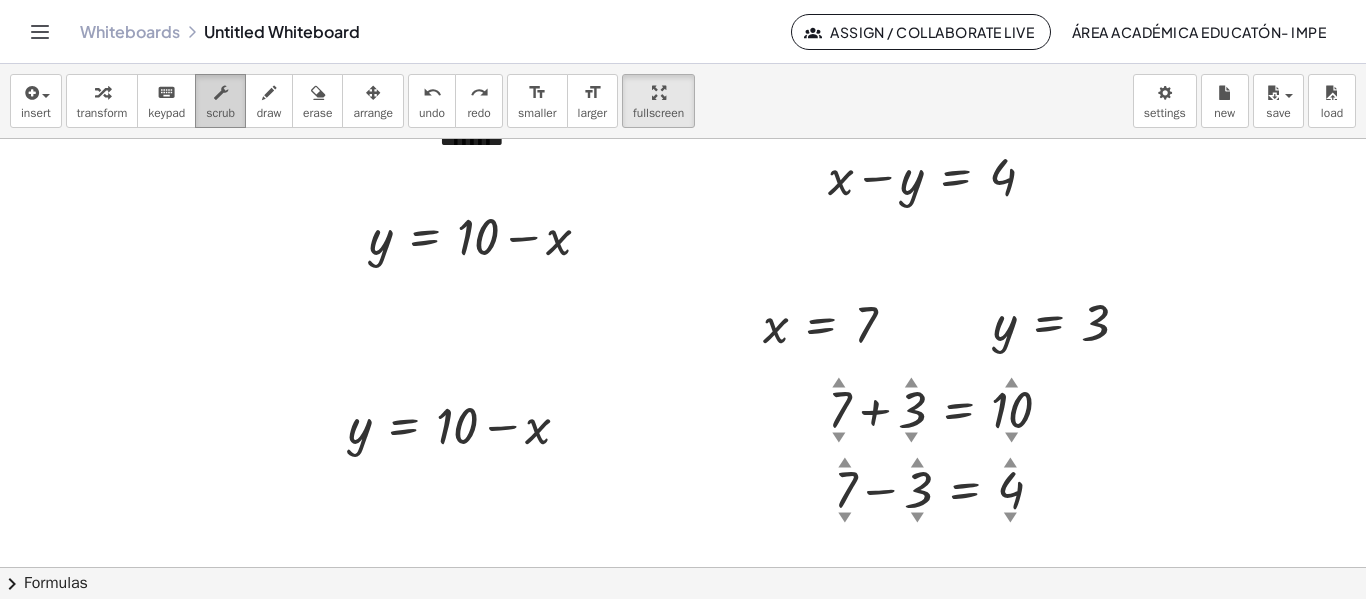 click on "scrub" at bounding box center (220, 113) 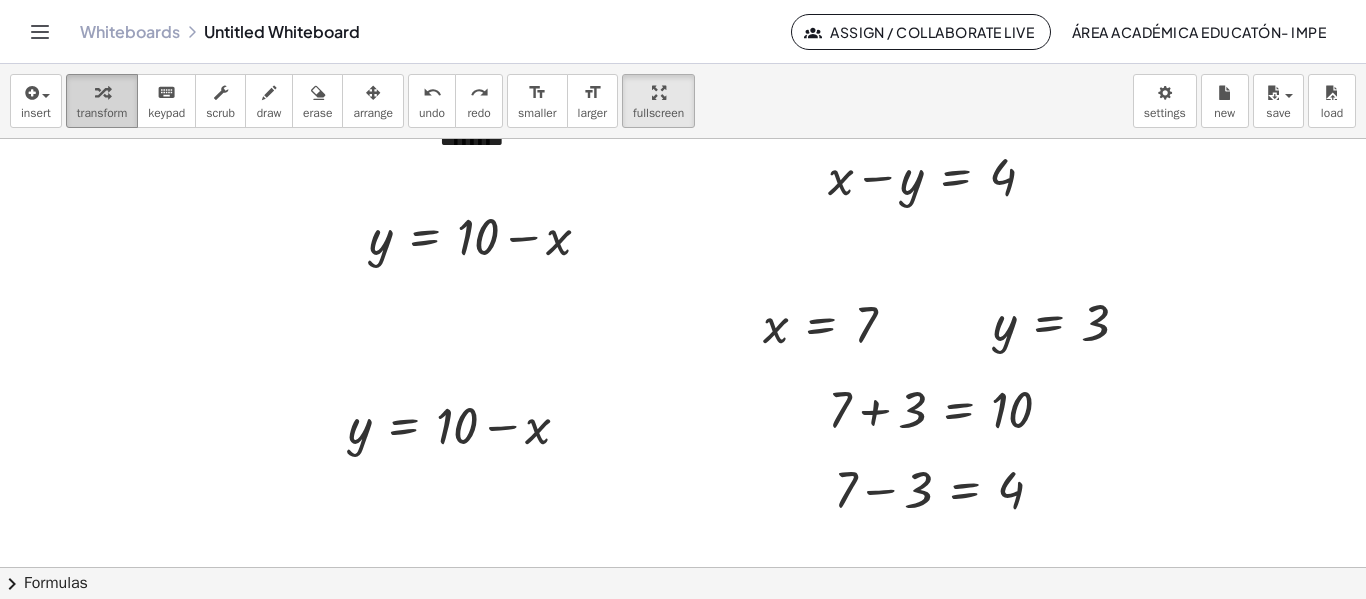 click at bounding box center [102, 92] 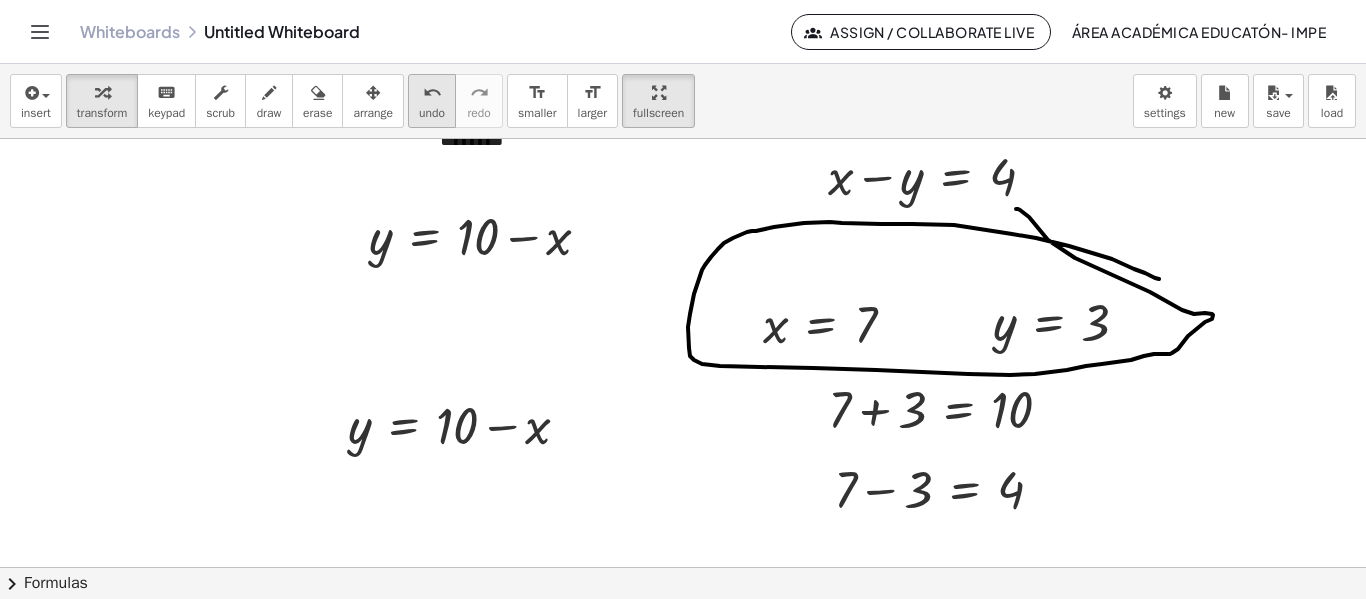 click on "undo" at bounding box center [432, 113] 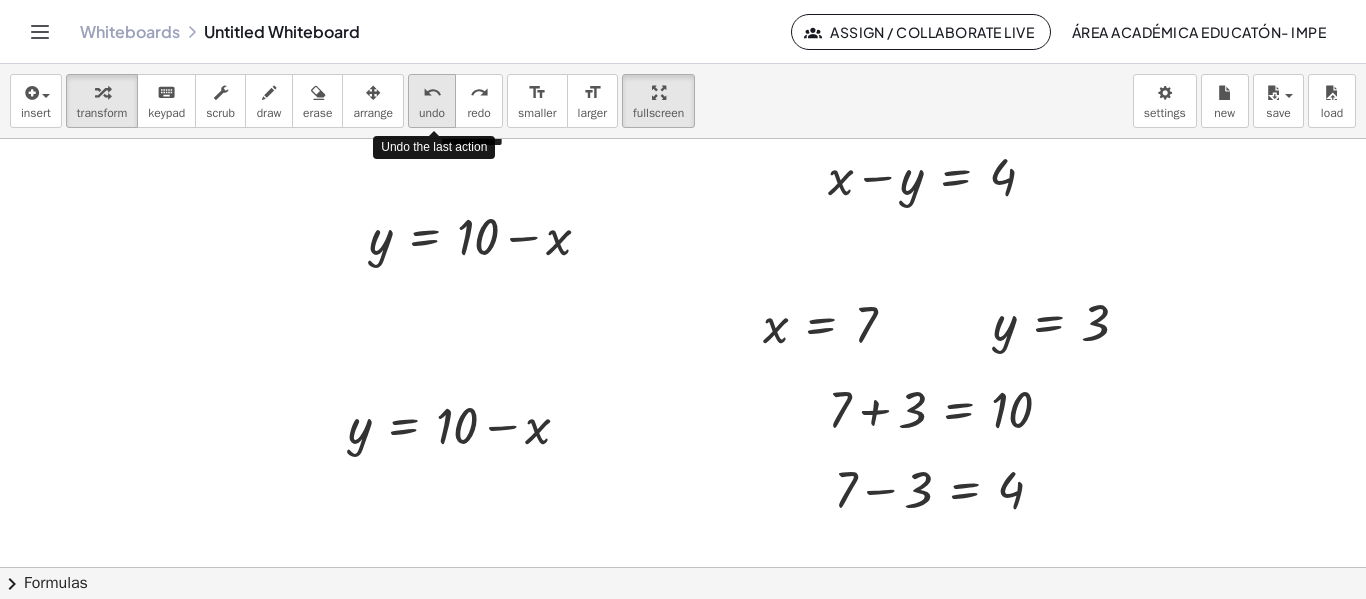 click on "undo" at bounding box center [432, 113] 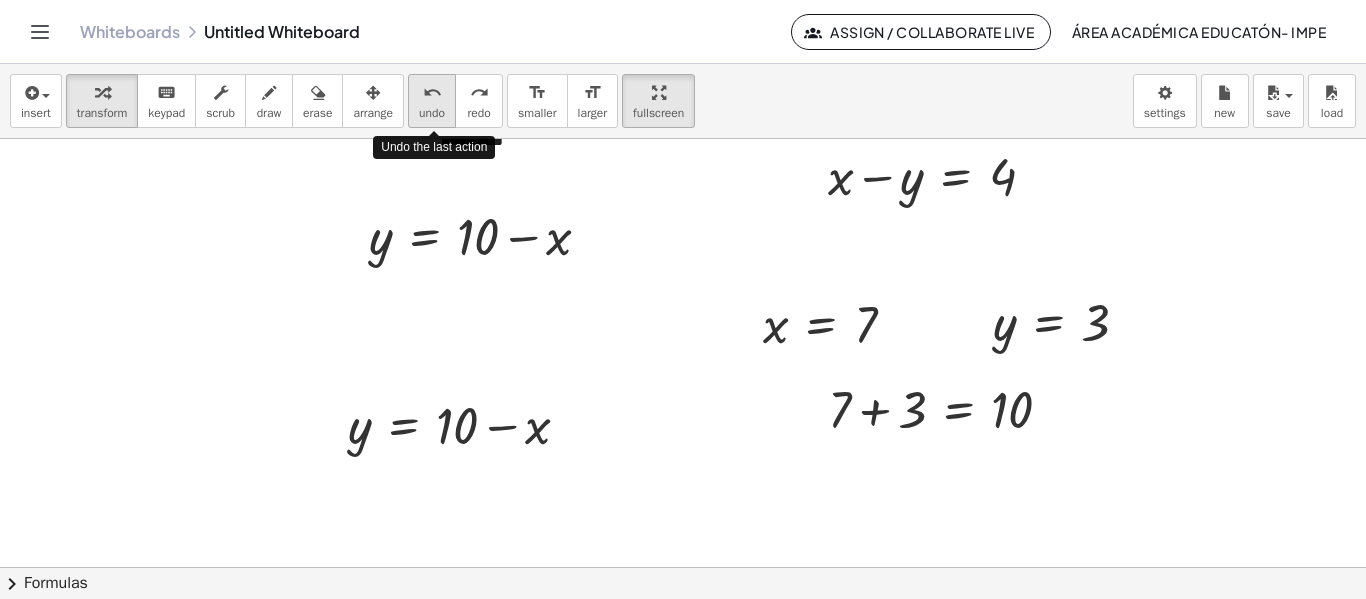 click on "undo" at bounding box center (432, 113) 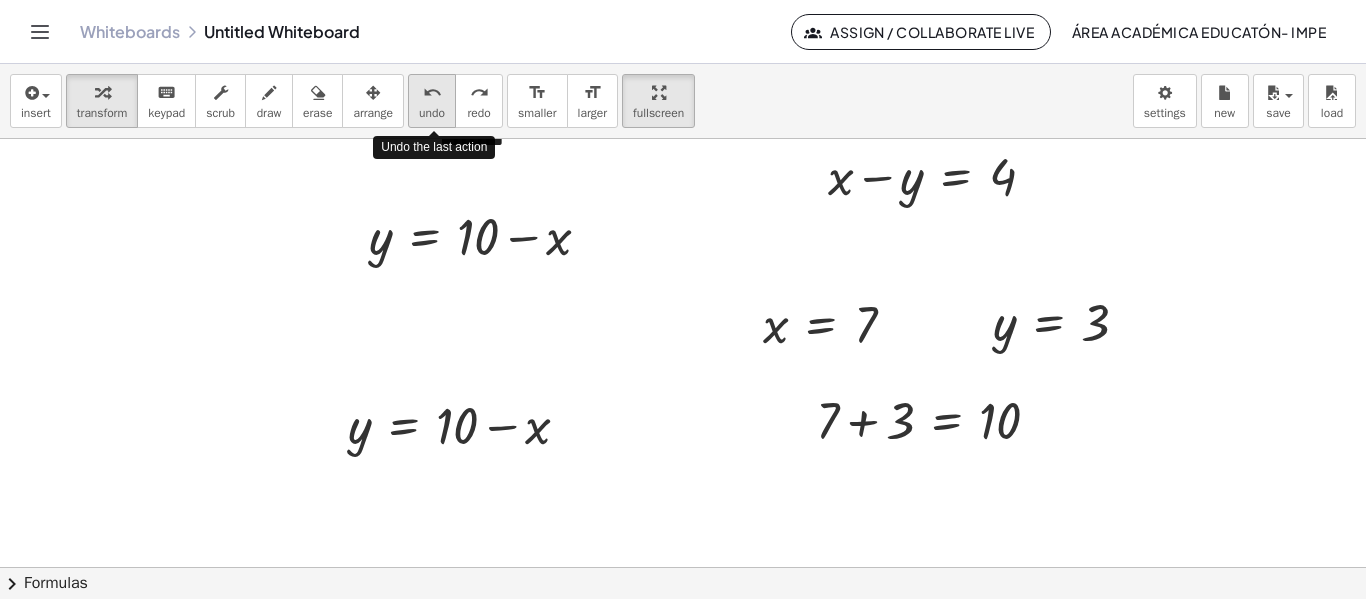click on "undo" at bounding box center (432, 113) 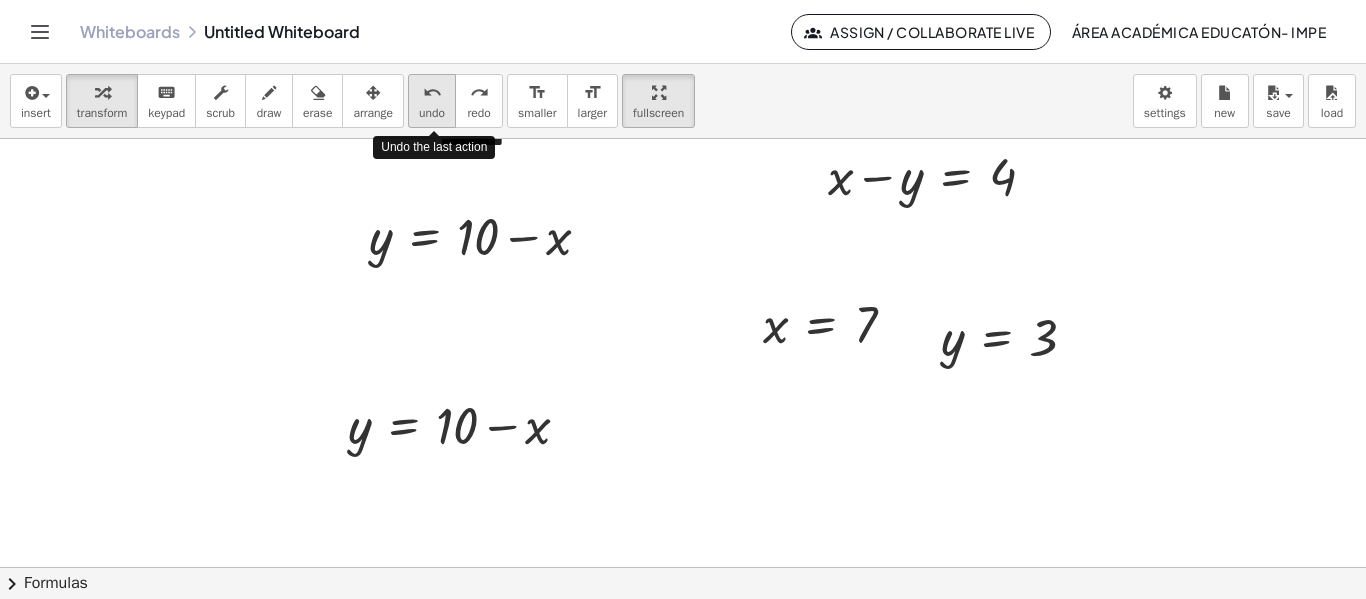 click on "undo" at bounding box center [432, 113] 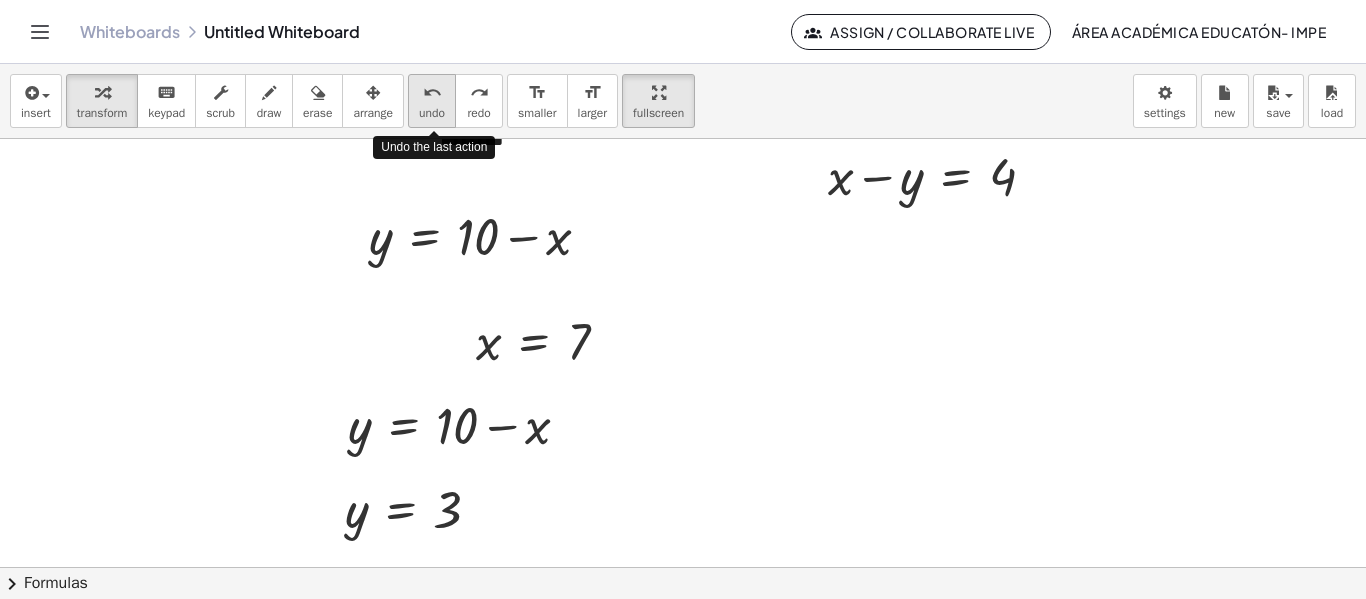 click on "undo" at bounding box center [432, 113] 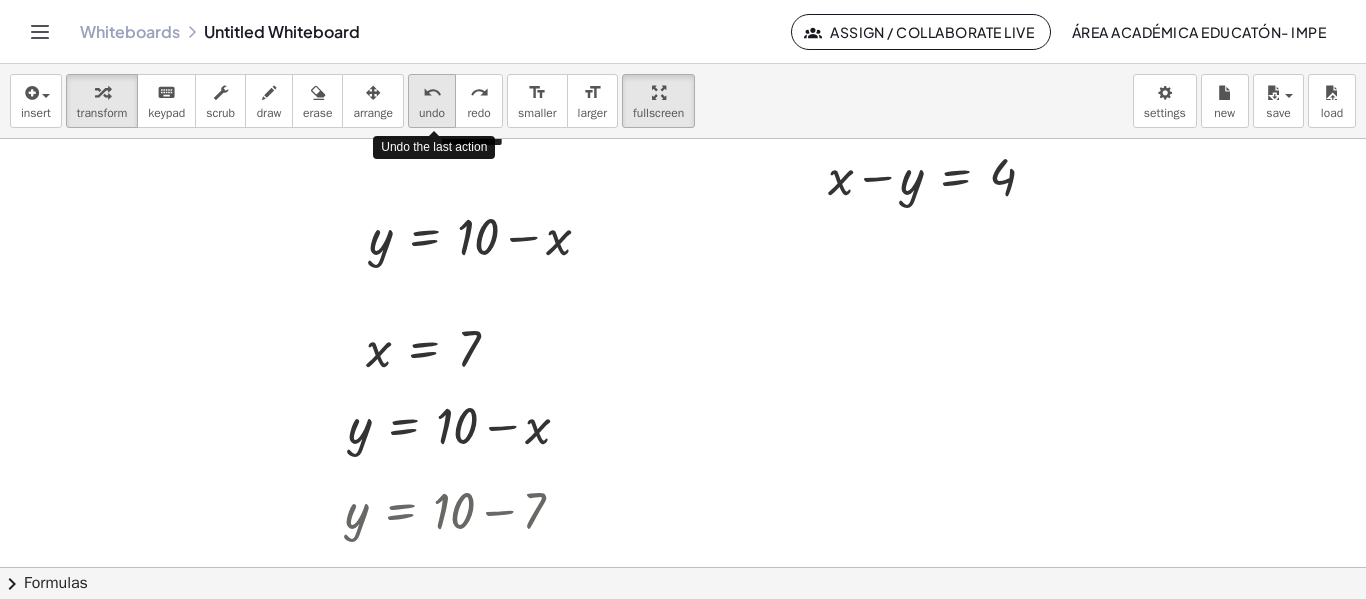 click on "undo" at bounding box center [432, 113] 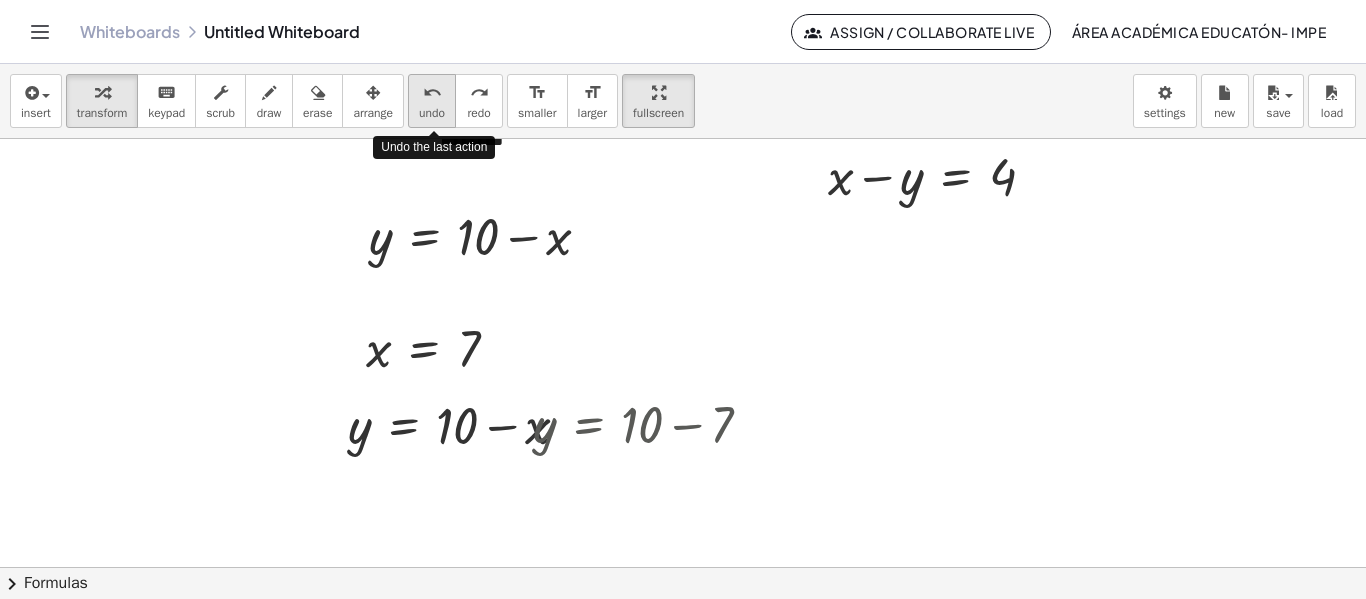 click on "undo" at bounding box center (432, 113) 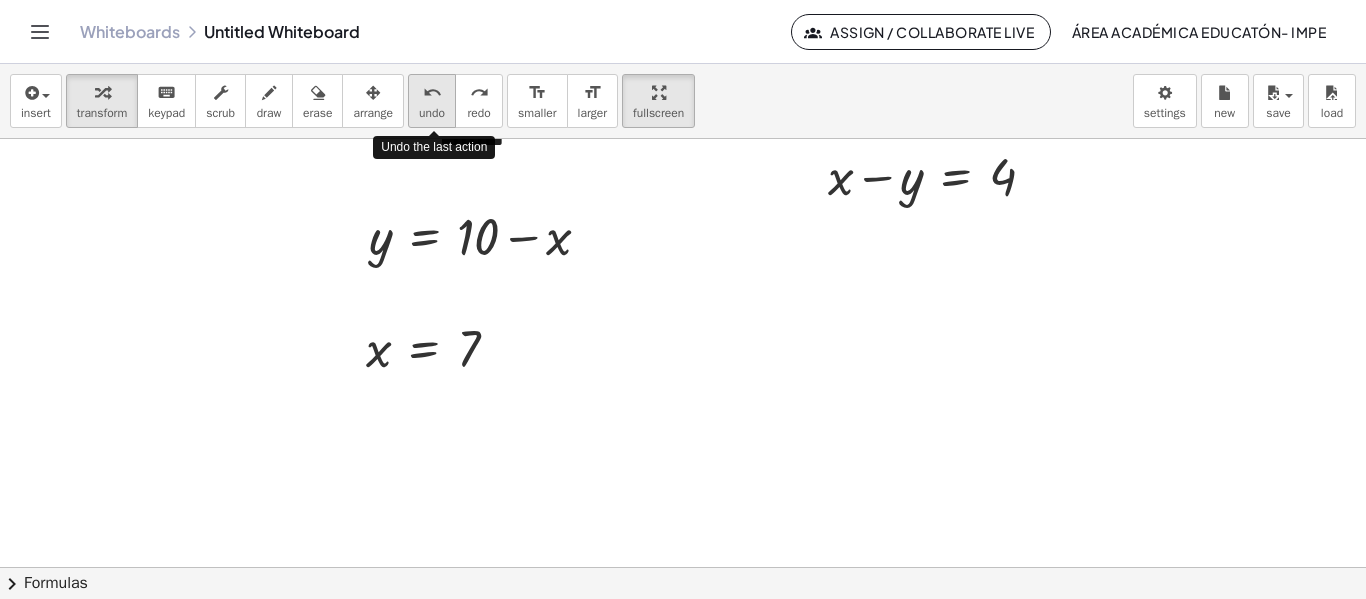 click on "undo" at bounding box center (432, 113) 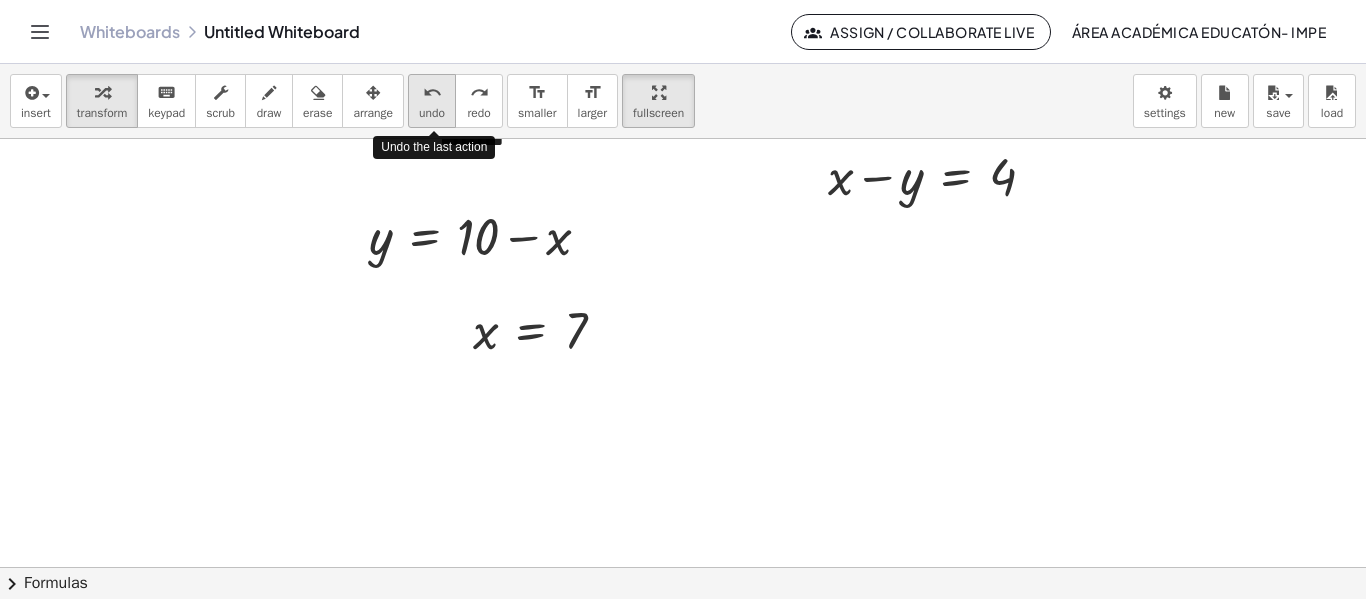 click on "undo" at bounding box center (432, 113) 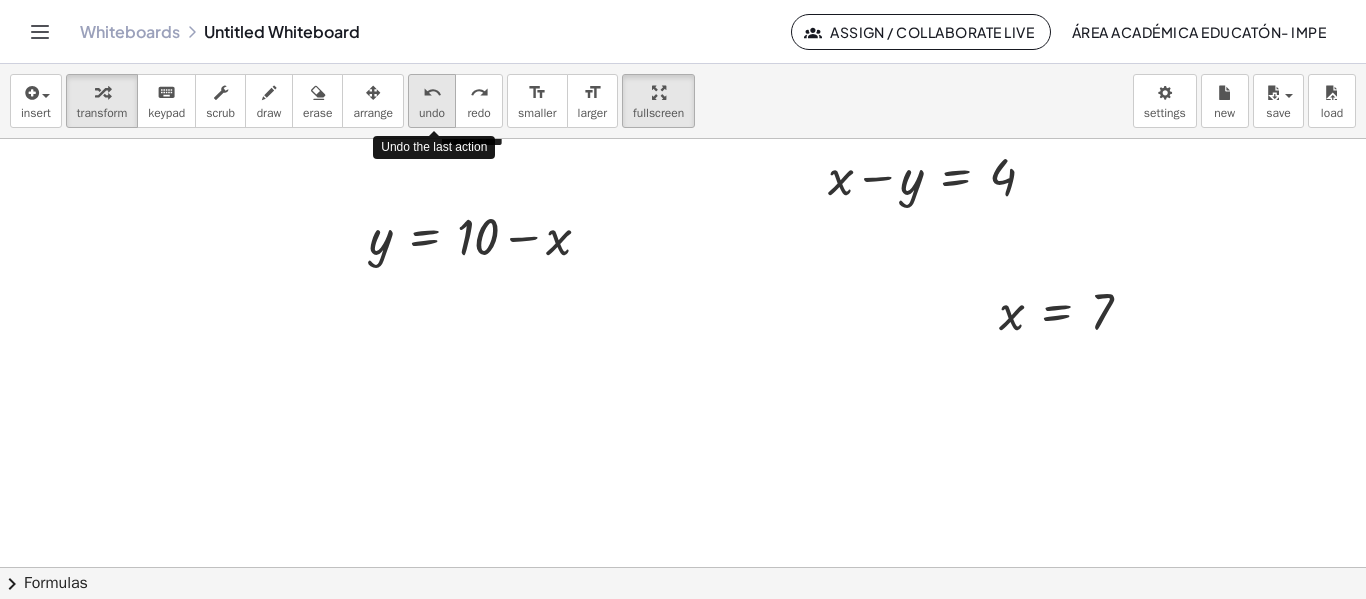 click on "undo" at bounding box center [432, 113] 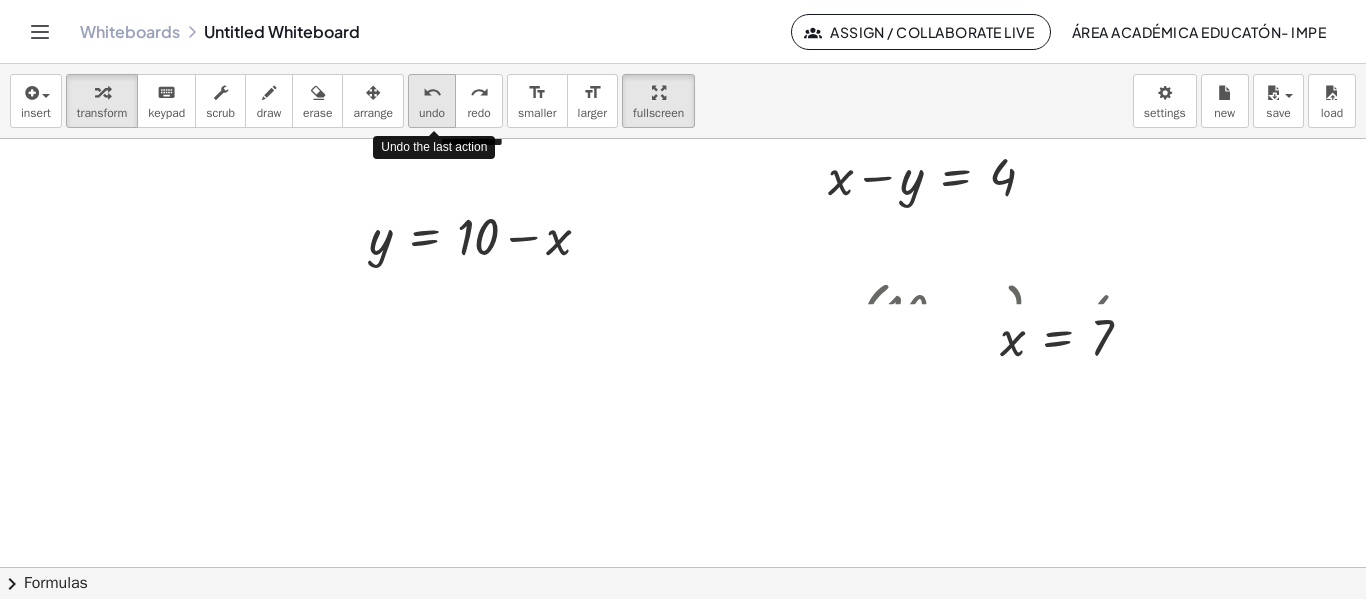 click on "undo" at bounding box center [432, 113] 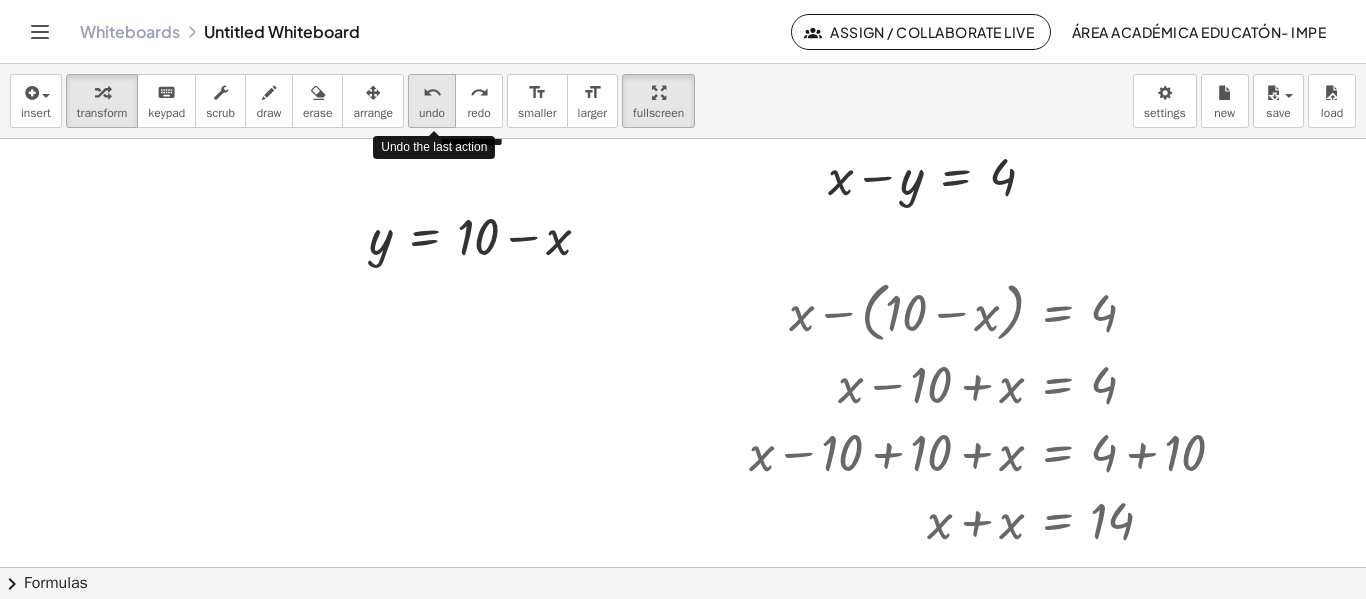 click on "undo" at bounding box center (432, 113) 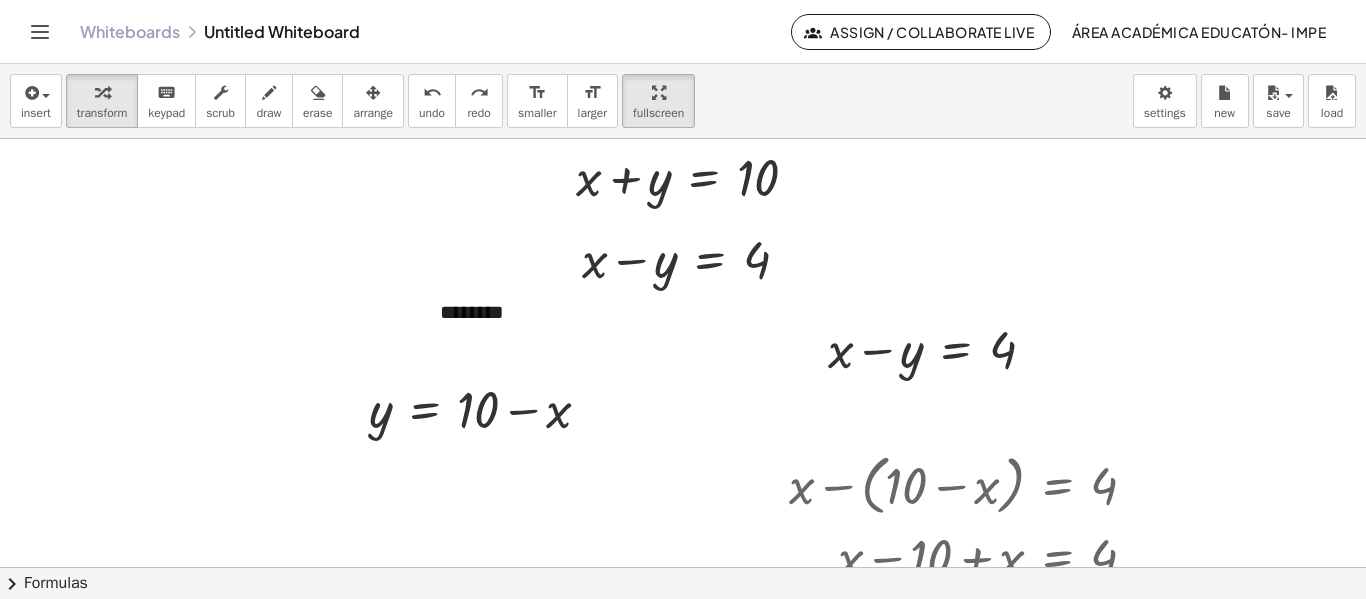 scroll, scrollTop: 0, scrollLeft: 0, axis: both 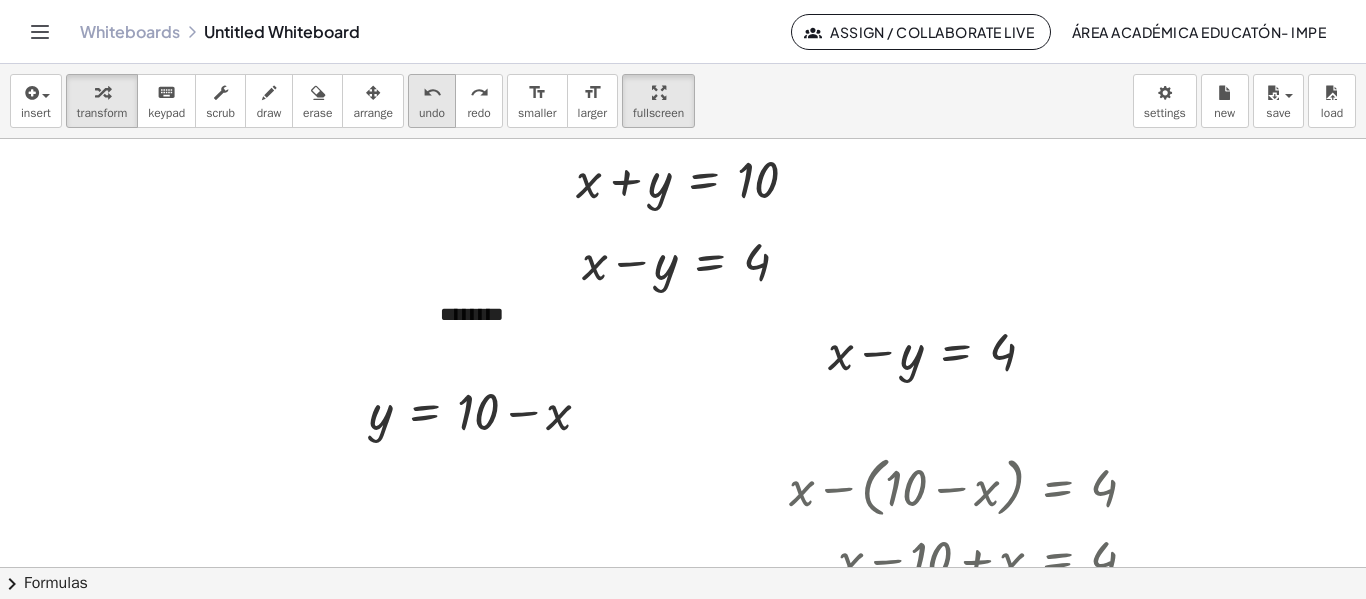 click on "undo" at bounding box center [432, 92] 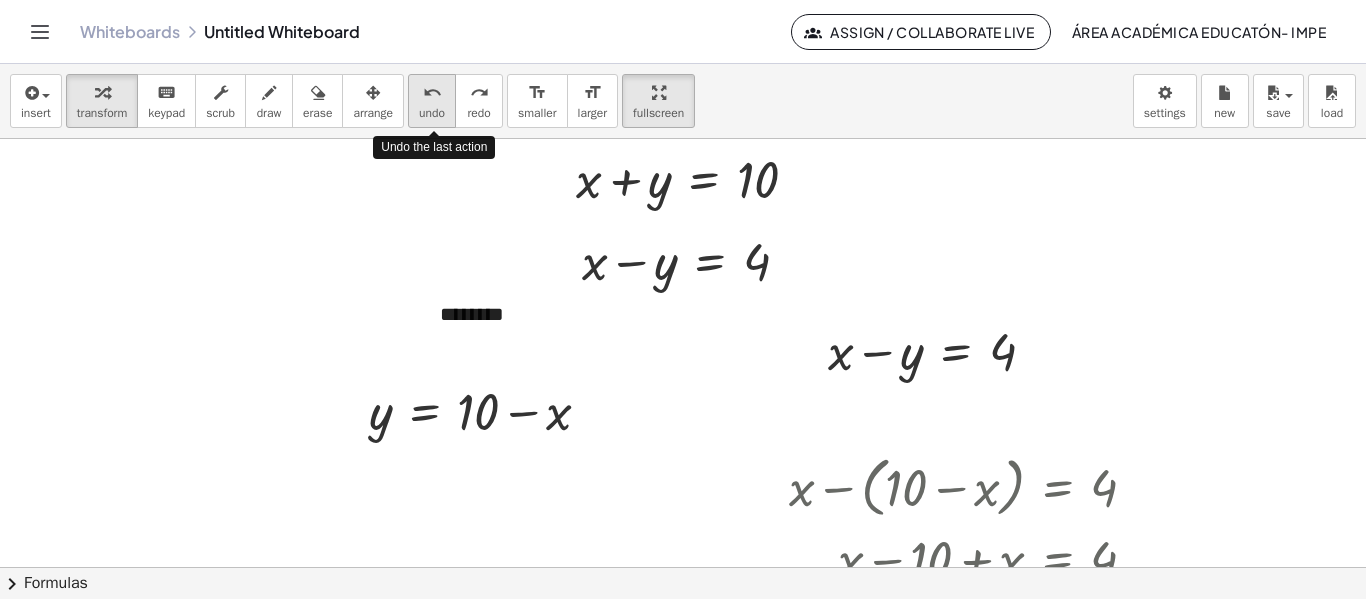 click on "undo" at bounding box center [432, 92] 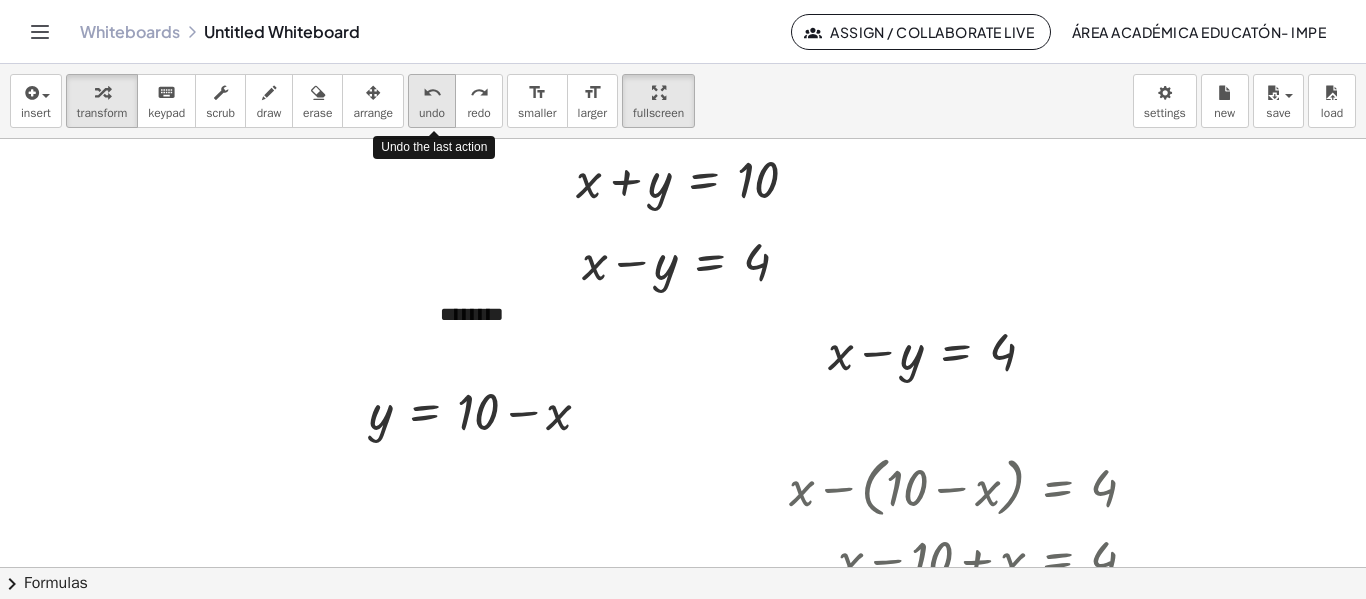click on "undo" at bounding box center [432, 92] 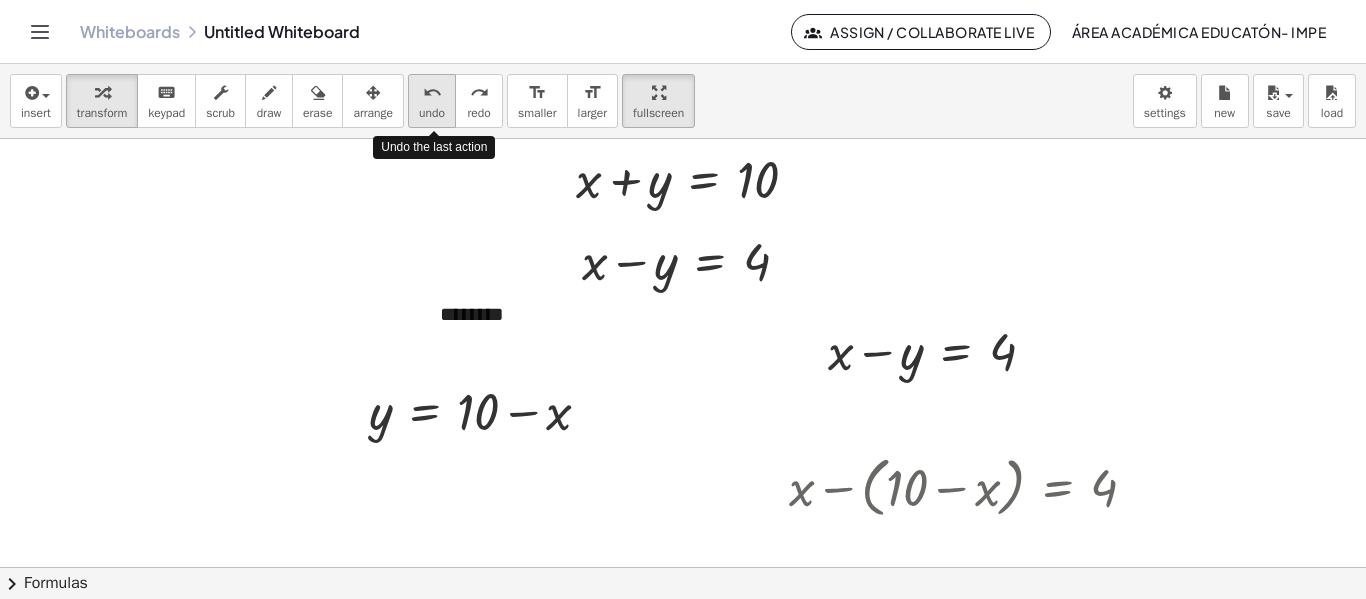 click on "undo" at bounding box center [432, 92] 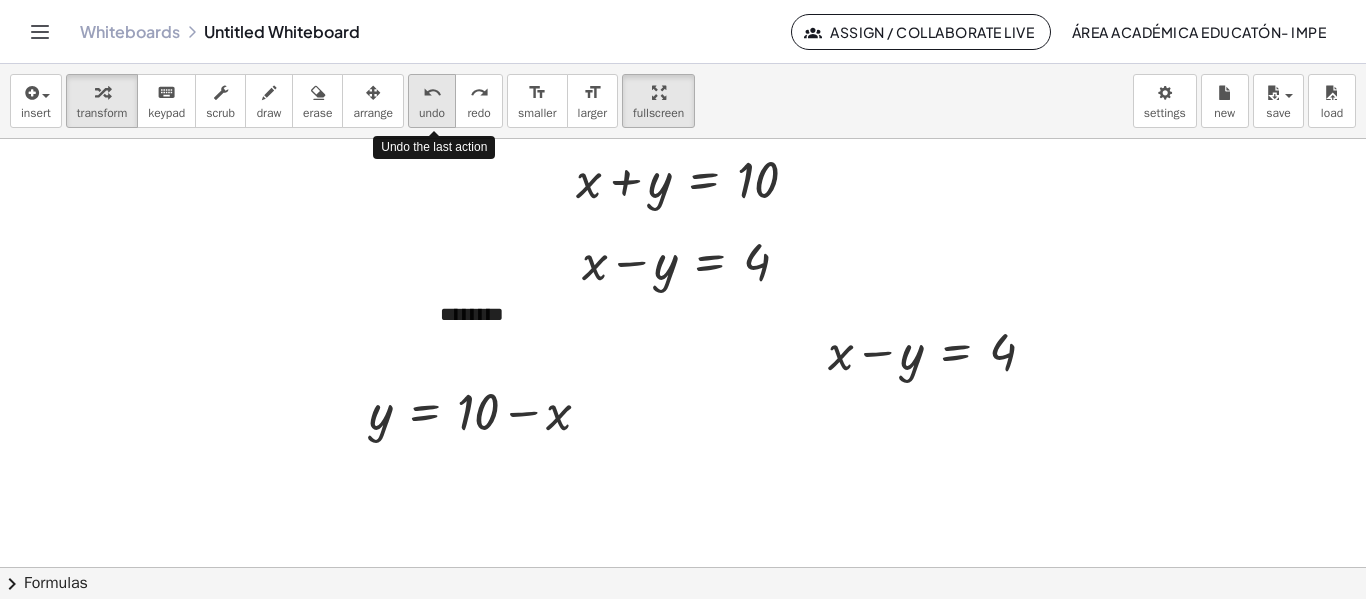 click on "undo" at bounding box center (432, 92) 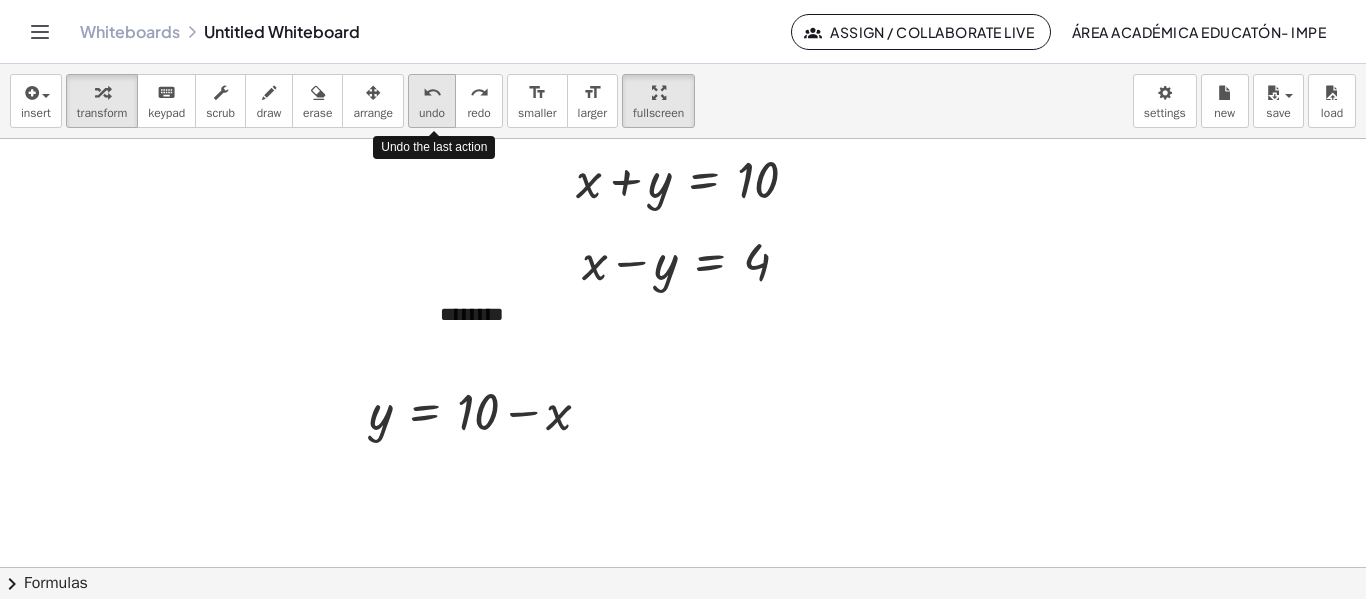 click on "undo" at bounding box center (432, 92) 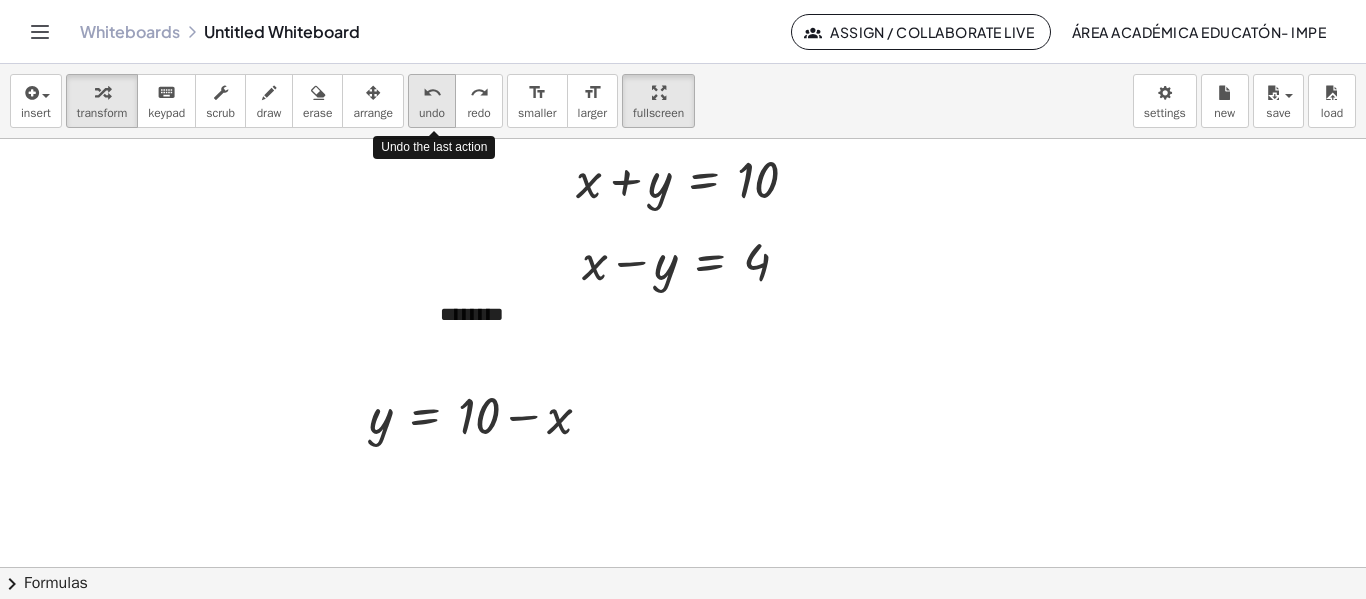 click on "undo" at bounding box center [432, 92] 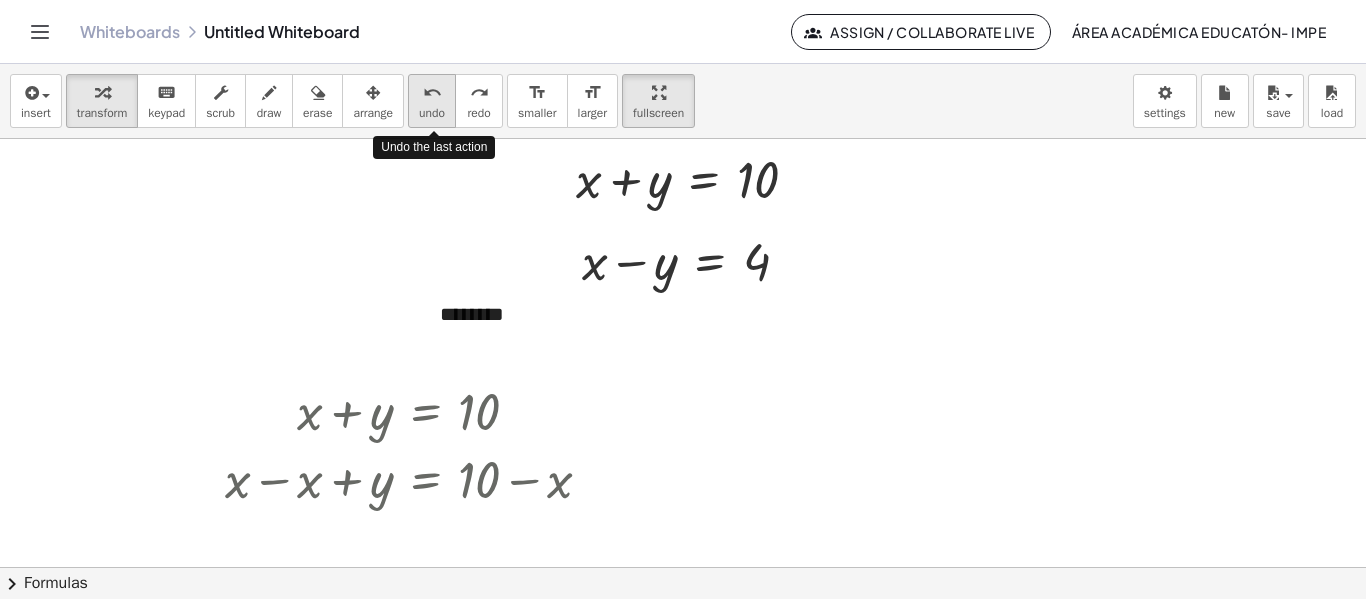 click on "undo" at bounding box center [432, 92] 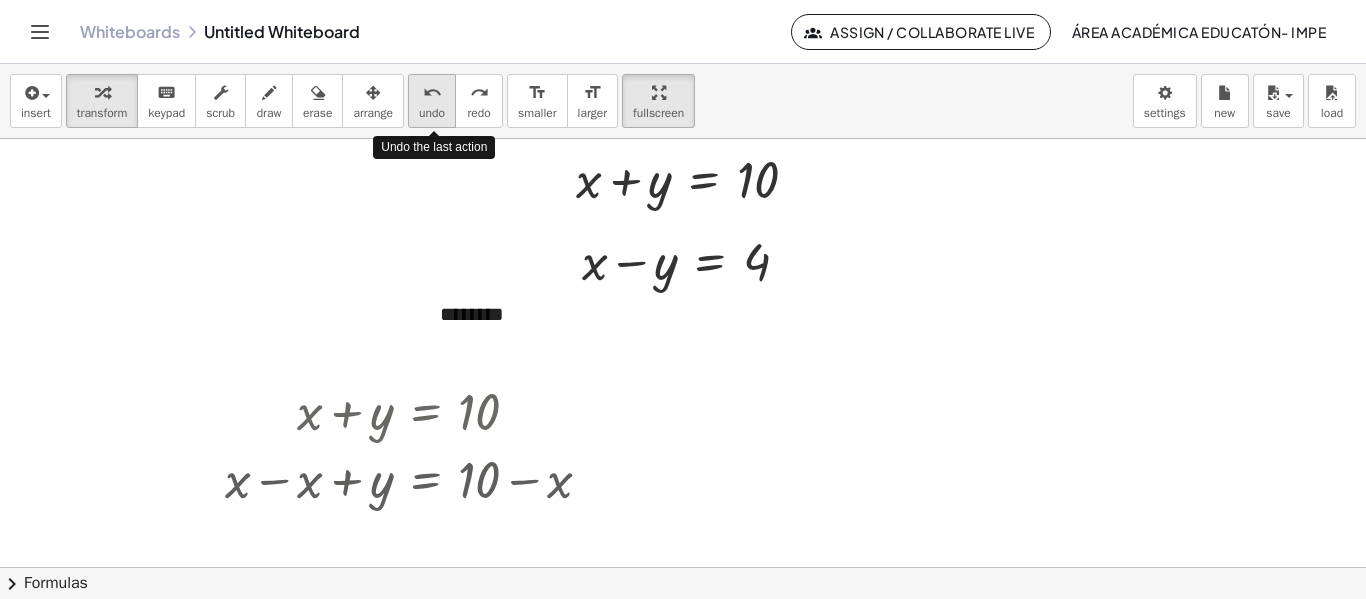 click on "undo" at bounding box center (432, 92) 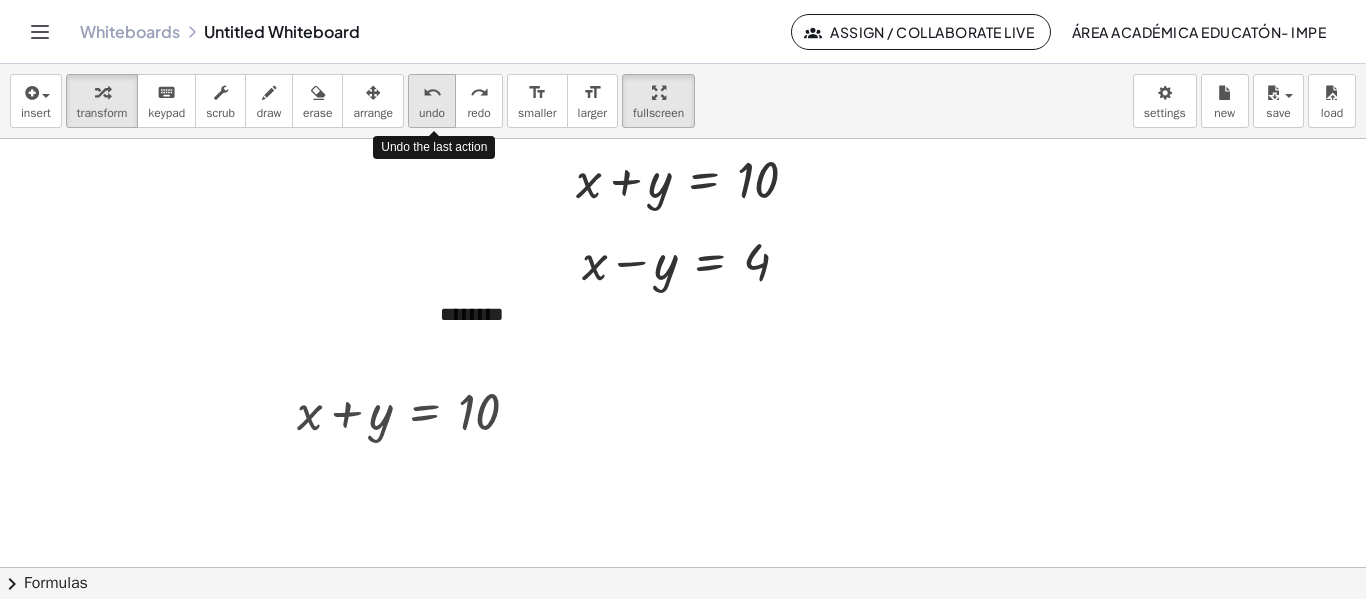 click on "undo" at bounding box center (432, 92) 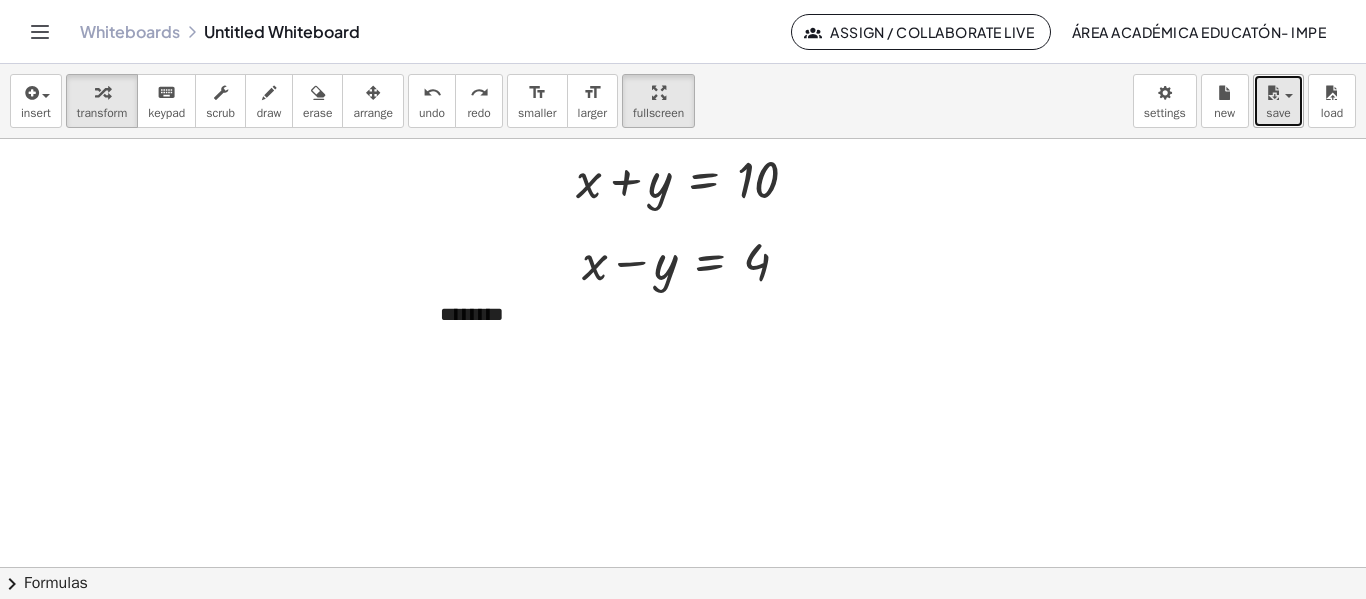 click on "save" at bounding box center (1278, 113) 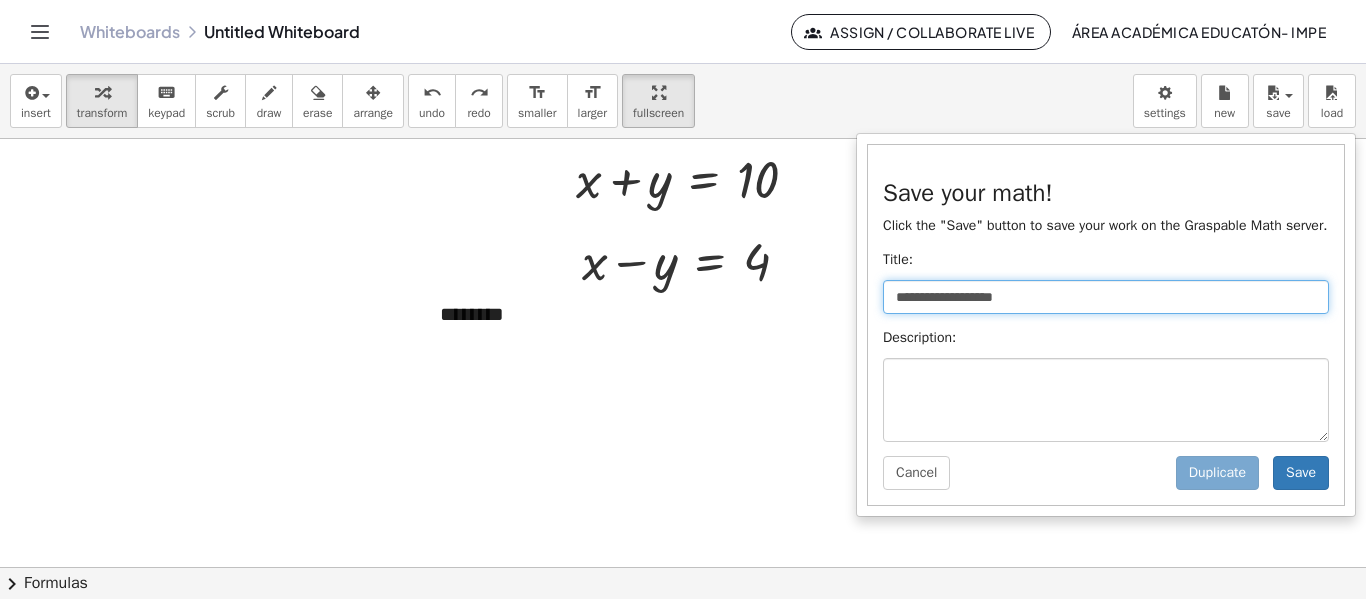 click on "**********" at bounding box center (1106, 297) 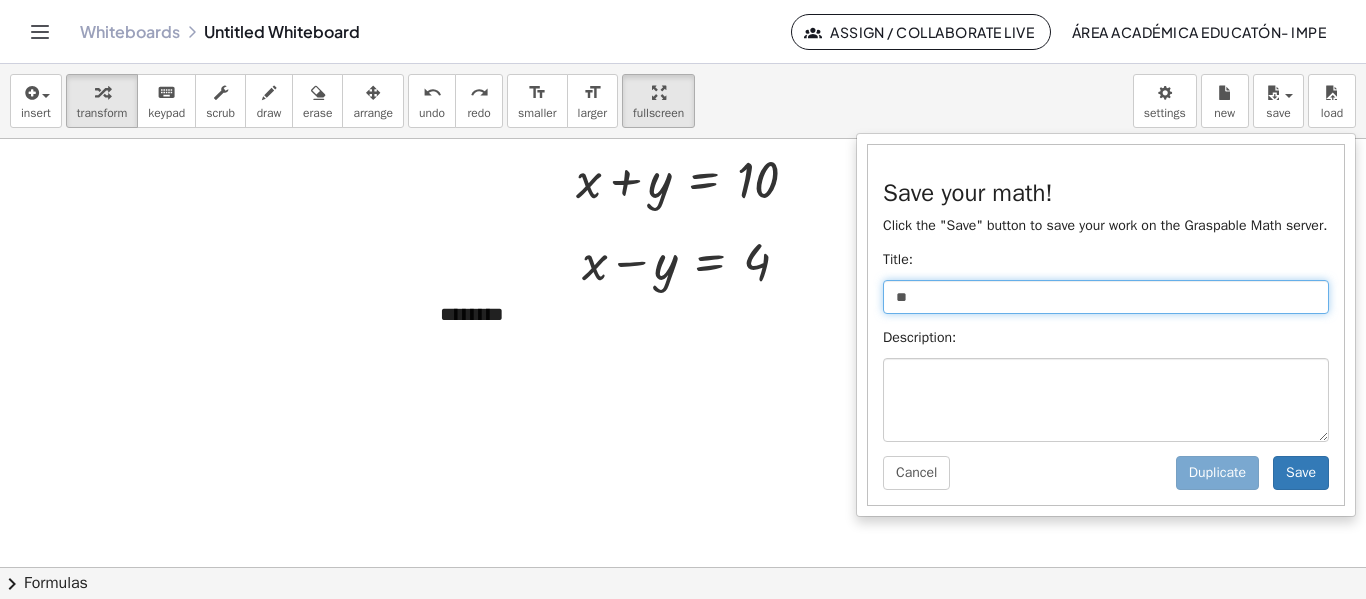 type on "*" 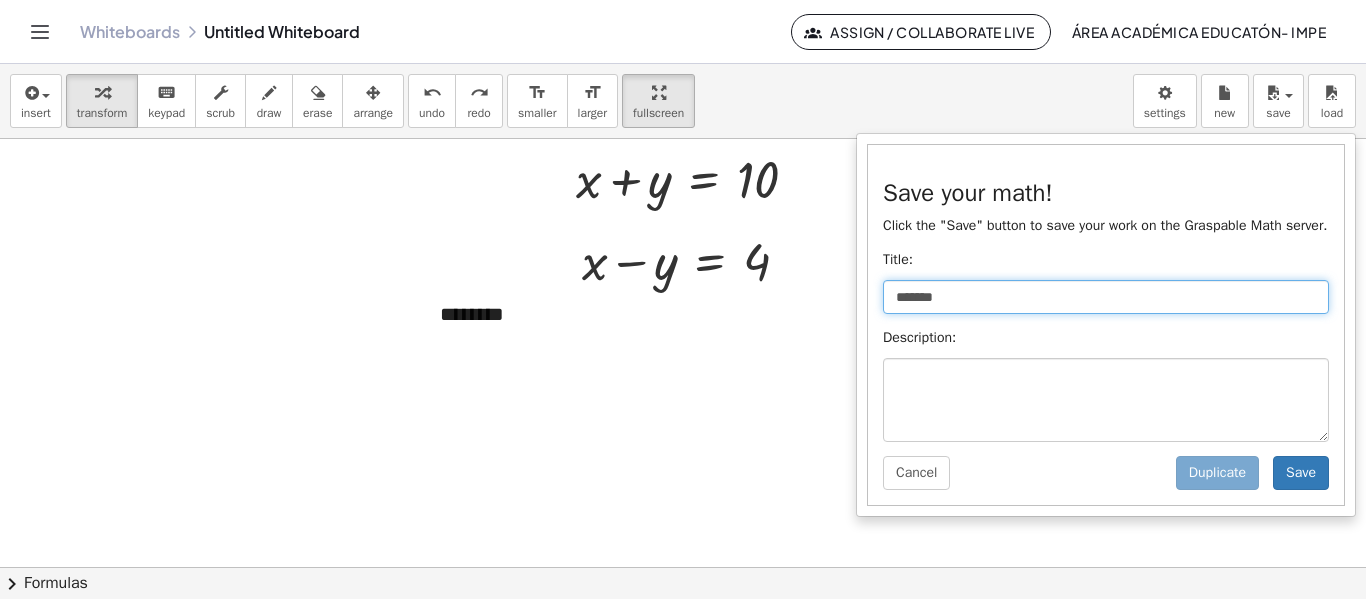 type on "*******" 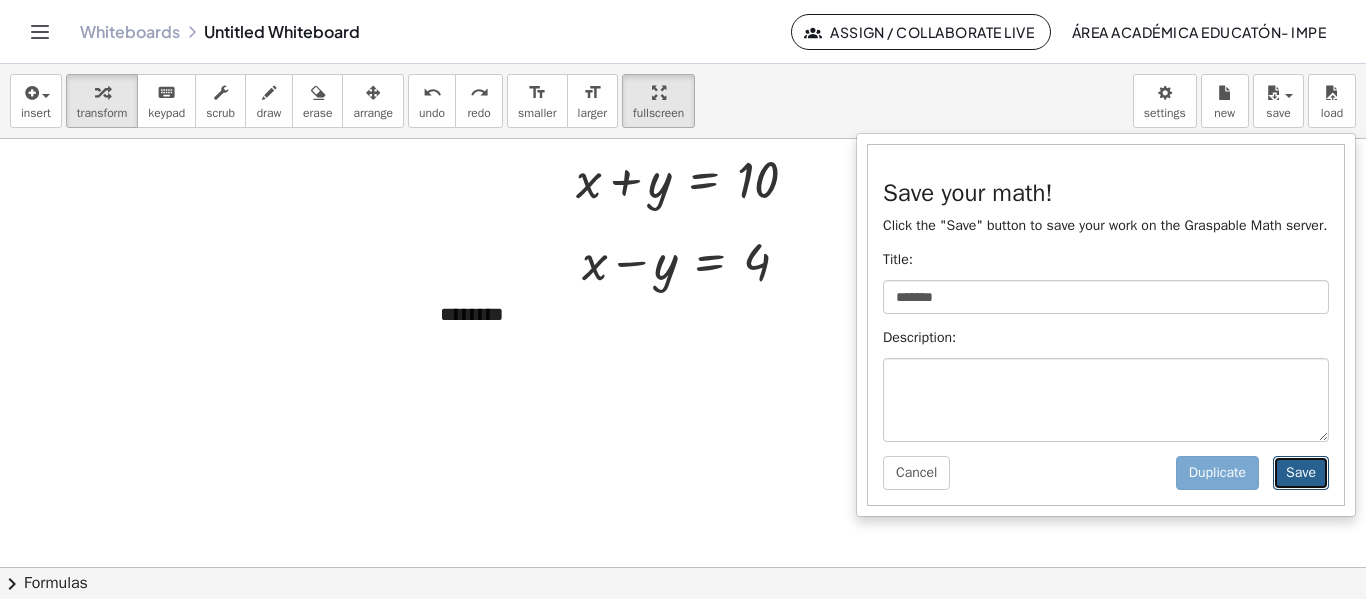 click on "Save" at bounding box center (1301, 473) 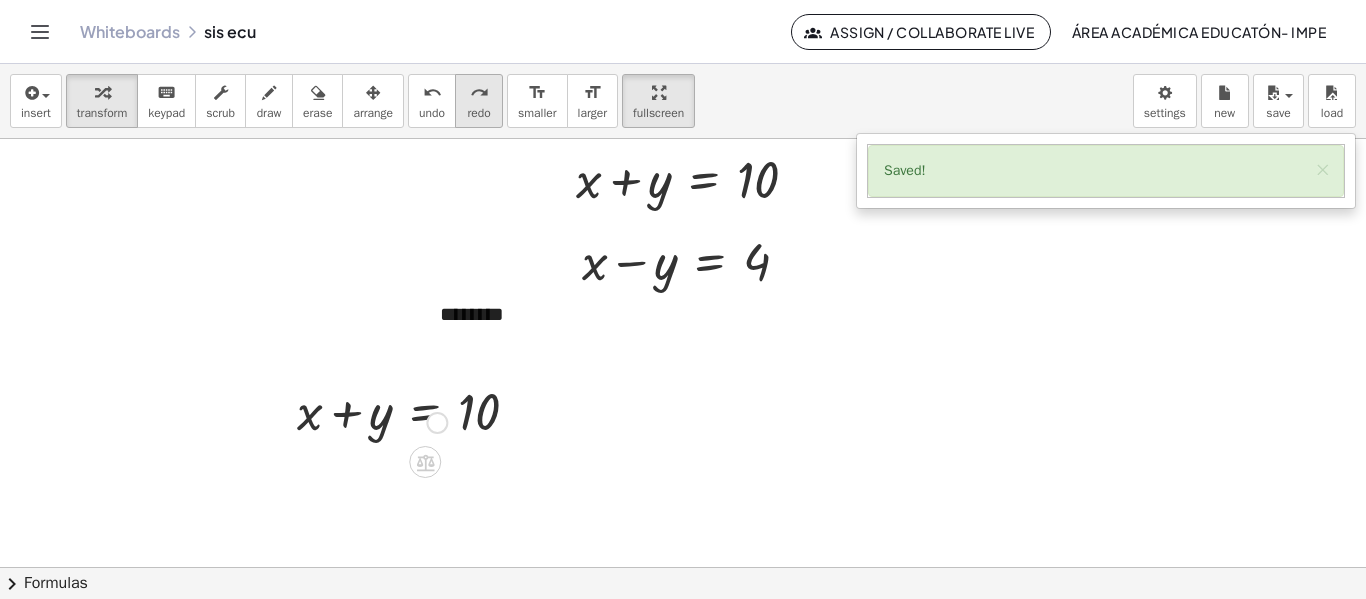 click on "redo redo" at bounding box center [479, 101] 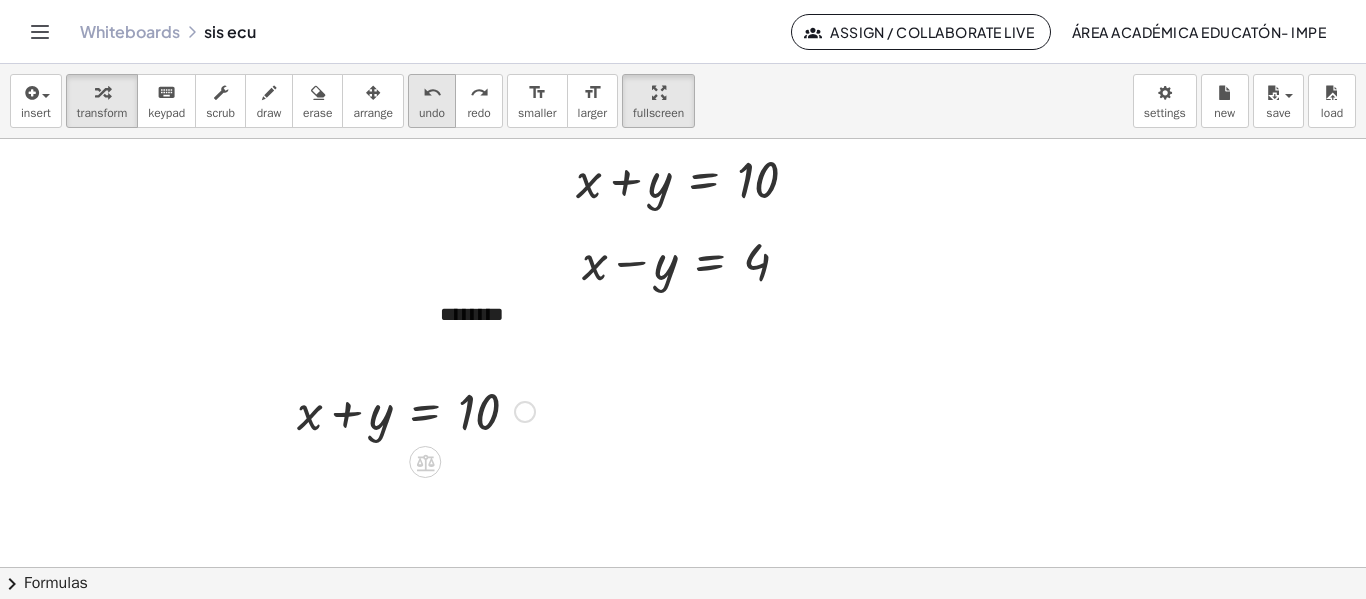 click on "undo" at bounding box center (432, 93) 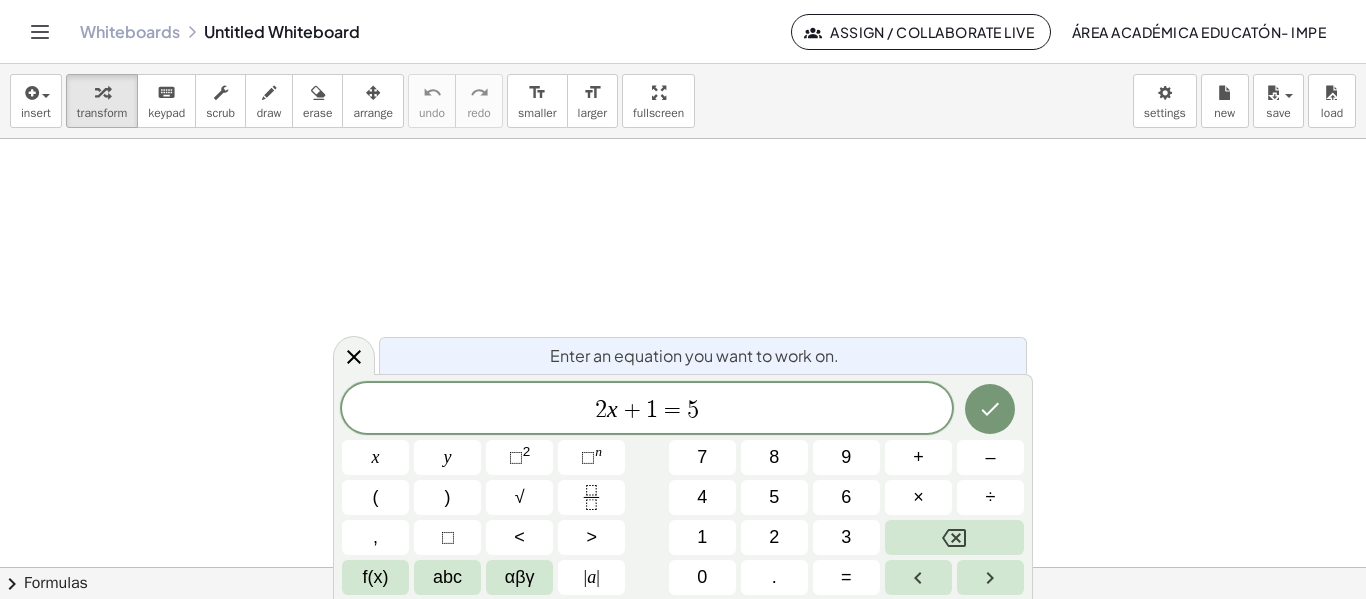 scroll, scrollTop: 0, scrollLeft: 0, axis: both 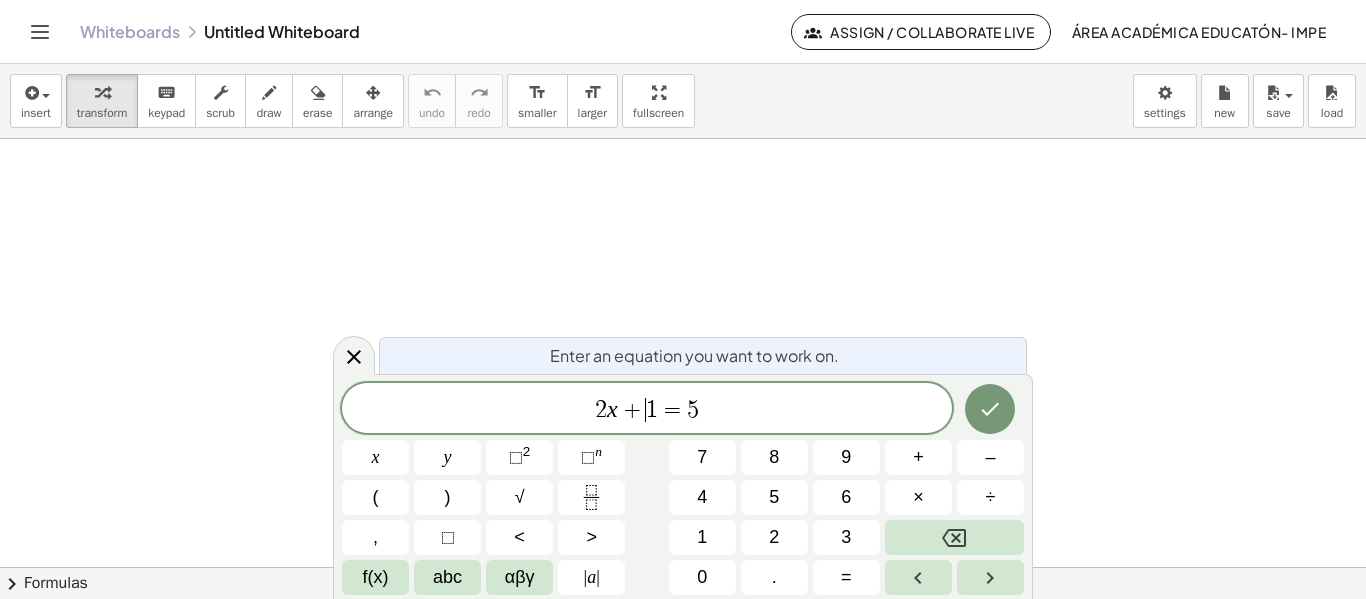 click on "[NUMBER] x + ​ [NUMBER] = [NUMBER]" at bounding box center (647, 410) 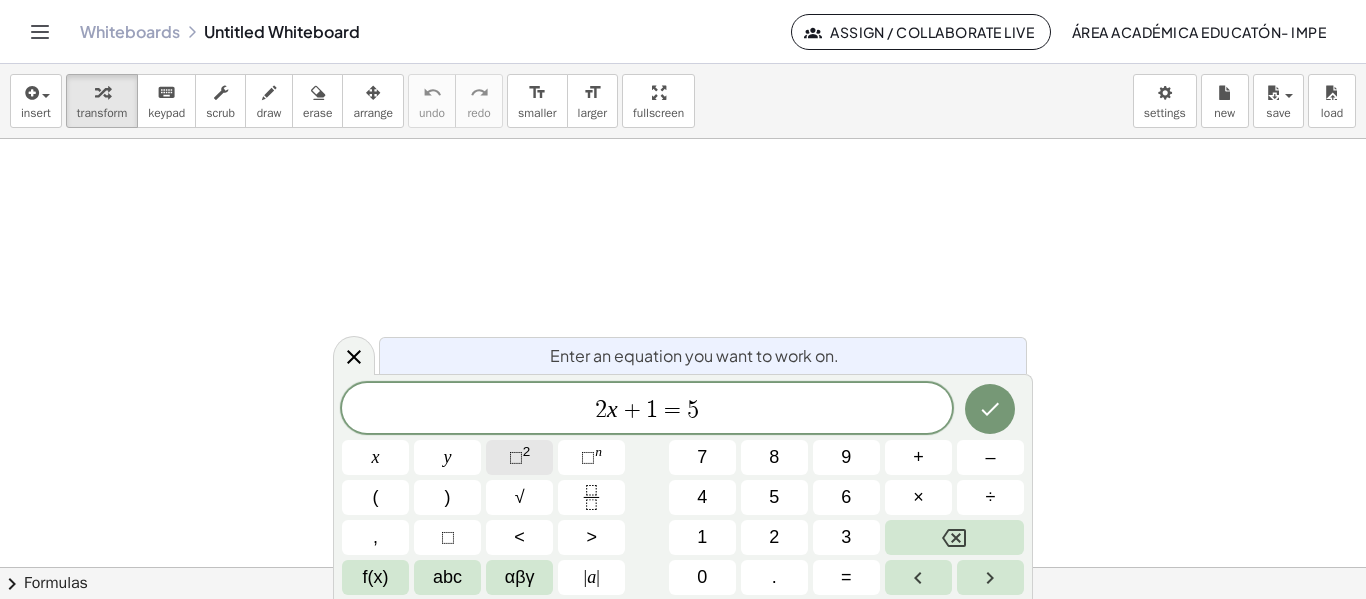 click on "⬚ 2" at bounding box center [519, 457] 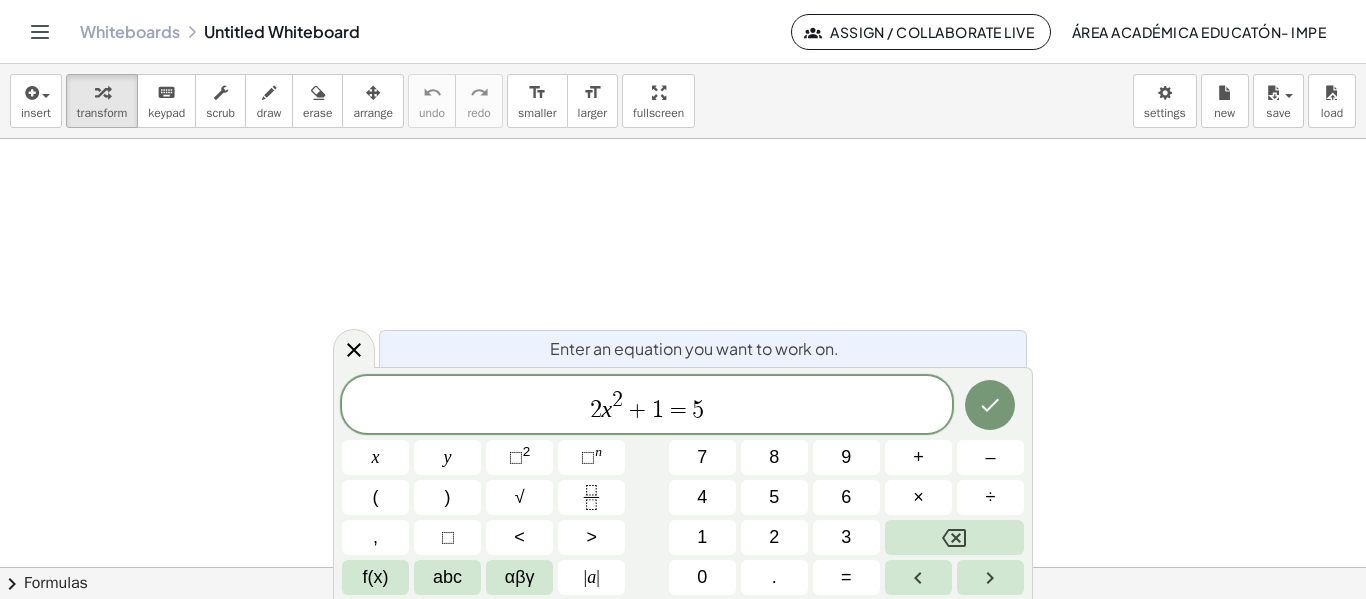 click on "[NUMBER] x 2 ​ + [NUMBER] = [NUMBER]" at bounding box center (647, 406) 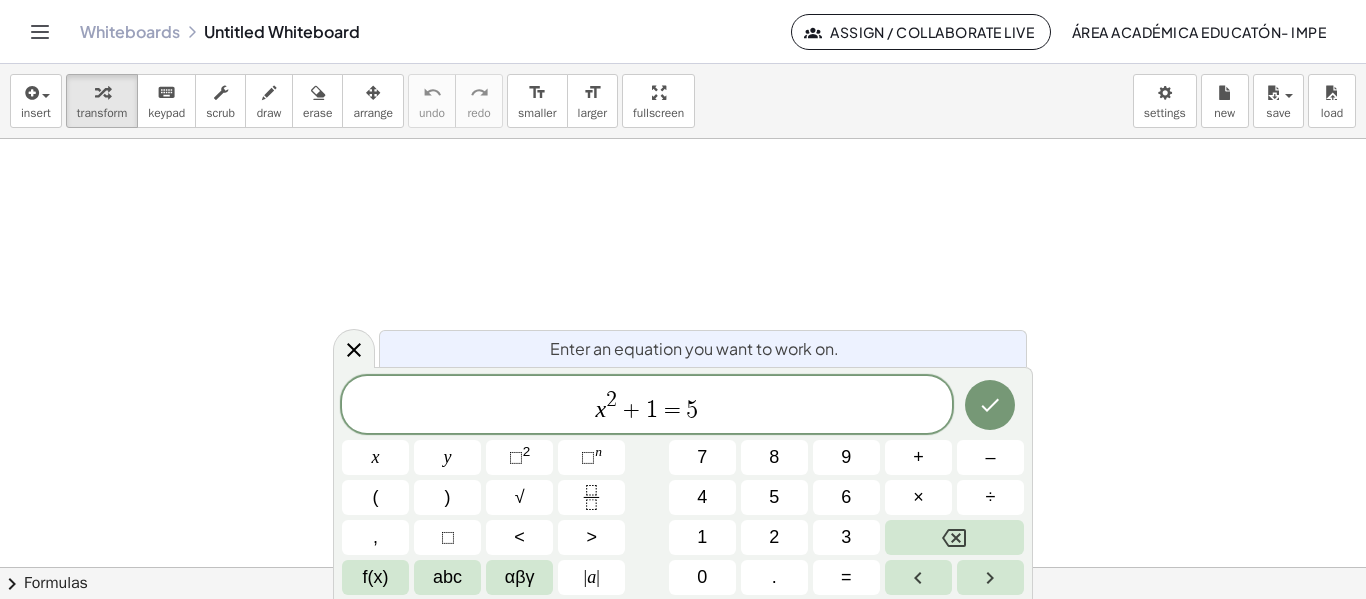 click on "+" at bounding box center [631, 410] 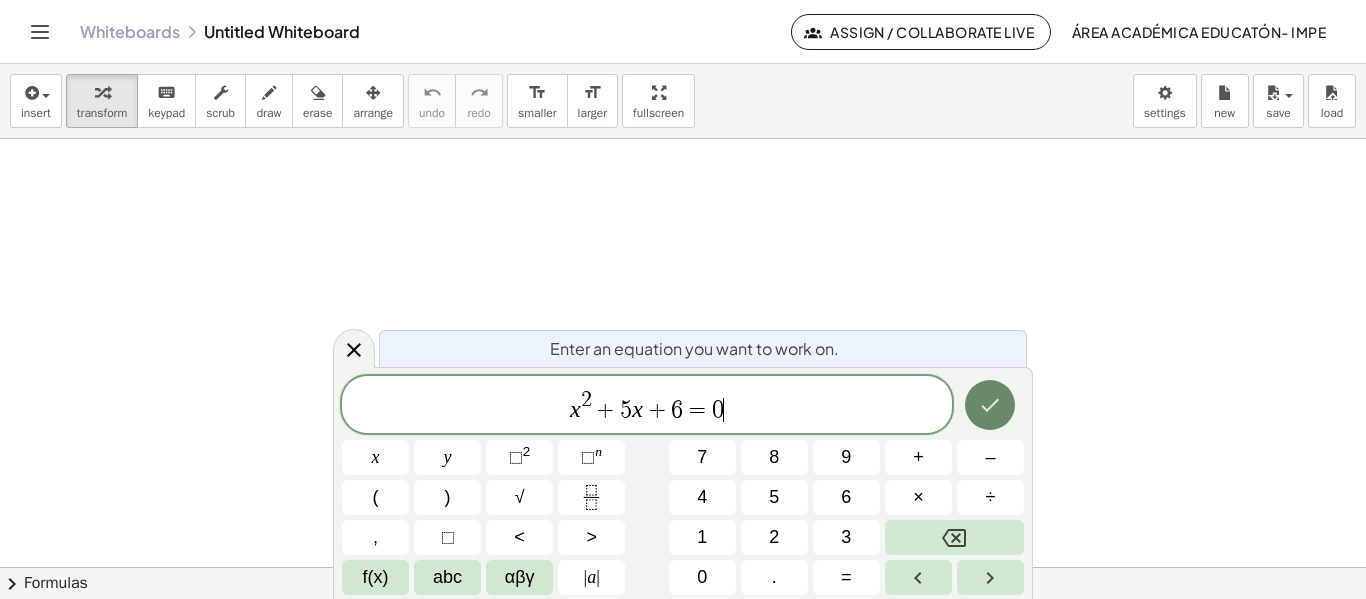 click at bounding box center [990, 405] 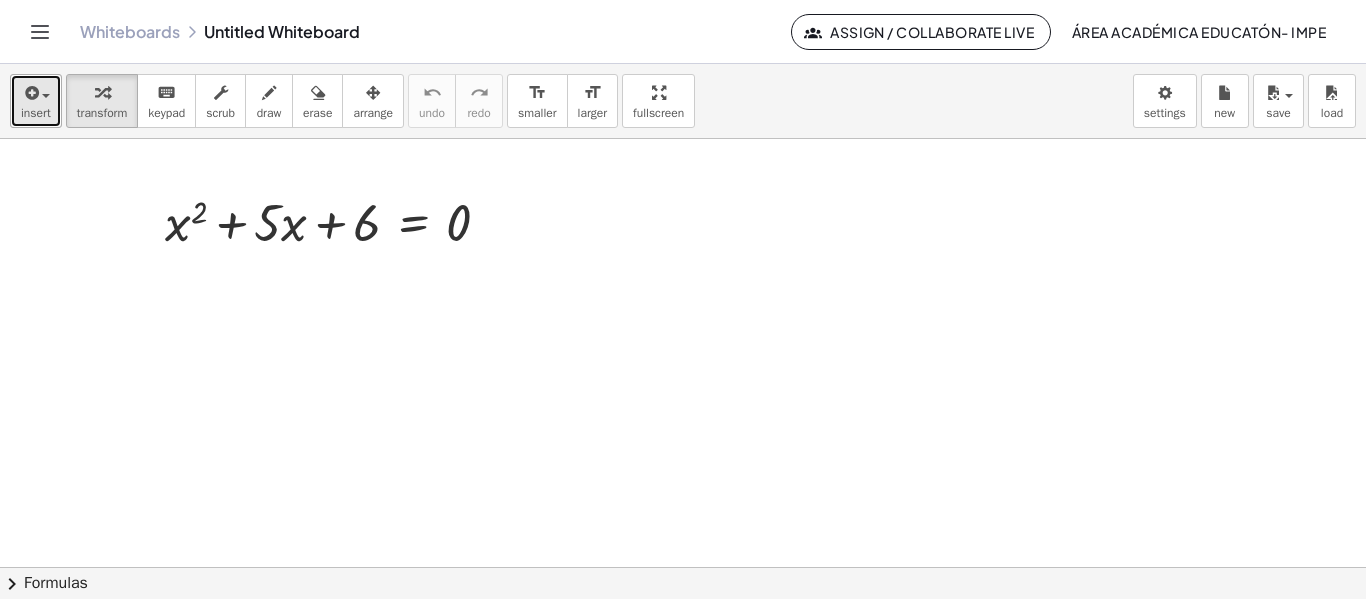 click on "insert" at bounding box center (36, 101) 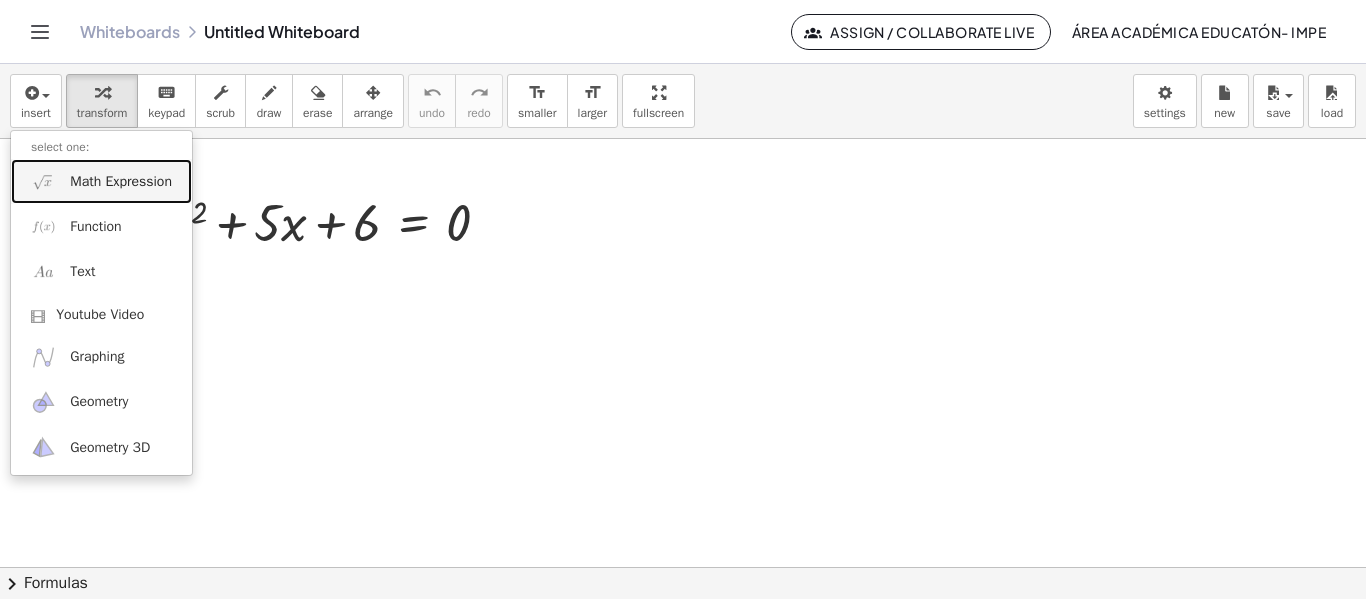 click on "Math Expression" at bounding box center [121, 182] 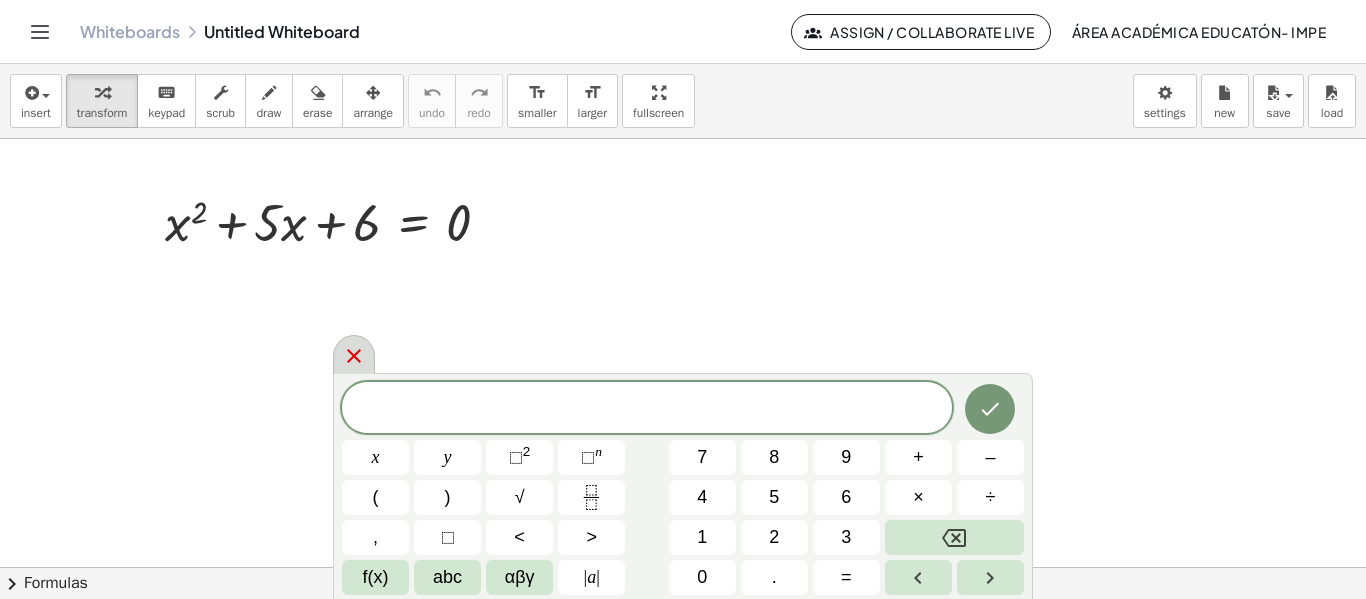 click 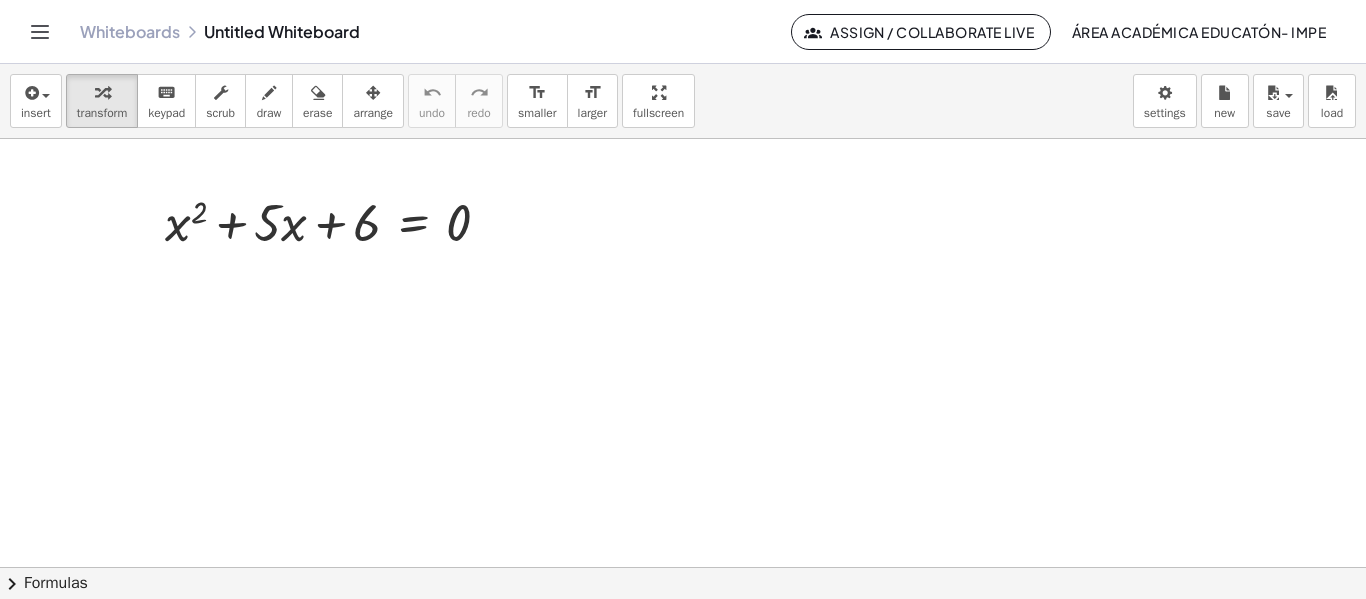 click on "chevron_right  Formulas" 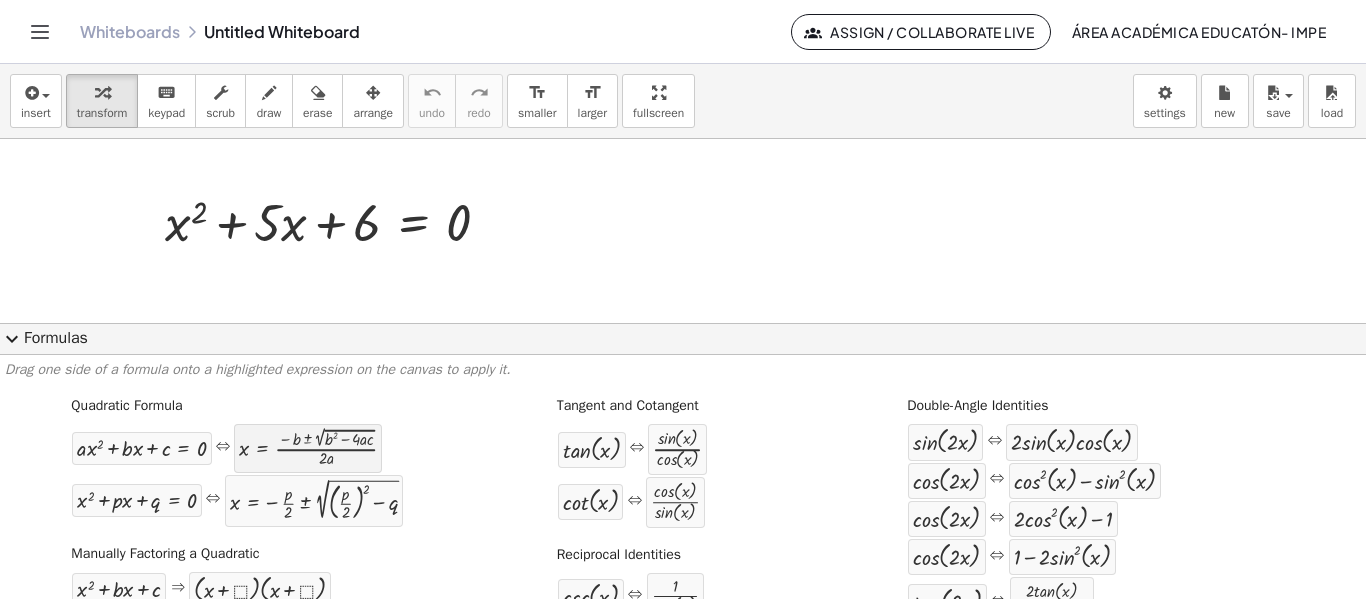 click at bounding box center [308, 448] 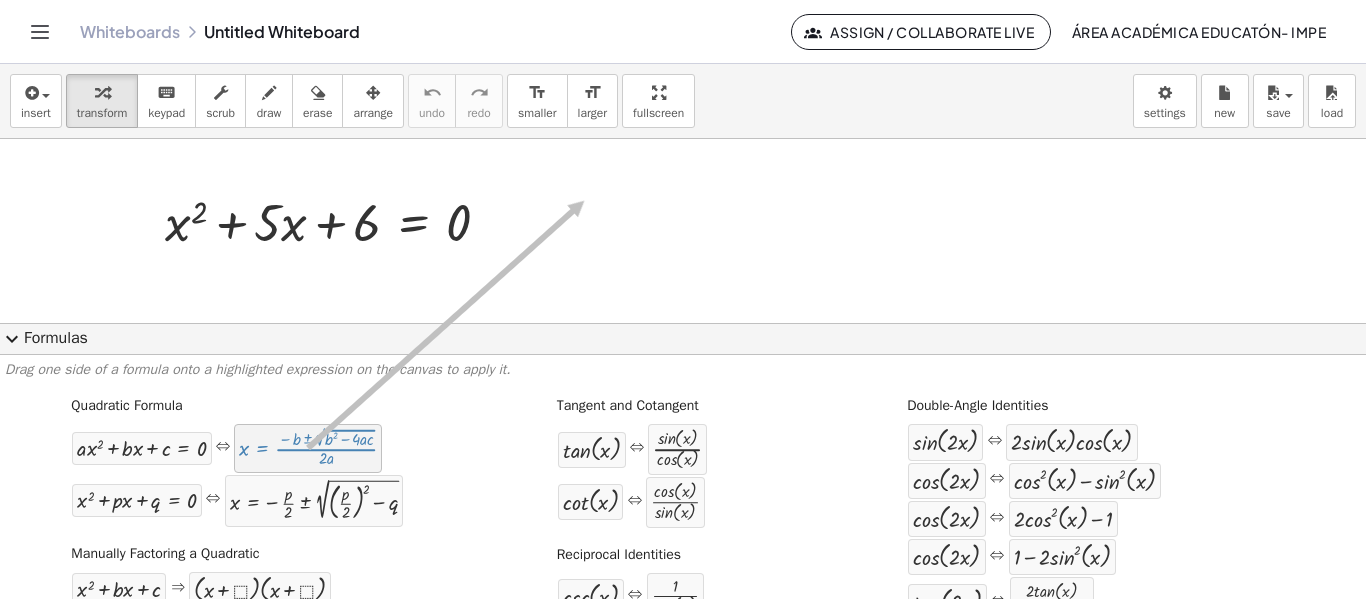 drag, startPoint x: 284, startPoint y: 456, endPoint x: 583, endPoint y: 201, distance: 392.97073 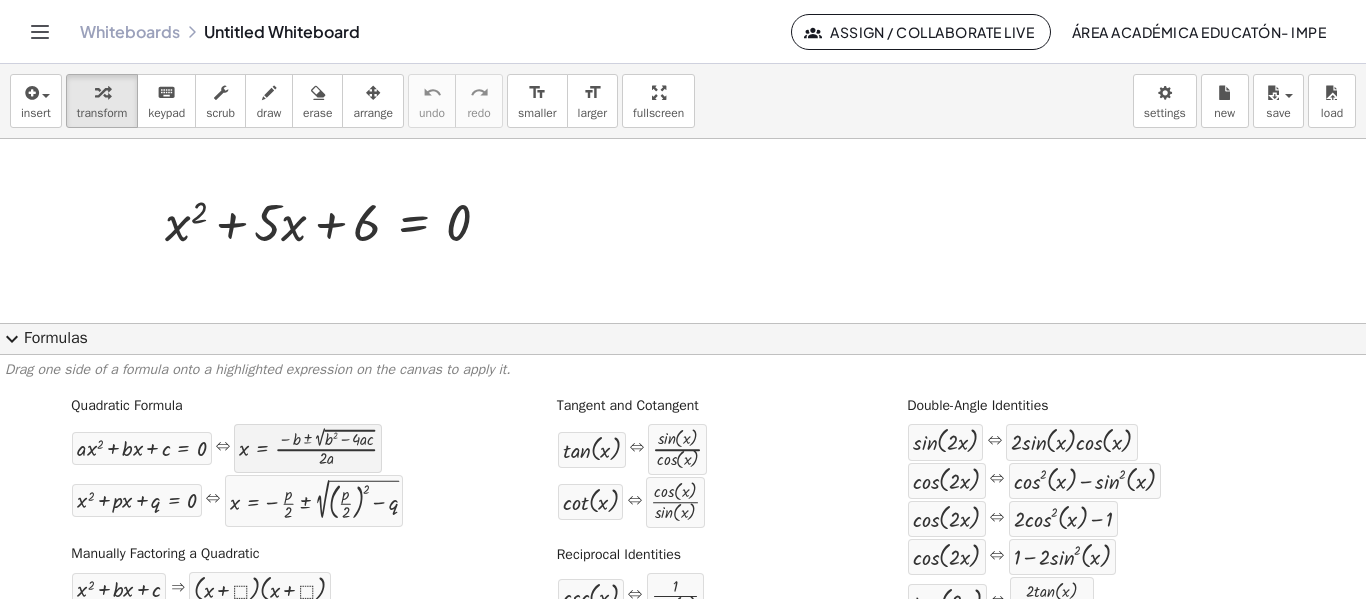 click at bounding box center [308, 448] 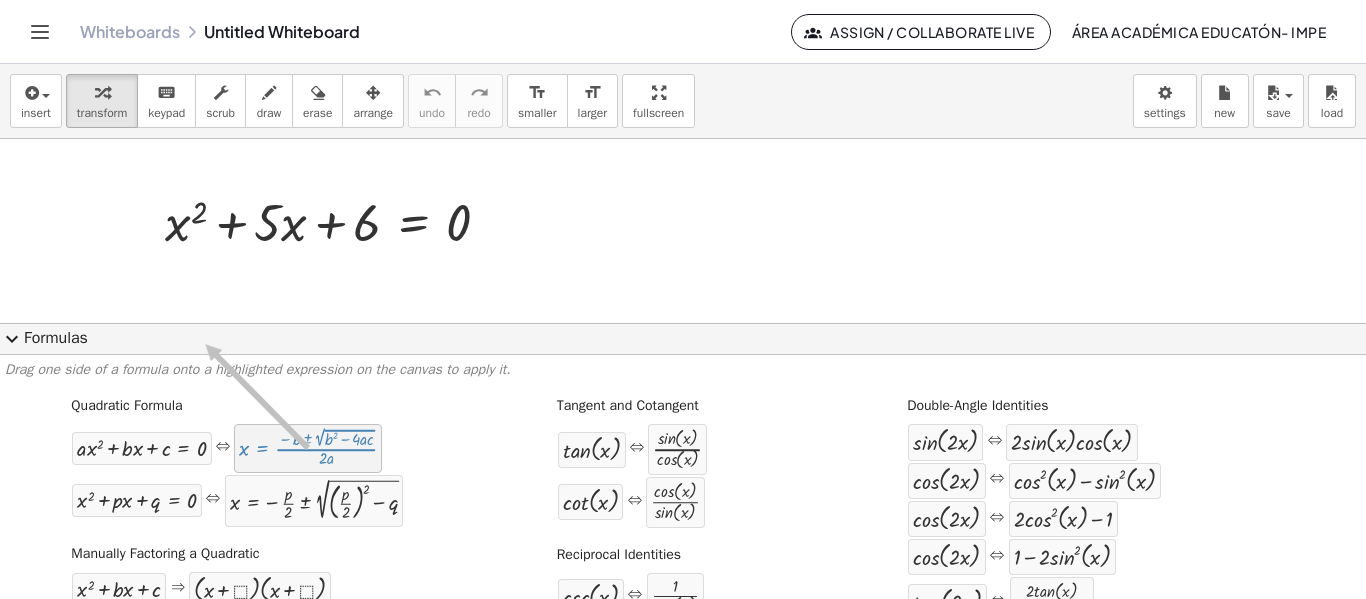 drag, startPoint x: 278, startPoint y: 460, endPoint x: 242, endPoint y: 205, distance: 257.52863 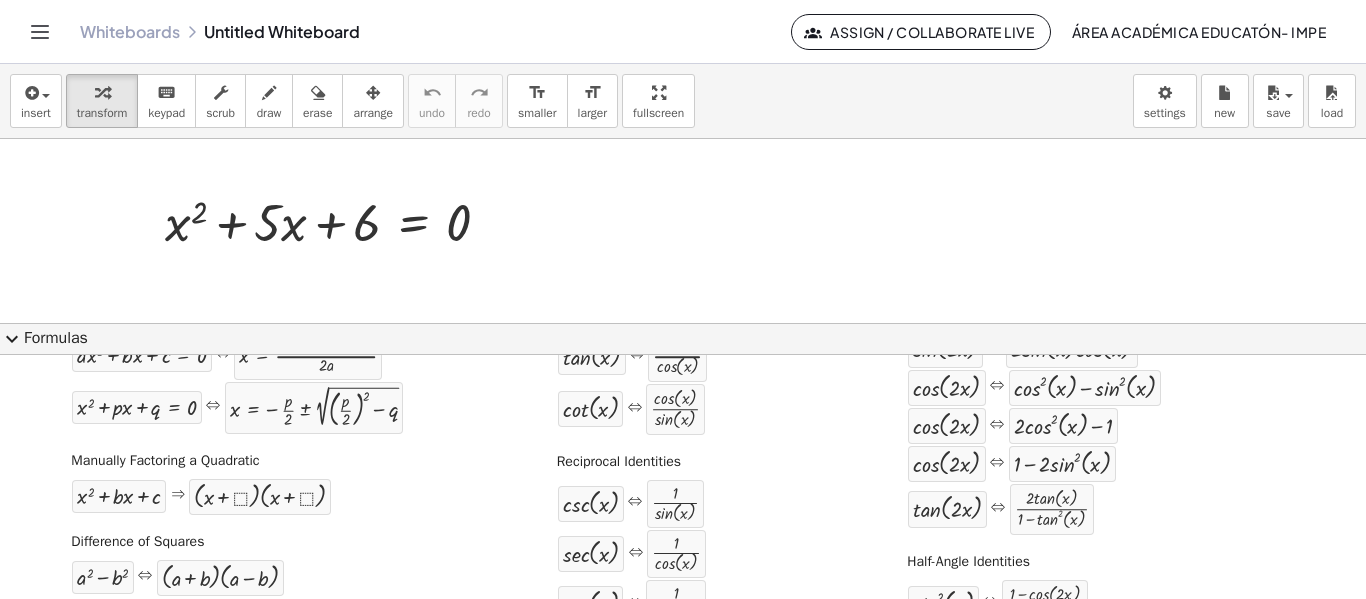 scroll, scrollTop: 0, scrollLeft: 0, axis: both 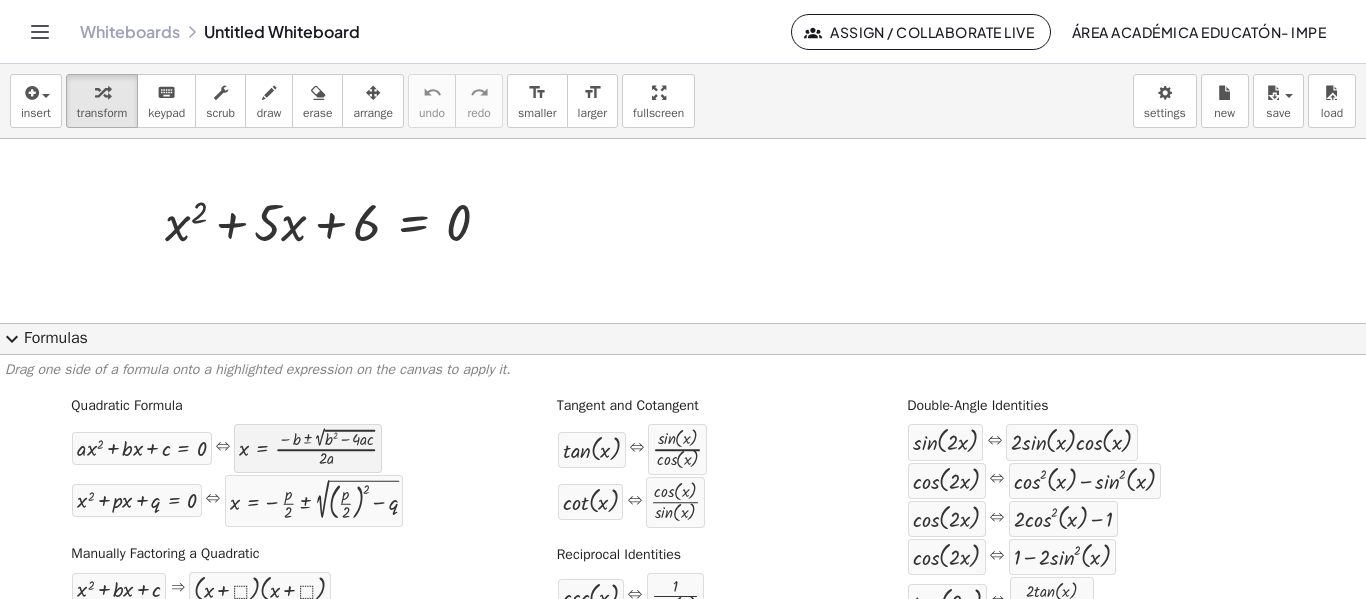 click at bounding box center (308, 448) 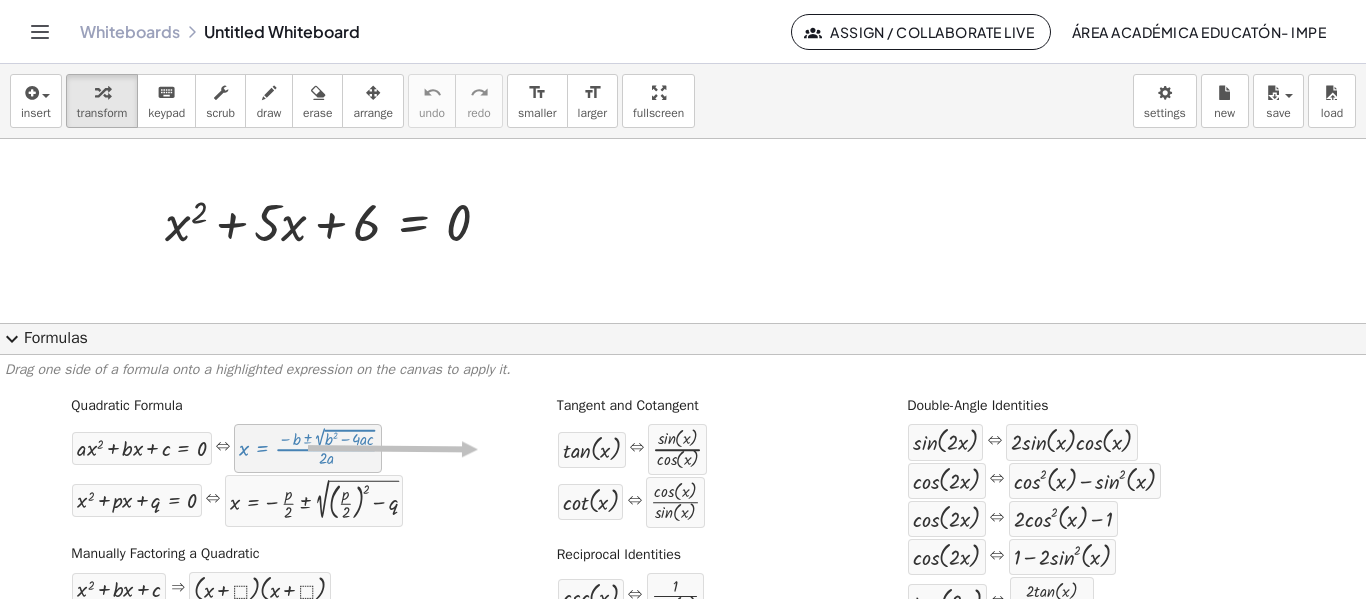 drag, startPoint x: 328, startPoint y: 448, endPoint x: 476, endPoint y: 450, distance: 148.01352 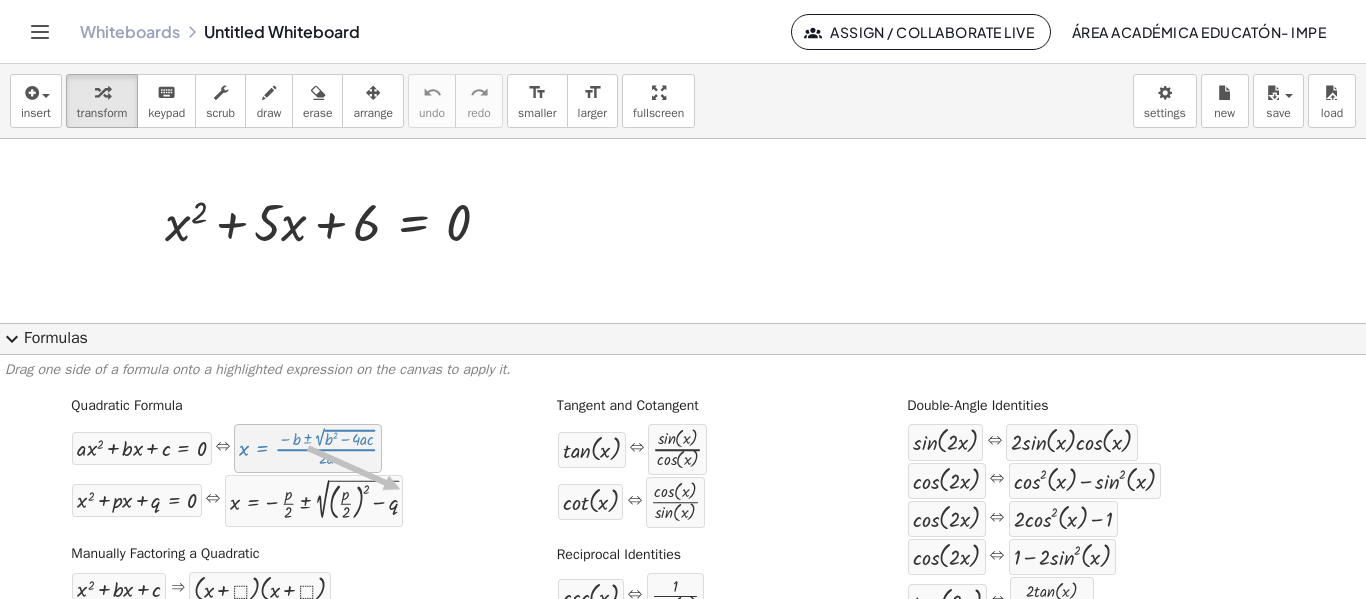 drag, startPoint x: 311, startPoint y: 451, endPoint x: 382, endPoint y: 461, distance: 71.70077 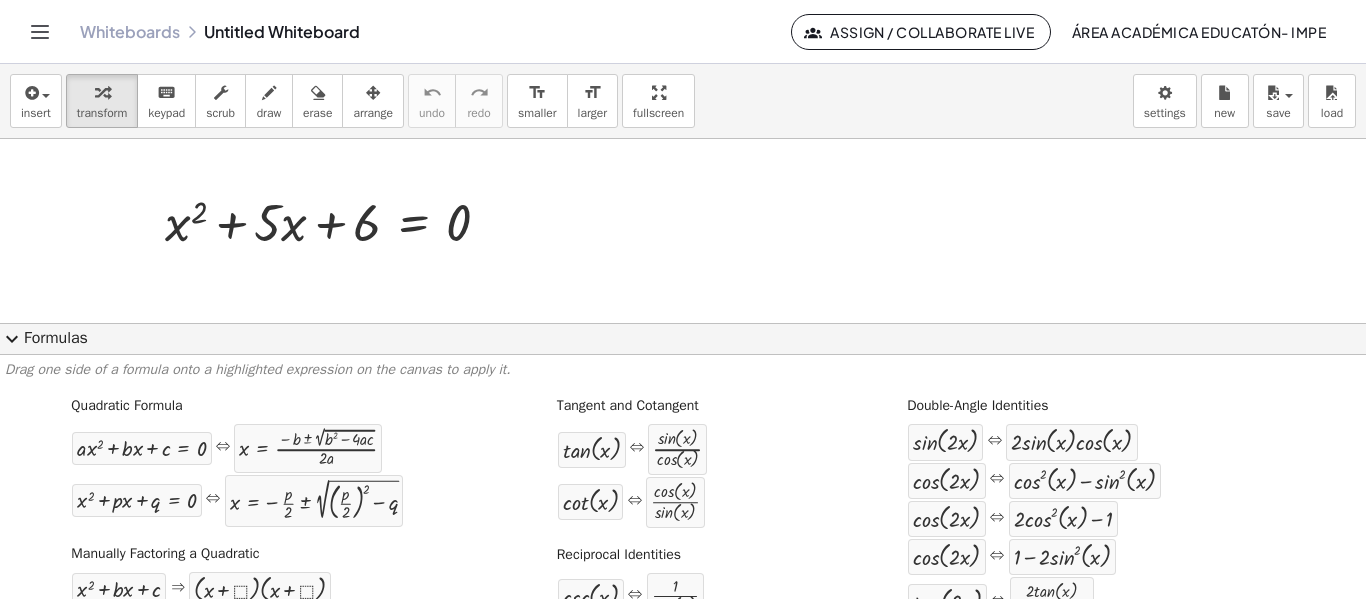 drag, startPoint x: 407, startPoint y: 460, endPoint x: 217, endPoint y: 445, distance: 190.59119 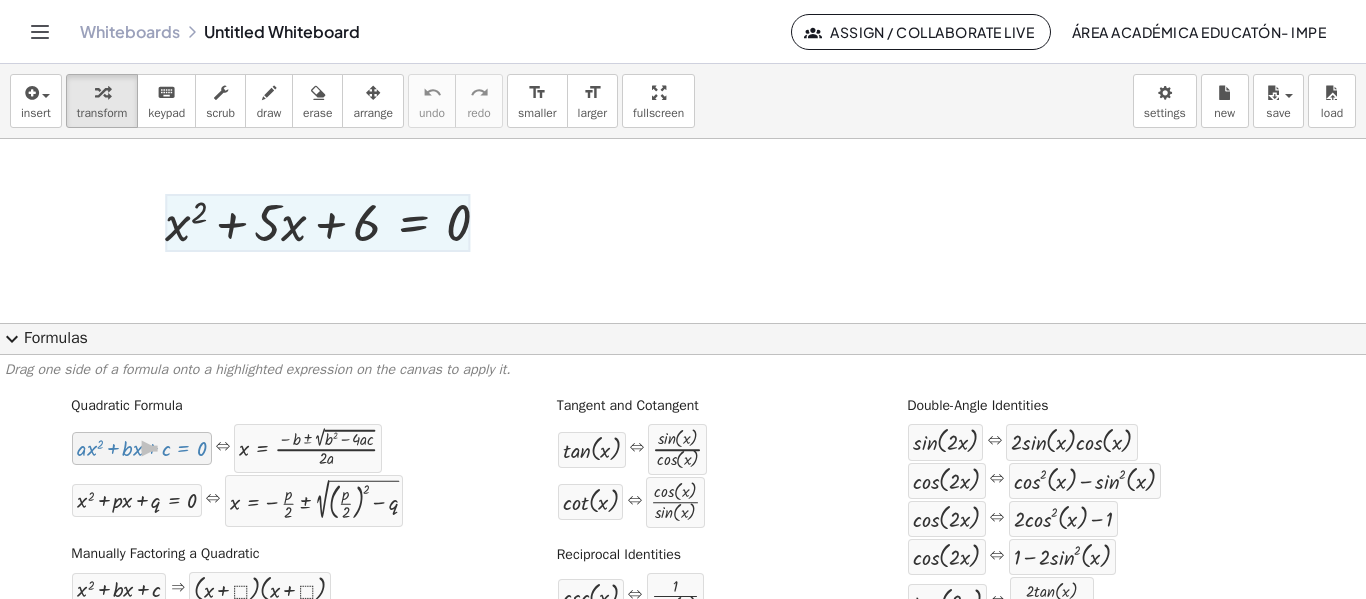 click at bounding box center [141, 448] 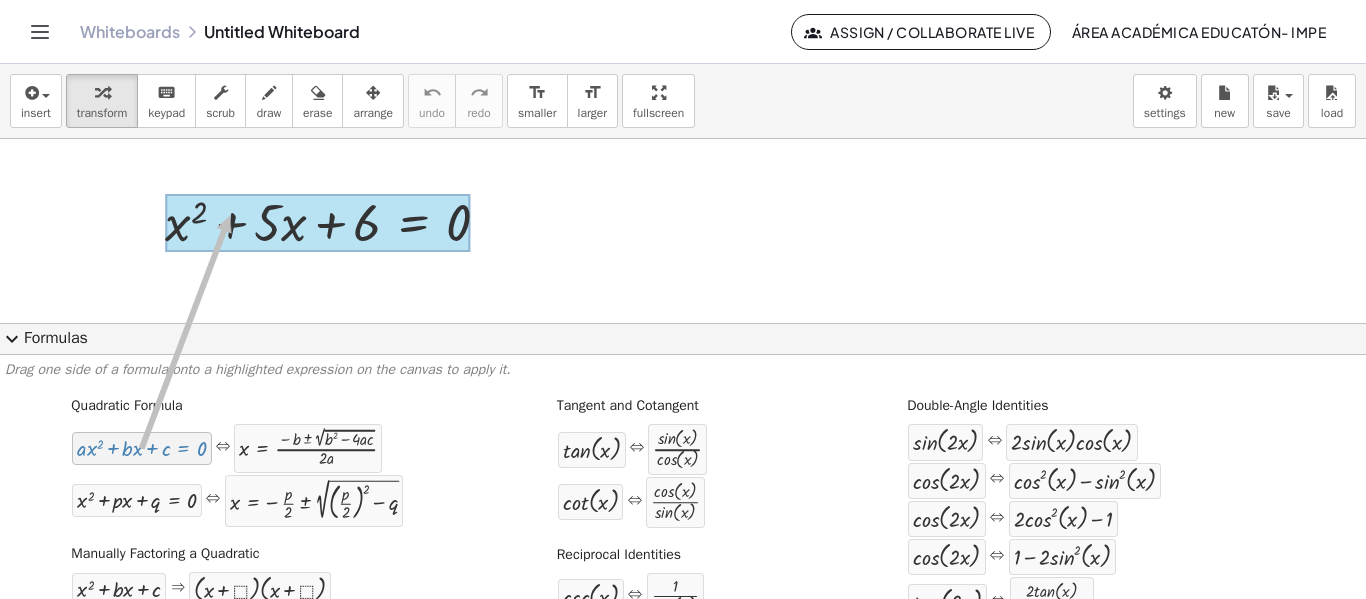drag, startPoint x: 182, startPoint y: 446, endPoint x: 227, endPoint y: 217, distance: 233.37952 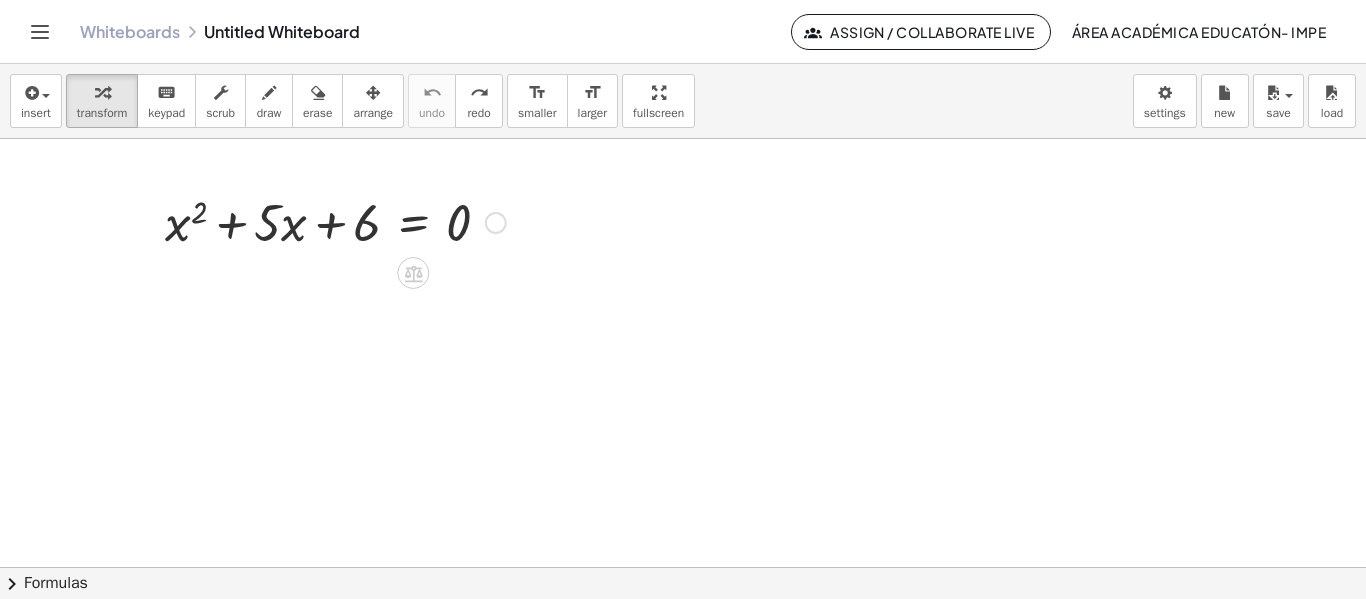 click on "chevron_right  Formulas" 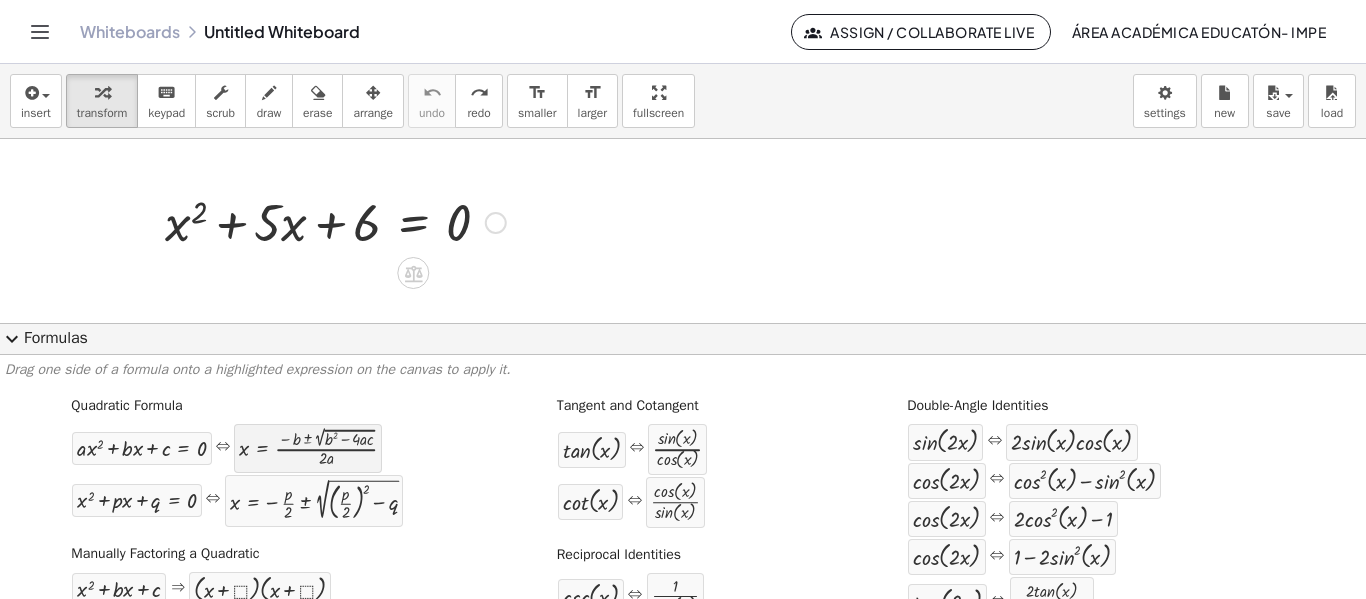 click at bounding box center (308, 448) 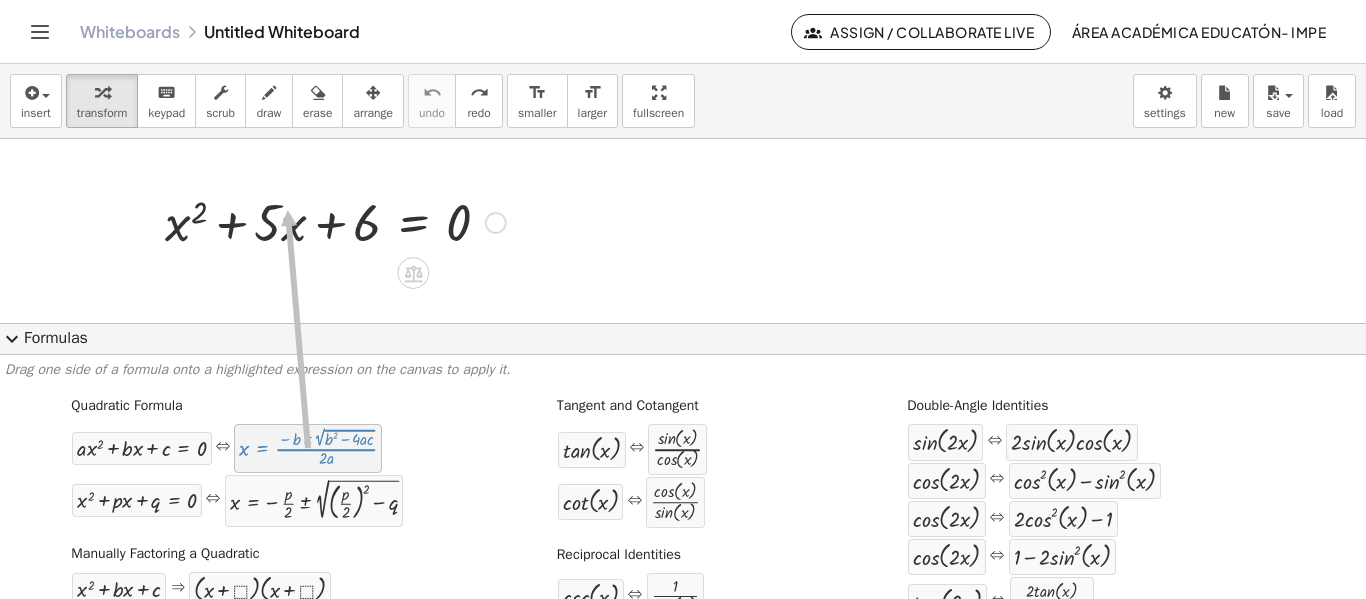 drag, startPoint x: 331, startPoint y: 445, endPoint x: 285, endPoint y: 211, distance: 238.47852 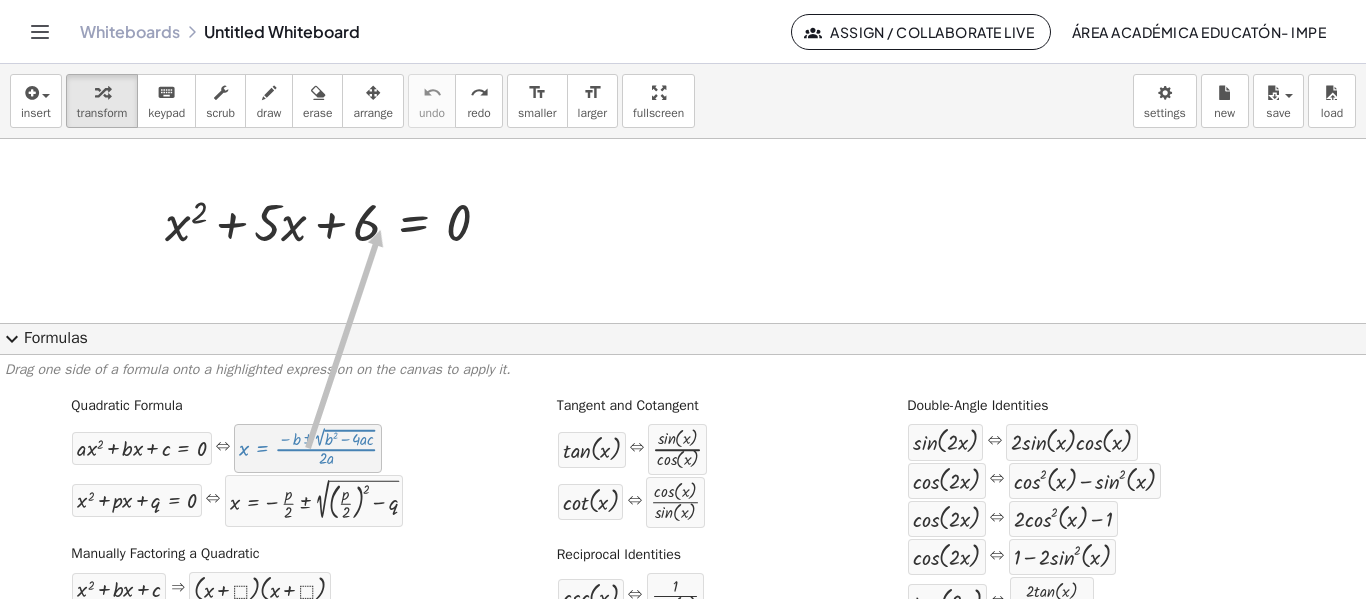 drag, startPoint x: 312, startPoint y: 442, endPoint x: 378, endPoint y: 230, distance: 222.03603 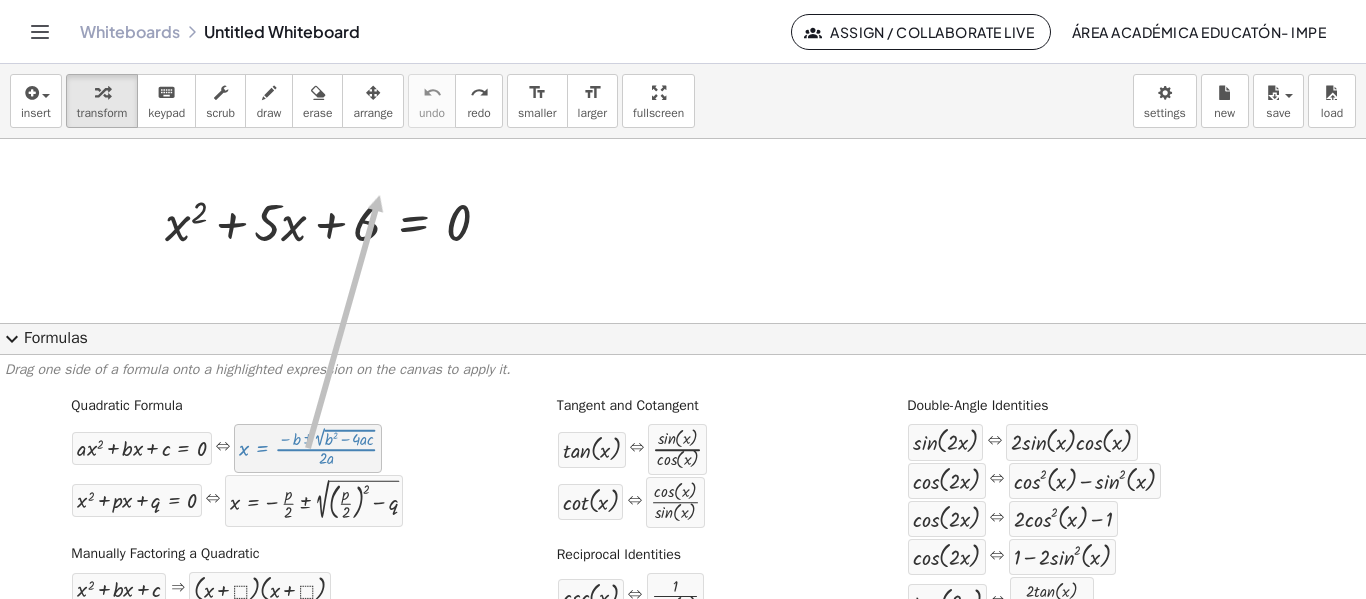 drag, startPoint x: 286, startPoint y: 467, endPoint x: 378, endPoint y: 195, distance: 287.1376 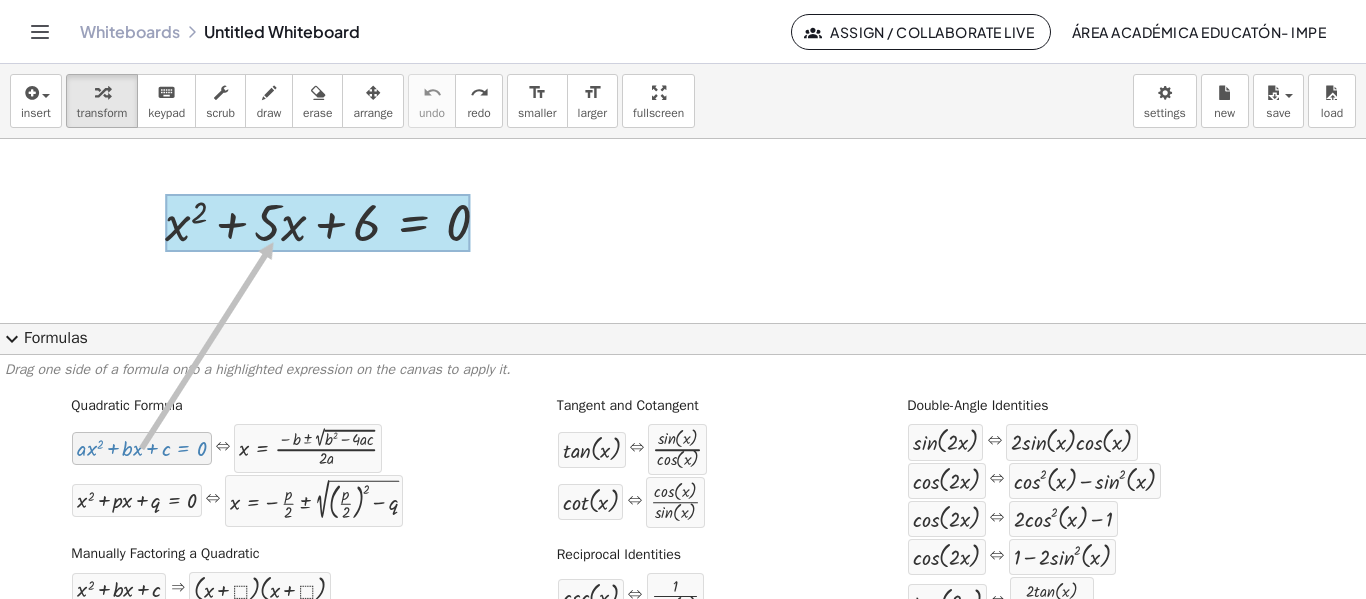 drag, startPoint x: 164, startPoint y: 453, endPoint x: 271, endPoint y: 242, distance: 236.5798 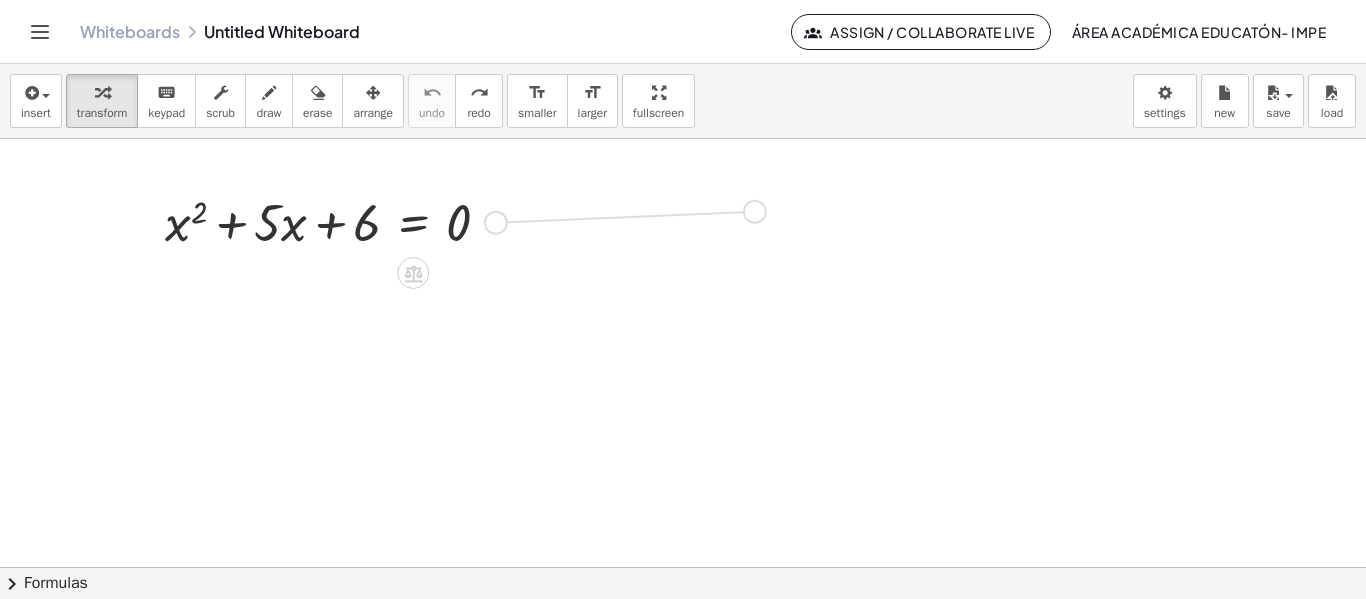 drag, startPoint x: 499, startPoint y: 223, endPoint x: 758, endPoint y: 212, distance: 259.2335 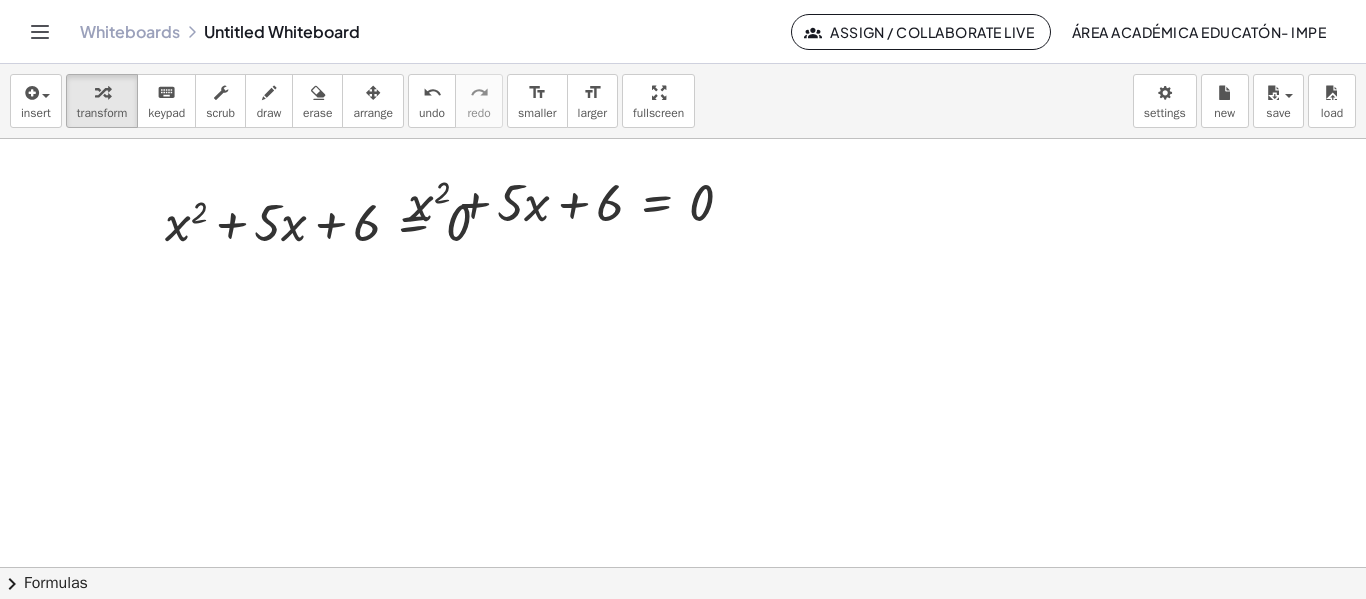 drag, startPoint x: 644, startPoint y: 120, endPoint x: 506, endPoint y: 214, distance: 166.97305 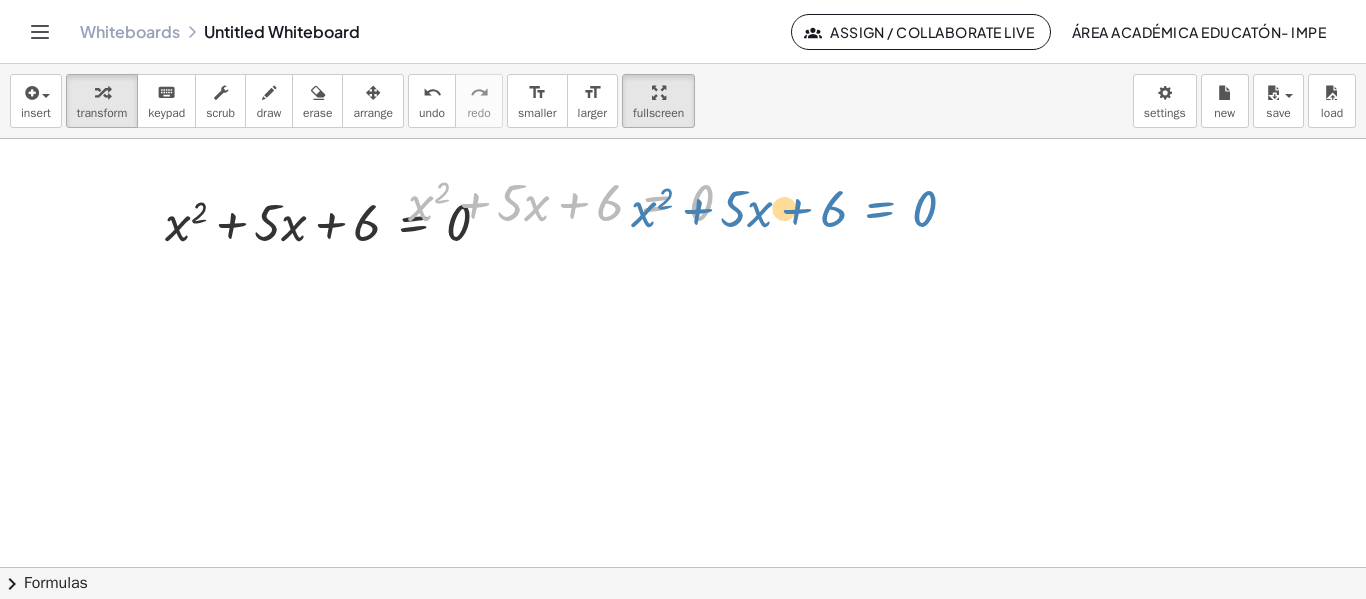 drag, startPoint x: 627, startPoint y: 194, endPoint x: 850, endPoint y: 200, distance: 223.0807 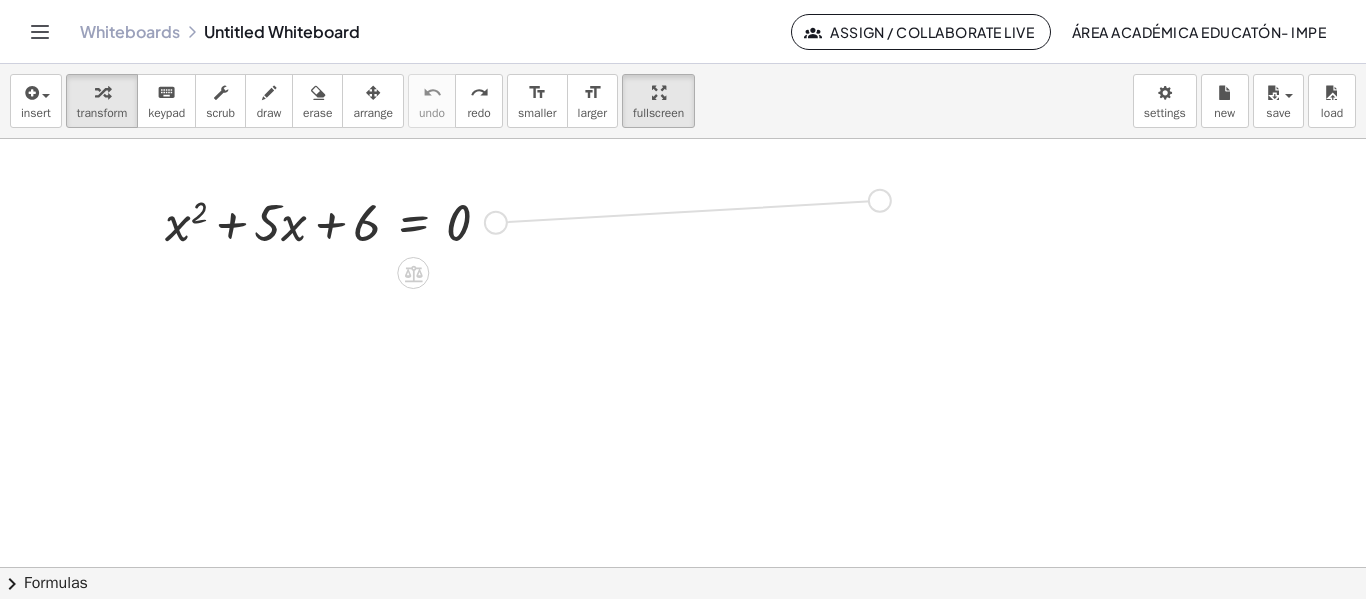drag, startPoint x: 503, startPoint y: 230, endPoint x: 895, endPoint y: 206, distance: 392.734 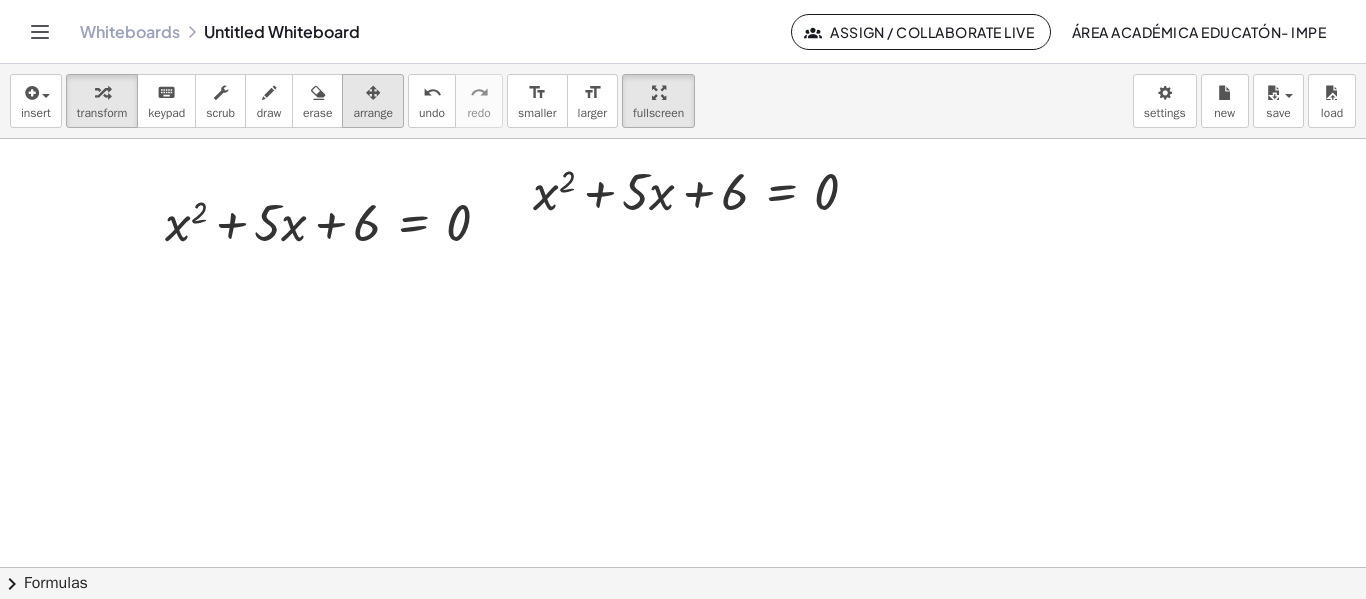 click at bounding box center (373, 92) 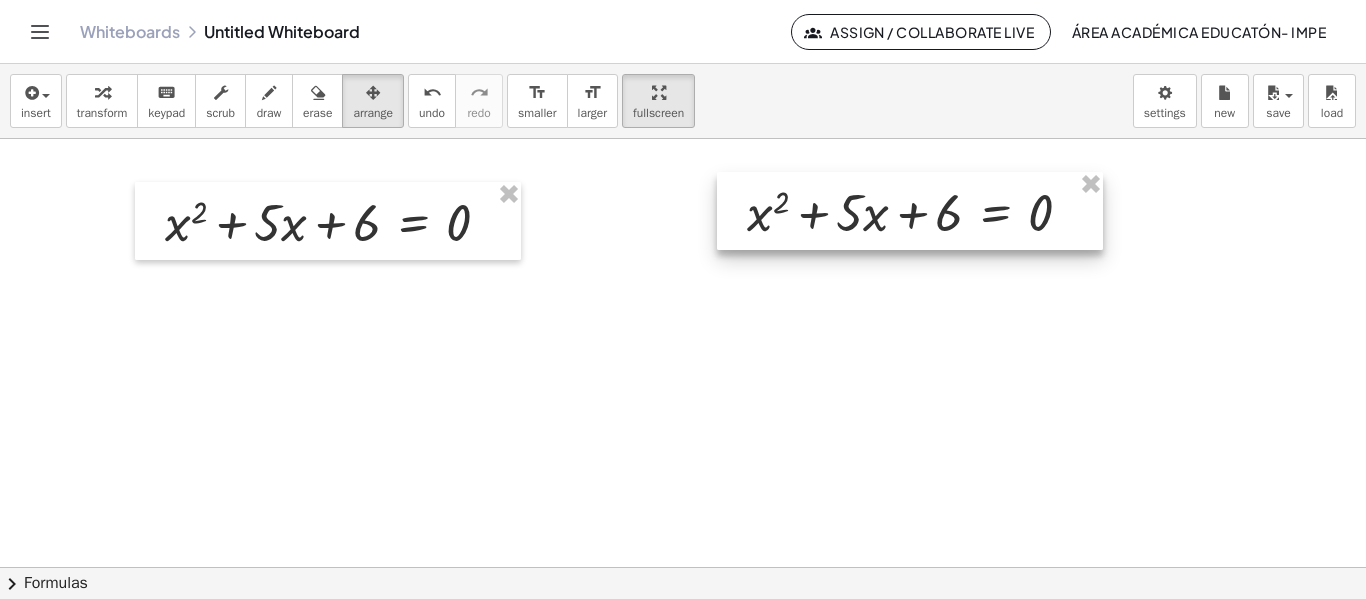 drag, startPoint x: 670, startPoint y: 185, endPoint x: 884, endPoint y: 206, distance: 215.02791 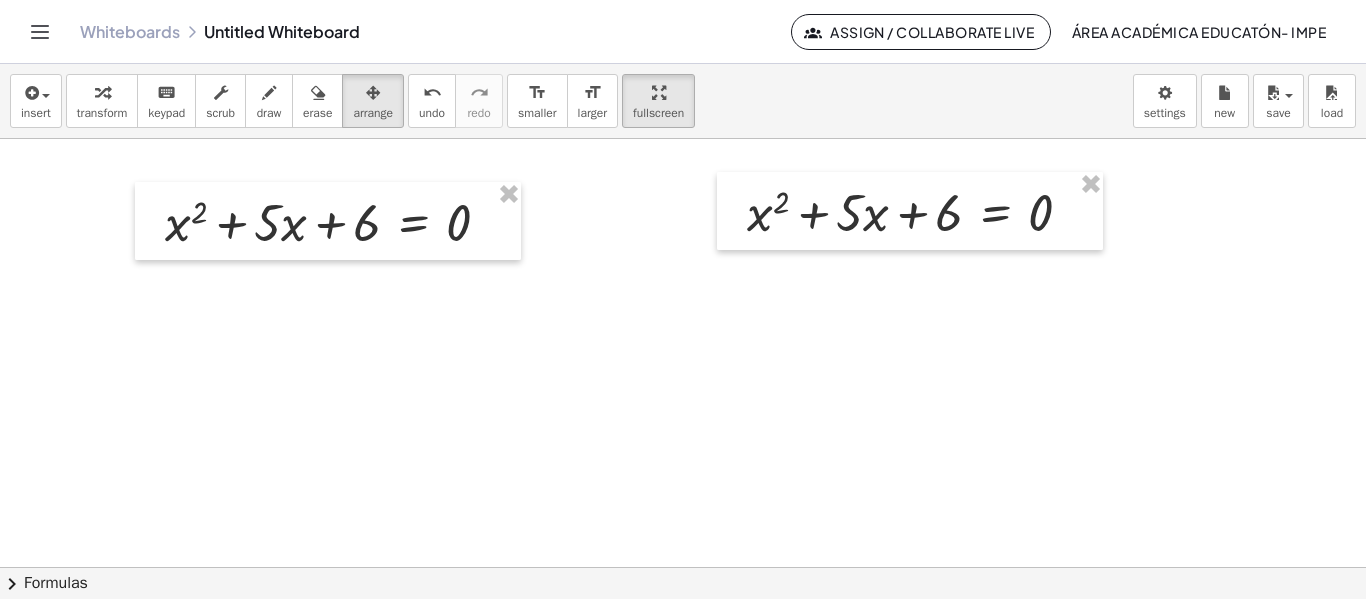 click on "chevron_right  Formulas" 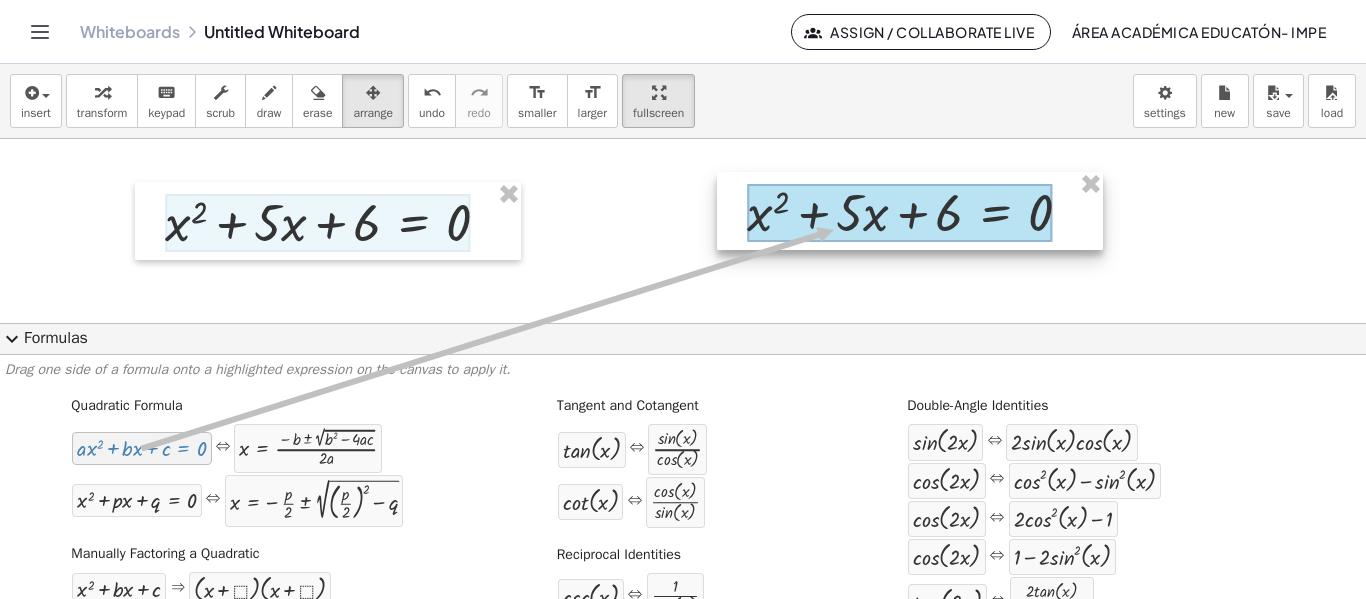 drag, startPoint x: 110, startPoint y: 459, endPoint x: 828, endPoint y: 210, distance: 759.9507 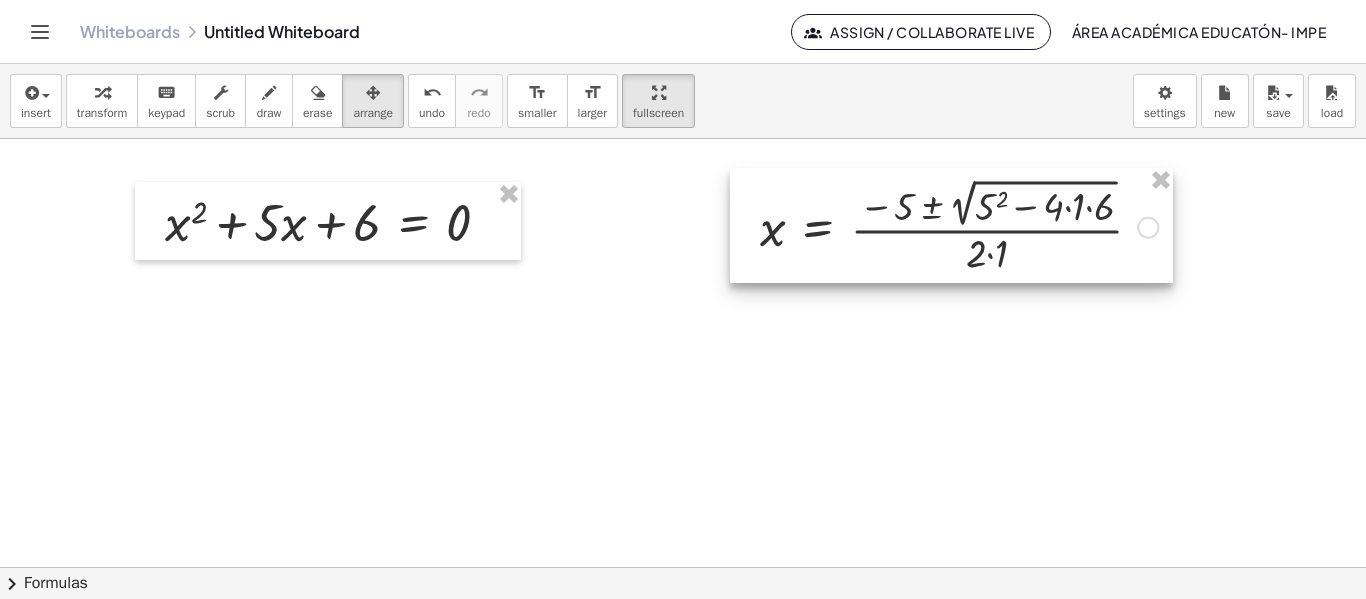 drag, startPoint x: 1002, startPoint y: 209, endPoint x: 824, endPoint y: 224, distance: 178.6309 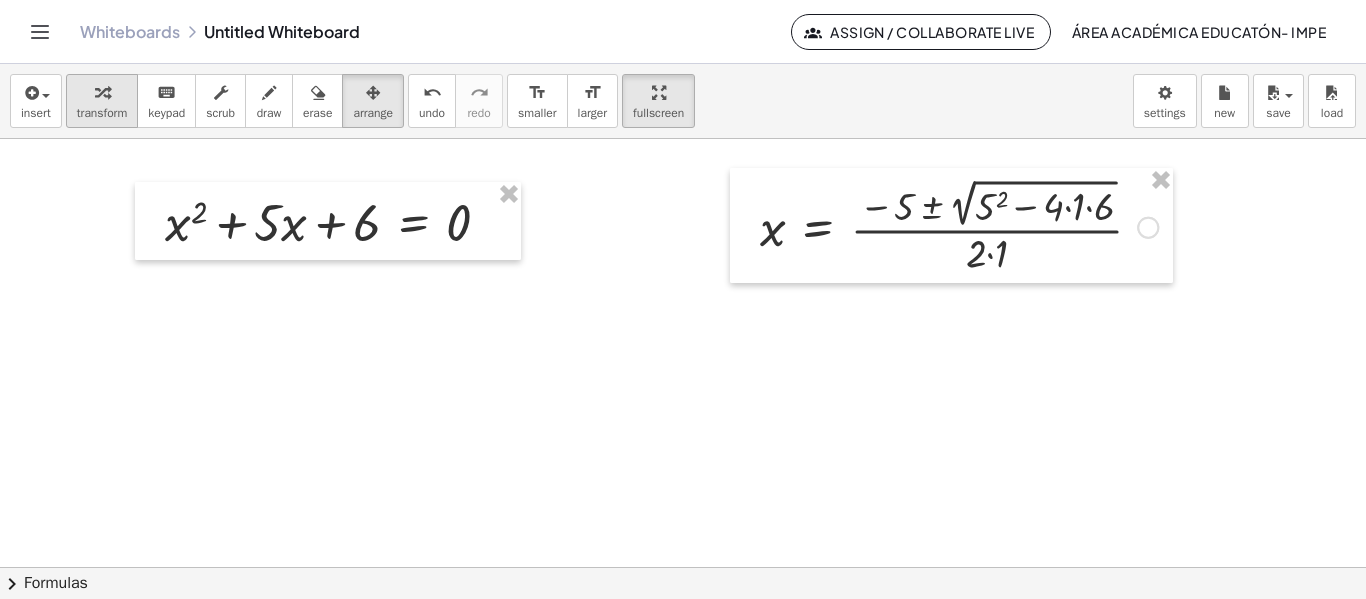 click at bounding box center (102, 93) 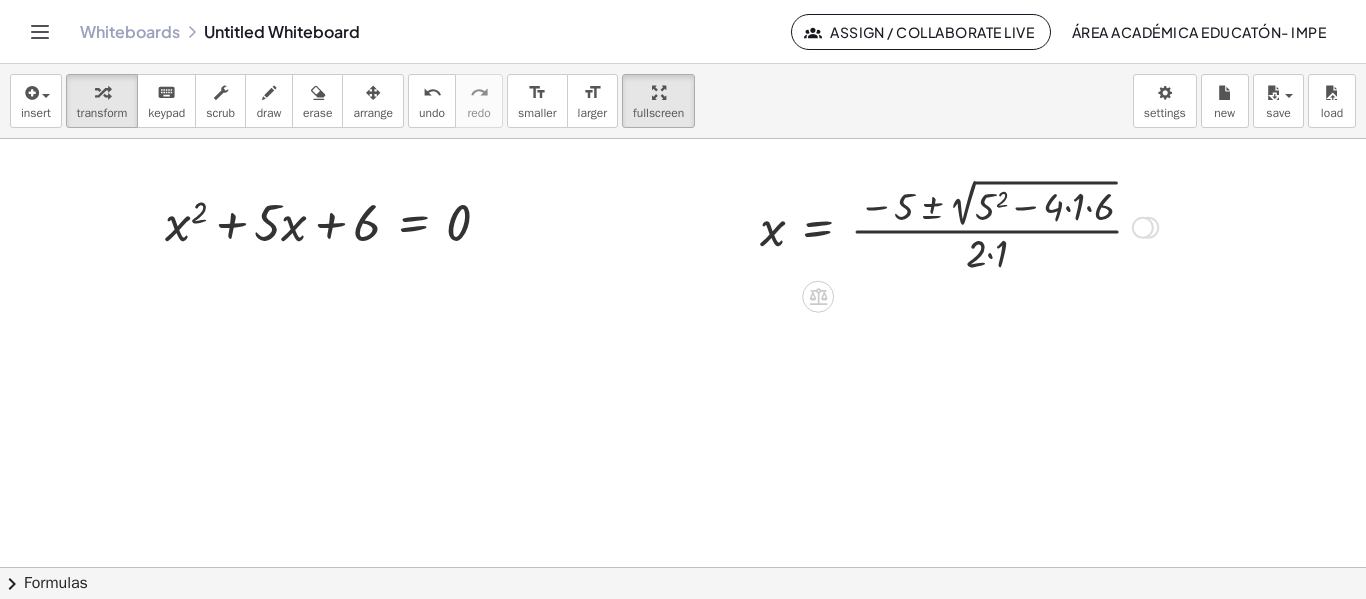 click at bounding box center (959, 225) 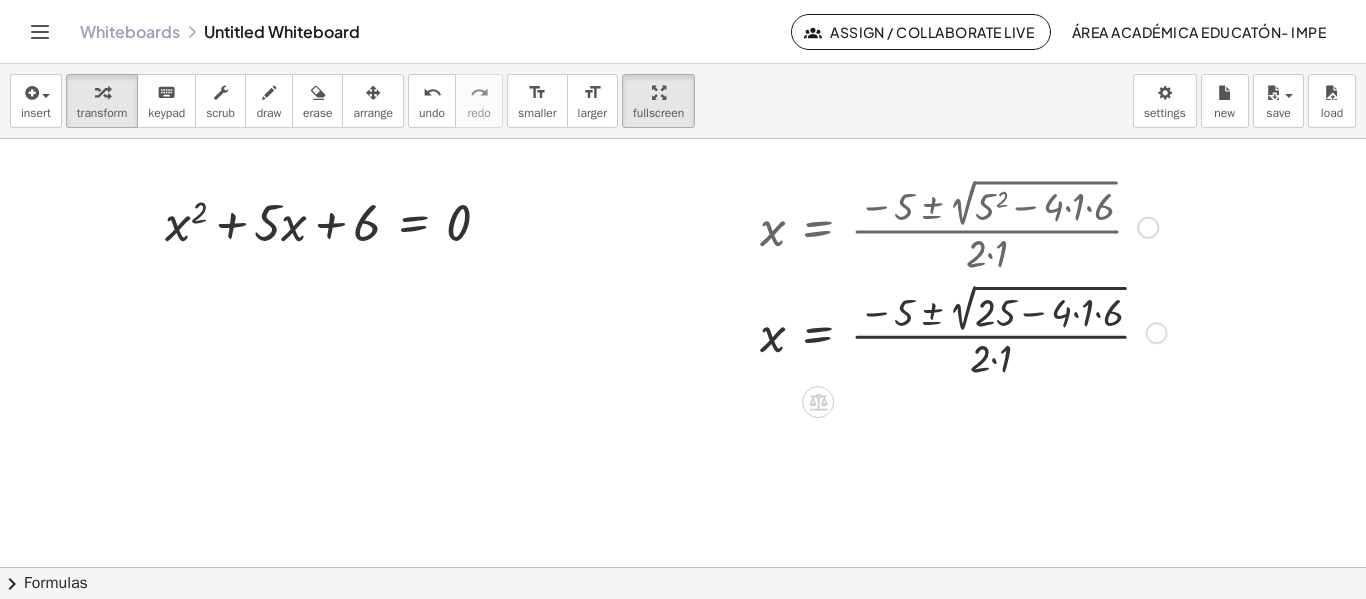 click at bounding box center [963, 330] 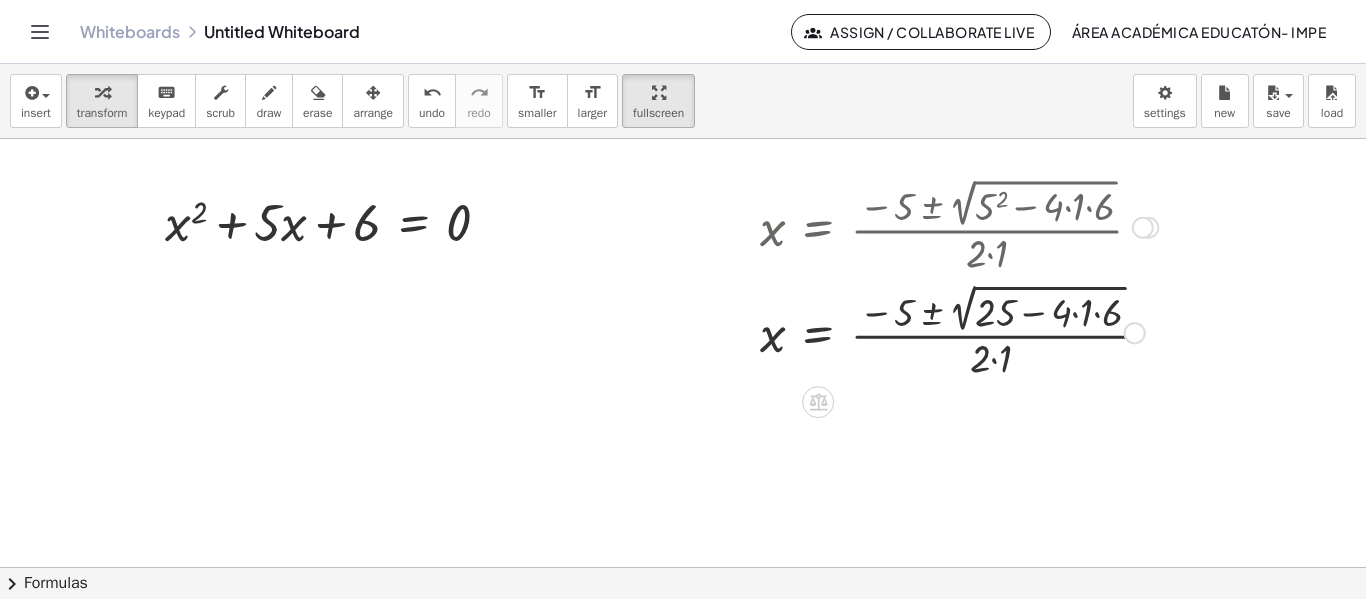 click at bounding box center (959, 330) 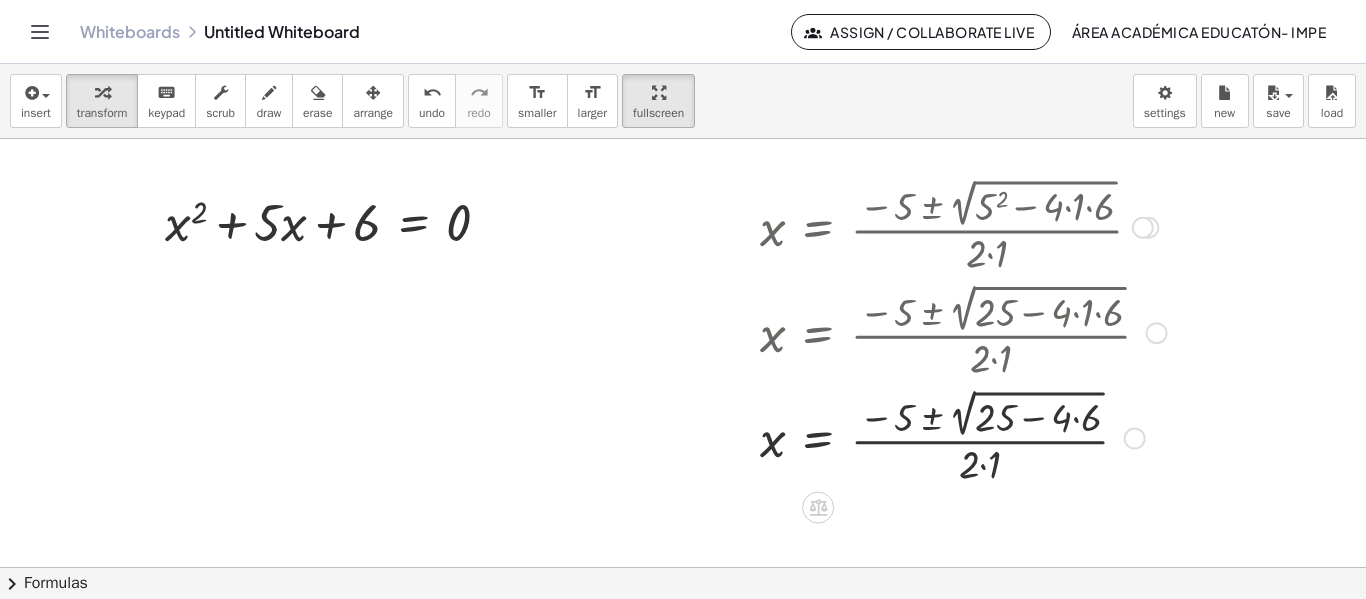 click at bounding box center (963, 436) 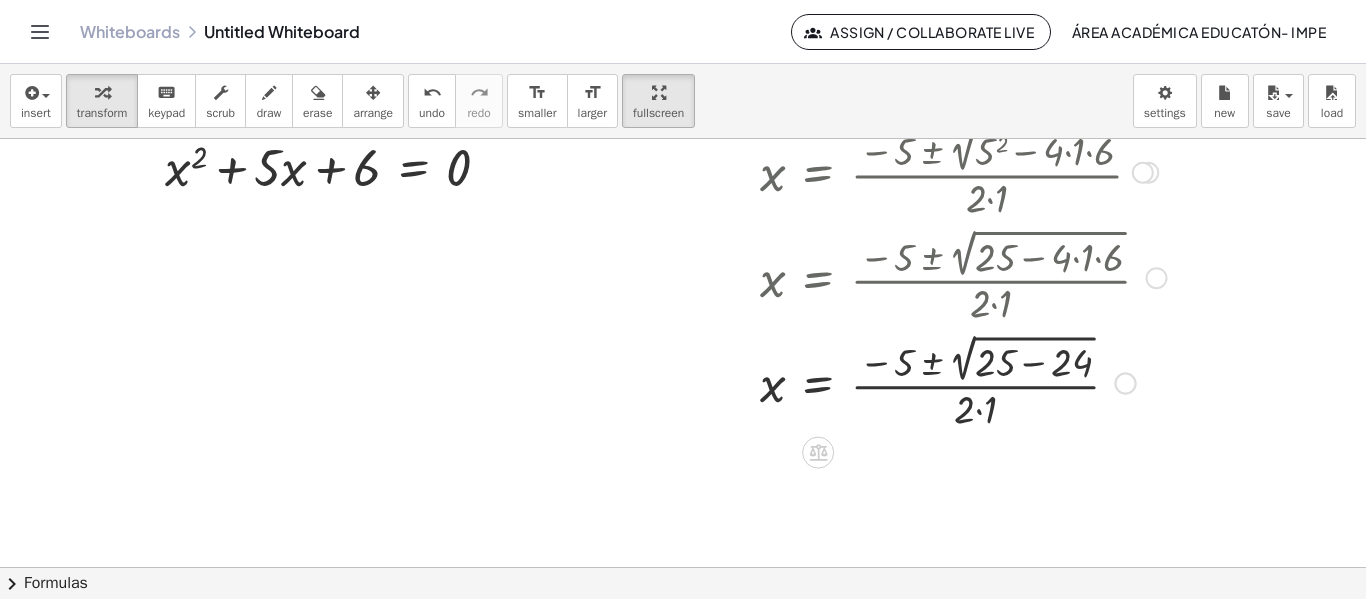 scroll, scrollTop: 57, scrollLeft: 0, axis: vertical 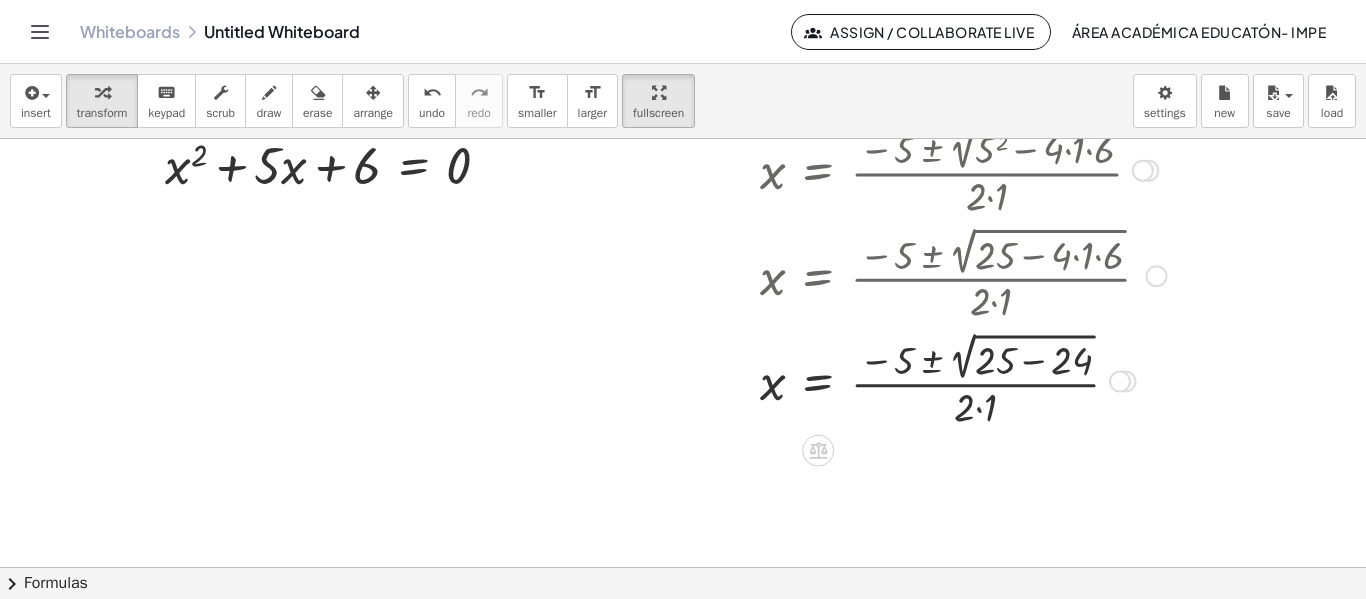 click at bounding box center (963, 379) 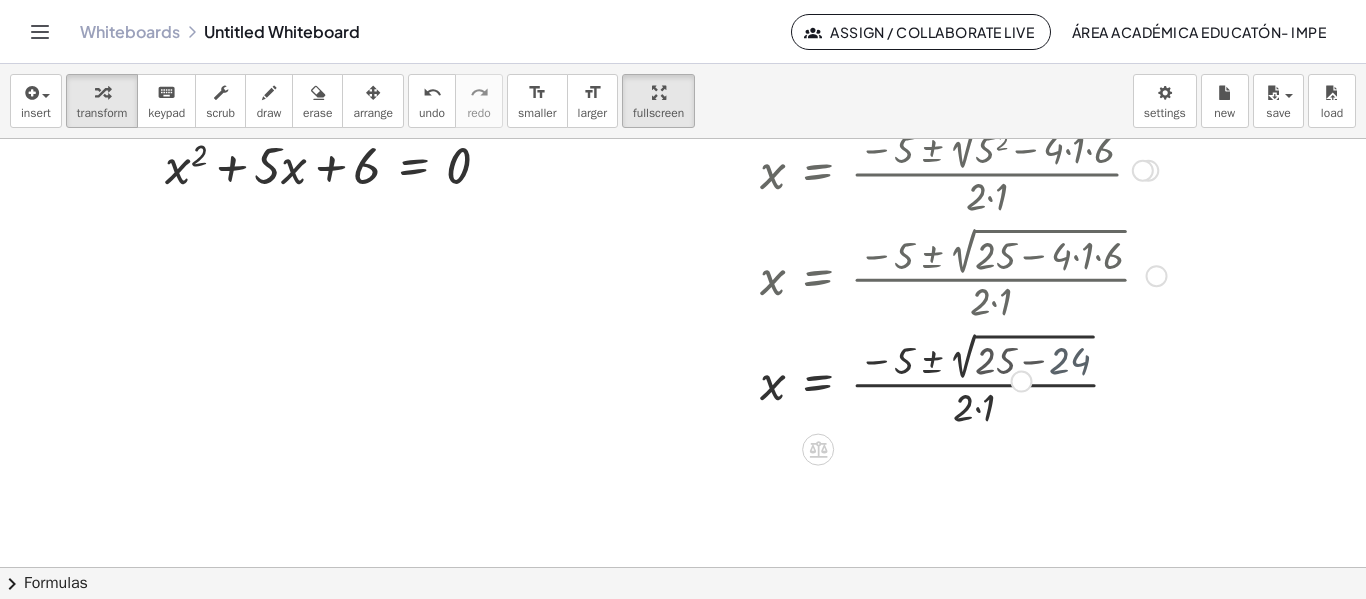 click at bounding box center (963, 380) 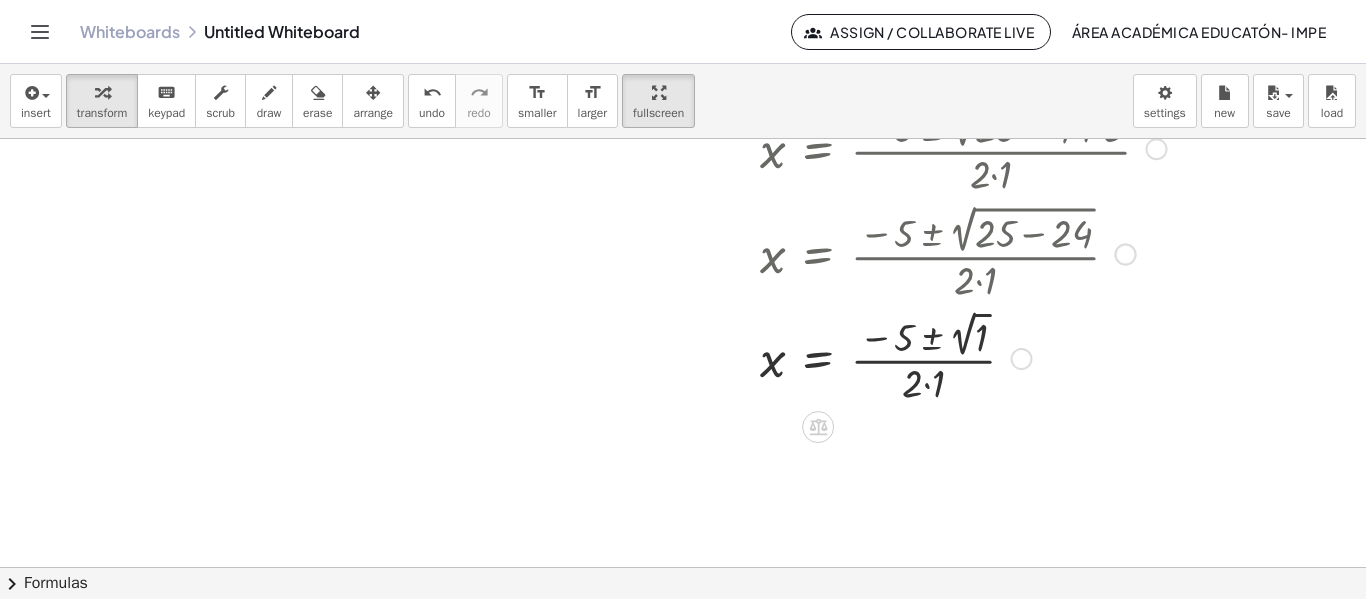 scroll, scrollTop: 187, scrollLeft: 0, axis: vertical 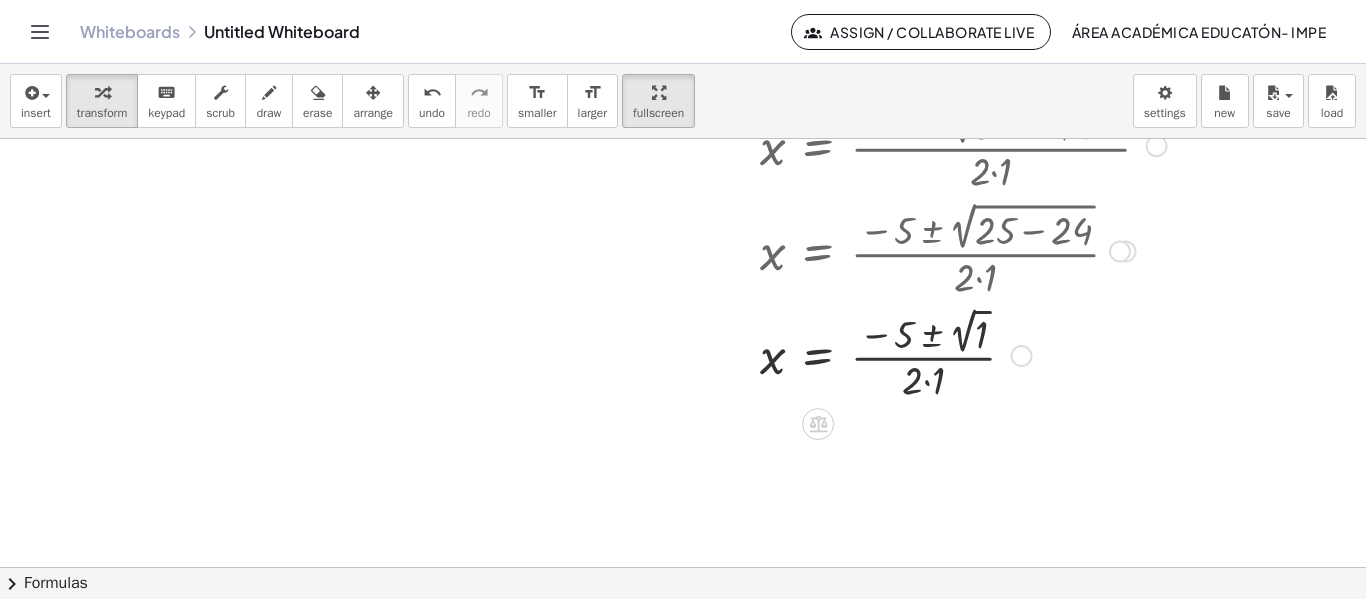 click at bounding box center [963, 354] 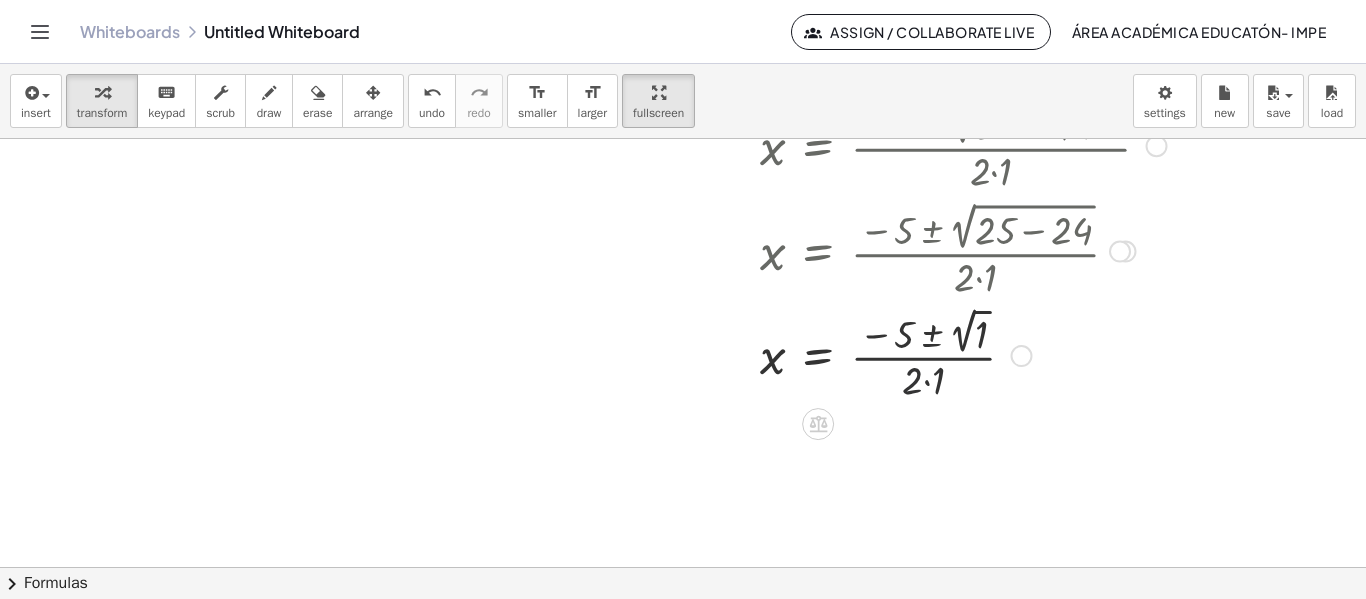 click at bounding box center [963, 354] 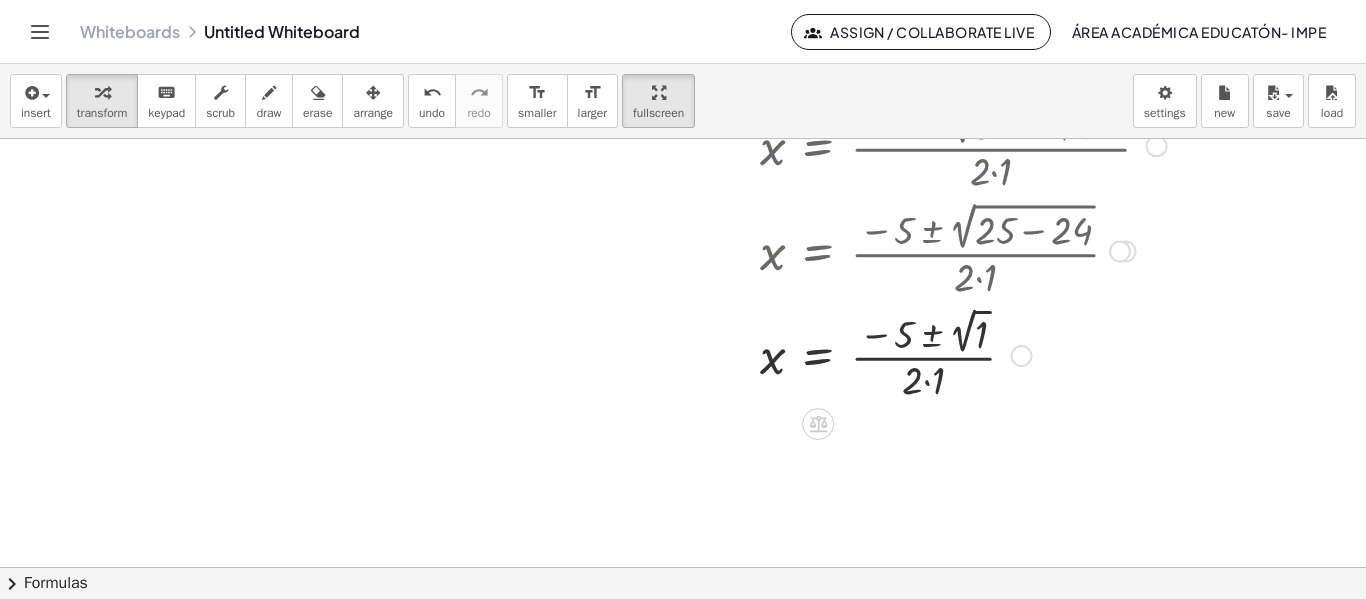 click at bounding box center [963, 354] 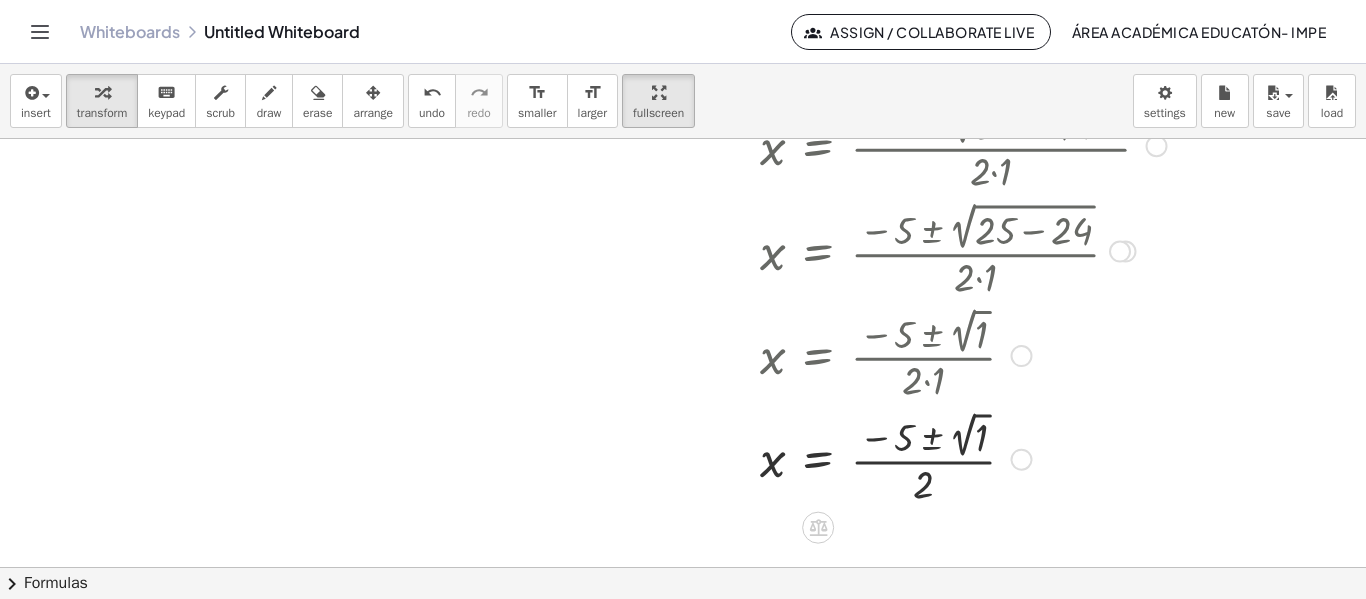 click at bounding box center [963, 458] 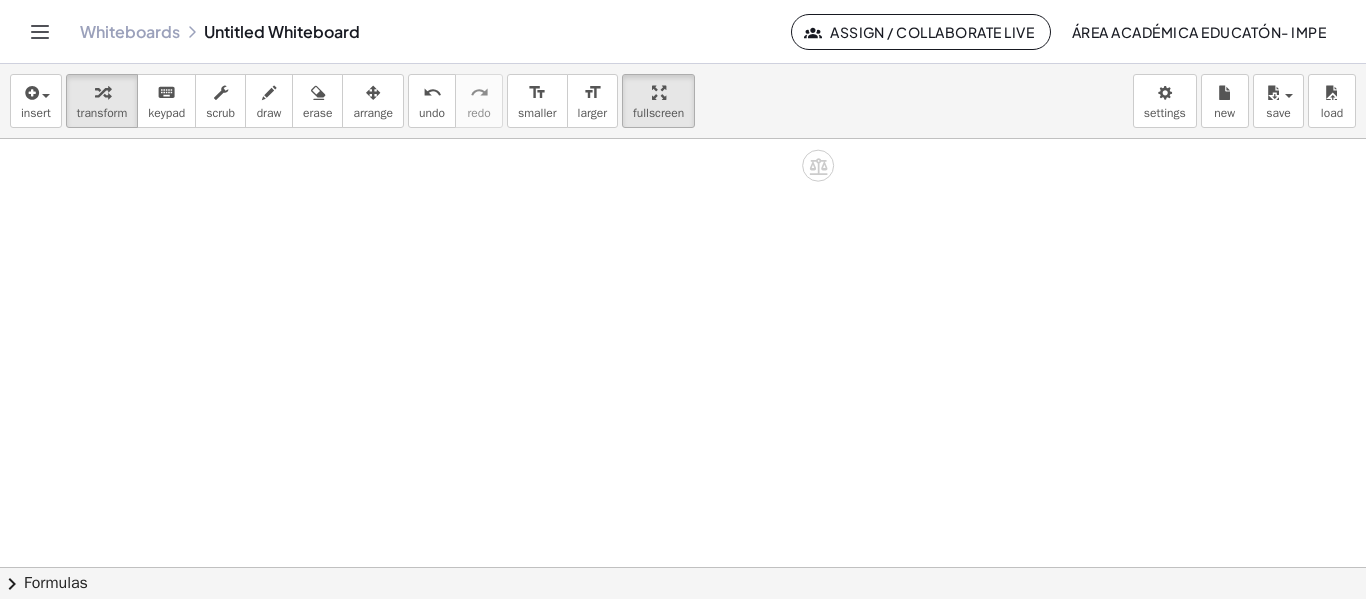 drag, startPoint x: 995, startPoint y: 461, endPoint x: 1063, endPoint y: 98, distance: 369.31424 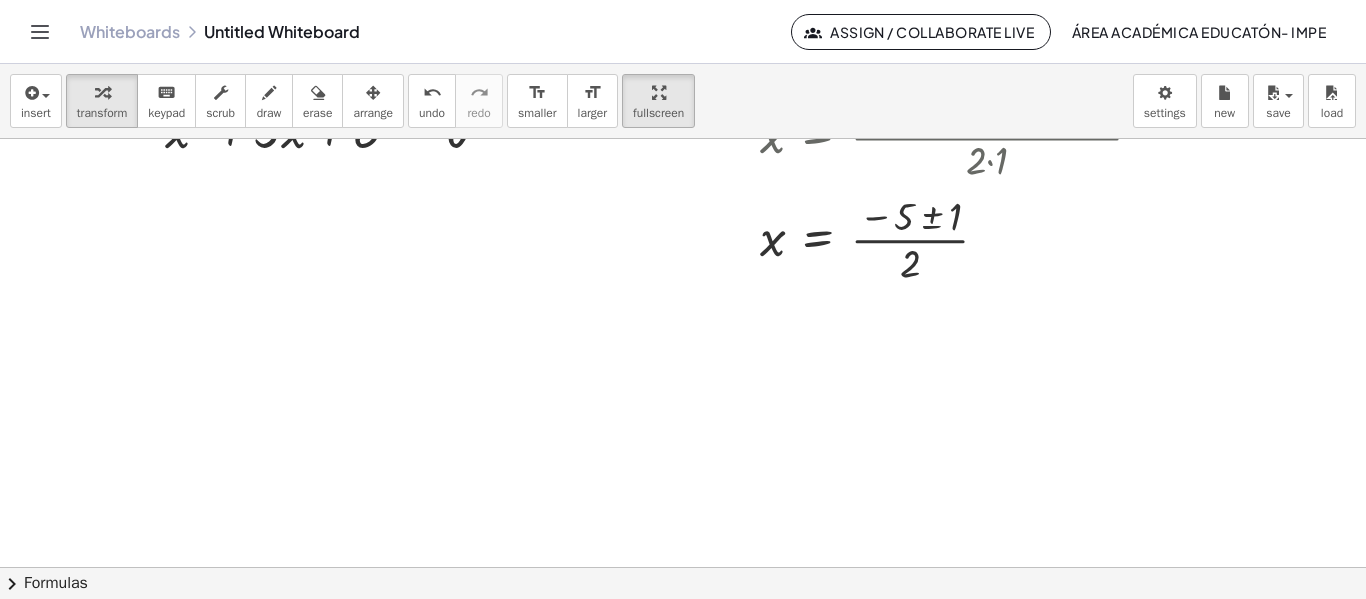 scroll, scrollTop: 0, scrollLeft: 0, axis: both 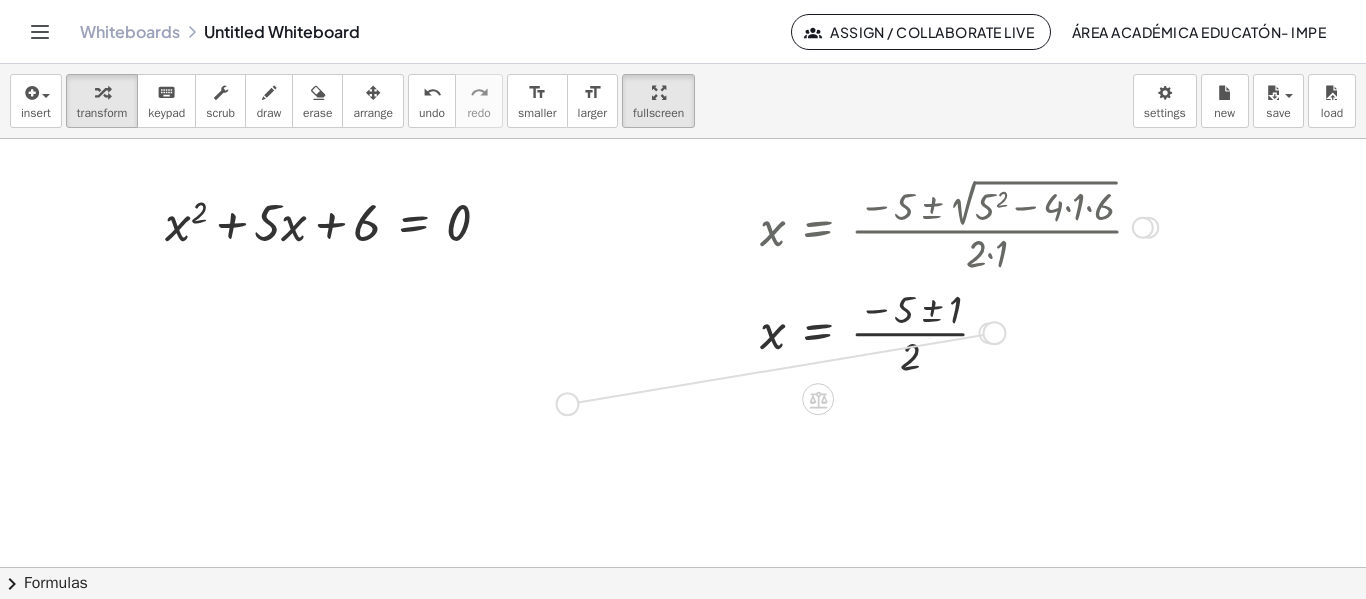 drag, startPoint x: 992, startPoint y: 328, endPoint x: 562, endPoint y: 404, distance: 436.66464 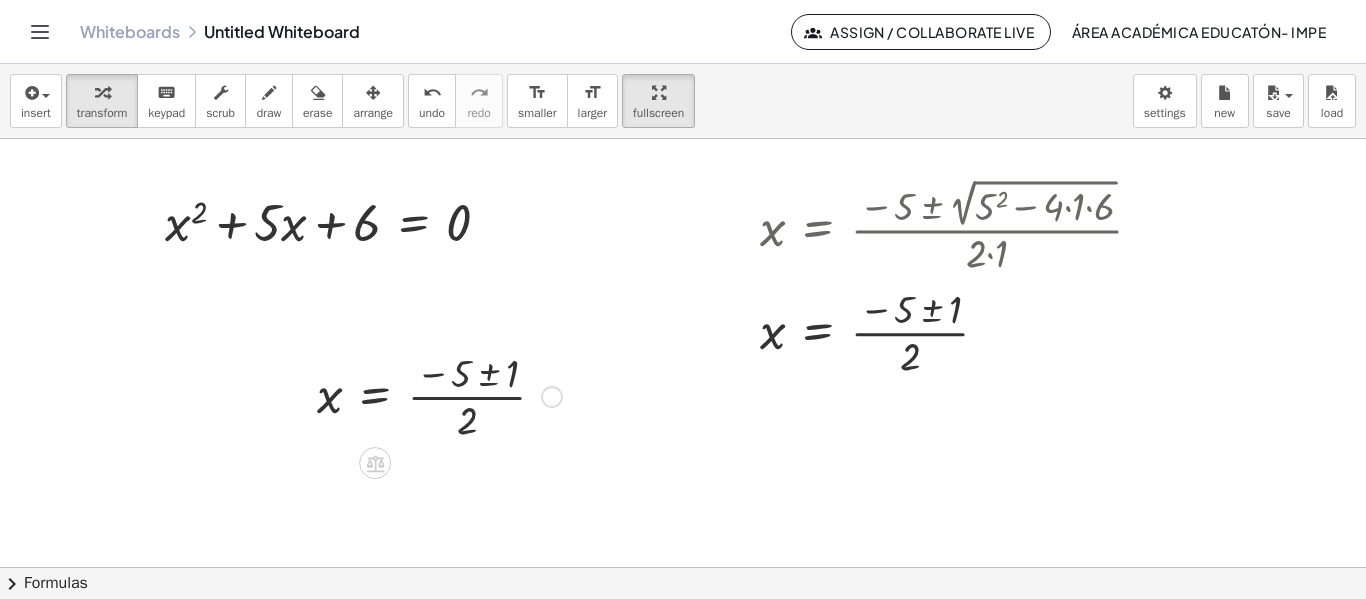 click at bounding box center [439, 395] 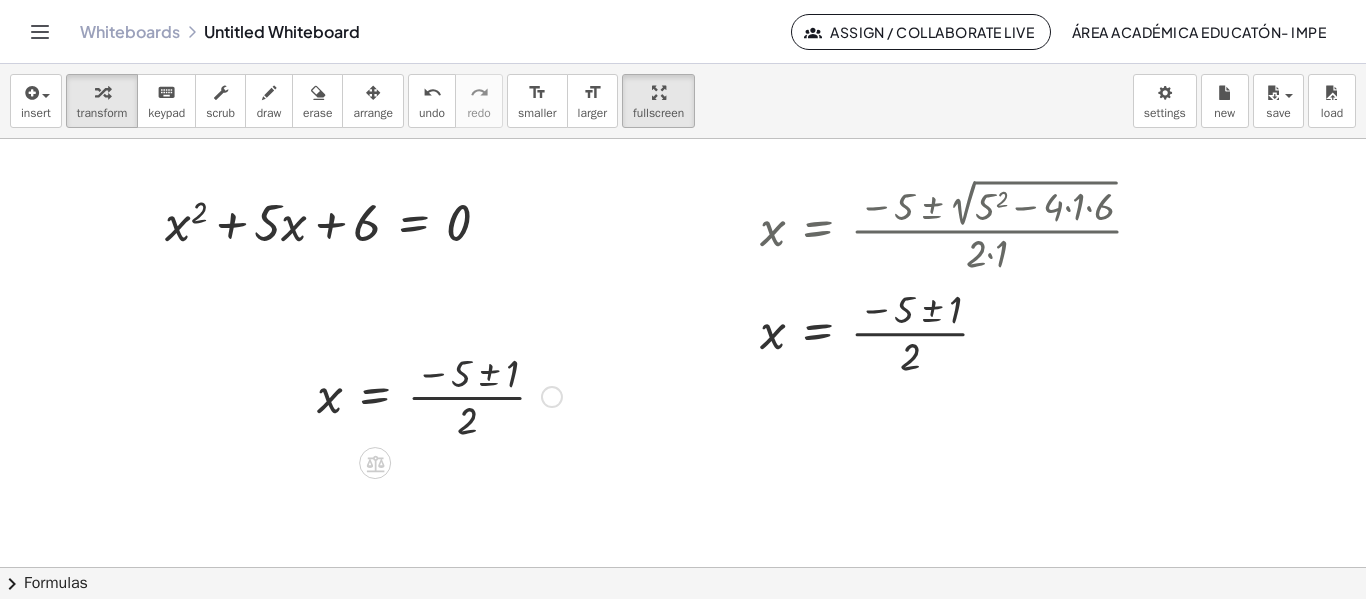 click at bounding box center (439, 395) 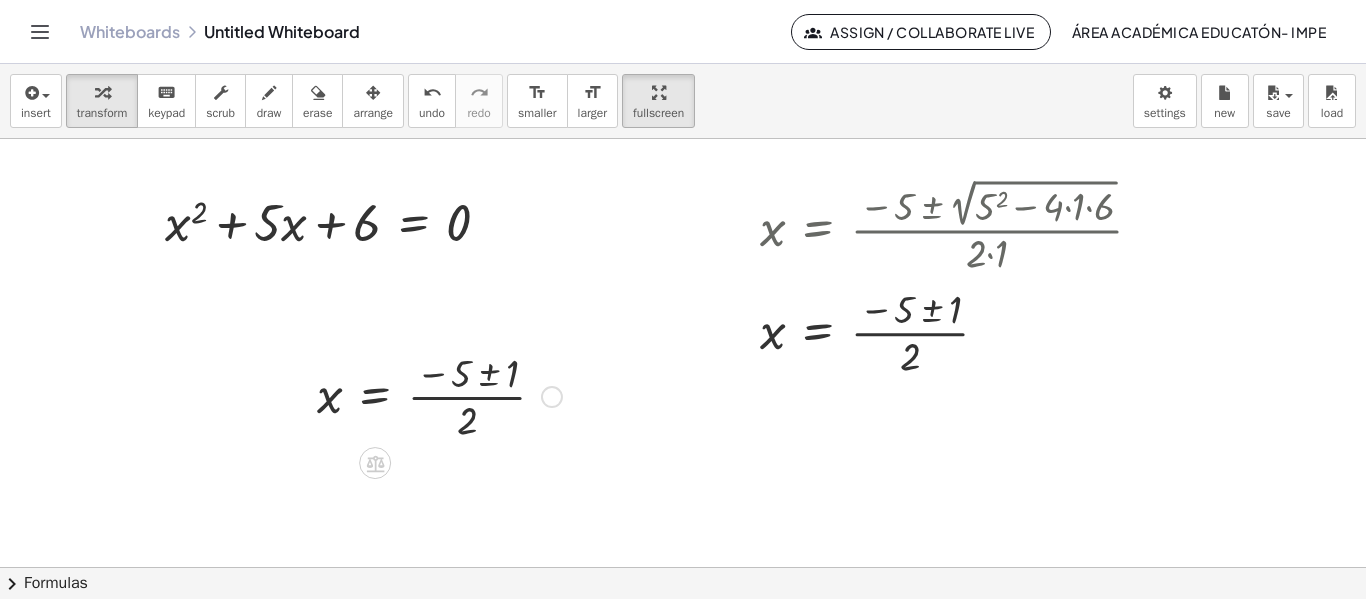 drag, startPoint x: 511, startPoint y: 382, endPoint x: 445, endPoint y: 377, distance: 66.189125 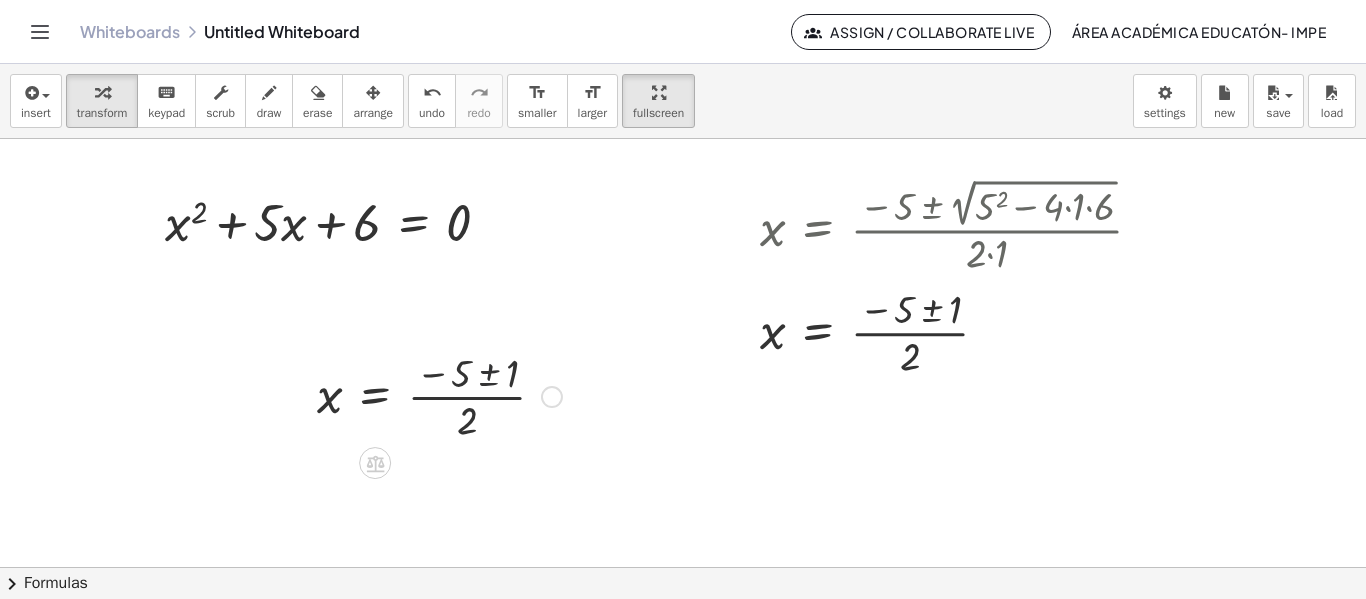 click at bounding box center (439, 395) 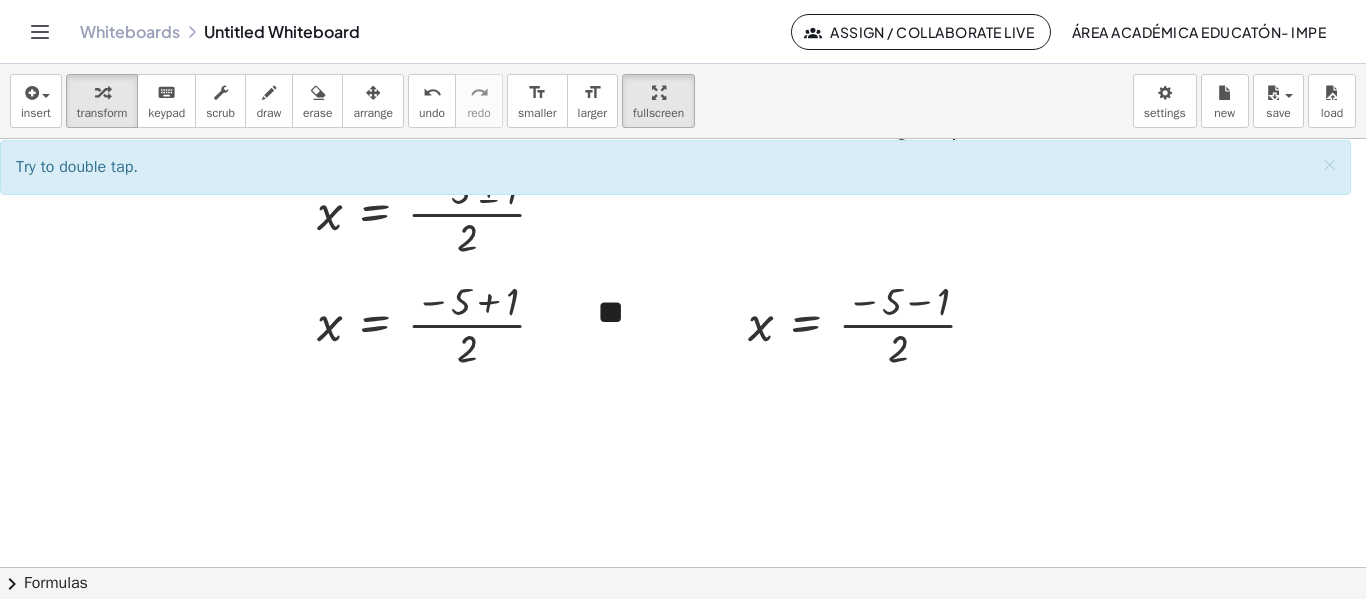 scroll, scrollTop: 184, scrollLeft: 0, axis: vertical 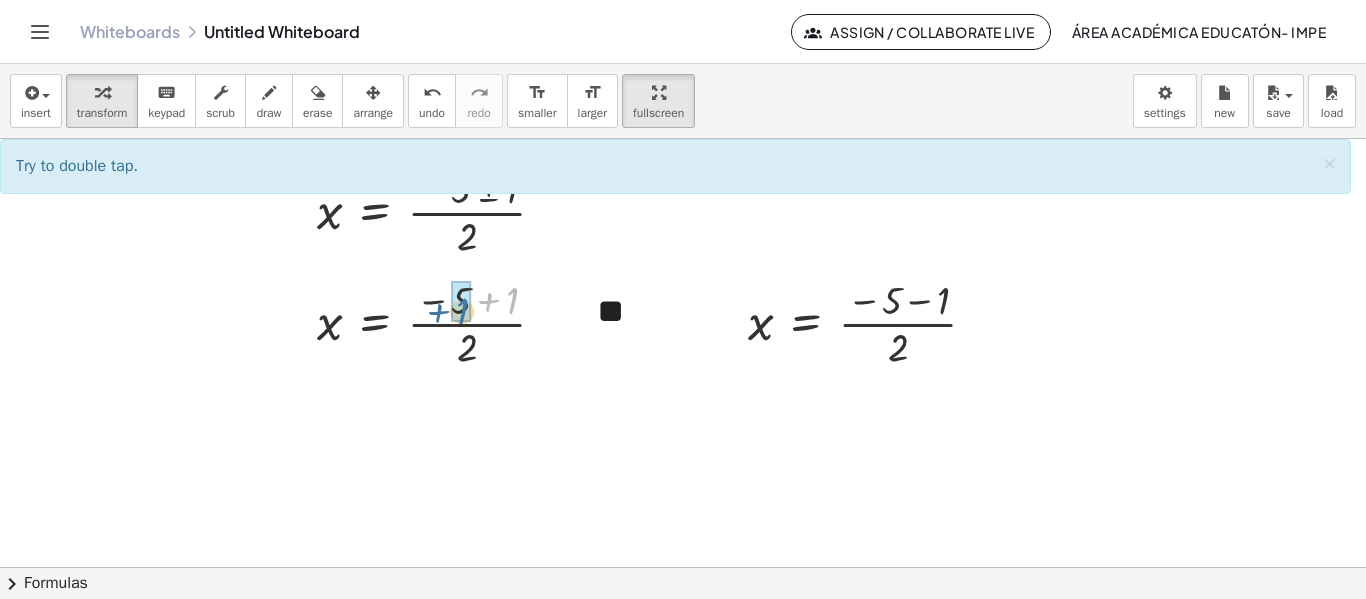 drag, startPoint x: 513, startPoint y: 294, endPoint x: 461, endPoint y: 304, distance: 52.95281 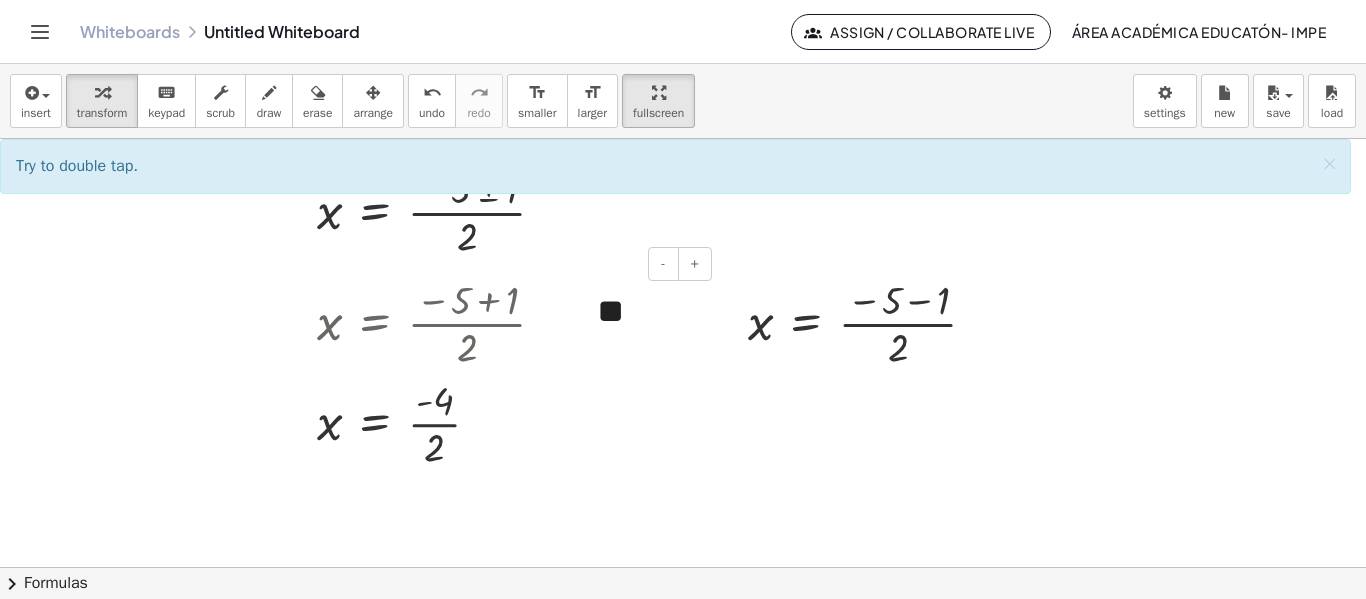 click on "**" at bounding box center [647, 312] 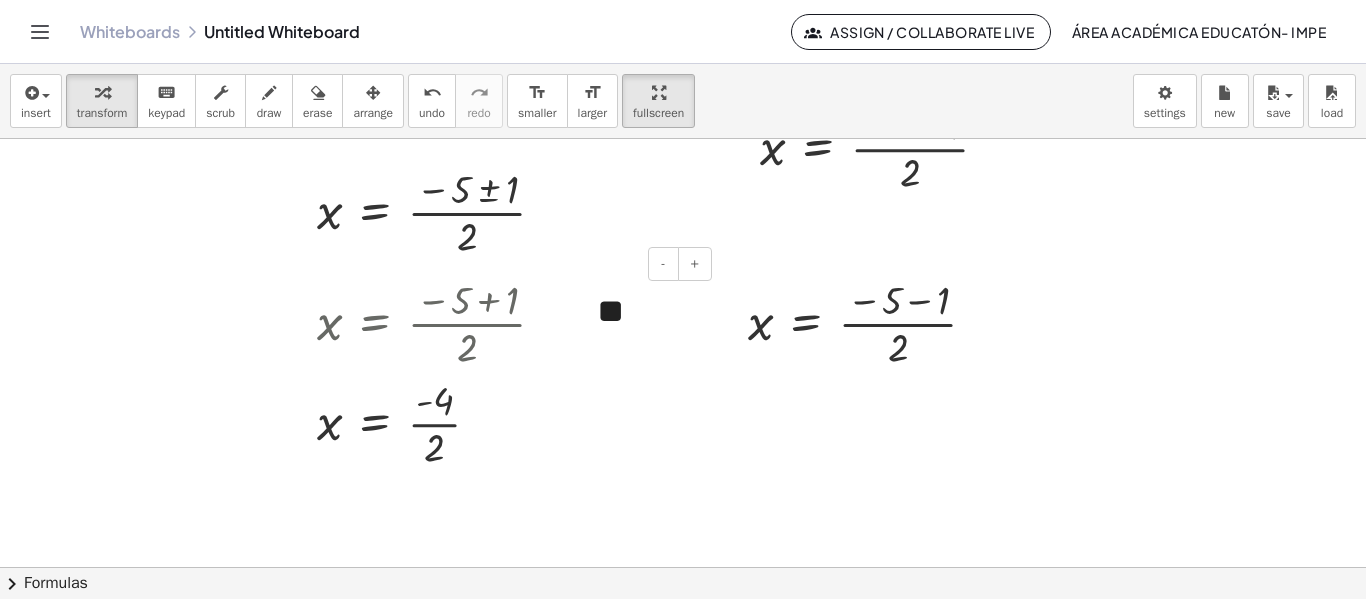 type 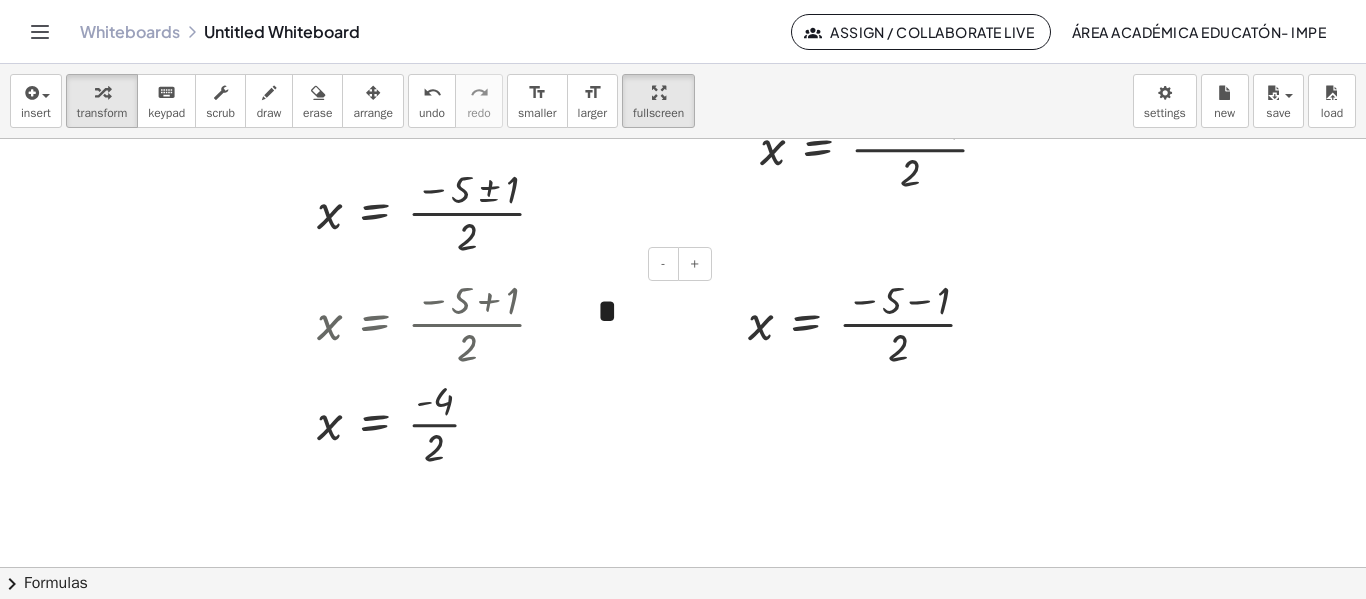 click at bounding box center (439, 422) 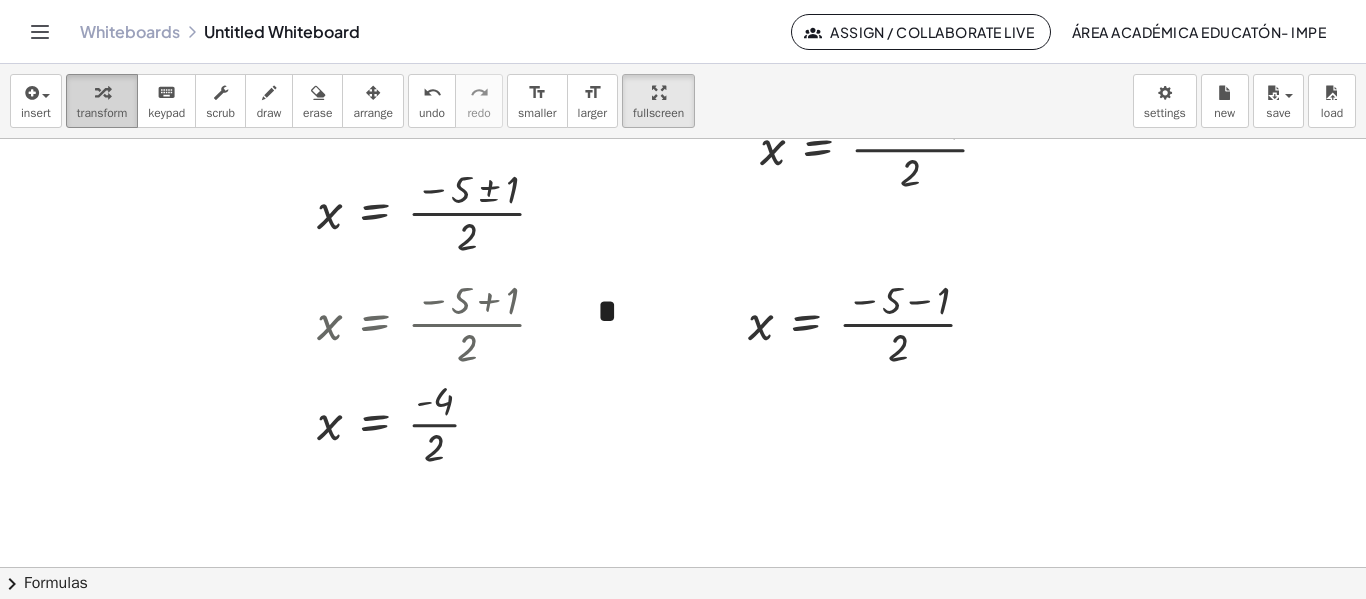 click at bounding box center (102, 93) 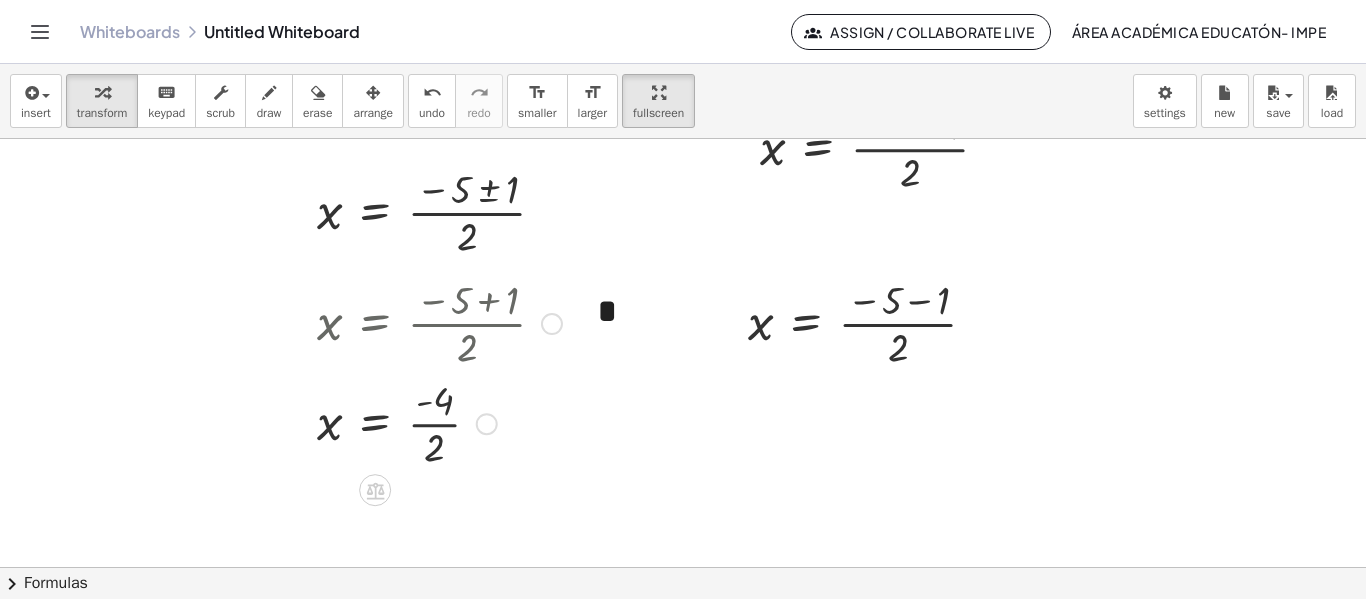 click at bounding box center [439, 422] 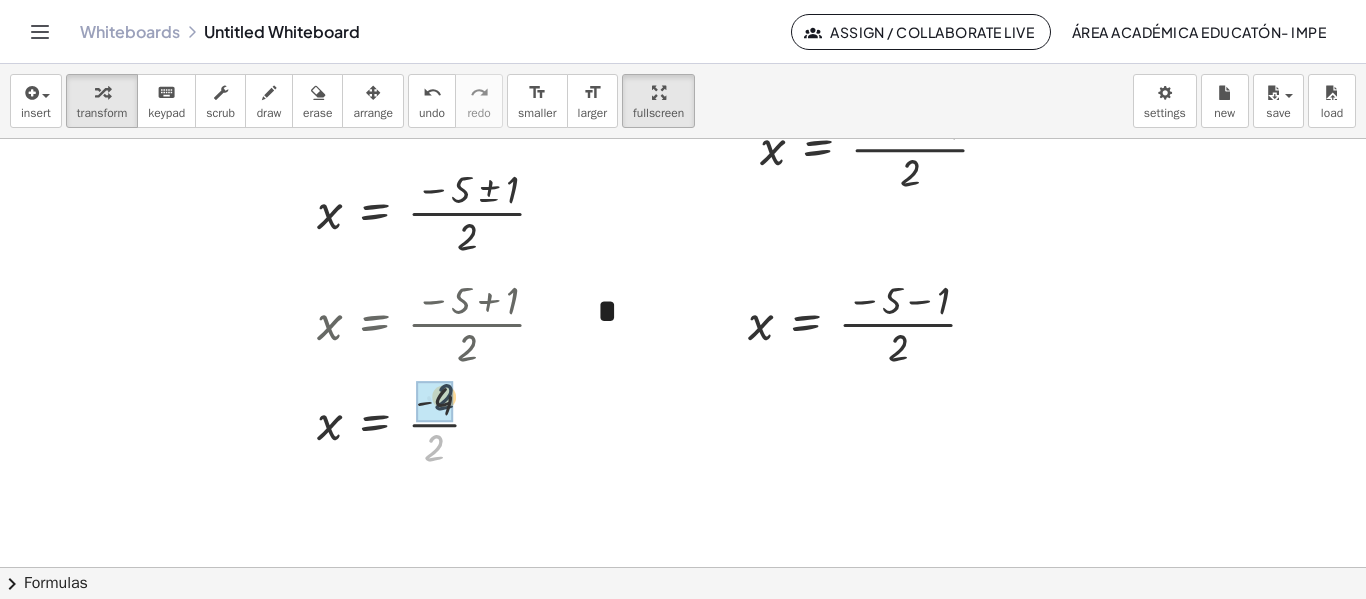 drag, startPoint x: 434, startPoint y: 453, endPoint x: 443, endPoint y: 402, distance: 51.78803 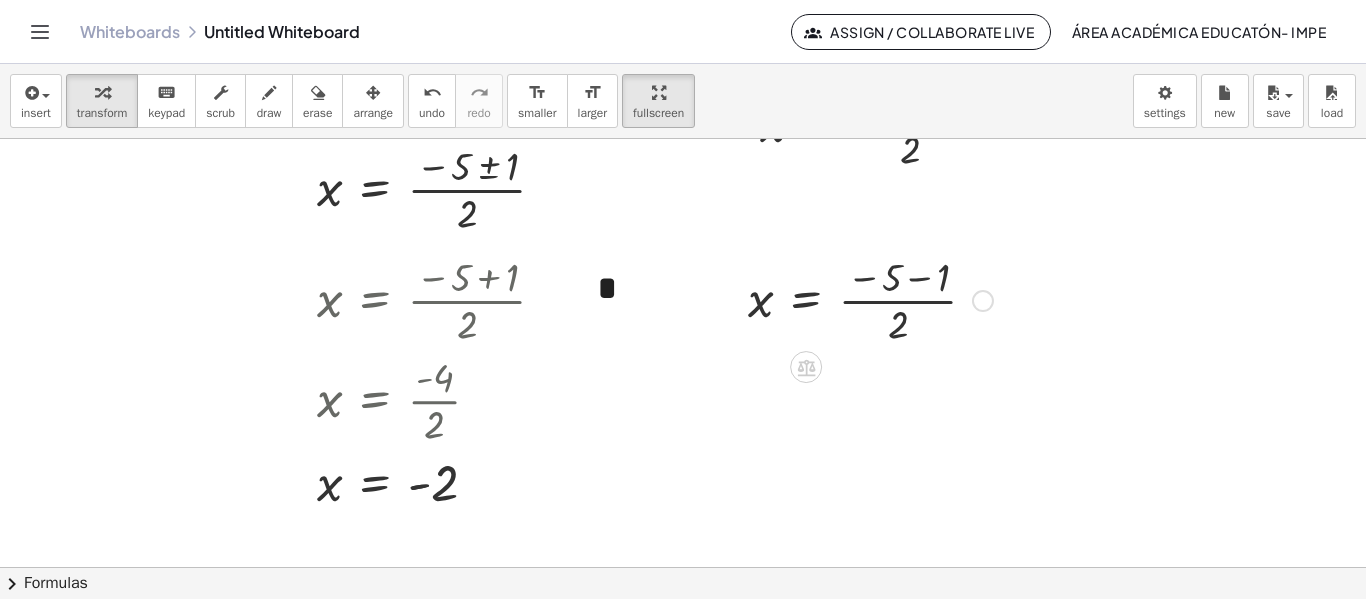 scroll, scrollTop: 208, scrollLeft: 0, axis: vertical 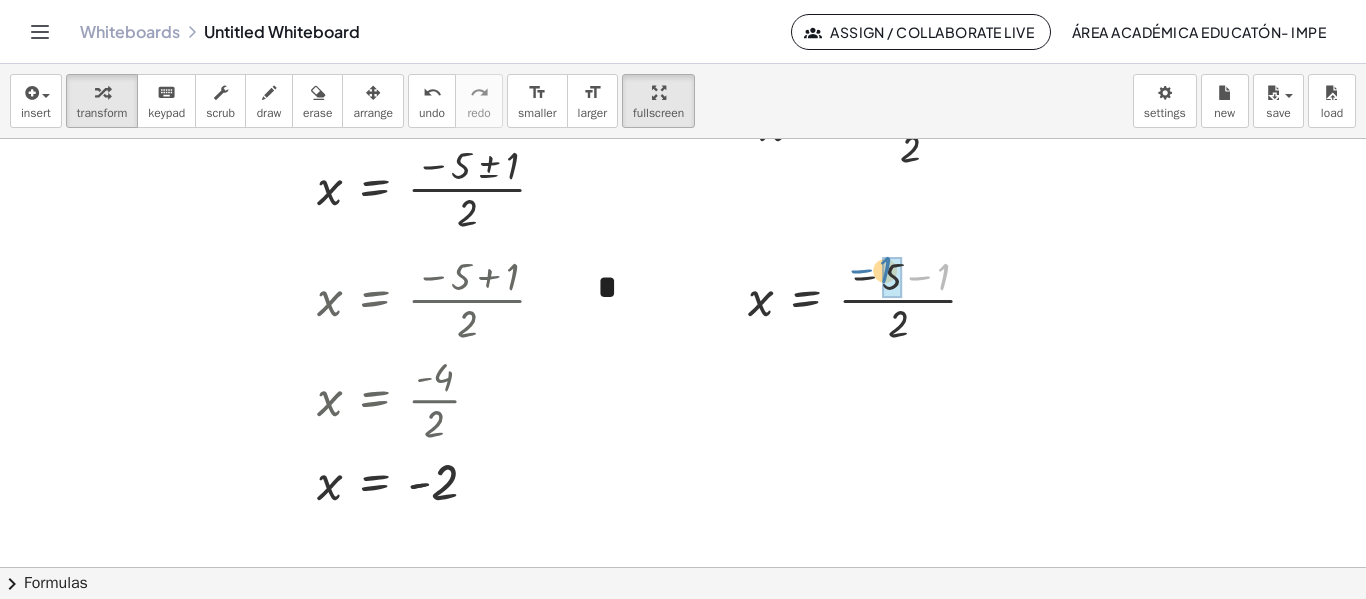 drag, startPoint x: 937, startPoint y: 283, endPoint x: 881, endPoint y: 277, distance: 56.32051 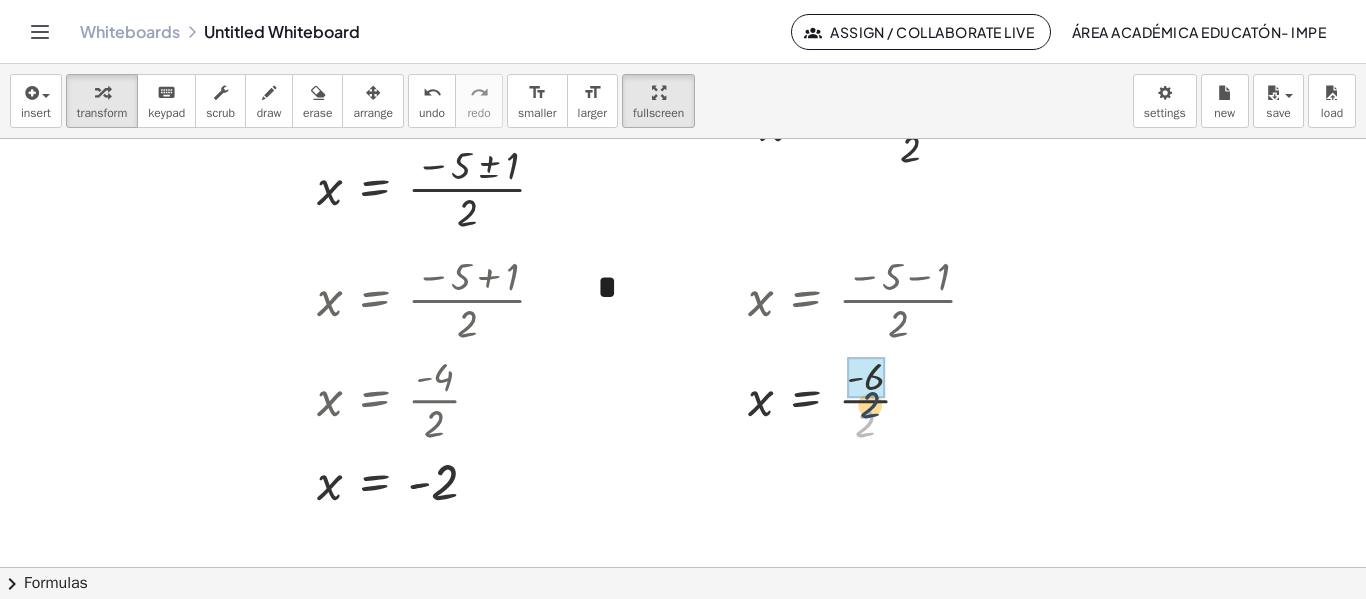 drag, startPoint x: 867, startPoint y: 422, endPoint x: 876, endPoint y: 388, distance: 35.17101 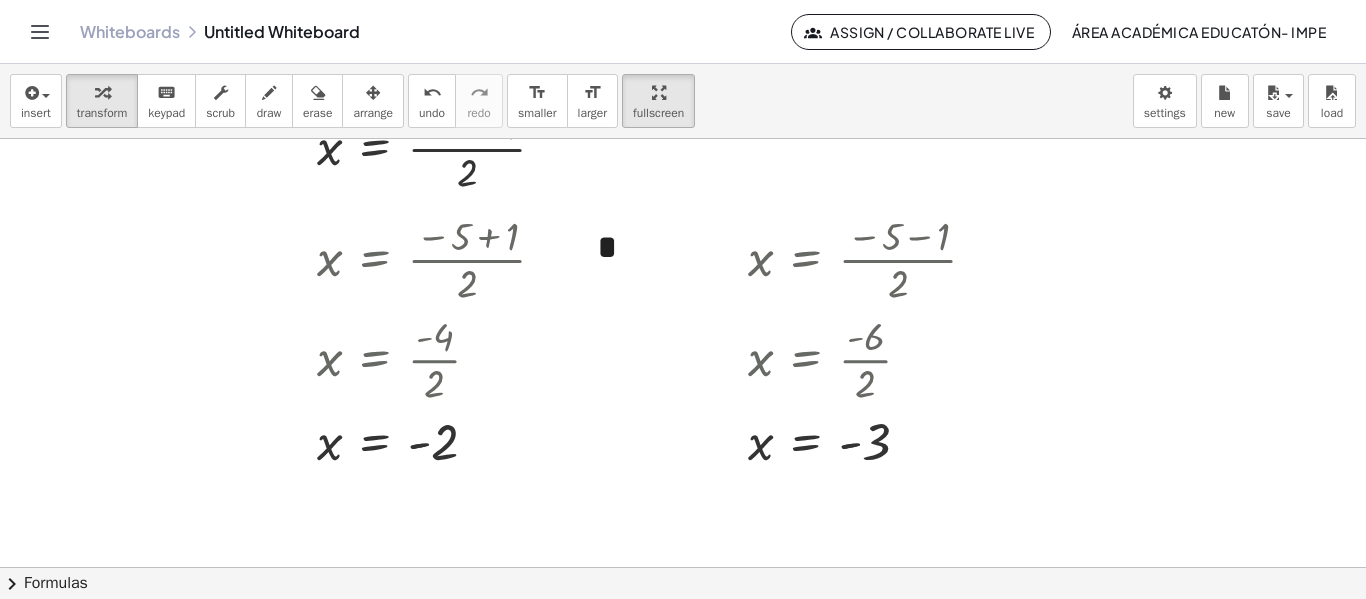 scroll, scrollTop: 252, scrollLeft: 0, axis: vertical 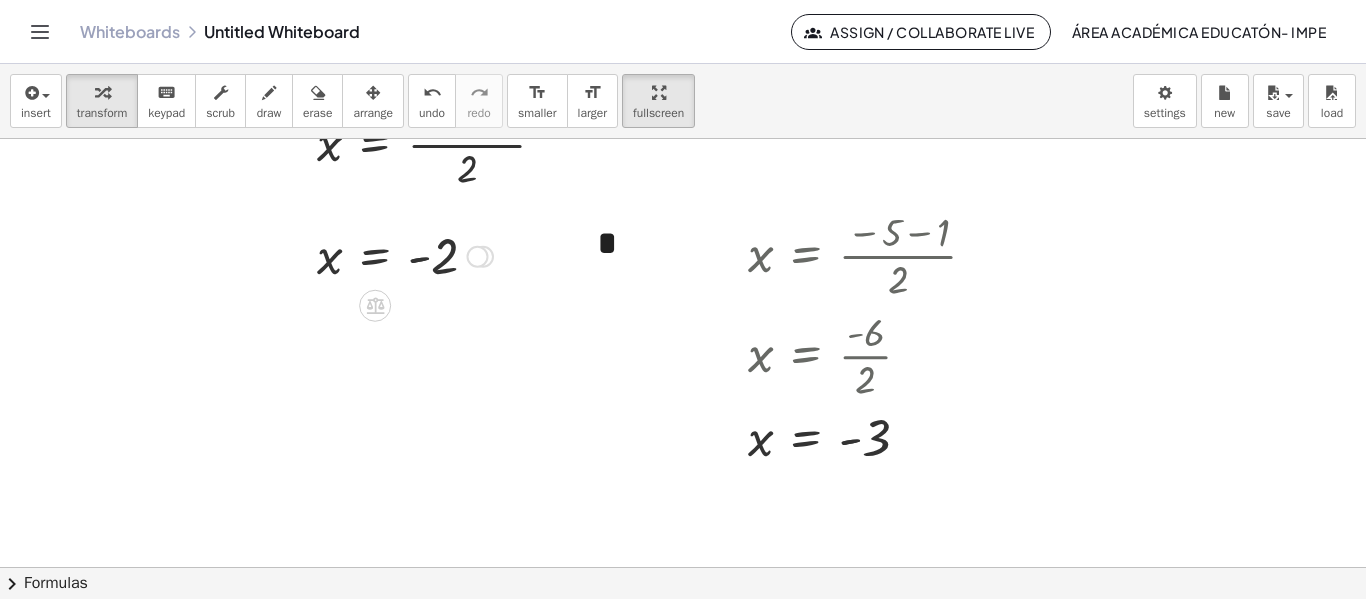 drag, startPoint x: 488, startPoint y: 438, endPoint x: 551, endPoint y: 152, distance: 292.85663 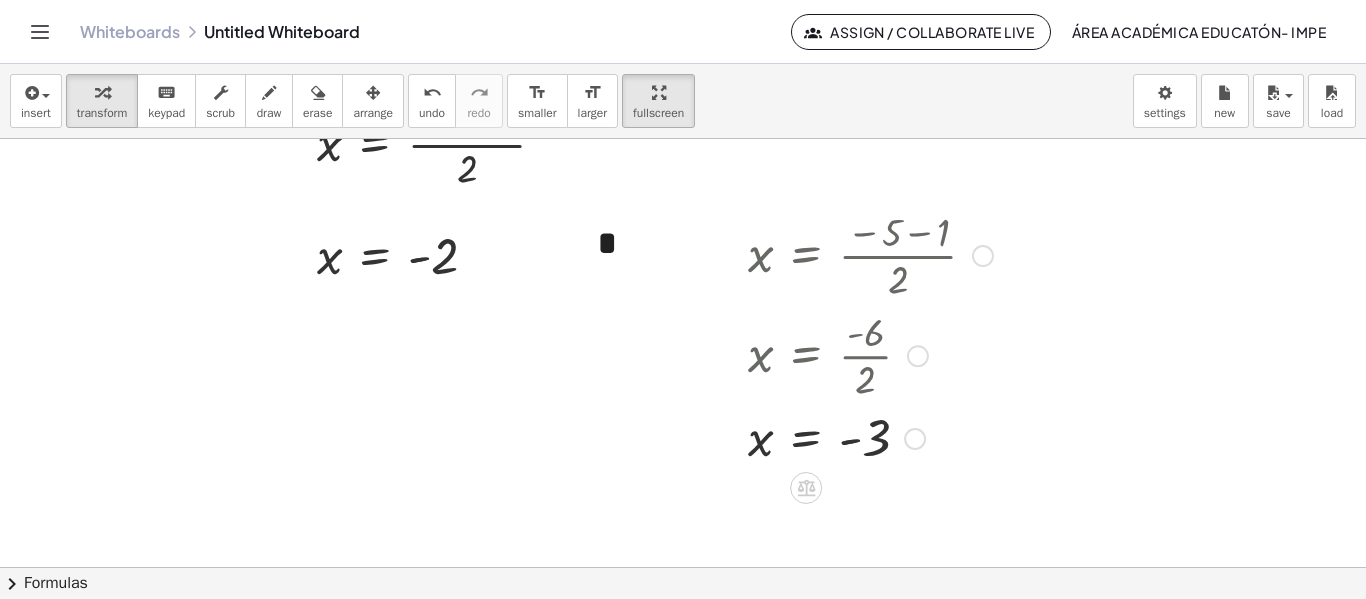 click at bounding box center [915, 439] 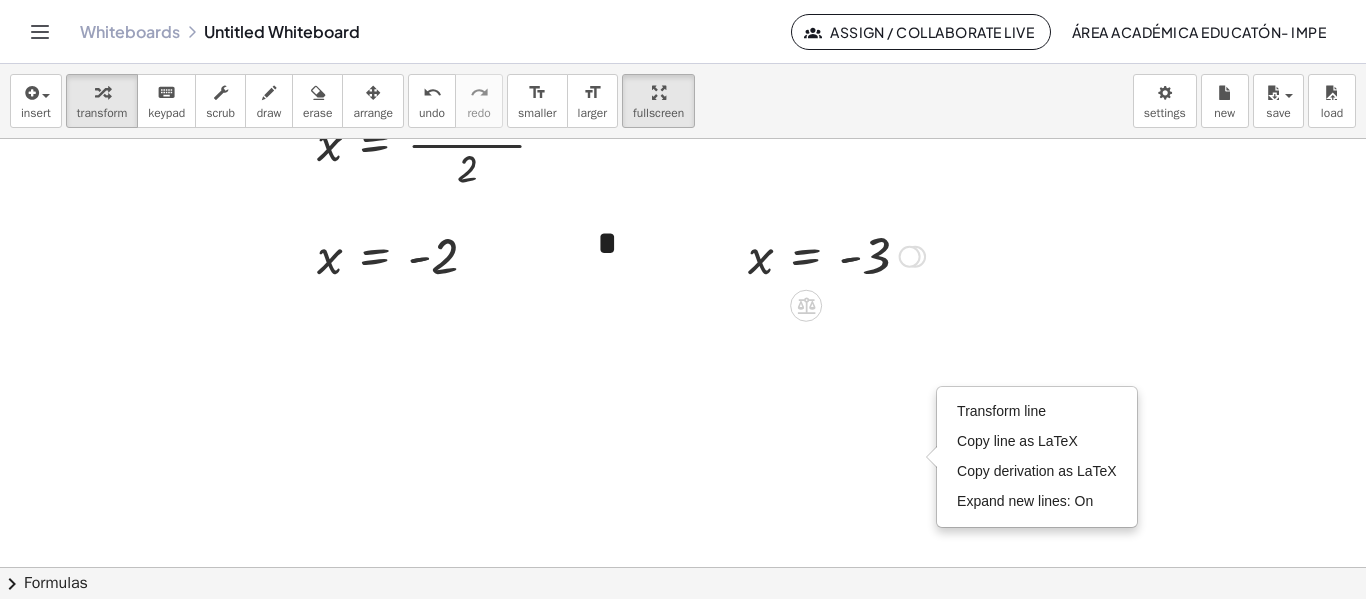 drag, startPoint x: 919, startPoint y: 434, endPoint x: 964, endPoint y: 226, distance: 212.81212 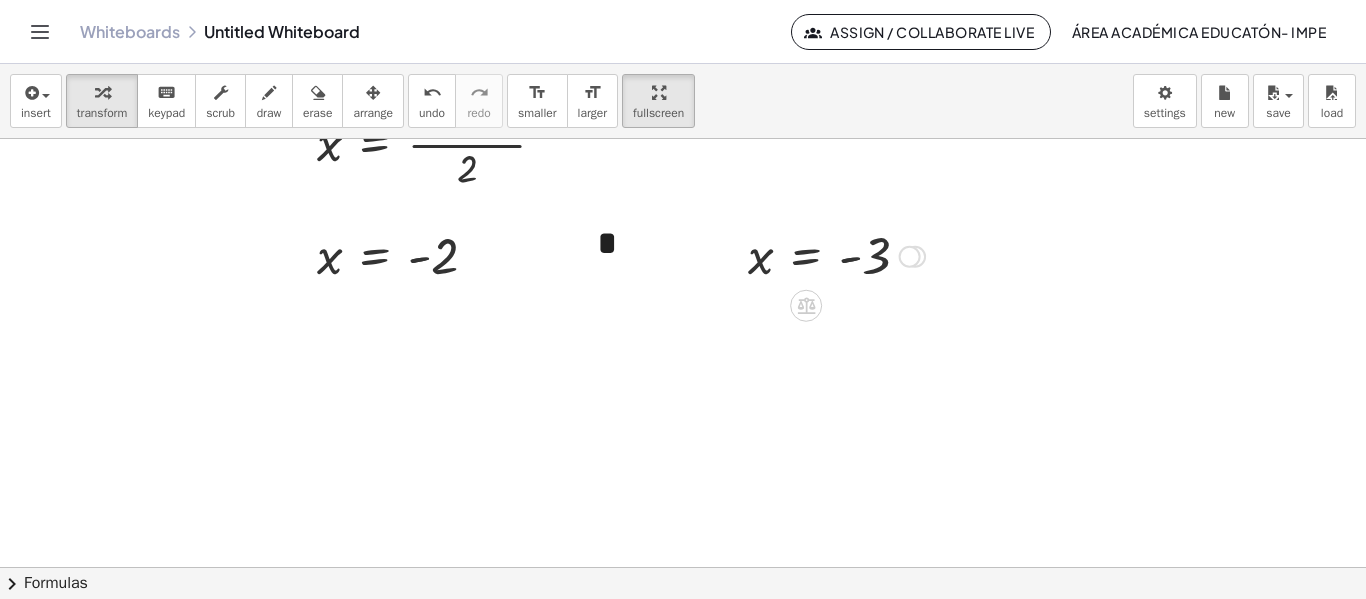 click at bounding box center [683, 315] 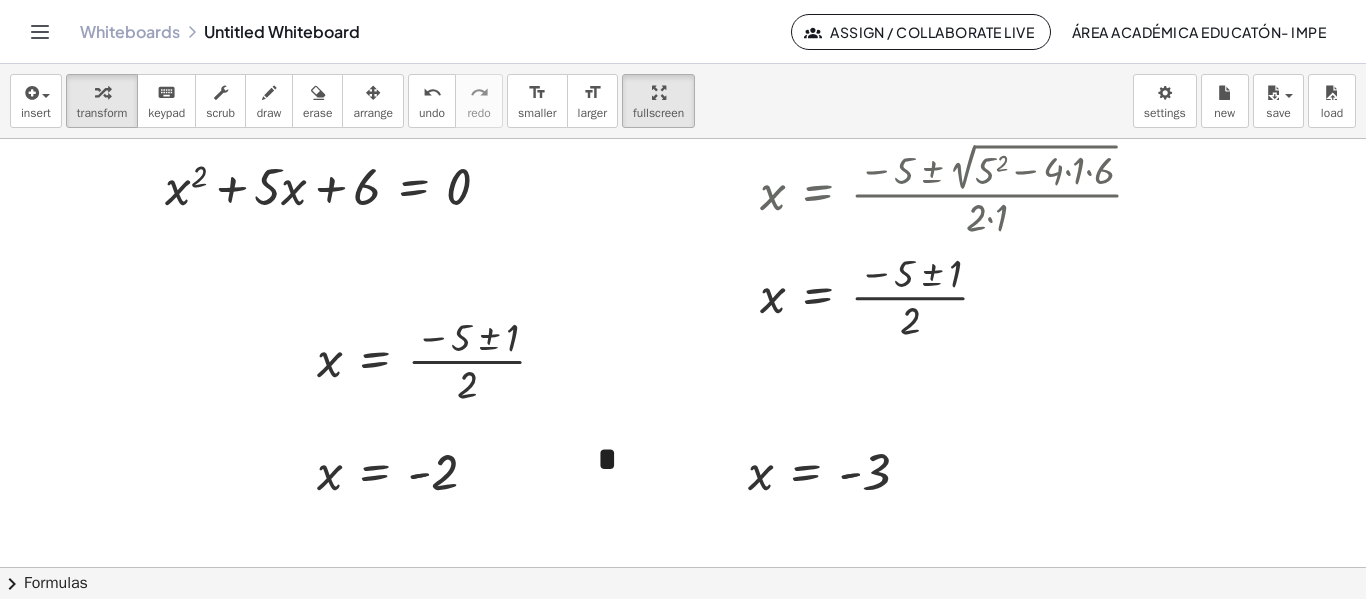 scroll, scrollTop: 34, scrollLeft: 0, axis: vertical 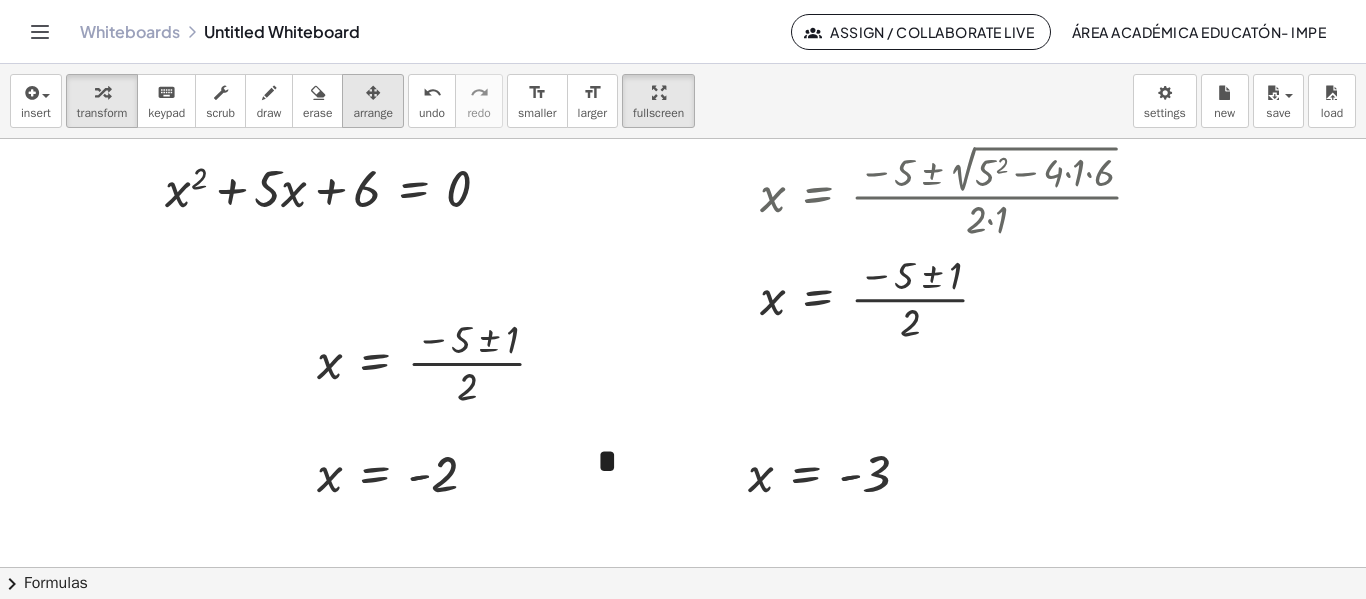 click on "arrange" at bounding box center (373, 113) 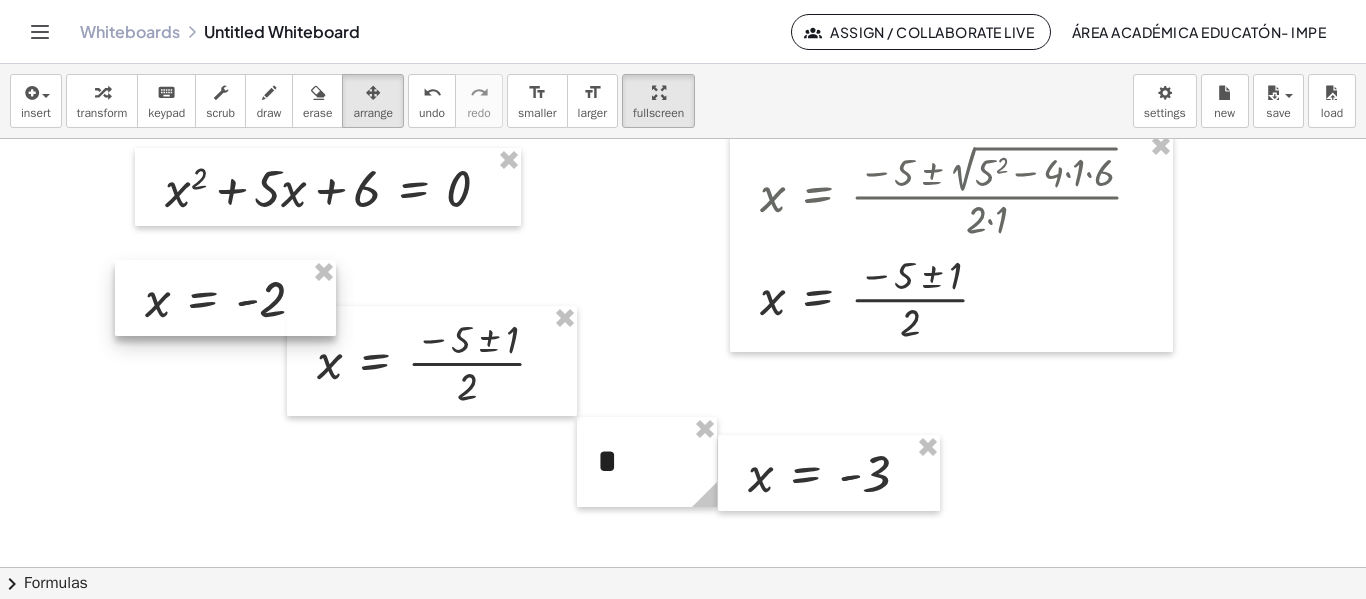 drag, startPoint x: 385, startPoint y: 449, endPoint x: 213, endPoint y: 274, distance: 245.37523 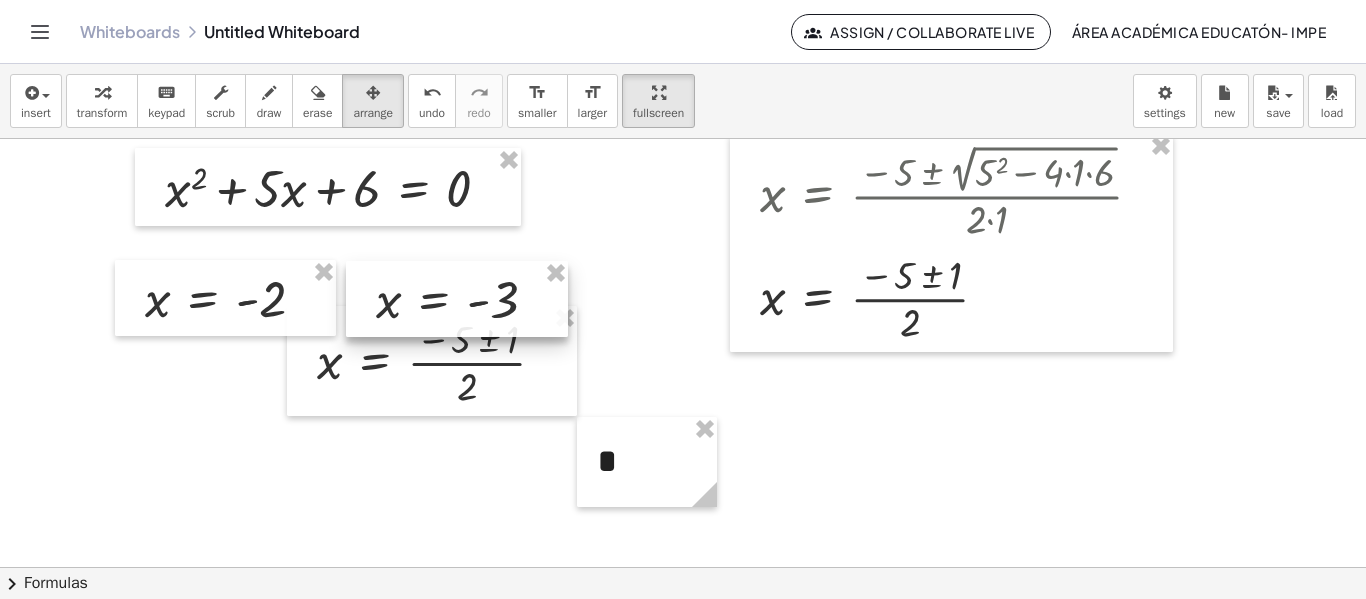 drag, startPoint x: 869, startPoint y: 478, endPoint x: 496, endPoint y: 304, distance: 411.58838 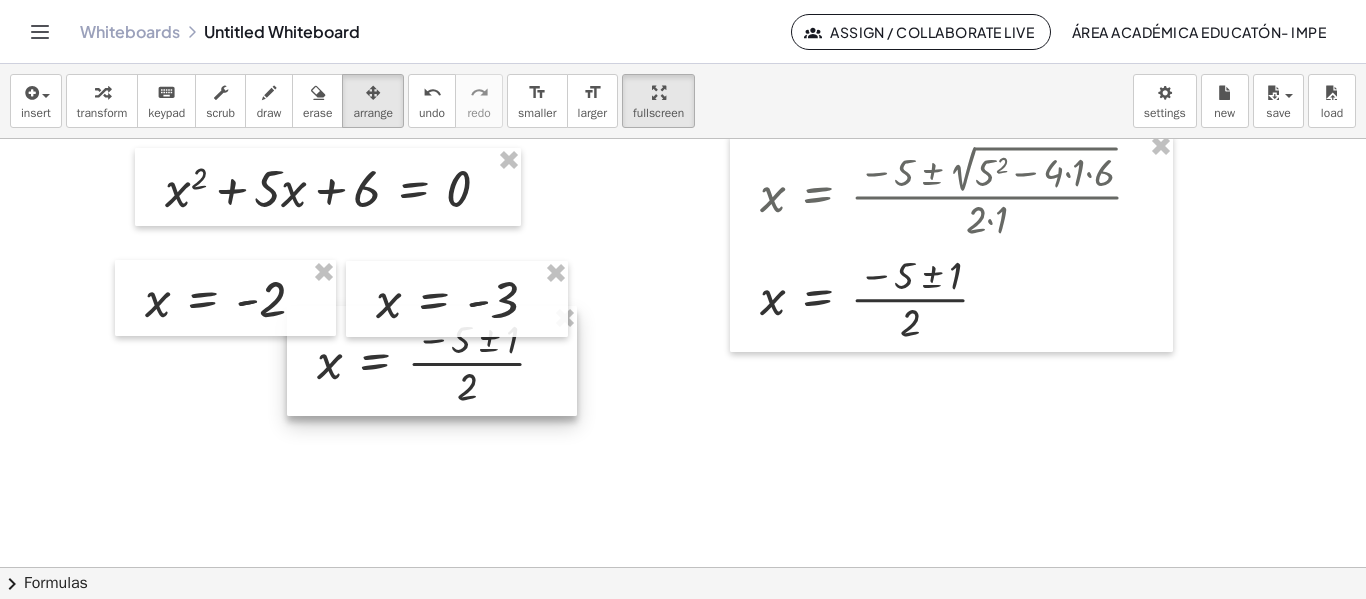 click at bounding box center (432, 361) 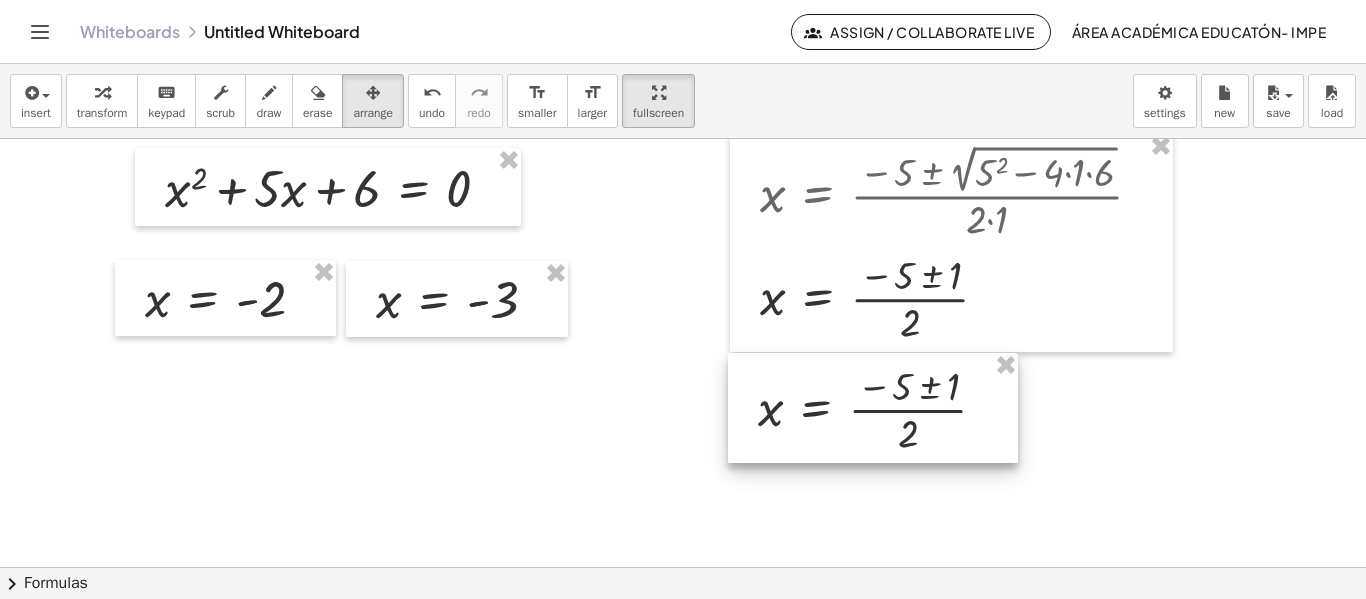 drag, startPoint x: 397, startPoint y: 330, endPoint x: 825, endPoint y: 372, distance: 430.05582 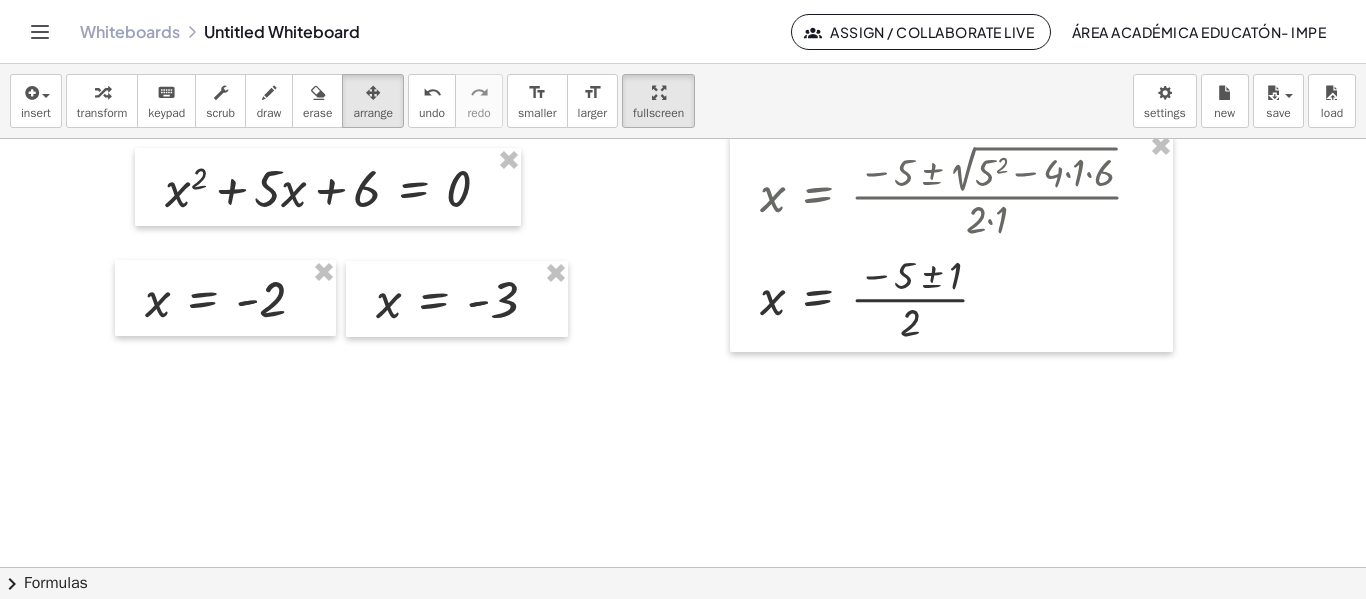 scroll, scrollTop: 0, scrollLeft: 0, axis: both 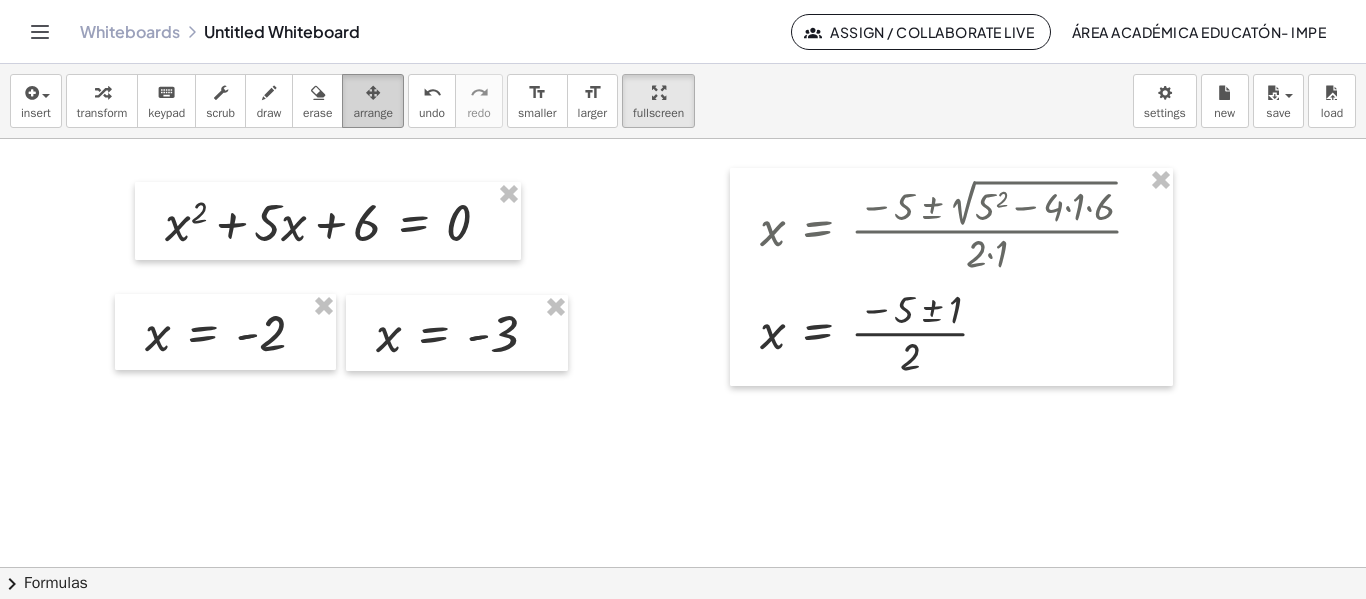 click on "arrange" at bounding box center (373, 101) 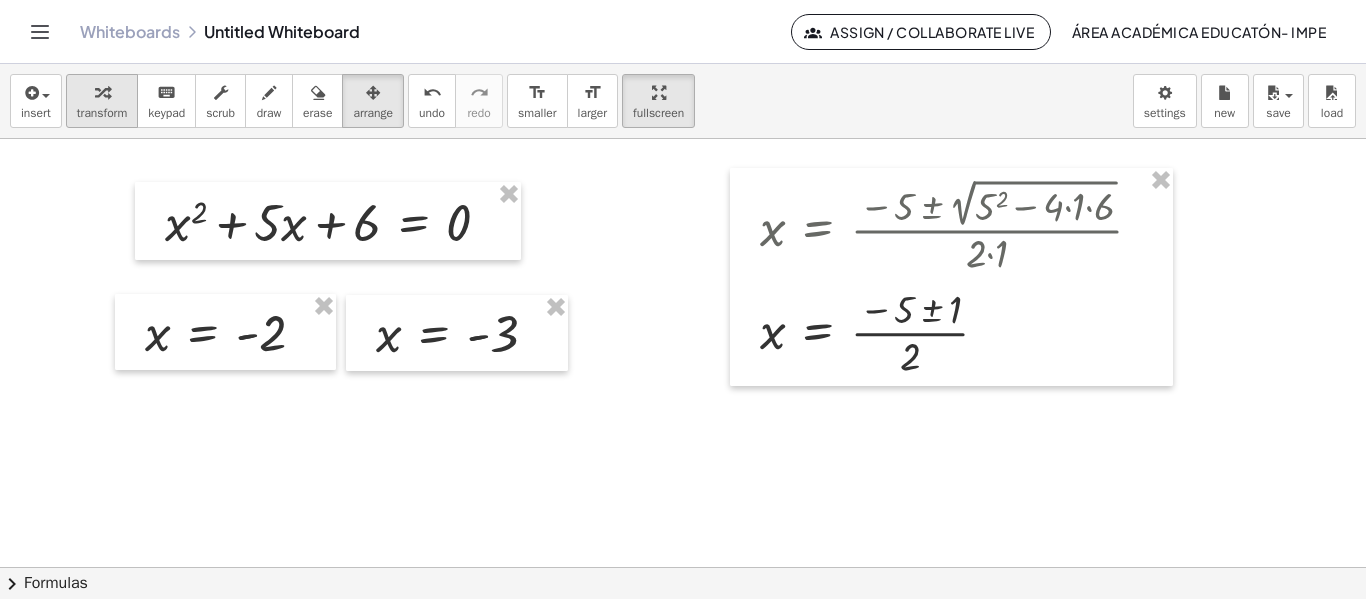 click on "transform" at bounding box center [102, 113] 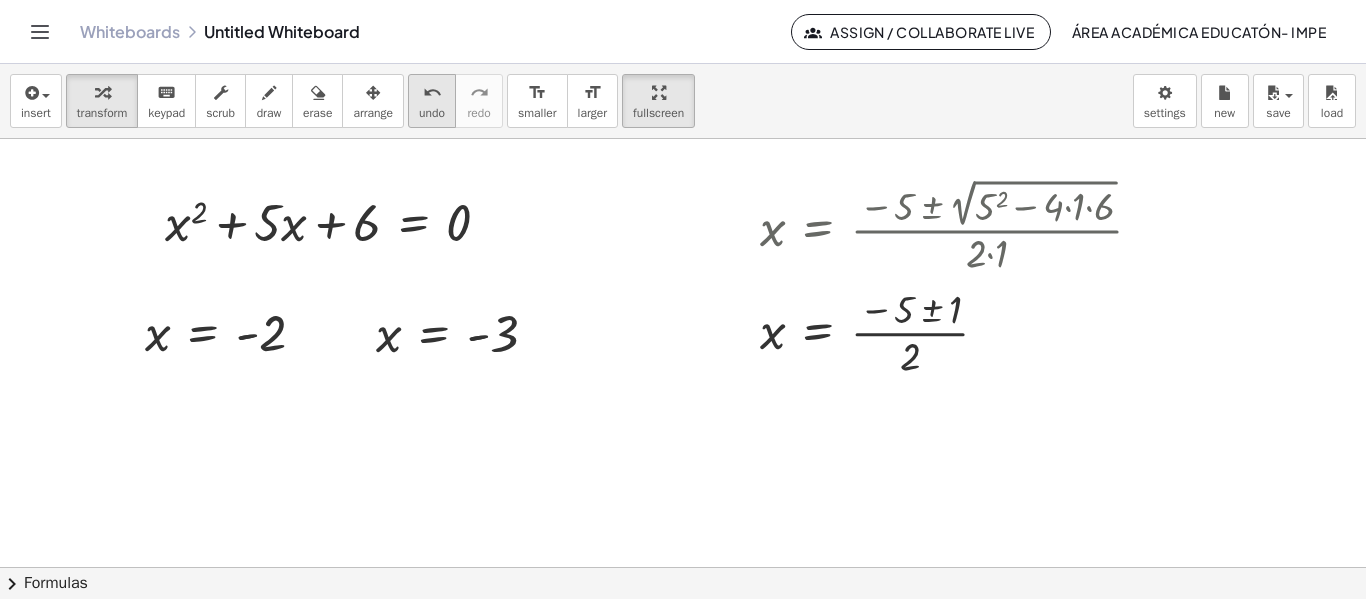 click on "undo" at bounding box center (432, 113) 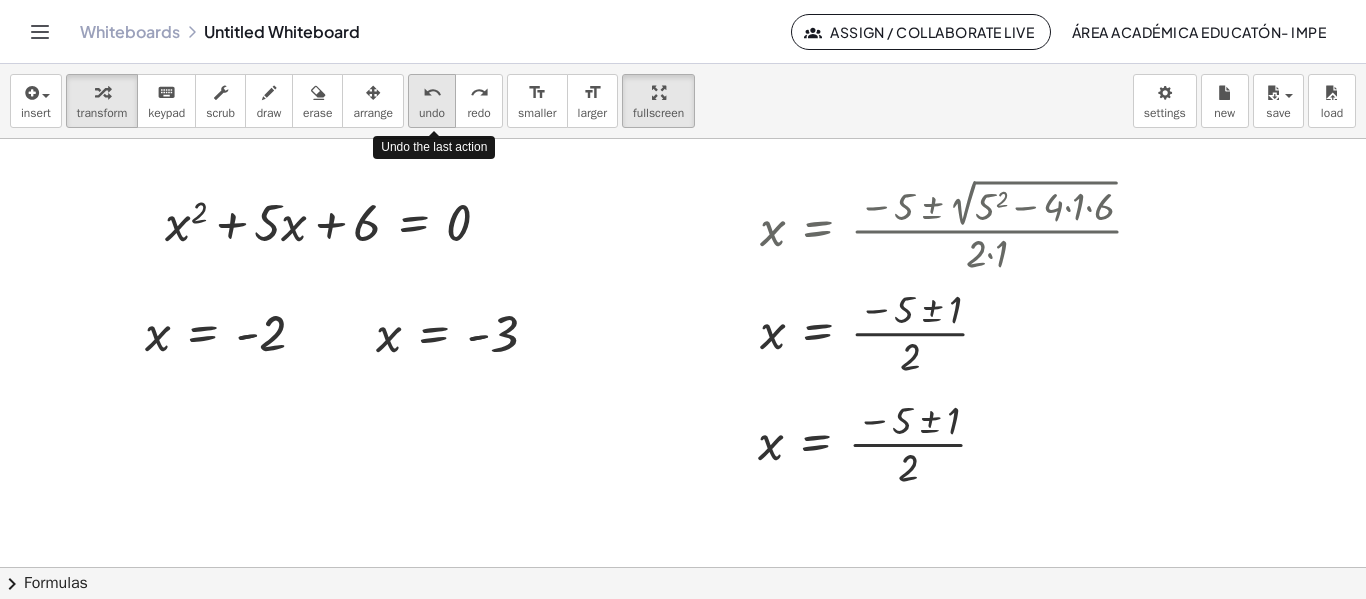 click on "undo" at bounding box center [432, 113] 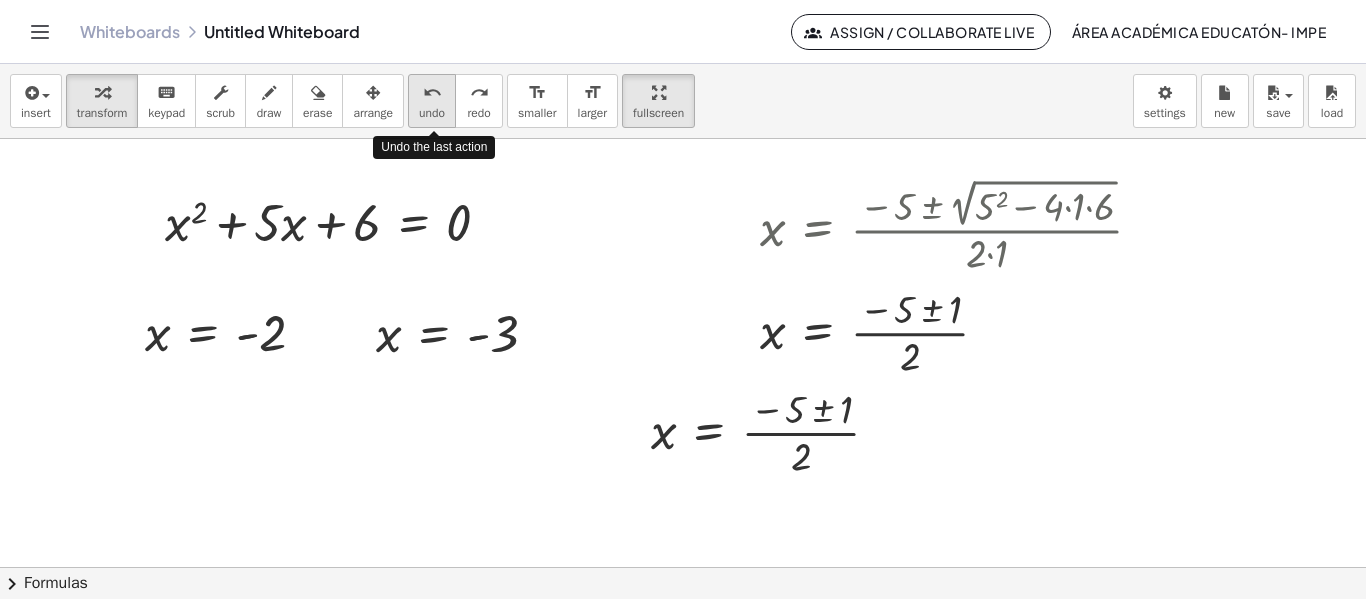 click on "undo" at bounding box center [432, 113] 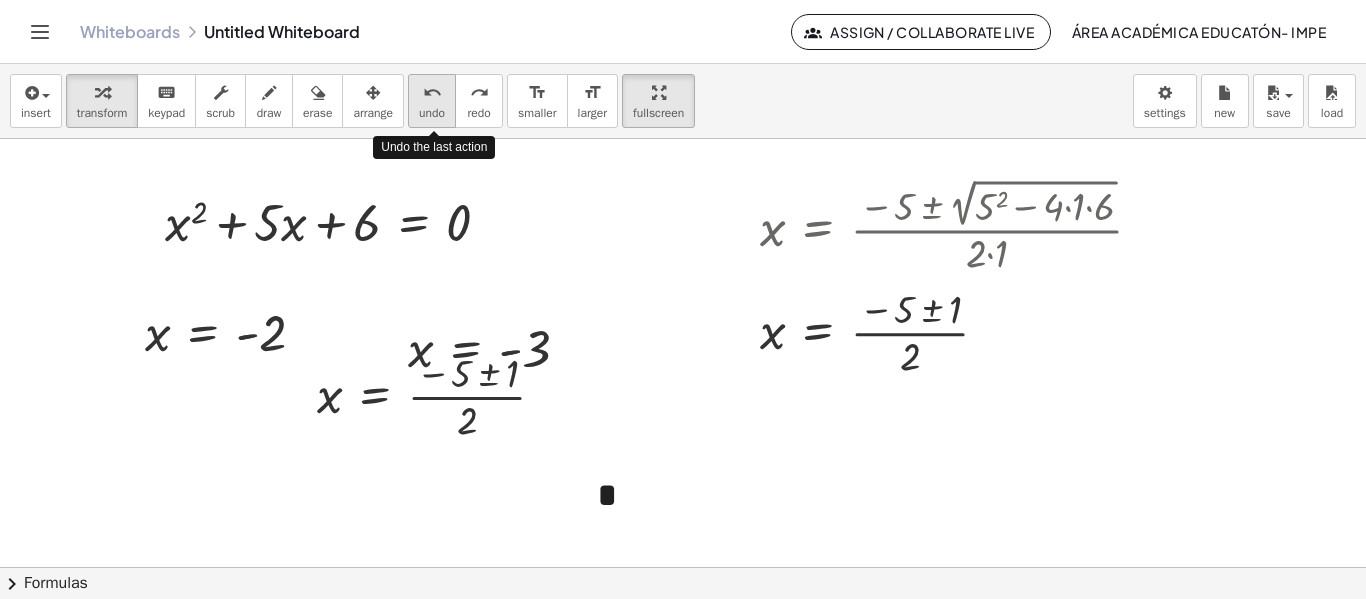 click on "undo" at bounding box center [432, 113] 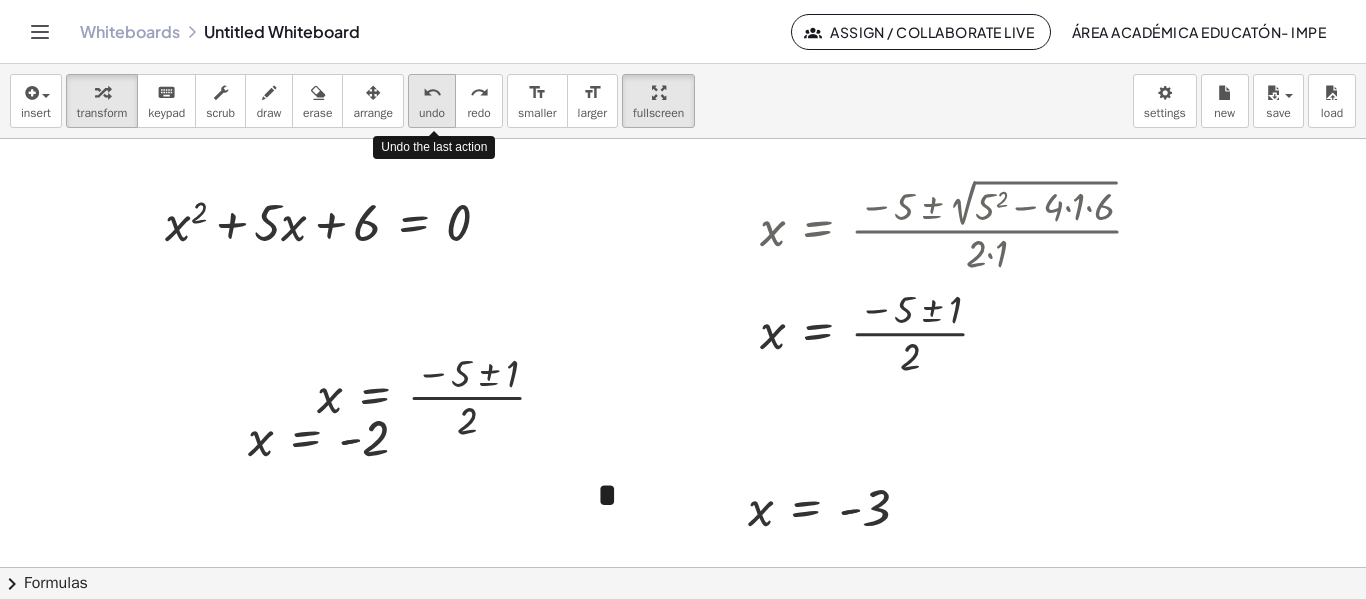 click on "undo" at bounding box center [432, 113] 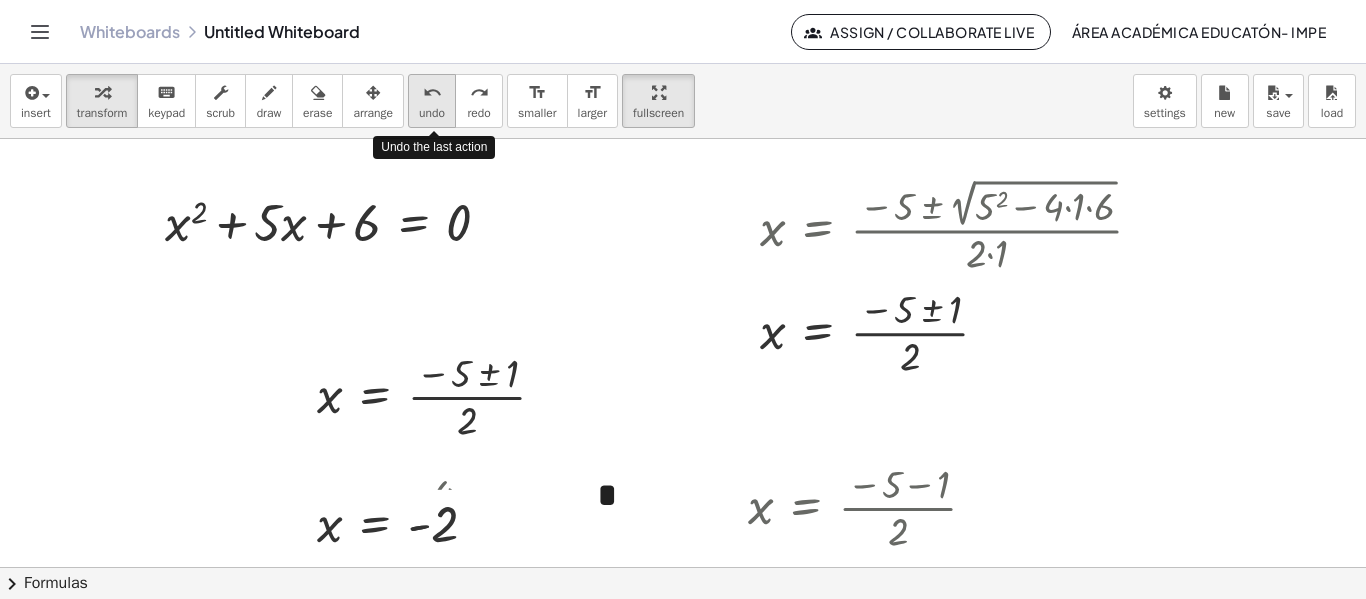 click on "undo" at bounding box center [432, 113] 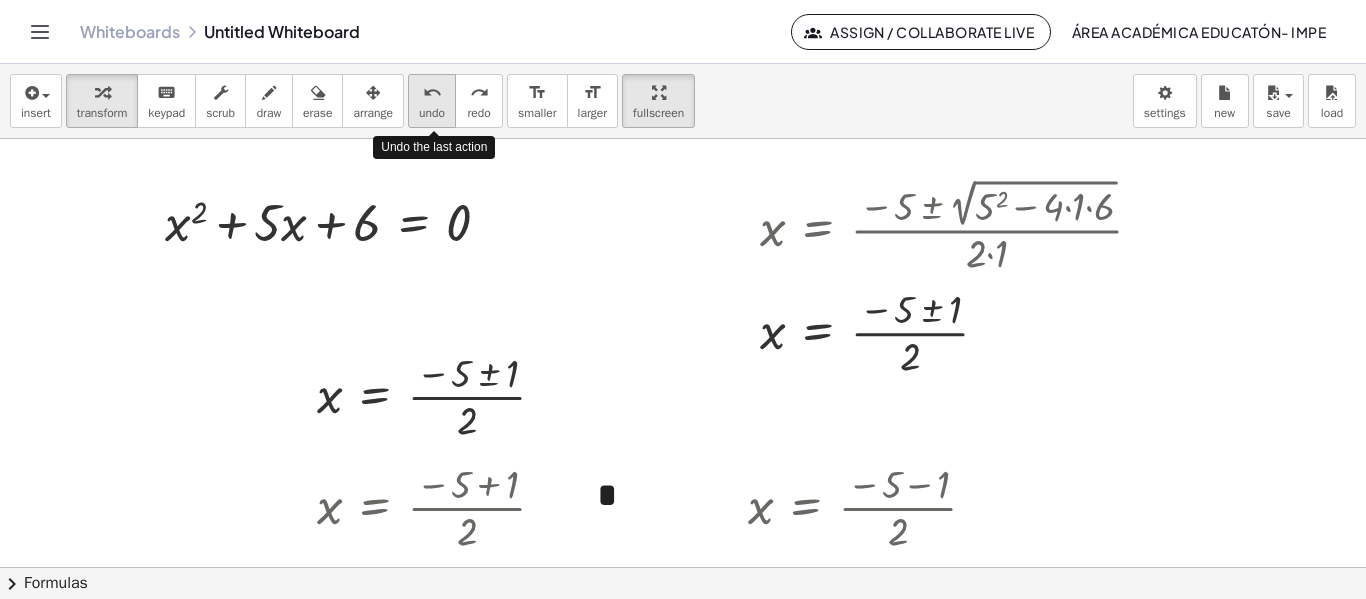 click on "undo" at bounding box center (432, 113) 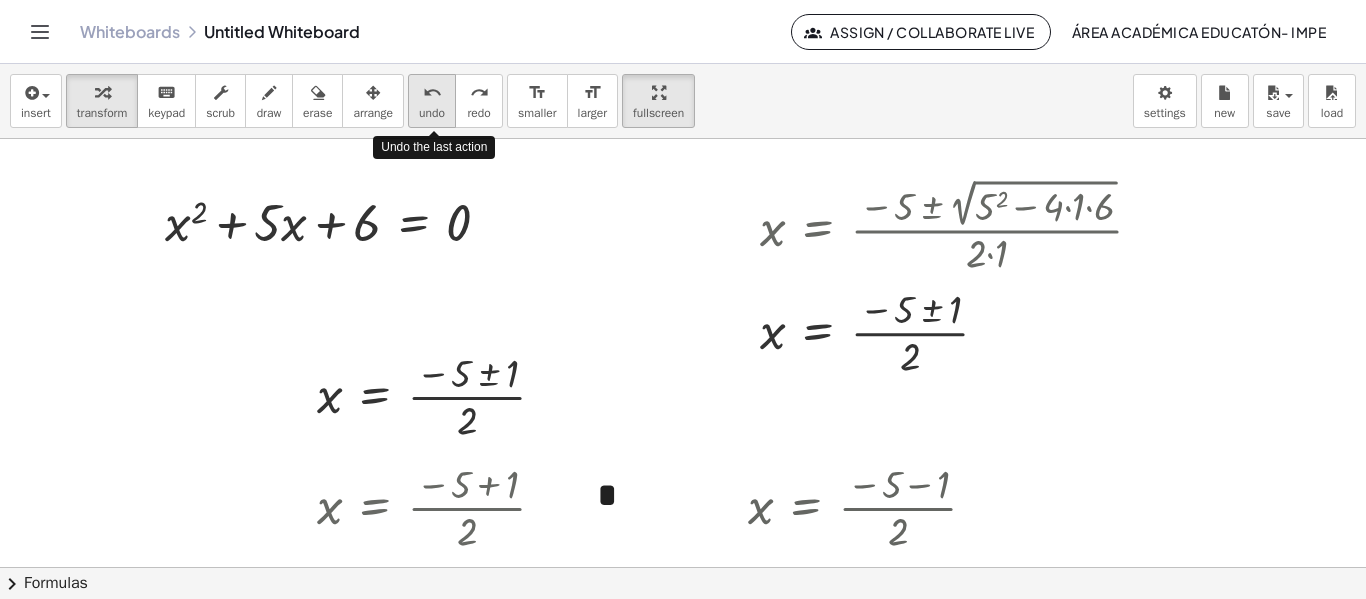 click on "undo" at bounding box center (432, 113) 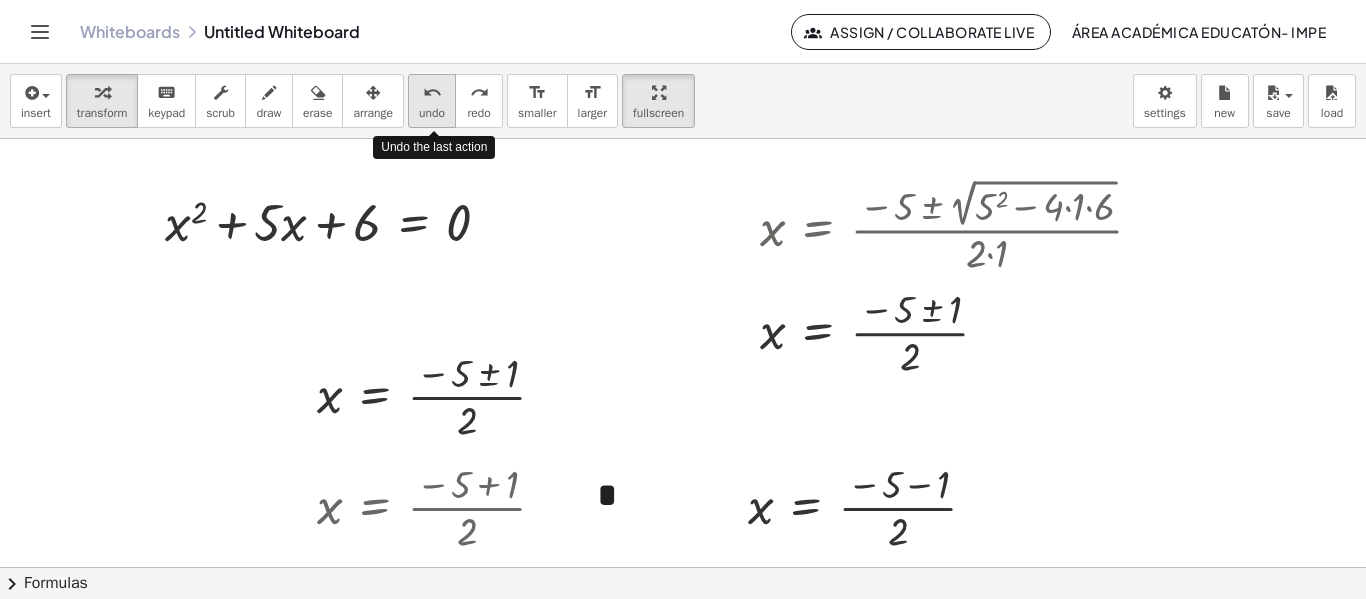 click on "undo" at bounding box center [432, 113] 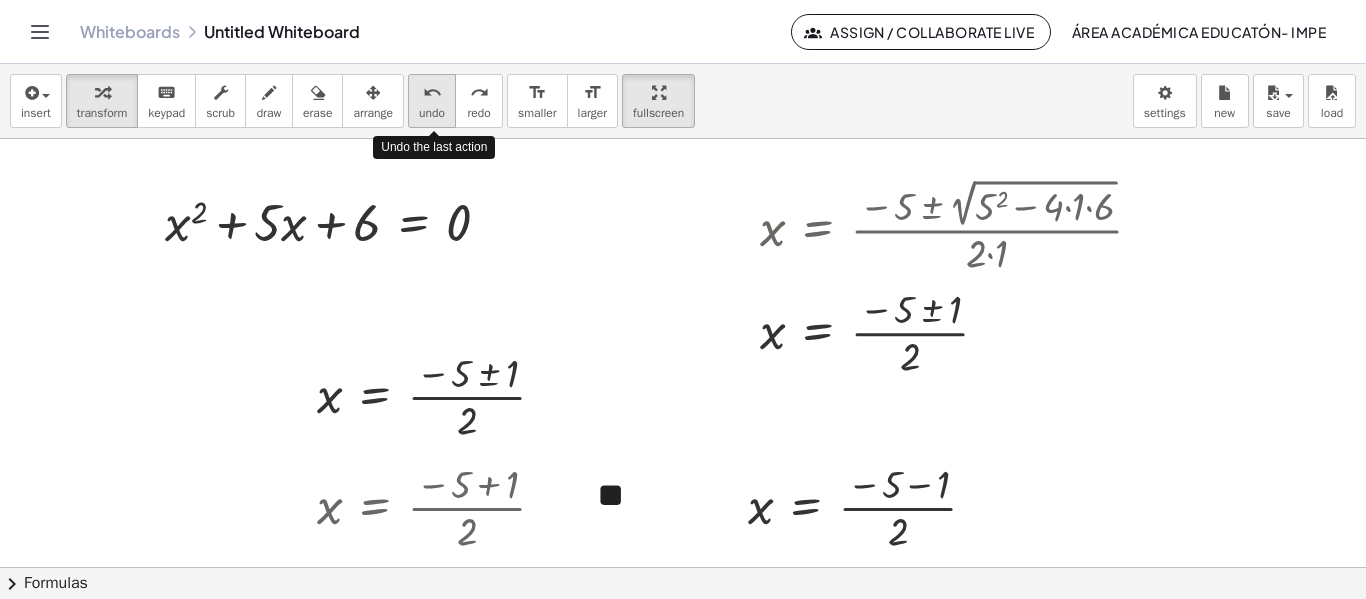 click on "undo" at bounding box center [432, 113] 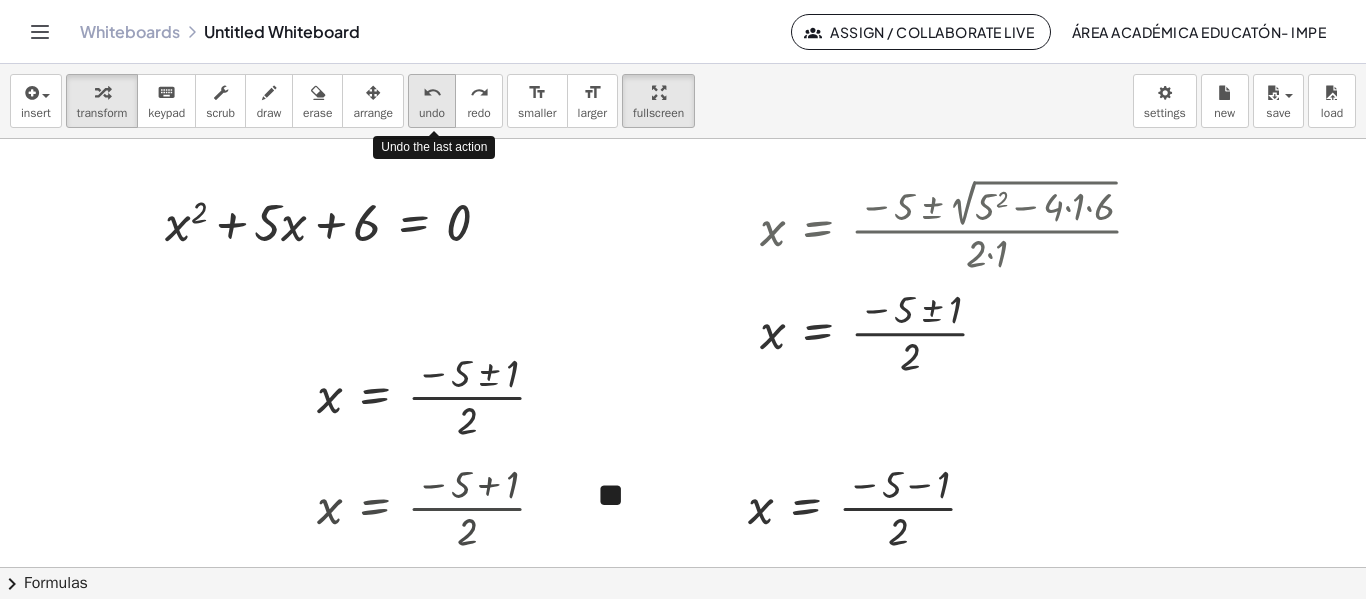 click on "undo" at bounding box center (432, 113) 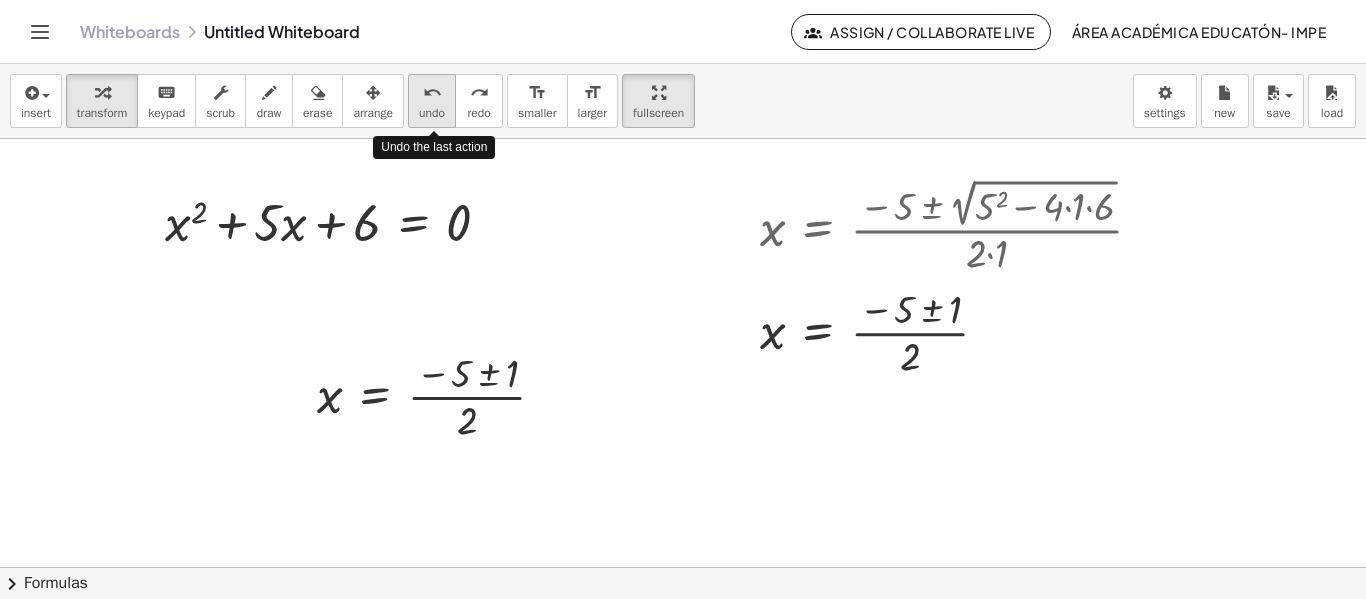 click on "undo" at bounding box center (432, 113) 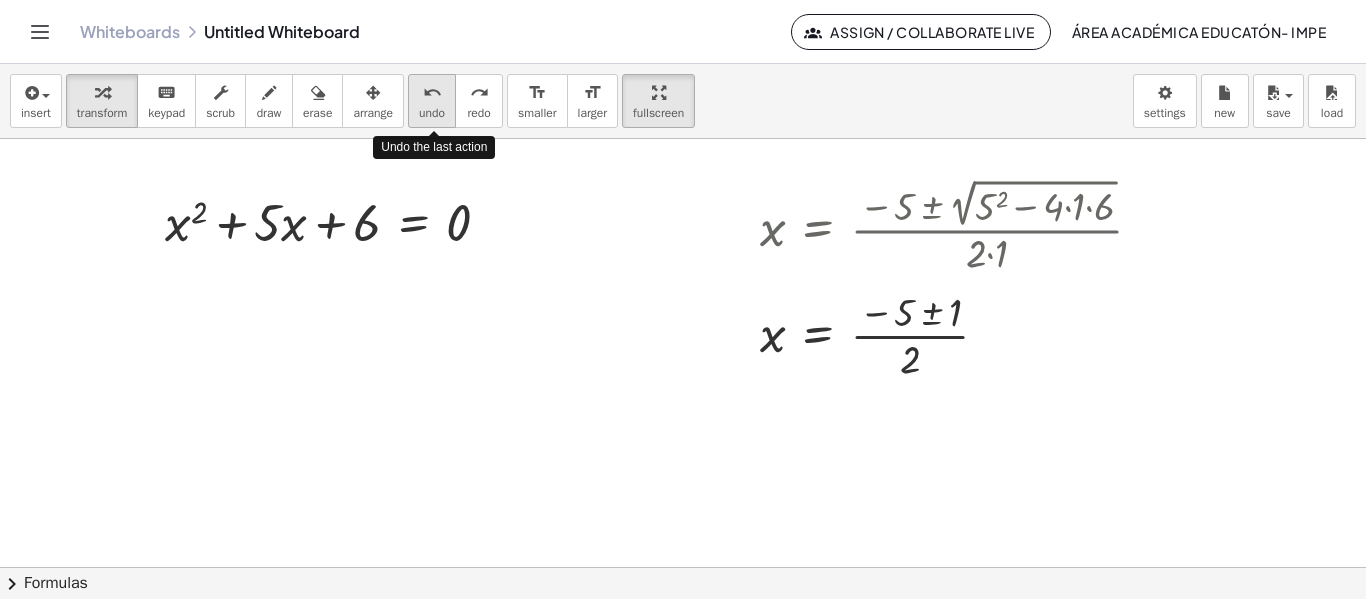 click on "undo" at bounding box center [432, 113] 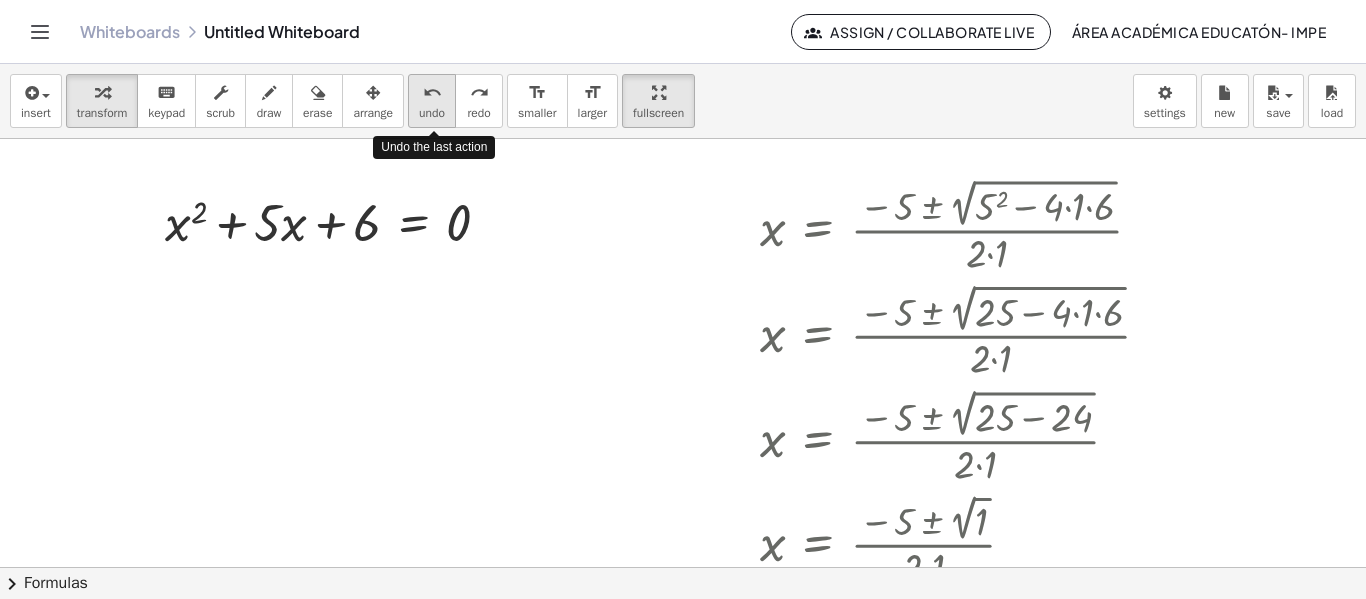 click on "undo" at bounding box center [432, 113] 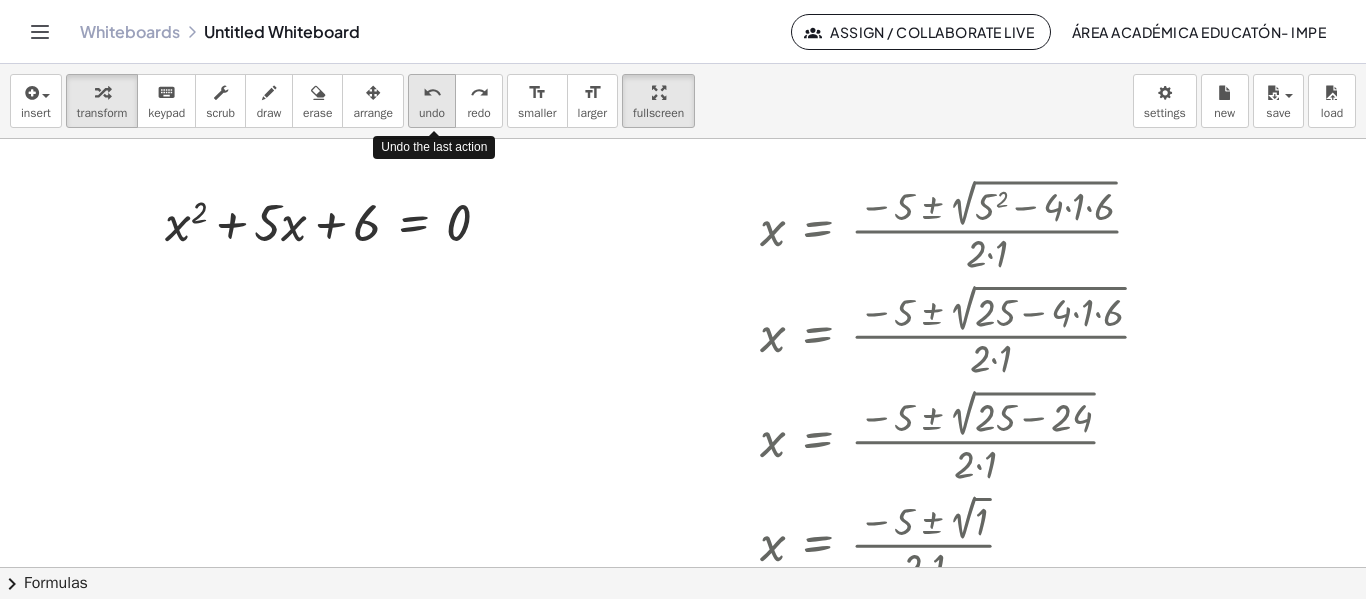 click on "undo" at bounding box center [432, 113] 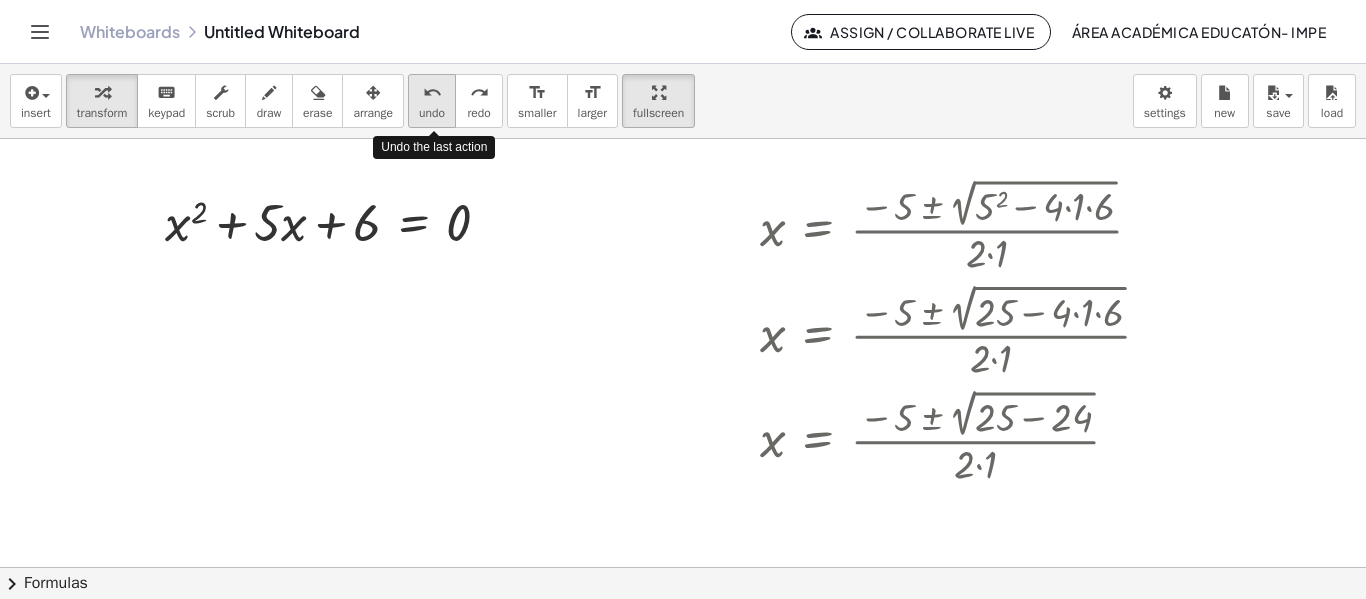 click on "undo" at bounding box center (432, 113) 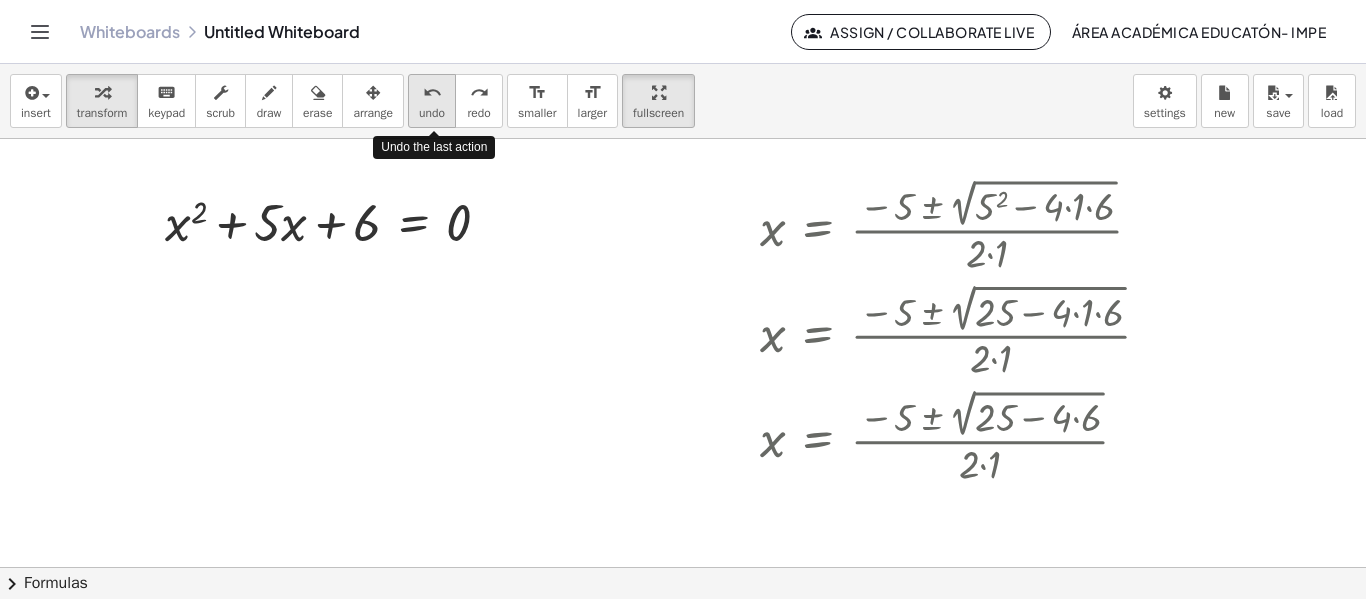 click on "undo" at bounding box center [432, 113] 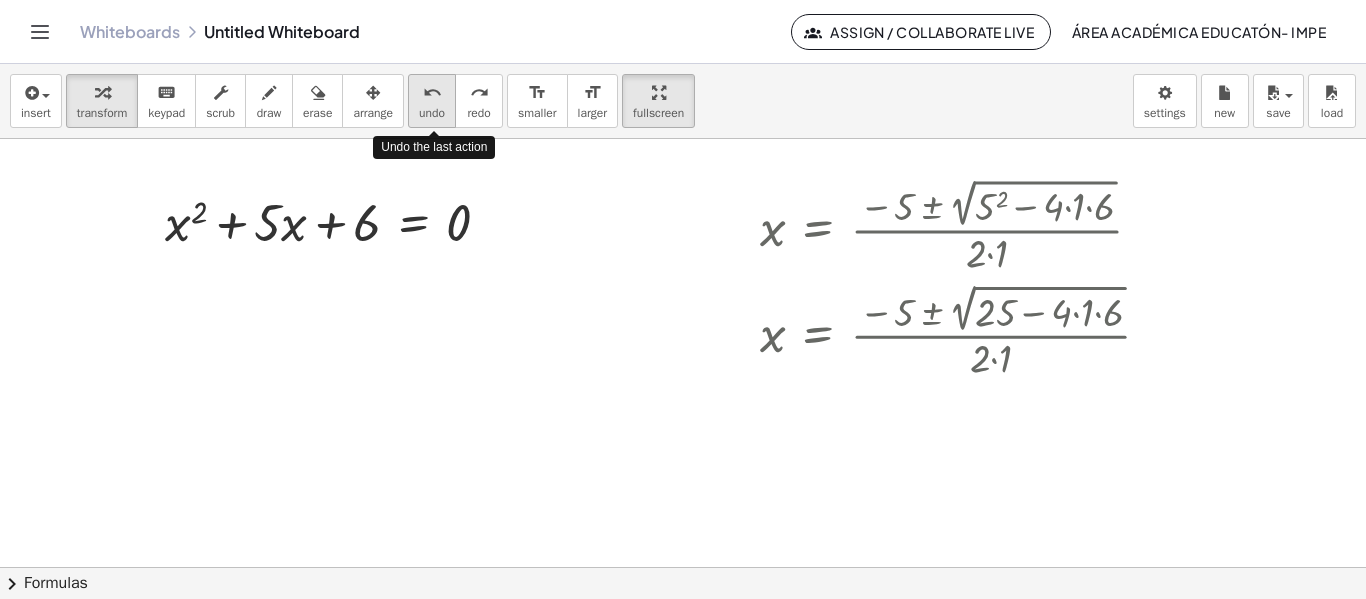 click on "undo" at bounding box center [432, 113] 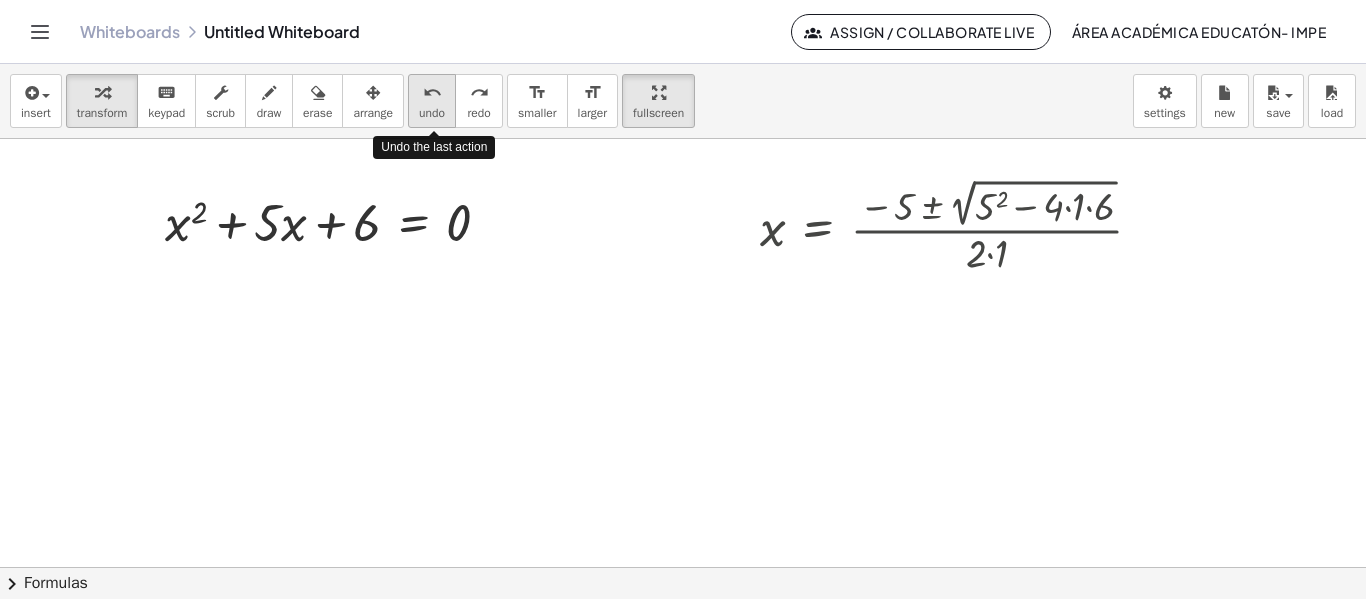 click on "undo" at bounding box center (432, 113) 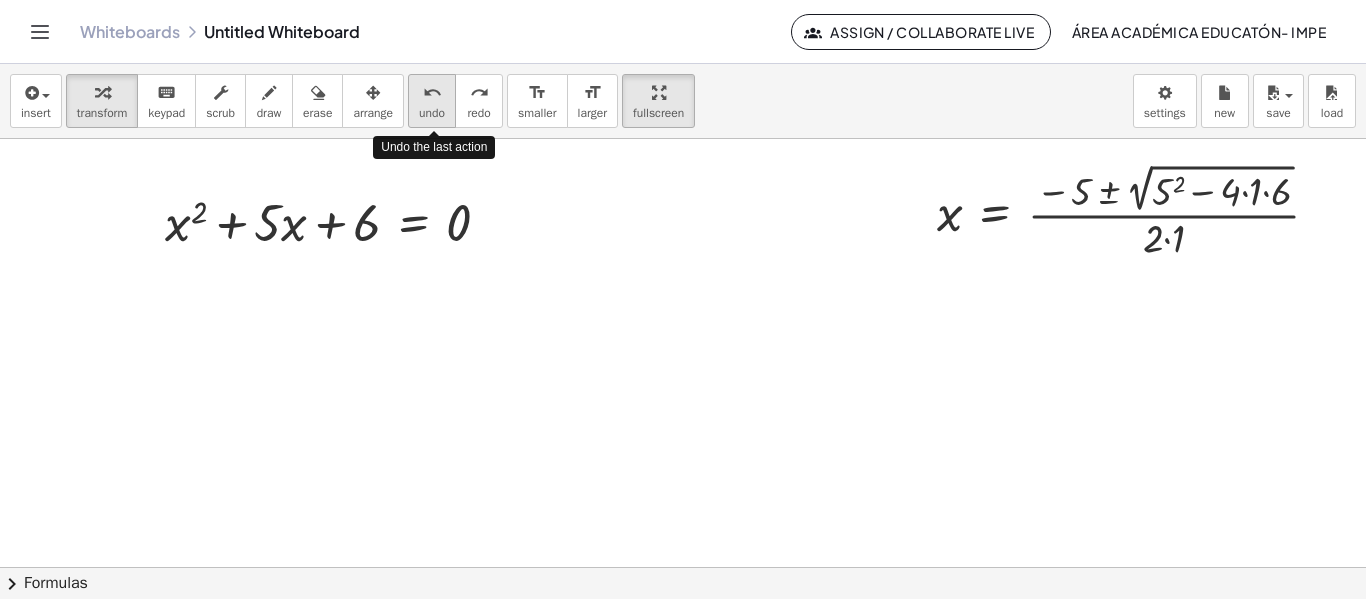 click on "undo" at bounding box center [432, 113] 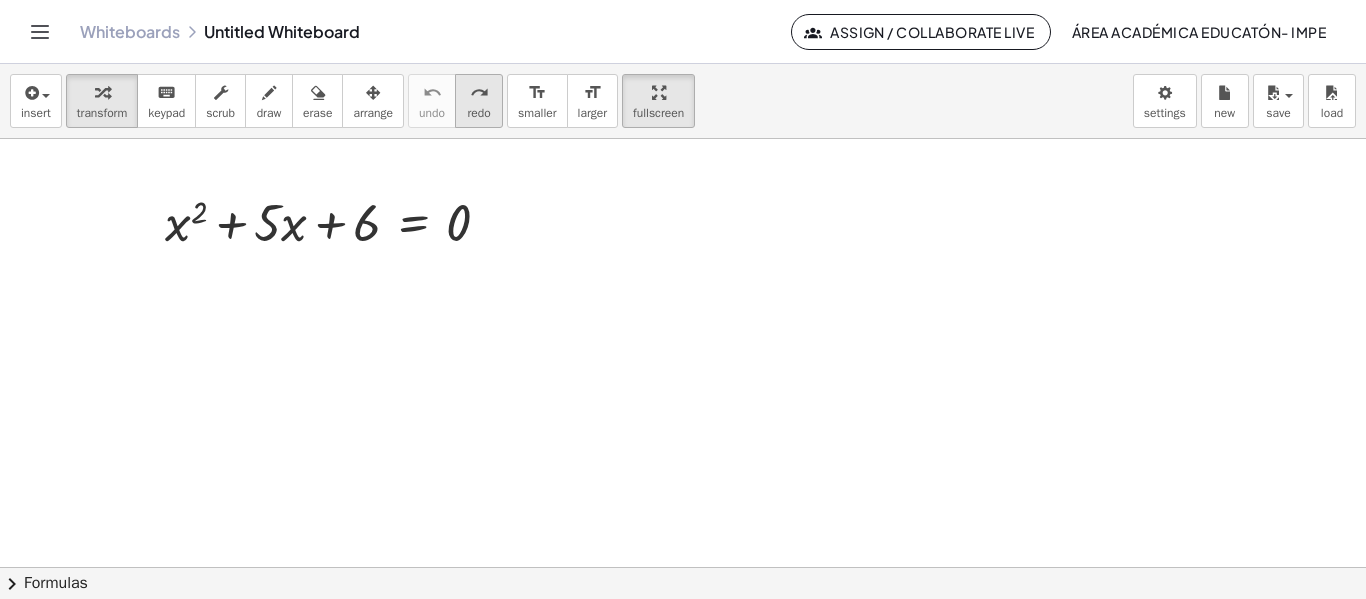 click on "redo" at bounding box center [478, 113] 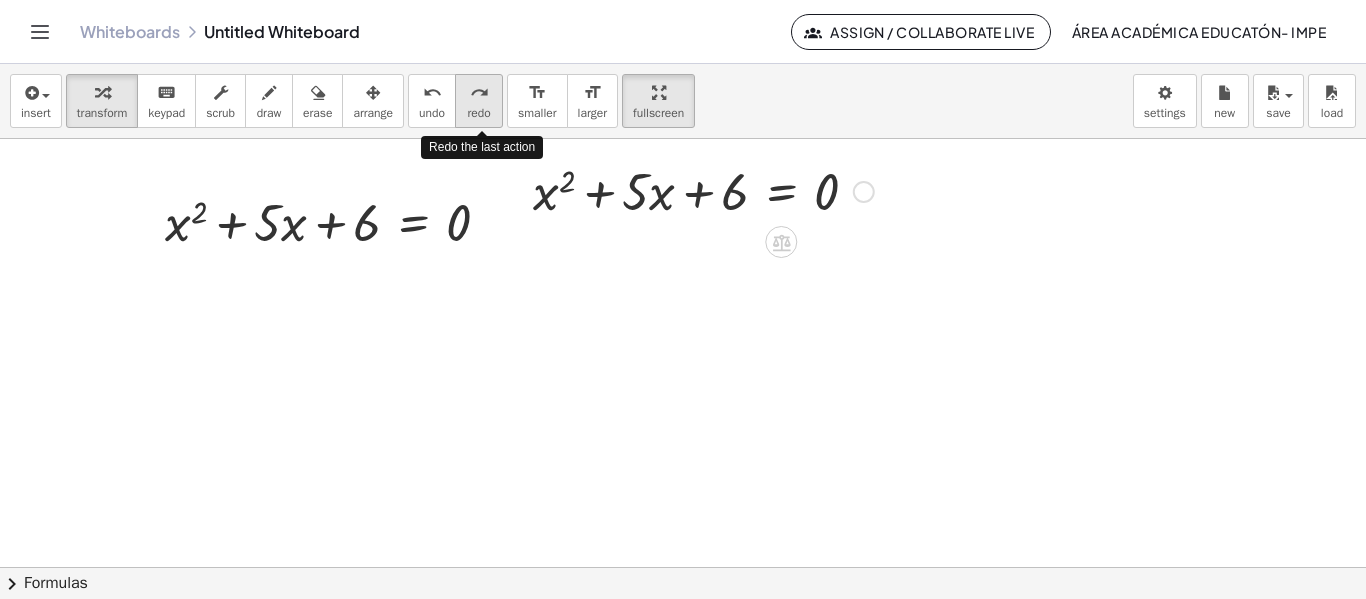 click on "redo" at bounding box center [478, 113] 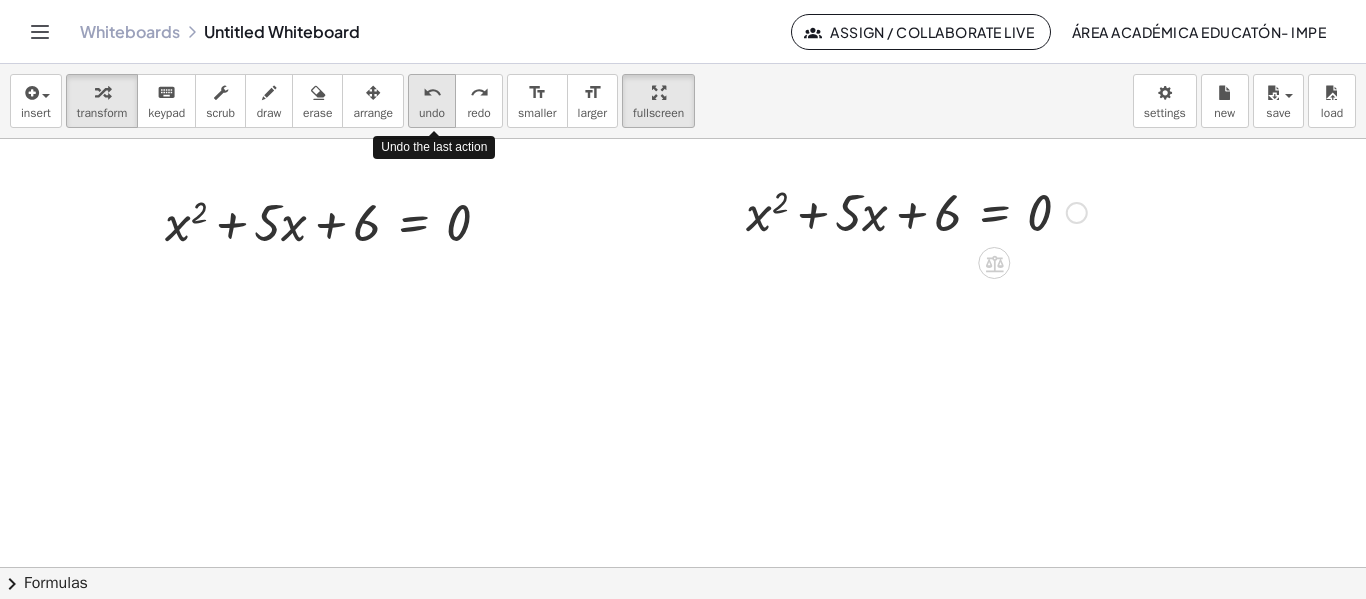 click on "undo" at bounding box center [432, 113] 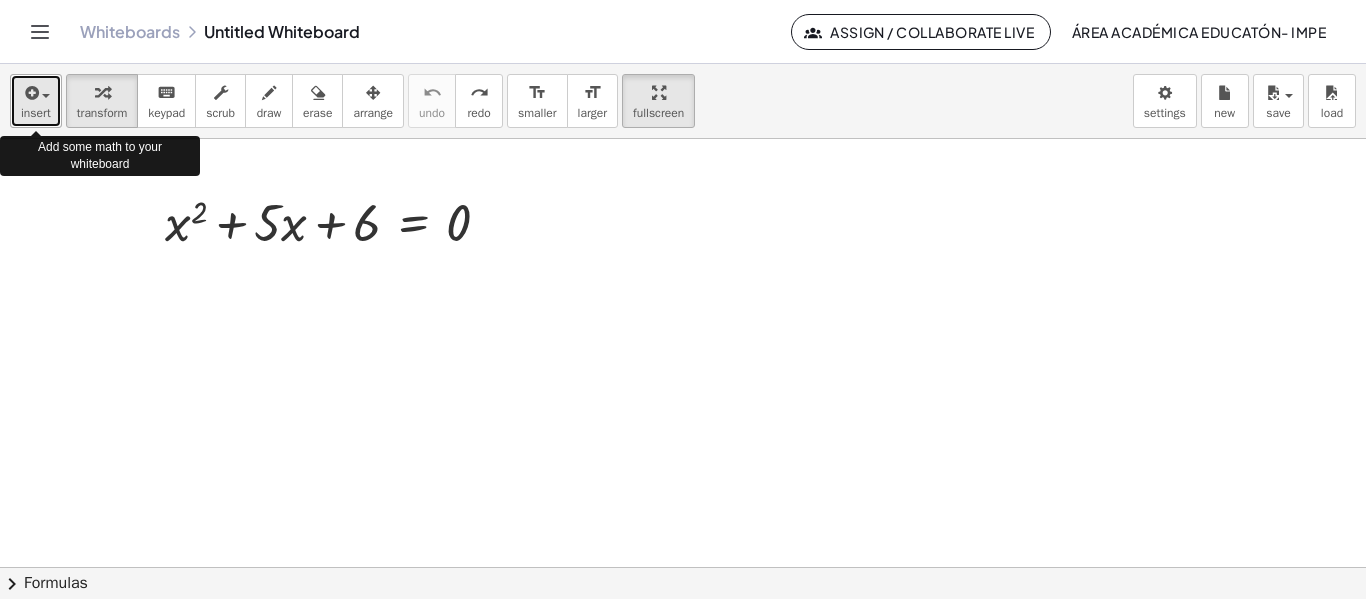 click on "insert" at bounding box center (36, 113) 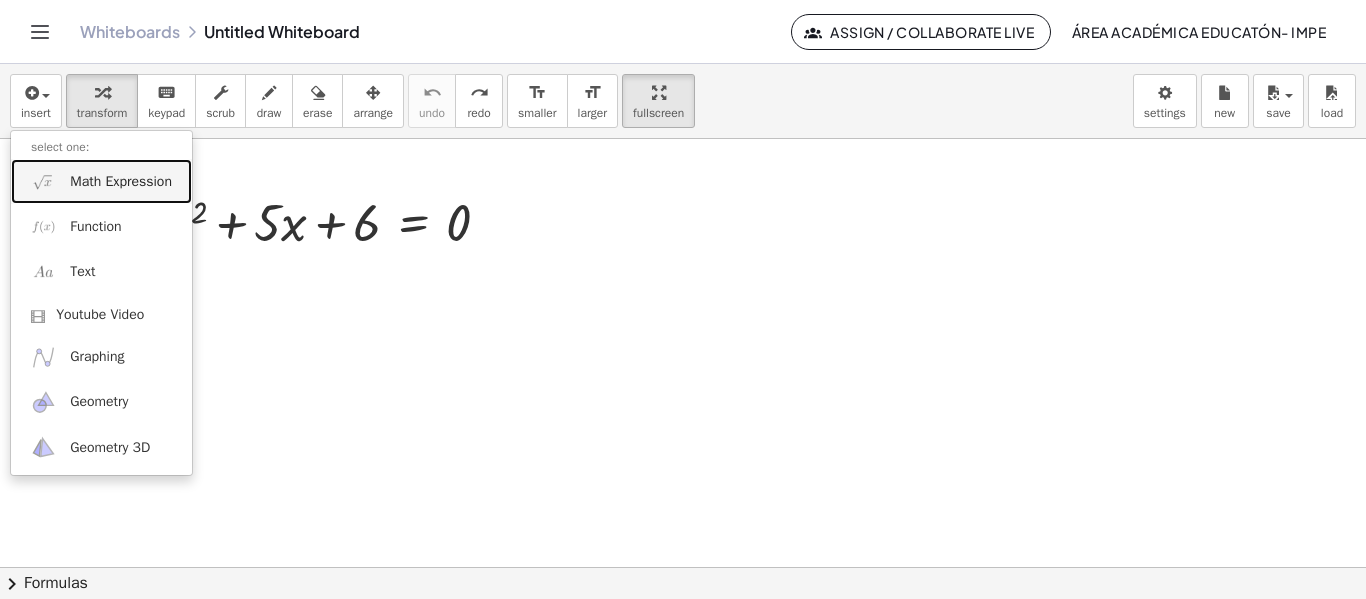 click on "Math Expression" at bounding box center [121, 182] 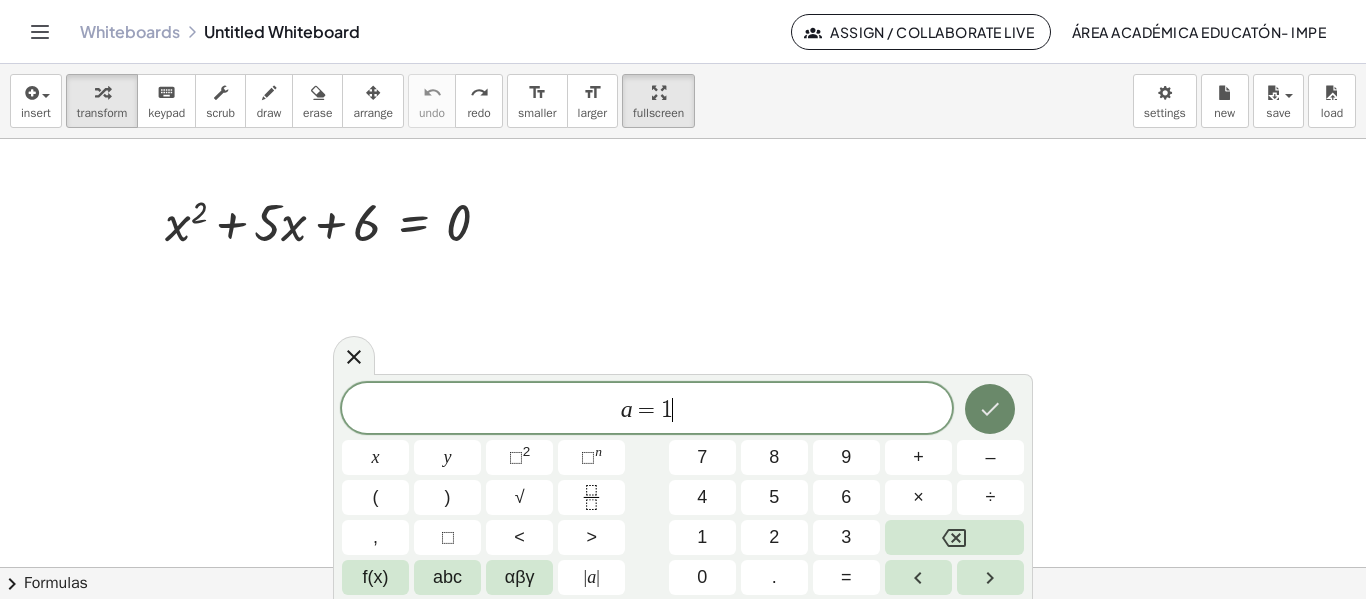 click 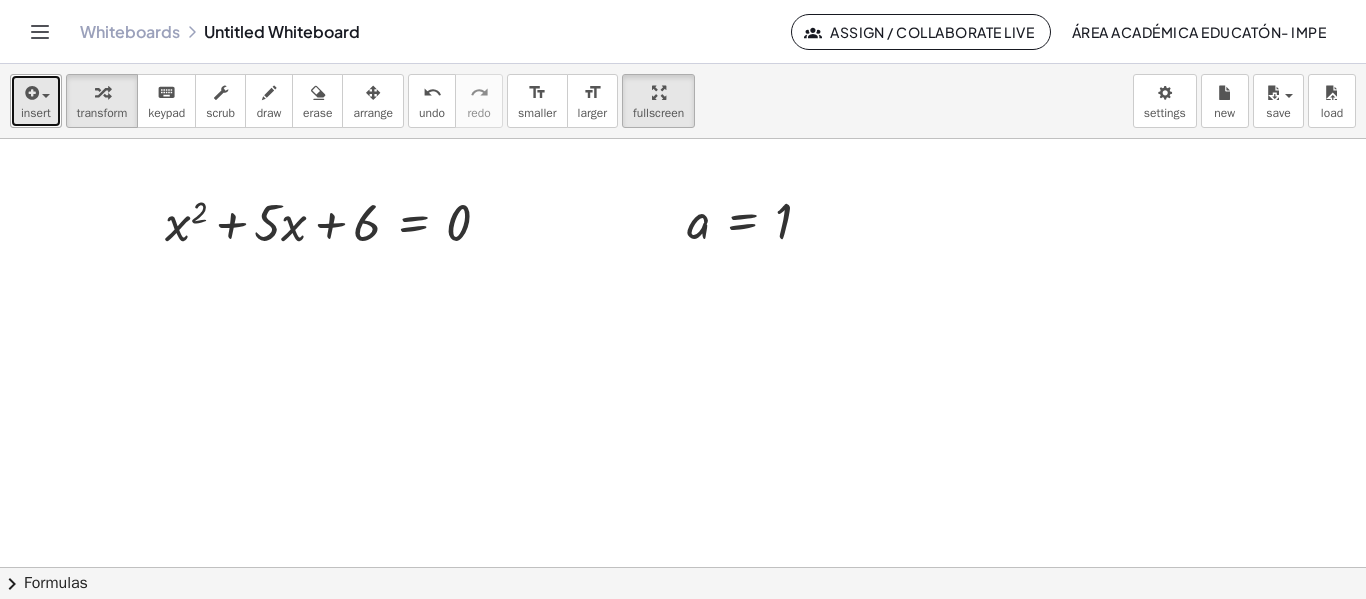 click at bounding box center (30, 93) 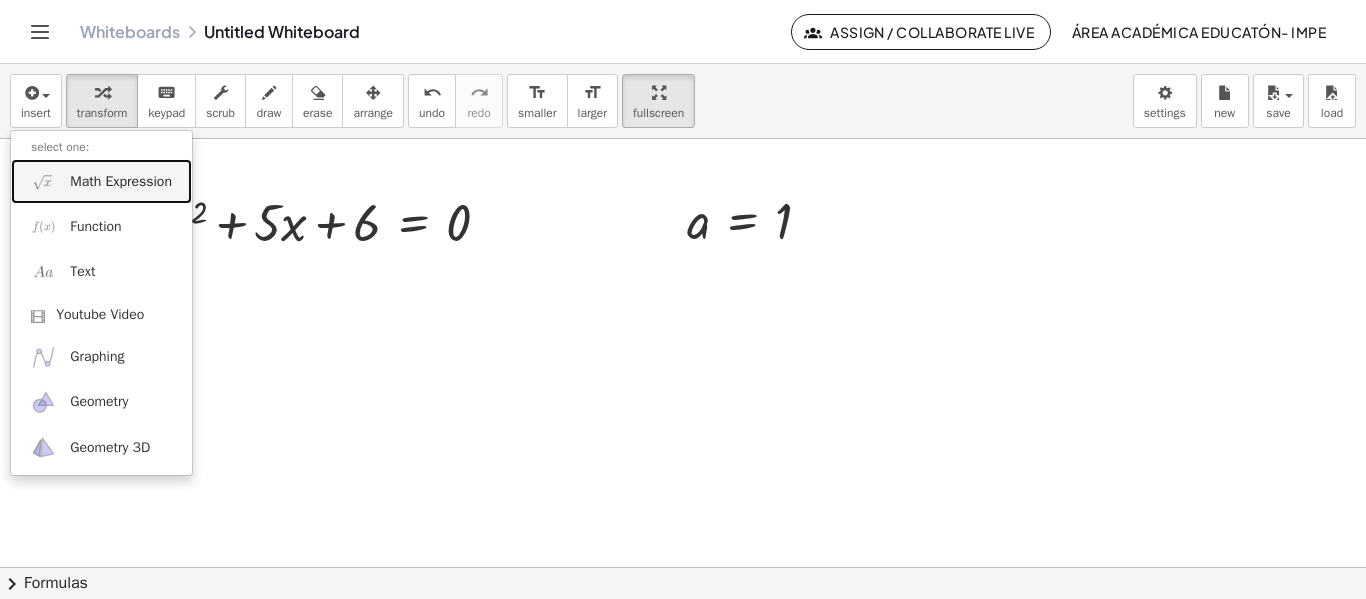 click on "Math Expression" at bounding box center [121, 182] 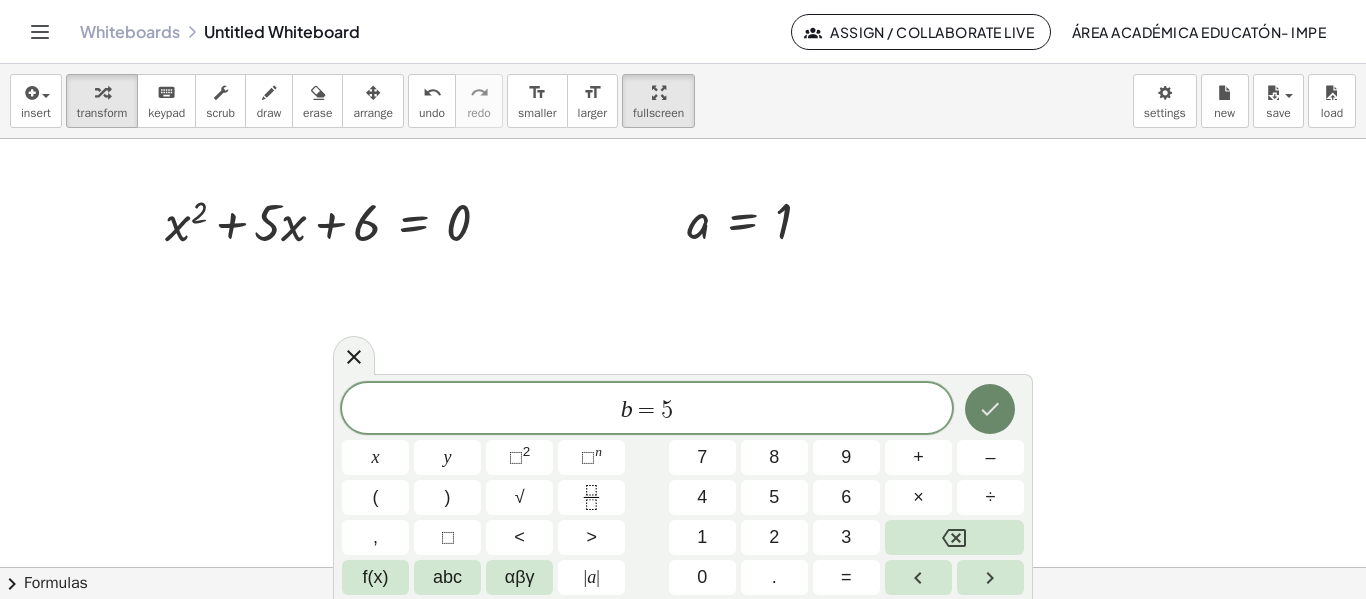 click 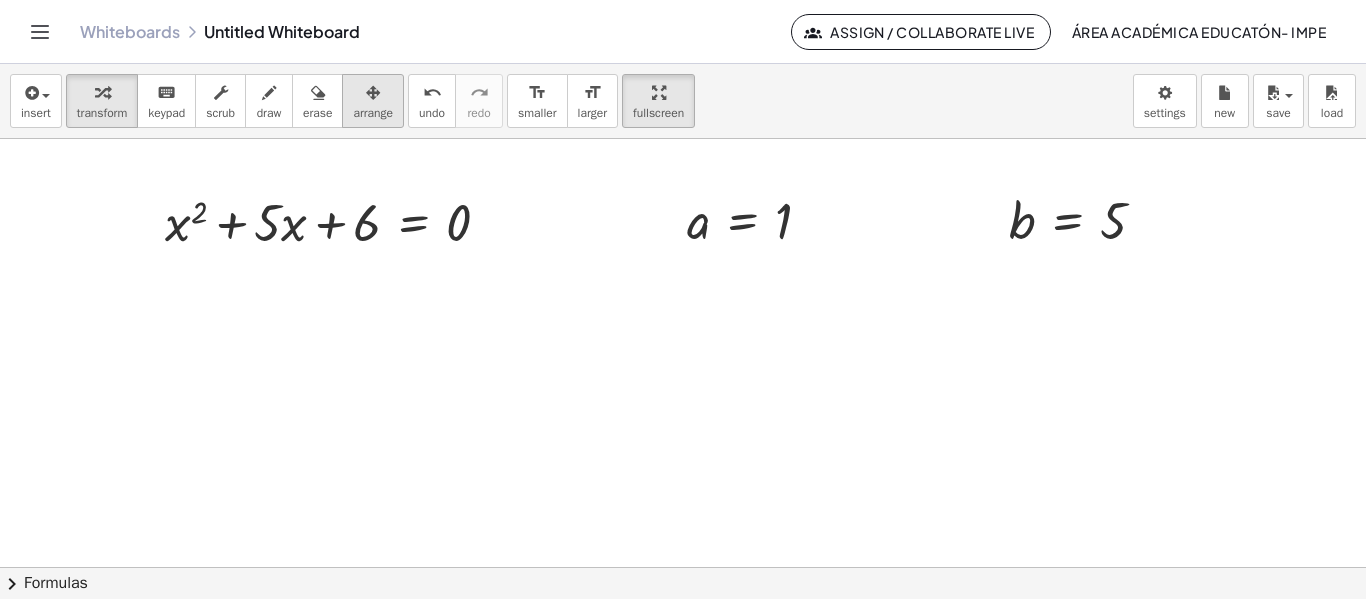 click at bounding box center [373, 93] 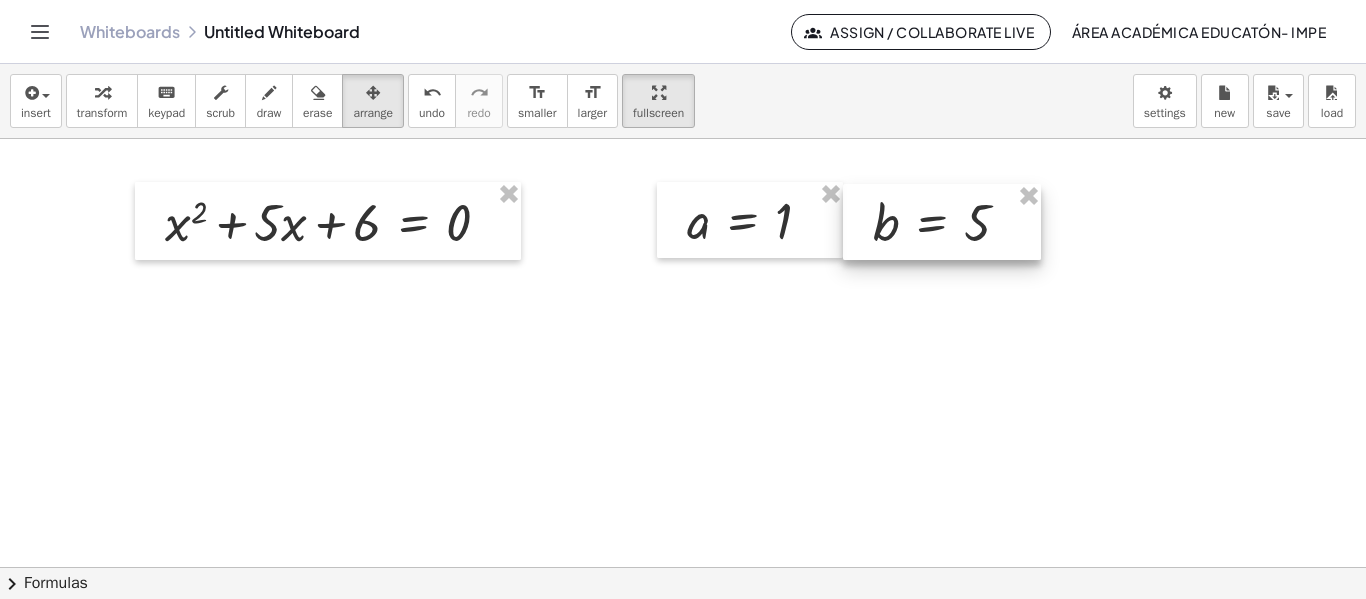 drag, startPoint x: 1054, startPoint y: 202, endPoint x: 919, endPoint y: 205, distance: 135.03333 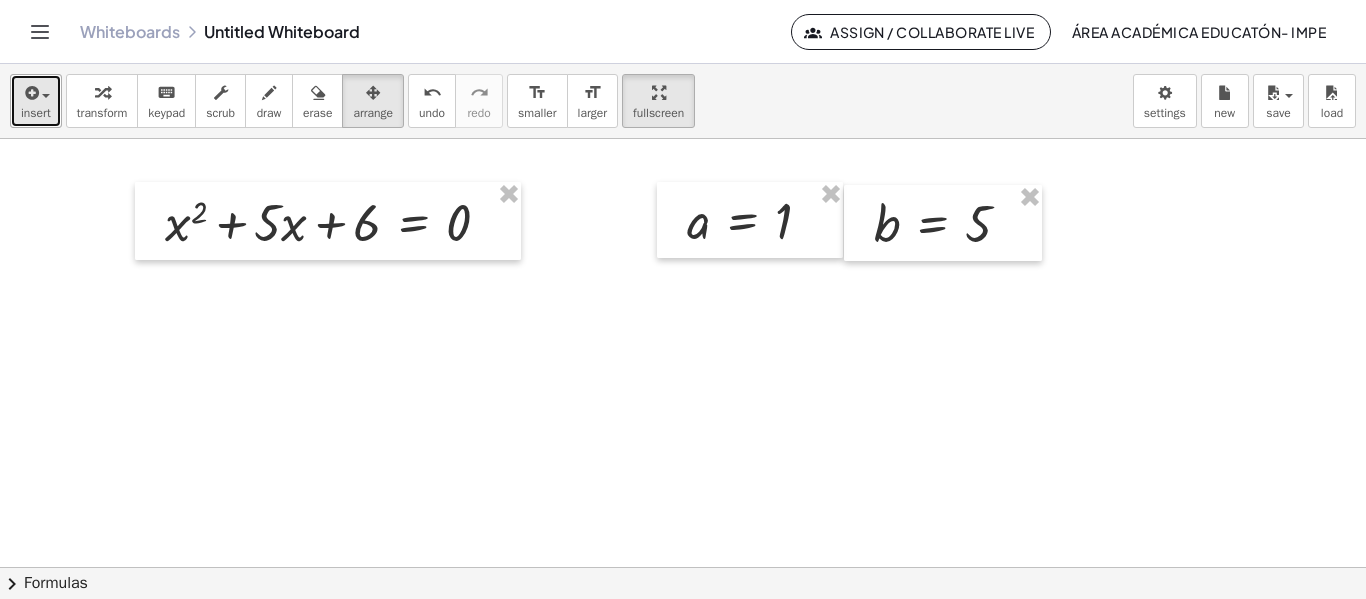 click on "insert" at bounding box center [36, 101] 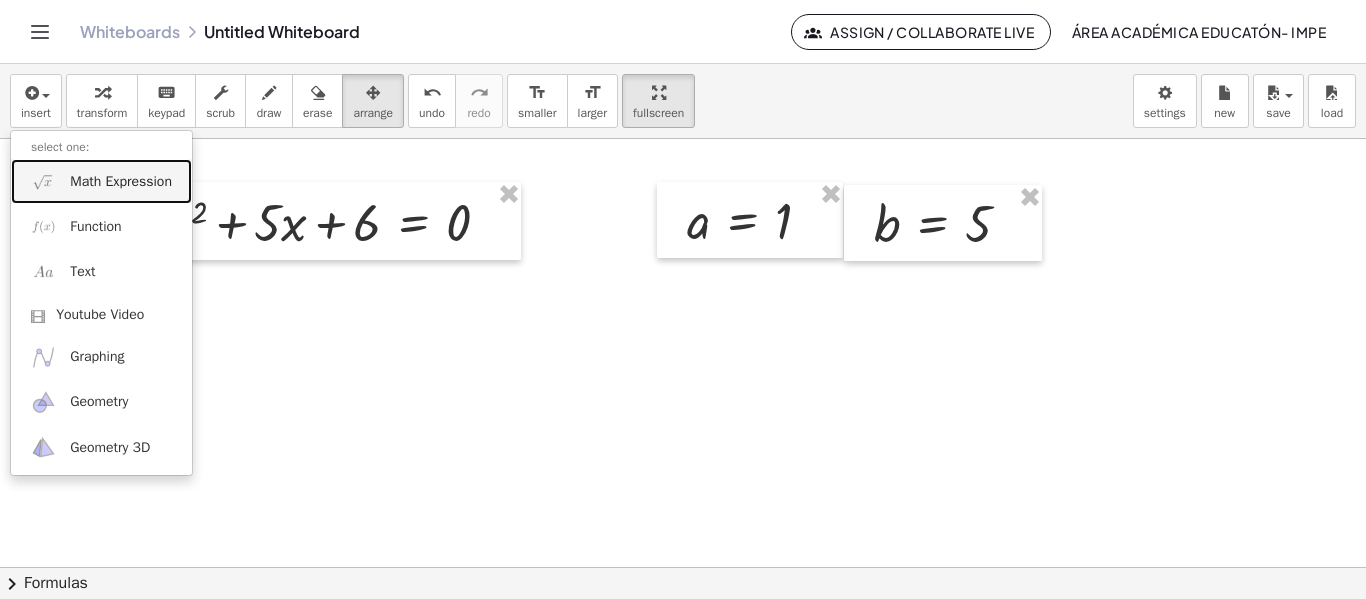click on "Math Expression" at bounding box center (121, 182) 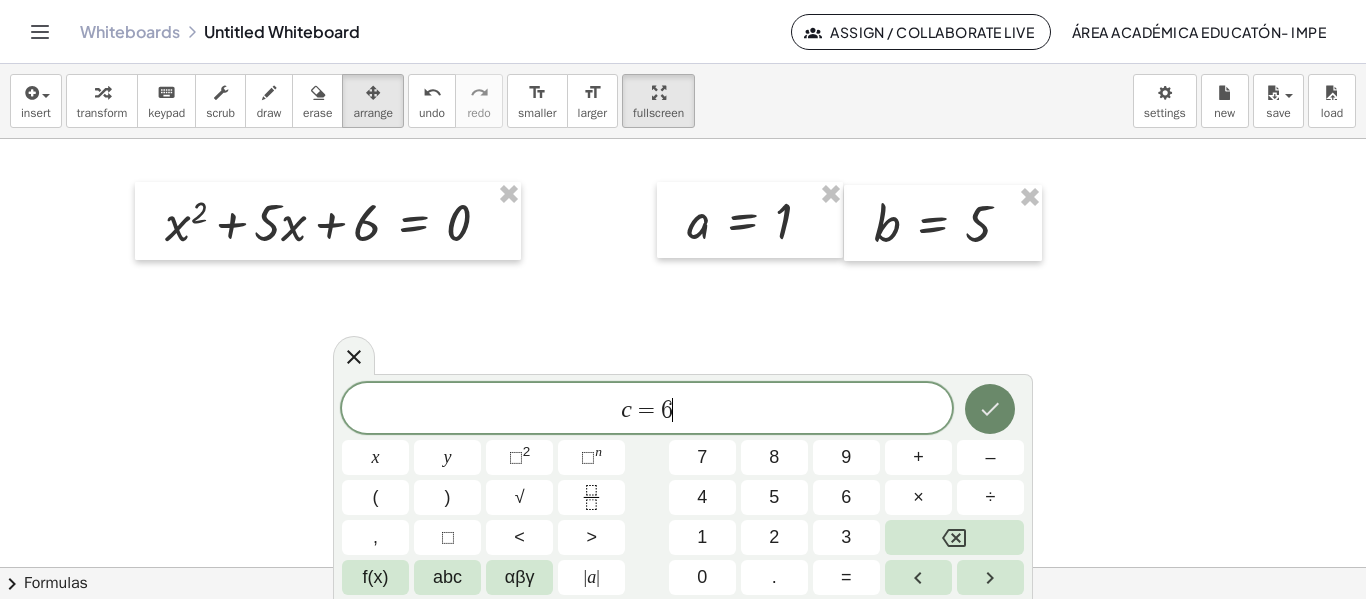 click at bounding box center (990, 409) 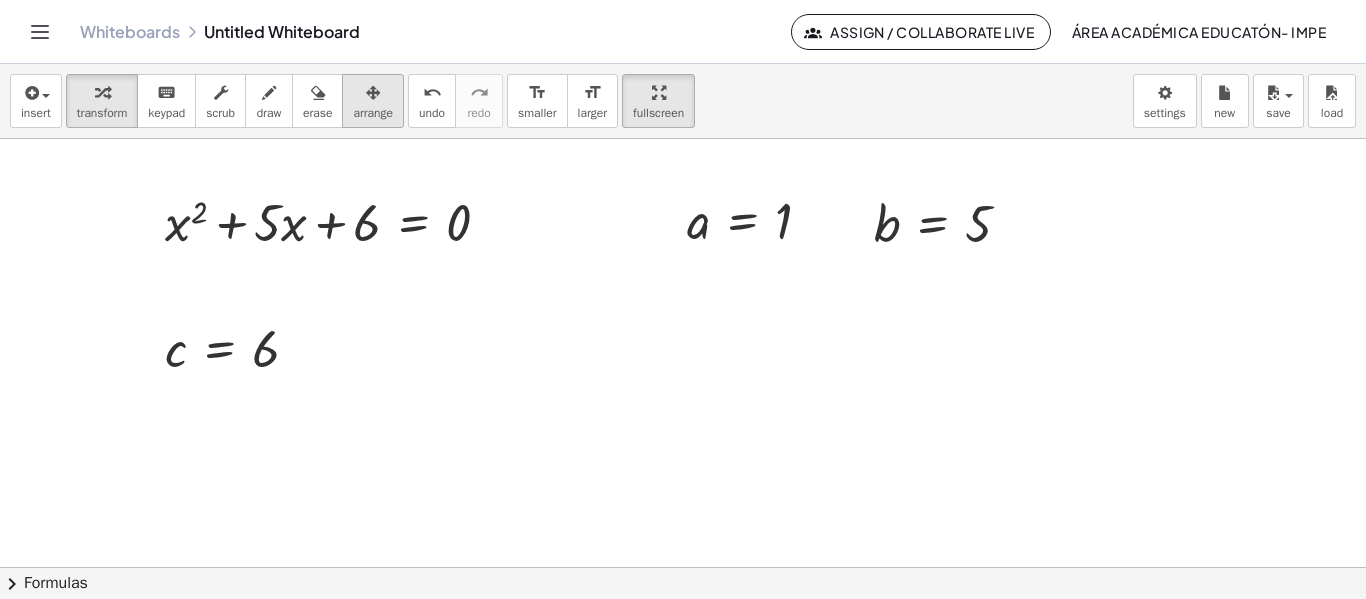 click at bounding box center [373, 93] 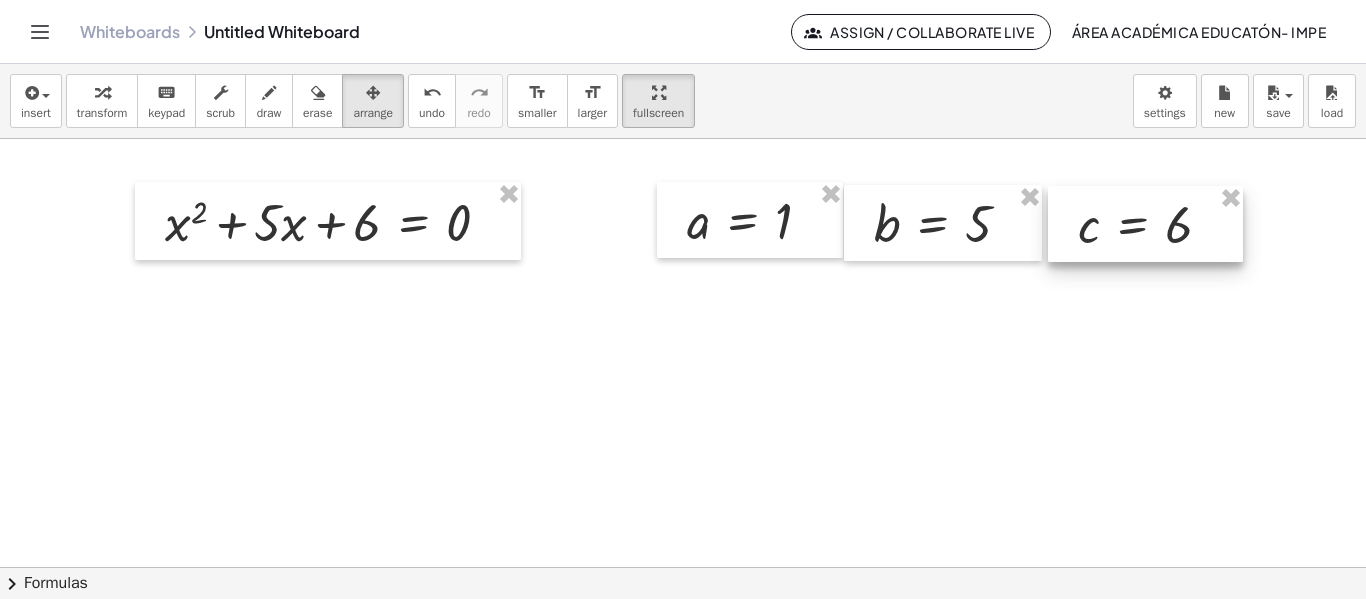 drag, startPoint x: 250, startPoint y: 332, endPoint x: 1163, endPoint y: 208, distance: 921.38214 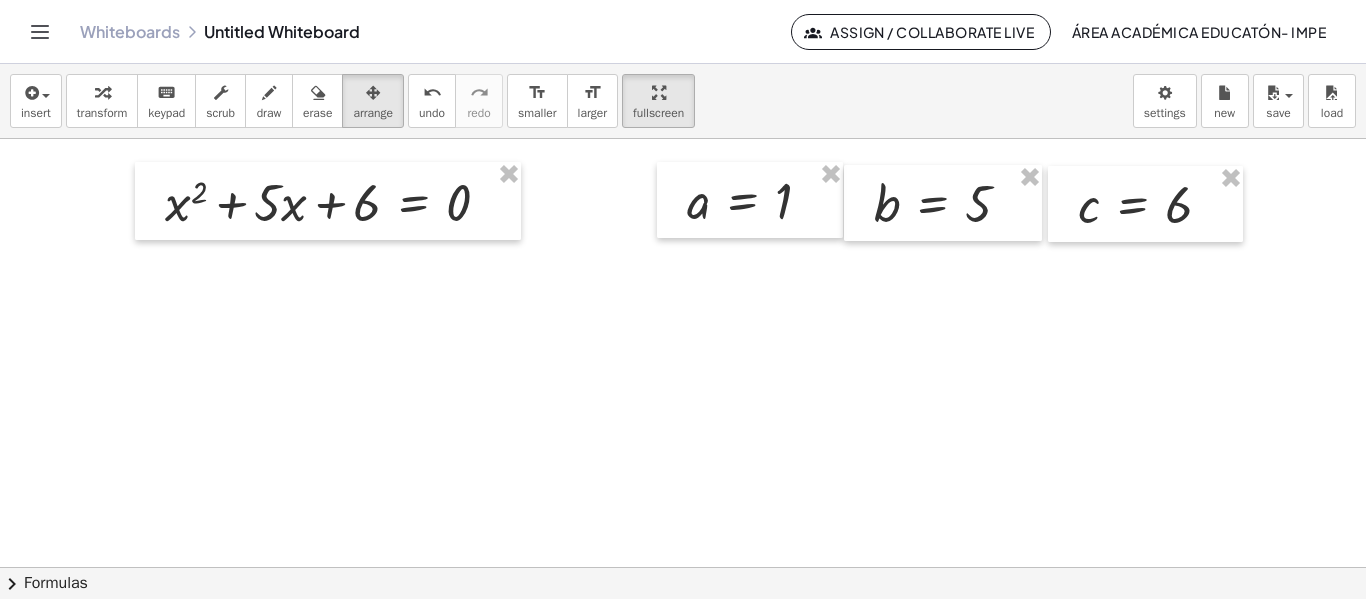 scroll, scrollTop: 22, scrollLeft: 0, axis: vertical 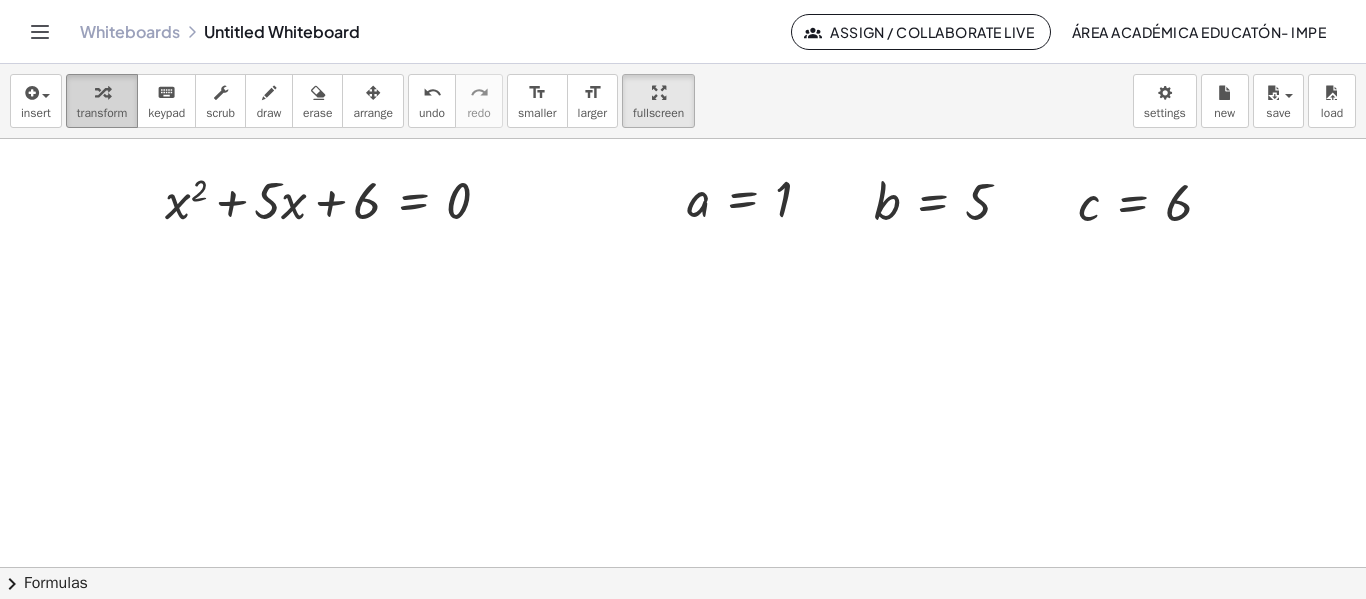 click at bounding box center (102, 92) 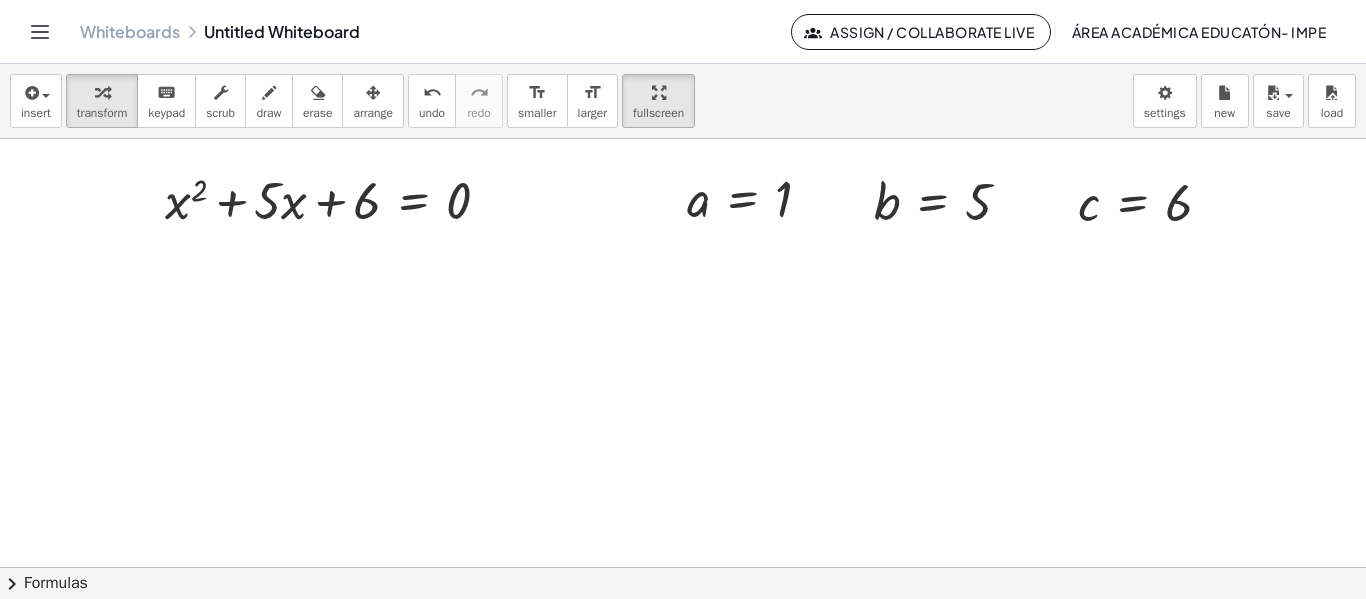 click on "chevron_right  Formulas" 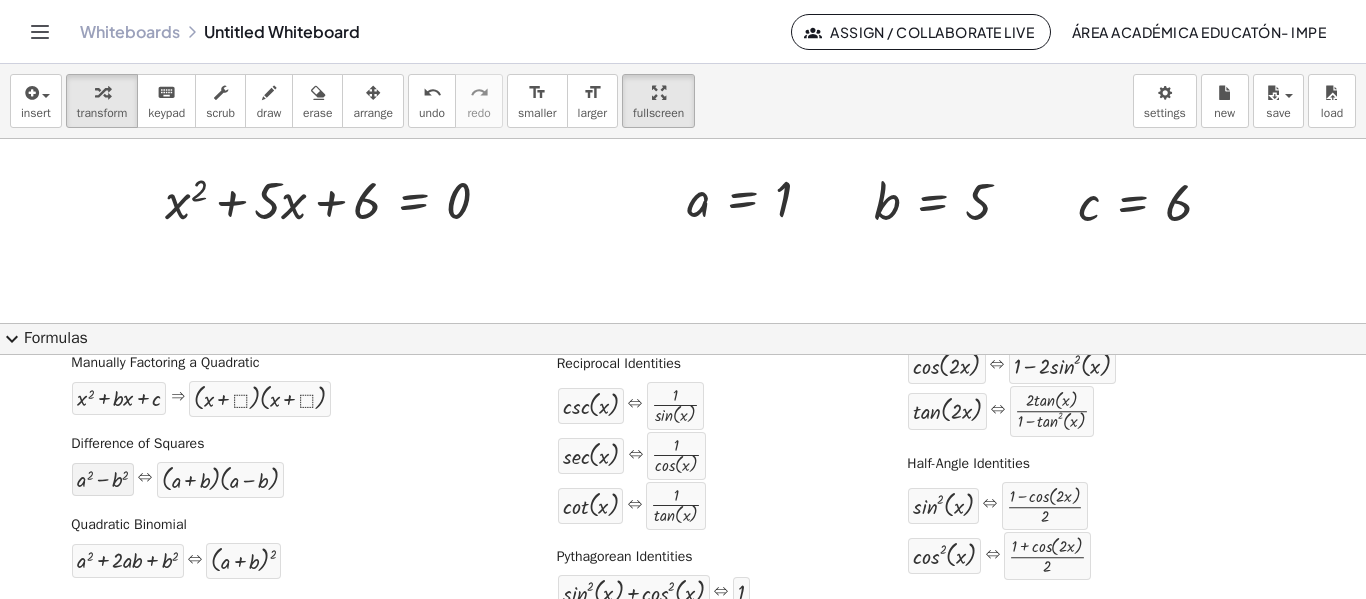 scroll, scrollTop: 172, scrollLeft: 0, axis: vertical 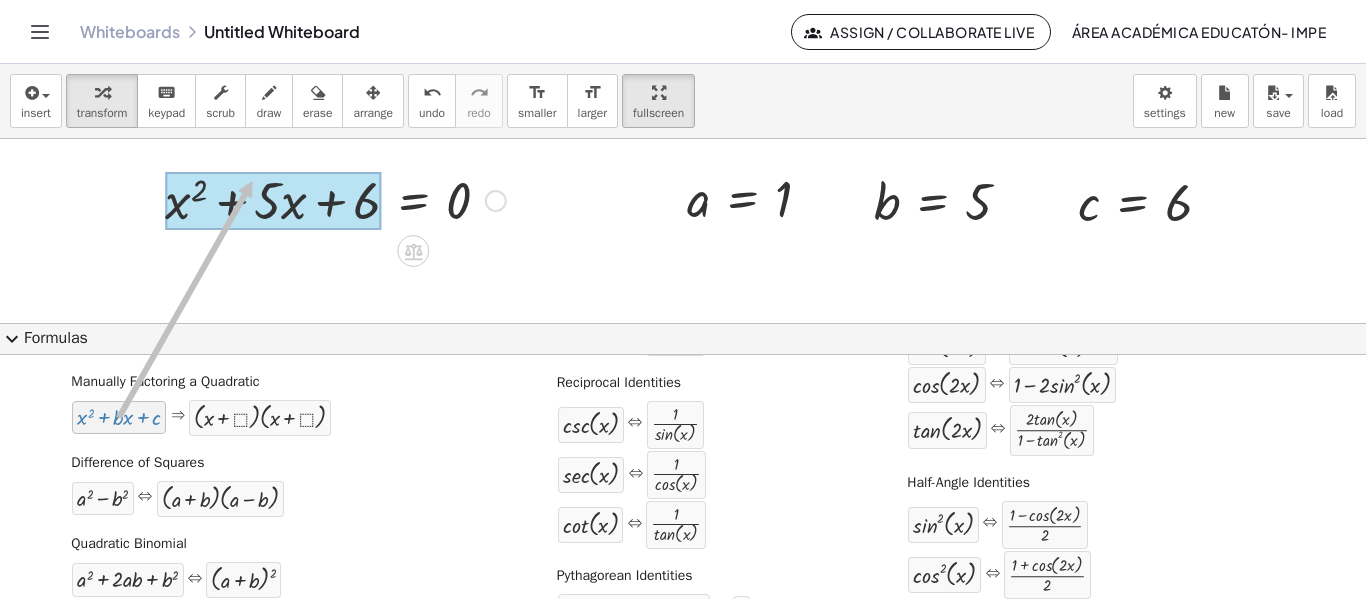 drag, startPoint x: 129, startPoint y: 430, endPoint x: 250, endPoint y: 181, distance: 276.84293 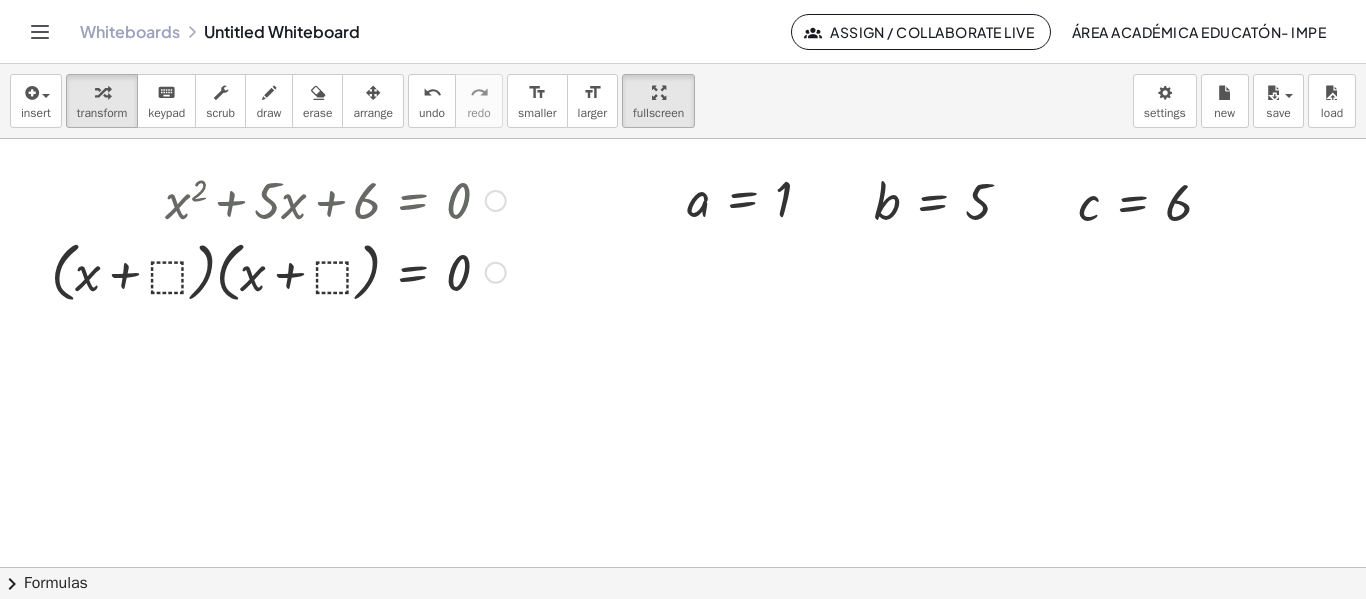 click at bounding box center [278, 271] 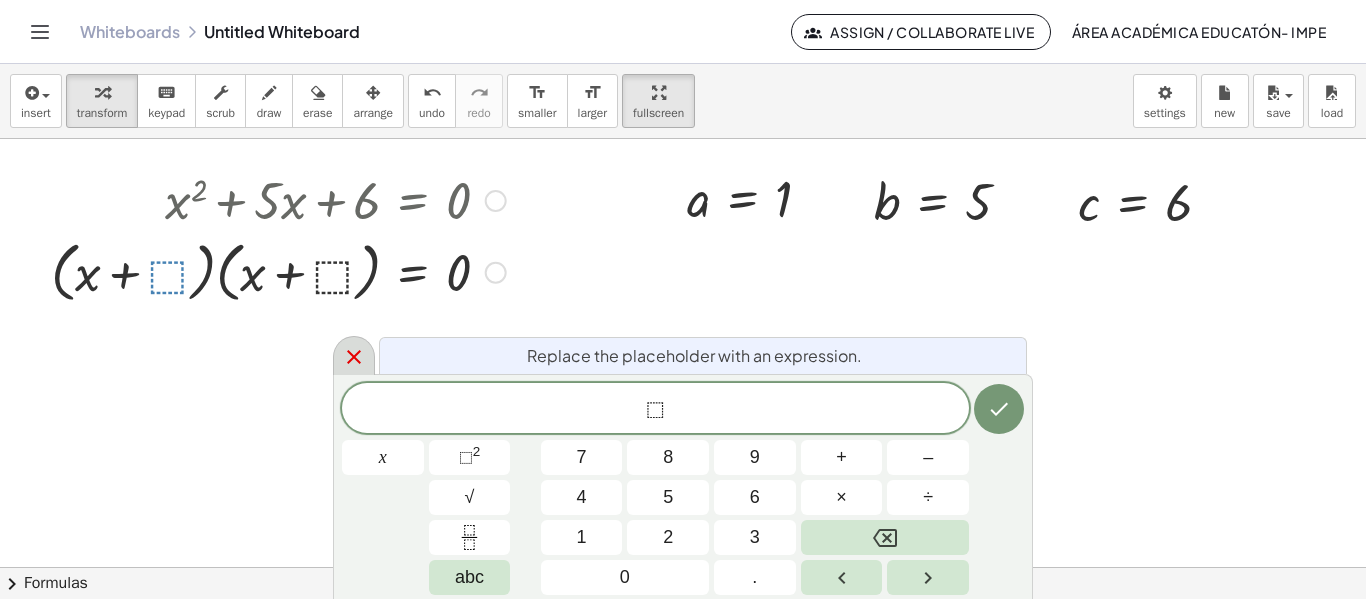 click 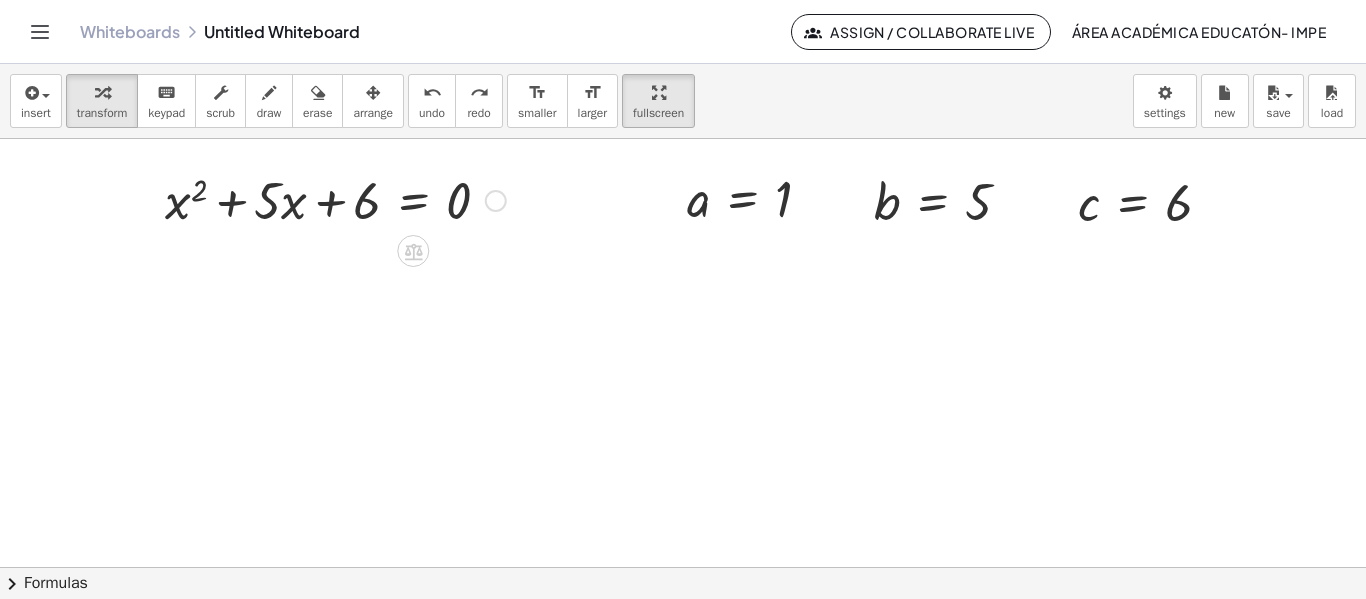 click at bounding box center (683, 545) 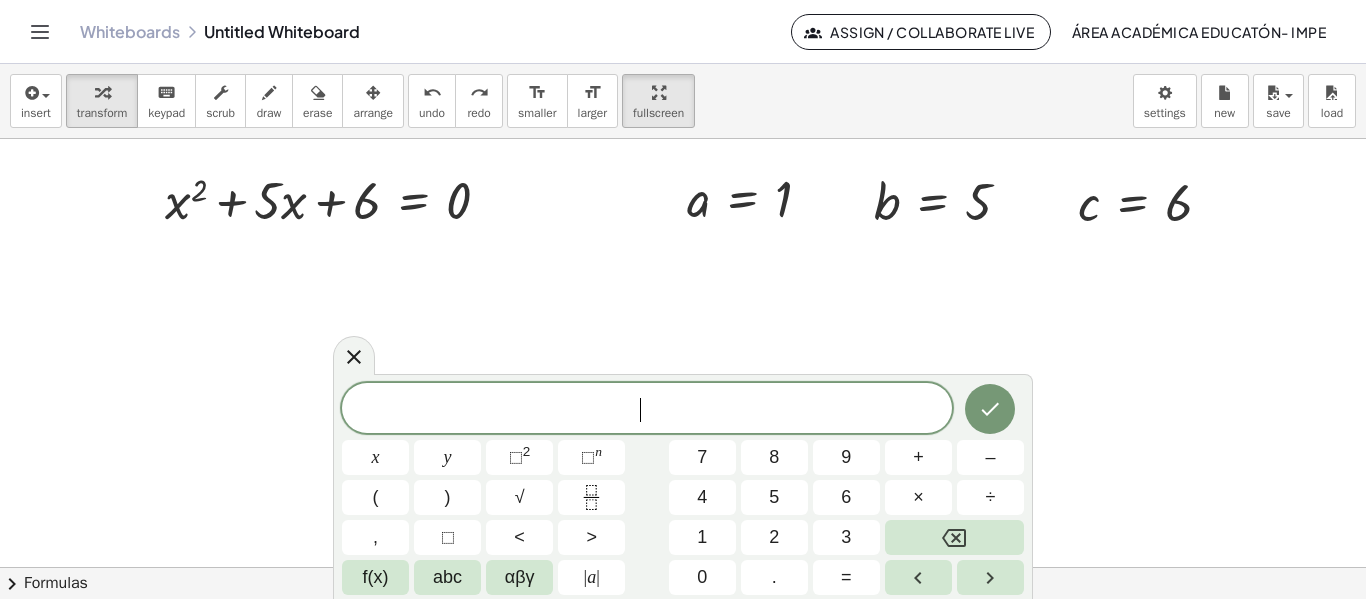 click at bounding box center [683, 545] 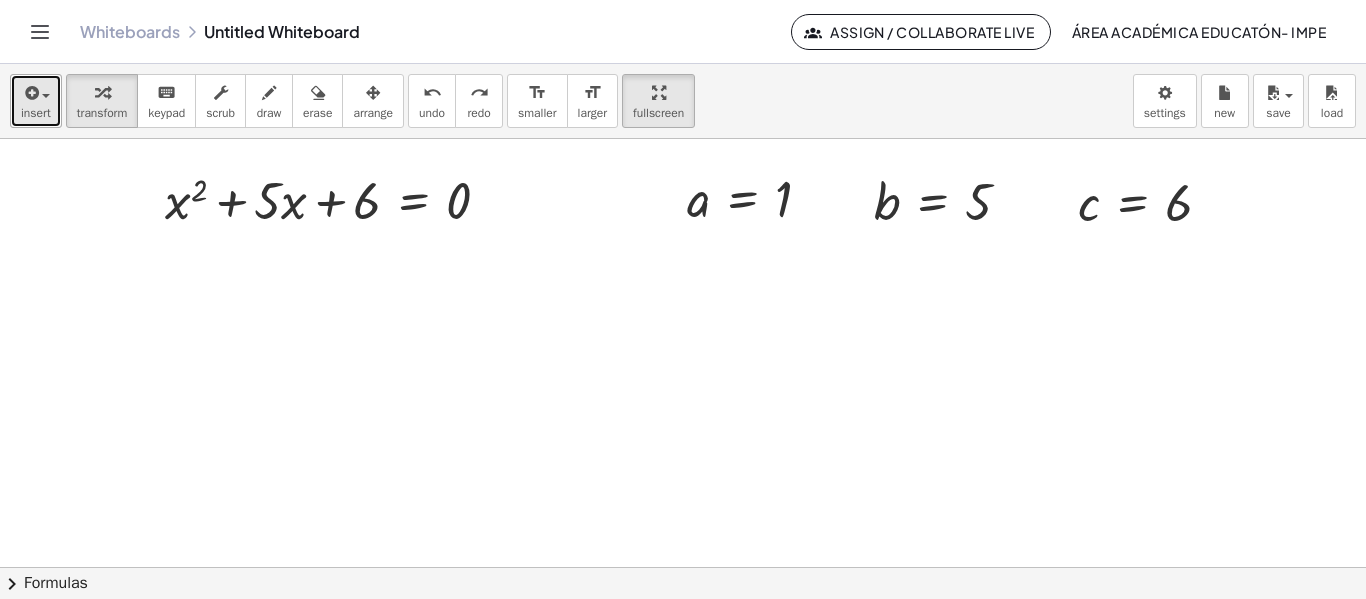 click on "insert" at bounding box center (36, 113) 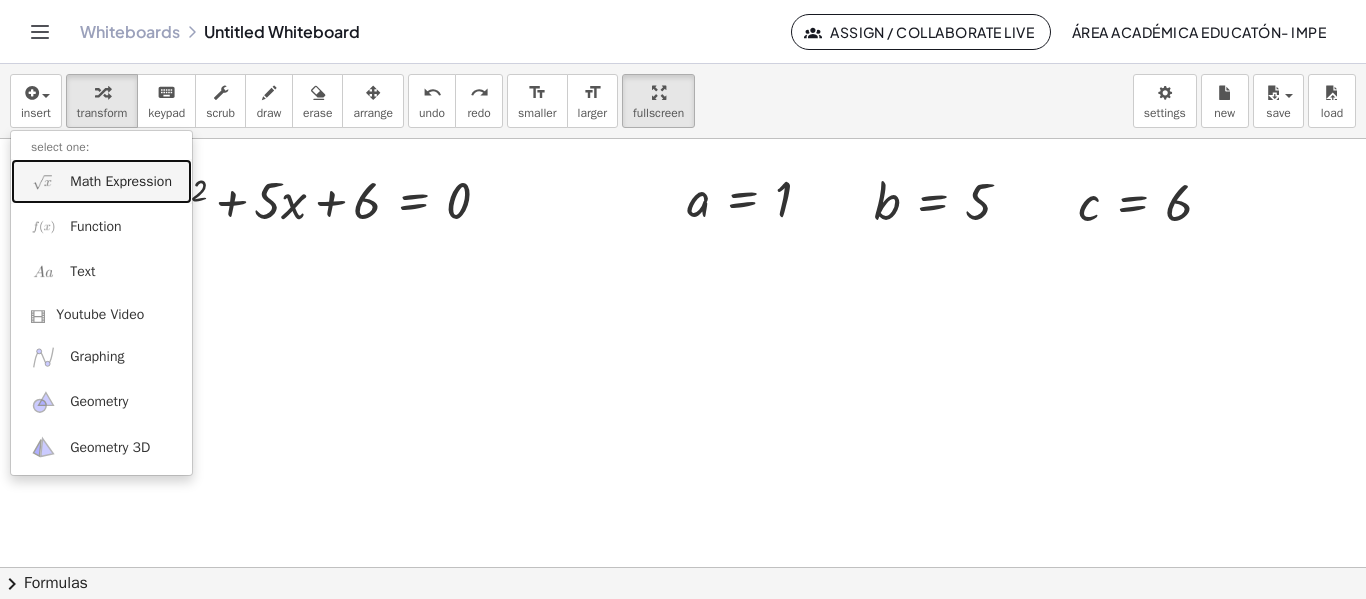 click on "Math Expression" at bounding box center [121, 182] 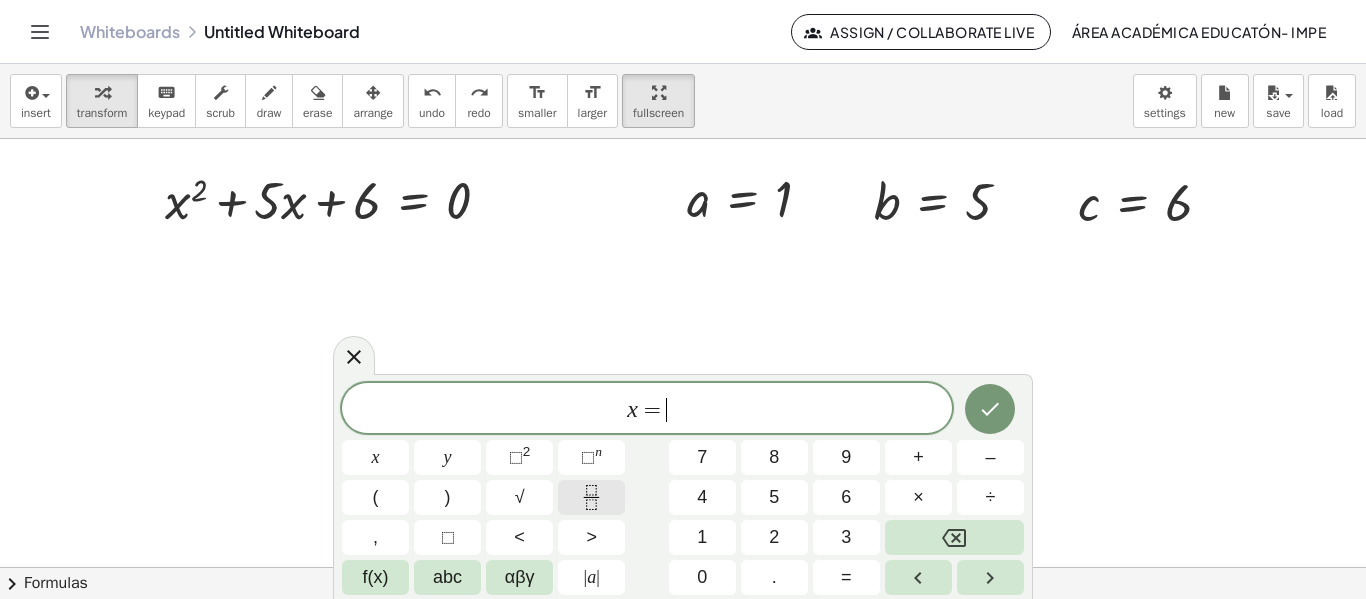 click 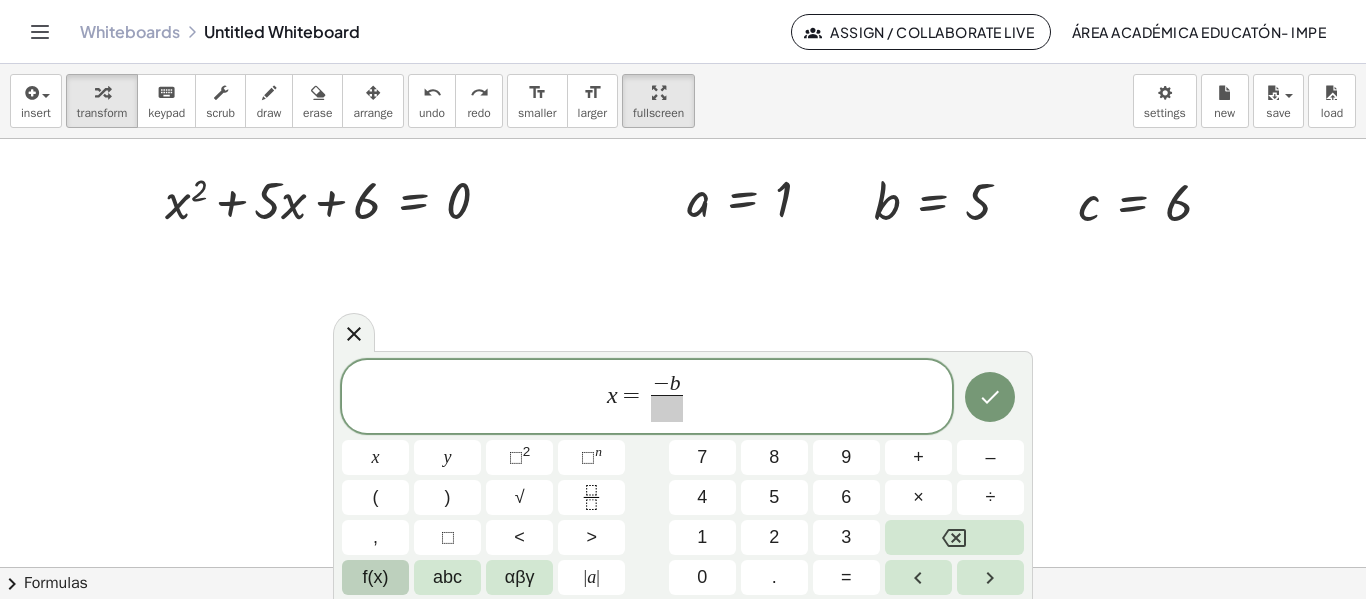 click on "f(x)" at bounding box center (376, 577) 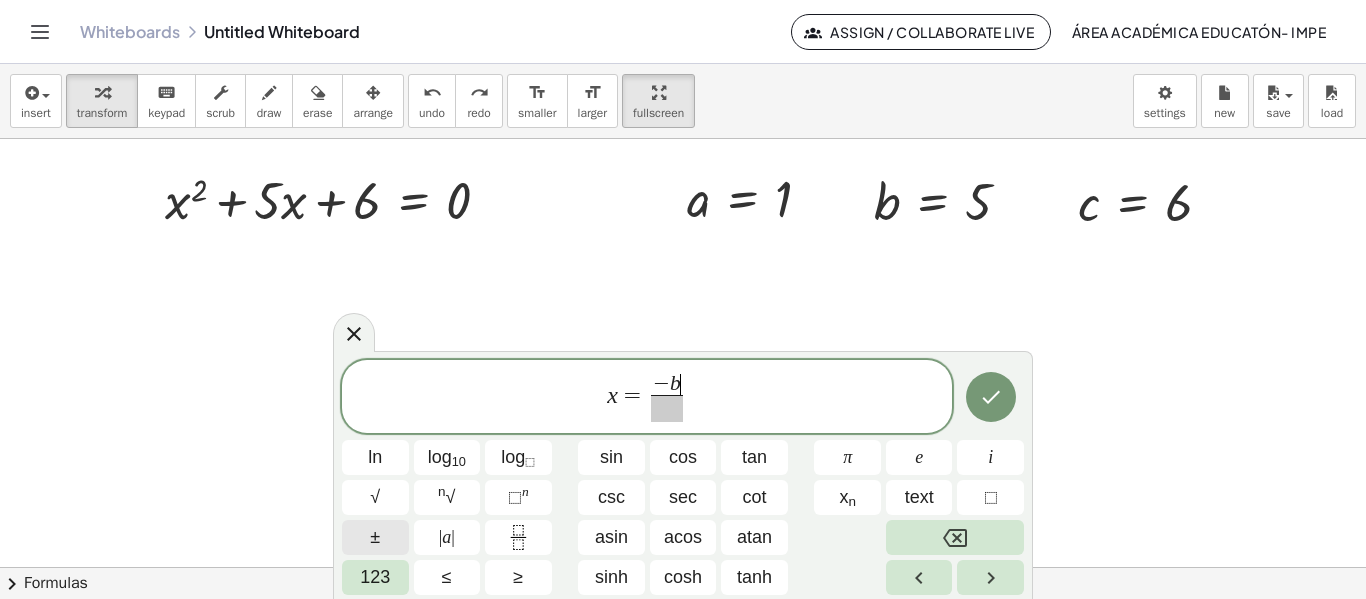 click on "±" at bounding box center [375, 537] 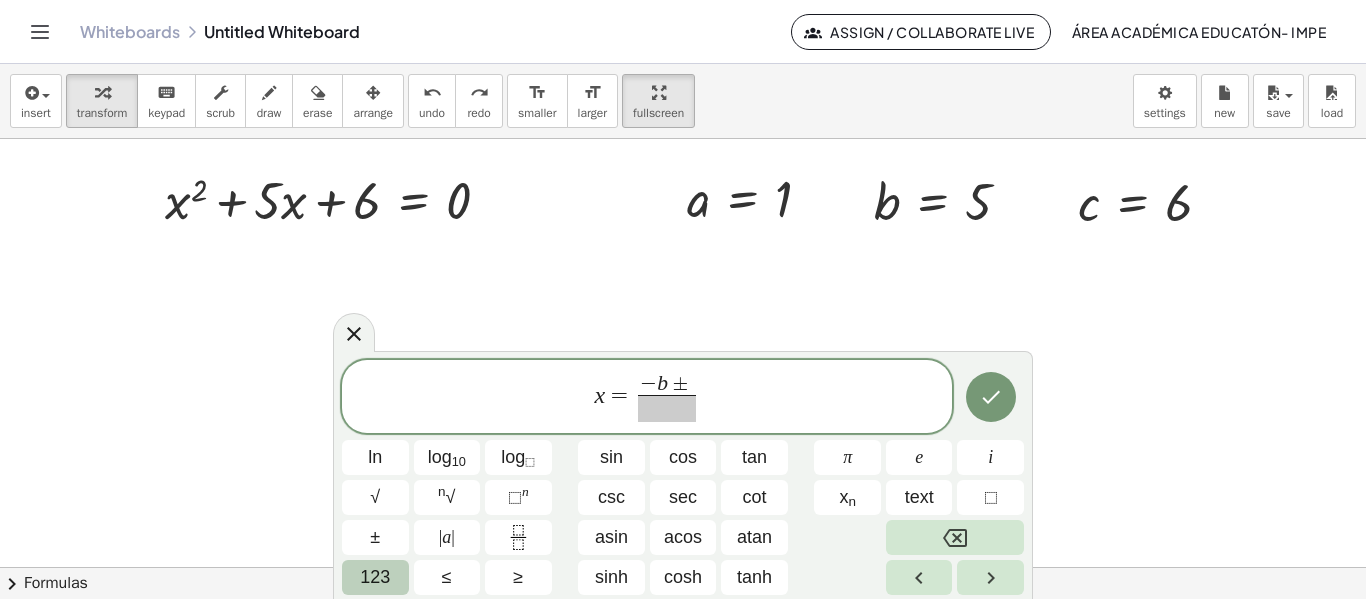 click on "123" at bounding box center [375, 577] 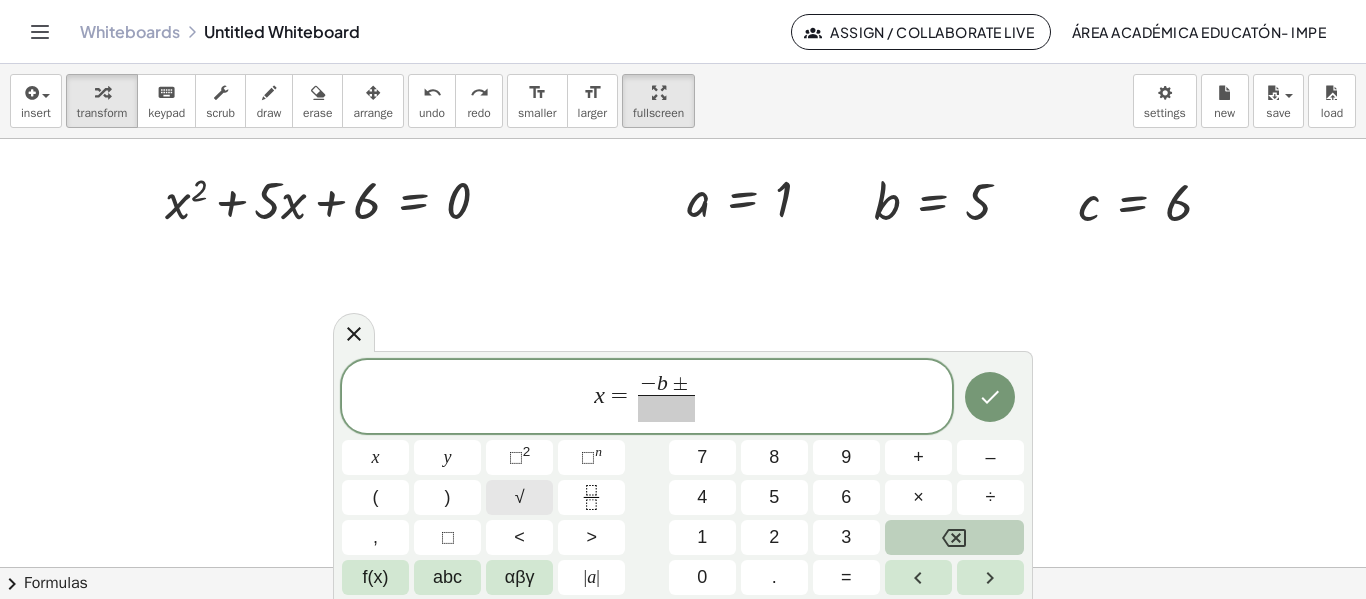 click on "√" at bounding box center [519, 497] 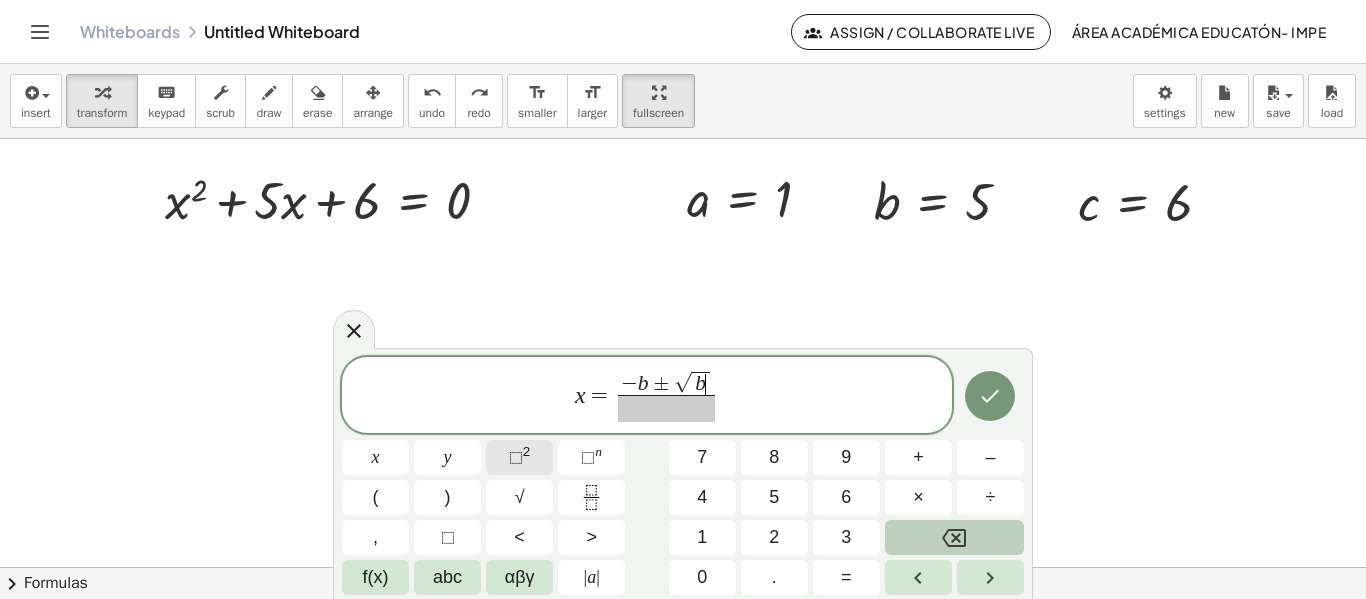 click on "⬚ 2" 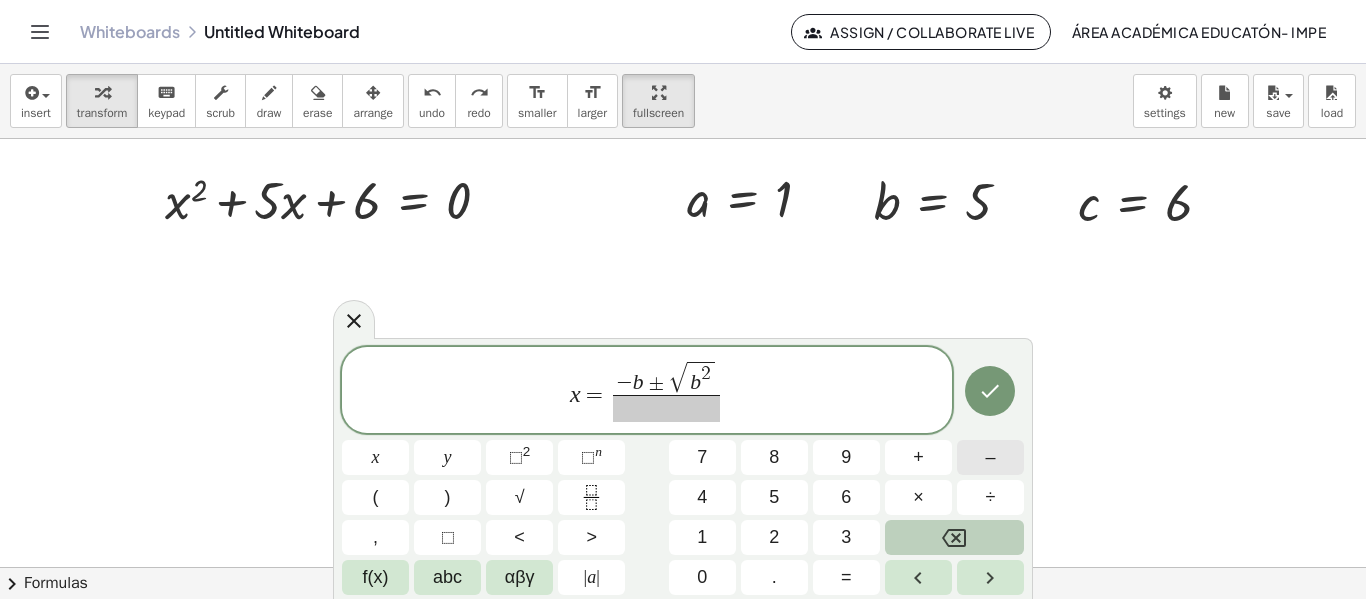click on "–" at bounding box center [990, 457] 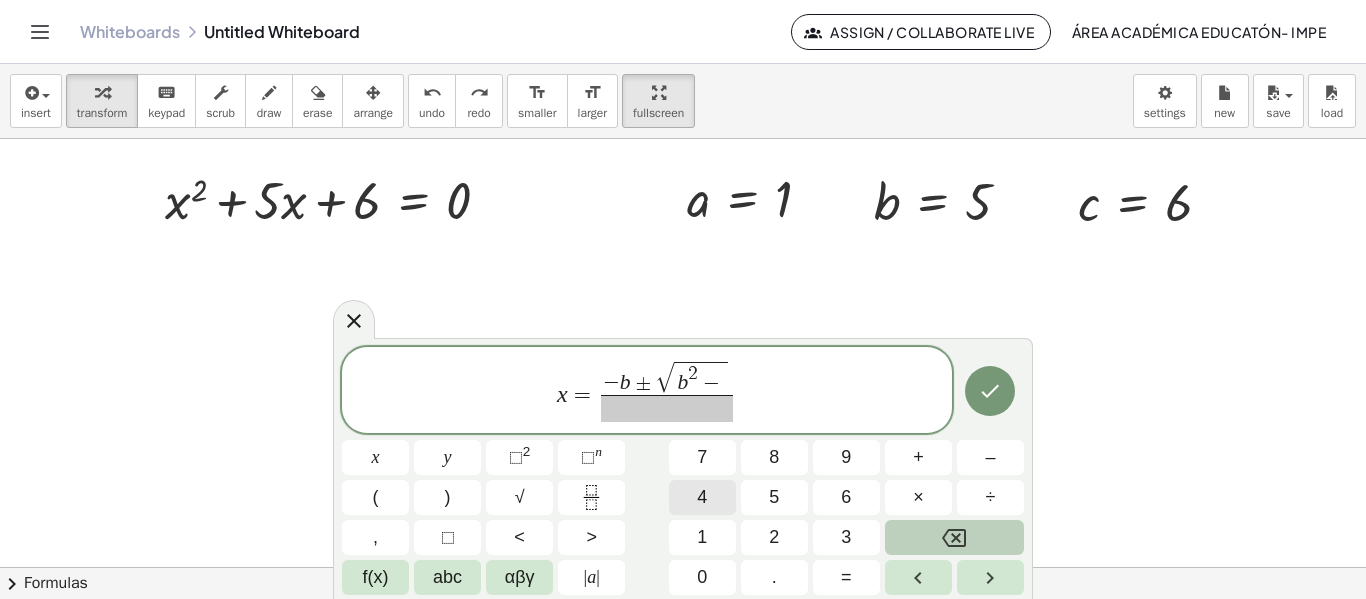 click on "4" at bounding box center (702, 497) 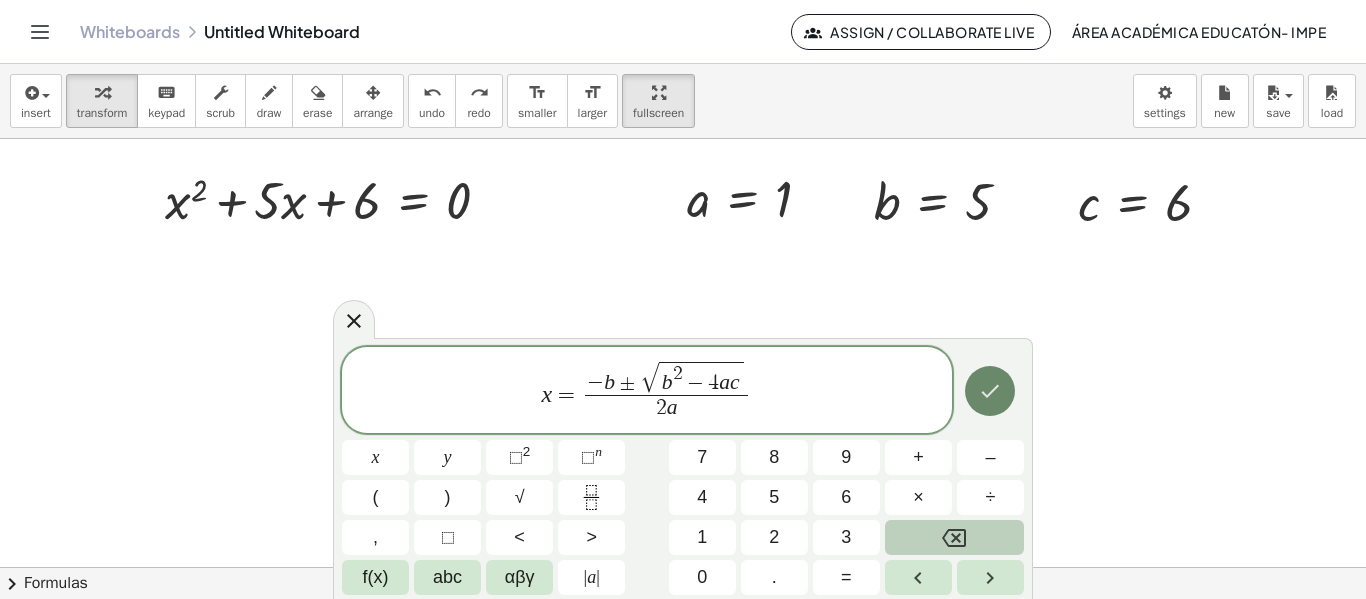 click 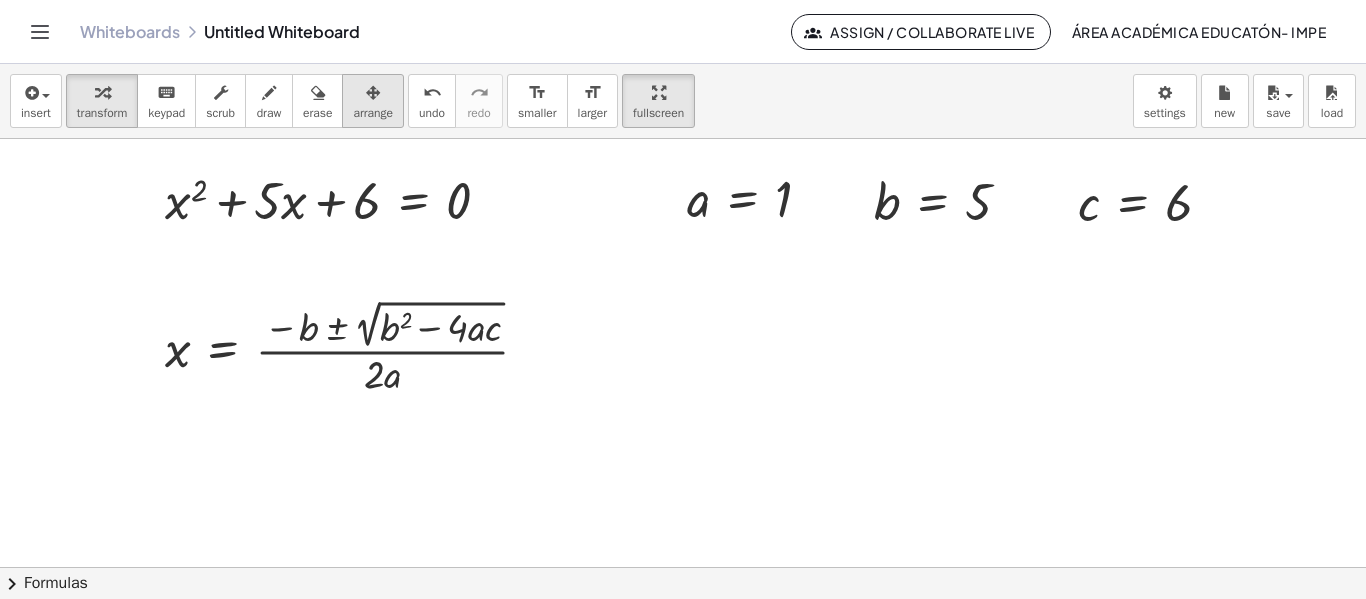 click on "arrange" at bounding box center [373, 113] 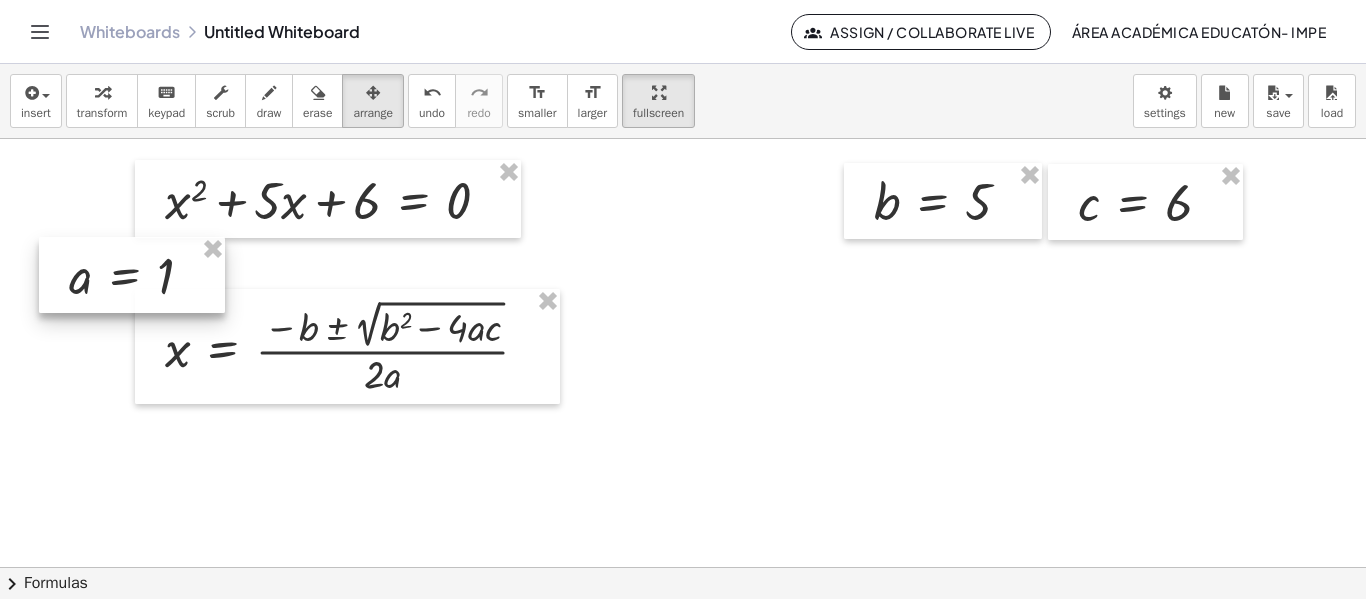 drag, startPoint x: 786, startPoint y: 186, endPoint x: 164, endPoint y: 263, distance: 626.748 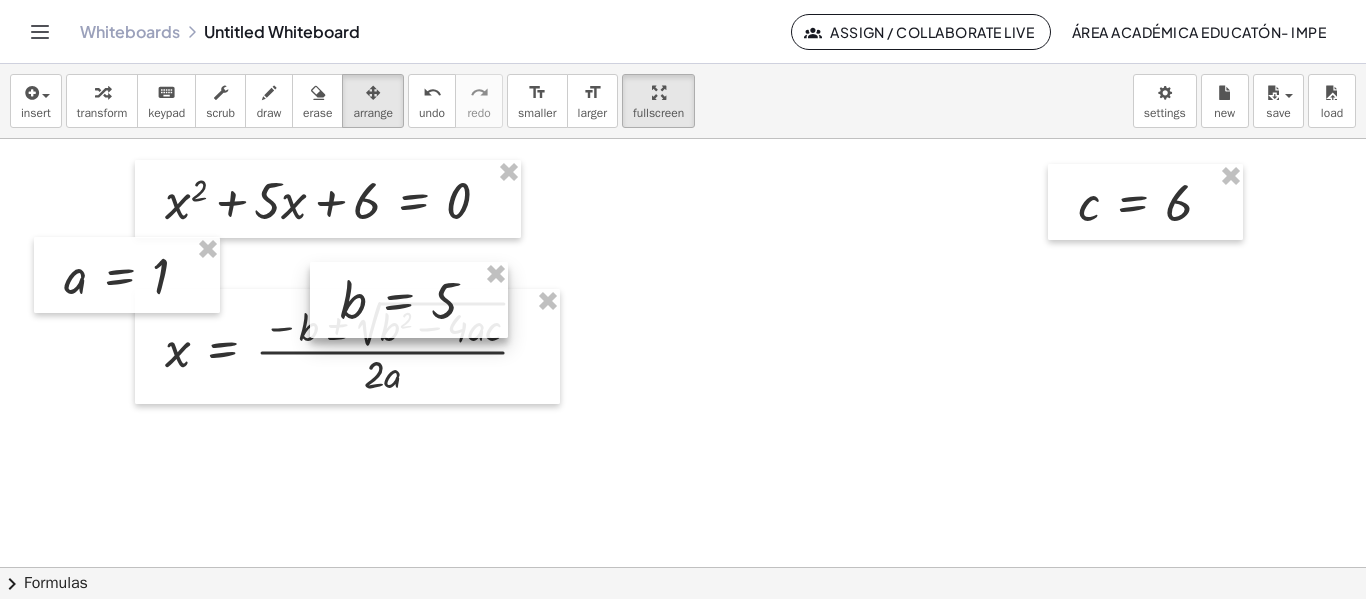 drag, startPoint x: 885, startPoint y: 182, endPoint x: 323, endPoint y: 281, distance: 570.65314 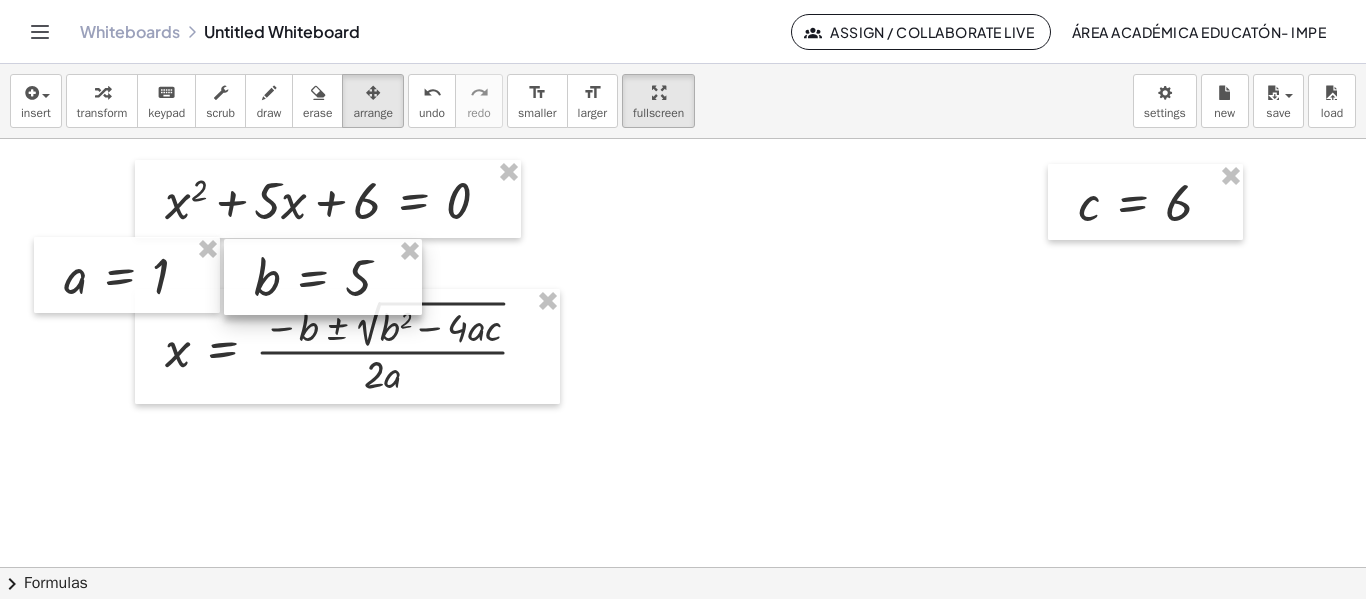 drag, startPoint x: 352, startPoint y: 292, endPoint x: 354, endPoint y: 270, distance: 22.090721 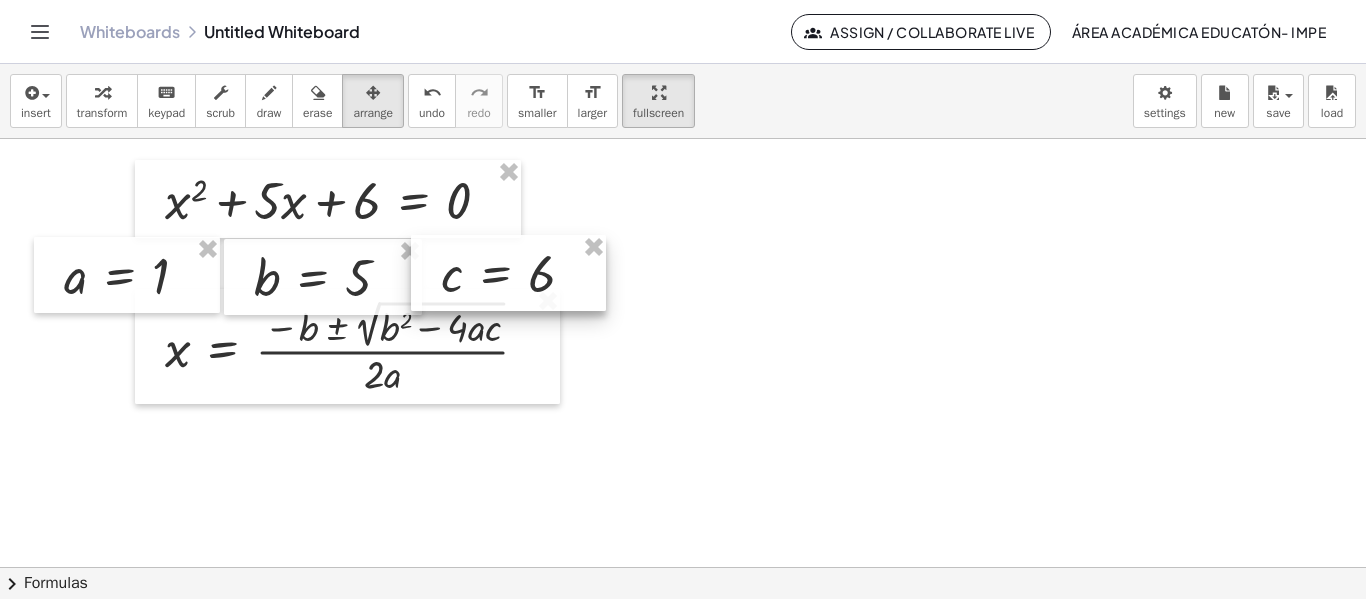 drag, startPoint x: 1139, startPoint y: 180, endPoint x: 505, endPoint y: 251, distance: 637.96313 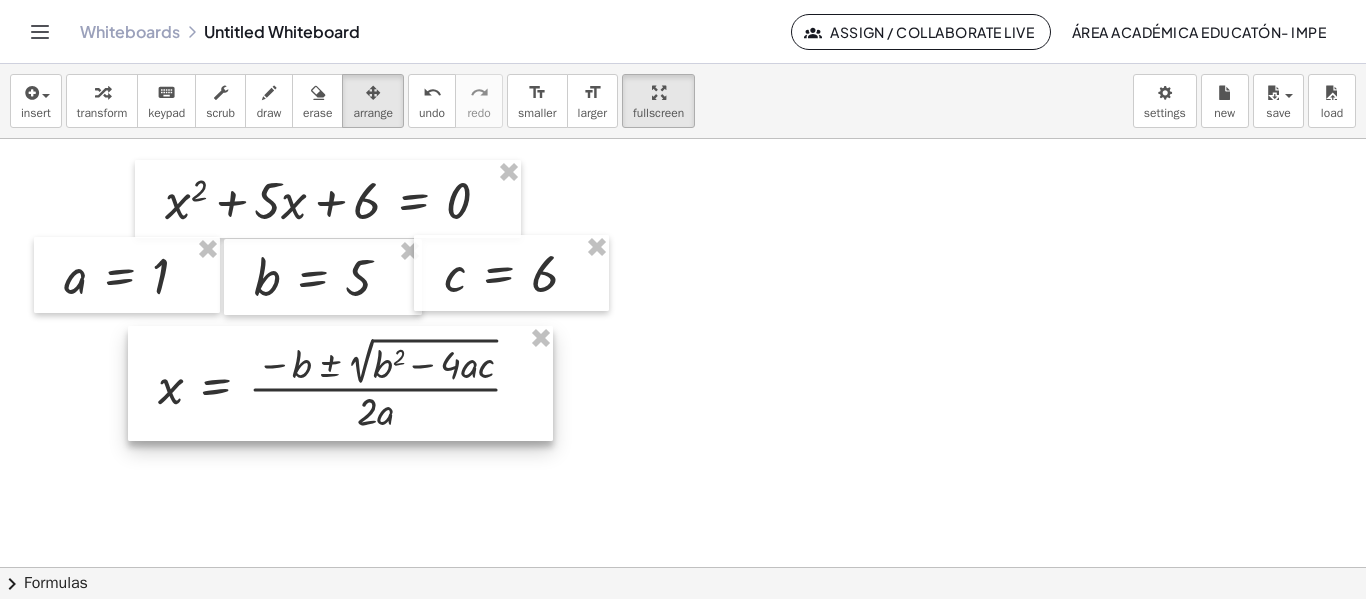 drag, startPoint x: 452, startPoint y: 369, endPoint x: 446, endPoint y: 404, distance: 35.510563 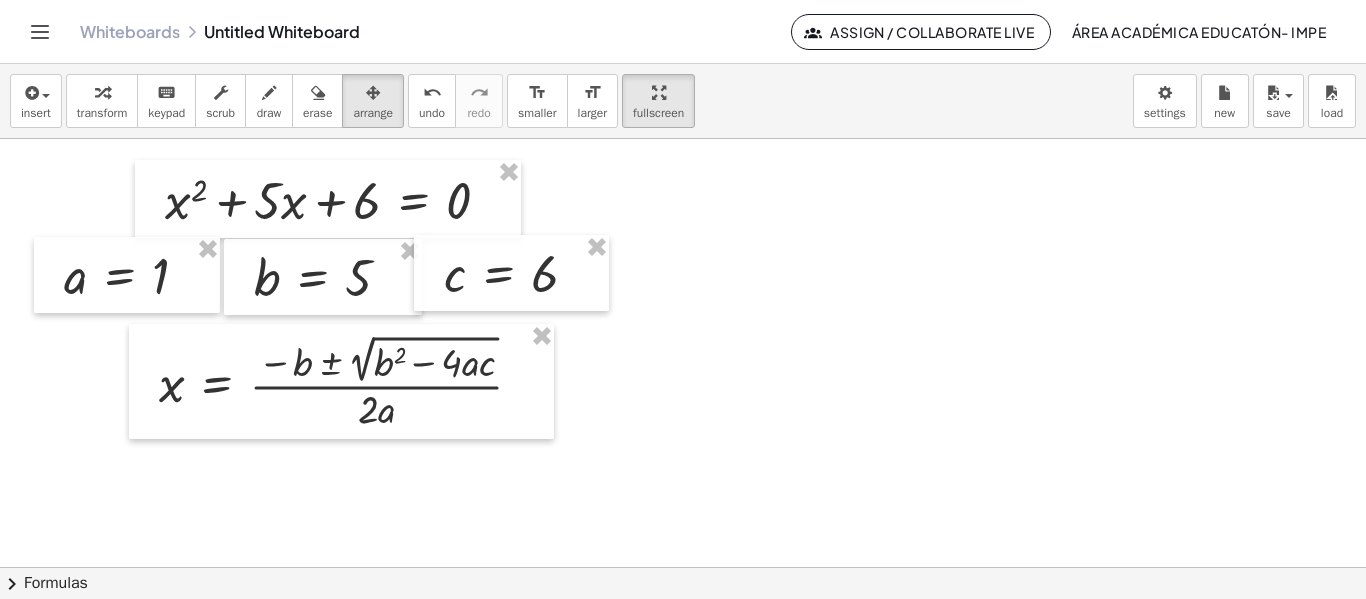 click at bounding box center (683, 545) 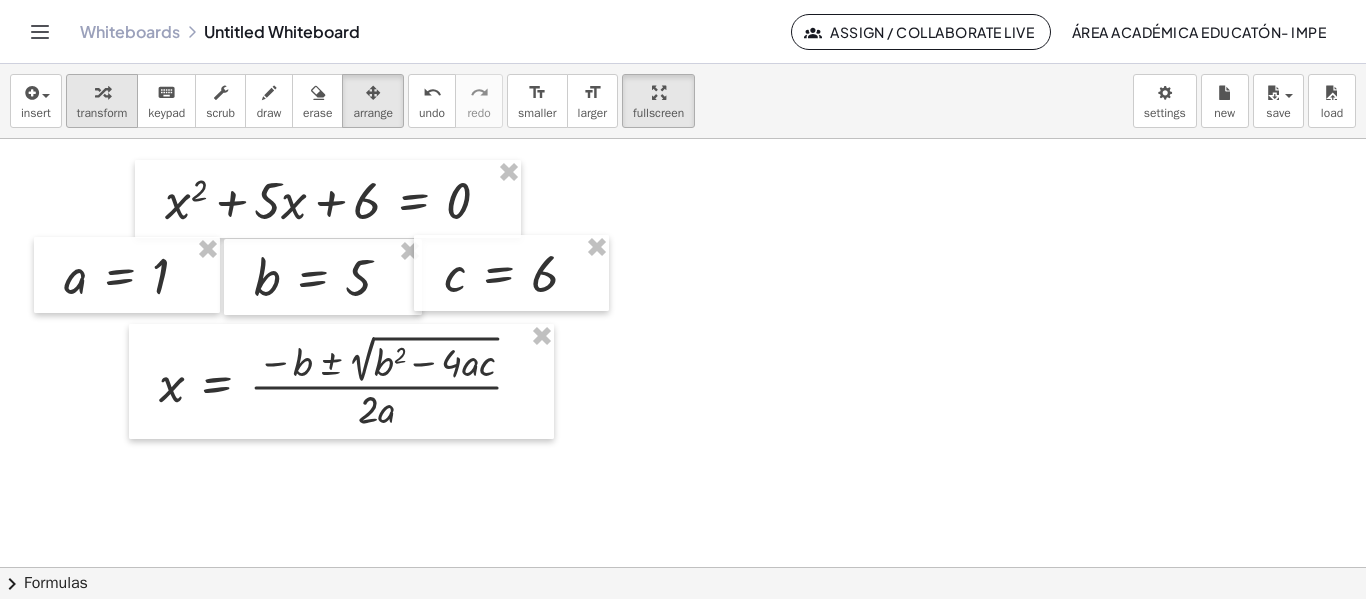 click on "transform" at bounding box center [102, 113] 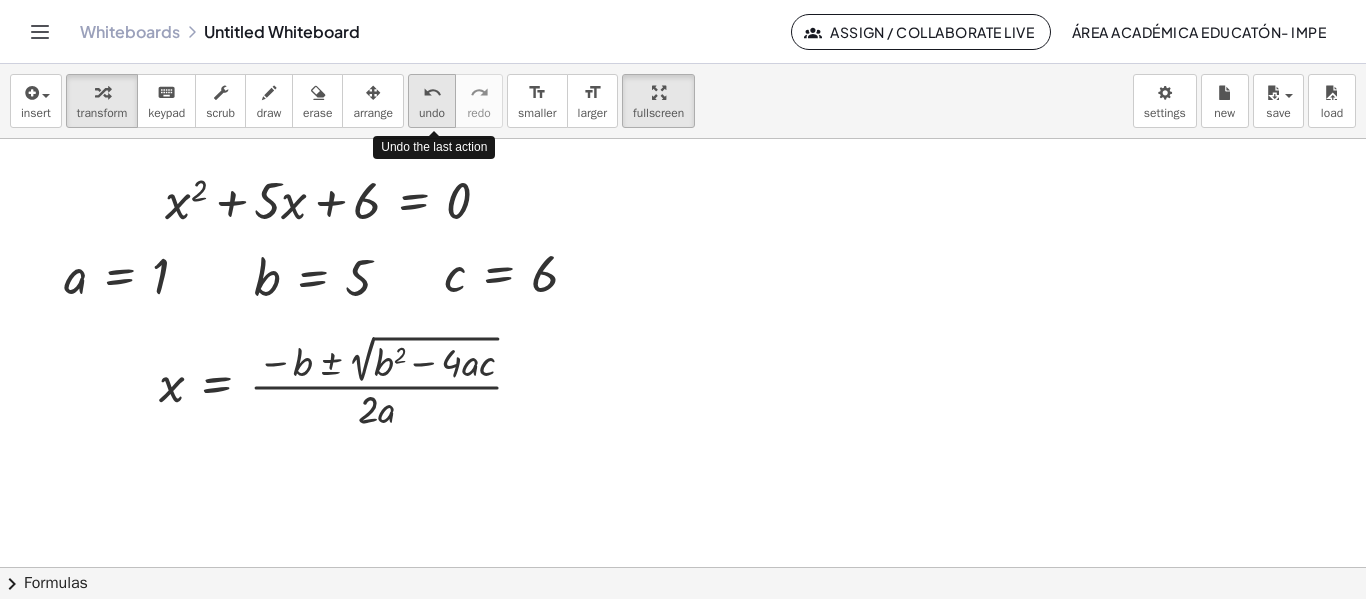 click on "undo" at bounding box center (432, 93) 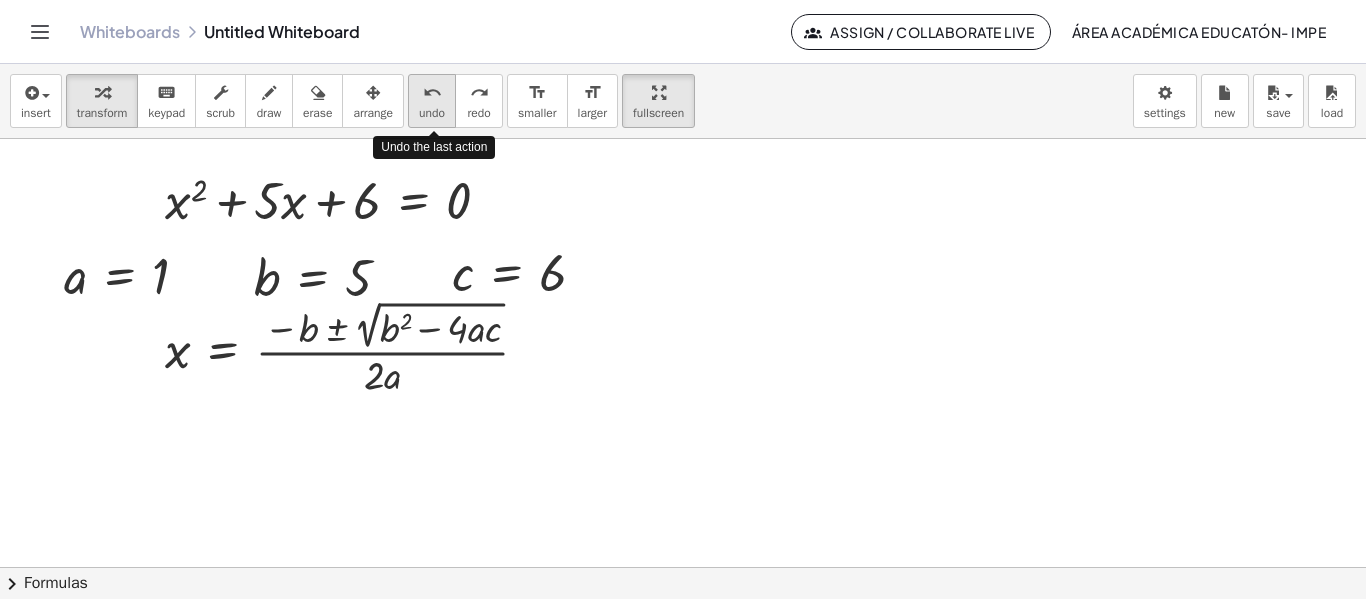 click on "undo" at bounding box center [432, 93] 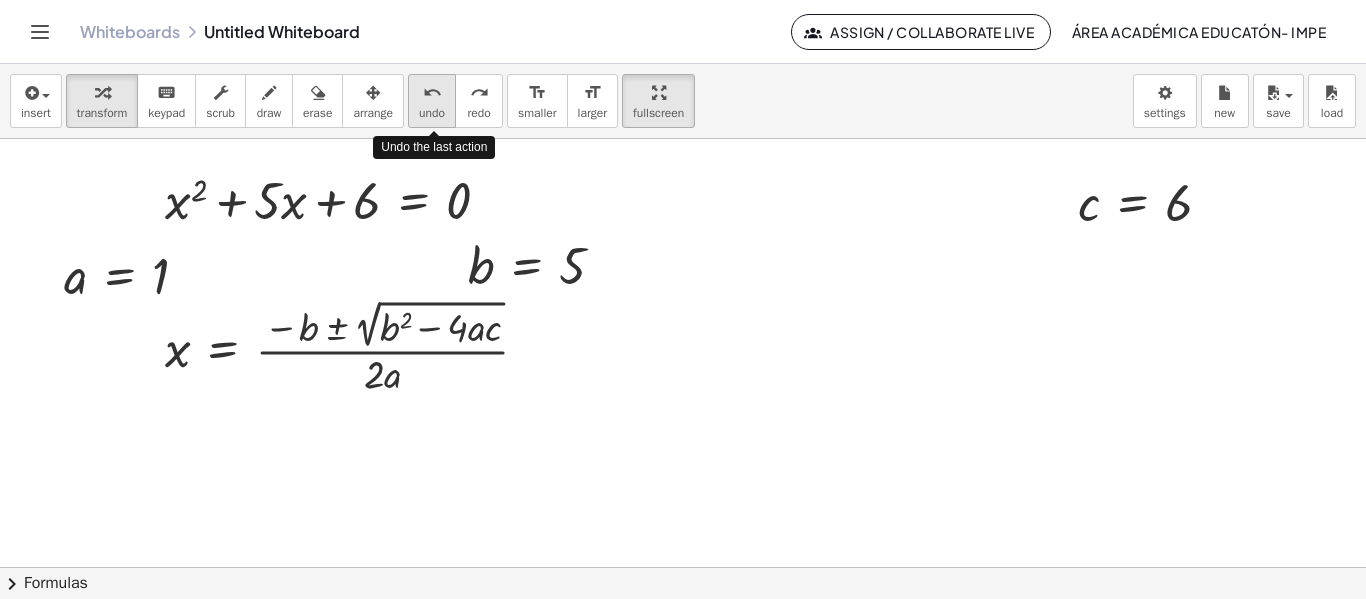 click on "undo" at bounding box center (432, 93) 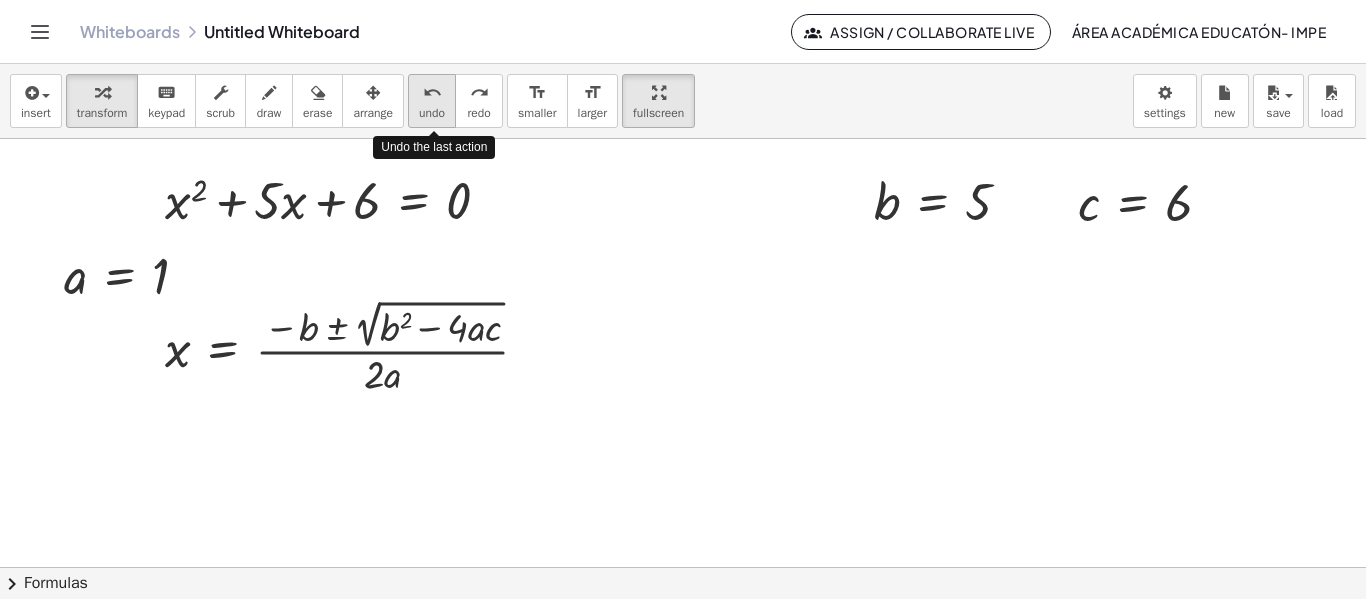 click on "undo" at bounding box center (432, 93) 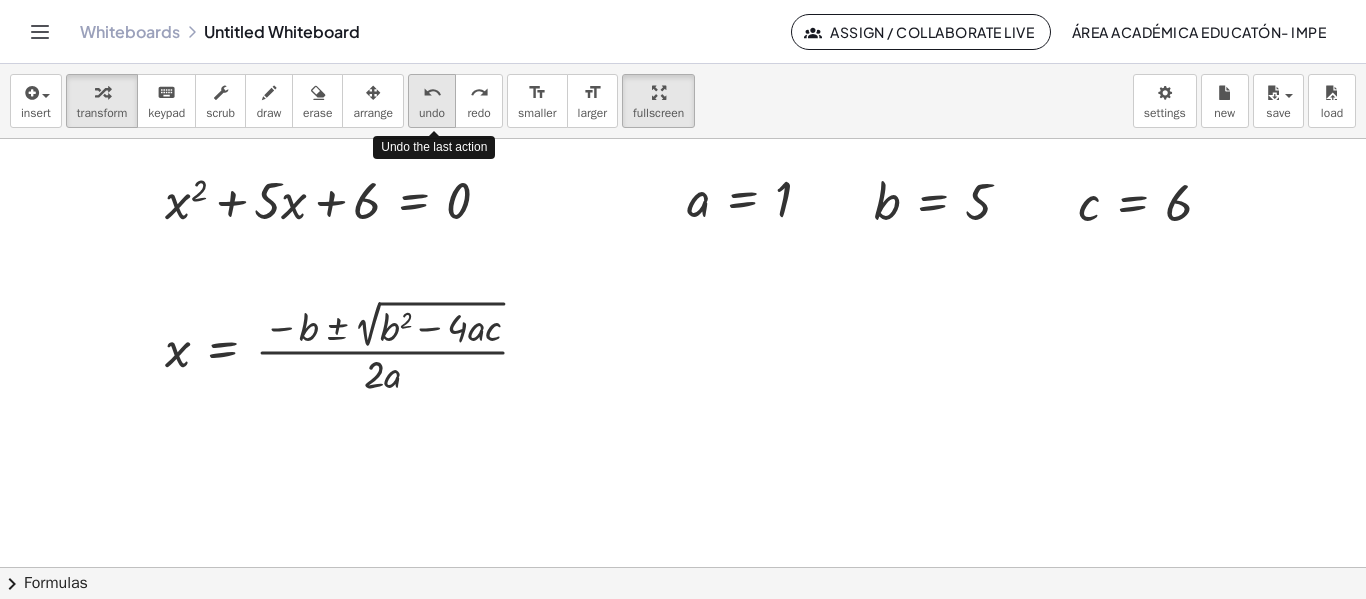 click on "undo" at bounding box center (432, 93) 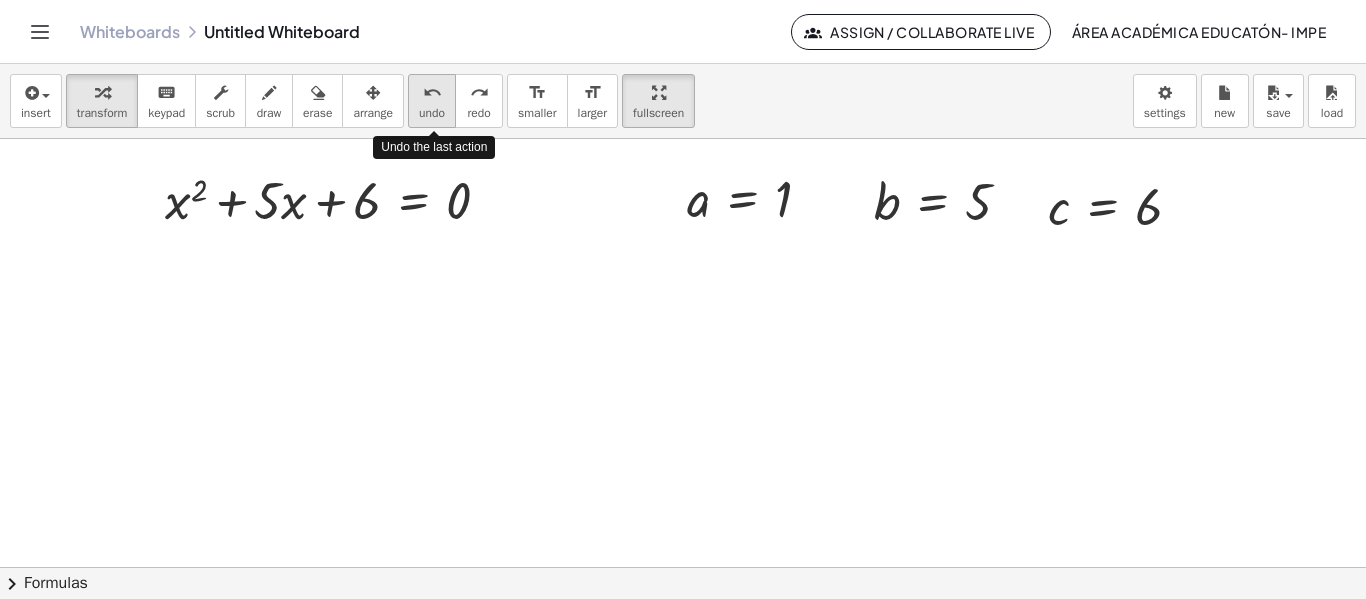 click on "undo" at bounding box center (432, 93) 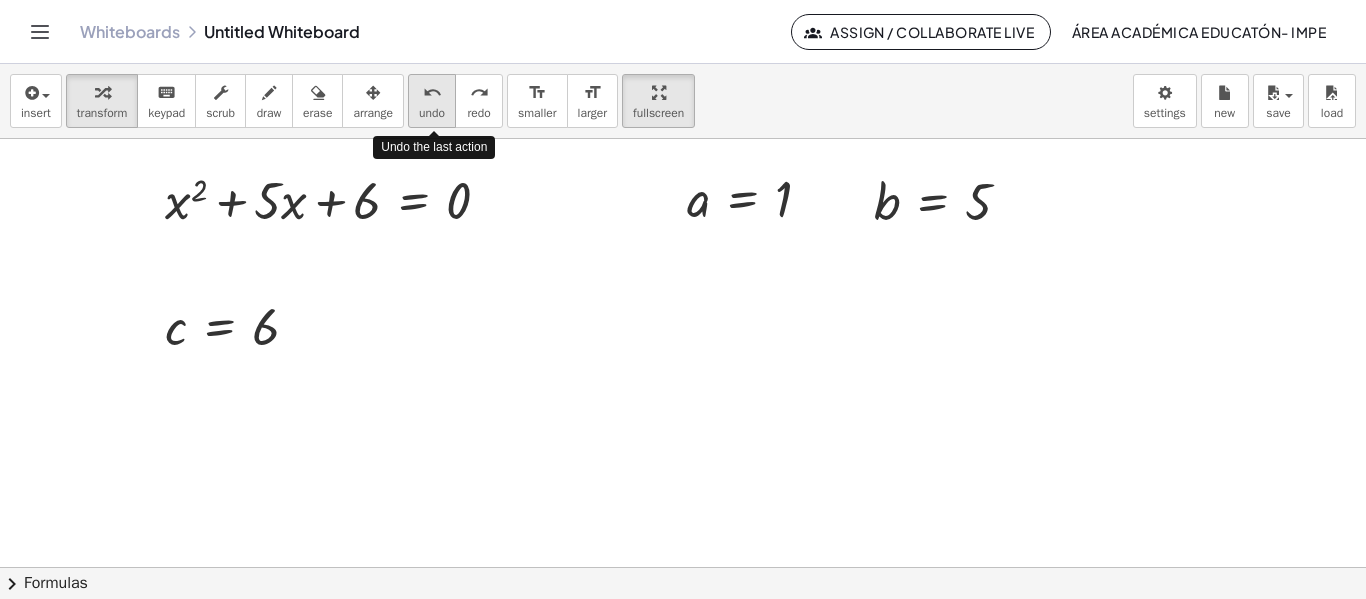 click on "undo" at bounding box center (432, 93) 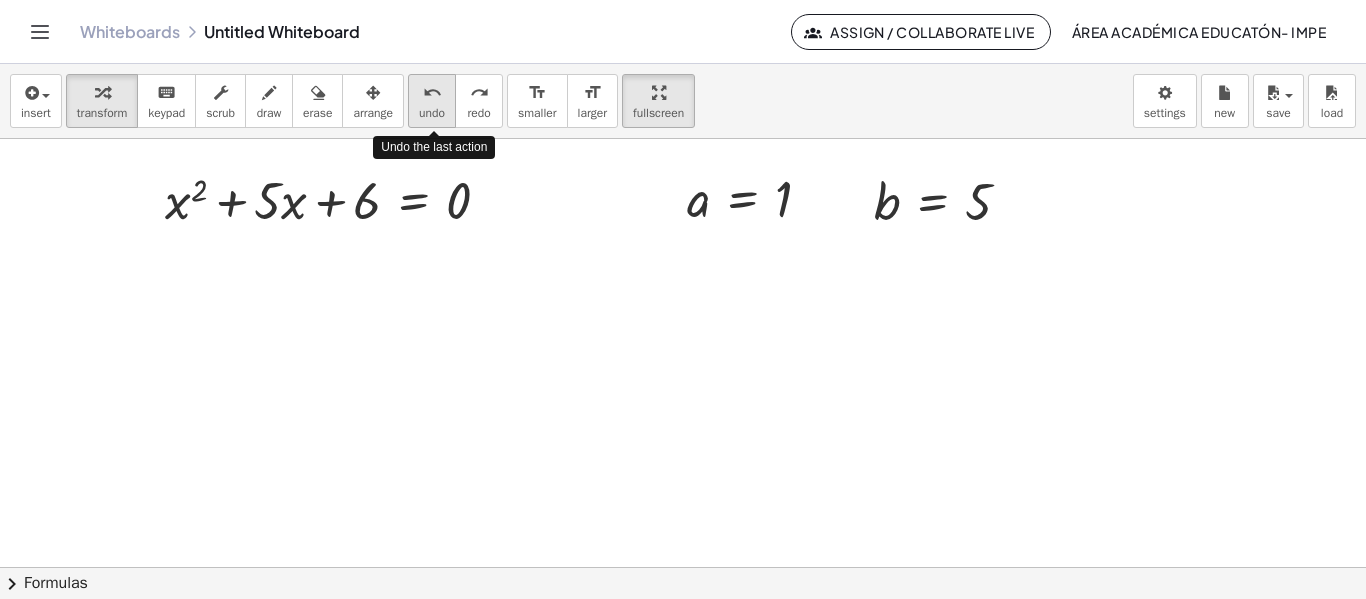 click on "undo" at bounding box center (432, 93) 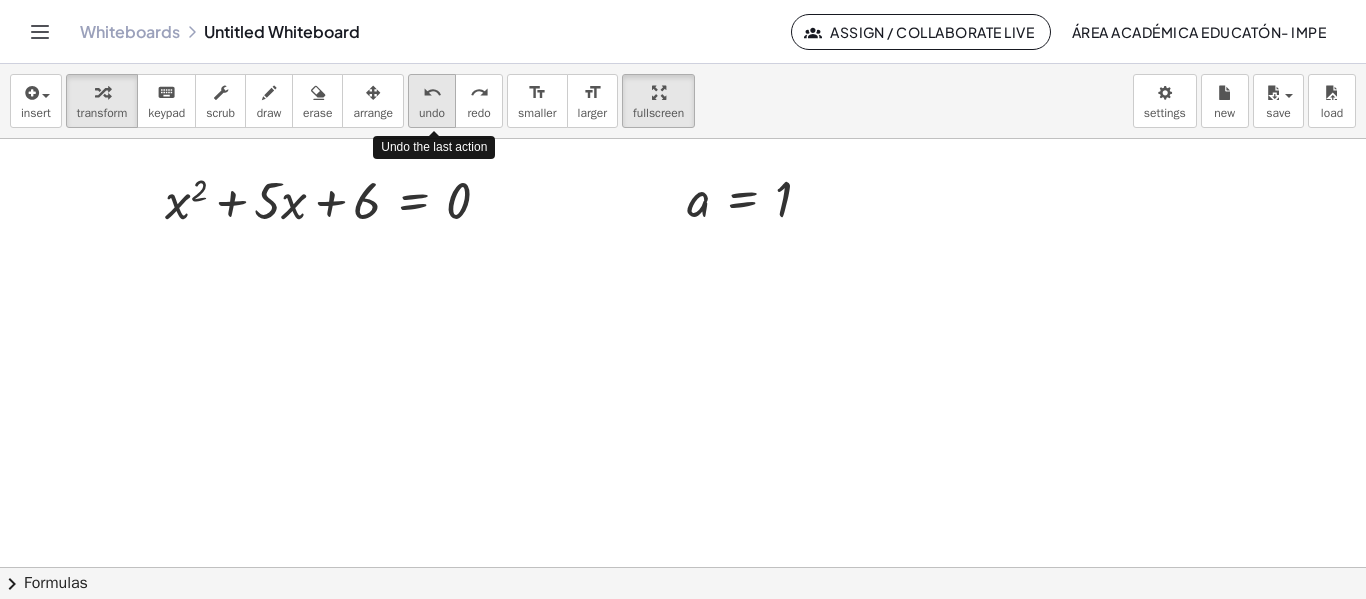 click on "undo" at bounding box center (432, 93) 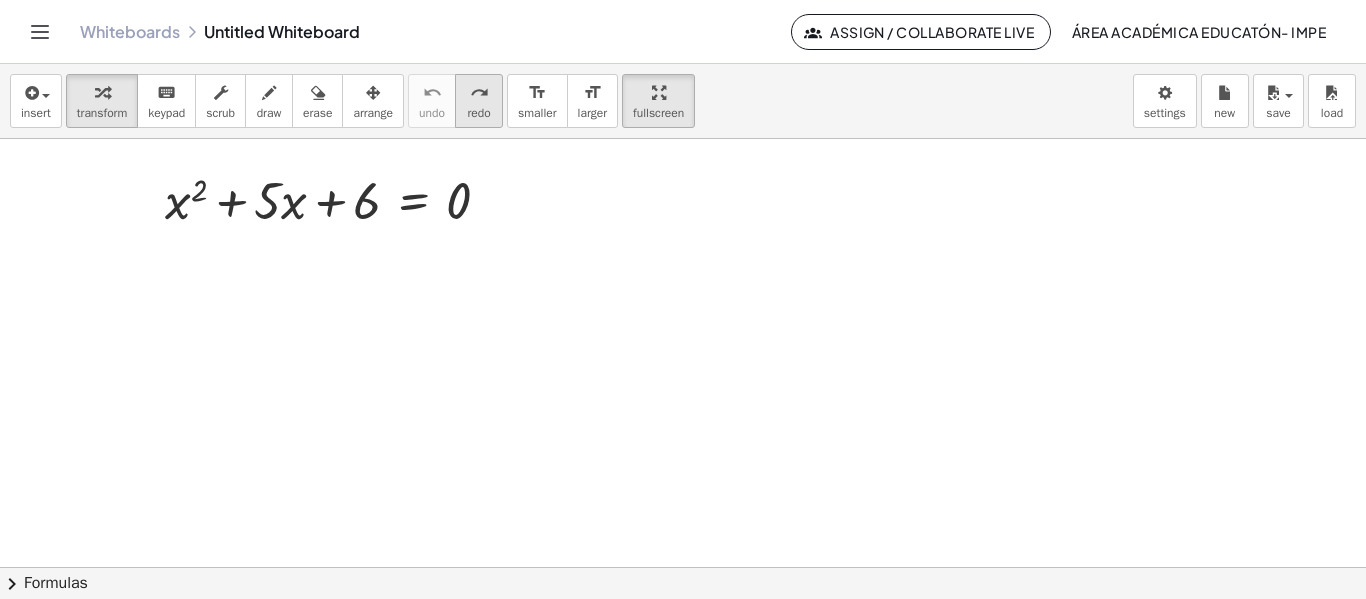 click on "redo" at bounding box center [479, 92] 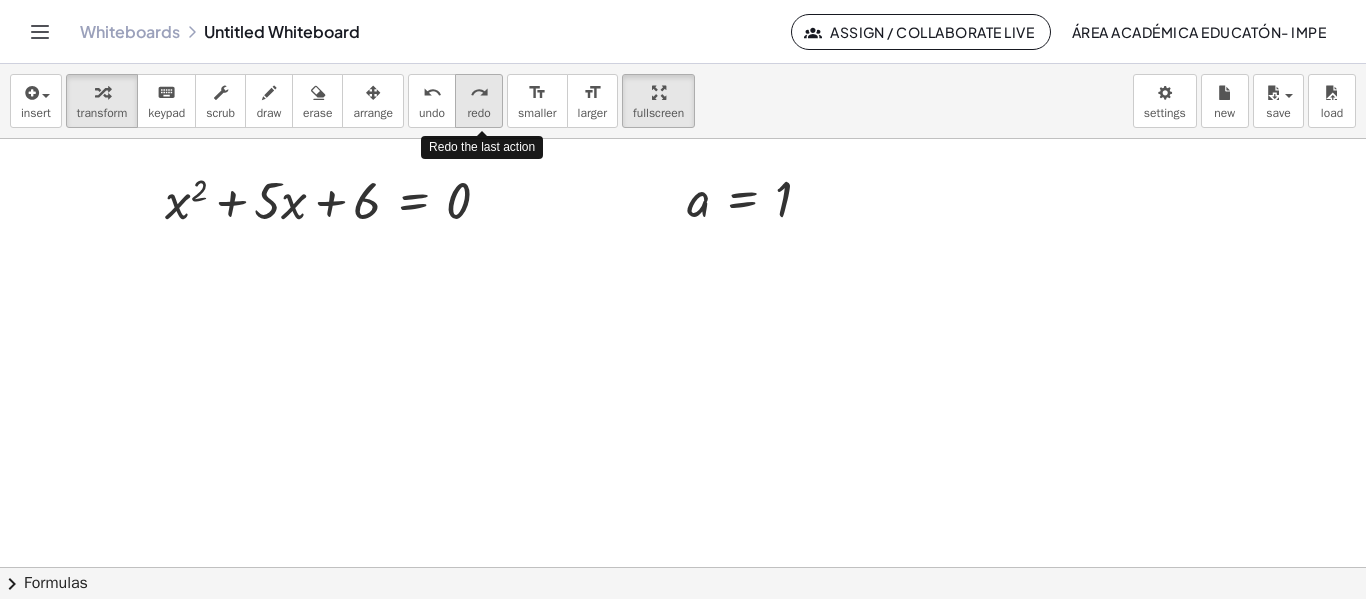 click on "redo" at bounding box center (479, 93) 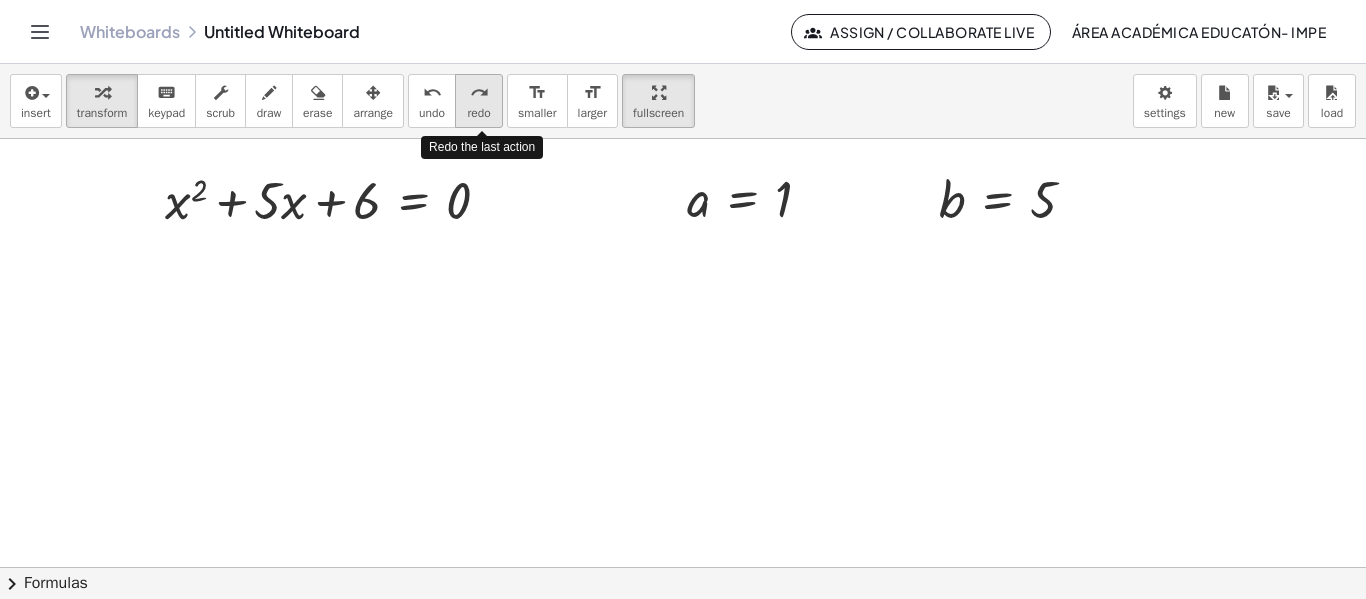 click on "redo" at bounding box center [479, 93] 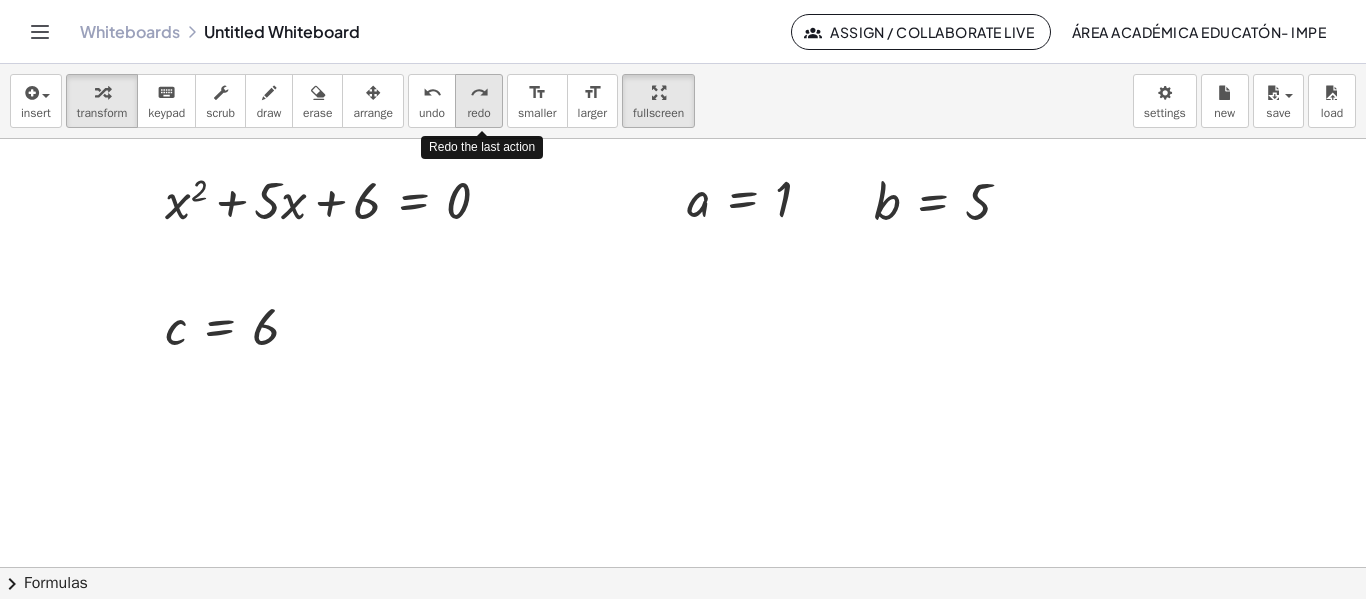 click on "redo" at bounding box center (479, 93) 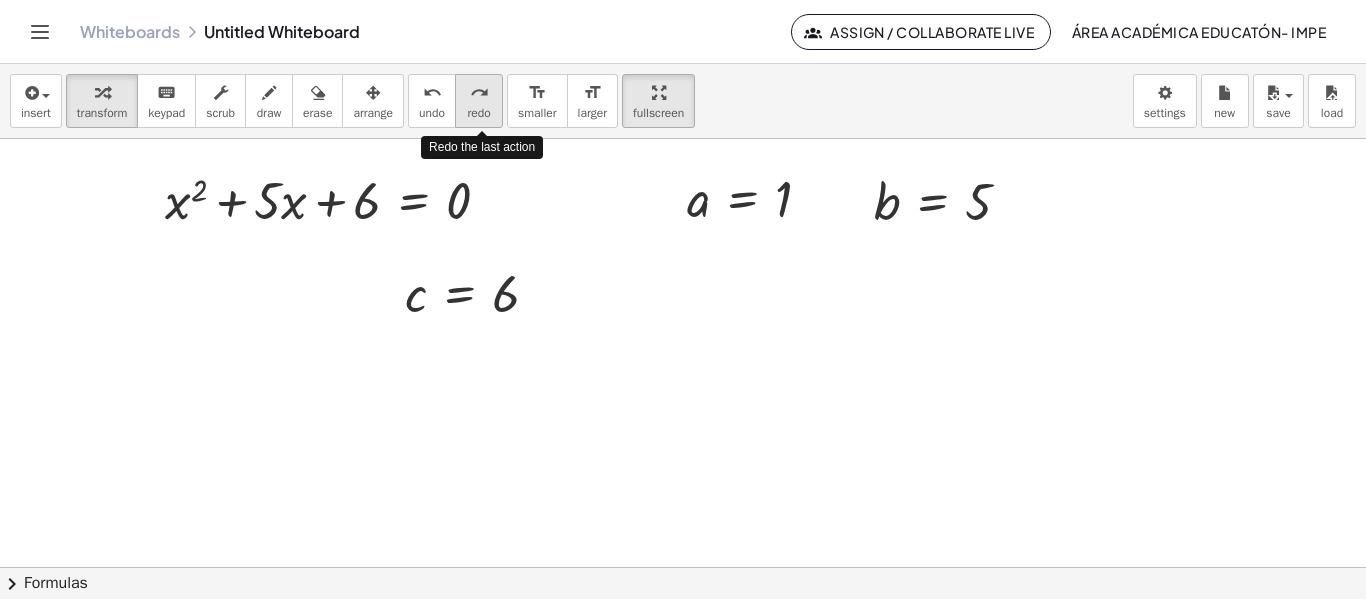 click on "redo" at bounding box center [479, 93] 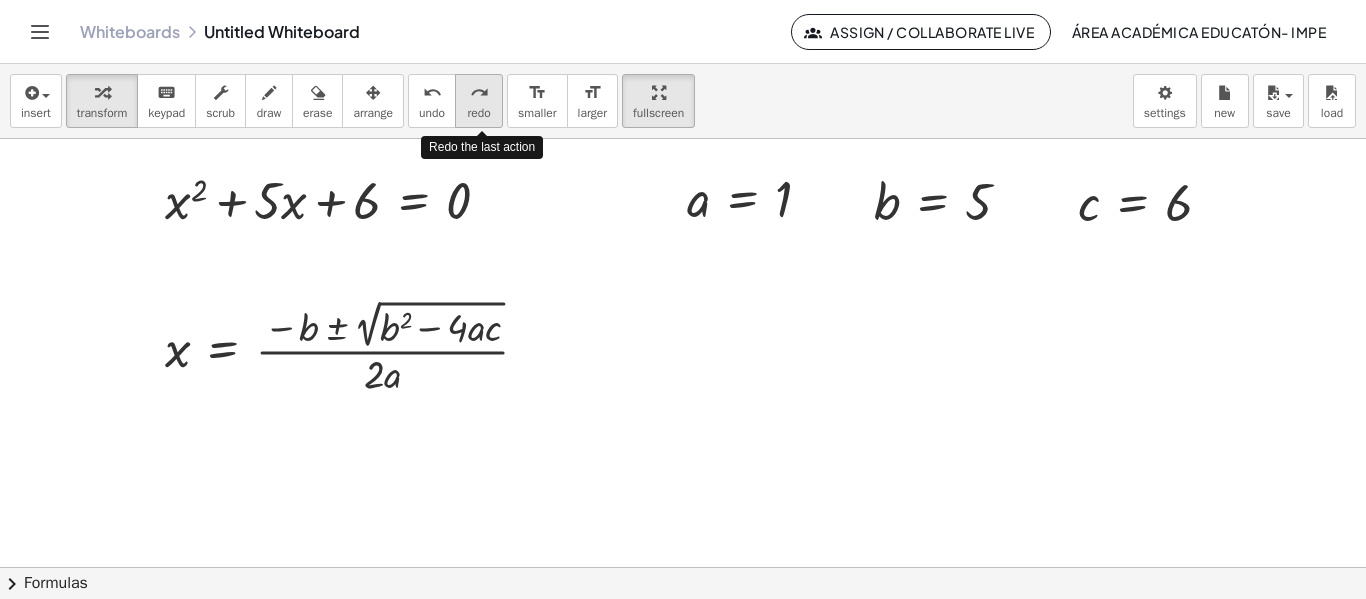 click on "redo" at bounding box center [479, 93] 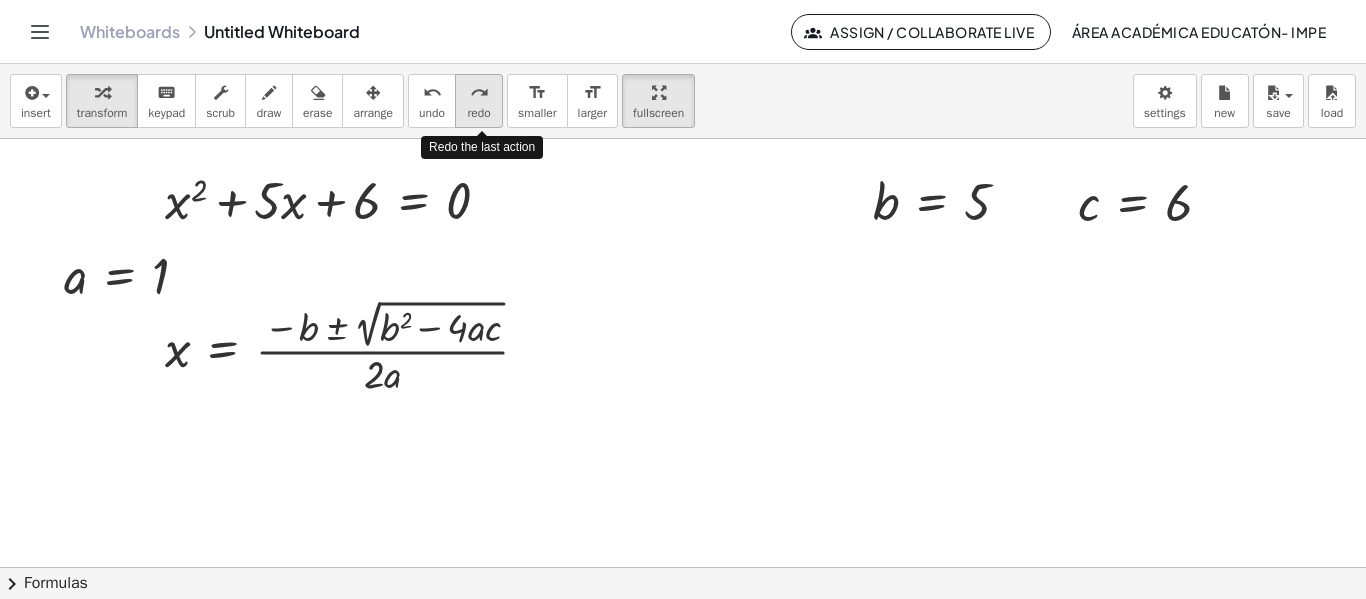 click on "redo" at bounding box center (479, 93) 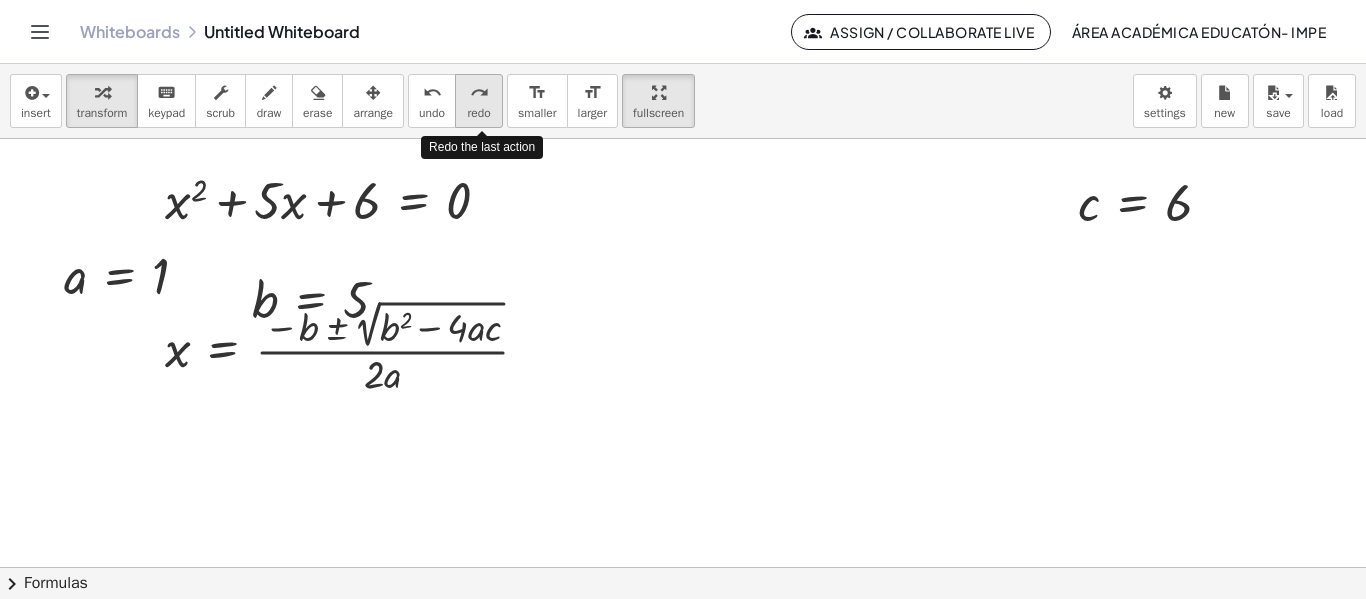 click on "redo" at bounding box center [479, 93] 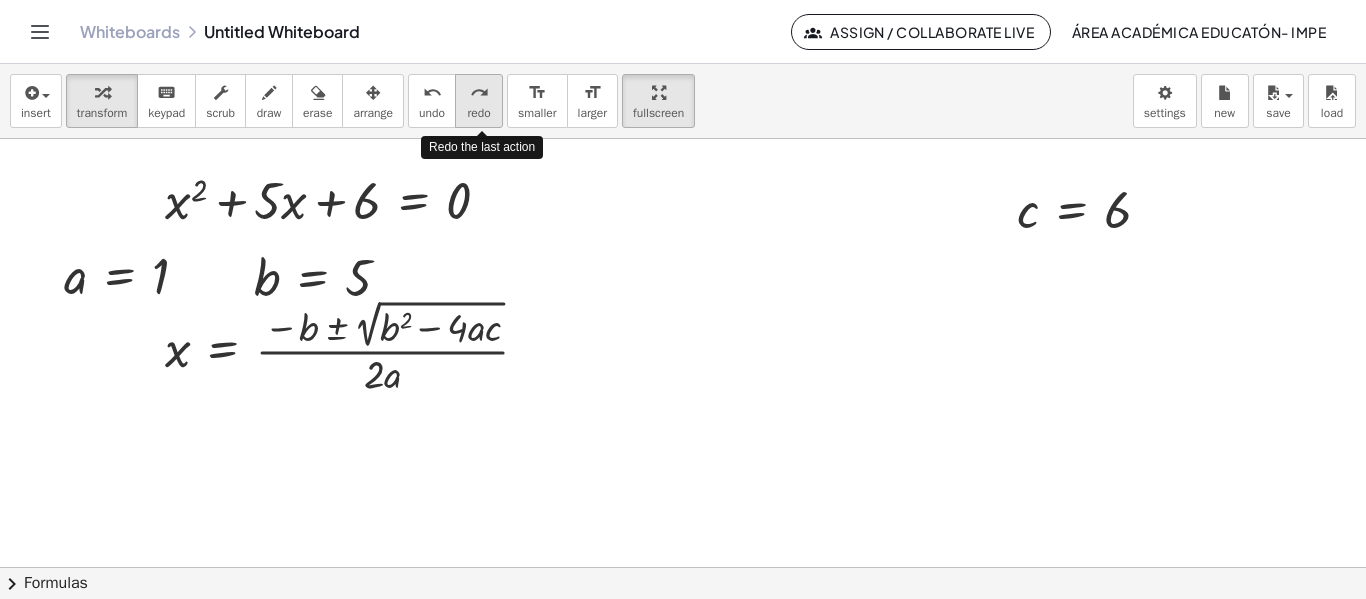 click on "redo" at bounding box center [479, 93] 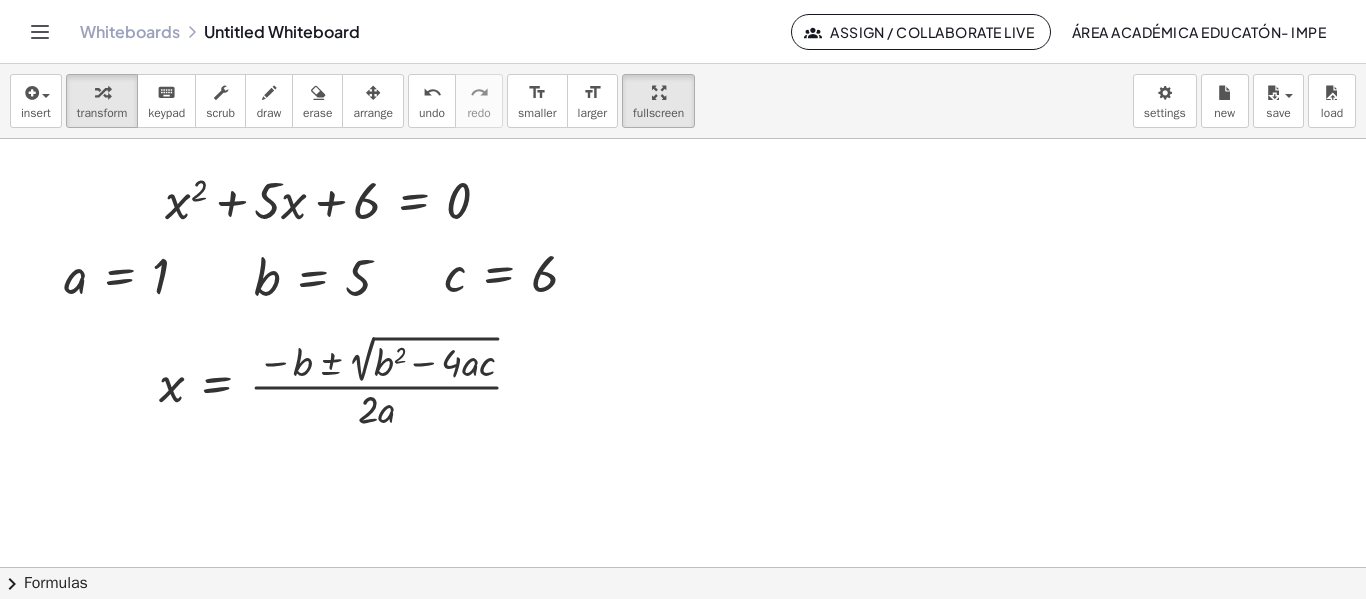 click on "chevron_right  Formulas" 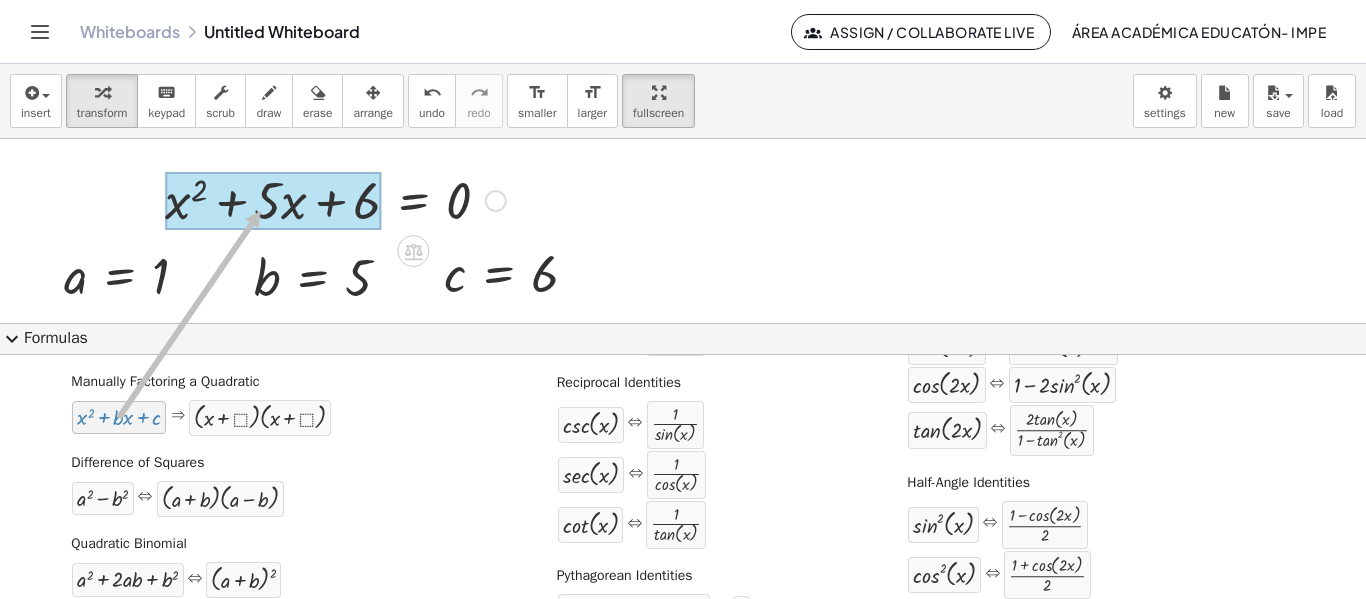 drag, startPoint x: 110, startPoint y: 424, endPoint x: 258, endPoint y: 211, distance: 259.3704 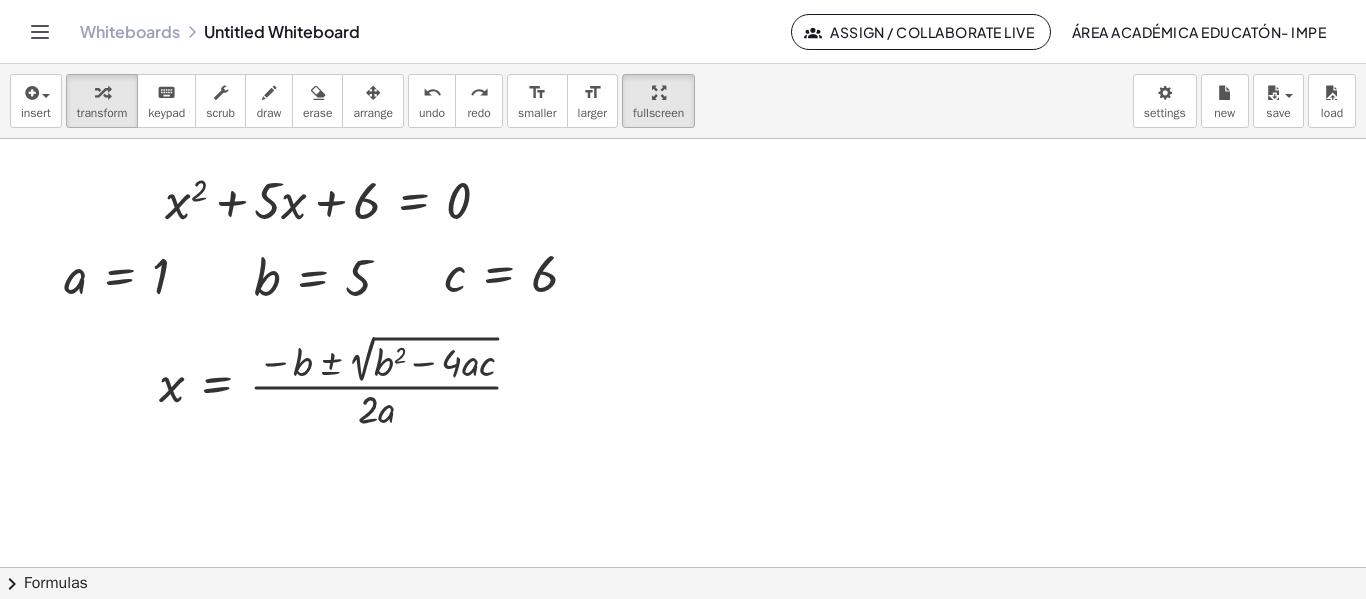 click on "chevron_right  Formulas" 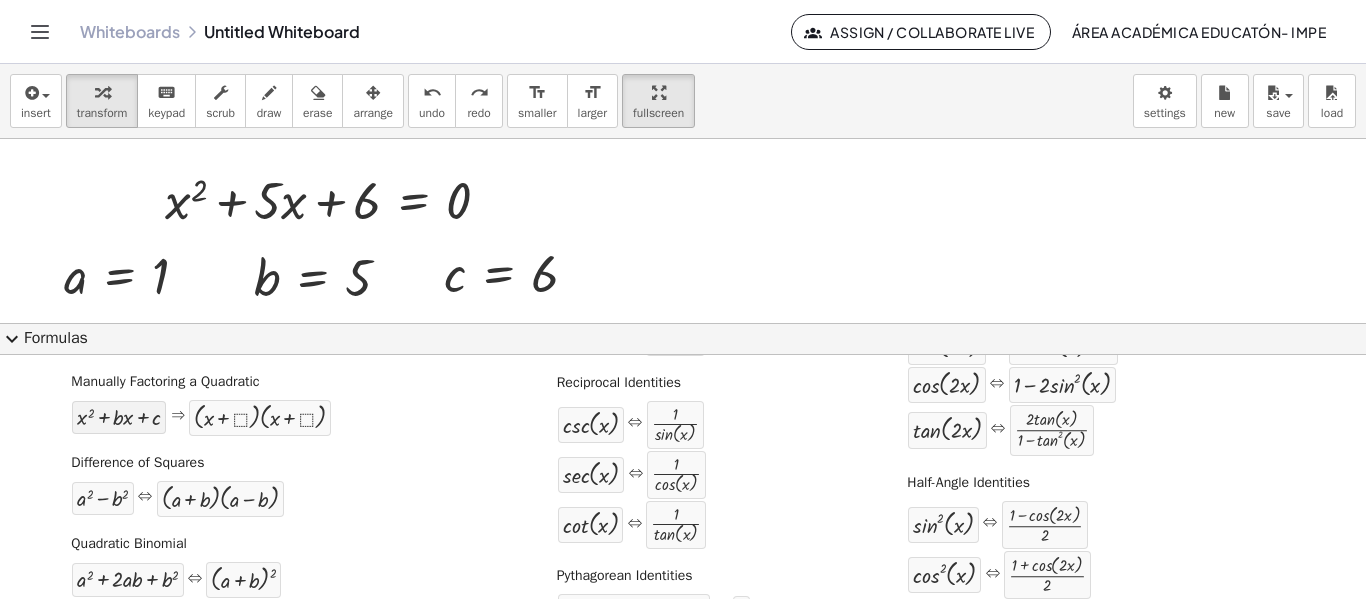 scroll, scrollTop: 0, scrollLeft: 0, axis: both 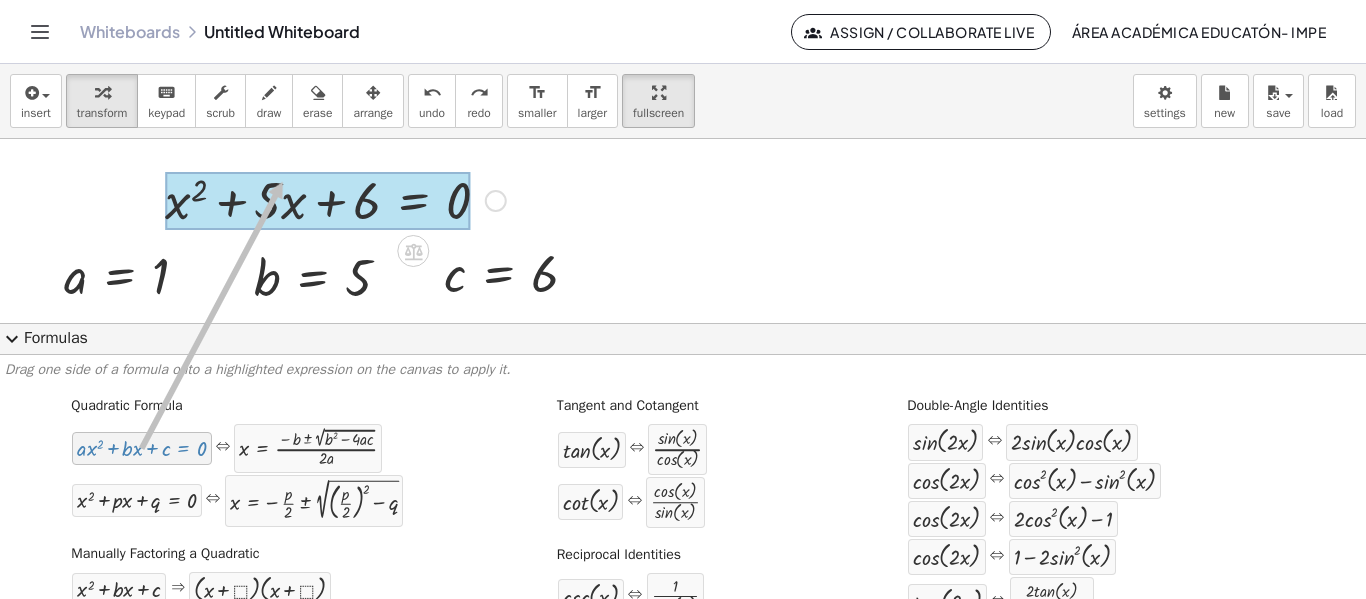 drag, startPoint x: 154, startPoint y: 450, endPoint x: 280, endPoint y: 182, distance: 296.14185 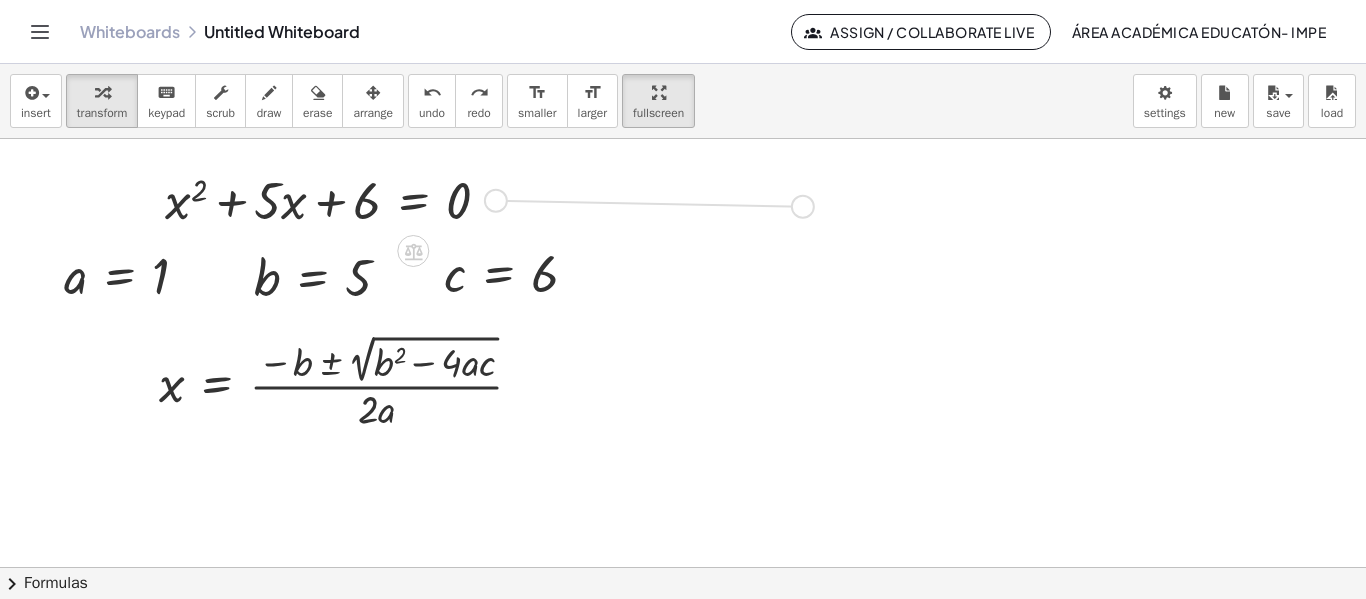 drag, startPoint x: 500, startPoint y: 202, endPoint x: 807, endPoint y: 208, distance: 307.05862 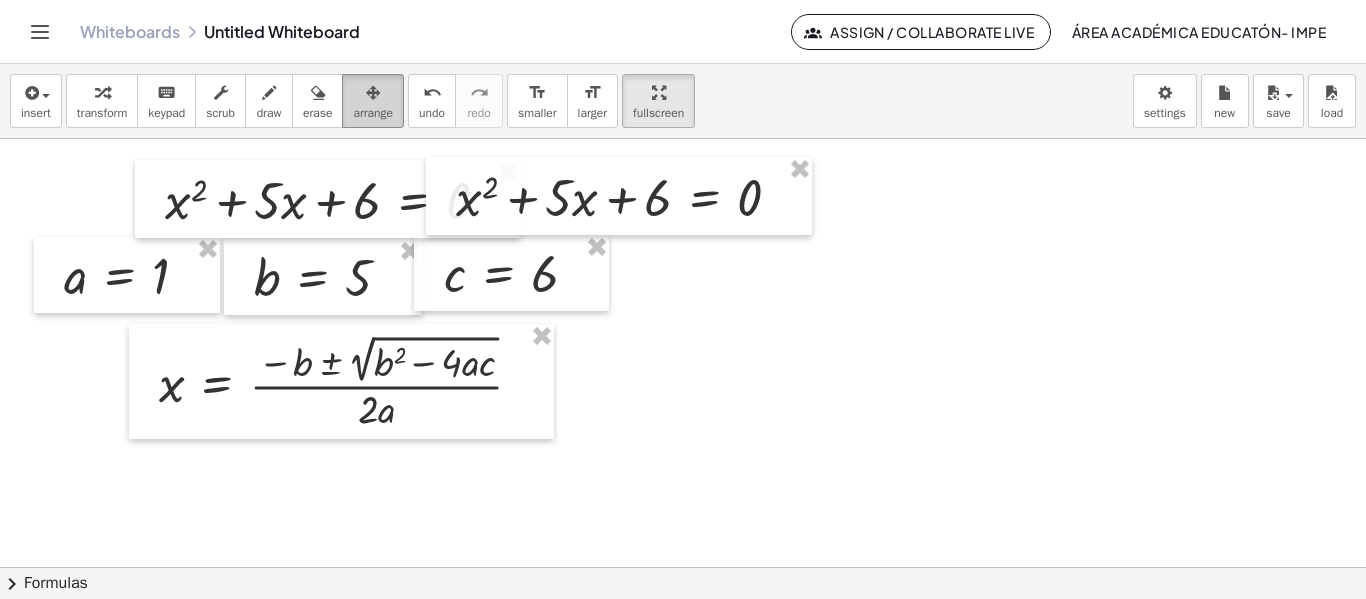 click on "arrange" at bounding box center [373, 113] 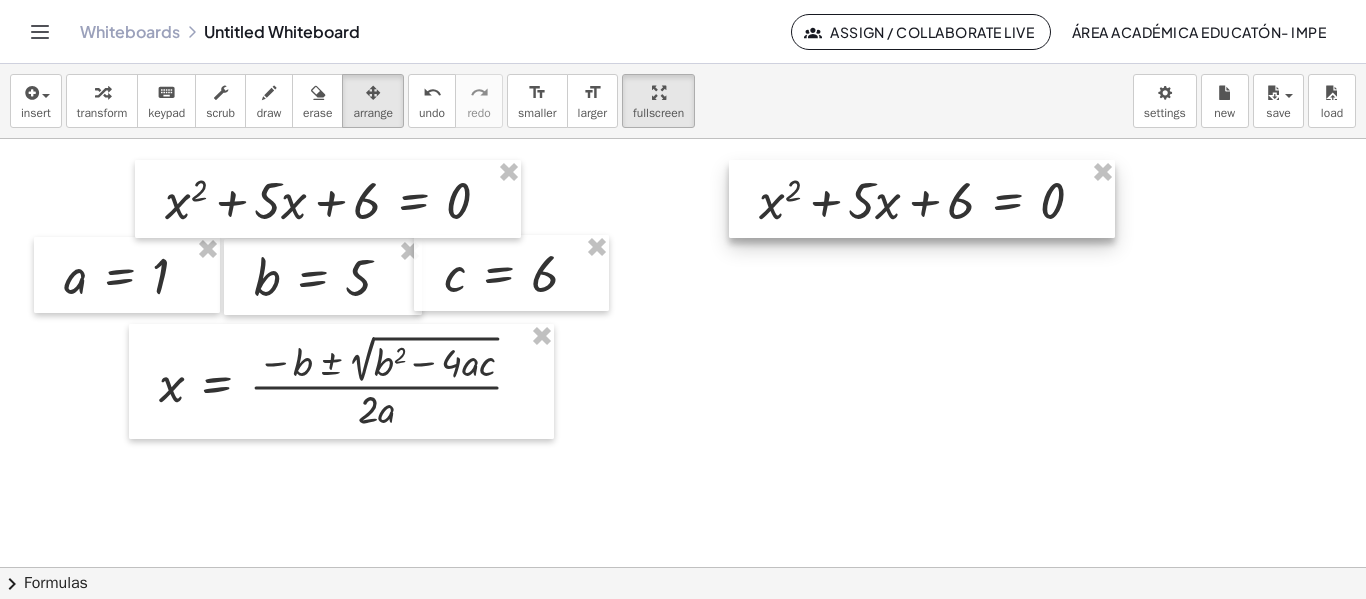 drag, startPoint x: 611, startPoint y: 167, endPoint x: 915, endPoint y: 171, distance: 304.0263 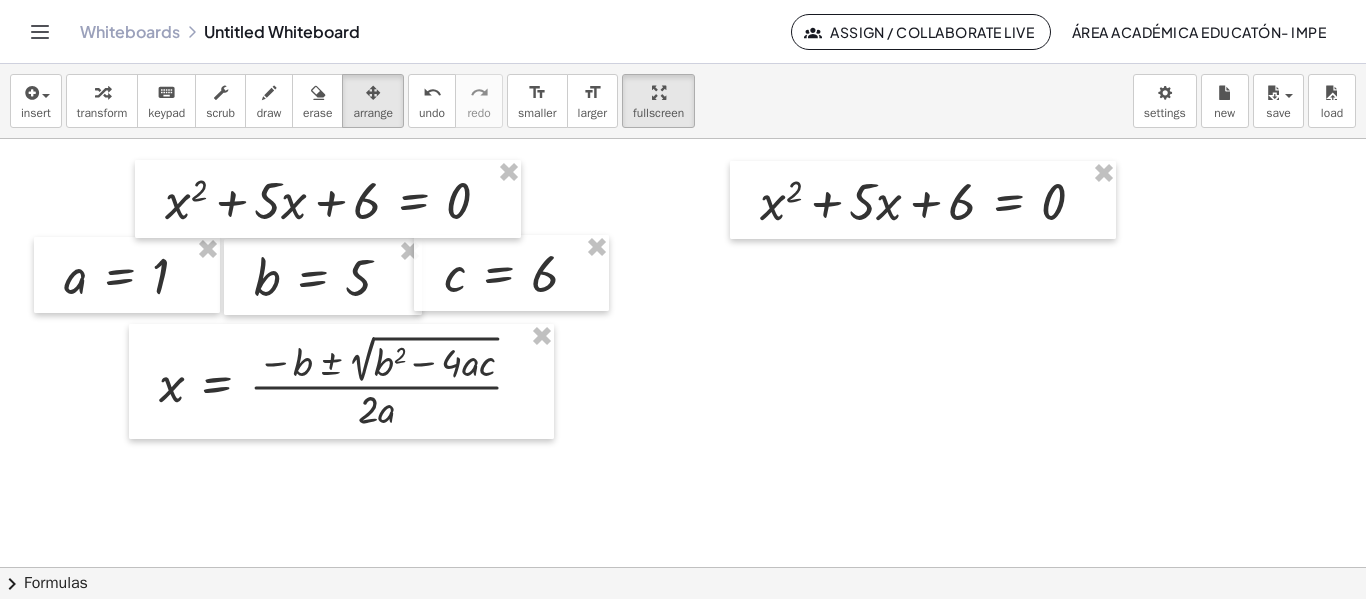 click on "chevron_right  Formulas" 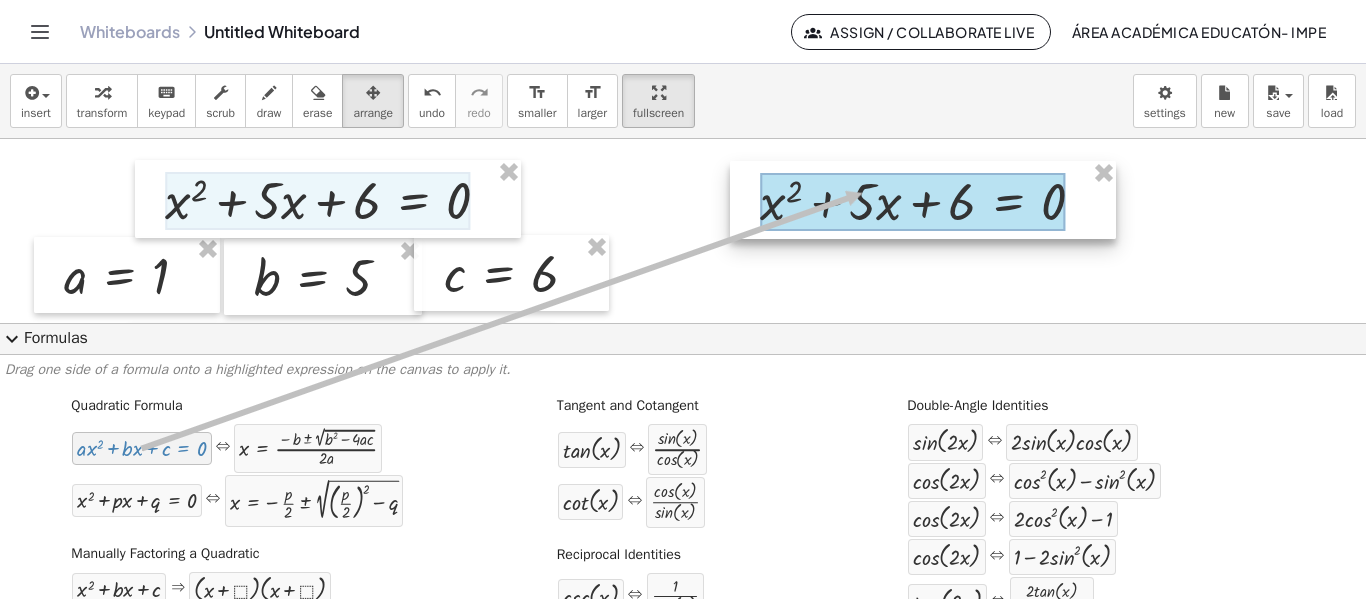 drag, startPoint x: 153, startPoint y: 456, endPoint x: 860, endPoint y: 194, distance: 753.98474 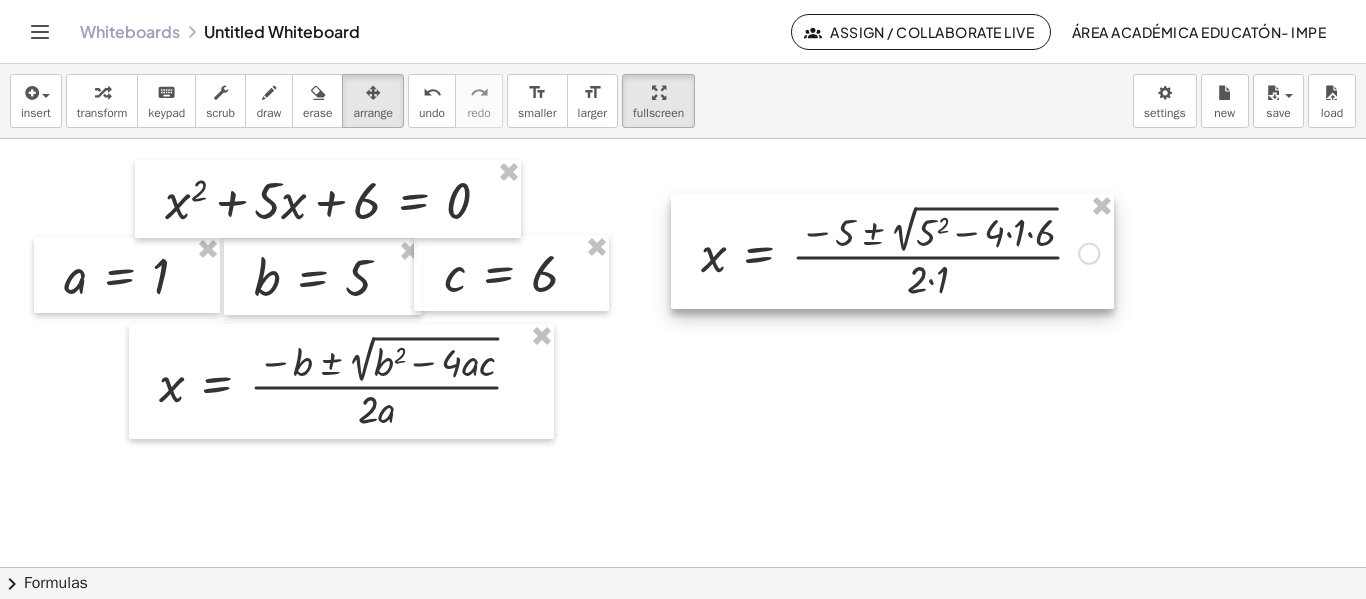 drag, startPoint x: 984, startPoint y: 190, endPoint x: 772, endPoint y: 242, distance: 218.28423 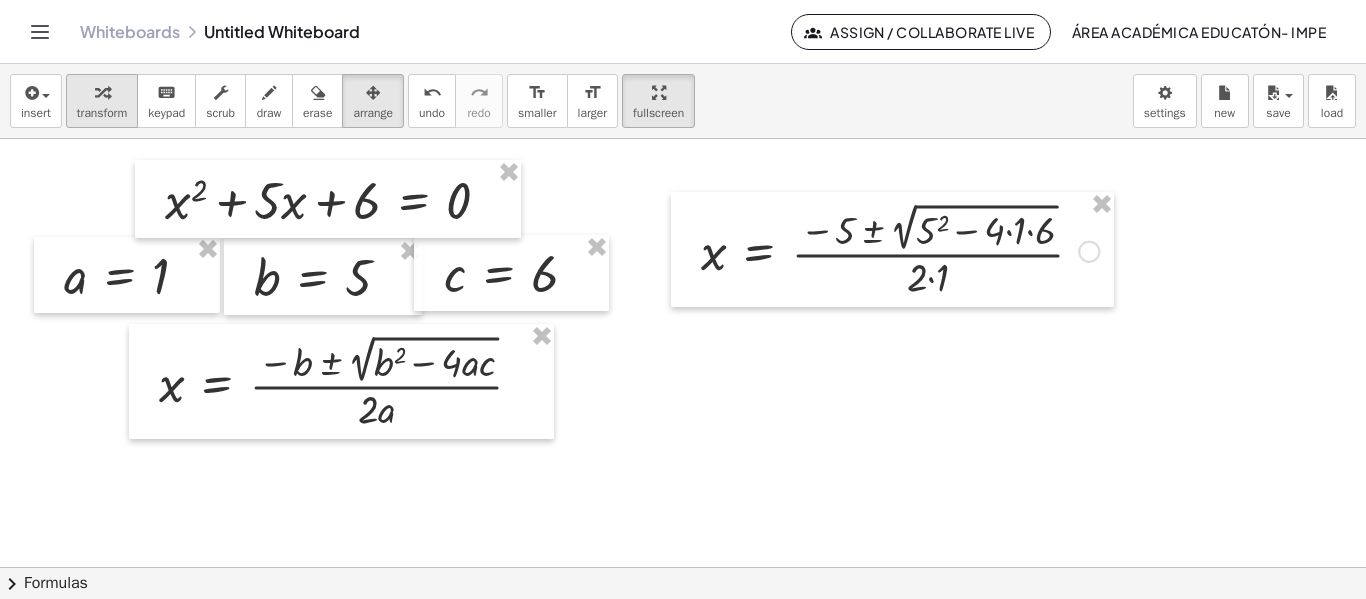 click at bounding box center (102, 92) 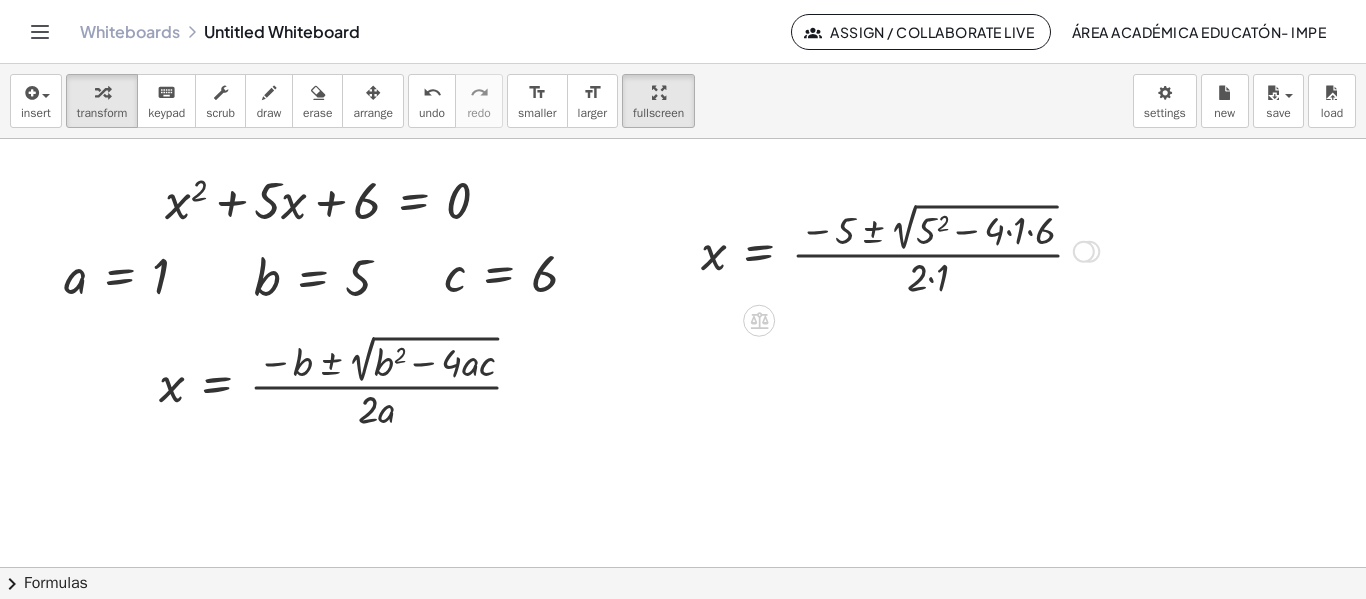 click at bounding box center [900, 249] 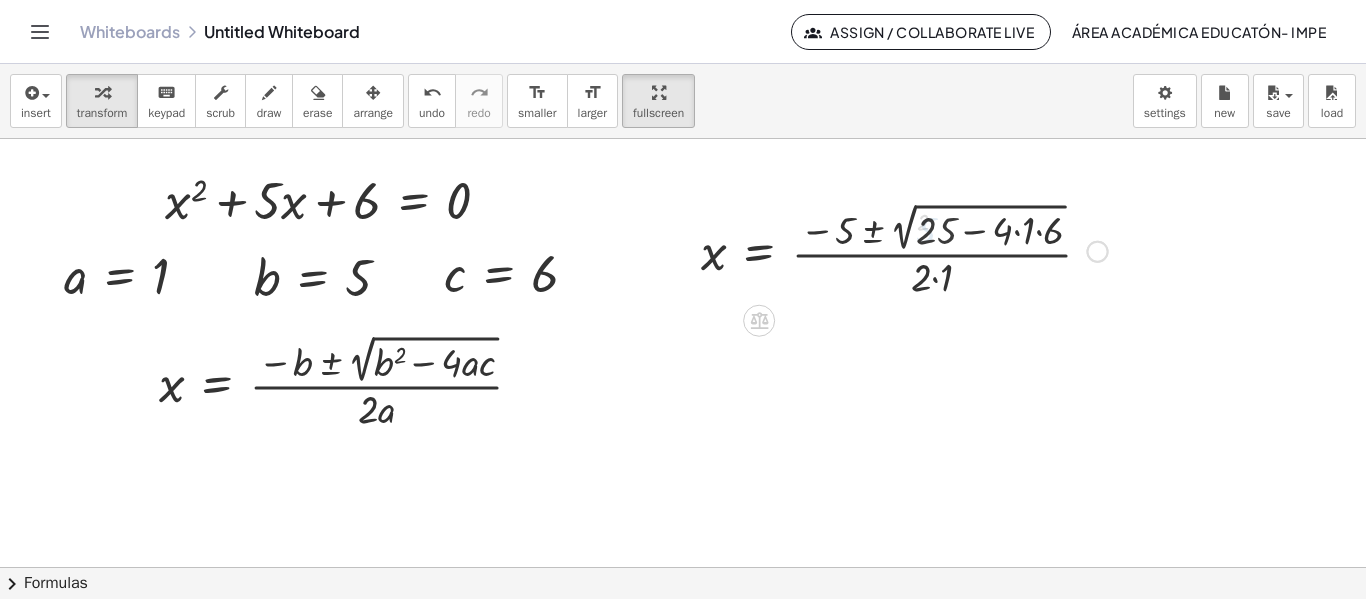 click at bounding box center [904, 249] 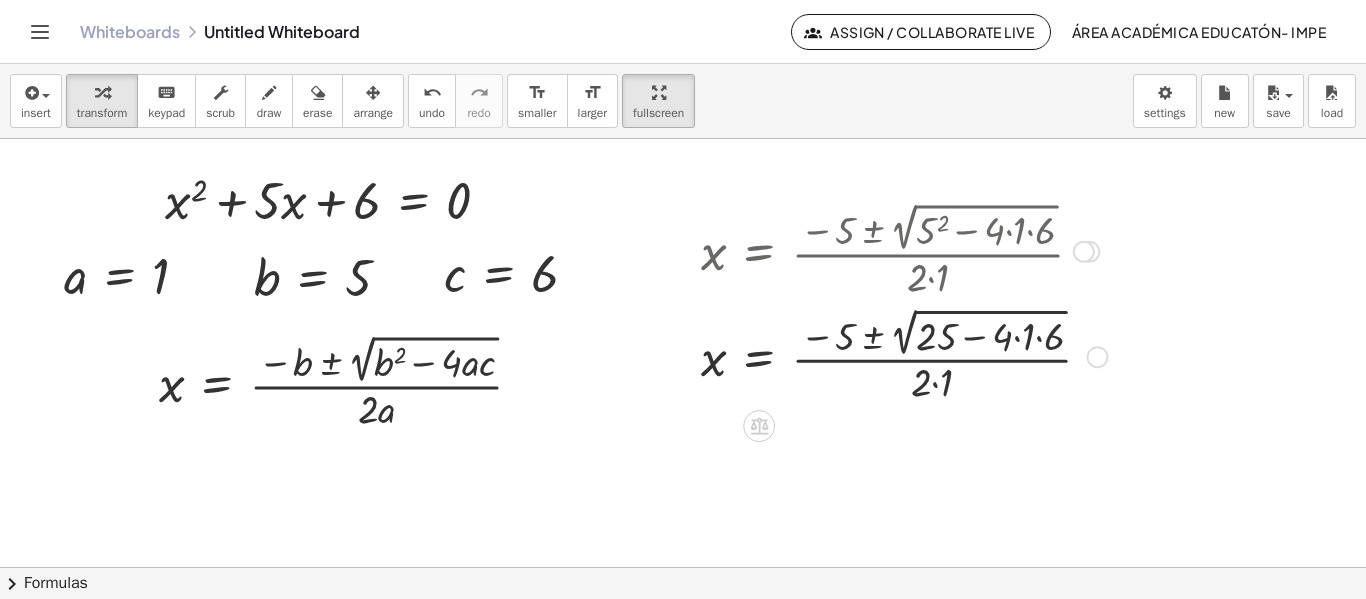 click at bounding box center [904, 354] 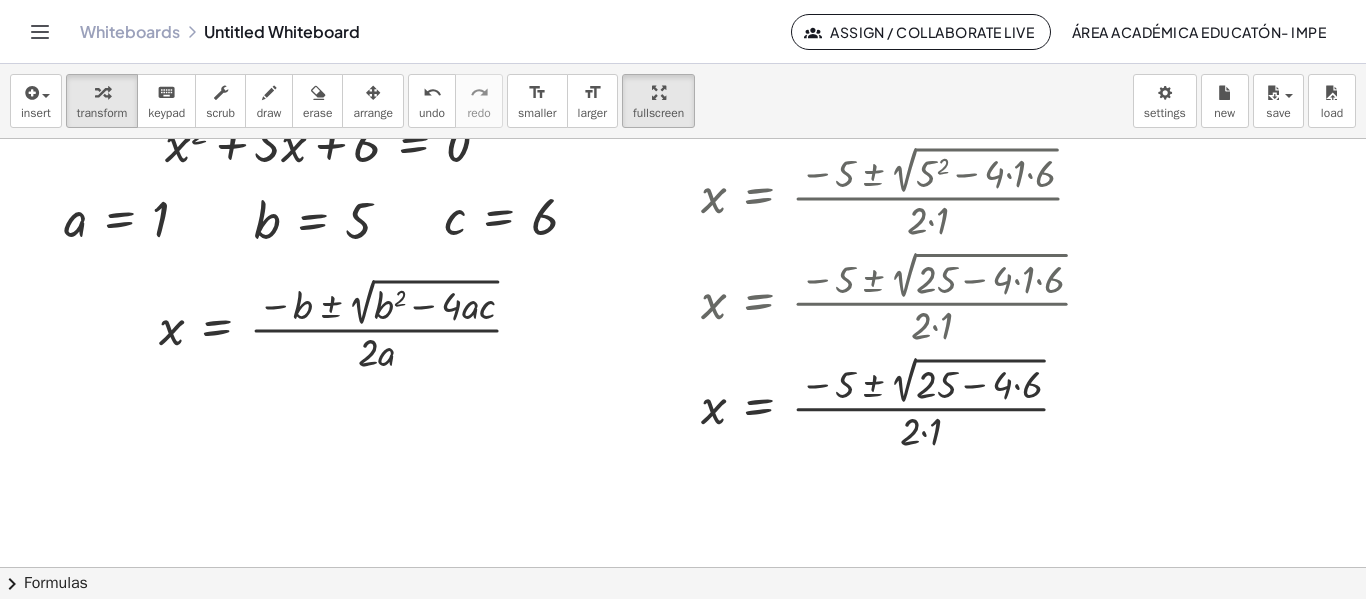 scroll, scrollTop: 80, scrollLeft: 0, axis: vertical 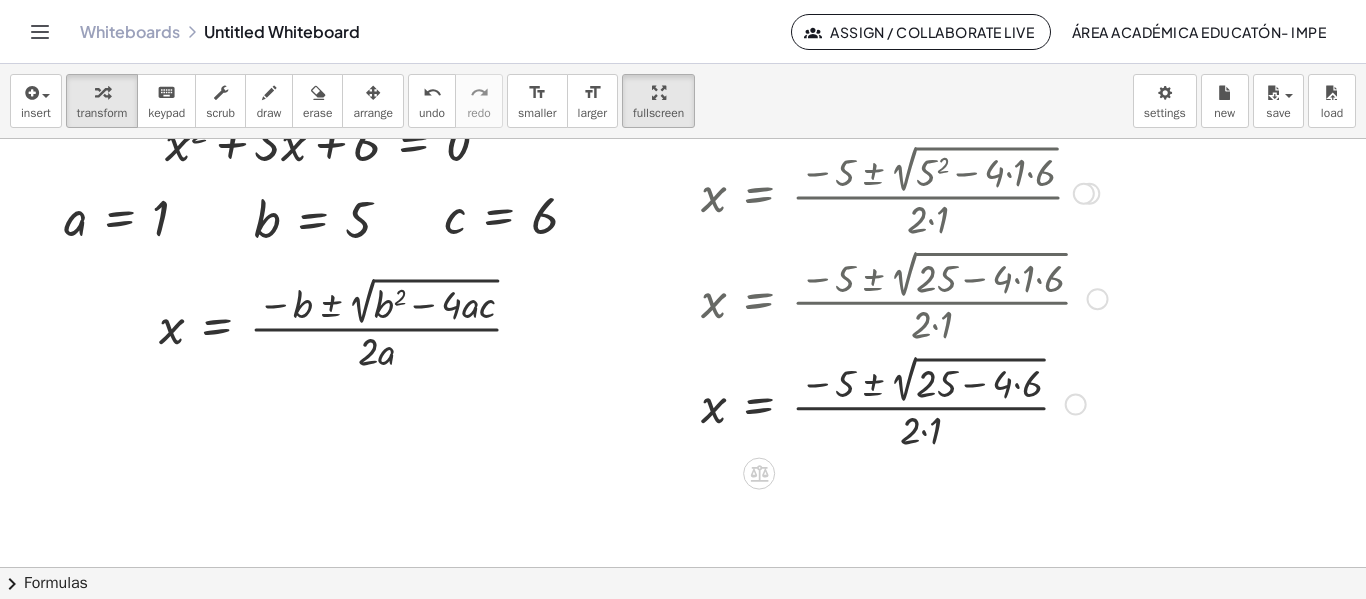 click at bounding box center [904, 402] 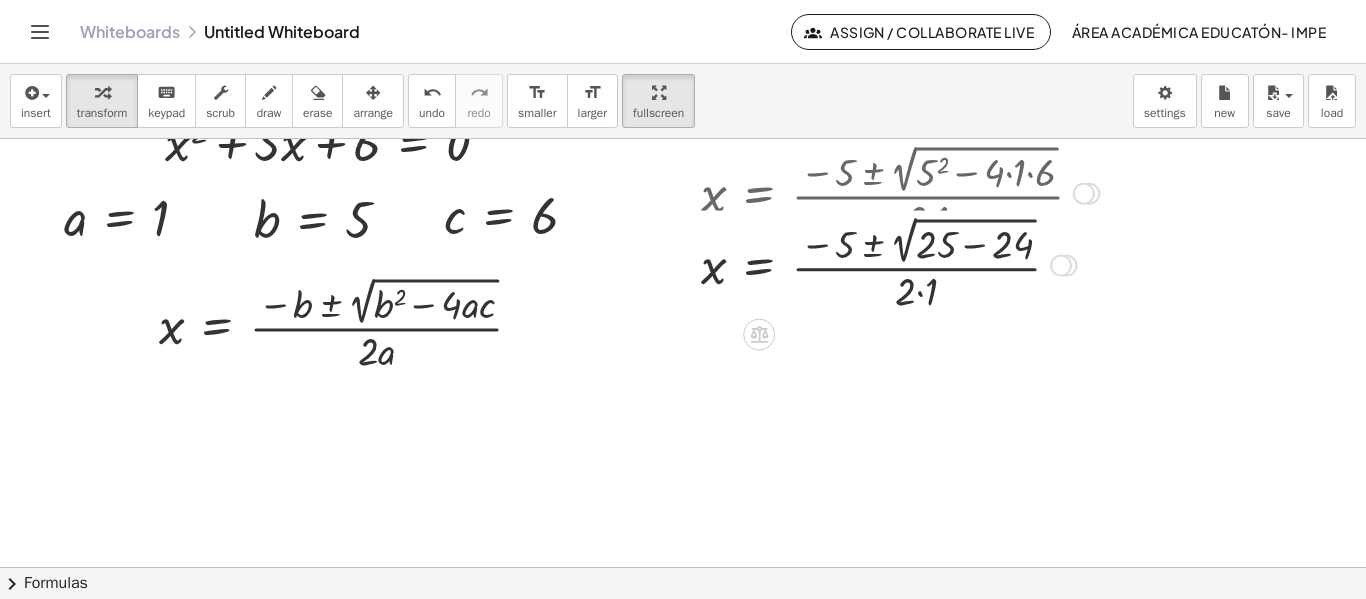 drag, startPoint x: 1073, startPoint y: 400, endPoint x: 1080, endPoint y: 256, distance: 144.17004 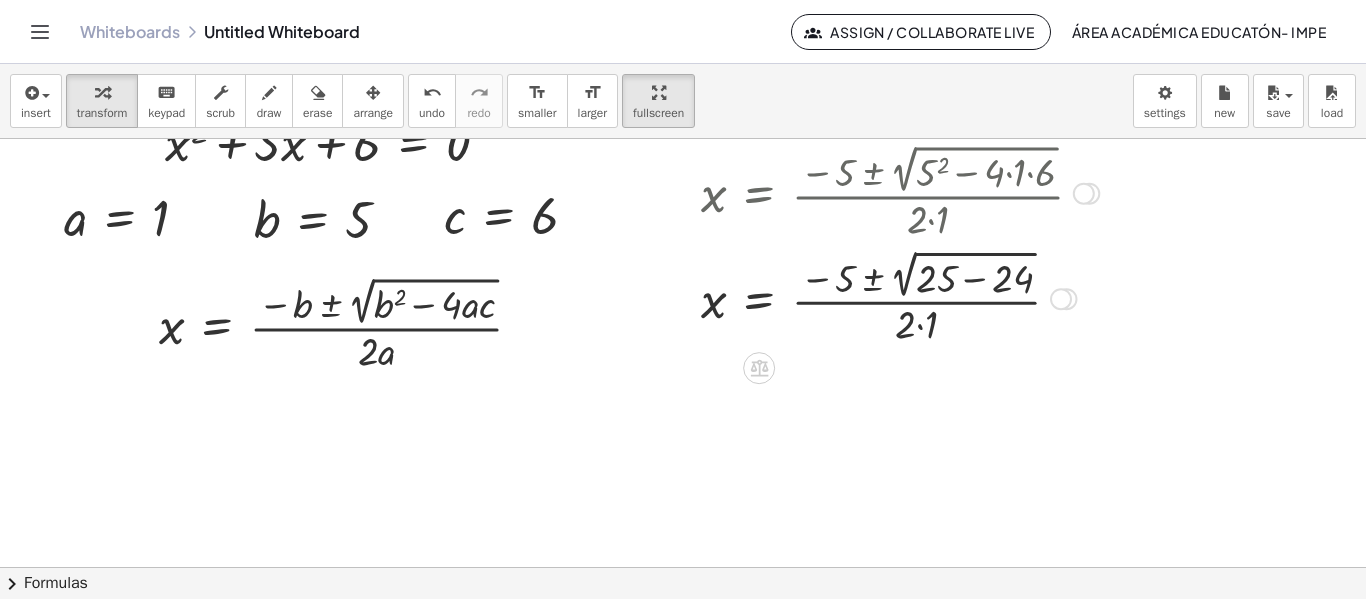 click at bounding box center [900, 296] 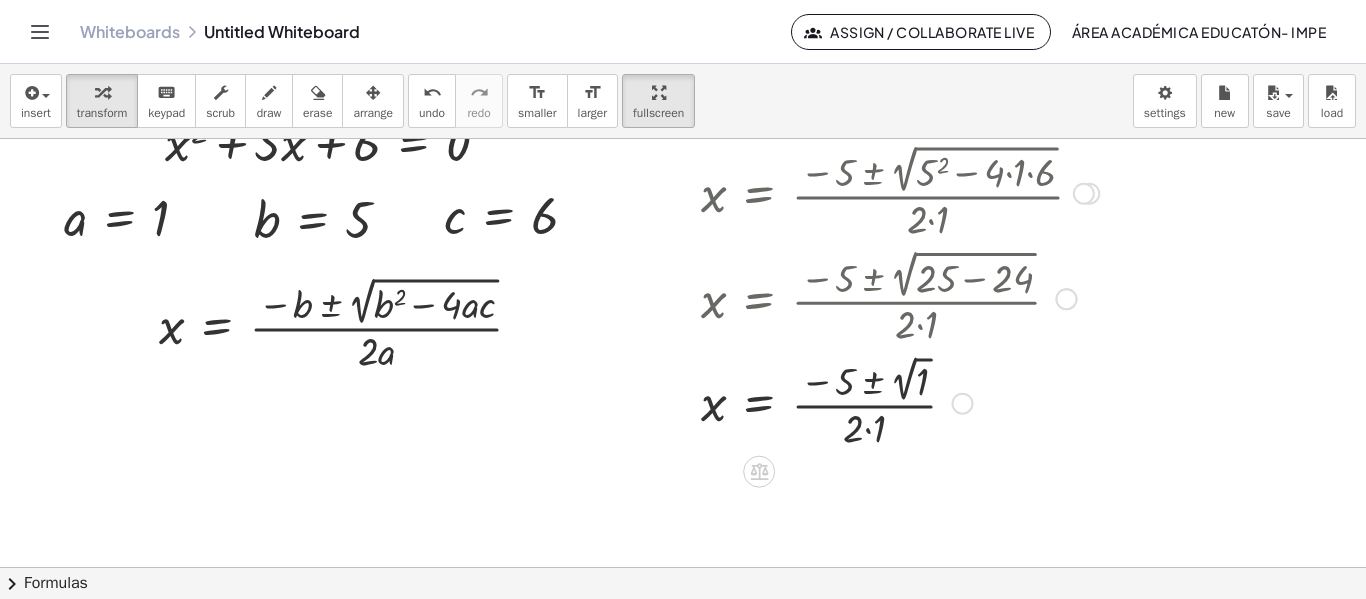scroll, scrollTop: 123, scrollLeft: 0, axis: vertical 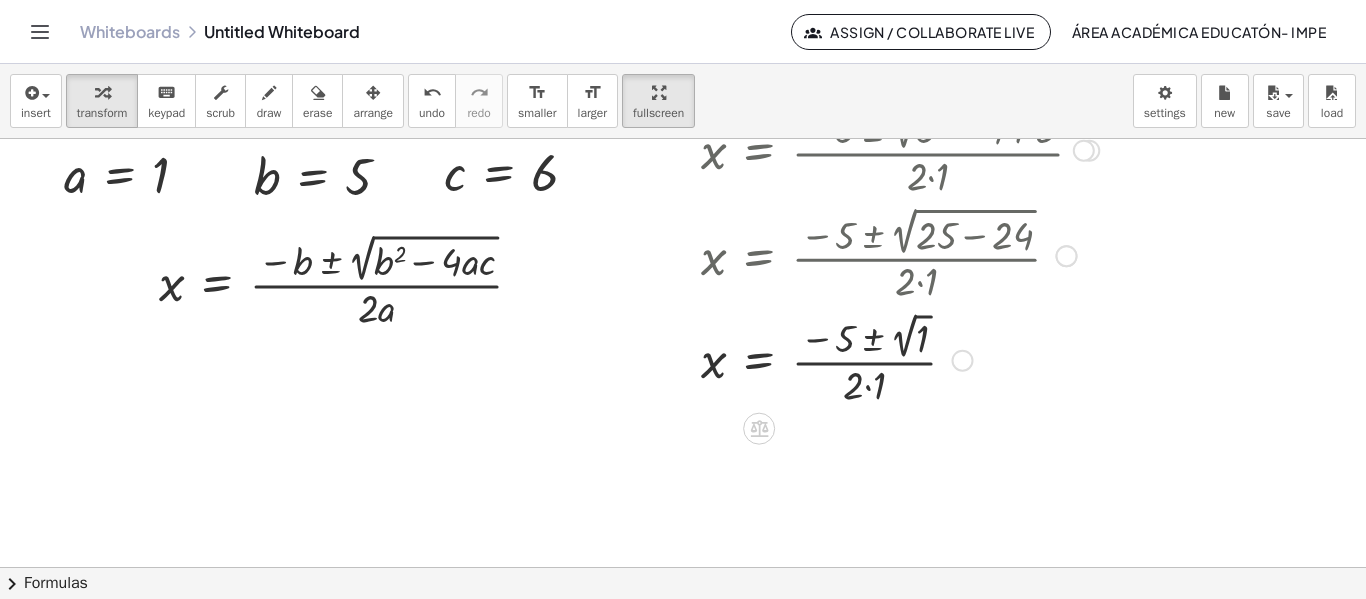 click at bounding box center (900, 359) 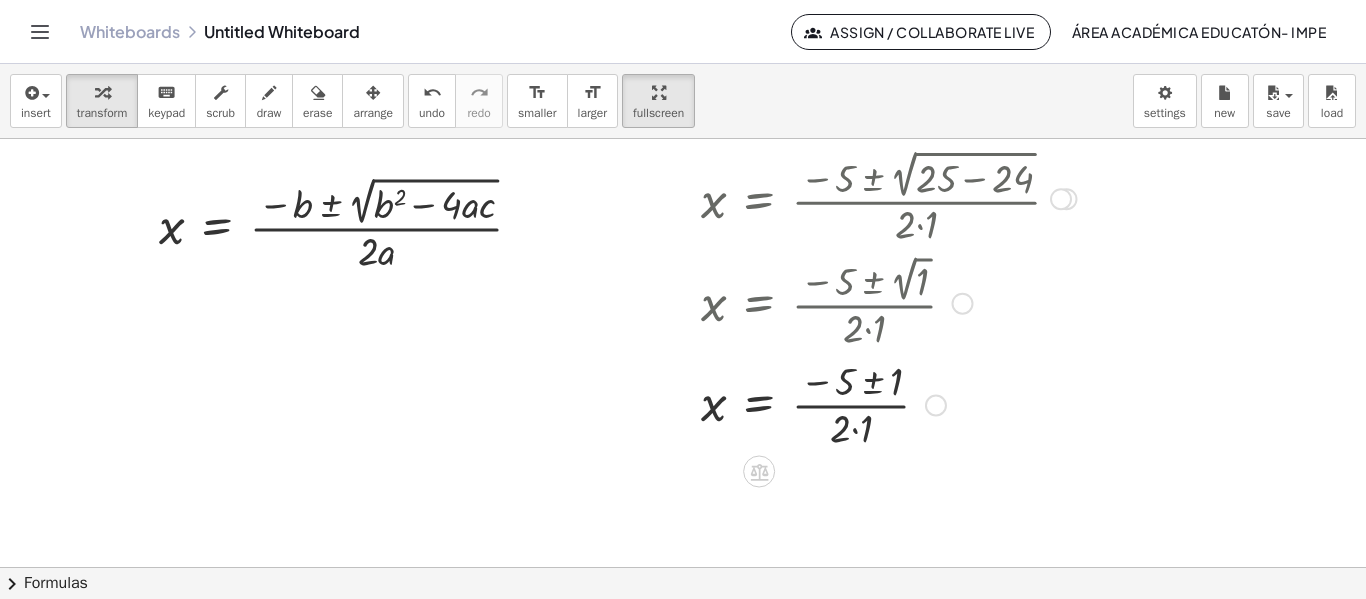 scroll, scrollTop: 183, scrollLeft: 0, axis: vertical 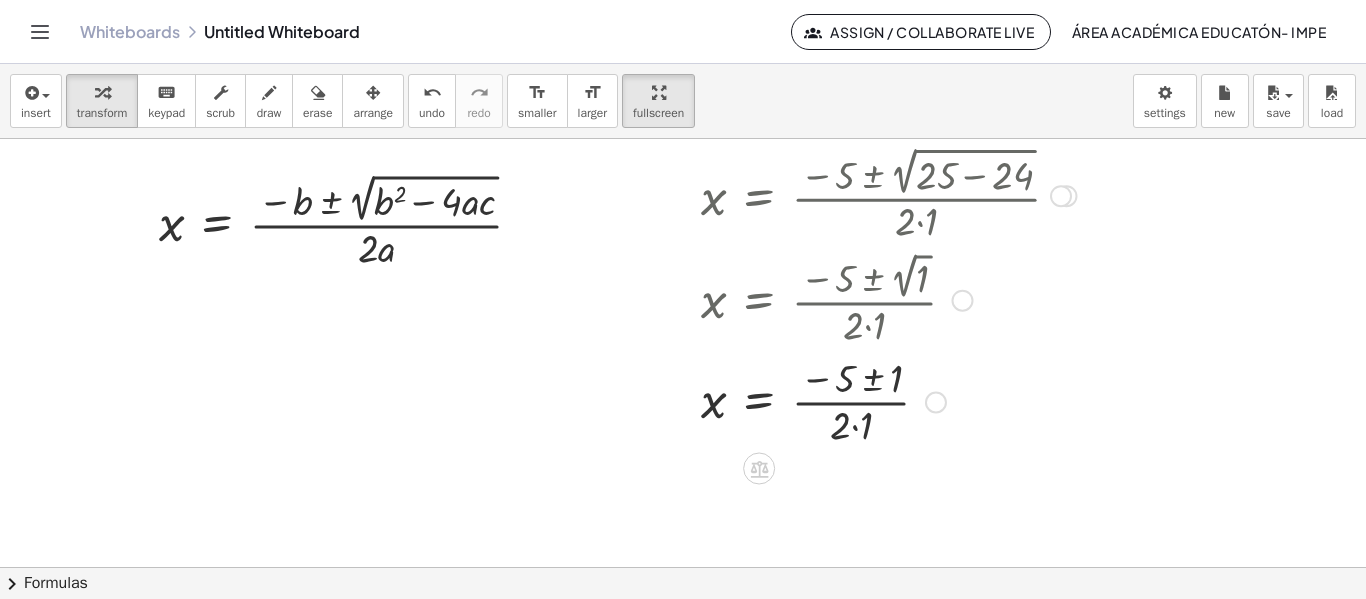 click at bounding box center (900, 400) 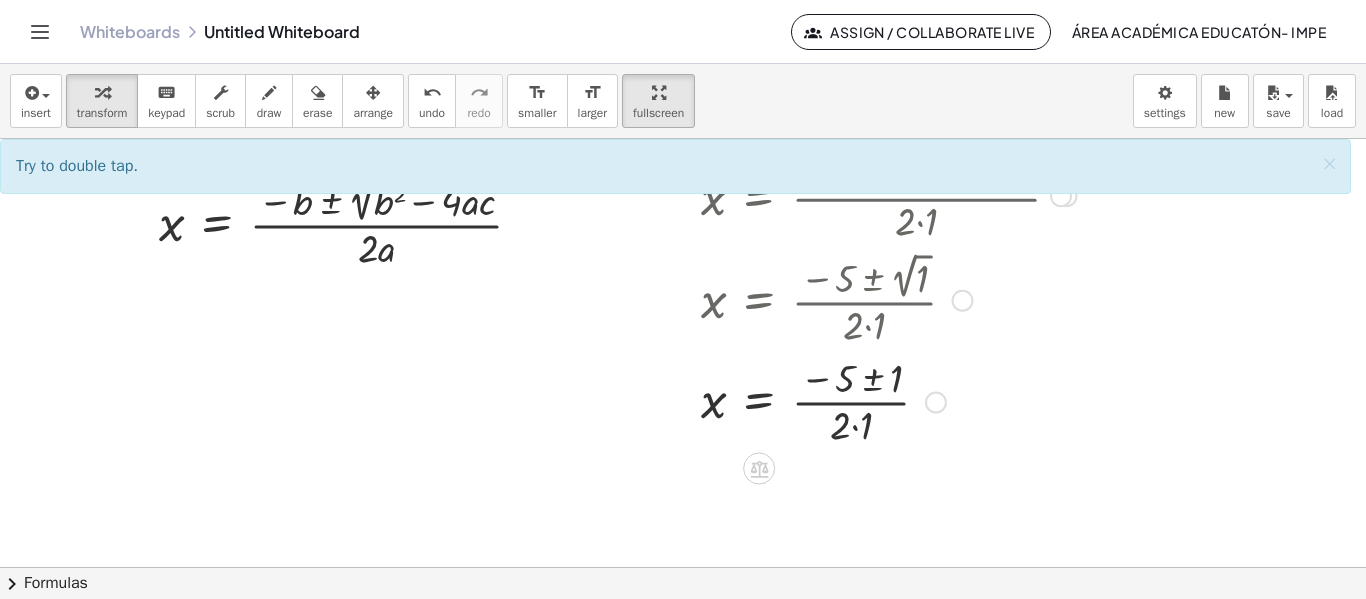 click at bounding box center (900, 400) 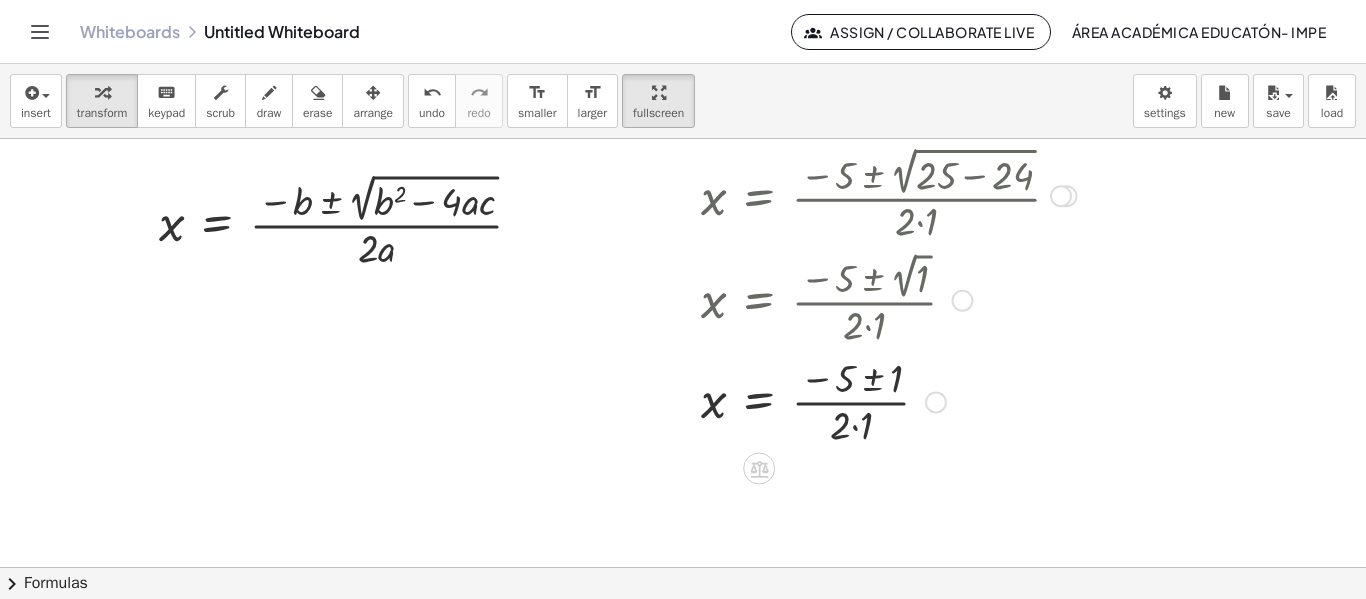 click at bounding box center [900, 400] 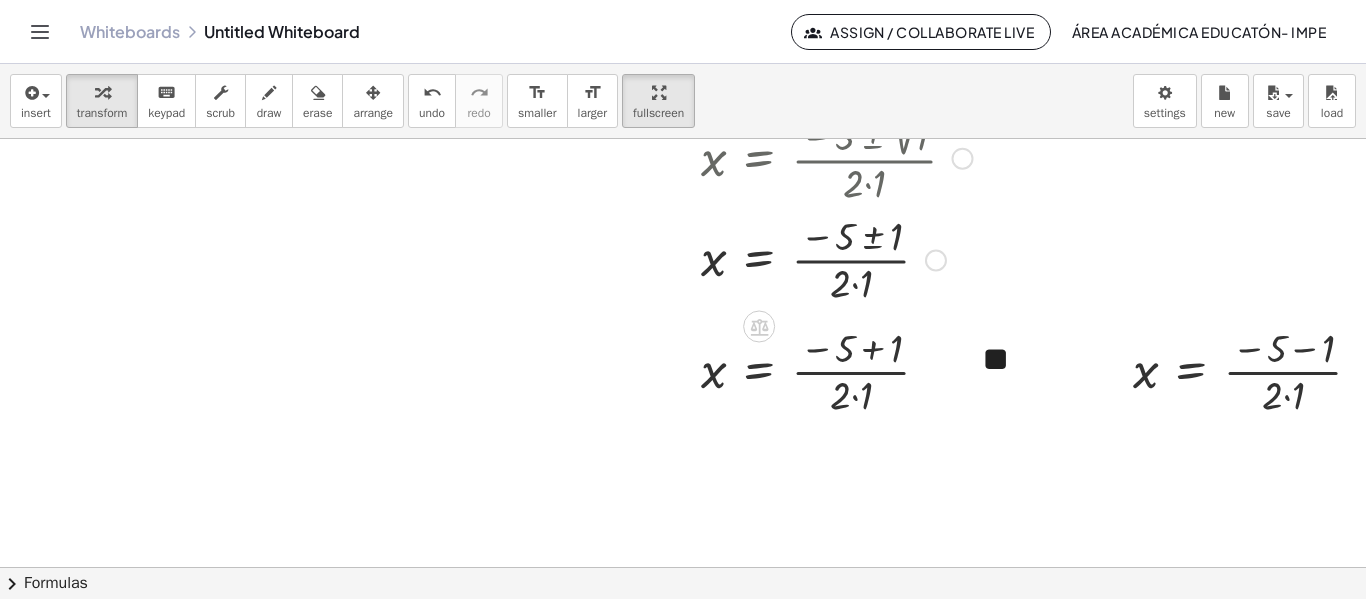 scroll, scrollTop: 330, scrollLeft: 0, axis: vertical 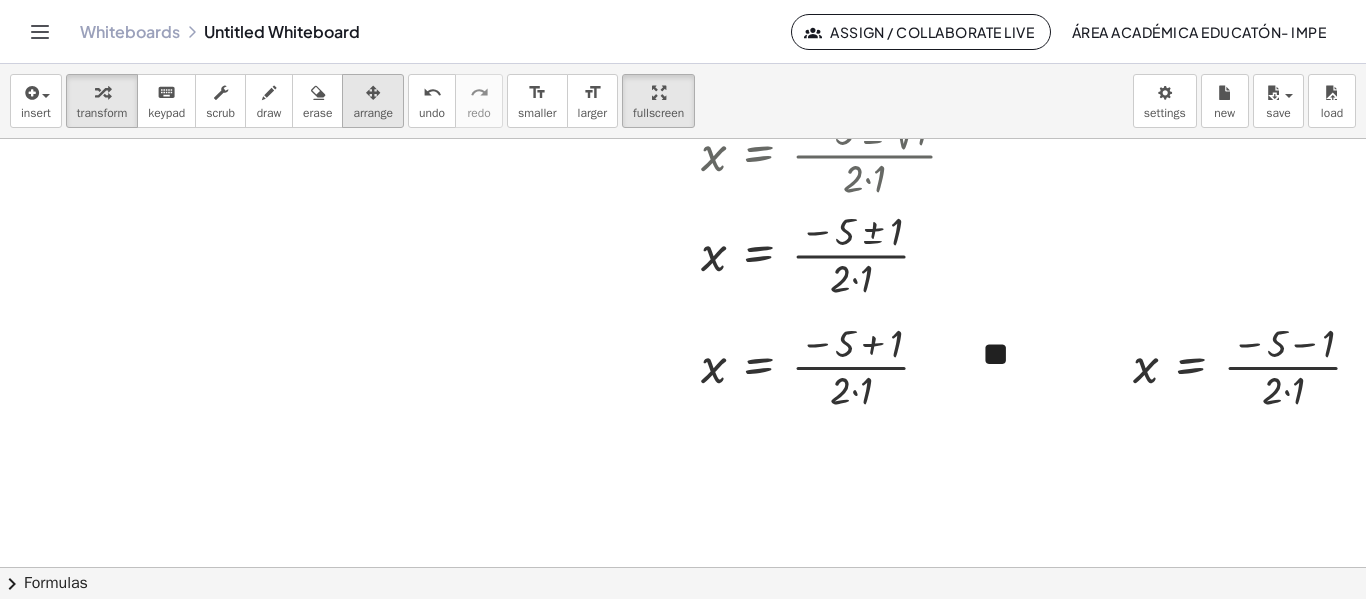 click on "arrange" at bounding box center [373, 113] 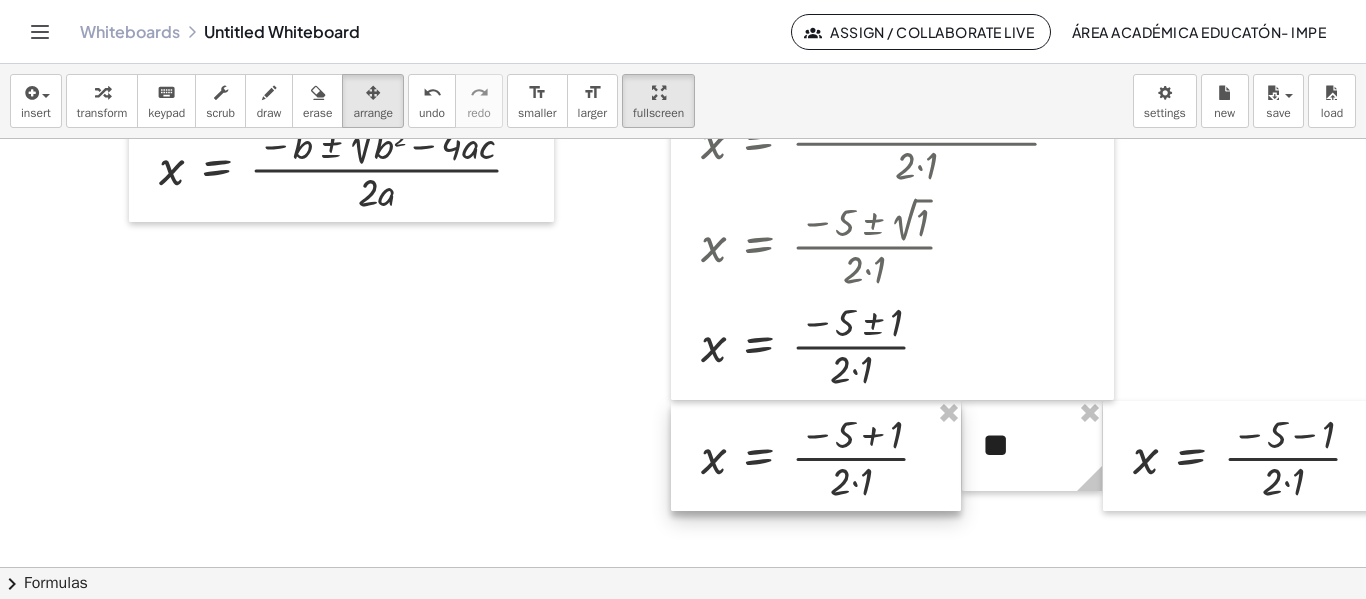 scroll, scrollTop: 233, scrollLeft: 0, axis: vertical 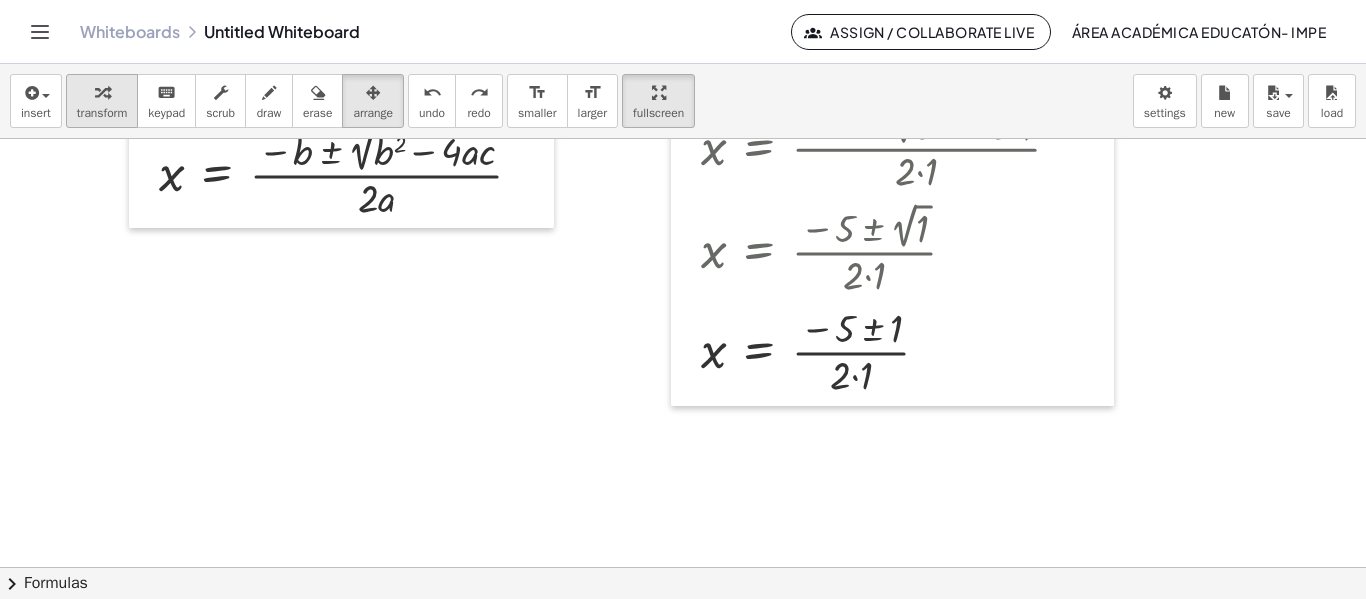 click at bounding box center (102, 92) 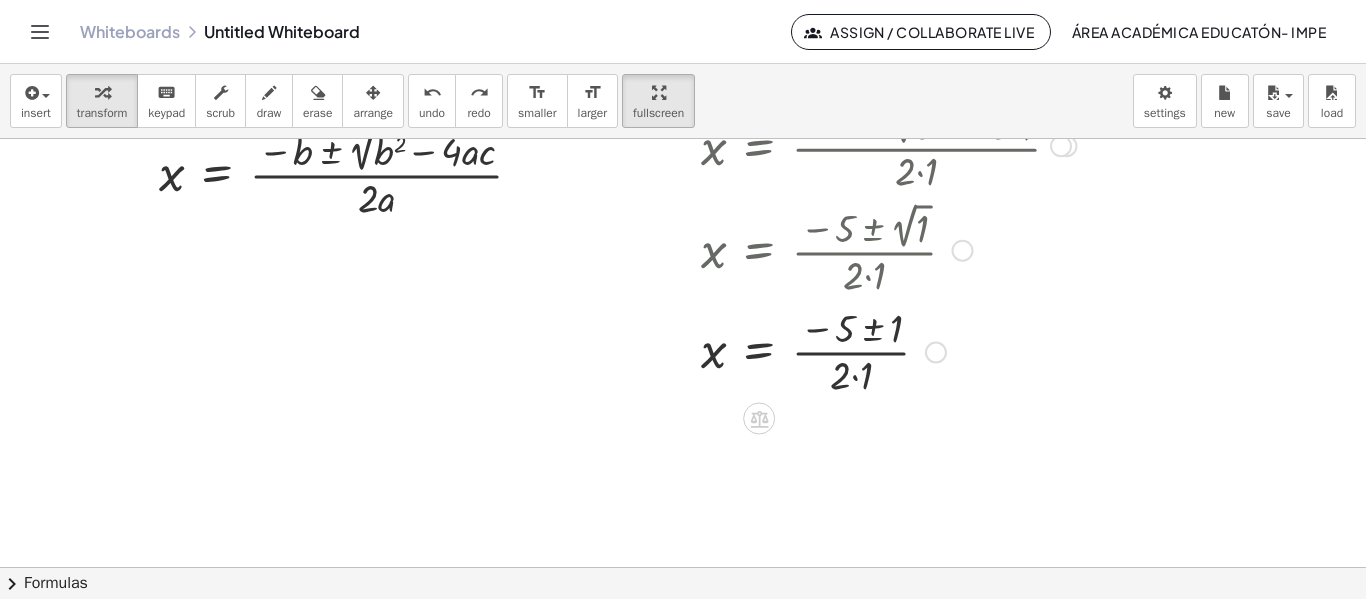 scroll, scrollTop: 122, scrollLeft: 0, axis: vertical 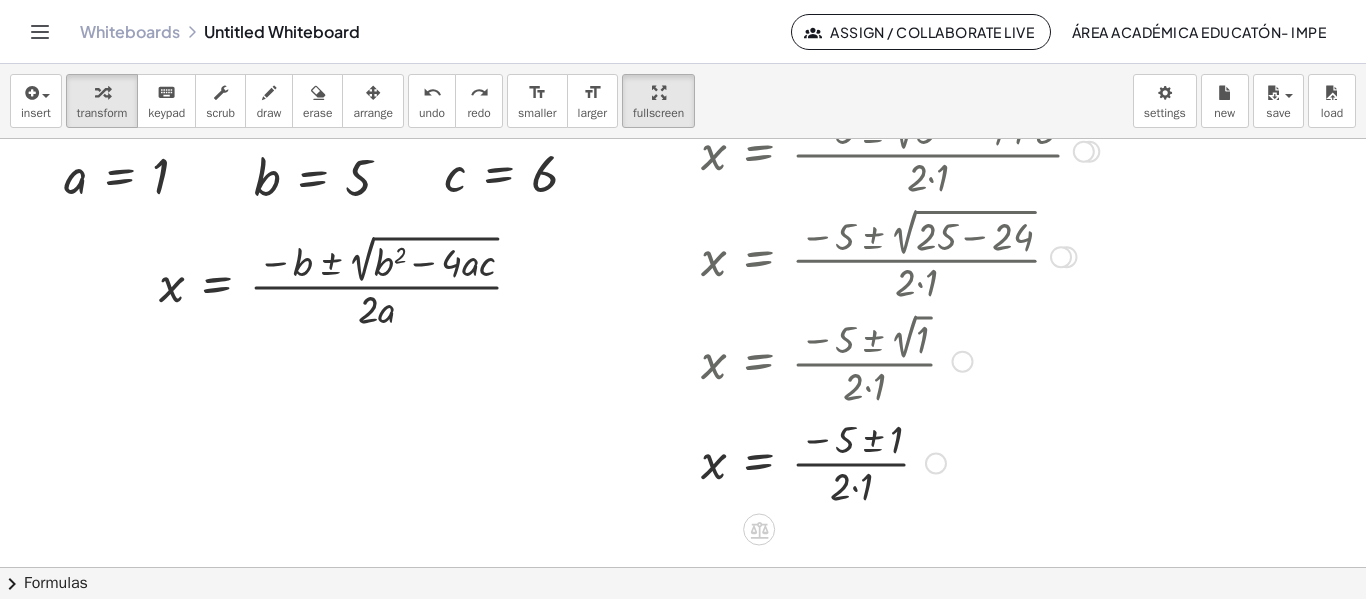 click at bounding box center (900, 461) 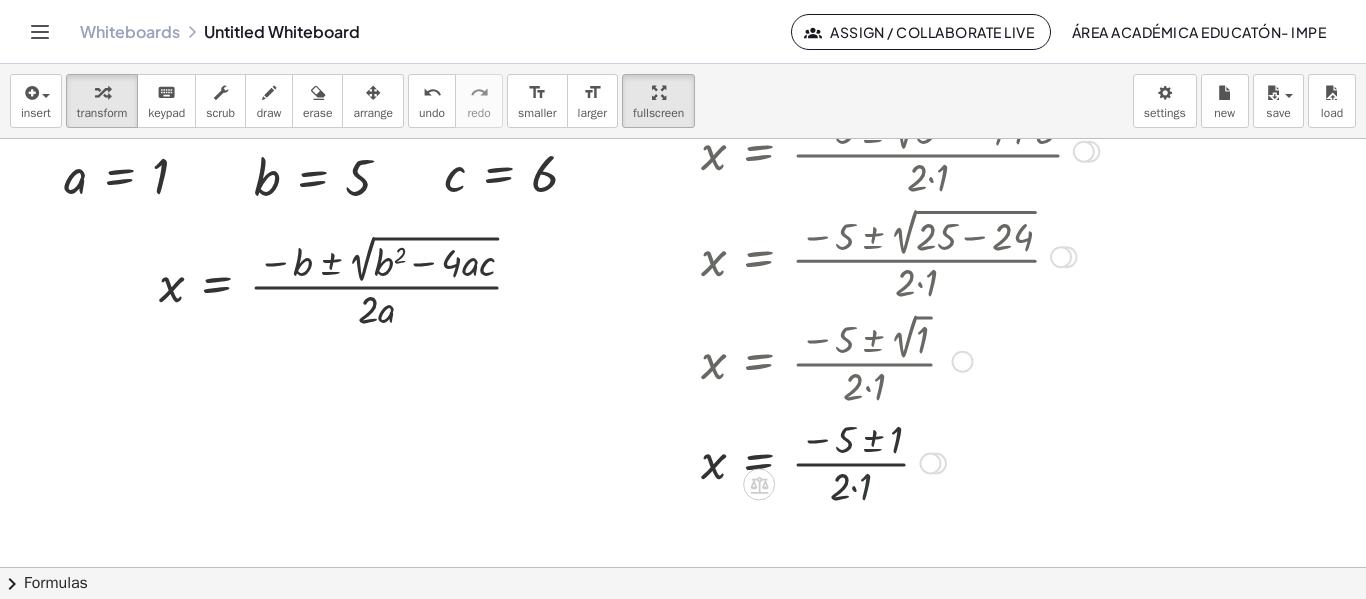 click at bounding box center (900, 461) 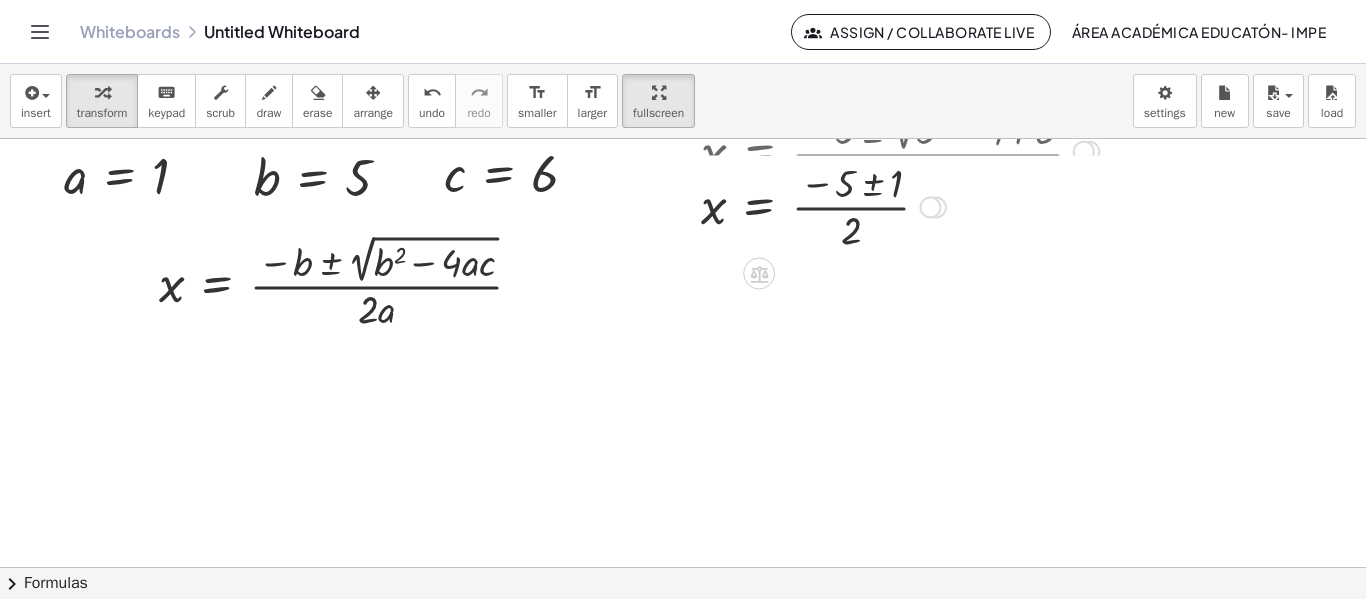 drag, startPoint x: 931, startPoint y: 461, endPoint x: 993, endPoint y: 186, distance: 281.90247 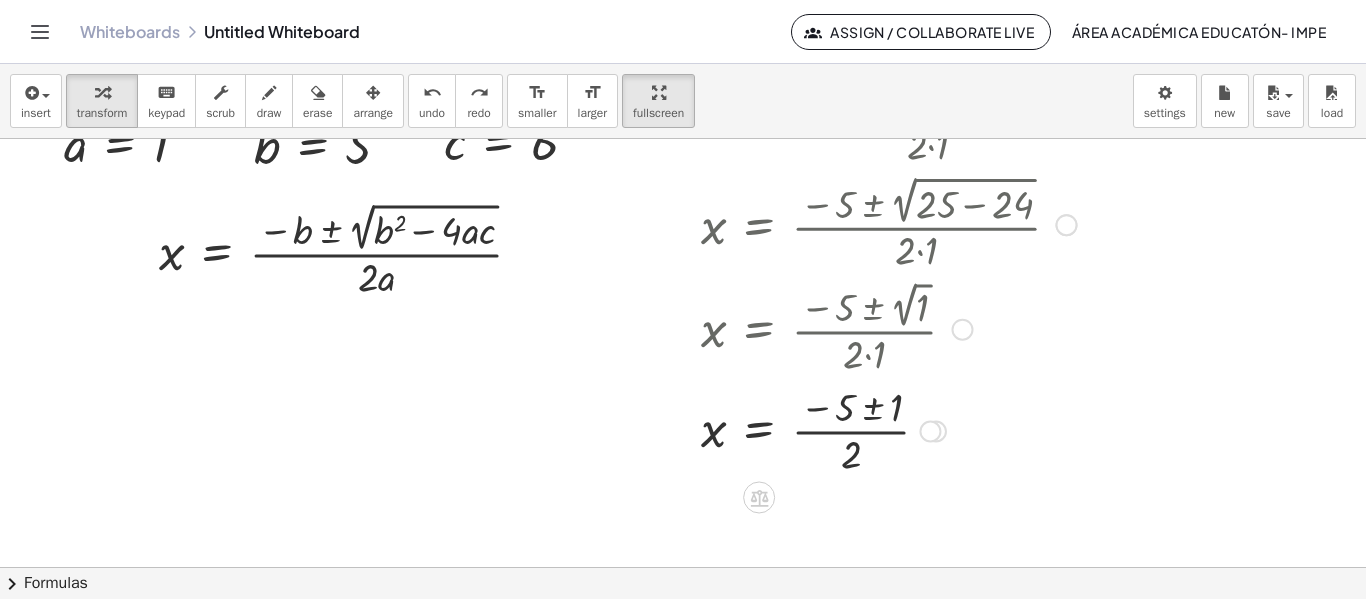 scroll, scrollTop: 155, scrollLeft: 0, axis: vertical 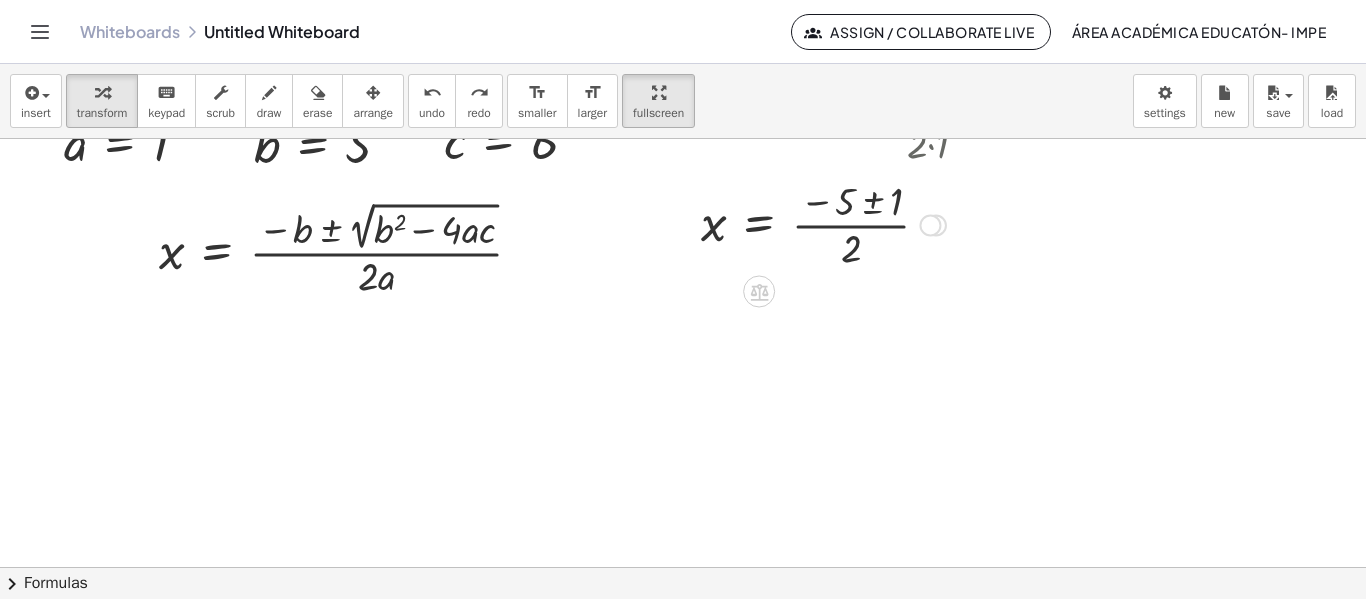 drag, startPoint x: 928, startPoint y: 431, endPoint x: 936, endPoint y: 221, distance: 210.15233 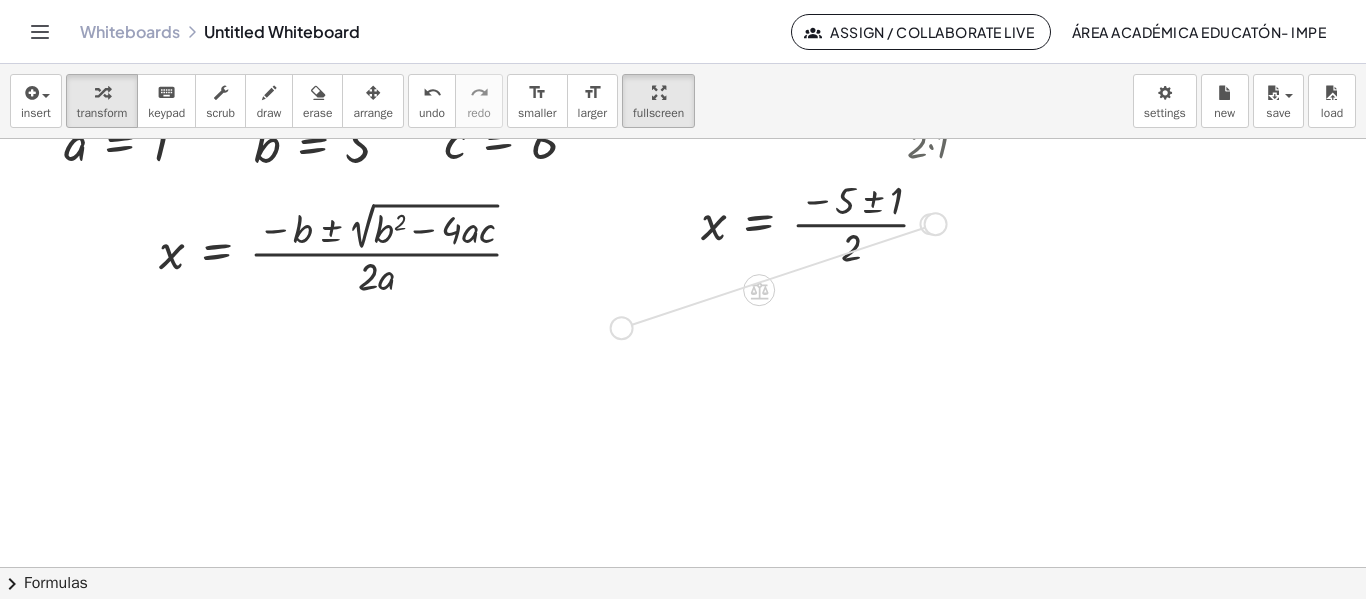 drag, startPoint x: 934, startPoint y: 225, endPoint x: 617, endPoint y: 330, distance: 333.93713 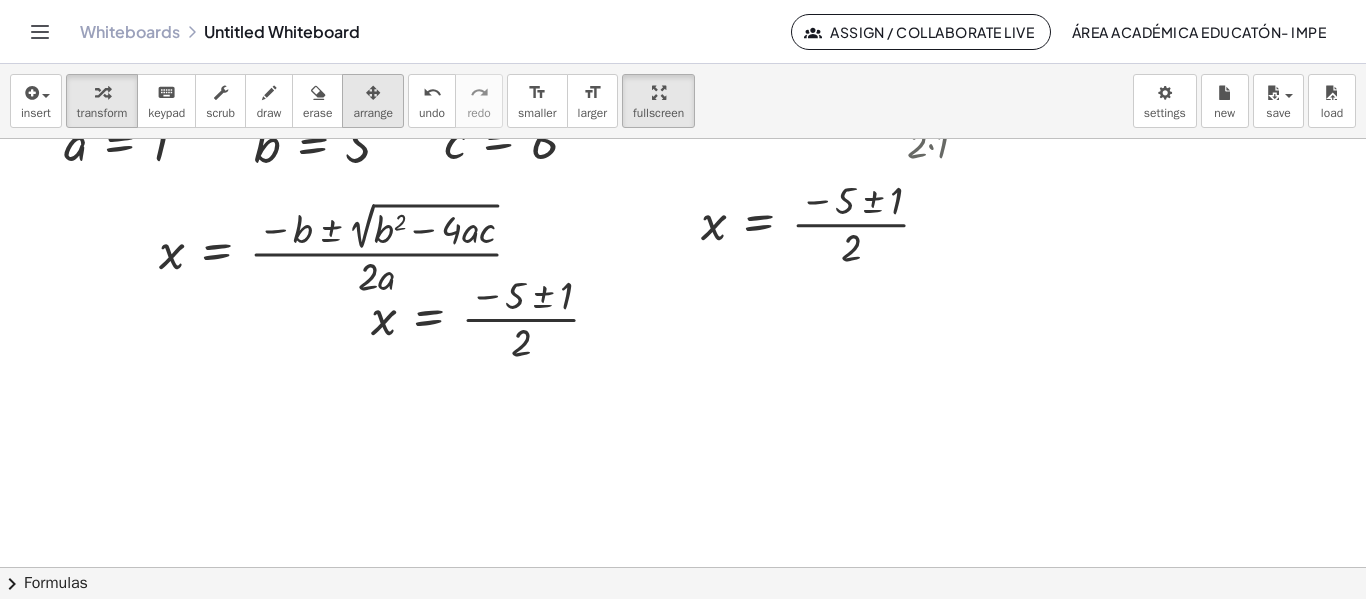 click at bounding box center [373, 92] 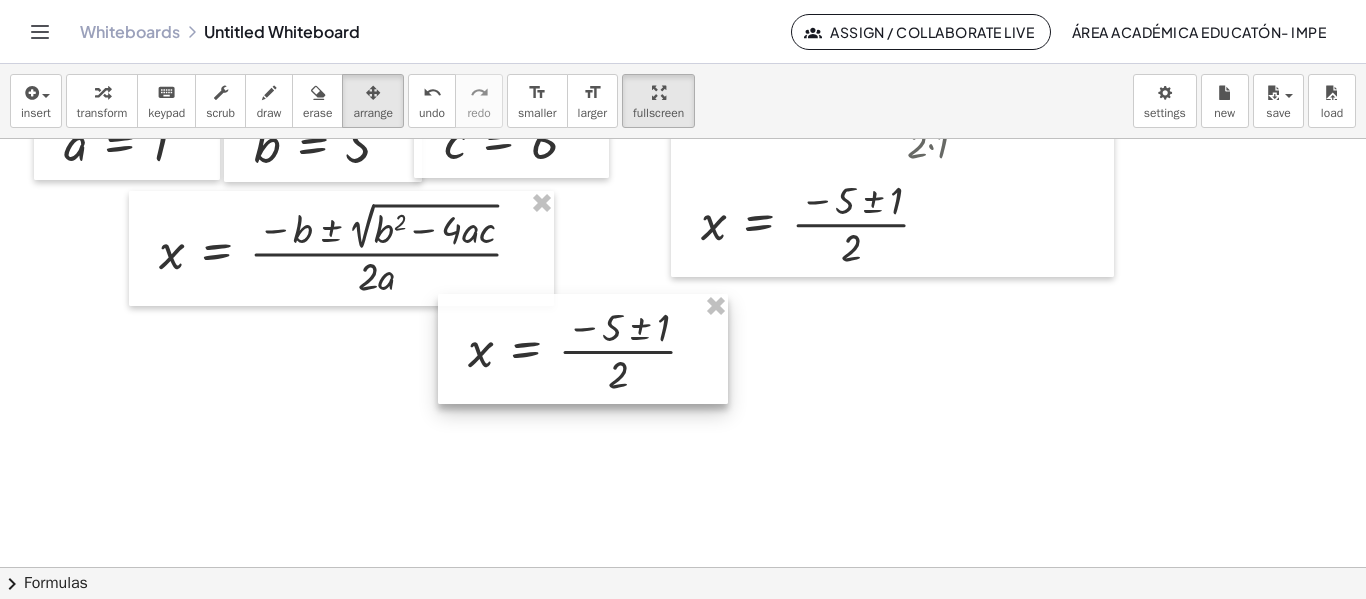 drag, startPoint x: 517, startPoint y: 327, endPoint x: 617, endPoint y: 360, distance: 105.30432 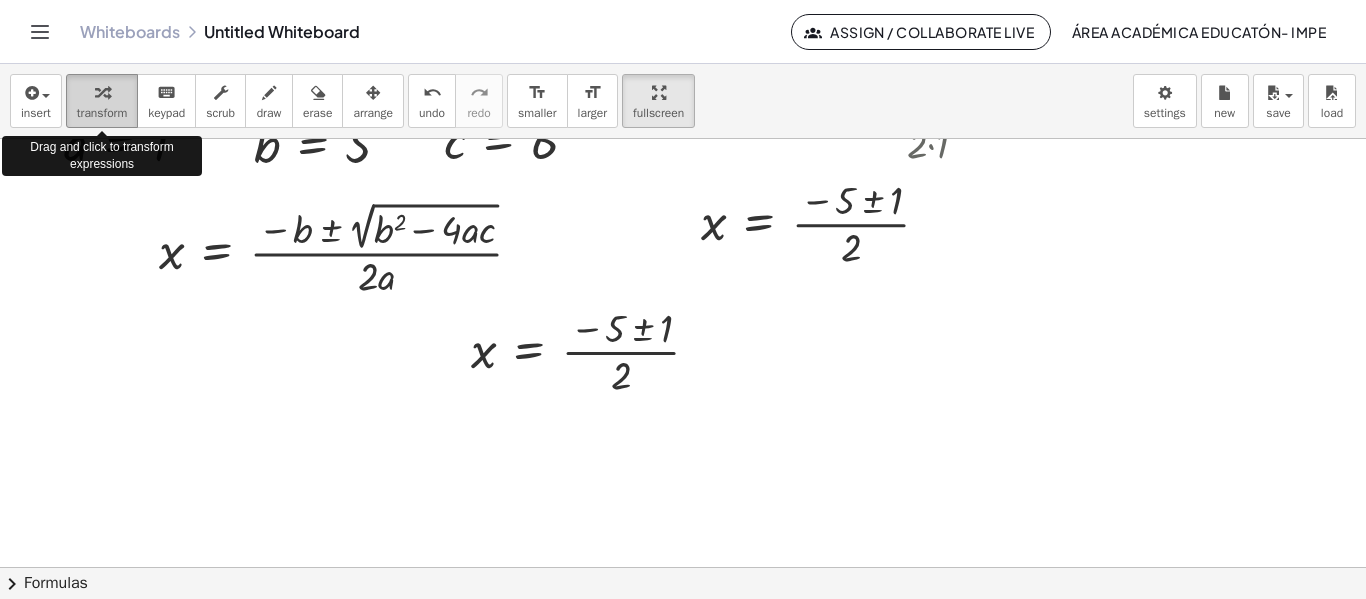 click at bounding box center (102, 92) 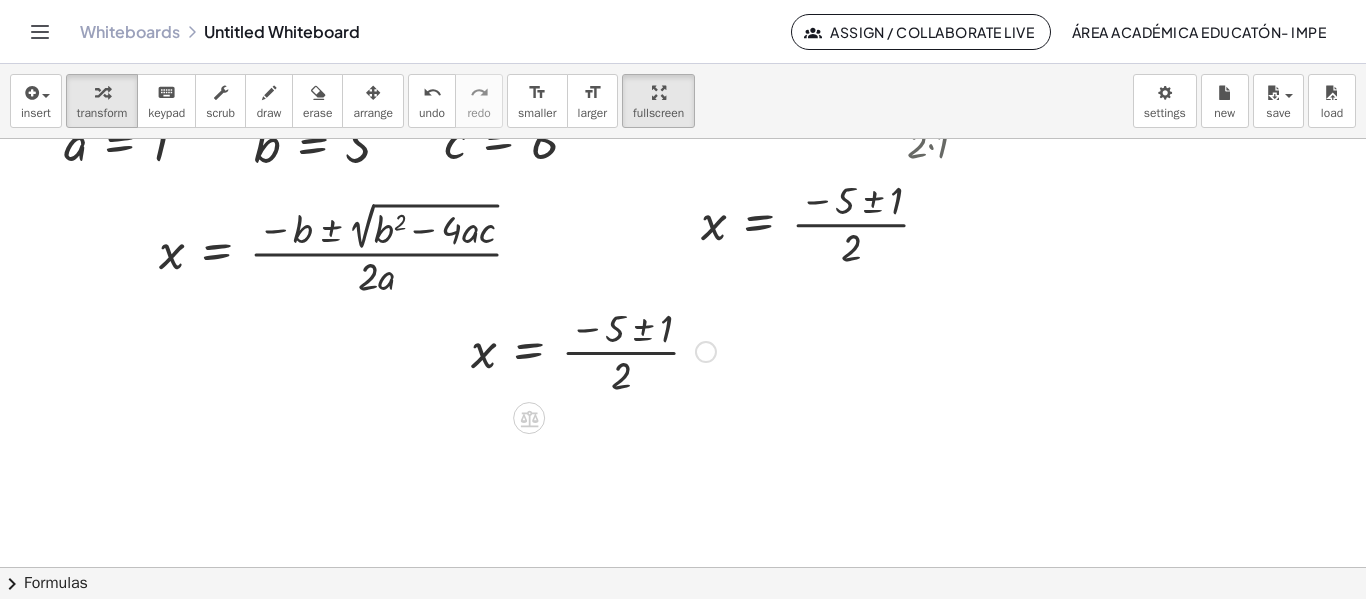 click at bounding box center (593, 350) 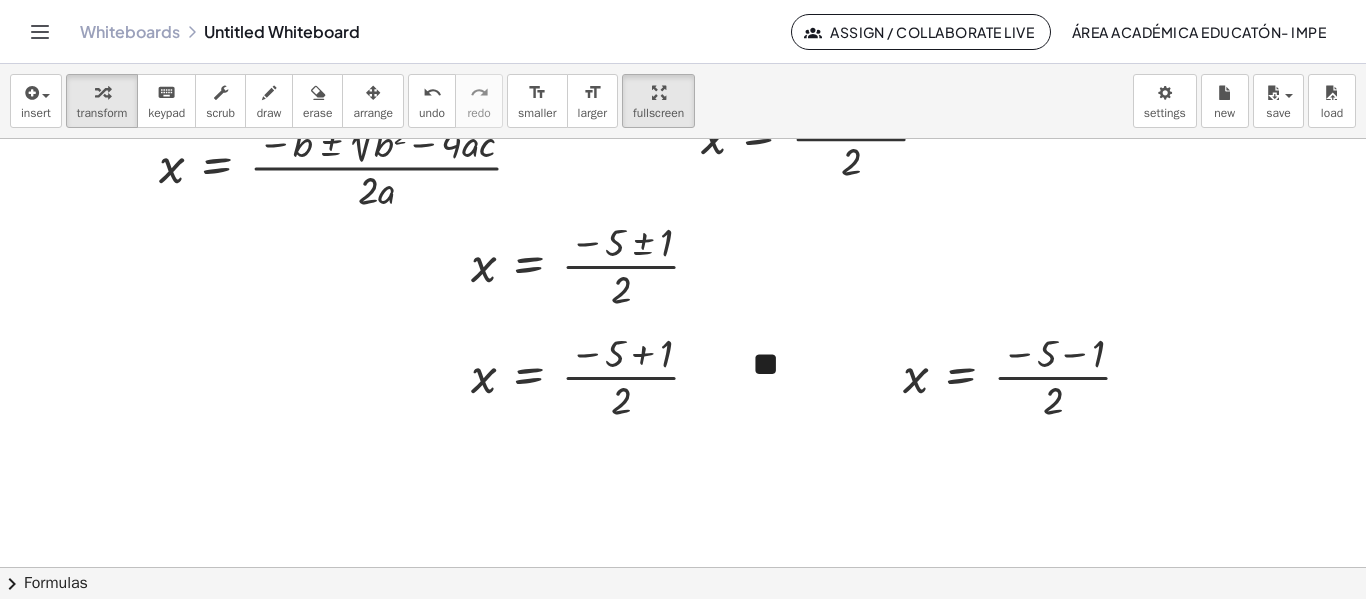 scroll, scrollTop: 267, scrollLeft: 0, axis: vertical 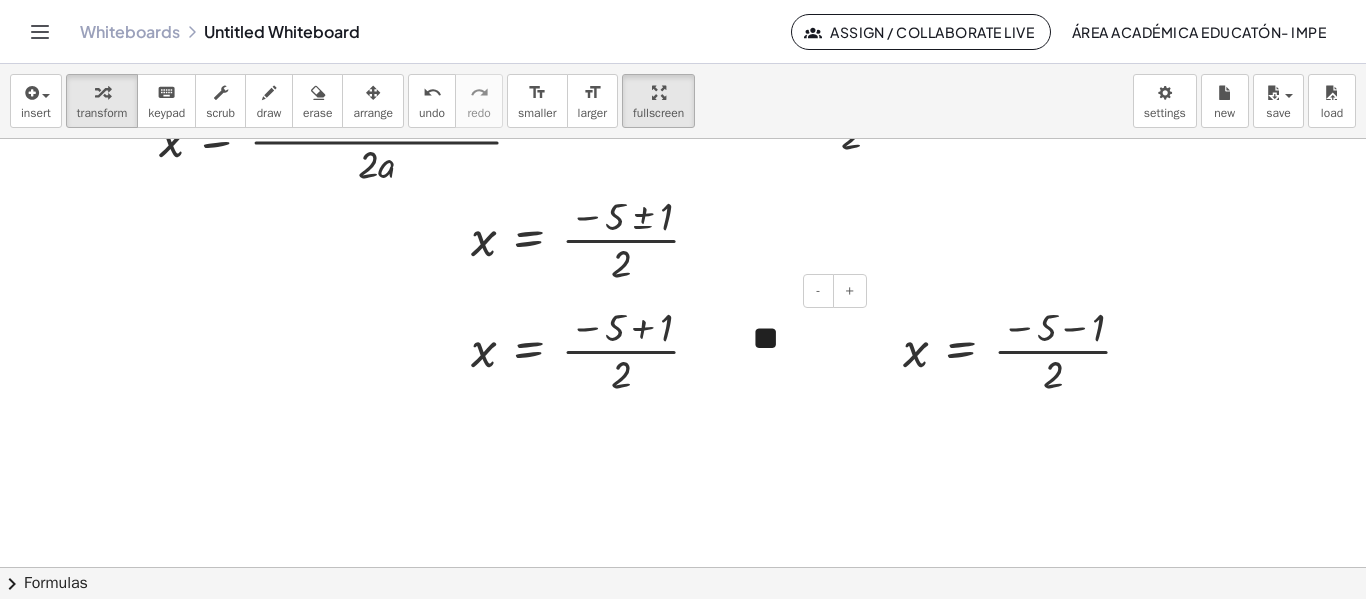 click on "**" at bounding box center (802, 339) 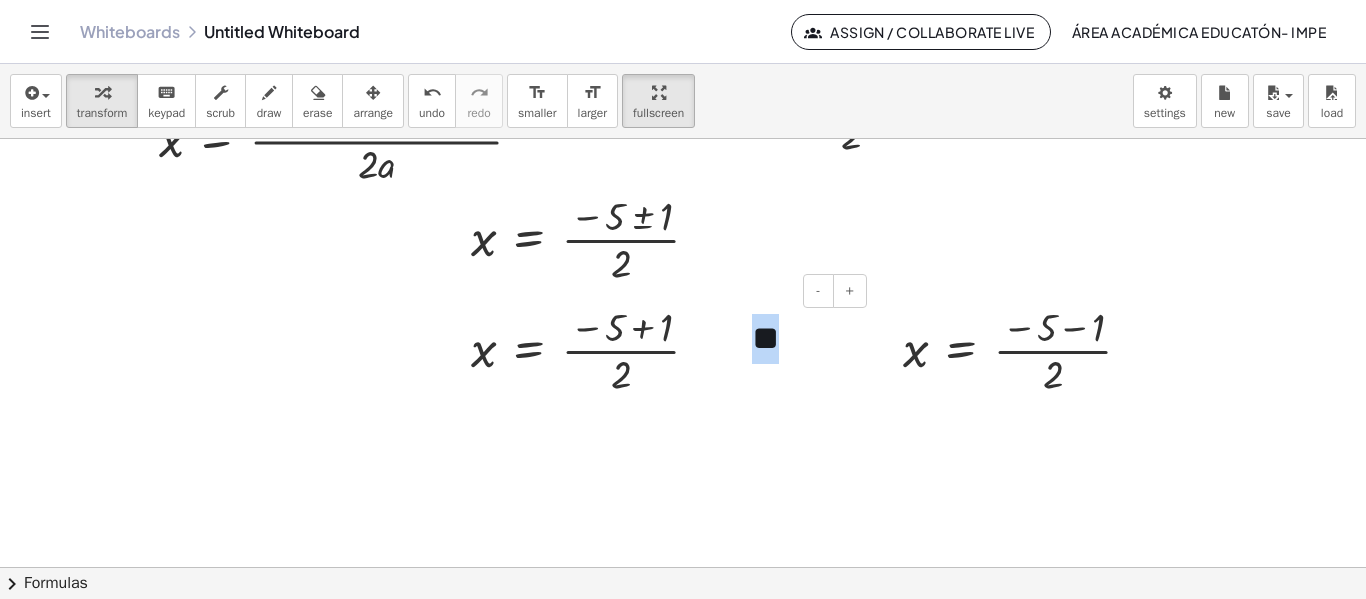 type 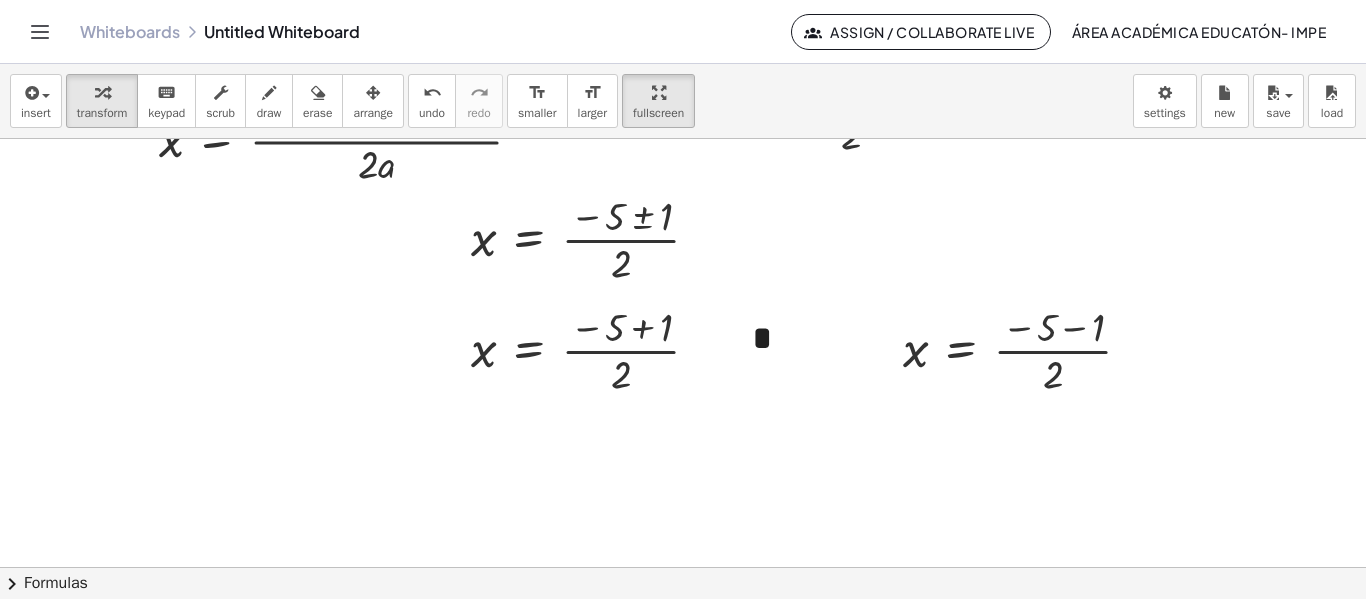 click at bounding box center [683, 300] 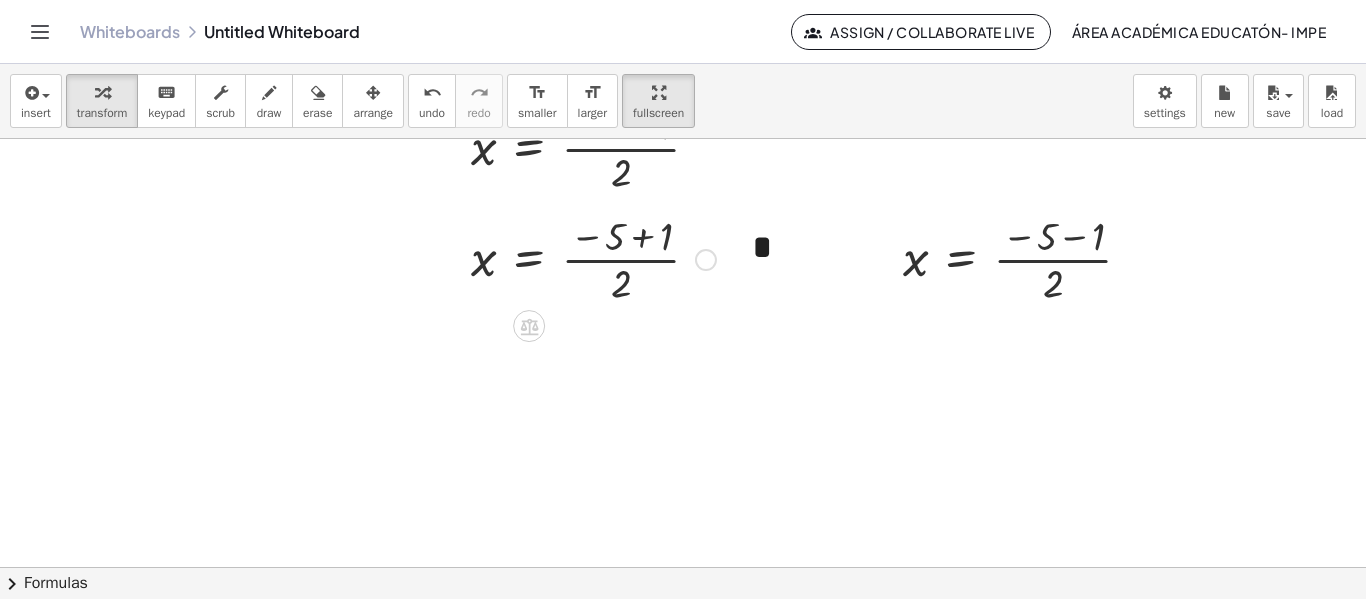 scroll, scrollTop: 357, scrollLeft: 0, axis: vertical 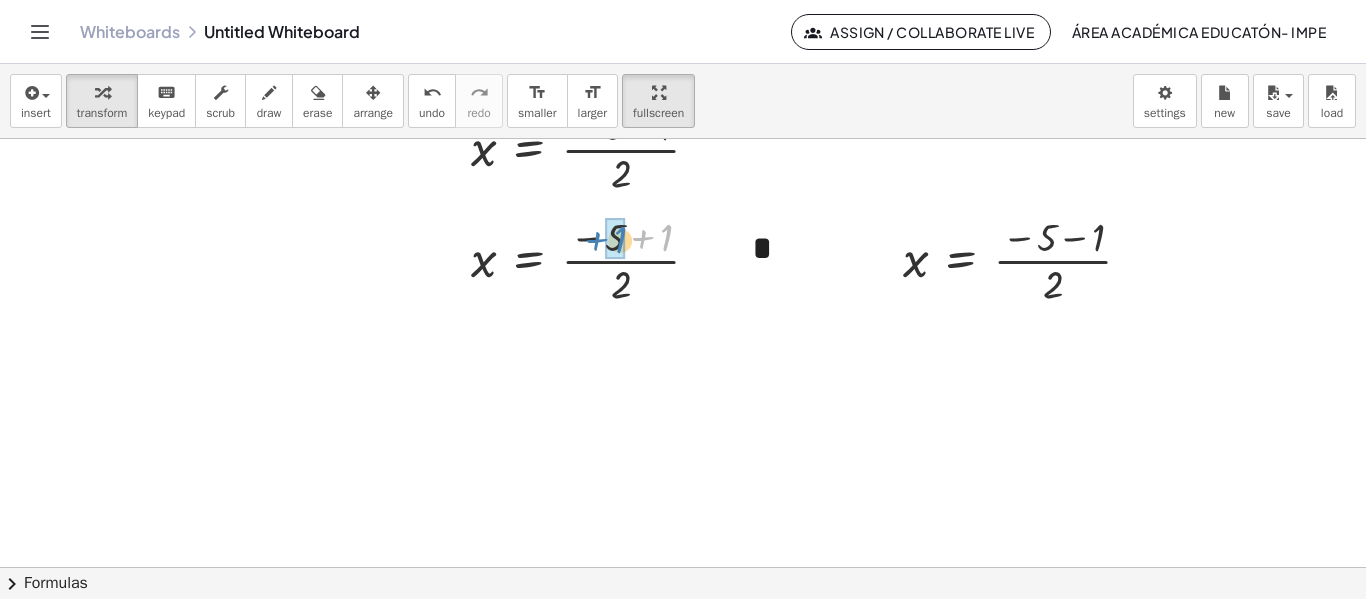 drag, startPoint x: 653, startPoint y: 244, endPoint x: 629, endPoint y: 246, distance: 24.083189 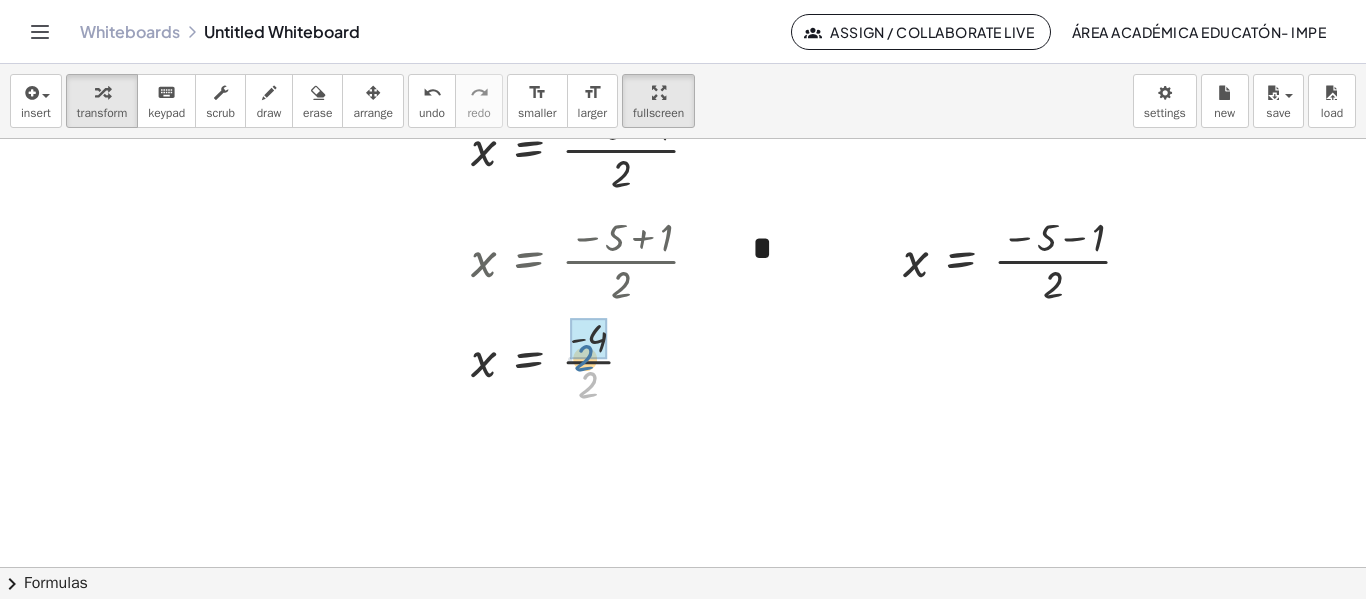 drag, startPoint x: 595, startPoint y: 378, endPoint x: 591, endPoint y: 351, distance: 27.294687 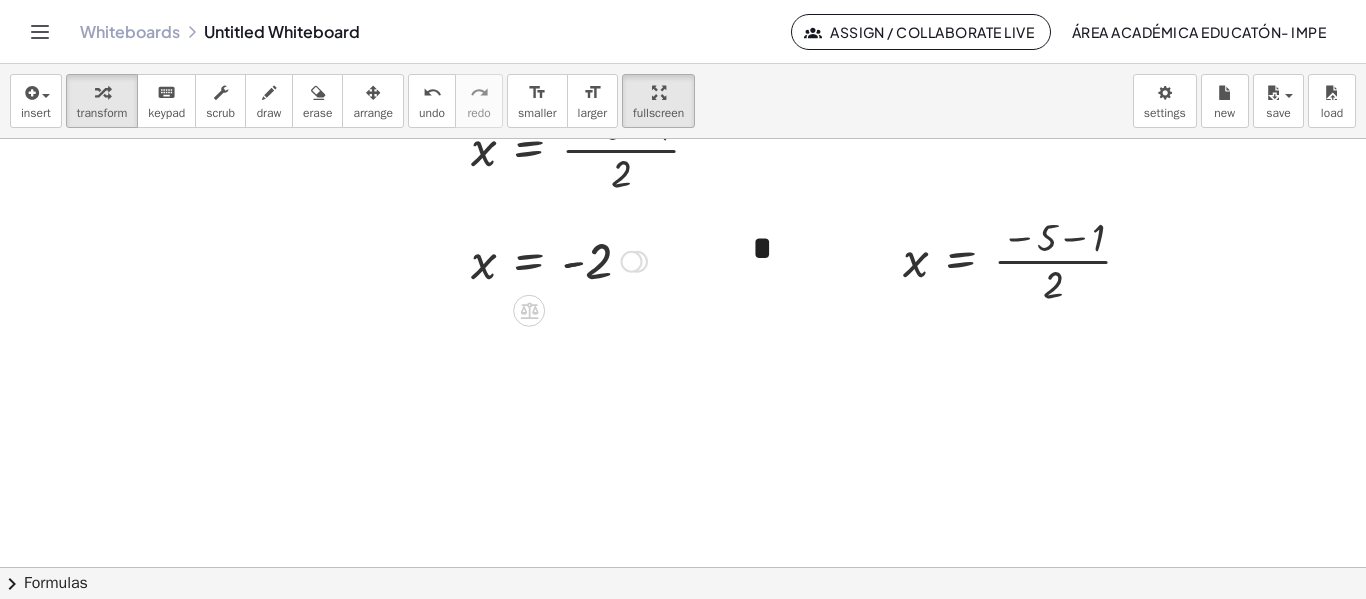 drag, startPoint x: 642, startPoint y: 447, endPoint x: 661, endPoint y: 238, distance: 209.86186 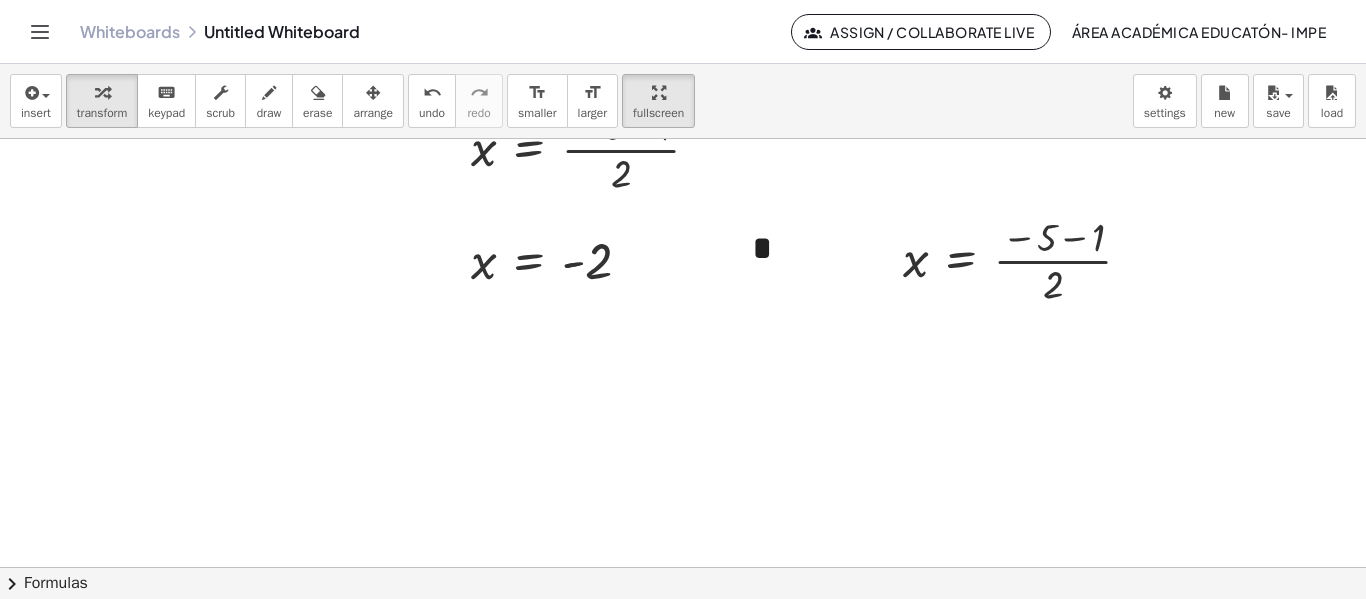 scroll, scrollTop: 199, scrollLeft: 0, axis: vertical 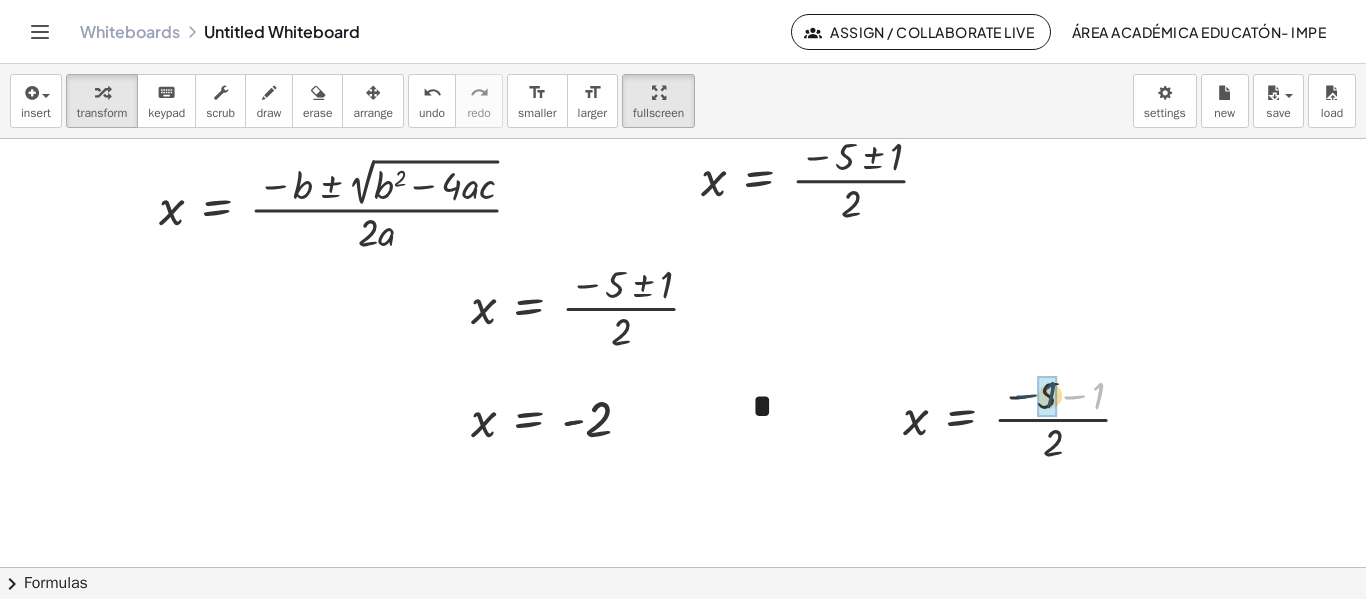 drag, startPoint x: 1096, startPoint y: 399, endPoint x: 1044, endPoint y: 398, distance: 52.009613 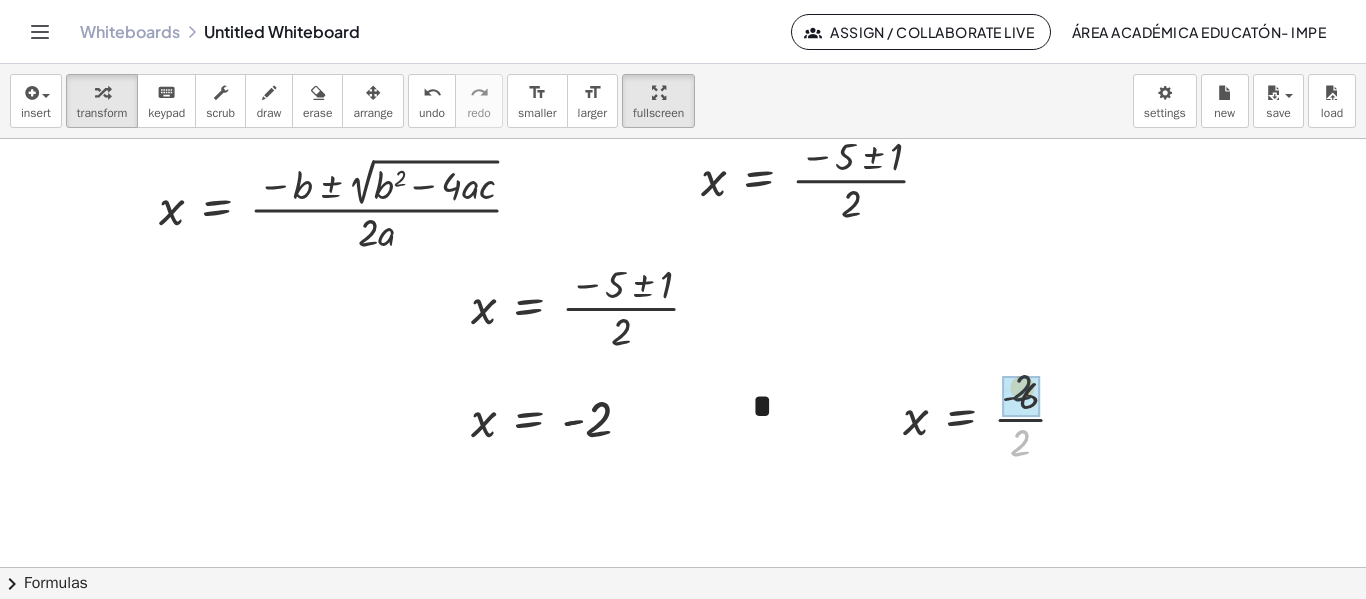 drag, startPoint x: 1021, startPoint y: 449, endPoint x: 1023, endPoint y: 387, distance: 62.03225 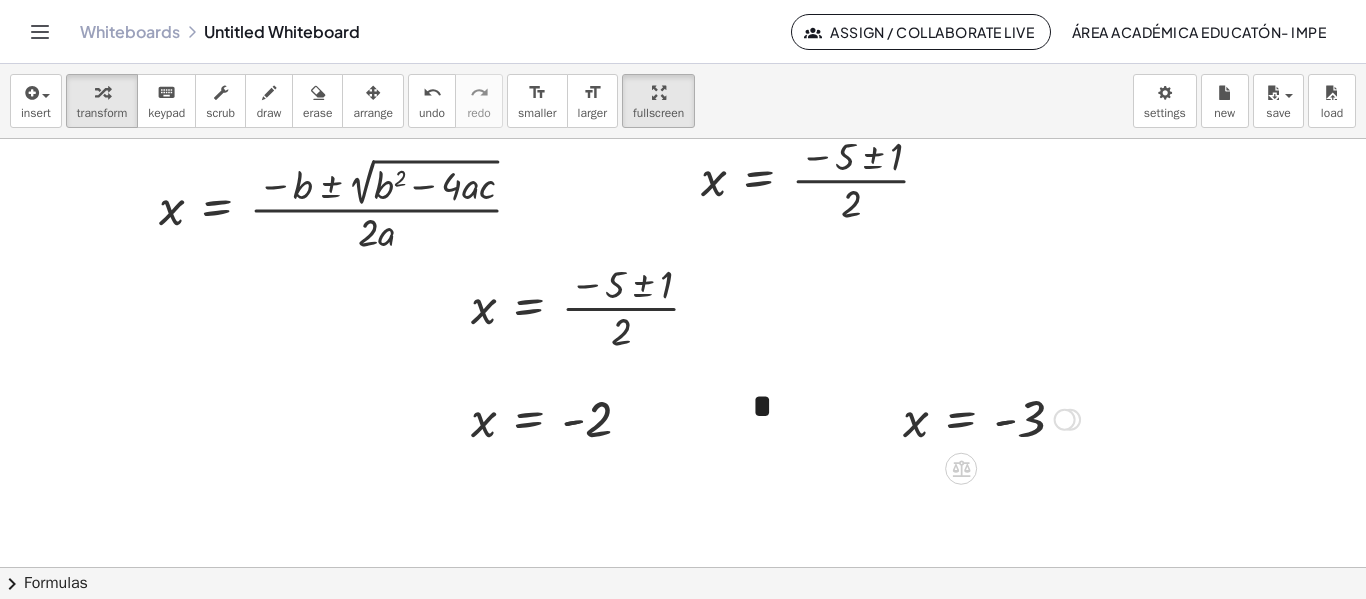 drag, startPoint x: 1061, startPoint y: 498, endPoint x: 1069, endPoint y: 394, distance: 104.307236 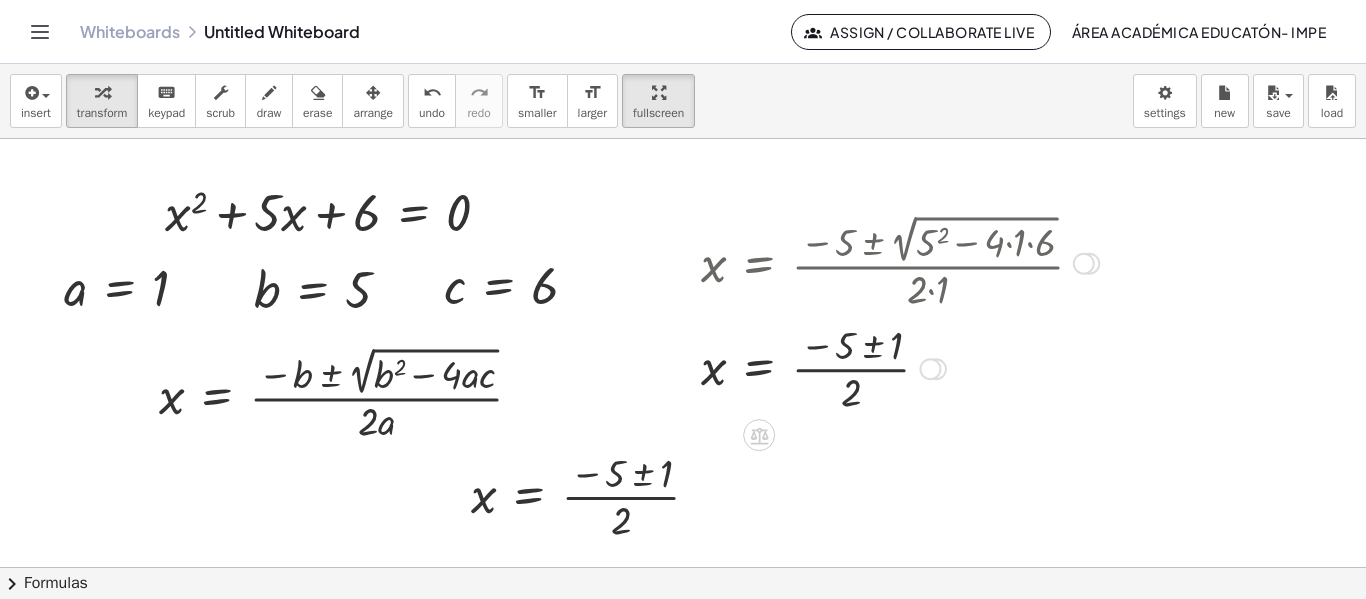 scroll, scrollTop: 9, scrollLeft: 0, axis: vertical 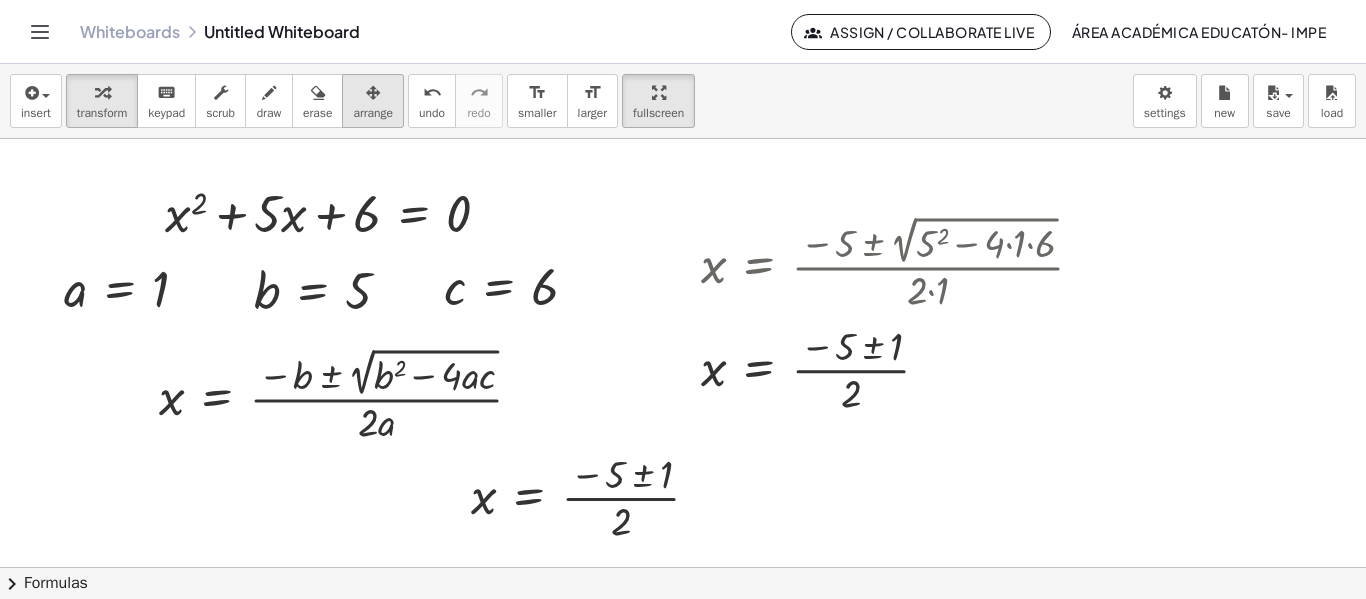click at bounding box center [373, 92] 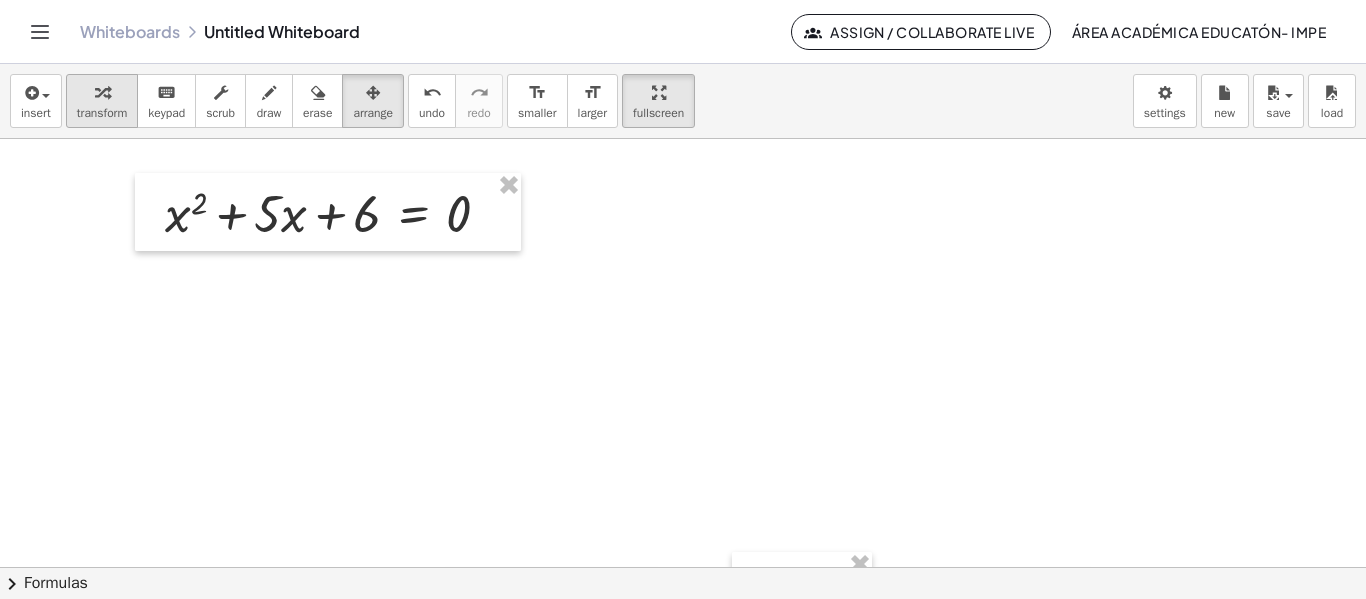 click at bounding box center [102, 92] 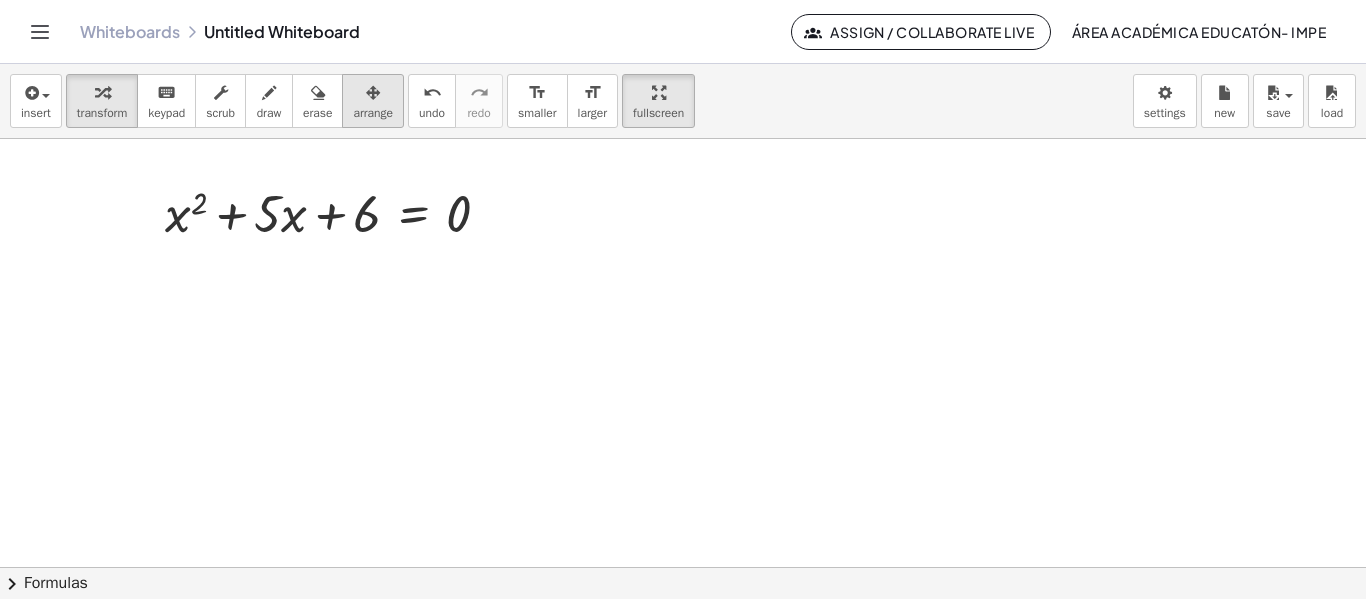 click on "arrange" at bounding box center [373, 113] 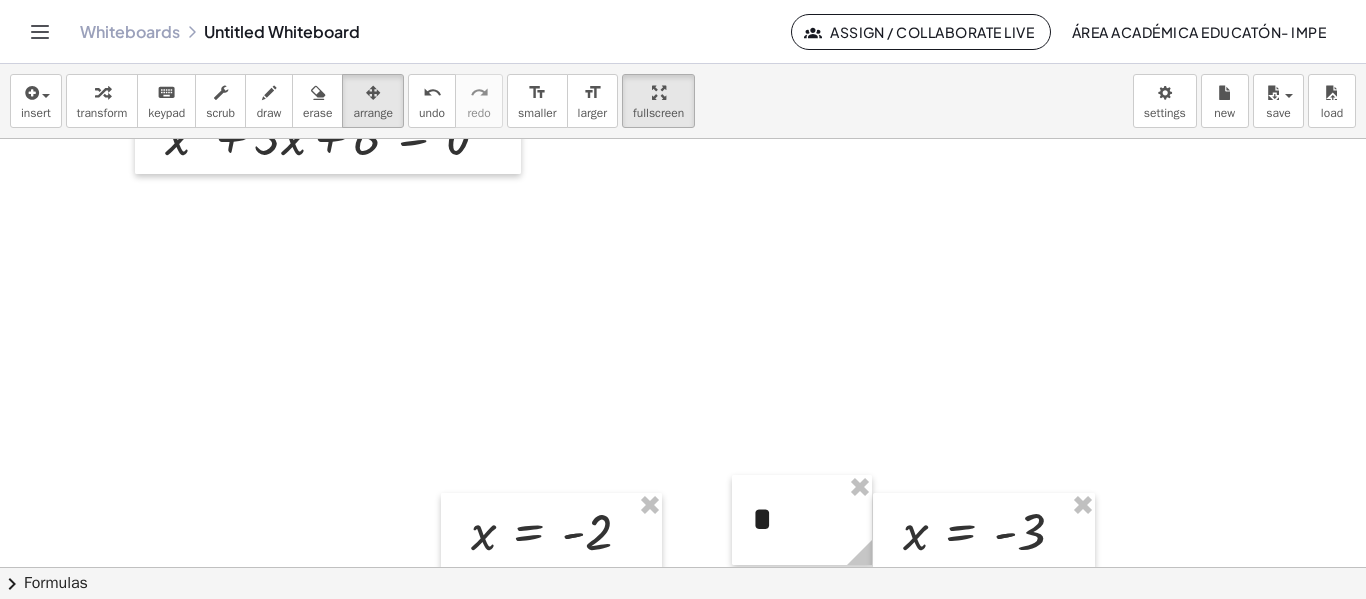 scroll, scrollTop: 94, scrollLeft: 0, axis: vertical 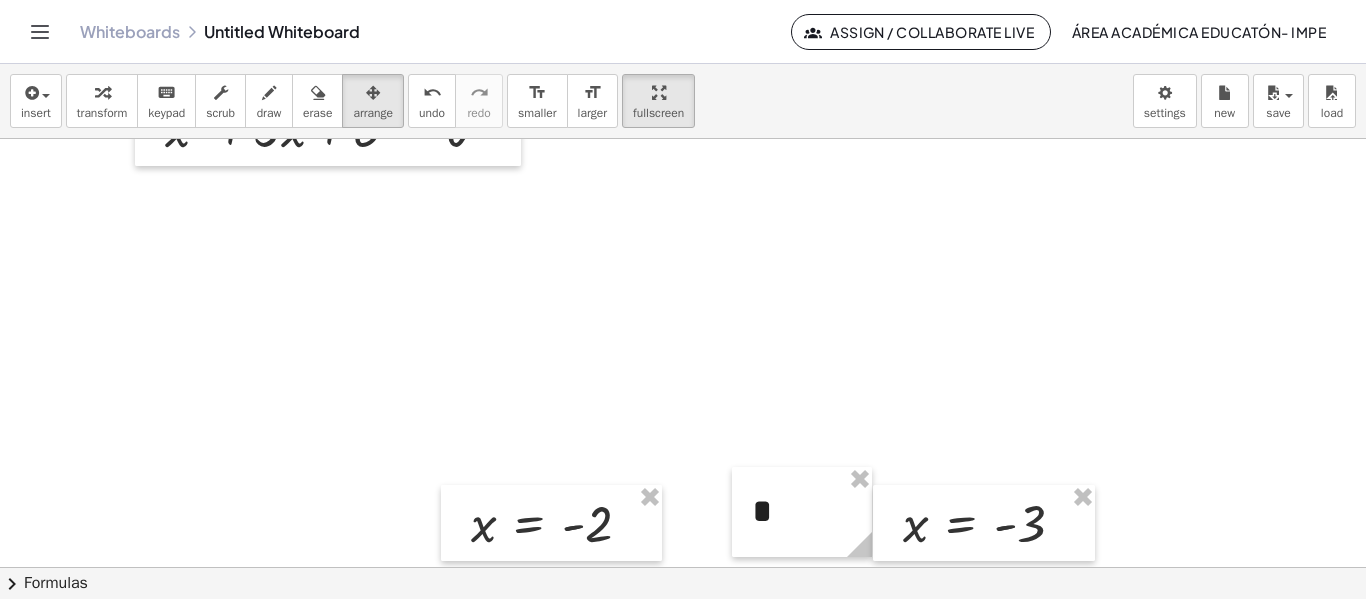 drag, startPoint x: 614, startPoint y: 518, endPoint x: 334, endPoint y: 319, distance: 343.51273 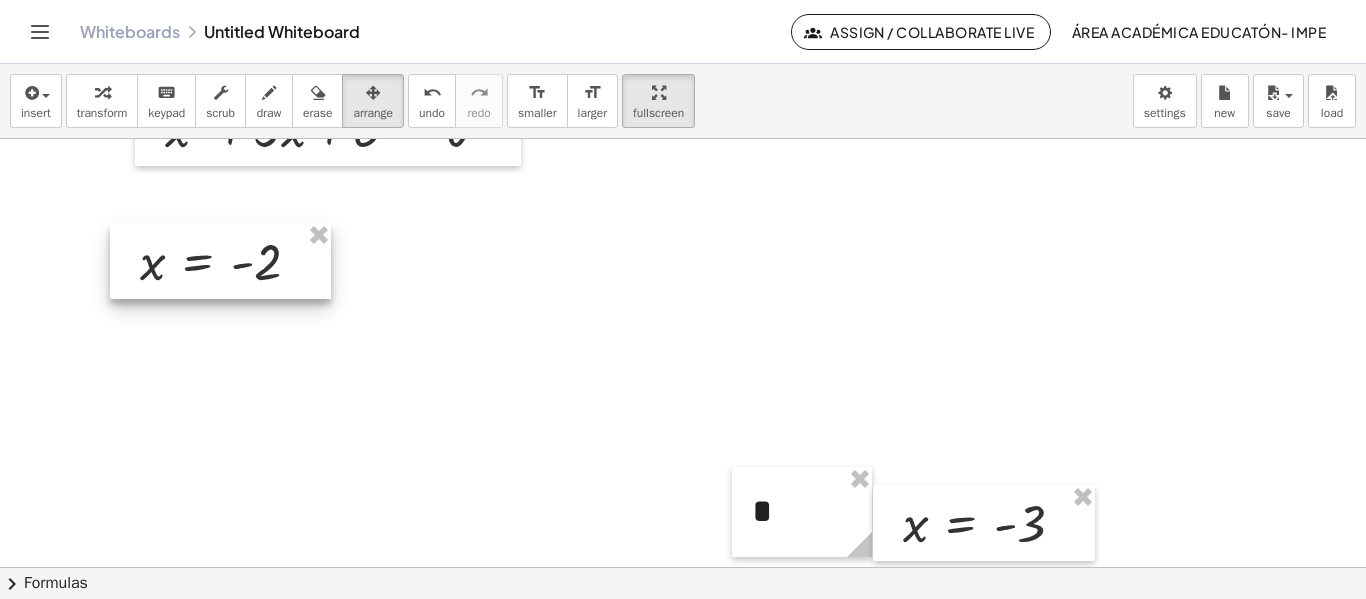 drag, startPoint x: 571, startPoint y: 495, endPoint x: 239, endPoint y: 233, distance: 422.9279 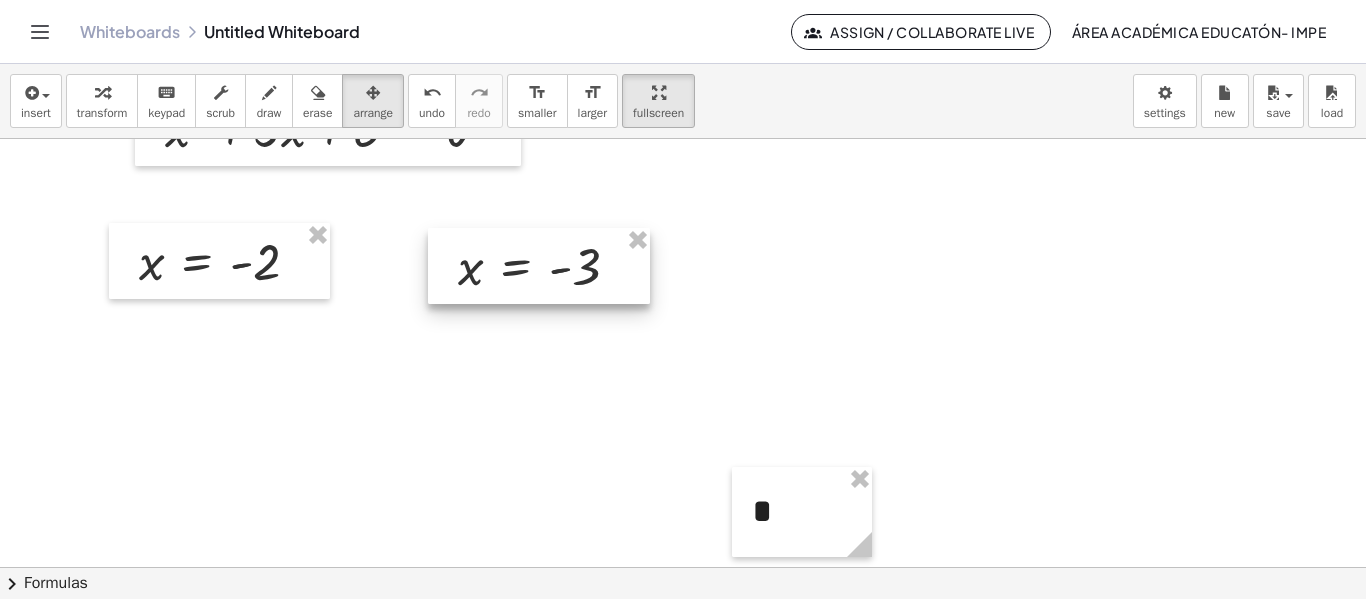 drag, startPoint x: 1001, startPoint y: 513, endPoint x: 556, endPoint y: 256, distance: 513.8813 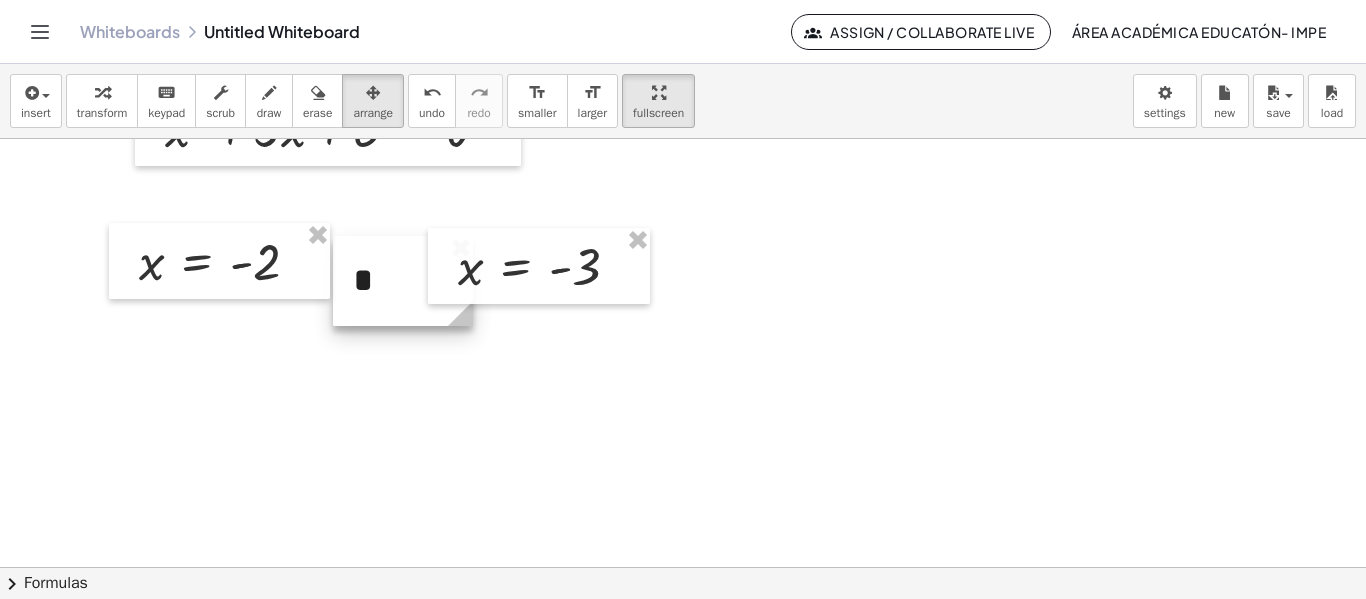 drag, startPoint x: 817, startPoint y: 510, endPoint x: 418, endPoint y: 279, distance: 461.04446 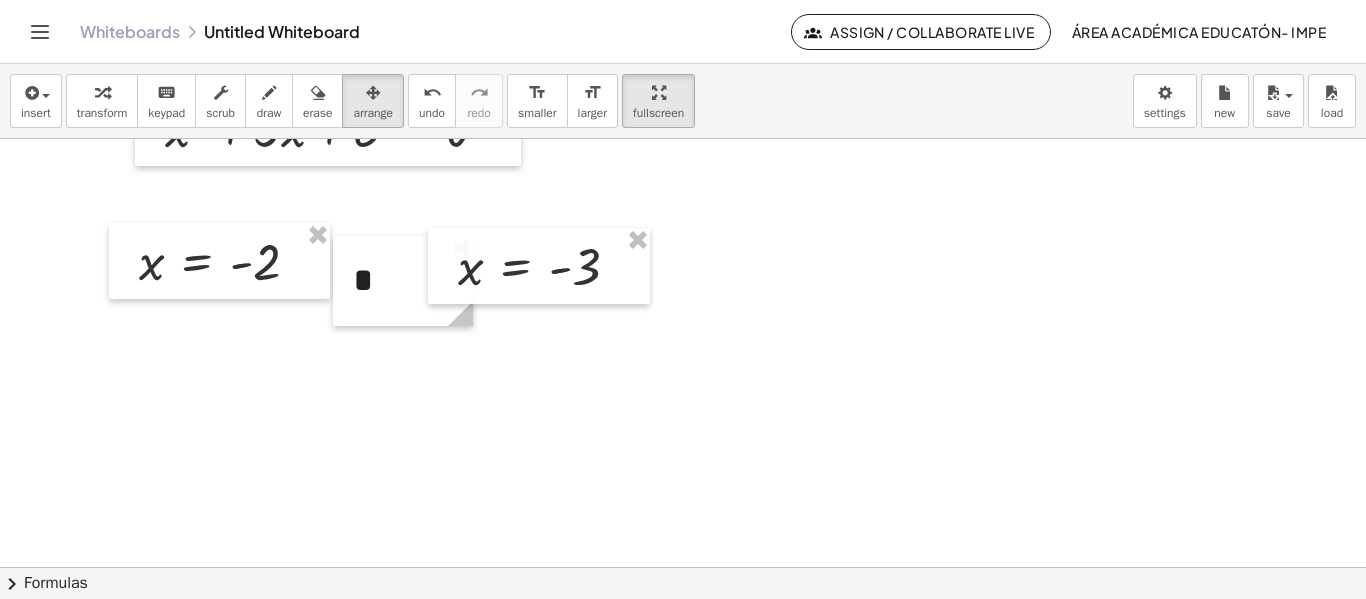 click at bounding box center (683, 473) 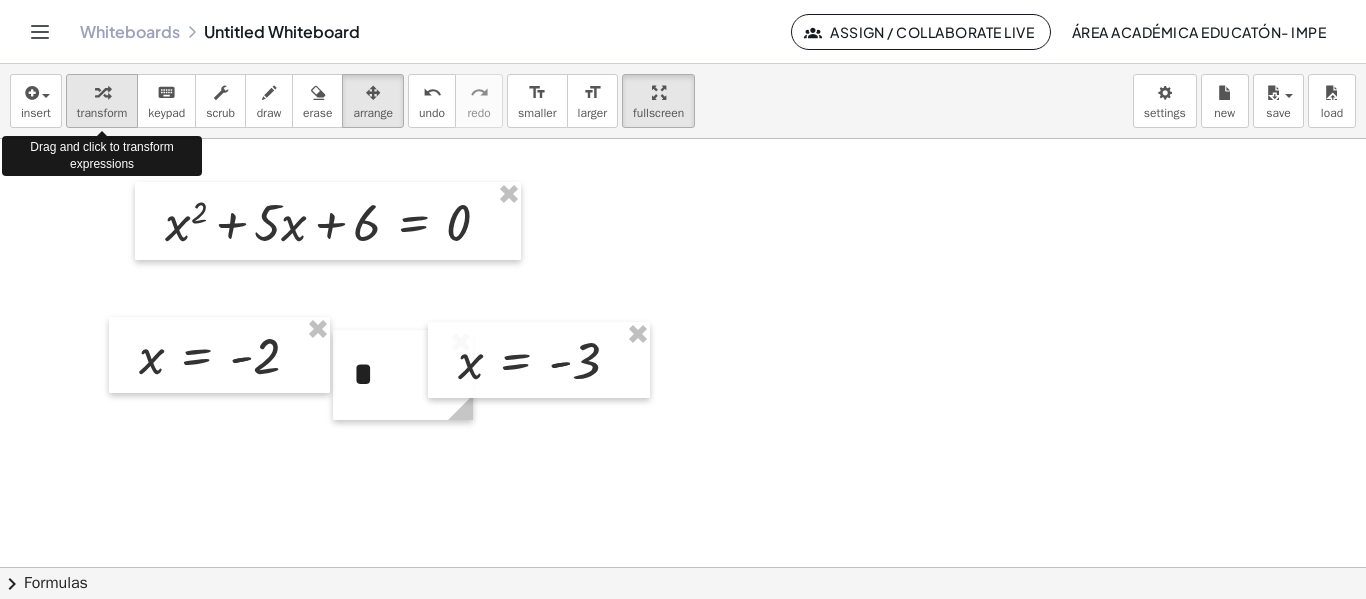 click on "transform" at bounding box center (102, 113) 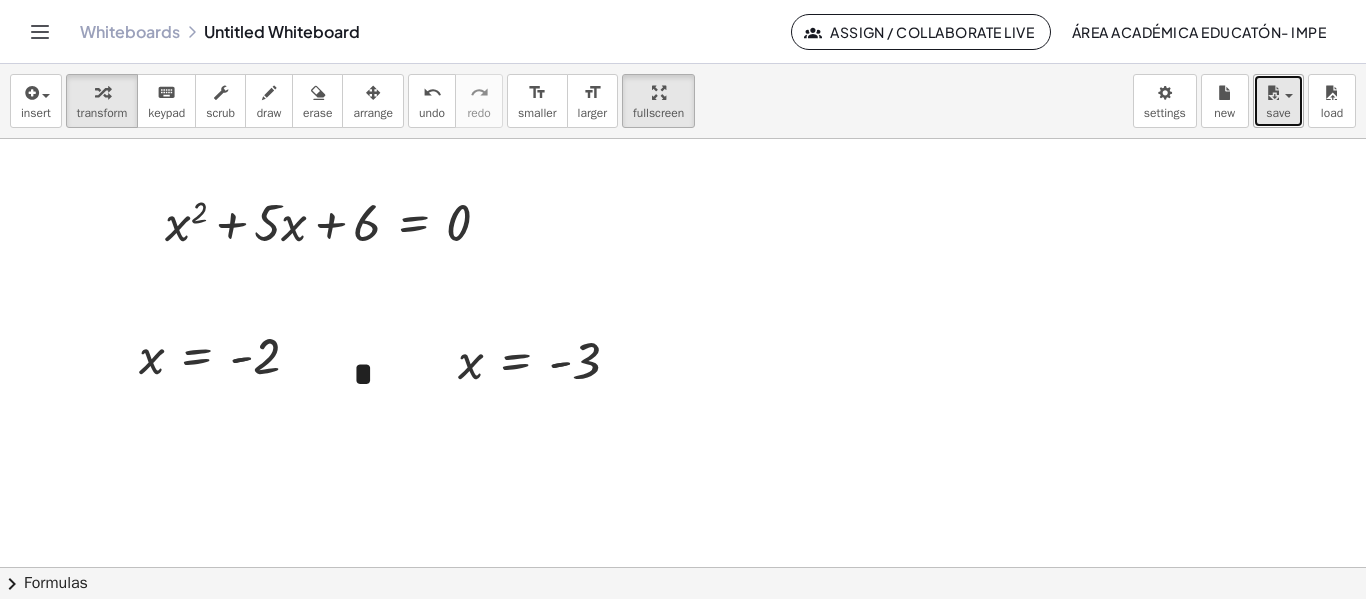 click on "save" at bounding box center (1278, 101) 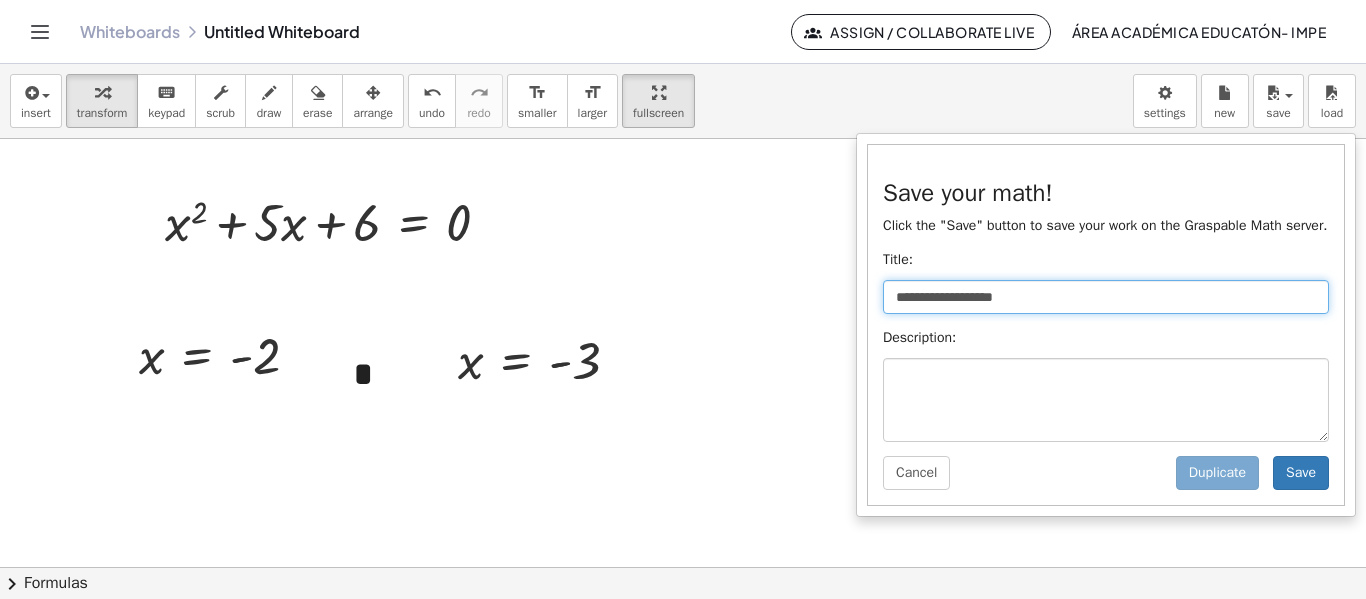click on "**********" at bounding box center (1106, 297) 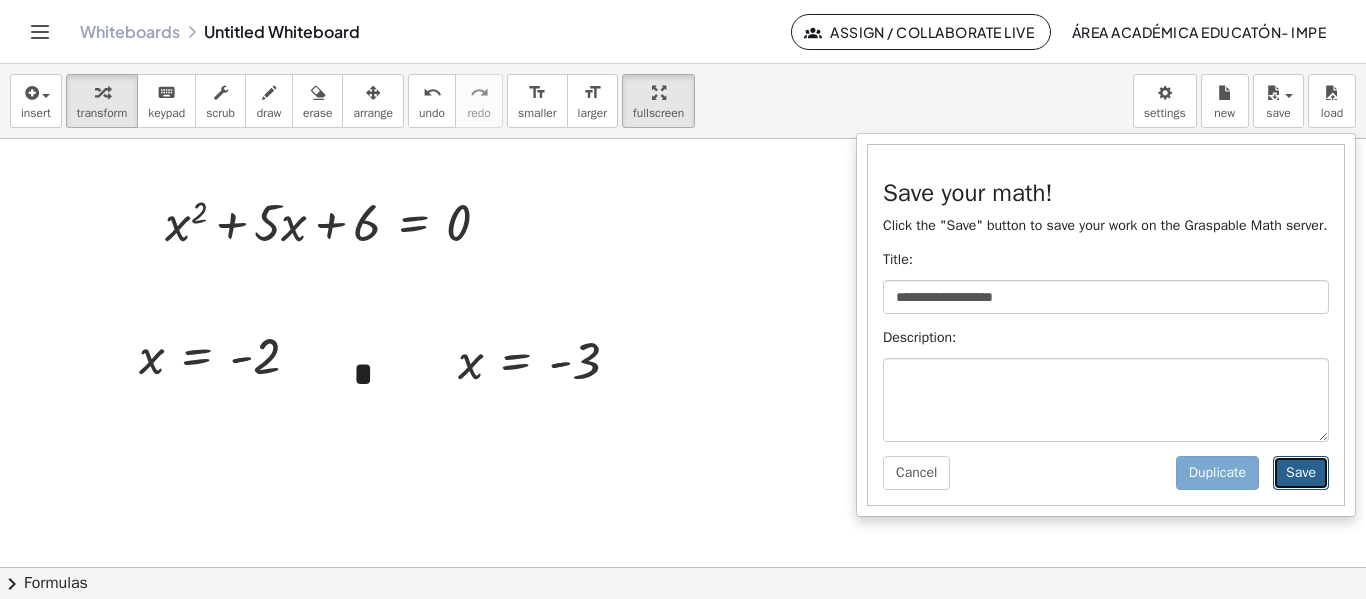click on "Save" at bounding box center (1301, 473) 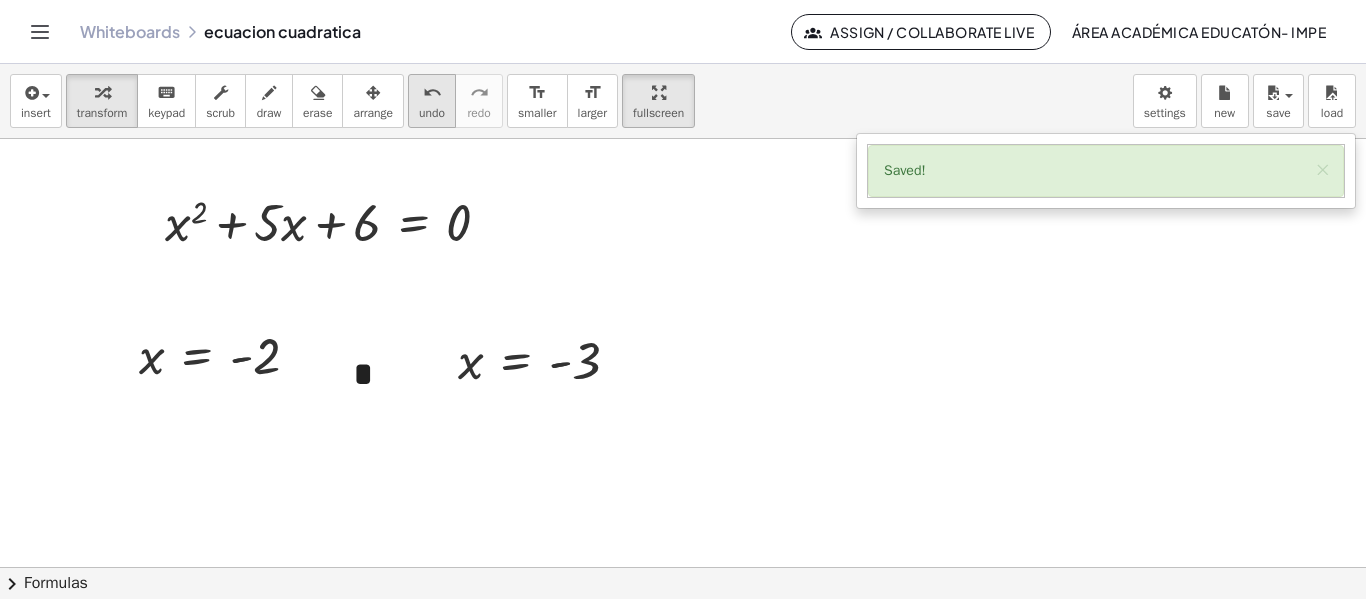 click on "undo" at bounding box center (432, 93) 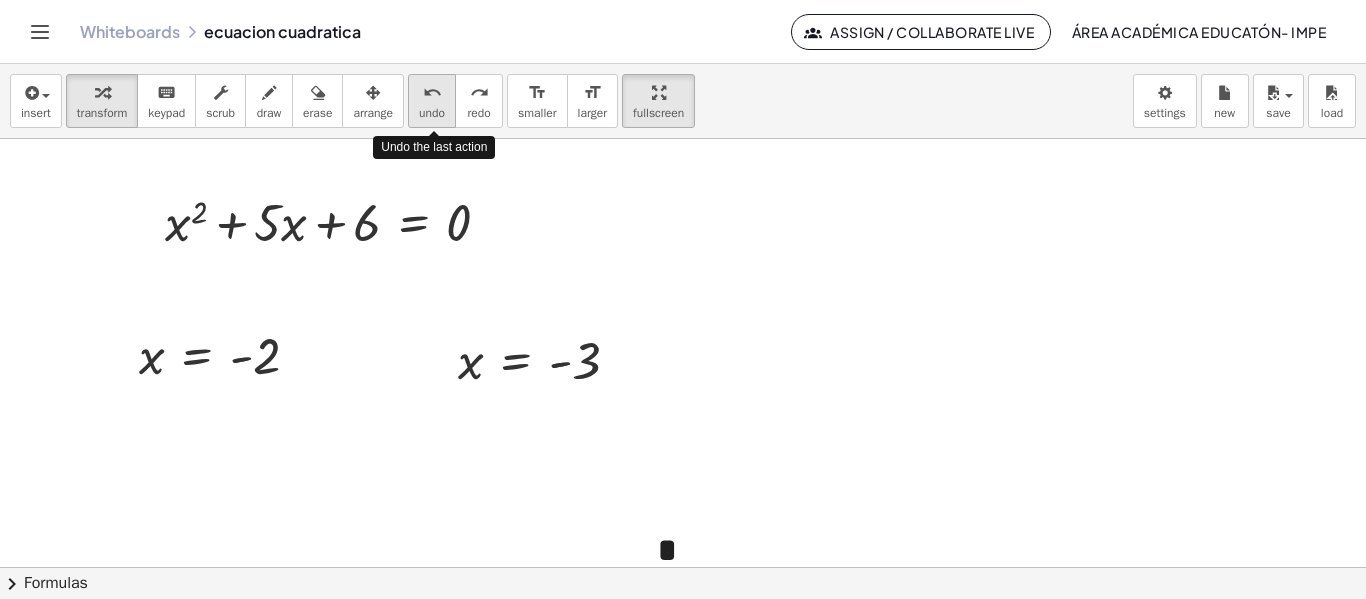 click on "undo" at bounding box center (432, 93) 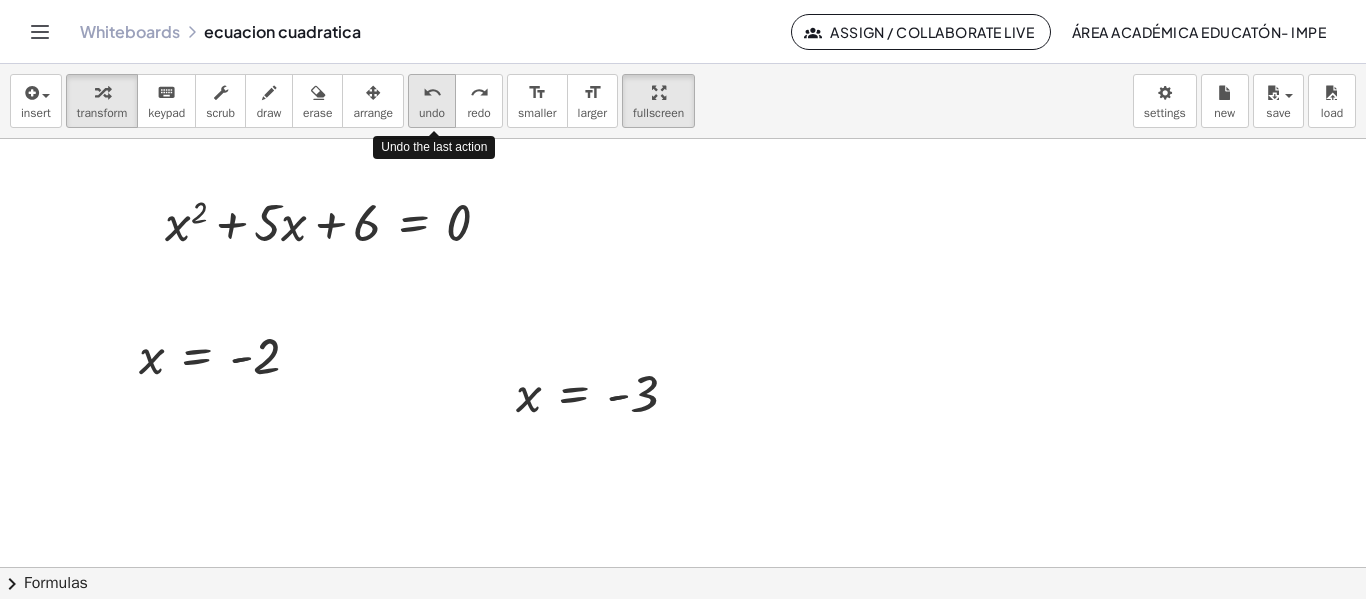 click on "undo" at bounding box center [432, 93] 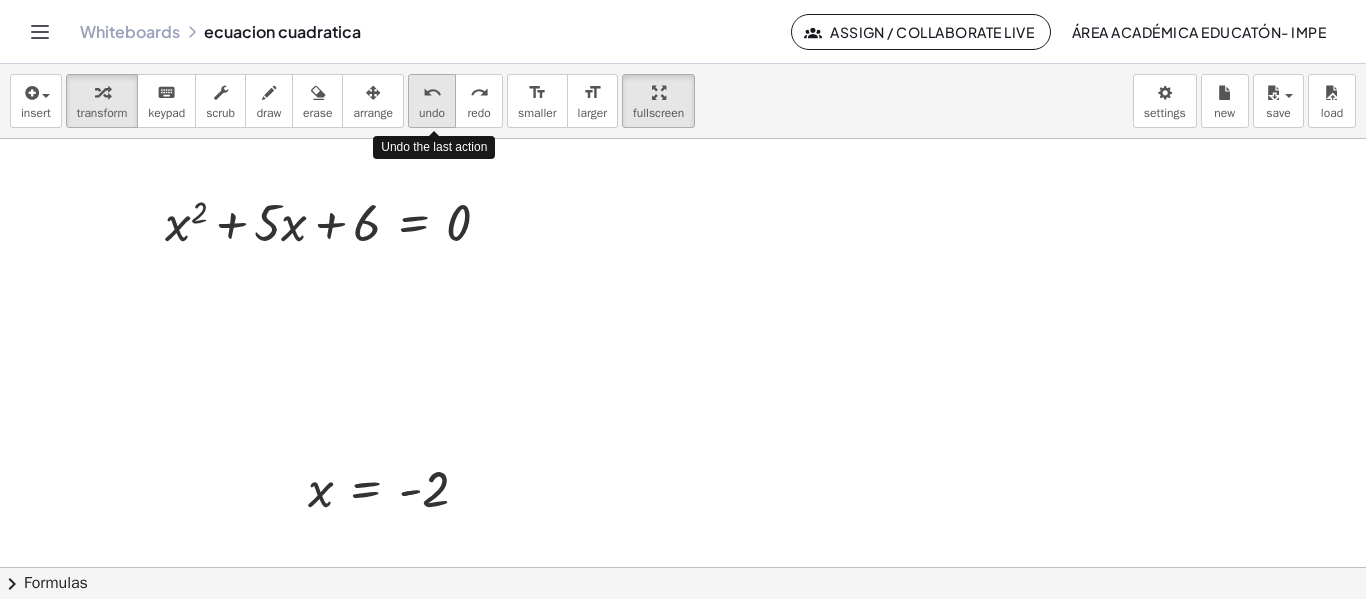 click on "undo" at bounding box center [432, 93] 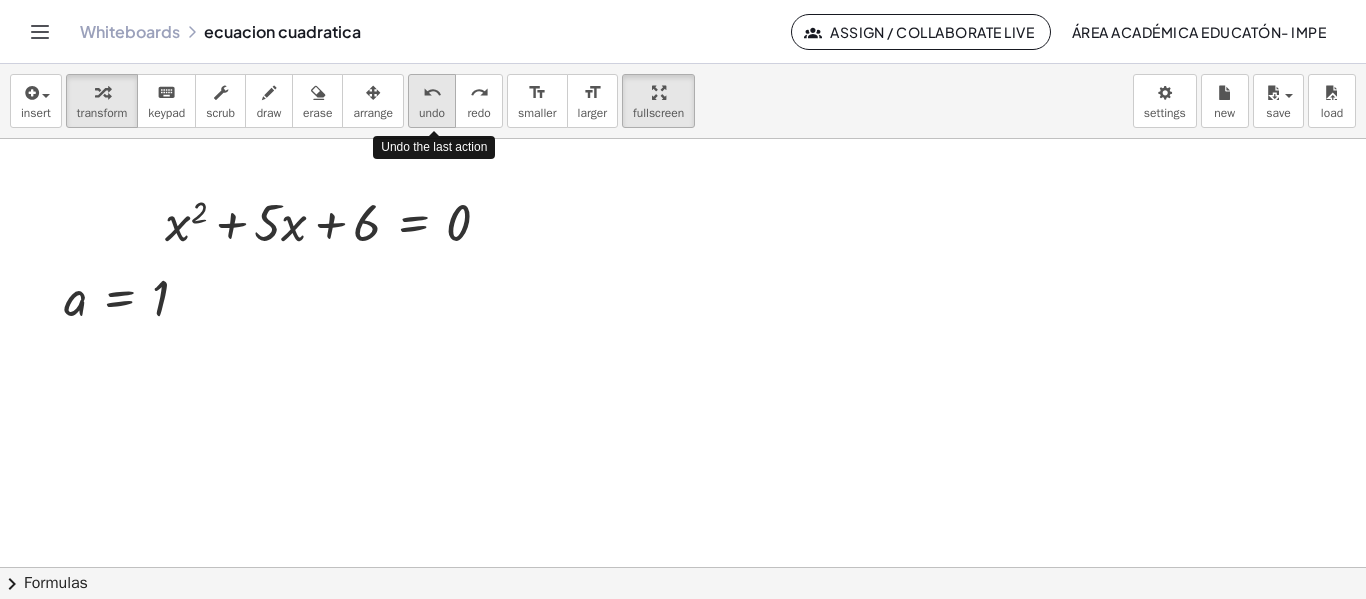 click on "undo" at bounding box center (432, 93) 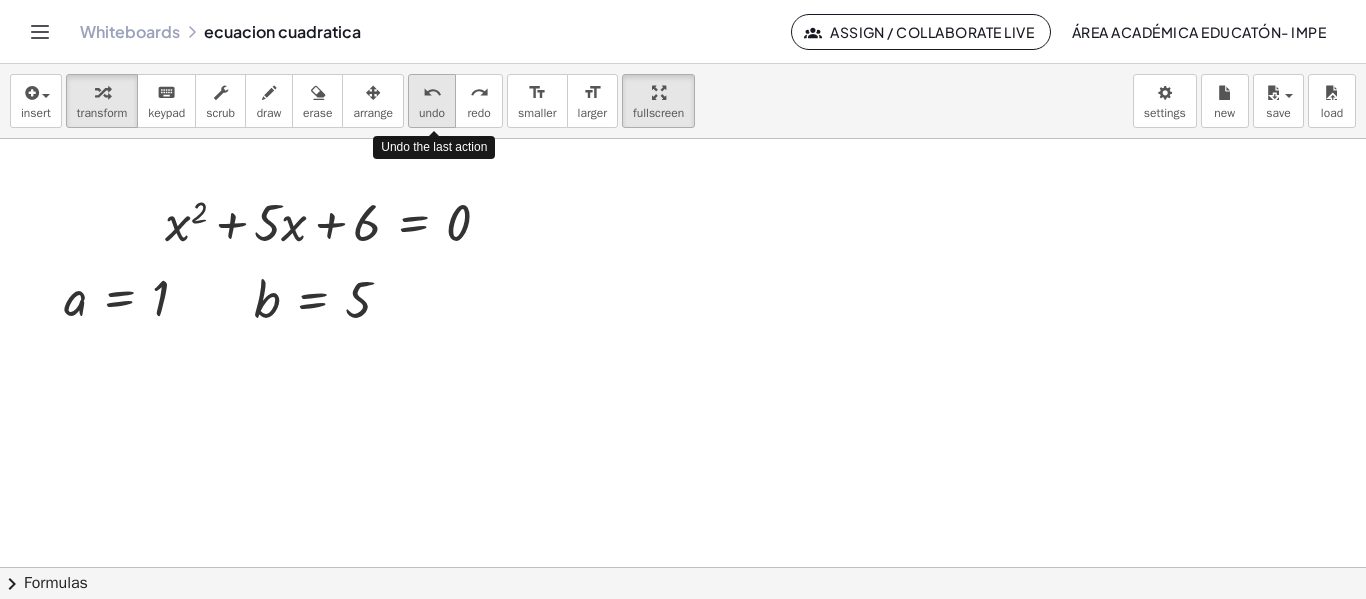 click on "undo" at bounding box center [432, 93] 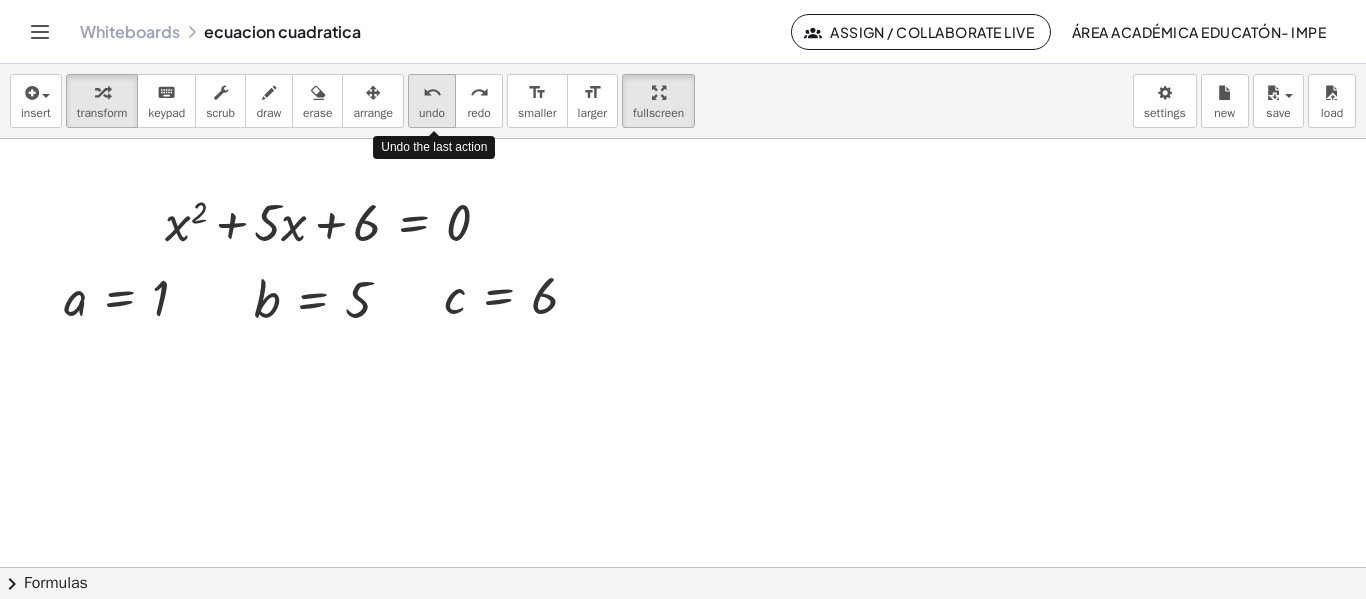 click on "undo" at bounding box center [432, 93] 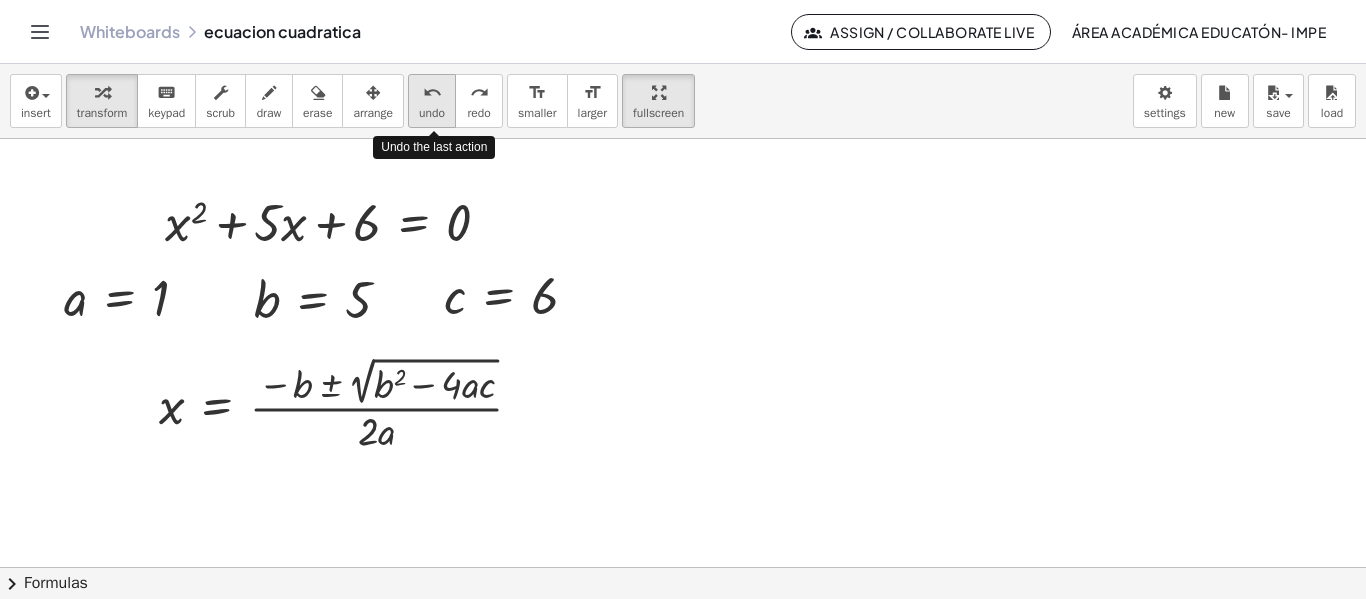 click on "undo" at bounding box center (432, 93) 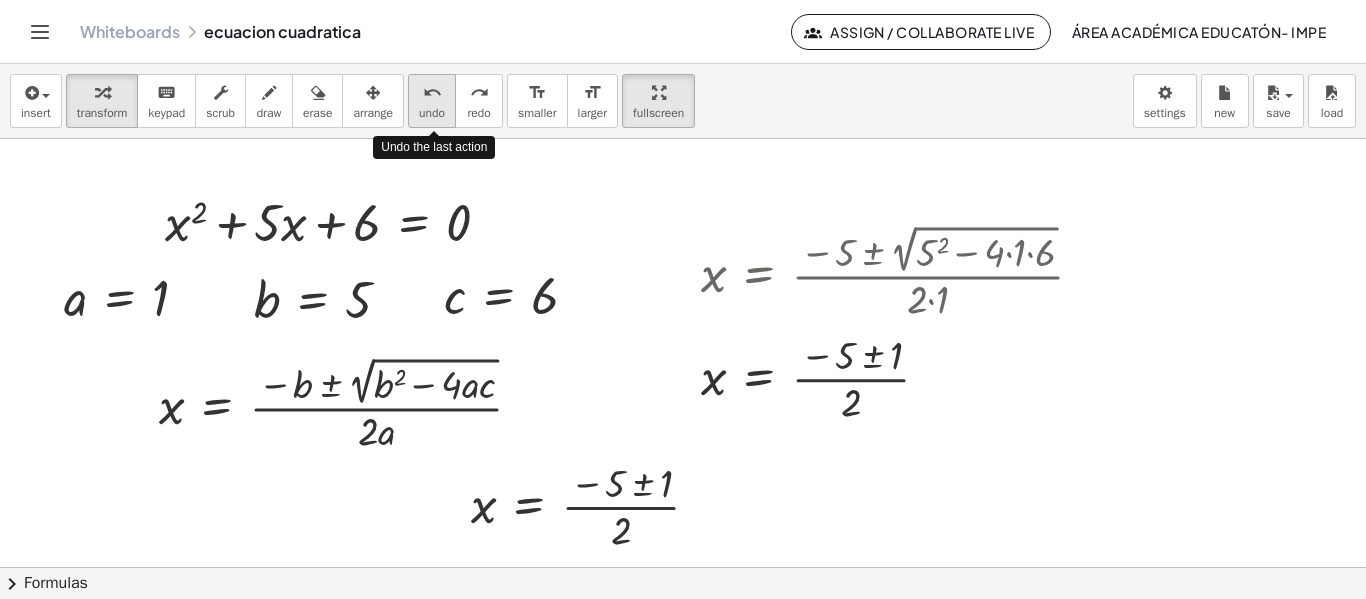 click on "undo" at bounding box center [432, 93] 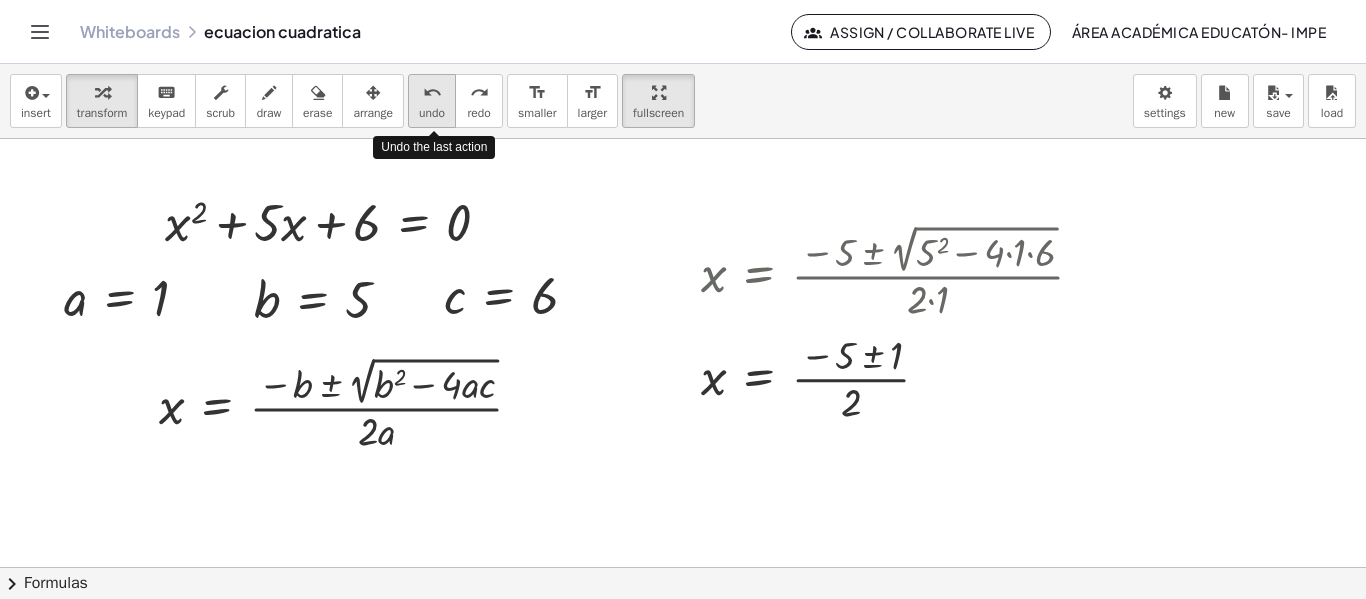 click on "undo" at bounding box center (432, 93) 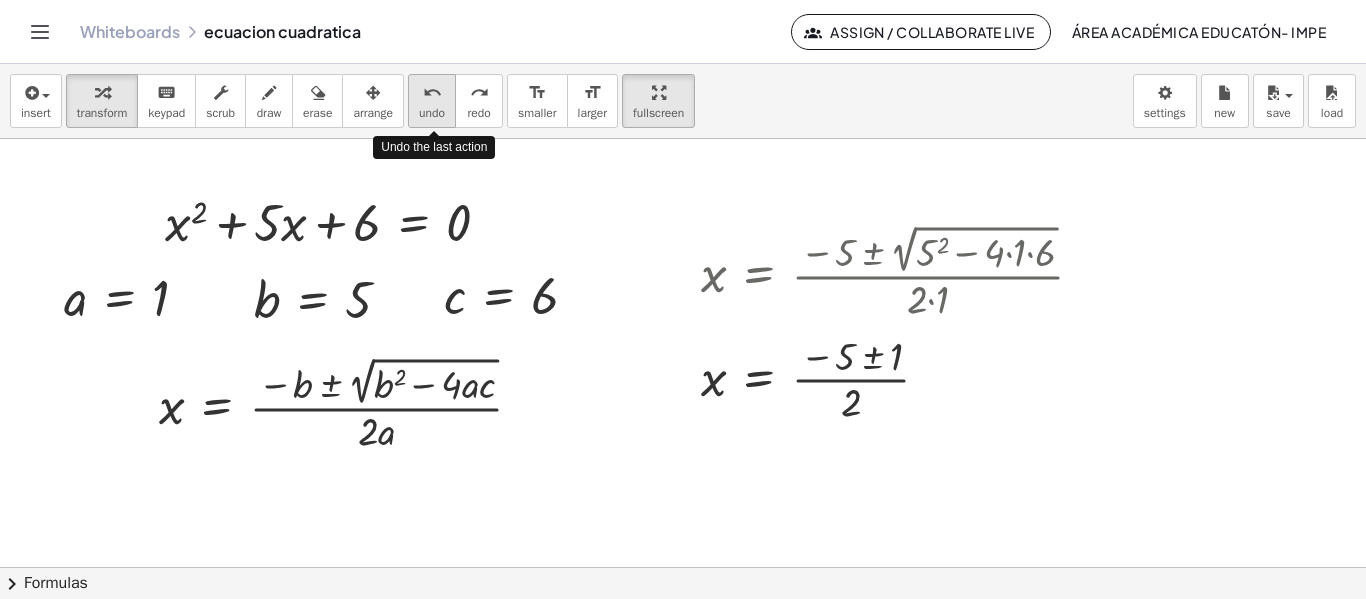 click on "undo" at bounding box center (432, 93) 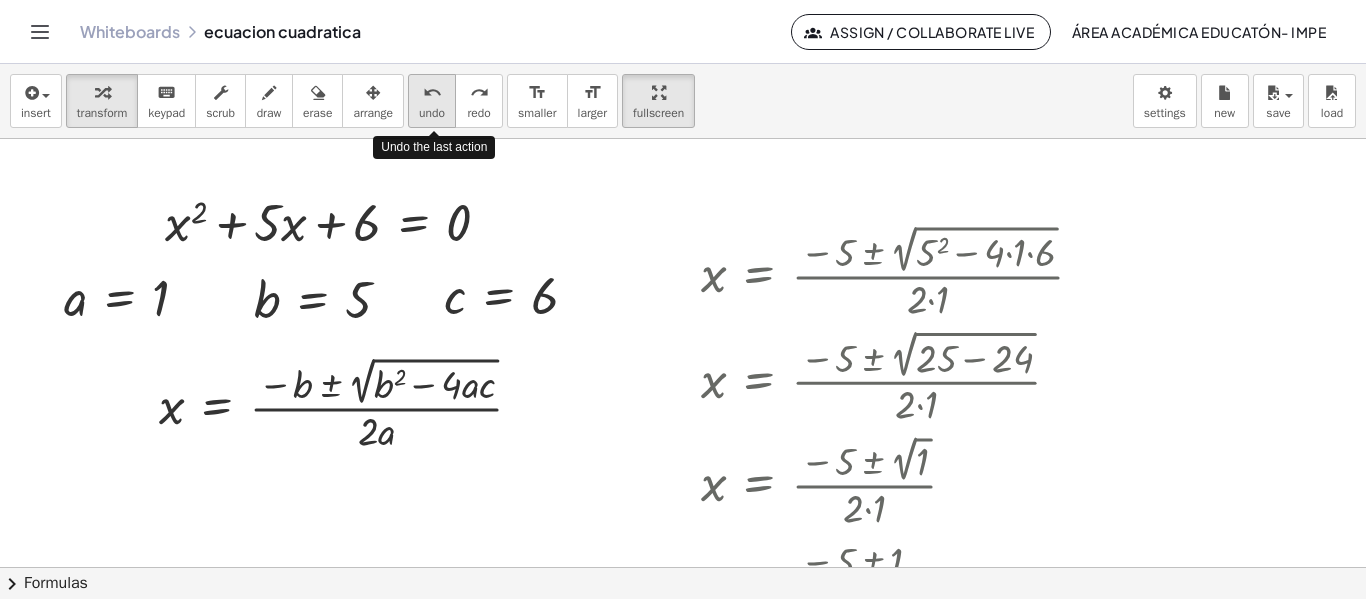 click on "undo" at bounding box center (432, 93) 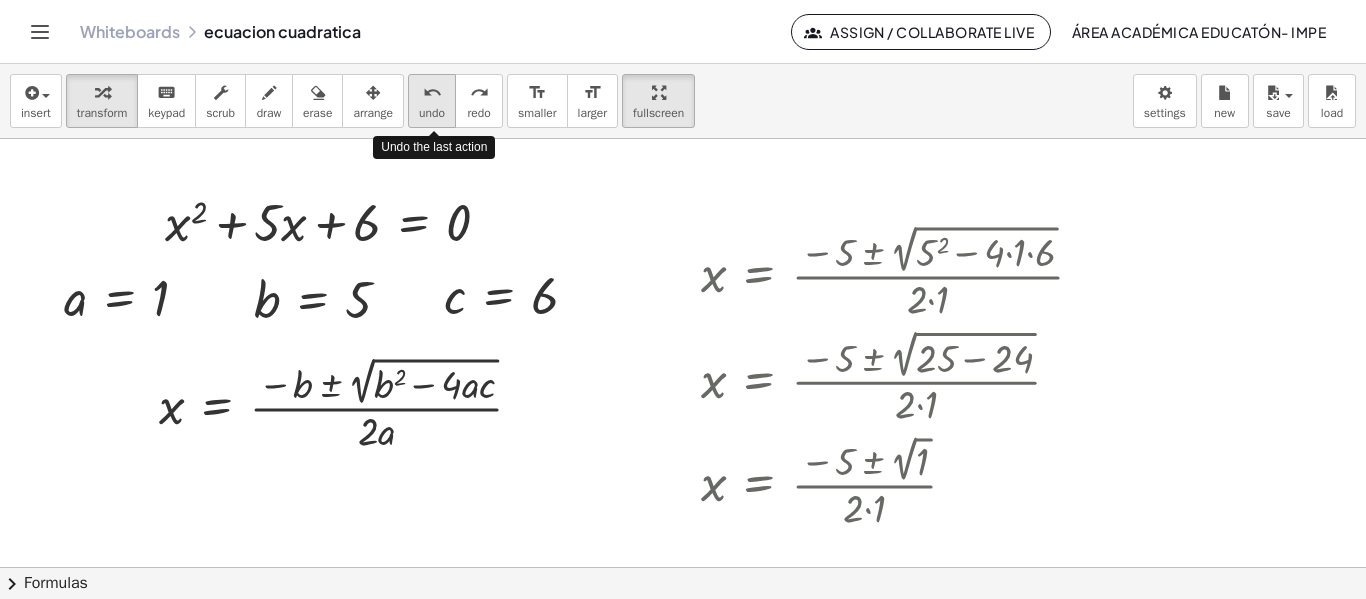 click on "undo" at bounding box center (432, 93) 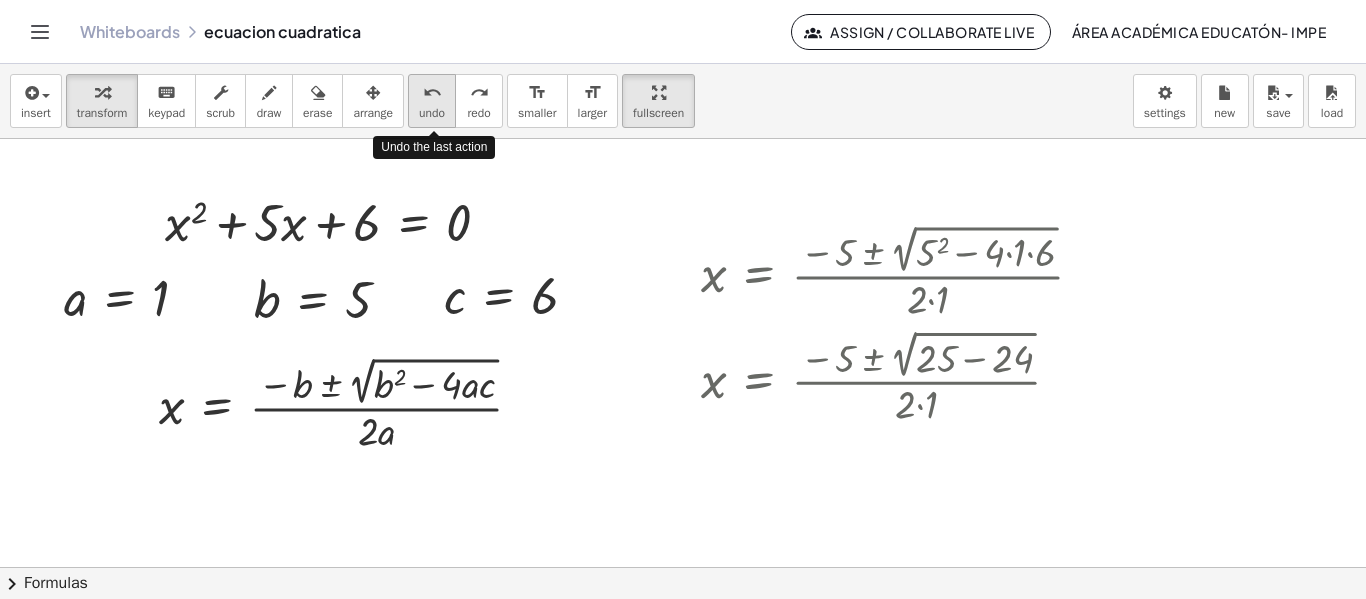 click on "undo" at bounding box center [432, 93] 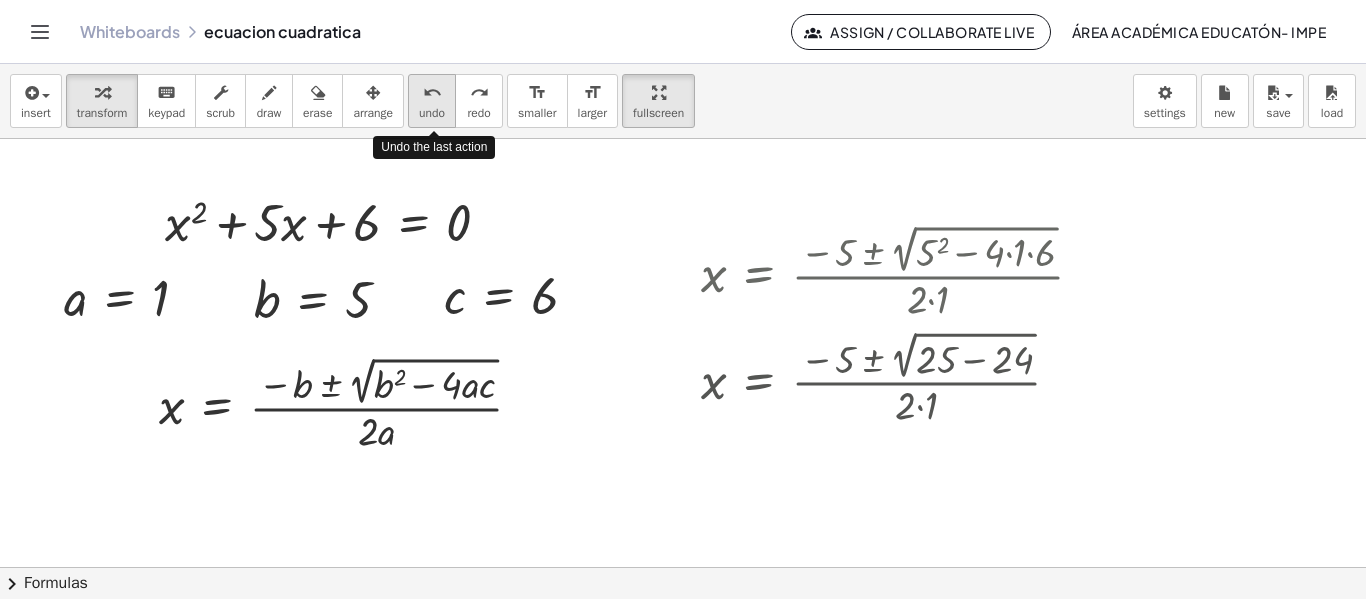 click on "undo" at bounding box center (432, 93) 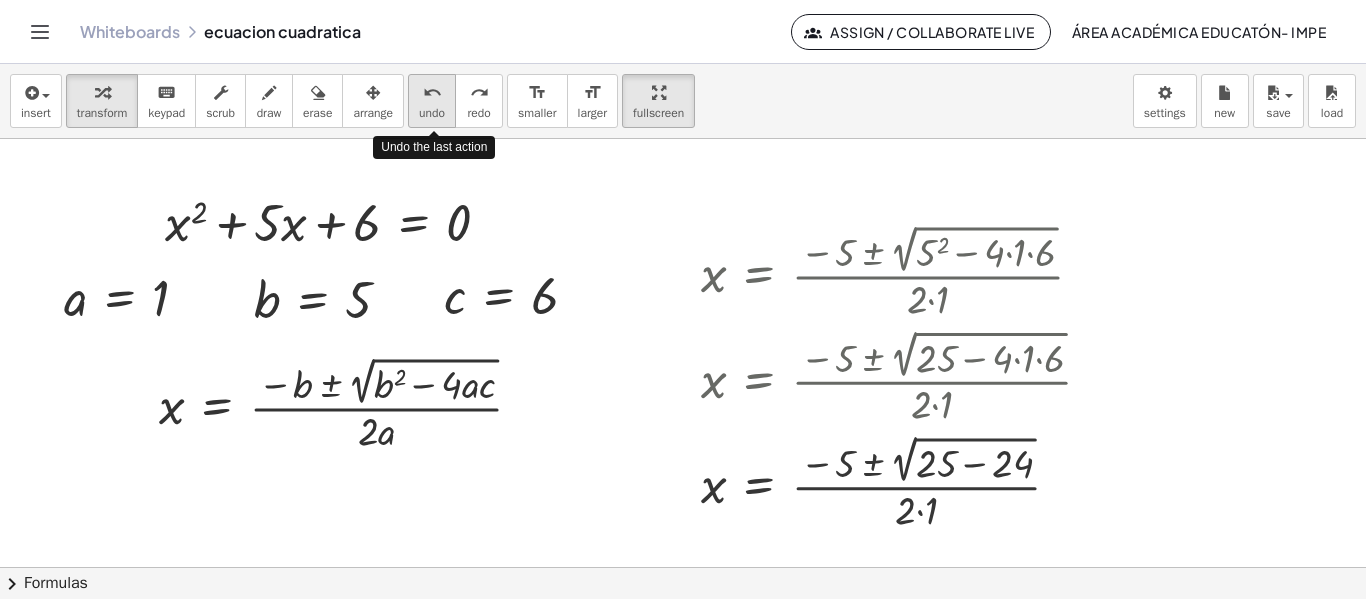 click on "undo" at bounding box center [432, 93] 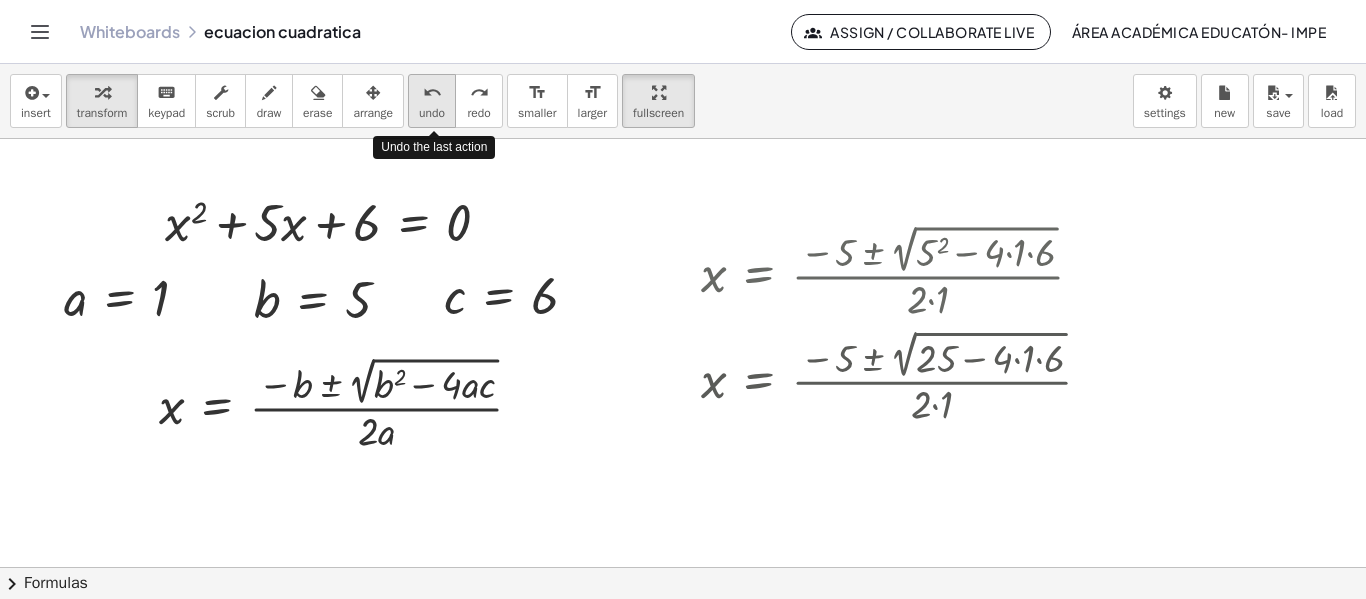 click on "undo" at bounding box center [432, 93] 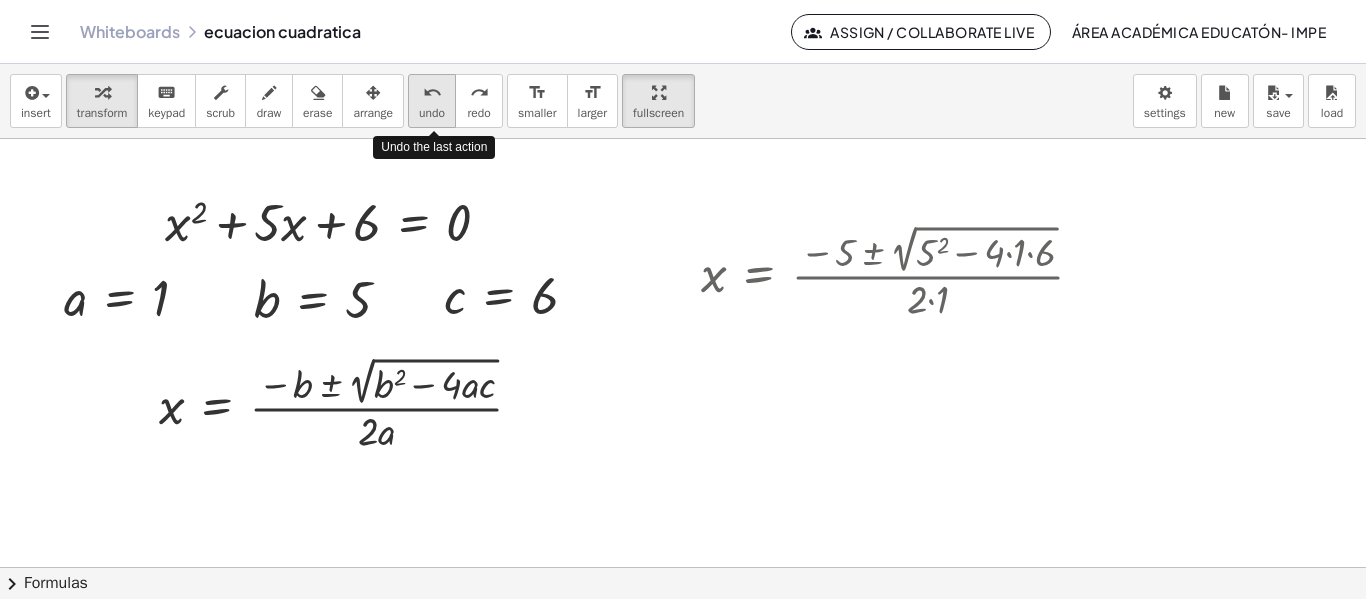 click on "undo" at bounding box center (432, 93) 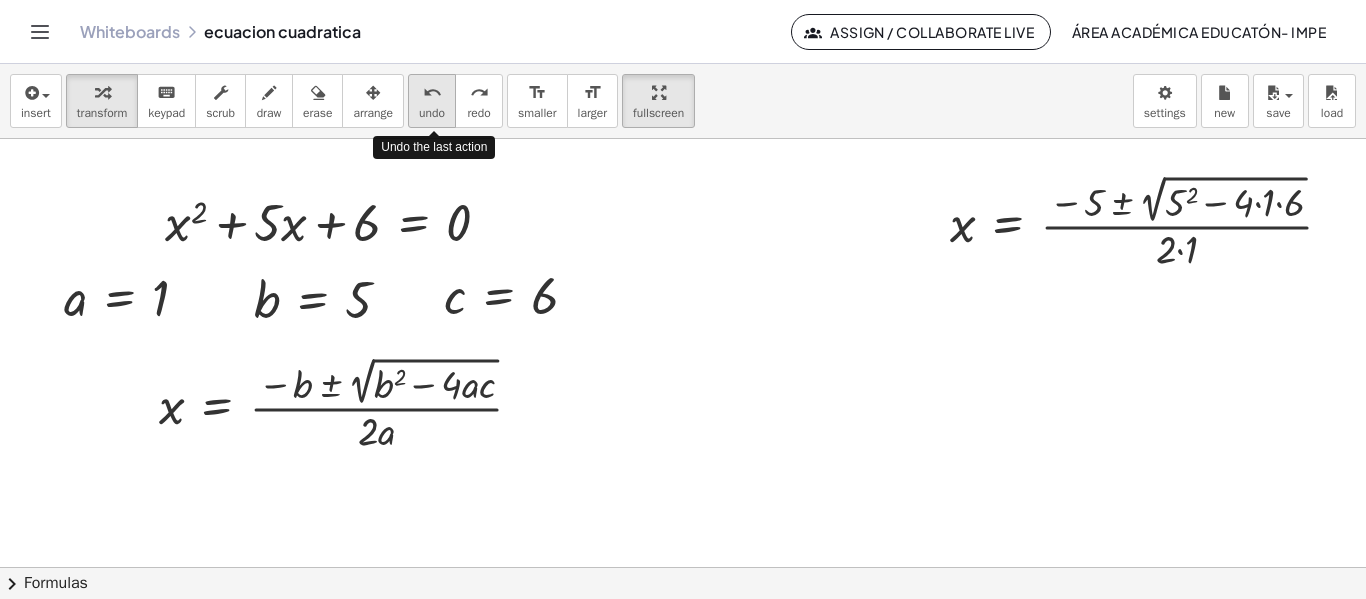 click on "undo" at bounding box center [432, 93] 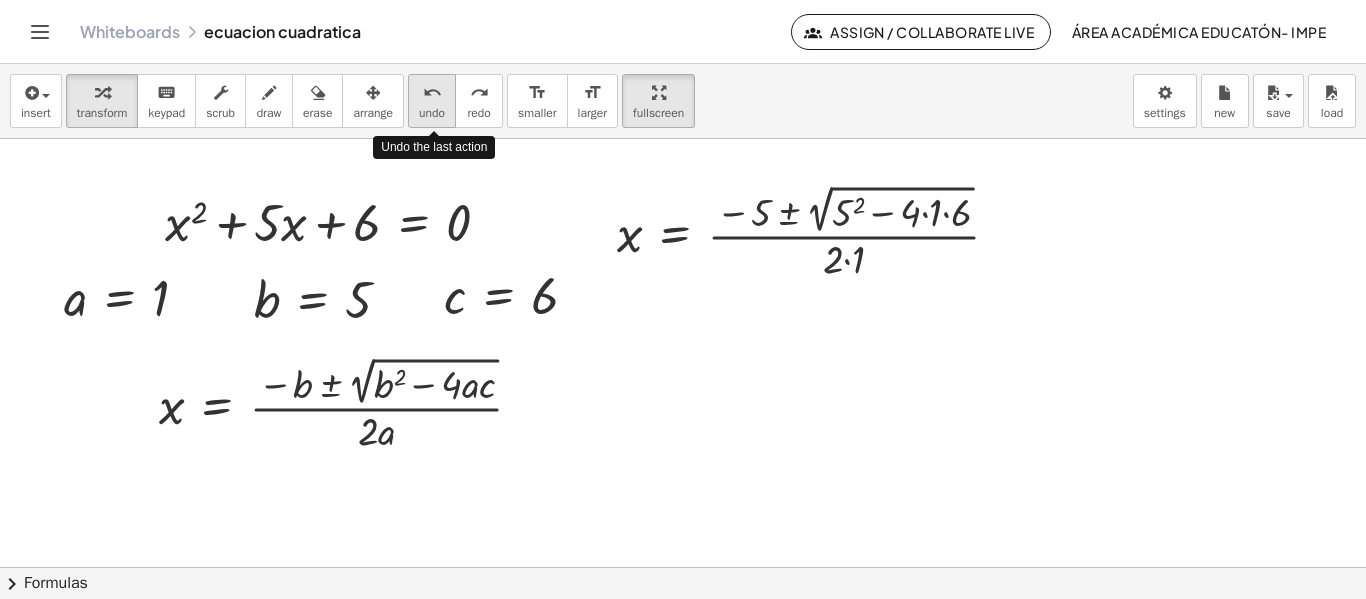 click on "undo" at bounding box center [432, 93] 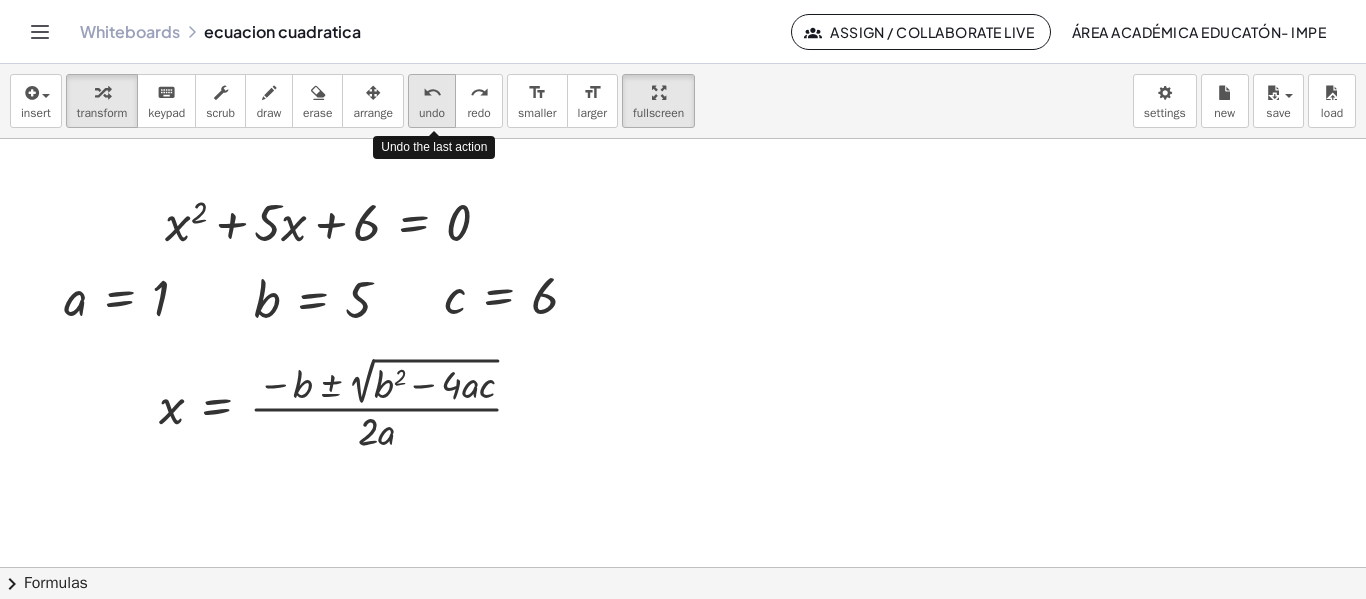 click on "undo" at bounding box center [432, 93] 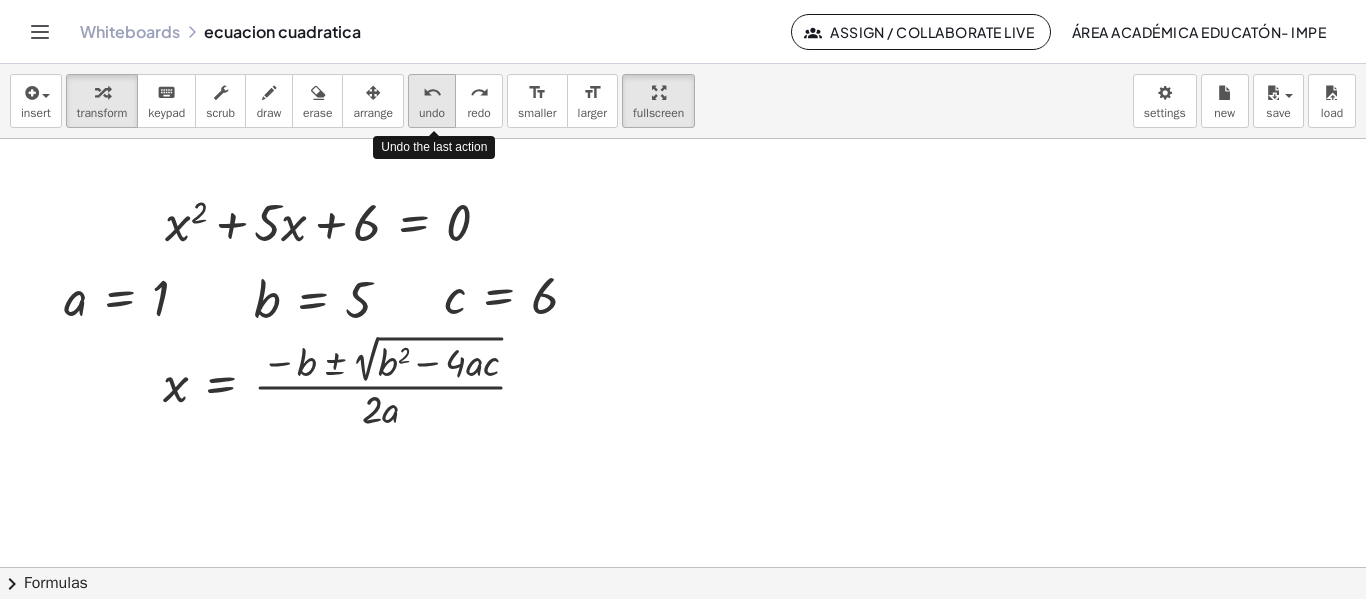 click on "undo" at bounding box center [432, 93] 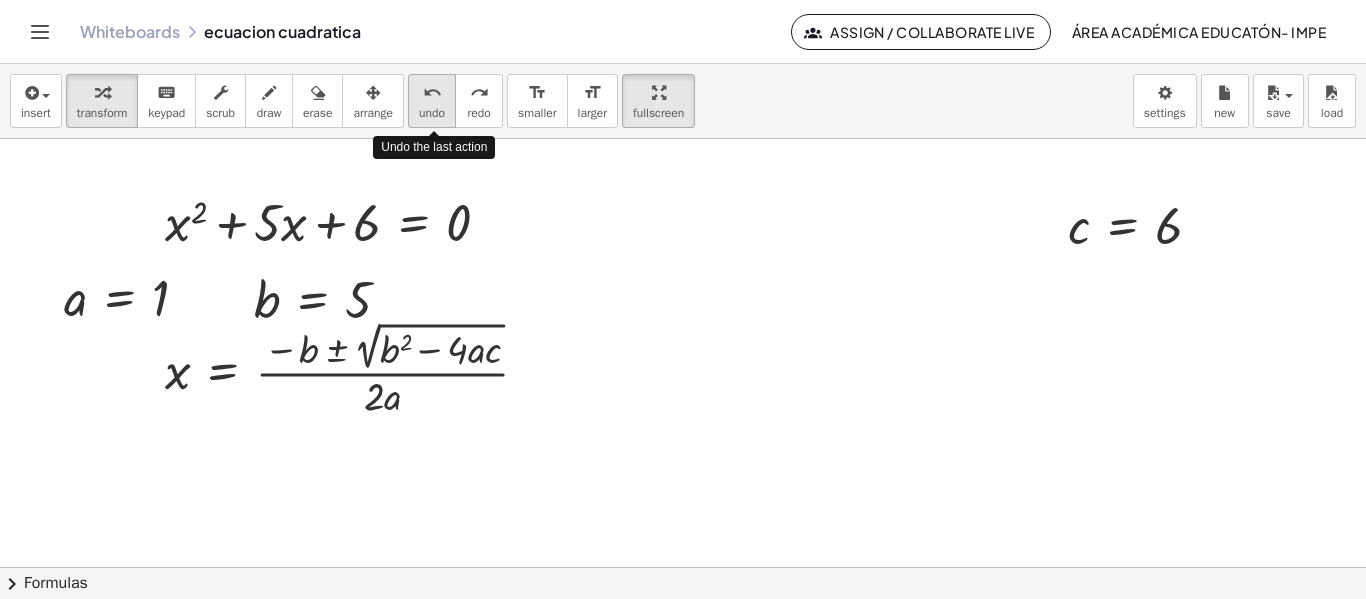 click on "undo" at bounding box center (432, 93) 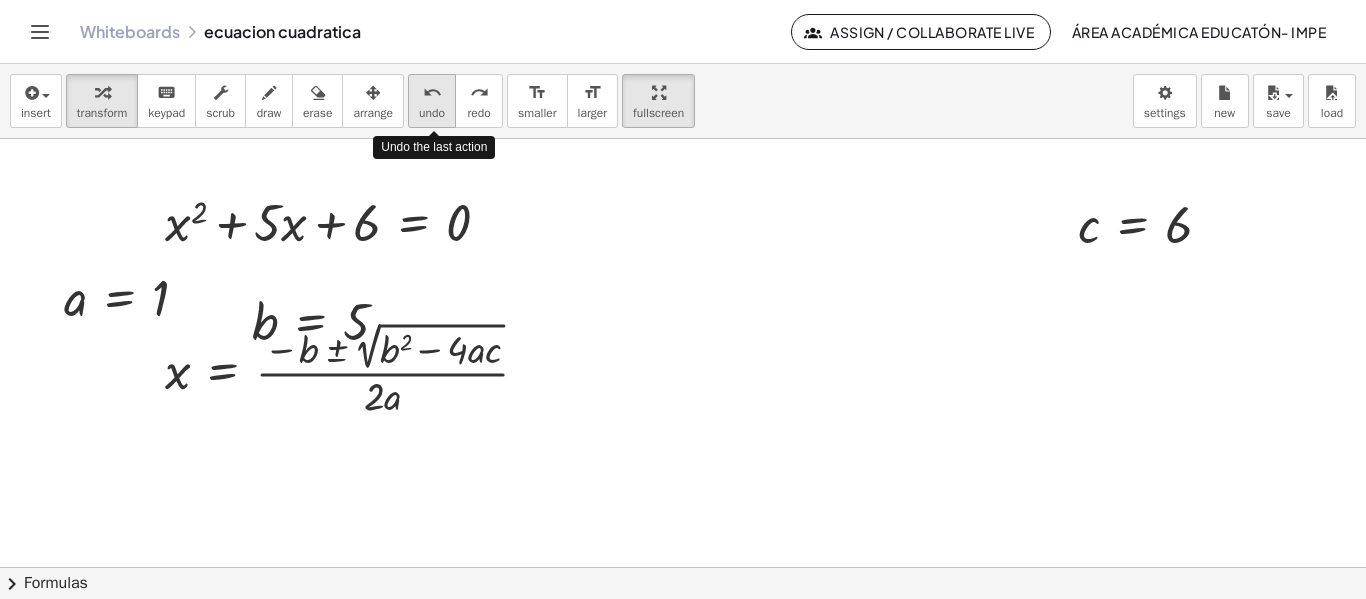 click on "undo" at bounding box center (432, 93) 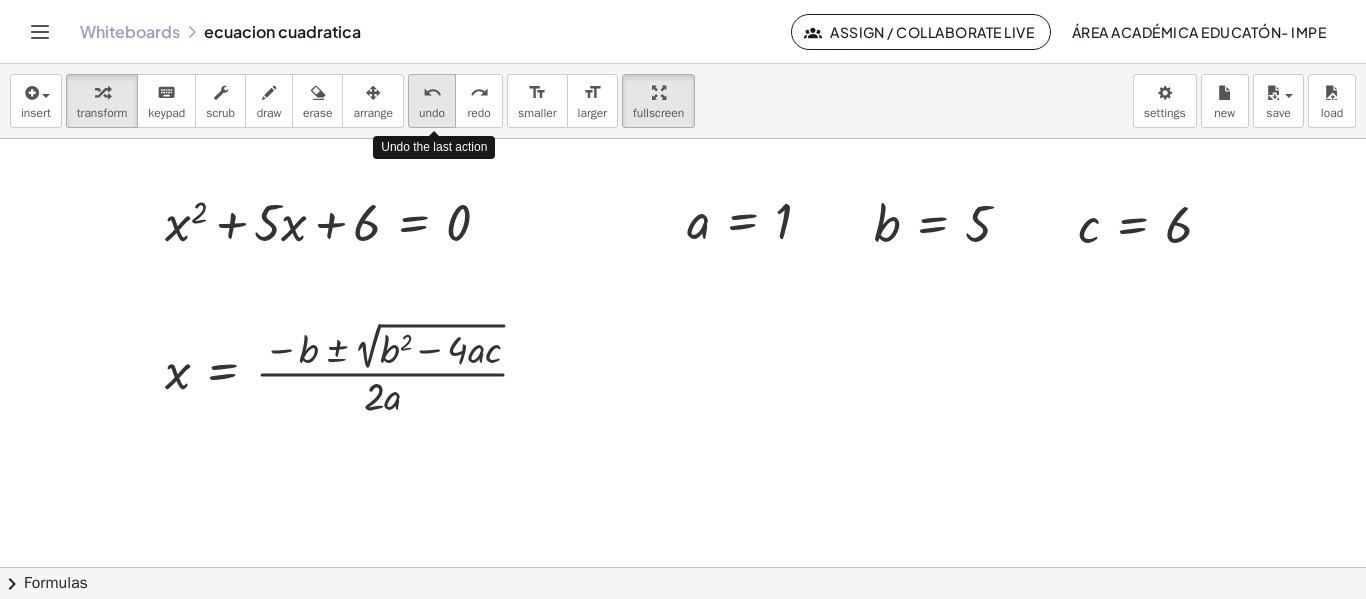 click on "undo" at bounding box center [432, 93] 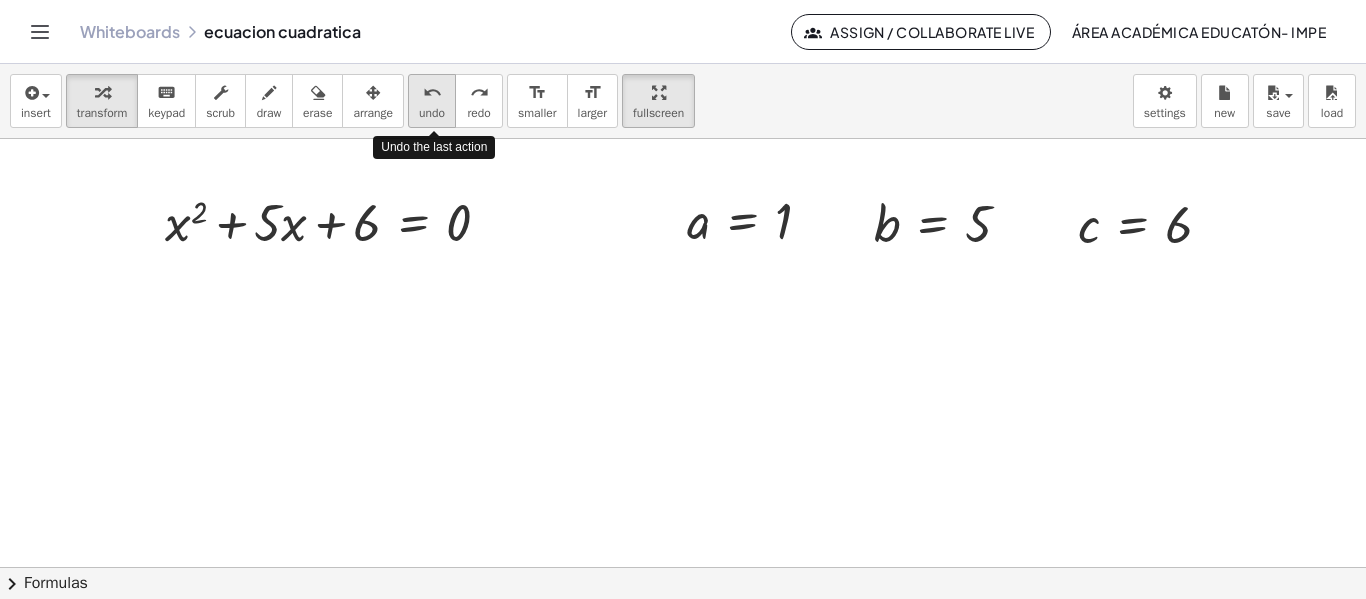 click on "undo" at bounding box center [432, 93] 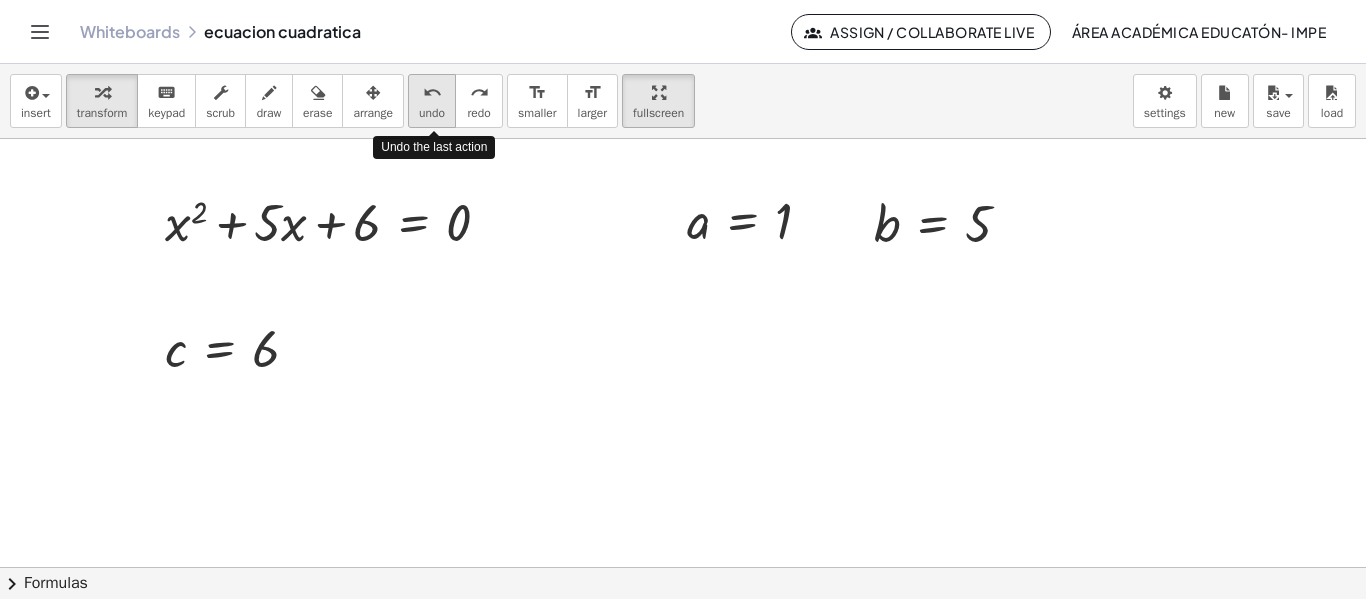click on "undo" at bounding box center (432, 93) 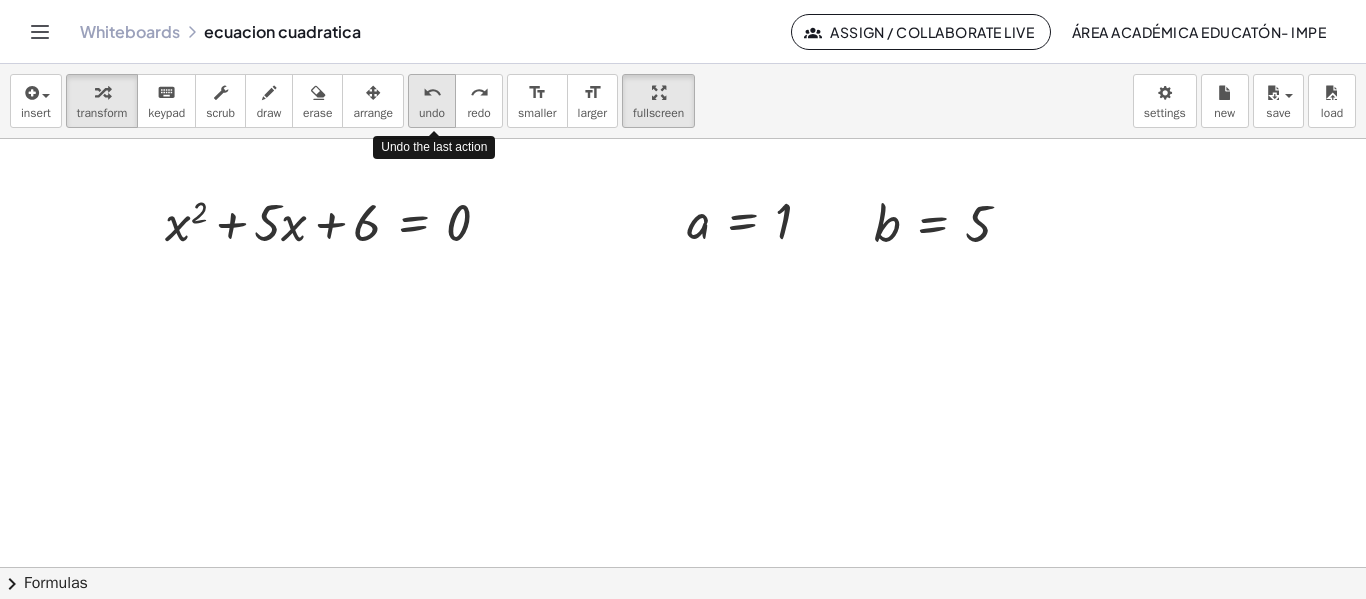 click on "undo" at bounding box center [432, 93] 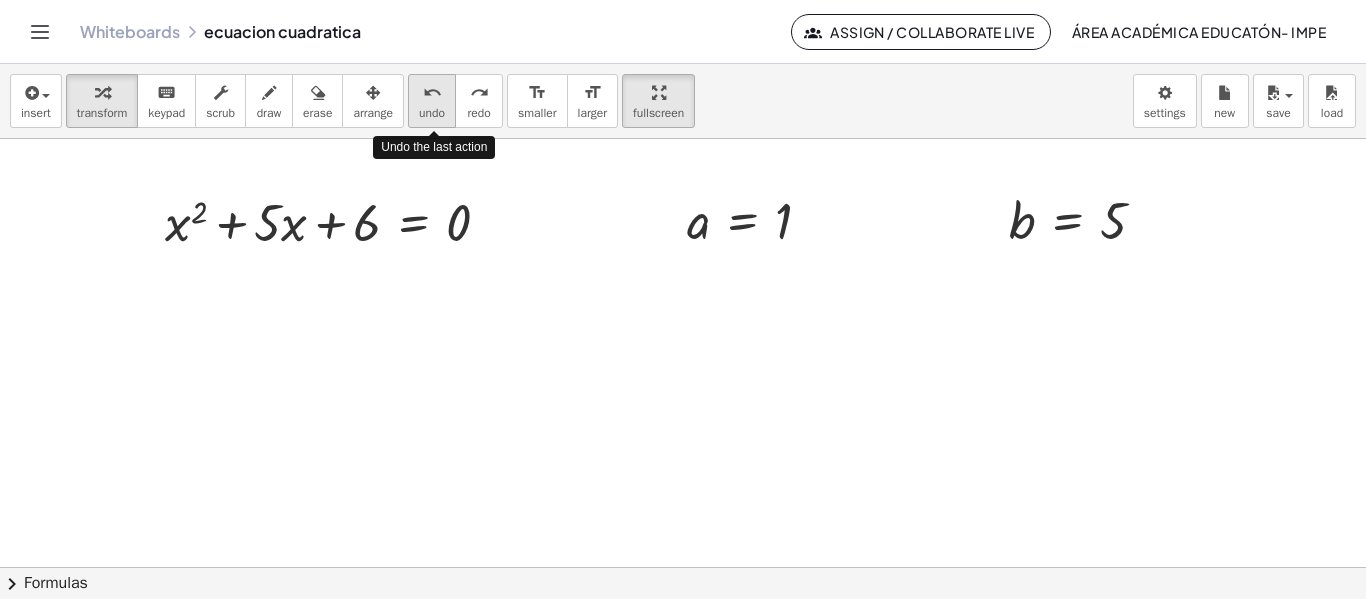 click on "undo" at bounding box center (432, 93) 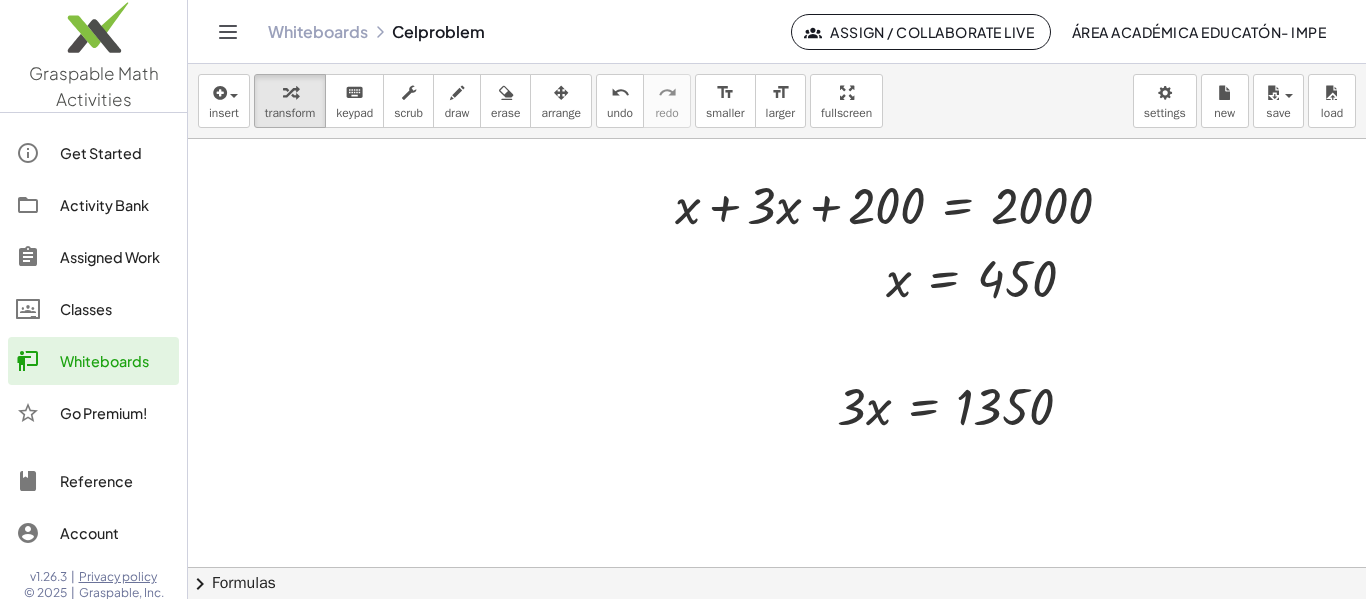 scroll, scrollTop: 0, scrollLeft: 0, axis: both 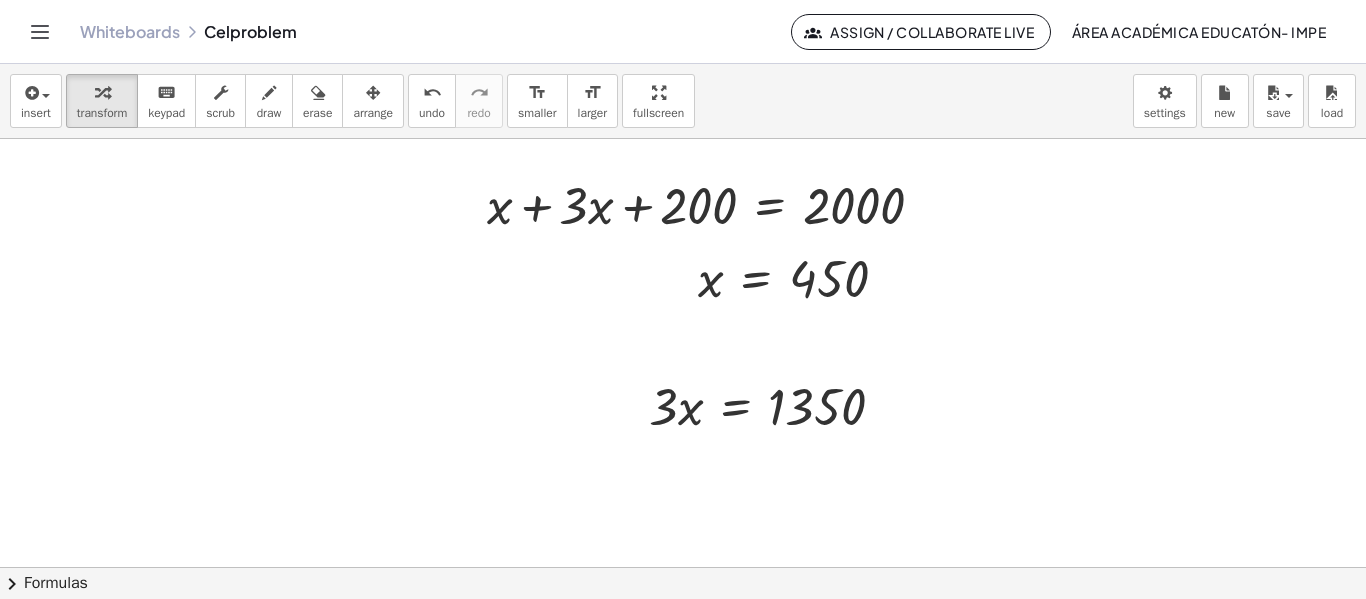 type 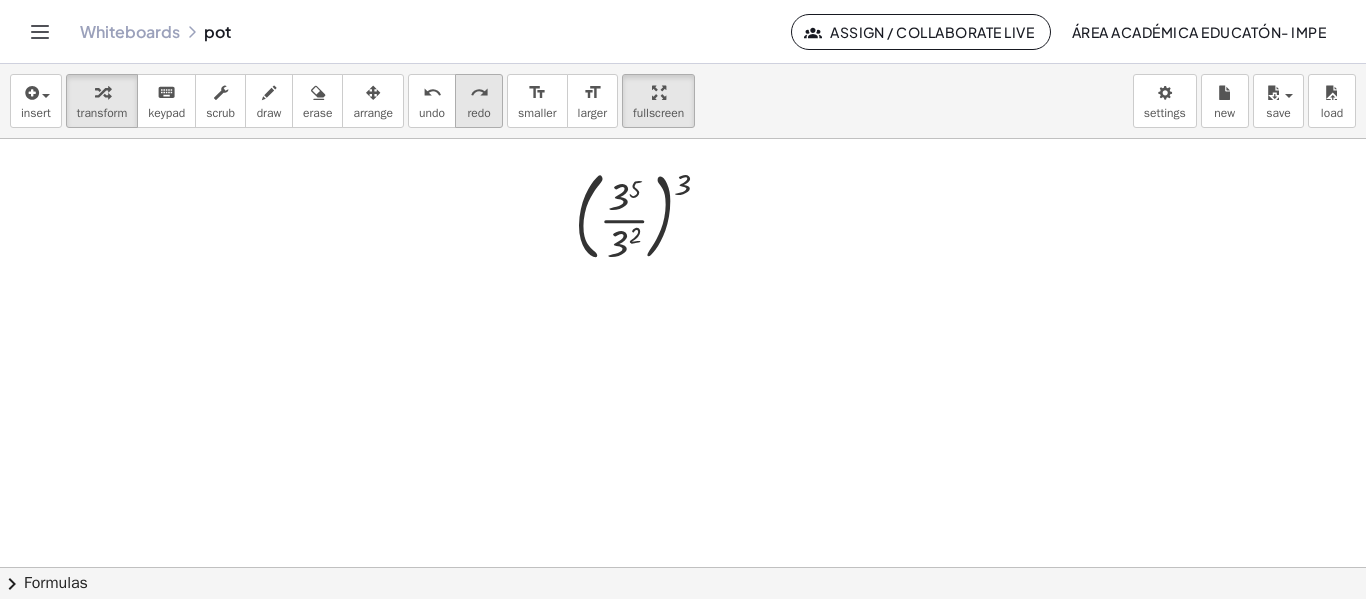 scroll, scrollTop: 0, scrollLeft: 0, axis: both 